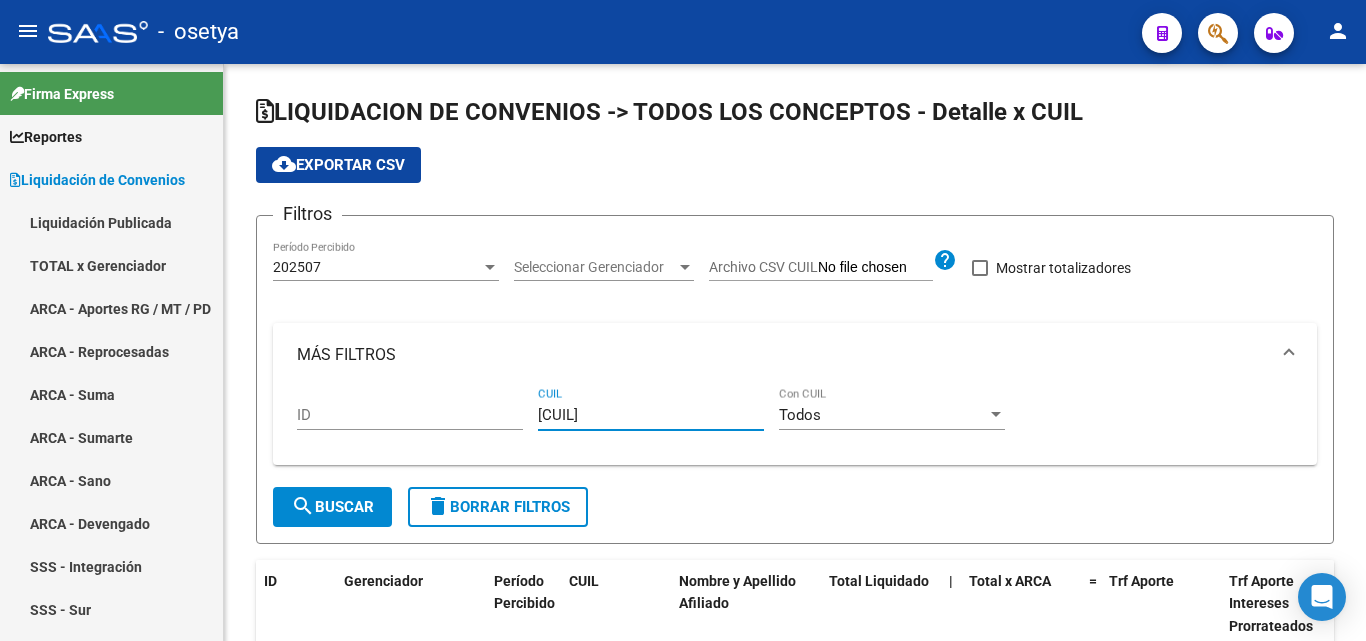 scroll, scrollTop: 0, scrollLeft: 0, axis: both 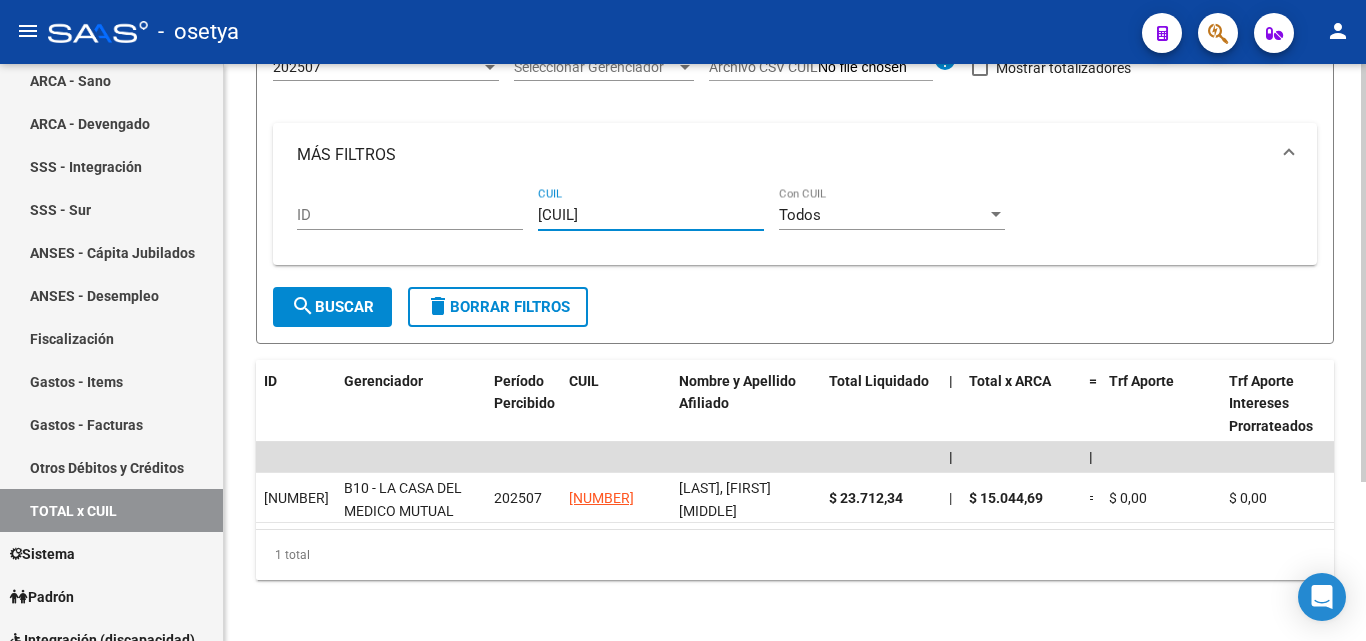 drag, startPoint x: 652, startPoint y: 210, endPoint x: 535, endPoint y: 215, distance: 117.10679 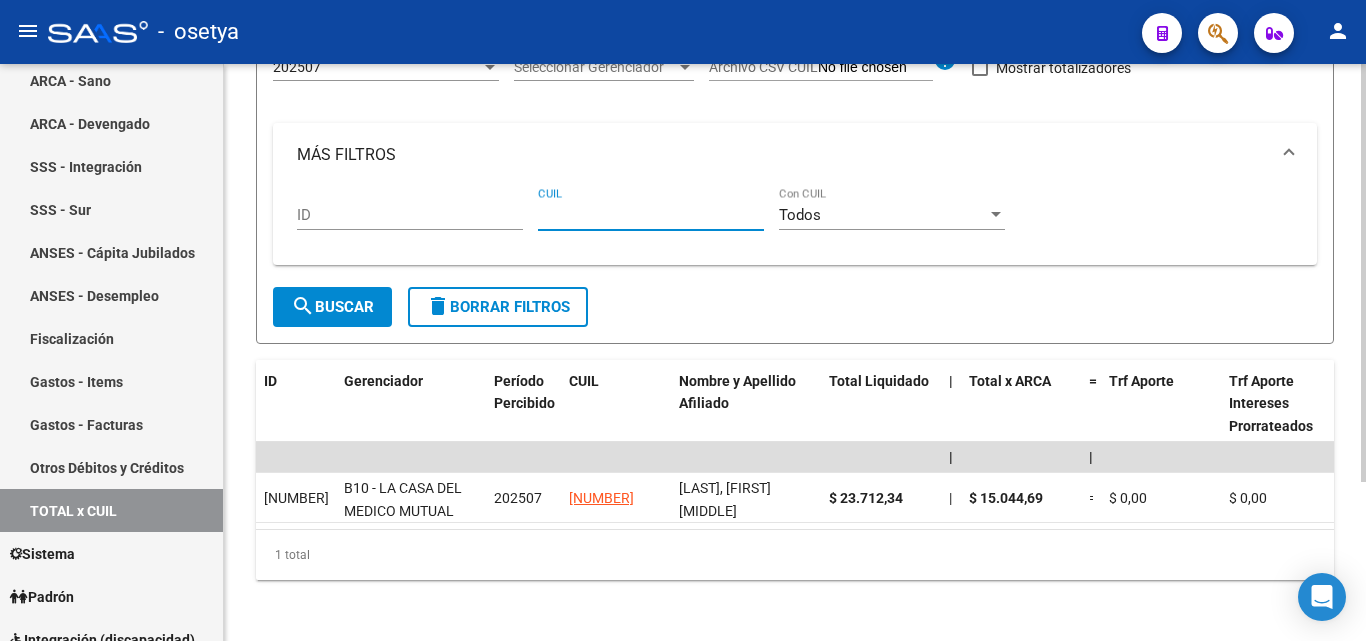 paste on "[CUIL]" 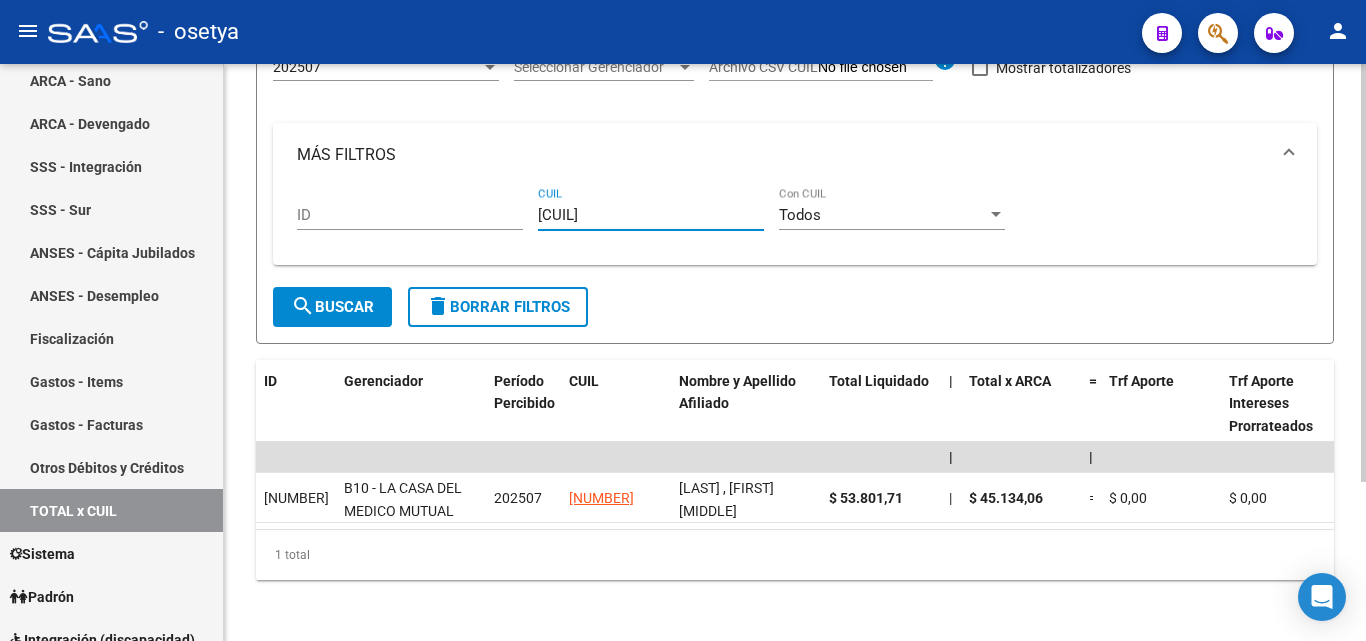 type on "[CUIL]" 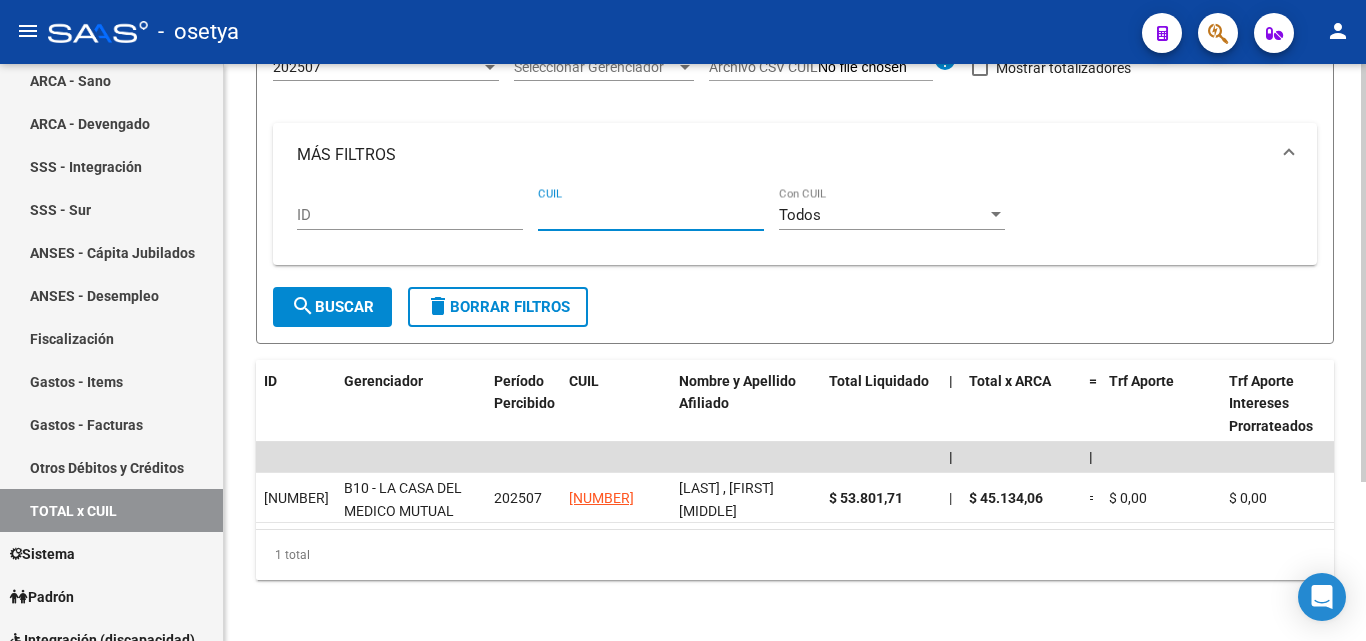 paste on "[NUMBER]" 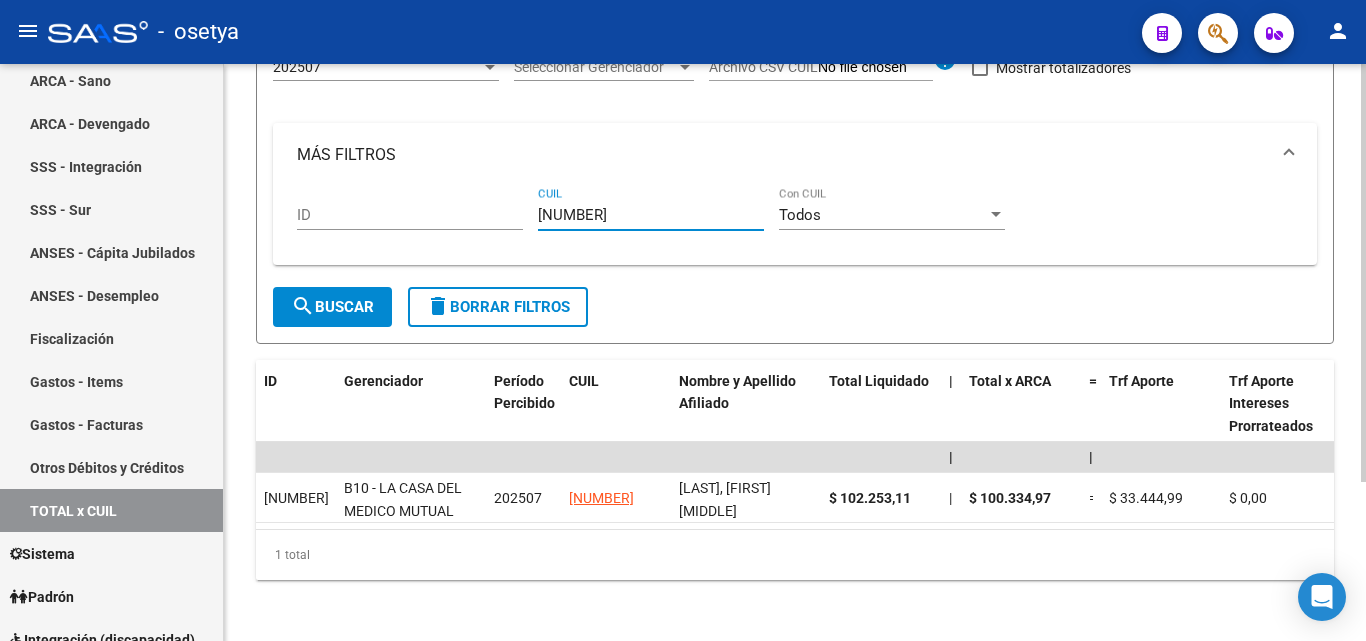 type on "20-22510376-4" 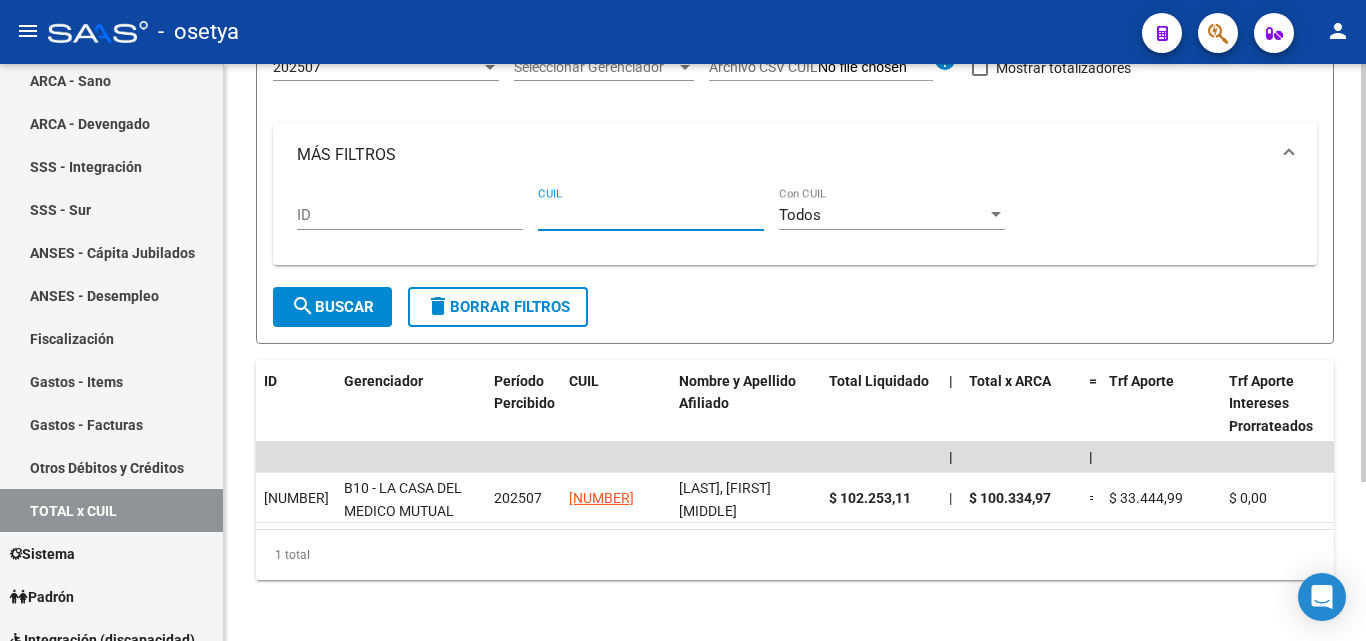 paste on "20-38953726-9" 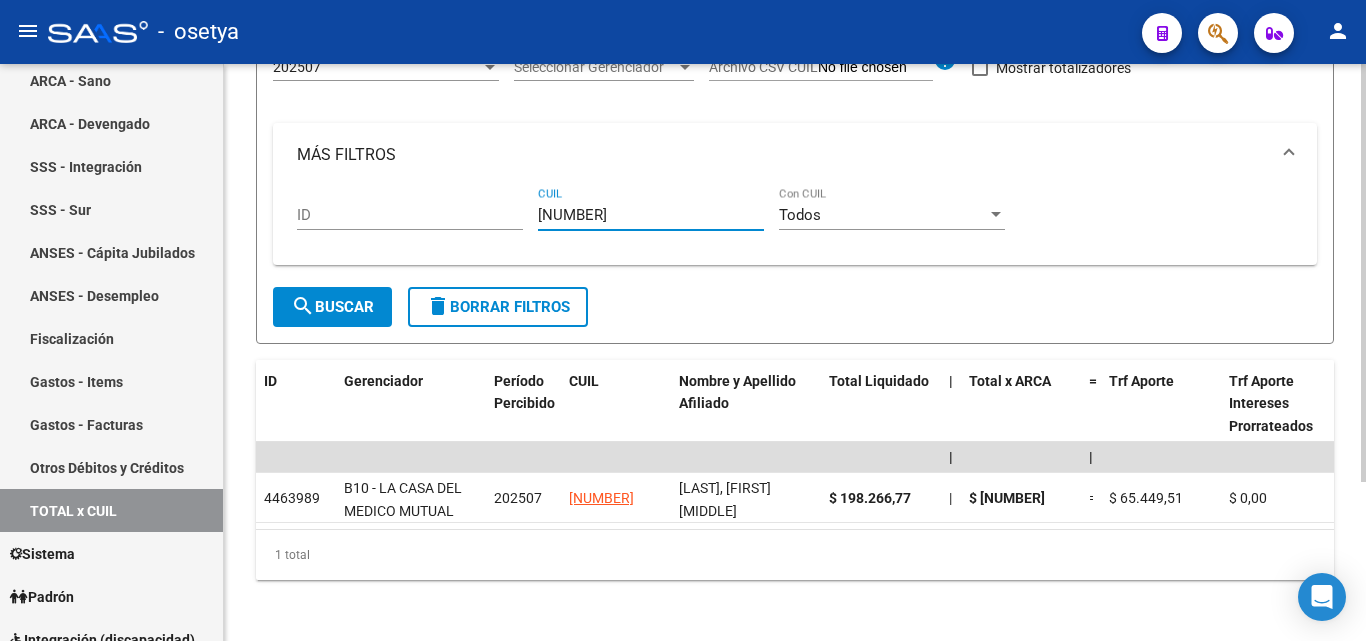 type on "20-38953726-9" 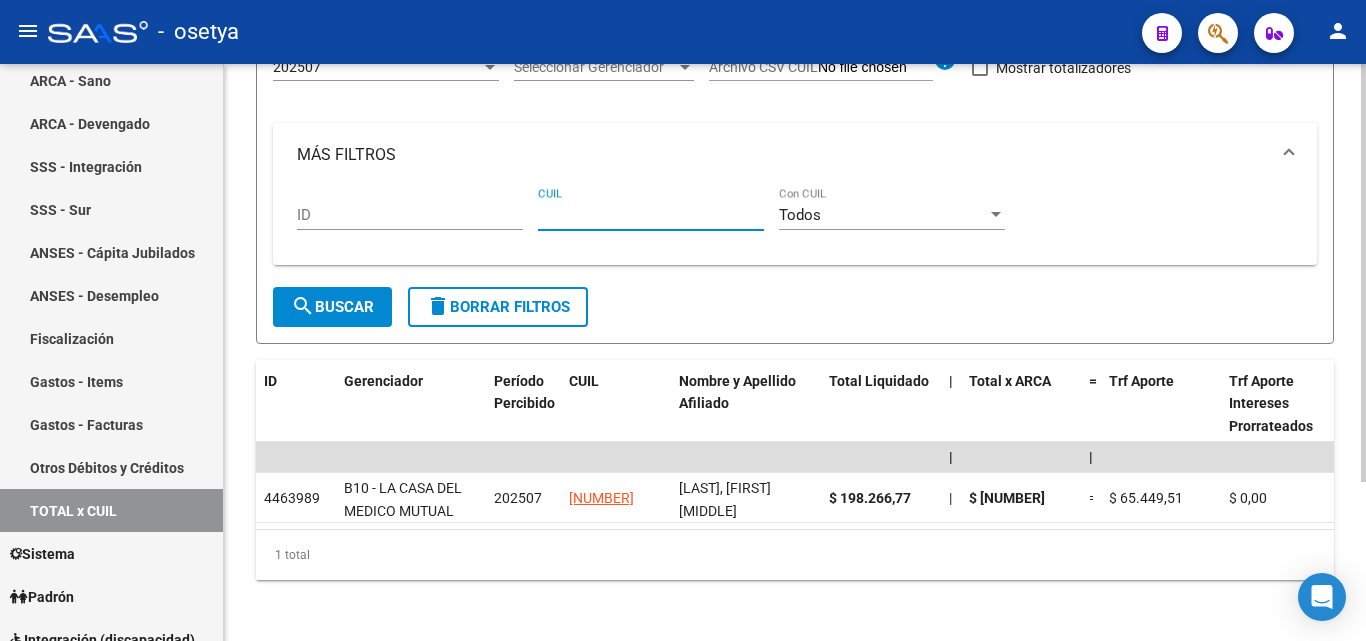 paste on "[CUIL]" 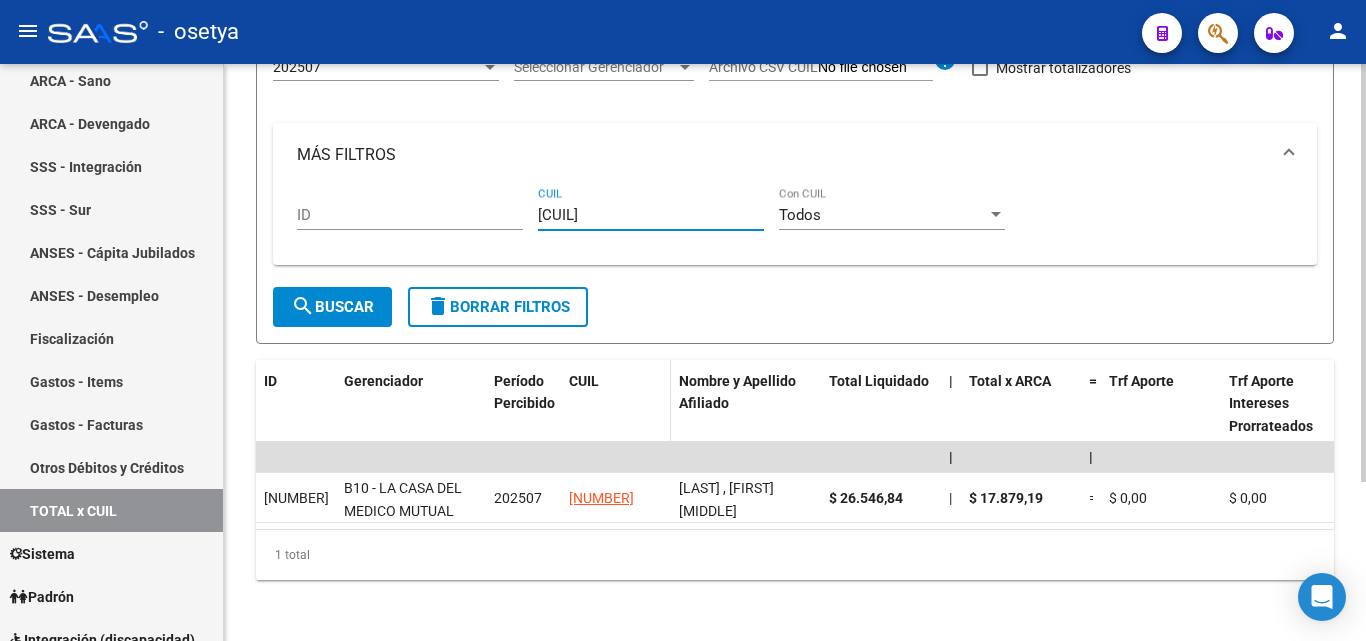 type on "[CUIL]" 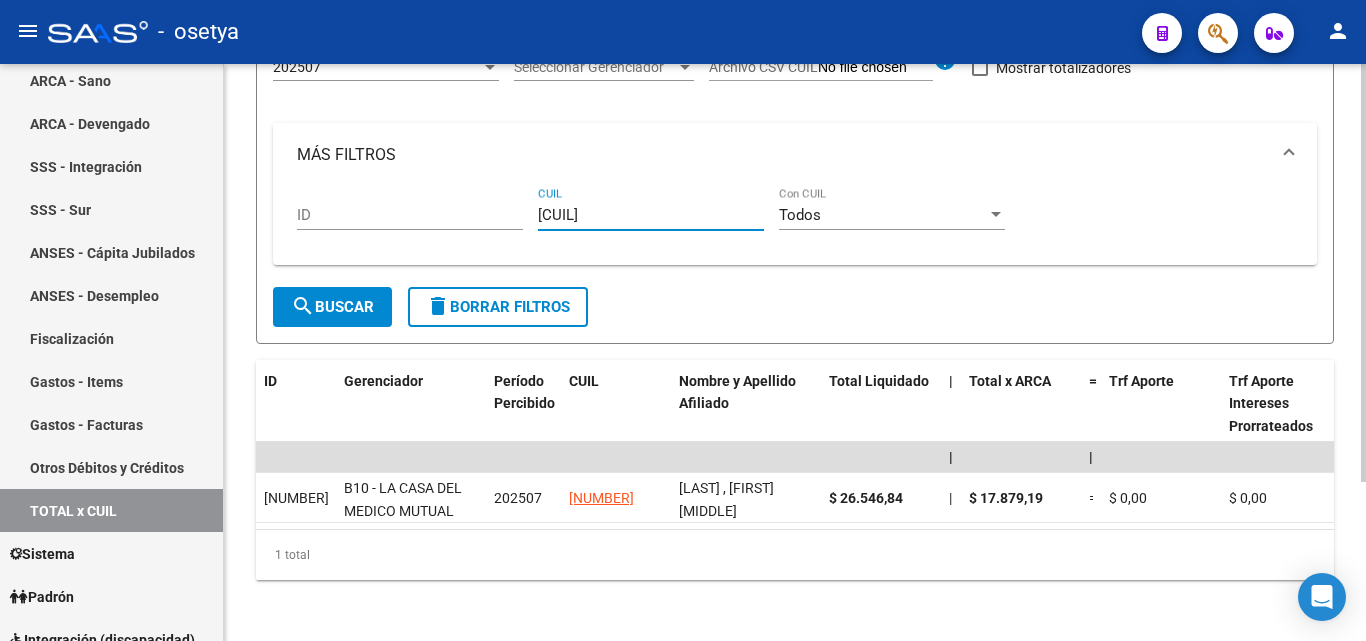 drag, startPoint x: 655, startPoint y: 214, endPoint x: 533, endPoint y: 216, distance: 122.016396 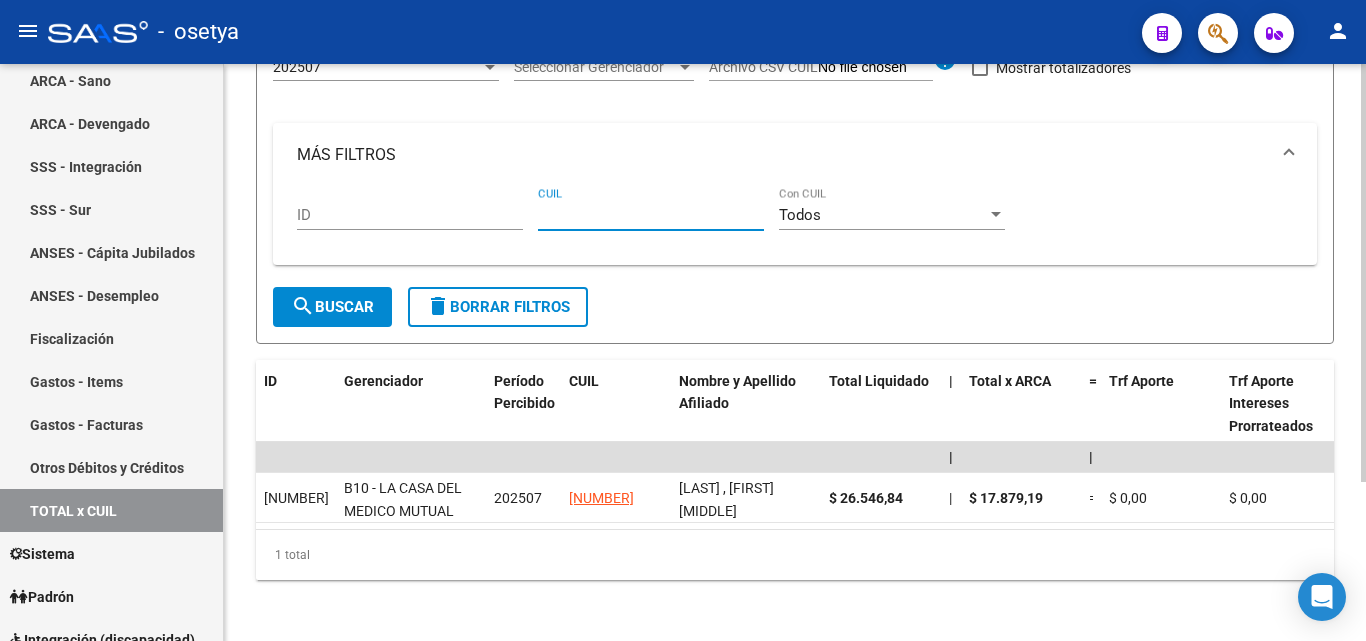 paste on "[CUIL]" 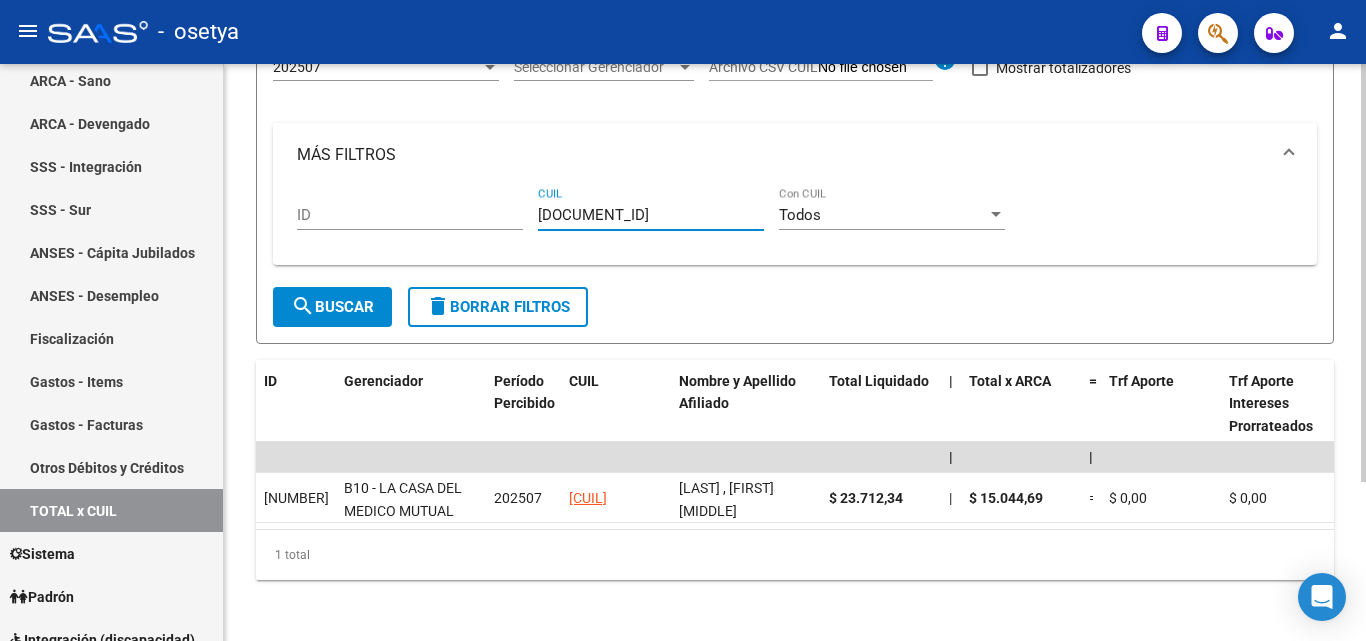 type on "[CUIL]" 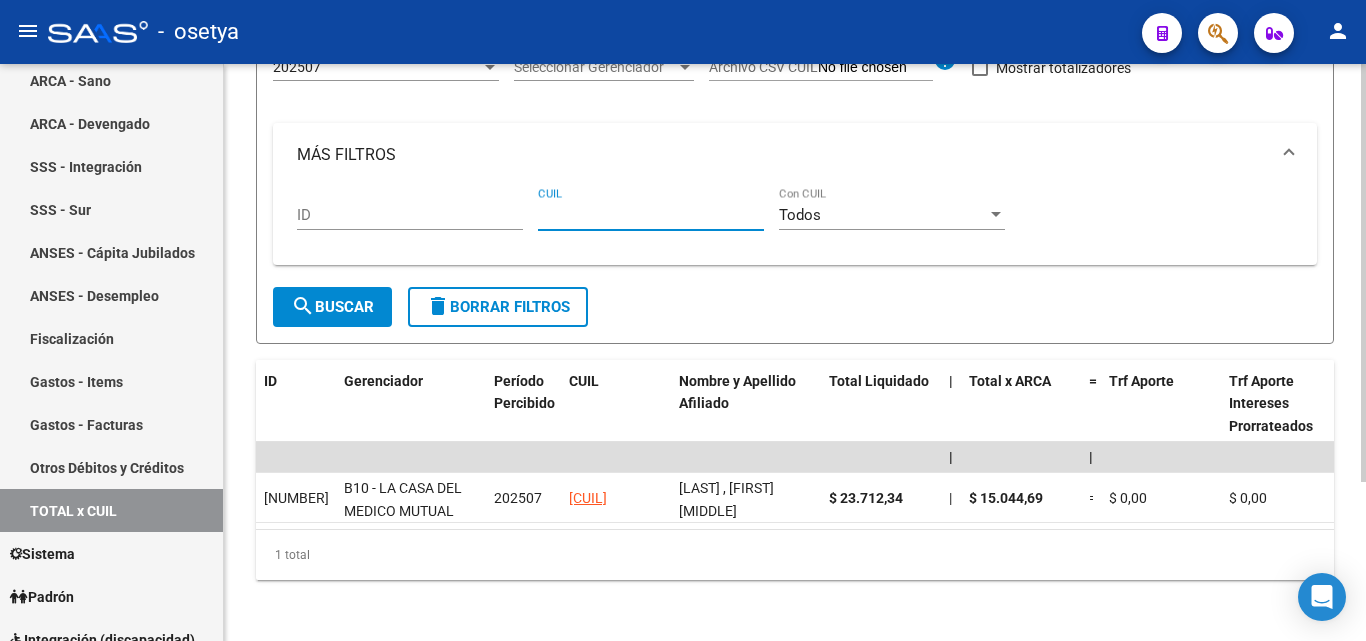 paste on "[CUIL]" 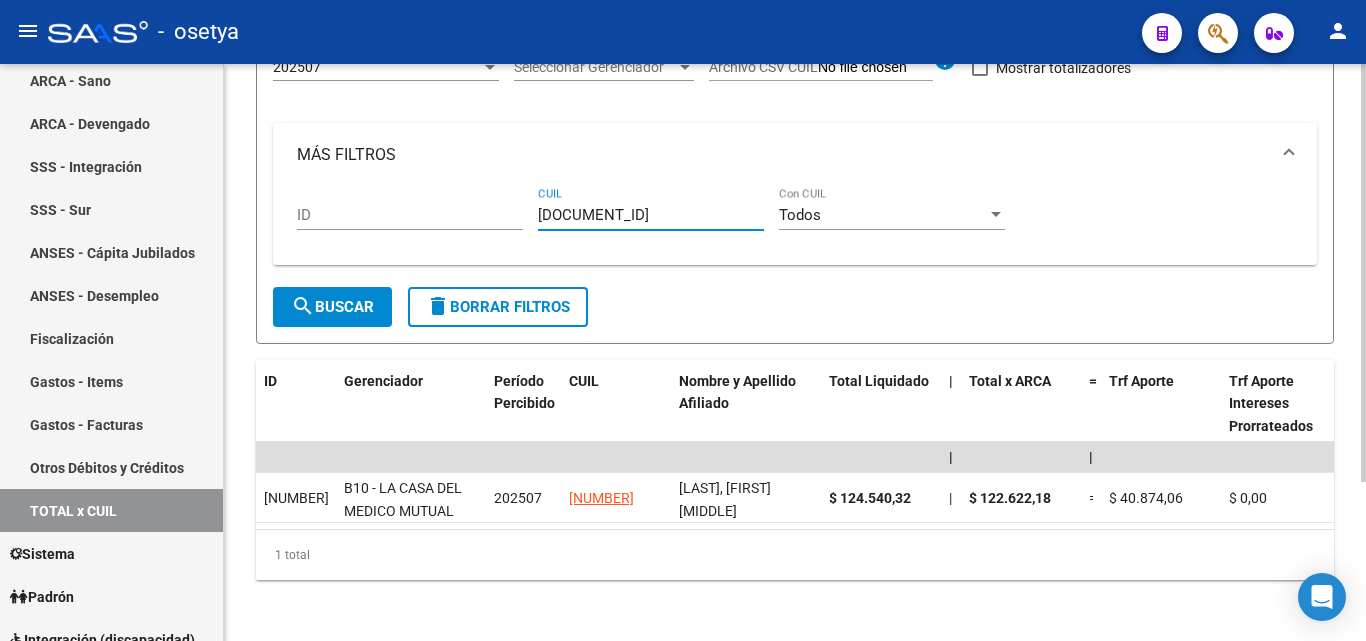type on "[CUIL]" 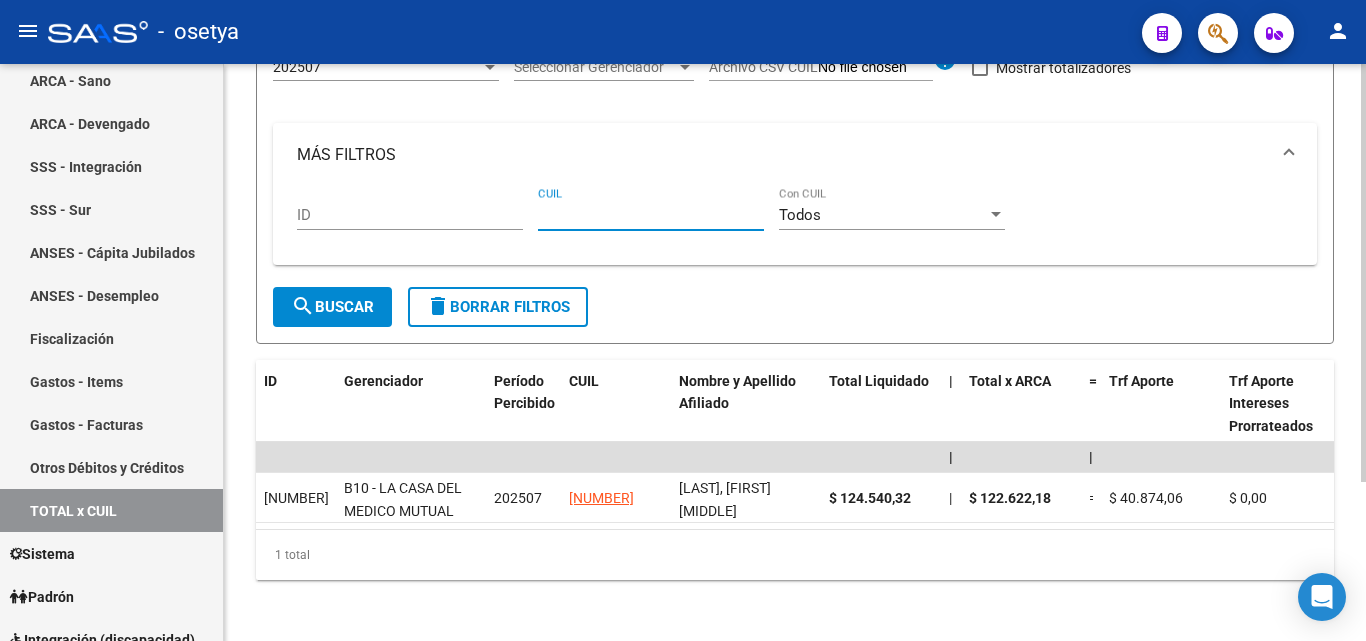 paste on "[CUIL]" 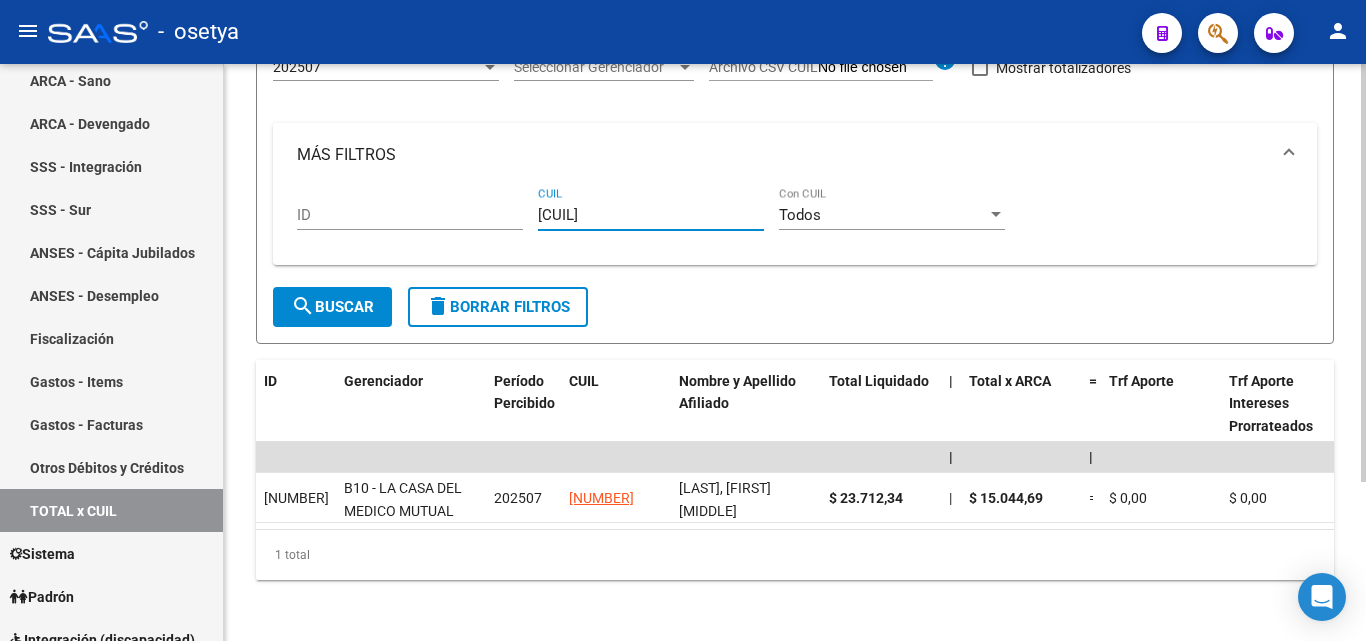 type on "[CUIL]" 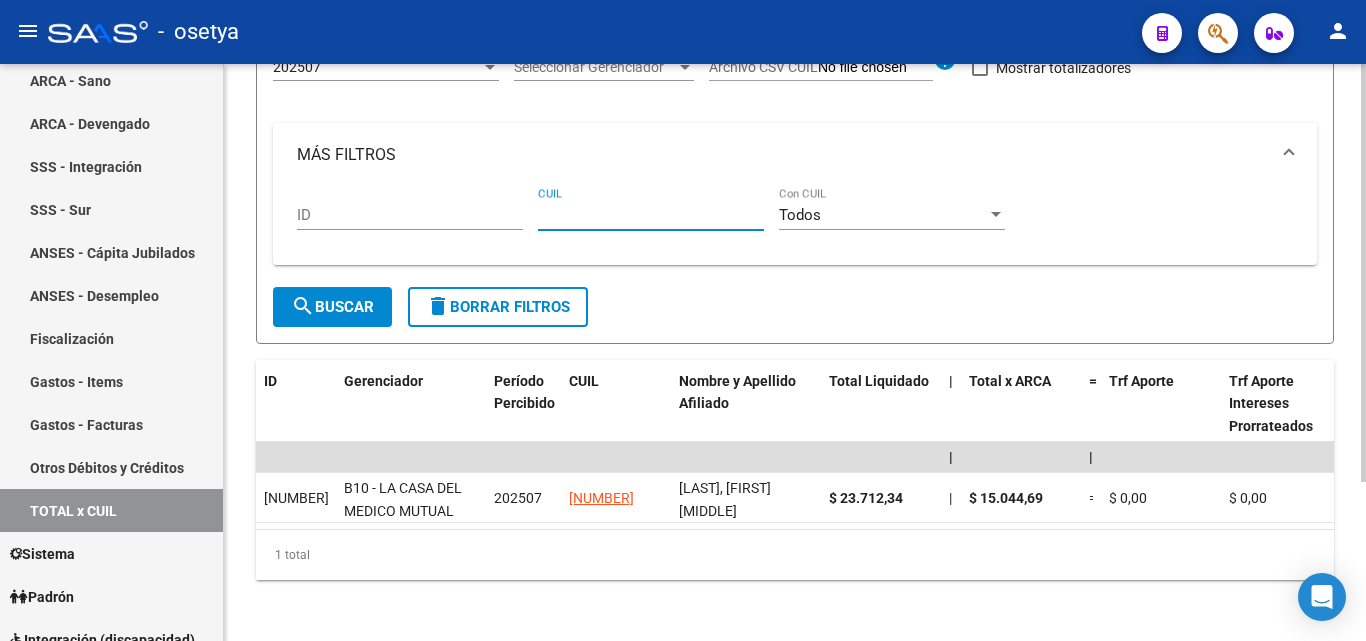 paste on "[CUIL]" 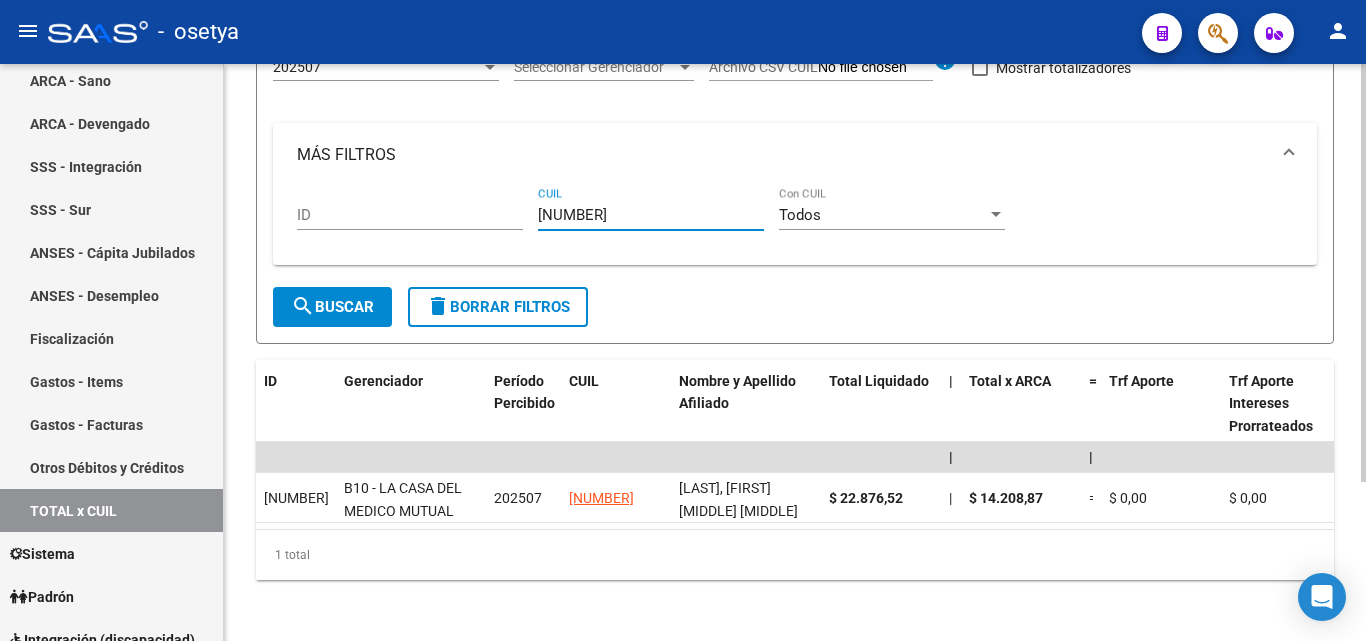 type on "[CUIL]" 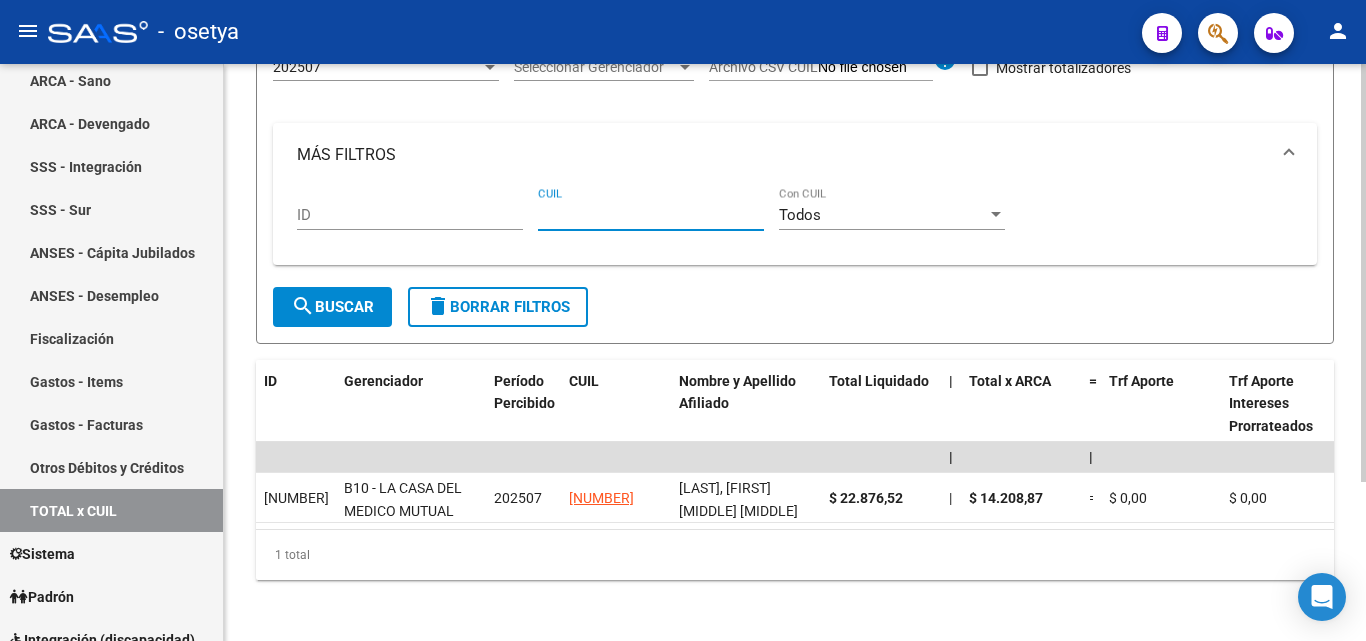 paste on "[CUIL]" 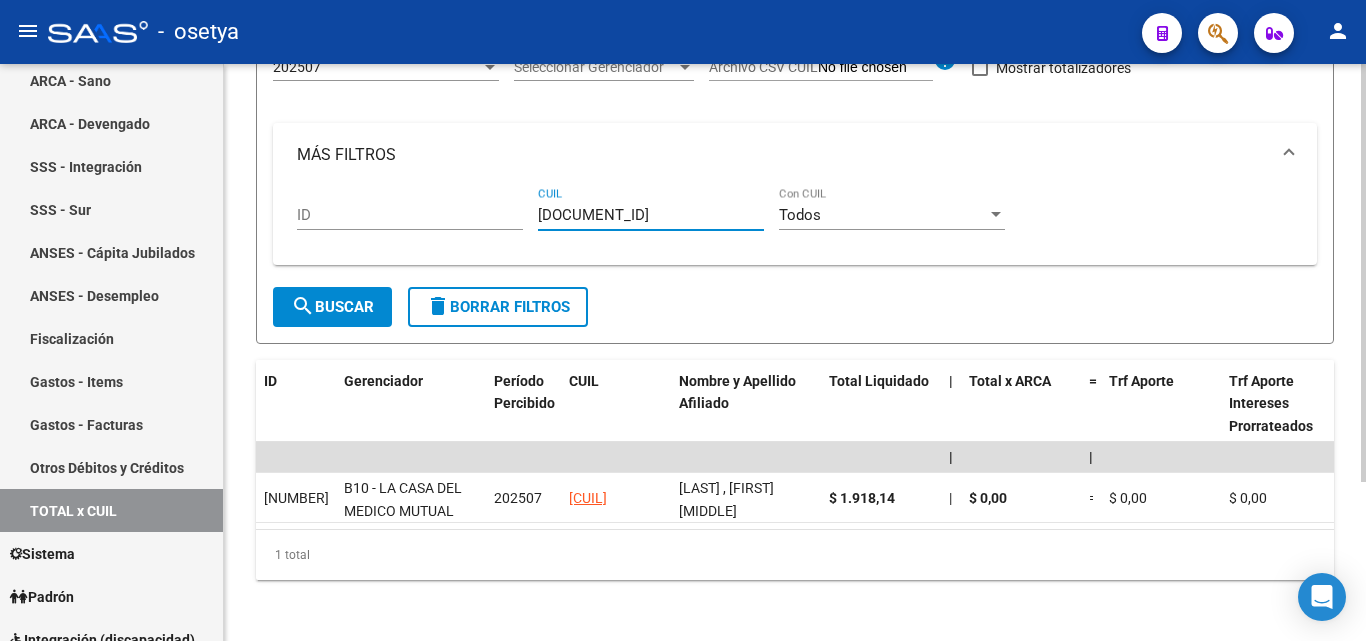 type on "[CUIL]" 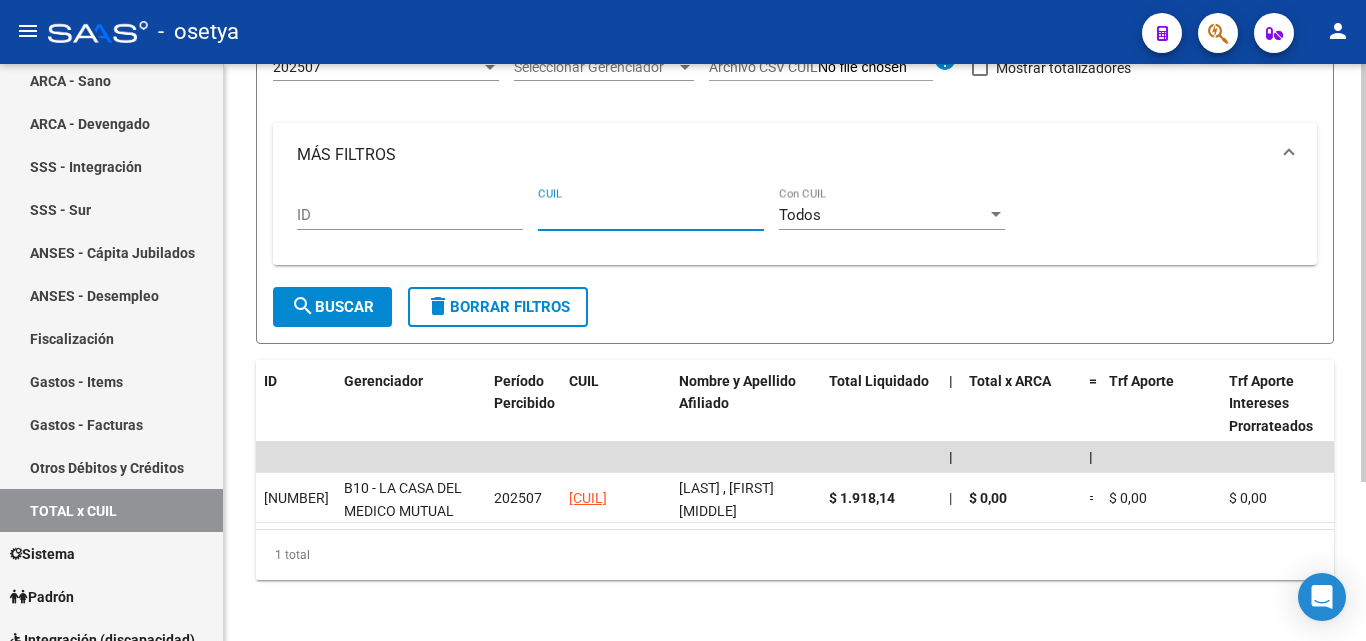 paste on "[CUIL]" 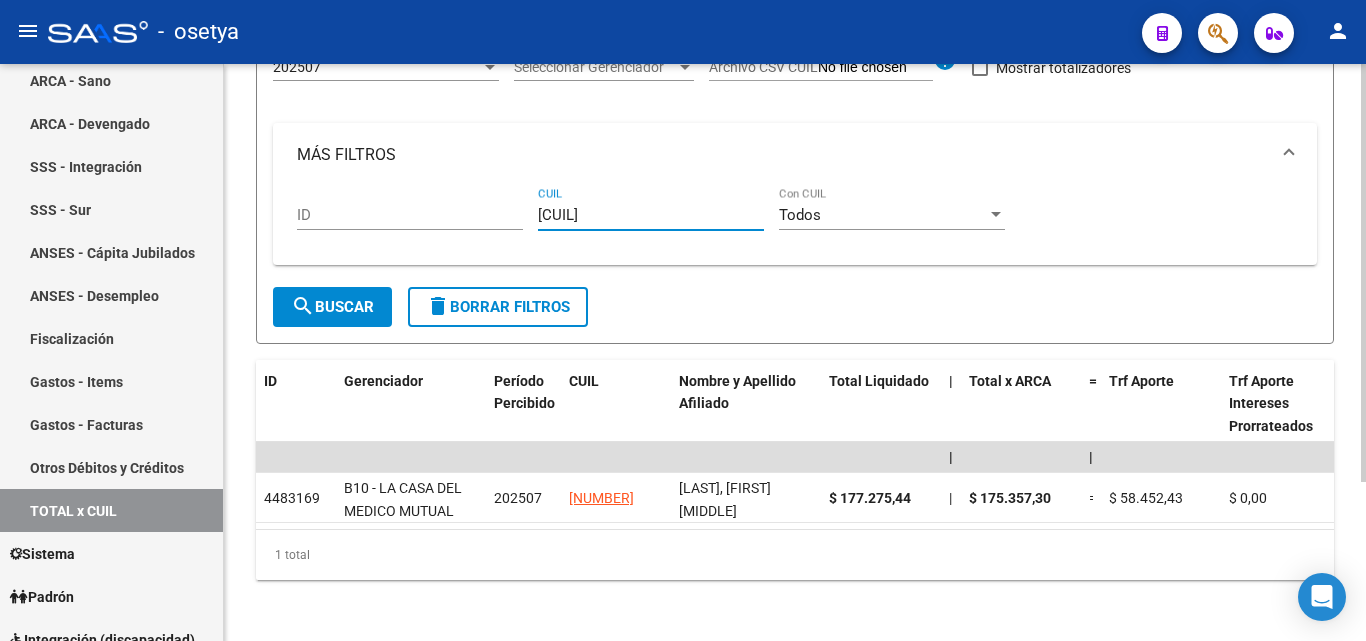 type on "[CUIL]" 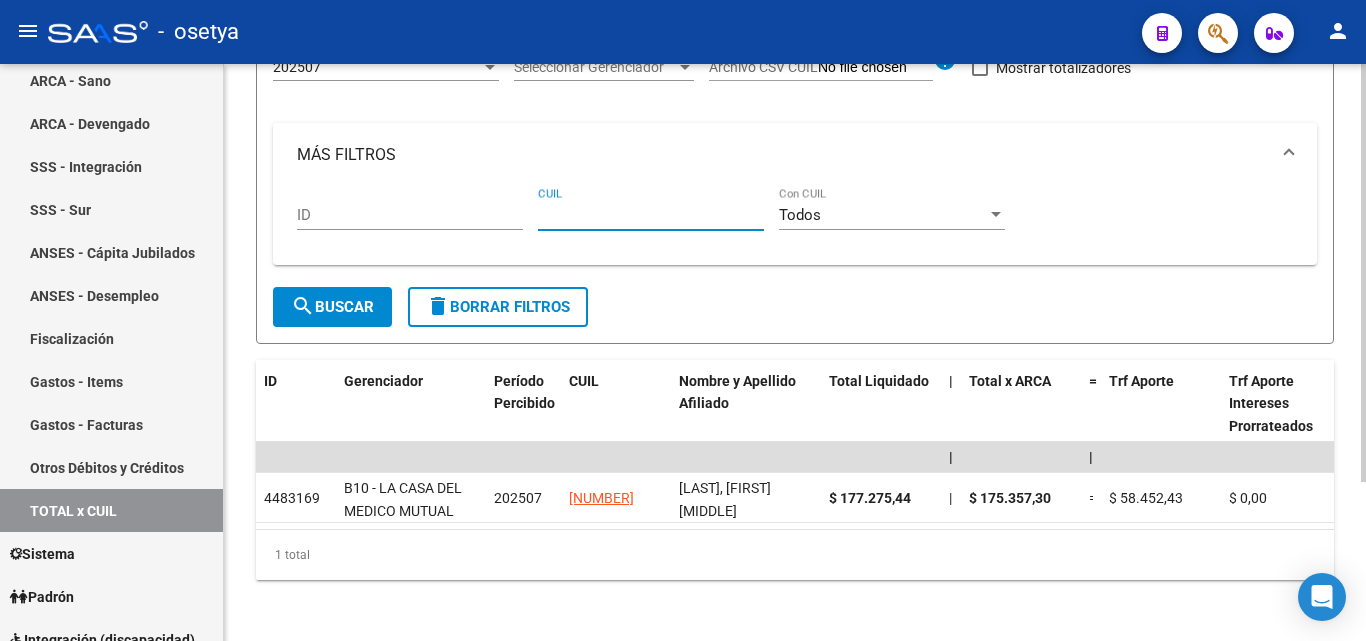 paste on "[CUIL]" 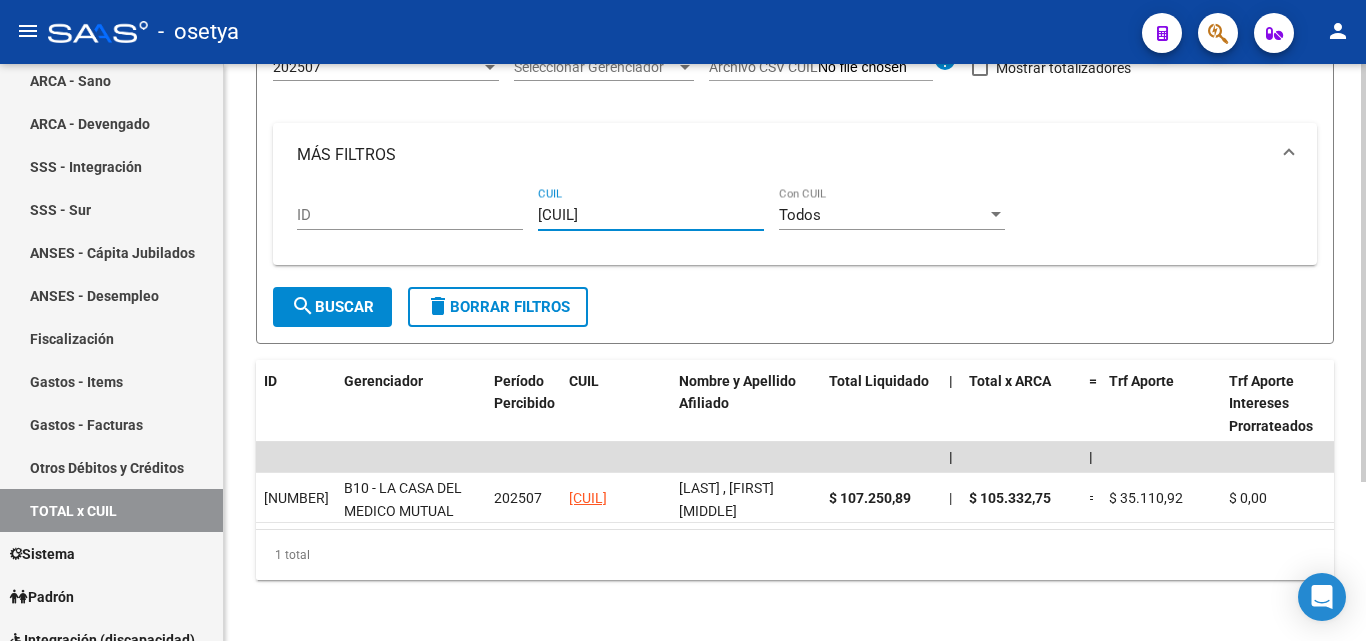 type on "[CUIL]" 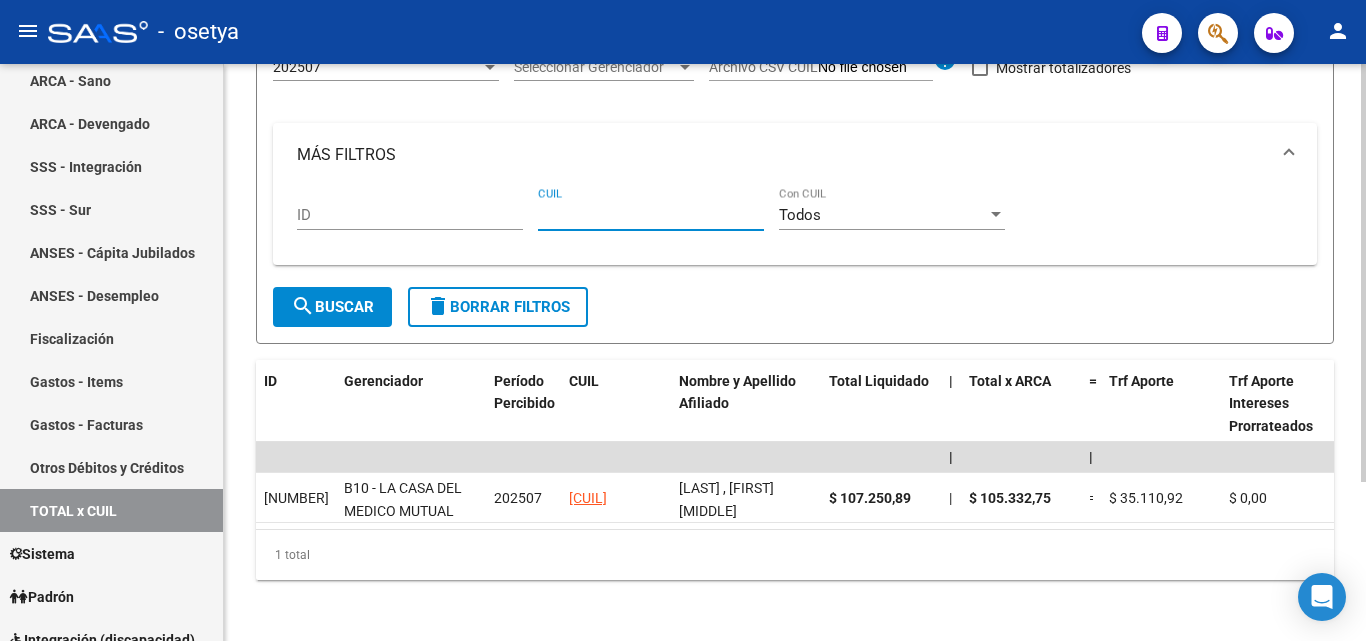 paste on "[CUIL]" 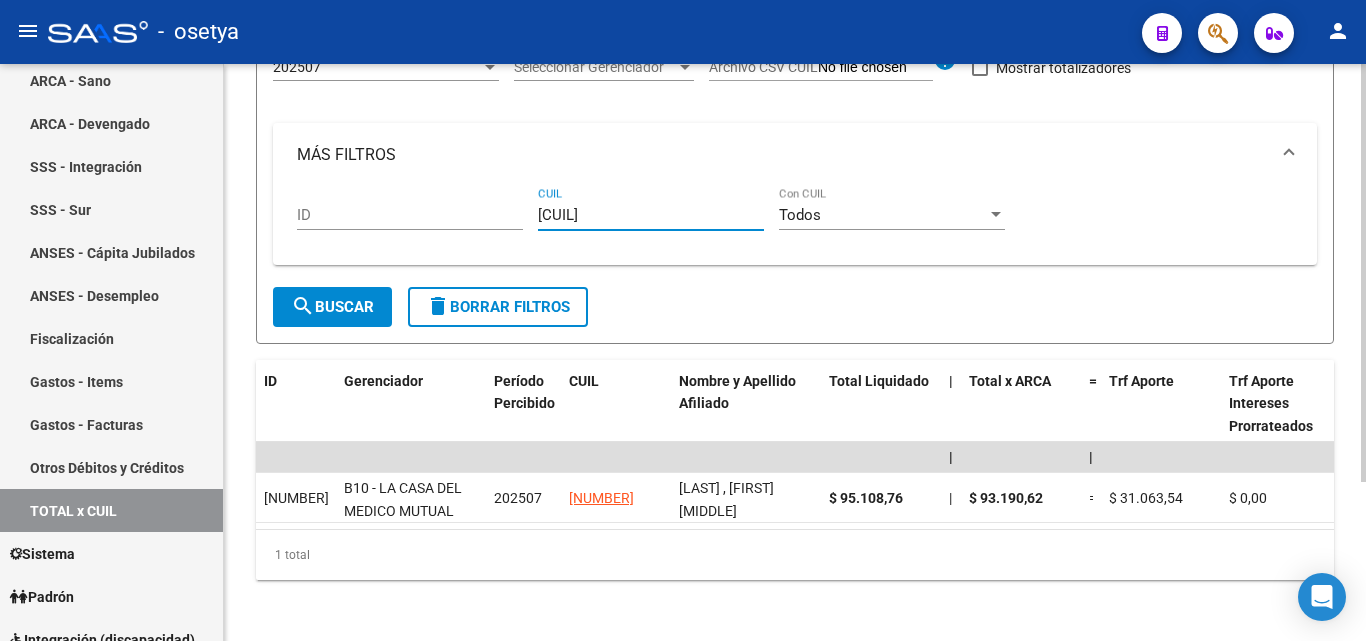 type on "[CUIL]" 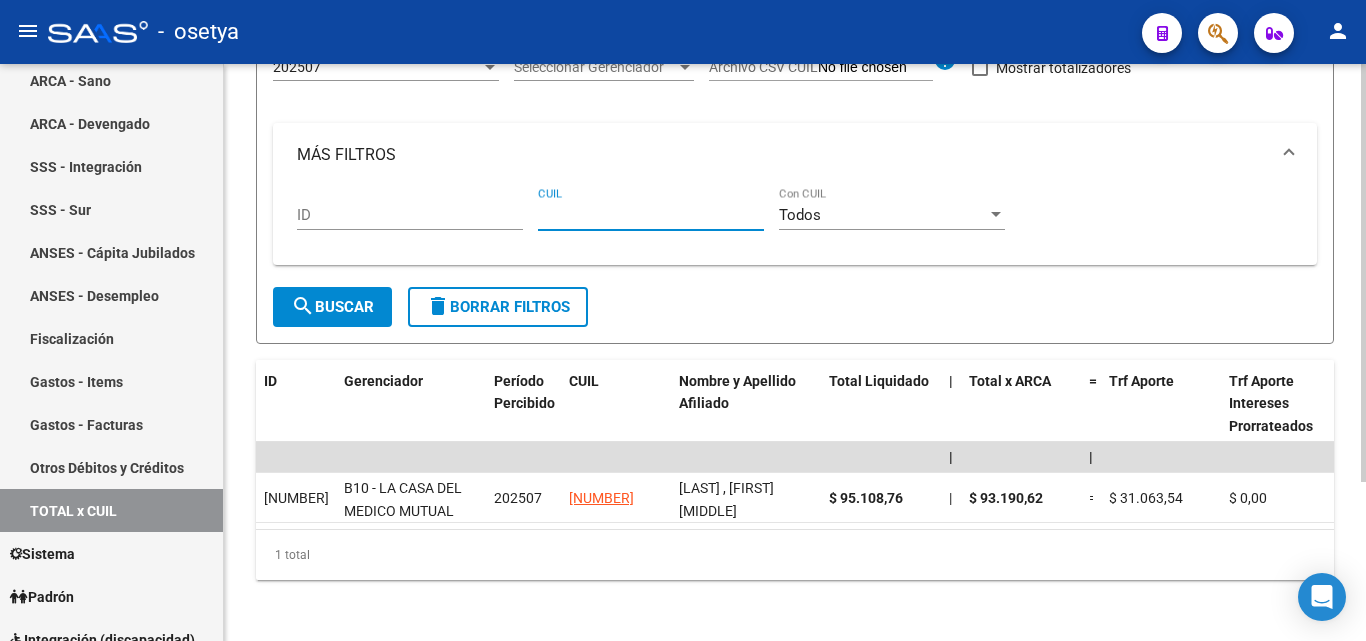 paste on "[CUIL]" 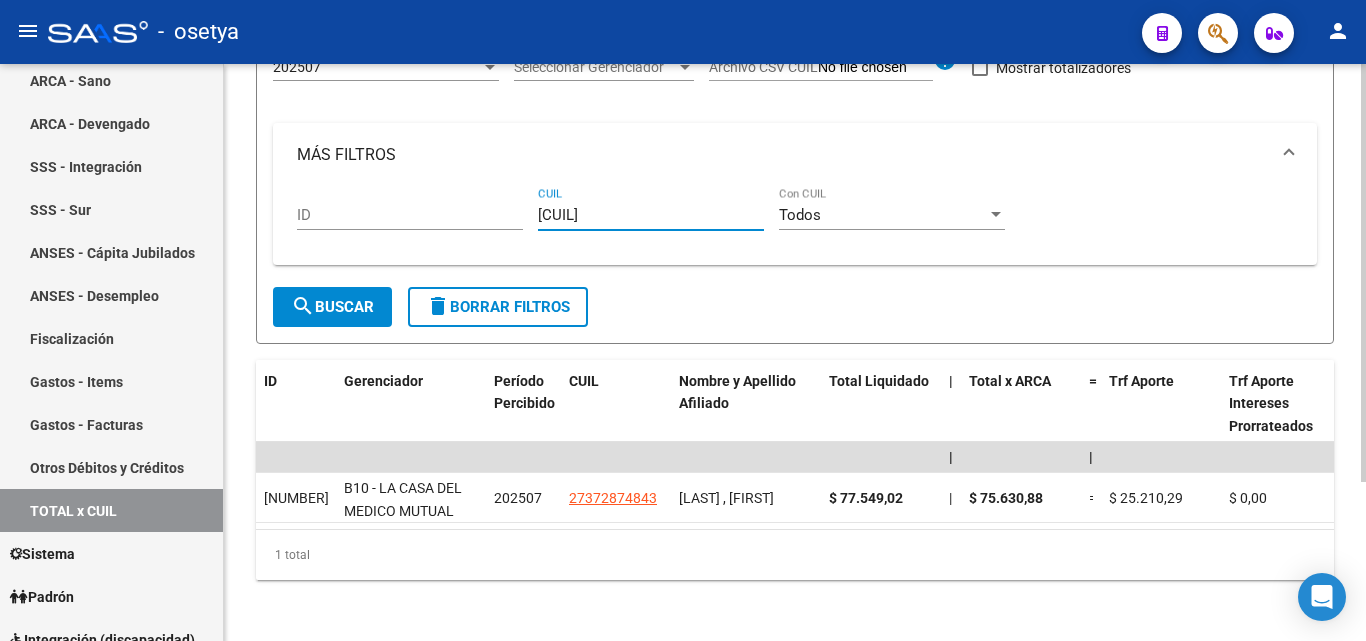 type on "[CUIL]" 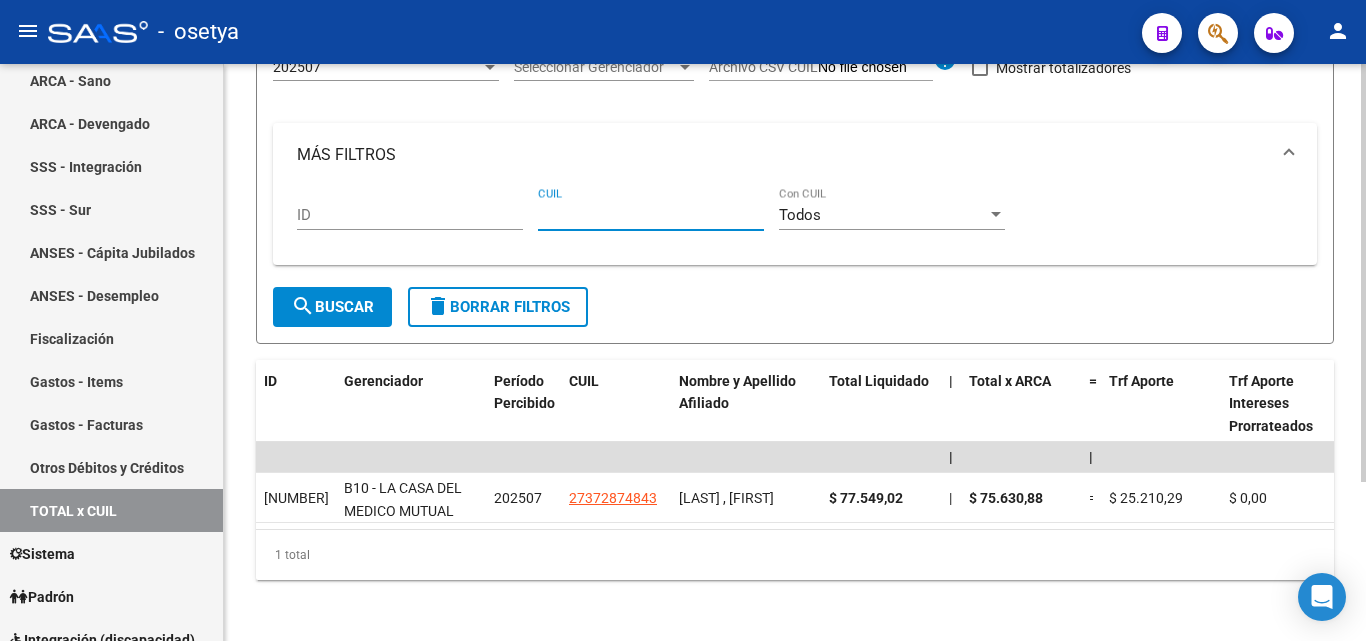 paste on "[CUIL]" 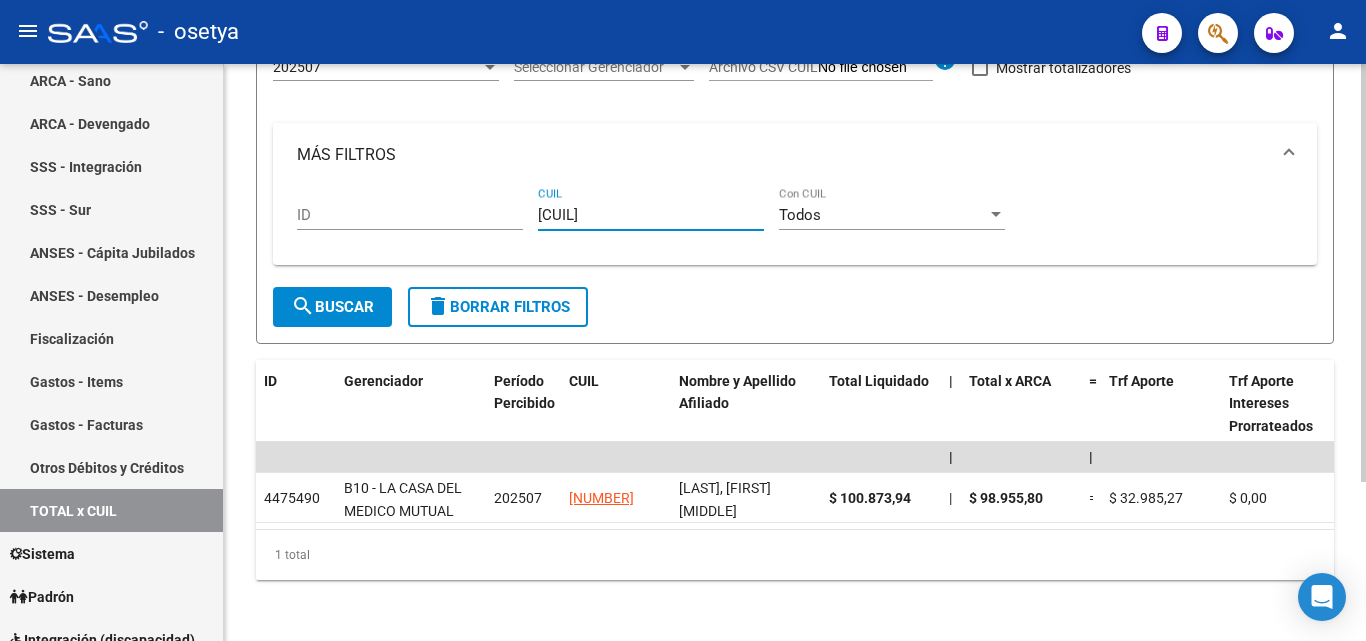 drag, startPoint x: 642, startPoint y: 219, endPoint x: 545, endPoint y: 231, distance: 97.73945 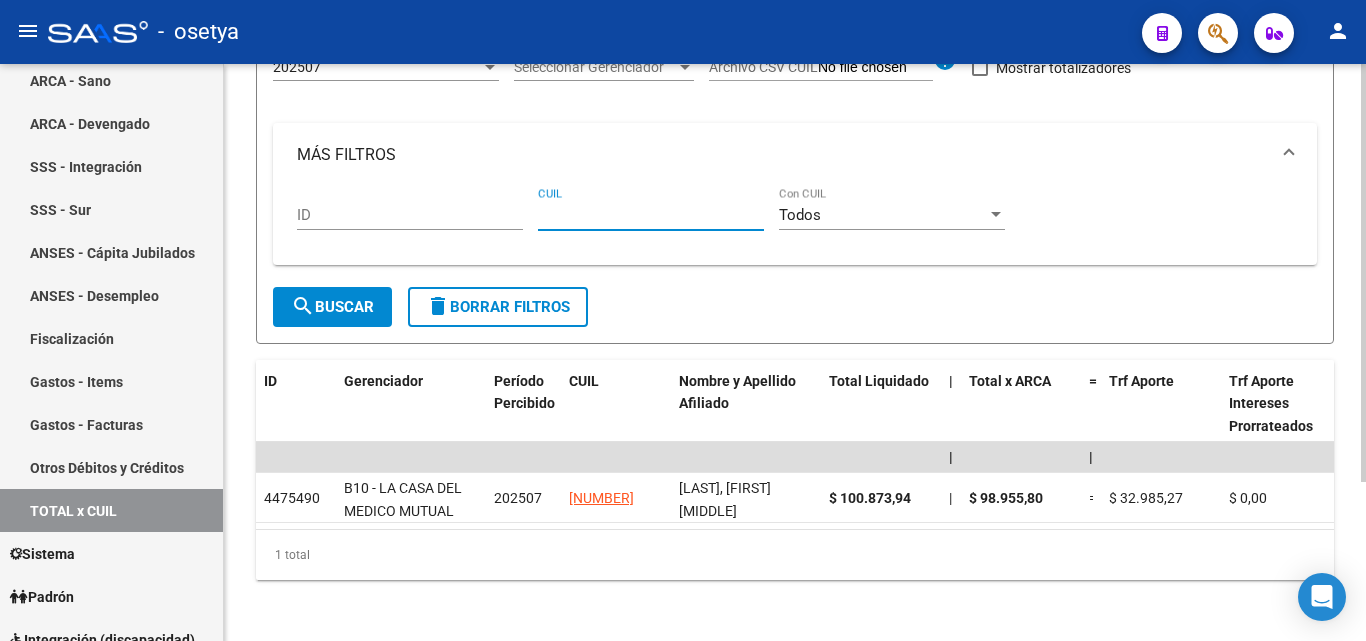 paste on "[CUIL]" 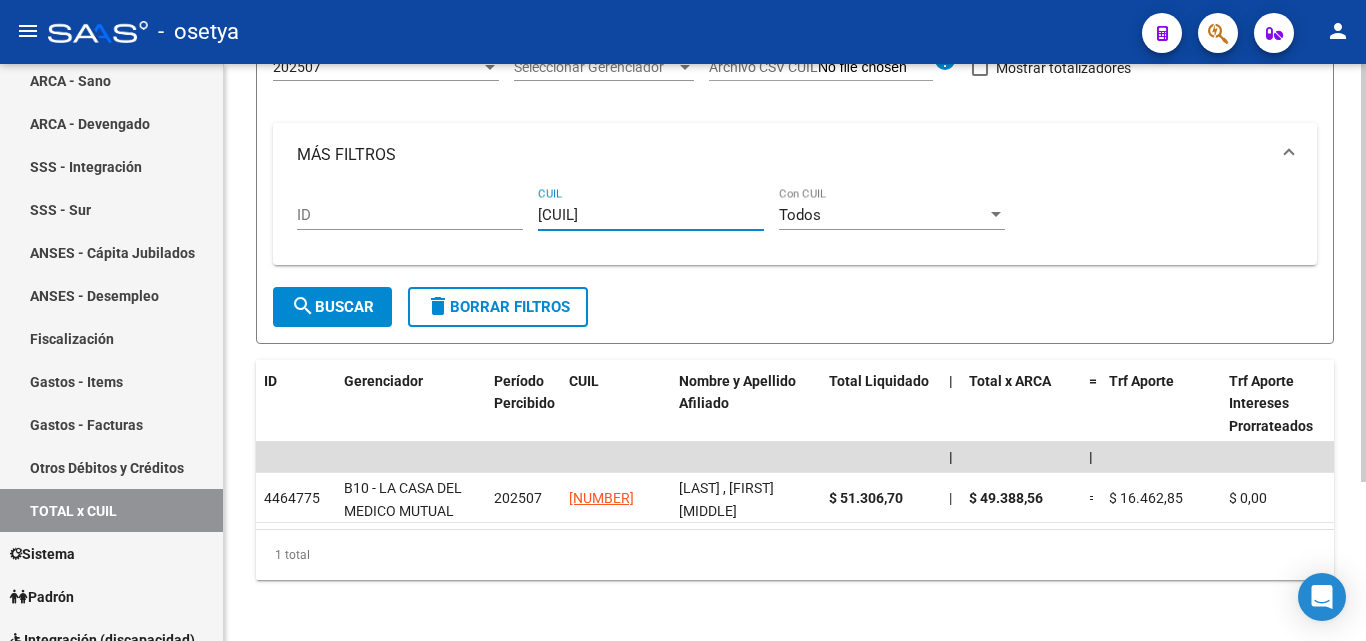 type on "[CUIL]" 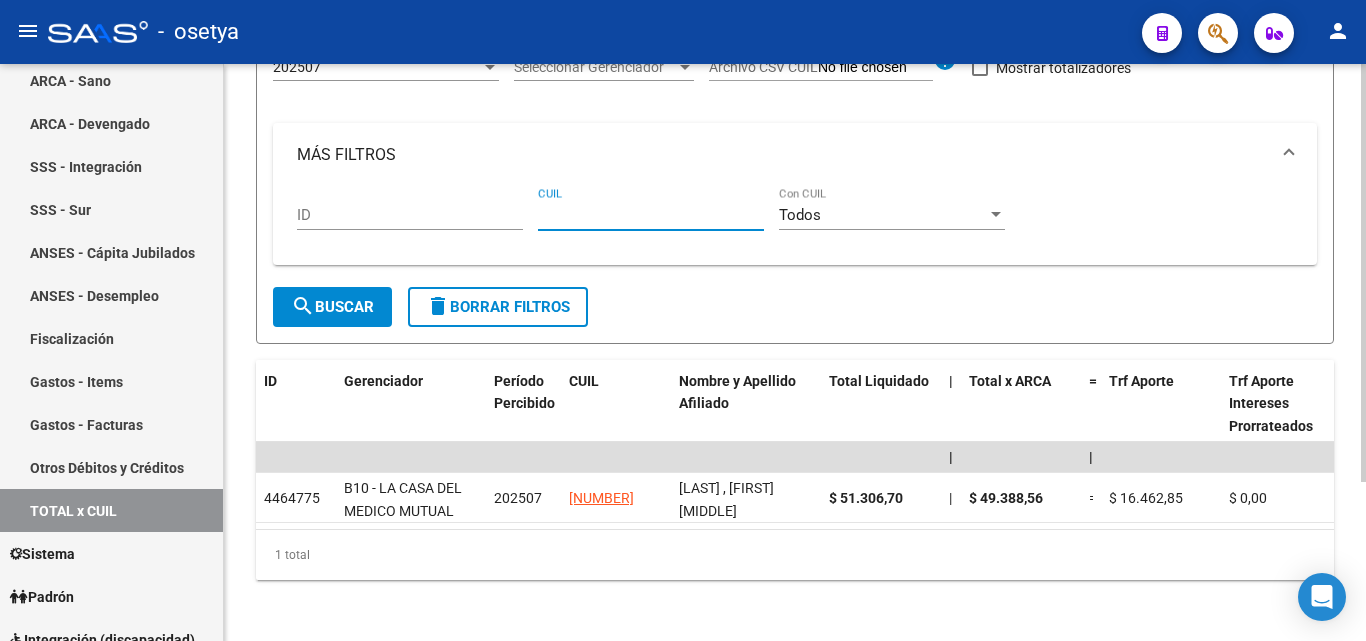 paste on "[NUMBER]-[NUMBER]-[NUMBER]" 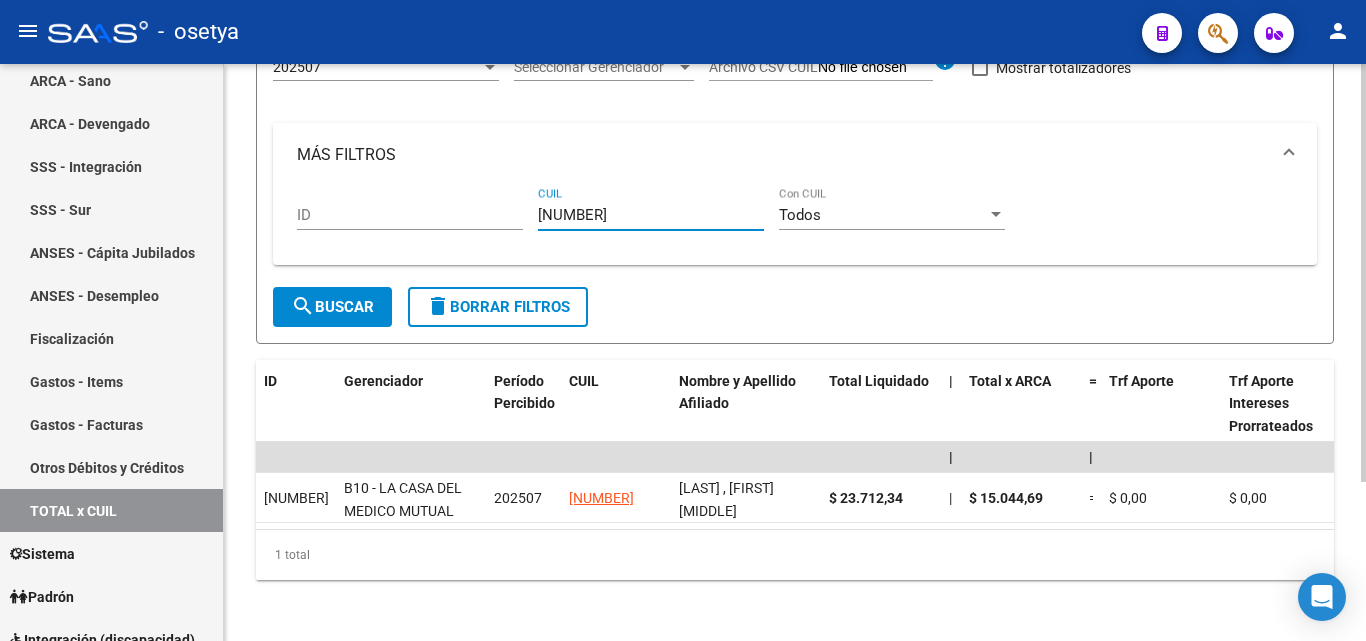 type on "[NUMBER]-[NUMBER]-[NUMBER]" 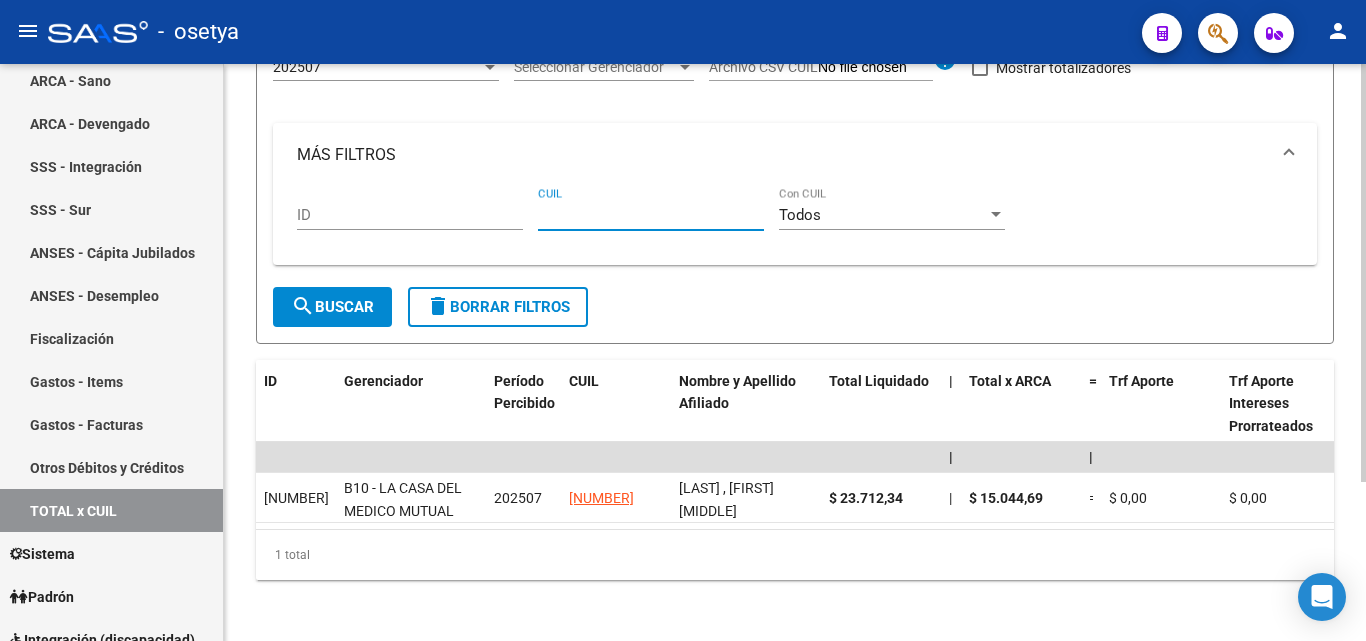 paste on "[CUIL]" 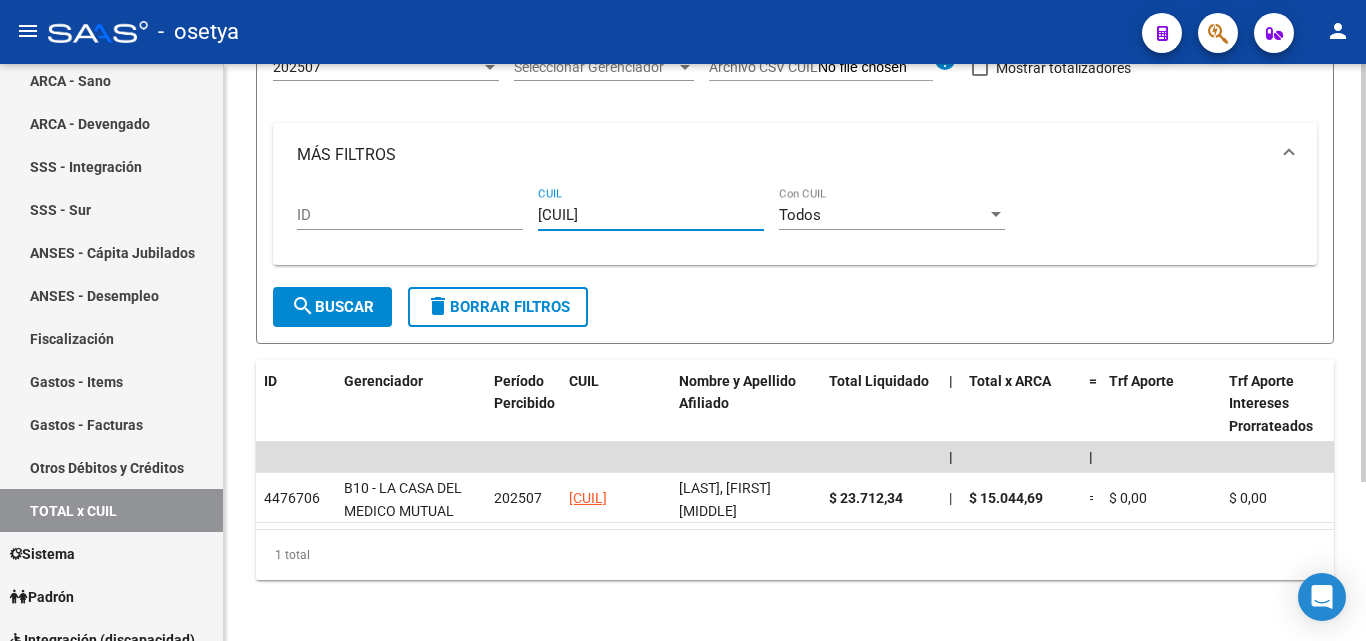 type on "[CUIL]" 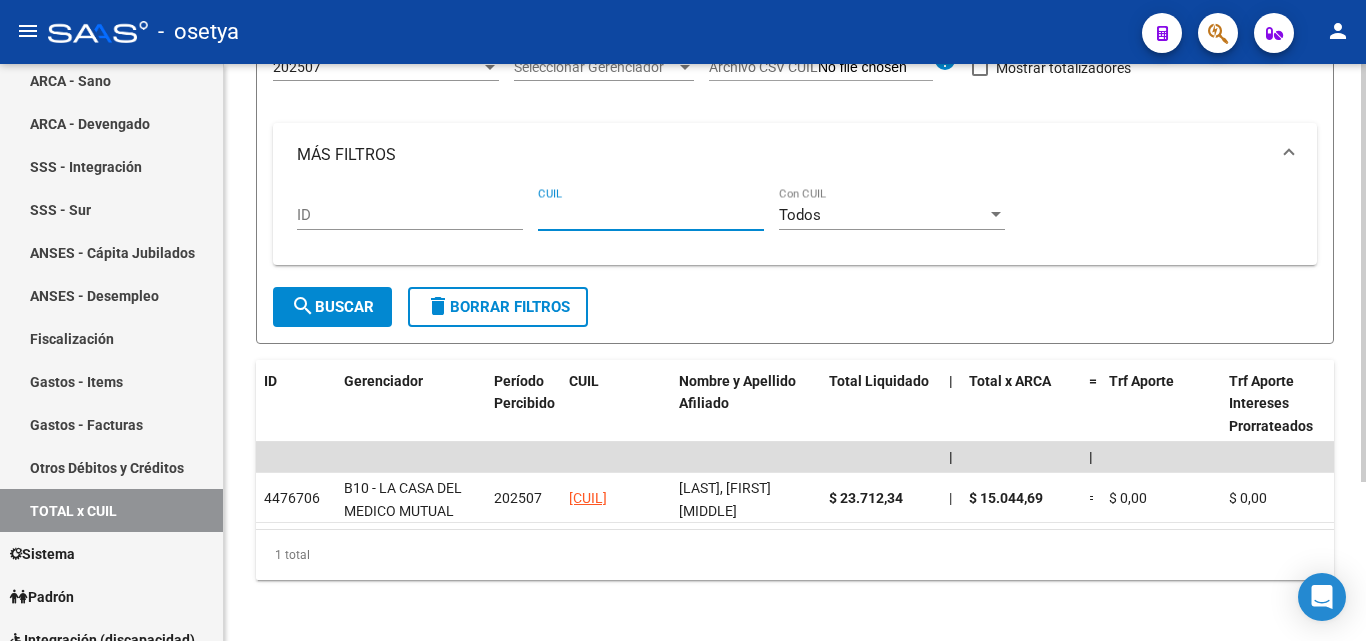 paste on "[CUIL]" 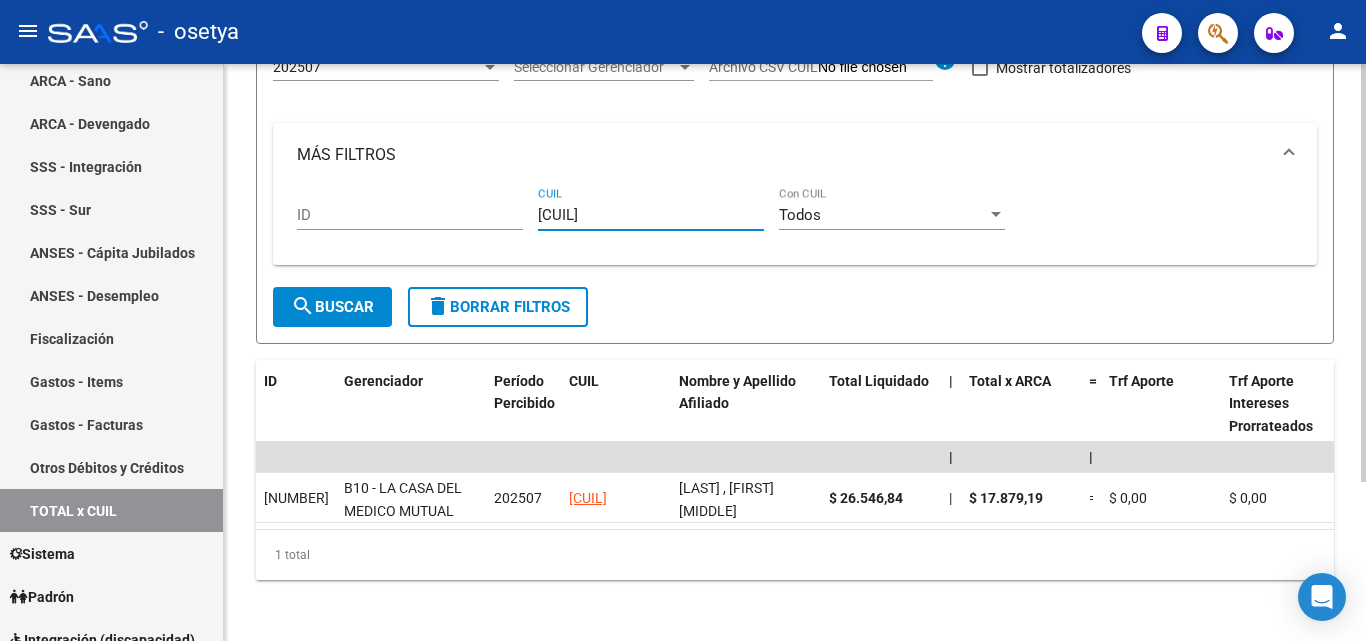 type on "[CUIL]" 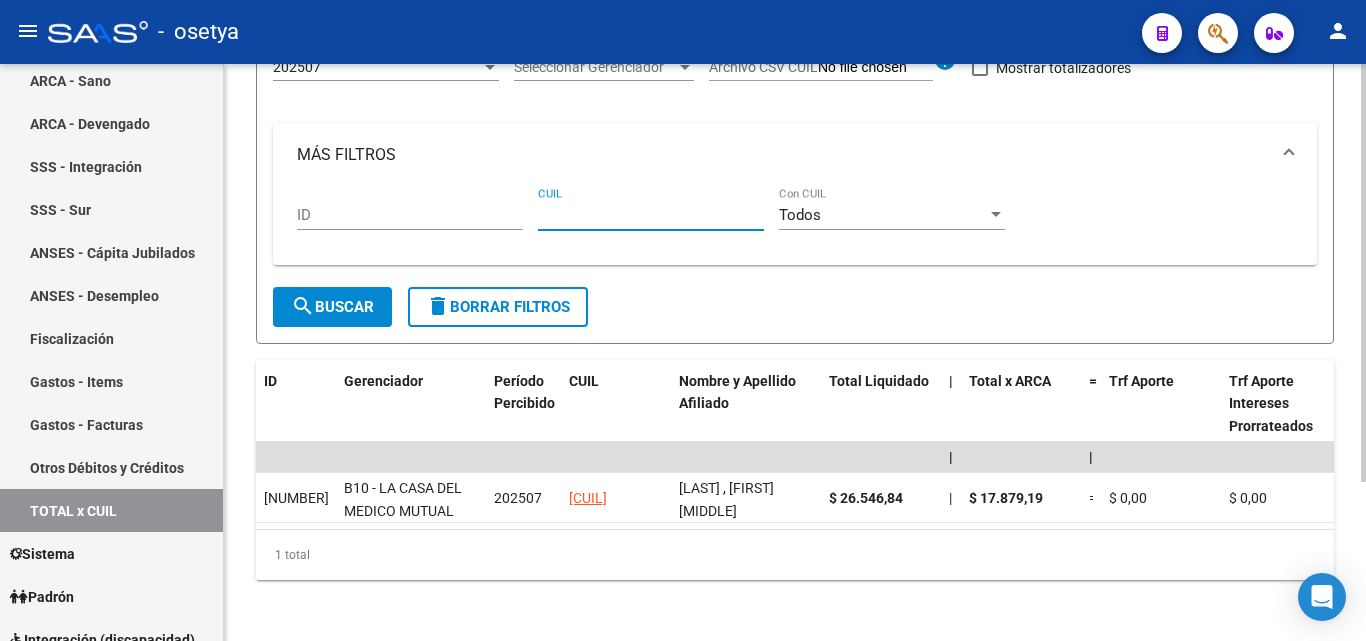 paste on "[CUIL]" 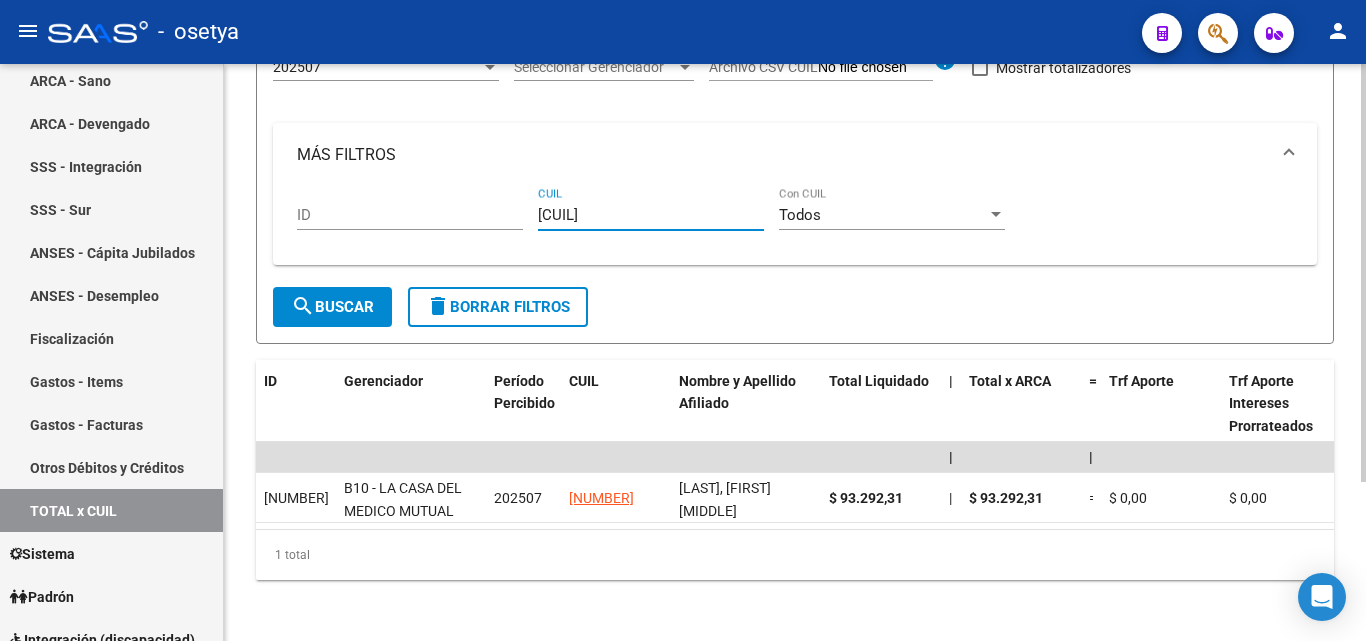 type on "[CUIL]" 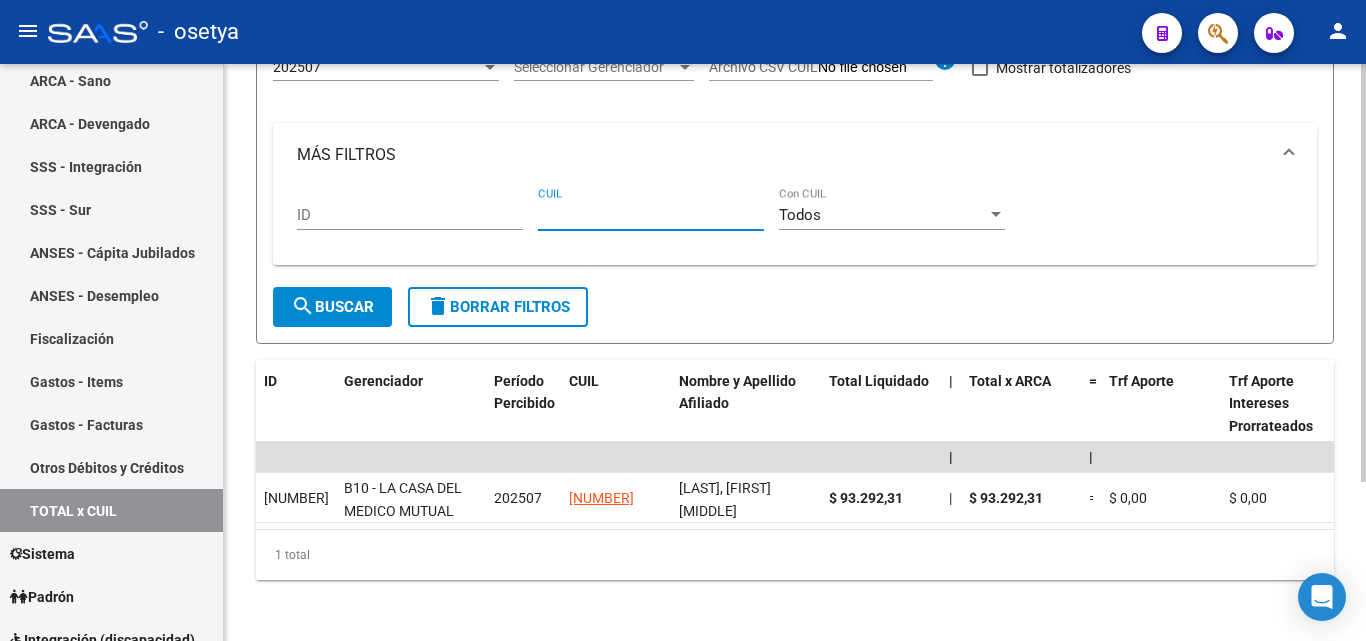drag, startPoint x: 582, startPoint y: 201, endPoint x: 551, endPoint y: 216, distance: 34.43835 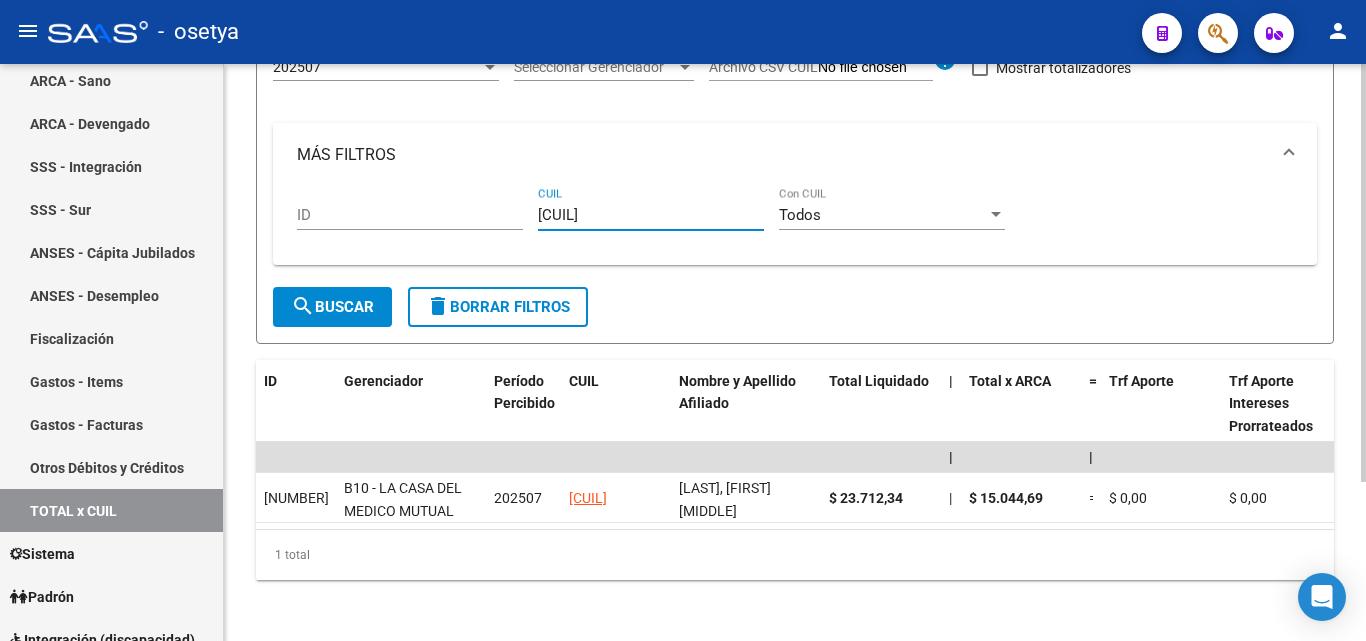 type on "[NUMBER]-[NUMBER]-[NUMBER]" 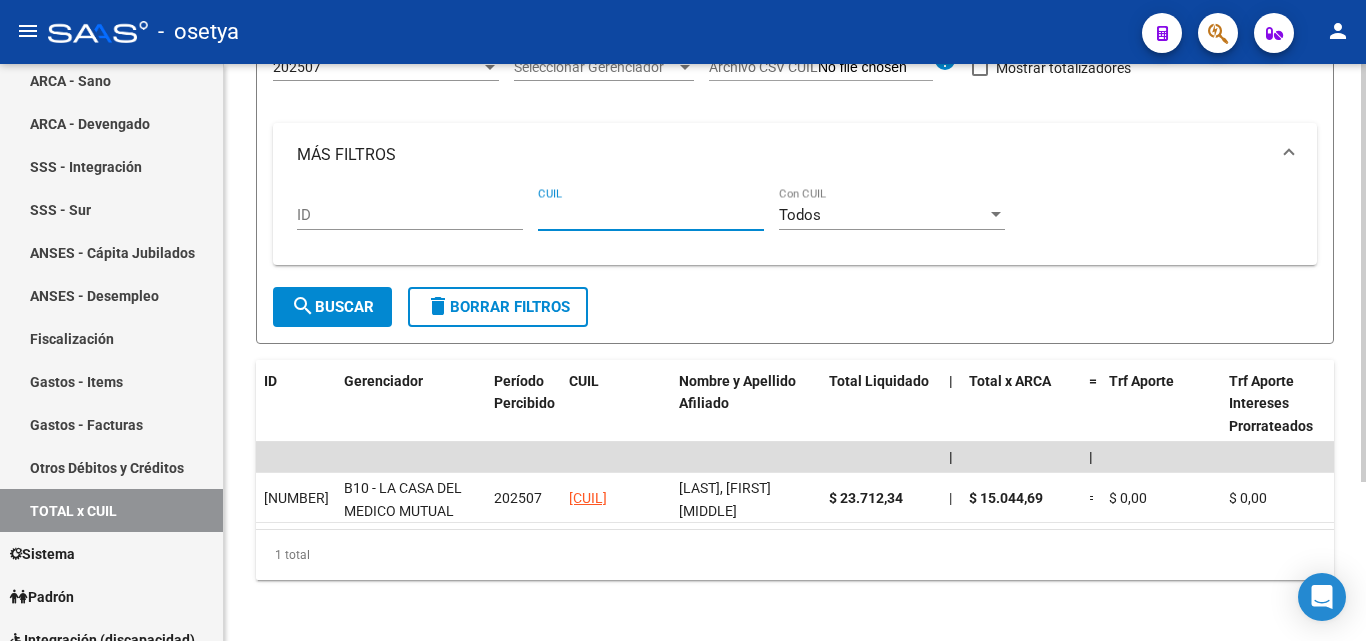 paste on "[CUIL]" 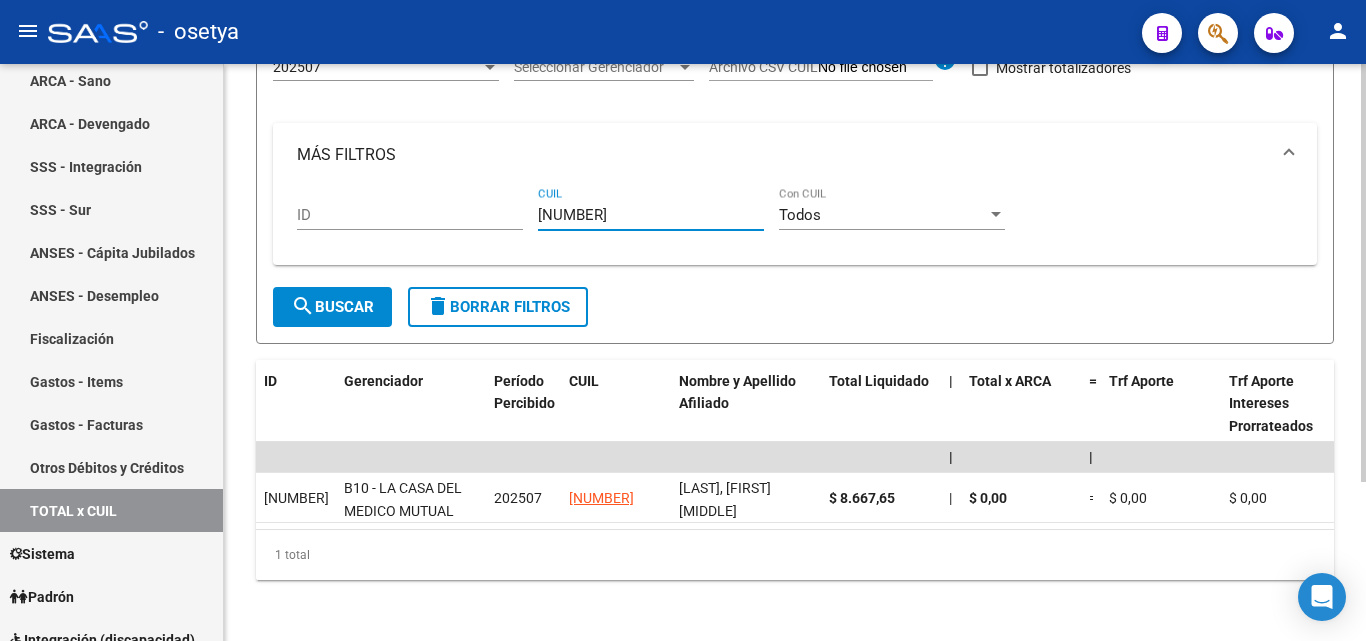 type on "[CUIL]" 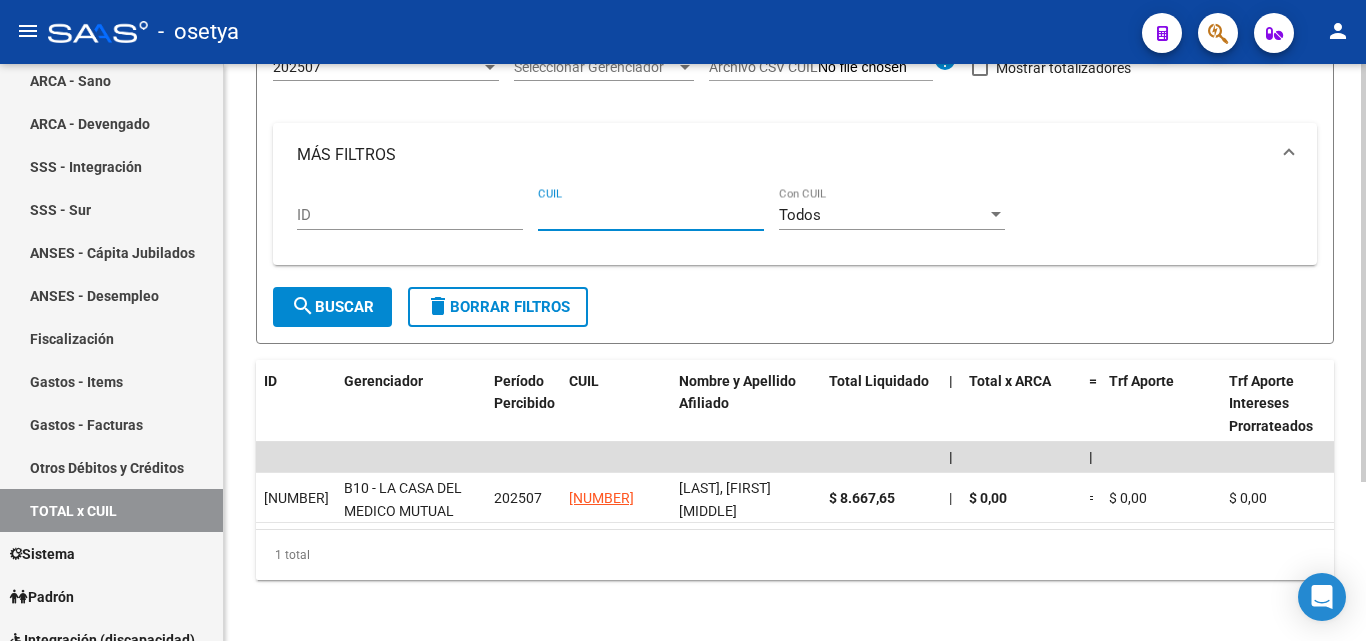 paste on "[CUIL]" 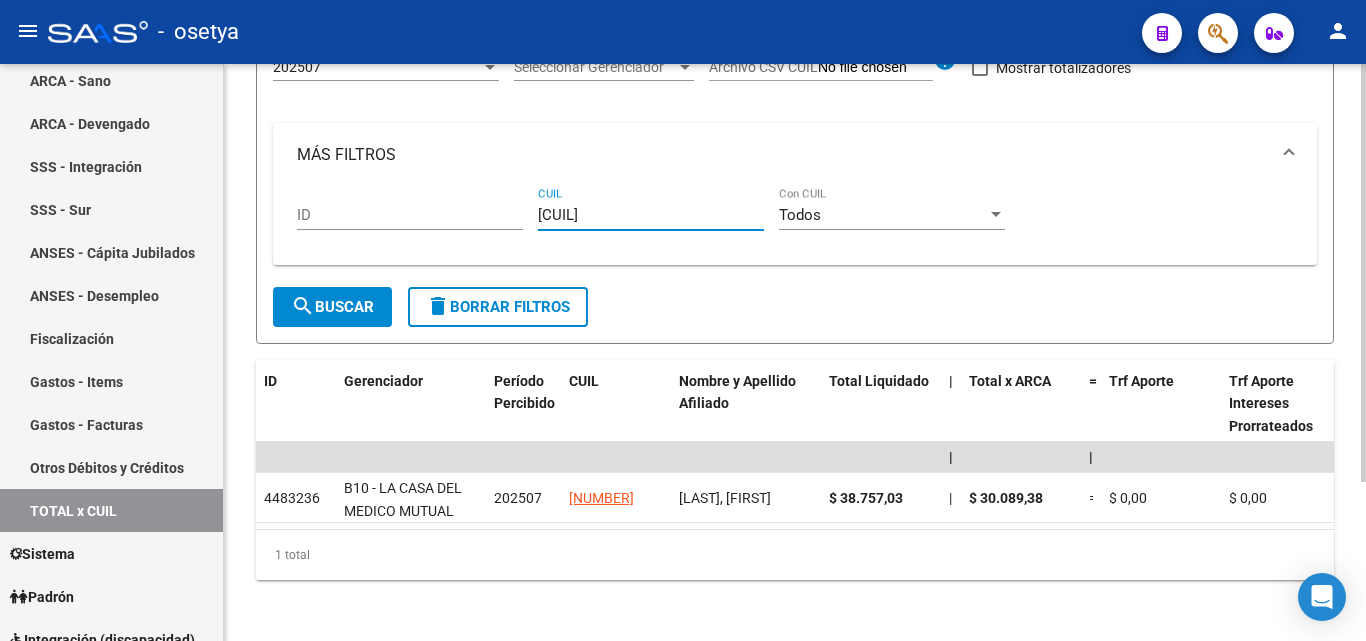 type on "[CUIL]" 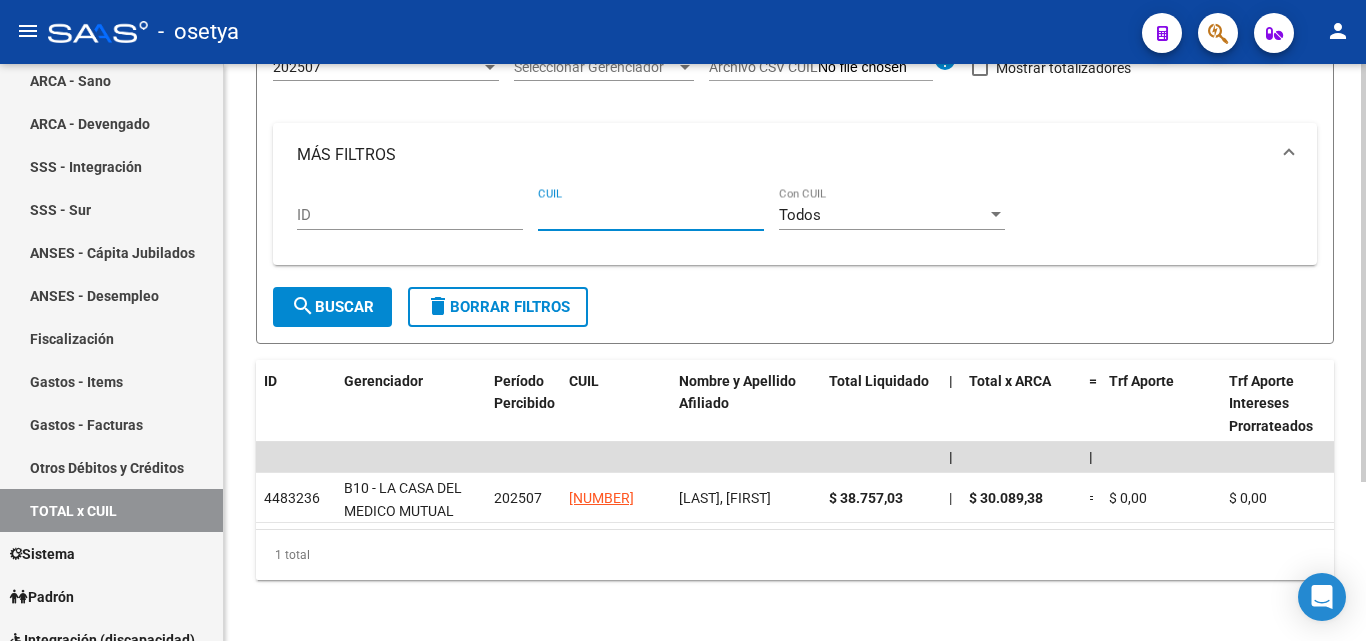 paste on "[CUIL]" 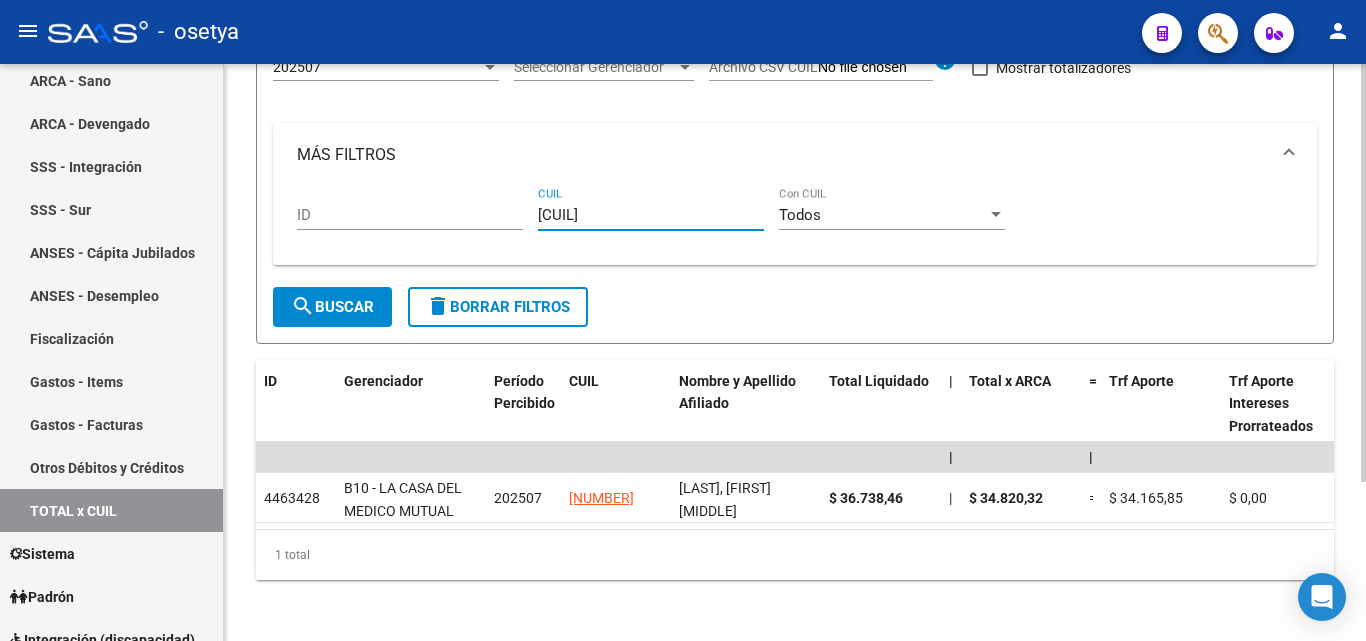 type on "[CUIL]" 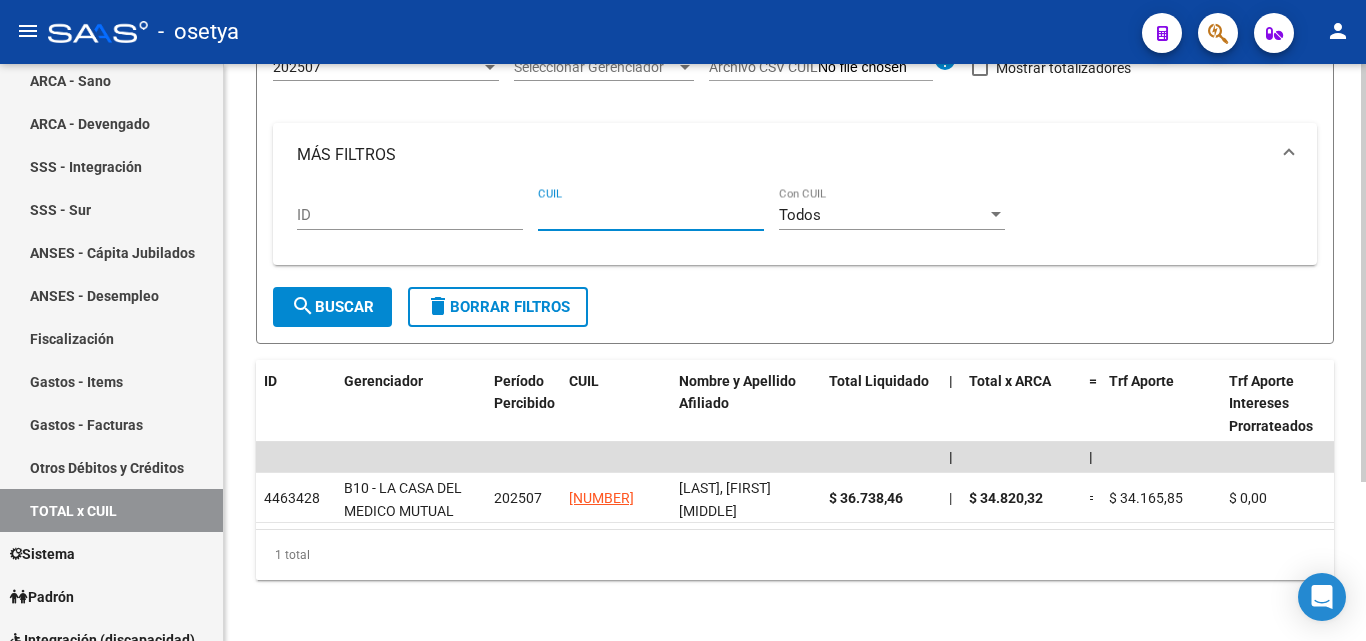 paste on "[CUIL]" 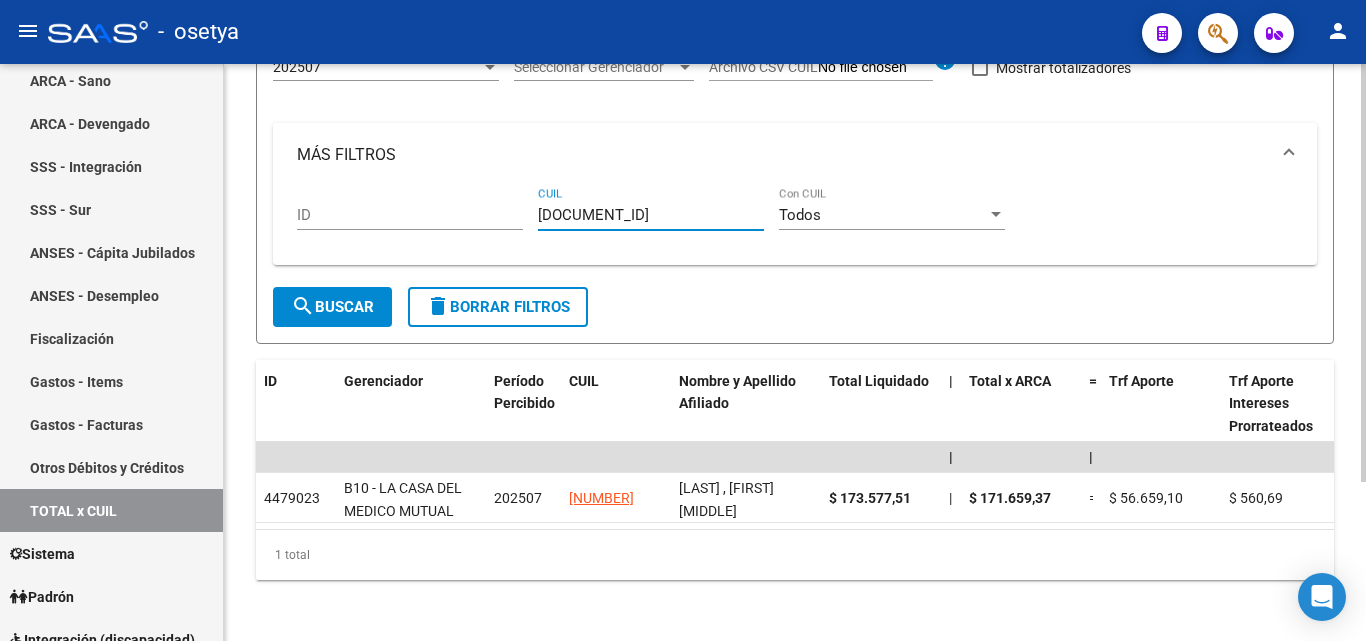 type on "[CUIL]" 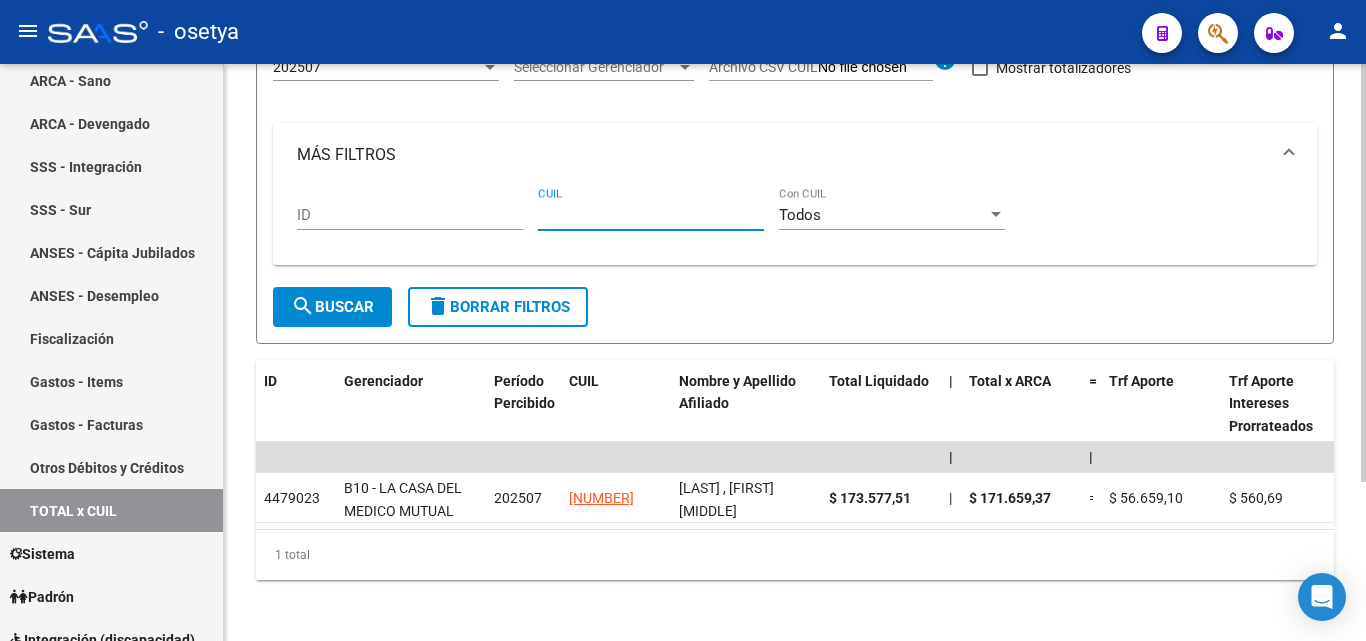 paste on "[CUIL]" 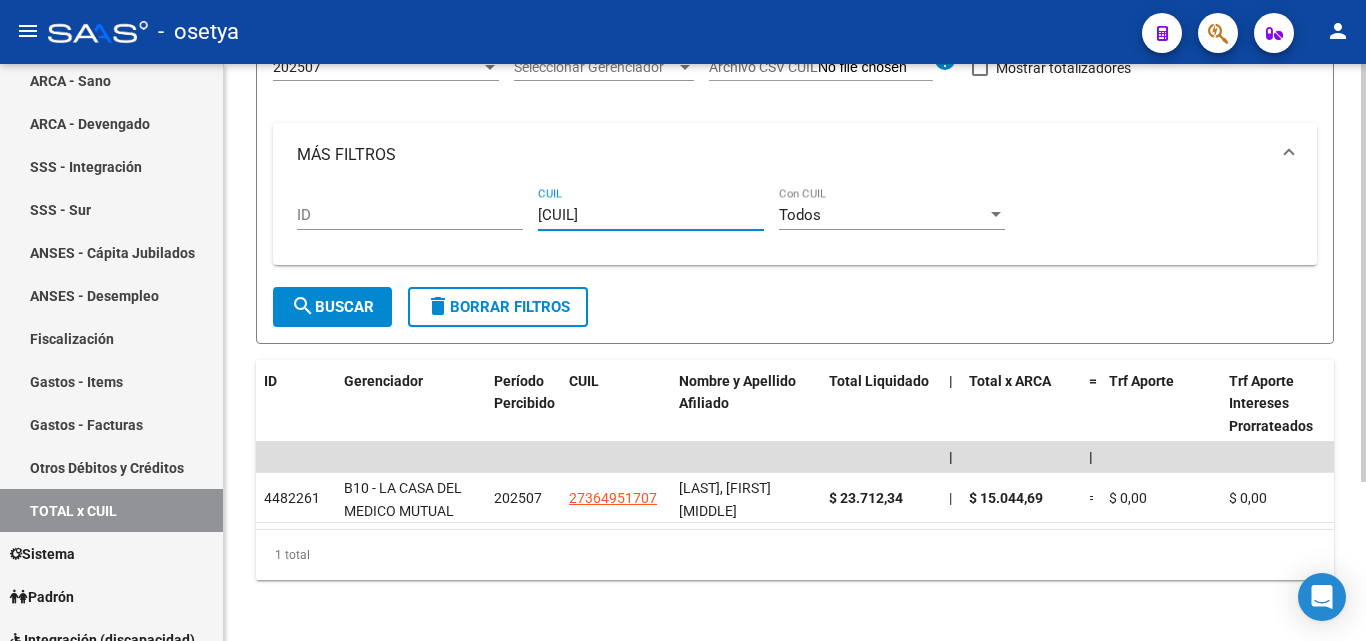 type on "[CUIL]" 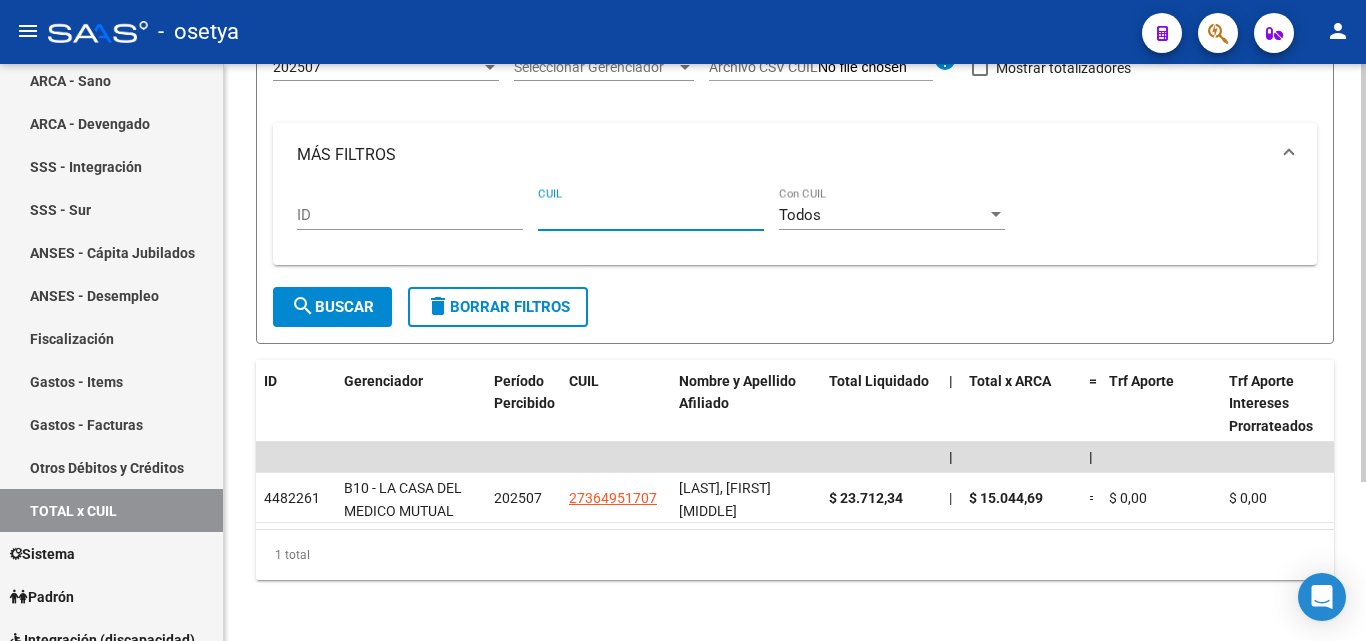 paste on "[CUIL]" 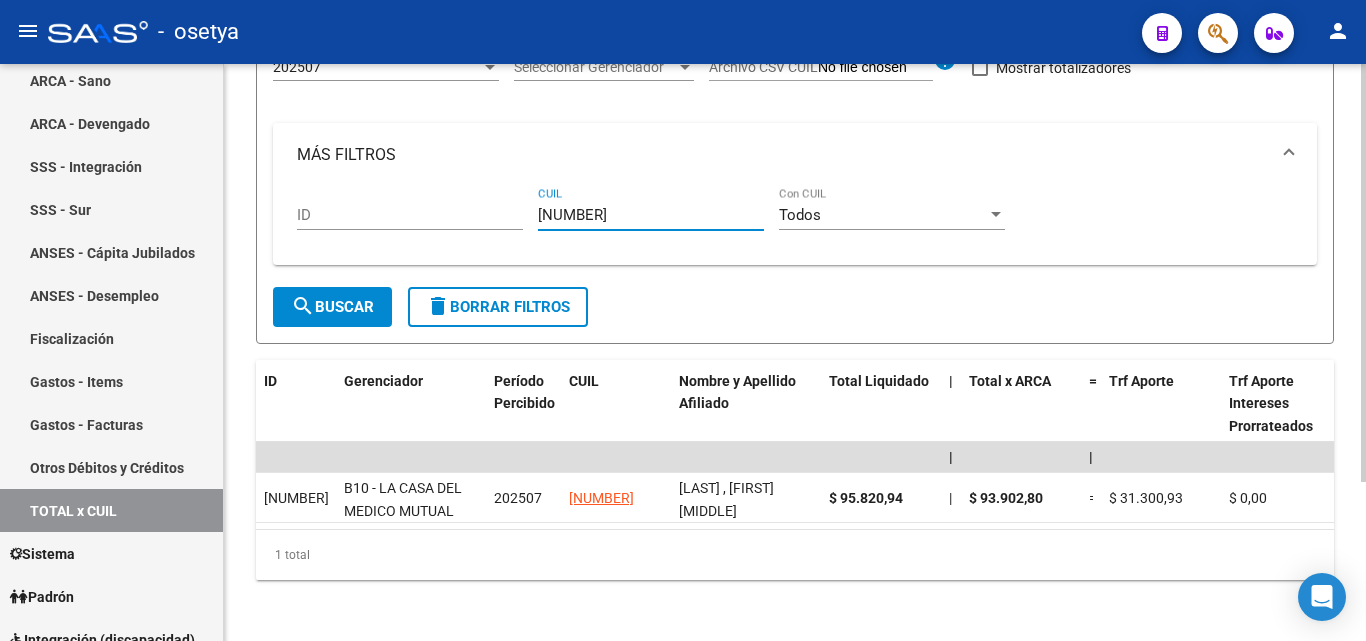 type on "[CUIL]" 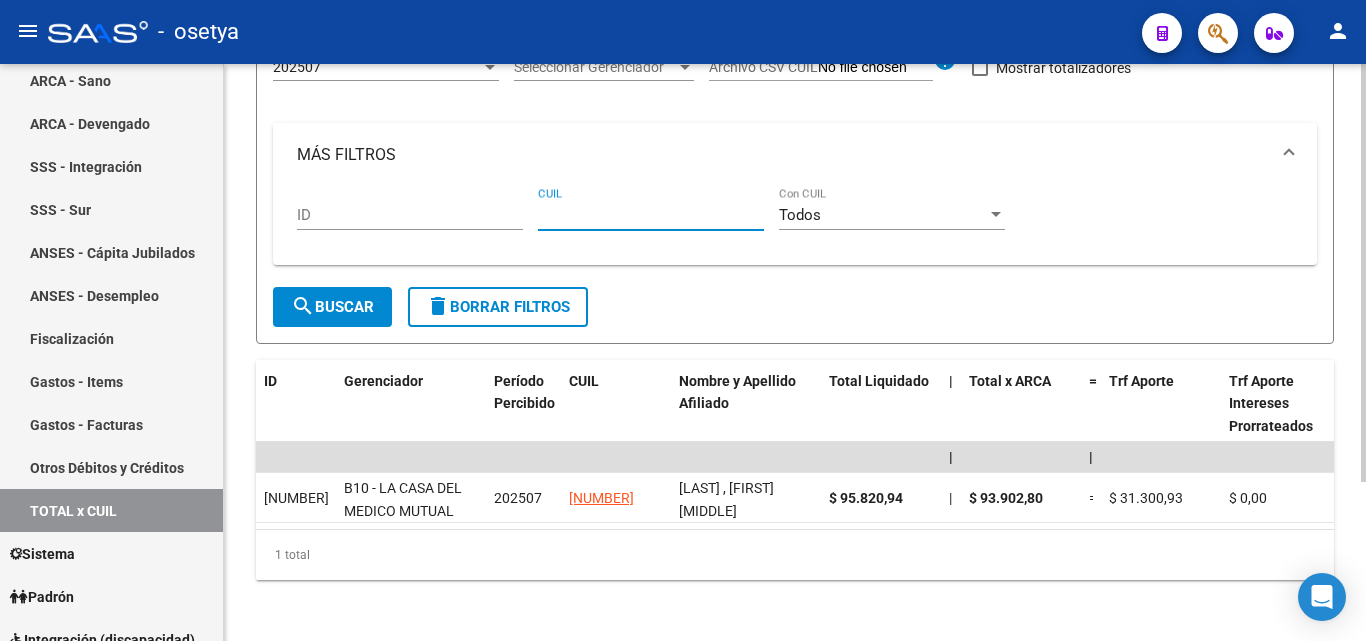 paste on "[NUMBER]-[NUMBER]-[NUMBER]" 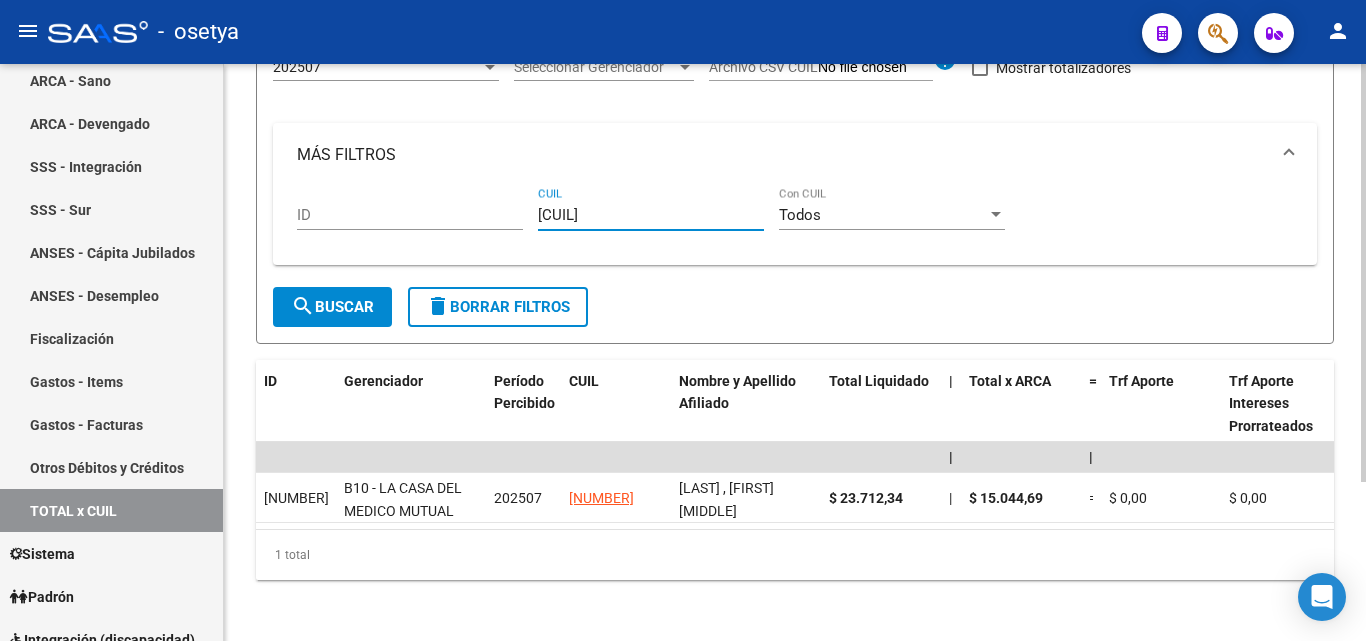 type on "[NUMBER]-[NUMBER]-[NUMBER]" 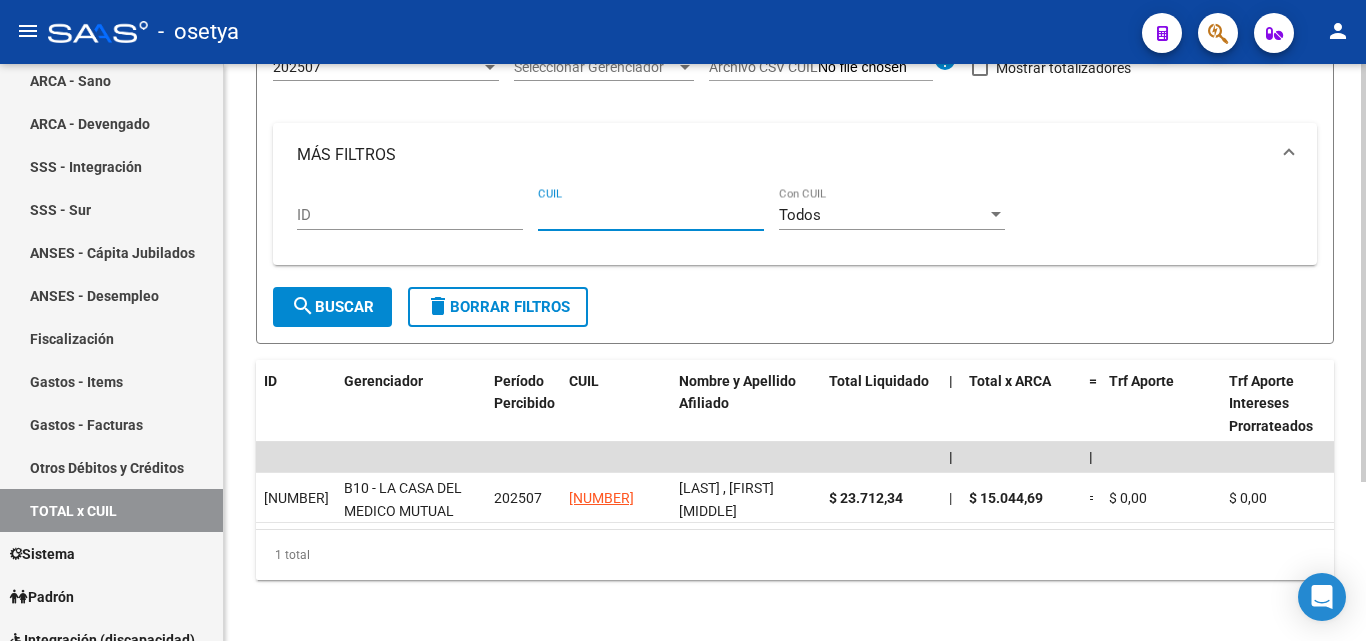 paste on "[CUIL]" 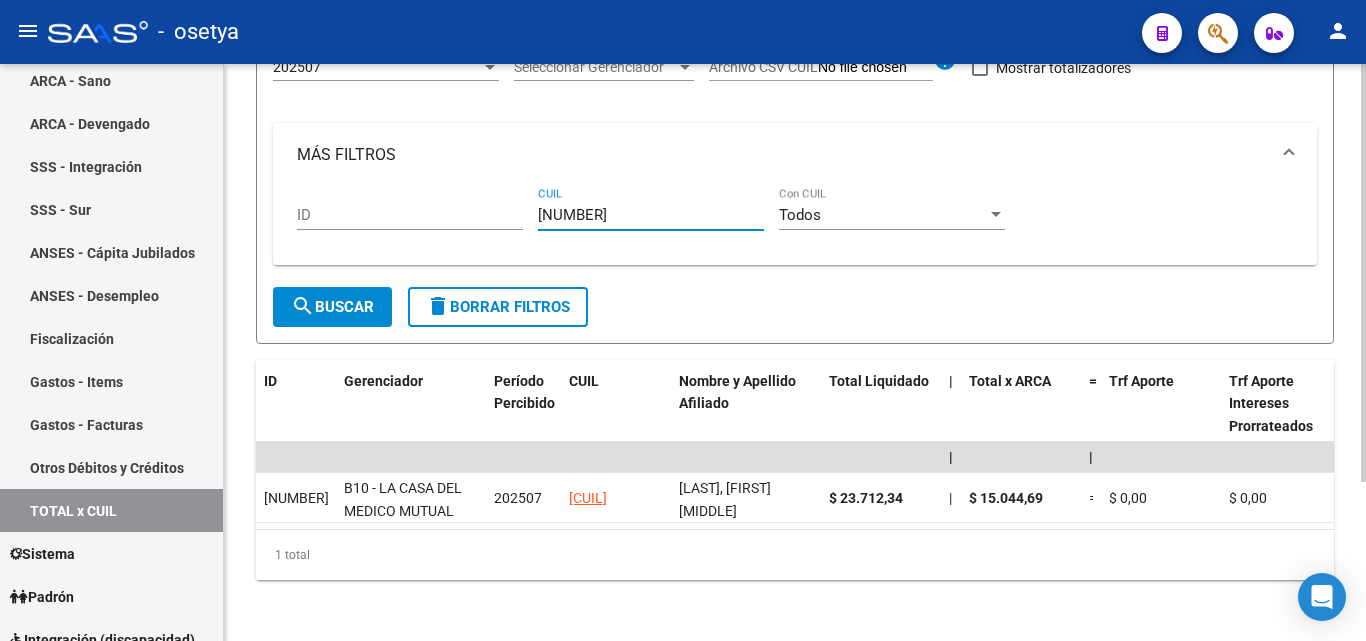 type on "[CUIL]" 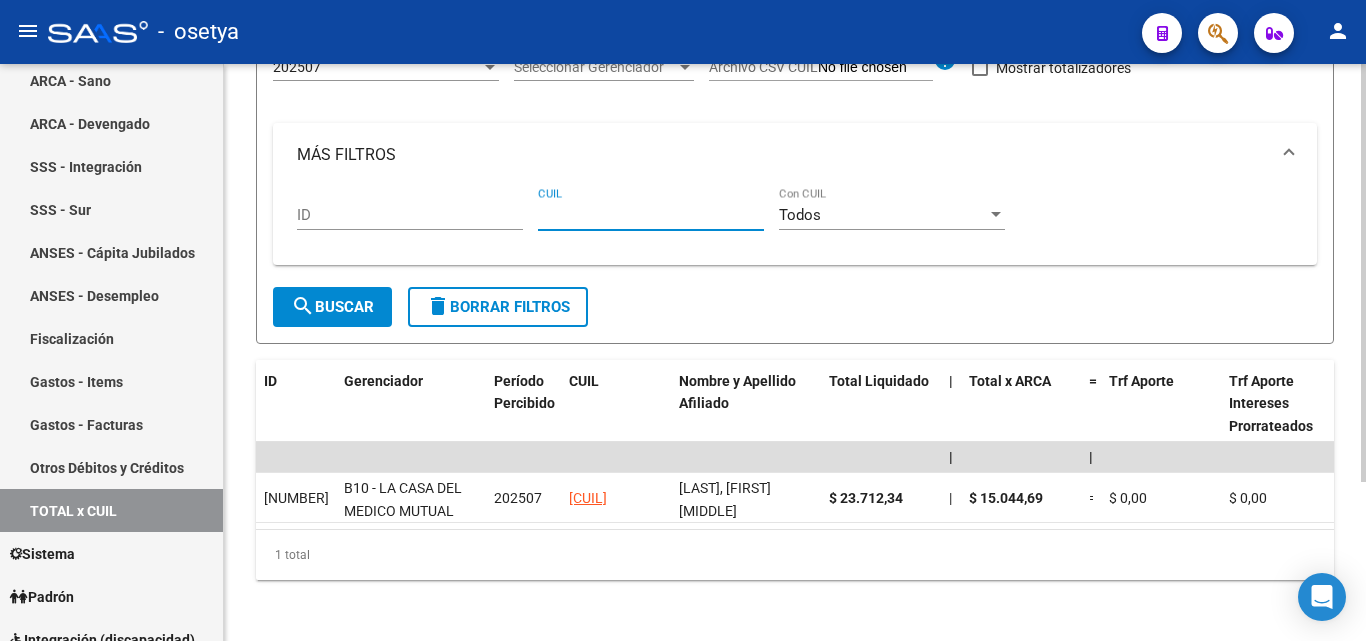 paste on "[CUIL]" 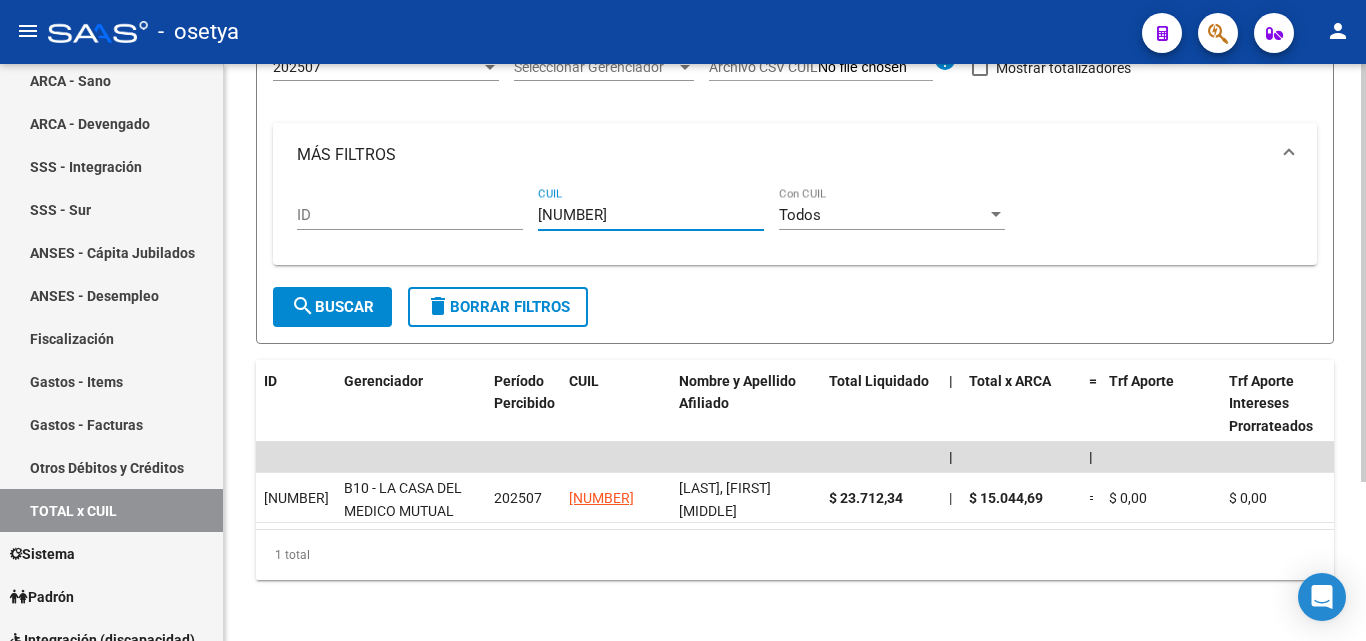 type on "[CUIL]" 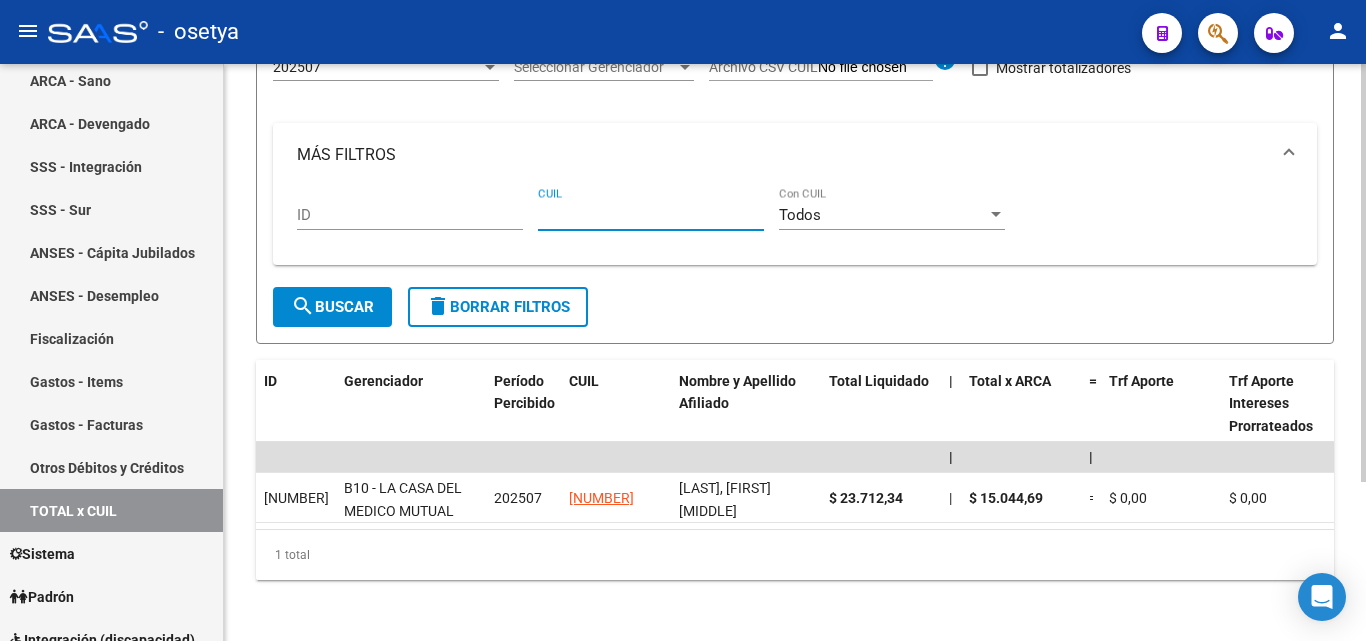 paste on "[CUIL]" 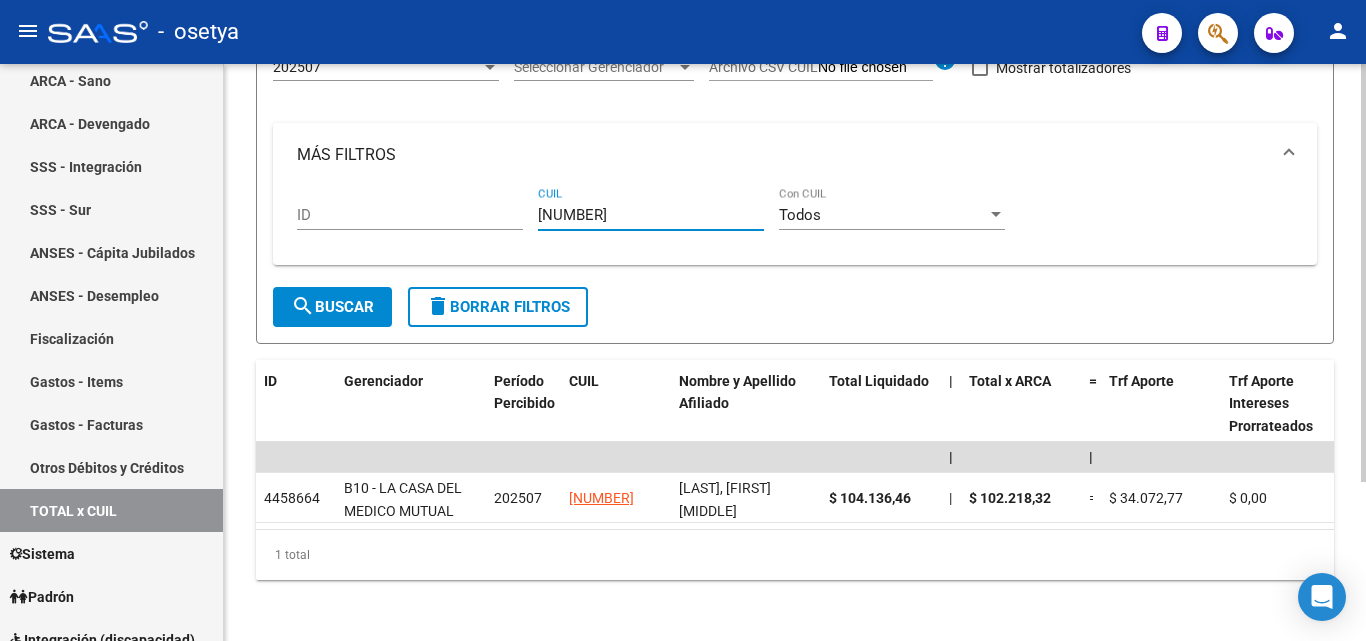 type on "[CUIL]" 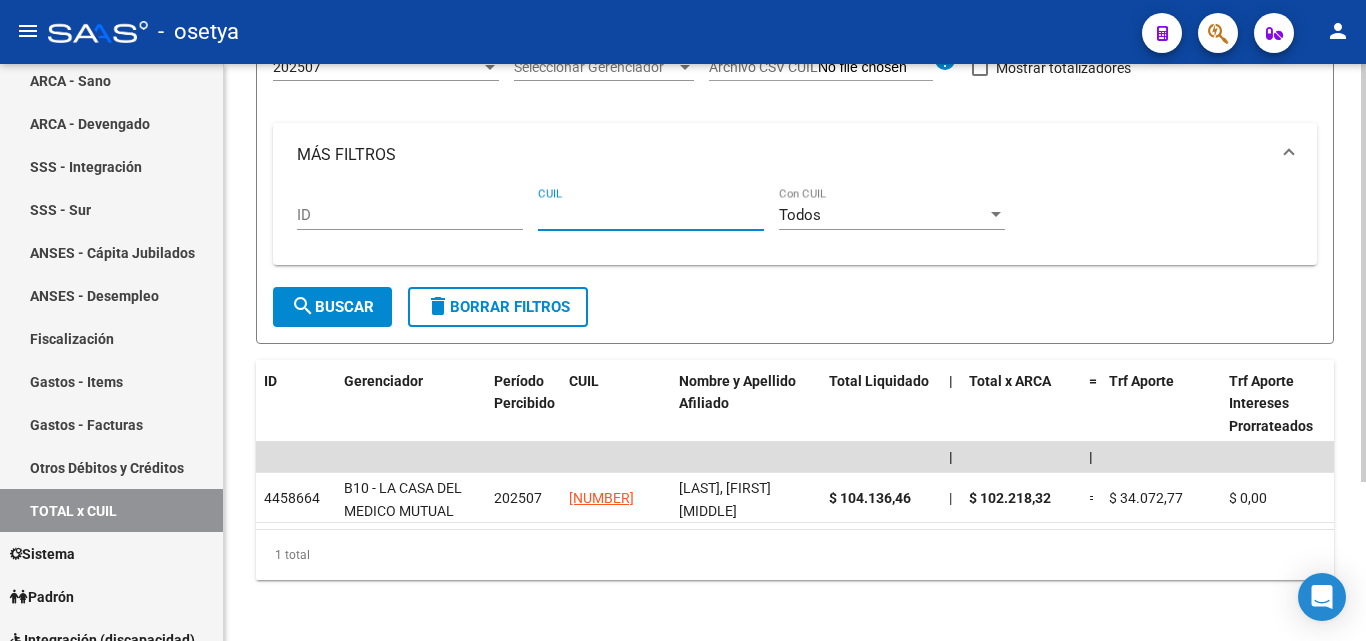 paste on "[CUIL]" 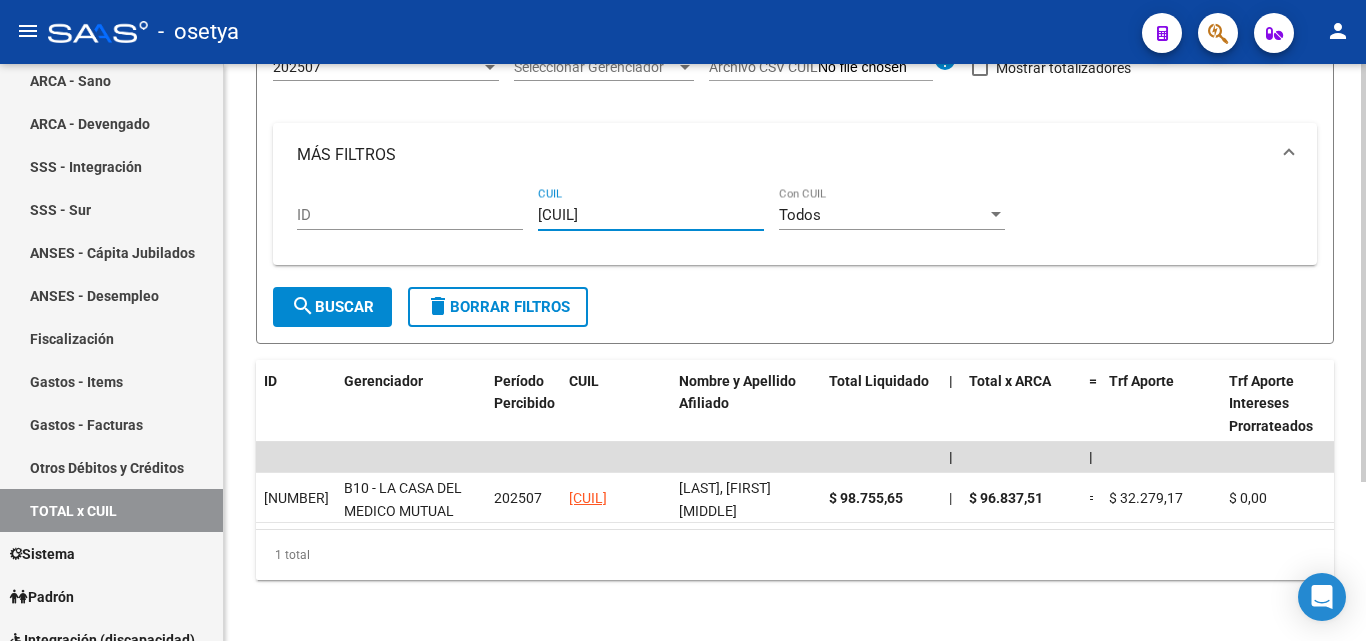 type on "[CUIL]" 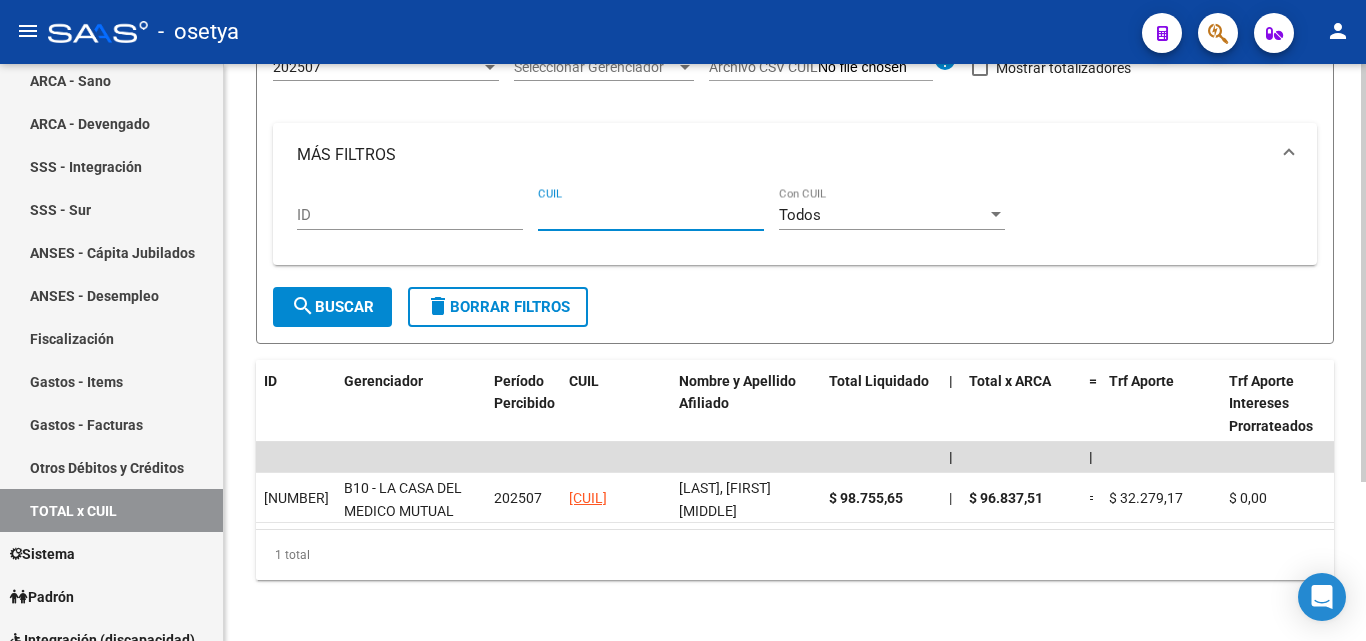 paste on "[CUIL]" 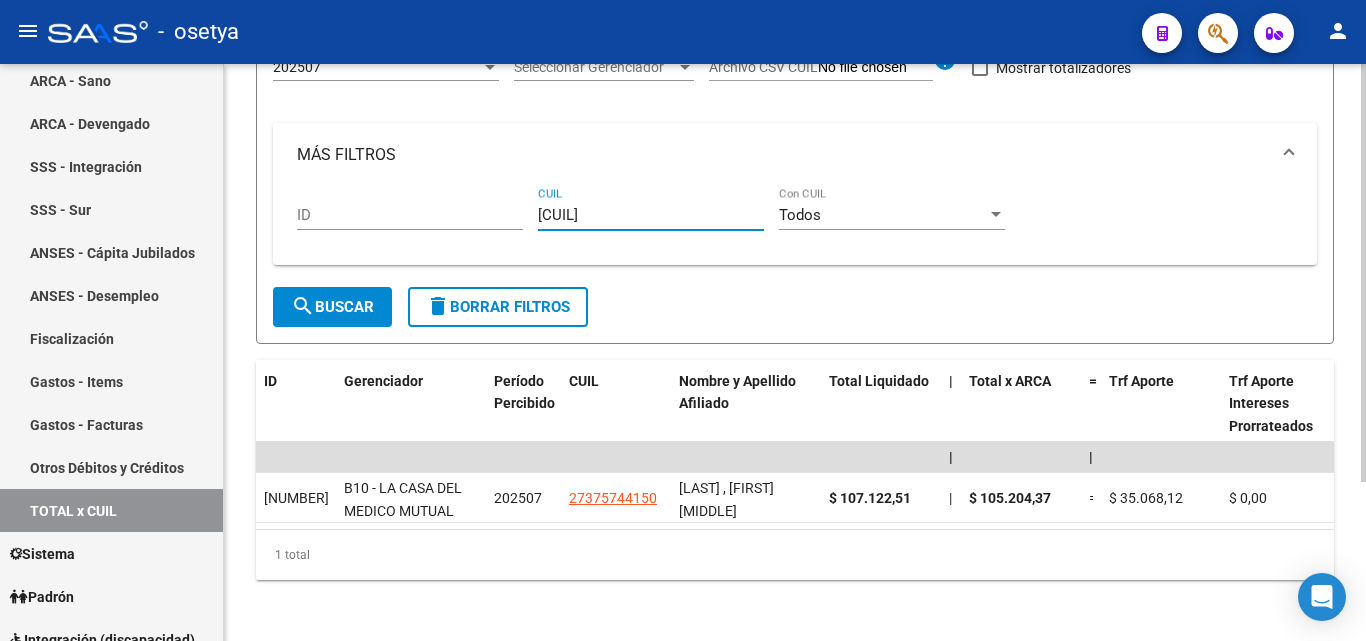 type on "[CUIL]" 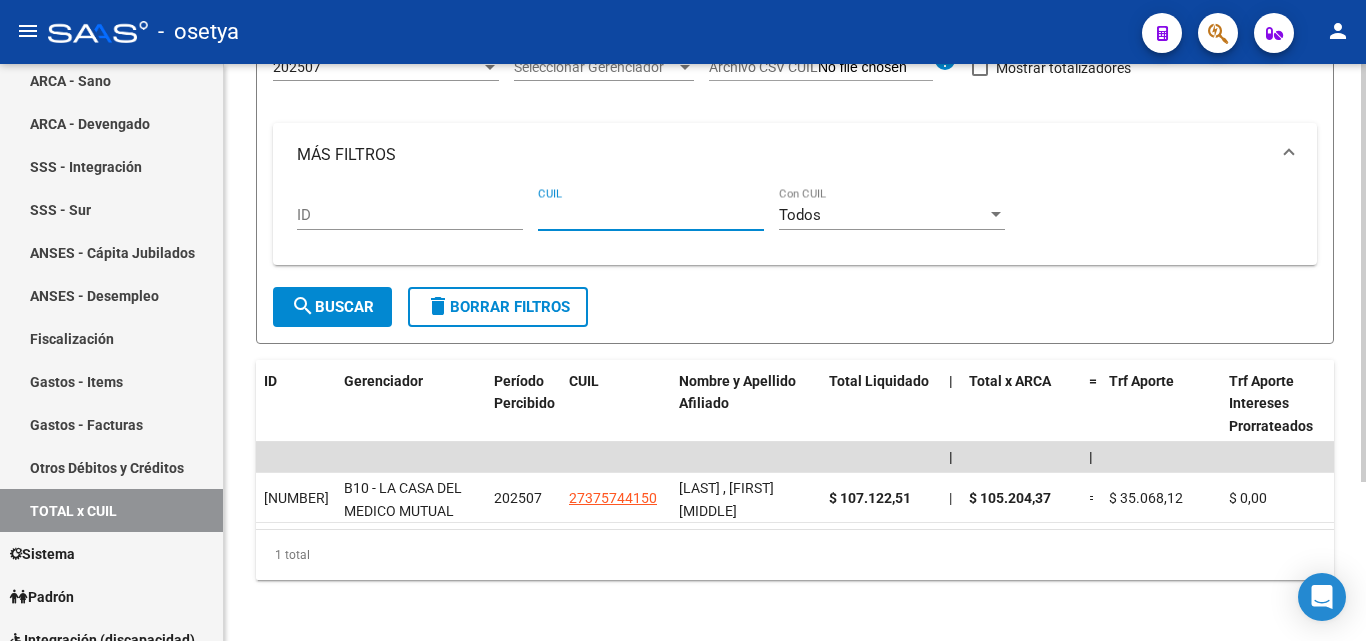 paste on "[CUIL]" 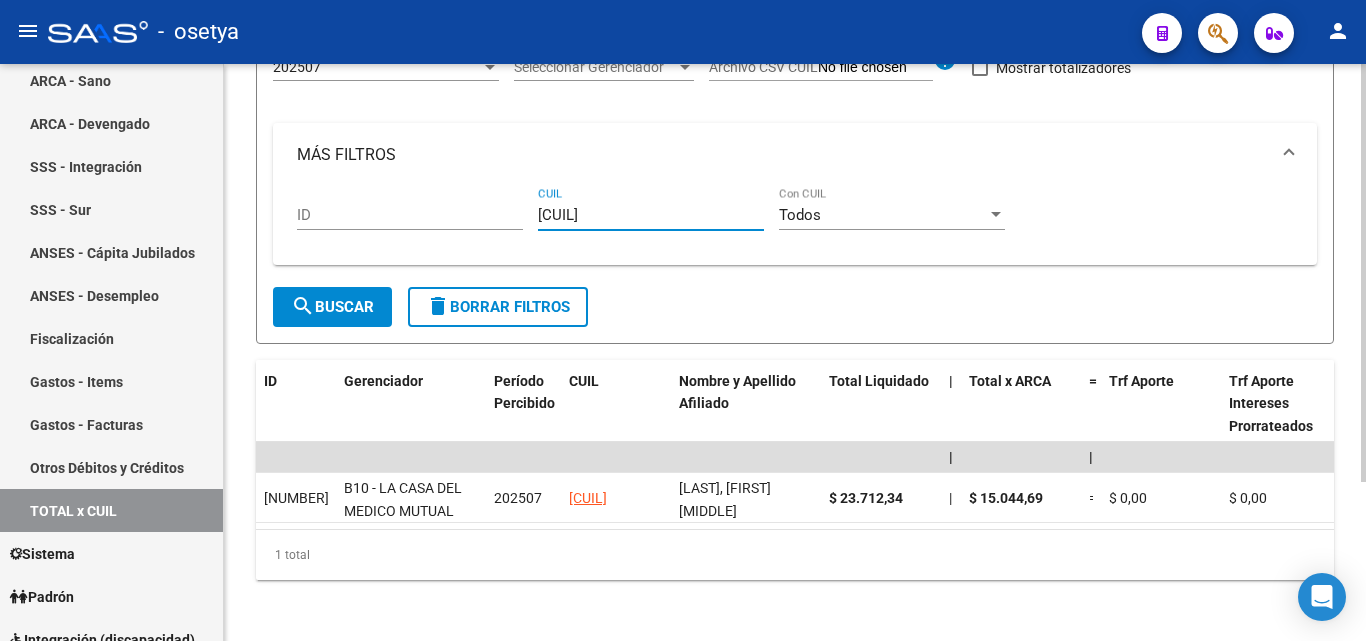 type on "[CUIL]" 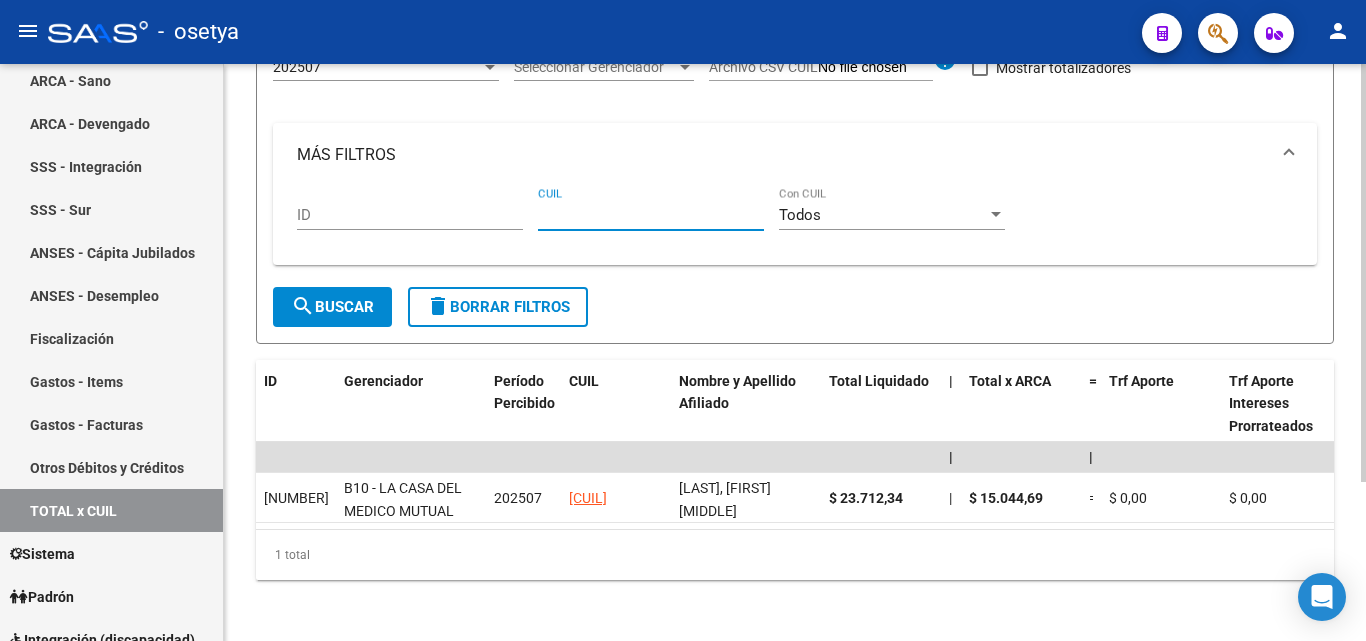 paste on "[CUIL]" 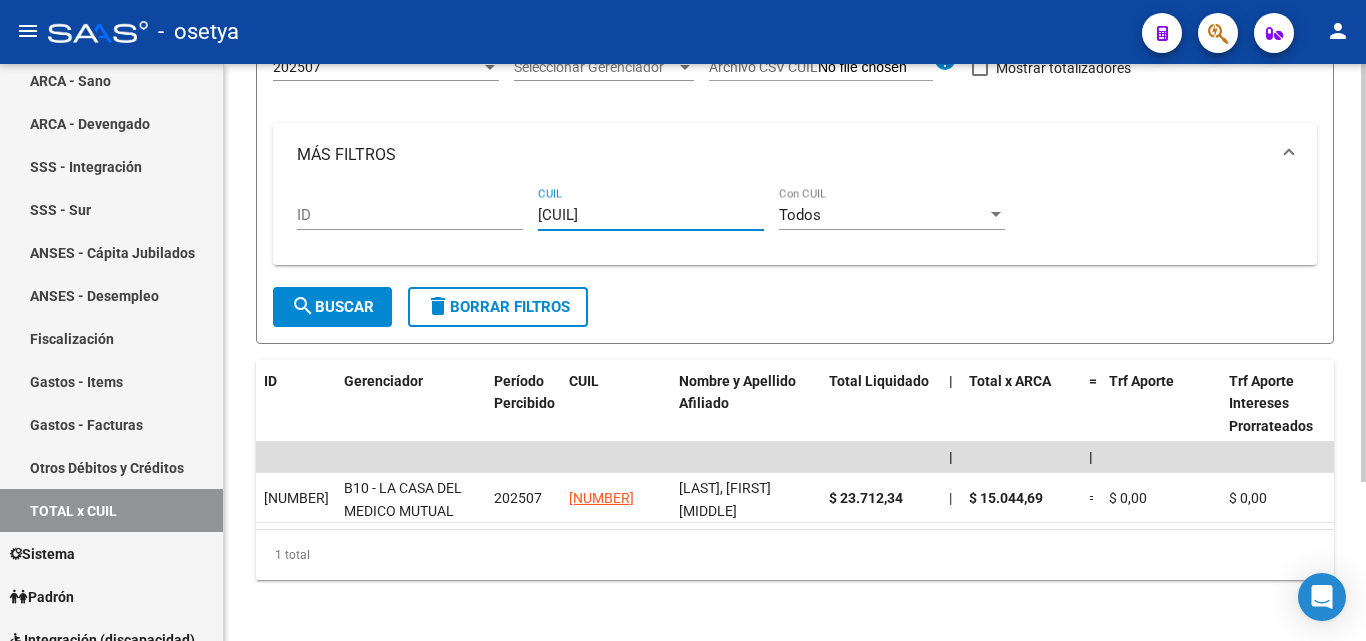 type on "[CUIL]" 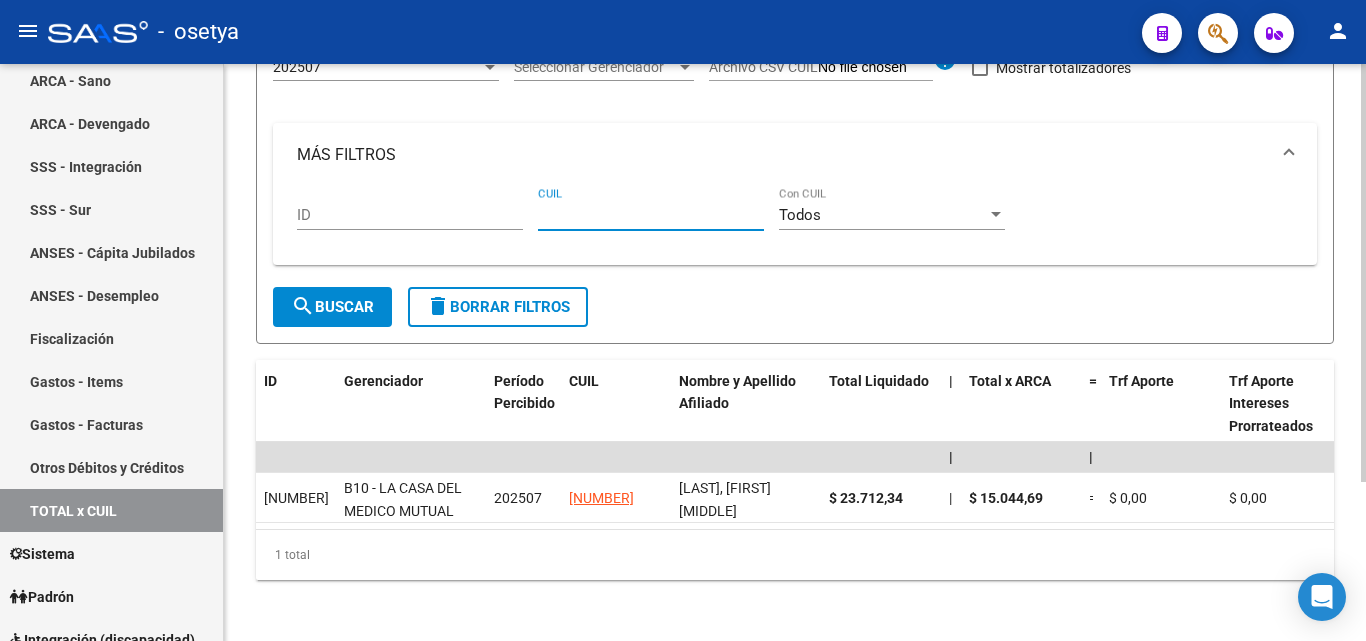 paste on "[CUIL]" 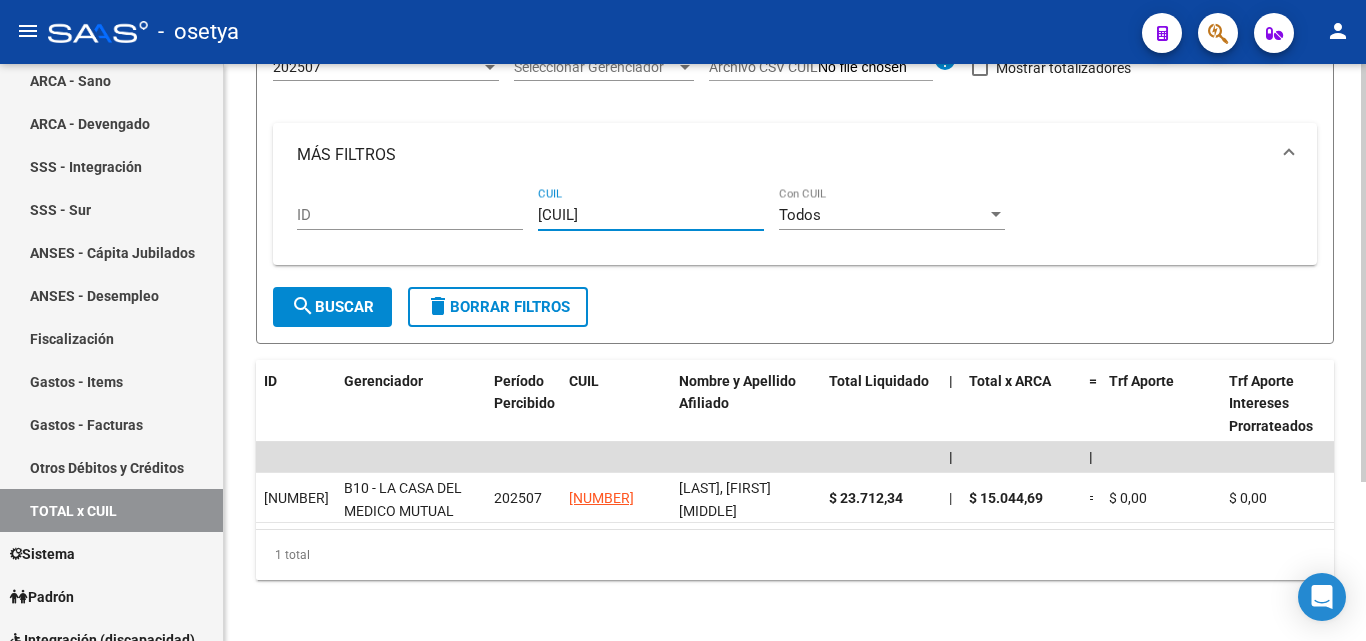 drag, startPoint x: 643, startPoint y: 213, endPoint x: 527, endPoint y: 225, distance: 116.61904 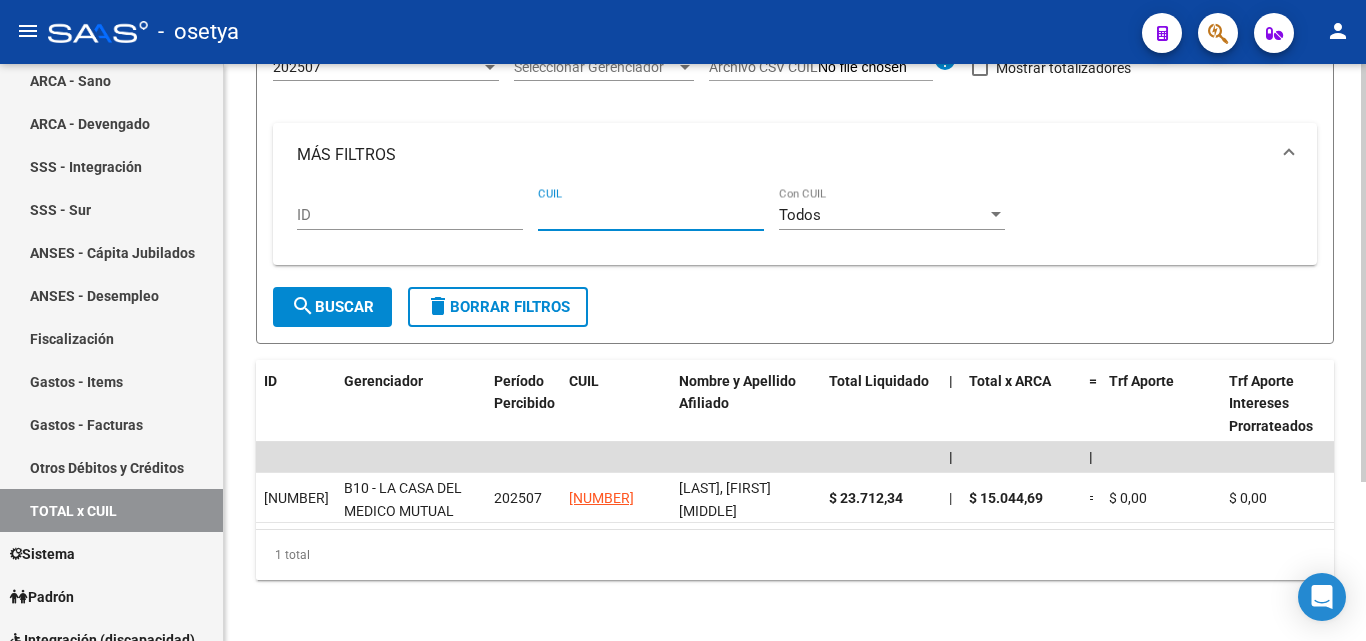 paste on "27-38450758-7" 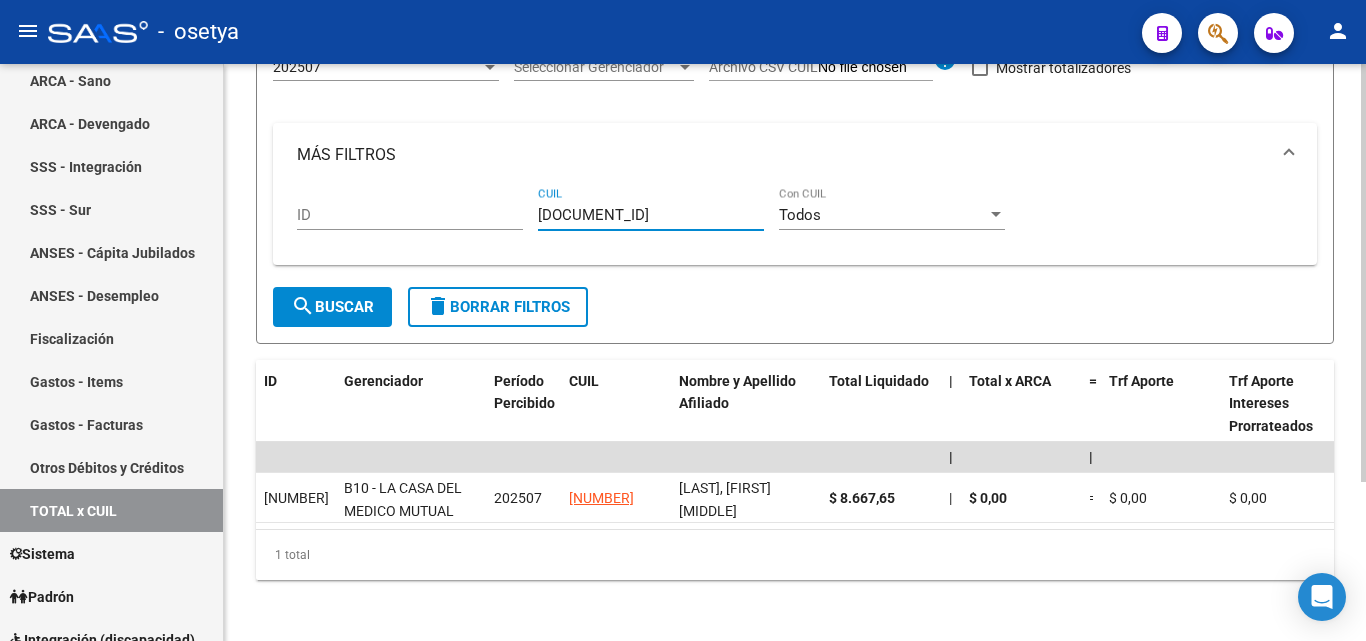 type on "27-38450758-7" 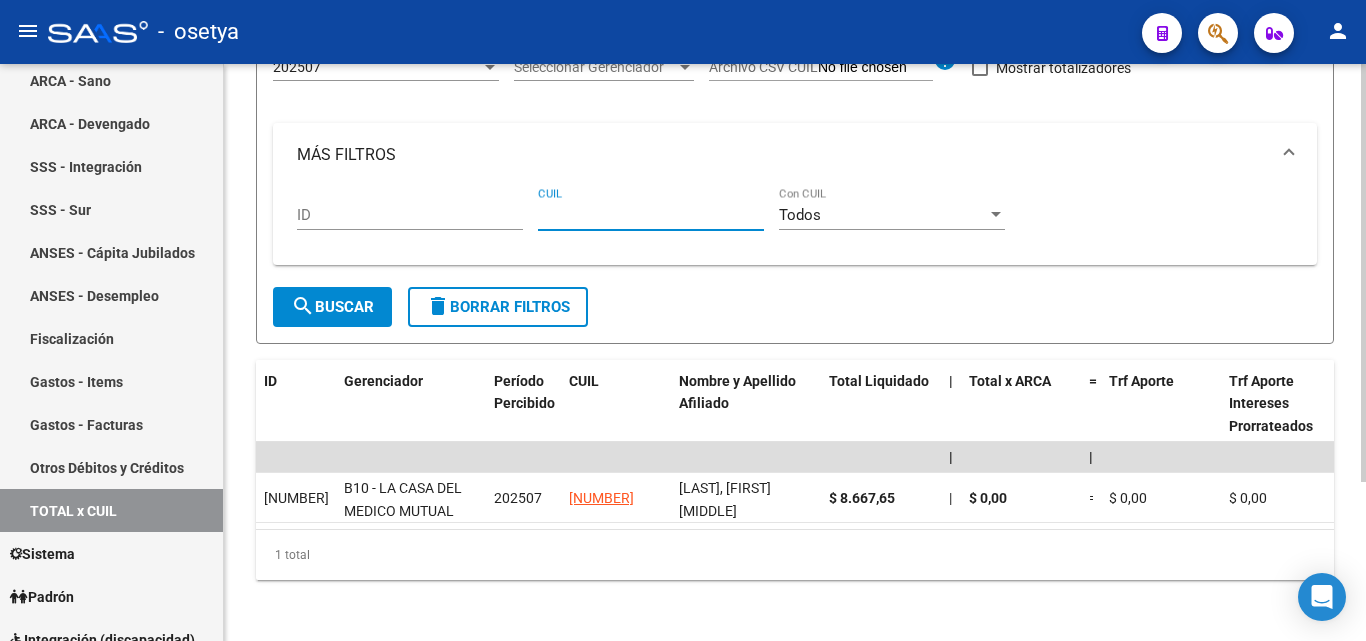 paste on "23-29397221-4" 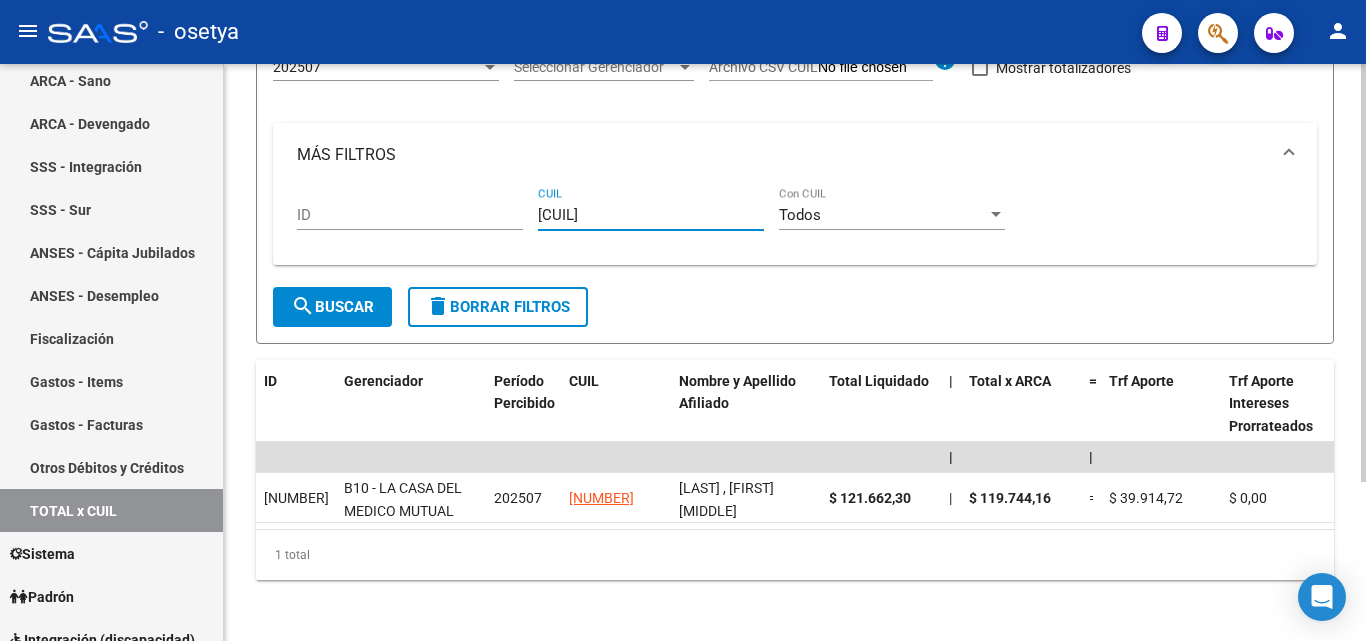 type on "23-29397221-4" 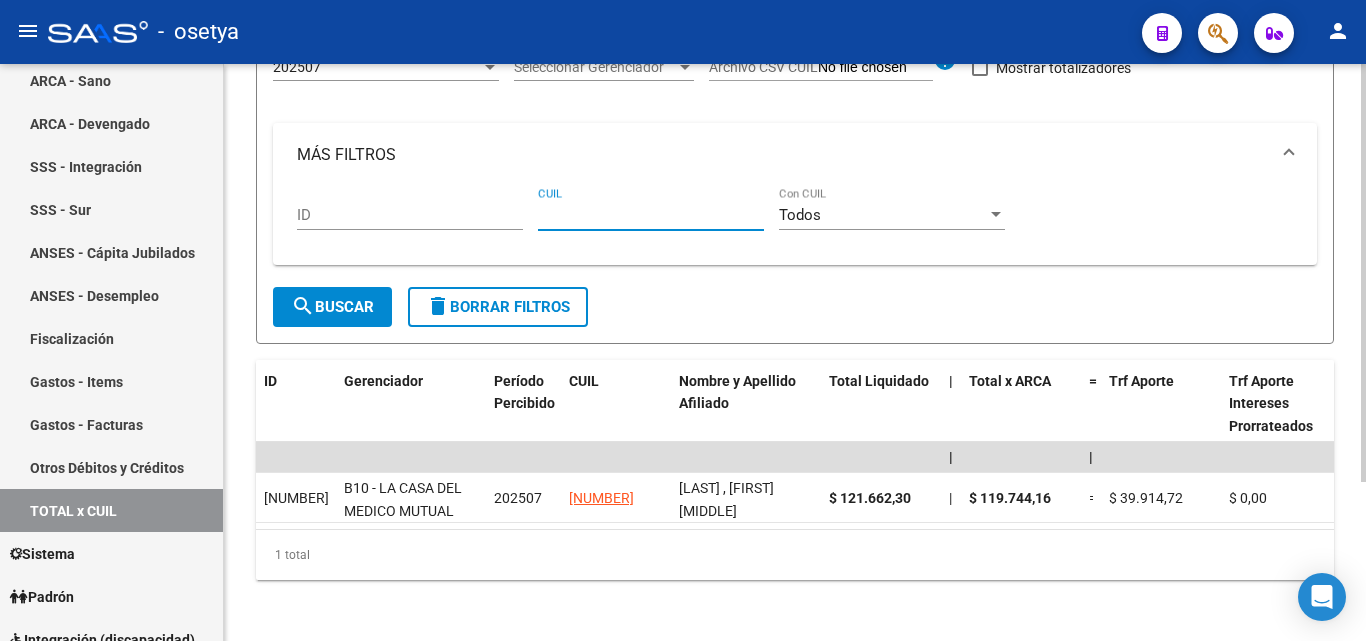 paste on "27-27748147-8" 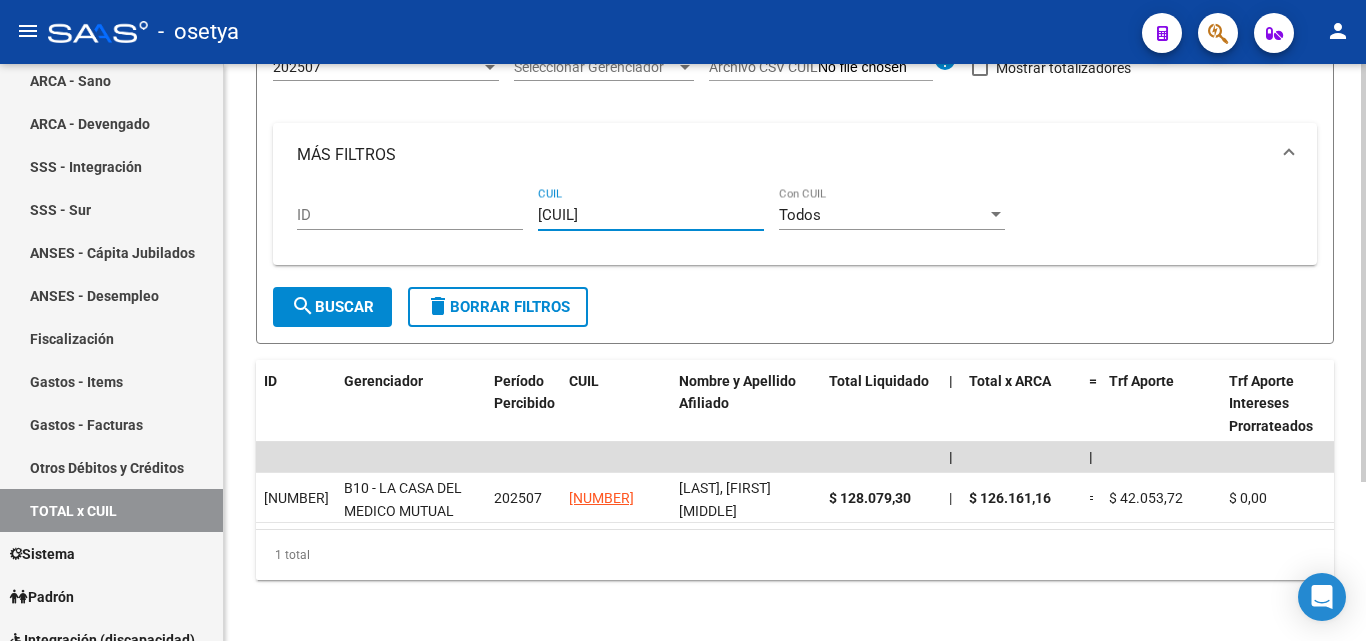 type on "27-27748147-8" 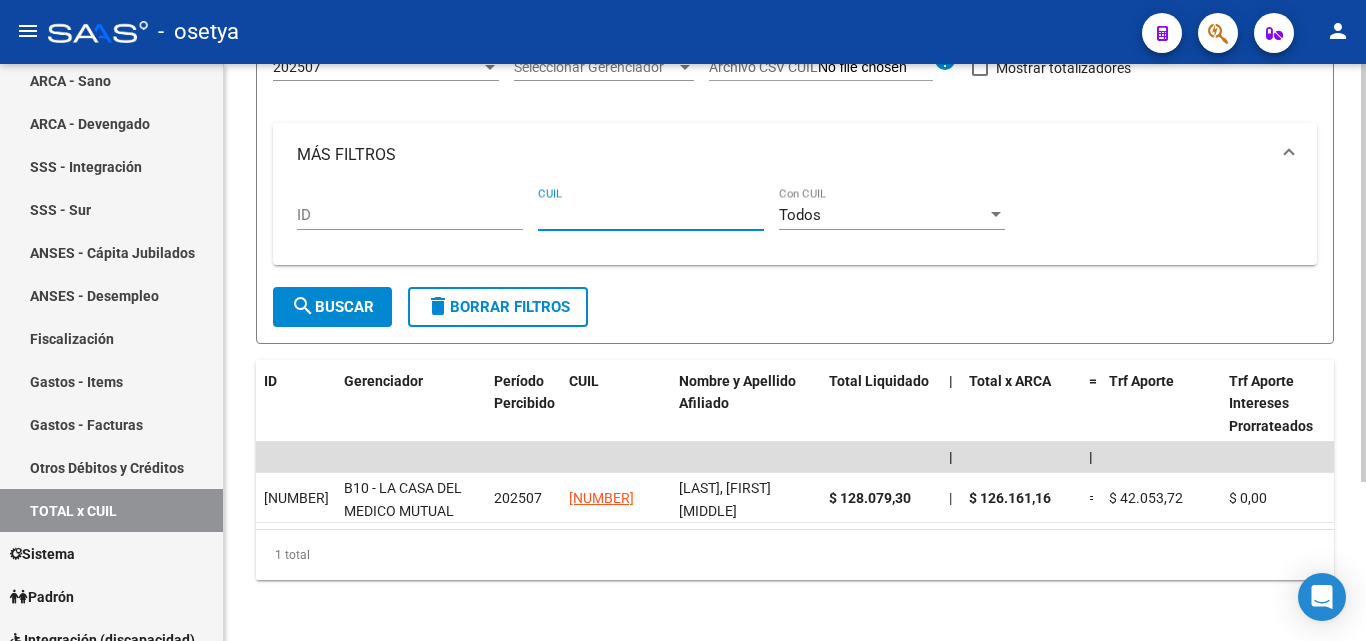 paste on "20-20357024-5" 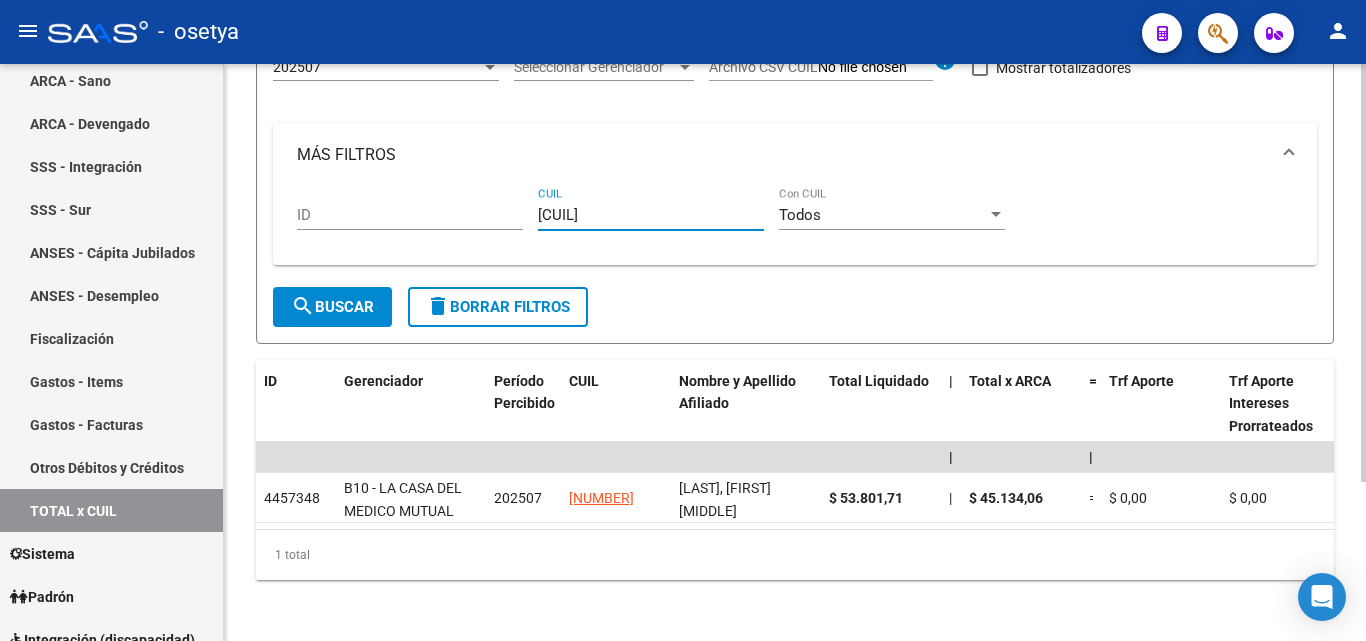 type on "20-20357024-5" 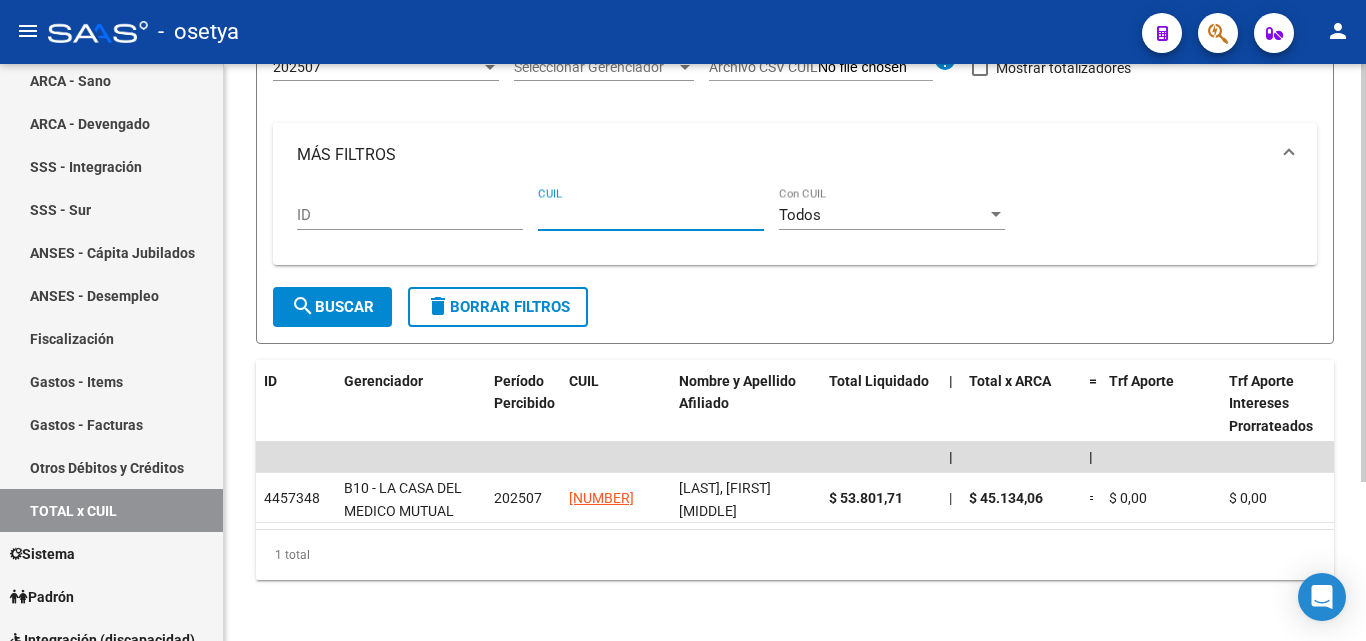 paste on "20-14834445-1" 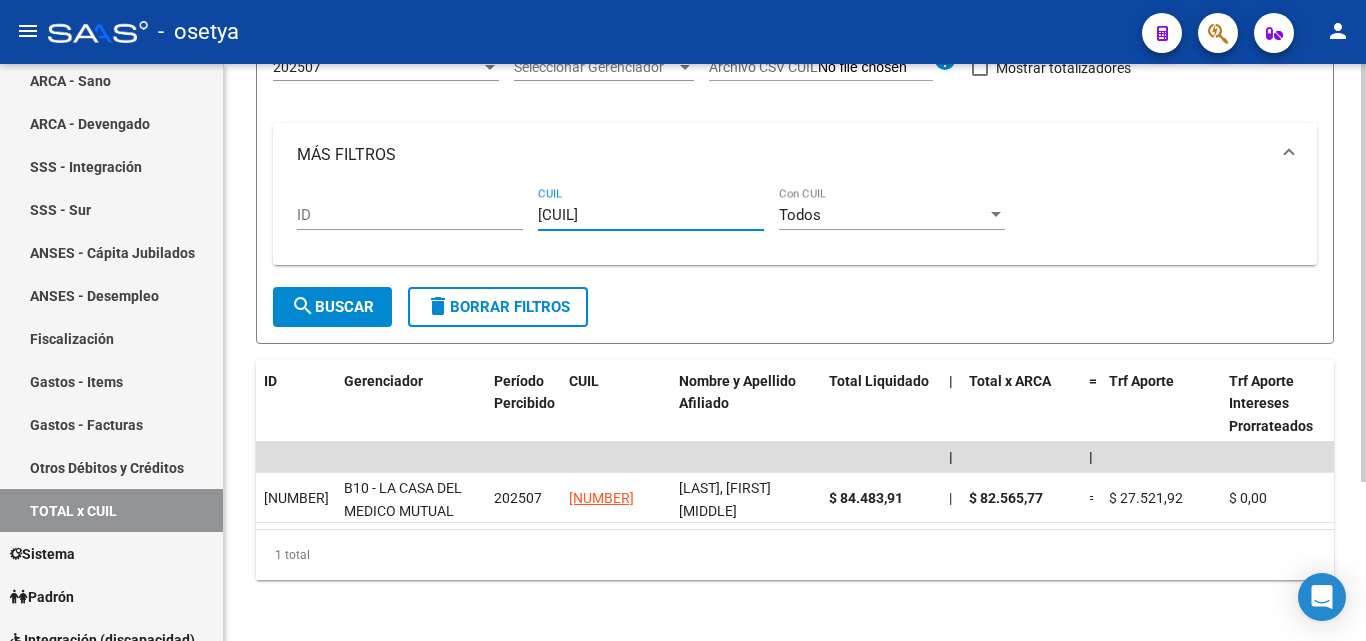 type on "20-14834445-1" 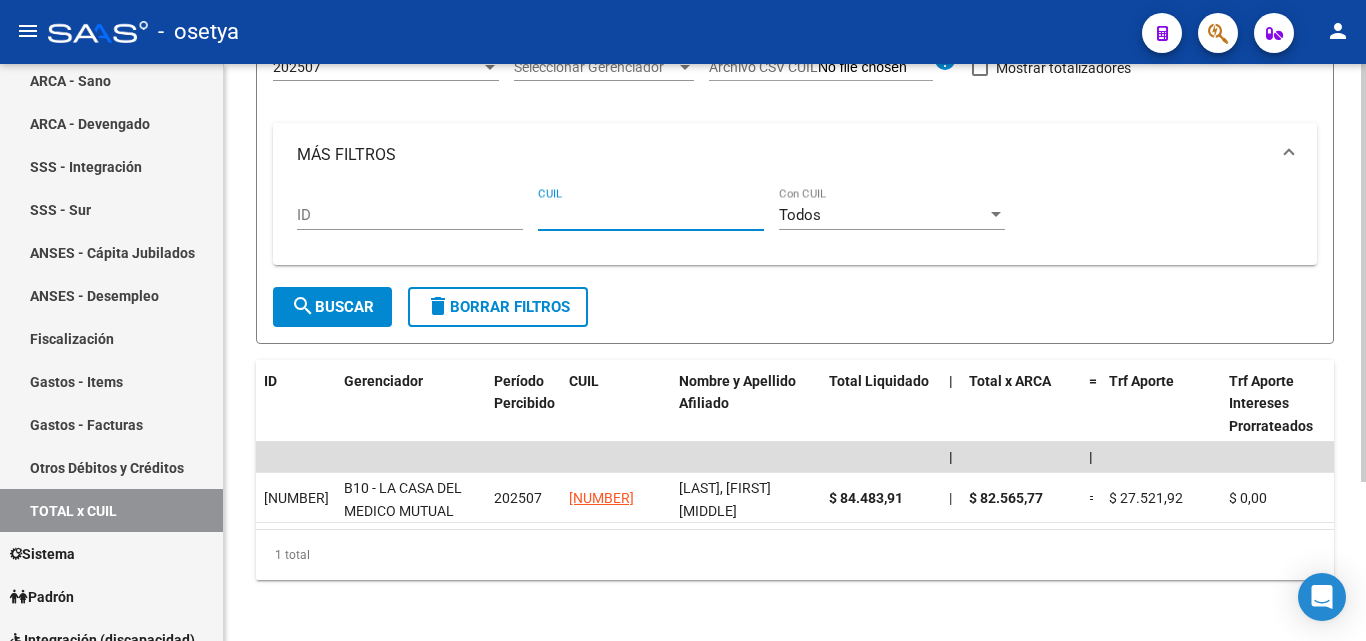 paste on "20-22329997-1" 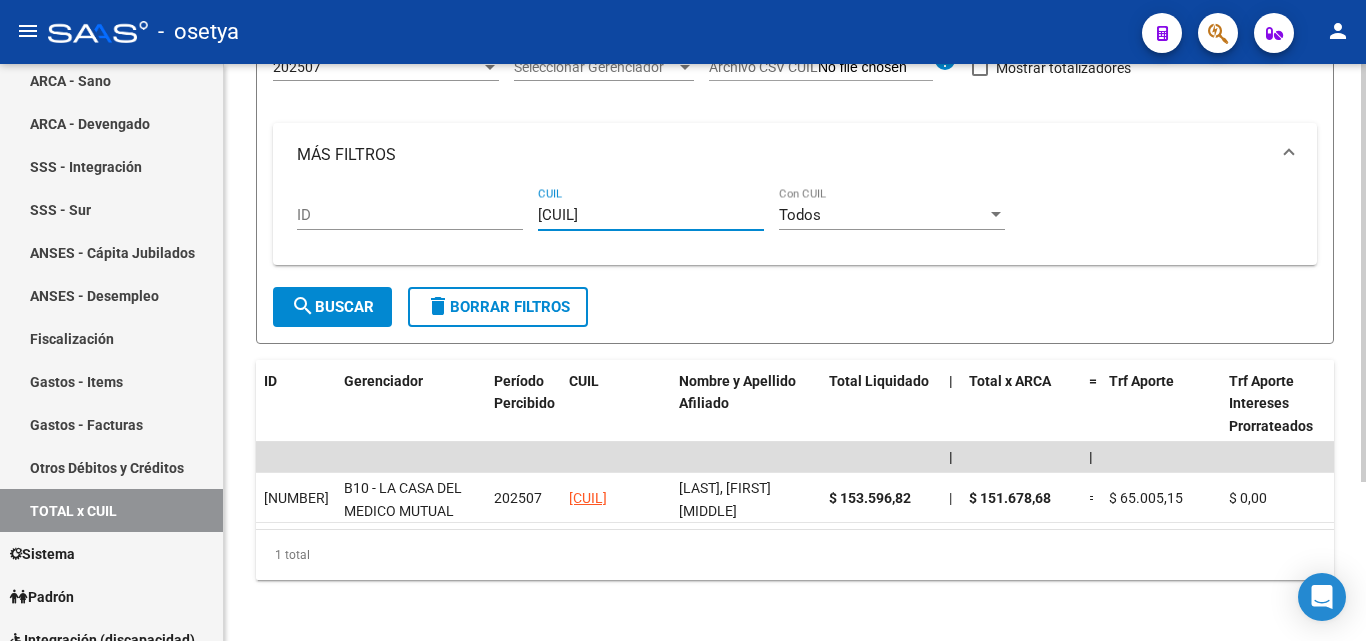 type on "20-22329997-1" 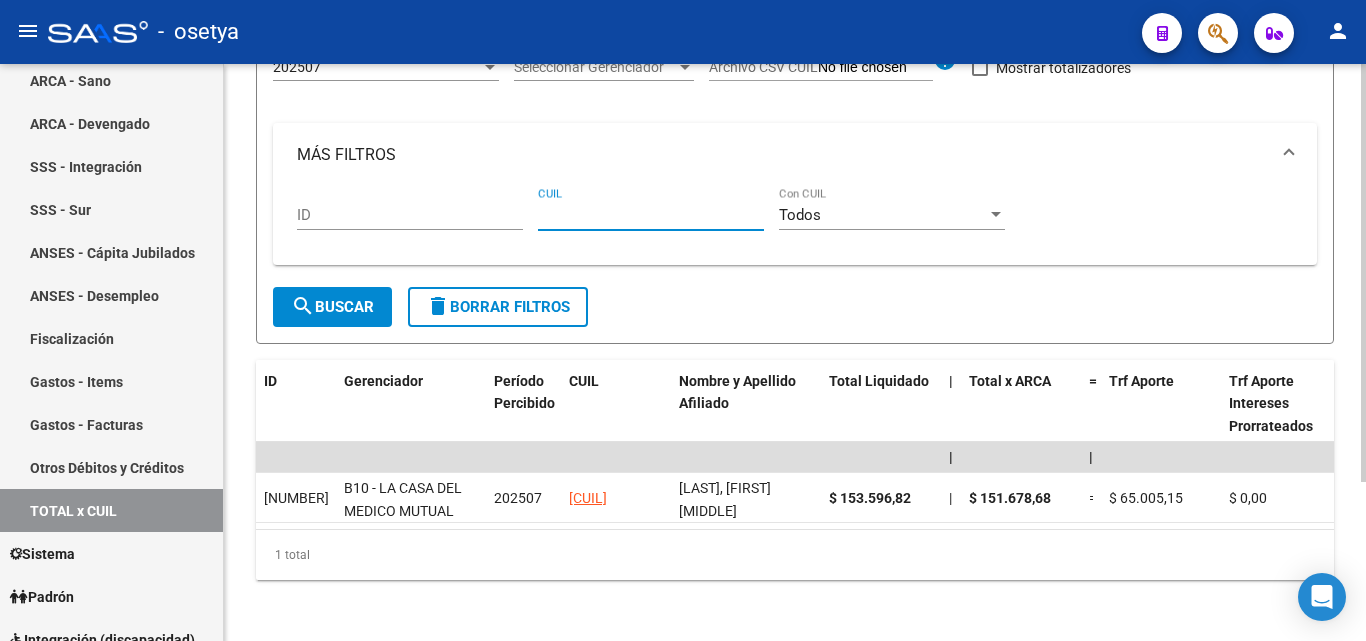 paste on "20-27107779-4" 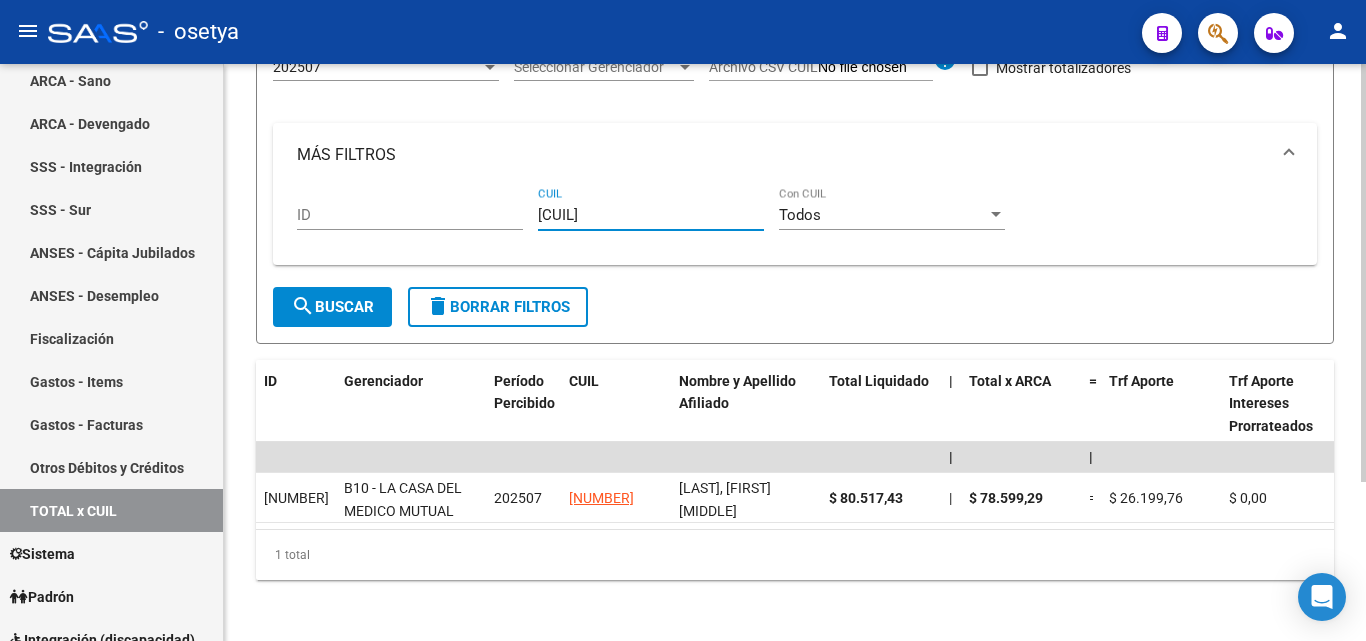 type on "20-27107779-4" 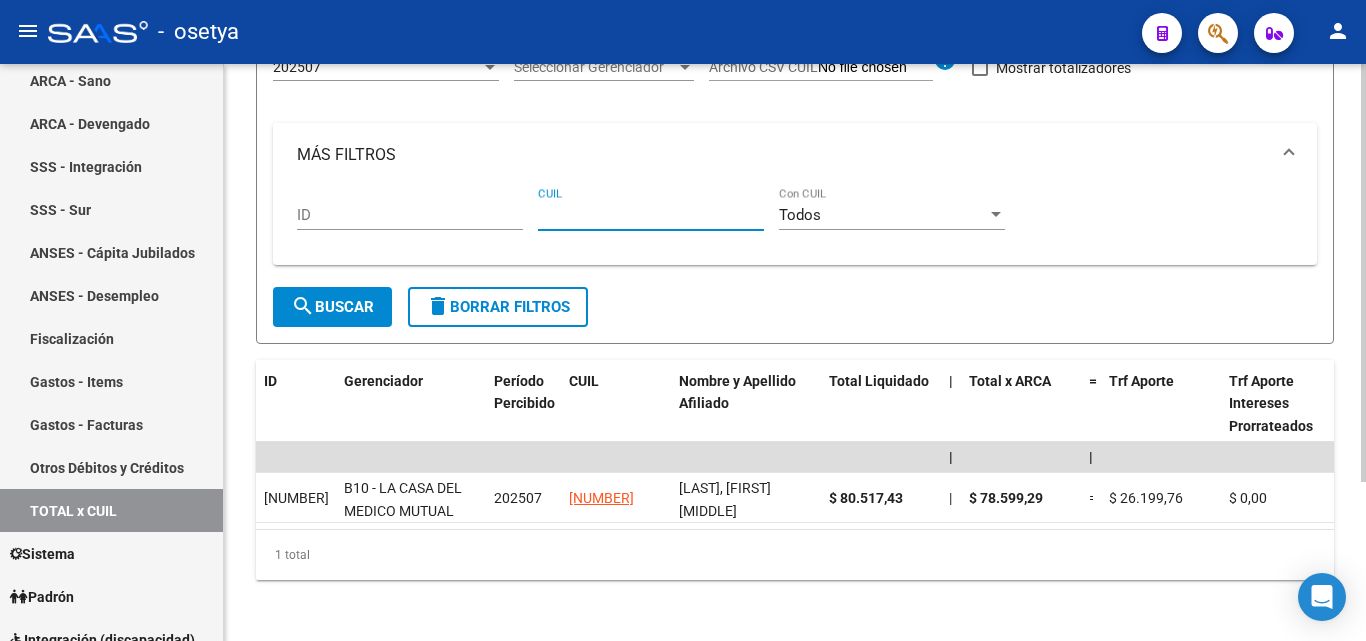 paste on "27-31627881-2" 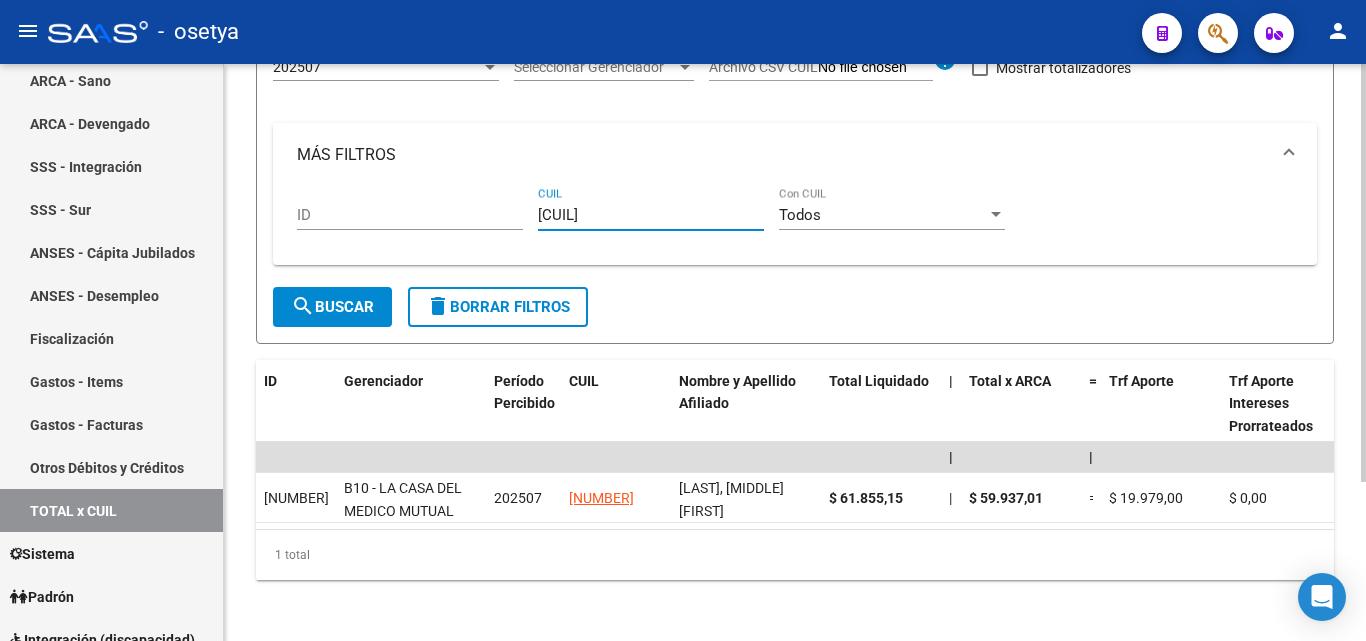 type on "27-31627881-2" 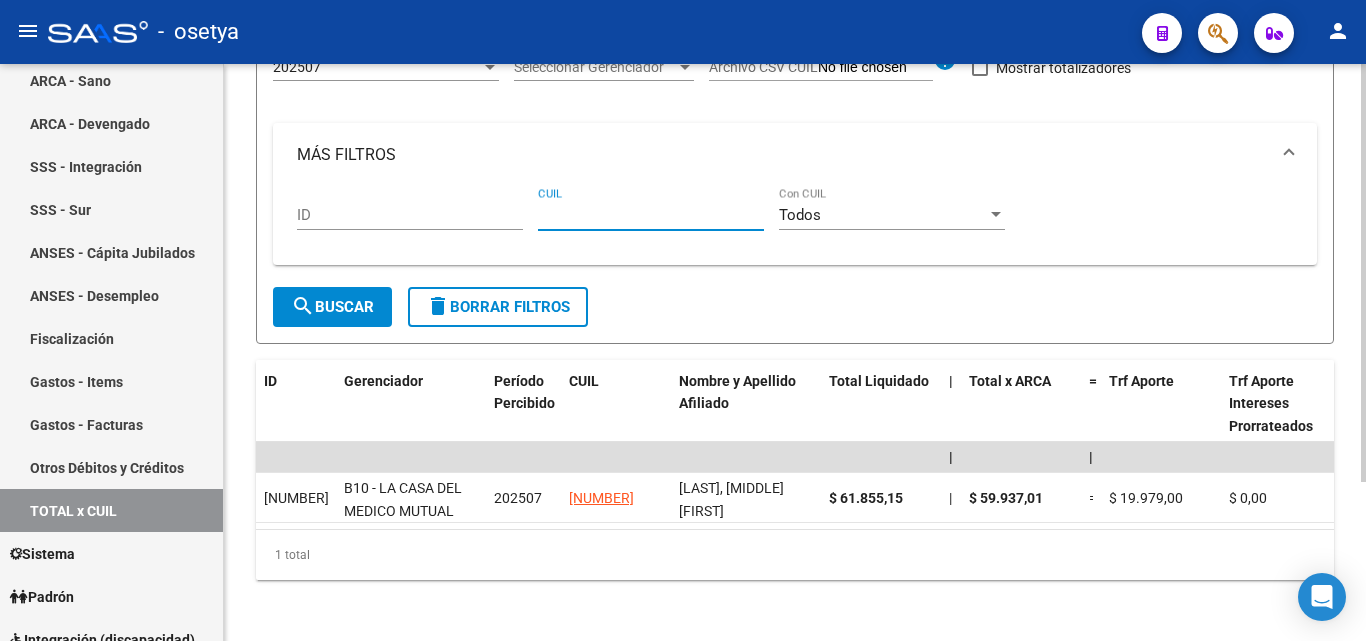 paste on "23-34487479-4" 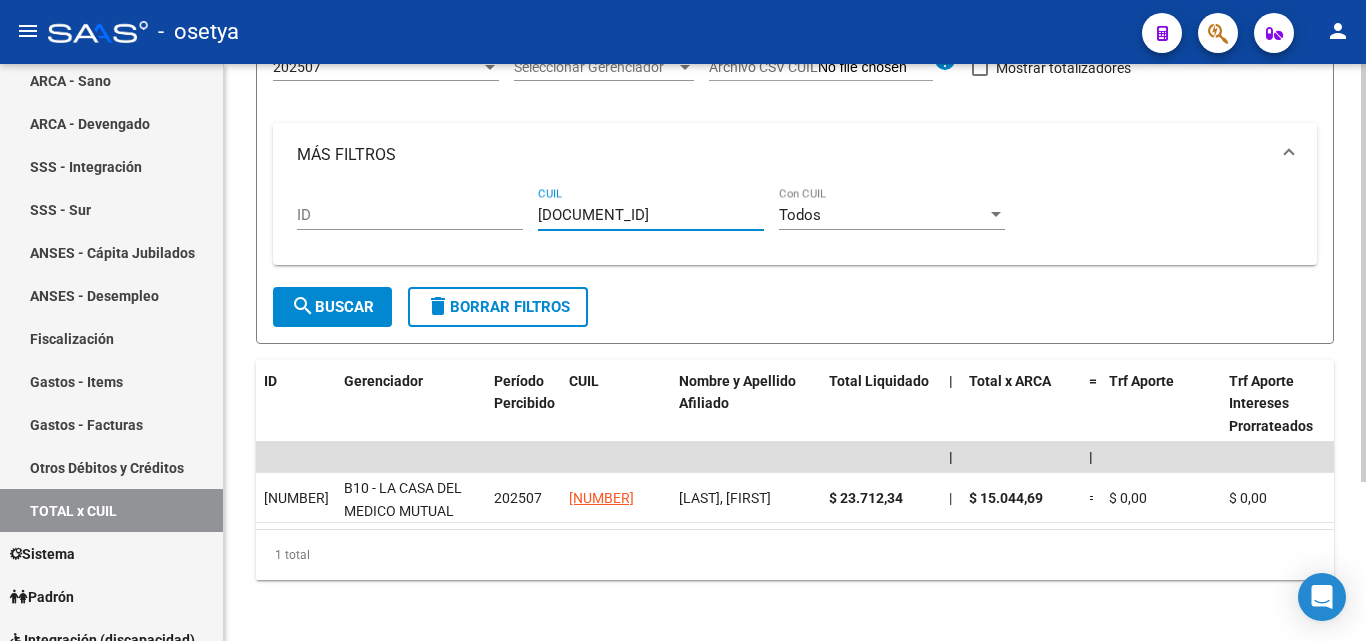 type on "23-34487479-4" 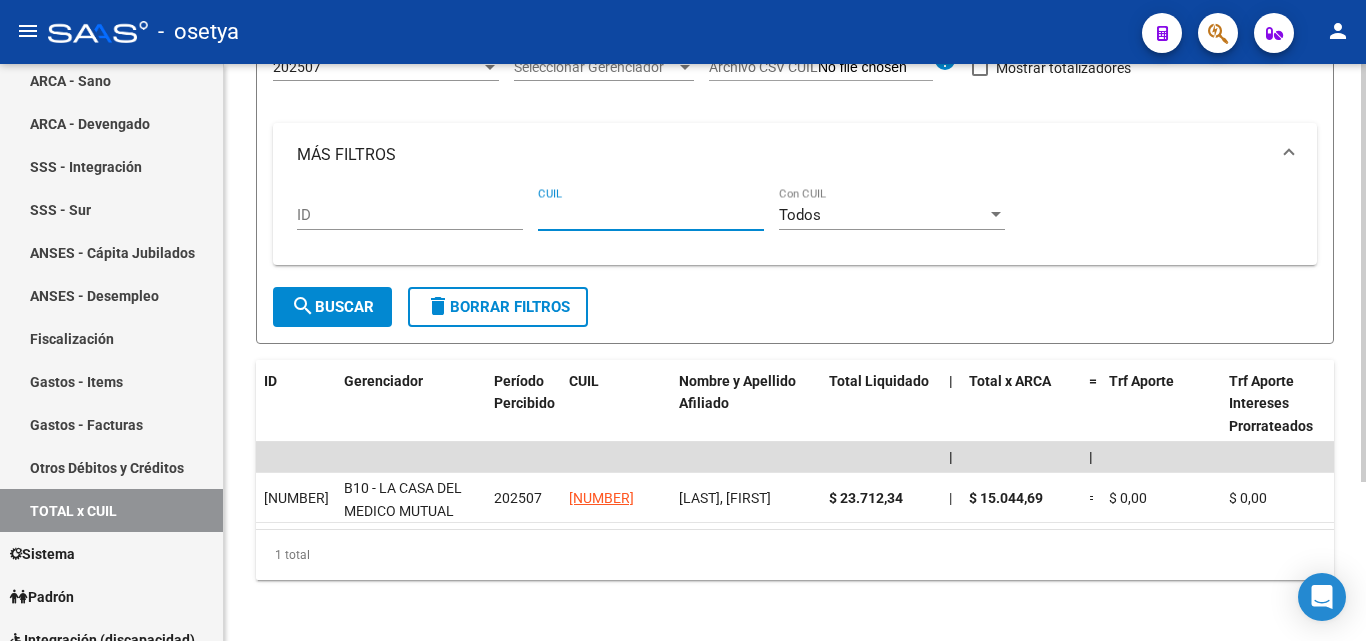 paste on "23-29953821-4" 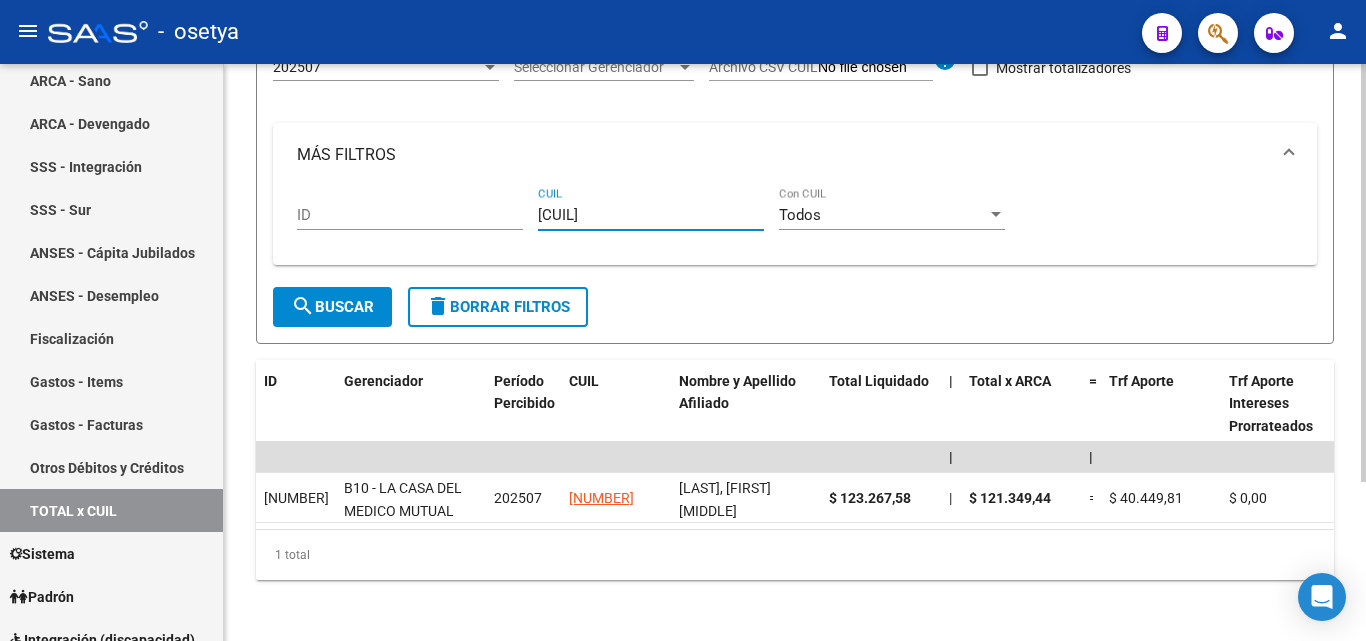 type on "23-29953821-4" 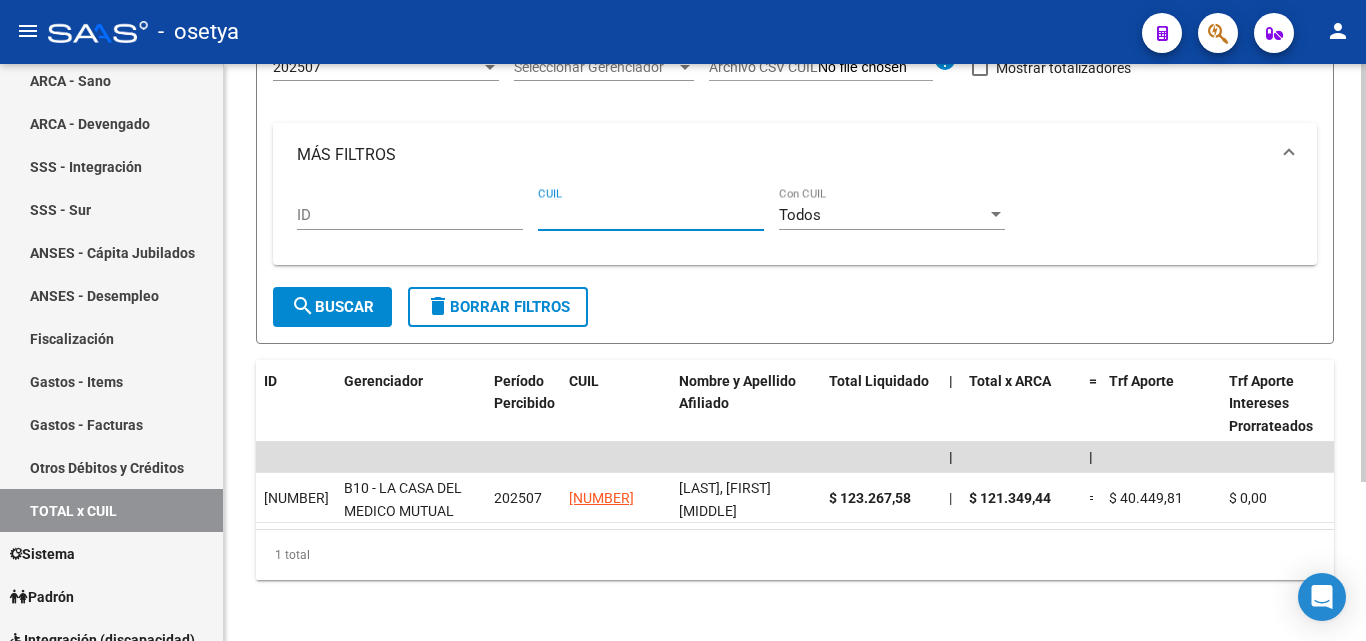 paste on "20-33181661-3" 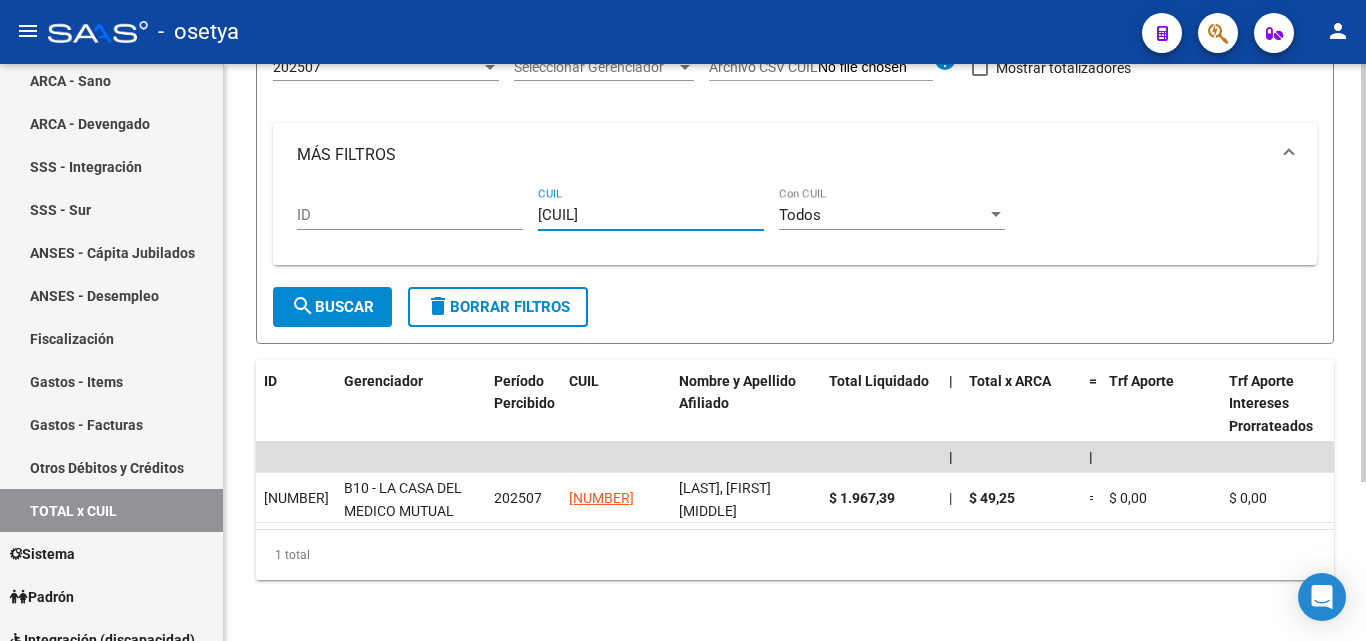 type on "20-33181661-3" 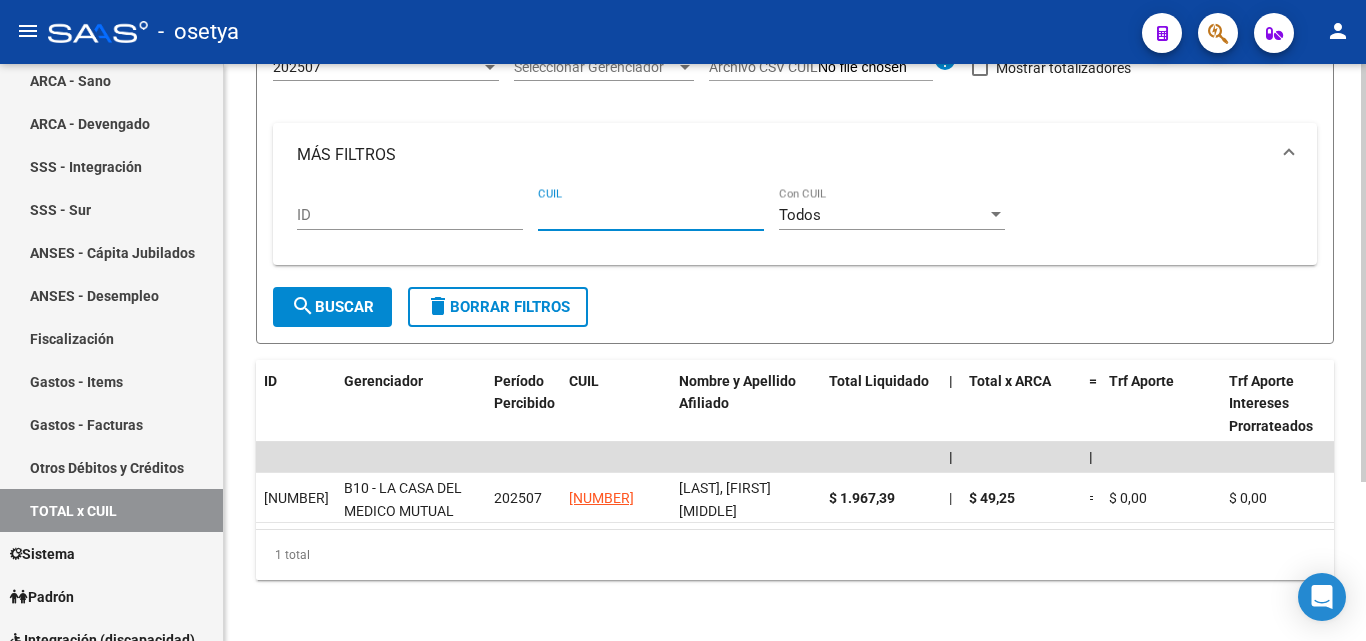 paste on "27-26646852-6" 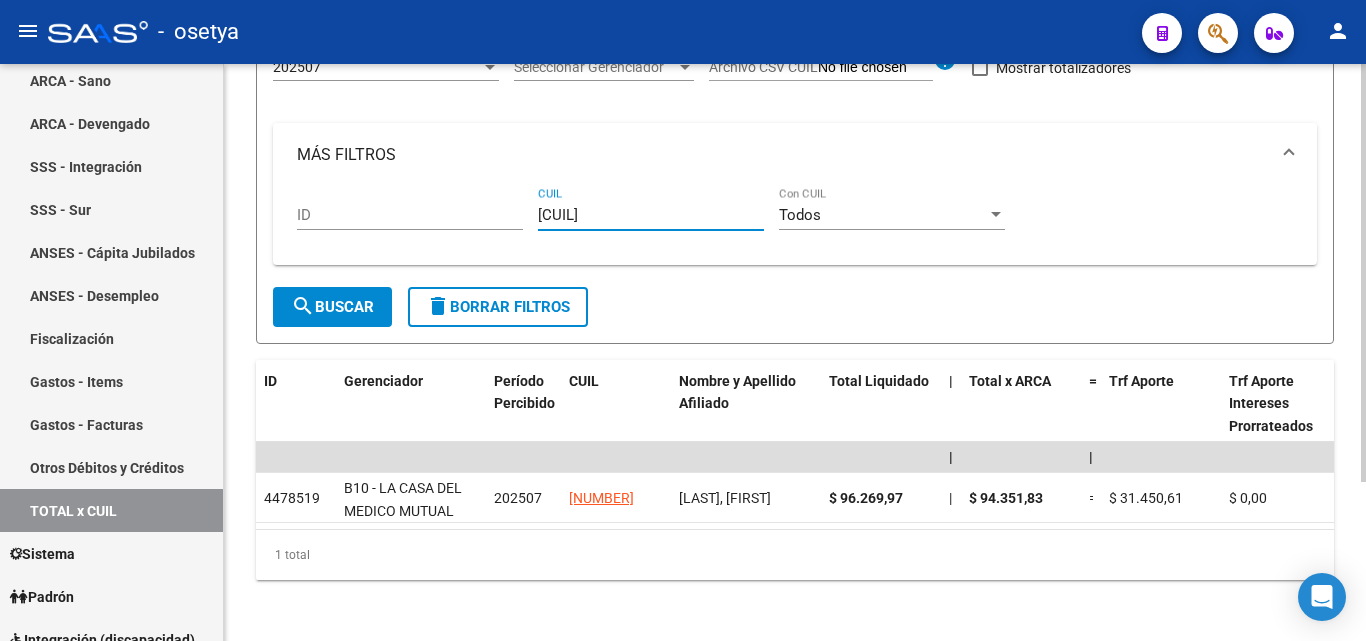 type on "27-26646852-6" 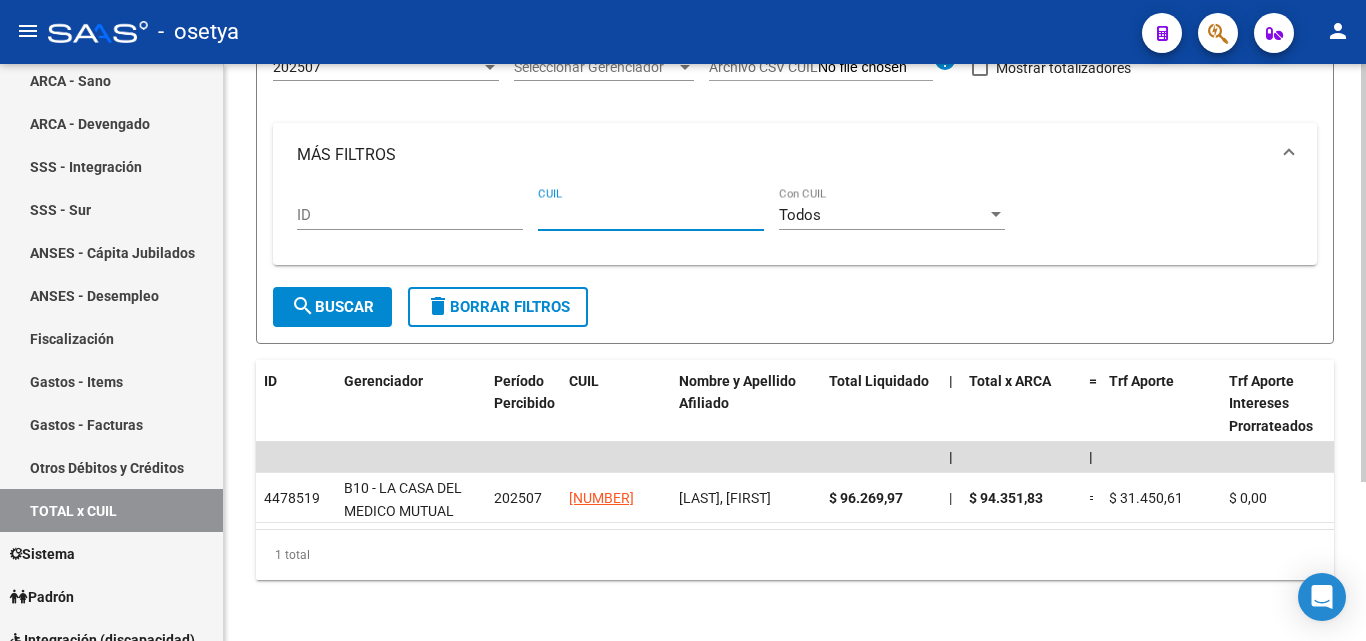 paste on "20-18470177-5" 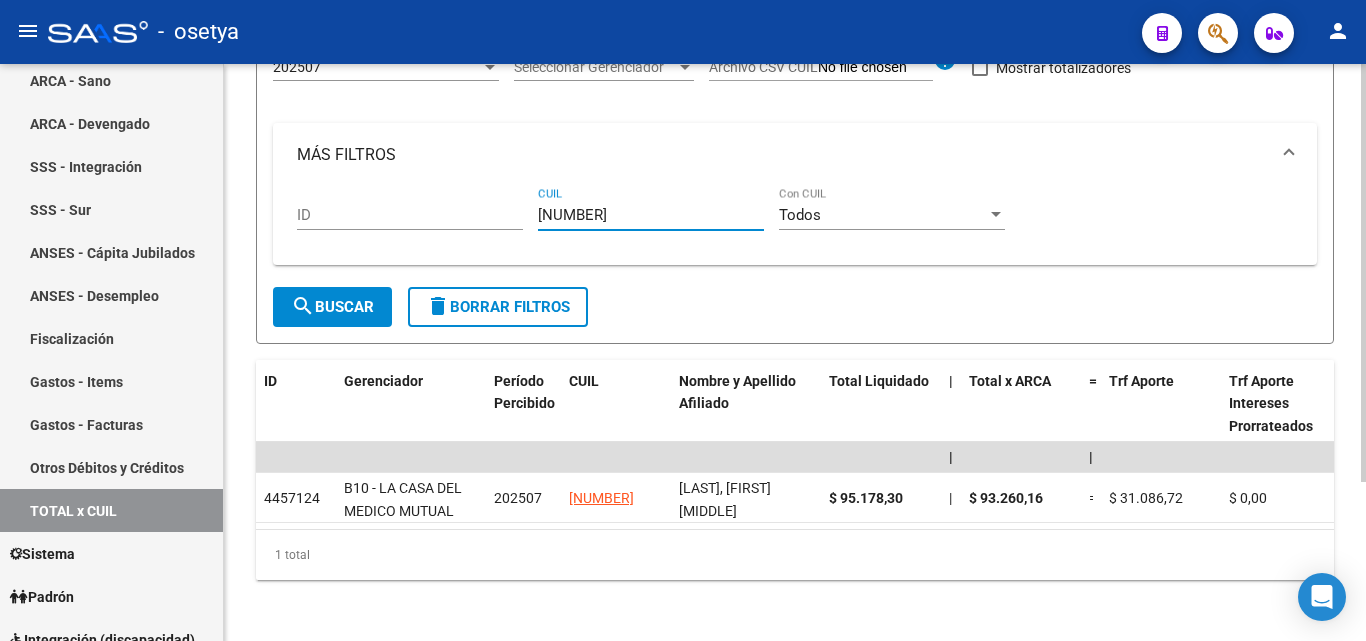 type on "20-18470177-5" 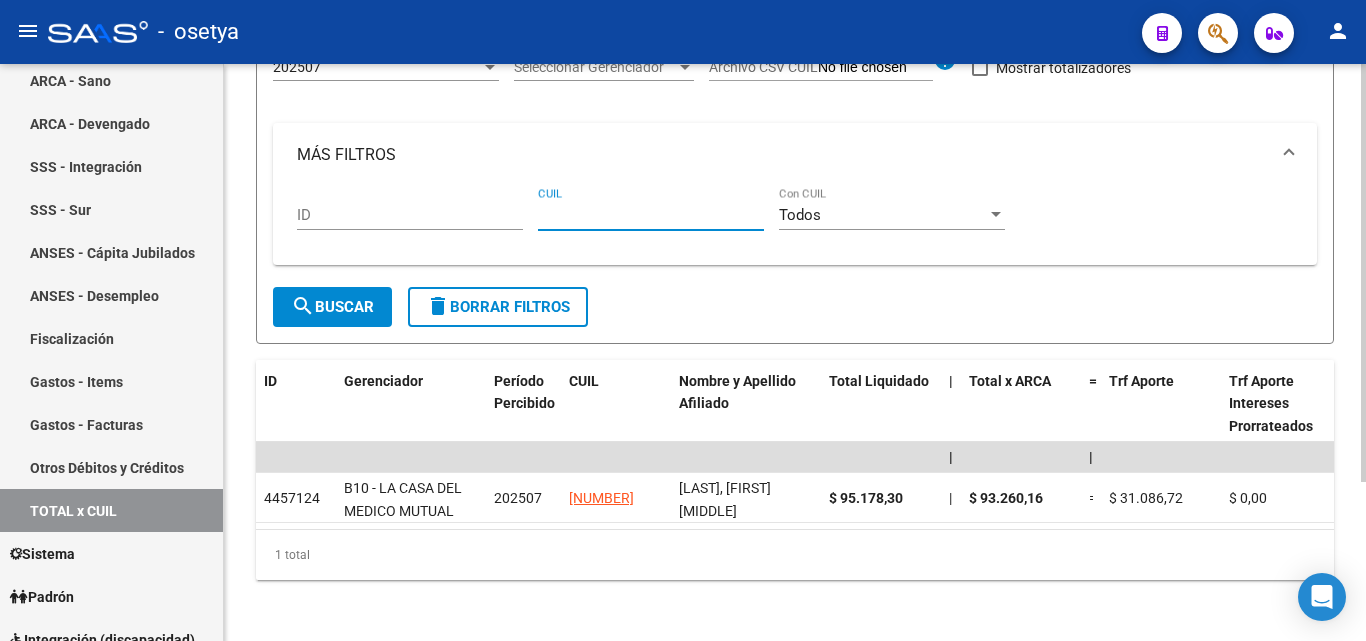paste on "27-43647846-7" 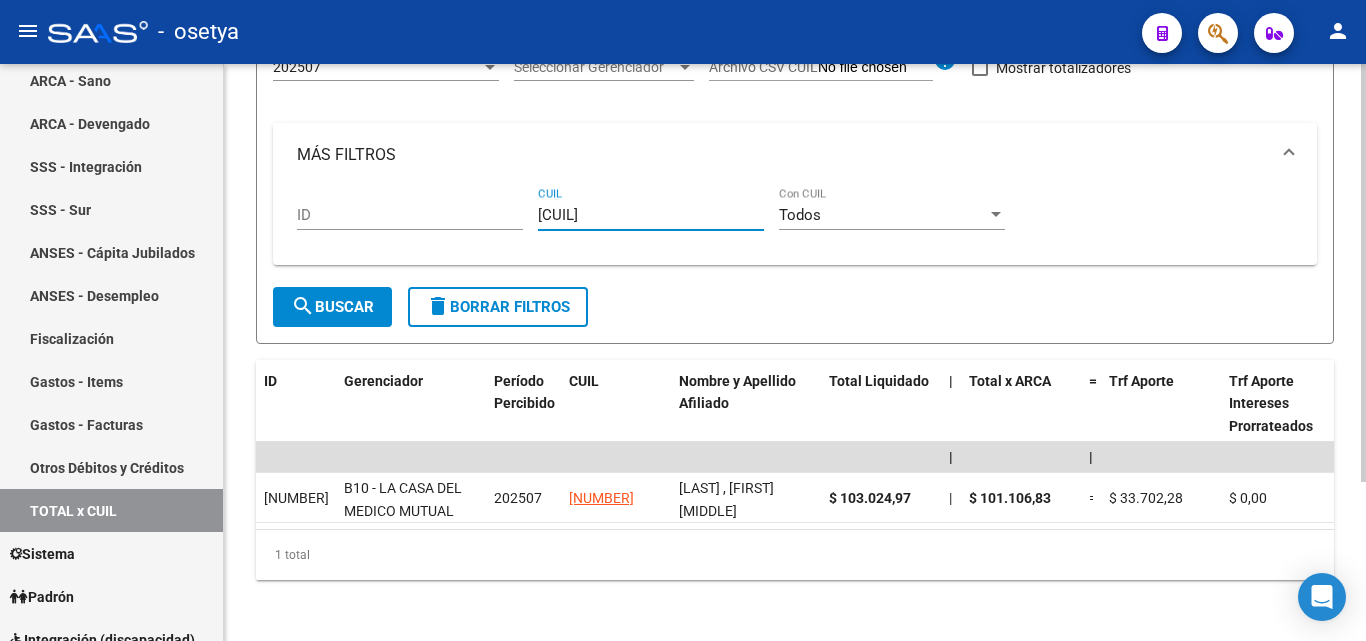 type on "27-43647846-7" 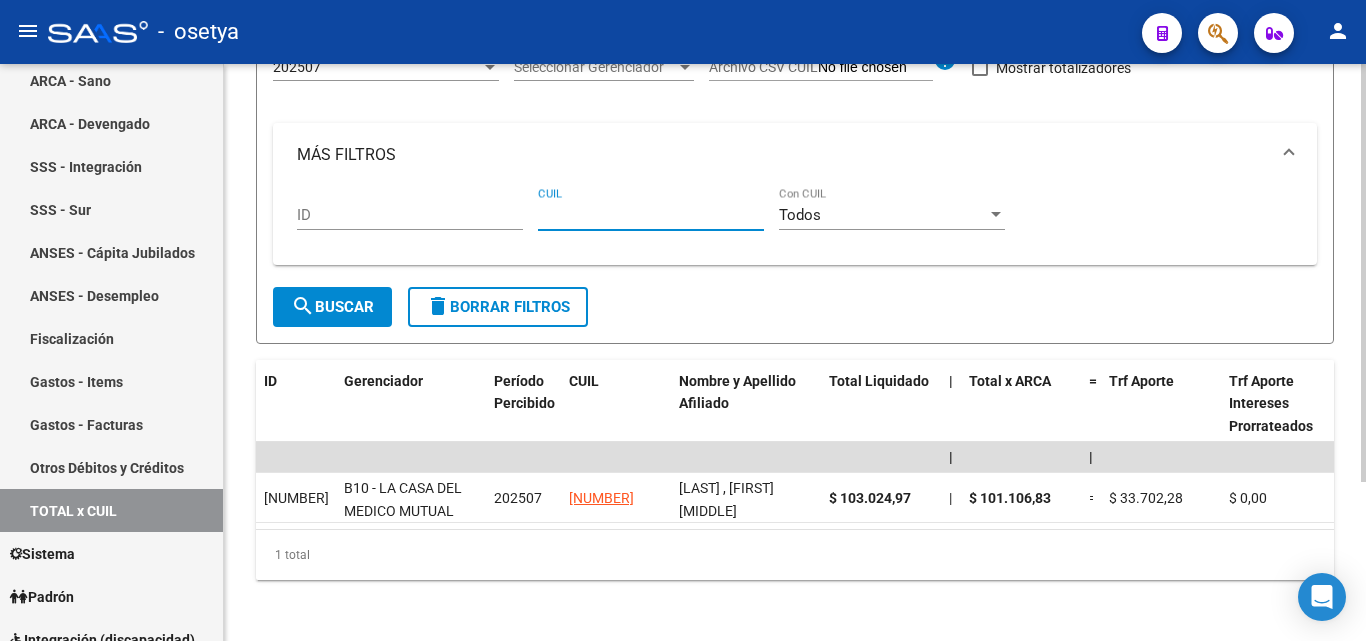 paste on "27-24081217-2" 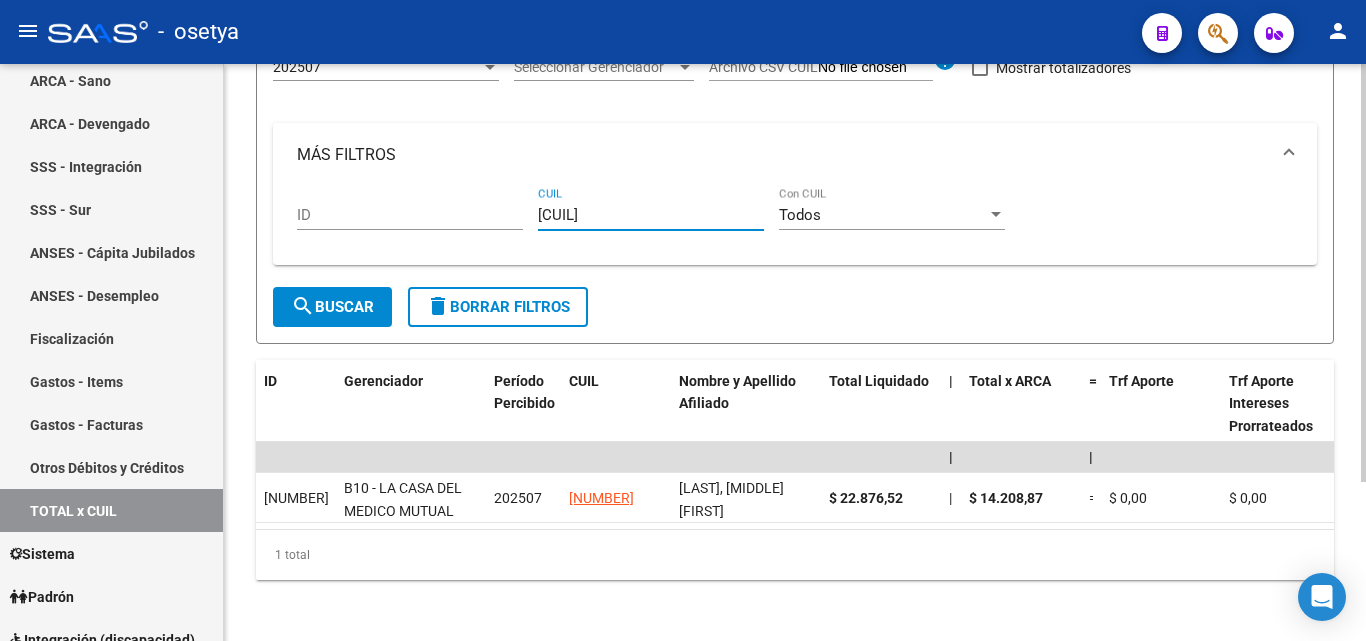 type on "27-24081217-2" 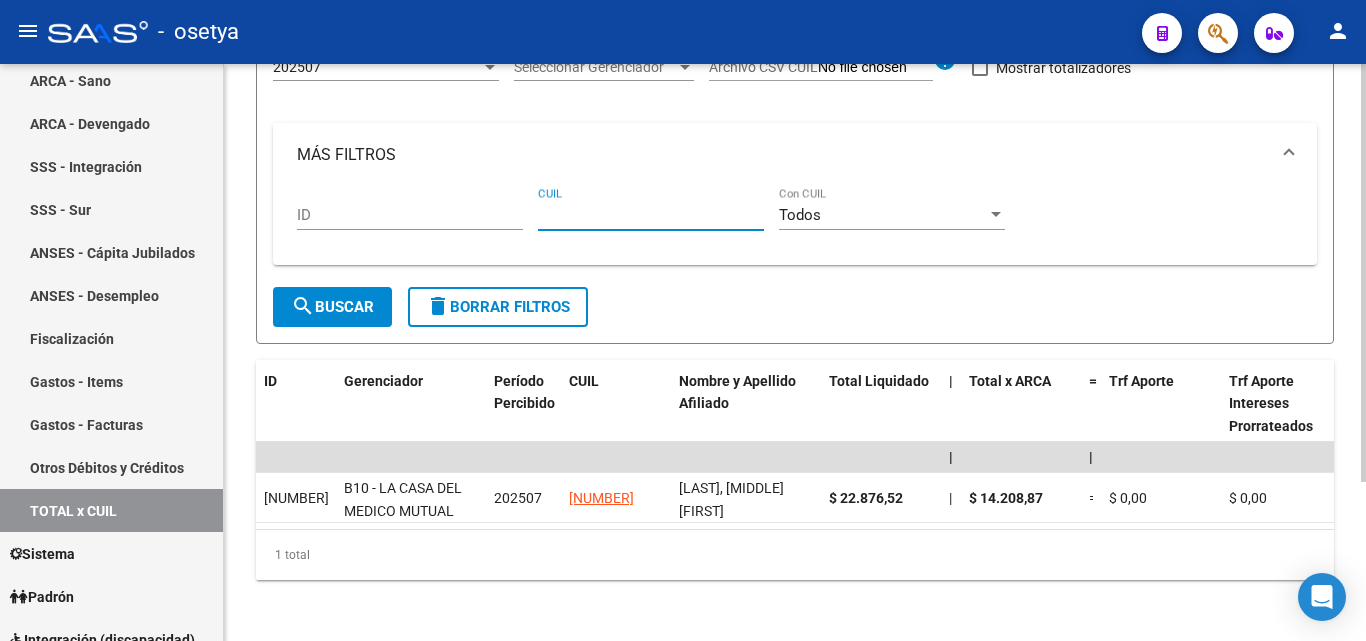 paste on "23-39127464-9" 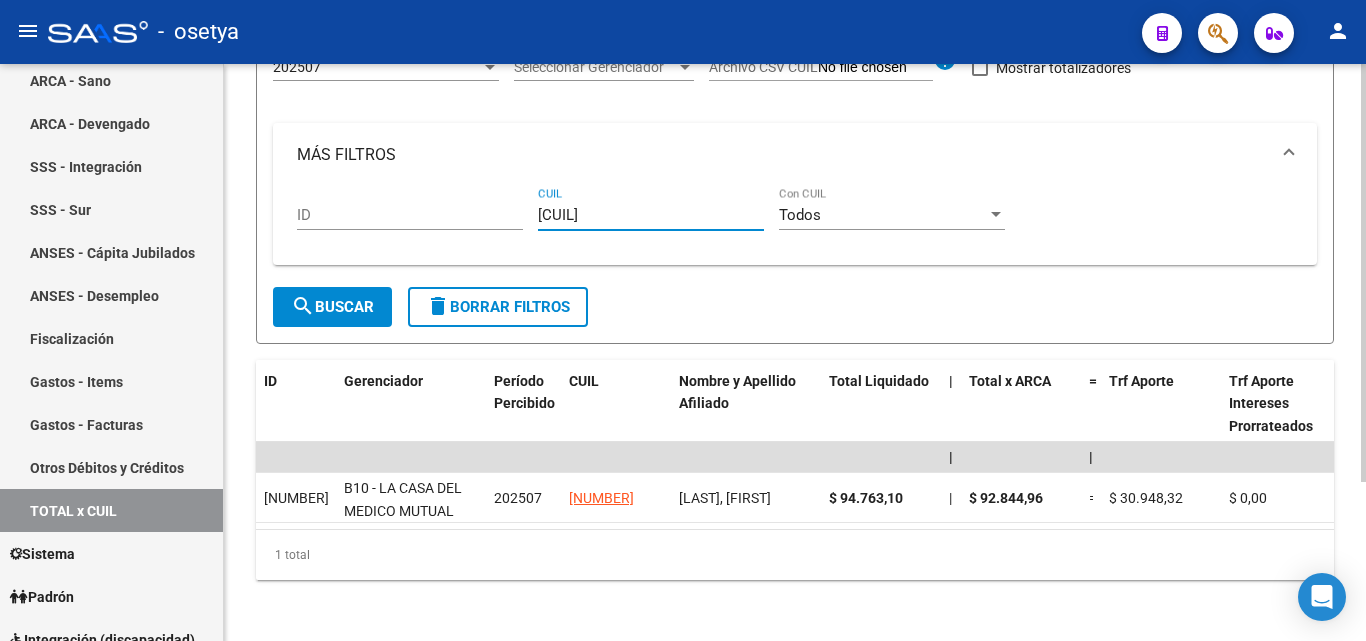 type on "23-39127464-9" 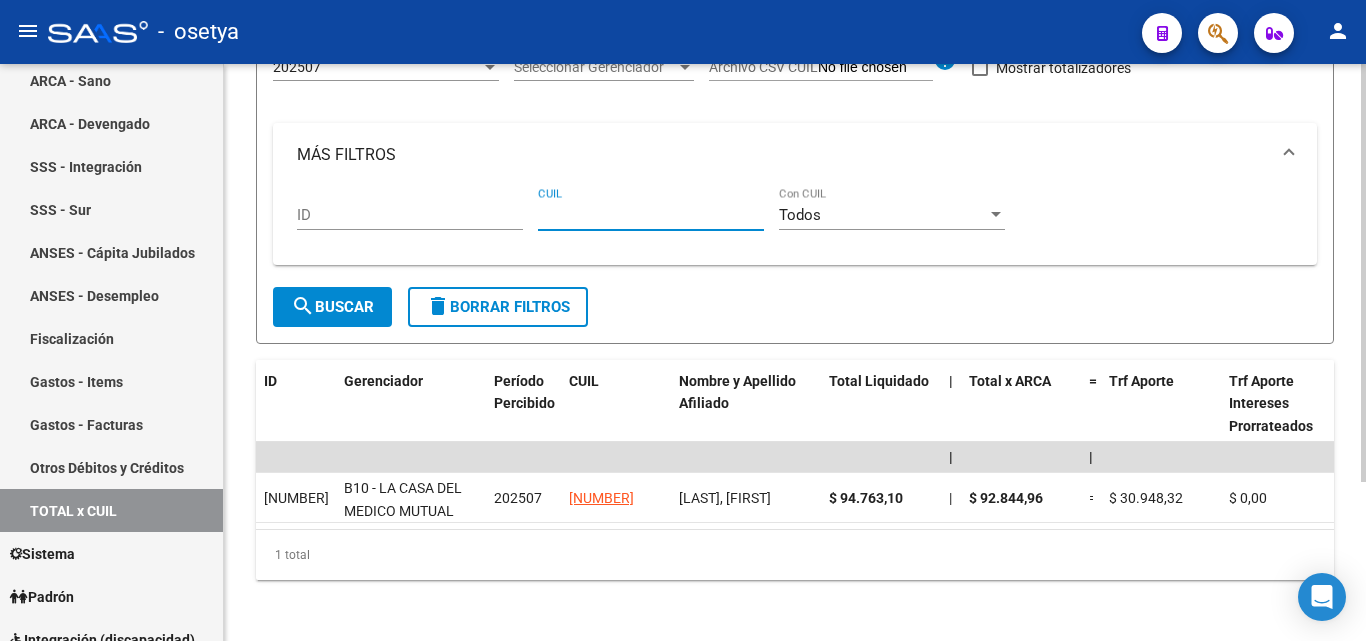 paste on "23-24386470-4" 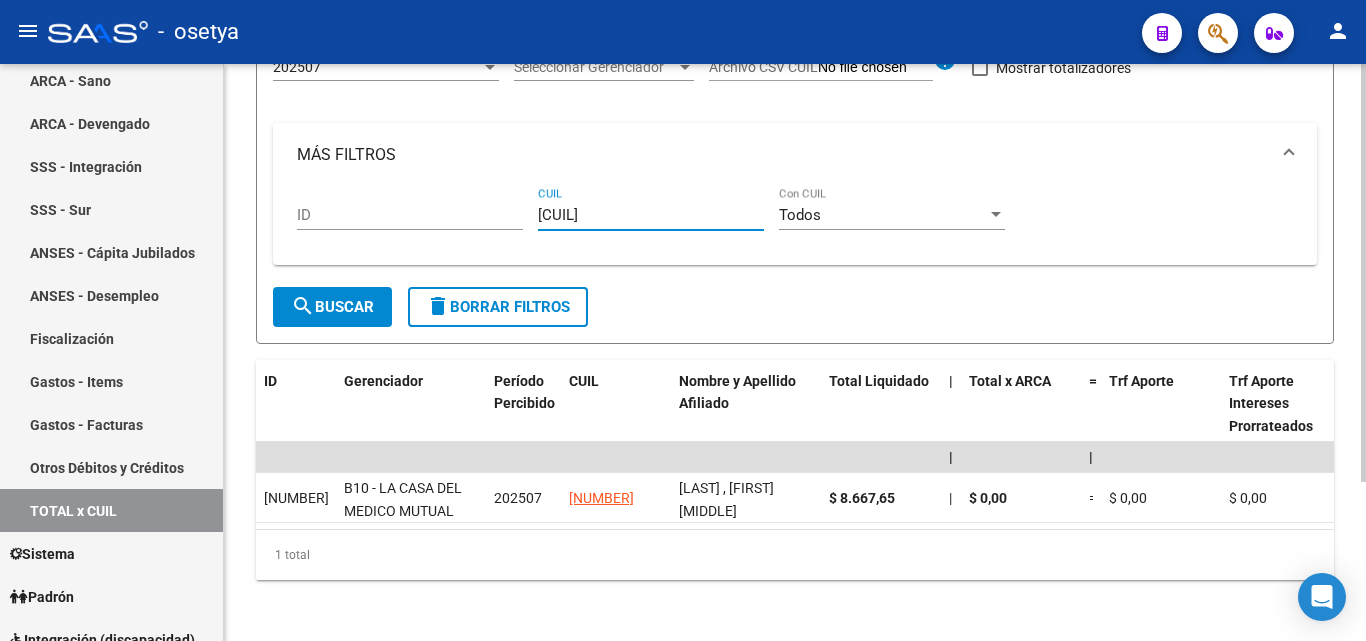 type on "23-24386470-4" 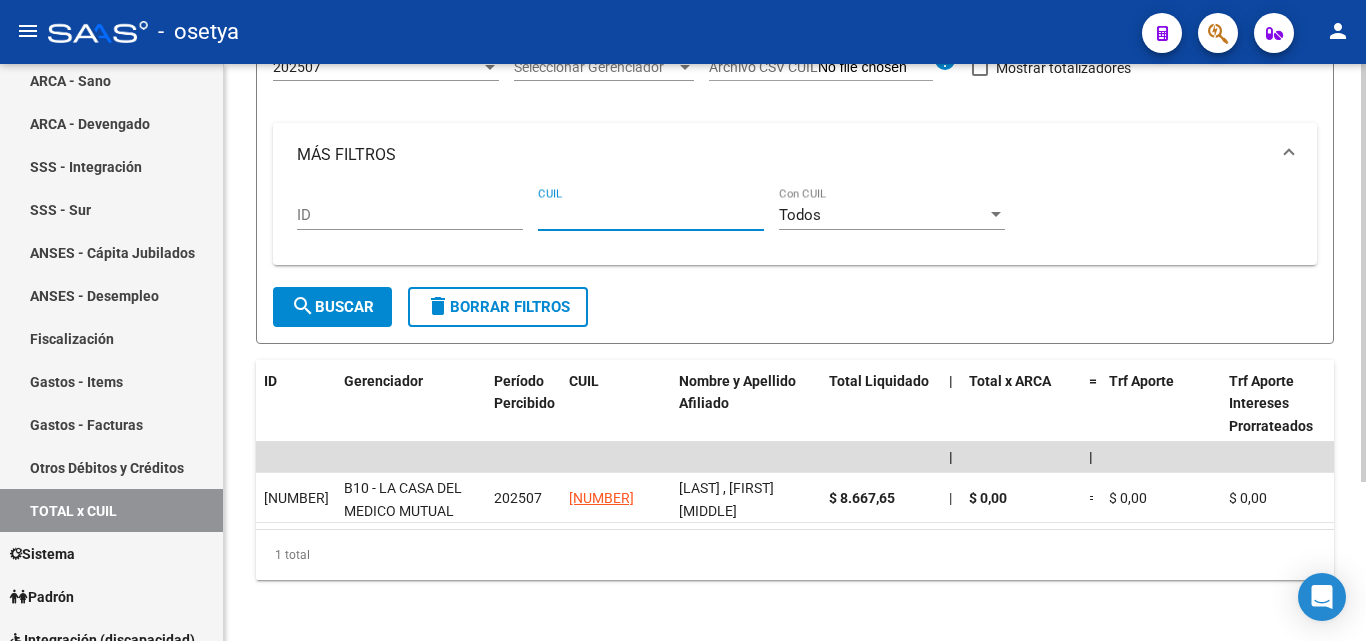 paste on "27-35643584-8" 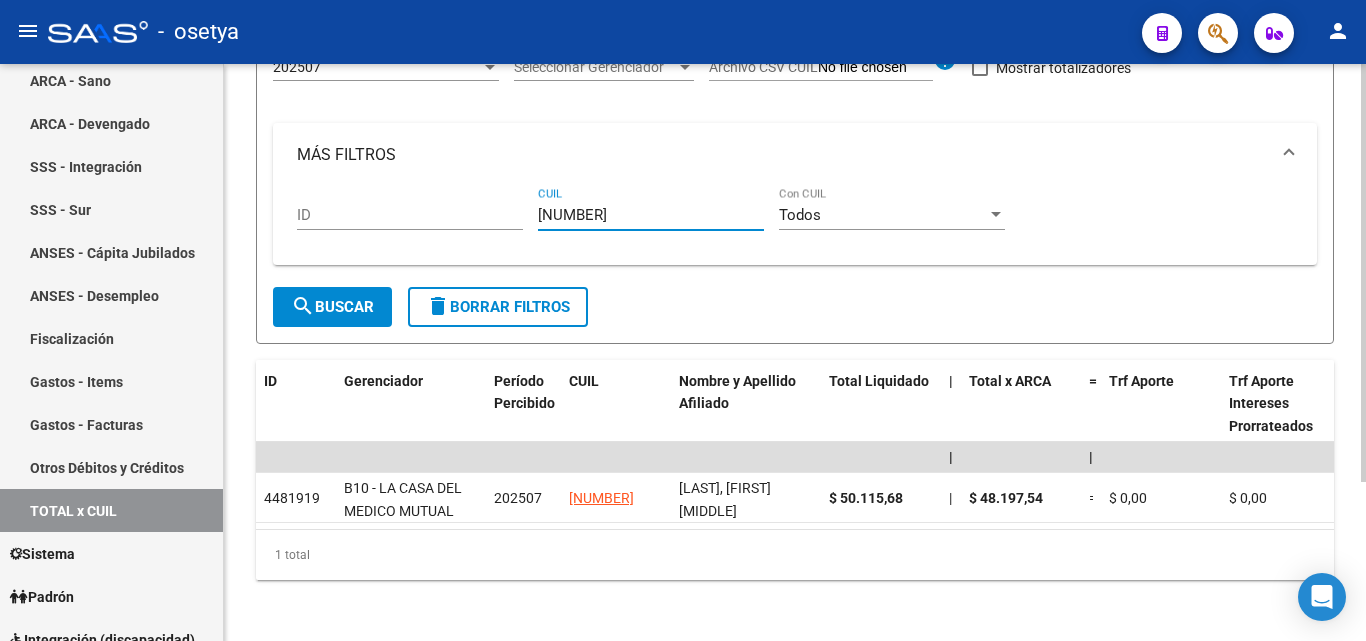 type on "27-35643584-8" 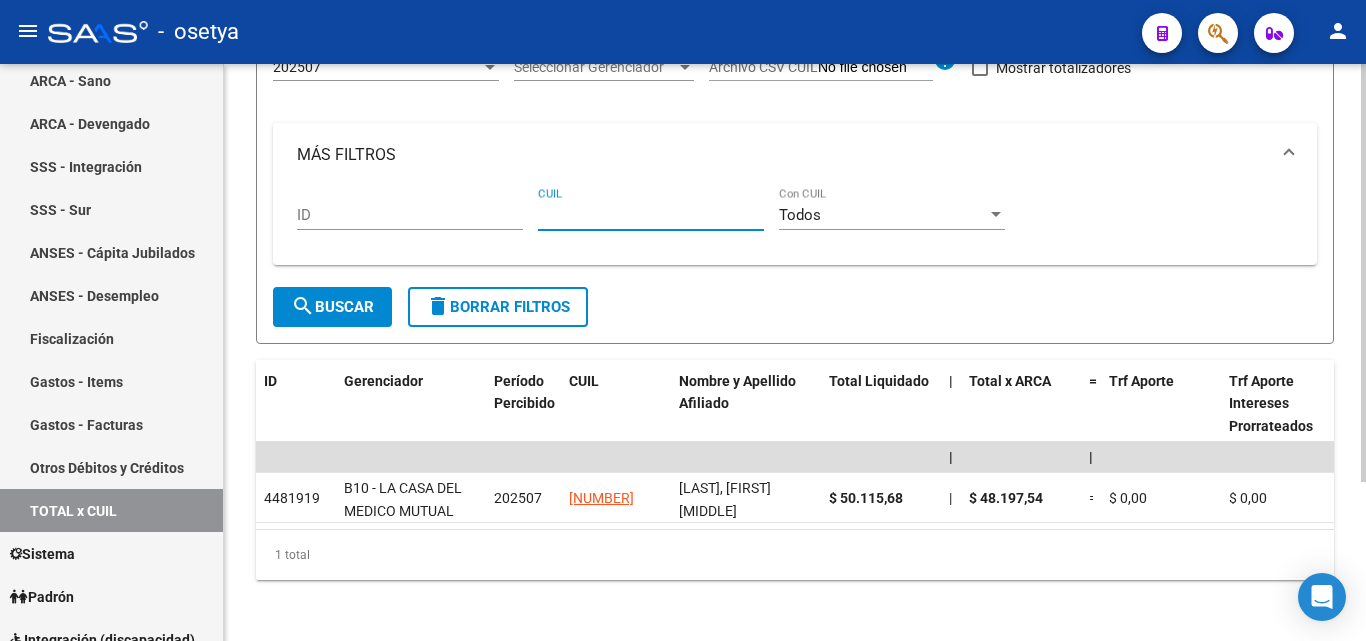 paste on "27-26356078-2" 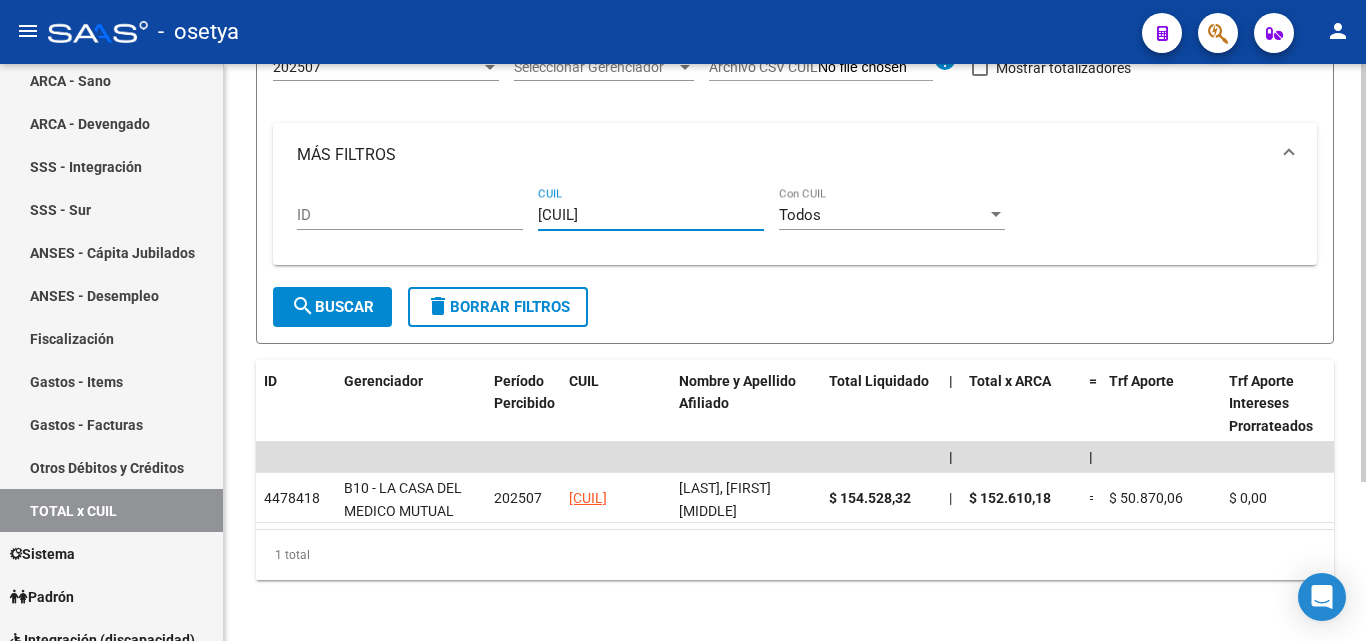 type on "27-26356078-2" 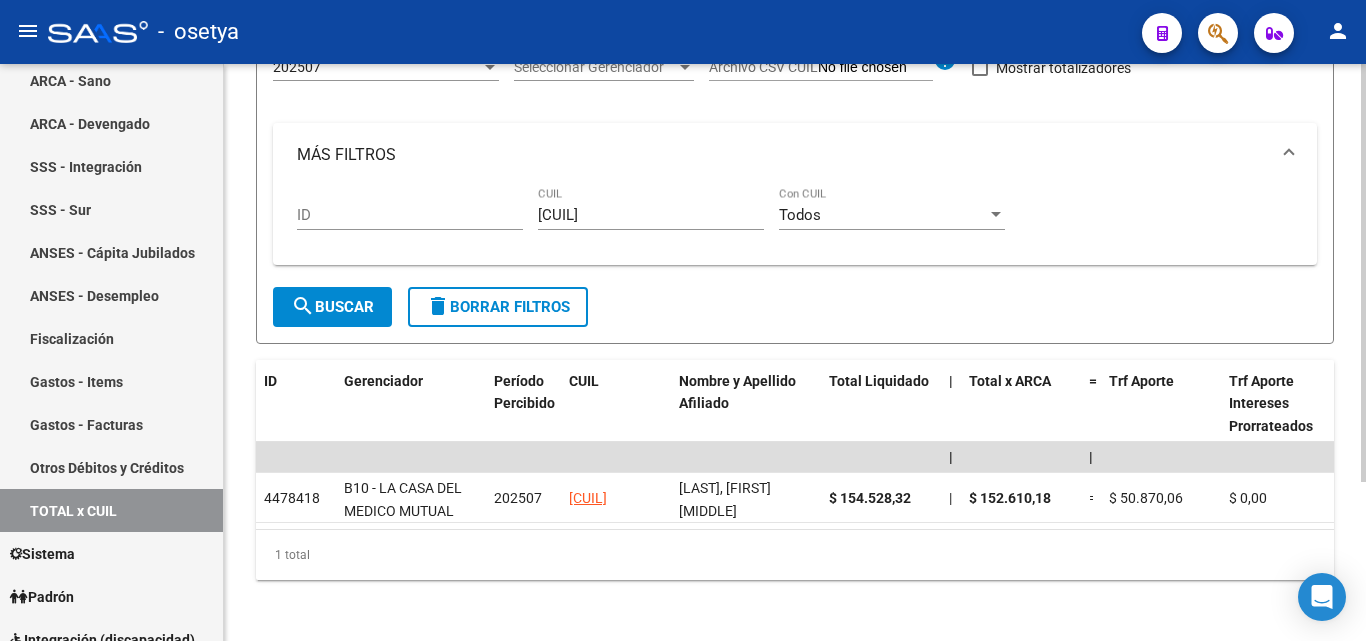 click on "27-26356078-2 CUIL" at bounding box center (651, 208) 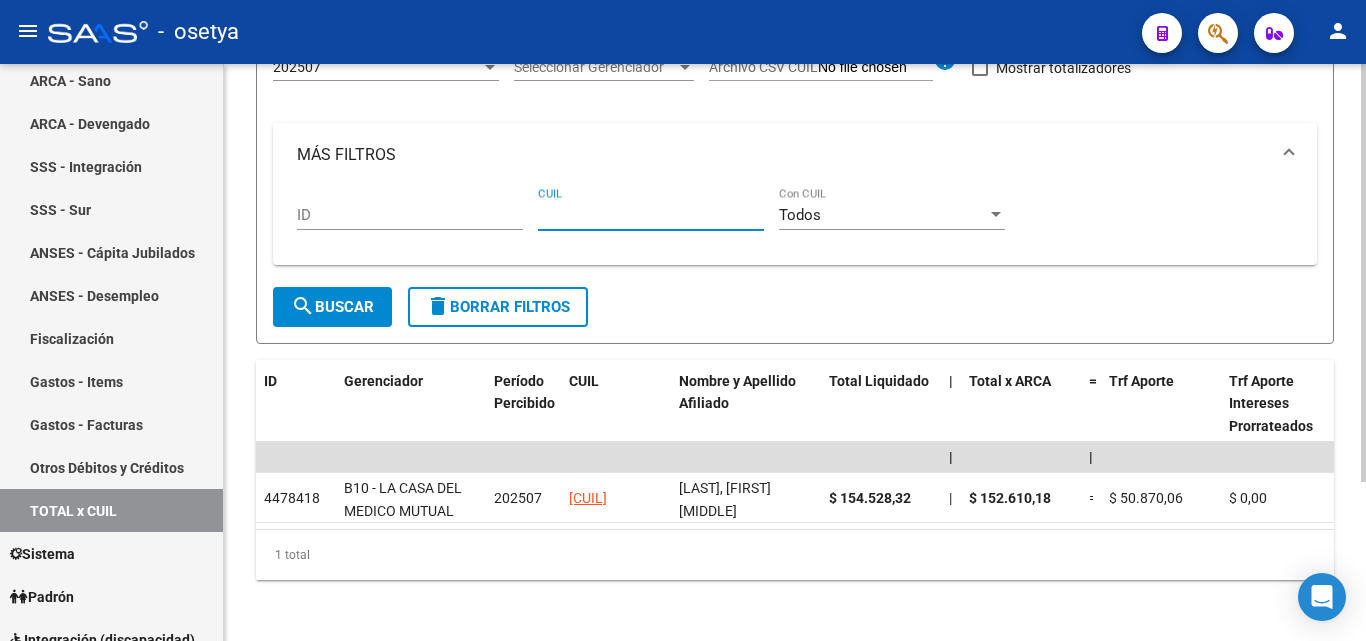 paste on "27-17807263-9" 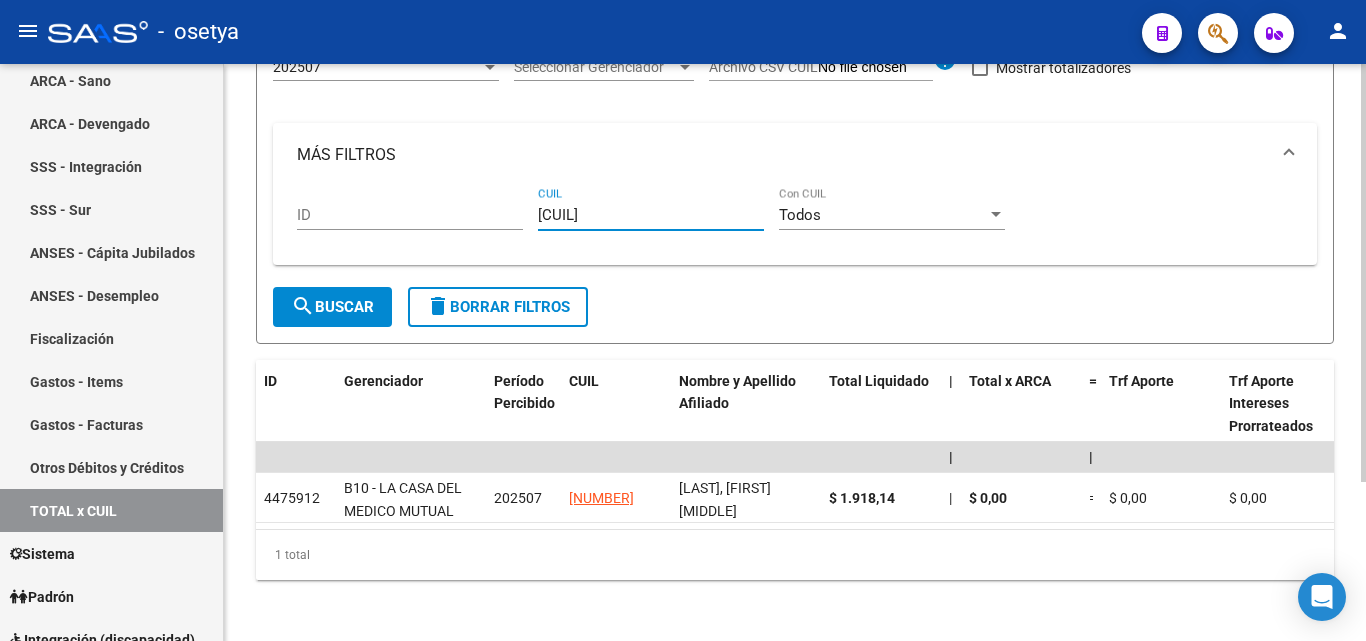 type on "27-17807263-9" 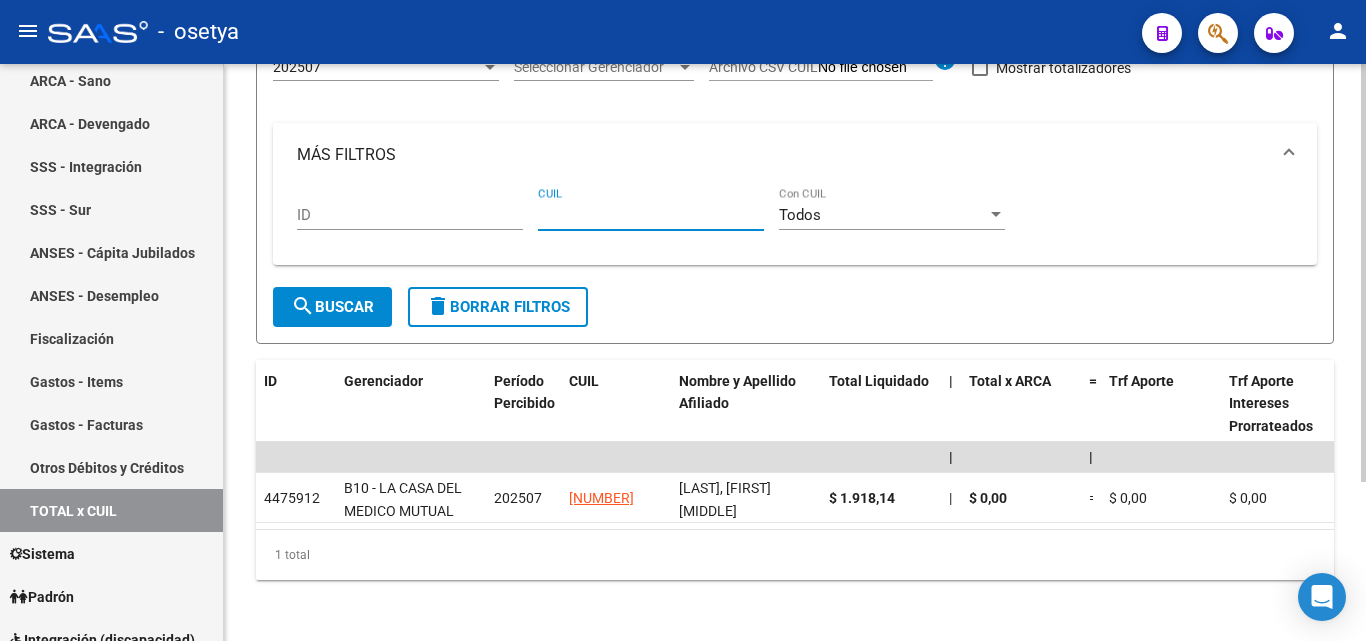 paste on "23-35042917-4" 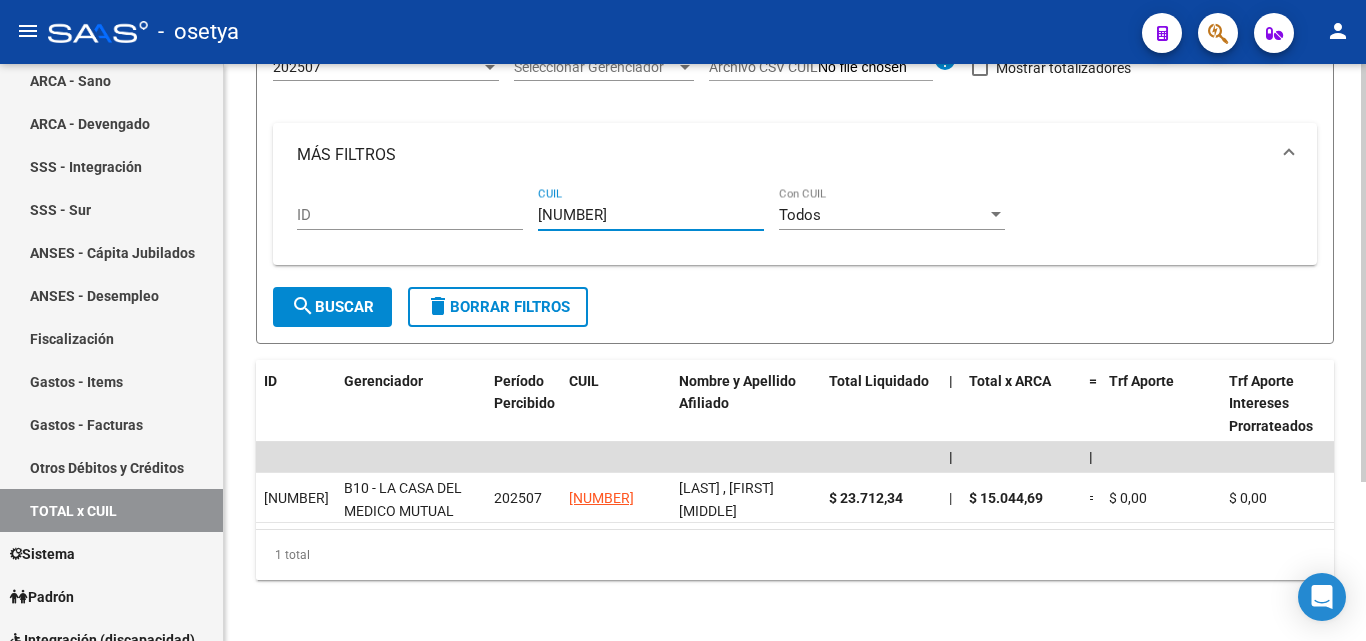 type on "23-35042917-4" 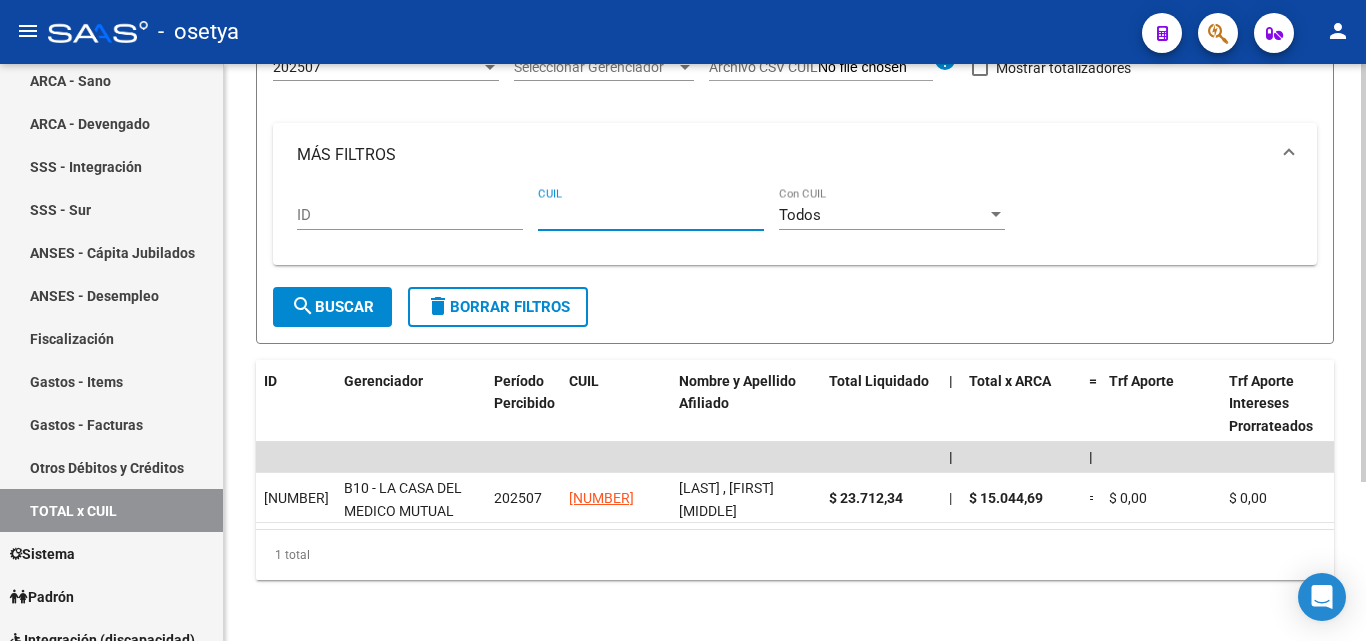 paste on "23-21511654-9" 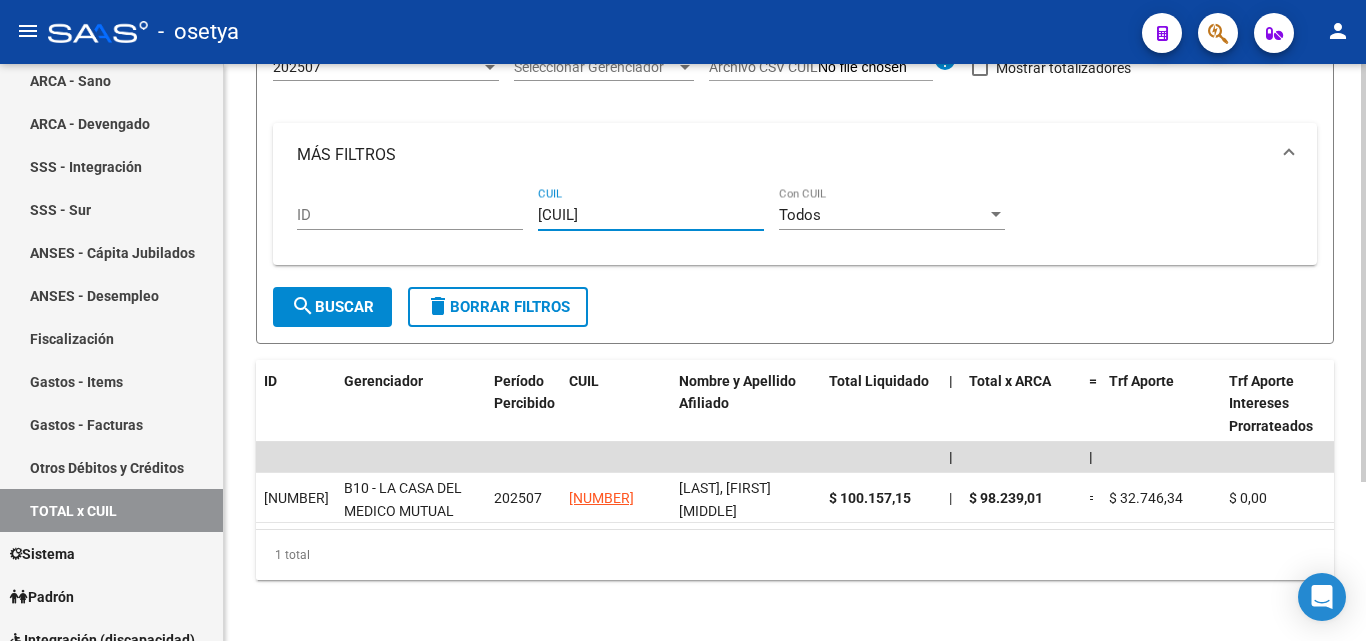 type on "23-21511654-9" 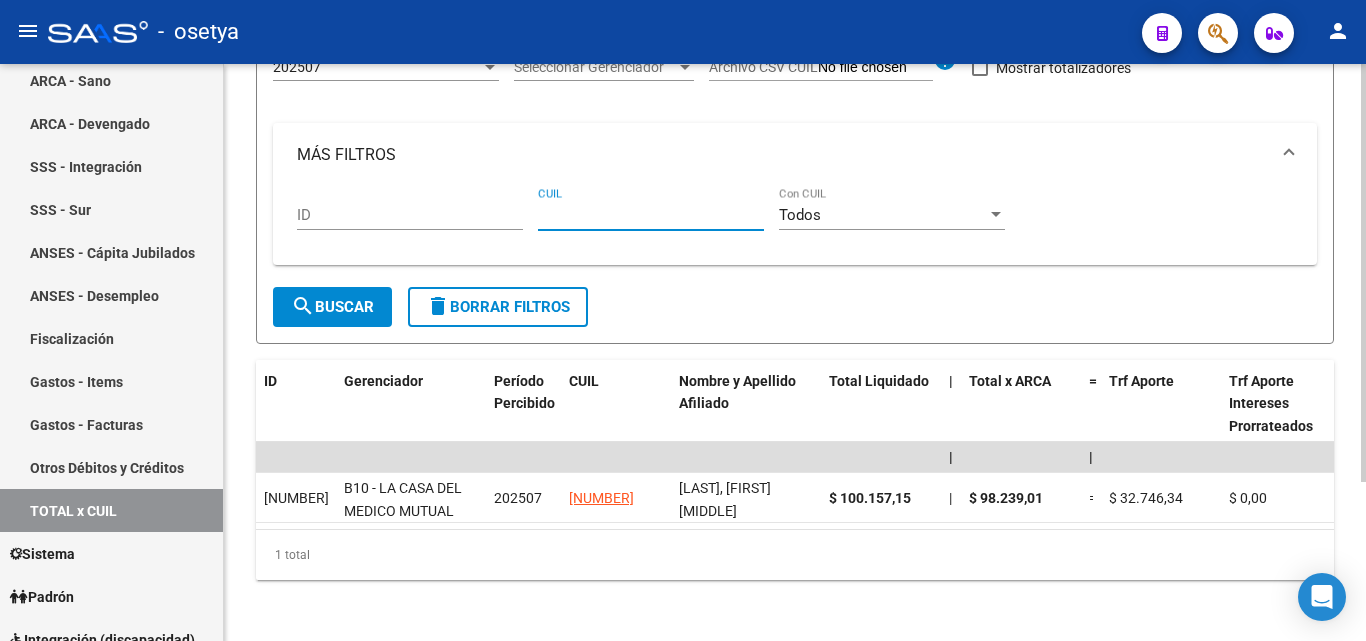 paste on "27-32897824-0" 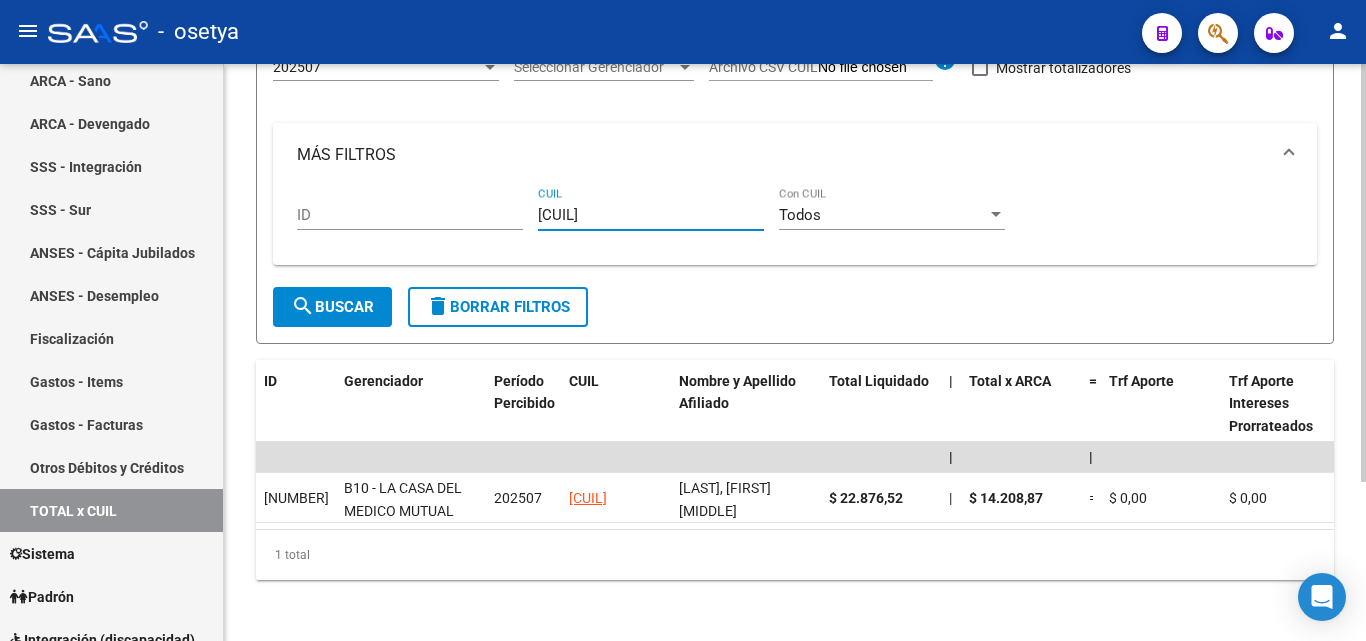 type on "27-32897824-0" 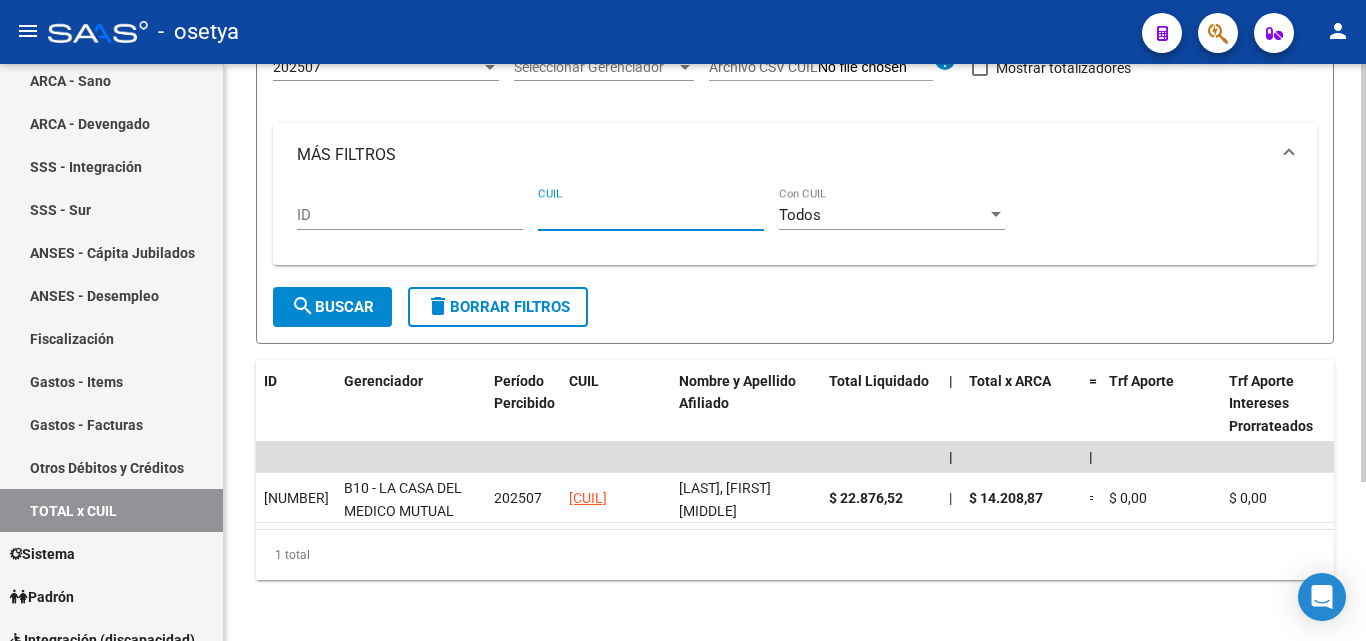 paste on "27-24240615-5" 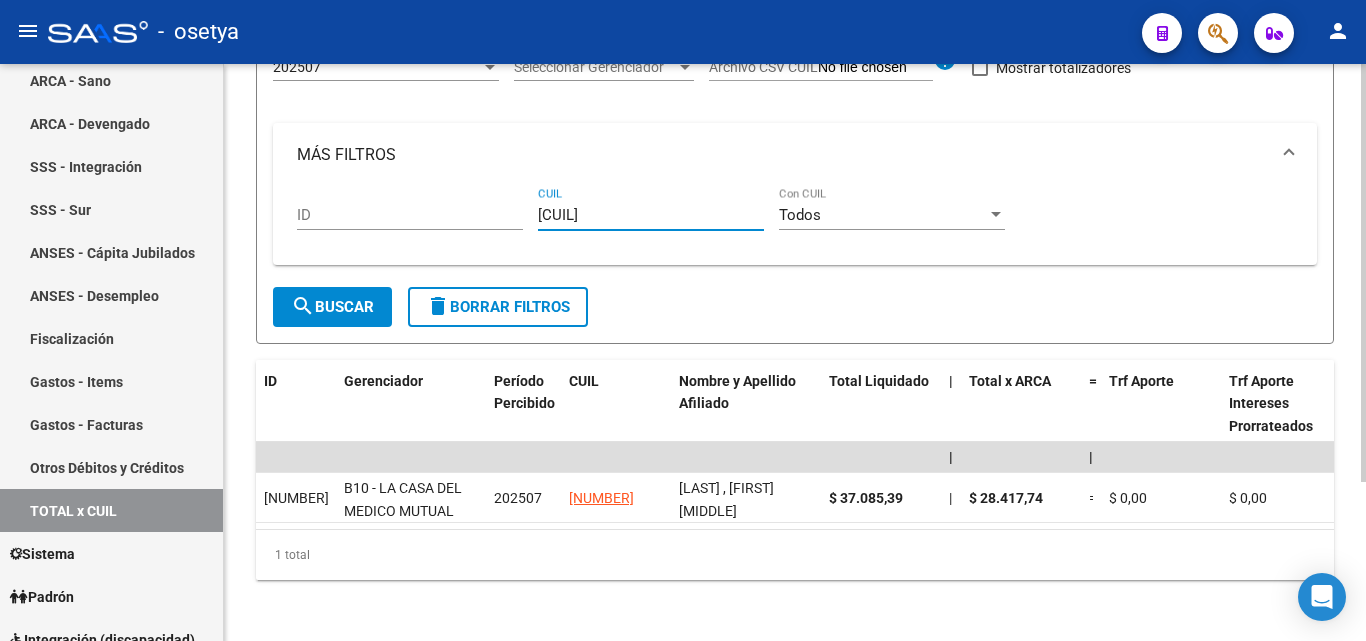type on "27-24240615-5" 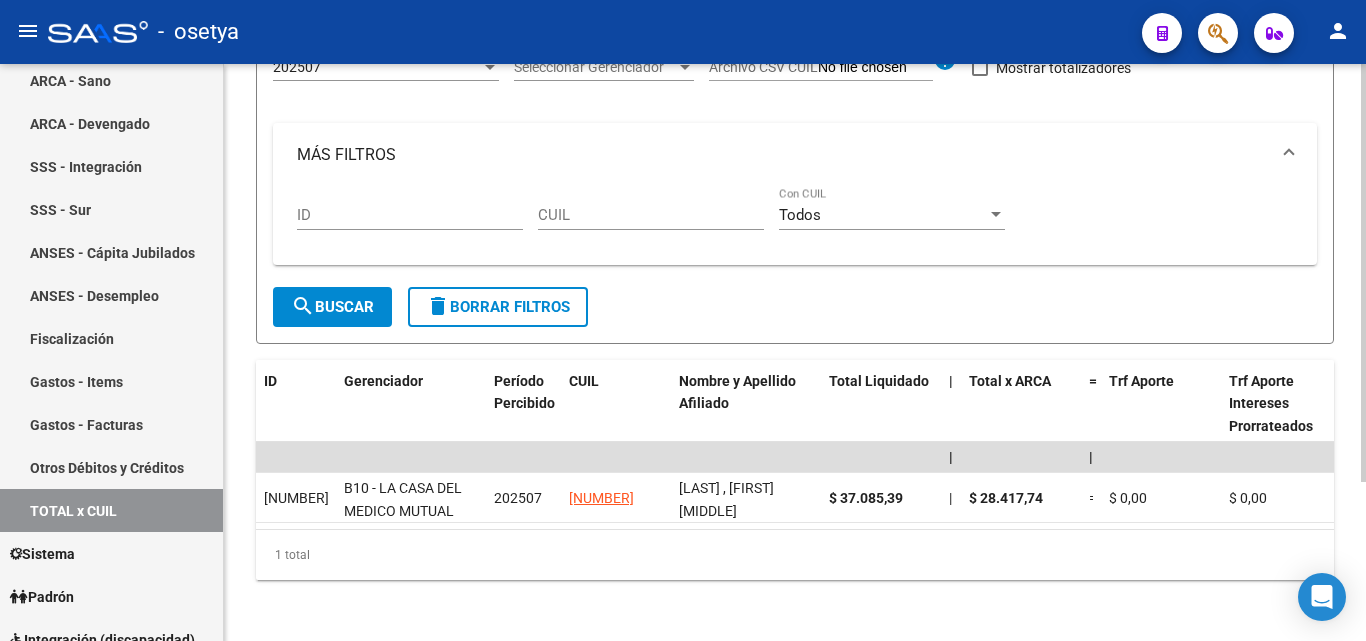 click on "CUIL" at bounding box center [651, 215] 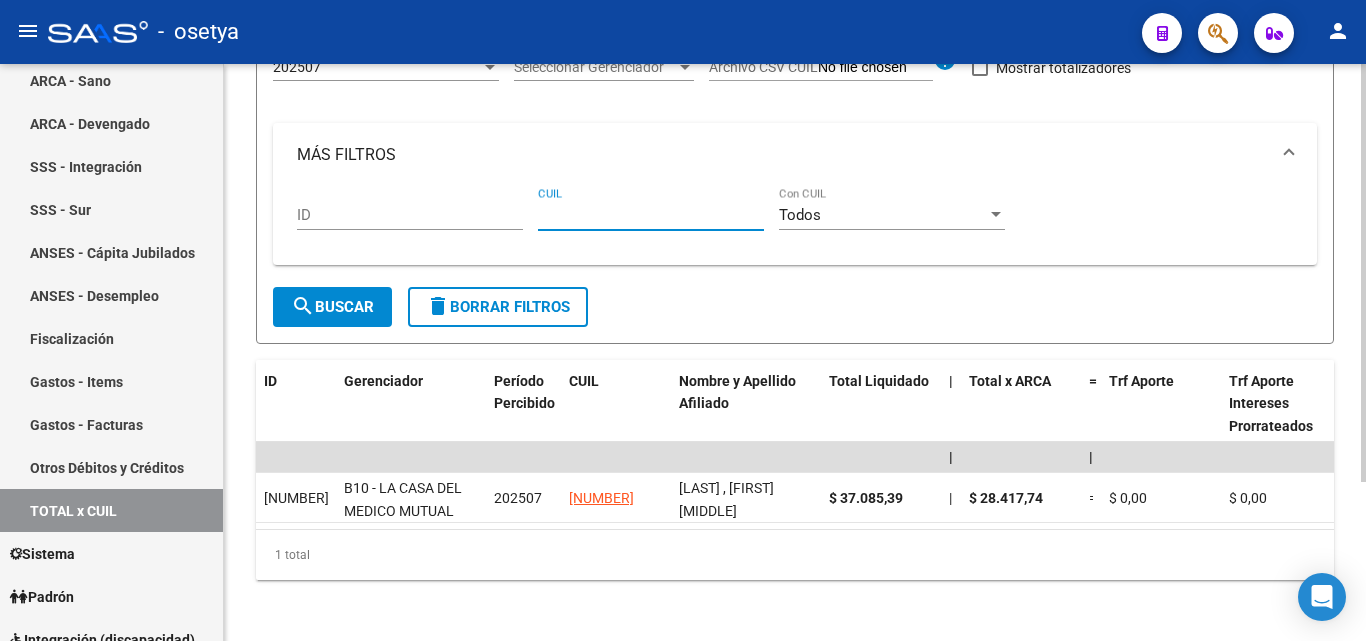 paste on "20-23920321-4" 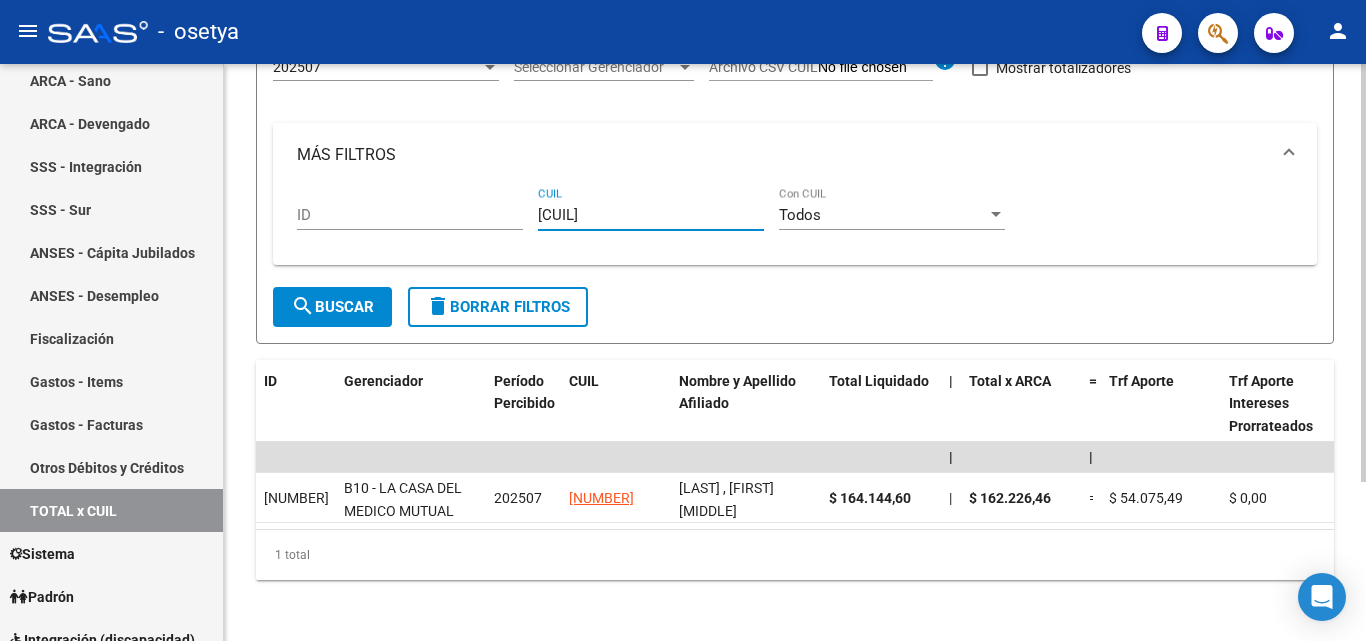 type on "20-23920321-4" 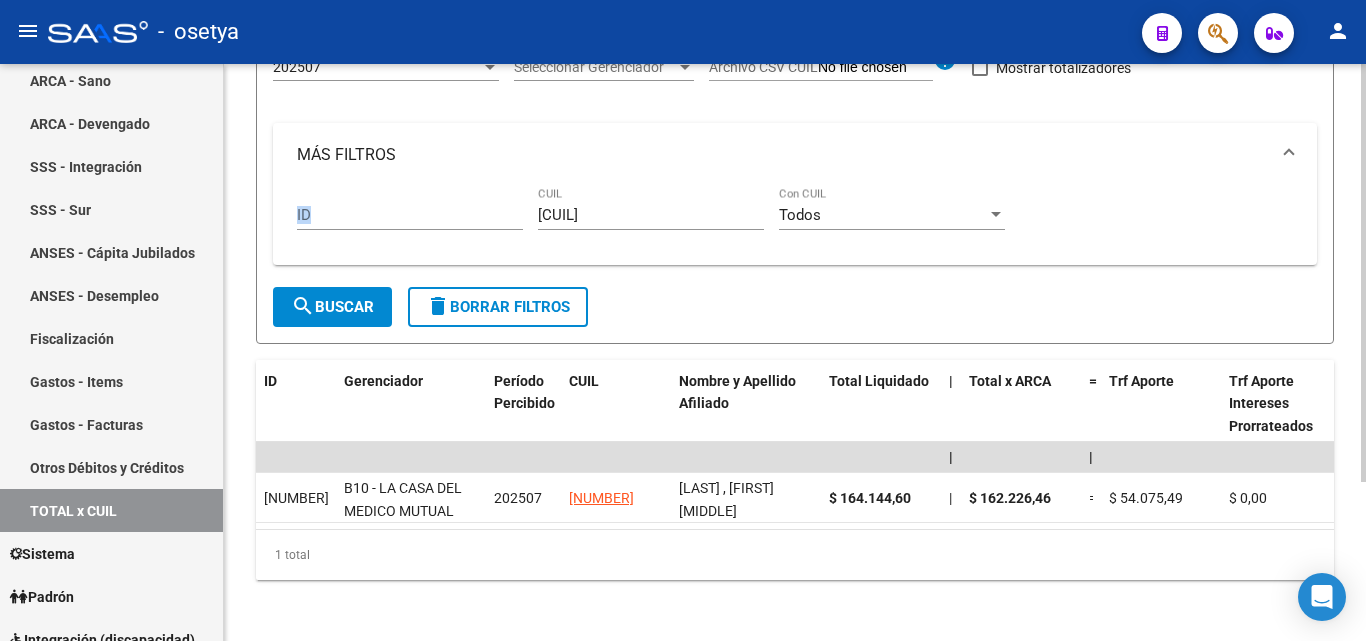 drag, startPoint x: 667, startPoint y: 227, endPoint x: 517, endPoint y: 206, distance: 151.46286 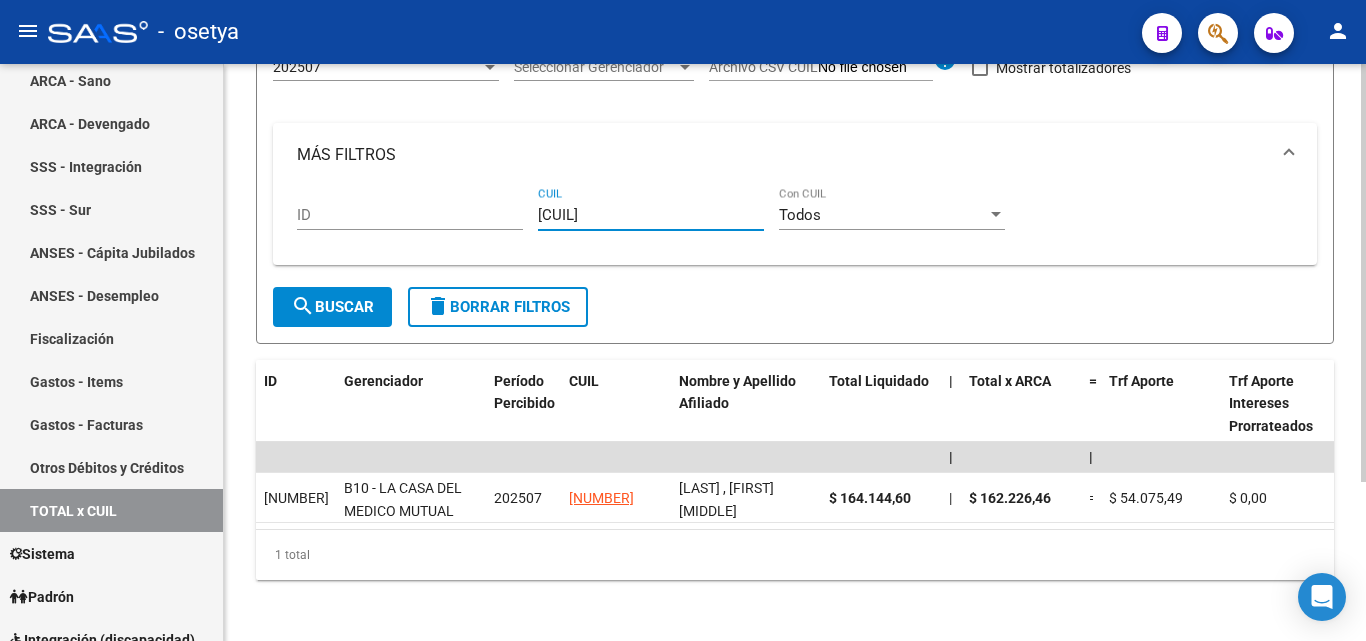 drag, startPoint x: 643, startPoint y: 210, endPoint x: 538, endPoint y: 204, distance: 105.17129 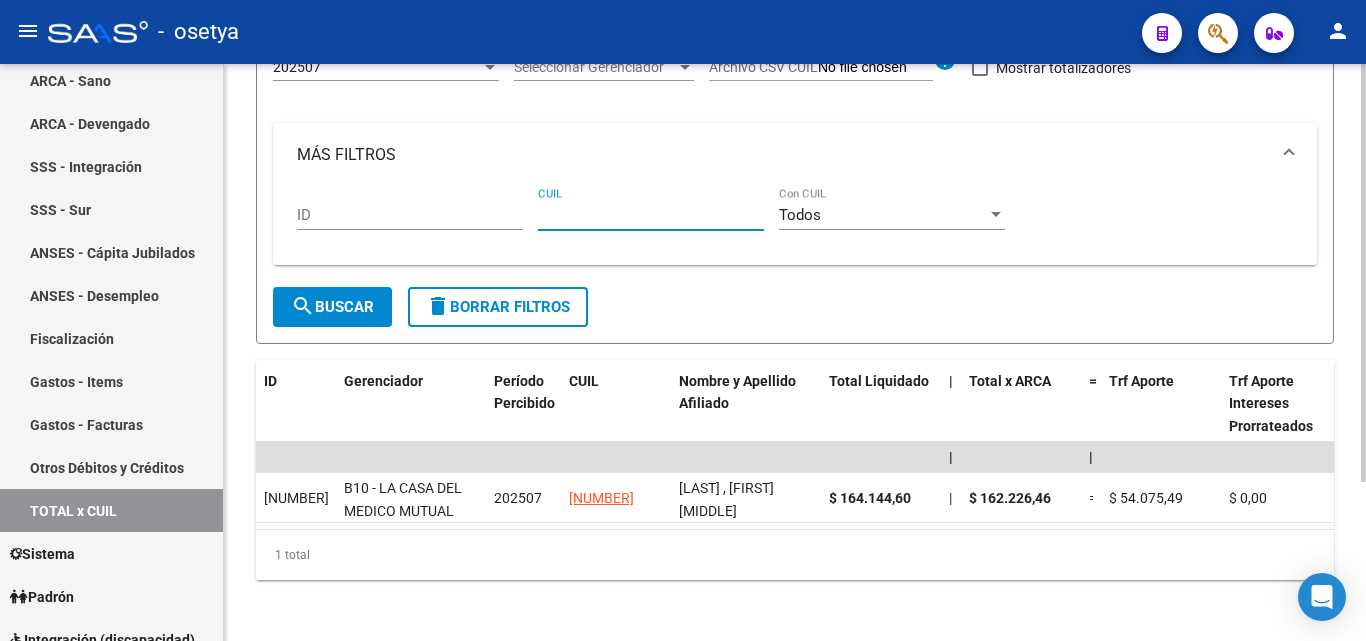 paste on "20-42327018-8" 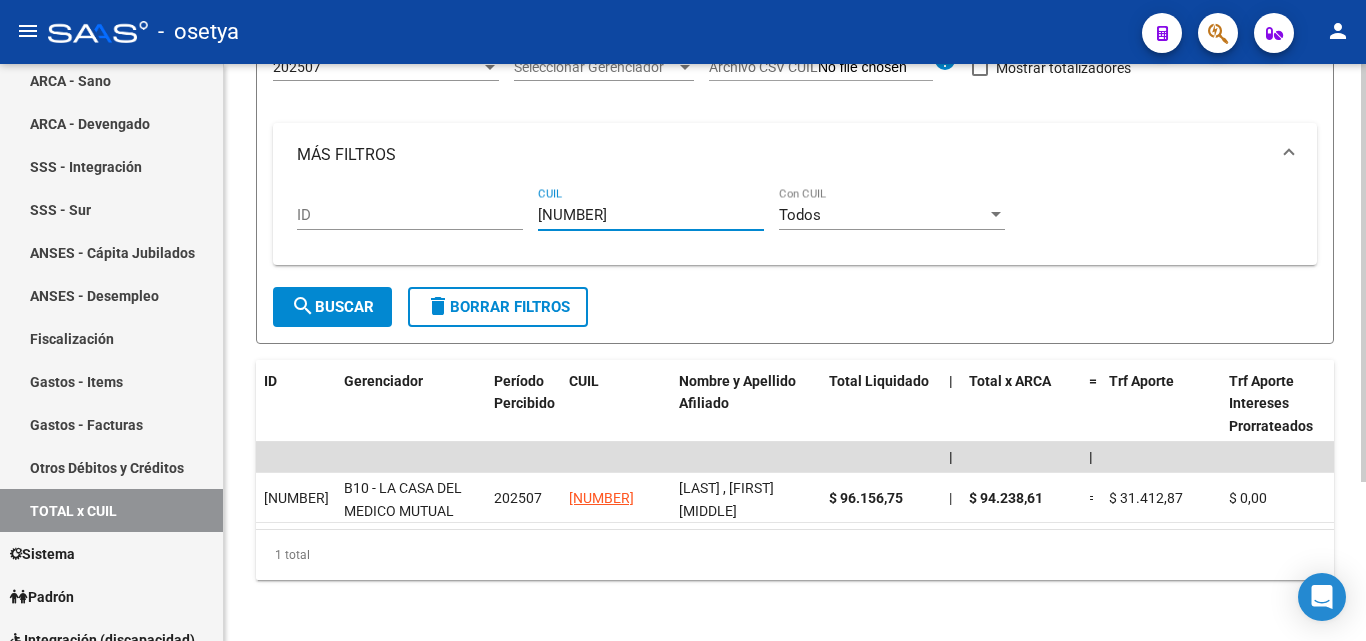 type on "20-42327018-8" 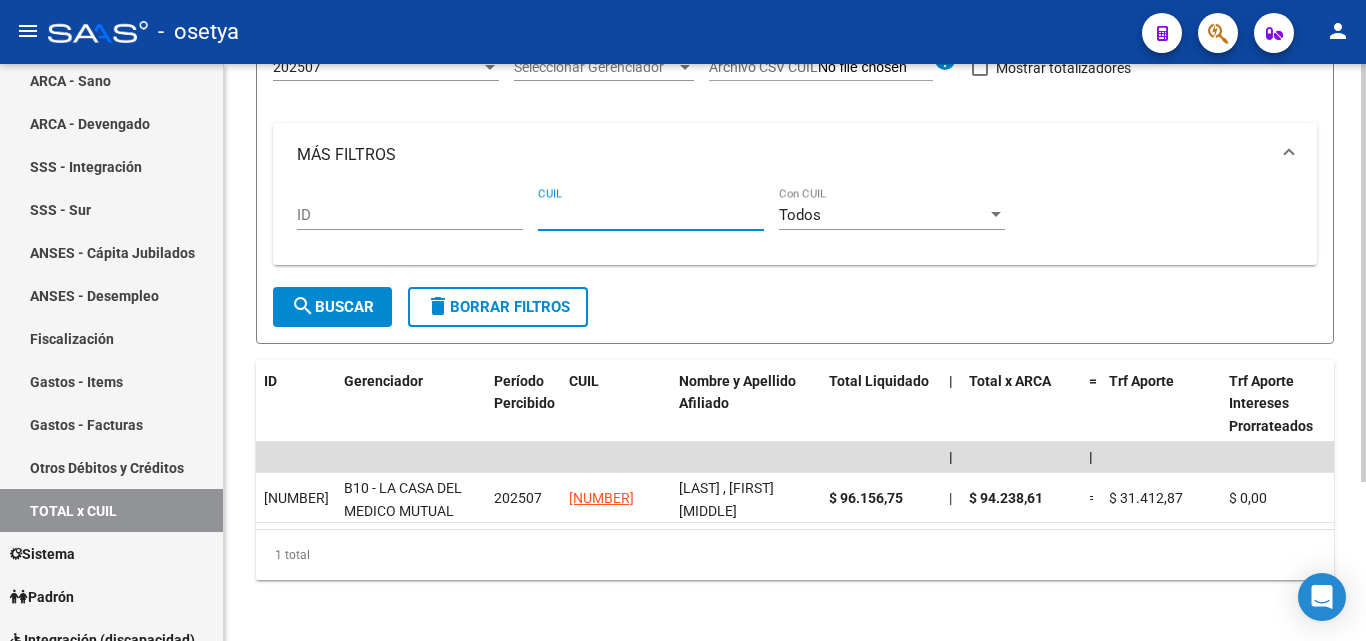 paste on "27-33525561-0" 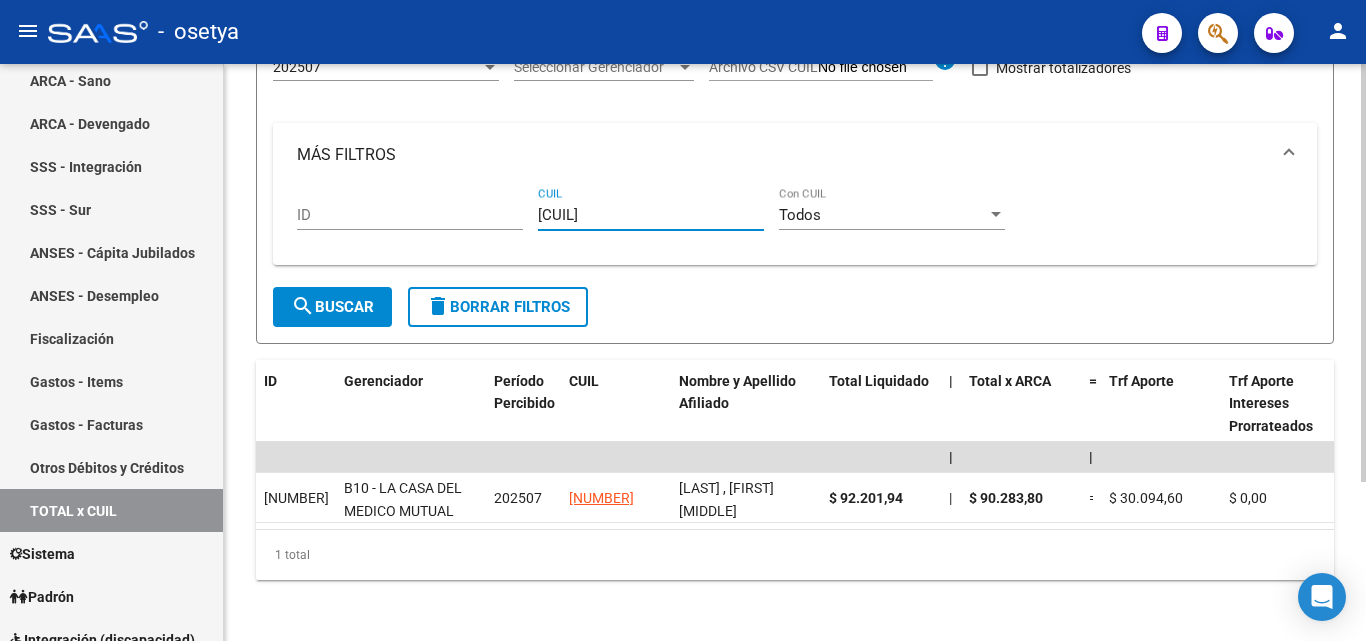 type on "27-33525561-0" 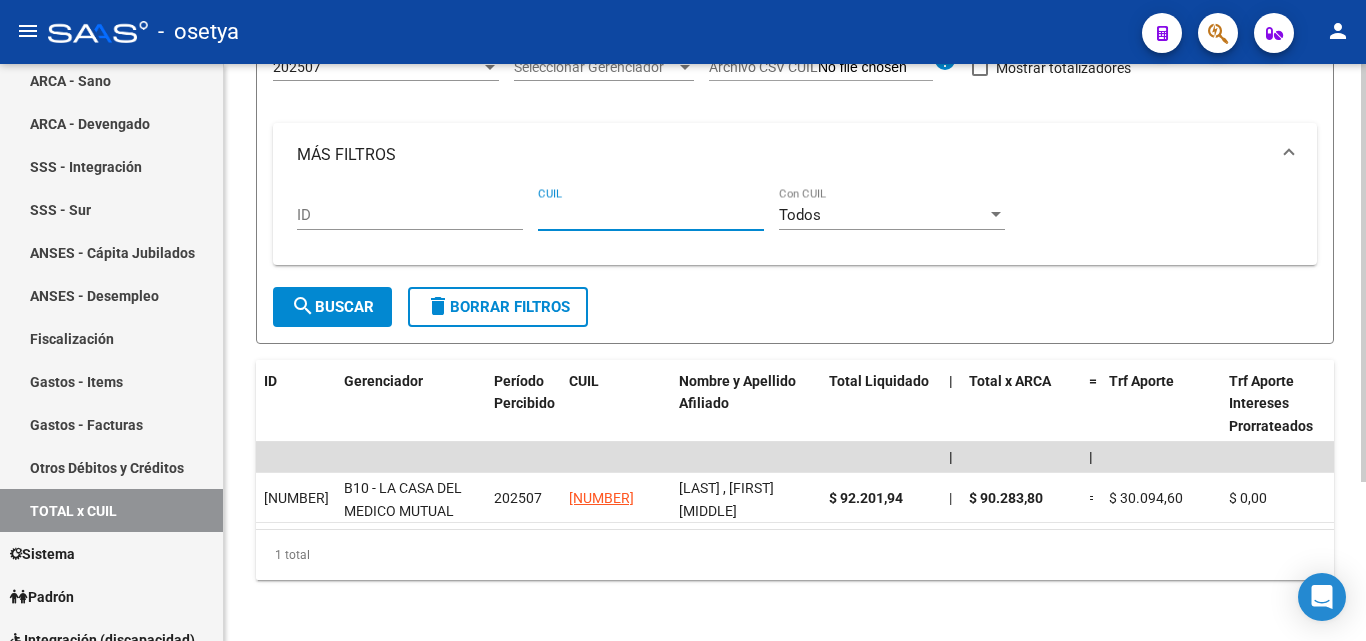 paste on "27-28796908-8" 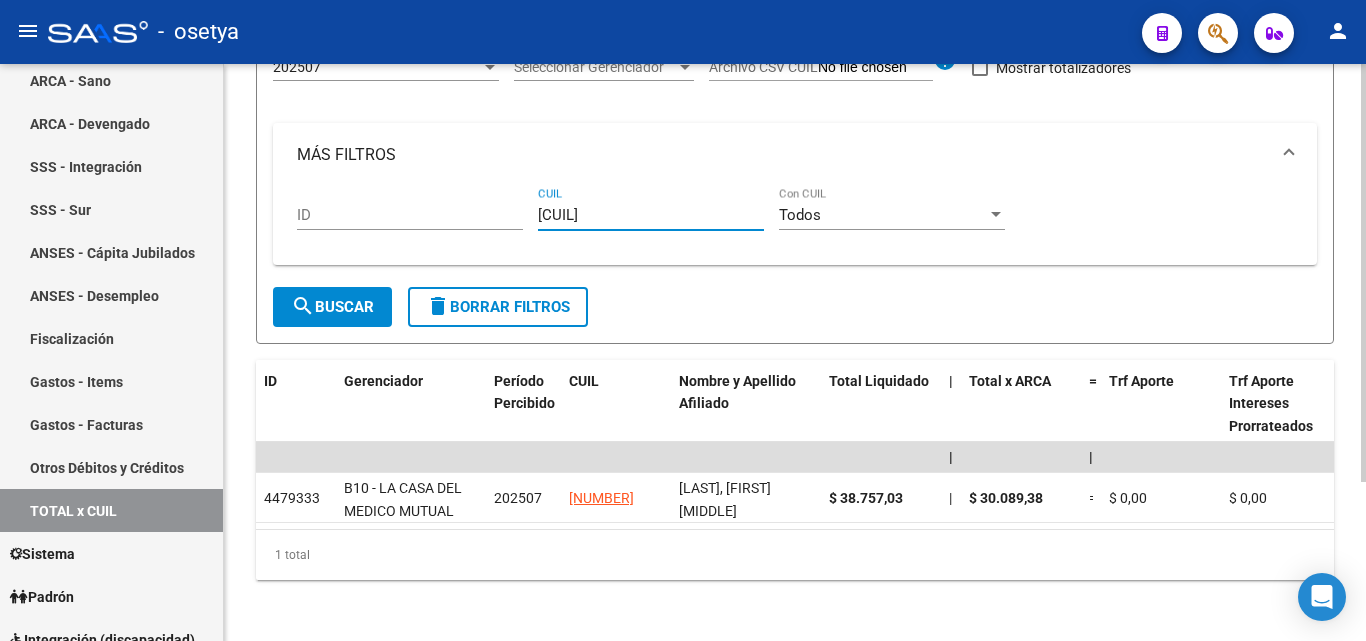 type on "27-28796908-8" 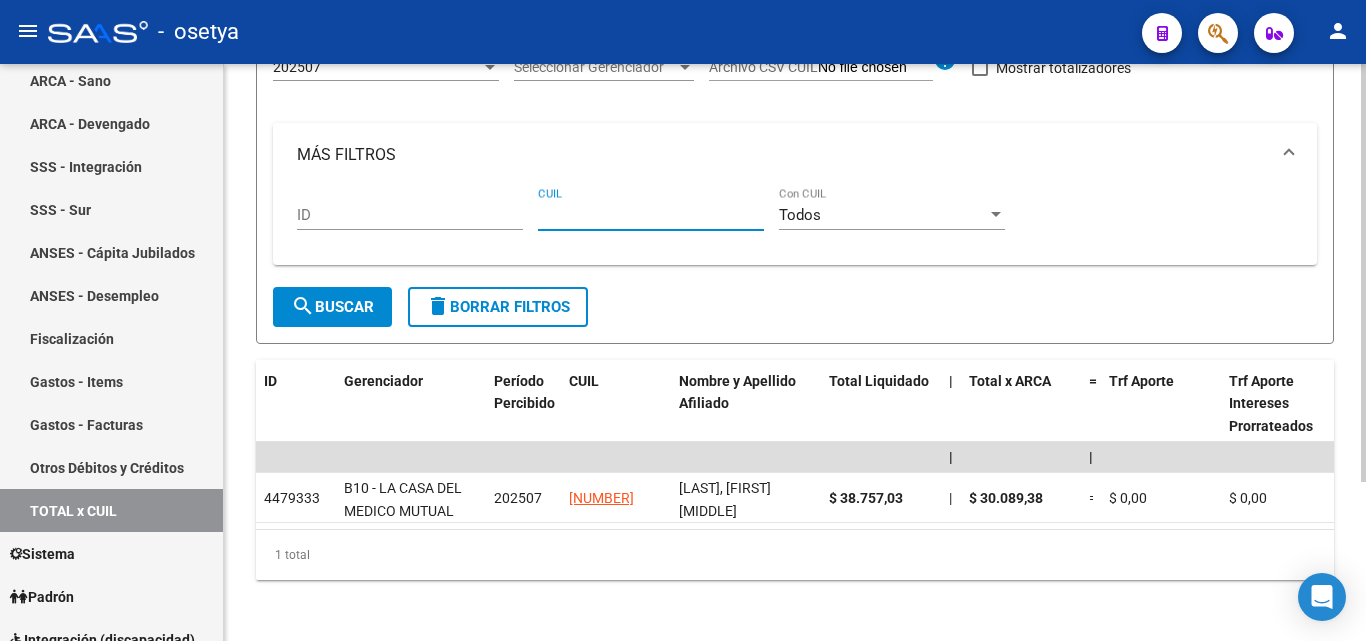 paste on "27-37700625-4" 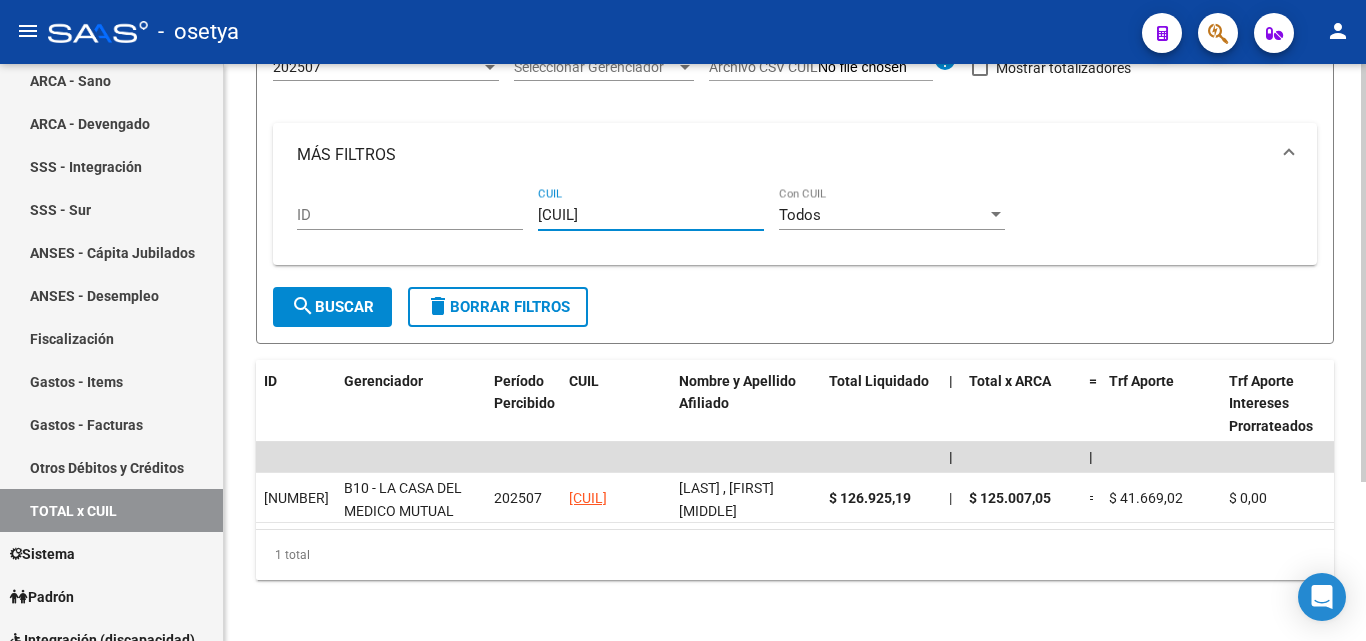 type on "27-37700625-4" 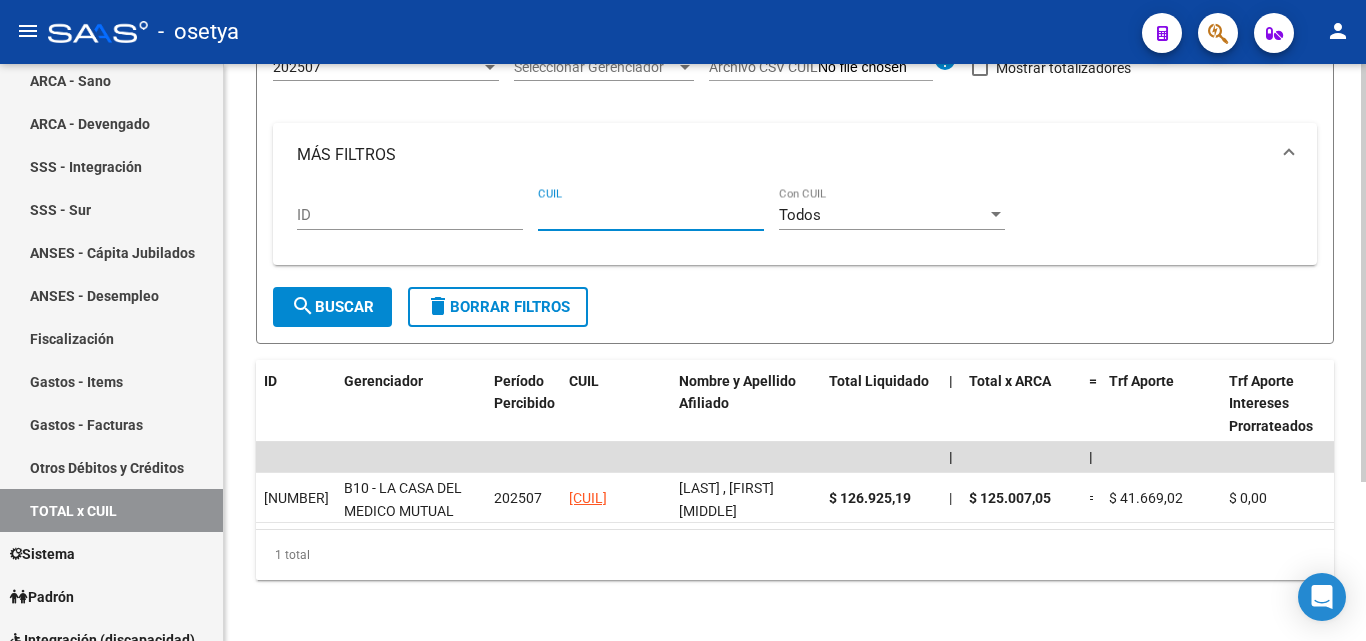 paste on "20-40277997-8" 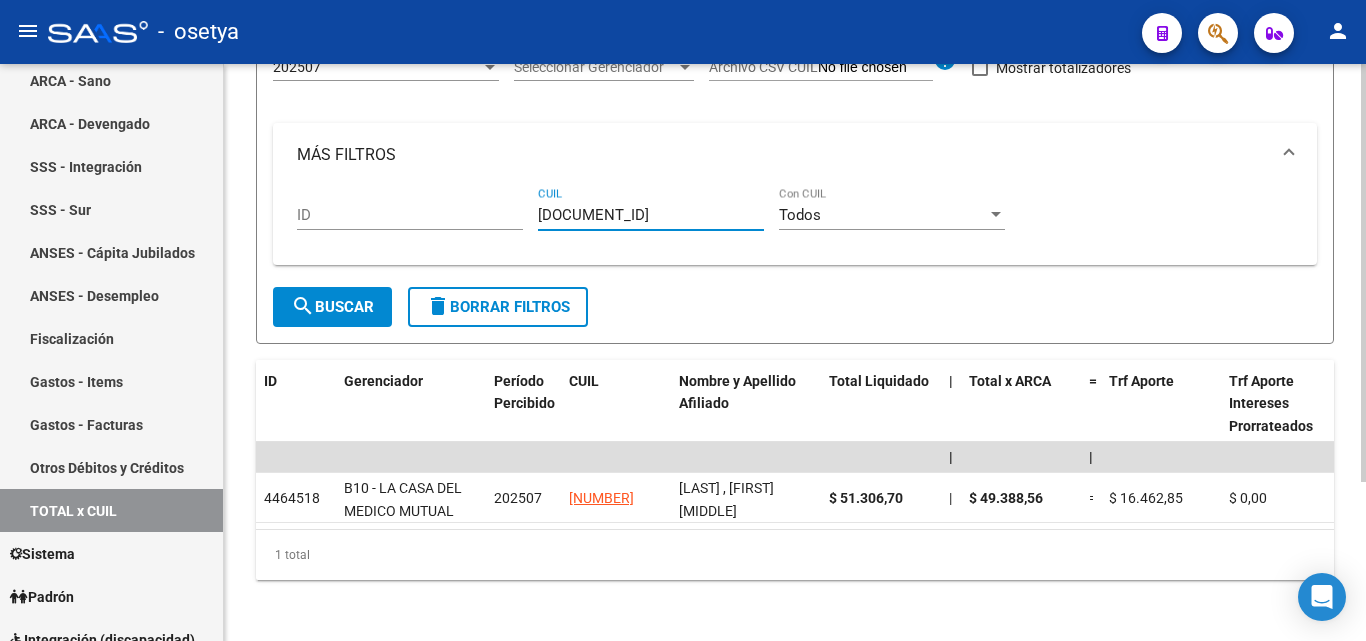 type on "20-40277997-8" 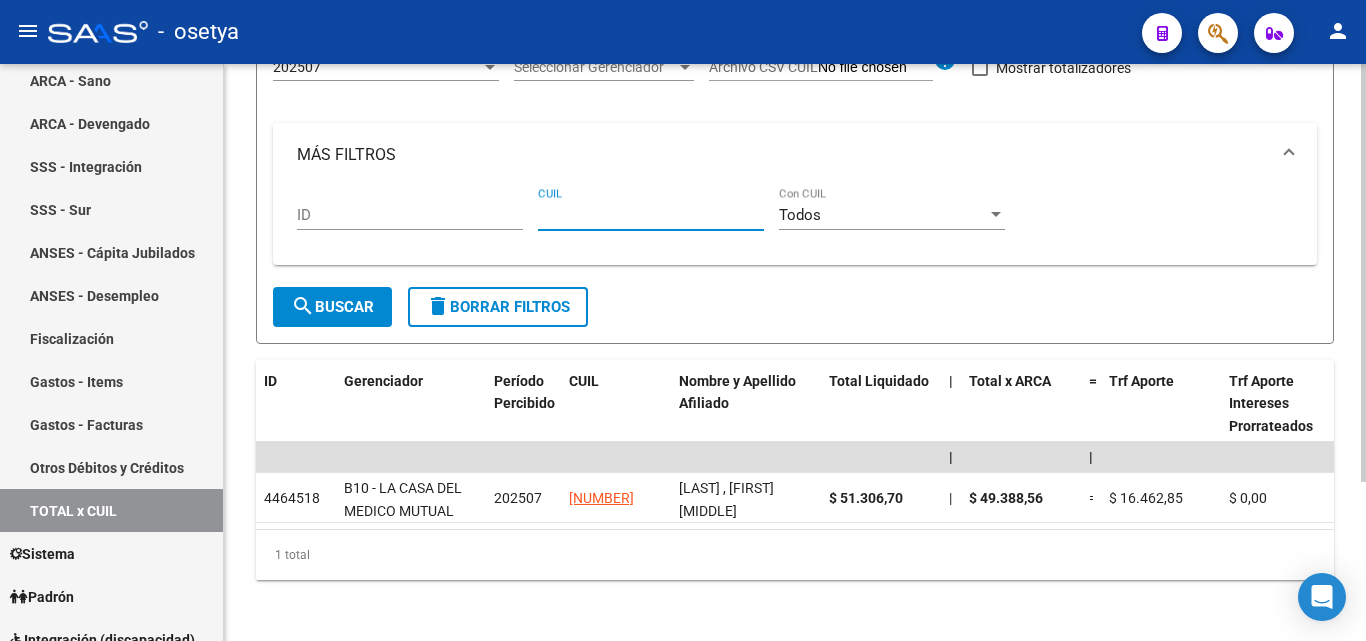 paste on "20-34177168-5" 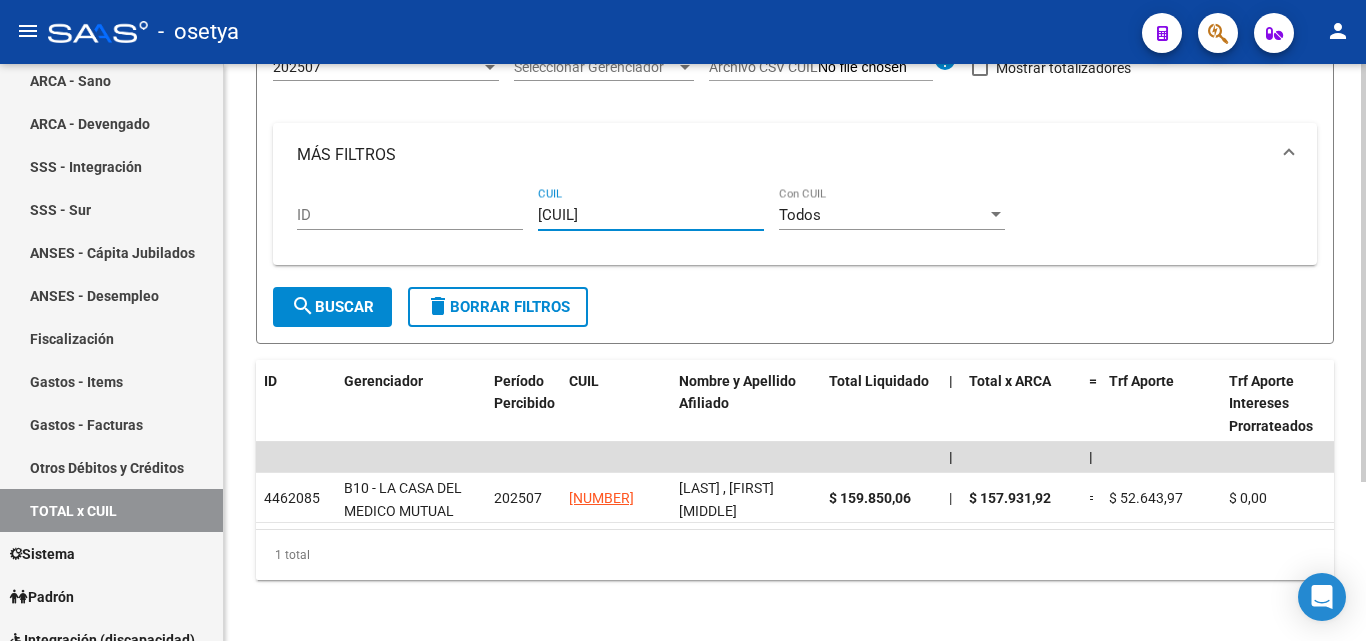 type on "20-34177168-5" 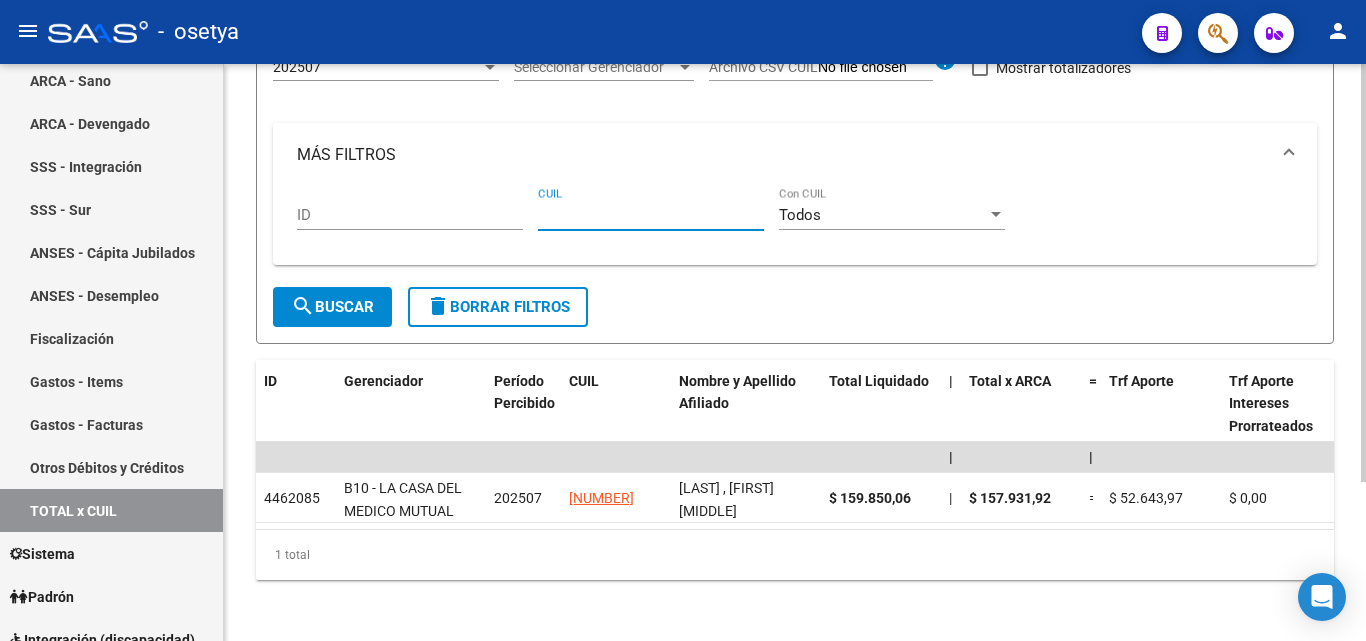 paste on "27-23288611-6" 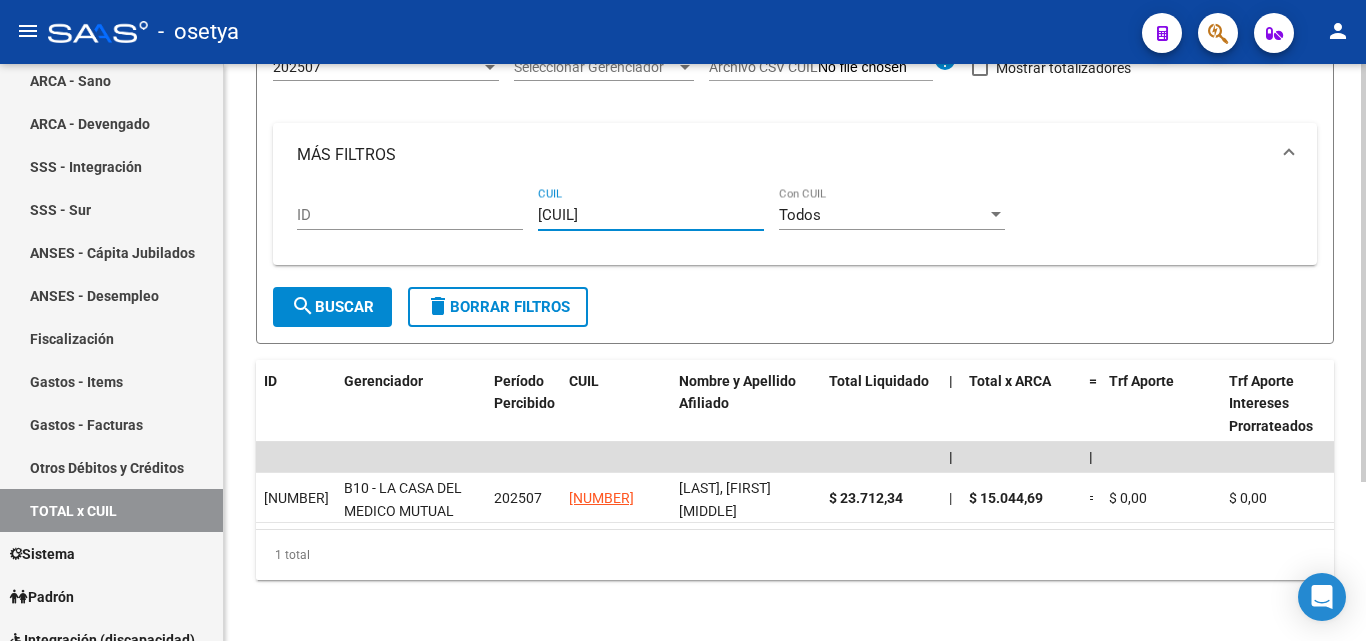 type on "27-23288611-6" 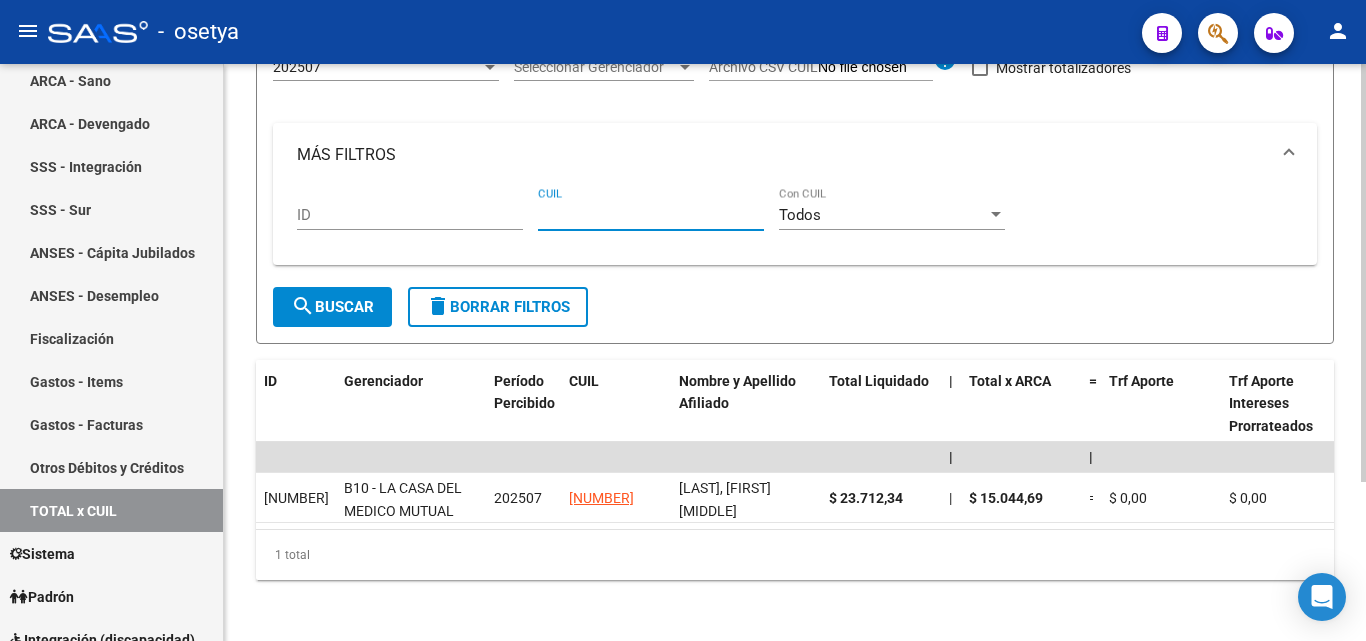 paste on "27-43166181-6" 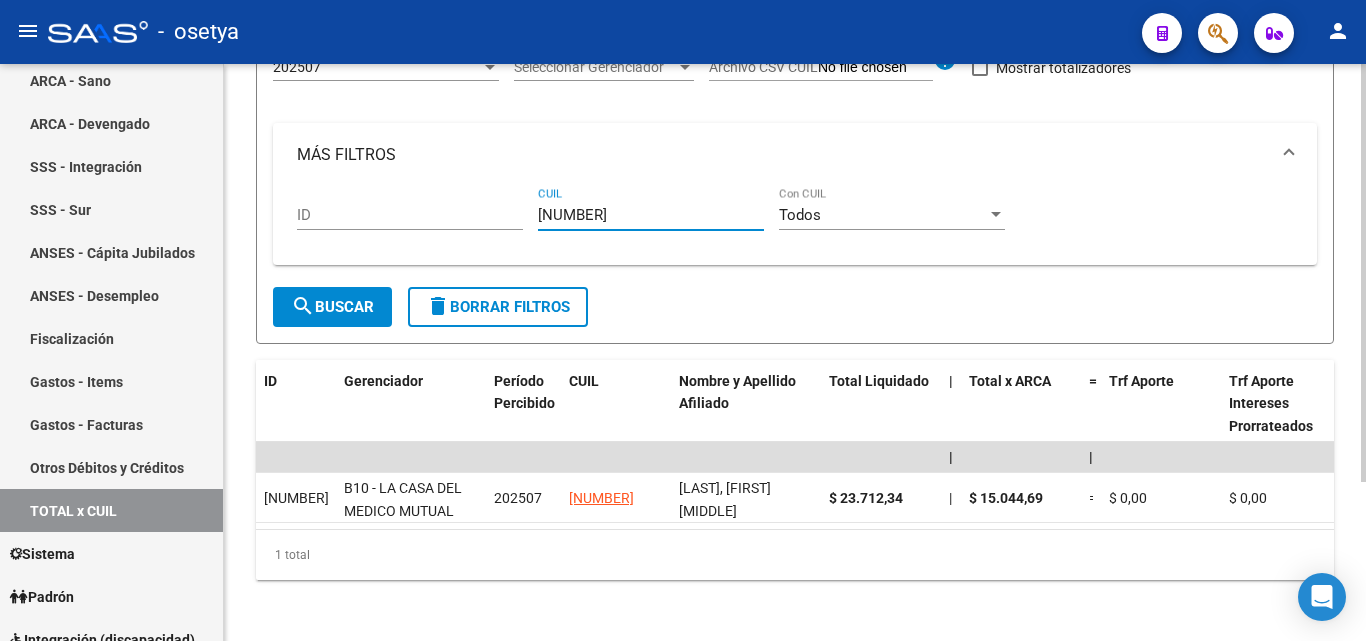 type on "27-43166181-6" 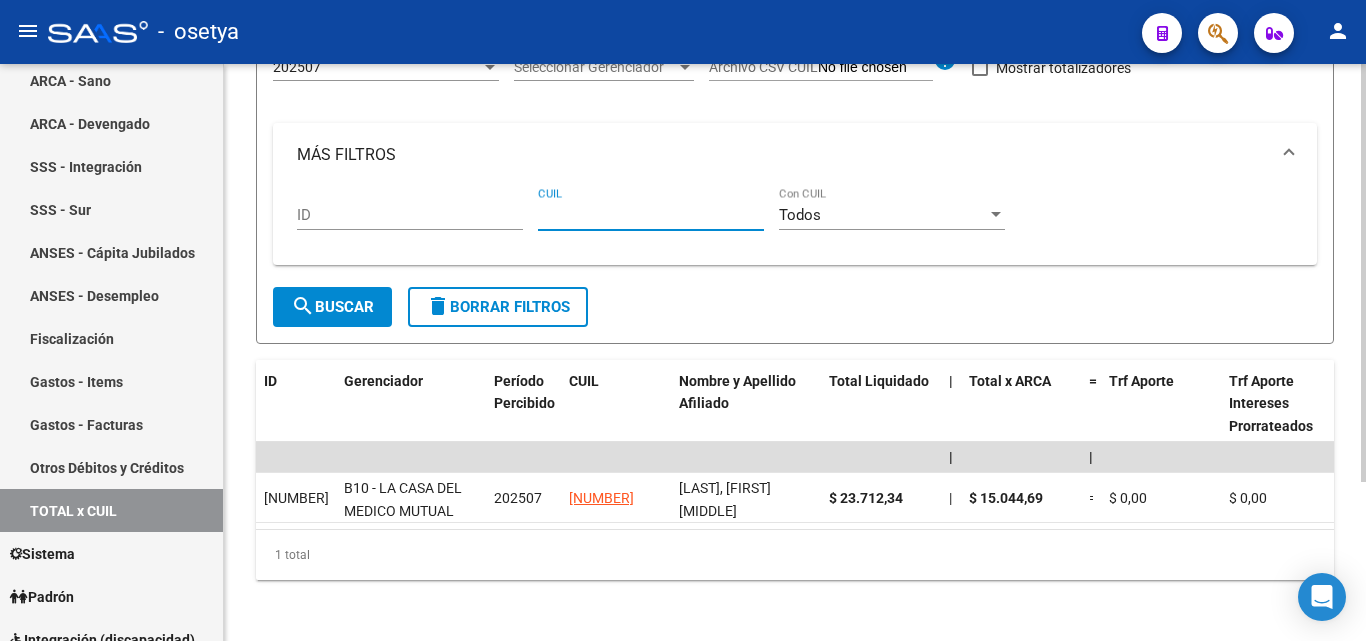 paste on "20-30562440-4" 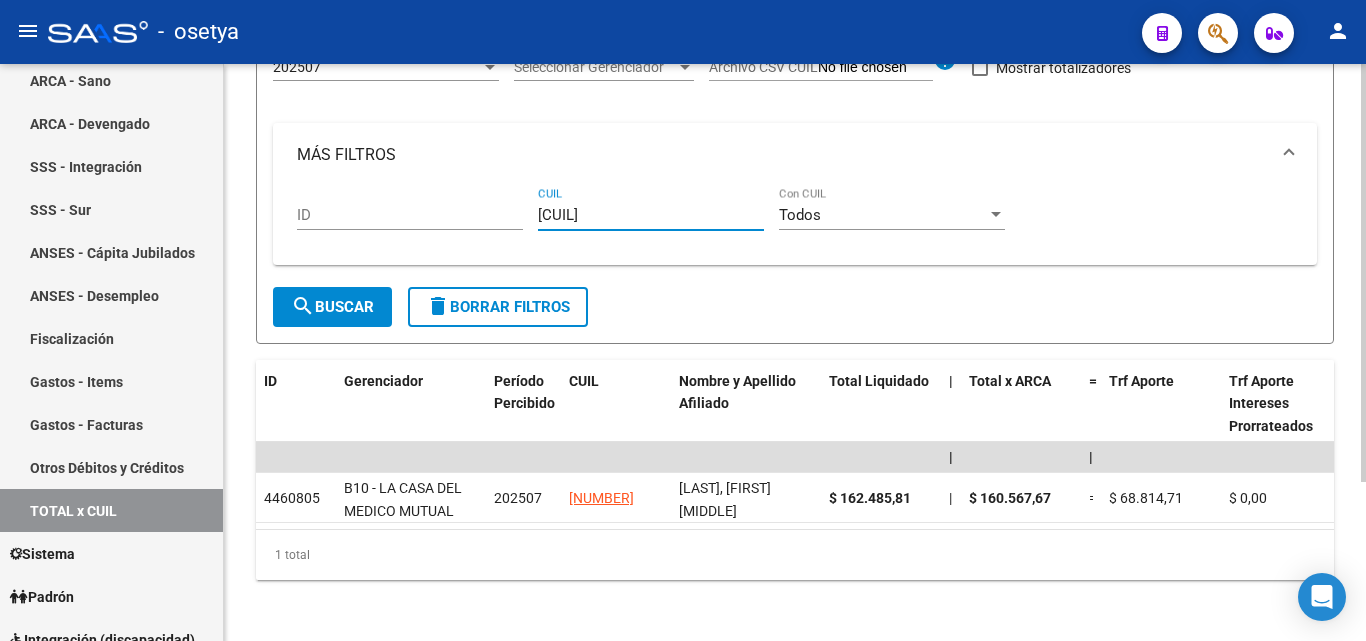 type on "20-30562440-4" 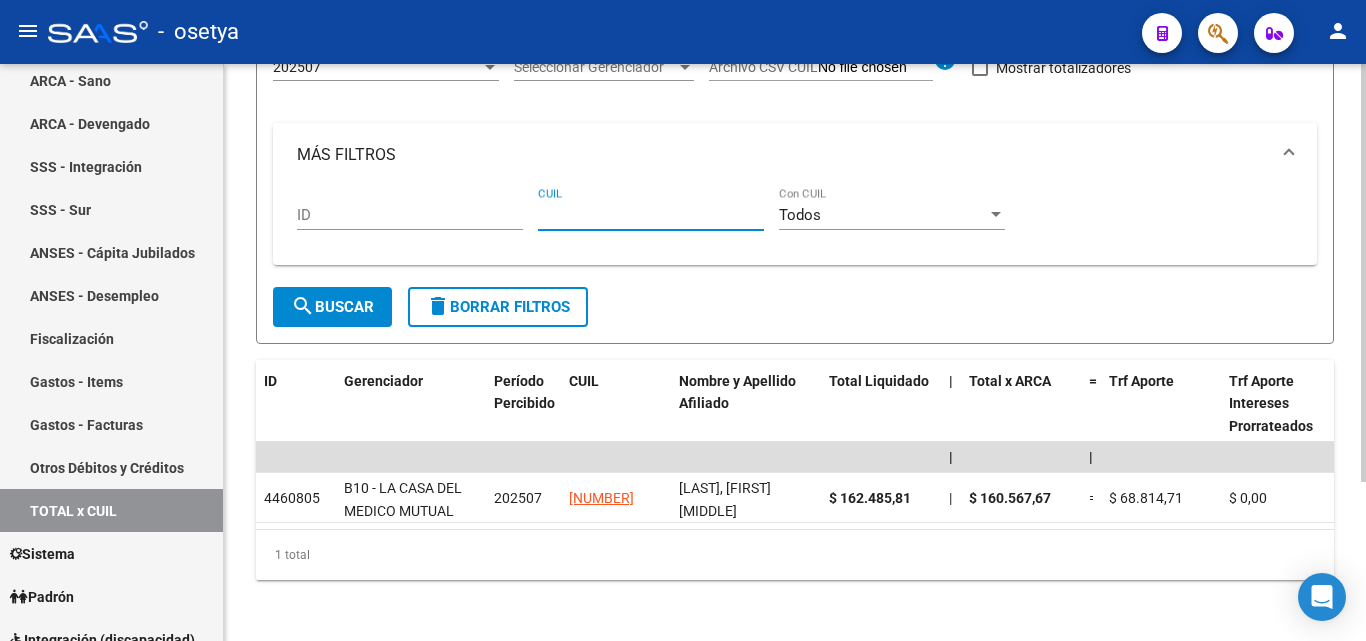 paste on "20-21642239-3" 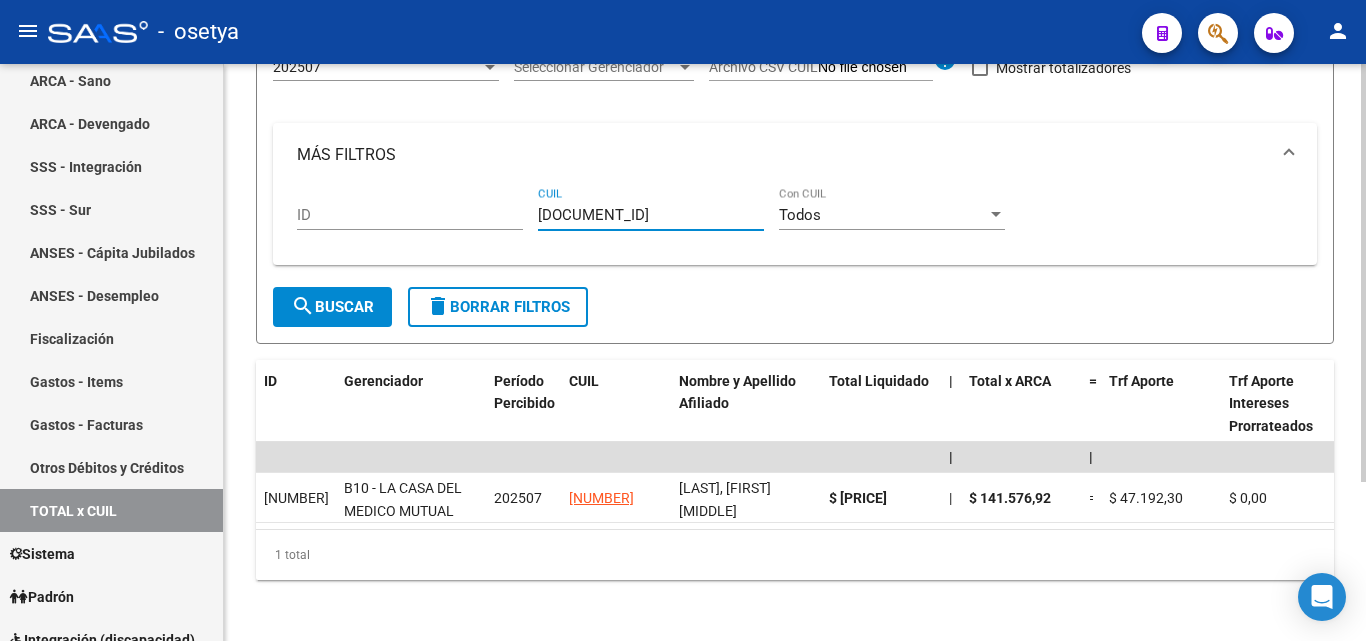 type on "20-21642239-3" 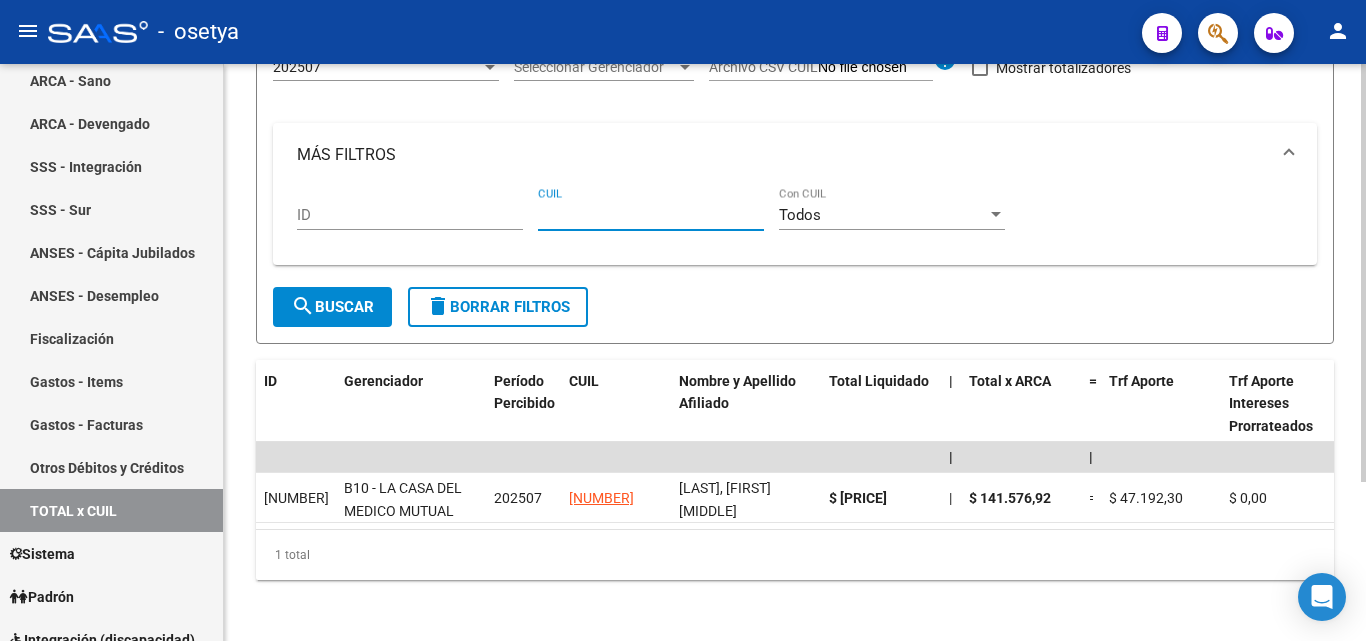 paste on "20-41645732-9" 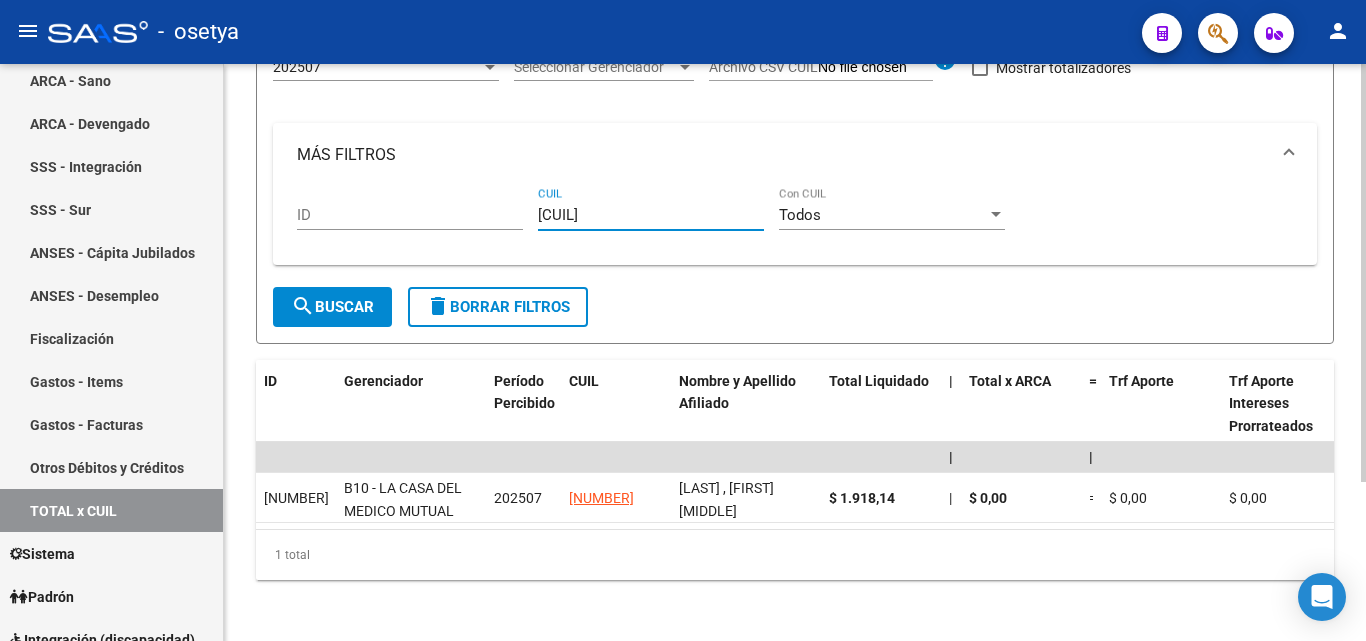 type on "20-41645732-9" 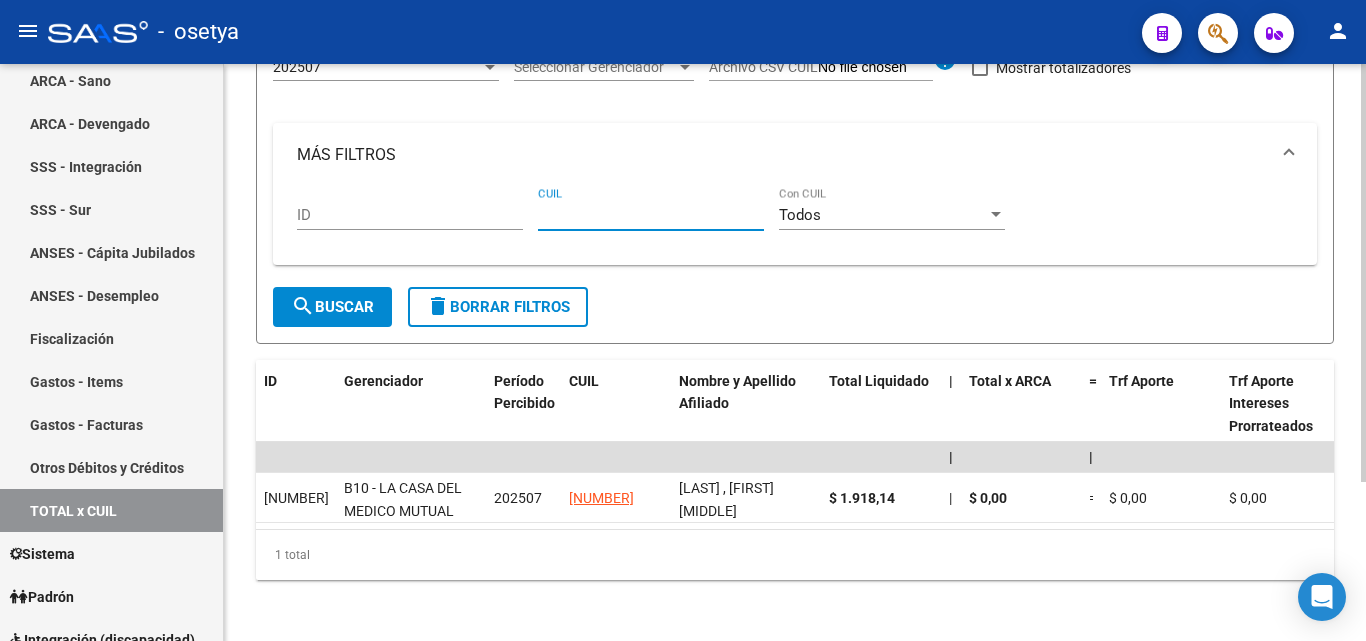 paste on "20-37815228-4" 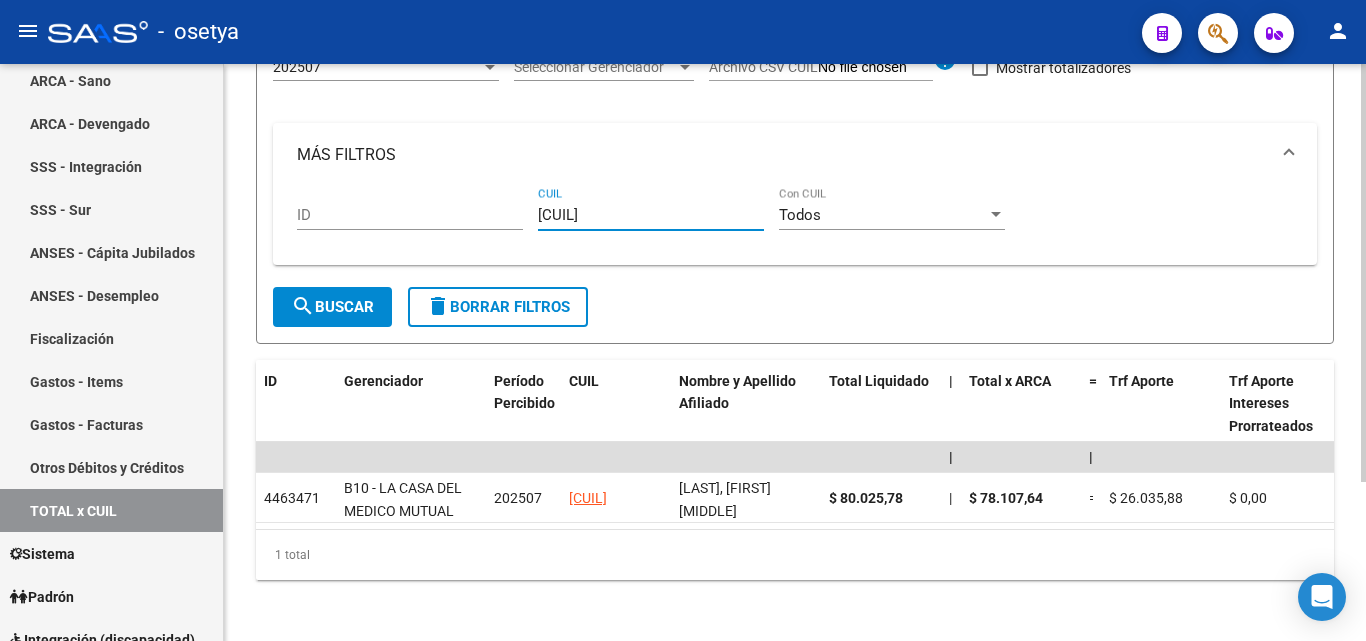 type on "20-37815228-4" 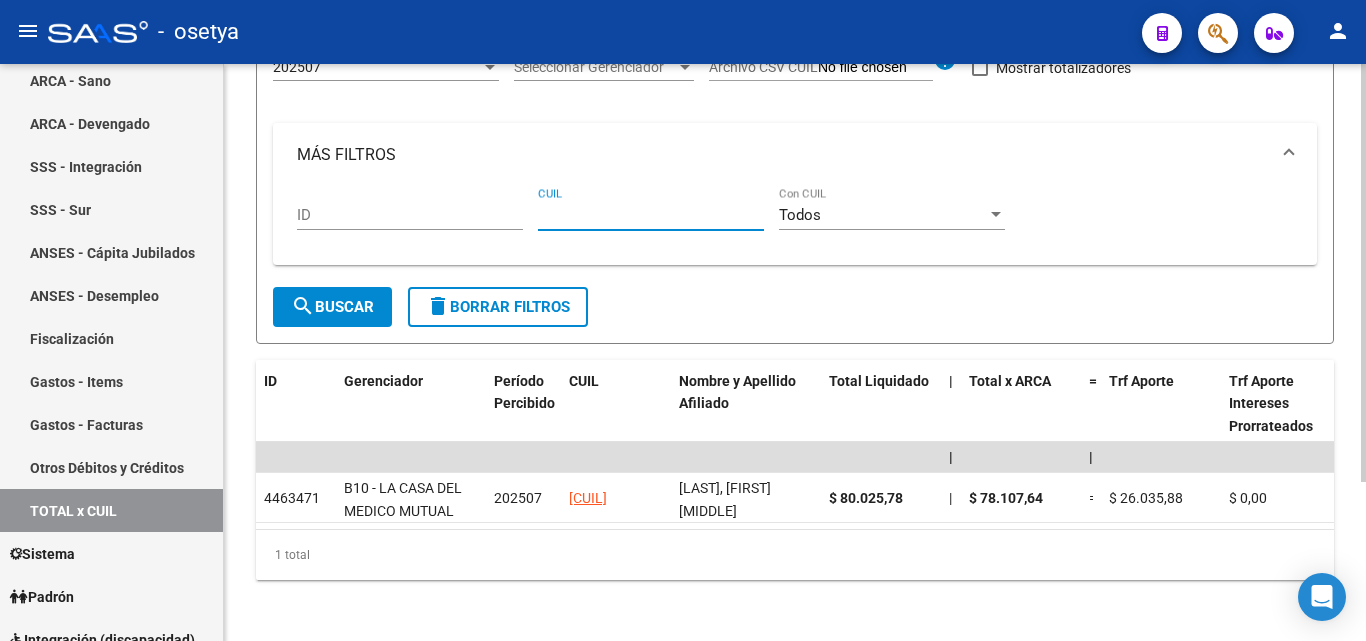 paste on "20-31696805-9" 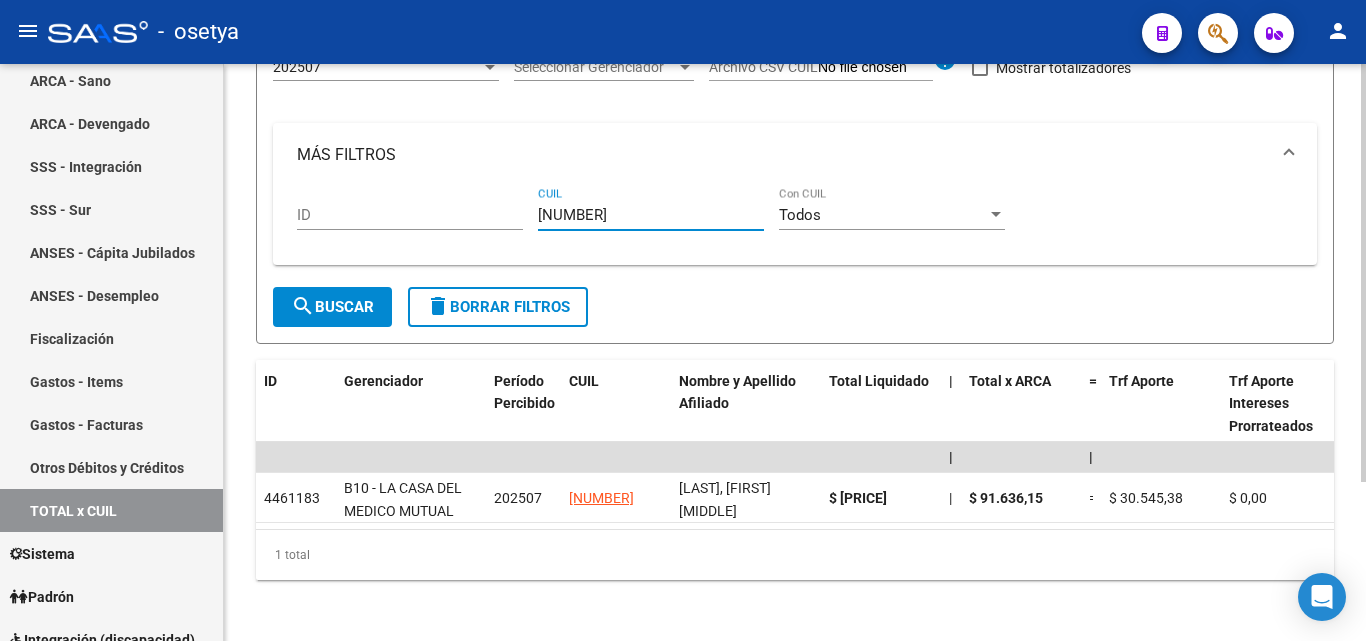 type on "20-31696805-9" 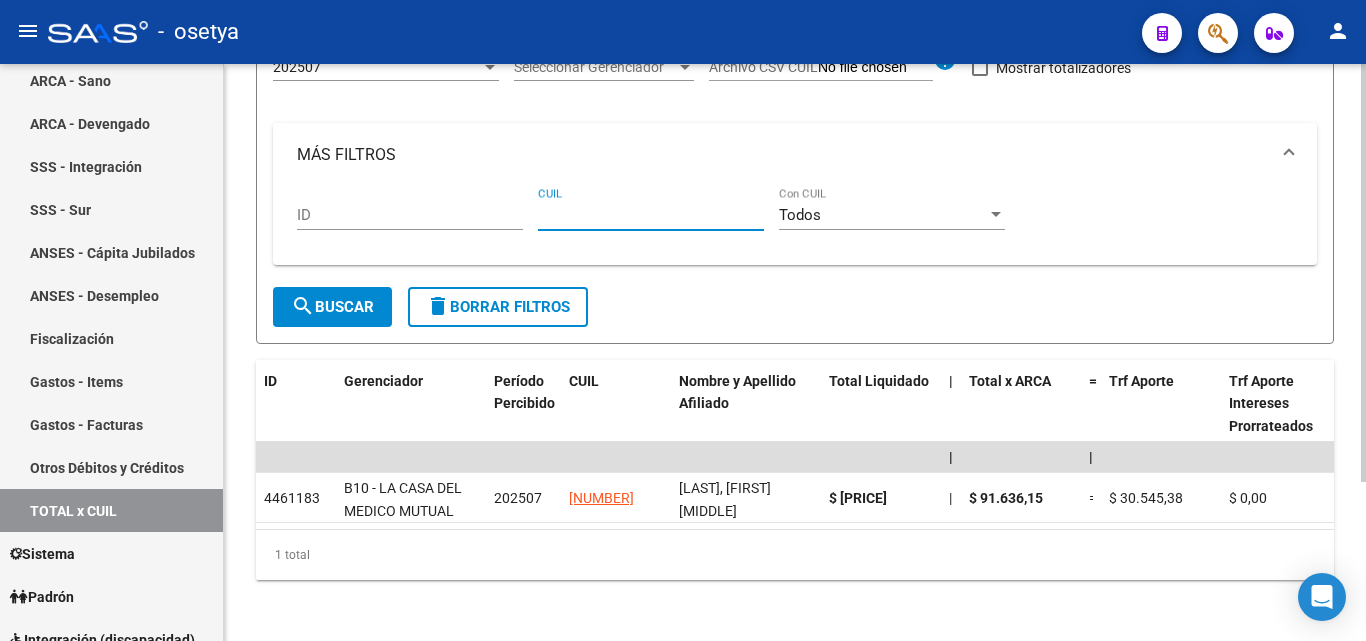 paste on "27-41160371-2" 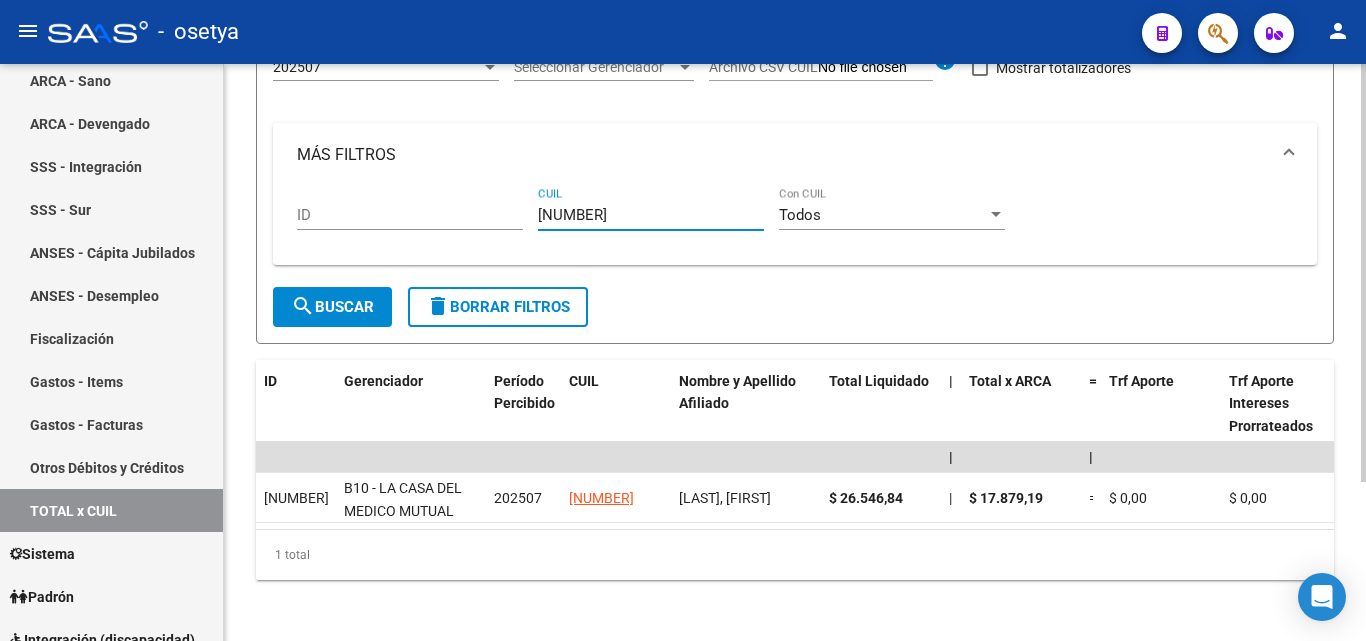 type on "27-41160371-2" 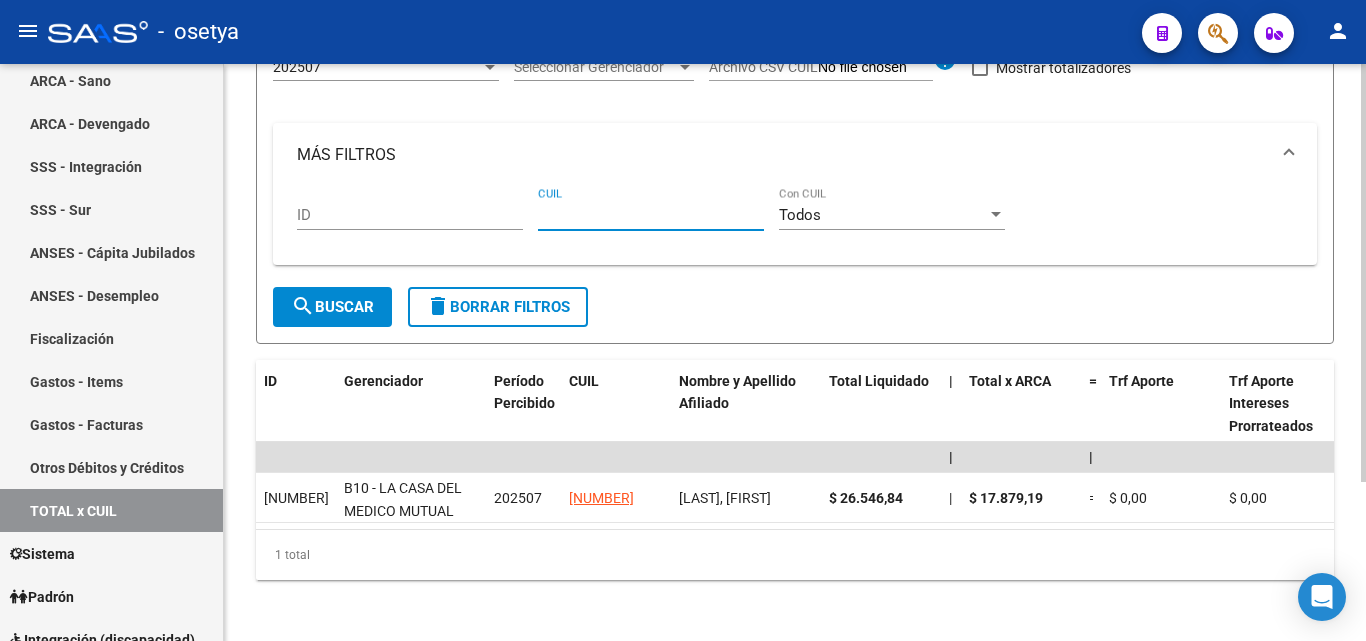 paste on "27-40557262-7" 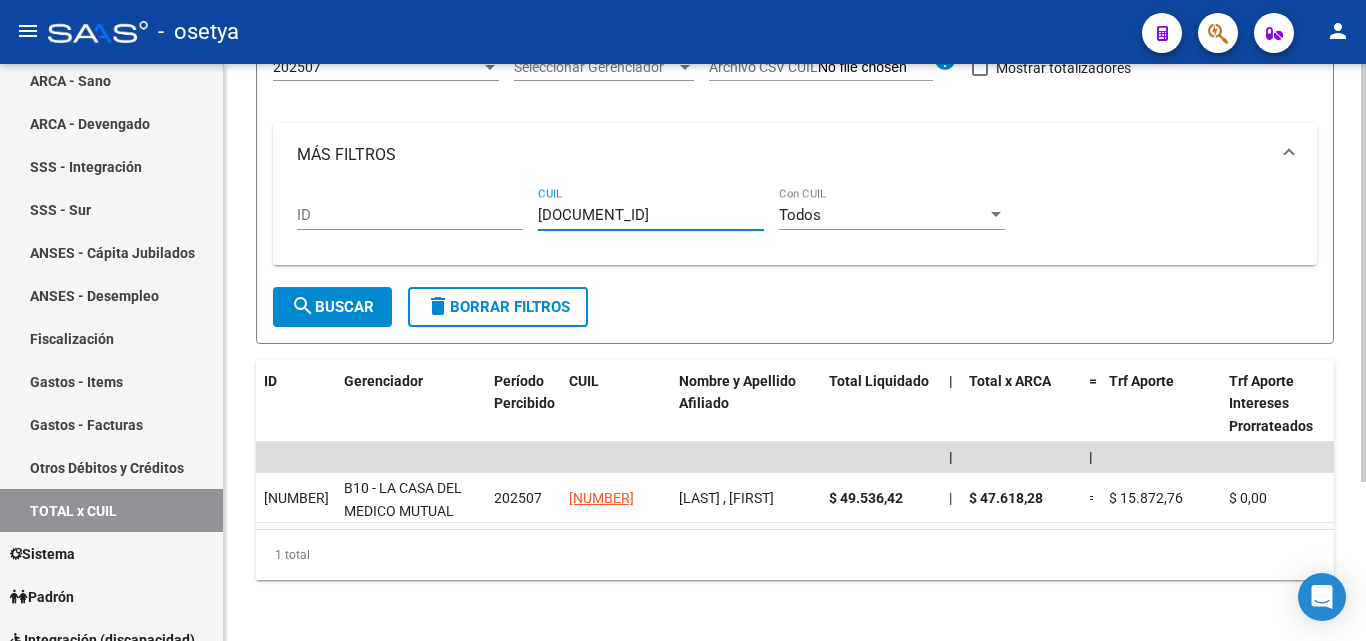type on "27-40557262-7" 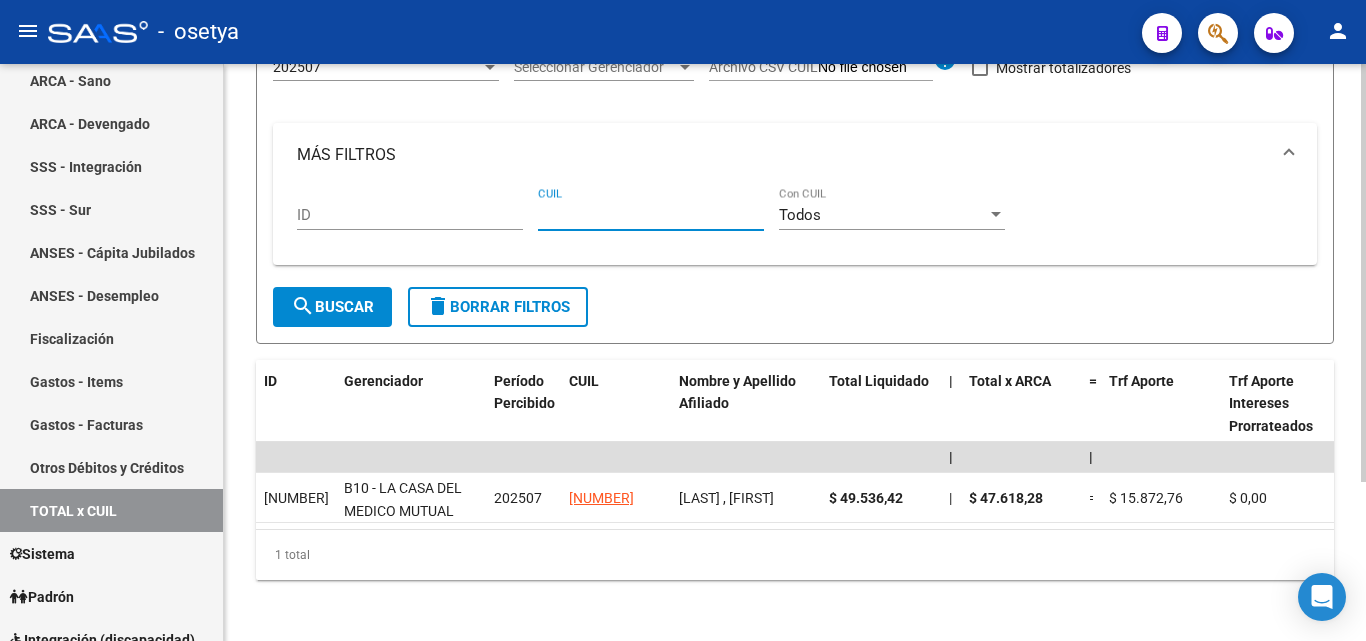 paste on "27-41515941-8" 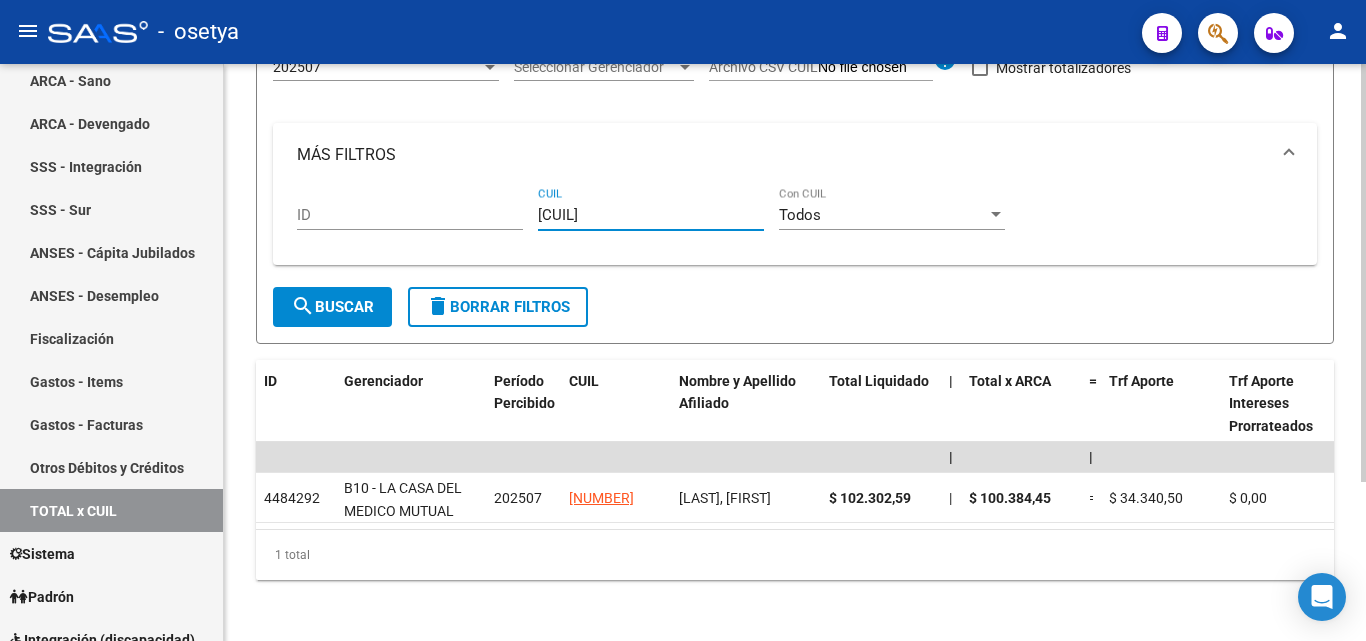 type on "27-41515941-8" 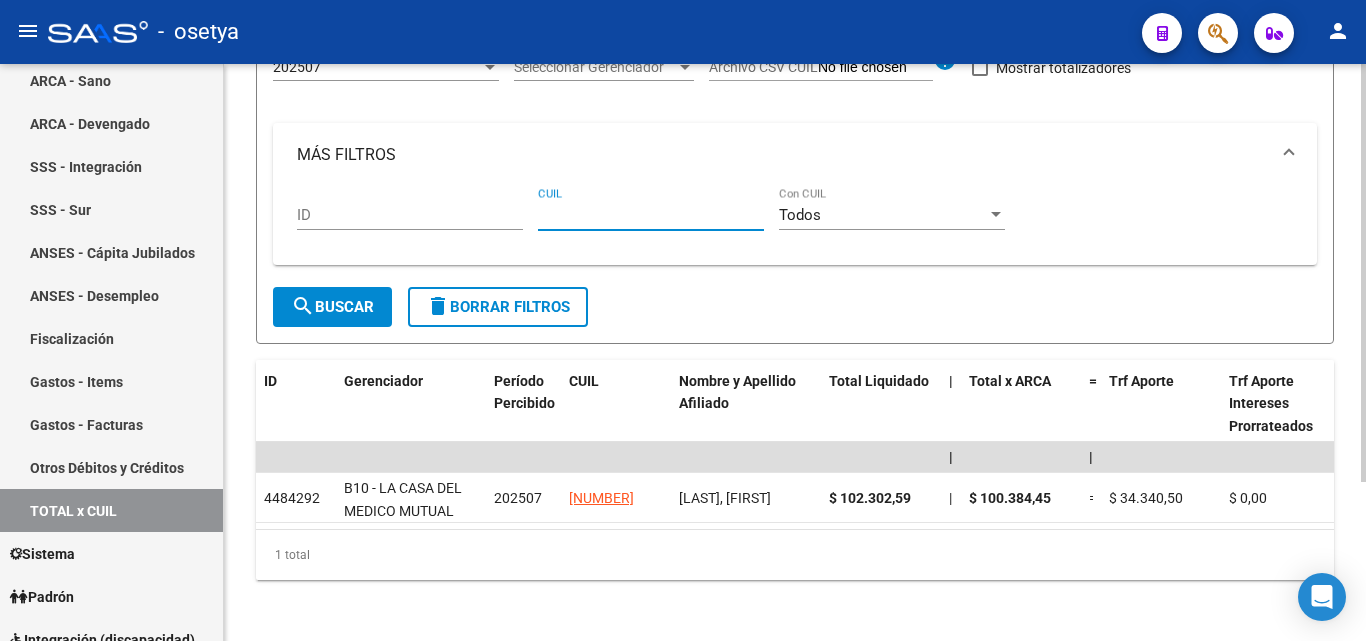 paste on "20-16630089-5" 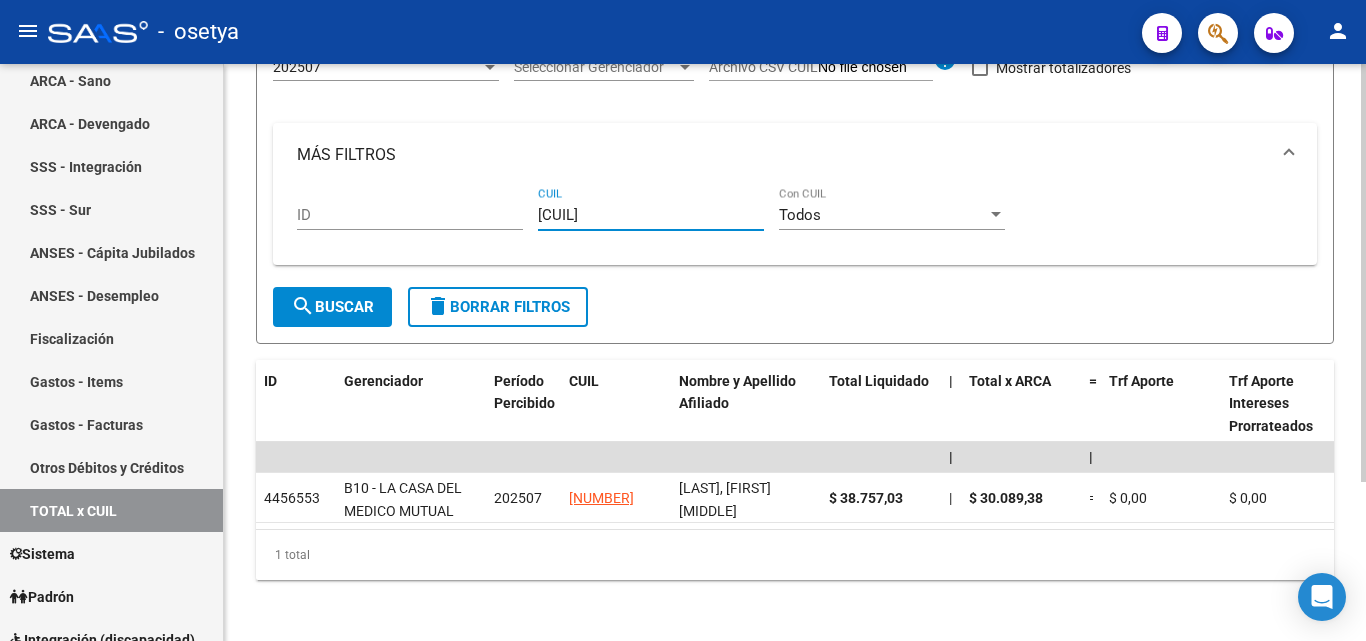 type on "20-16630089-5" 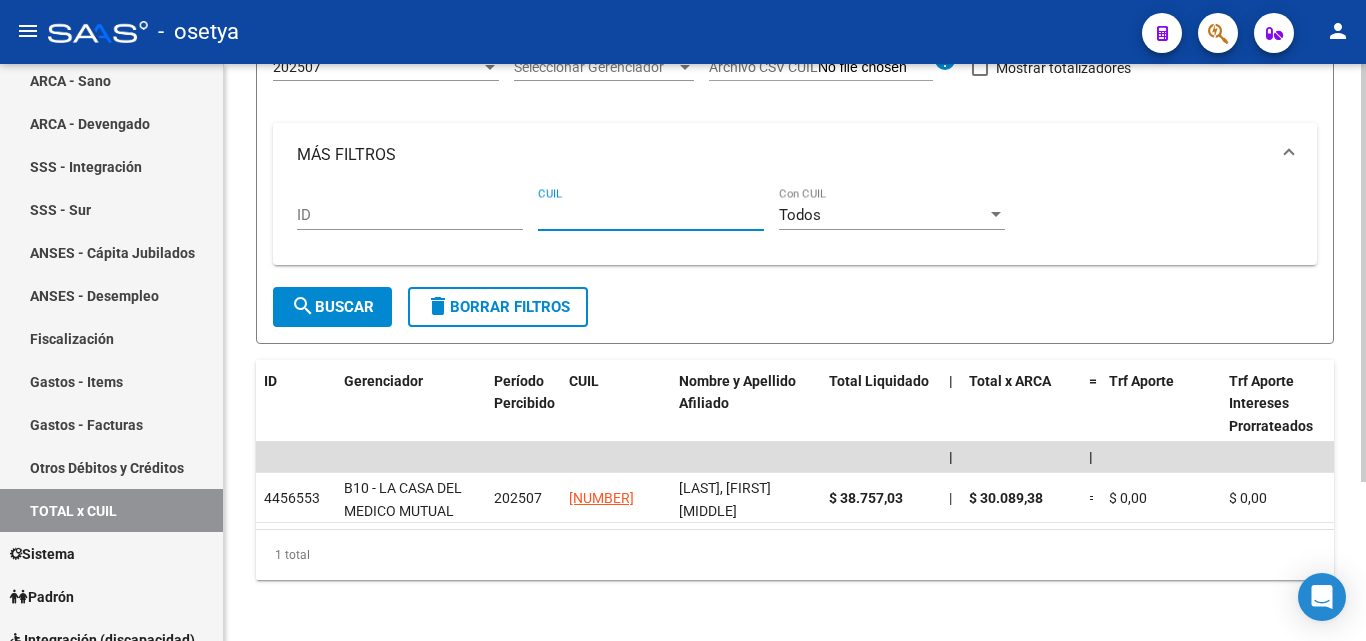 paste on "27-39126272-7" 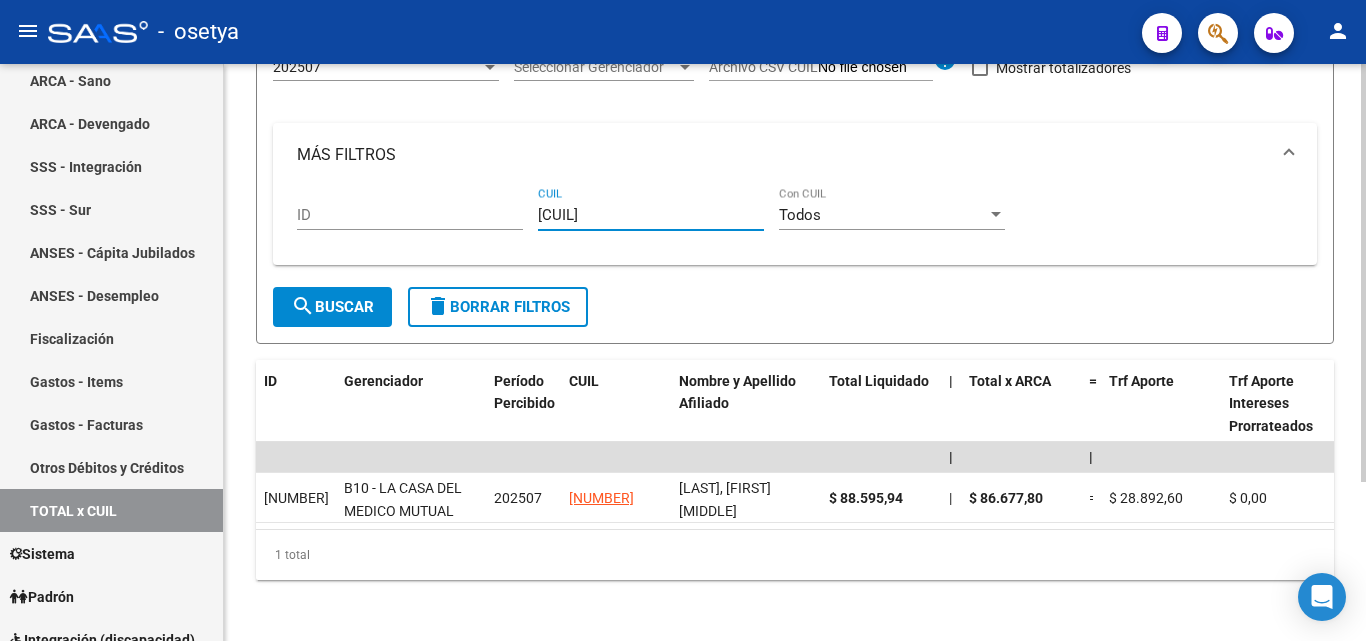 type on "27-39126272-7" 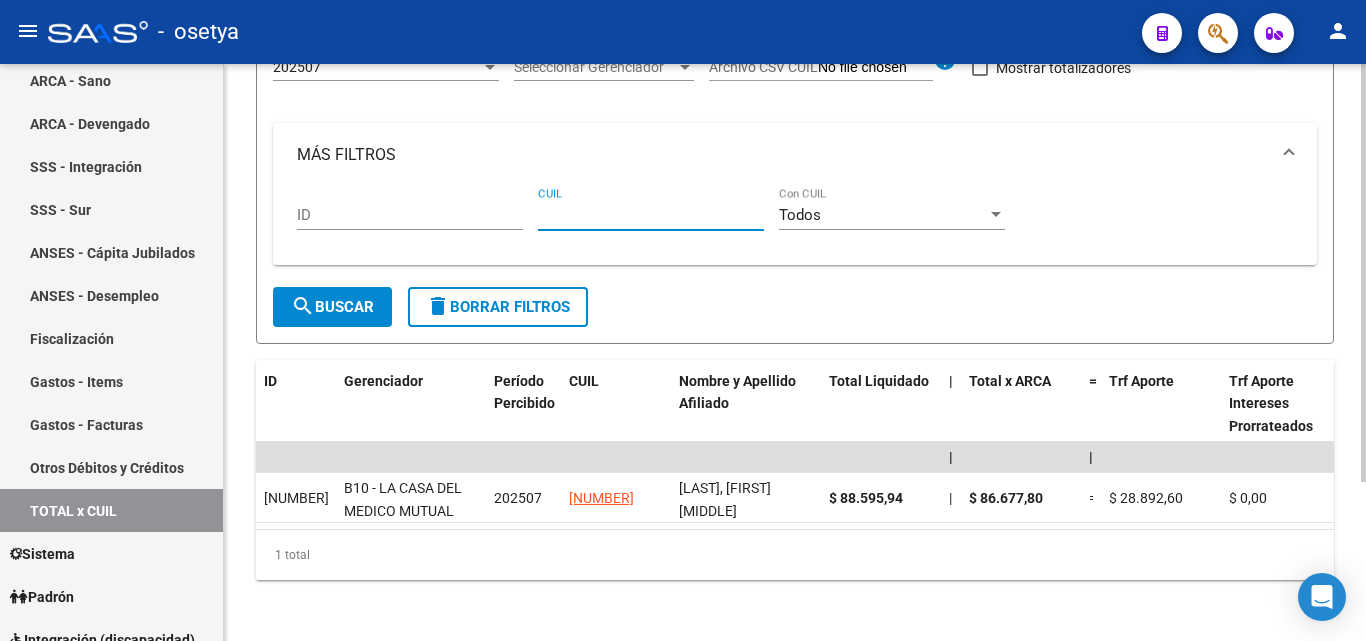 paste on "20-28407409-3" 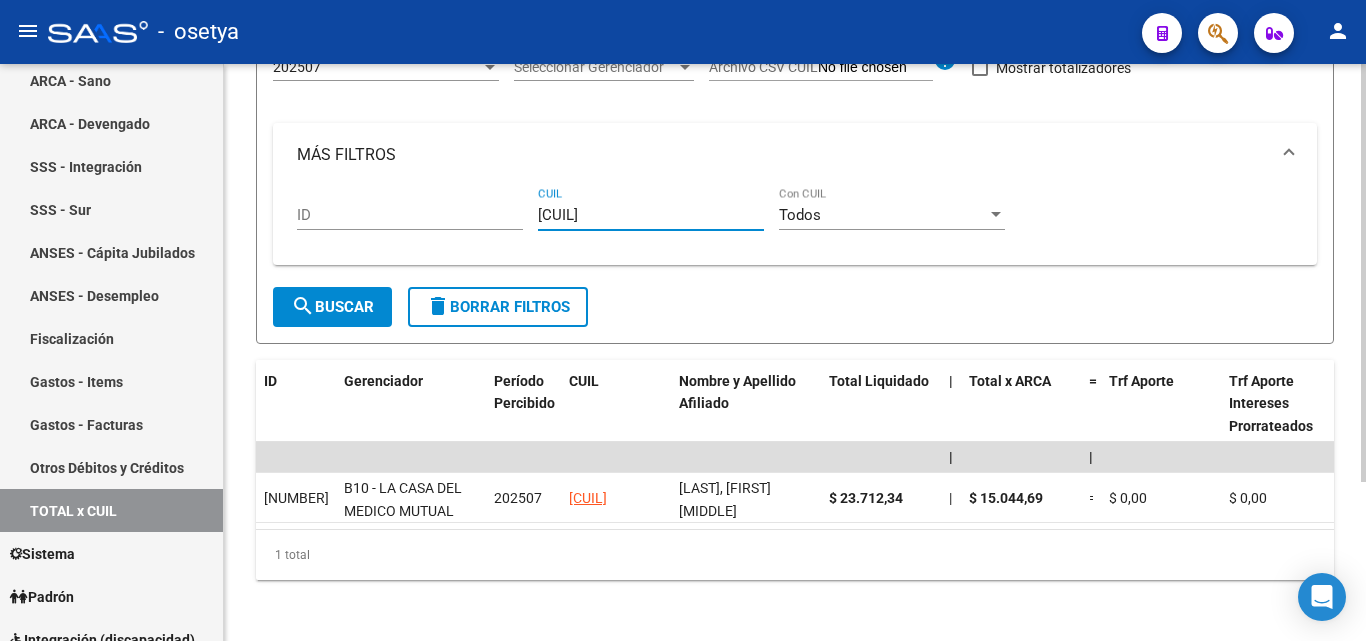 type on "20-28407409-3" 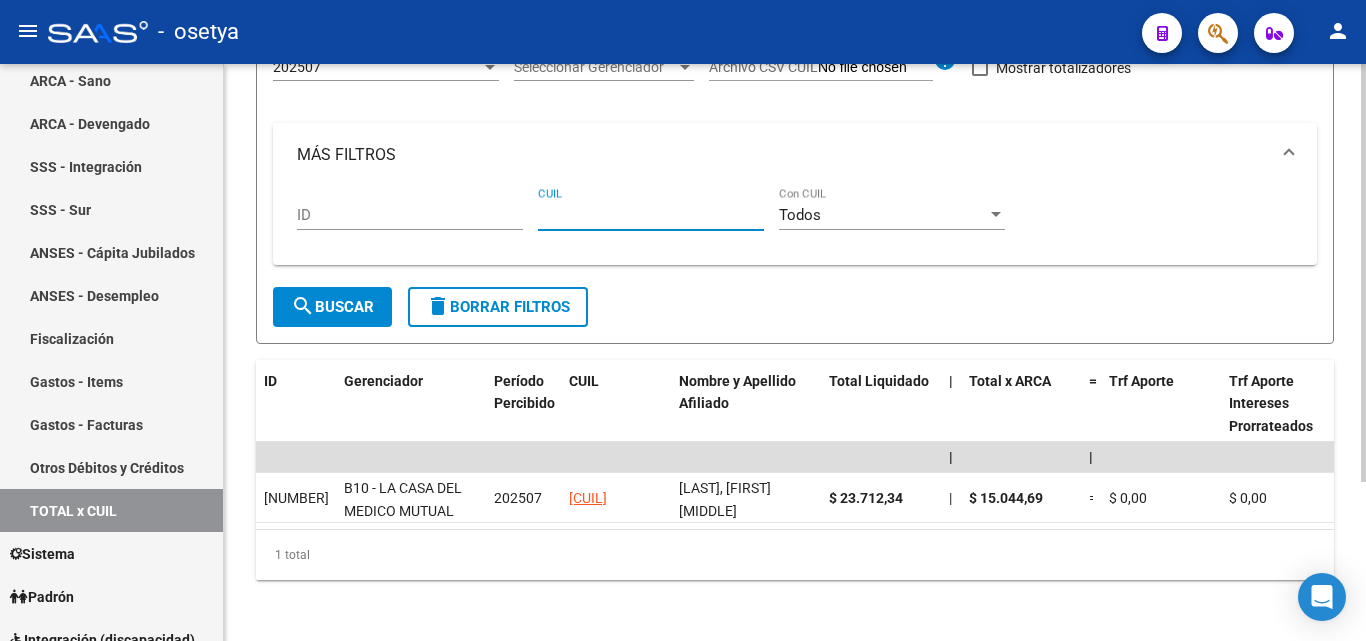 paste on "20-43767462-1" 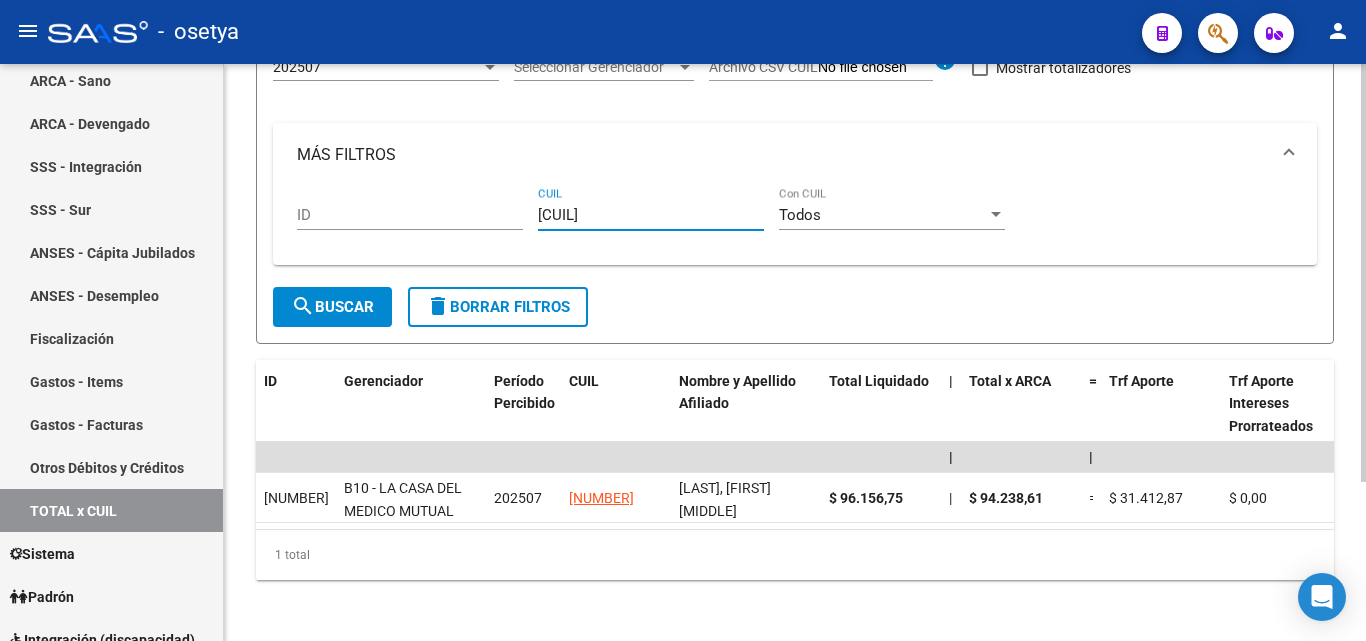type on "20-43767462-1" 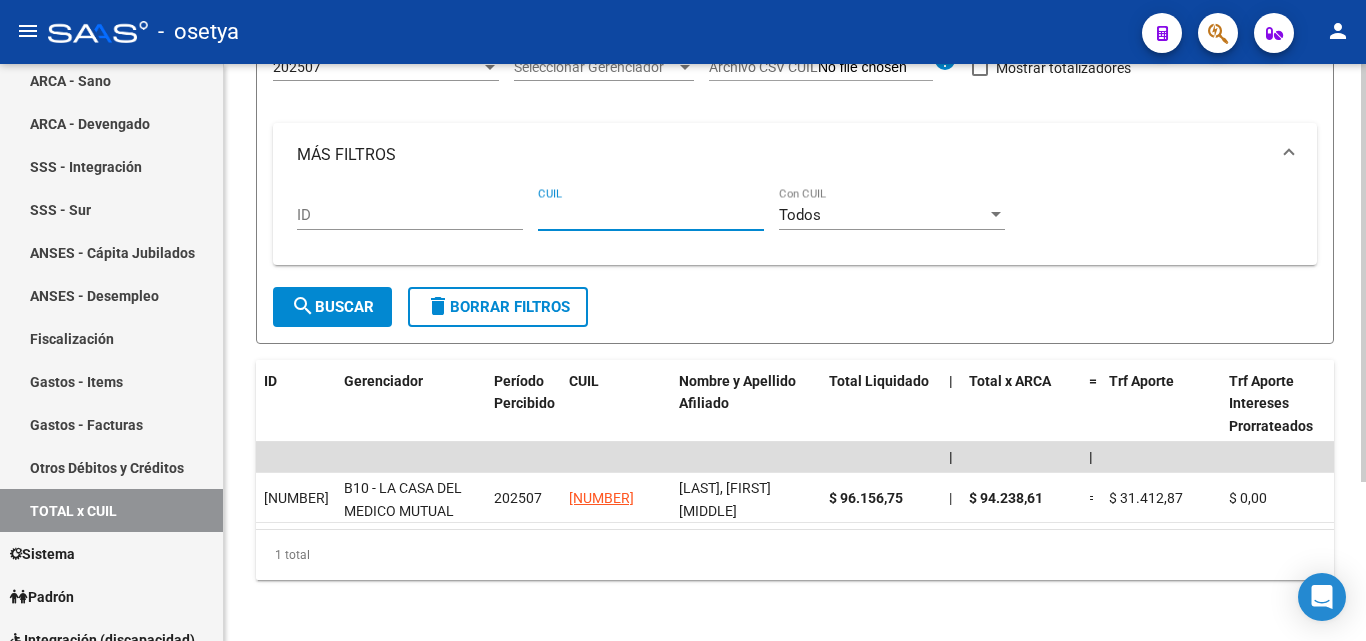 paste on "27-36249632-8" 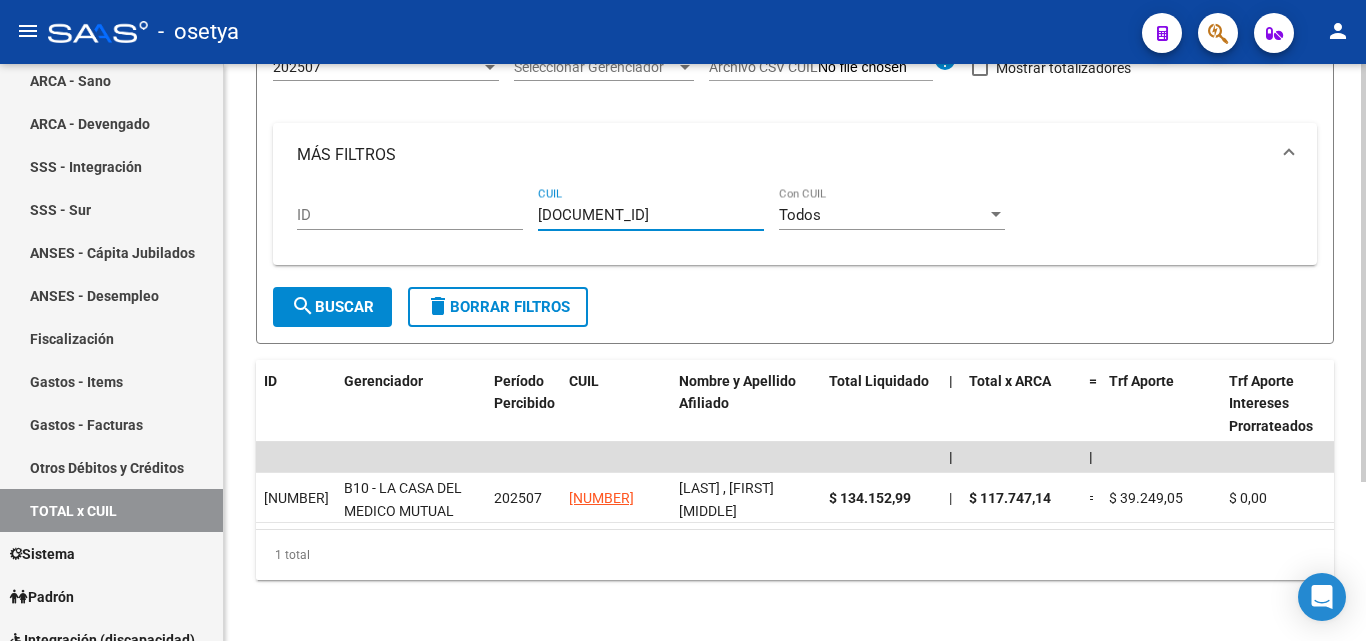 type on "27-36249632-8" 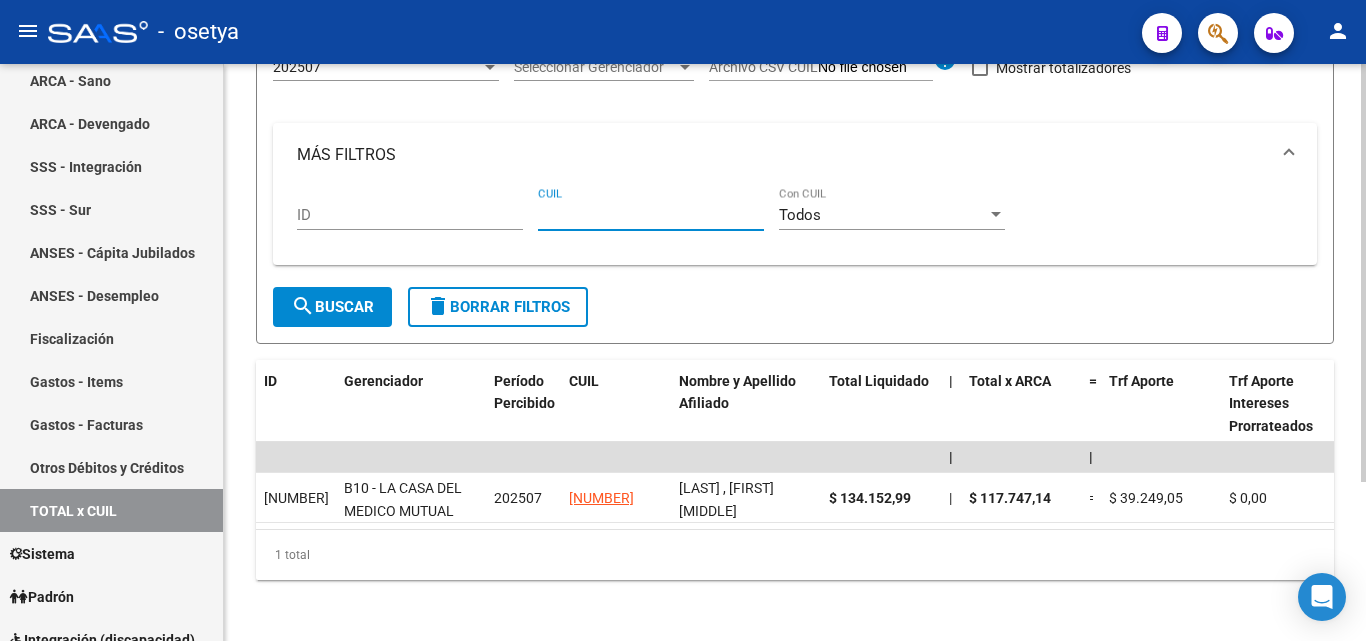 paste on "27-42701839-9" 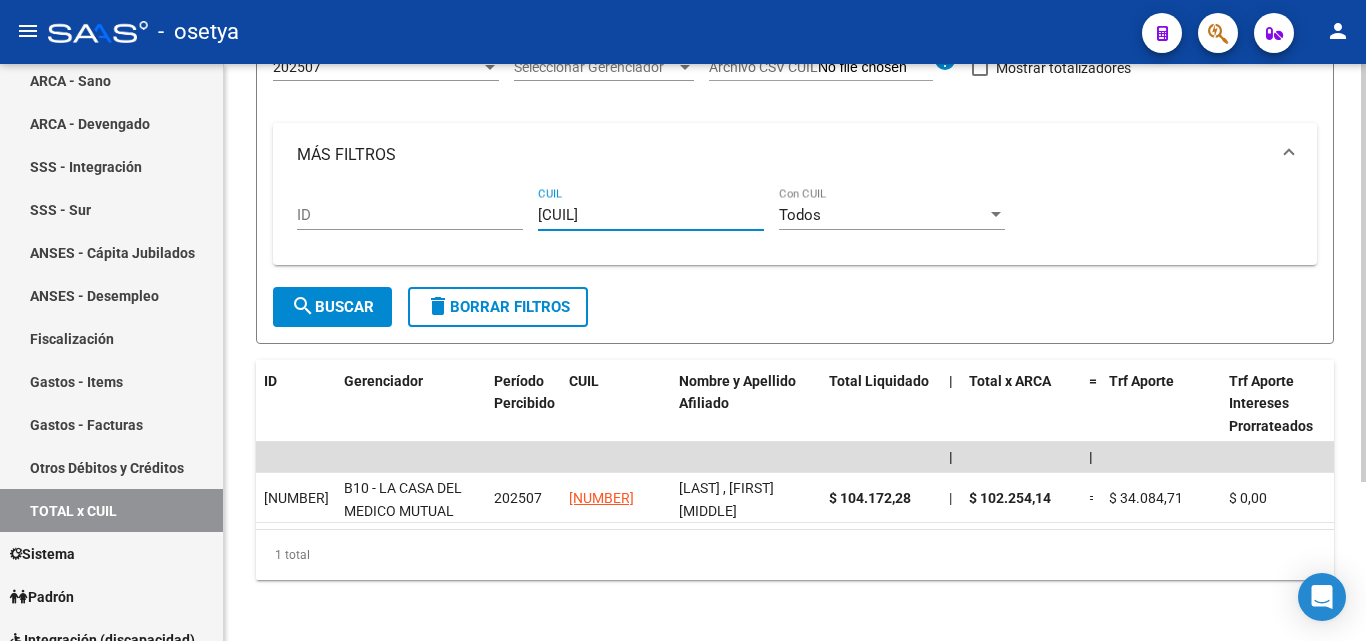 type on "27-42701839-9" 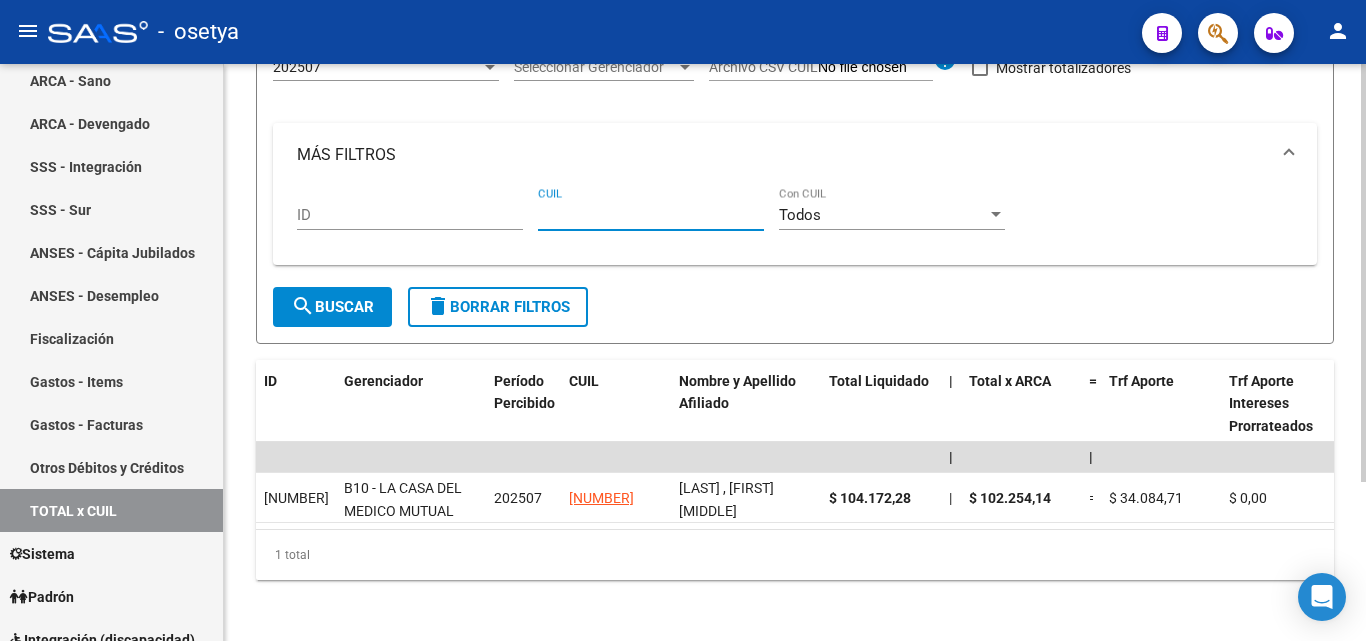 paste on "20-30760941-0" 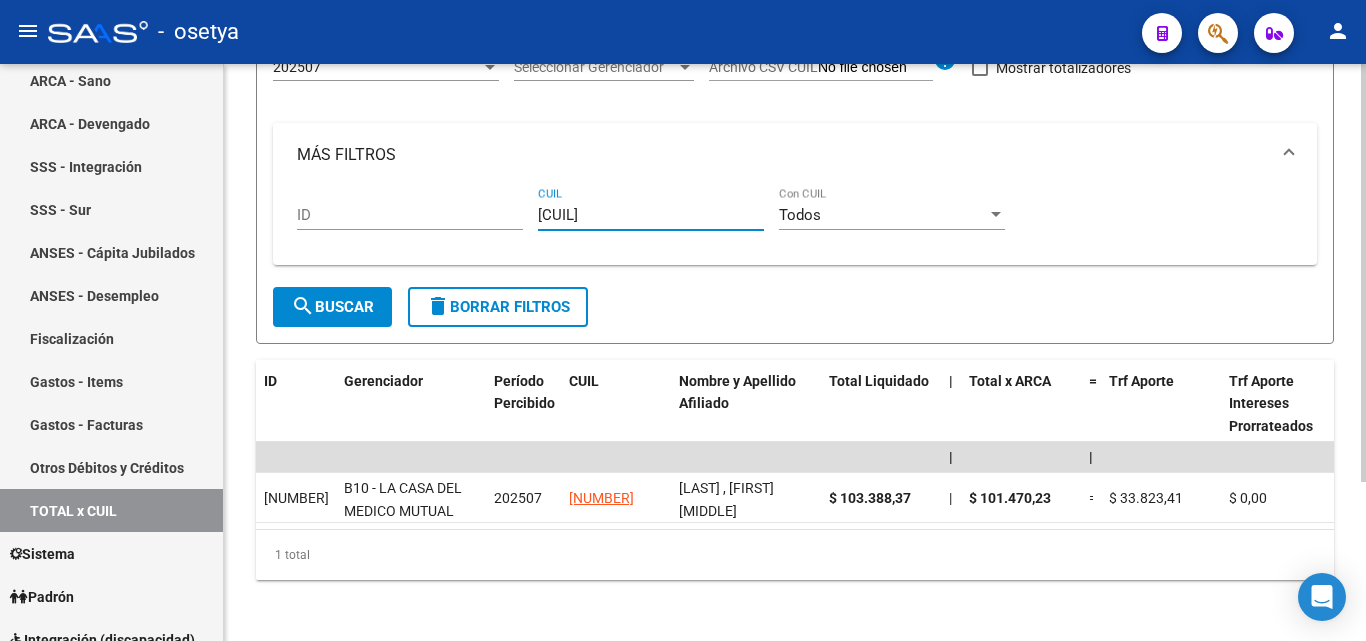 type on "20-30760941-0" 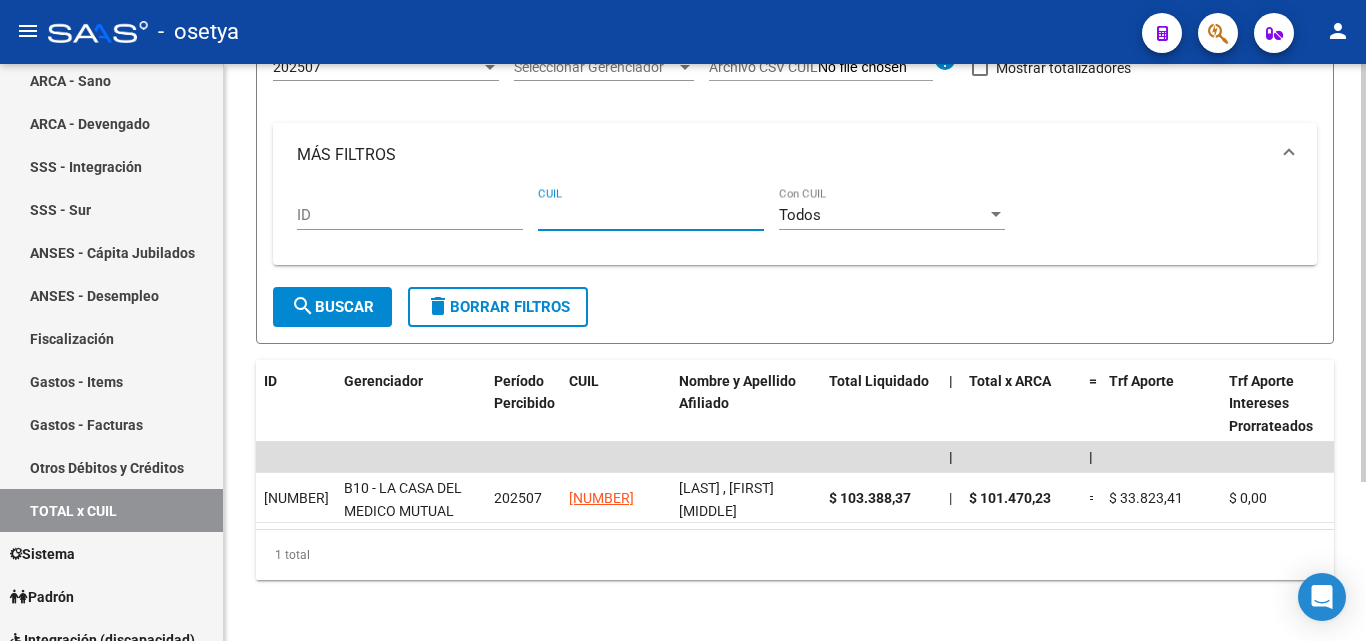 paste on "20-40959265-2" 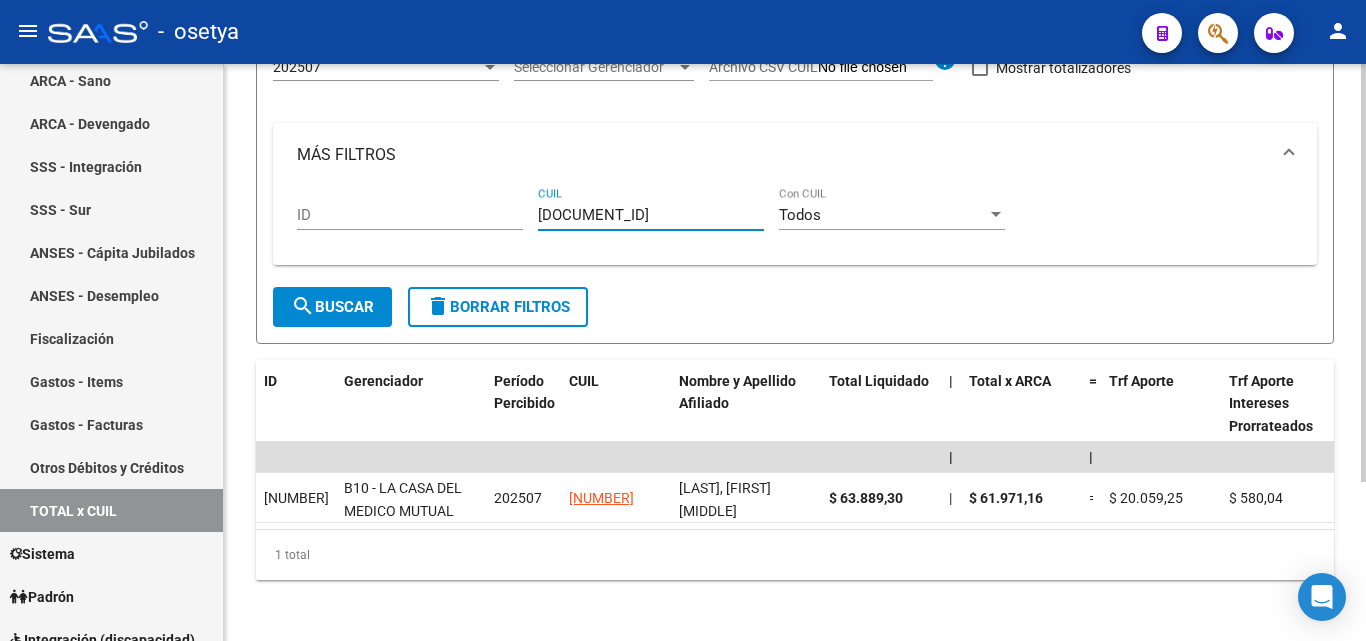 type on "20-40959265-2" 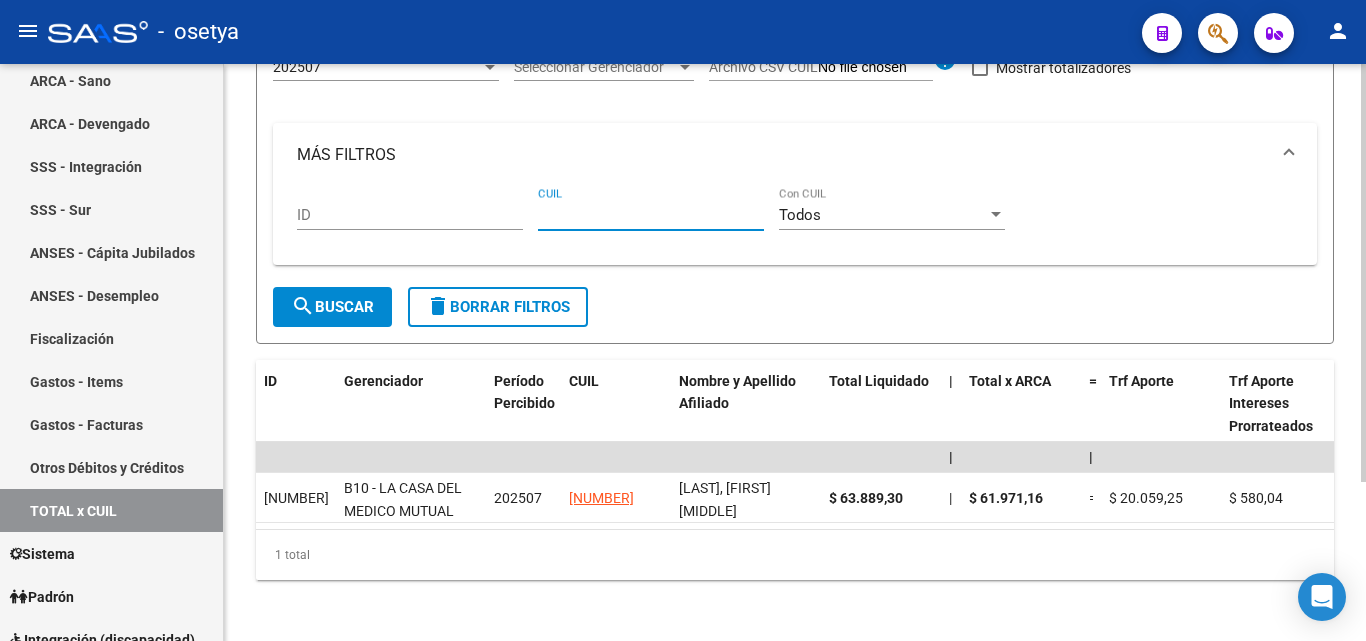 paste on "20-30998058-2" 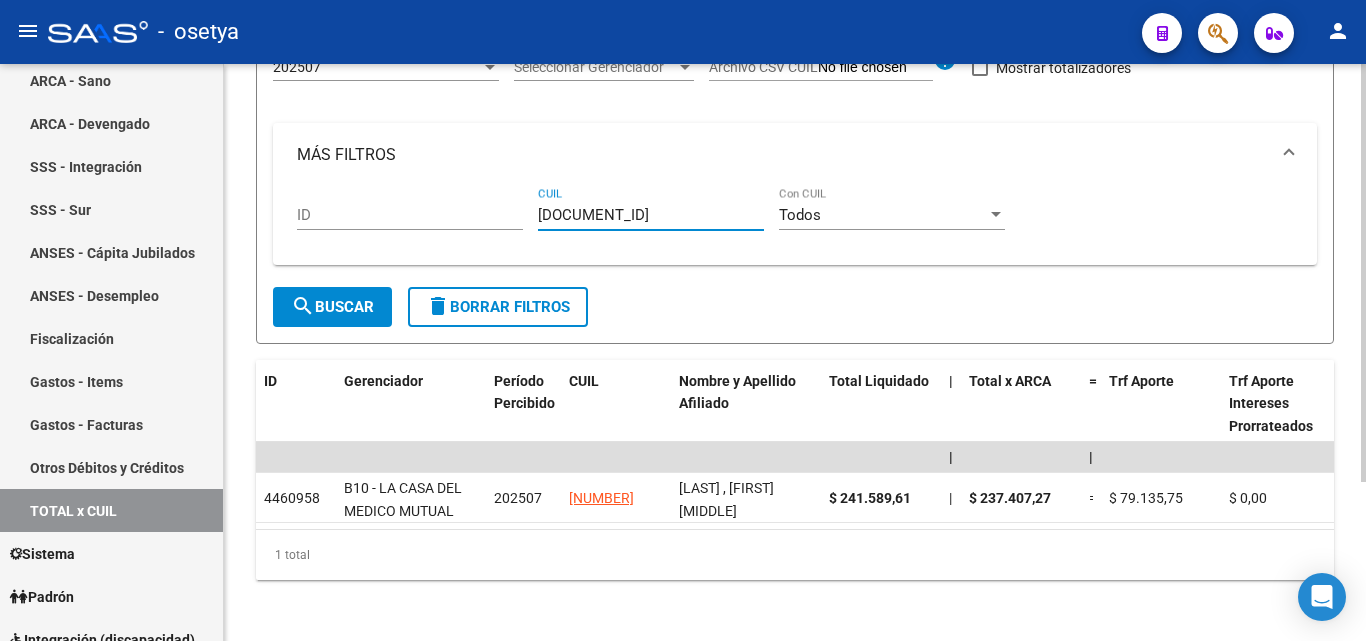 type on "20-30998058-2" 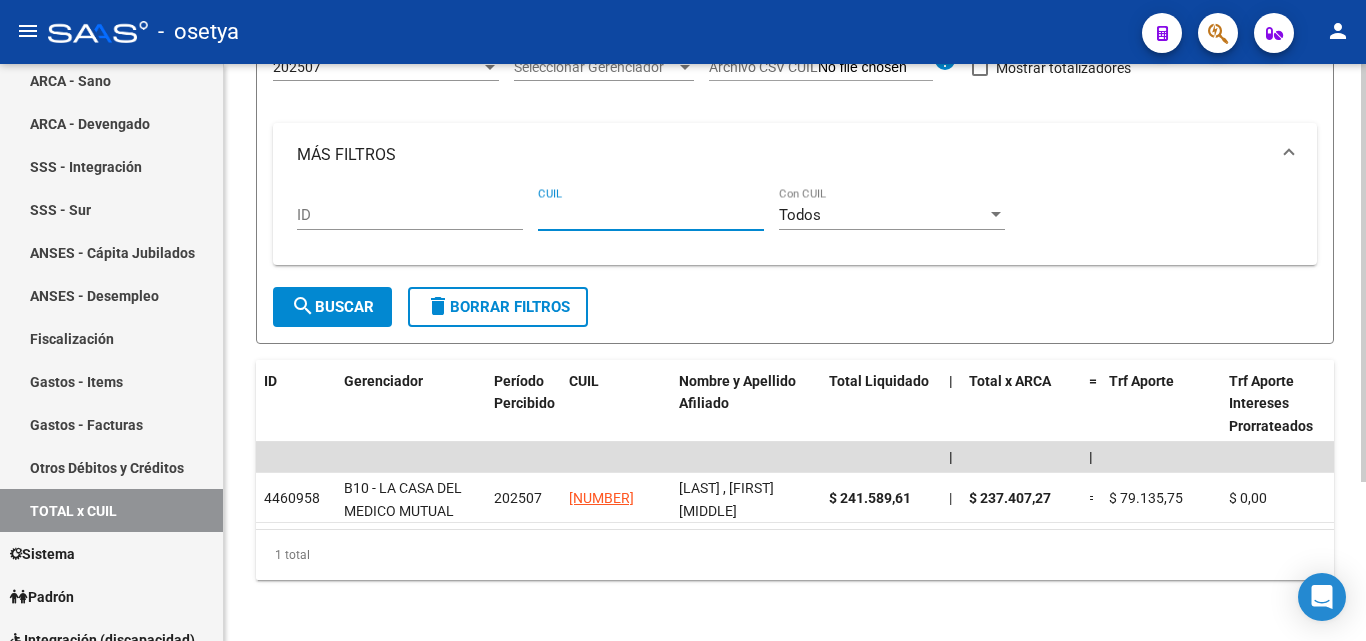 paste on "27-32268399-0" 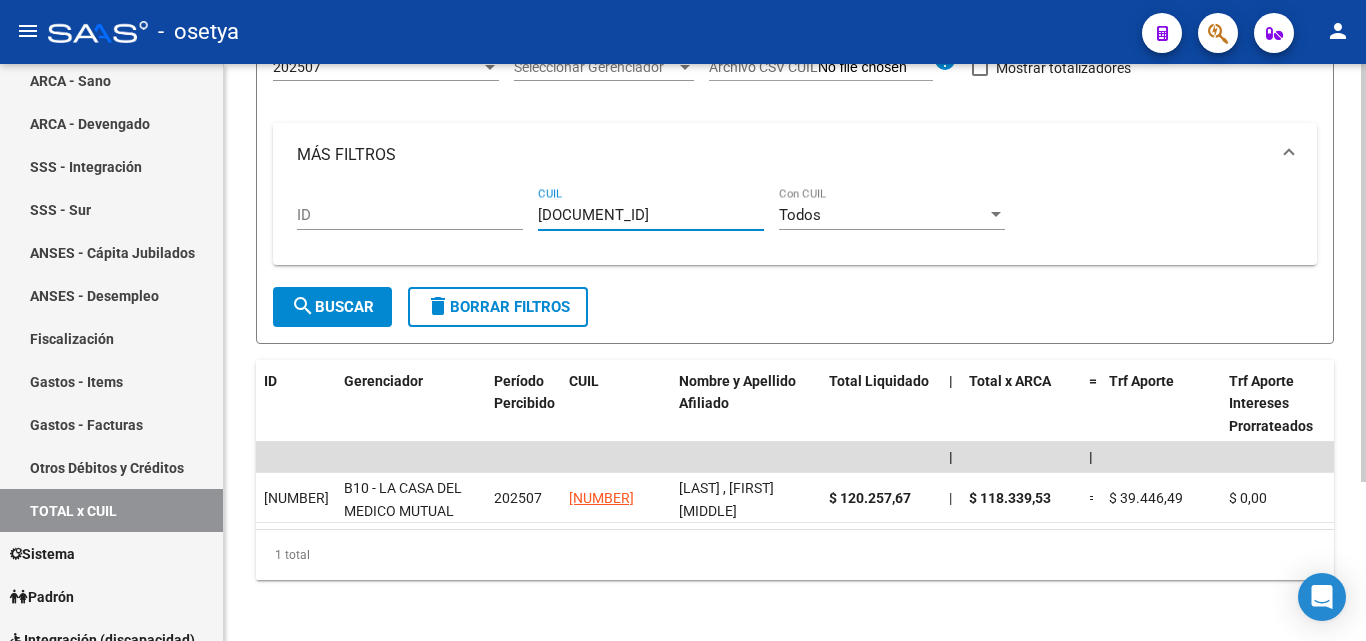 type on "27-32268399-0" 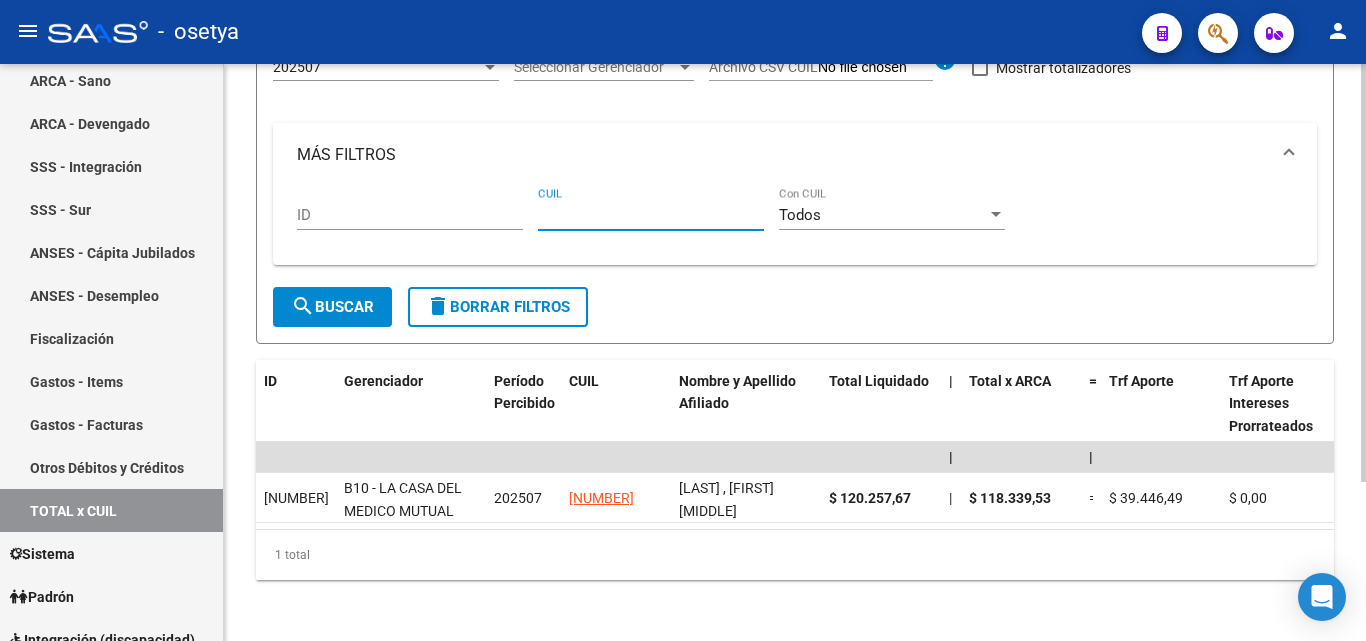 paste on "20-21423209-0" 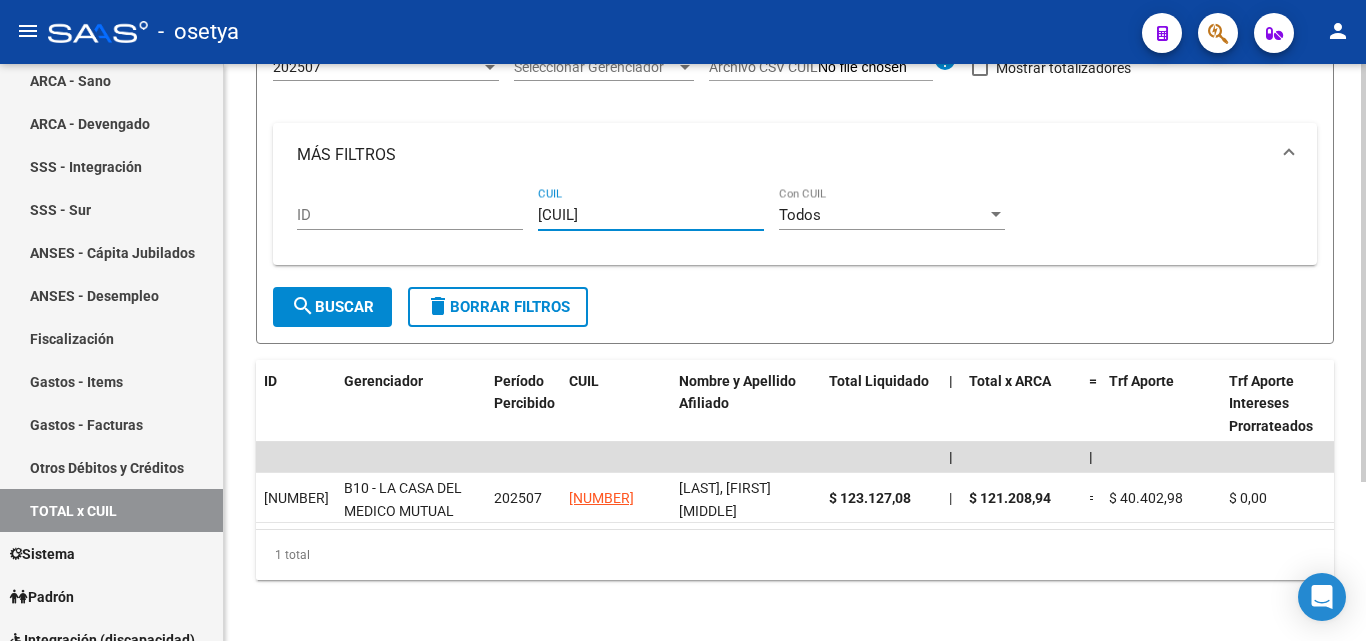 type on "20-21423209-0" 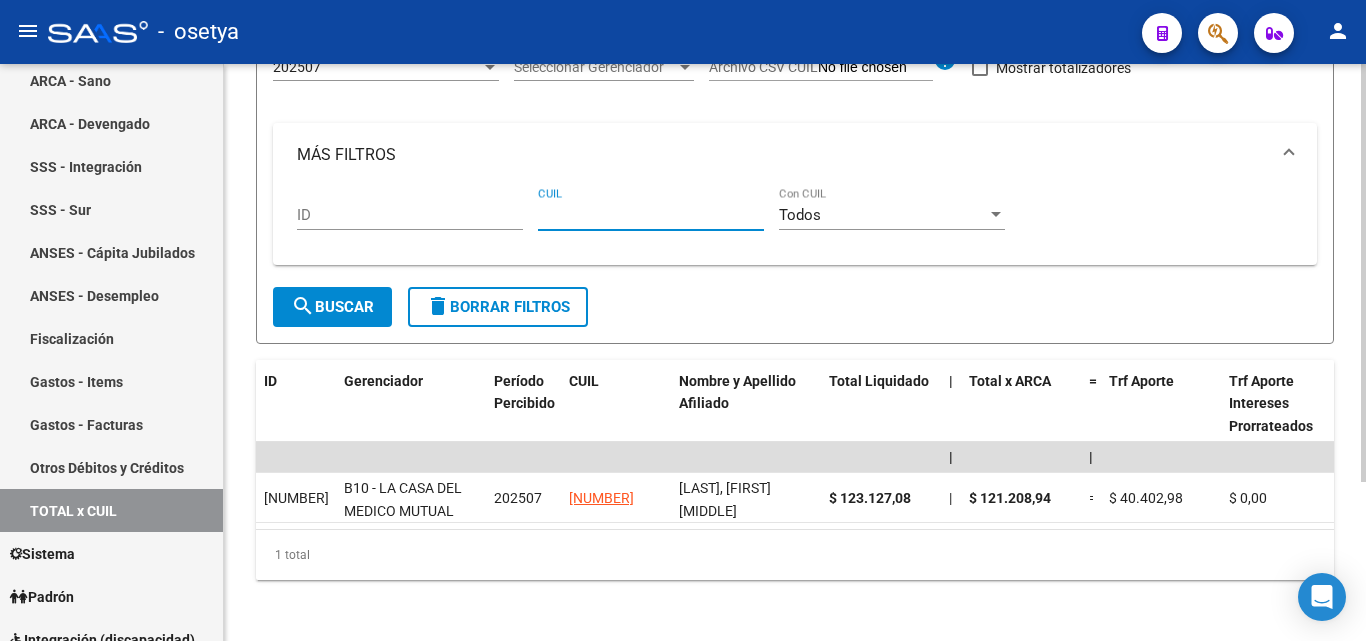 paste on "27-35224242-5" 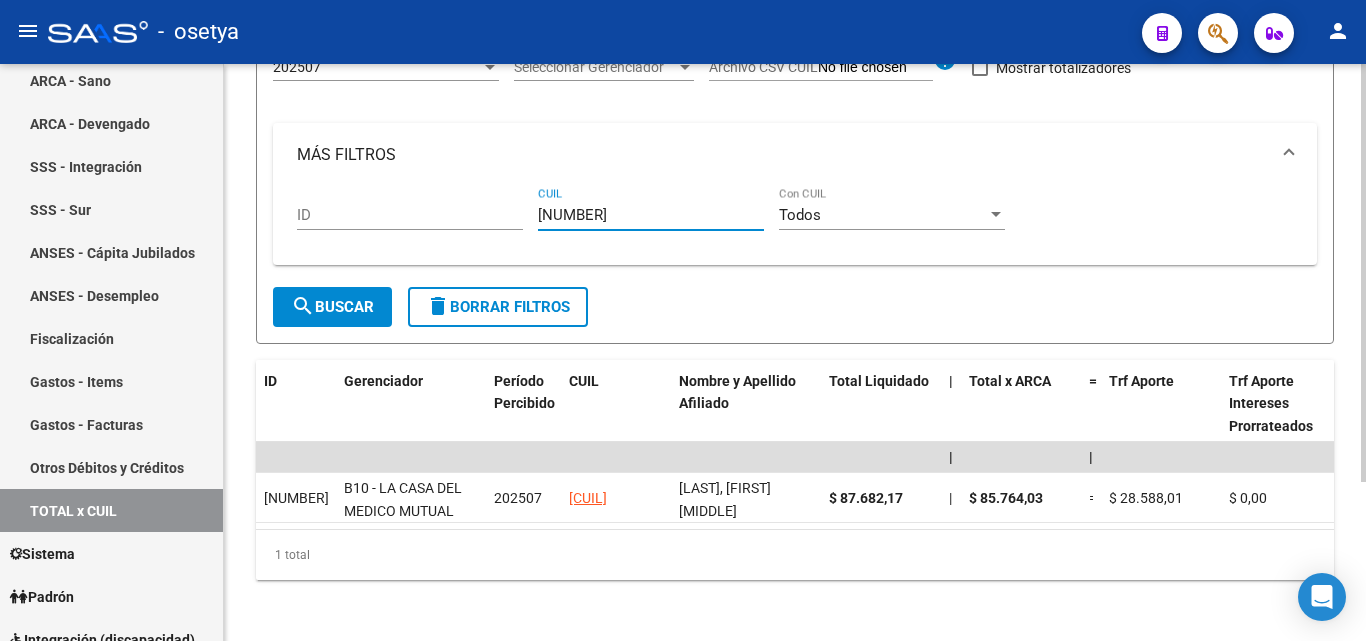 type on "27-35224242-5" 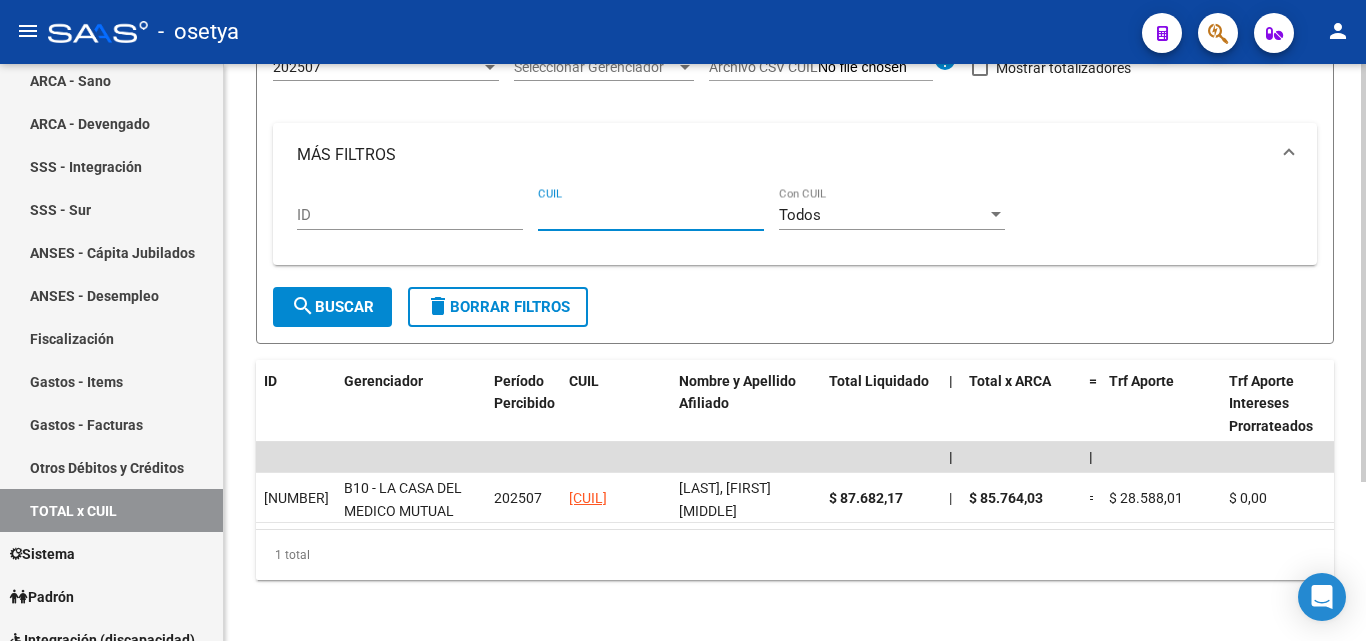 paste on "20-42044727-3" 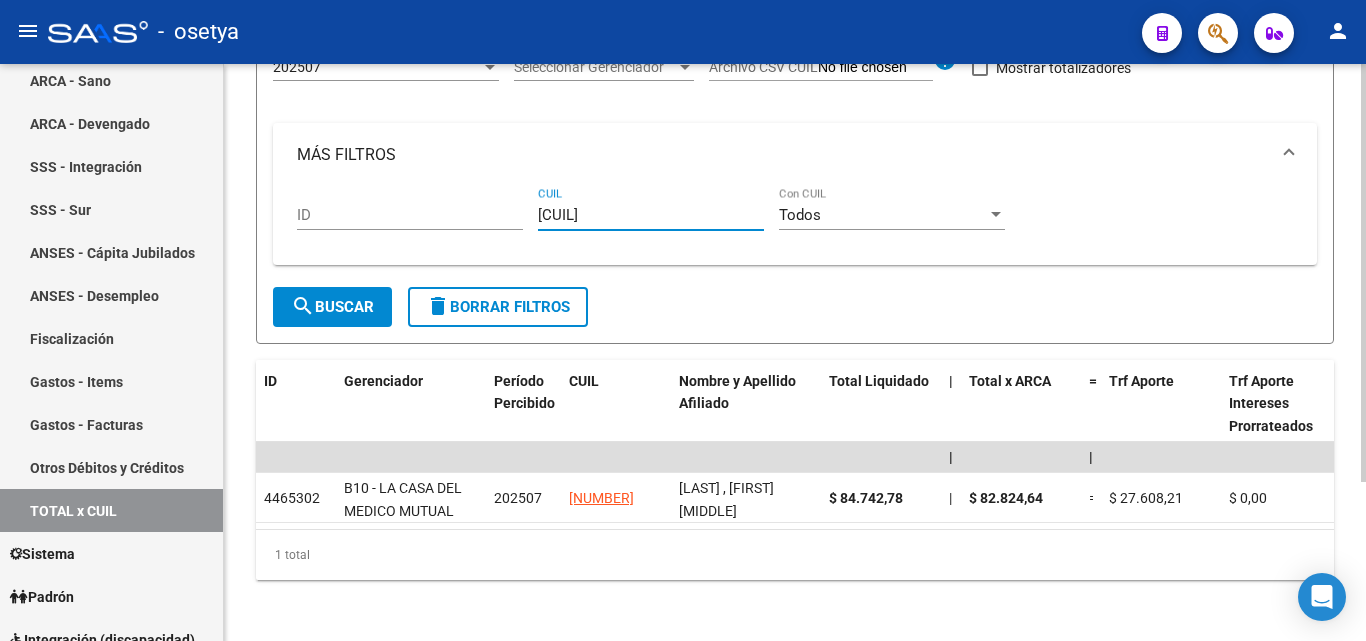 type on "20-42044727-3" 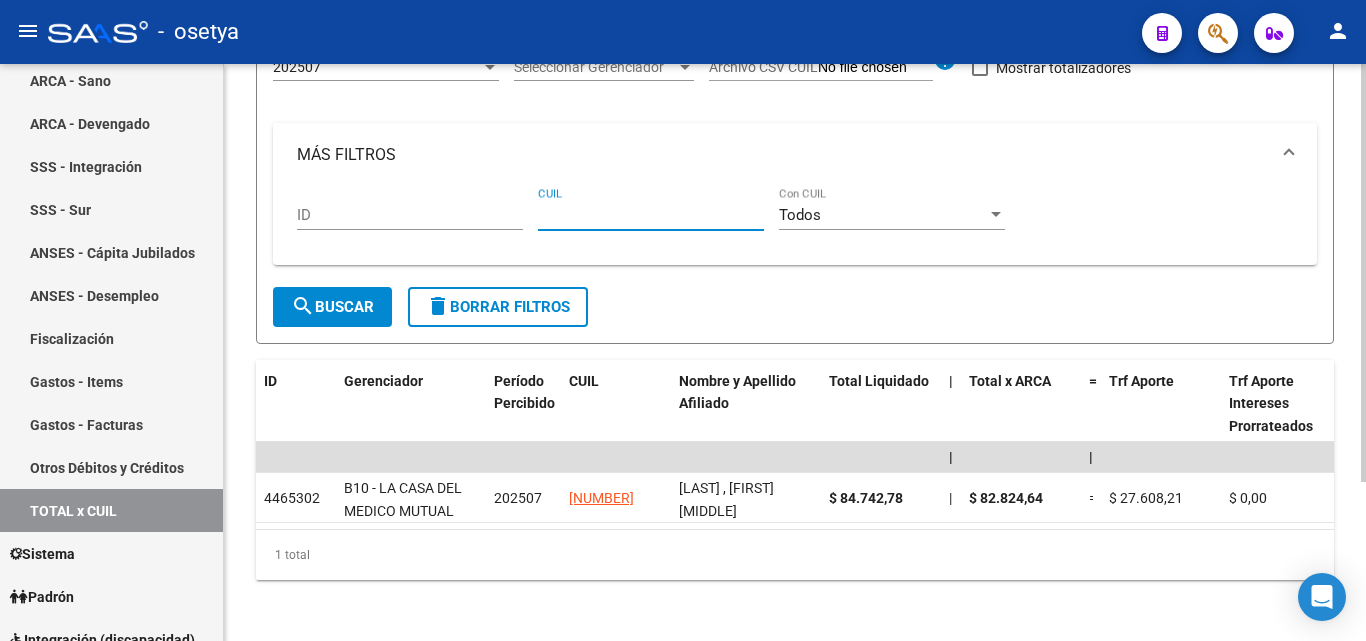 paste on "20-29970530-8" 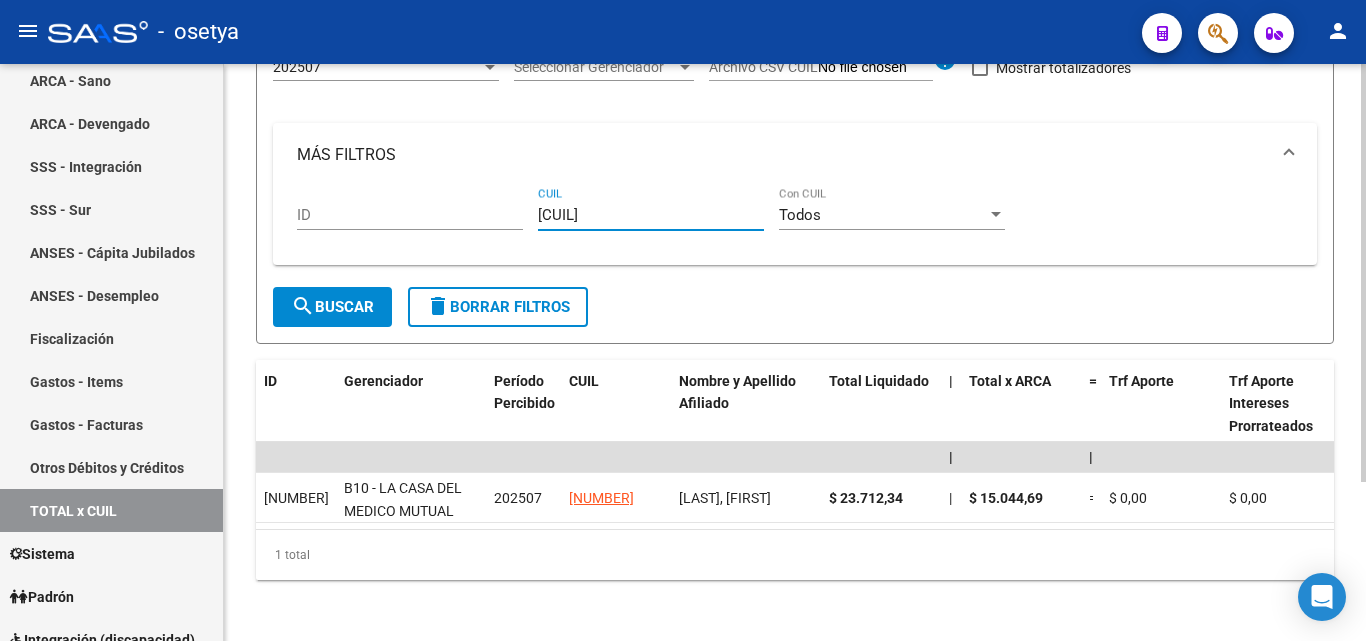 type on "20-29970530-8" 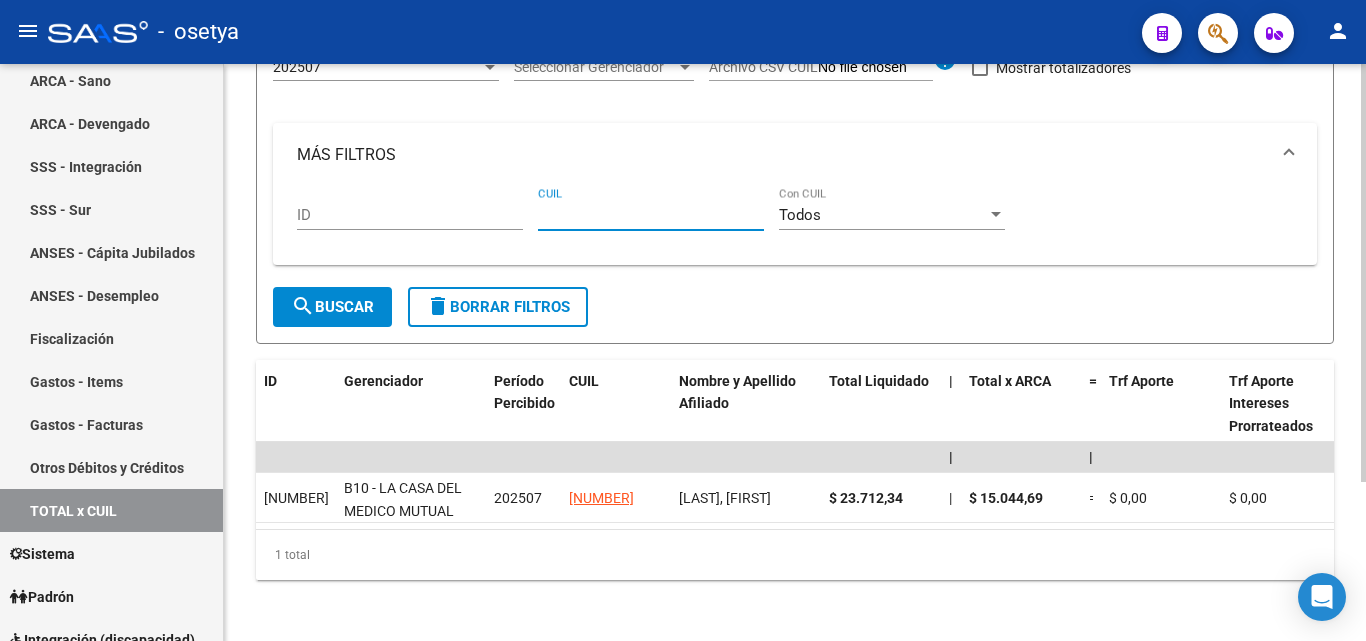 paste on "27-34171931-9" 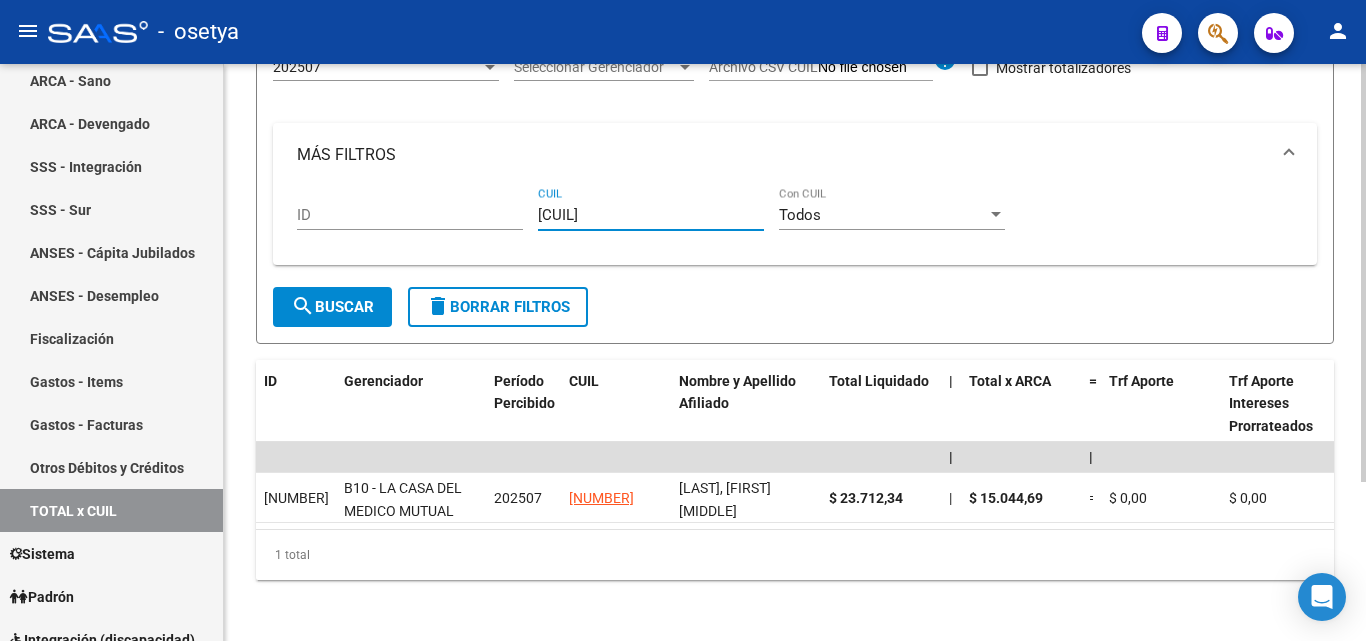type on "27-34171931-9" 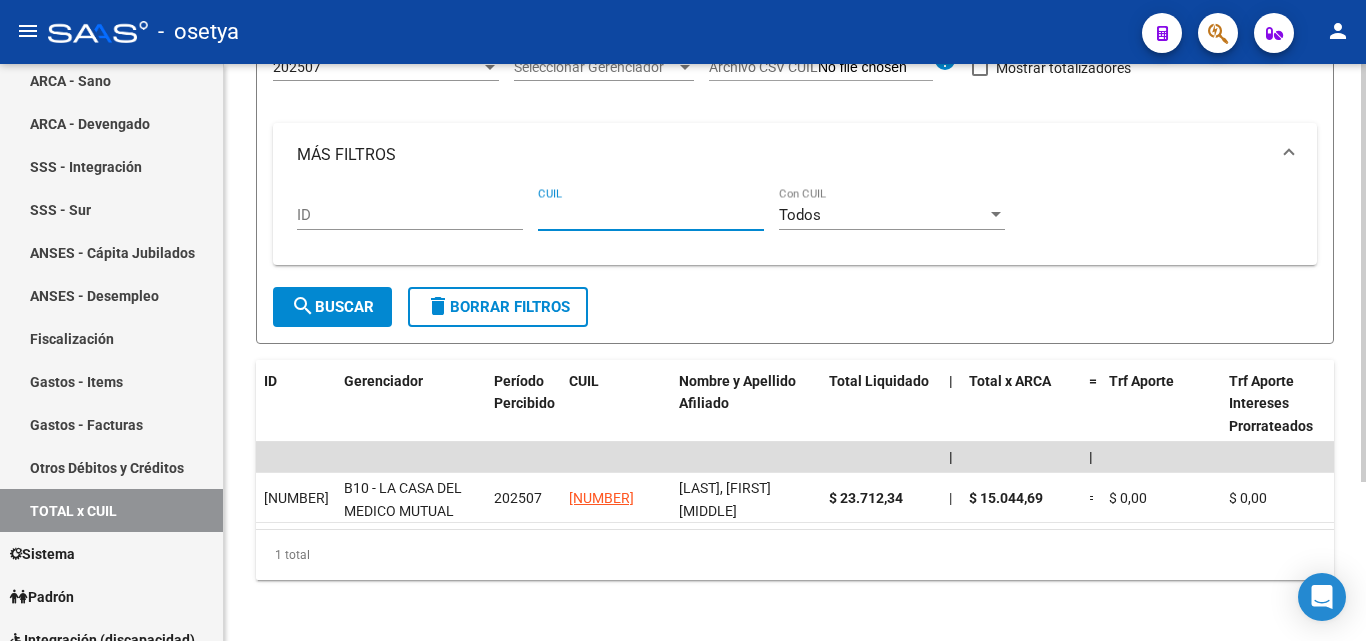 paste on "20-22175175-3" 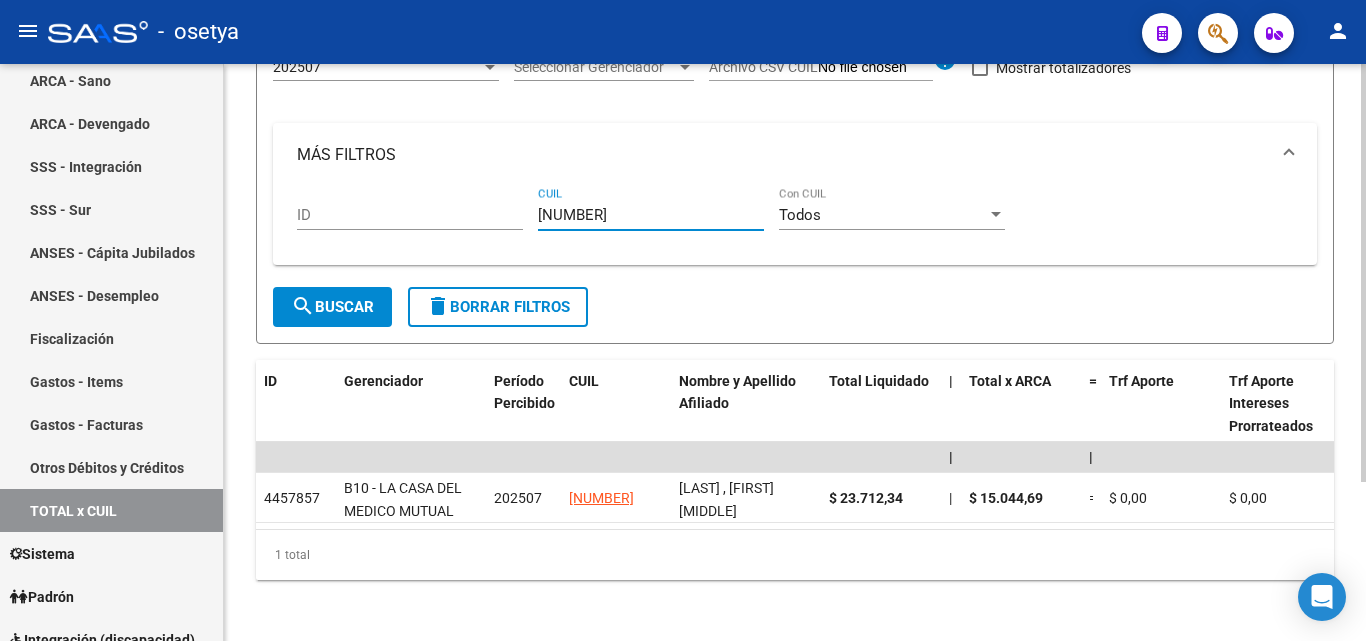 type on "20-22175175-3" 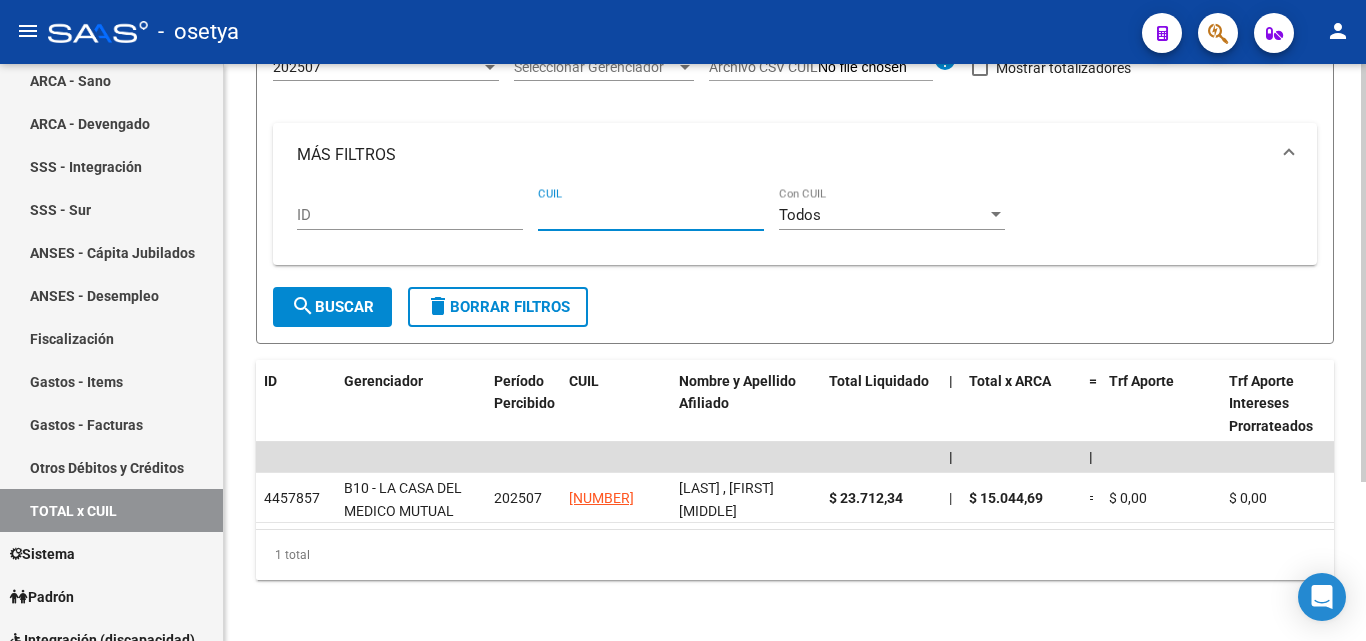 paste on "27-40969625-8" 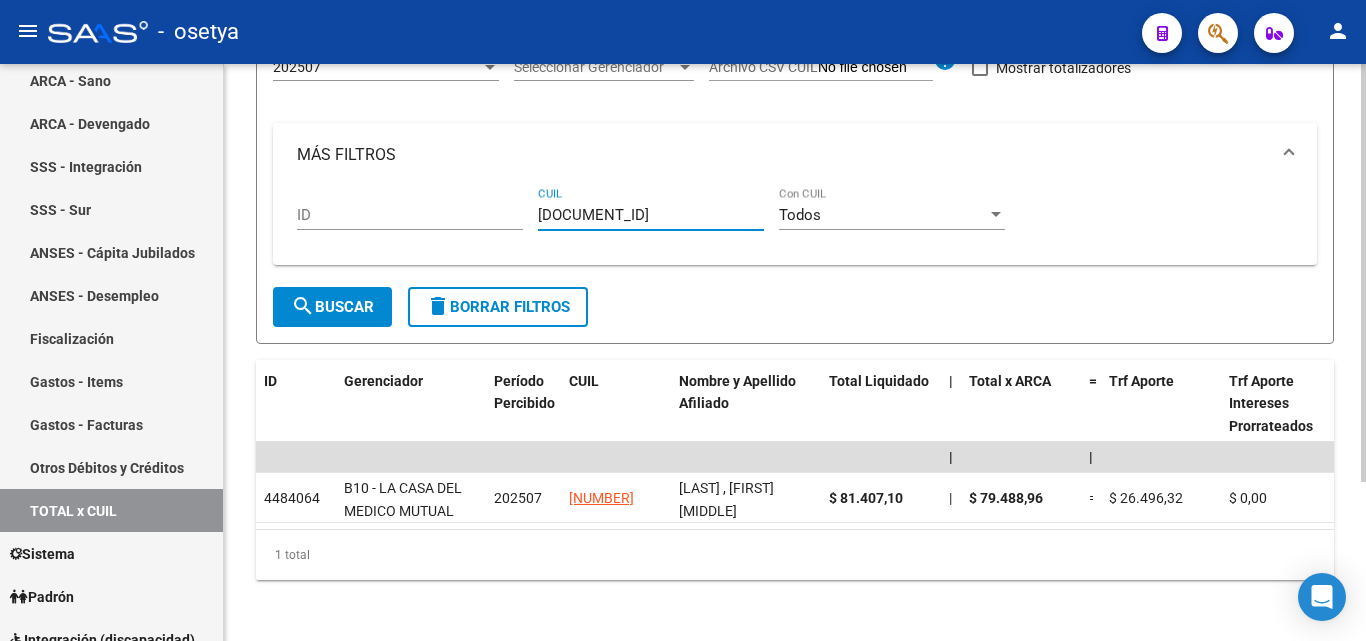 type on "27-40969625-8" 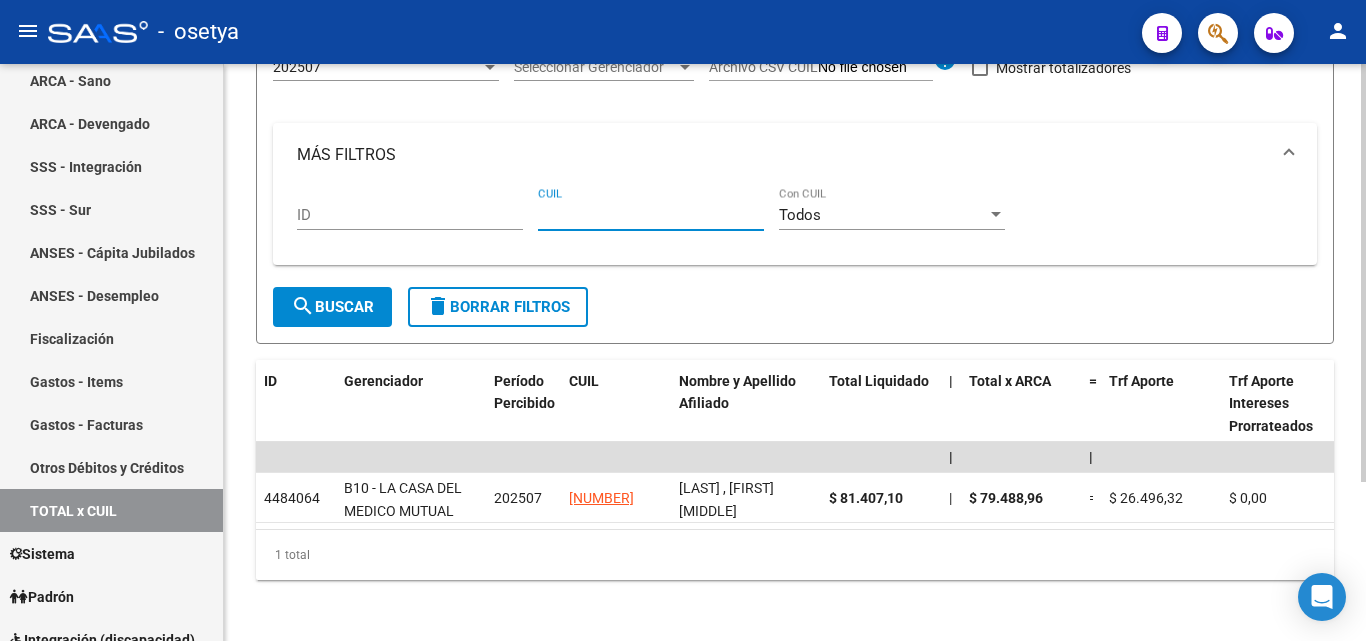paste on "27-44180382-1" 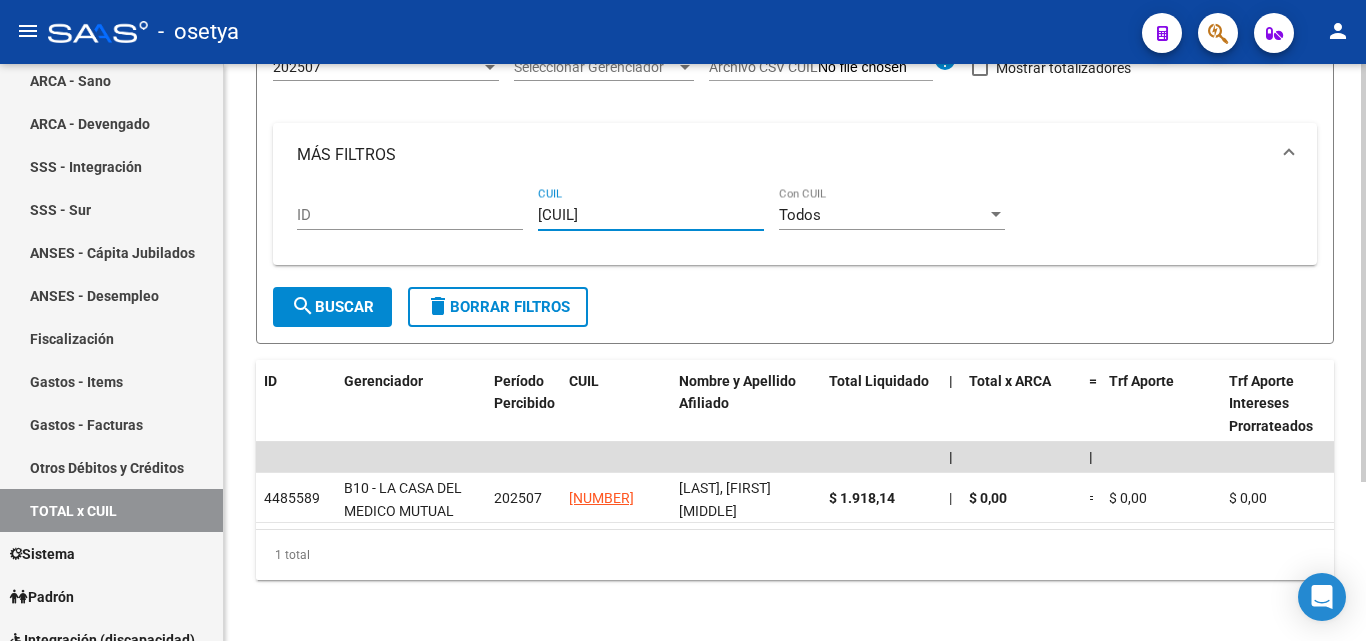 type on "27-44180382-1" 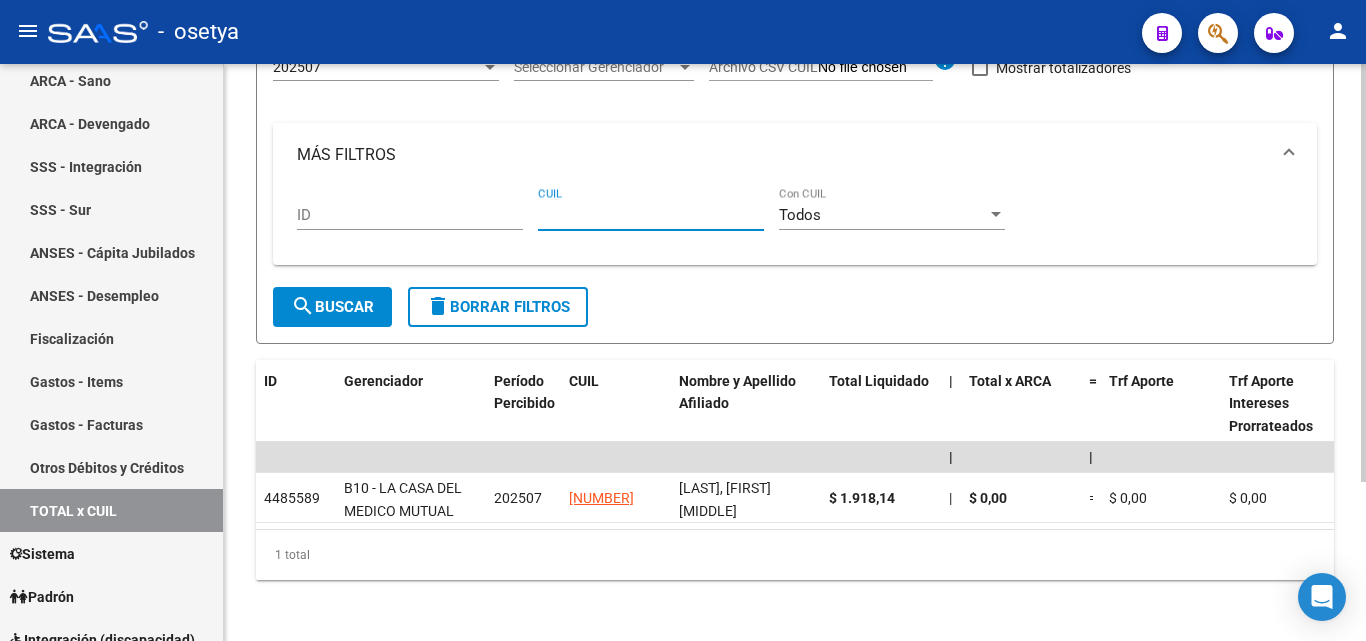 paste on "20-16280096-6" 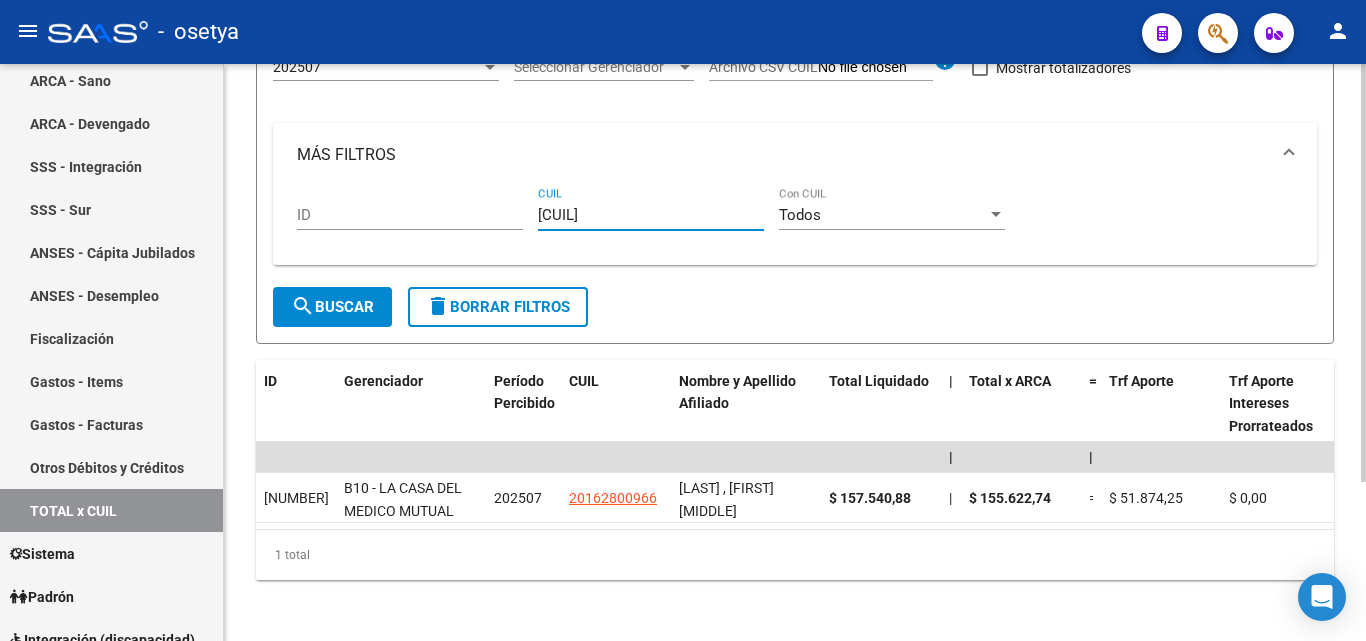 type on "20-16280096-6" 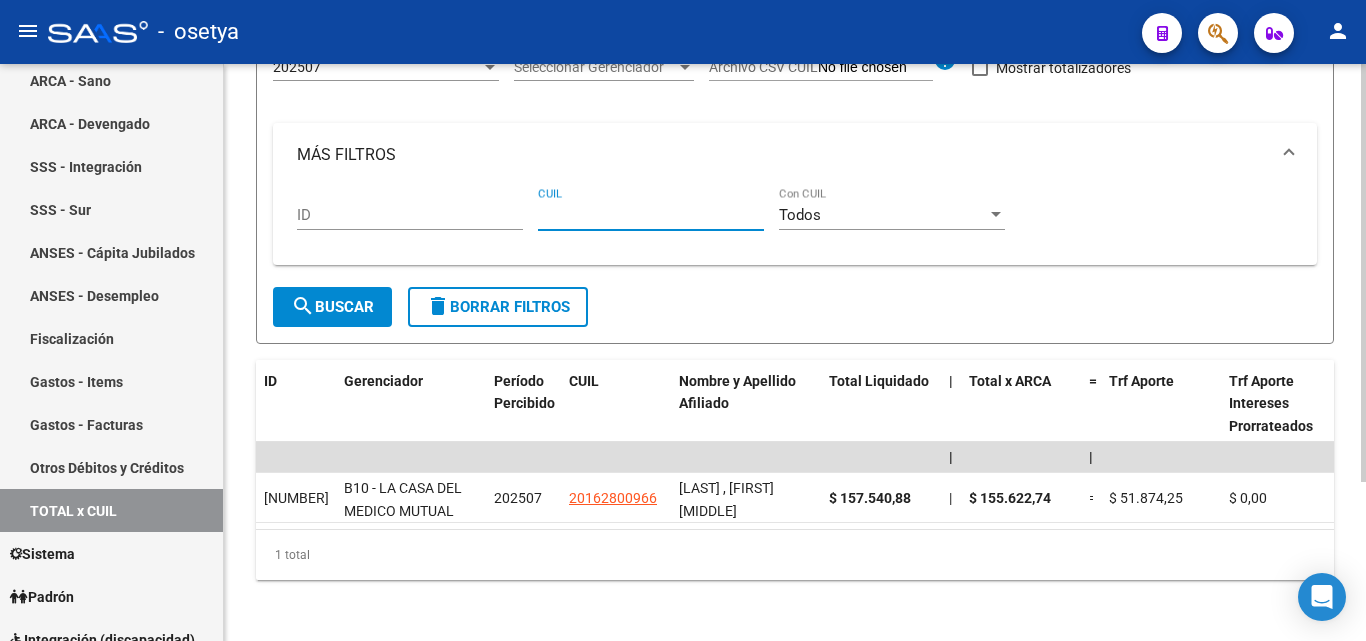 paste on "27-32897882-8" 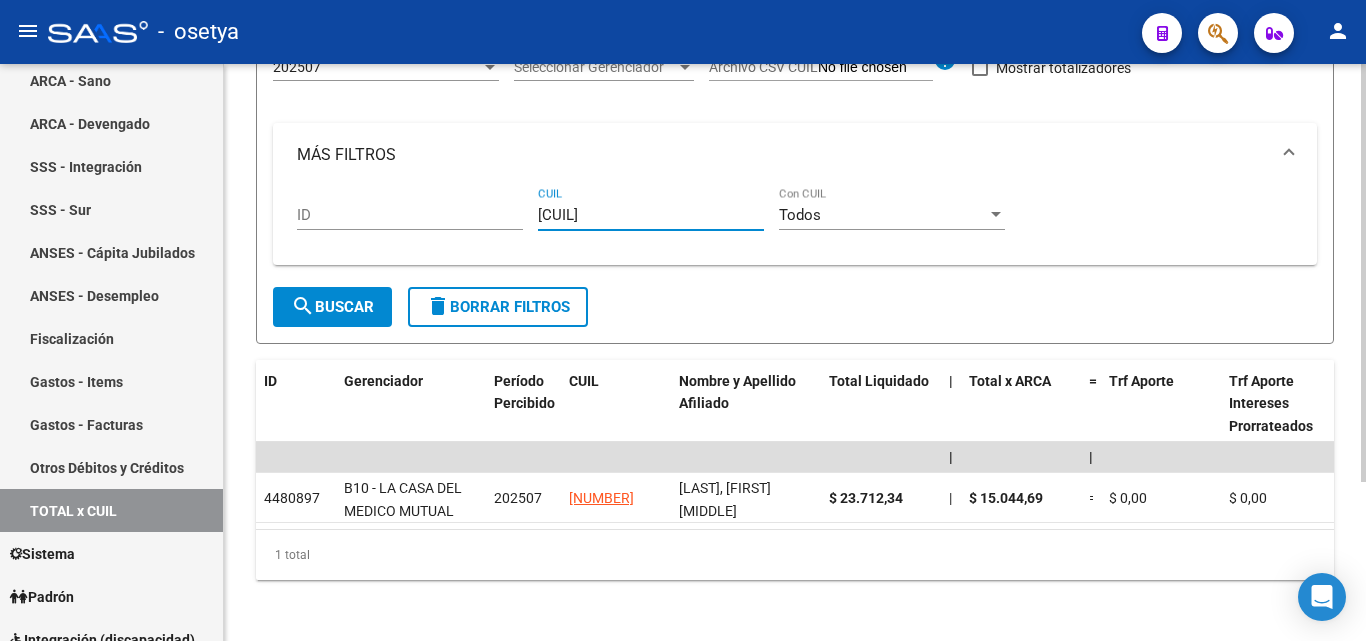 type on "27-32897882-8" 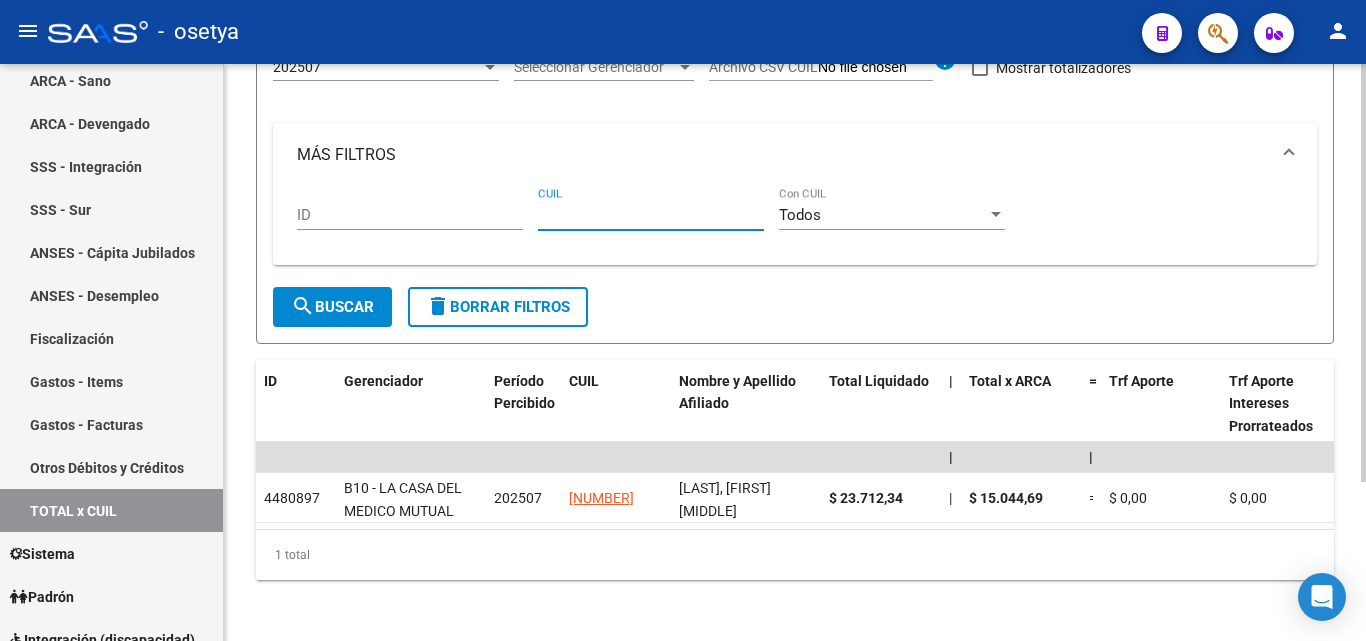 paste on "20-17942940-4" 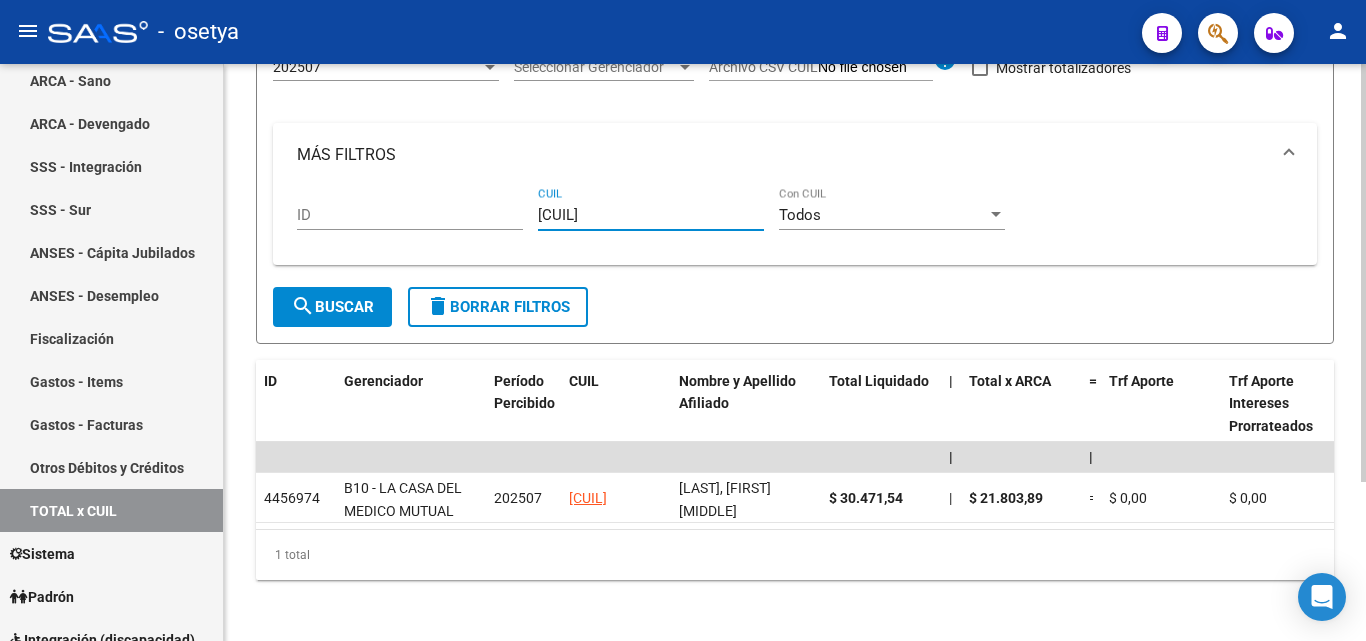 type on "20-17942940-4" 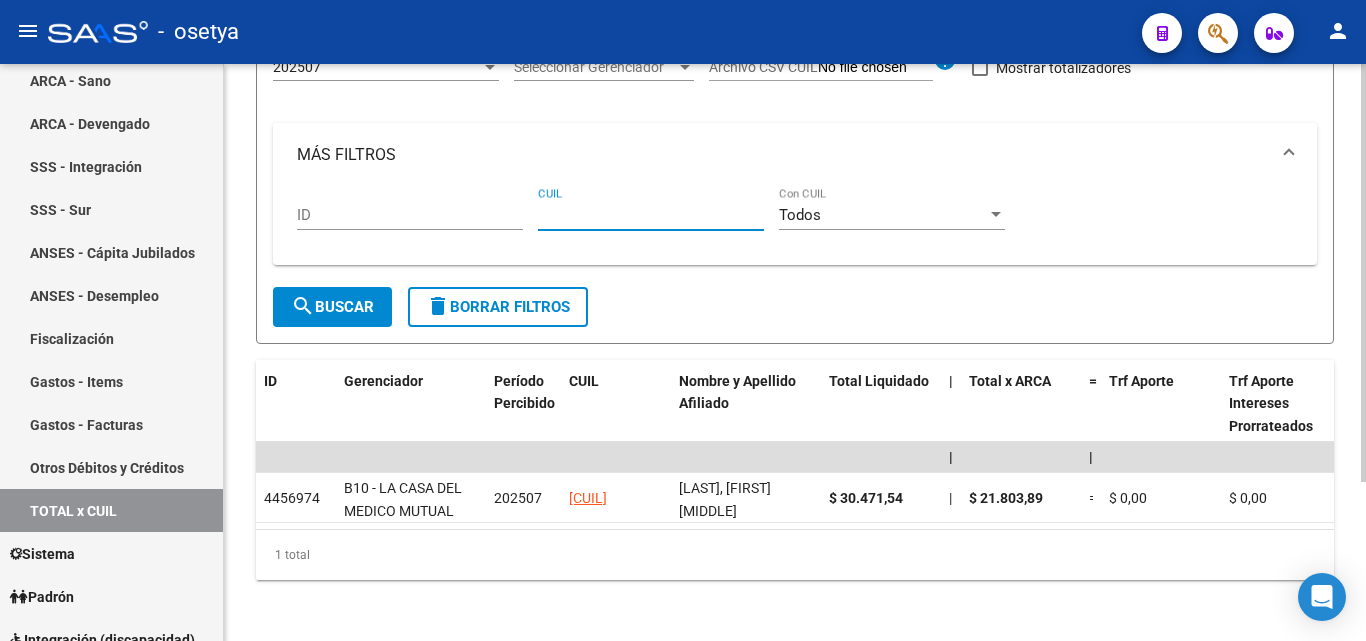 paste on "20-14449480-7" 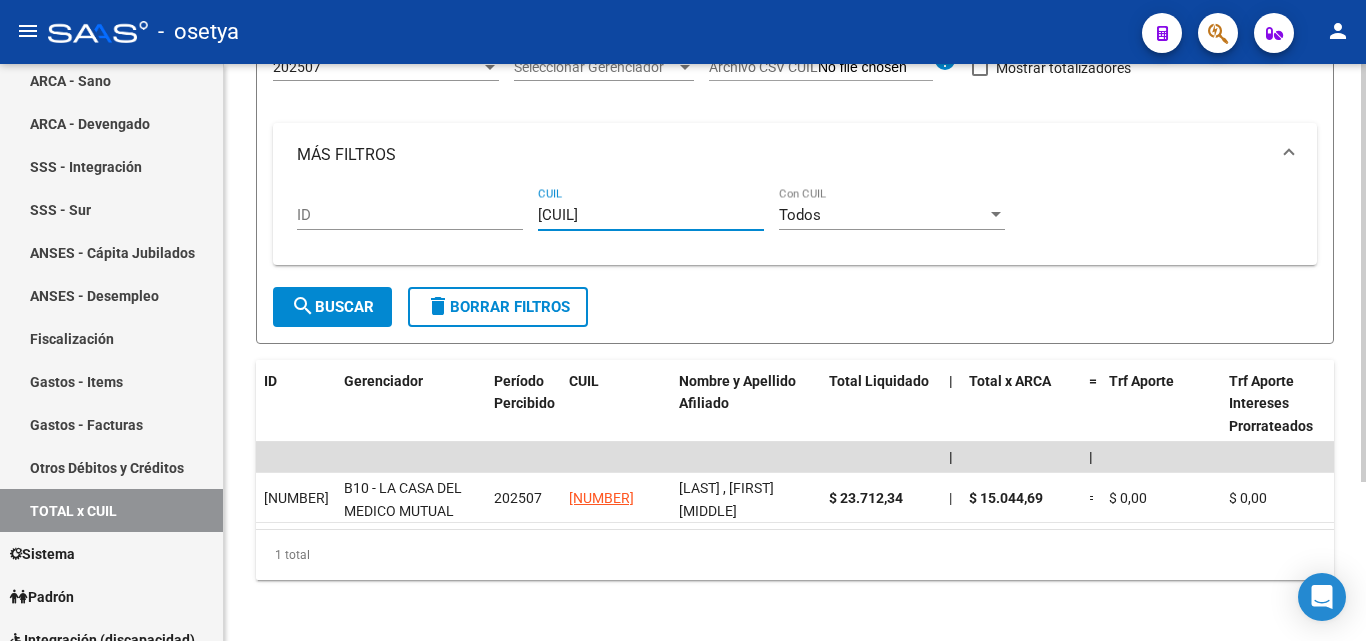 type on "20-14449480-7" 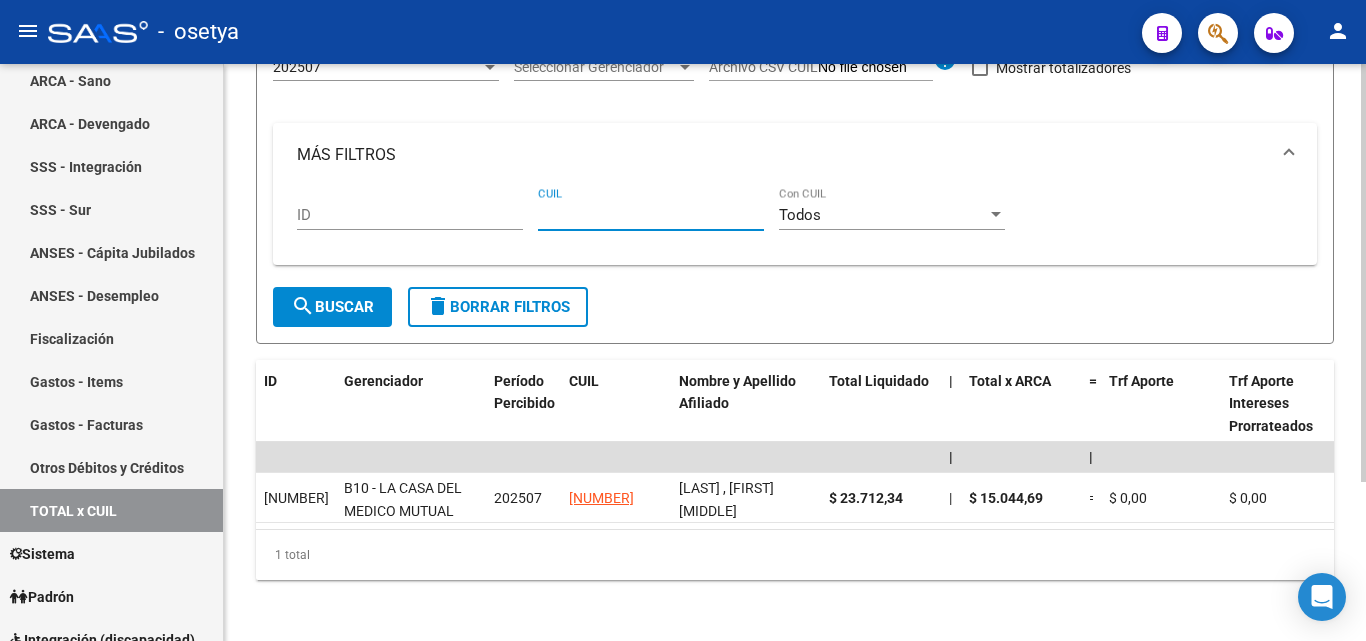 paste on "23-43425457-4" 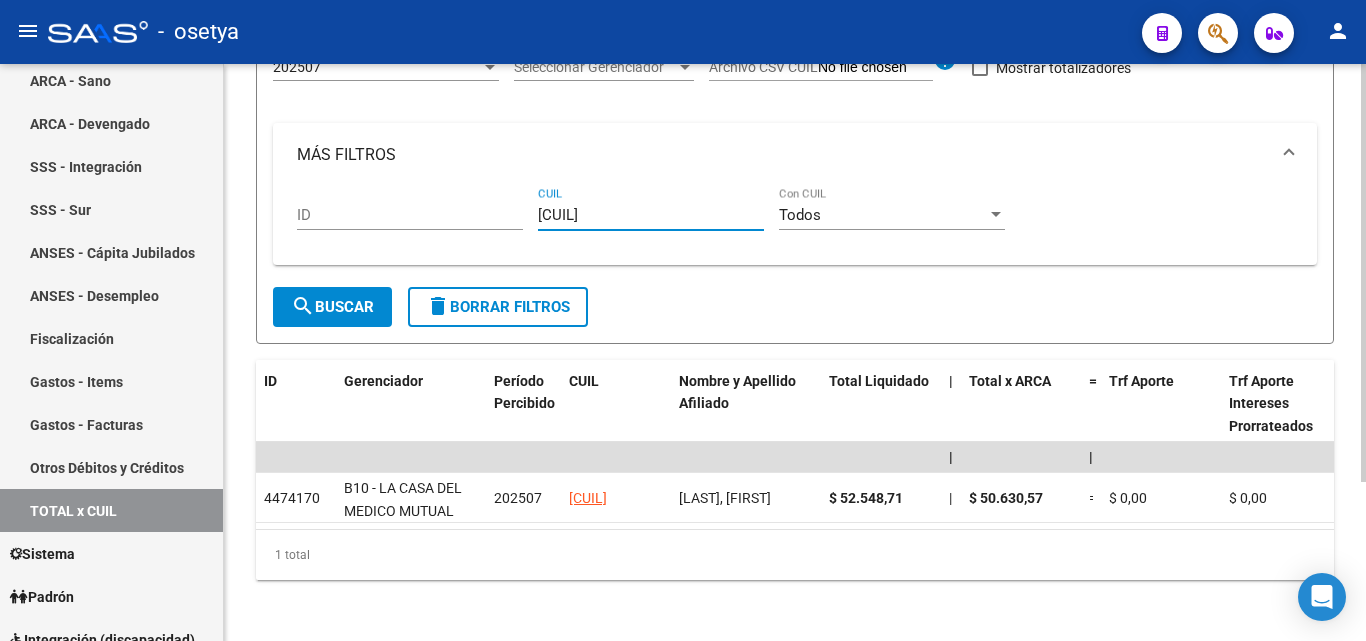 type on "23-43425457-4" 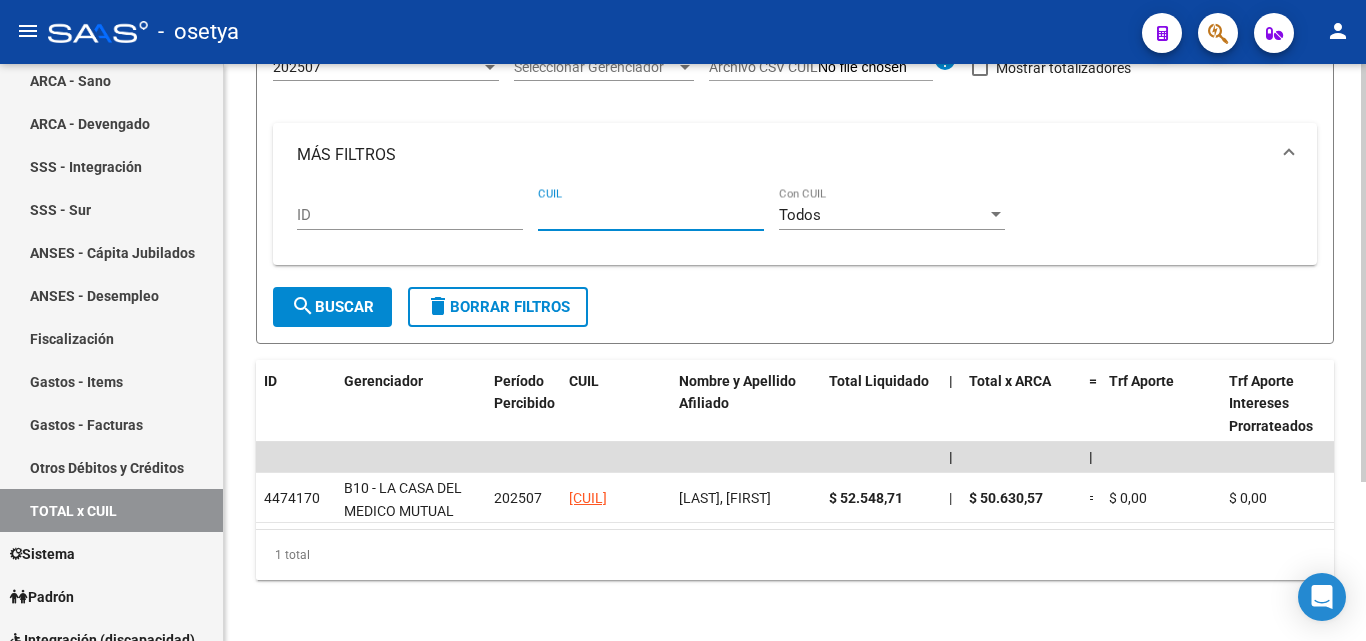 paste on "20-46039326-5" 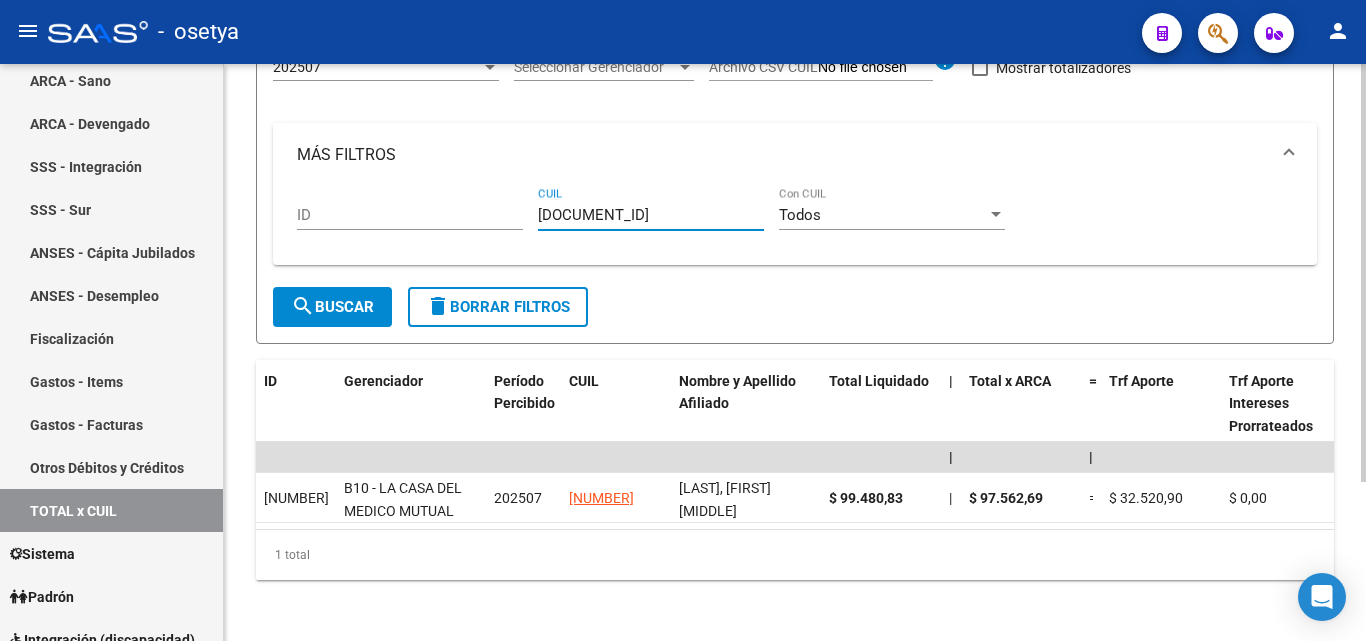 type on "20-46039326-5" 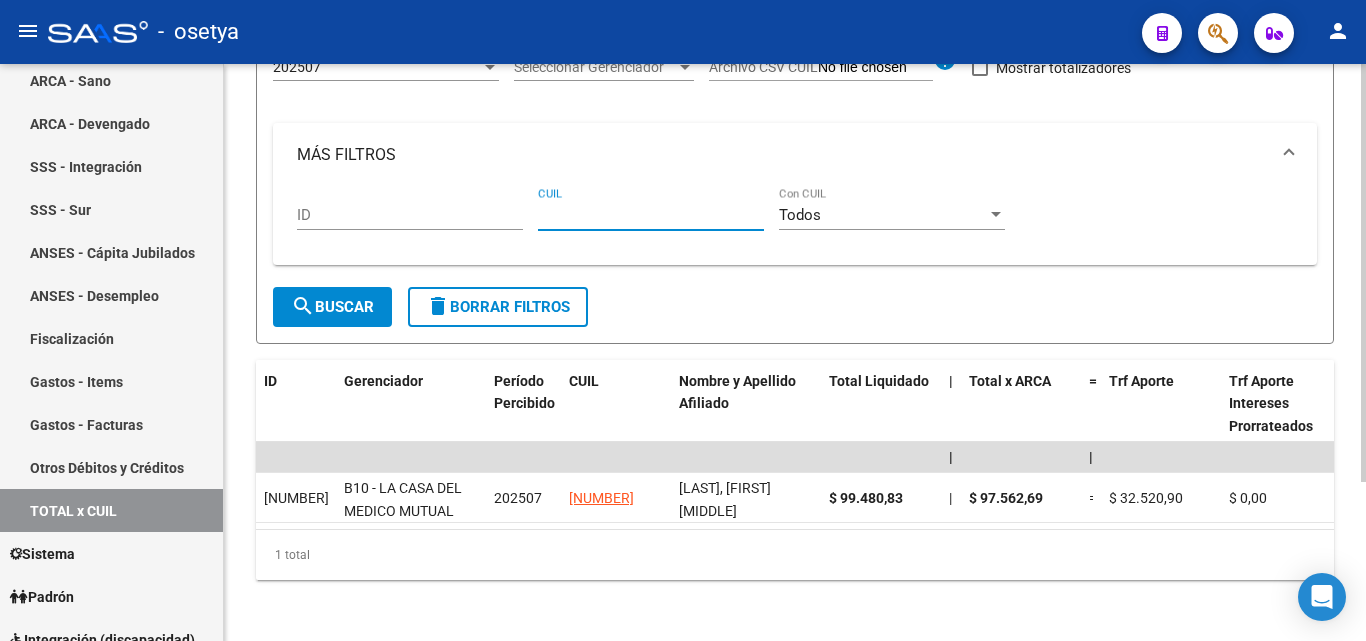 paste 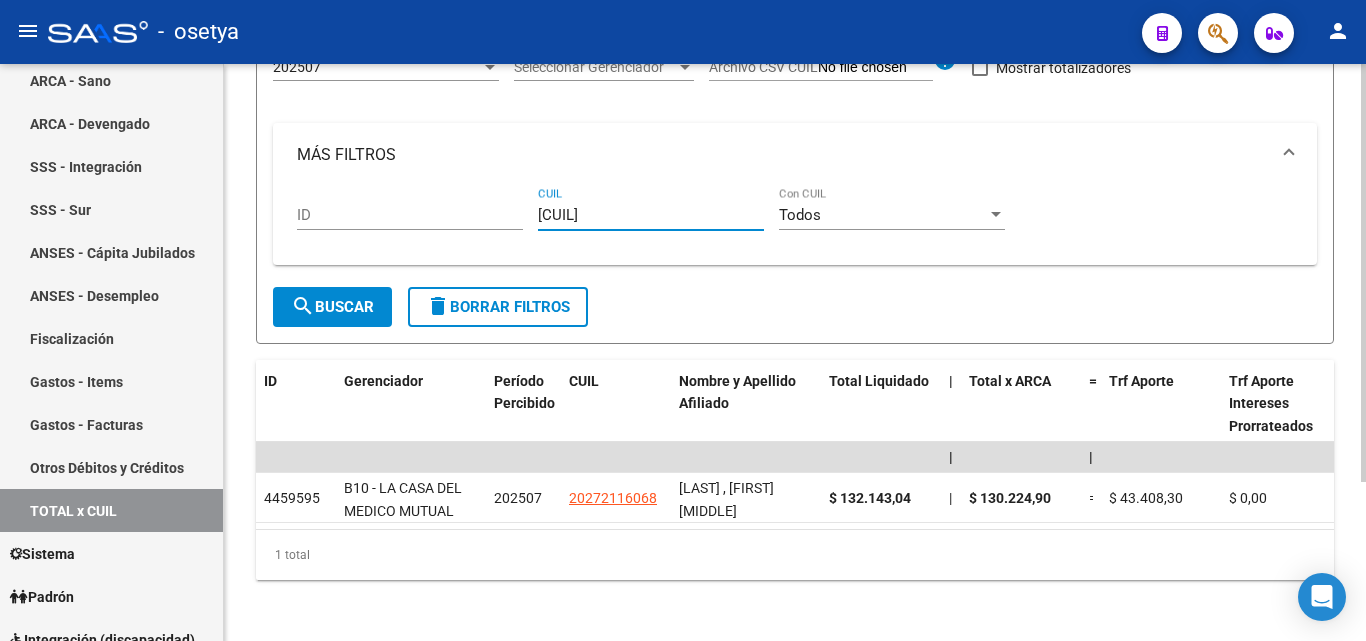 type on "20-27211606-8" 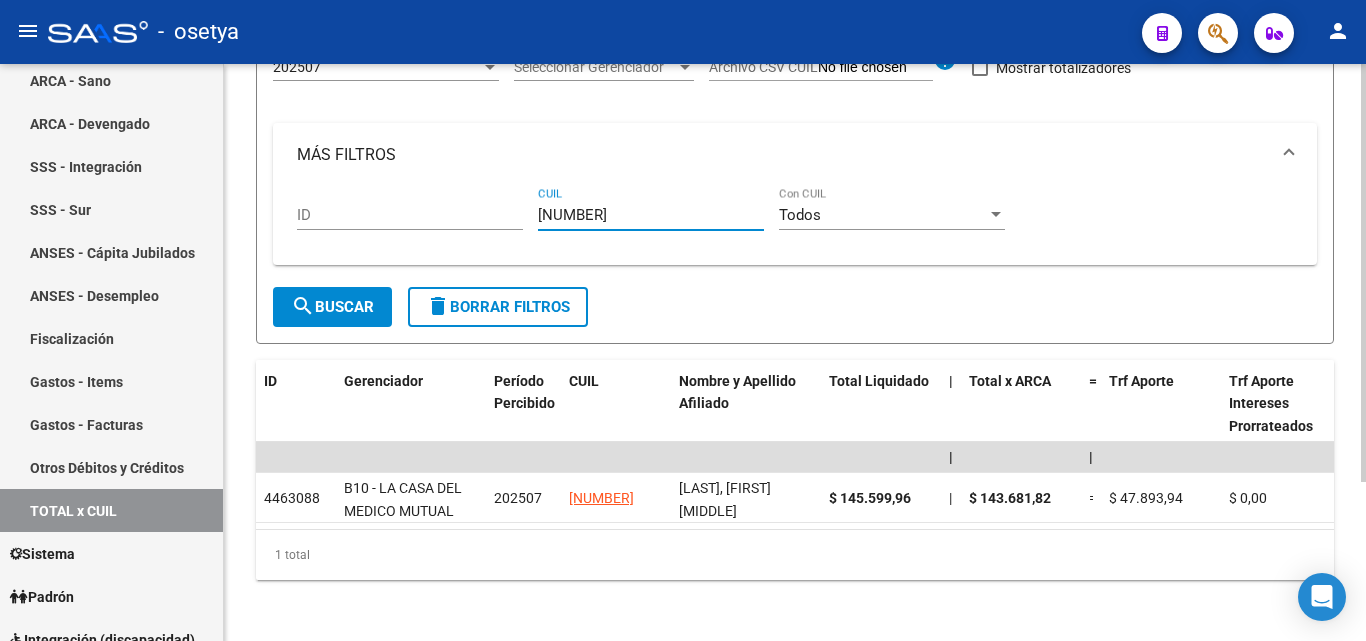 type on "20-36796897-5" 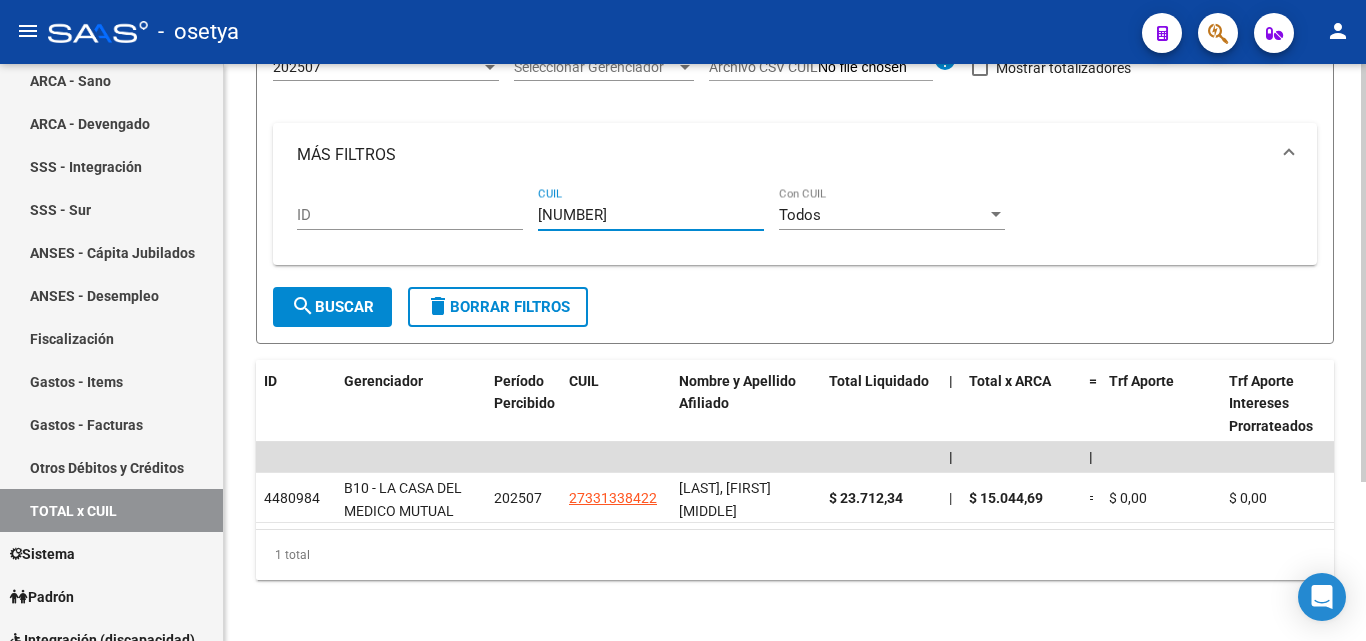 type on "27-33133842-2" 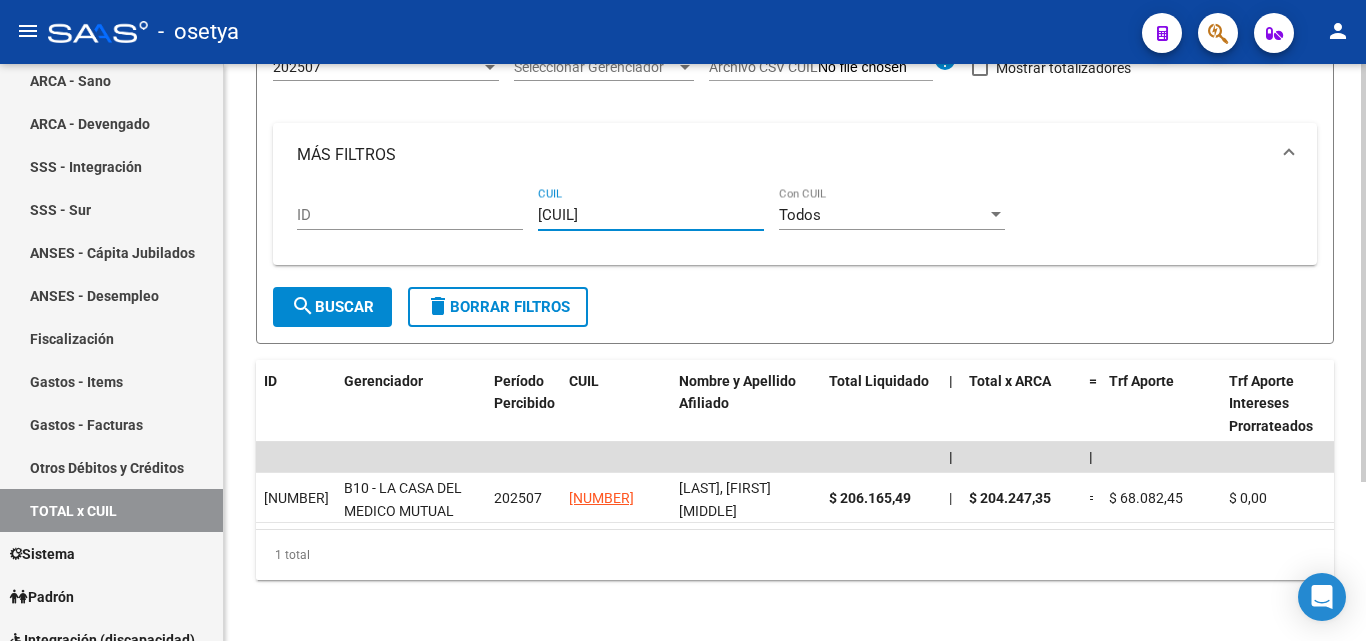 type on "27-25204435-9" 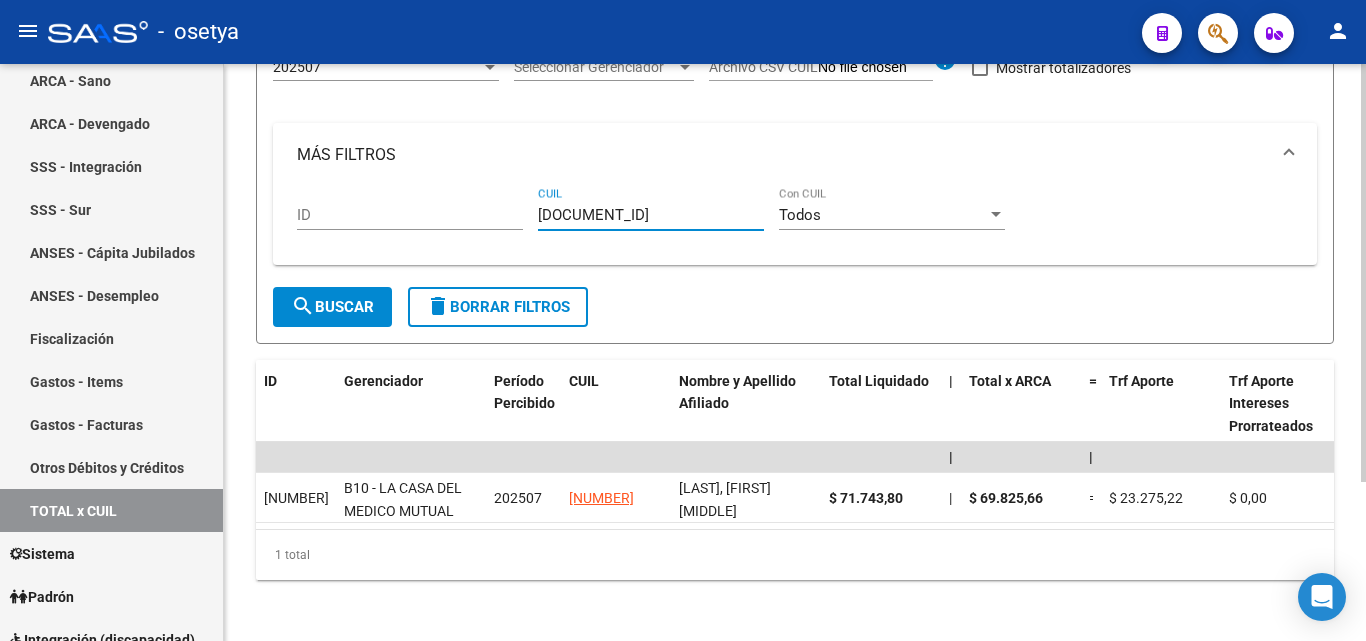 type on "20-43491194-0" 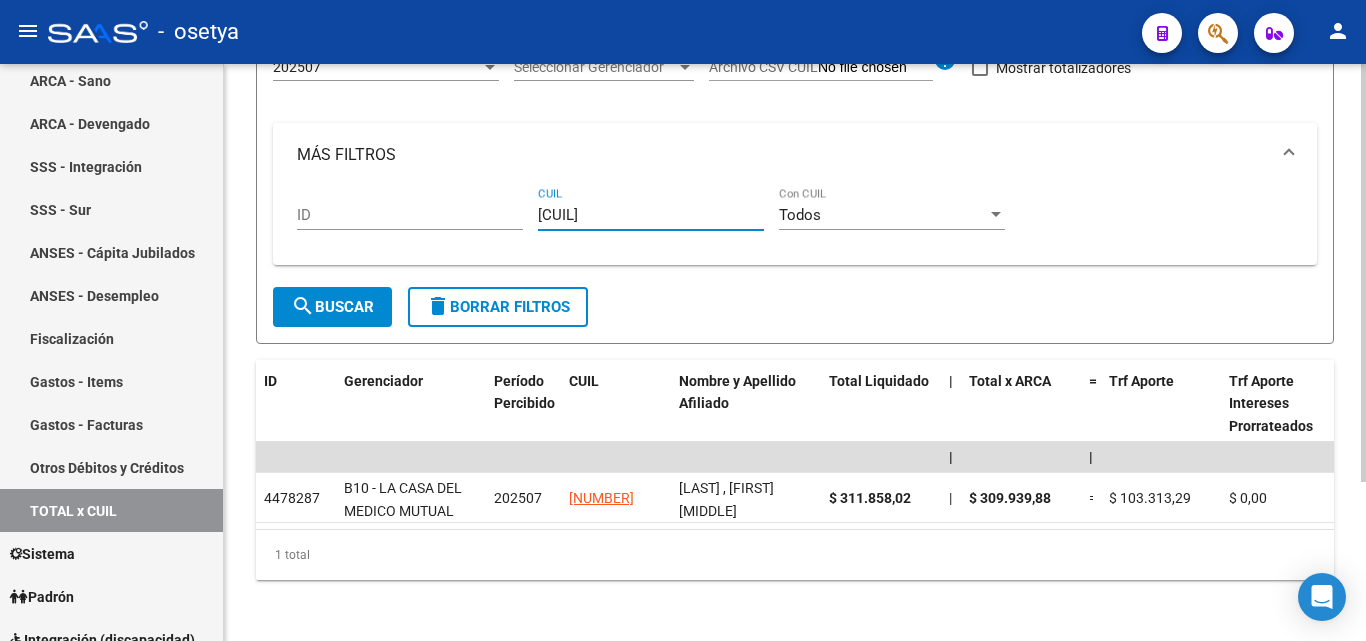 type on "27-26015867-3" 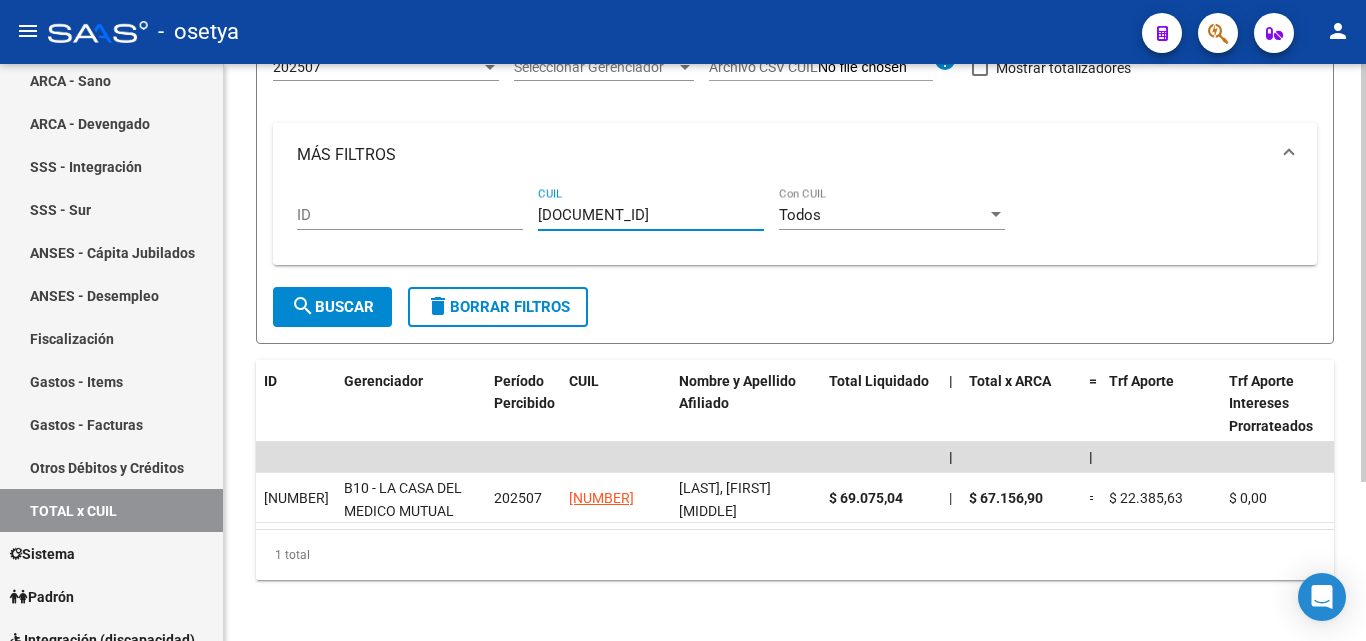 type on "27-42701998-0" 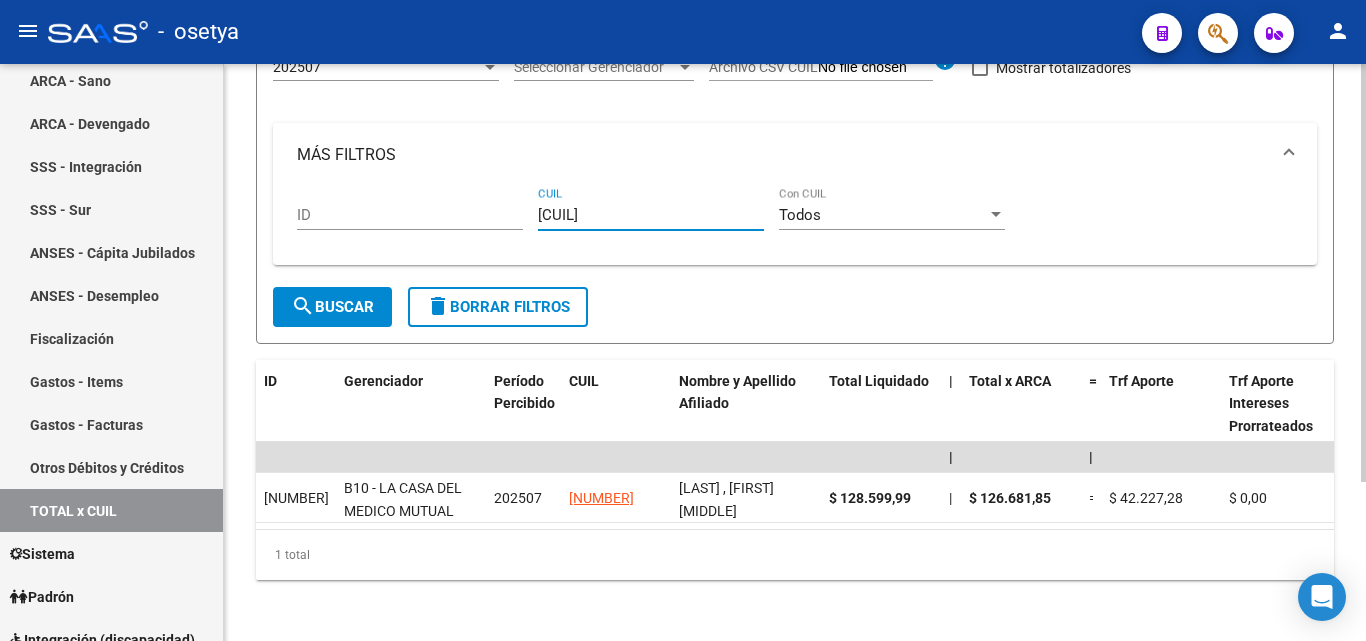 type on "27-45639509-6" 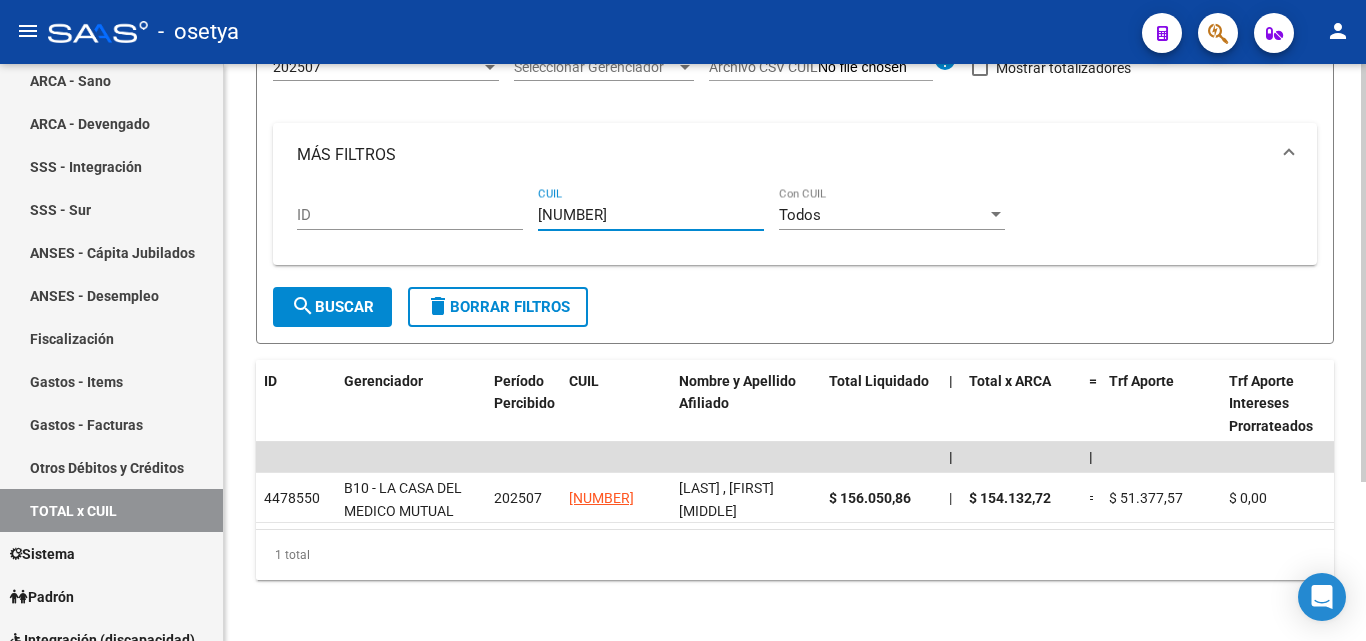 type on "27-26700817-0" 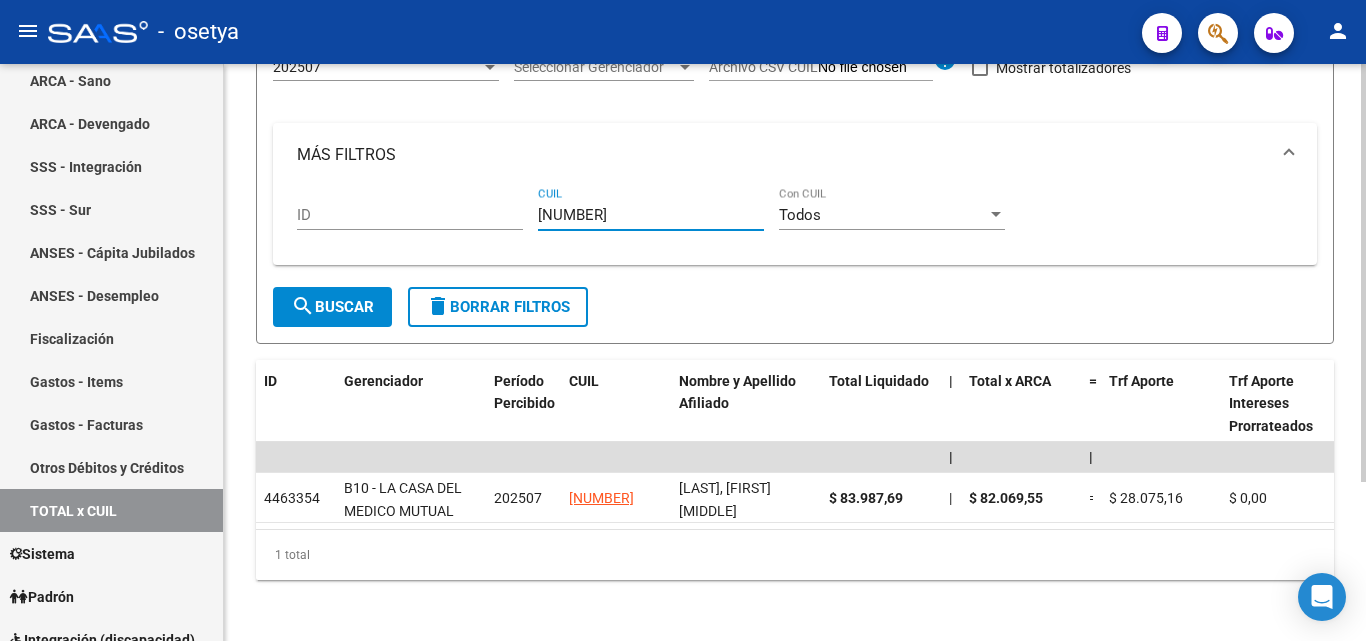 type on "20-37447277-2" 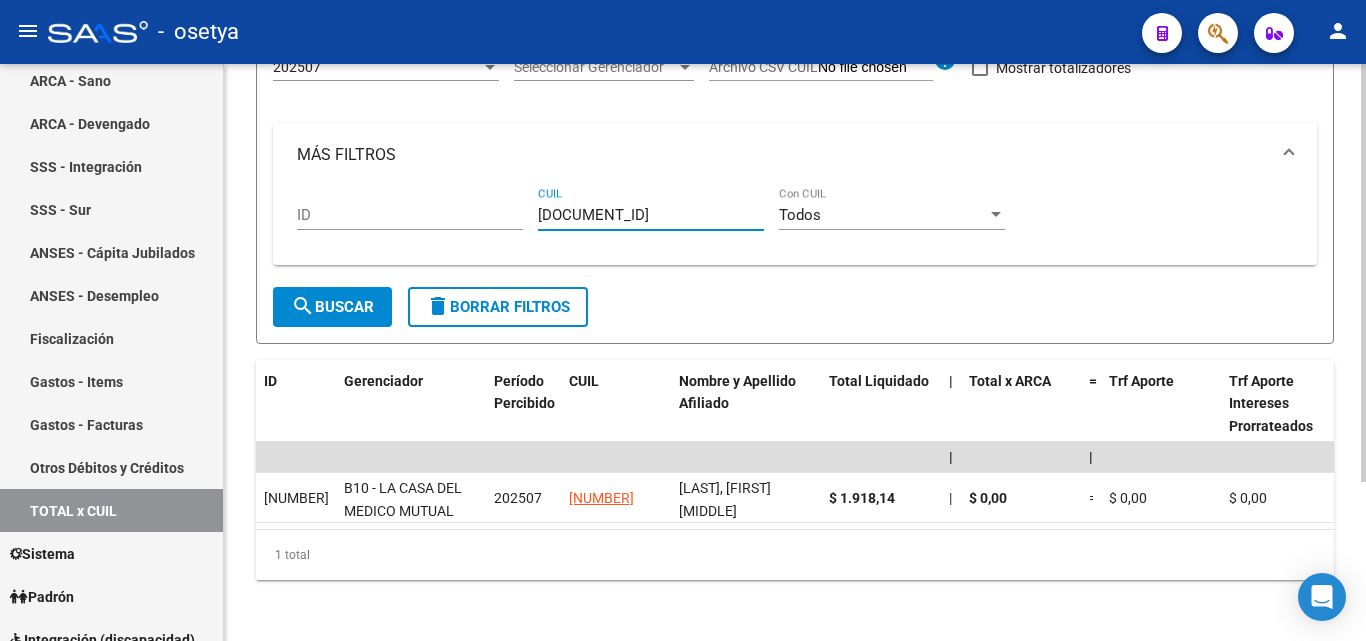 type on "27-25701691-4" 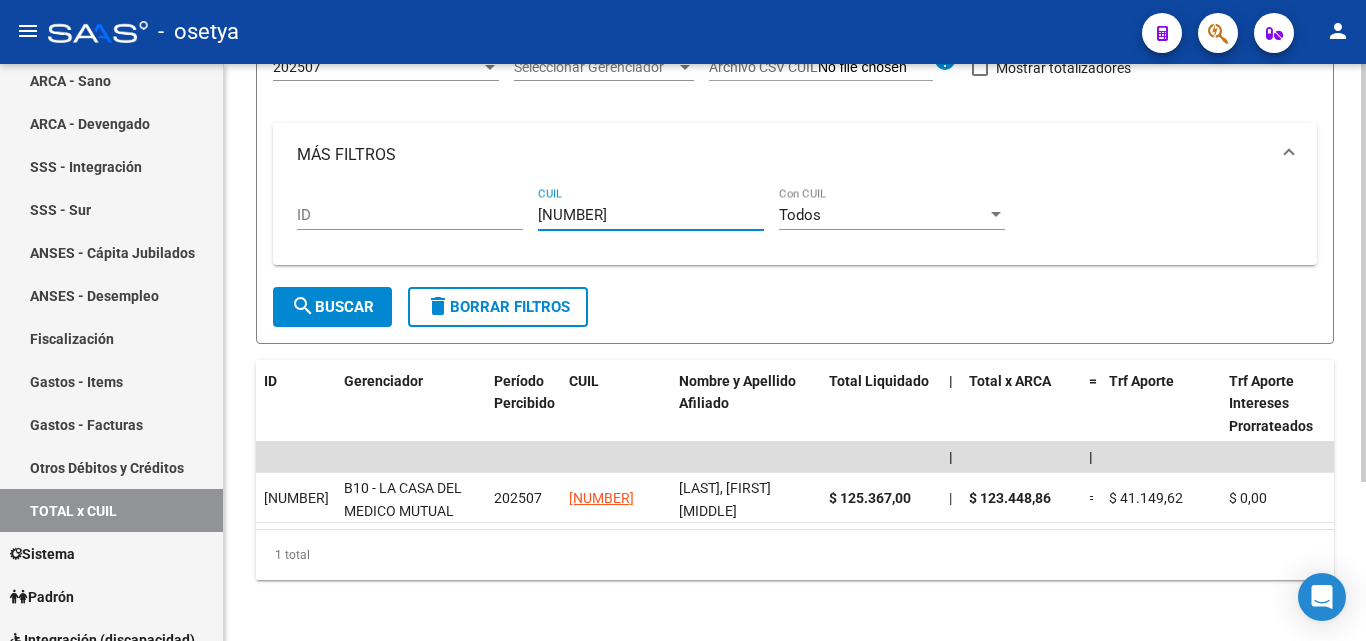 type on "20-26563798-2" 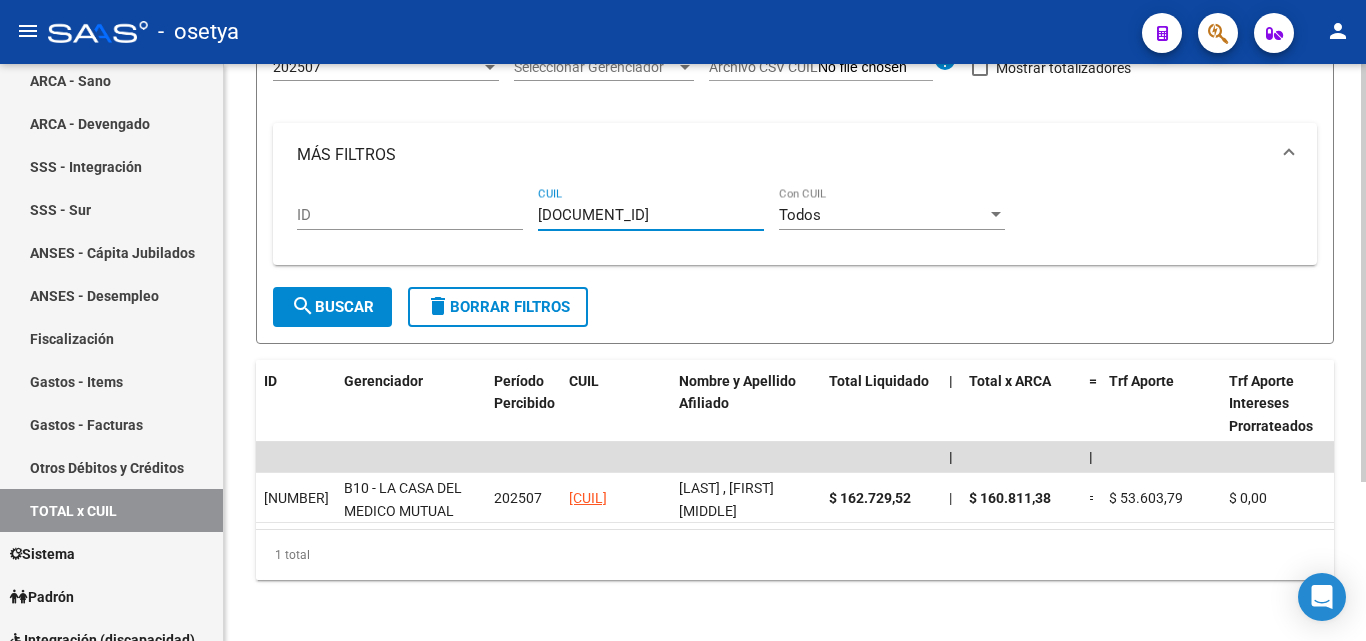 type on "20-32141782-6" 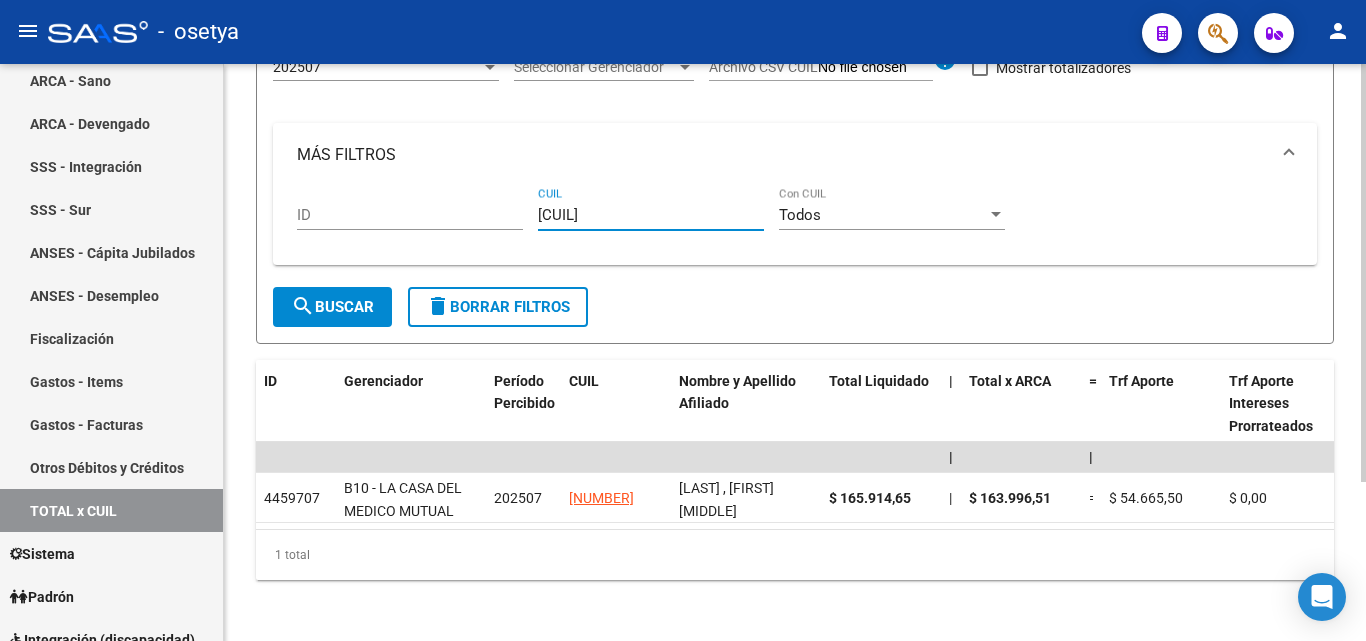 type on "20-27584053-0" 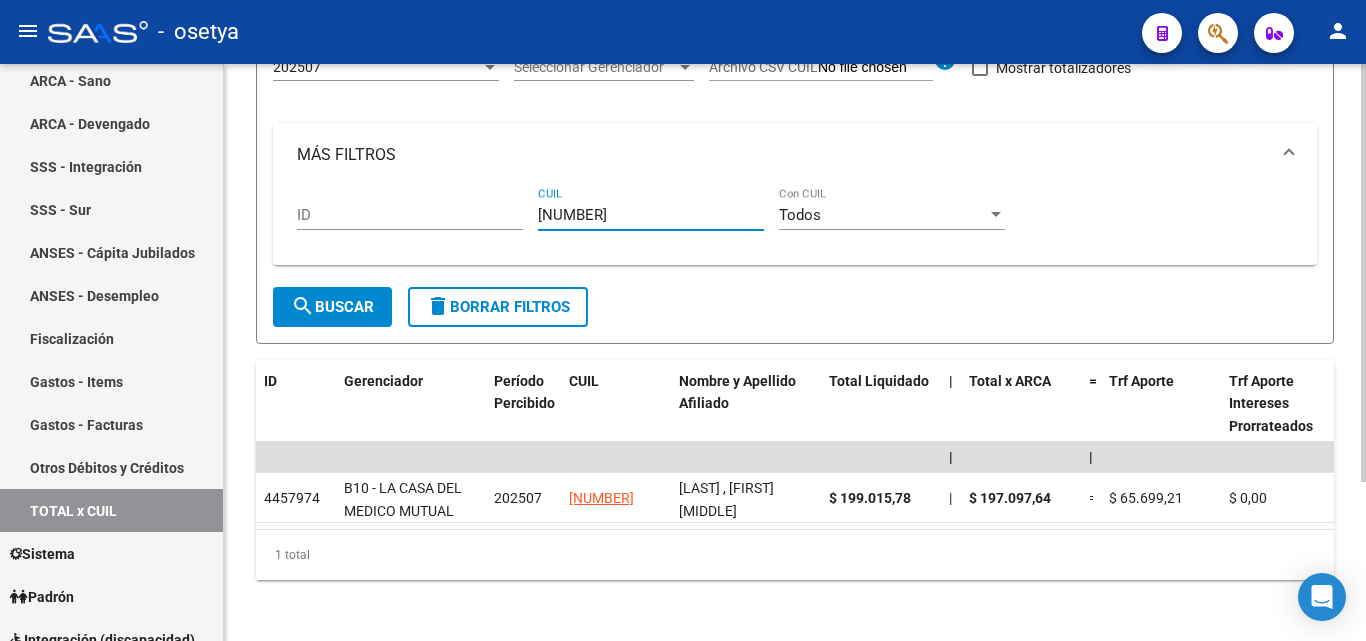 type on "20-22535107-5" 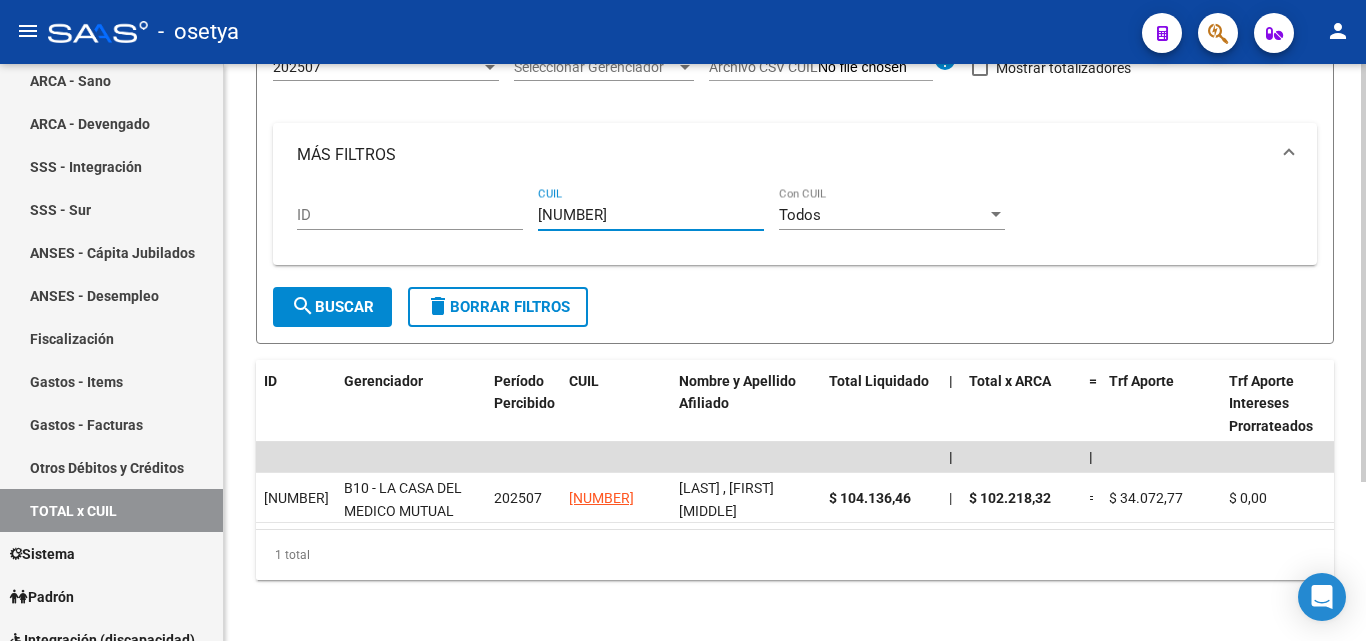 type on "23-30169299-4" 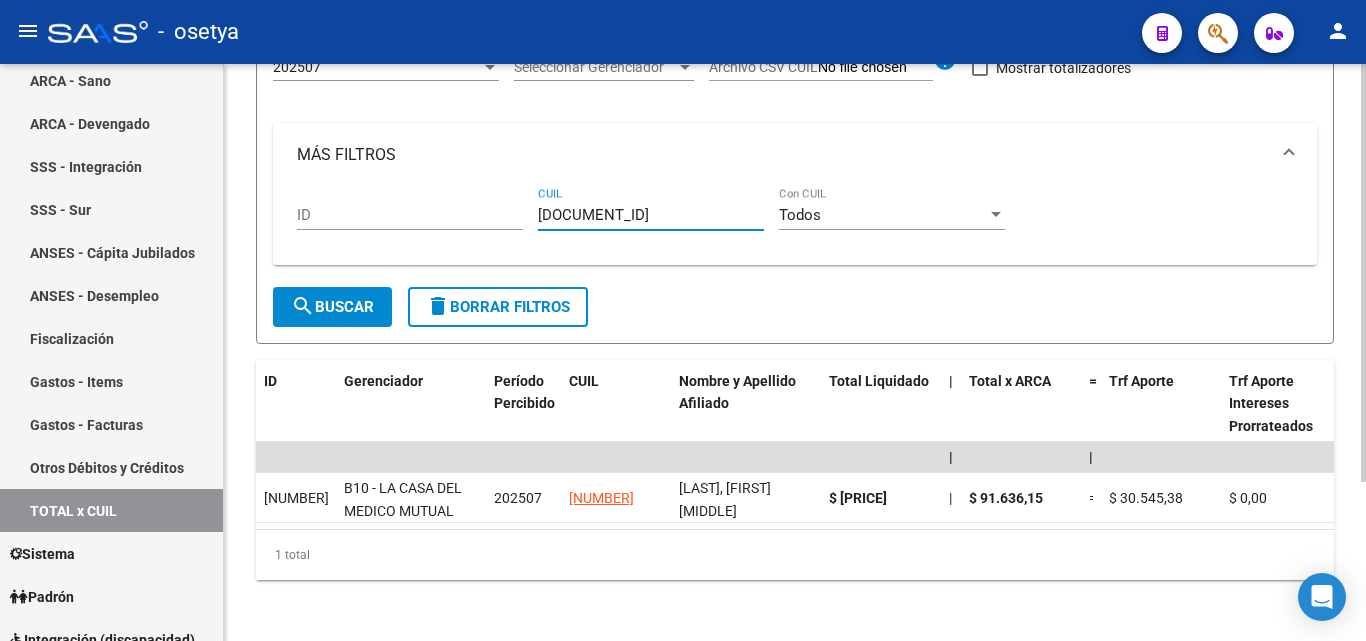 type on "20-40056148-7" 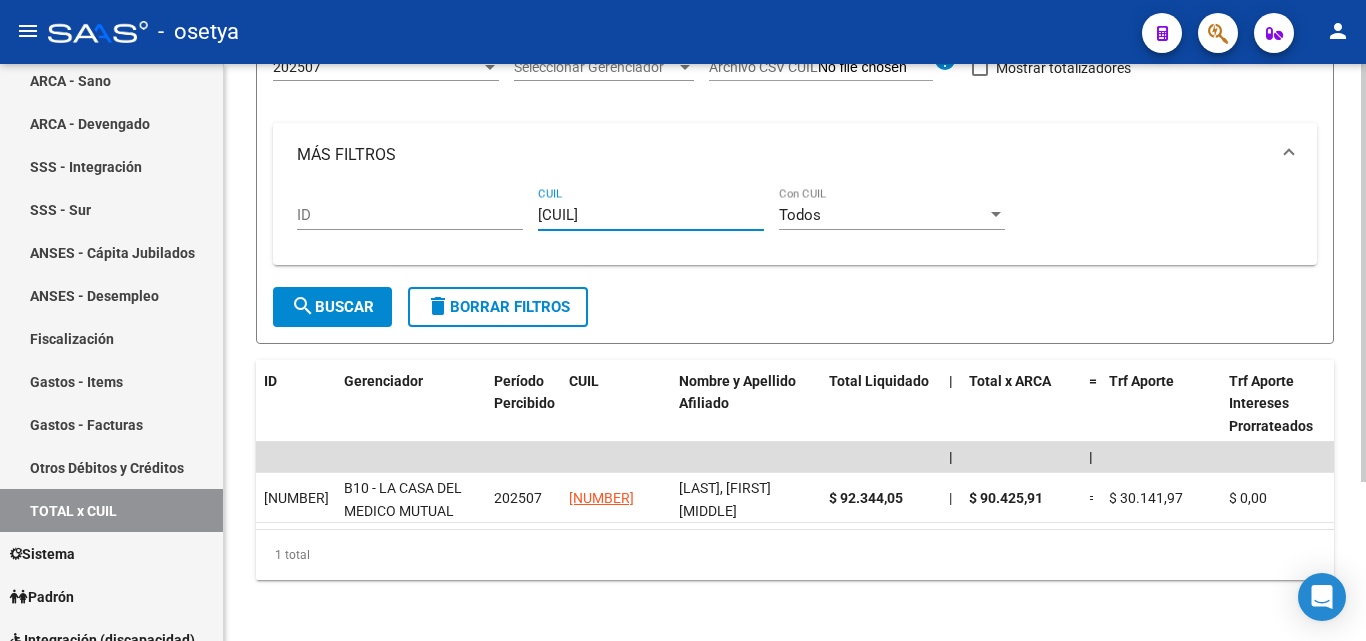type on "27-36656868-4" 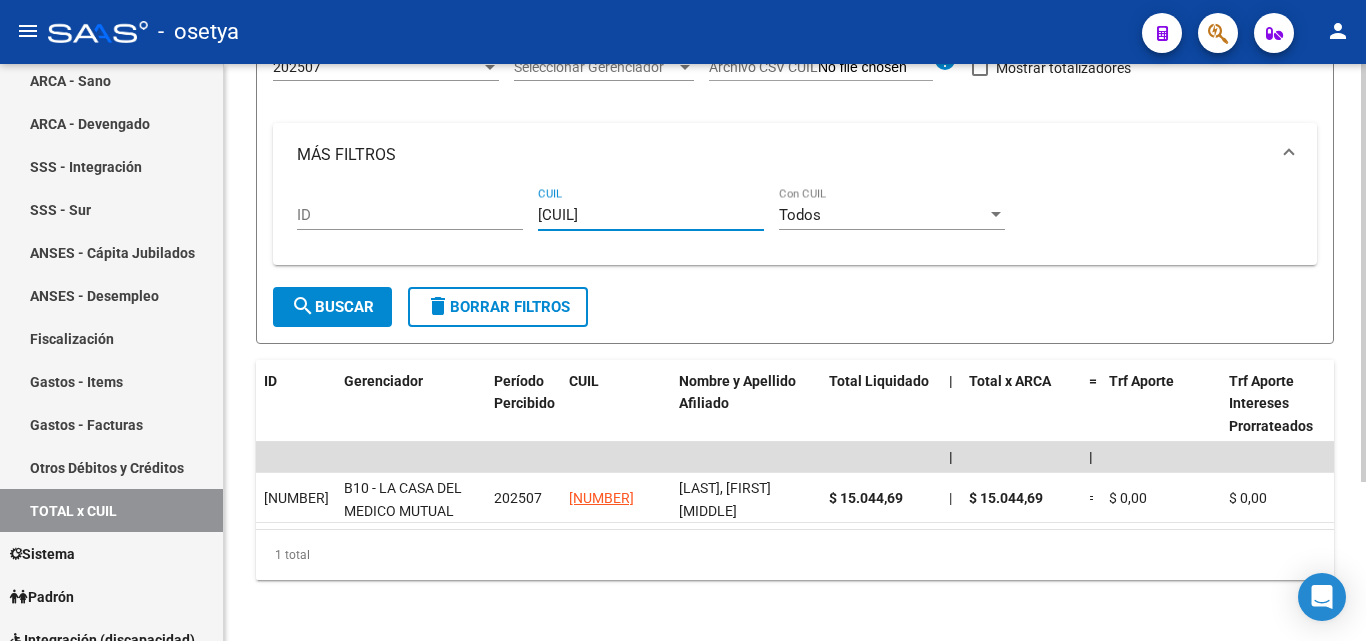 type on "27-34588579-5" 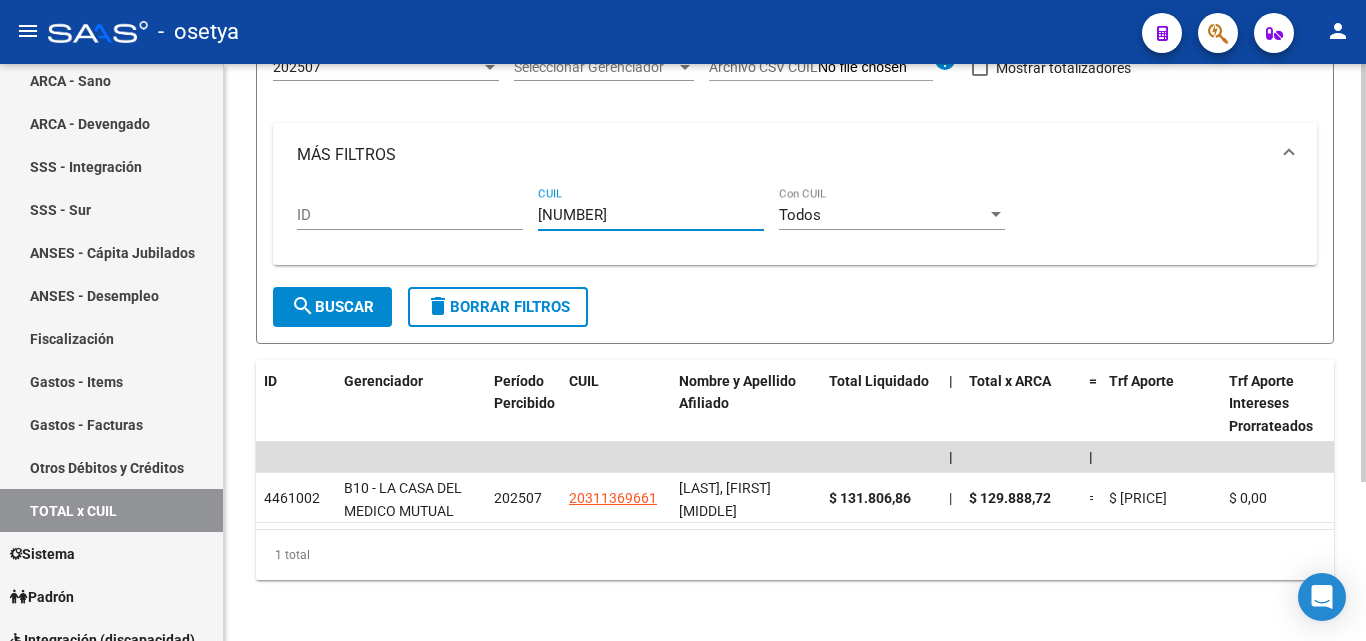 type on "20-31136966-1" 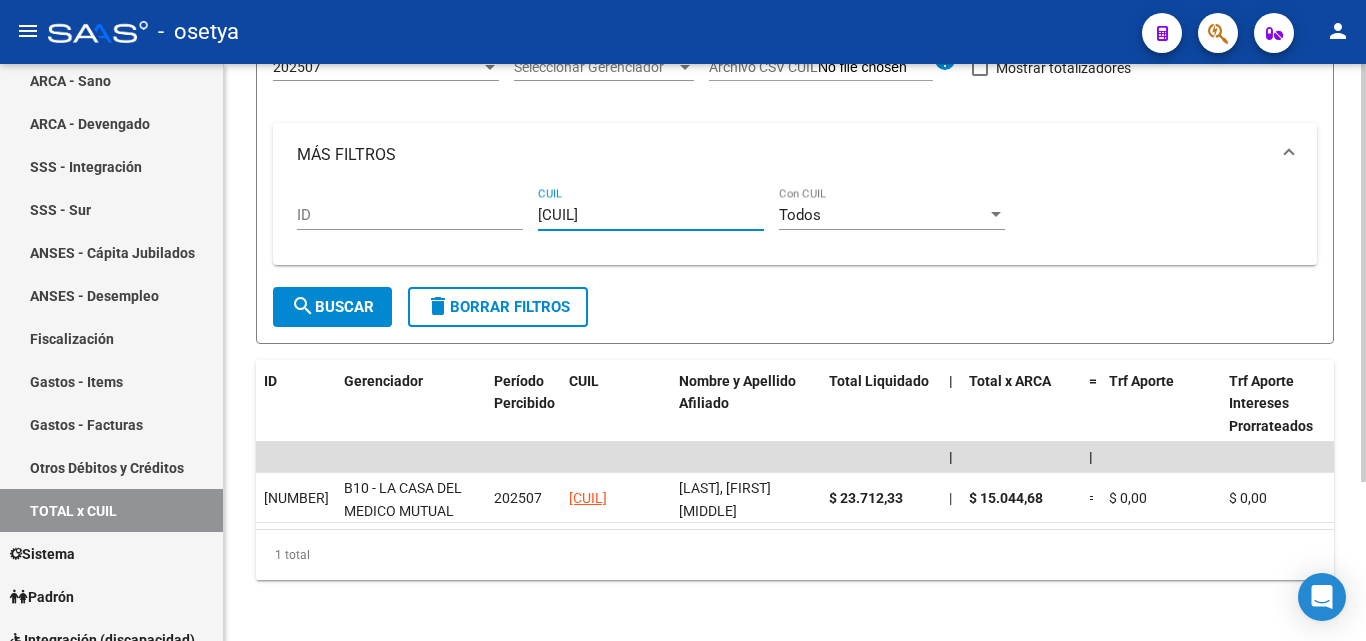 type on "27-31280670-9" 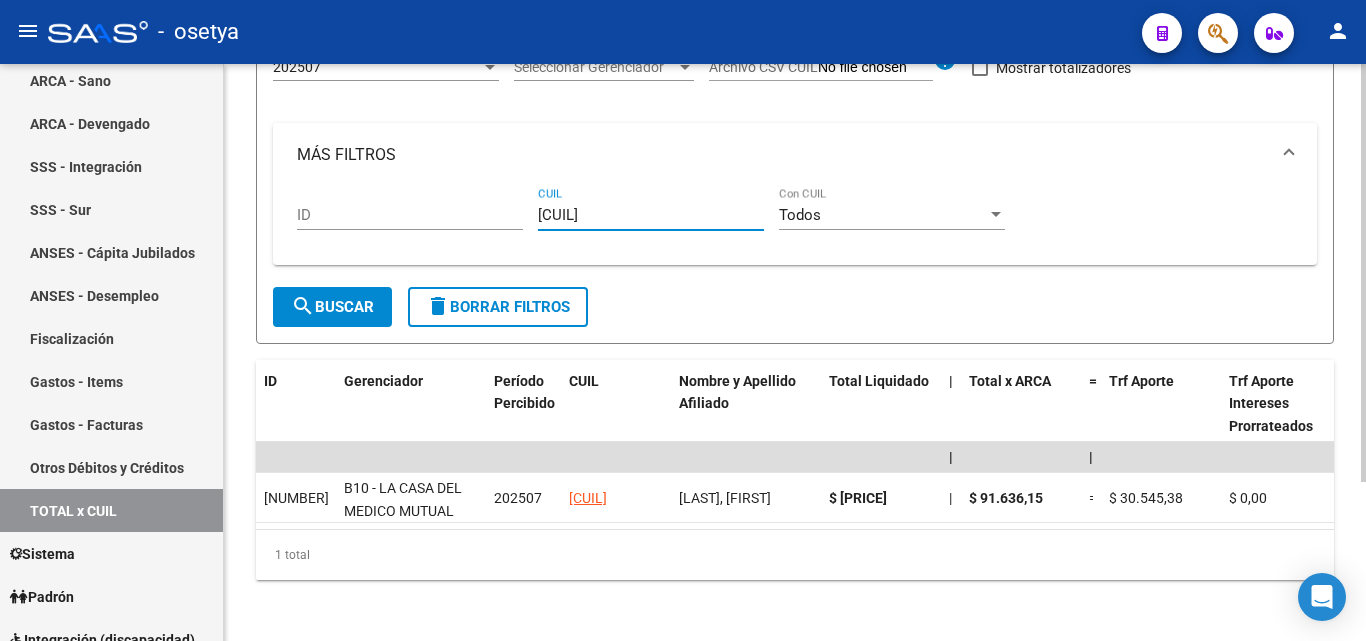 type on "27-31339774-8" 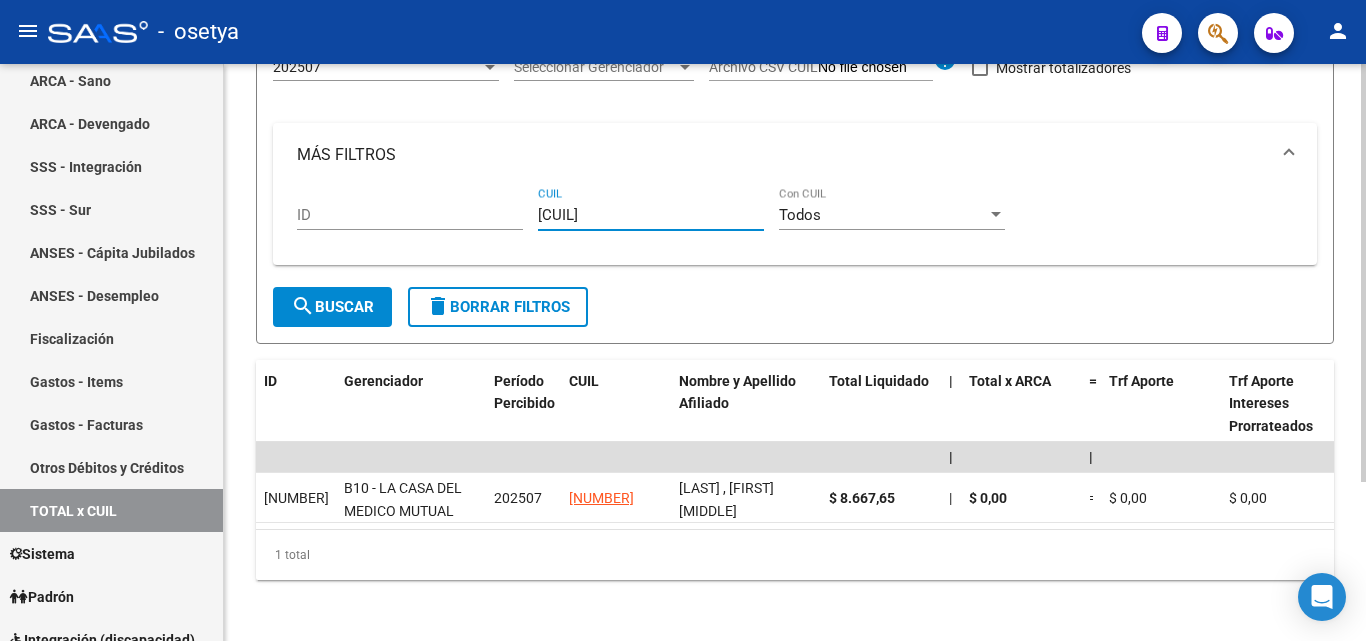 type on "27-33299610-5" 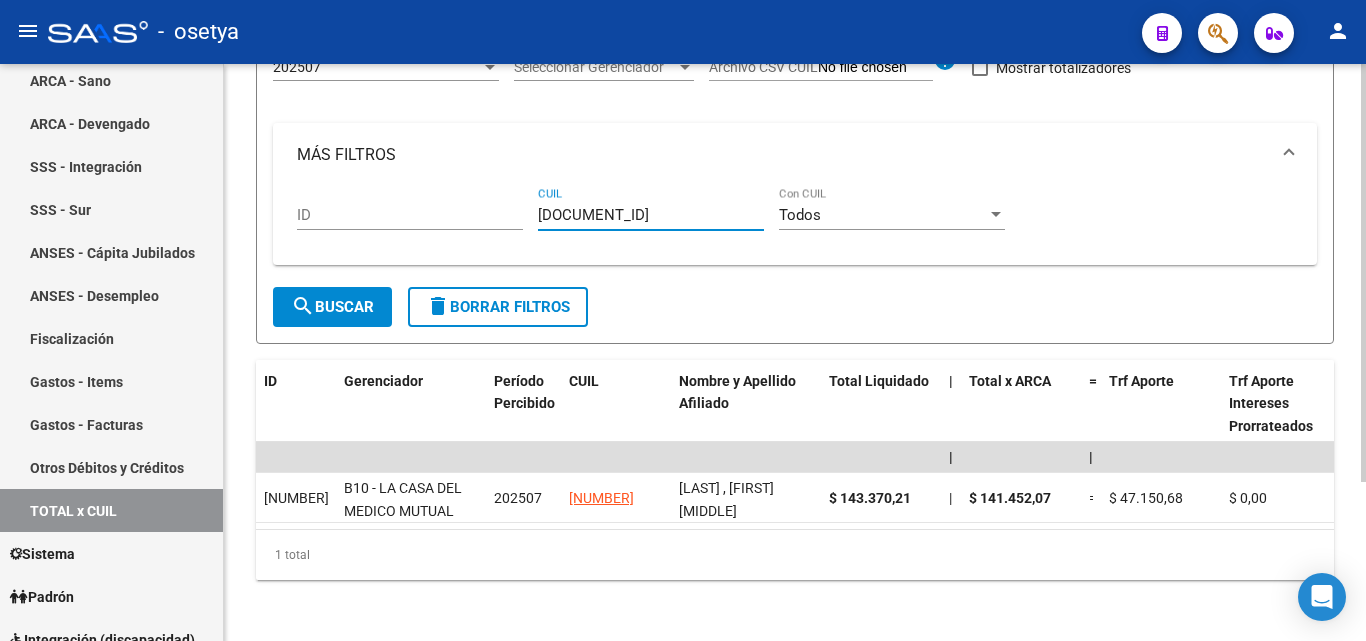 type on "20-30273636-8" 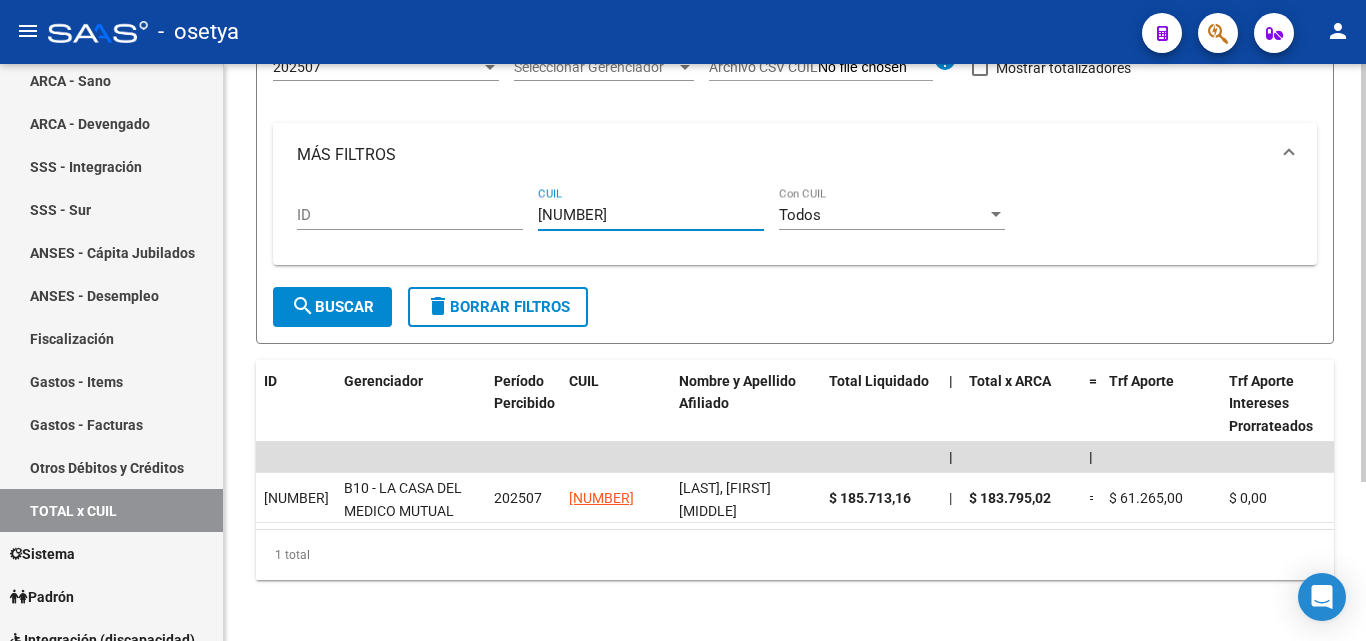 type on "20-28581258-6" 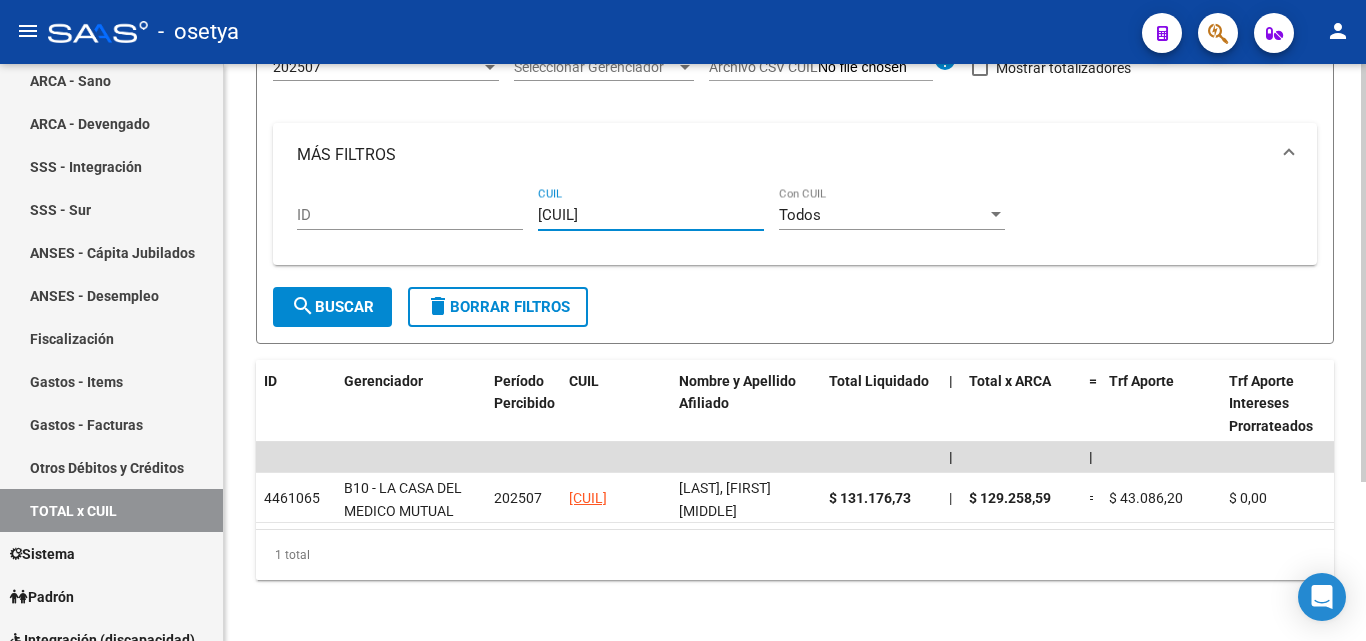 type on "20-31339749-2" 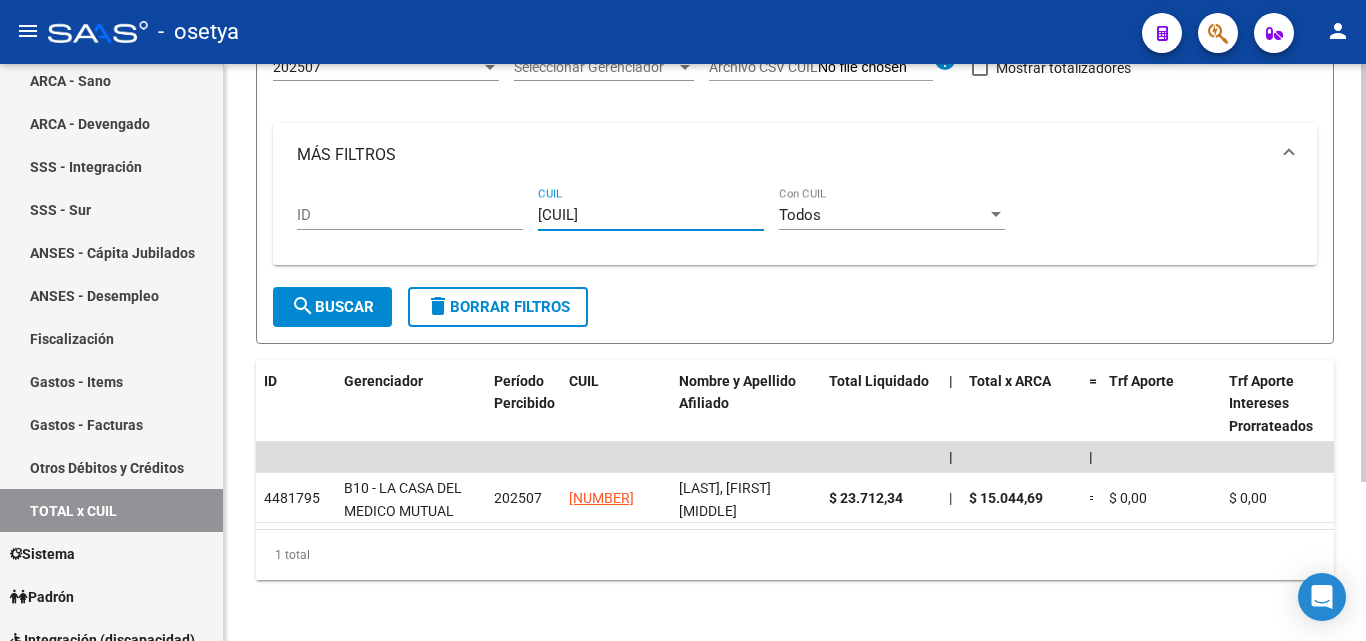 type on "27-35250191-9" 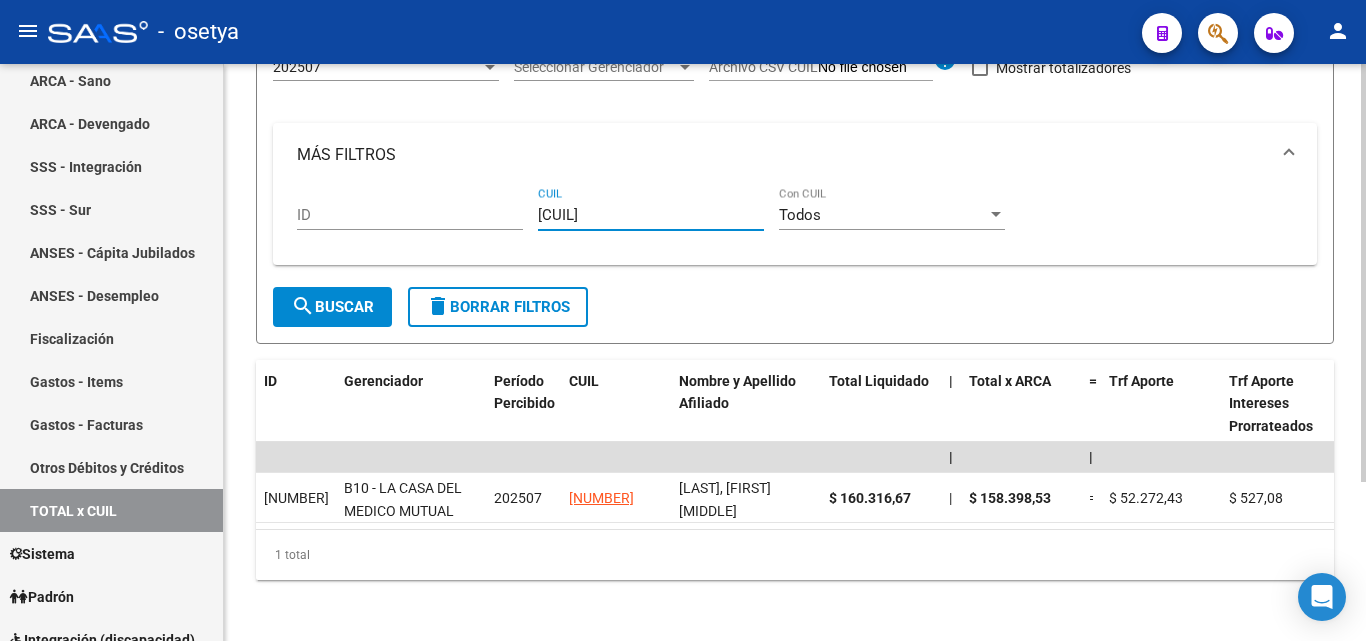 type on "20-38771931-9" 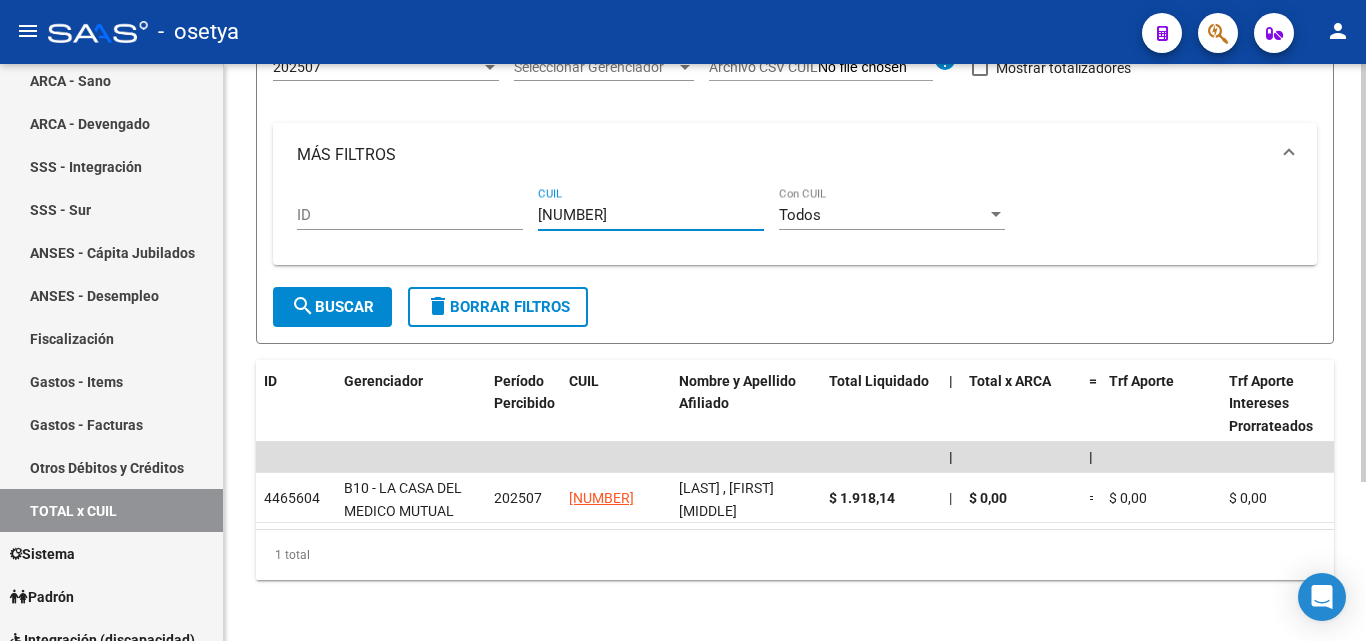 type on "20-42701967-6" 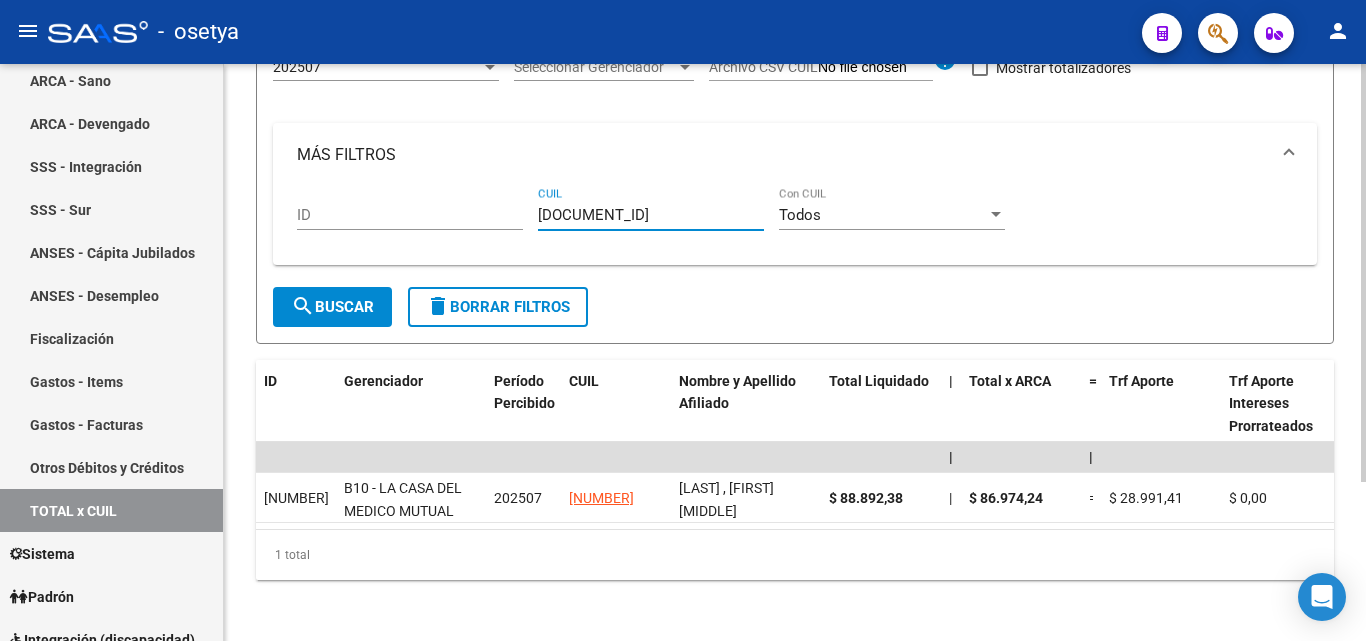 type on "27-42324263-4" 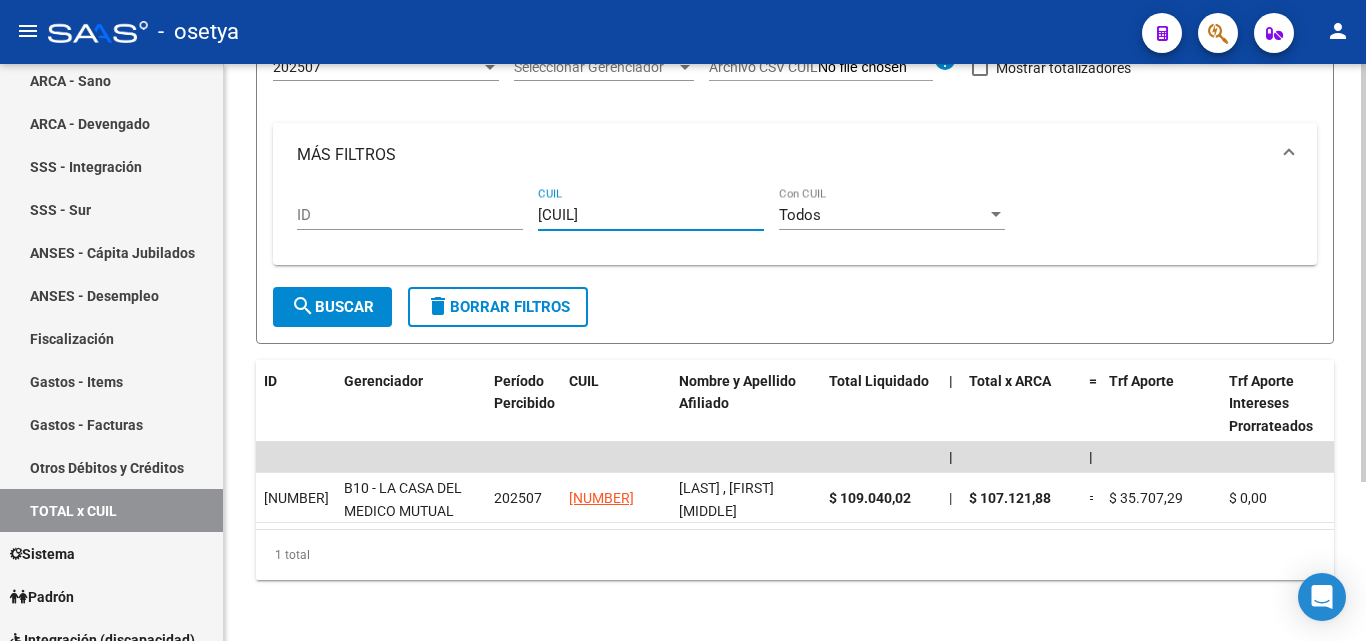 type on "23-36519641-9" 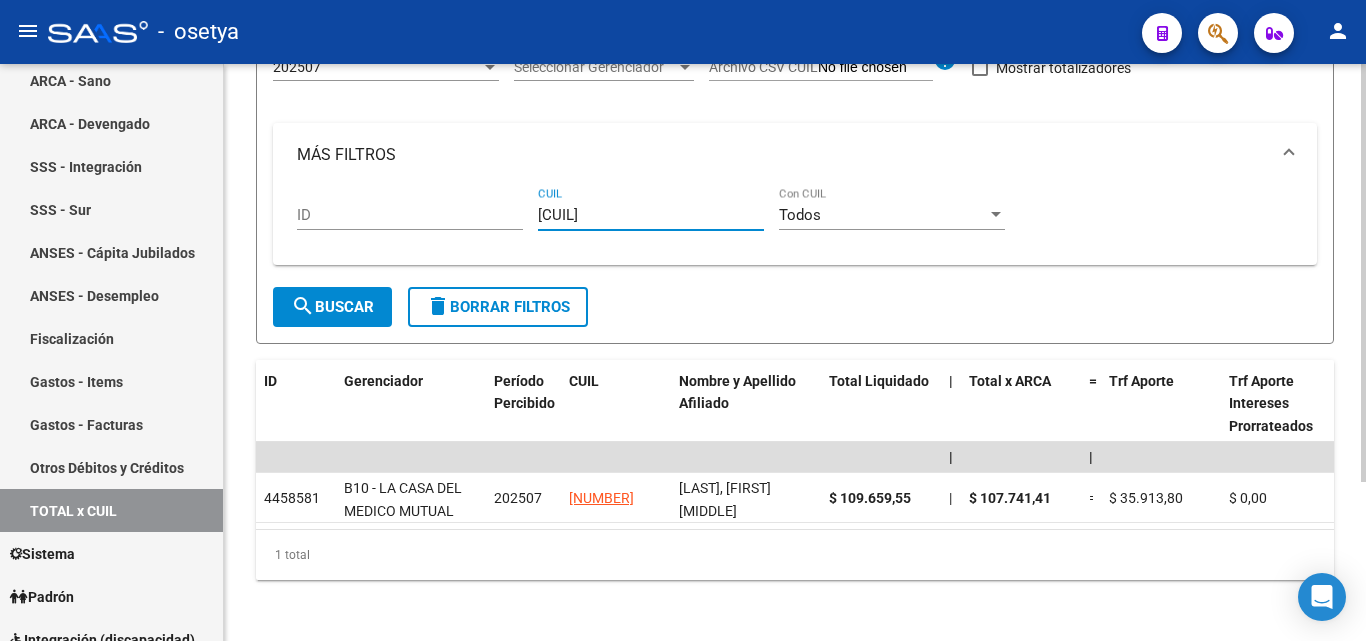 type on "20-24252427-7" 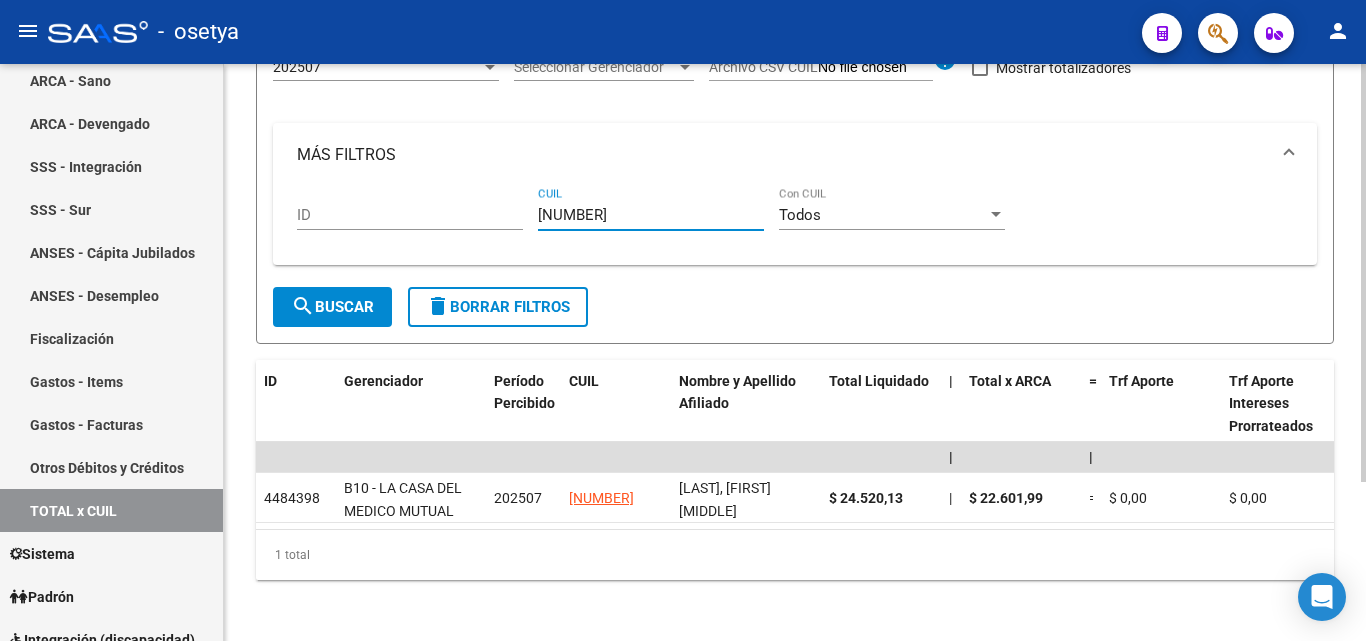 type on "27-41731681-2" 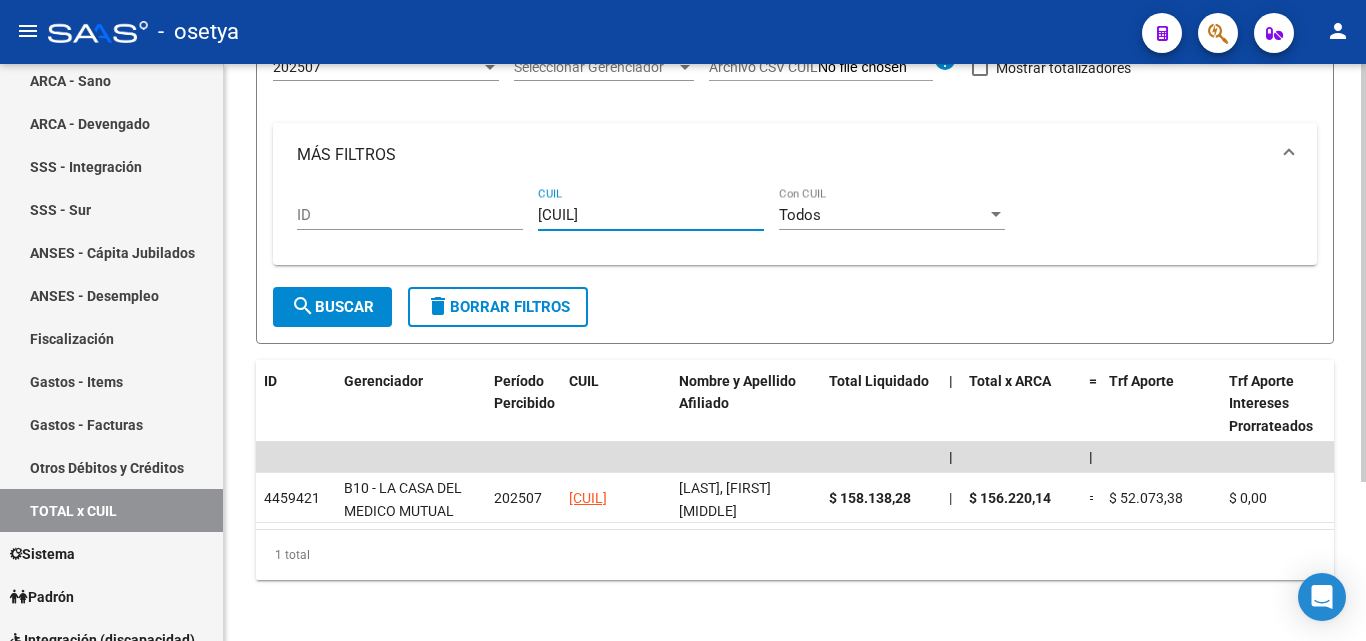 type on "20-26681660-0" 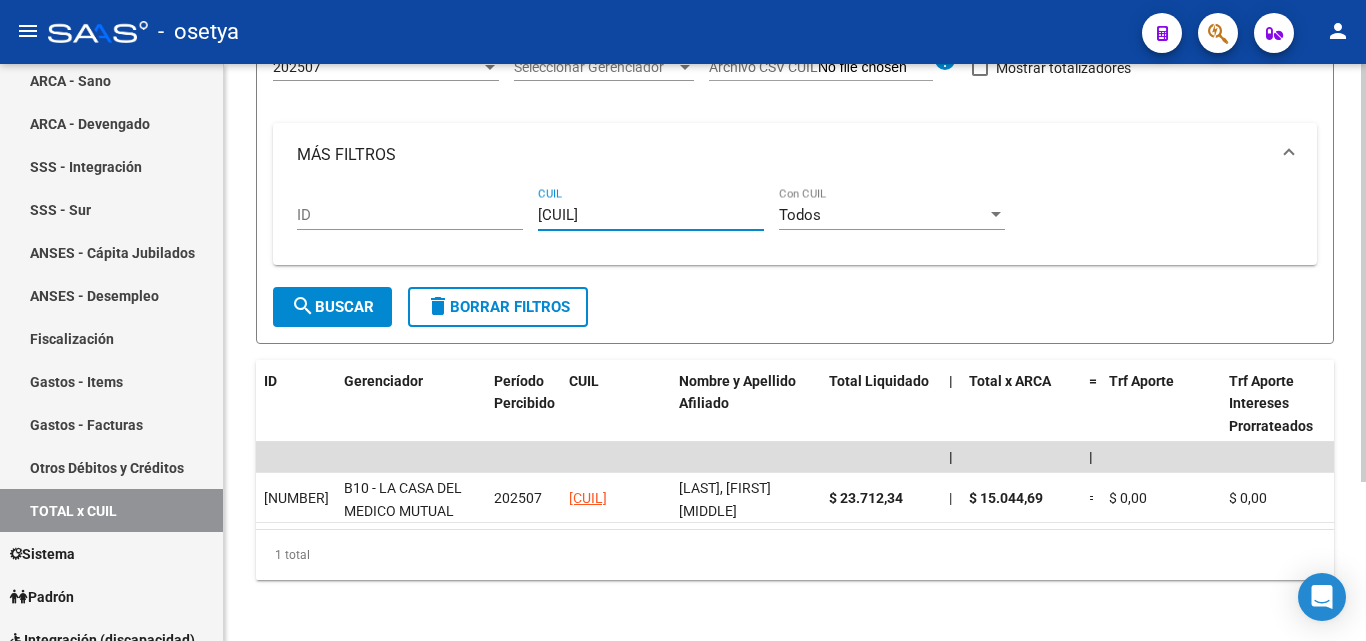 type on "20-42868299-9" 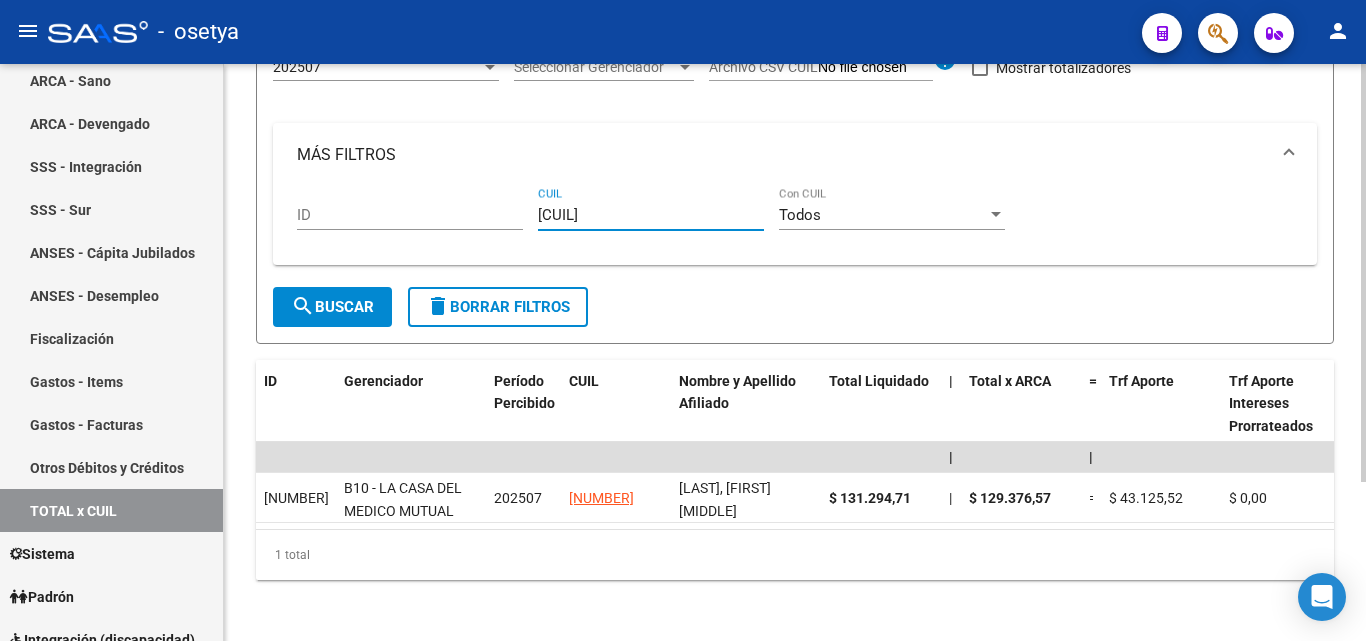 type on "23-17982530-9" 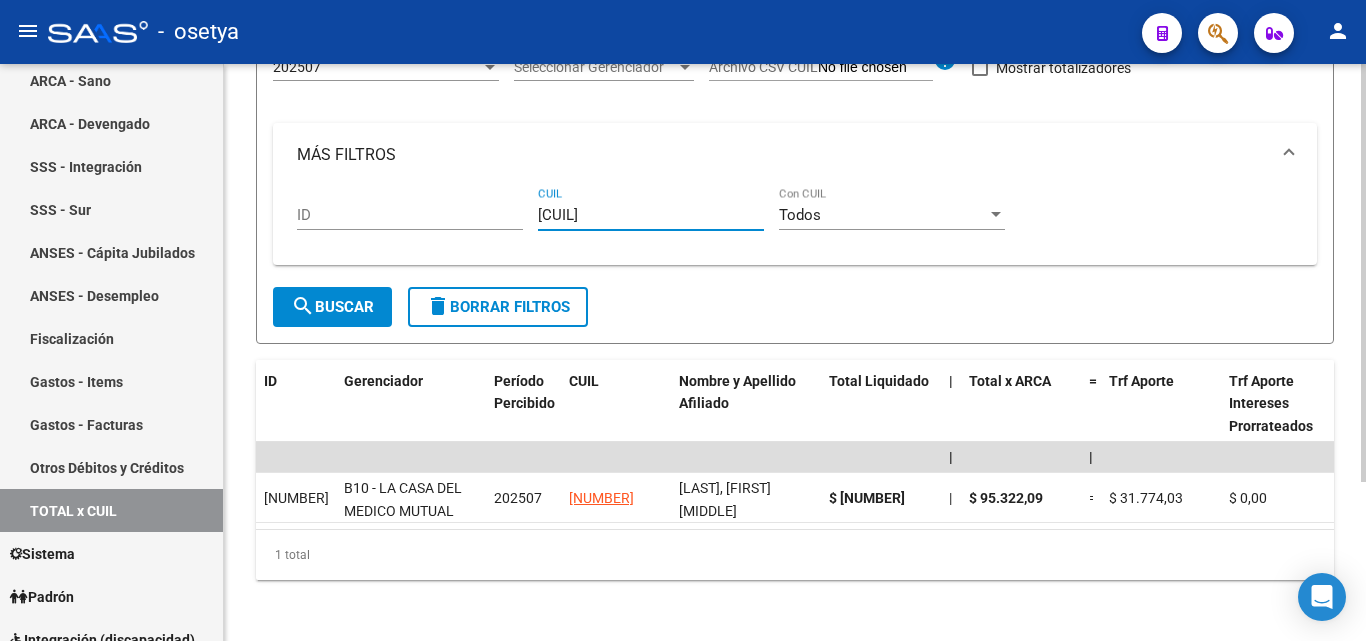 type on "27-25161668-5" 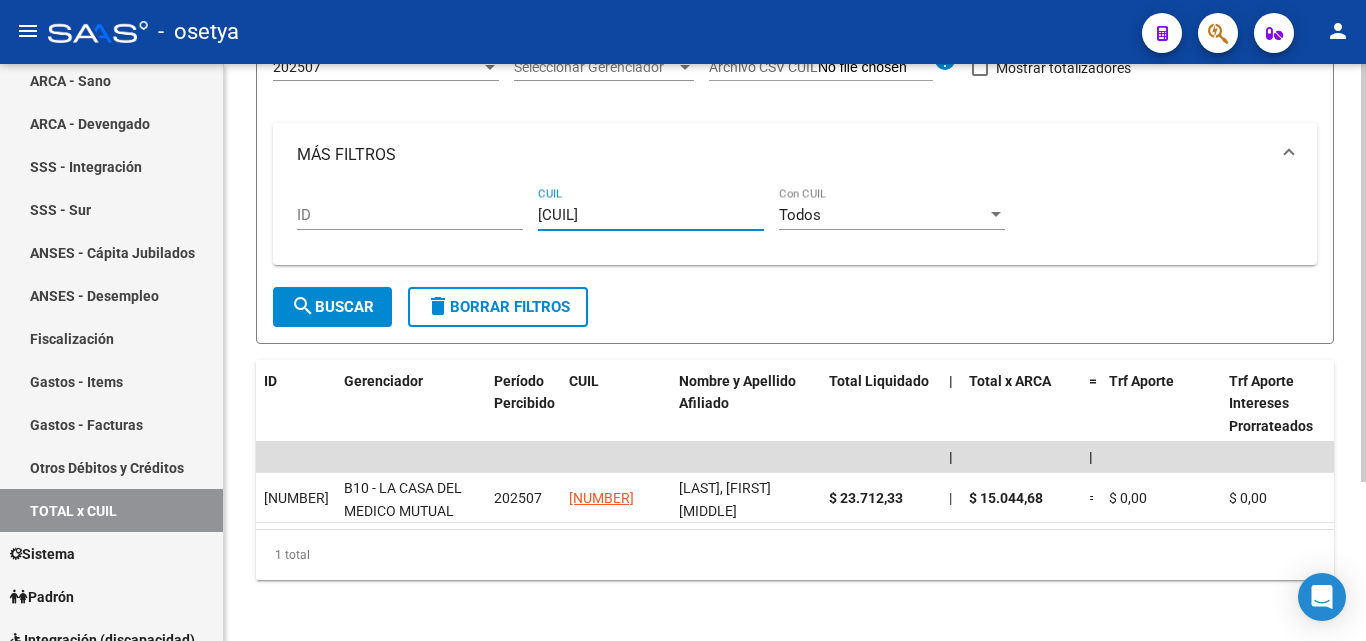 type on "27-17357180-7" 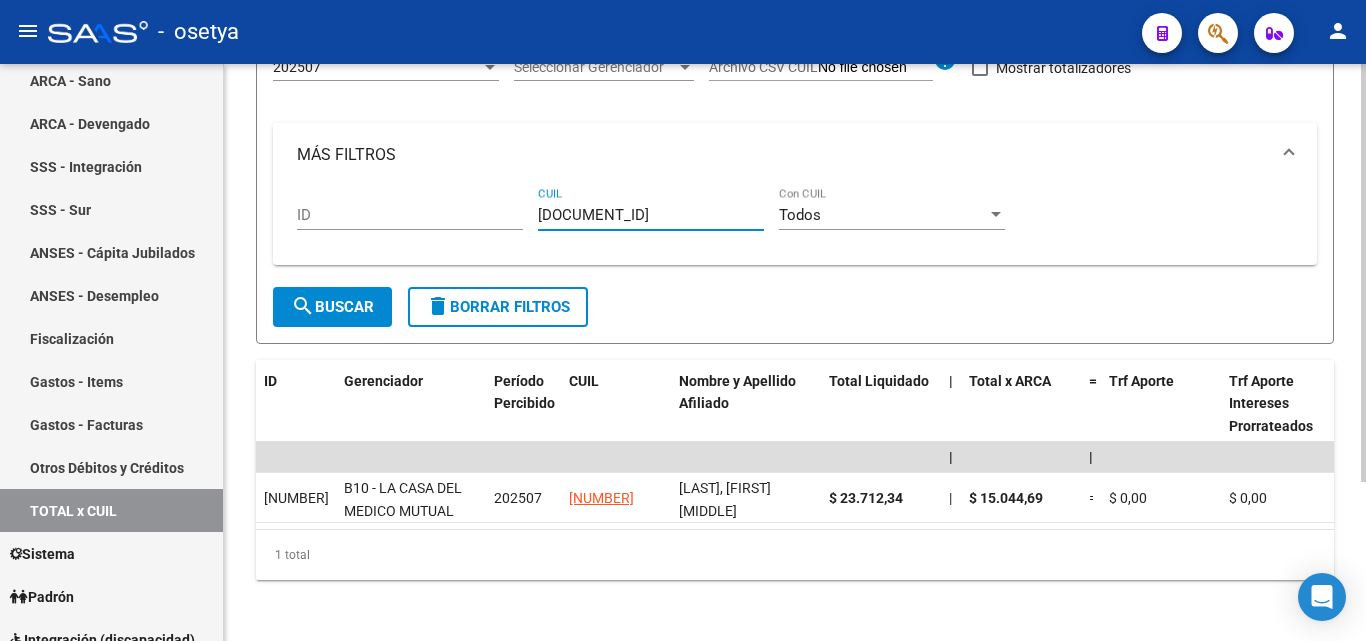 type on "20-36592565-9" 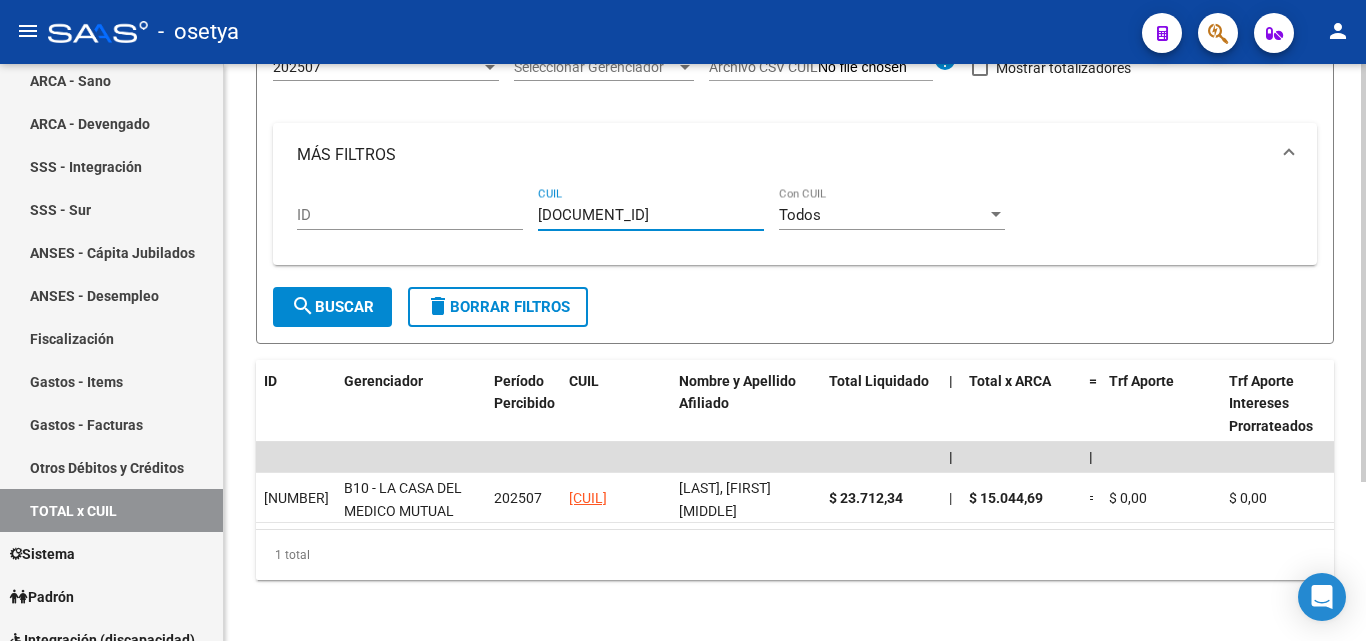 type on "27-29970539-6" 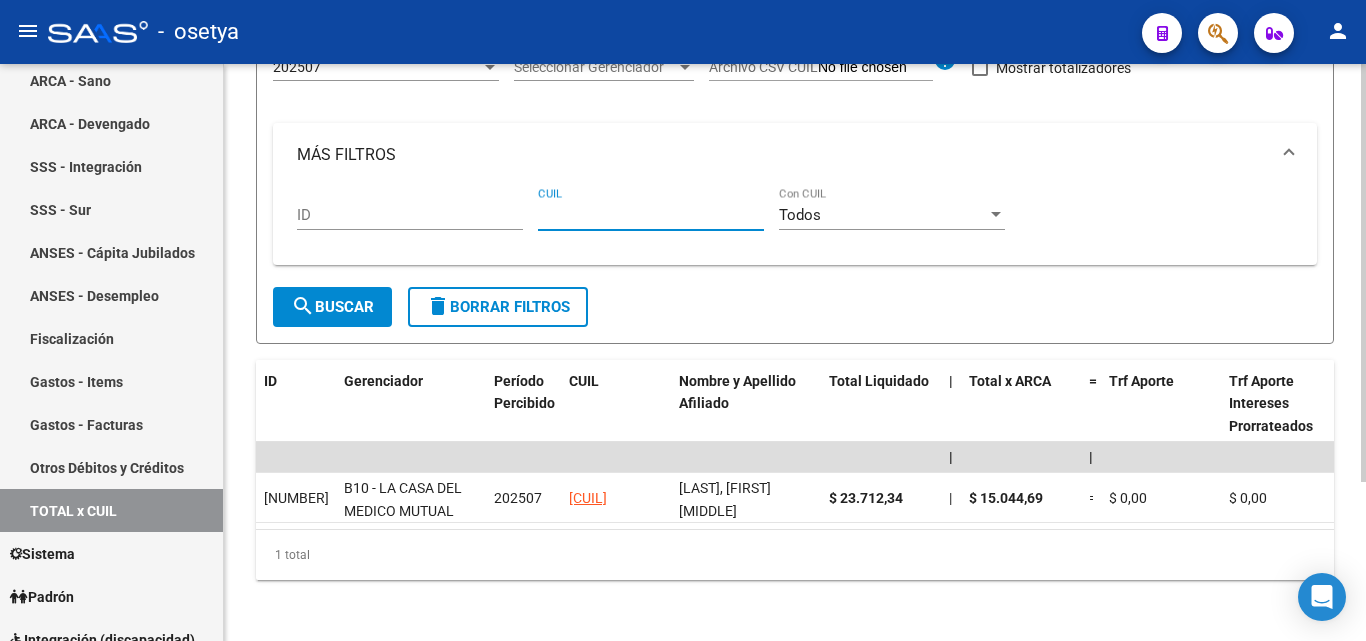 drag, startPoint x: 581, startPoint y: 202, endPoint x: 544, endPoint y: 215, distance: 39.217342 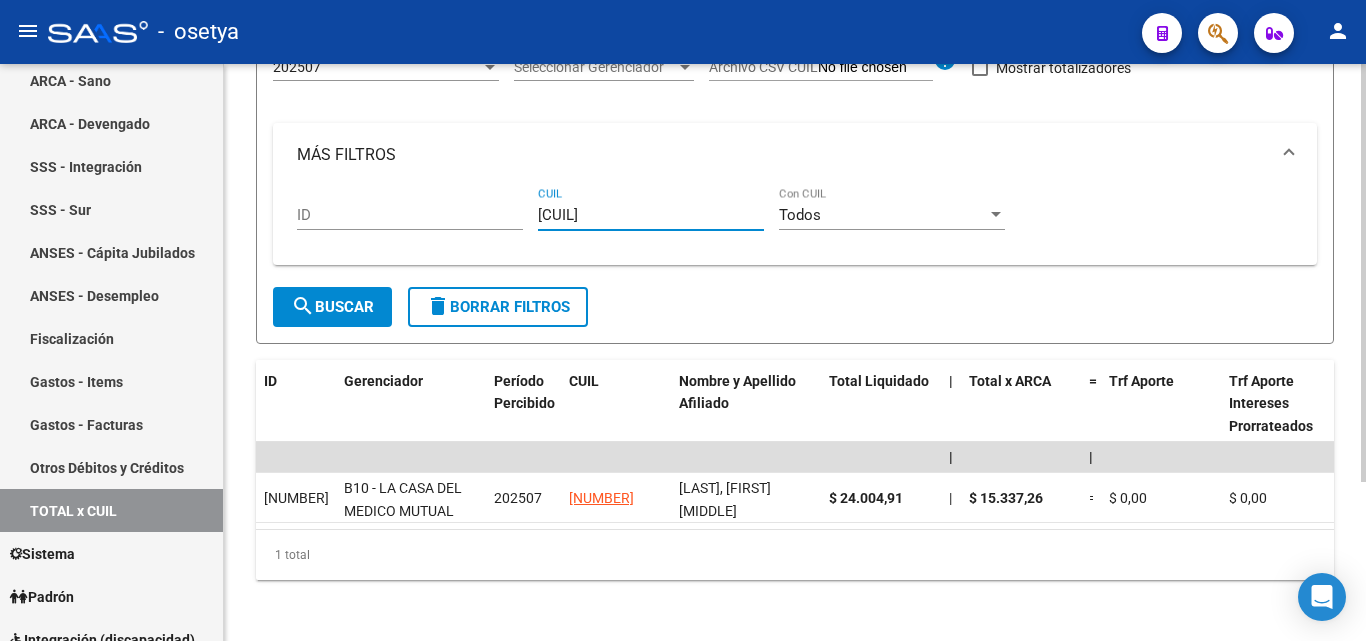type on "20-27863576-8" 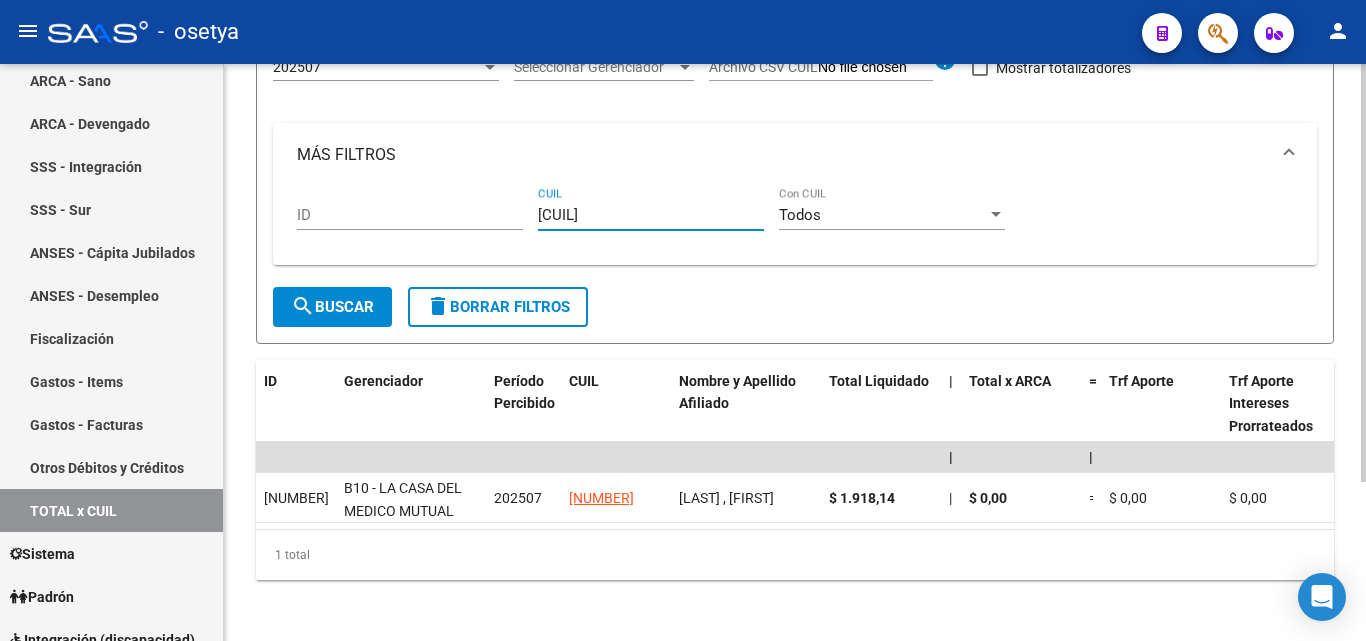 type on "27-43124976-1" 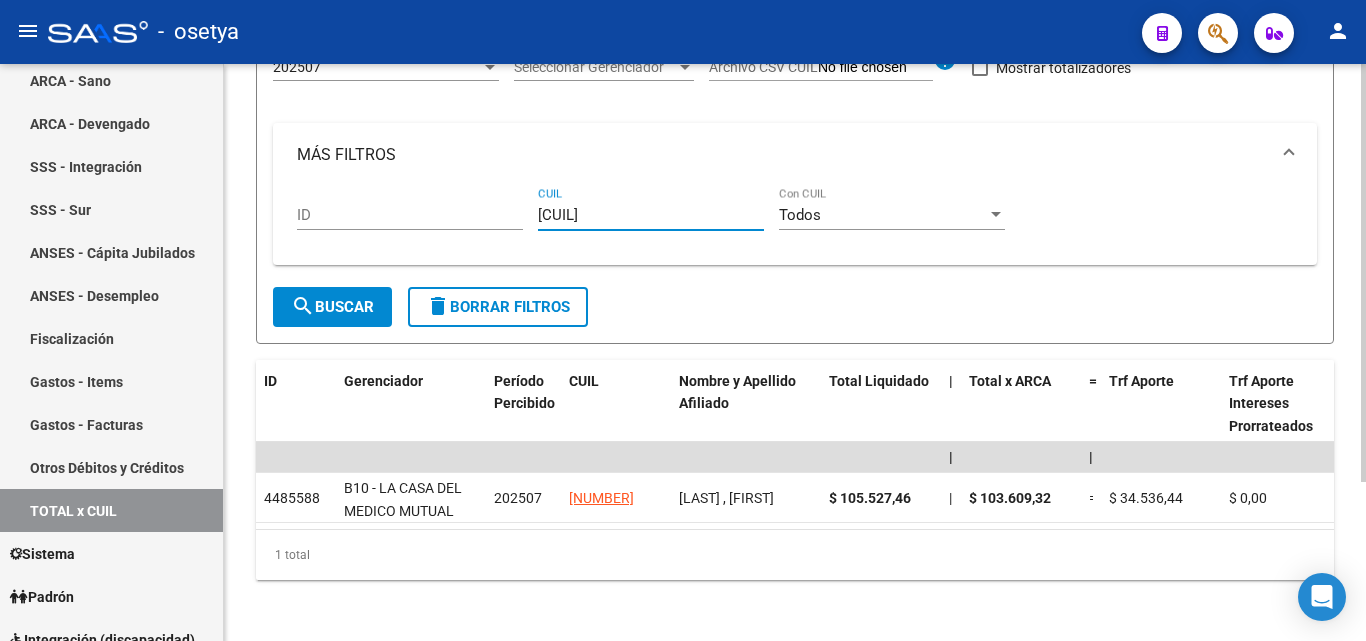 type on "27-44179103-3" 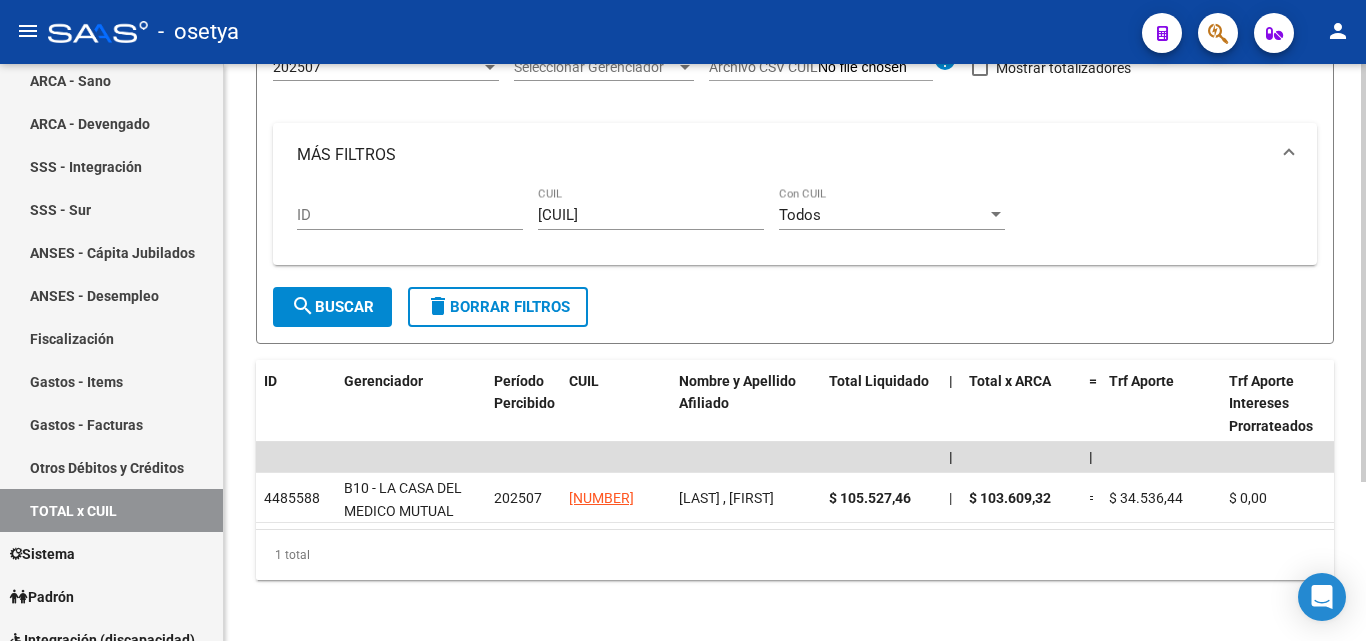 drag, startPoint x: 654, startPoint y: 225, endPoint x: 541, endPoint y: 218, distance: 113.216606 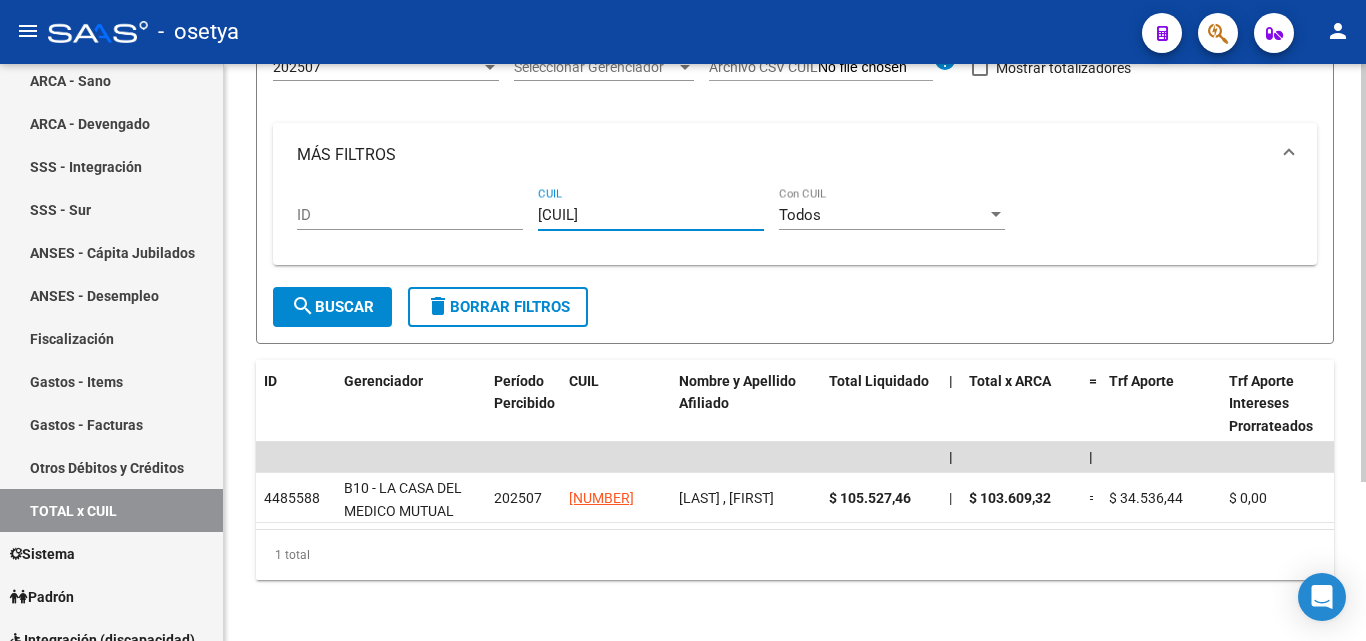drag, startPoint x: 640, startPoint y: 216, endPoint x: 535, endPoint y: 206, distance: 105.47511 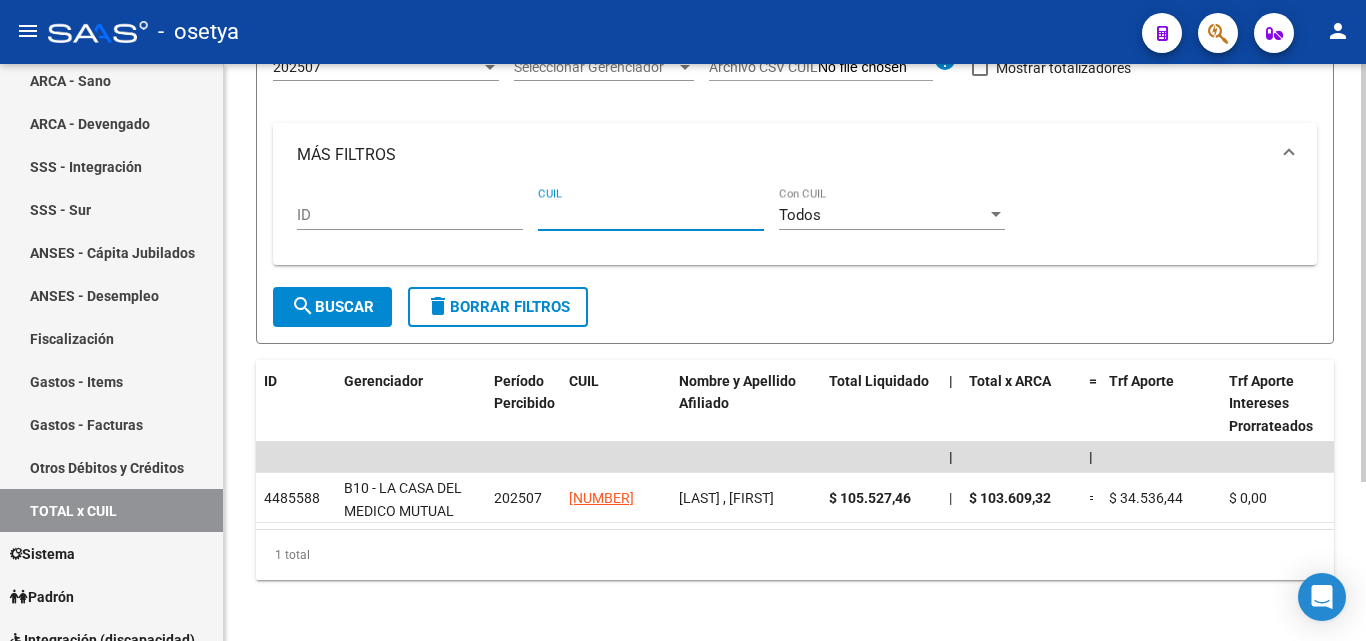 drag, startPoint x: 570, startPoint y: 201, endPoint x: 542, endPoint y: 219, distance: 33.286633 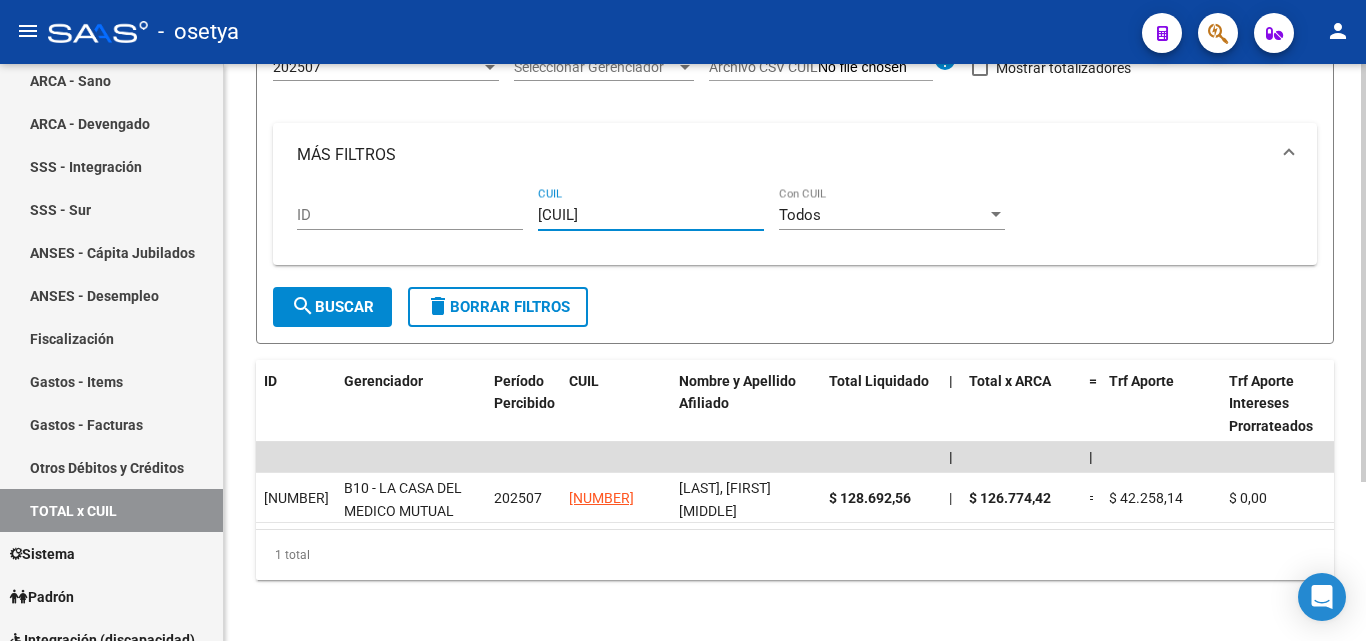 drag, startPoint x: 638, startPoint y: 218, endPoint x: 543, endPoint y: 224, distance: 95.189285 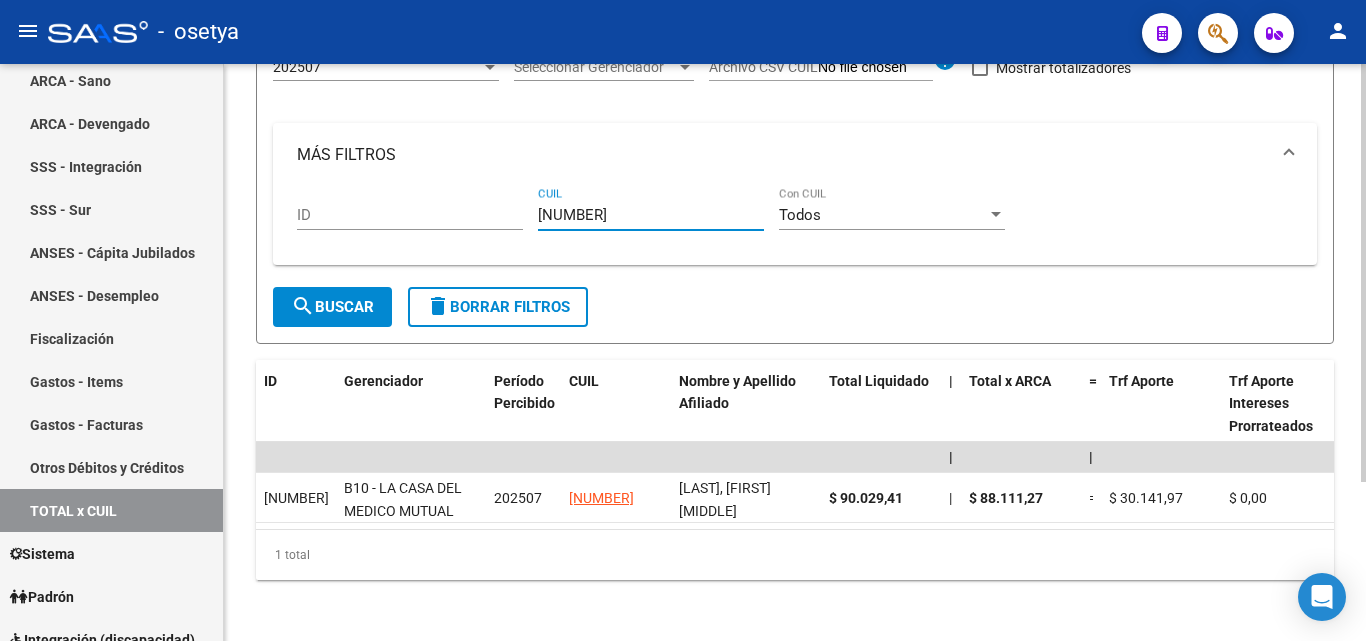 type on "20-23061204-9" 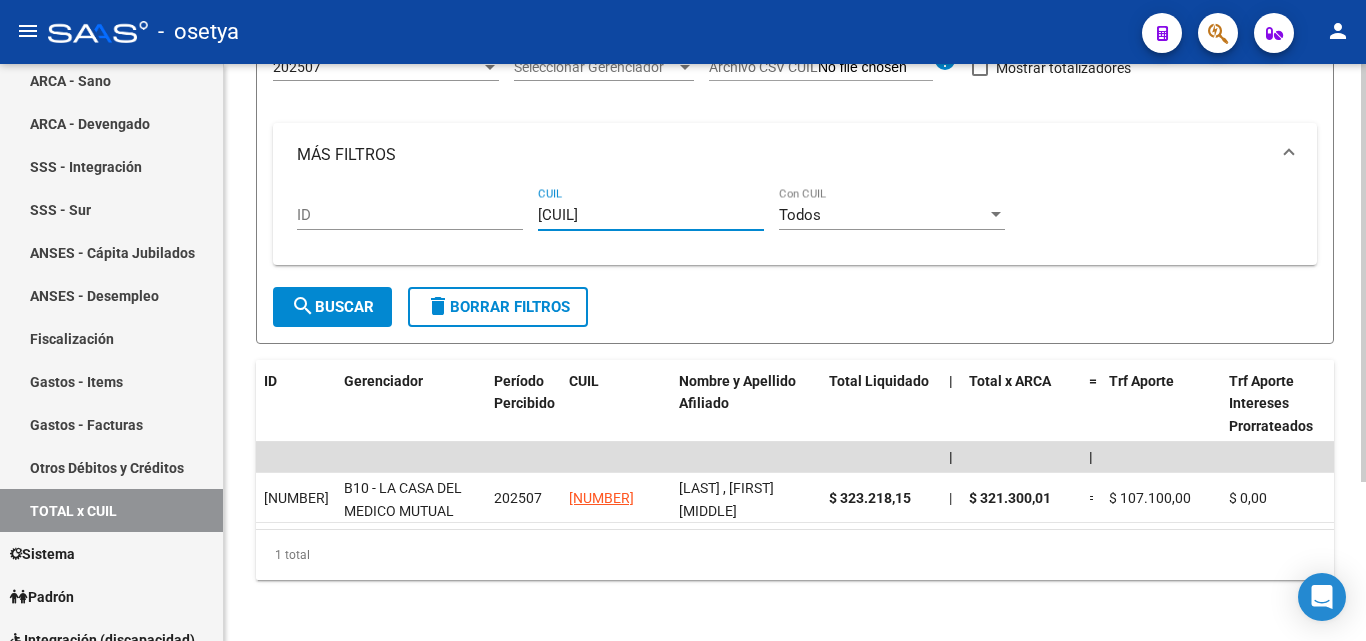 drag, startPoint x: 651, startPoint y: 217, endPoint x: 548, endPoint y: 218, distance: 103.00485 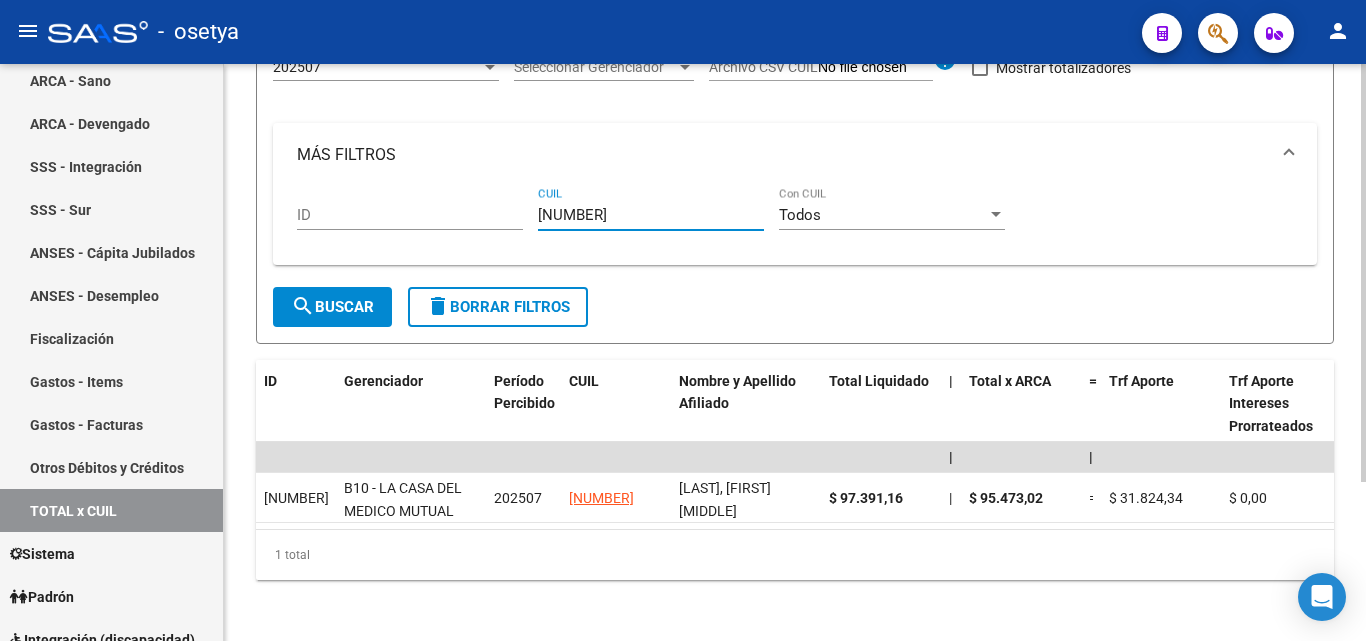 type on "23-42327213-9" 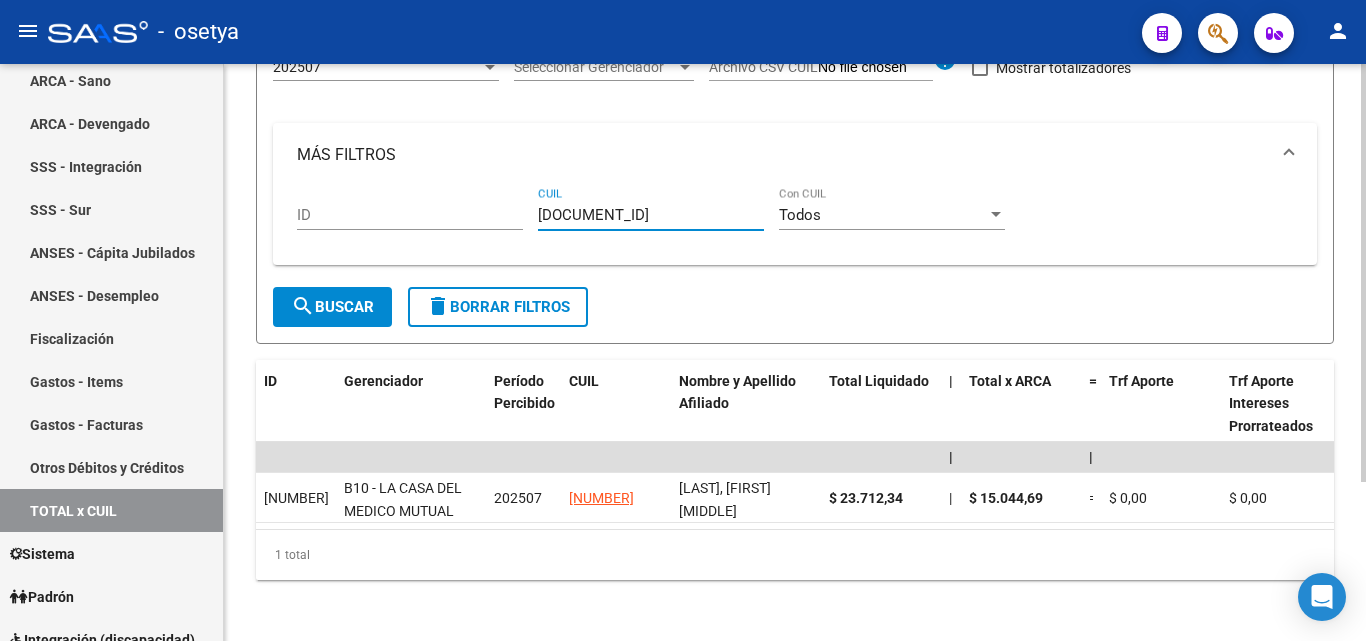 type on "20-22329990-4" 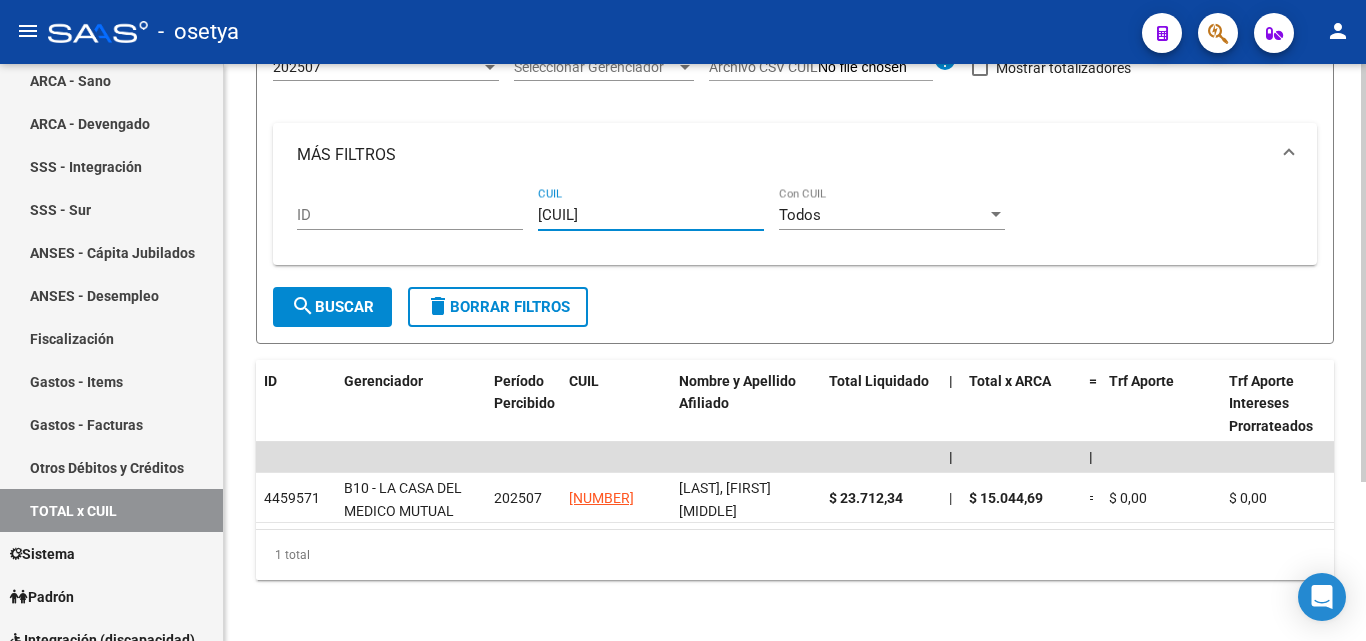 type on "20-27160287-2" 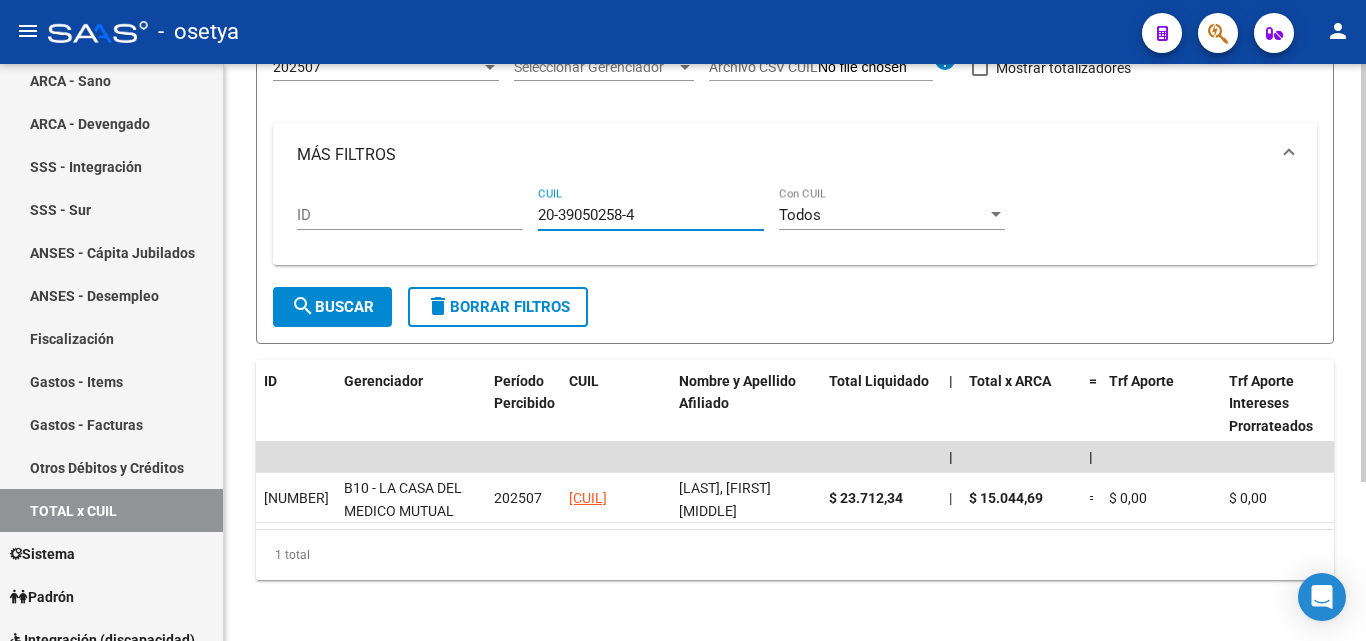 type on "20-39050258-4" 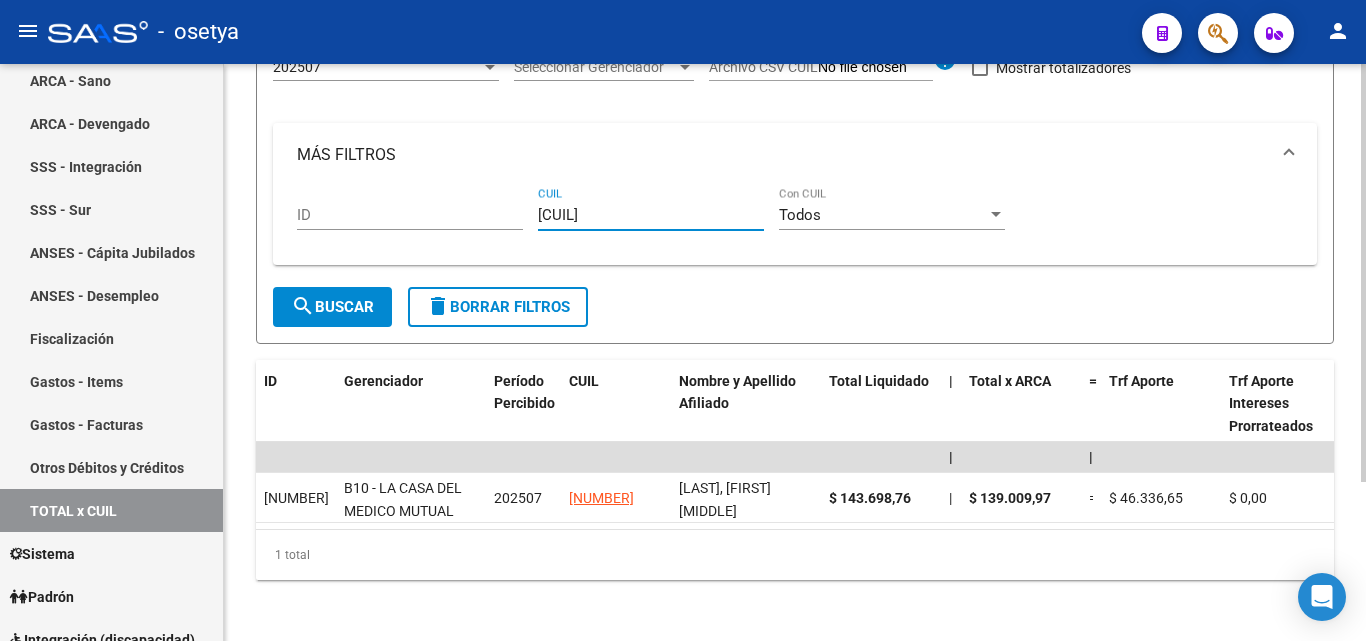 type on "20-29529133-9" 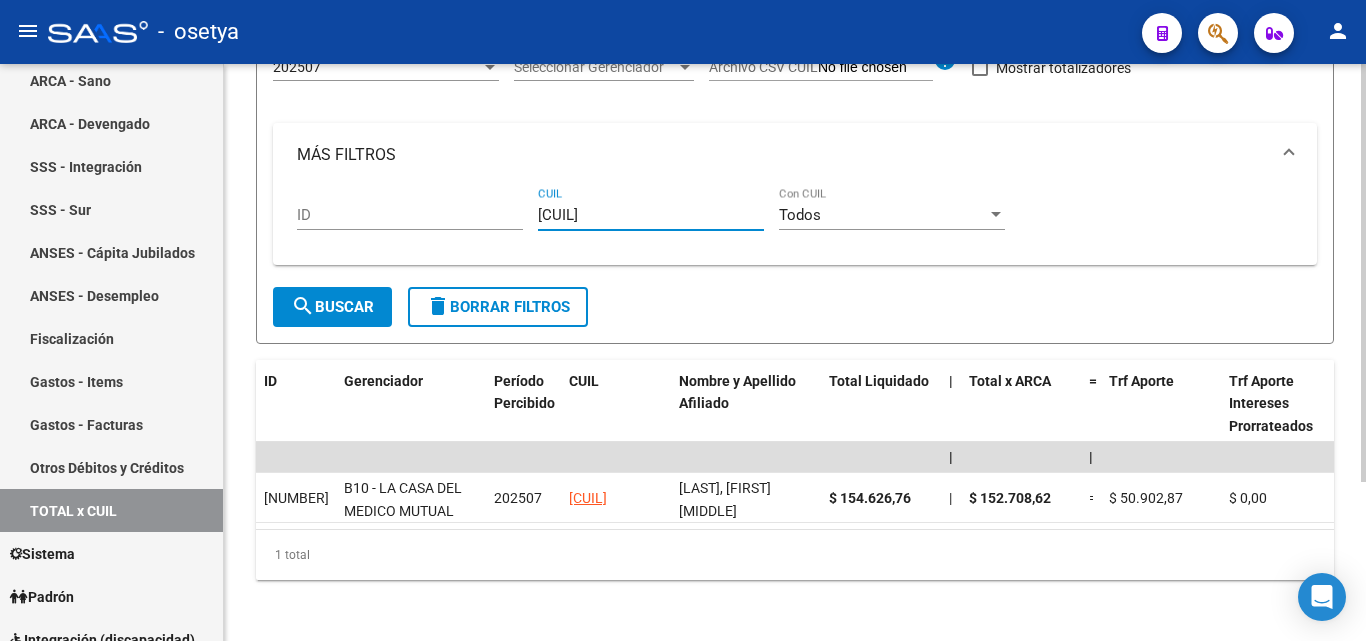 type on "20-32619533-3" 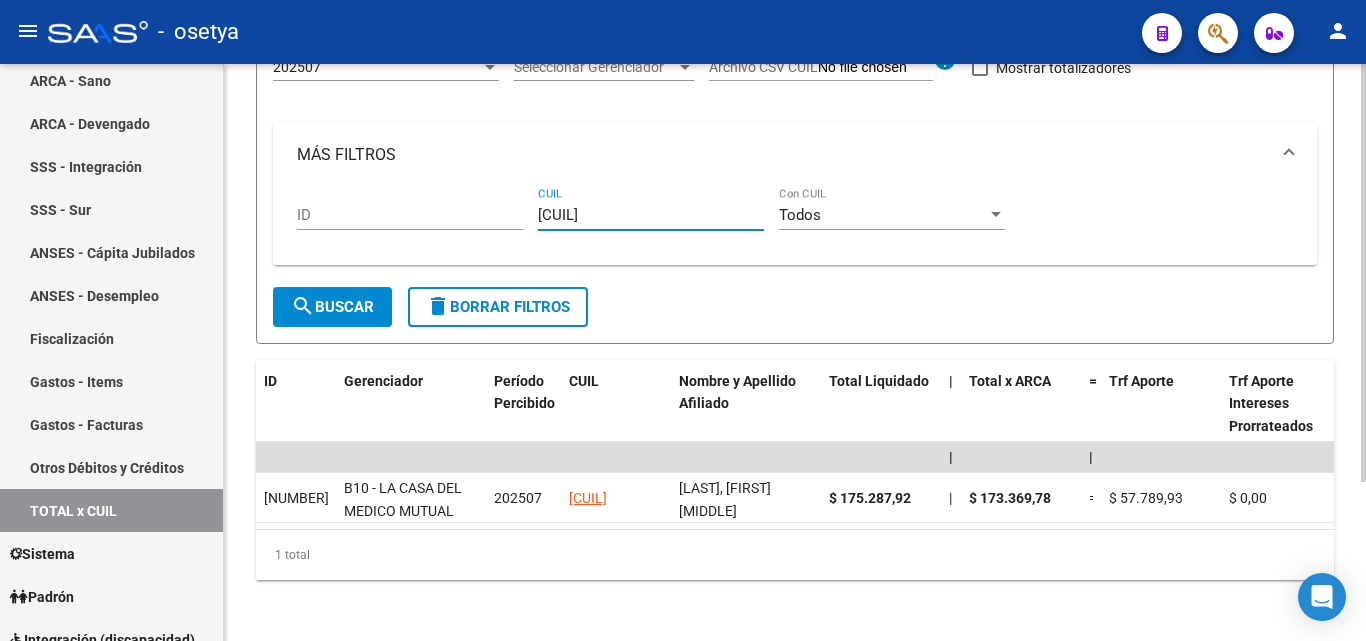 type on "20-36246823-0" 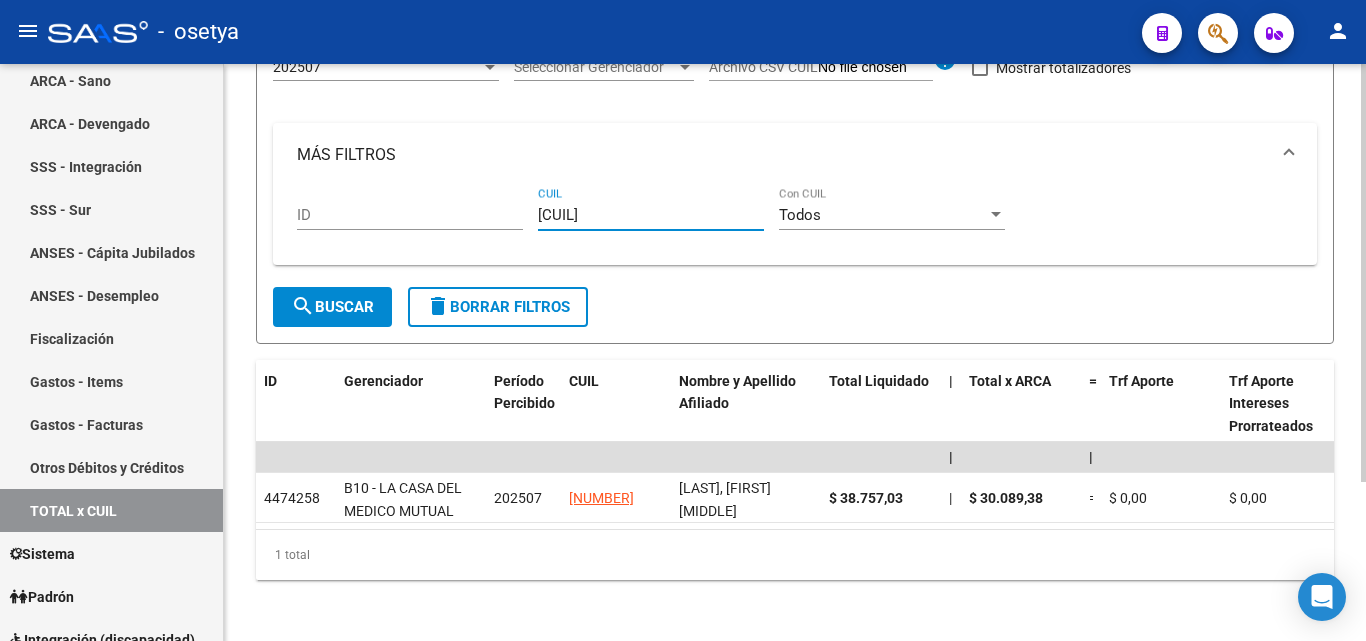 type on "23-44524035-4" 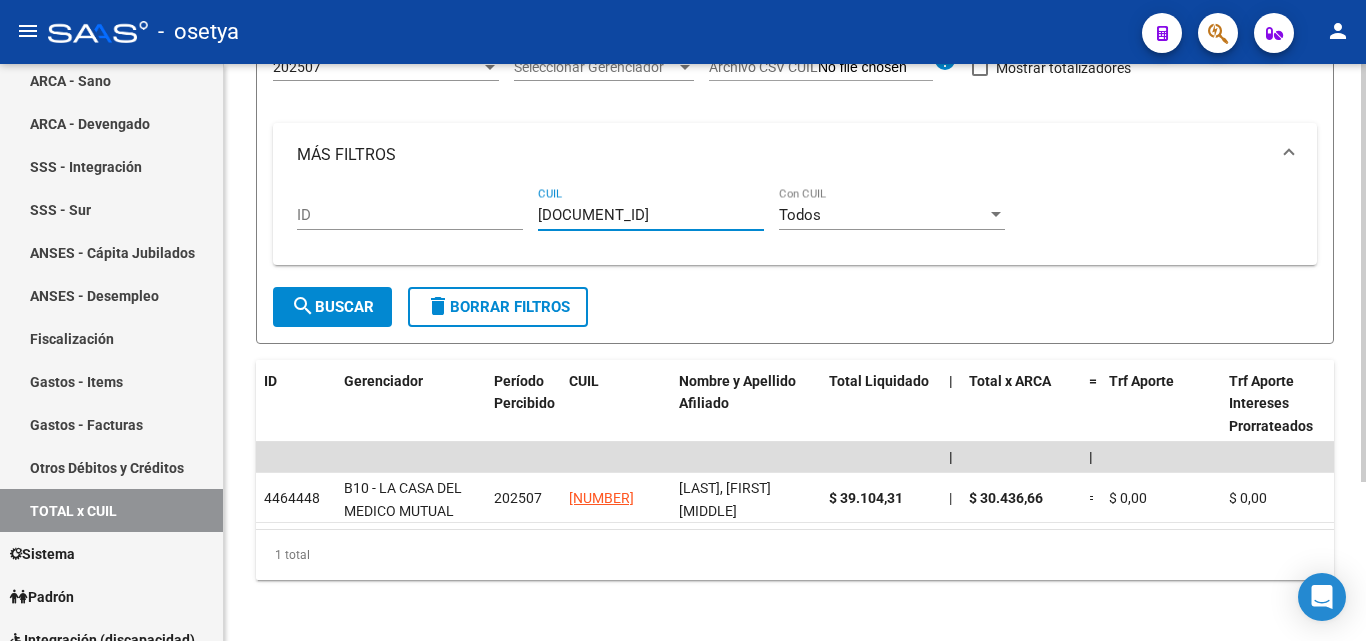 type on "20-40114694-7" 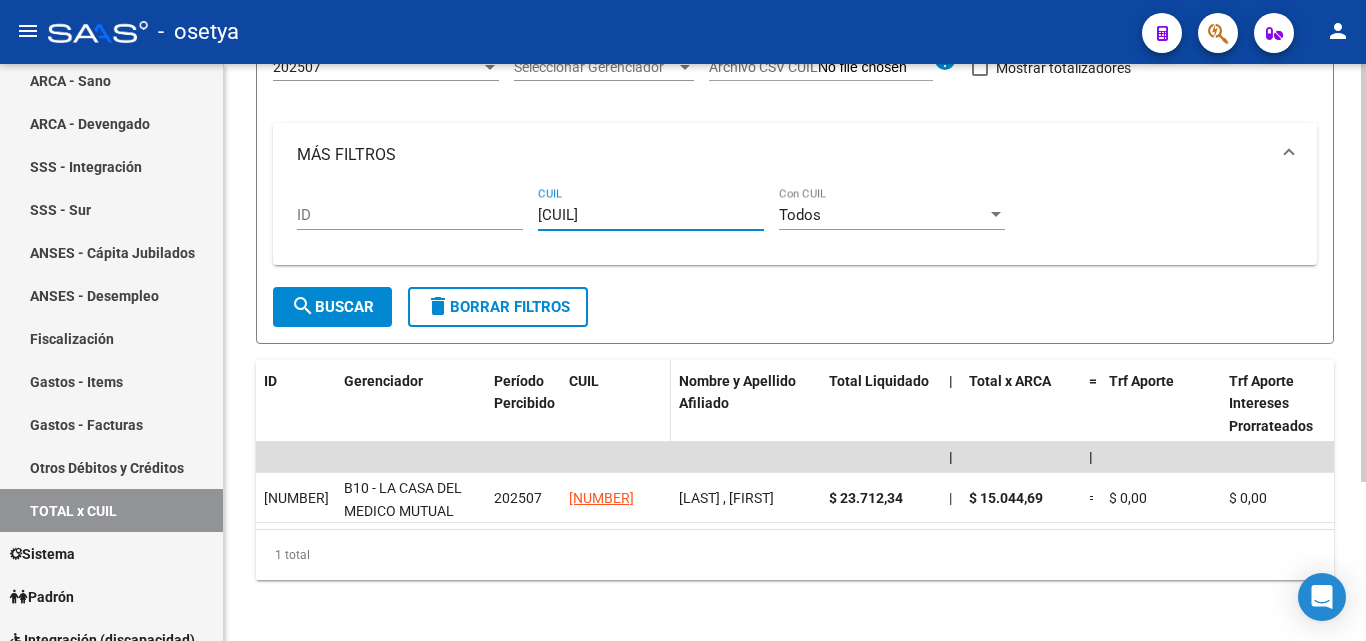 type on "20-31428089-0" 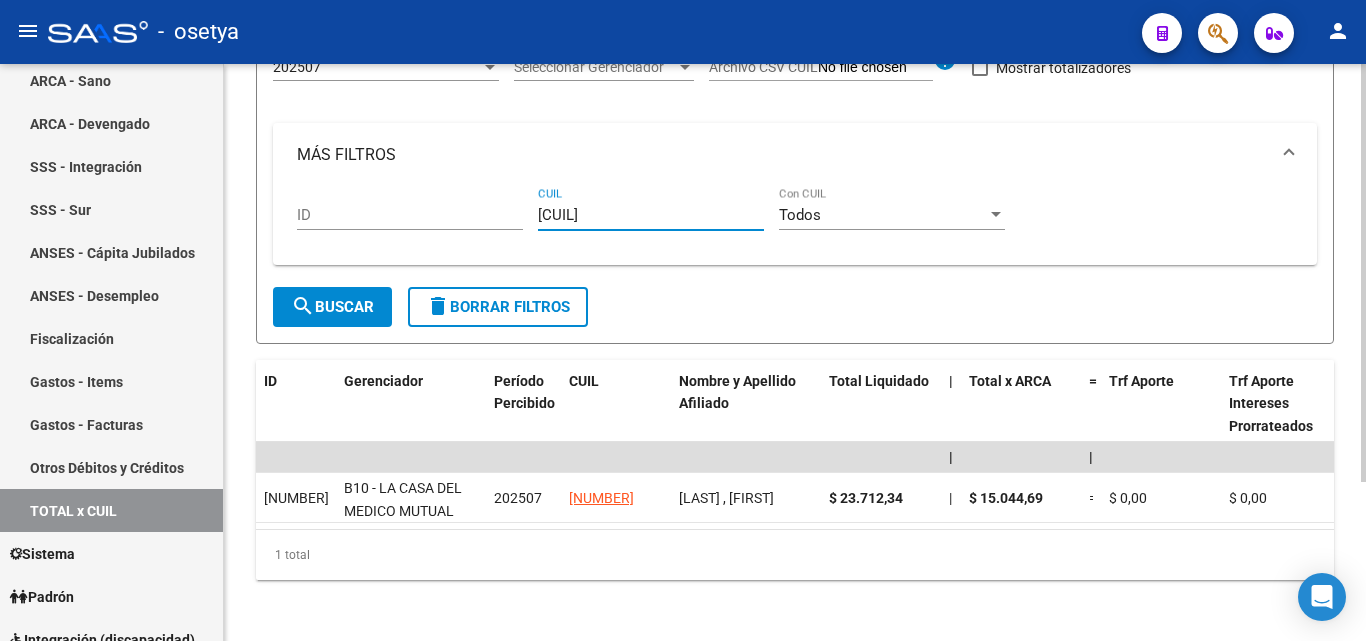 drag, startPoint x: 635, startPoint y: 217, endPoint x: 524, endPoint y: 220, distance: 111.040535 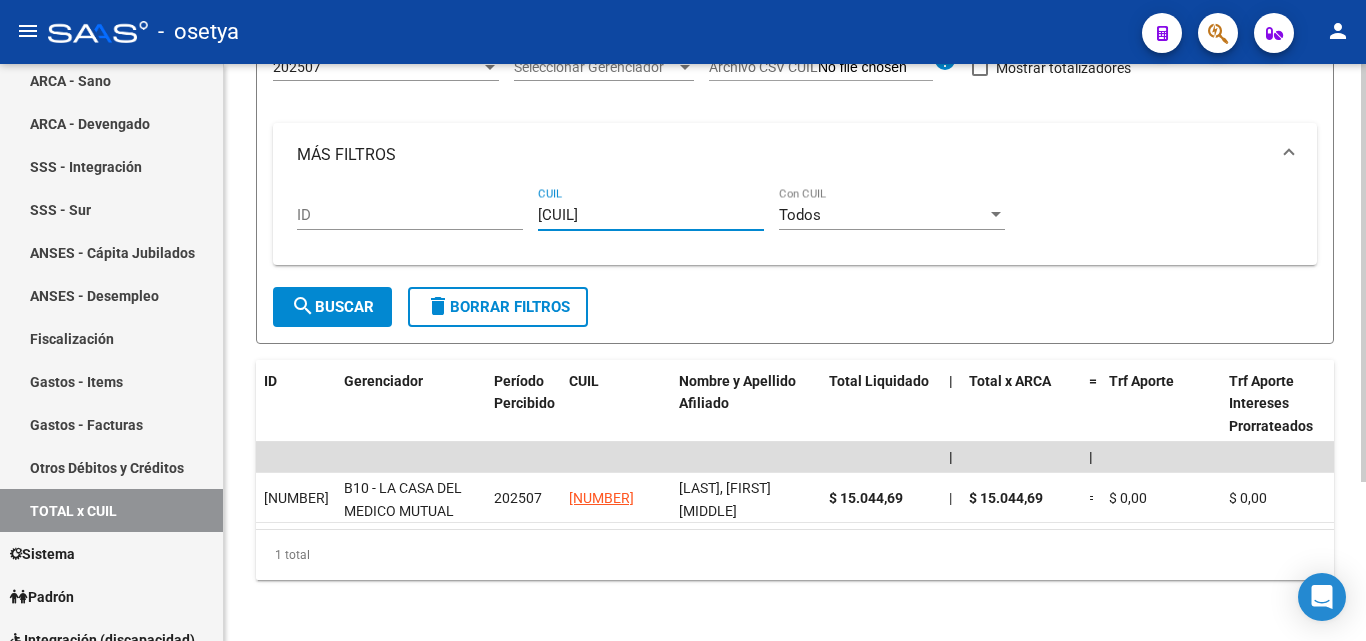 type on "27-26318836-0" 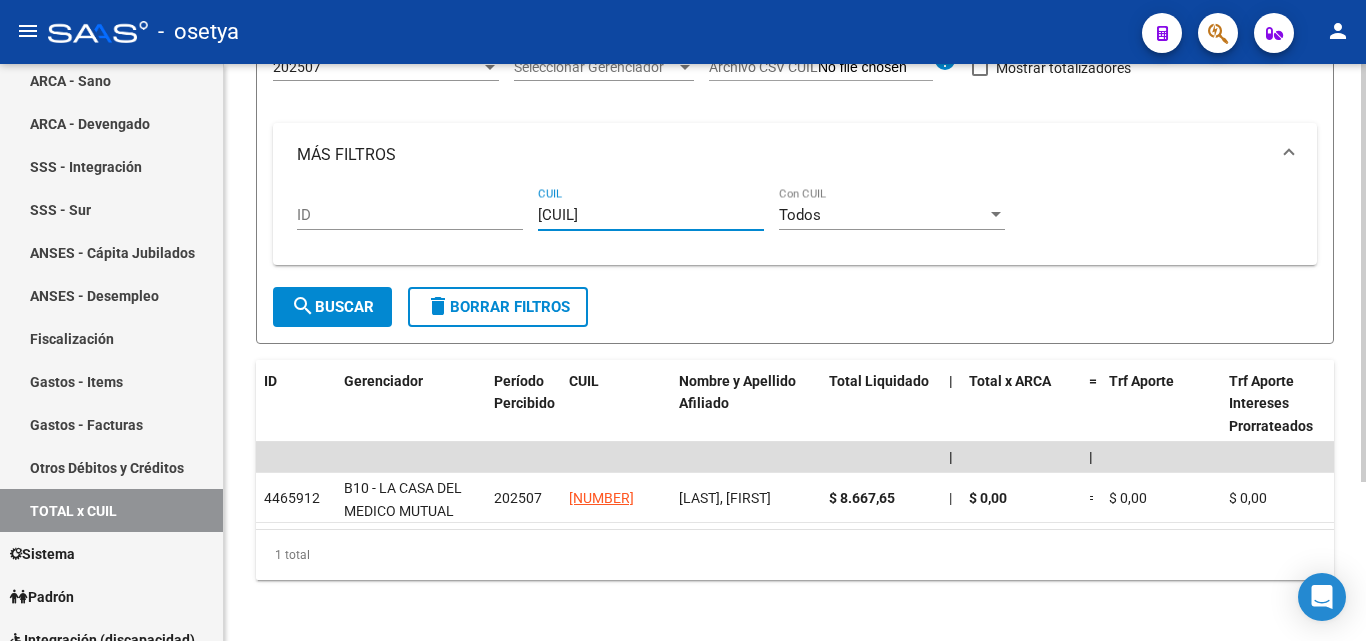 type on "20-43425461-3" 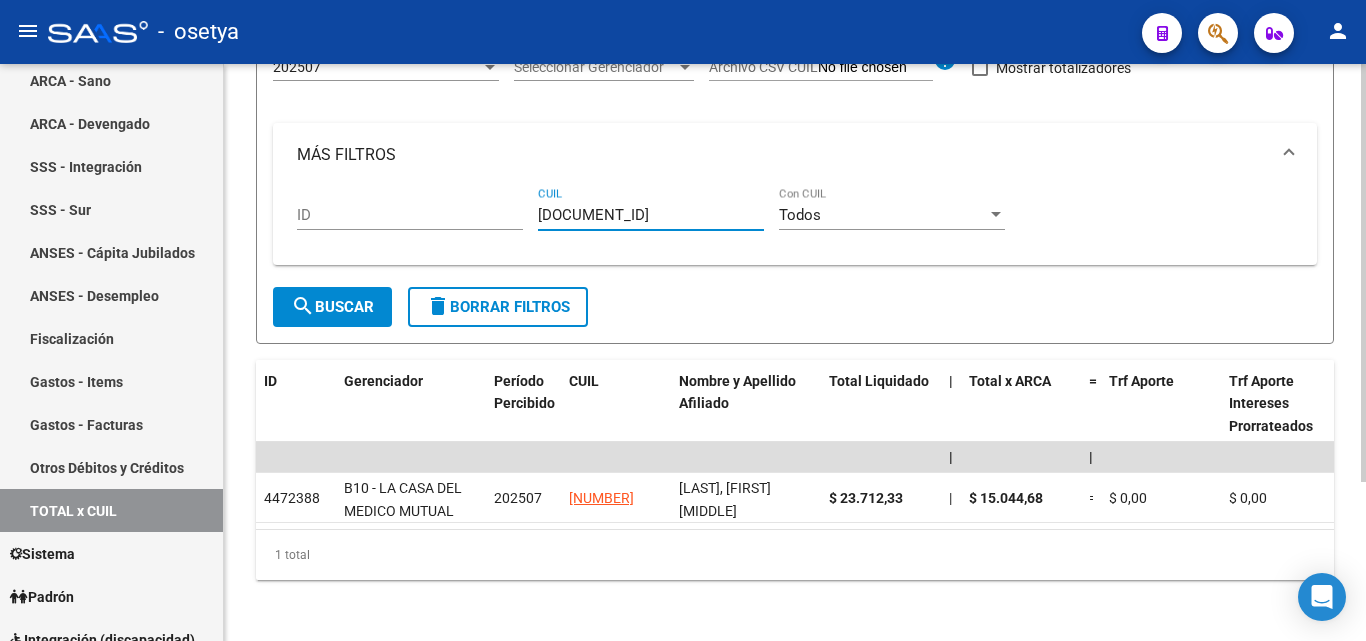 type on "23-18215285-4" 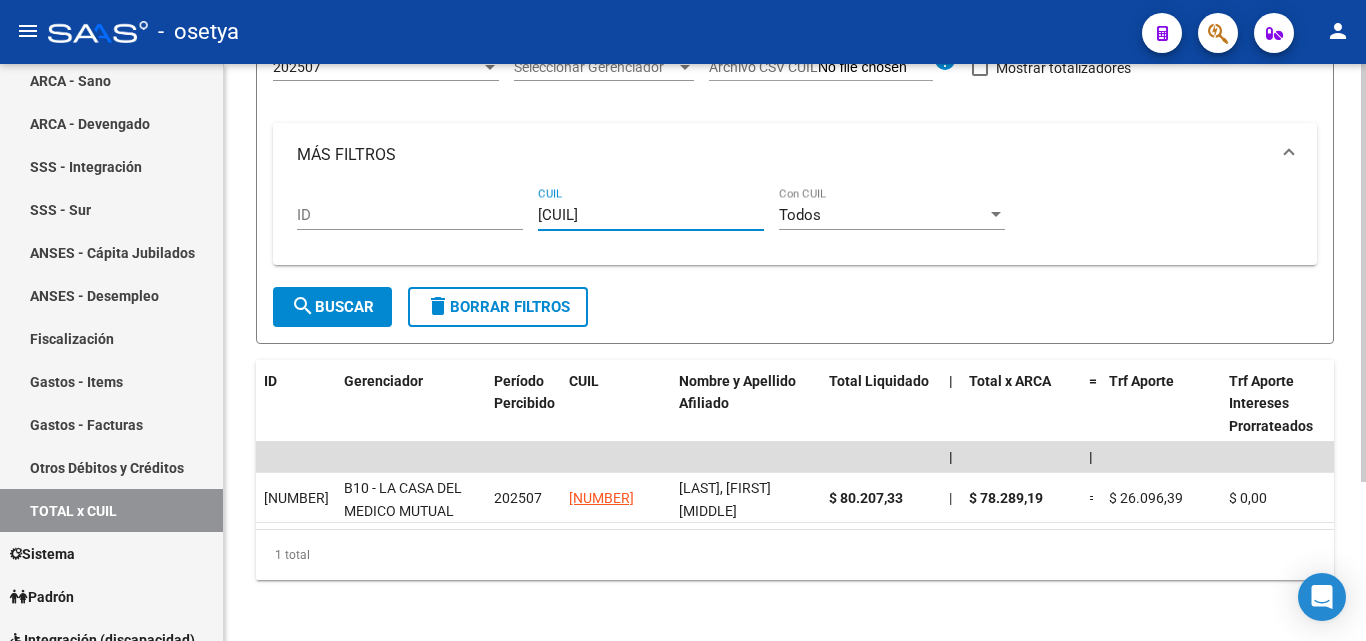 type on "27-24493513-9" 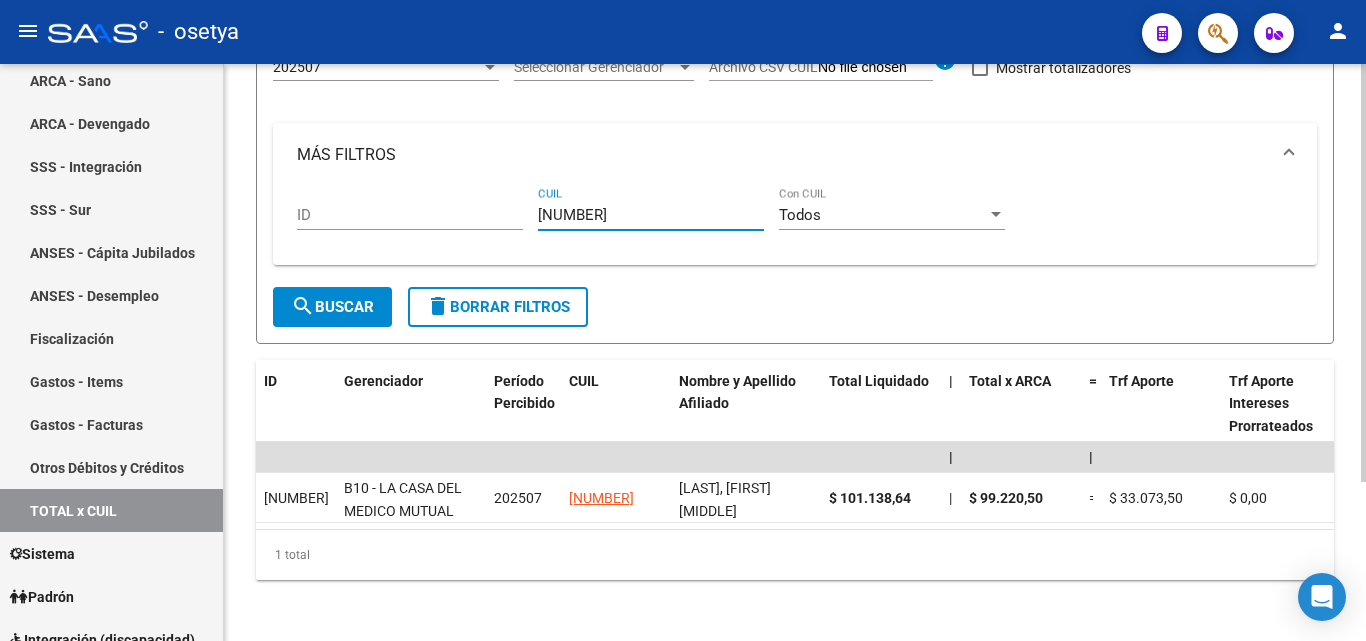 type on "23-45490421-4" 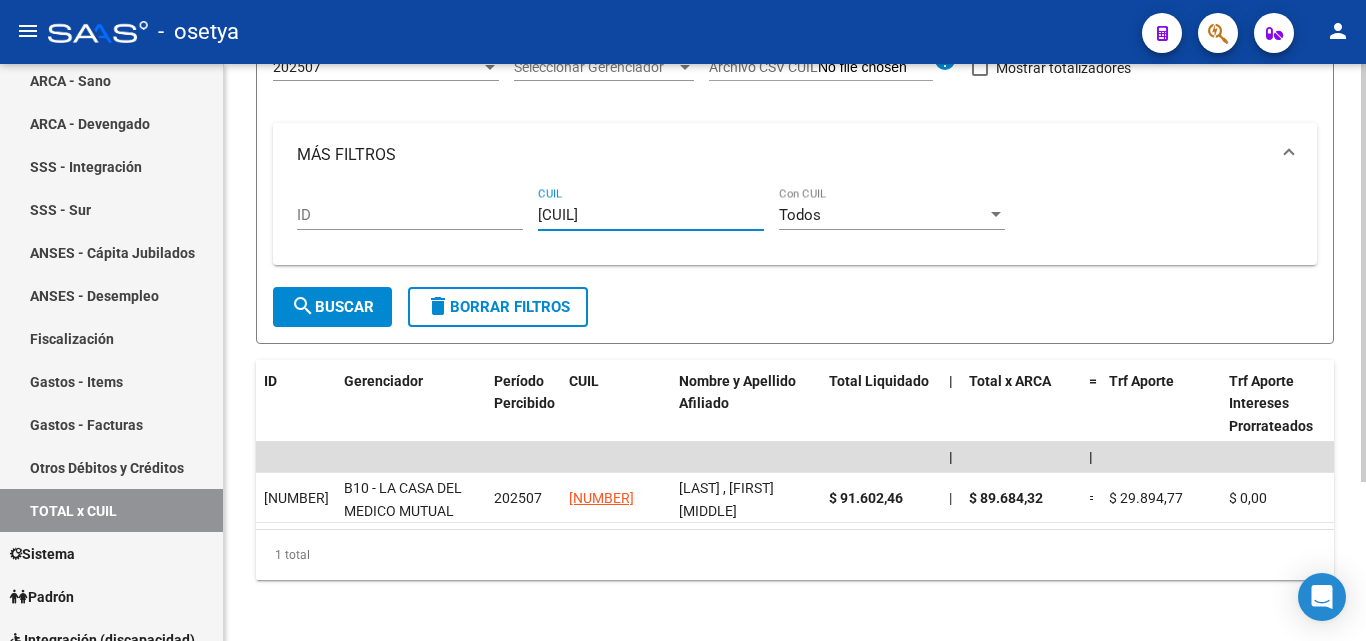 type on "27-37208036-7" 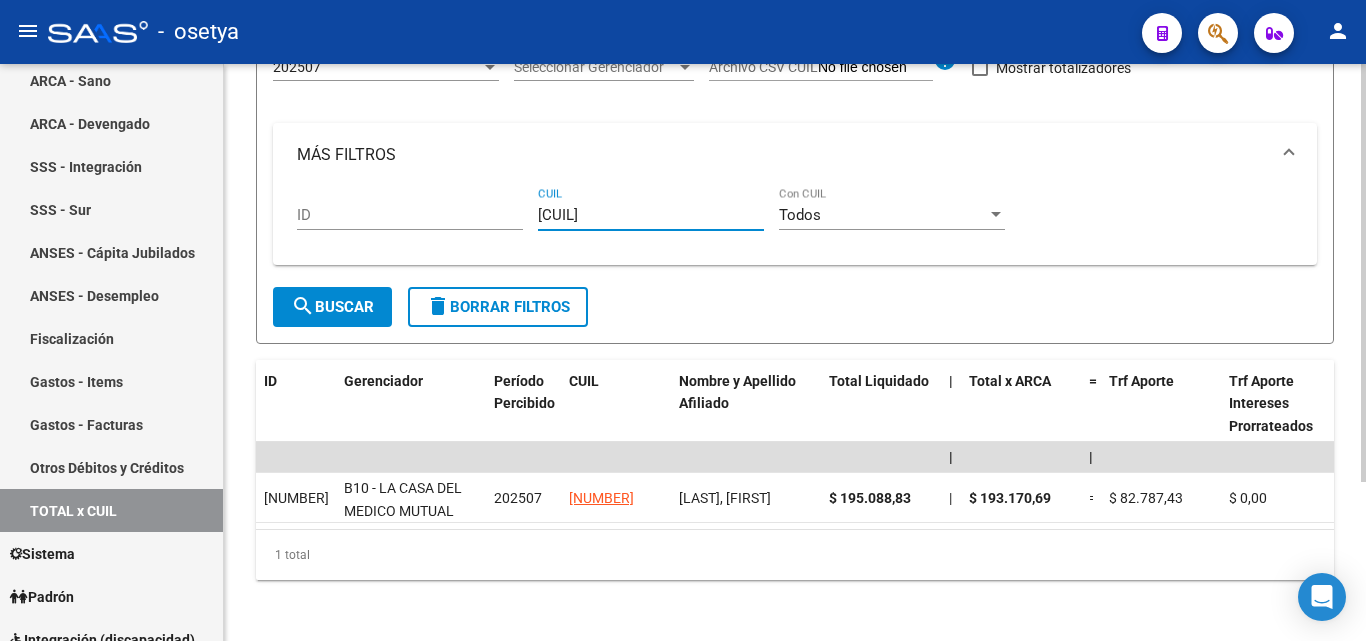 type on "20-28581277-2" 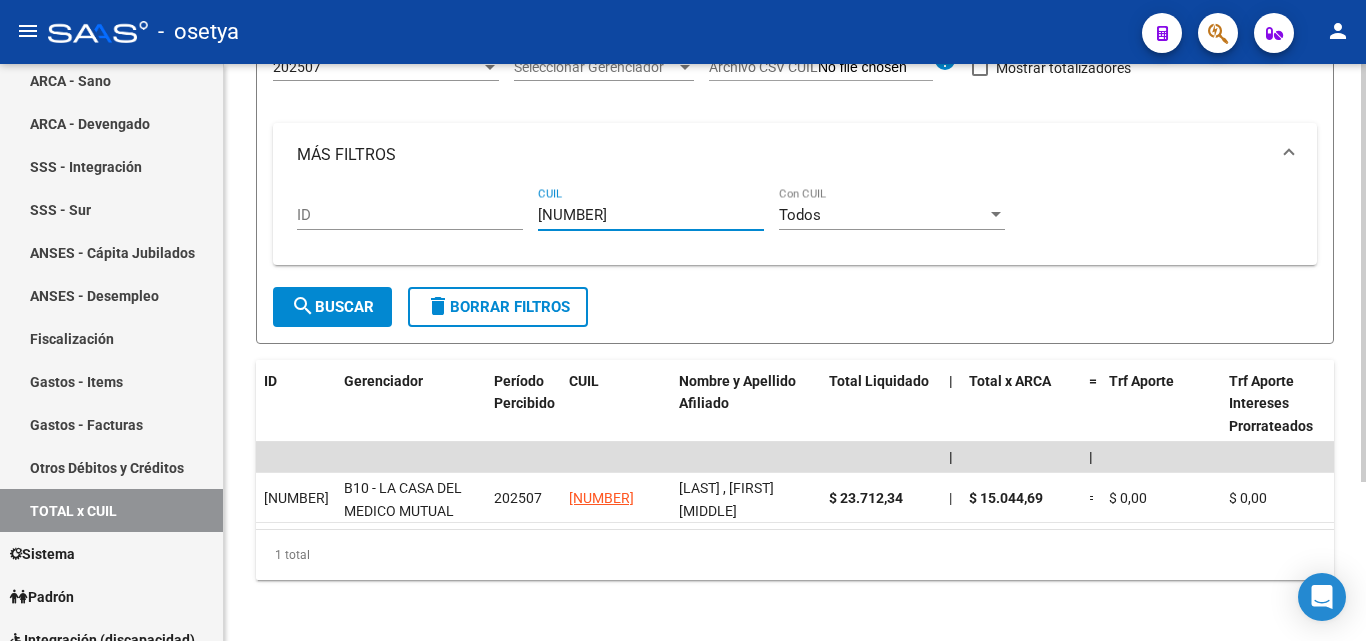 type on "20-25574952-9" 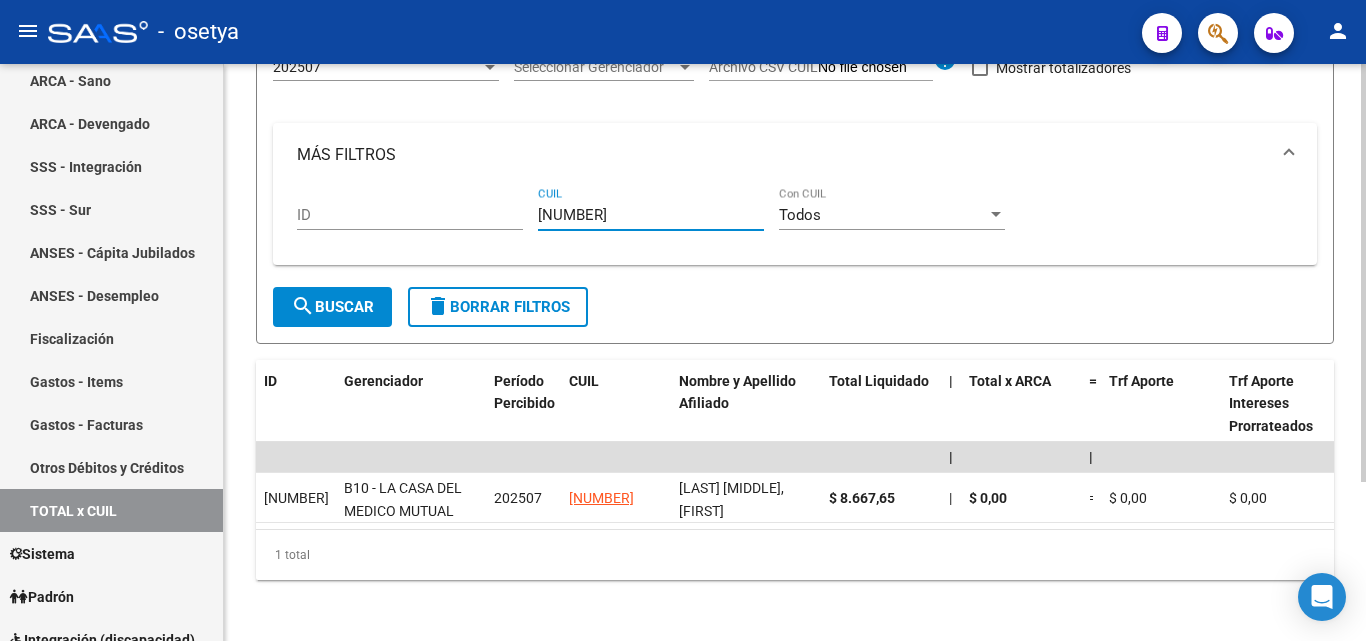 type on "27-41635873-2" 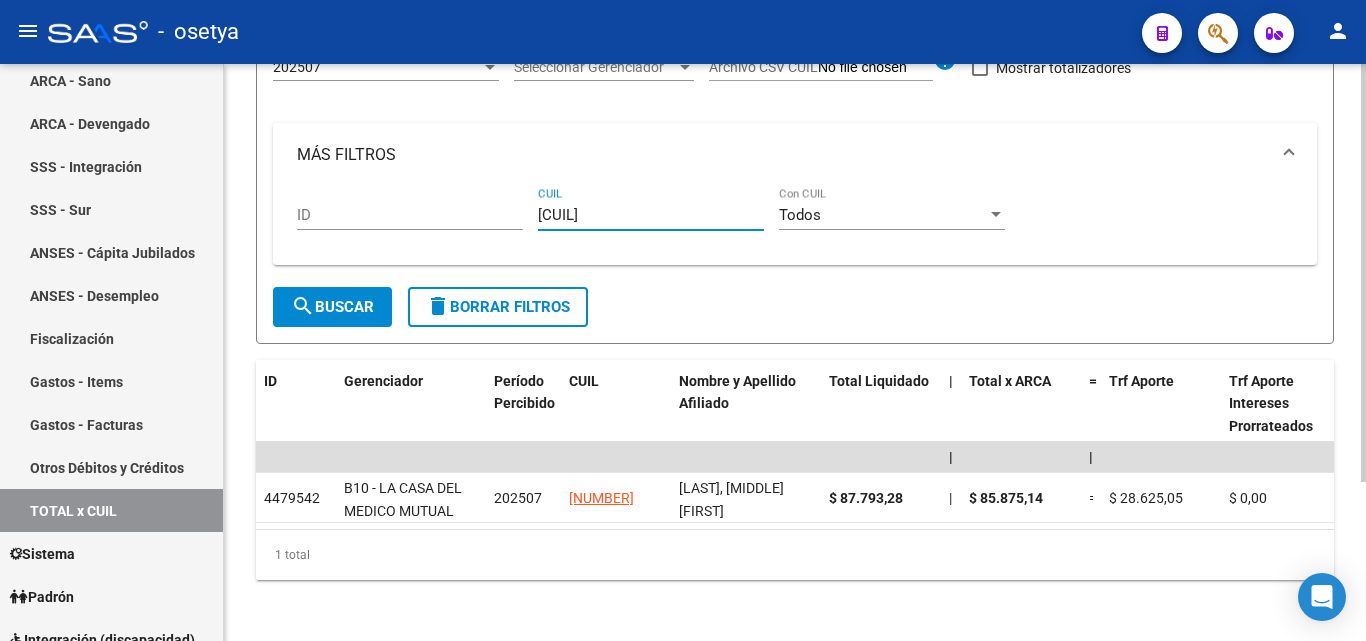 type on "27-29397258-9" 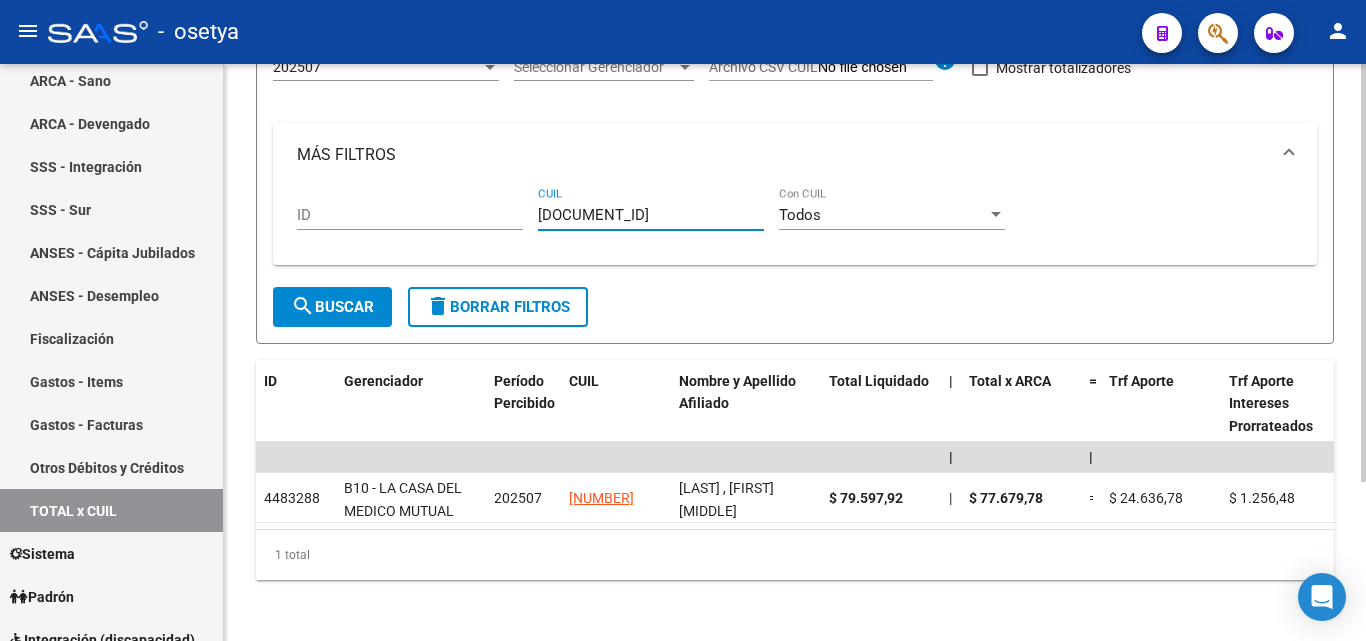 type on "27-39120017-9" 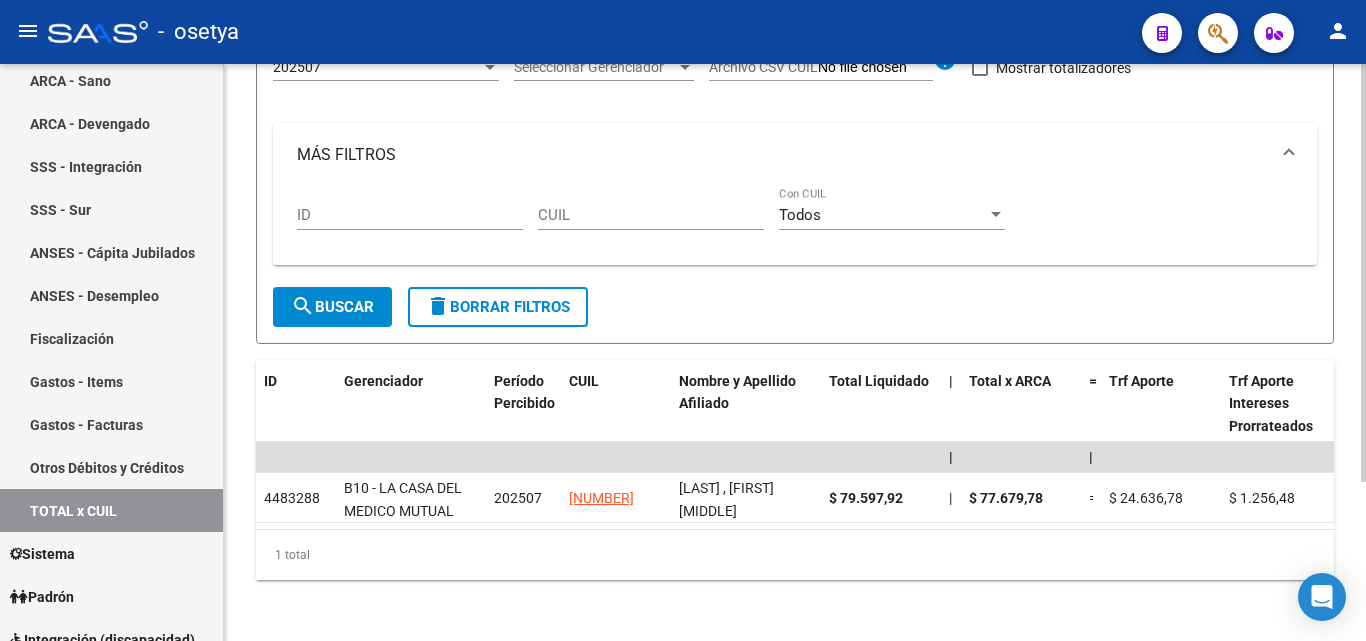 drag, startPoint x: 600, startPoint y: 202, endPoint x: 563, endPoint y: 215, distance: 39.217342 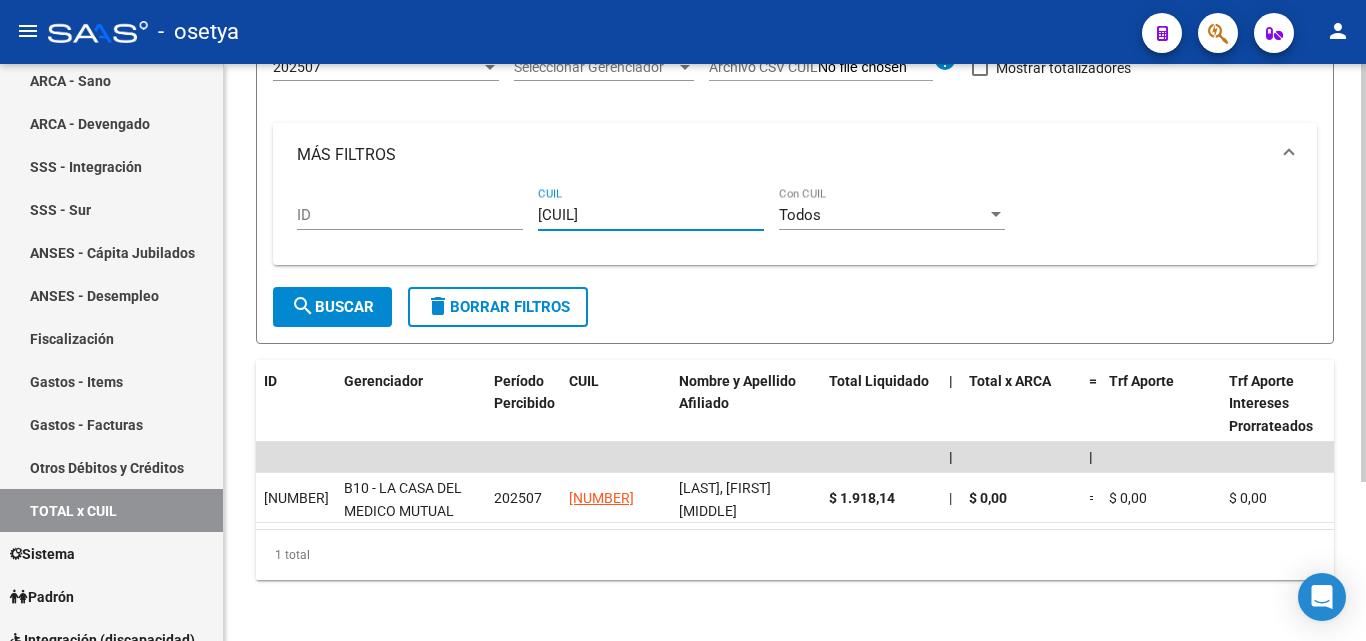 type on "23-42611683-9" 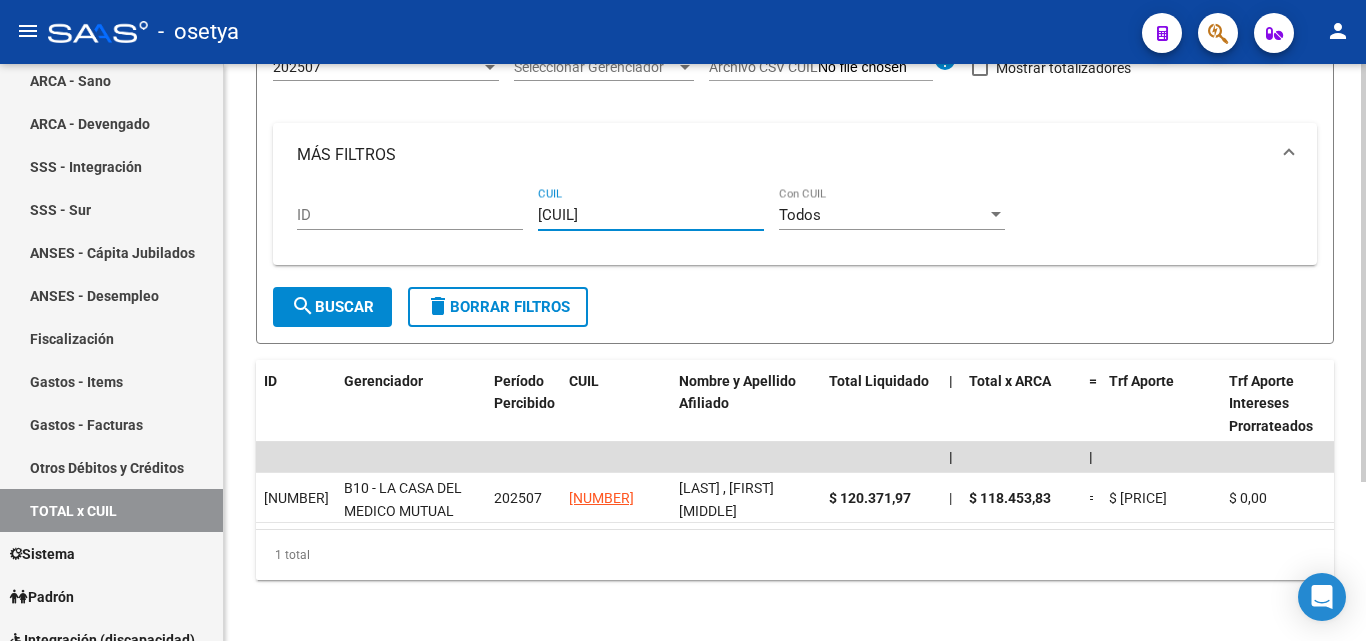 type on "27-45656604-4" 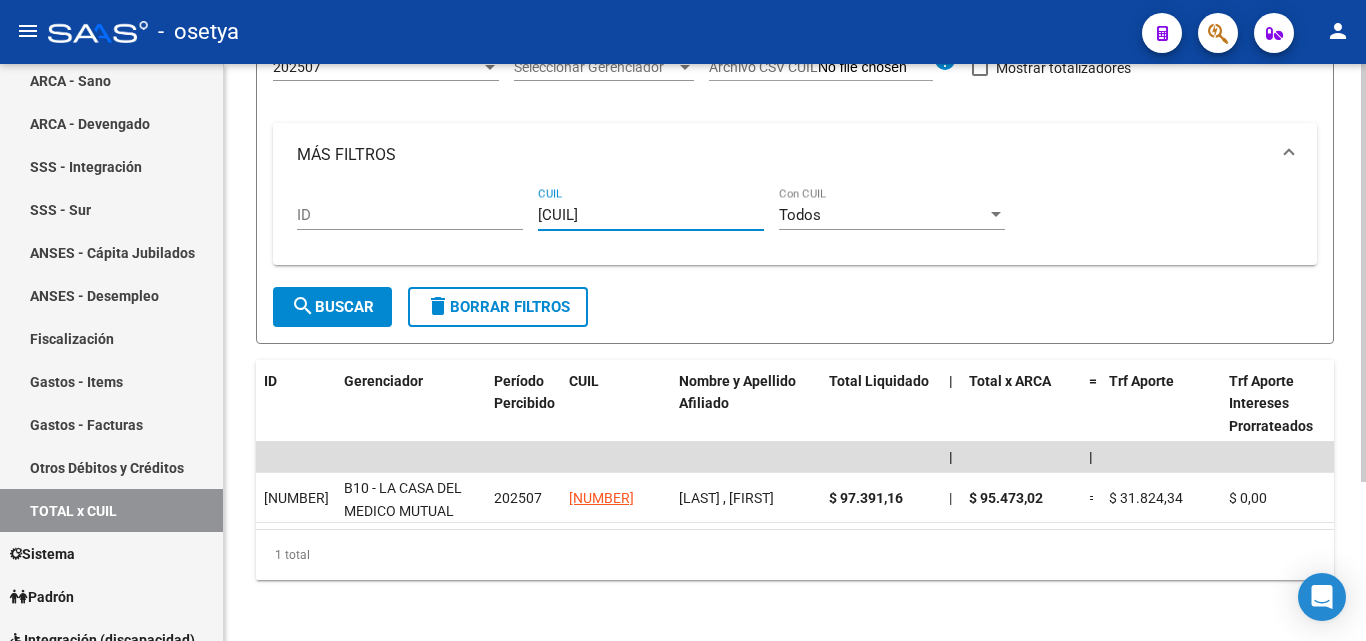 type on "20-44495254-8" 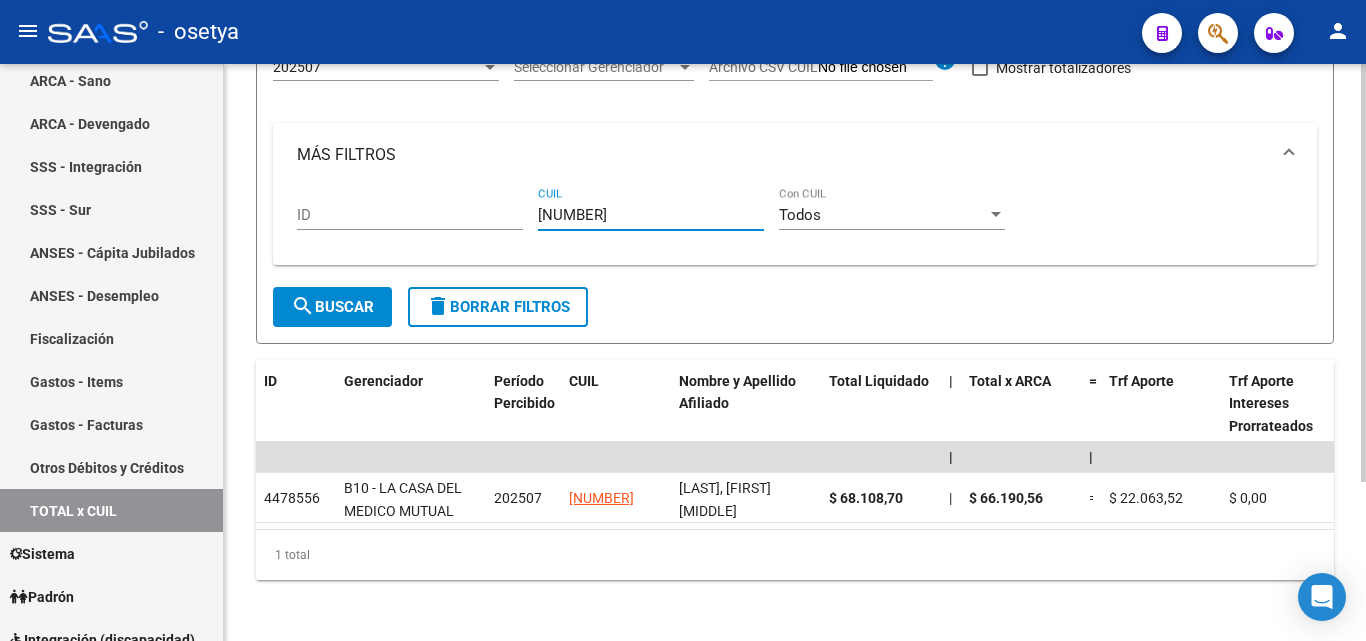 type on "27-26710348-3" 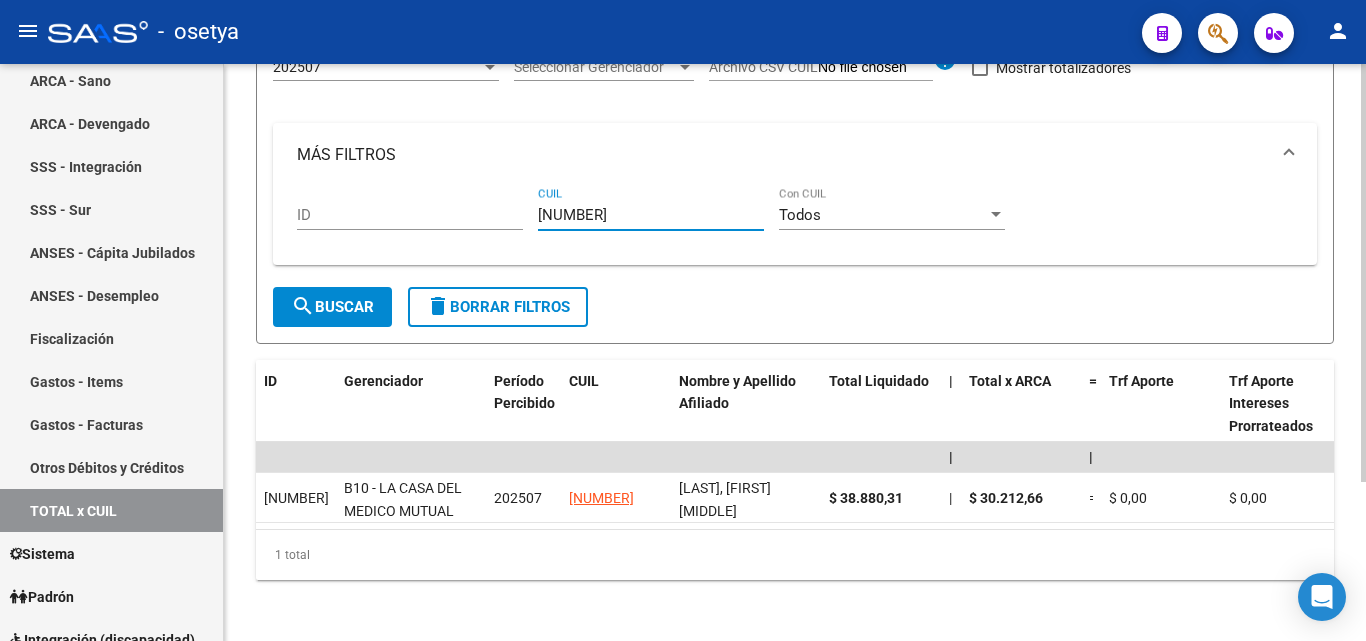 type on "27-17460091-6" 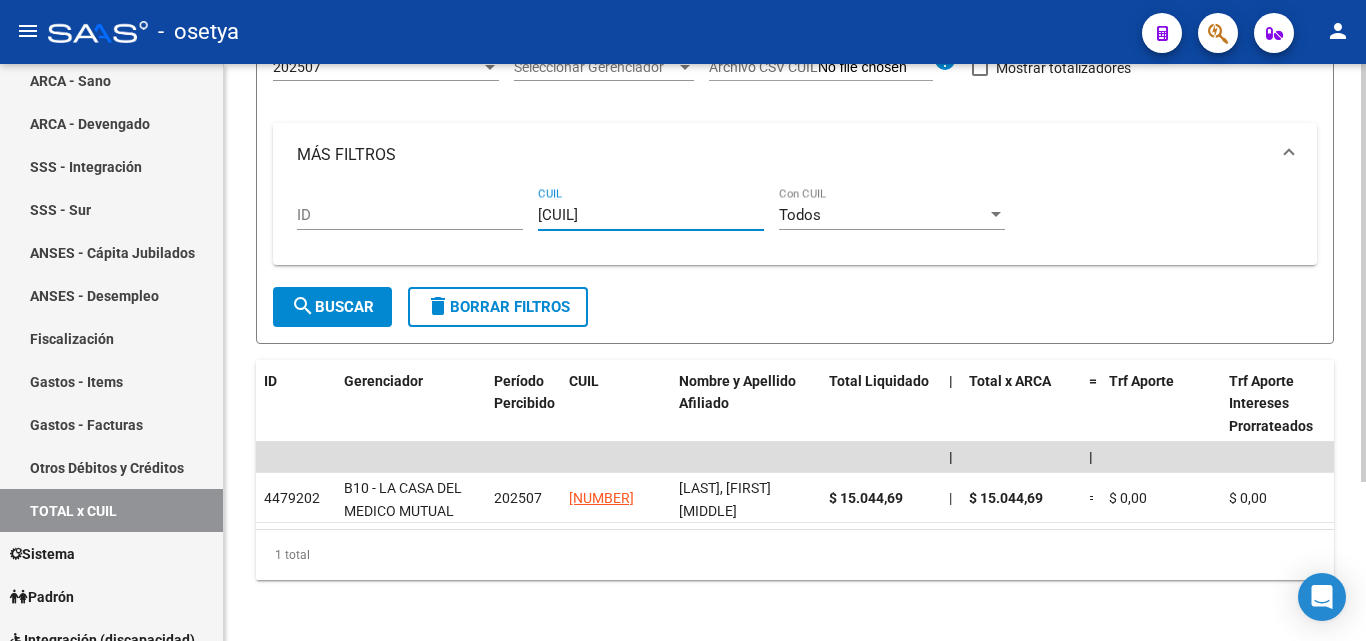 type on "27-28470016-9" 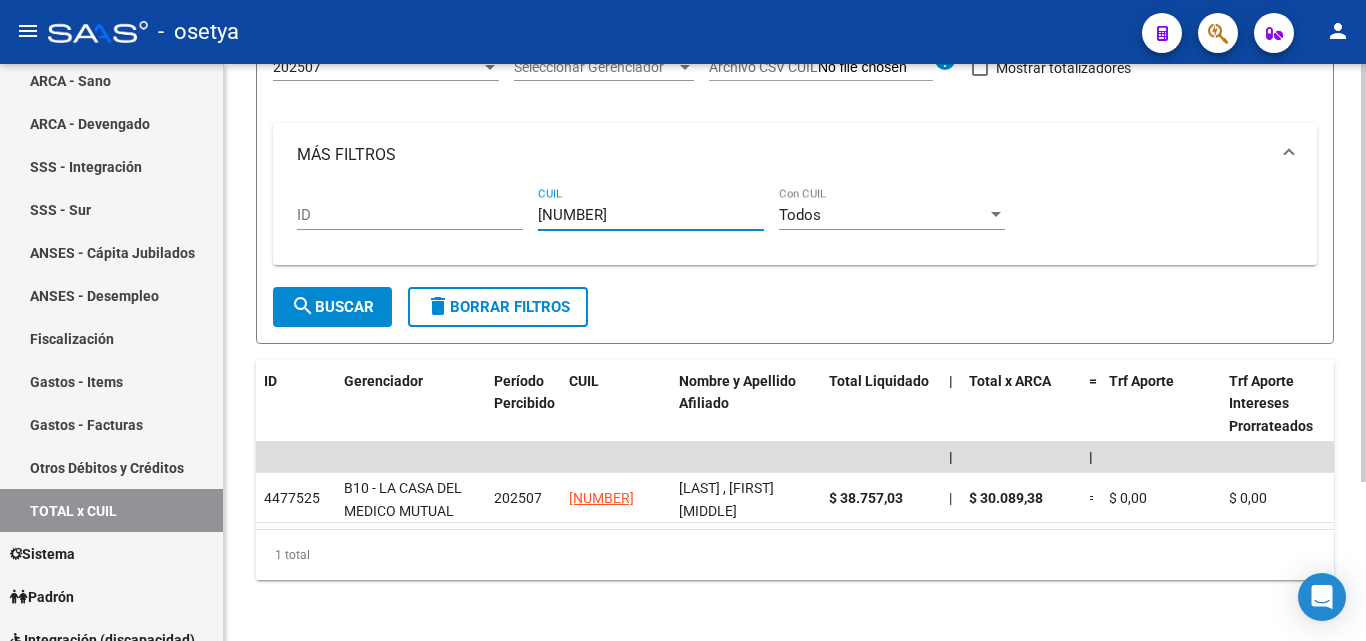 type on "27-23956468-8" 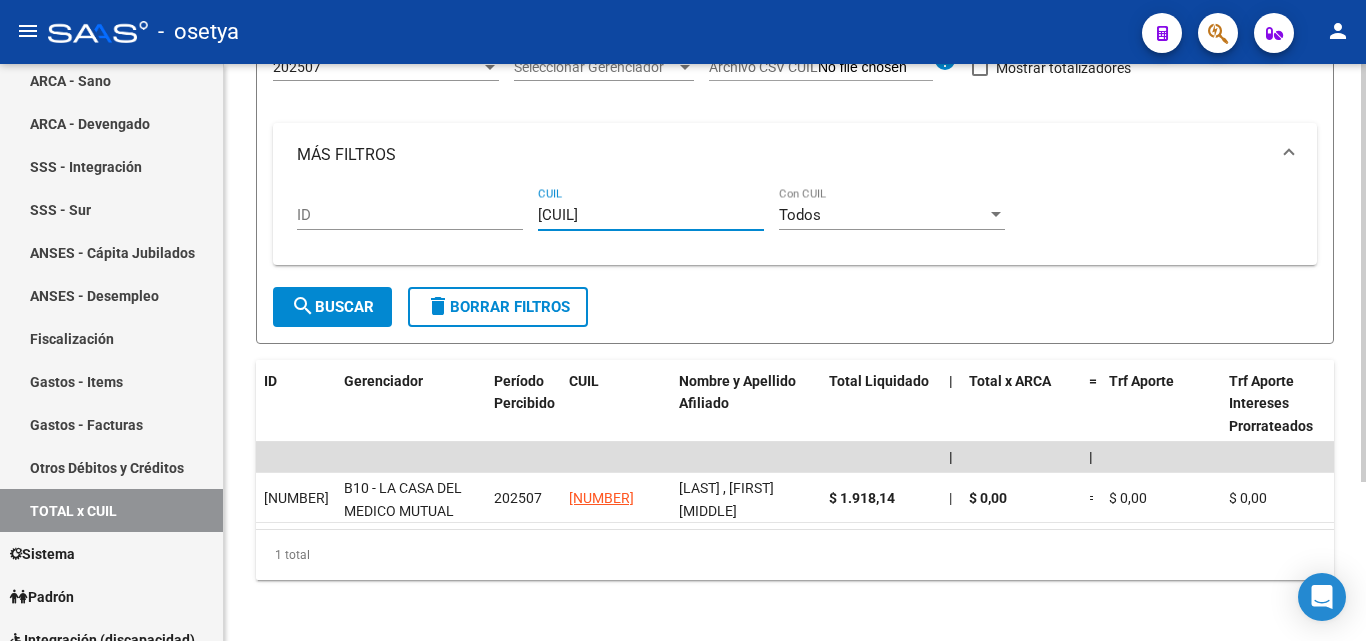 type on "27-31250824-4" 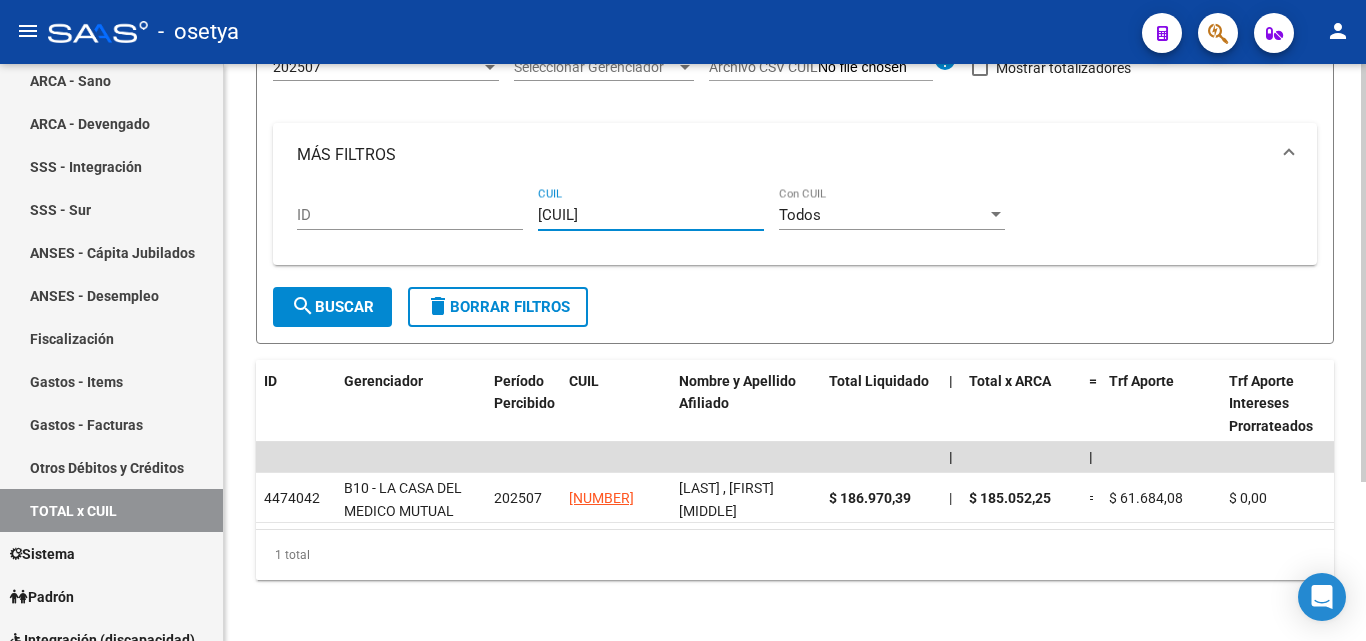 type on "23-41946279-9" 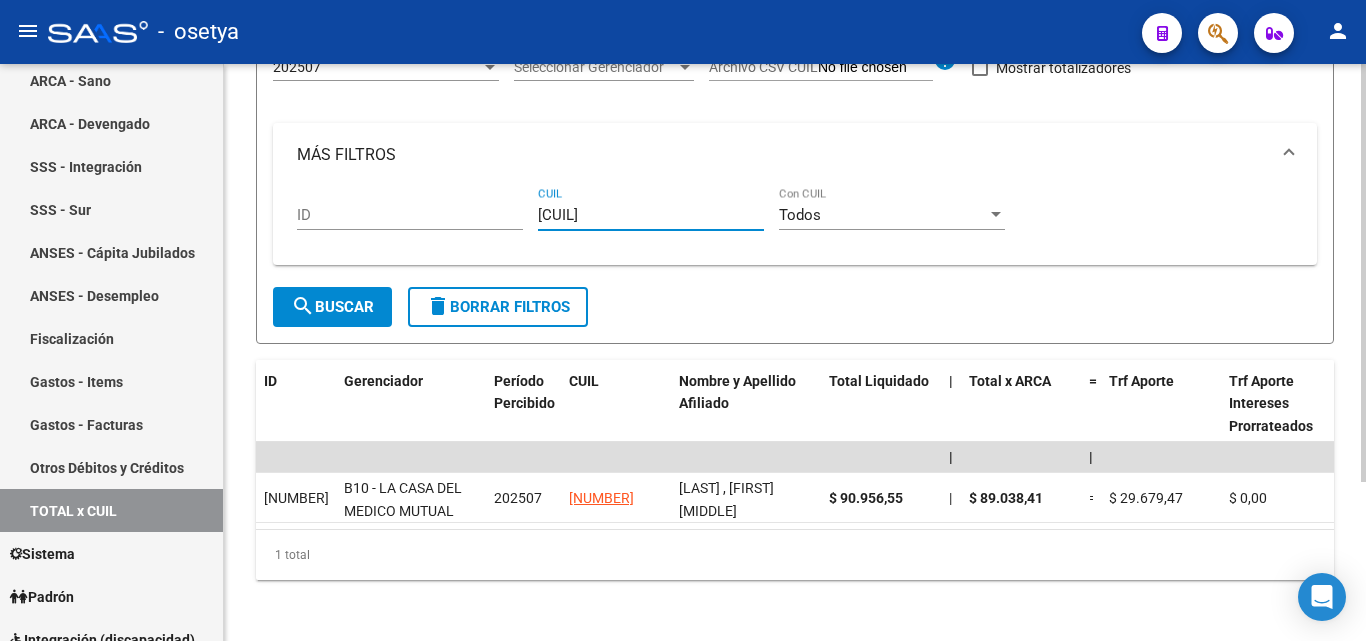 type on "27-36810461-8" 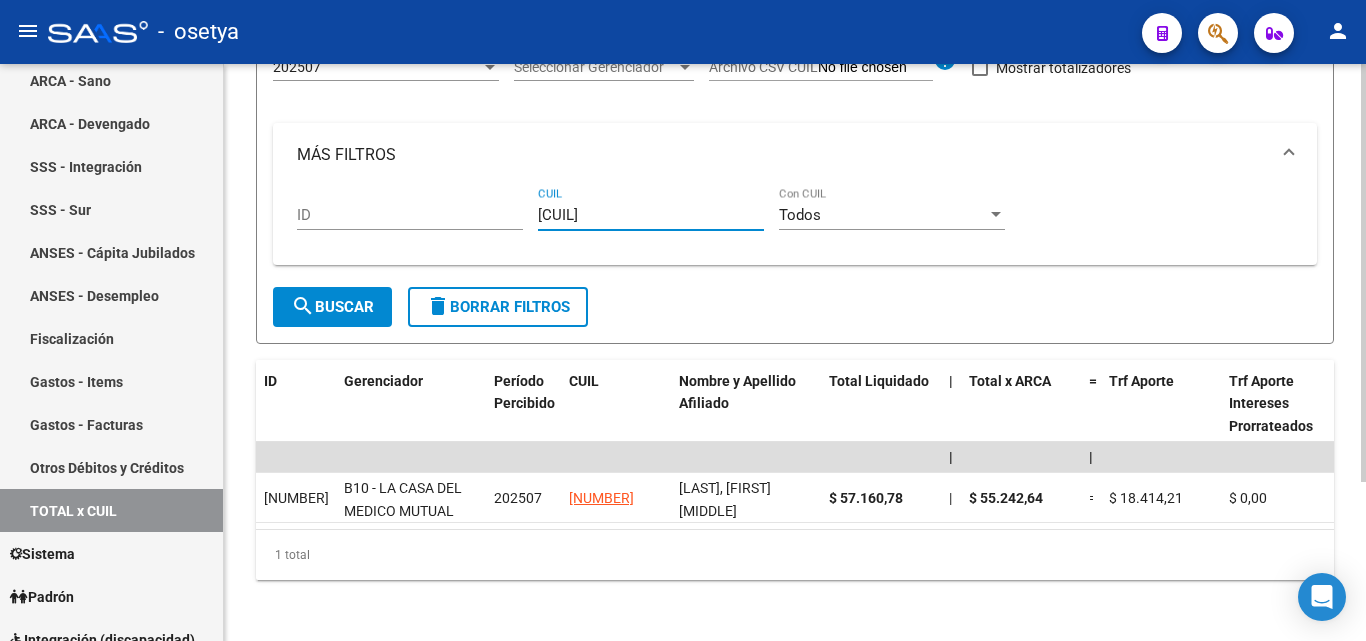 type on "27-34301965-9" 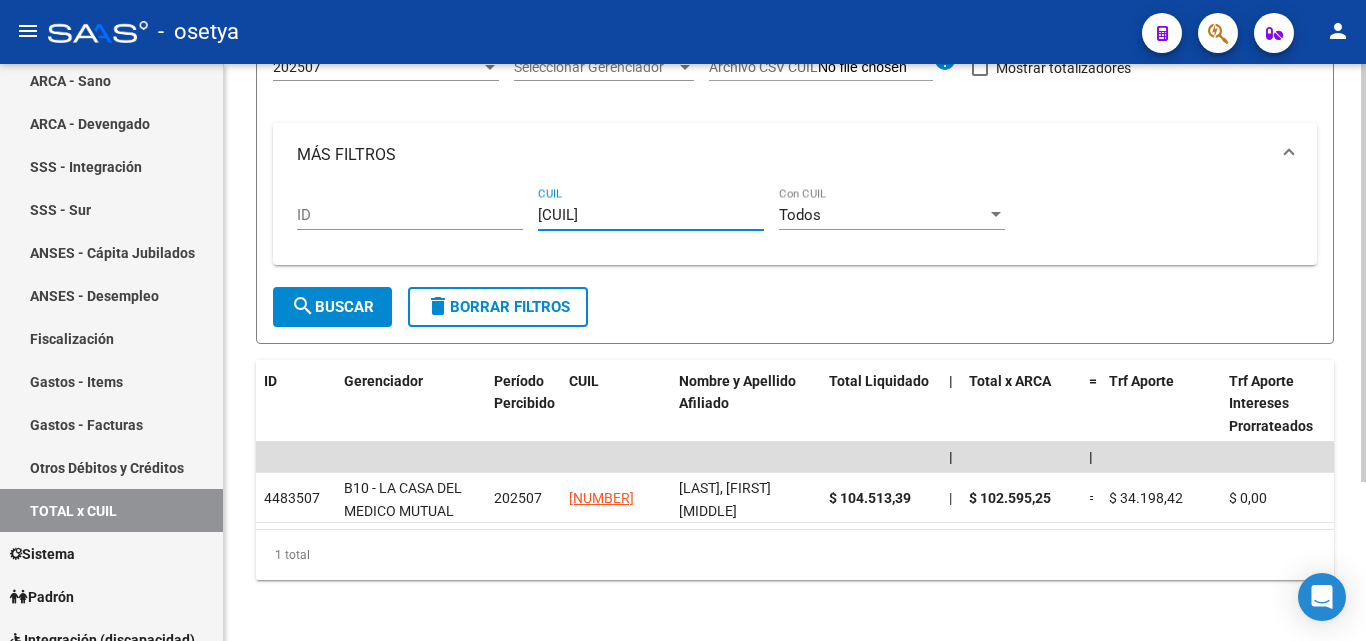 type on "27-39686215-3" 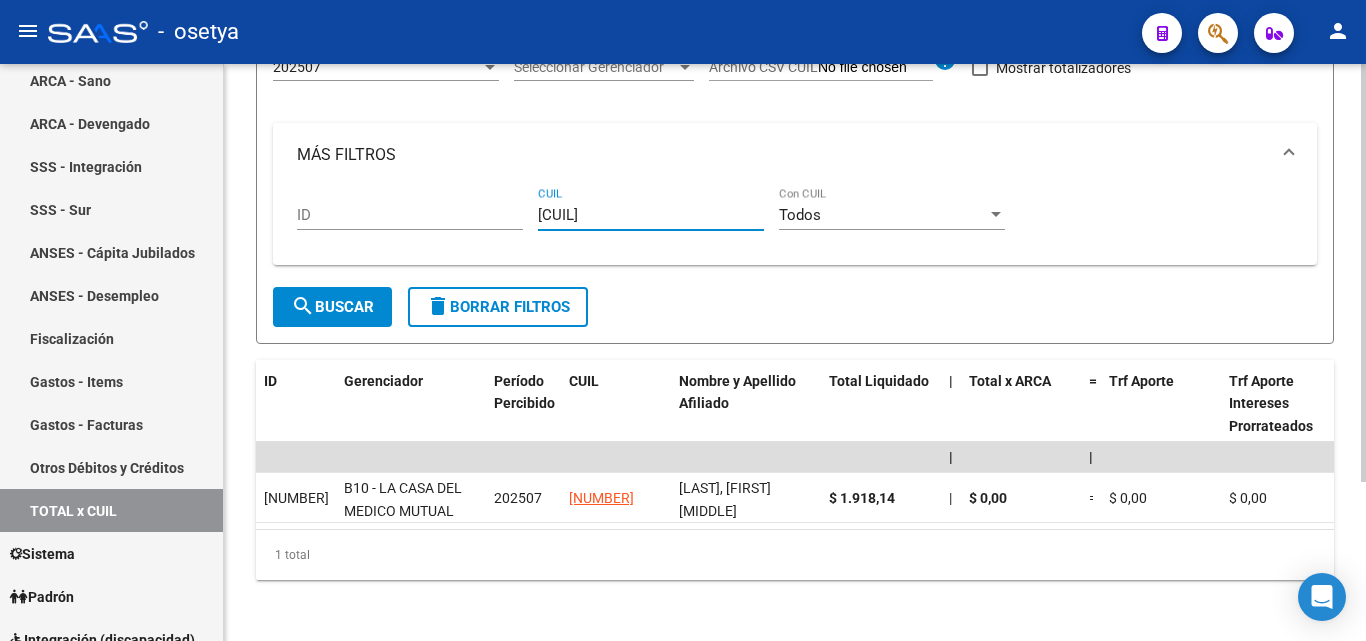 type on "27-41512234-4" 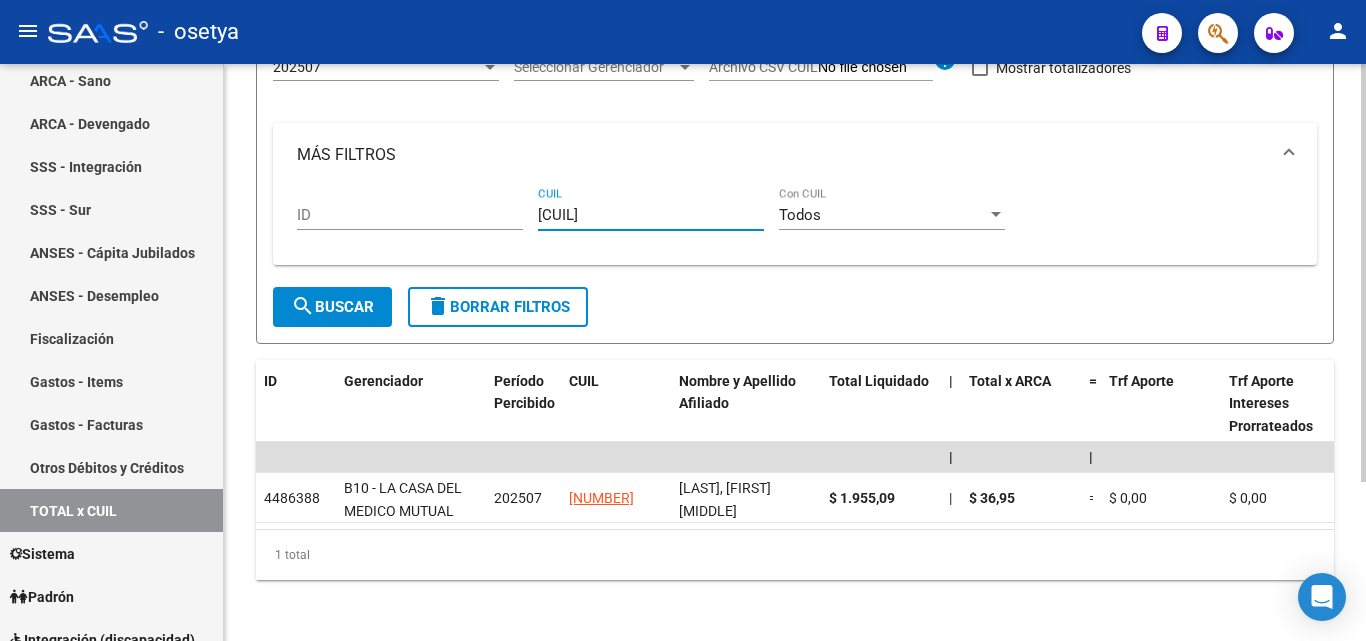type on "27-46215843-8" 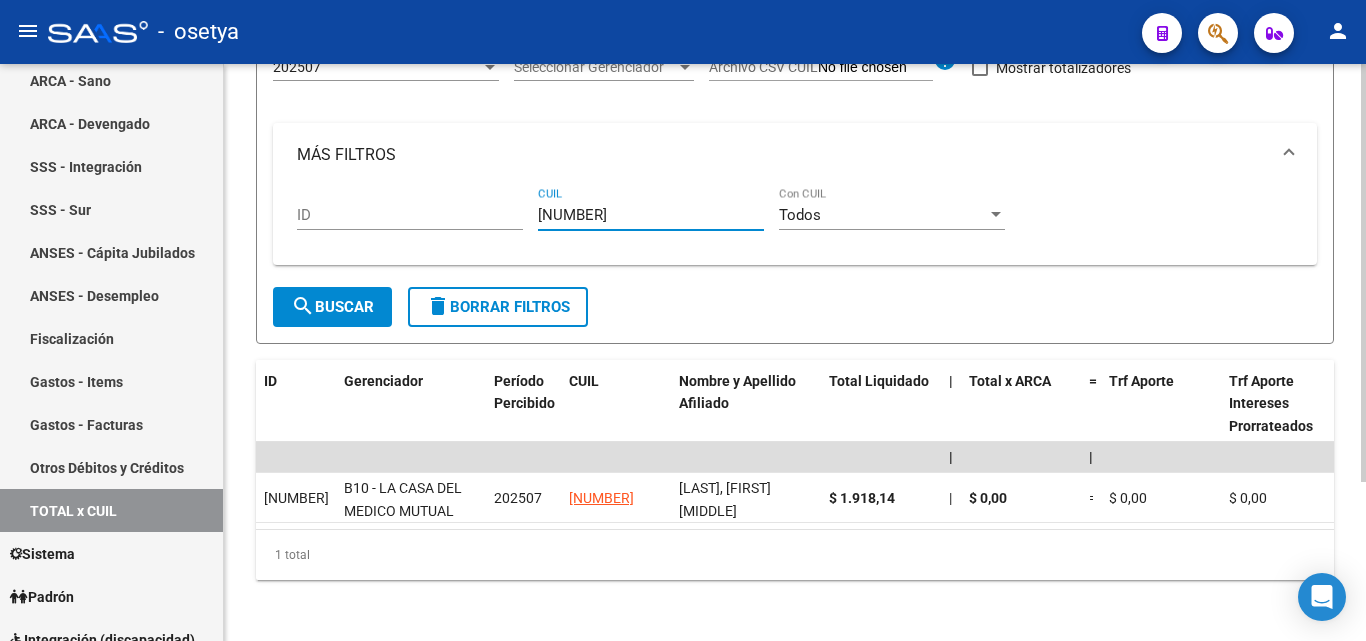 type on "20-34901066-7" 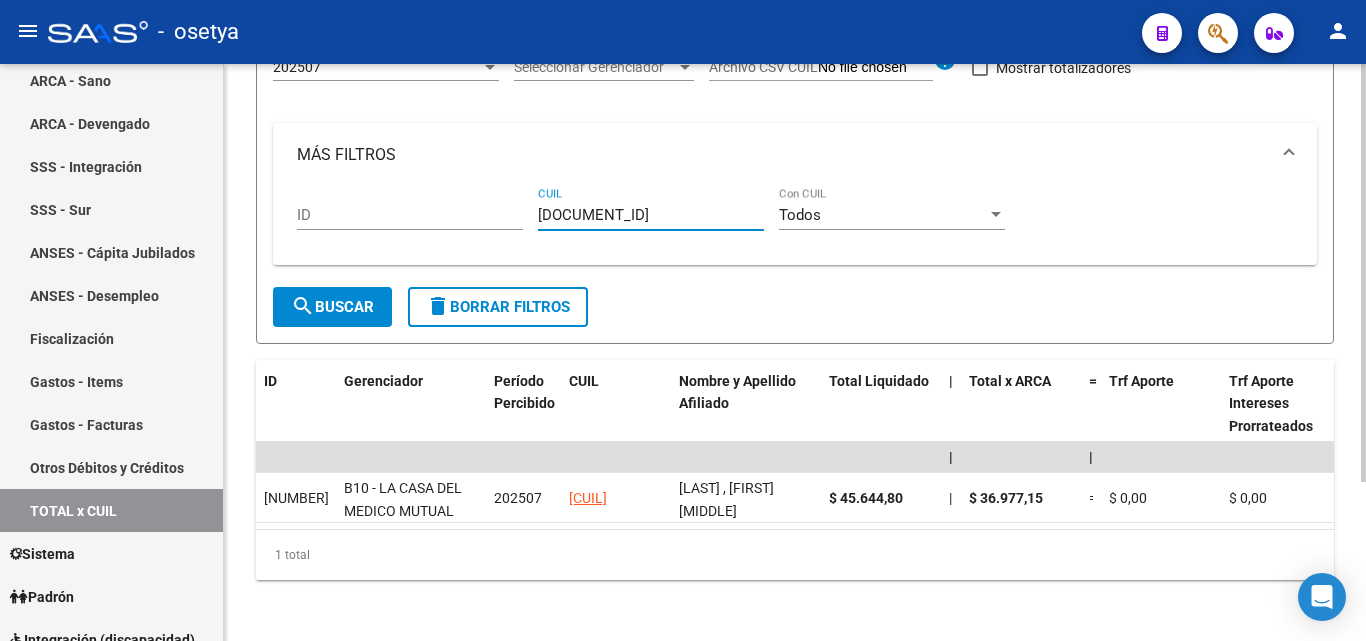 type on "20-30534301-4" 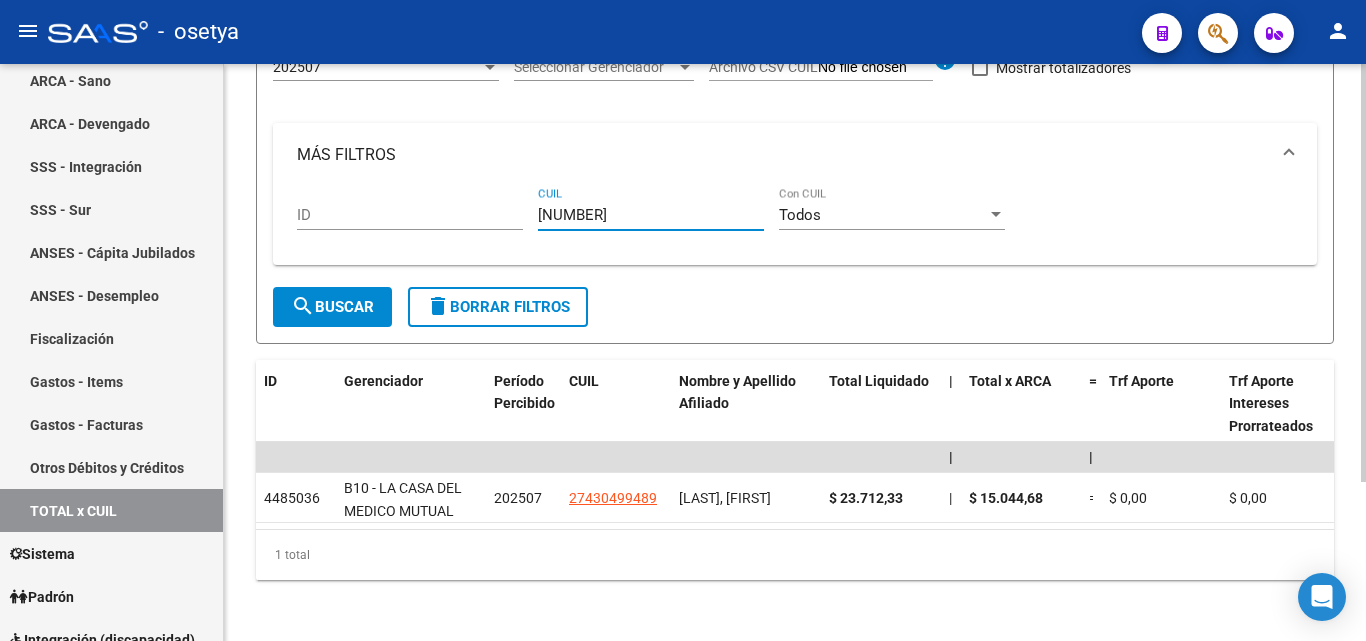 type on "27-43049948-9" 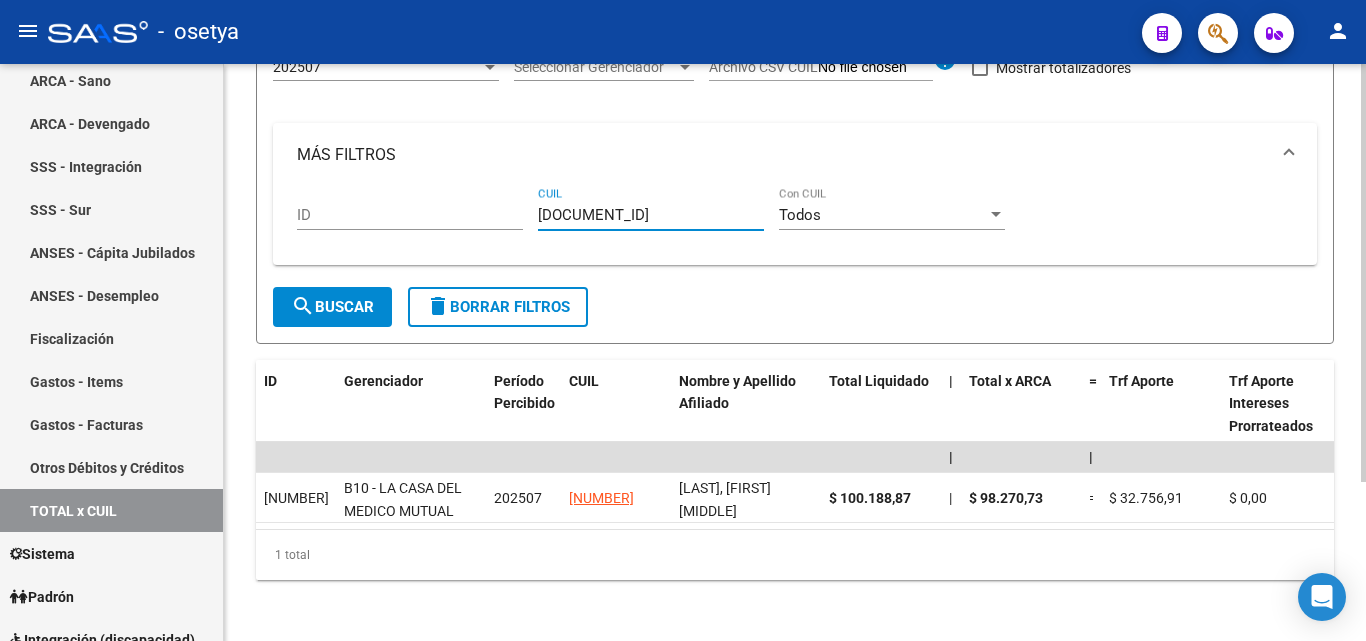 type on "20-45216540-7" 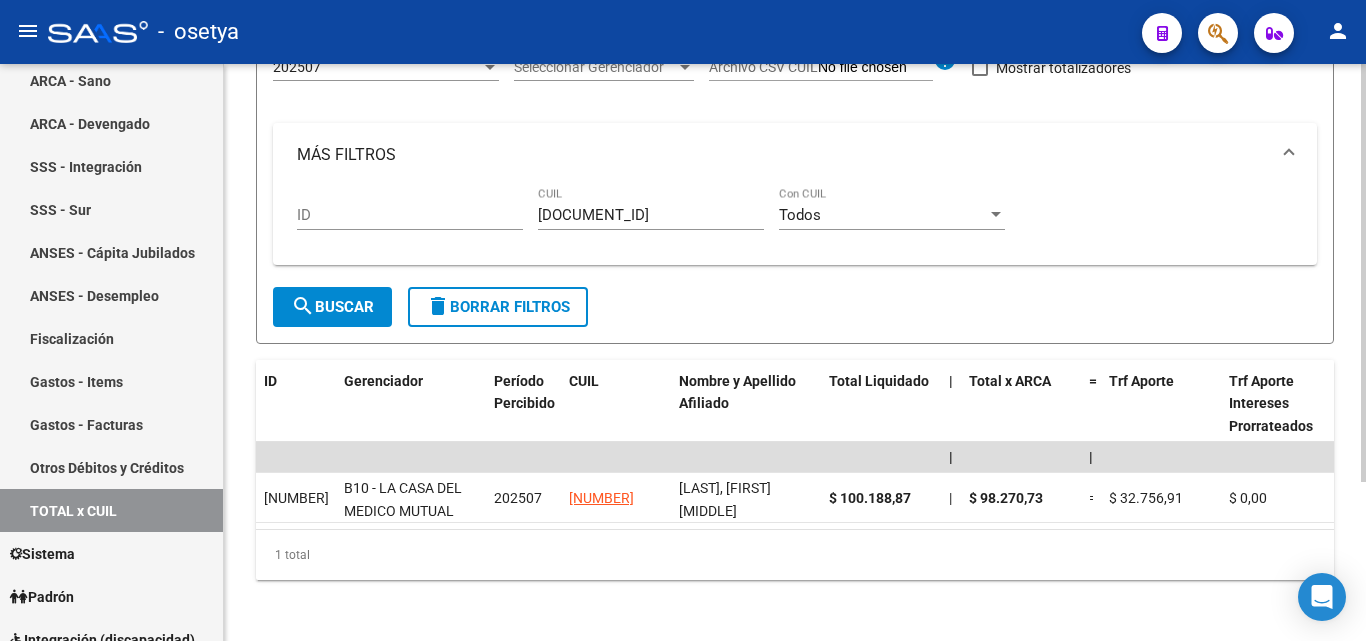 drag, startPoint x: 652, startPoint y: 205, endPoint x: 527, endPoint y: 214, distance: 125.32358 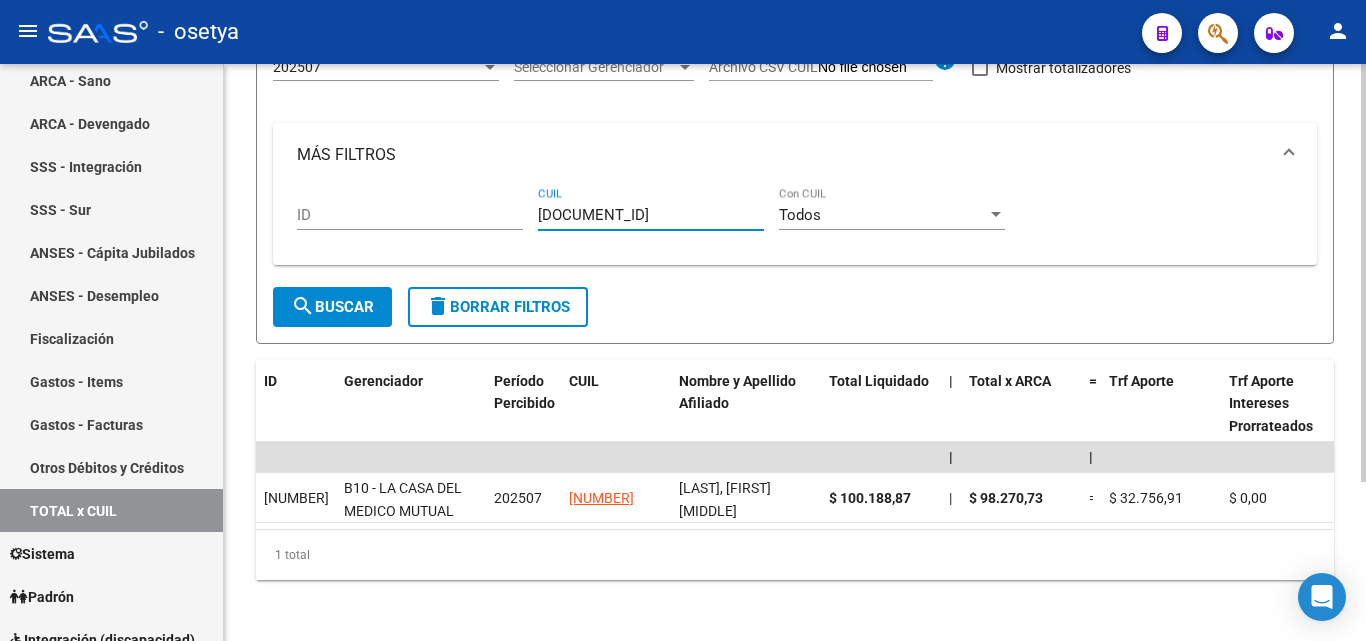drag, startPoint x: 641, startPoint y: 214, endPoint x: 516, endPoint y: 217, distance: 125.035995 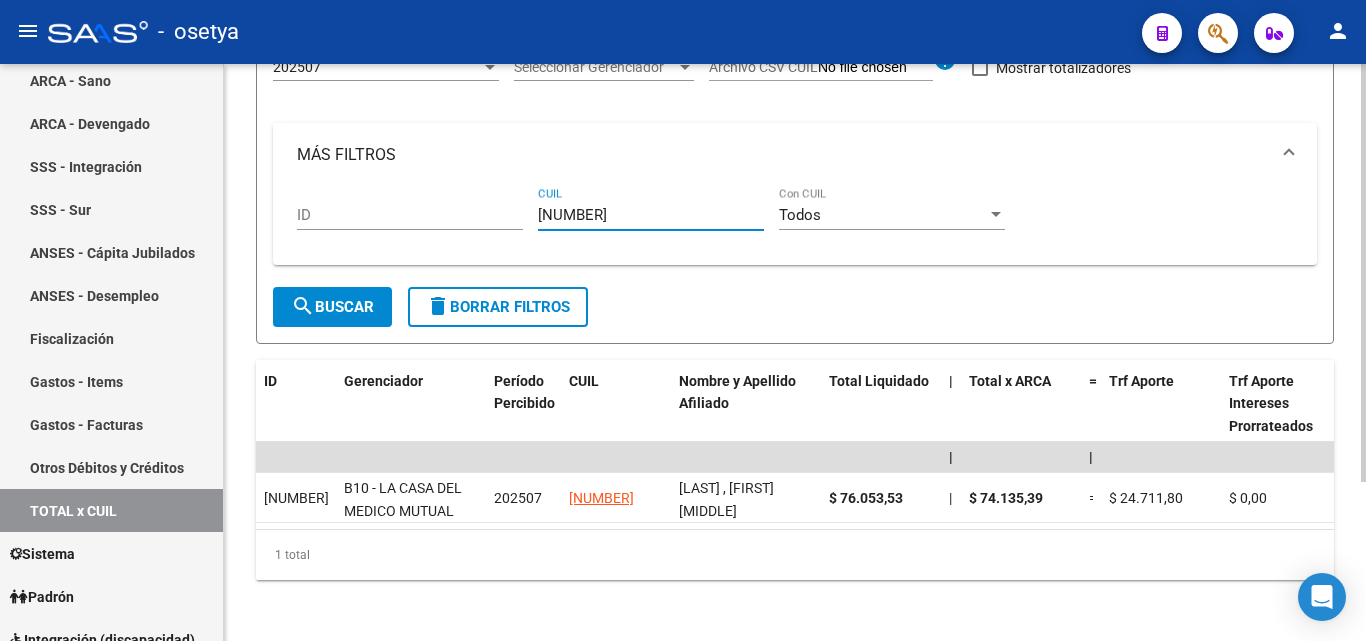 type on "20-22999991-6" 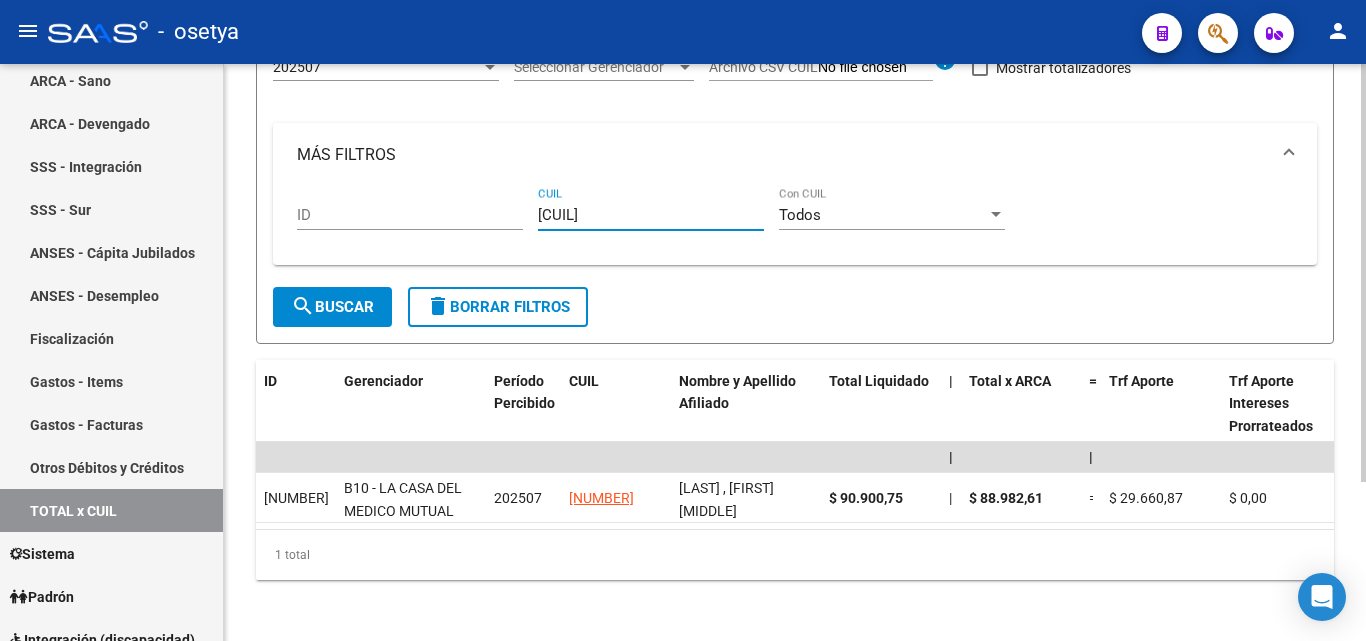 type on "27-34046151-2" 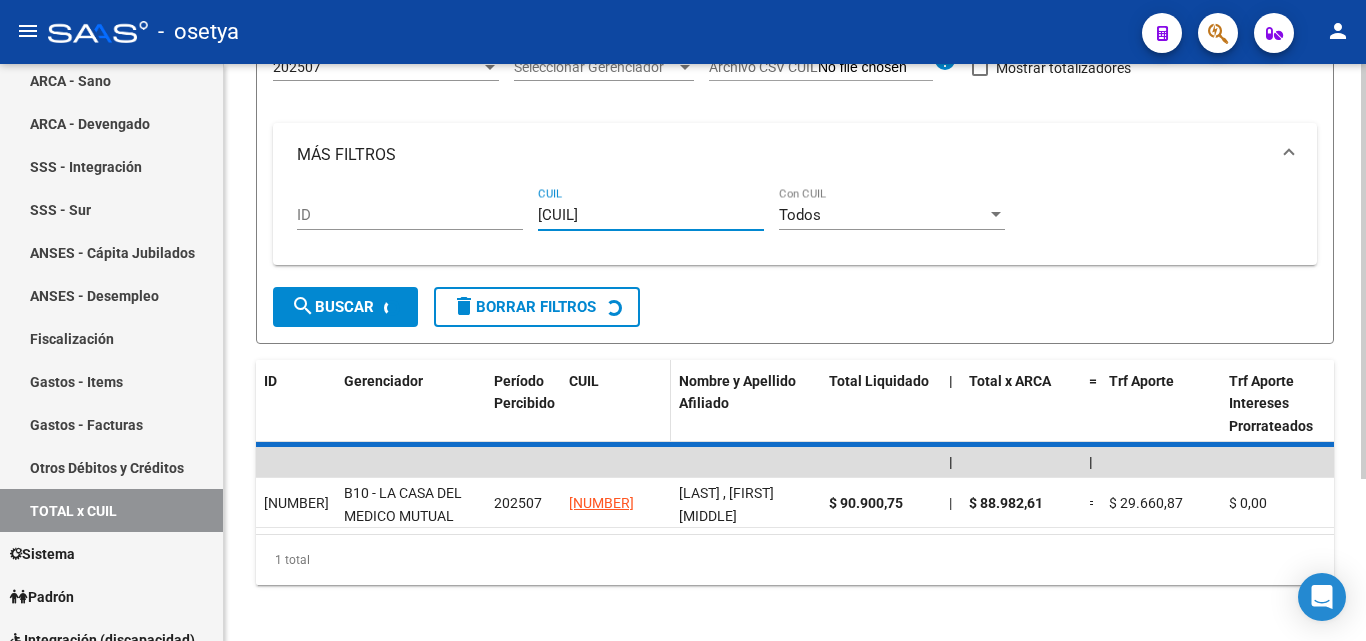 scroll, scrollTop: 167, scrollLeft: 0, axis: vertical 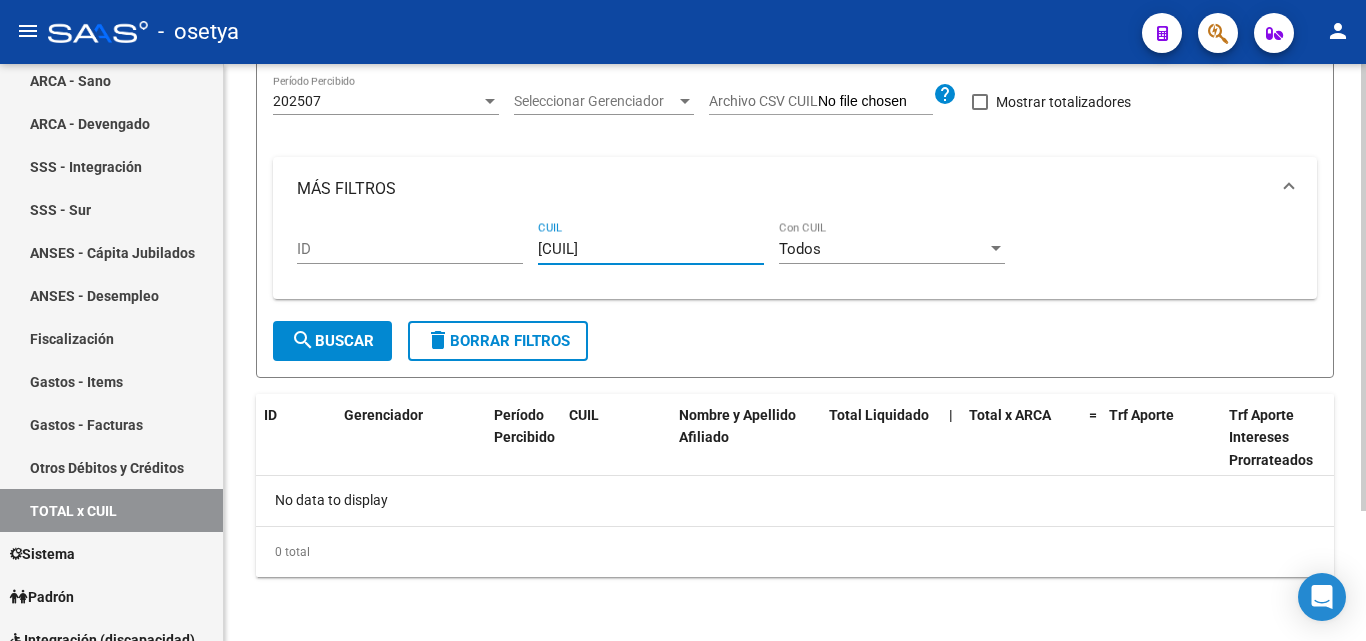 type on "27-39566354-8" 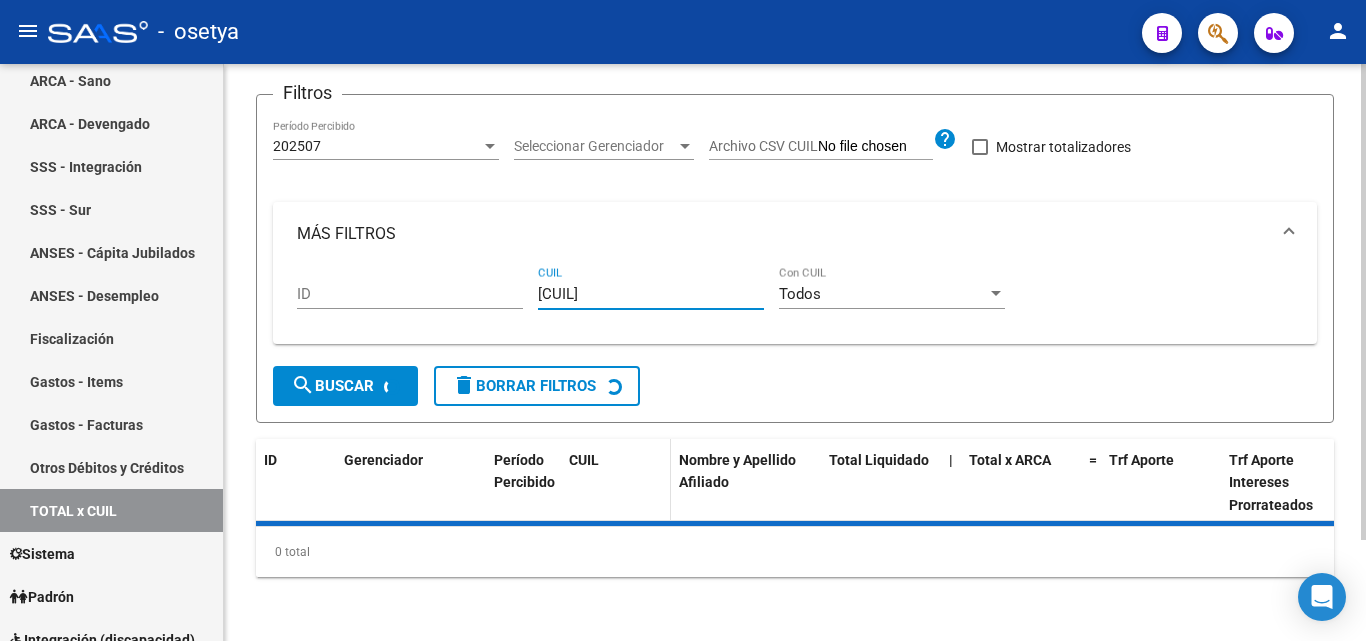 scroll, scrollTop: 200, scrollLeft: 0, axis: vertical 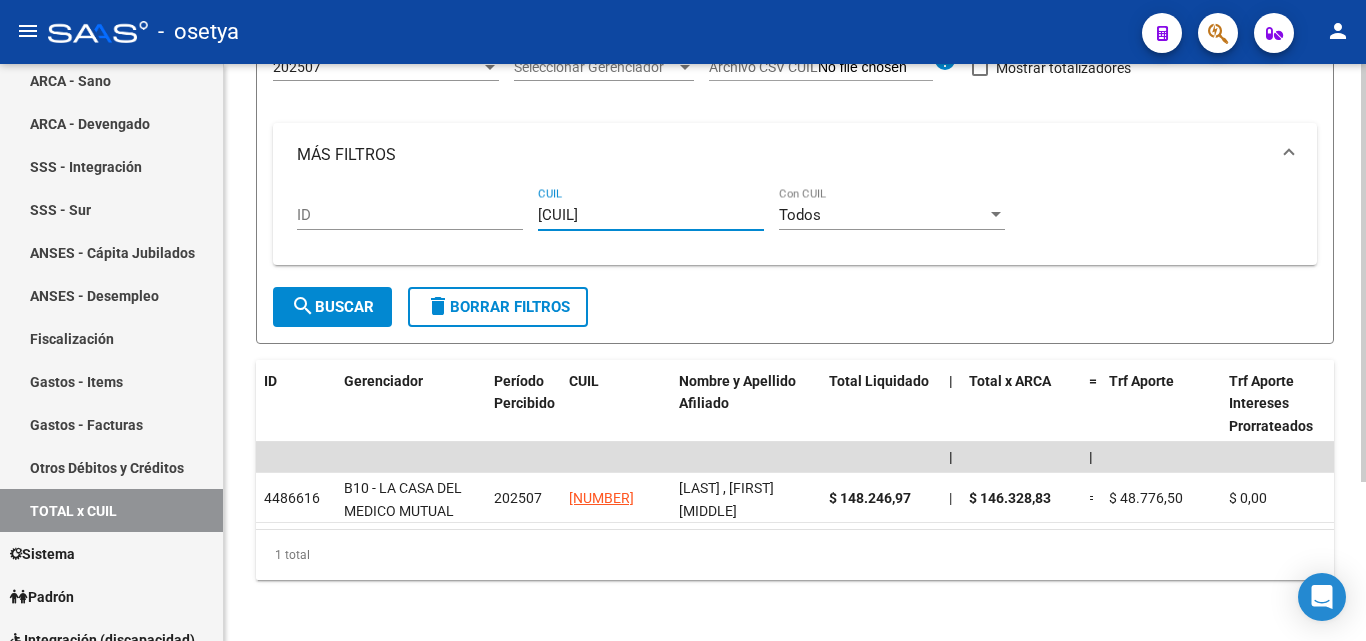 type on "27-46839402-8" 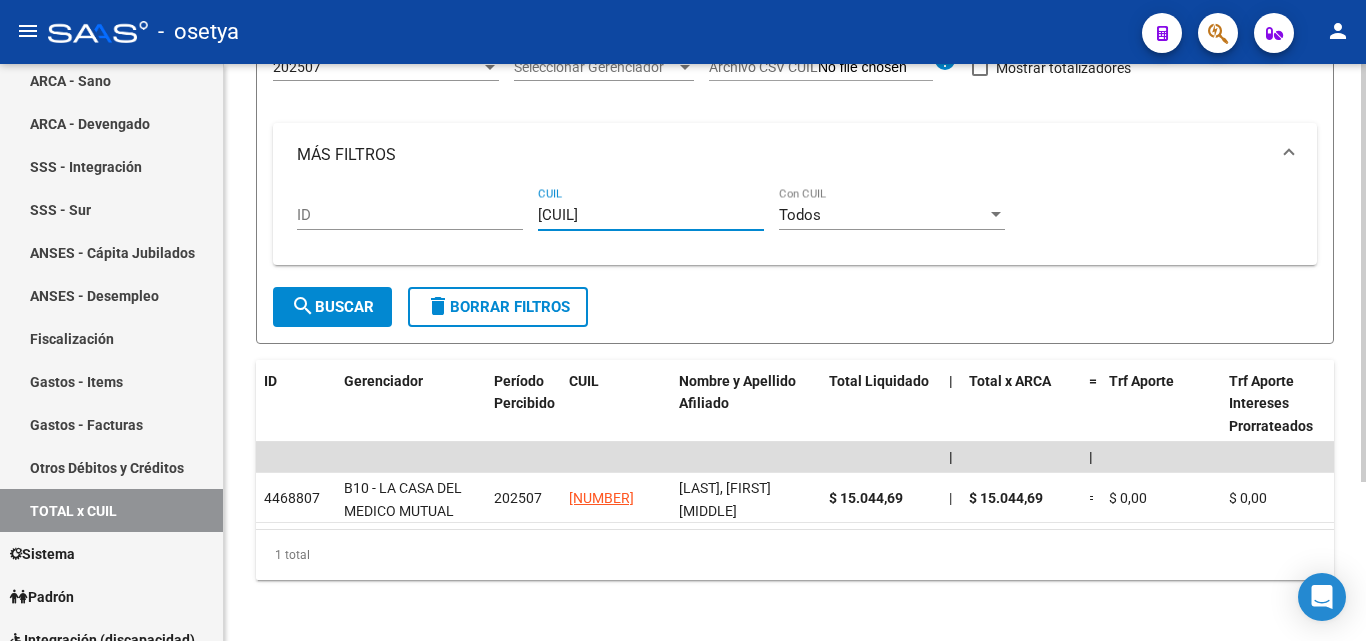 type on "20-51325191-3" 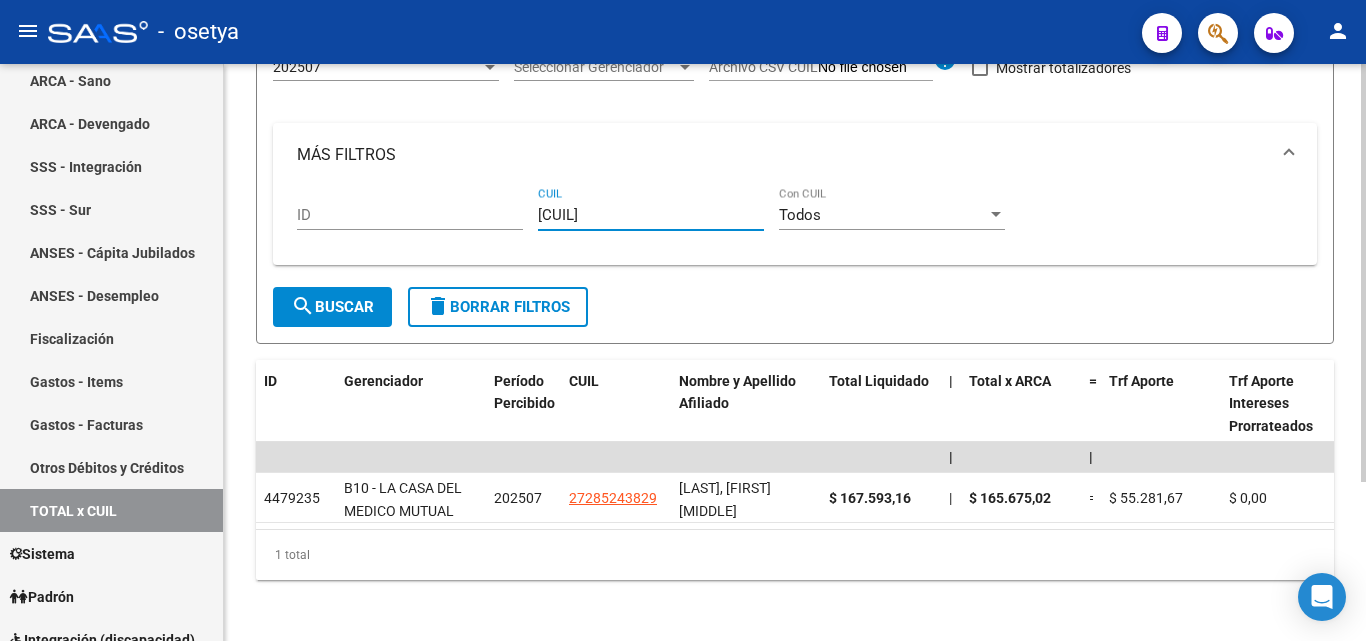 type on "27-28524382-9" 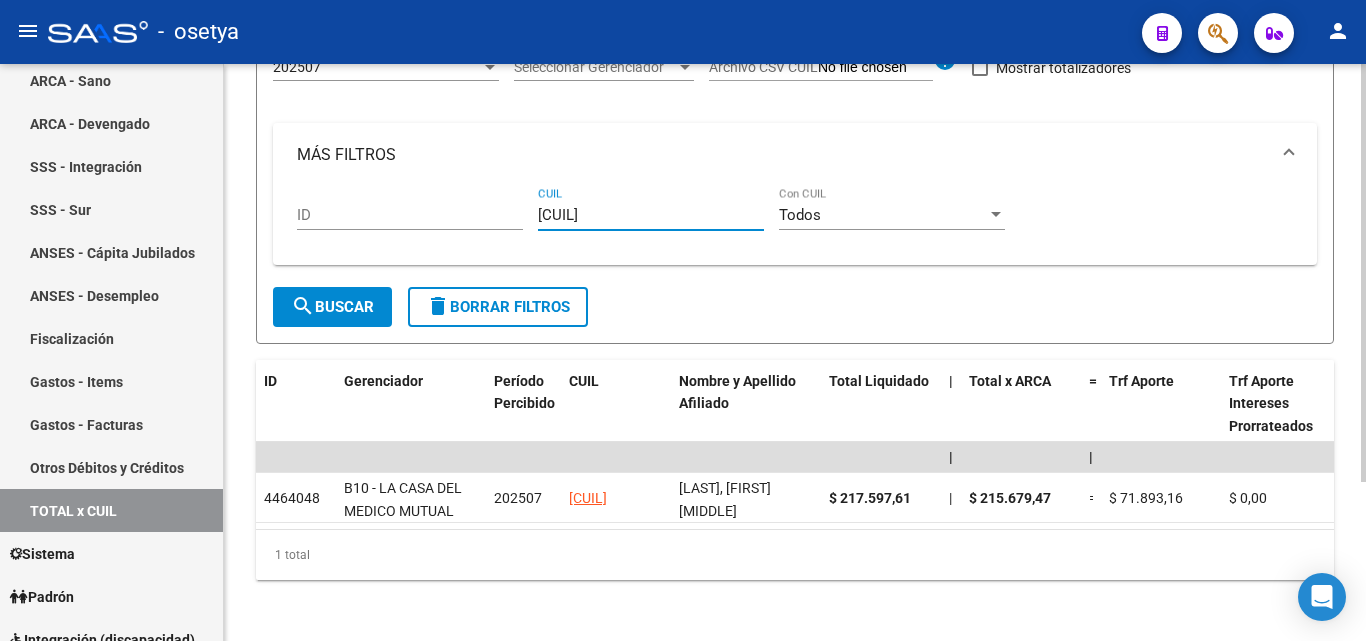 type on "20-39119209-0" 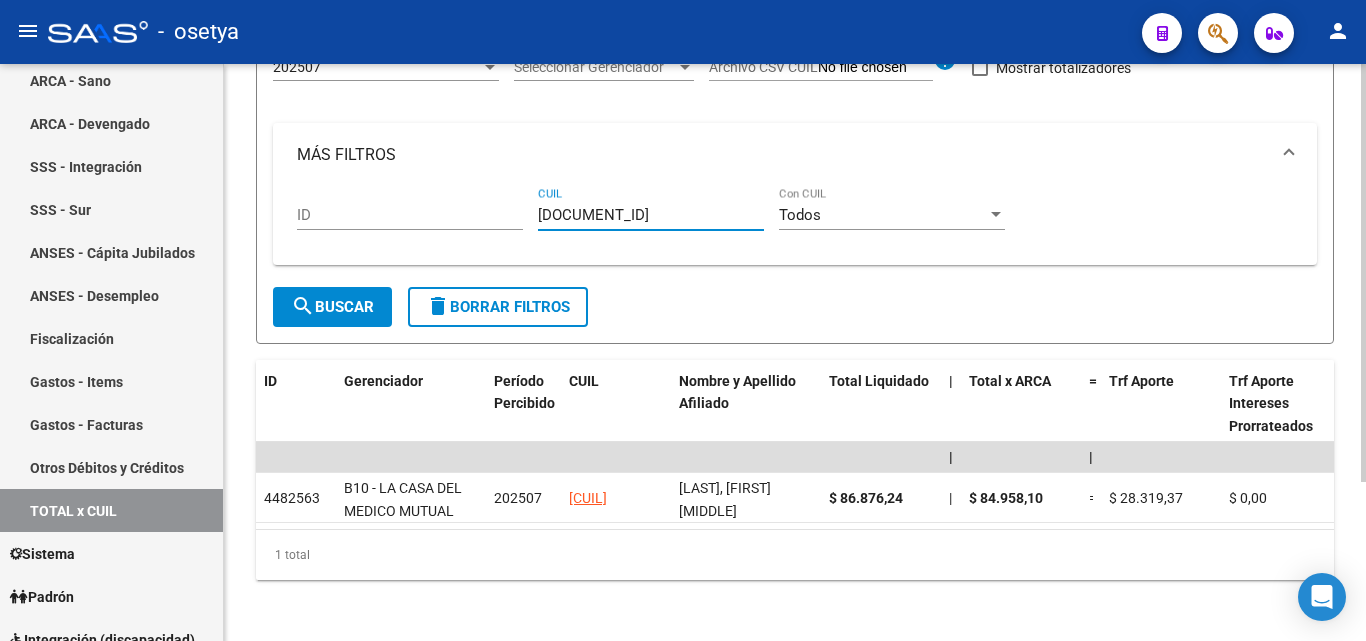 type on "27-37265669-2" 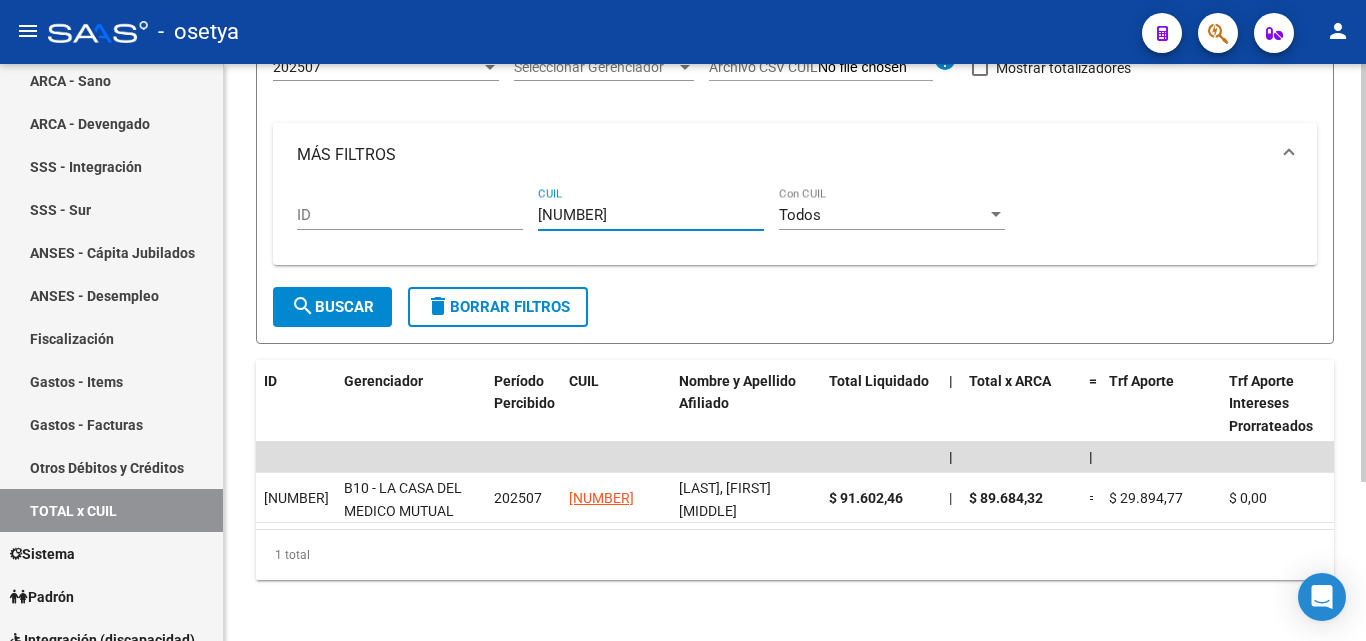 type on "27-37486614-7" 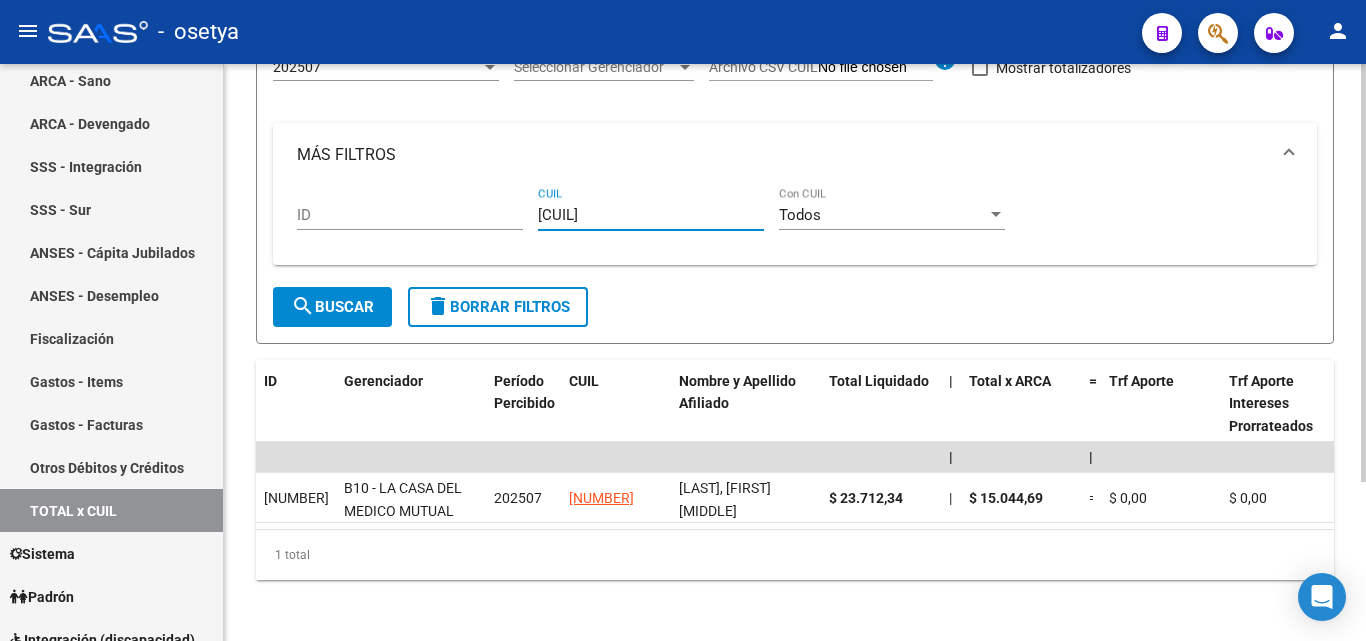 type on "20-41655816-8" 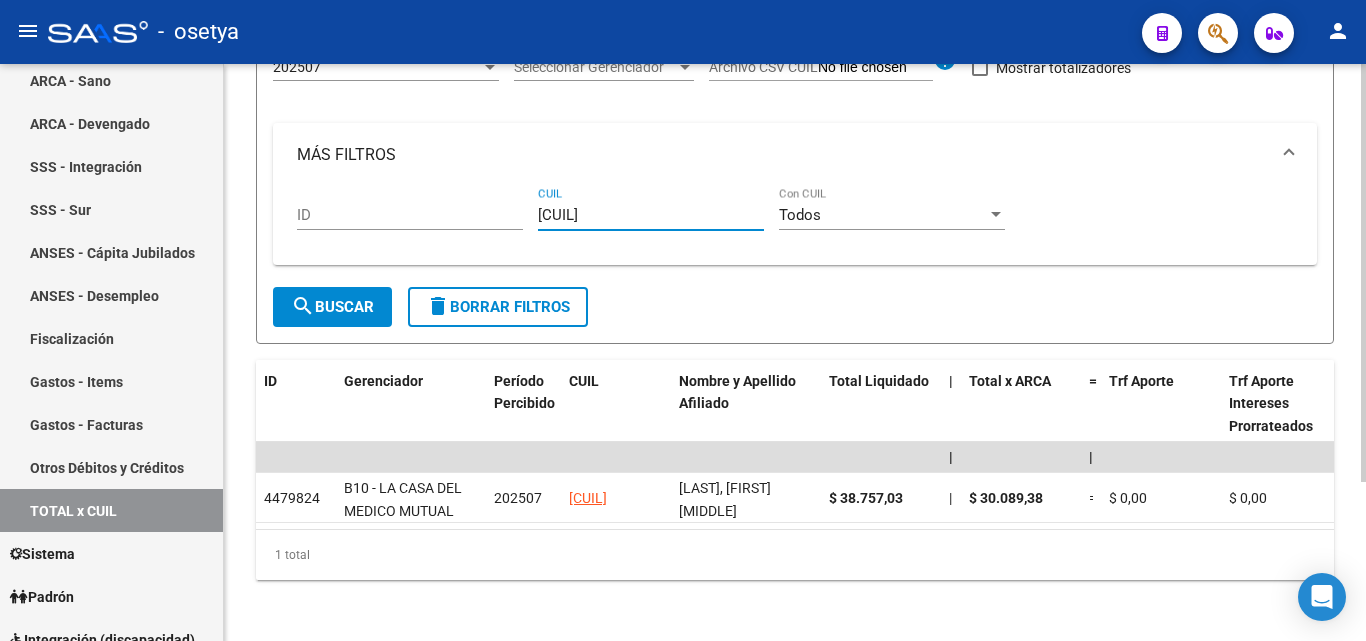type on "27-30112405-3" 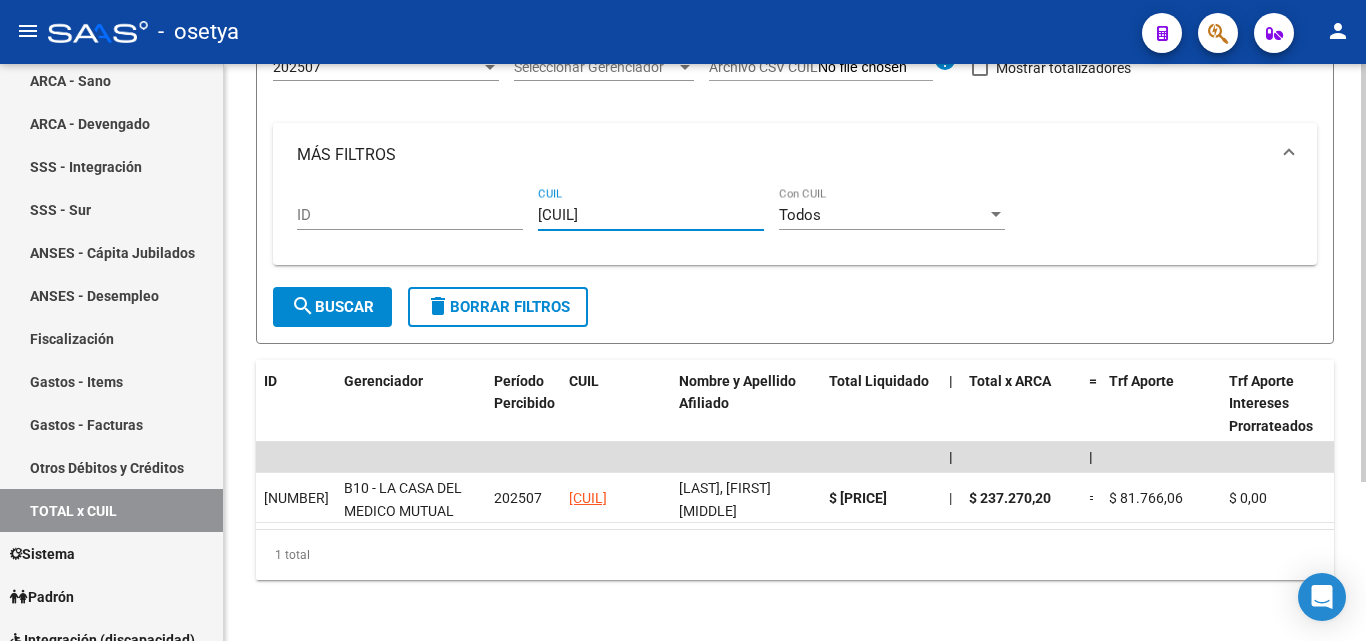 type on "23-41636603-9" 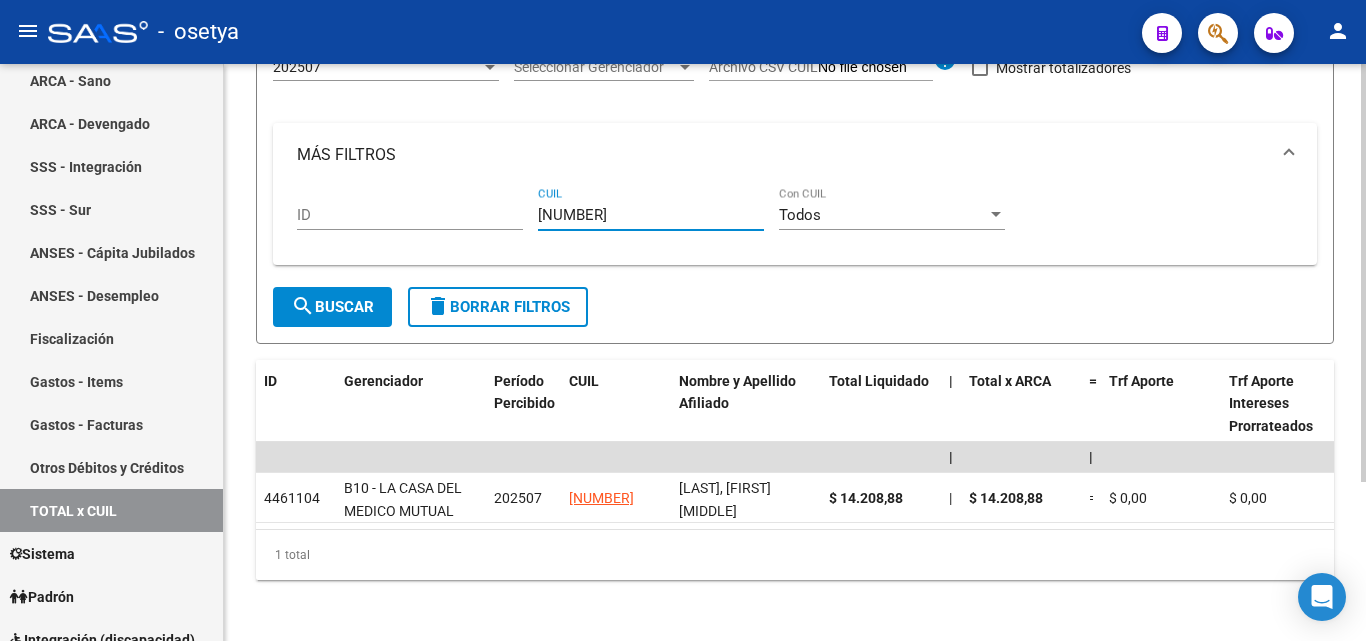 type on "20-31487960-1" 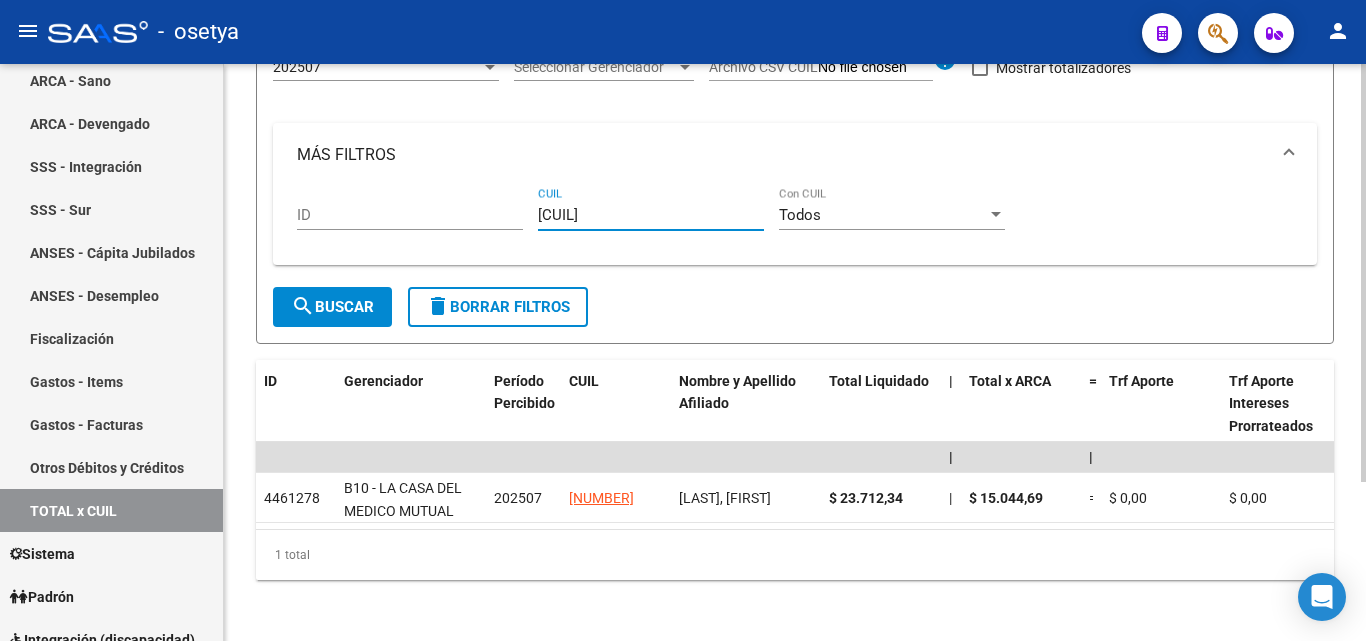 drag, startPoint x: 646, startPoint y: 212, endPoint x: 544, endPoint y: 217, distance: 102.122475 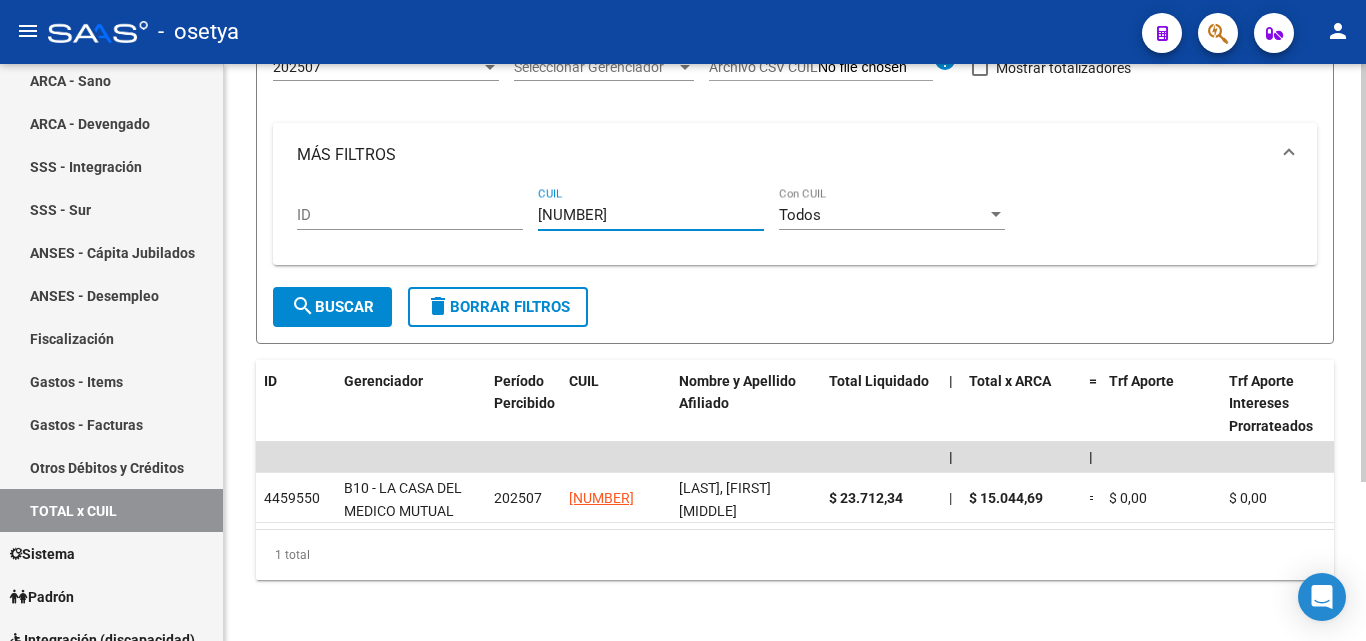 type on "20-27093580-0" 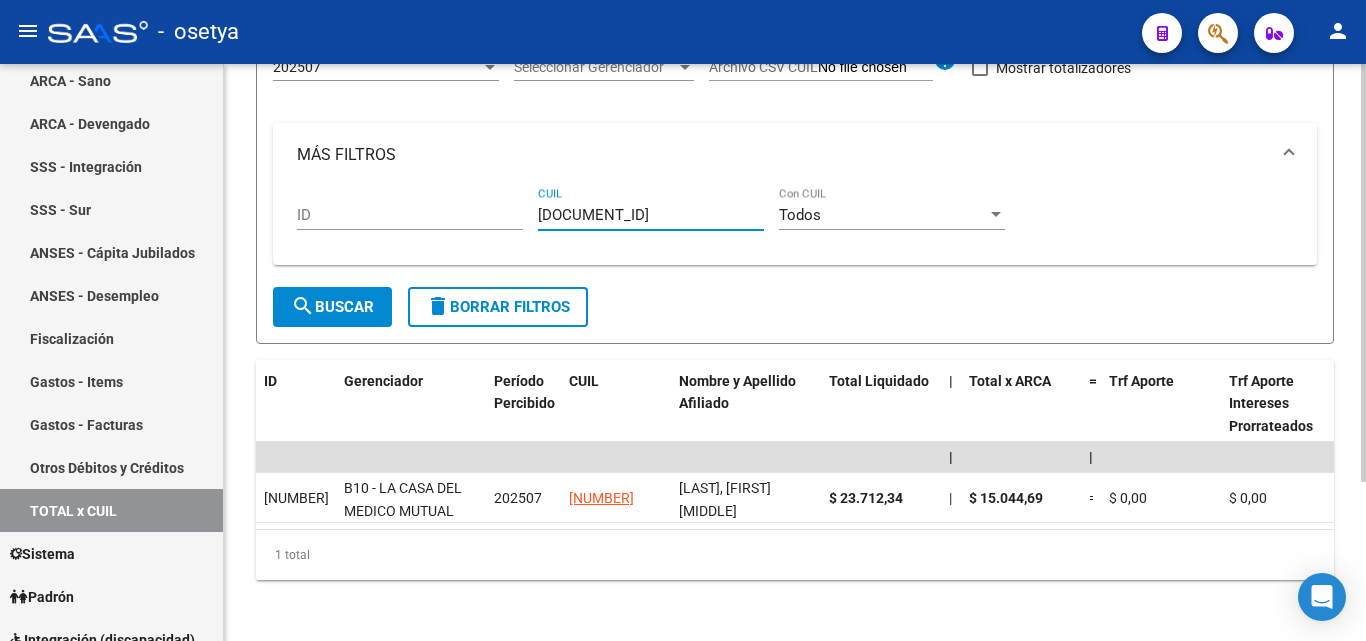 type 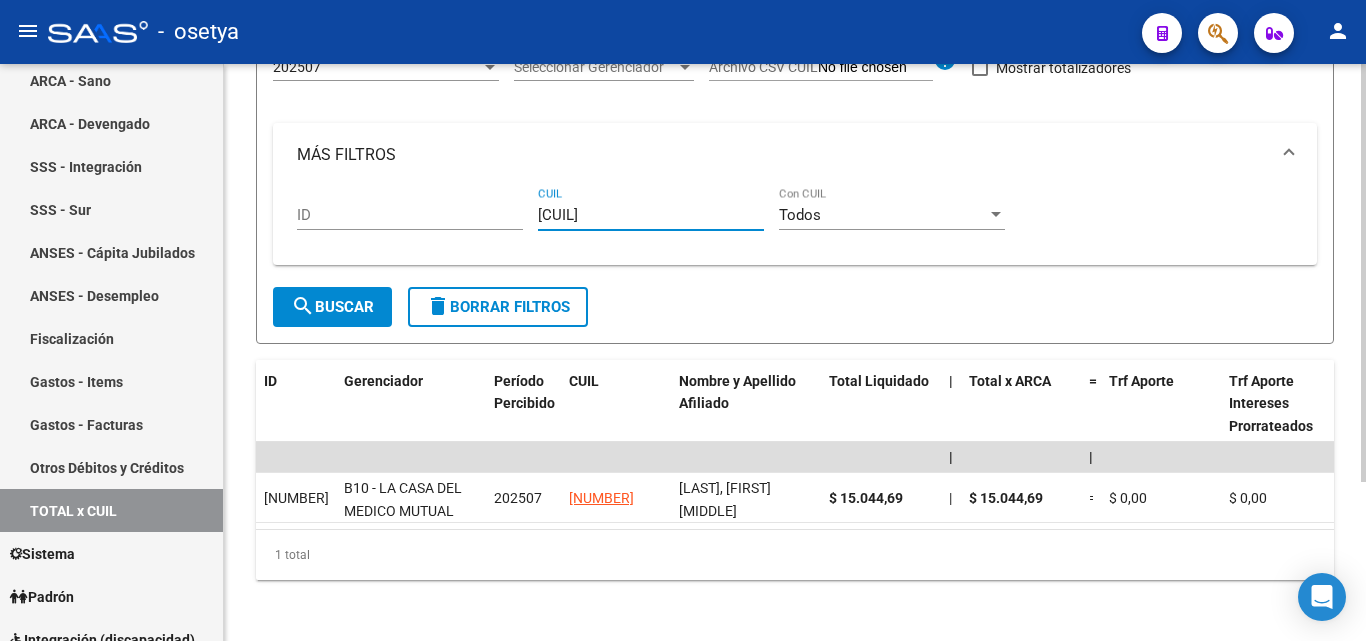 drag, startPoint x: 642, startPoint y: 218, endPoint x: 539, endPoint y: 221, distance: 103.04368 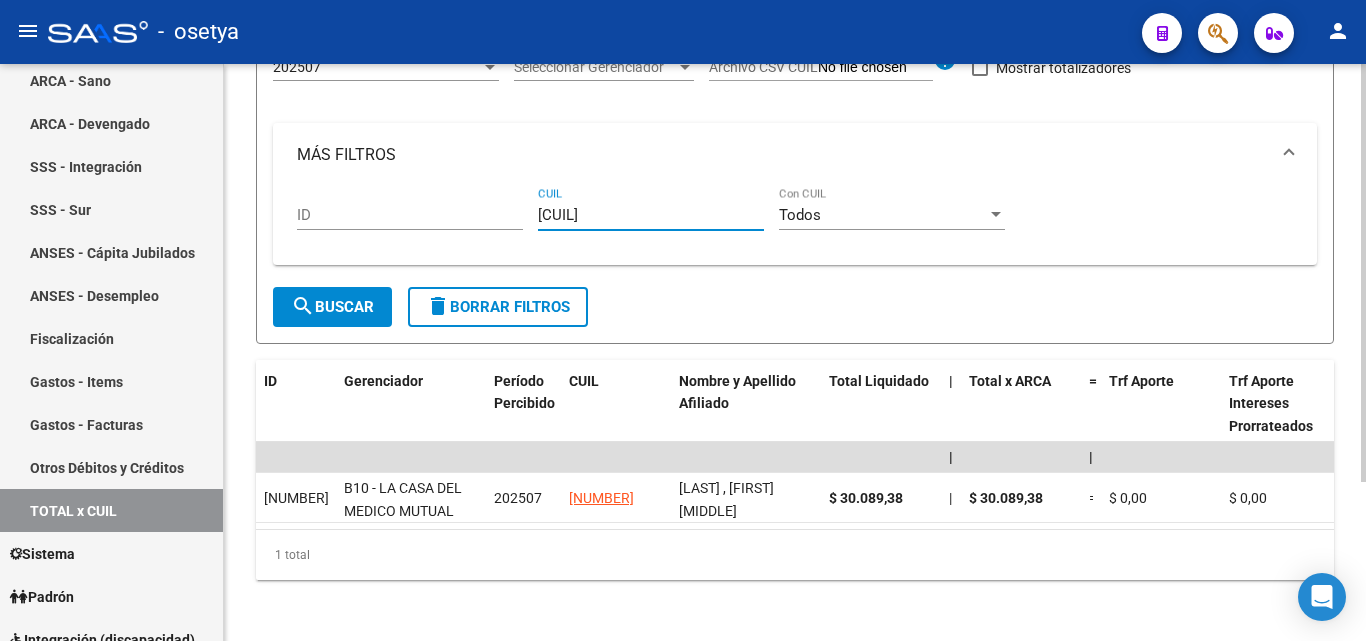 drag, startPoint x: 657, startPoint y: 206, endPoint x: 540, endPoint y: 213, distance: 117.20921 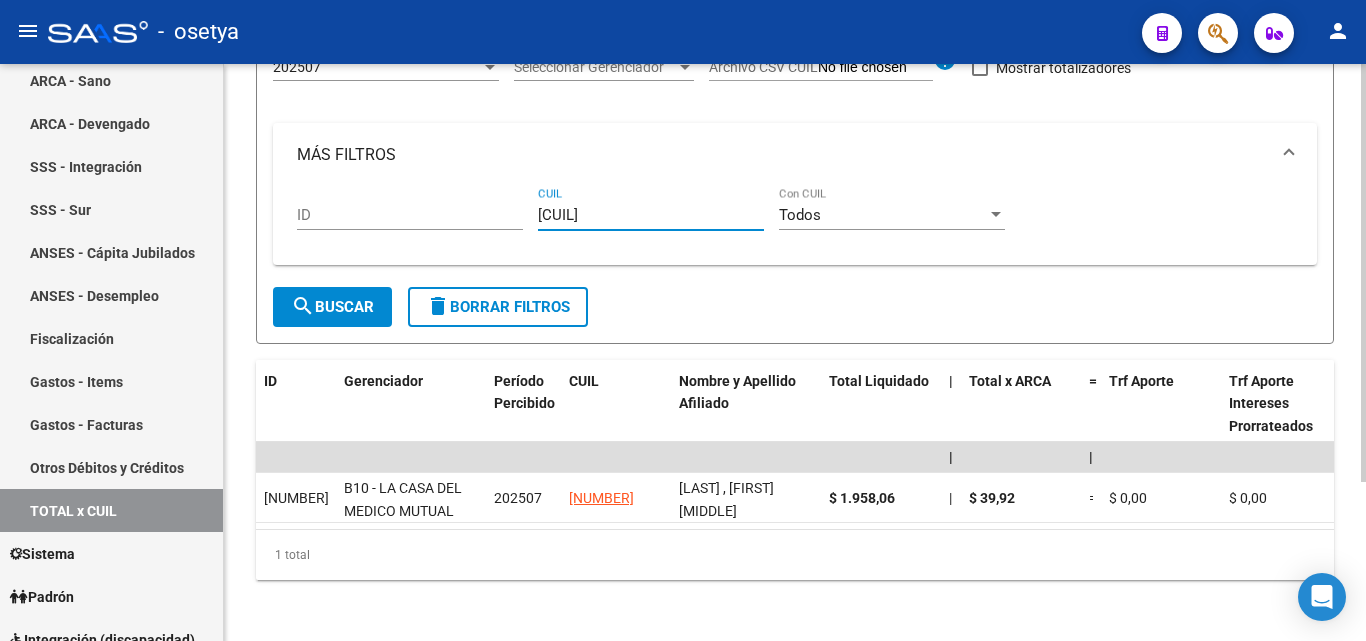 drag, startPoint x: 637, startPoint y: 216, endPoint x: 522, endPoint y: 217, distance: 115.00435 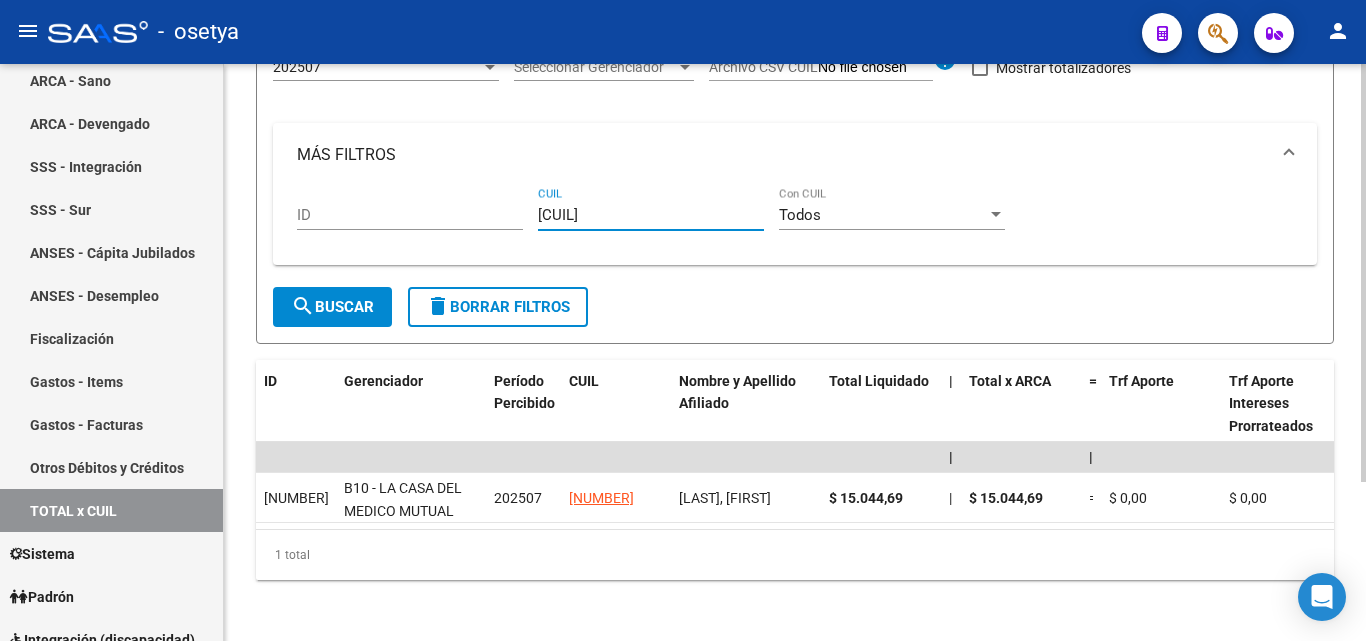 drag, startPoint x: 650, startPoint y: 218, endPoint x: 533, endPoint y: 218, distance: 117 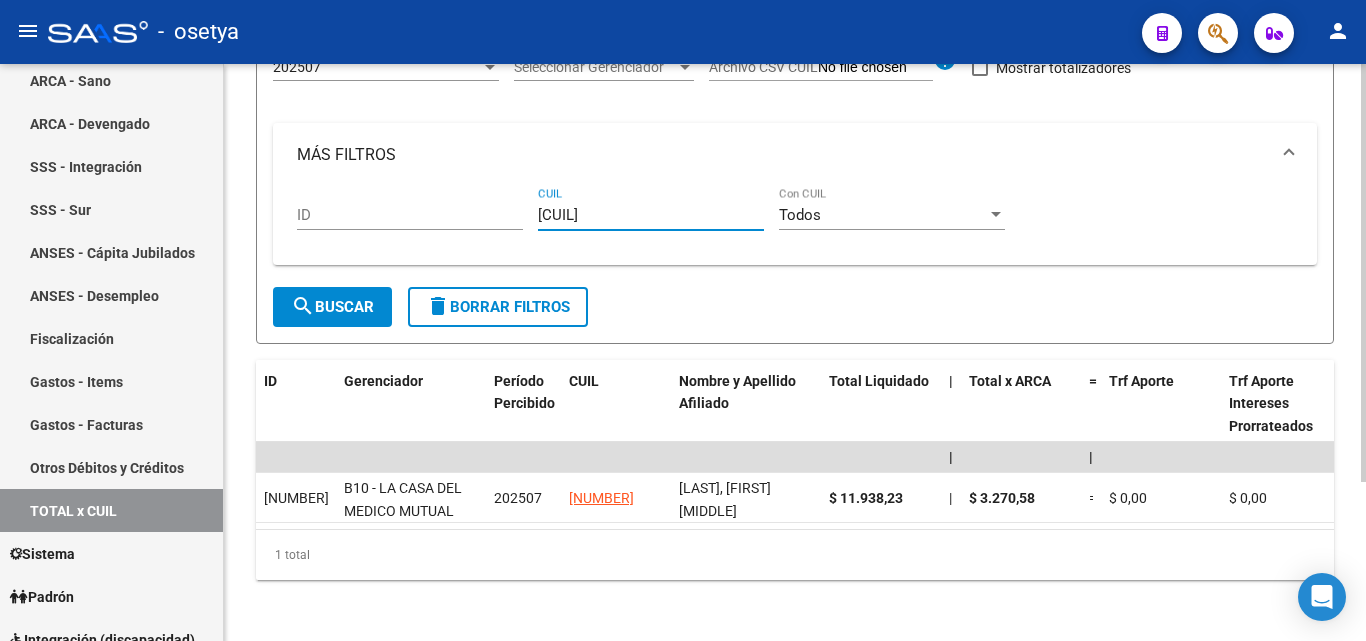 drag, startPoint x: 647, startPoint y: 216, endPoint x: 528, endPoint y: 211, distance: 119.104996 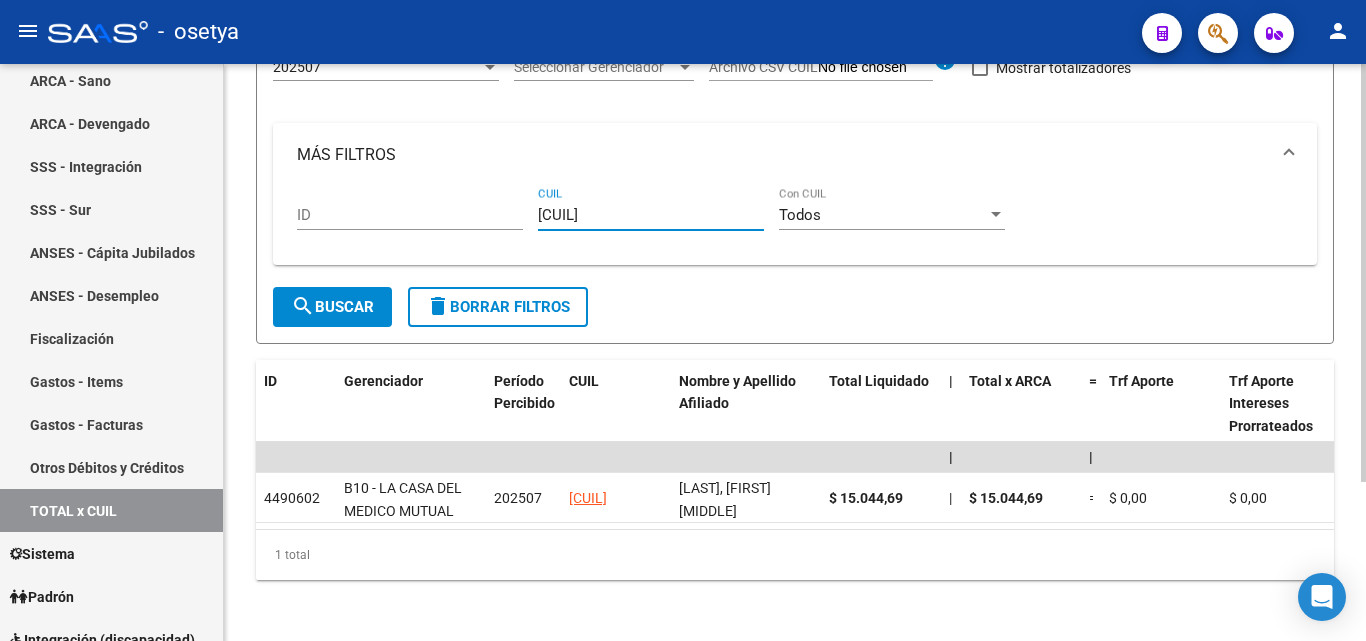 drag, startPoint x: 583, startPoint y: 219, endPoint x: 524, endPoint y: 220, distance: 59.008472 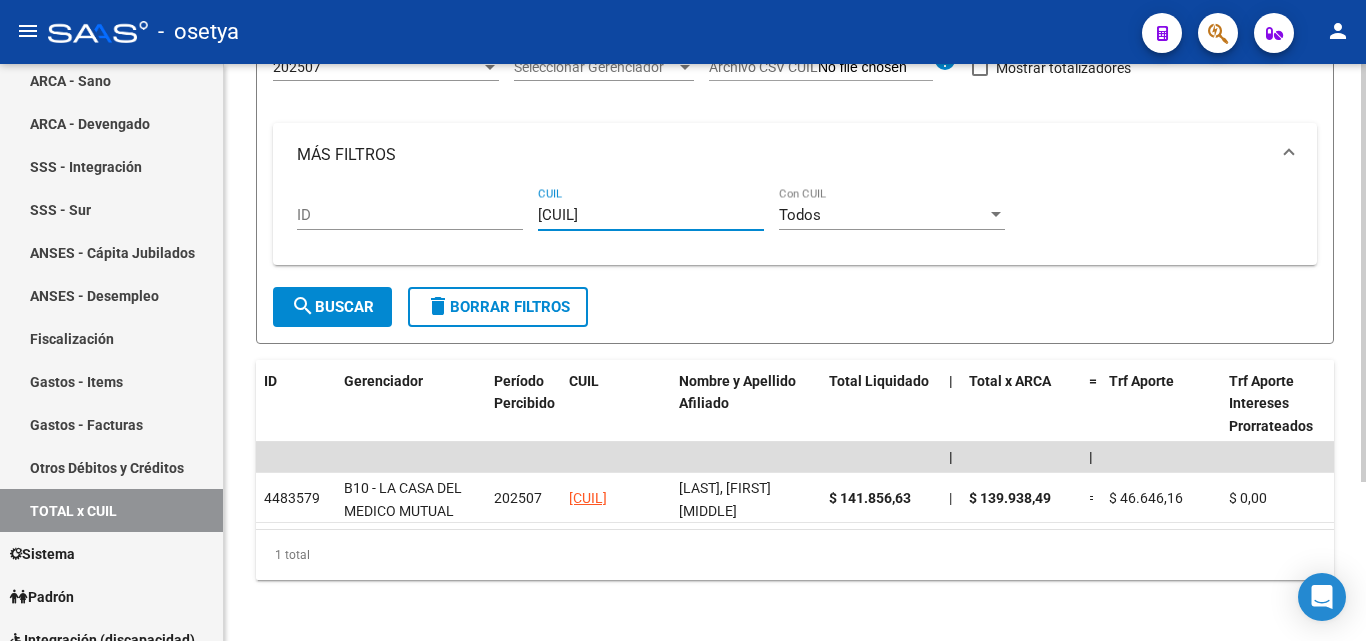 drag, startPoint x: 650, startPoint y: 216, endPoint x: 493, endPoint y: 217, distance: 157.00319 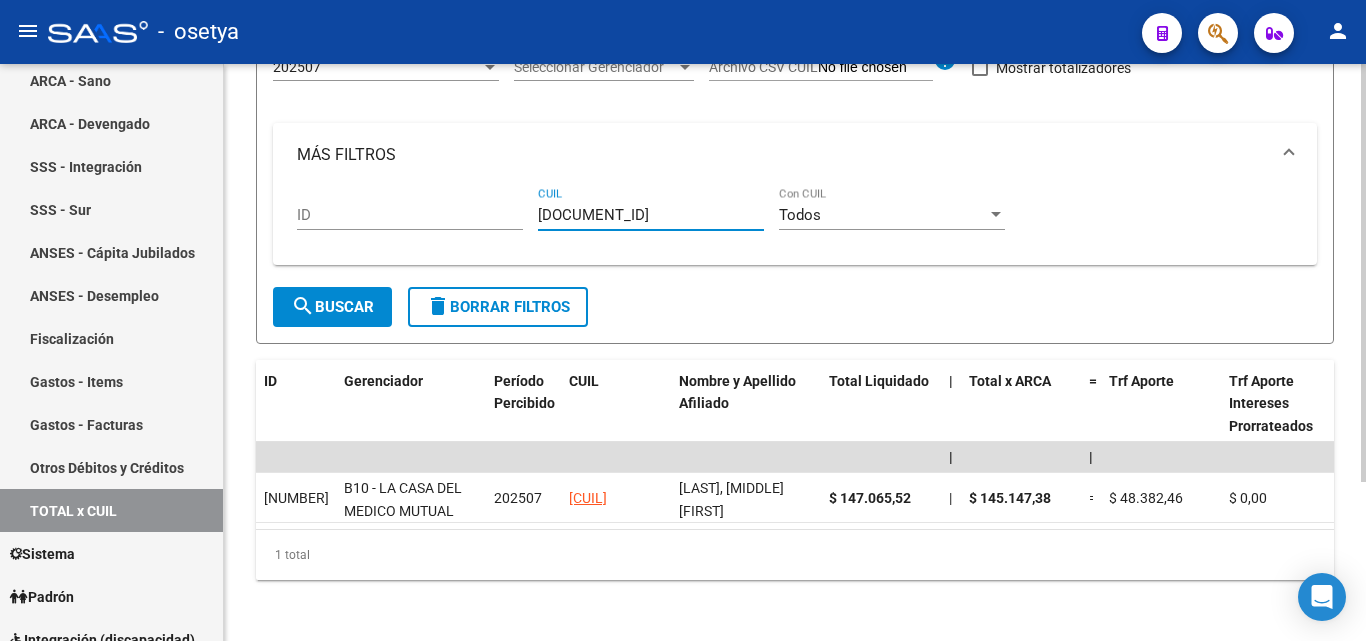 drag, startPoint x: 639, startPoint y: 218, endPoint x: 507, endPoint y: 220, distance: 132.01515 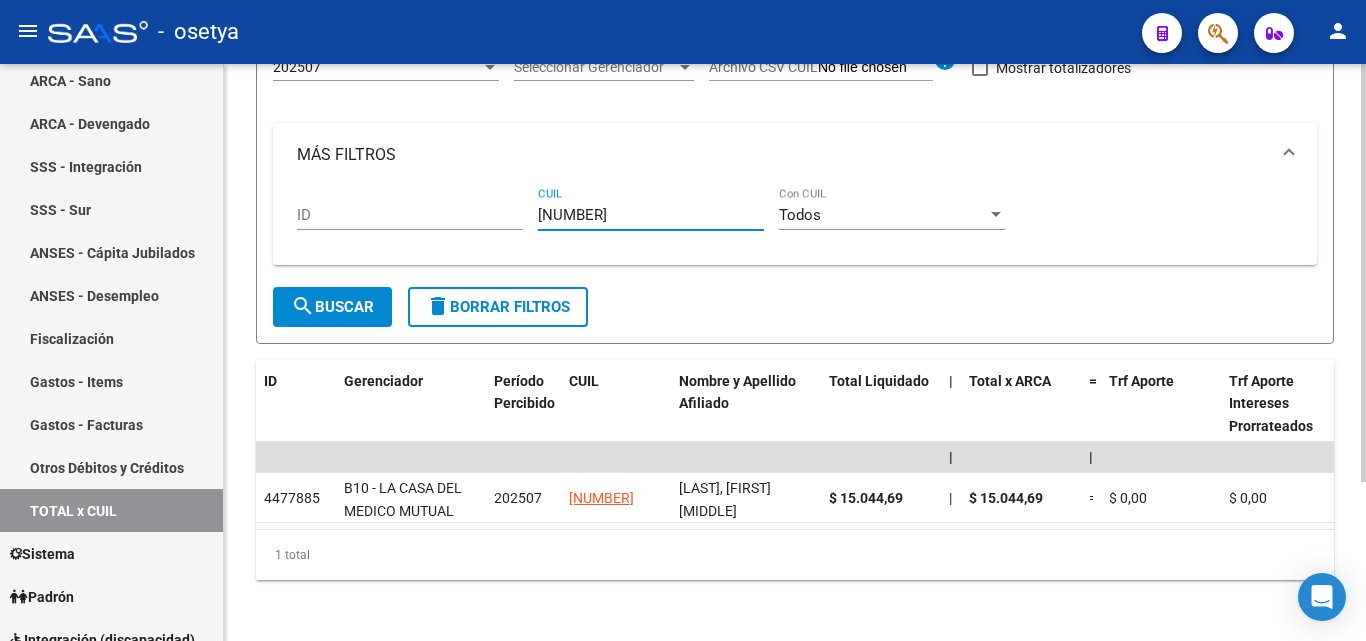 drag, startPoint x: 645, startPoint y: 211, endPoint x: 536, endPoint y: 214, distance: 109.041275 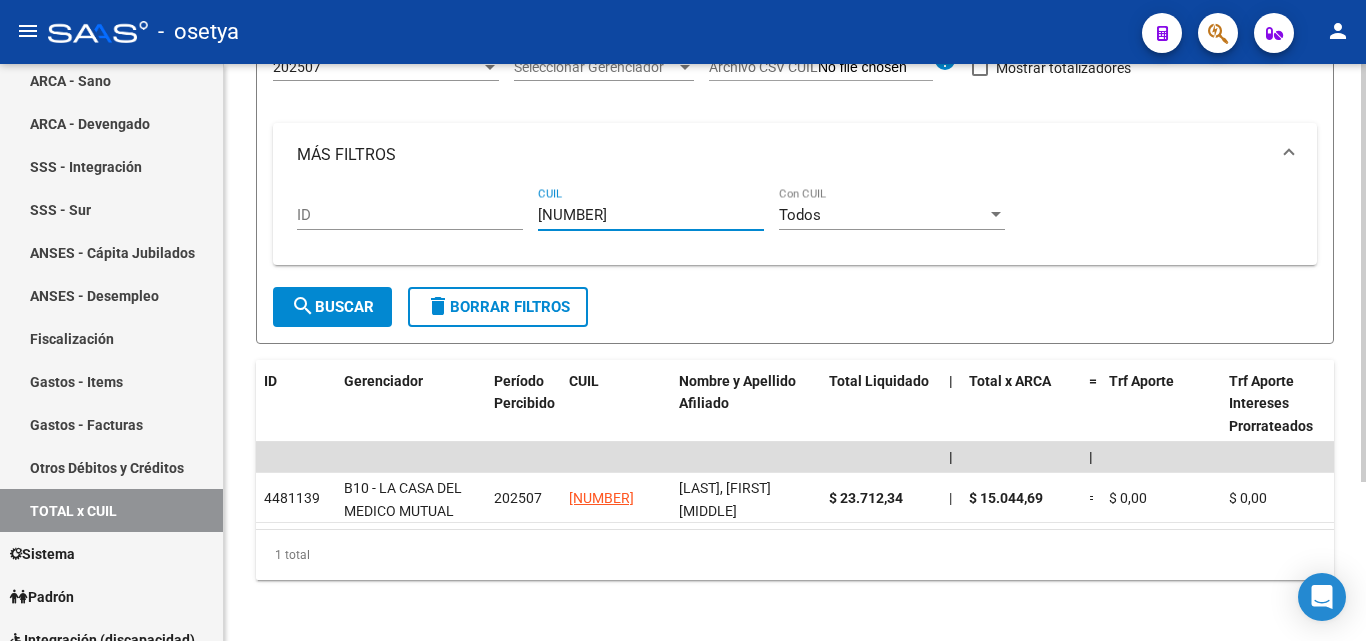 drag, startPoint x: 647, startPoint y: 212, endPoint x: 535, endPoint y: 215, distance: 112.04017 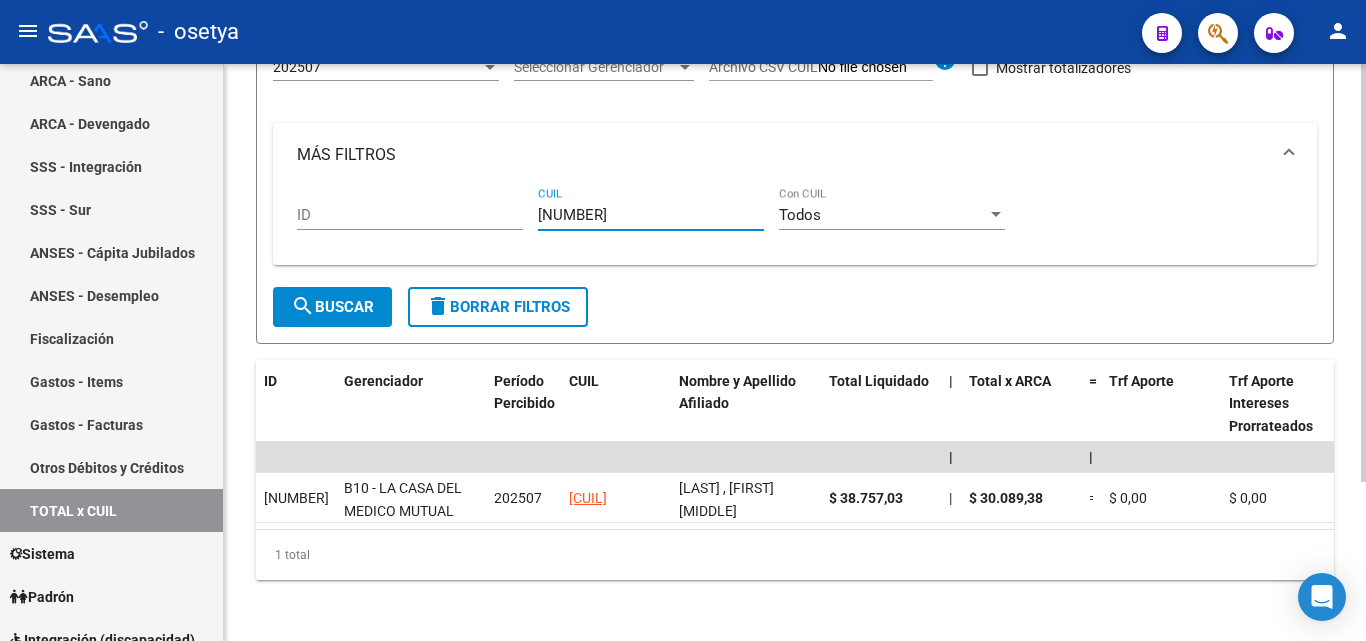 drag, startPoint x: 648, startPoint y: 220, endPoint x: 533, endPoint y: 221, distance: 115.00435 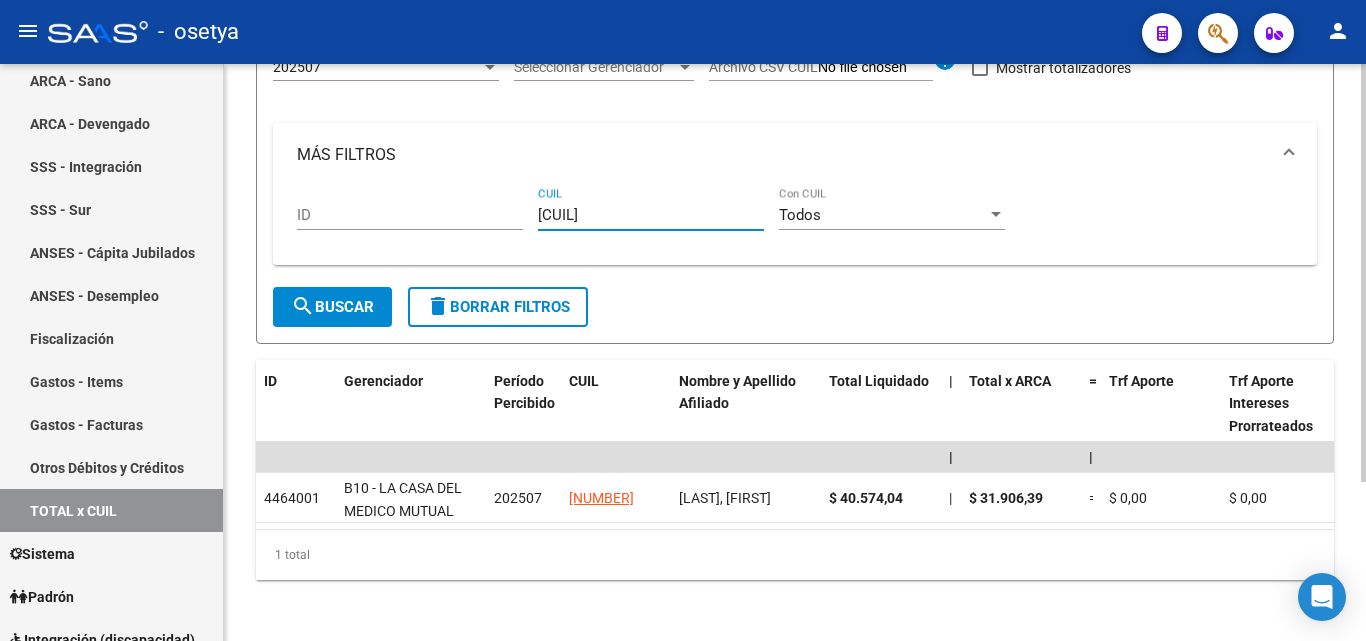 drag, startPoint x: 636, startPoint y: 215, endPoint x: 505, endPoint y: 217, distance: 131.01526 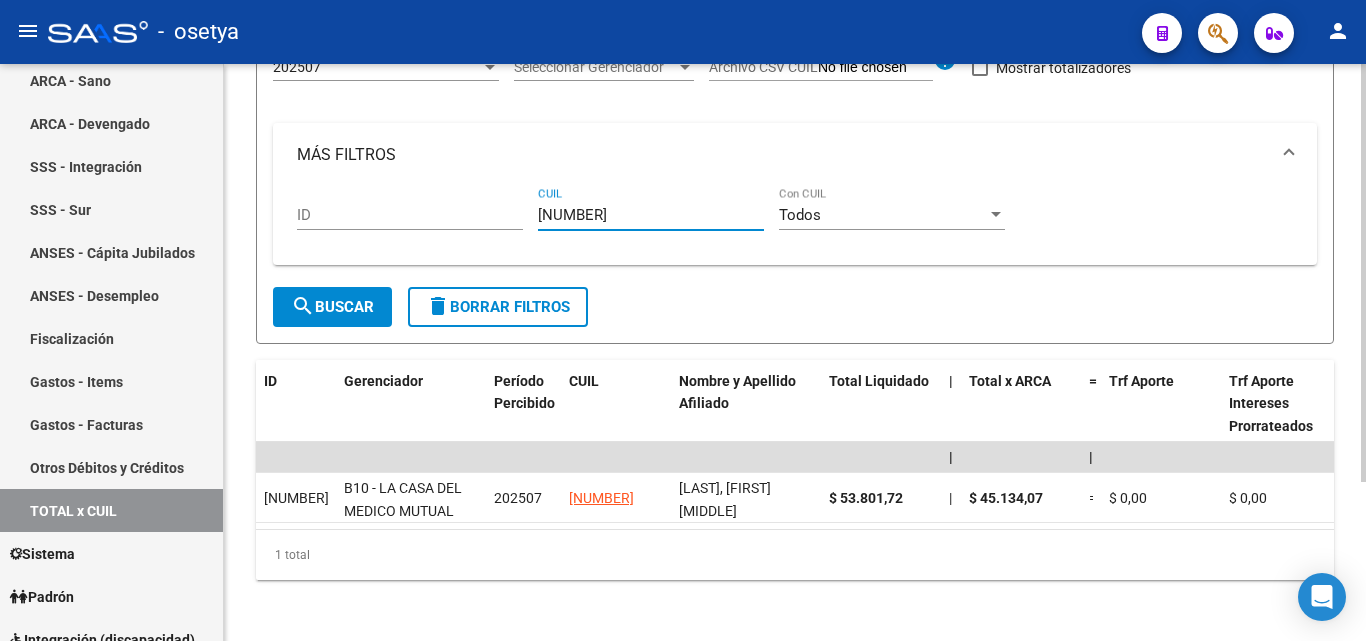 drag, startPoint x: 608, startPoint y: 222, endPoint x: 530, endPoint y: 222, distance: 78 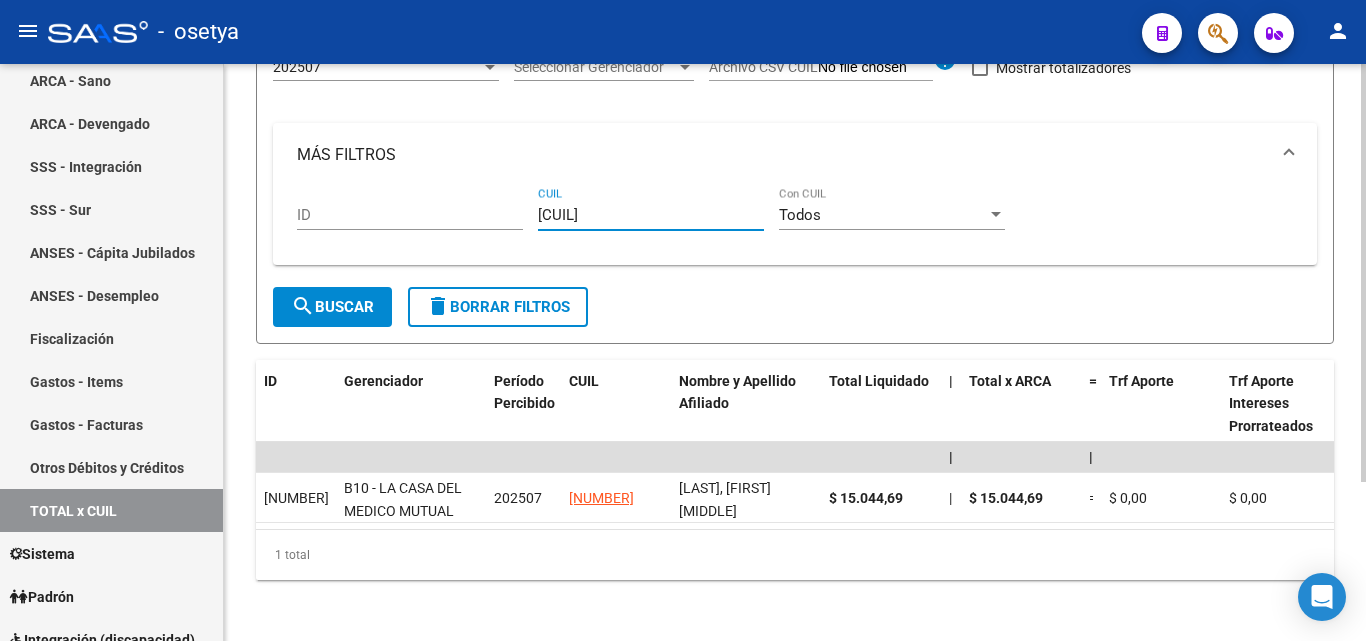 drag, startPoint x: 648, startPoint y: 215, endPoint x: 521, endPoint y: 215, distance: 127 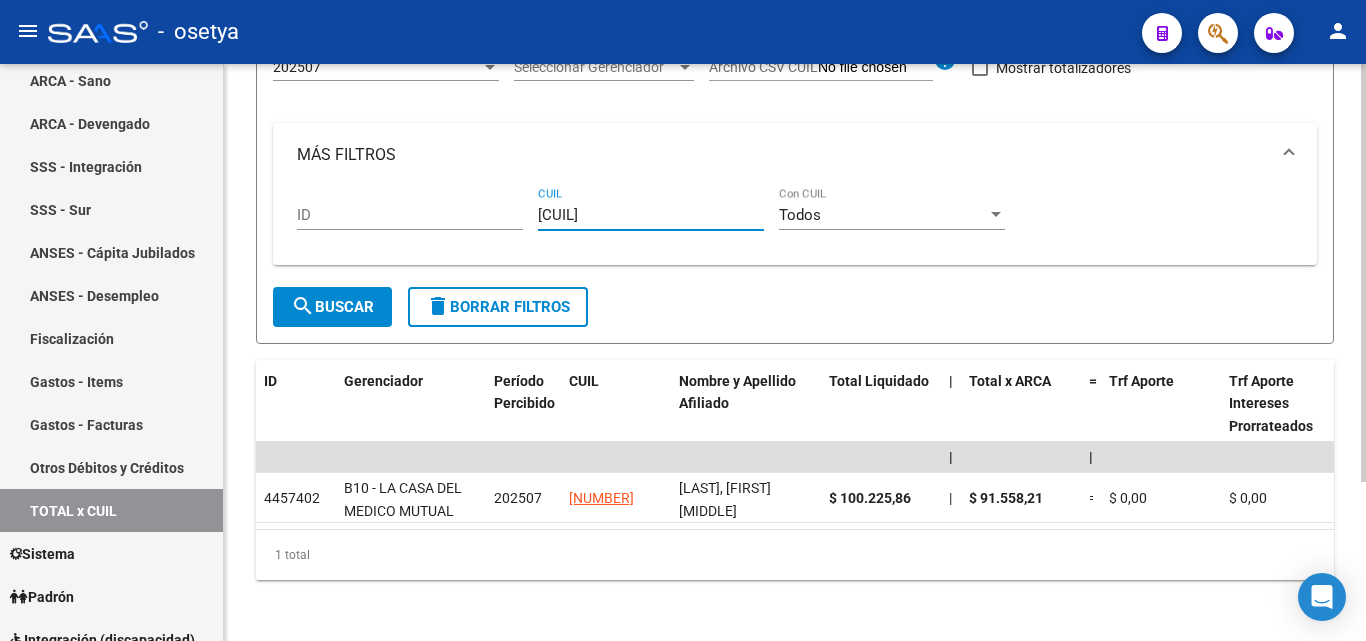 drag, startPoint x: 649, startPoint y: 214, endPoint x: 468, endPoint y: 207, distance: 181.13531 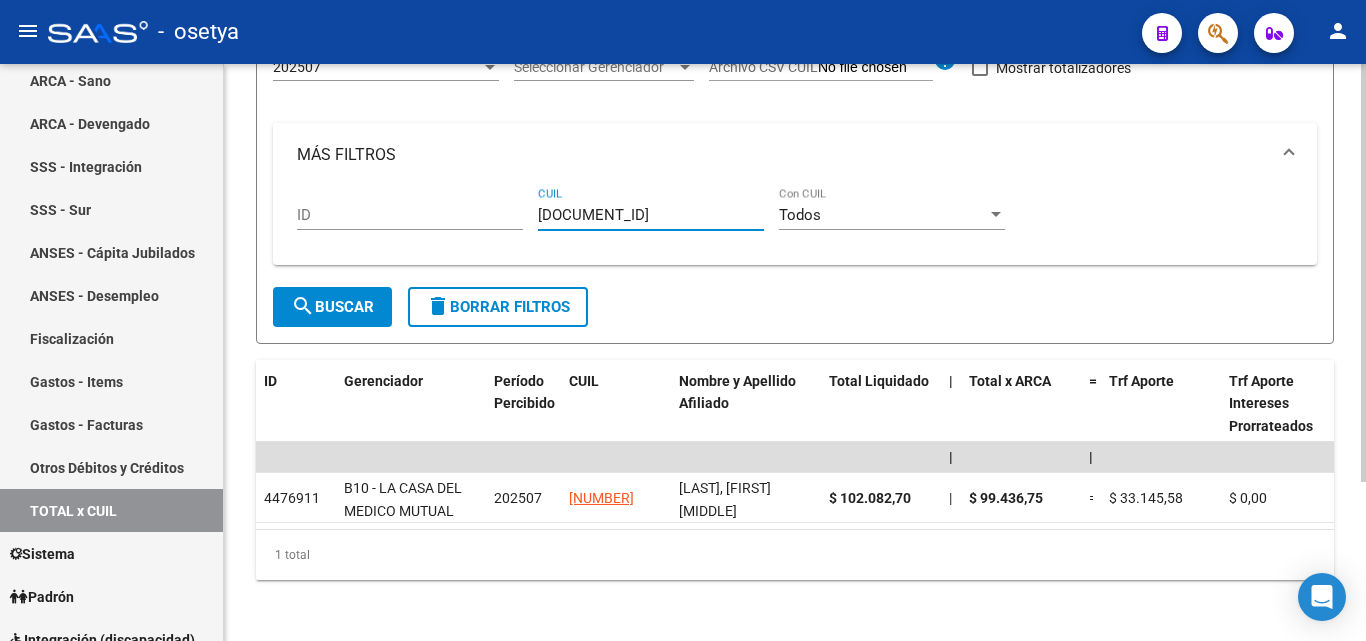 drag, startPoint x: 646, startPoint y: 211, endPoint x: 517, endPoint y: 214, distance: 129.03488 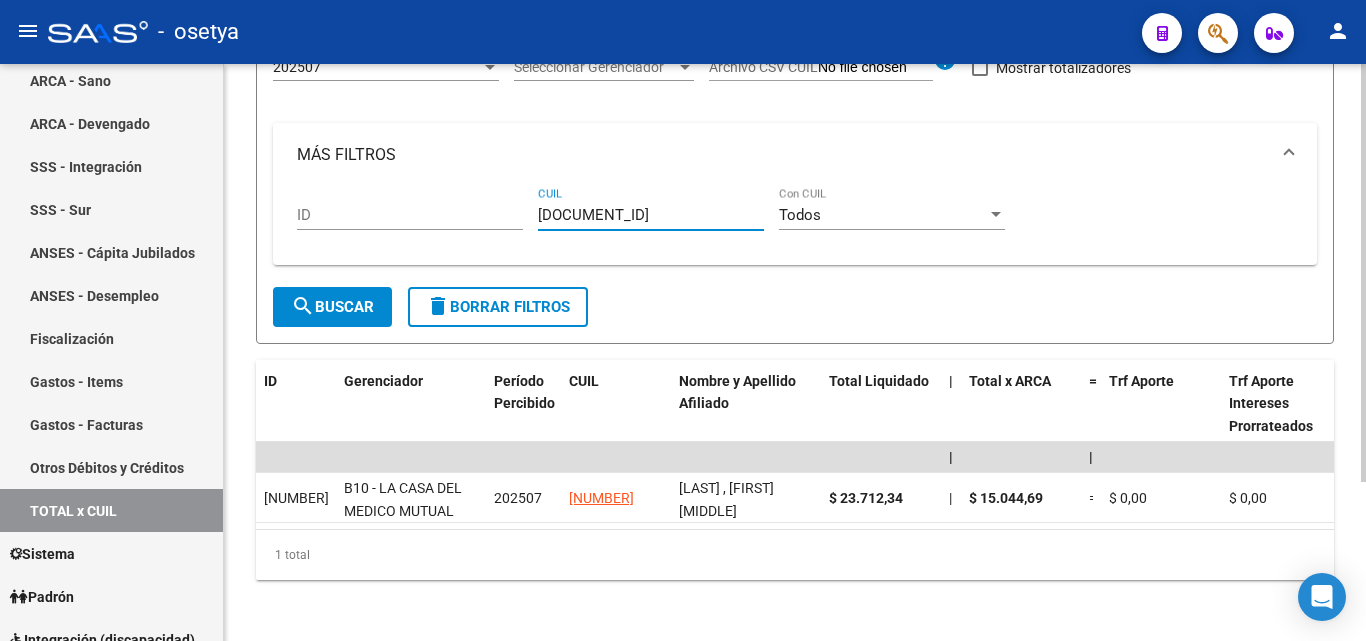 drag, startPoint x: 639, startPoint y: 220, endPoint x: 529, endPoint y: 222, distance: 110.01818 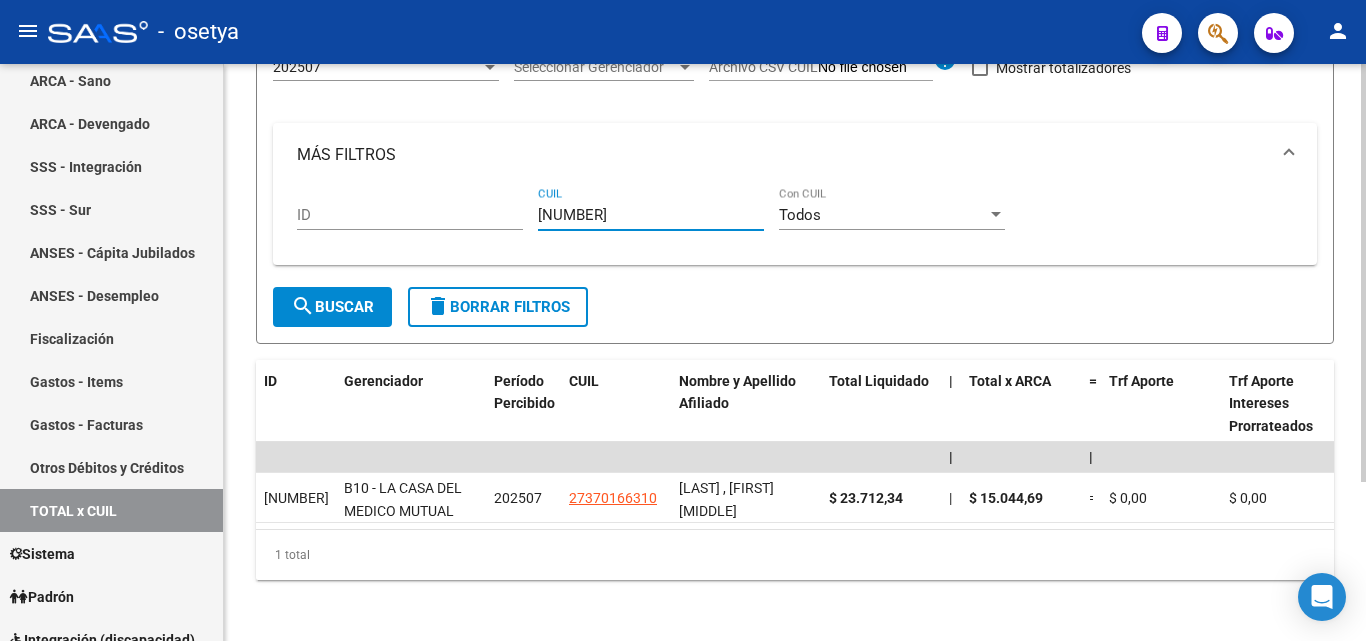 drag, startPoint x: 625, startPoint y: 219, endPoint x: 527, endPoint y: 221, distance: 98.02041 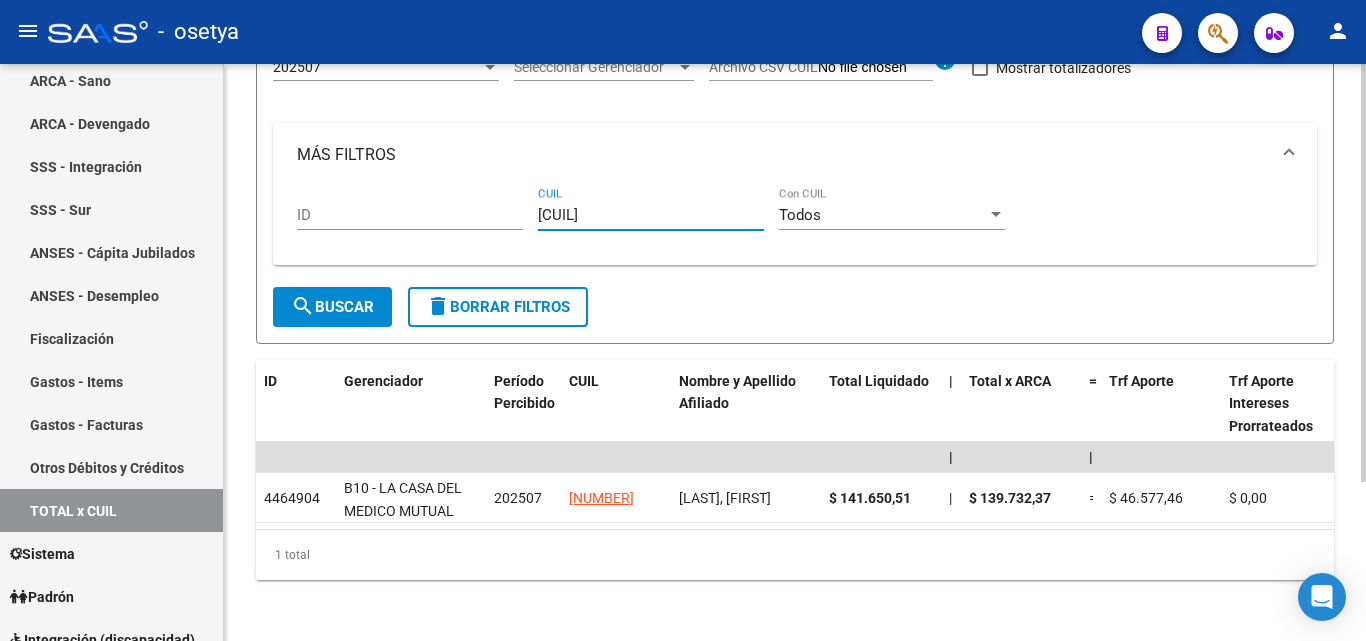 drag, startPoint x: 641, startPoint y: 215, endPoint x: 520, endPoint y: 217, distance: 121.016525 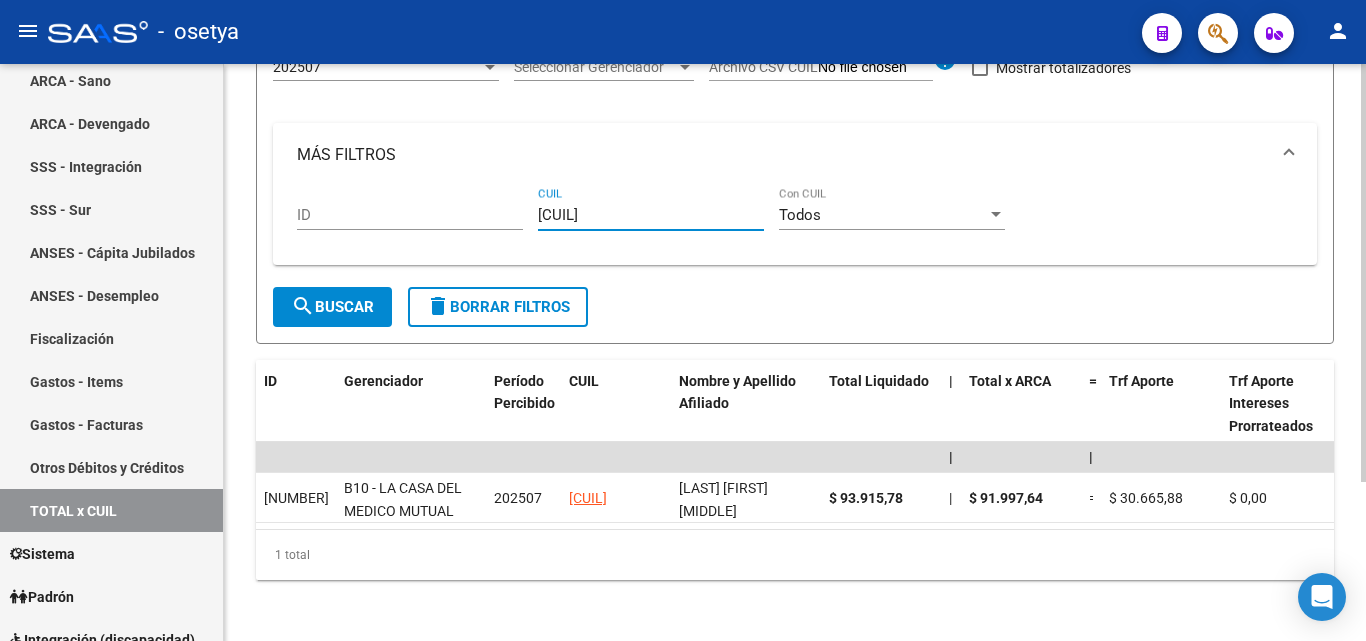 drag, startPoint x: 637, startPoint y: 221, endPoint x: 532, endPoint y: 221, distance: 105 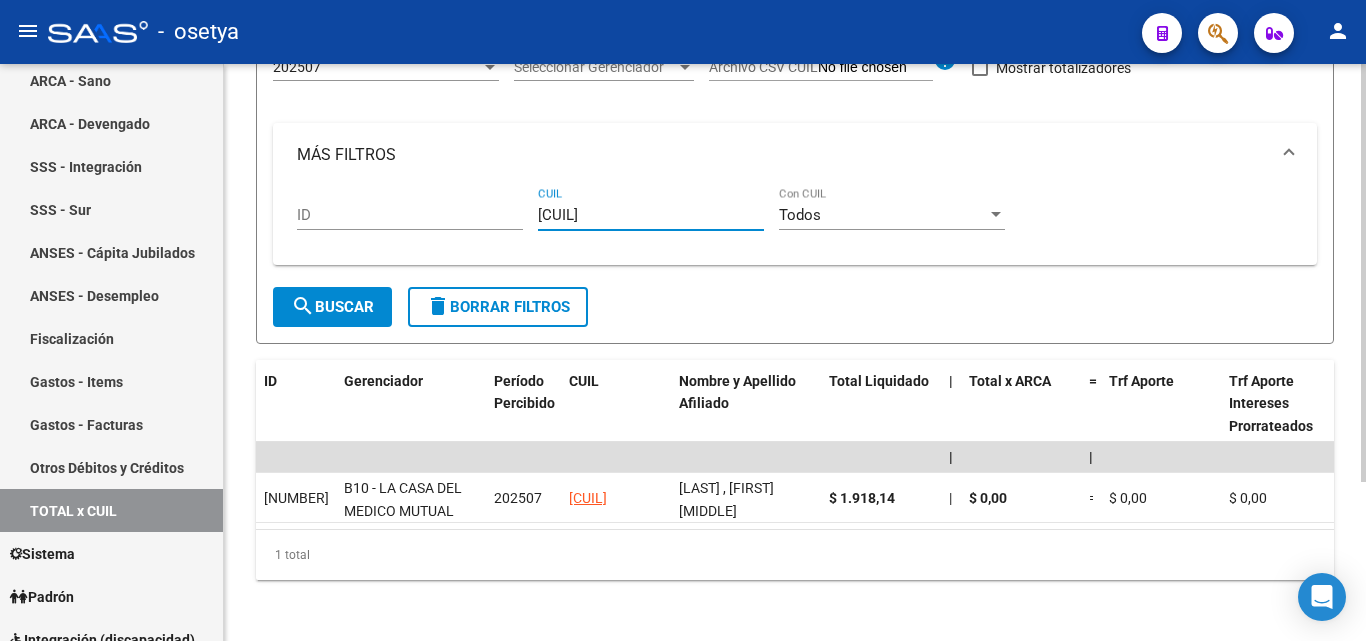 click on "27-45057839-3" at bounding box center (651, 215) 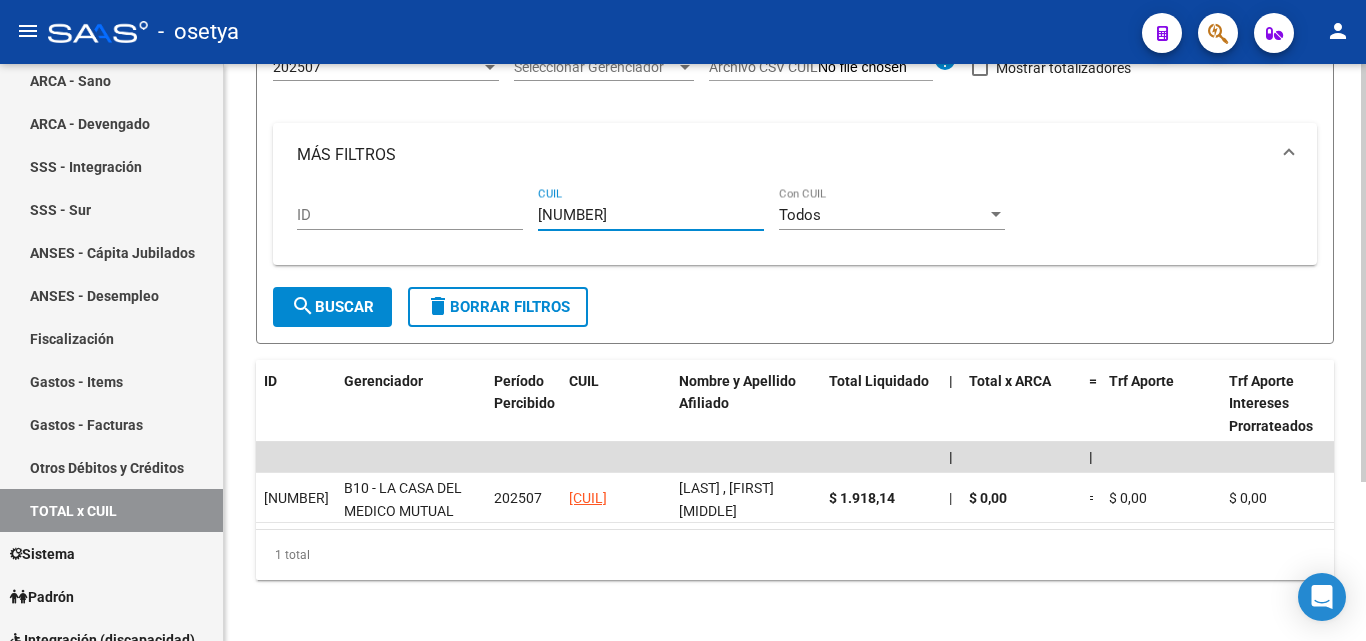 drag, startPoint x: 651, startPoint y: 214, endPoint x: 495, endPoint y: 213, distance: 156.0032 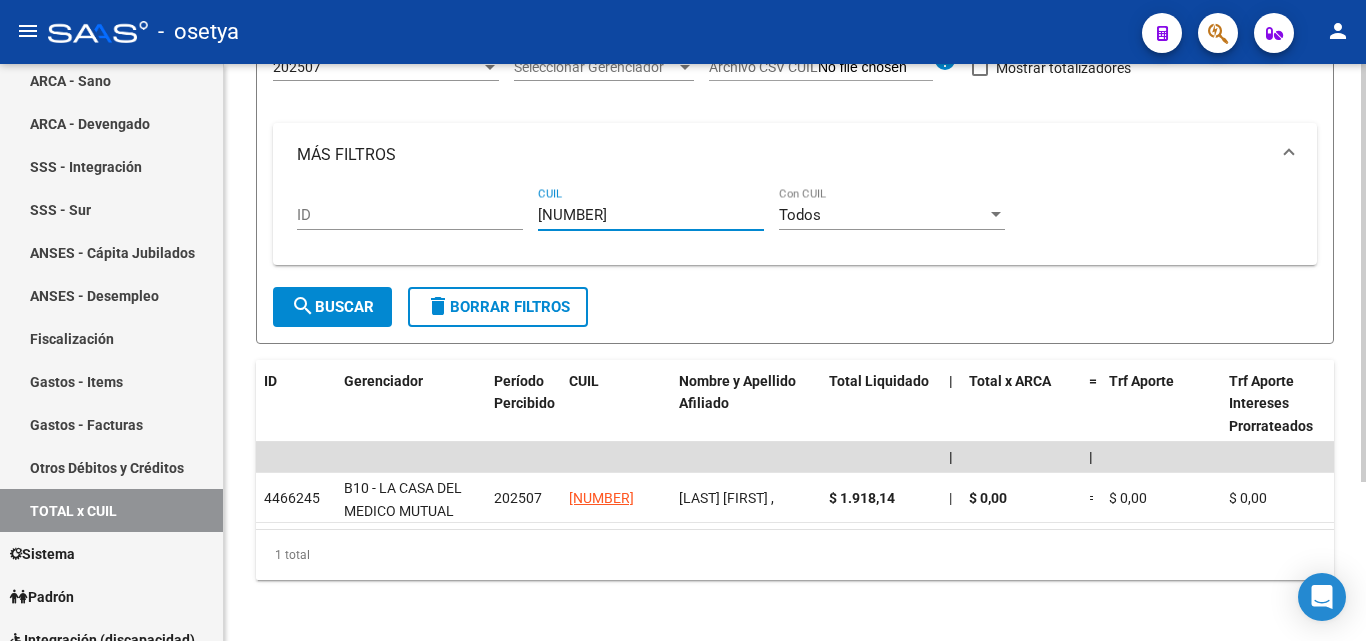 drag, startPoint x: 645, startPoint y: 219, endPoint x: 517, endPoint y: 222, distance: 128.03516 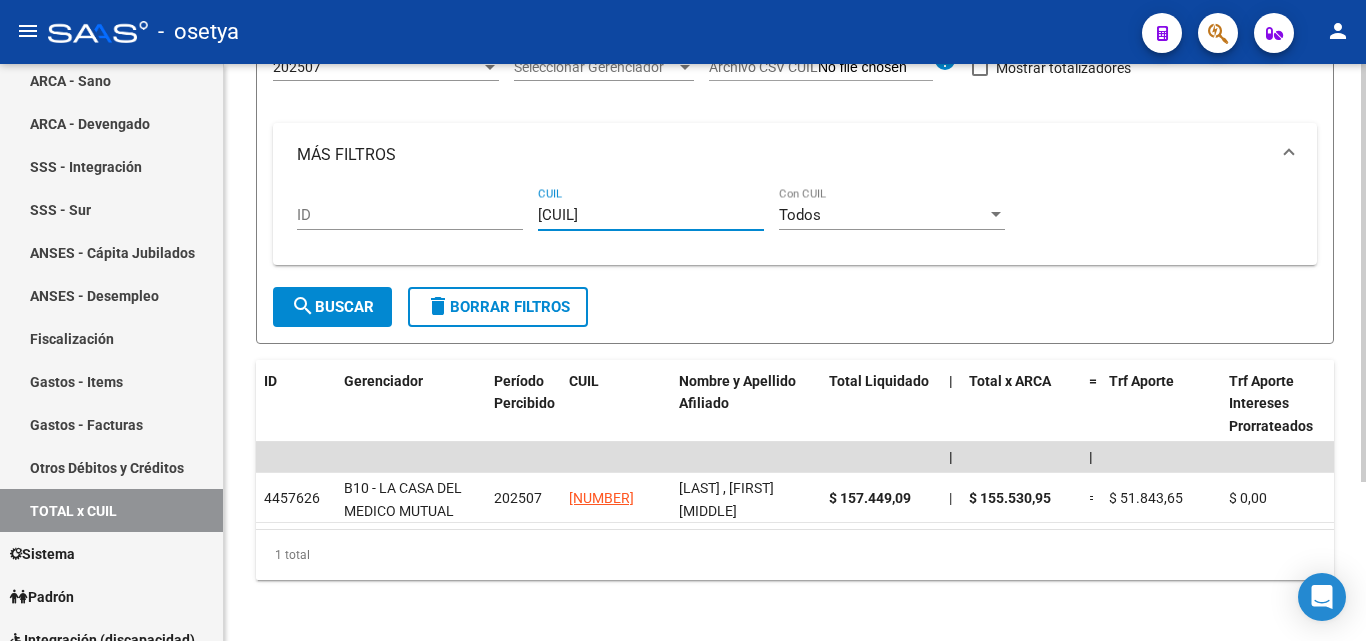 drag, startPoint x: 639, startPoint y: 221, endPoint x: 510, endPoint y: 220, distance: 129.00388 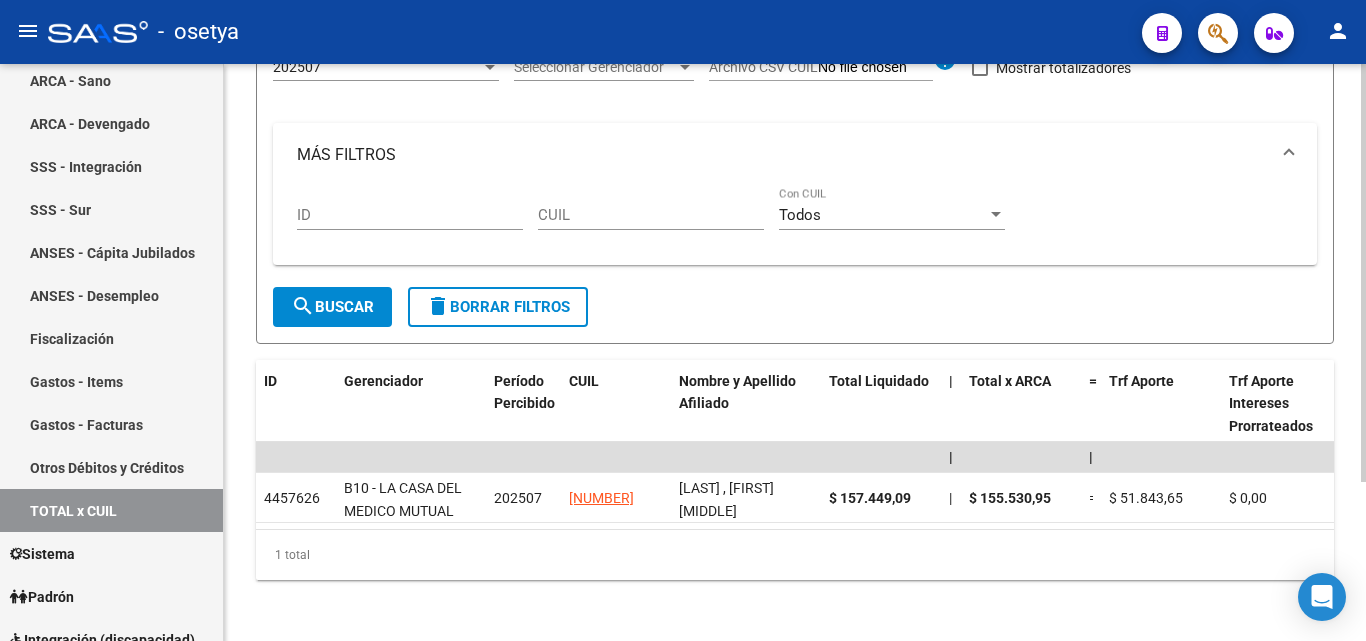 drag, startPoint x: 579, startPoint y: 204, endPoint x: 550, endPoint y: 211, distance: 29.832869 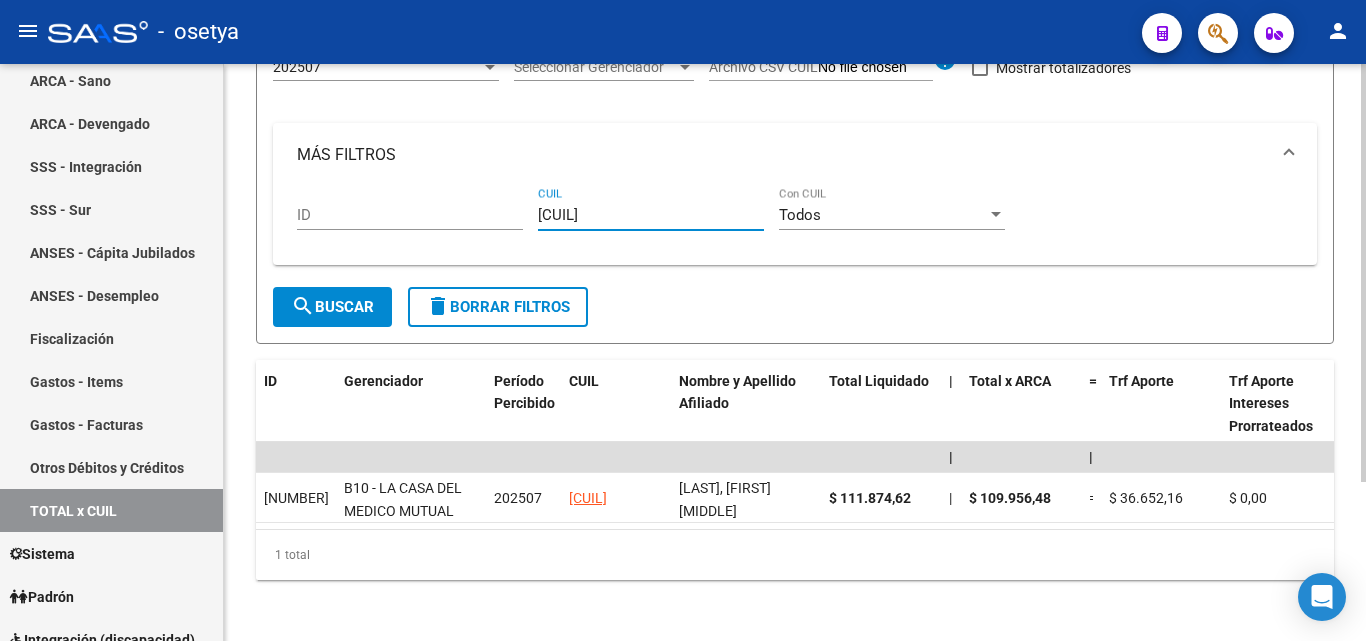 drag, startPoint x: 653, startPoint y: 215, endPoint x: 524, endPoint y: 223, distance: 129.24782 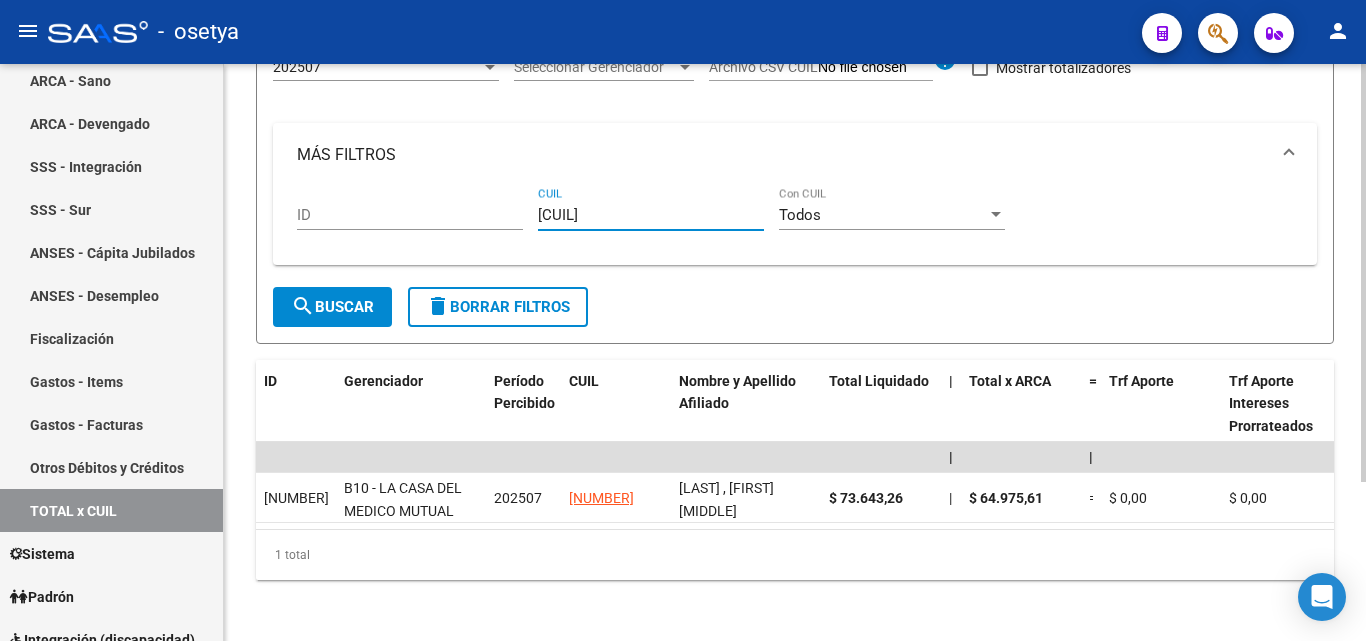drag, startPoint x: 651, startPoint y: 212, endPoint x: 539, endPoint y: 221, distance: 112.36102 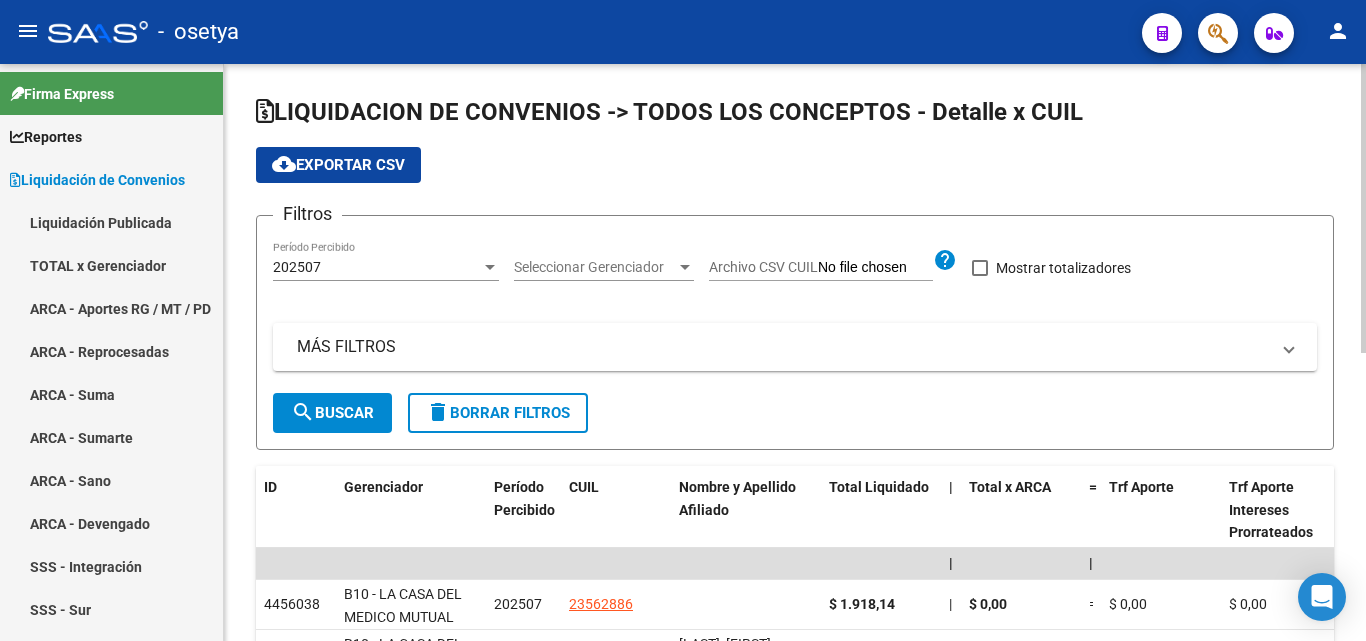 scroll, scrollTop: 0, scrollLeft: 0, axis: both 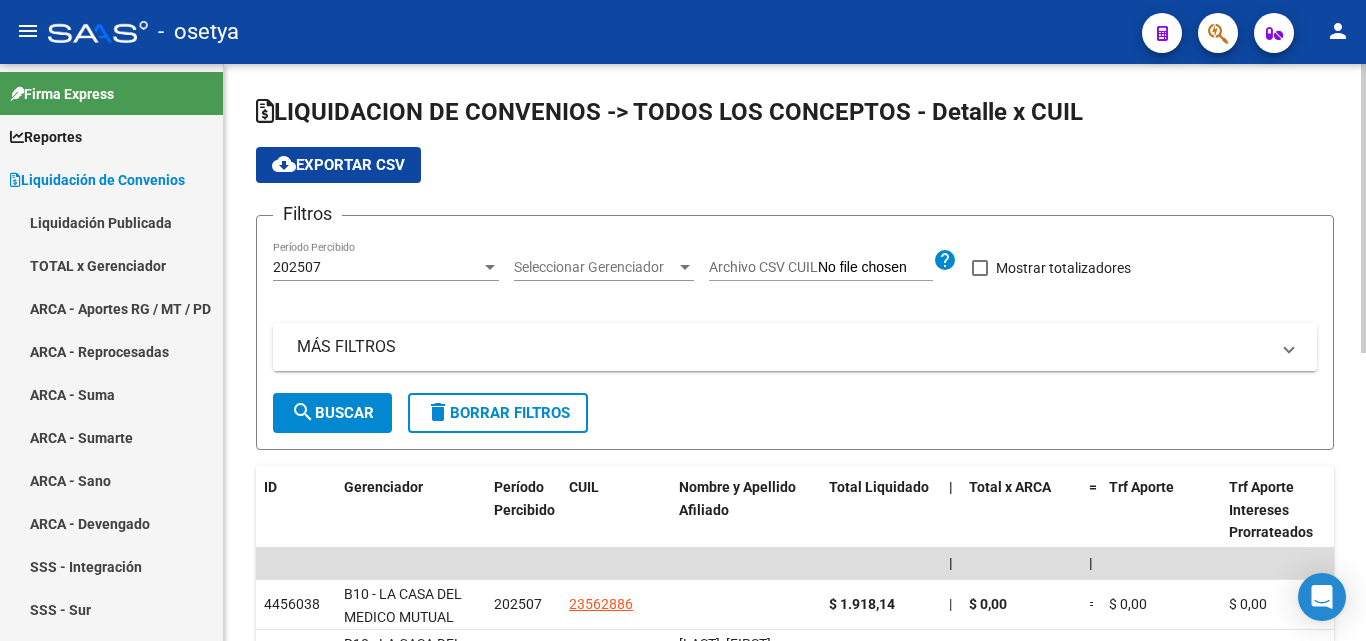 click on "MÁS FILTROS" at bounding box center (783, 347) 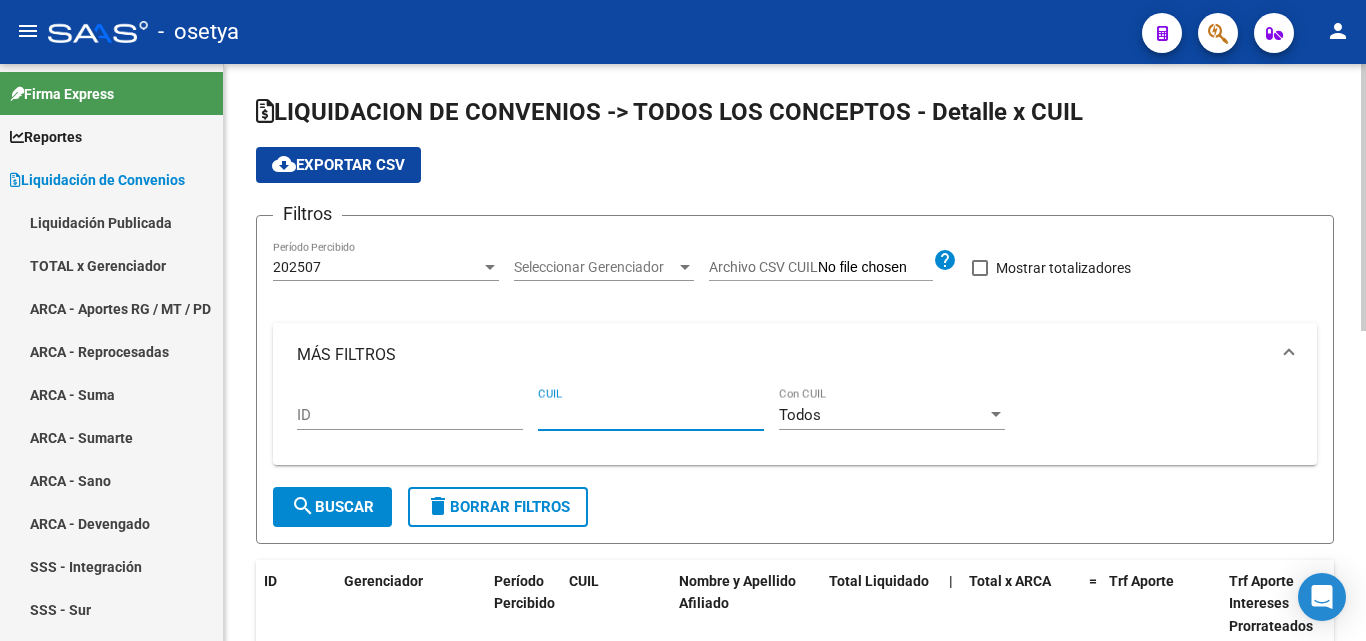 drag, startPoint x: 600, startPoint y: 397, endPoint x: 593, endPoint y: 411, distance: 15.652476 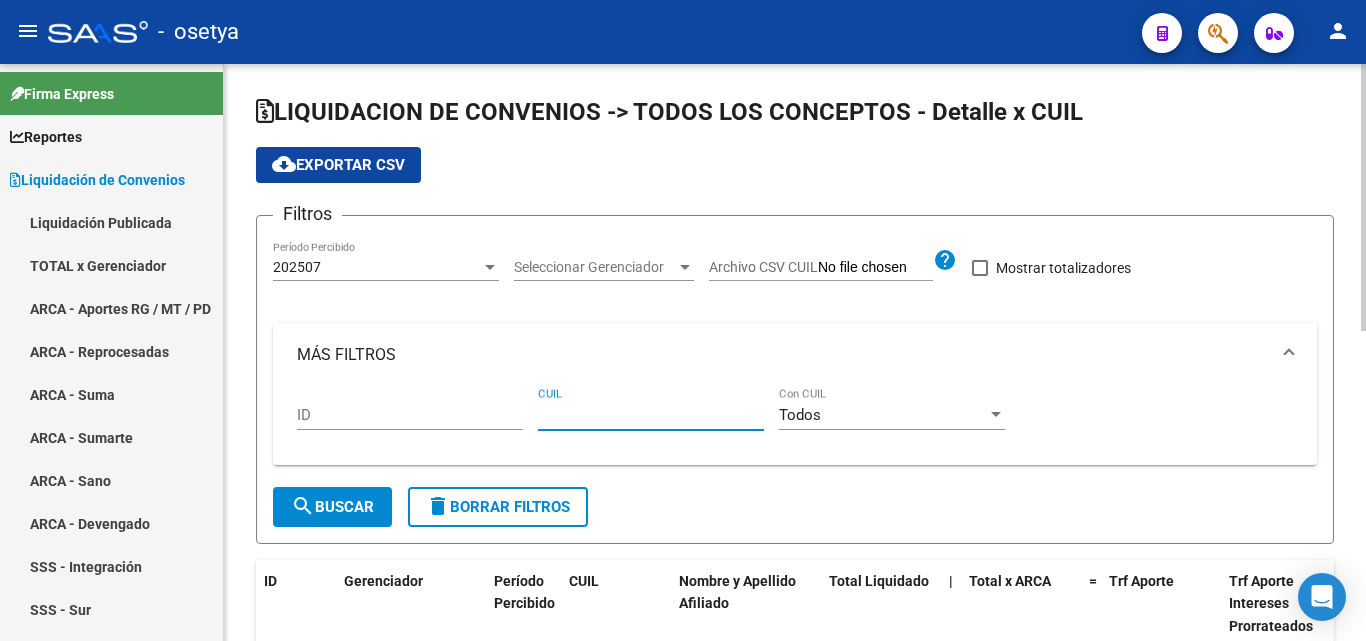 paste on "27-35634469-9" 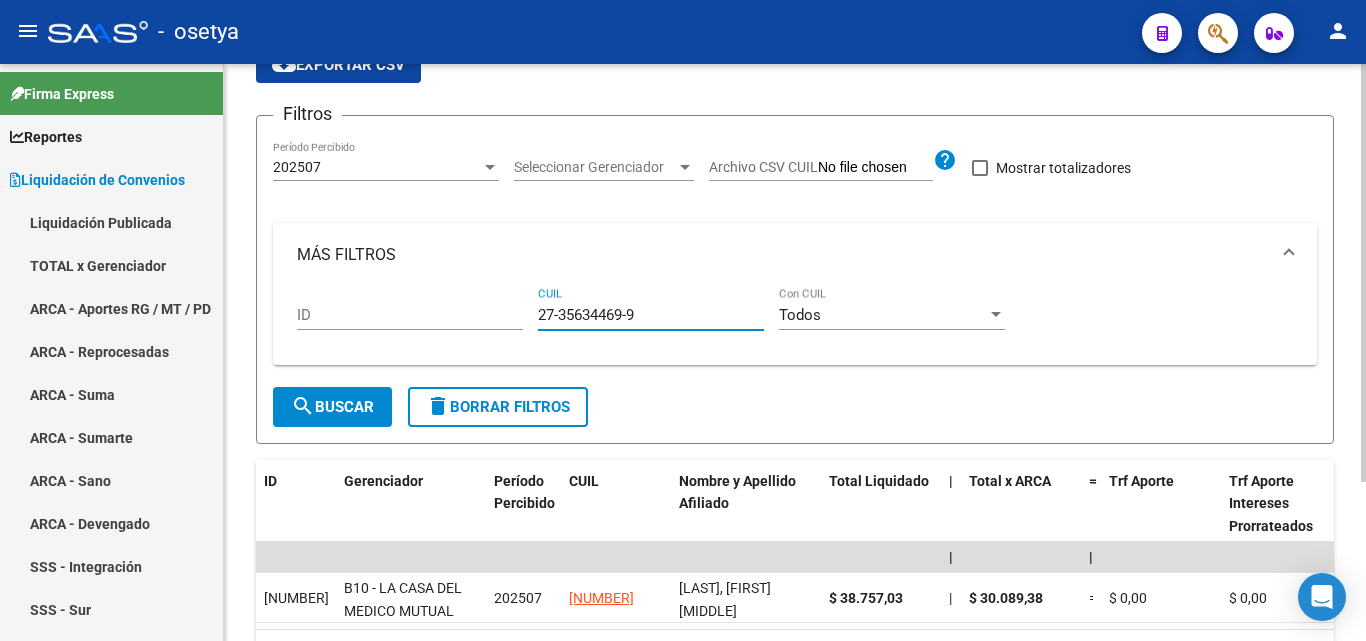 scroll, scrollTop: 200, scrollLeft: 0, axis: vertical 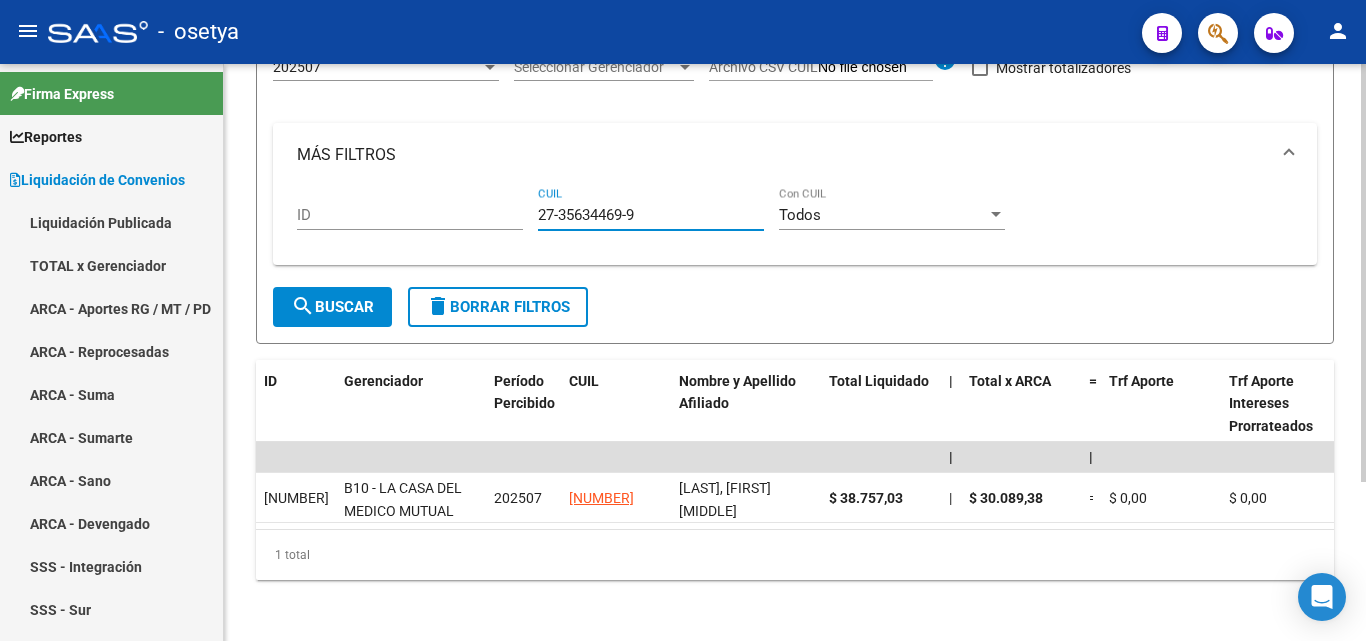 type on "27-35634469-9" 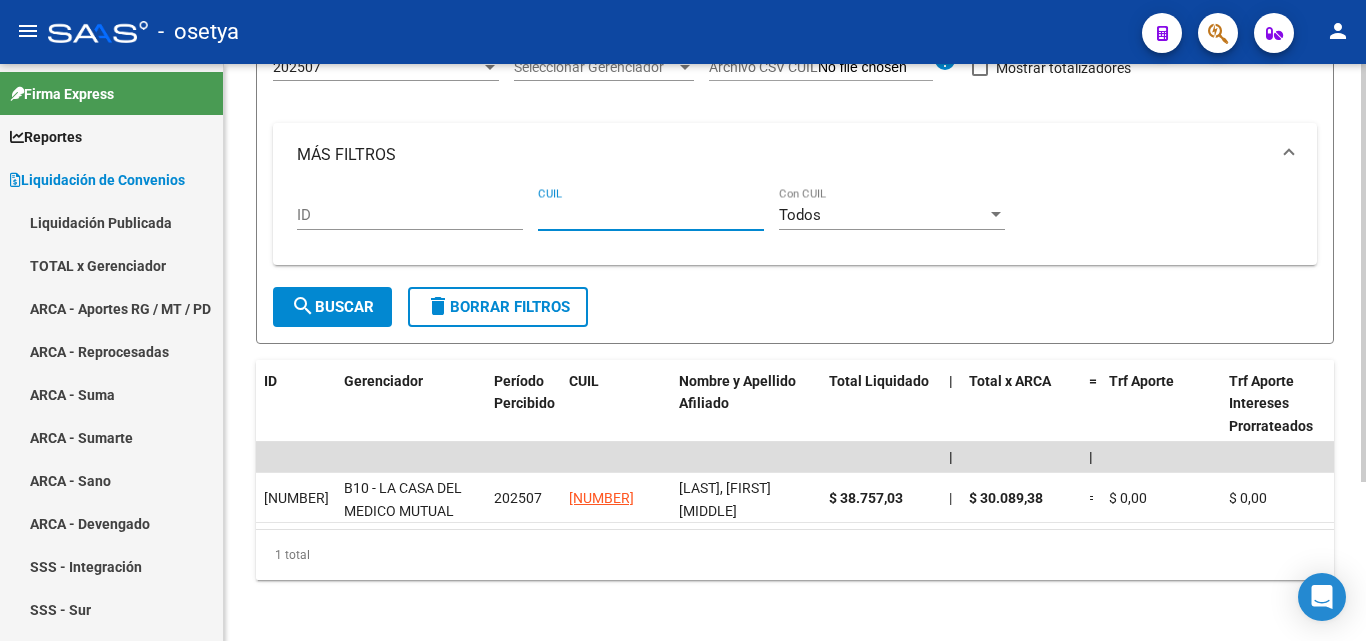 paste on "[CUIL]" 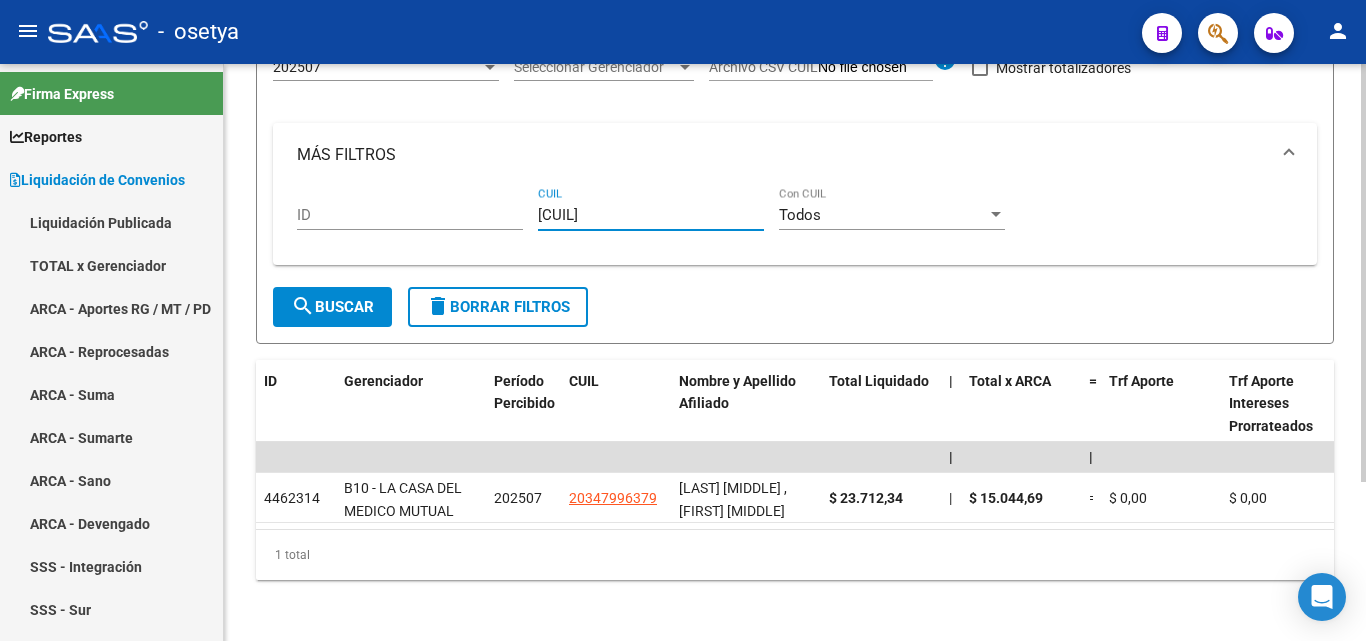 type on "[CUIL]" 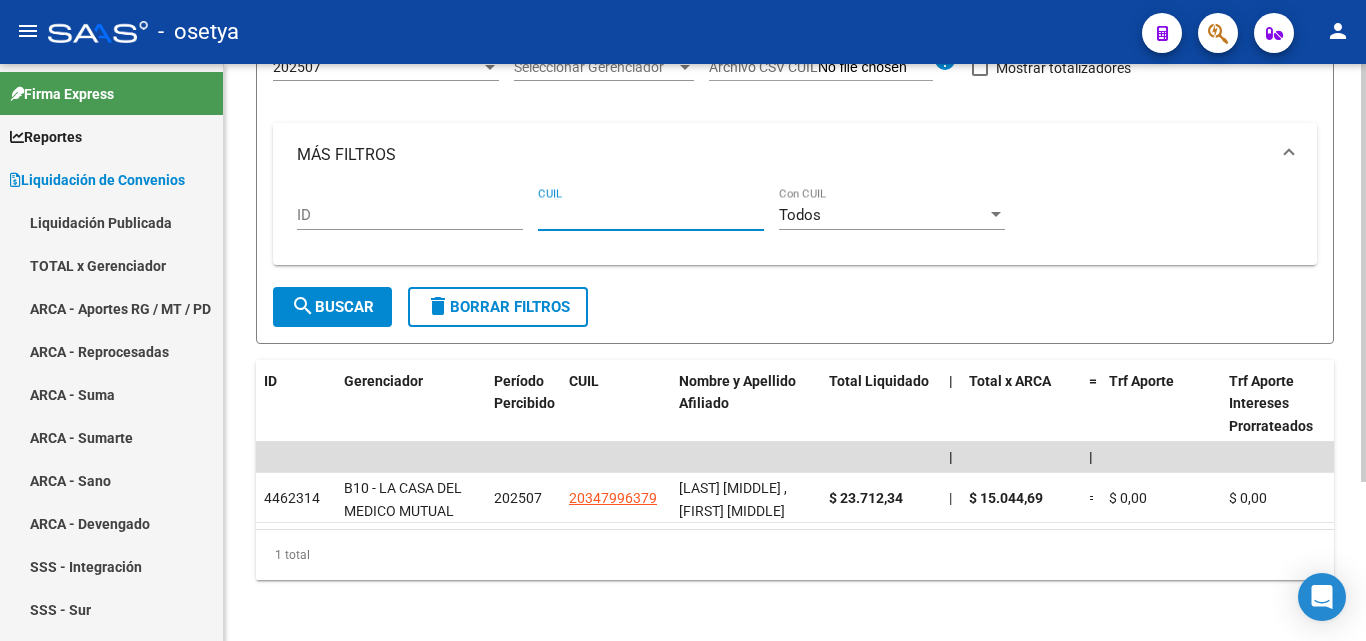 paste on "[NUMBER]-[NUMBER]-[NUMBER]" 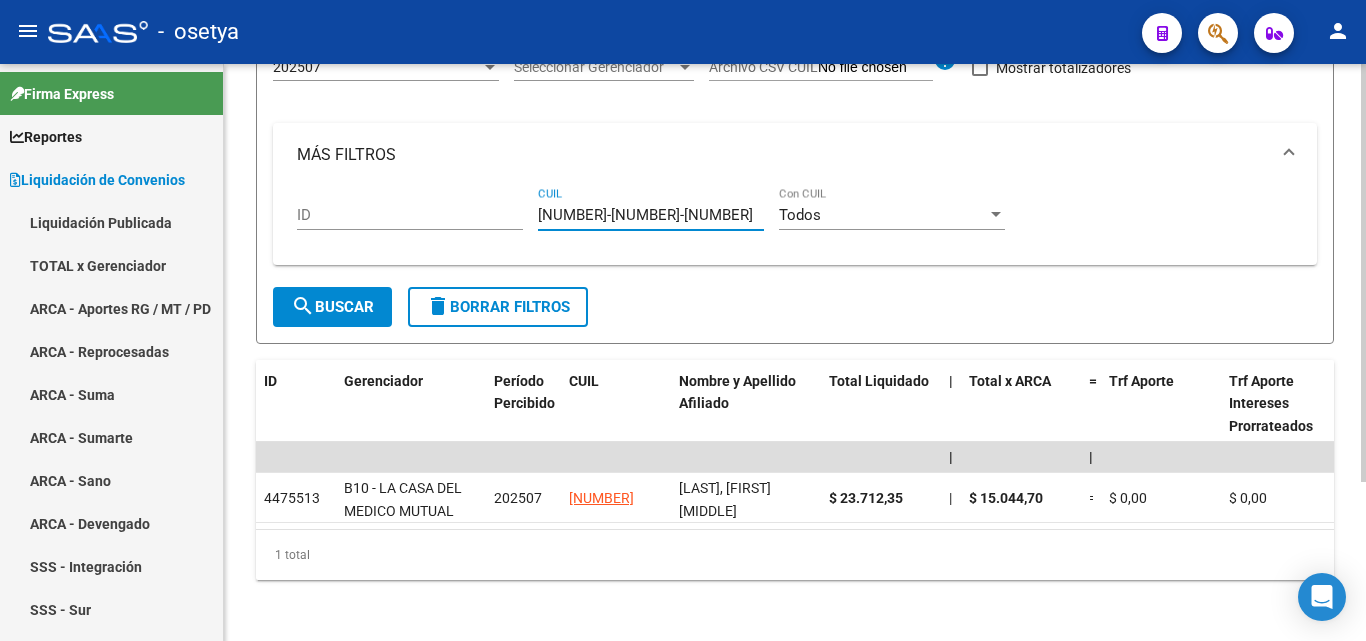 type on "[NUMBER]-[NUMBER]-[NUMBER]" 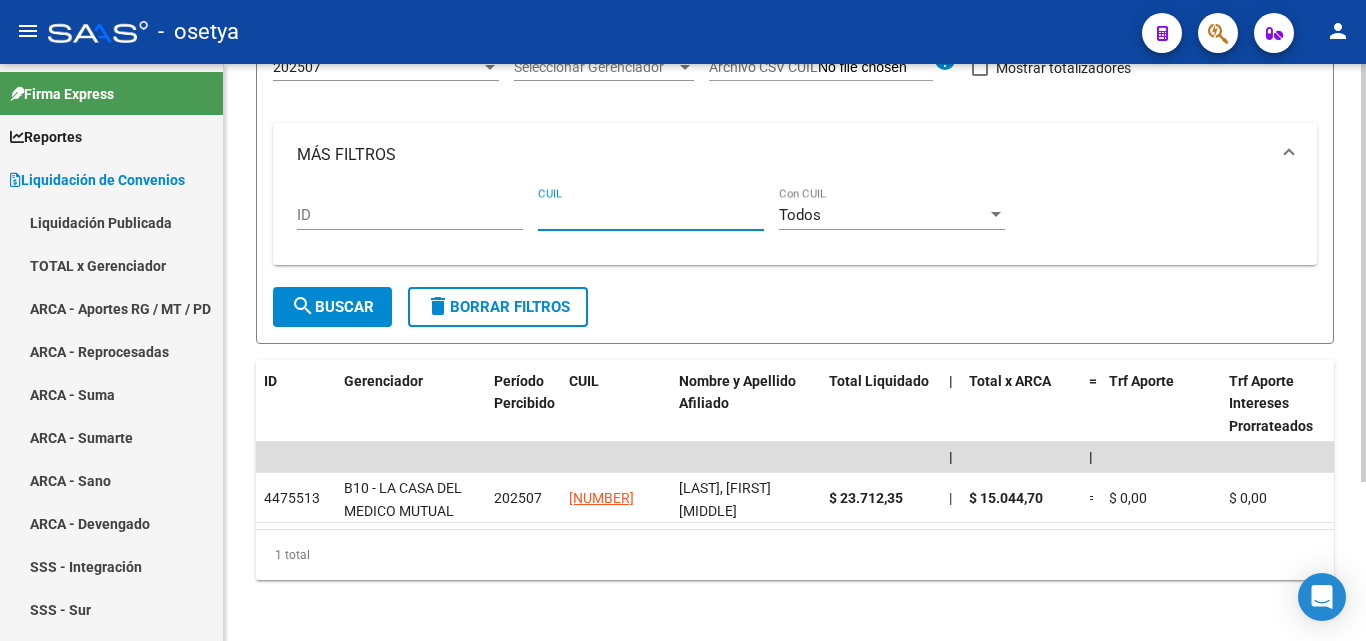 paste on "20-30918786-6" 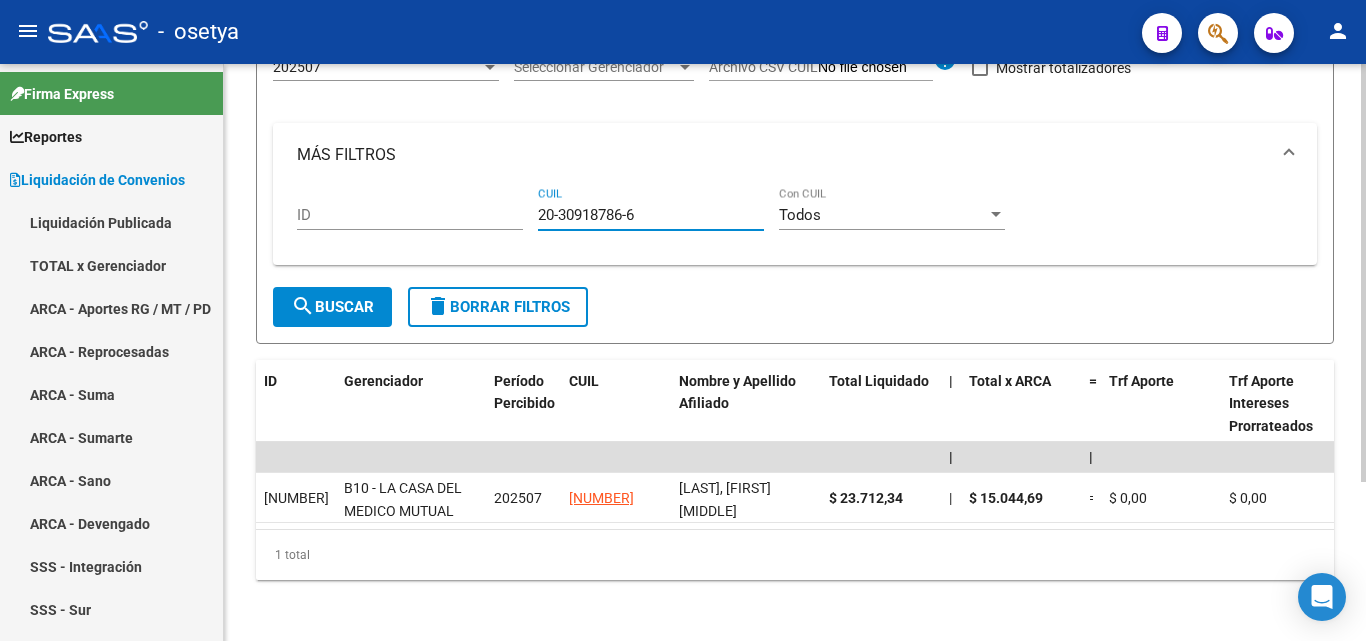 type on "20-30918786-6" 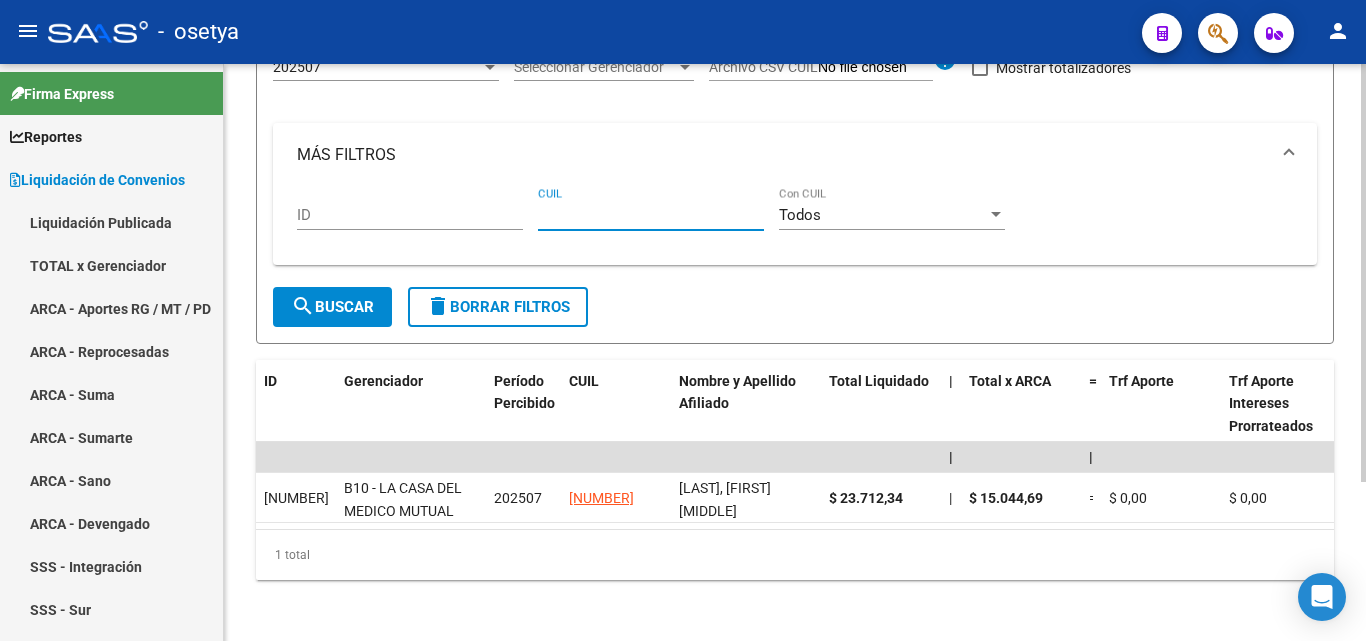 paste on "20-34144149-9" 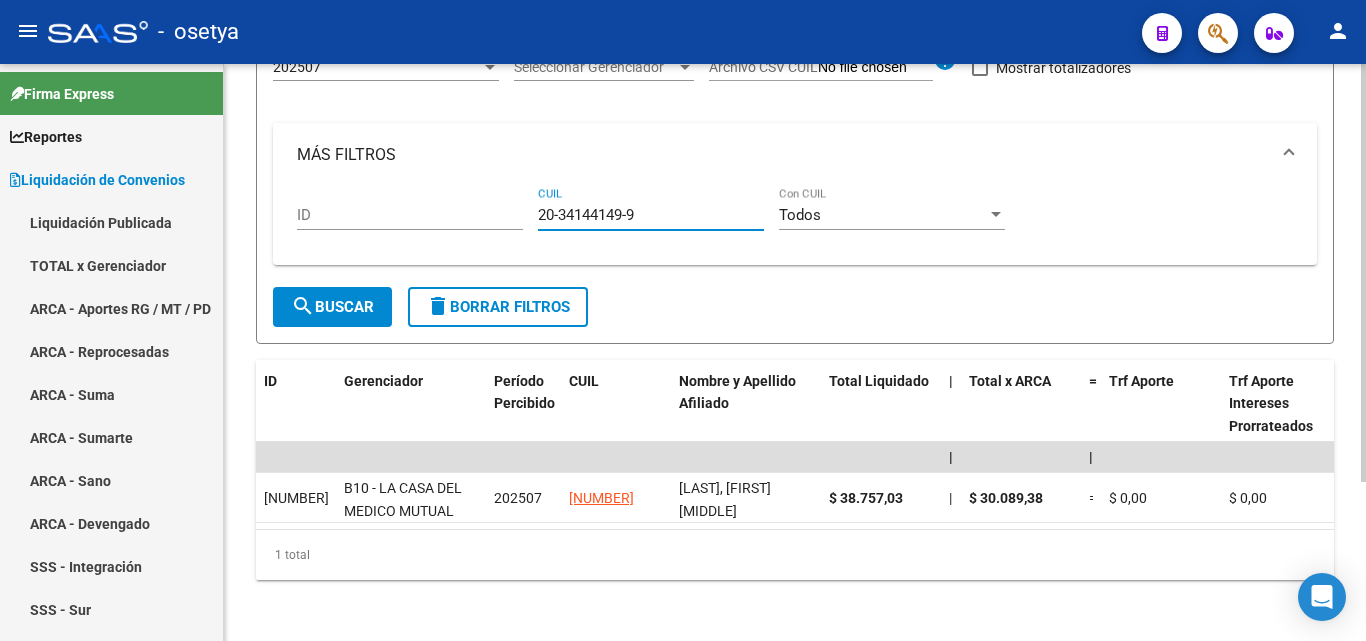 type on "20-34144149-9" 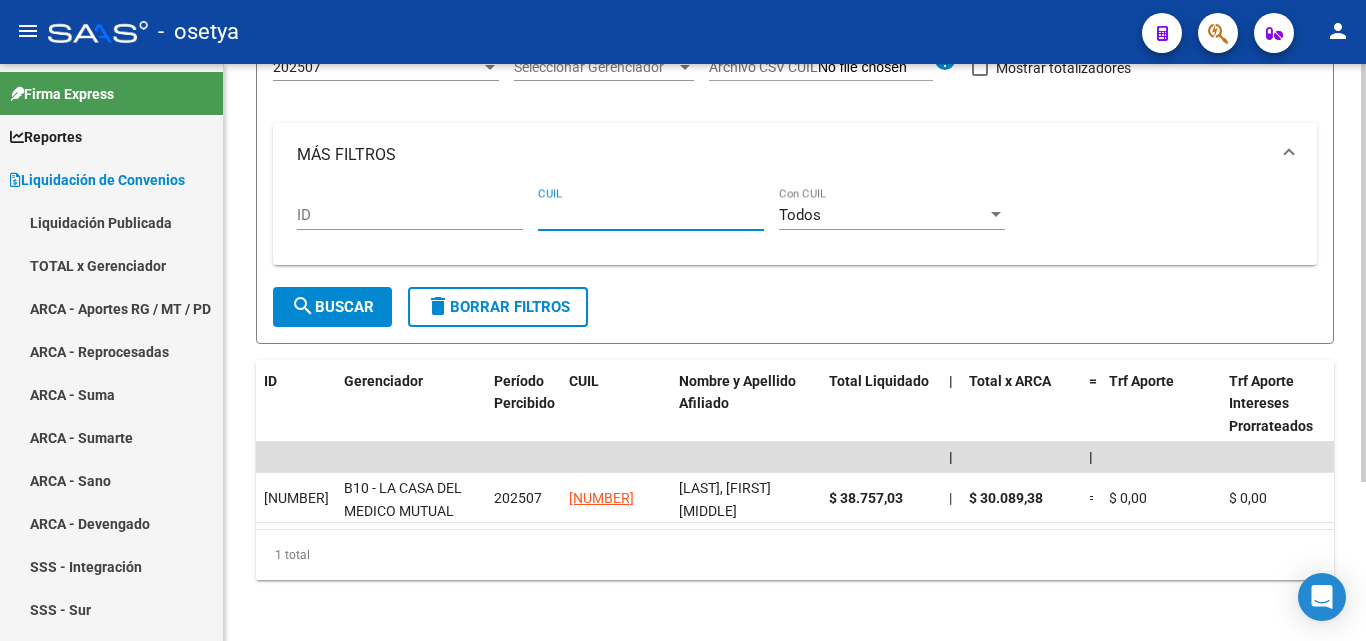 paste on "[NUMBER]-[NUMBER]-[NUMBER]" 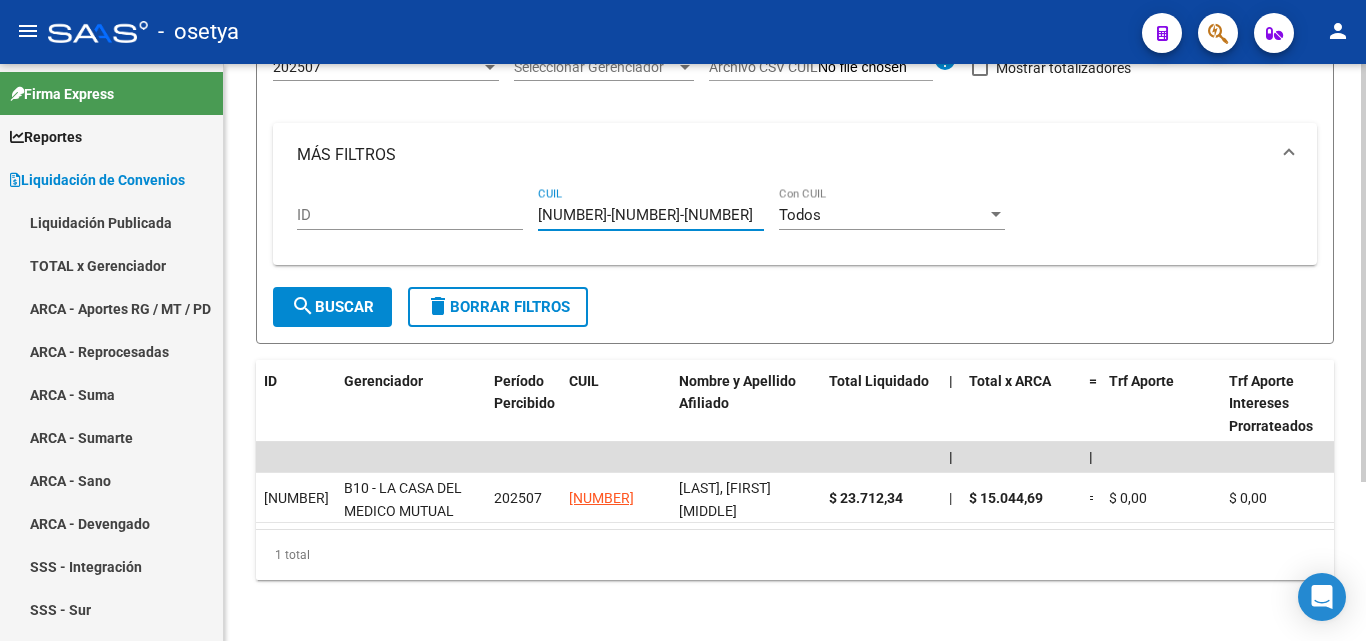 type on "[NUMBER]-[NUMBER]-[NUMBER]" 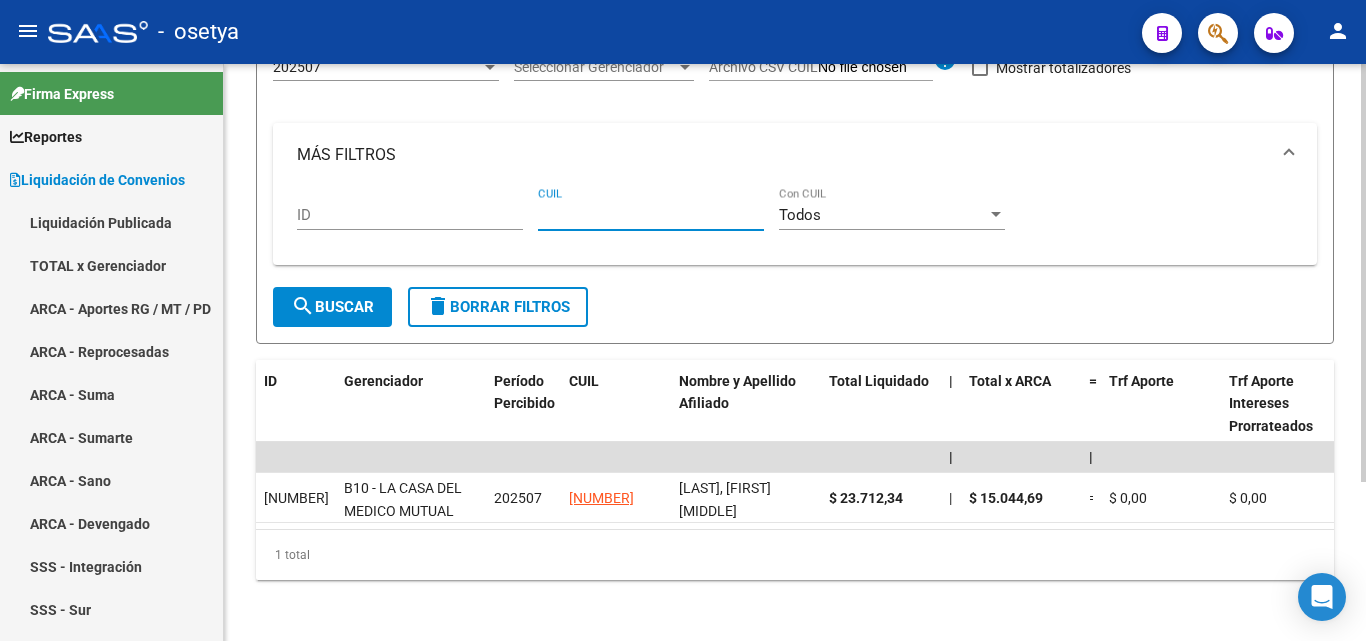 paste on "[CUIL]" 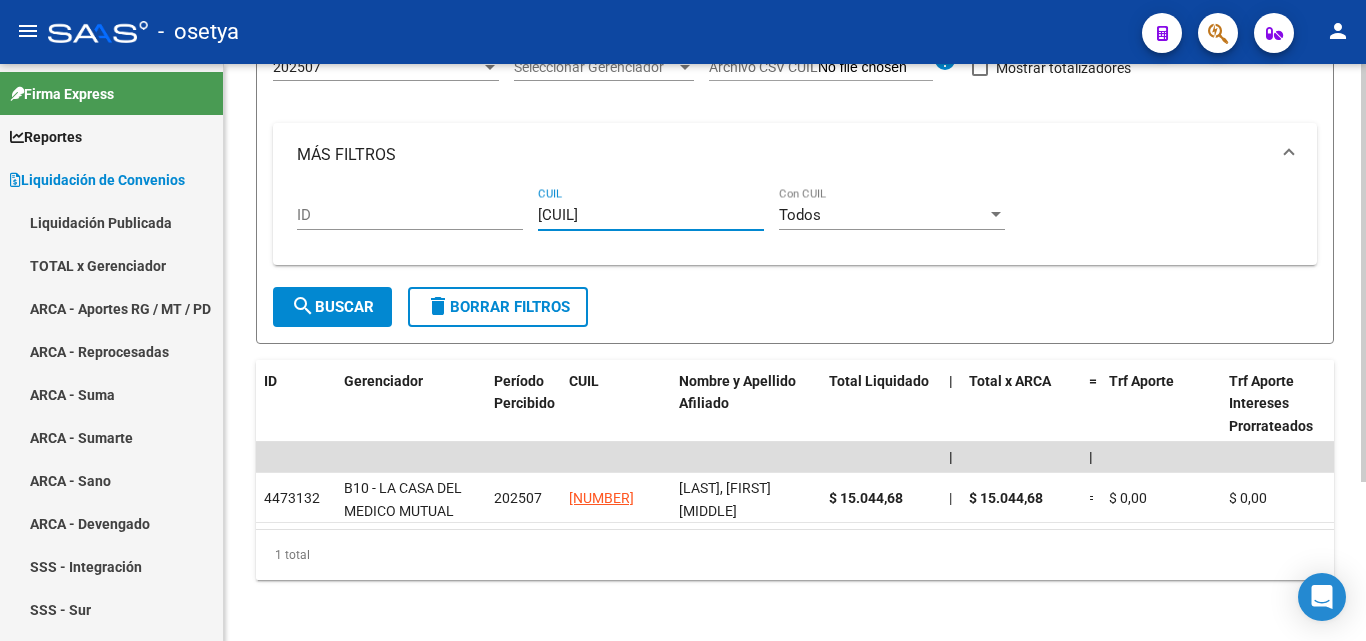 type on "[CUIL]" 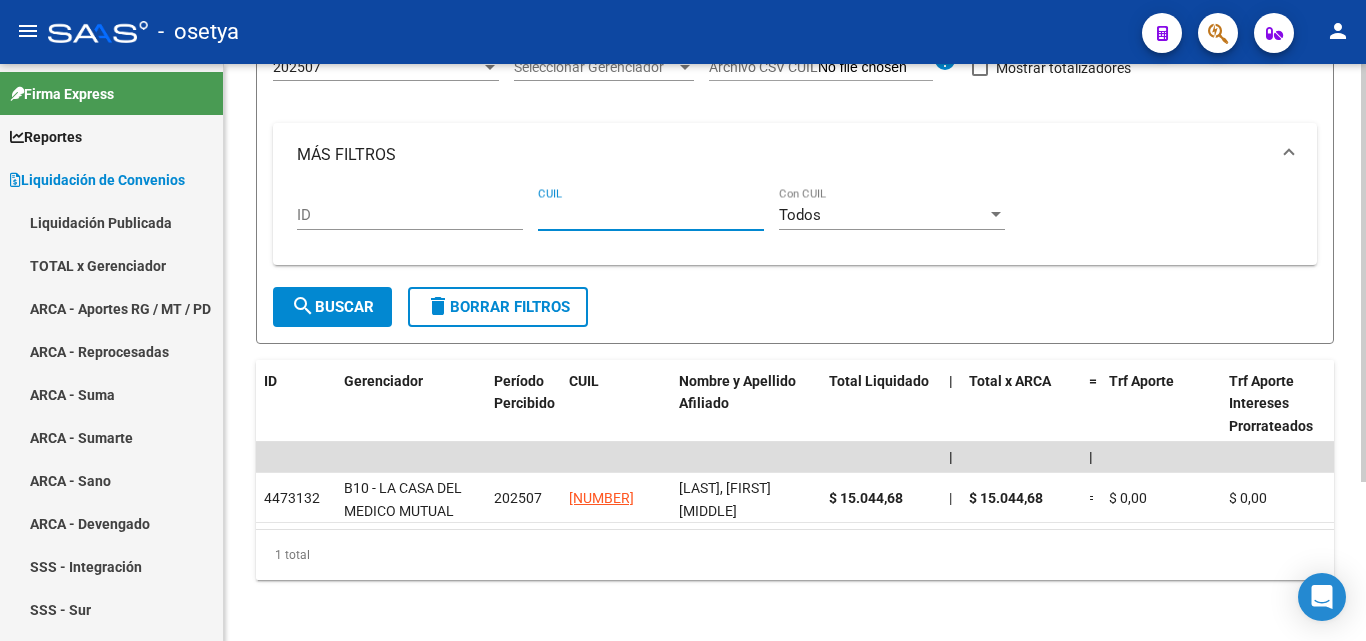paste on "[CUIL]" 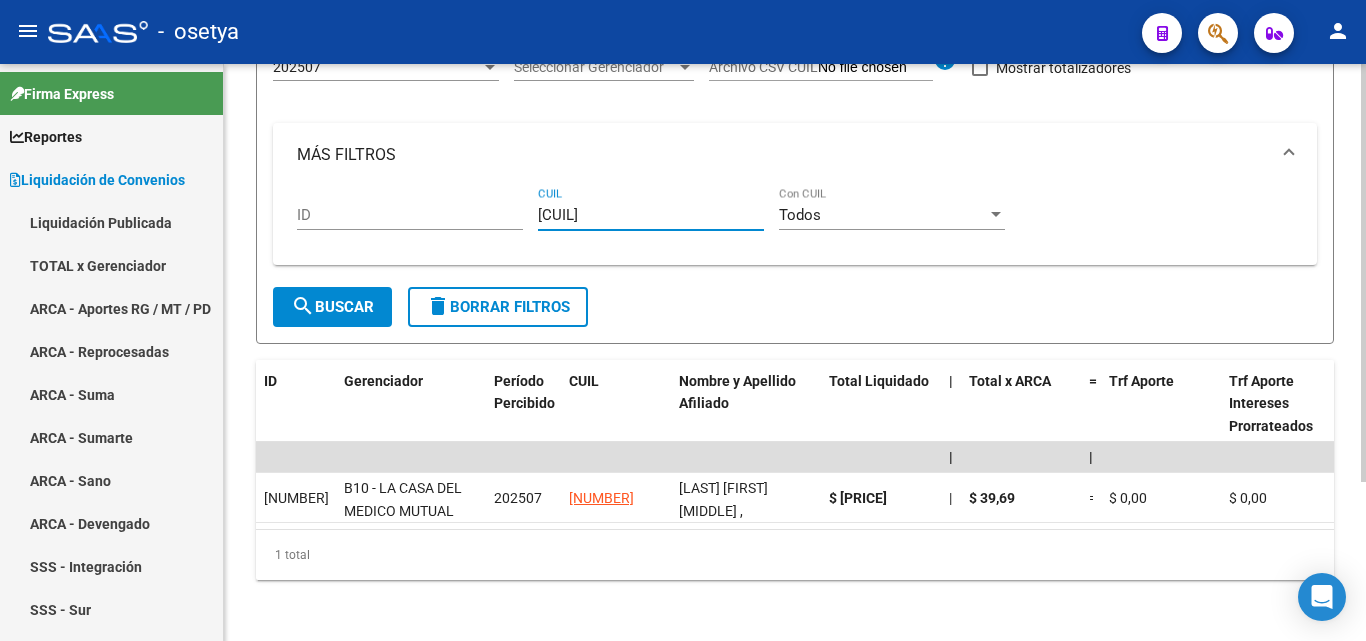 type on "[CUIL]" 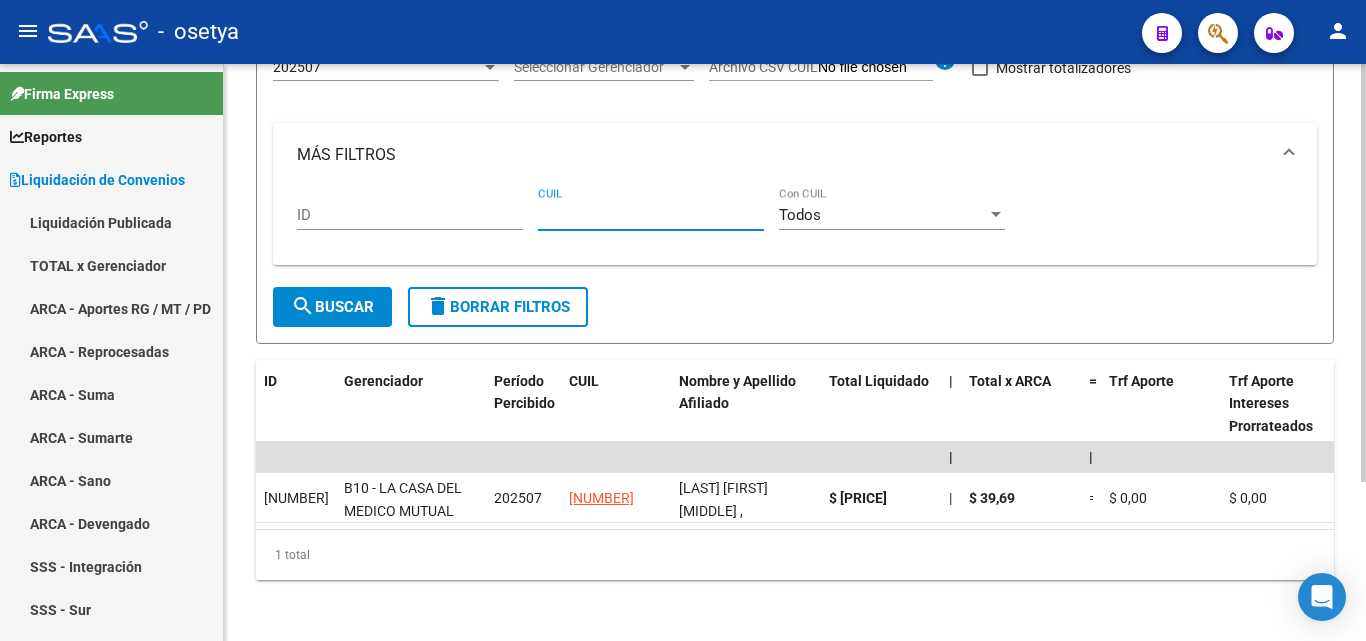 paste on "[CUIL]" 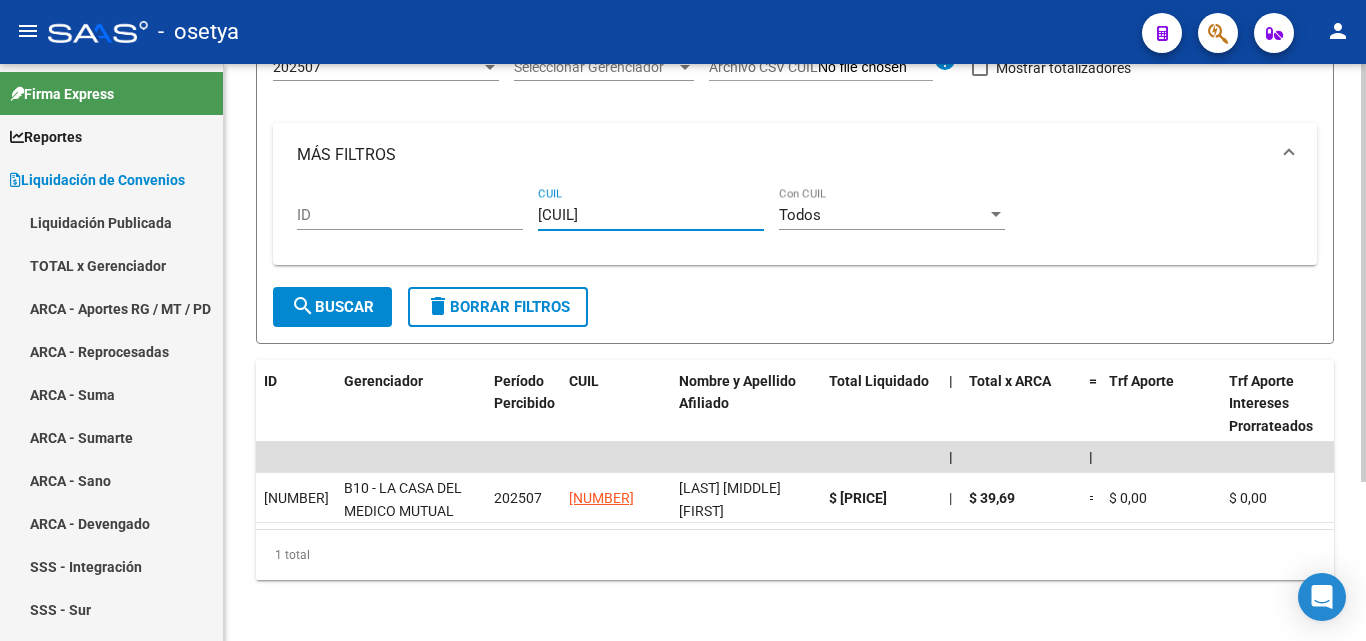 type on "[CUIL]" 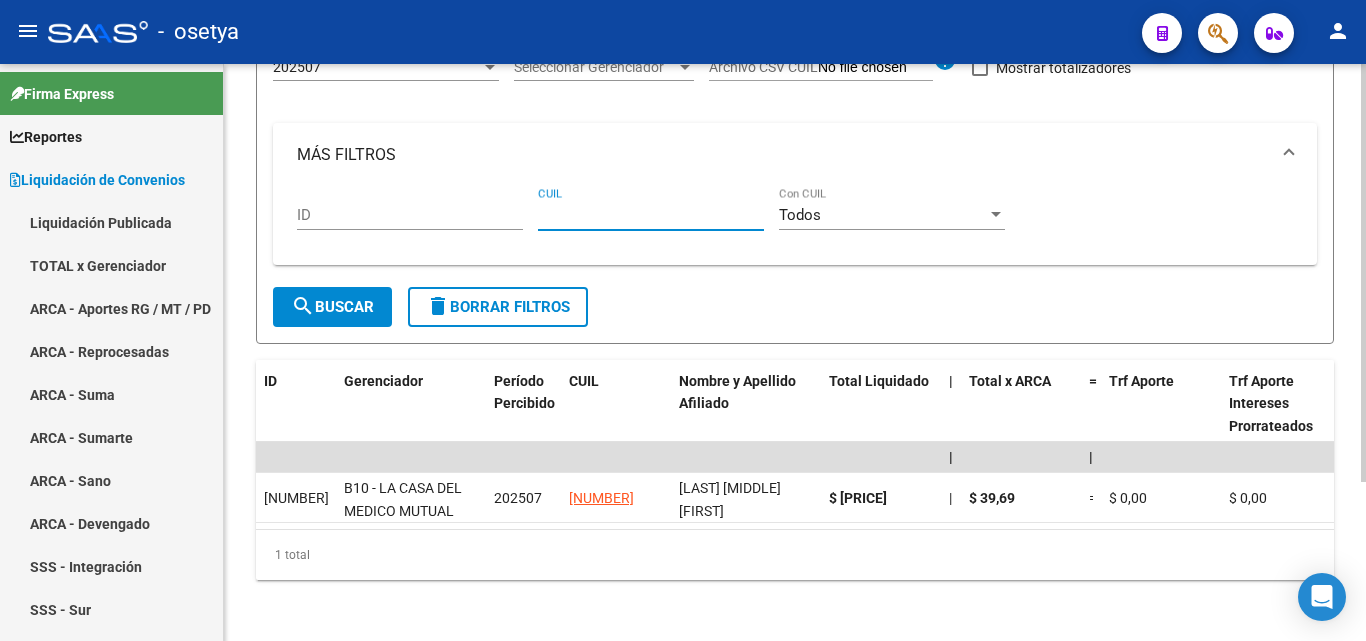 paste on "[CUIL]" 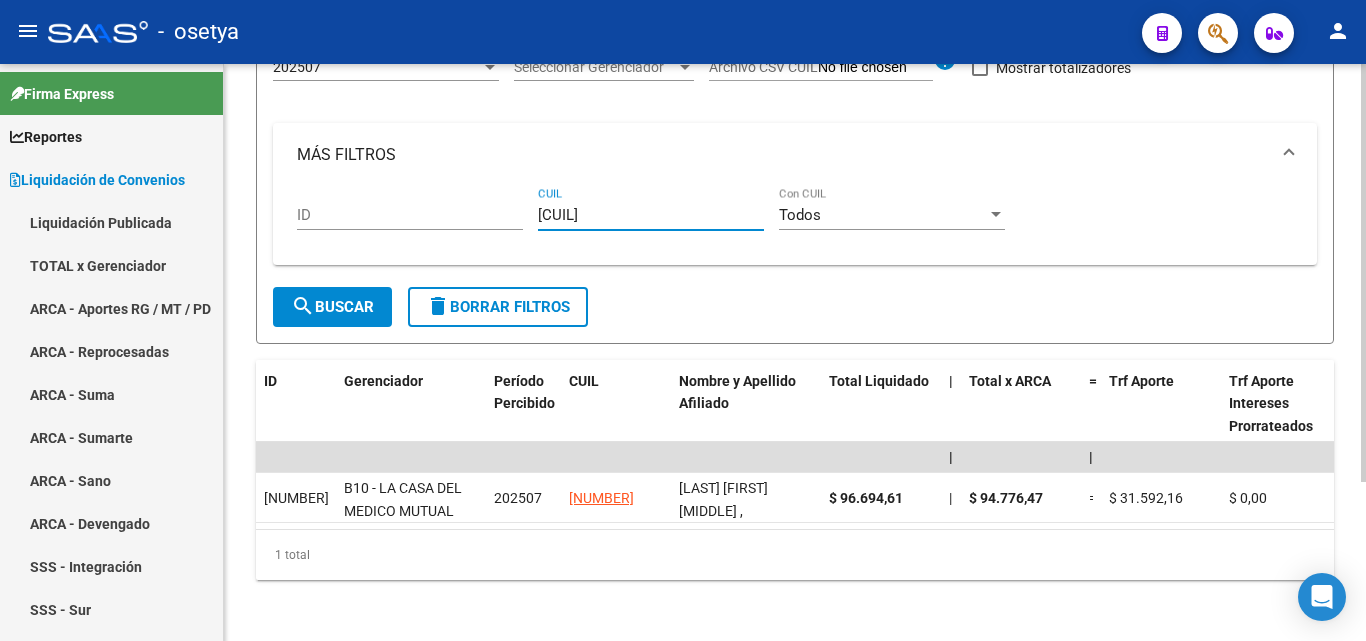 type on "[CUIL]" 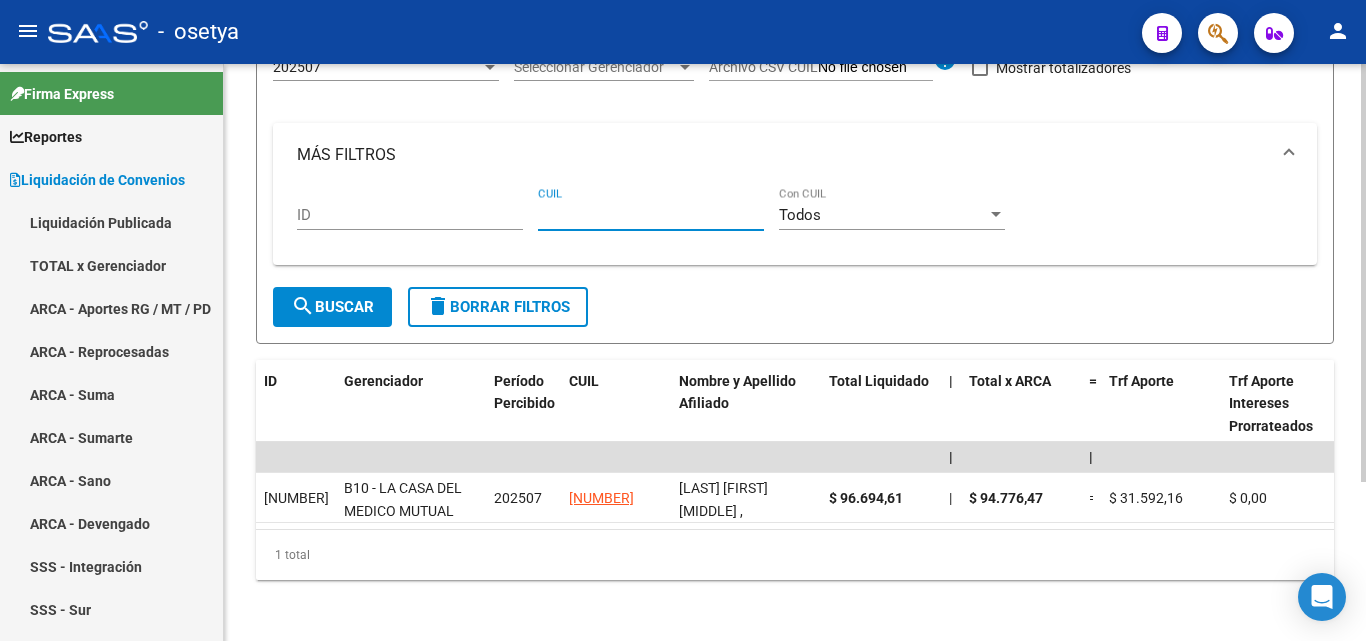 paste on "[CUIL]" 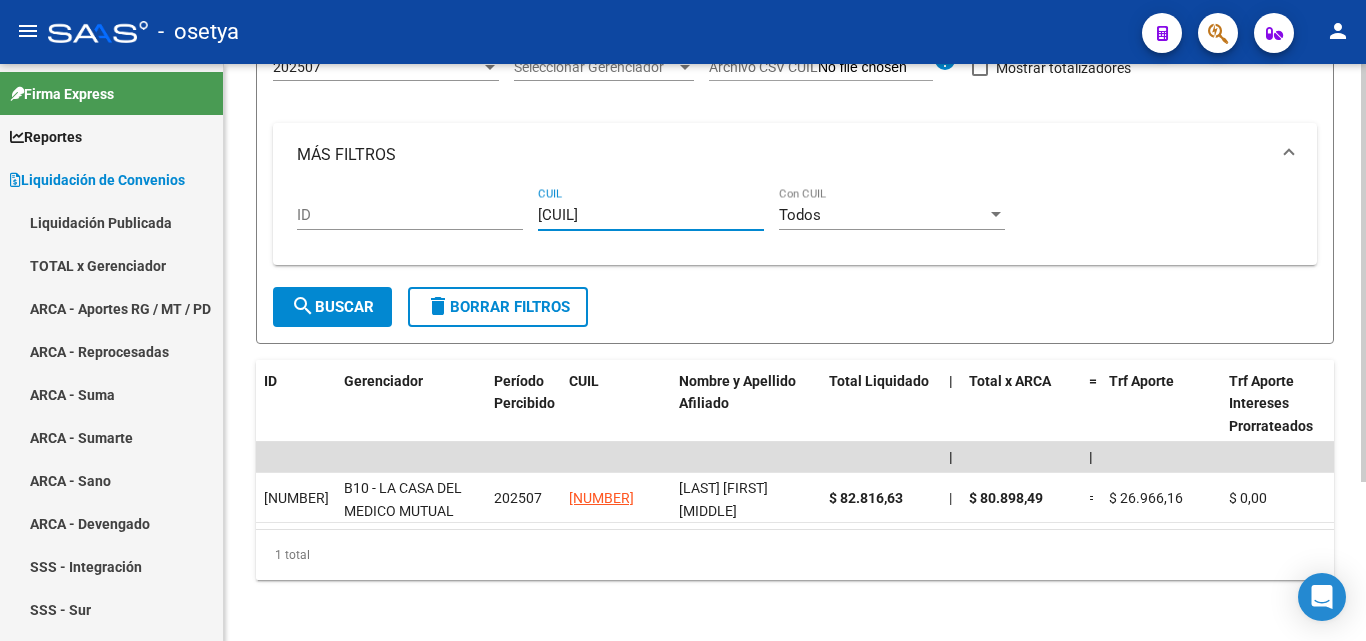 type on "[CUIL]" 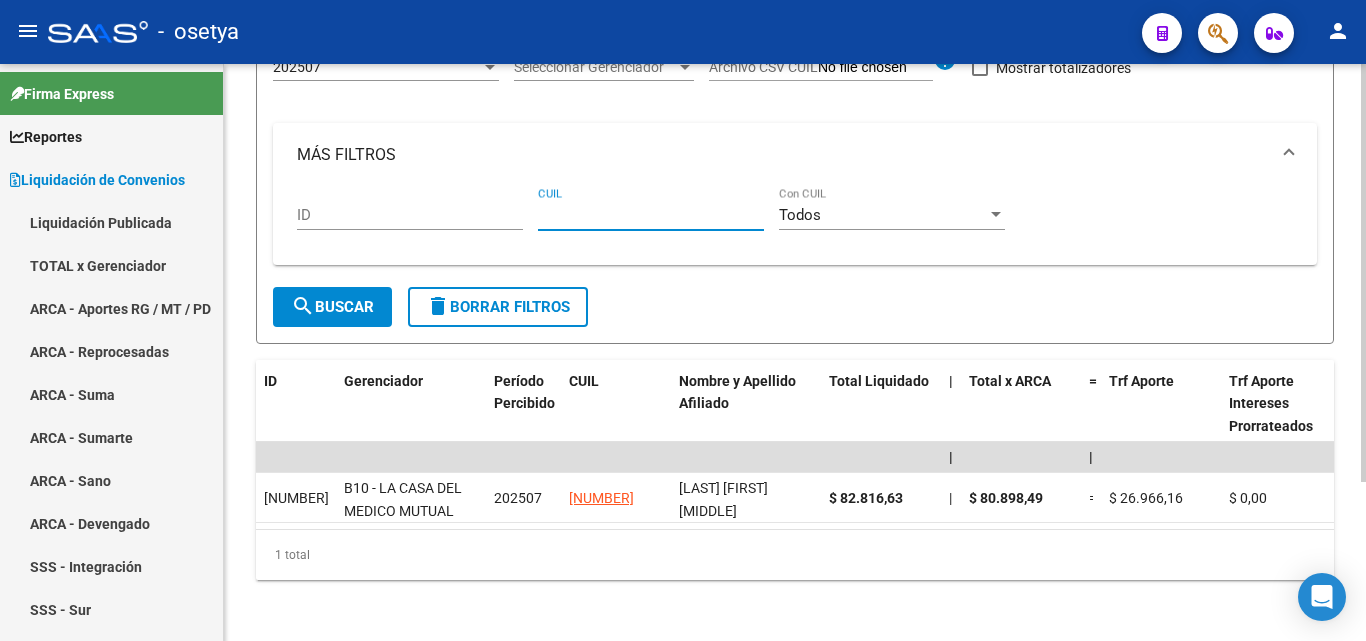 paste on "[CUIL]" 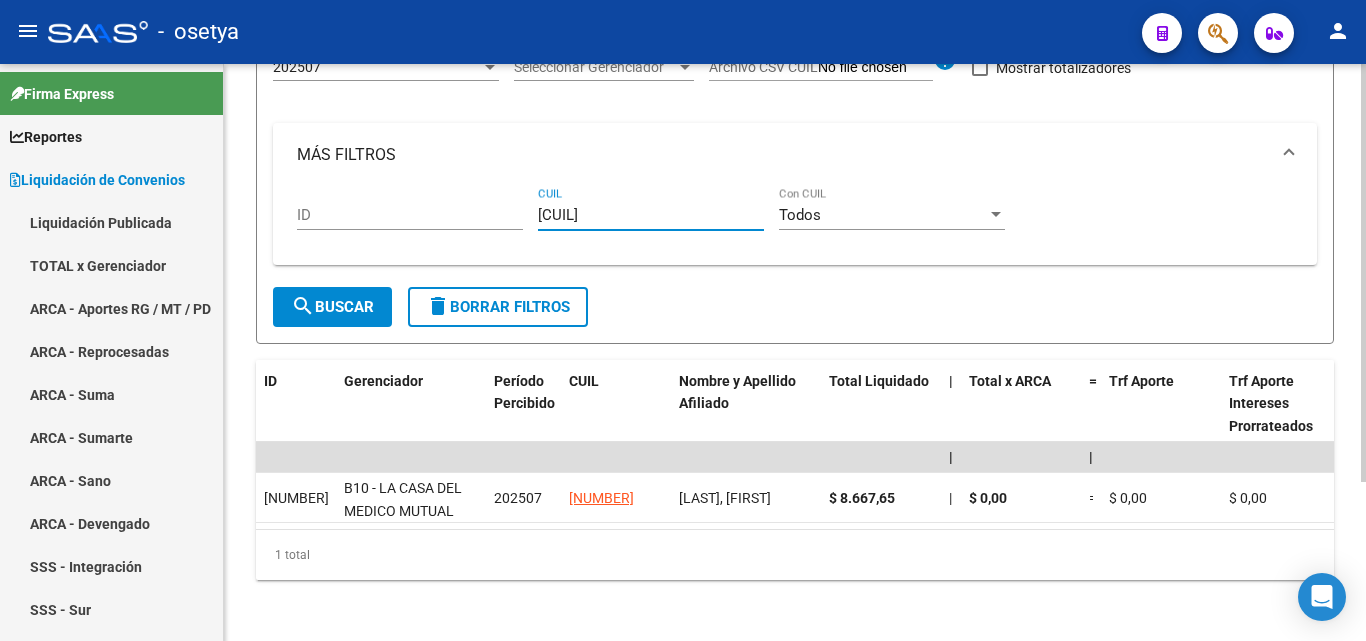 type on "[CUIL]" 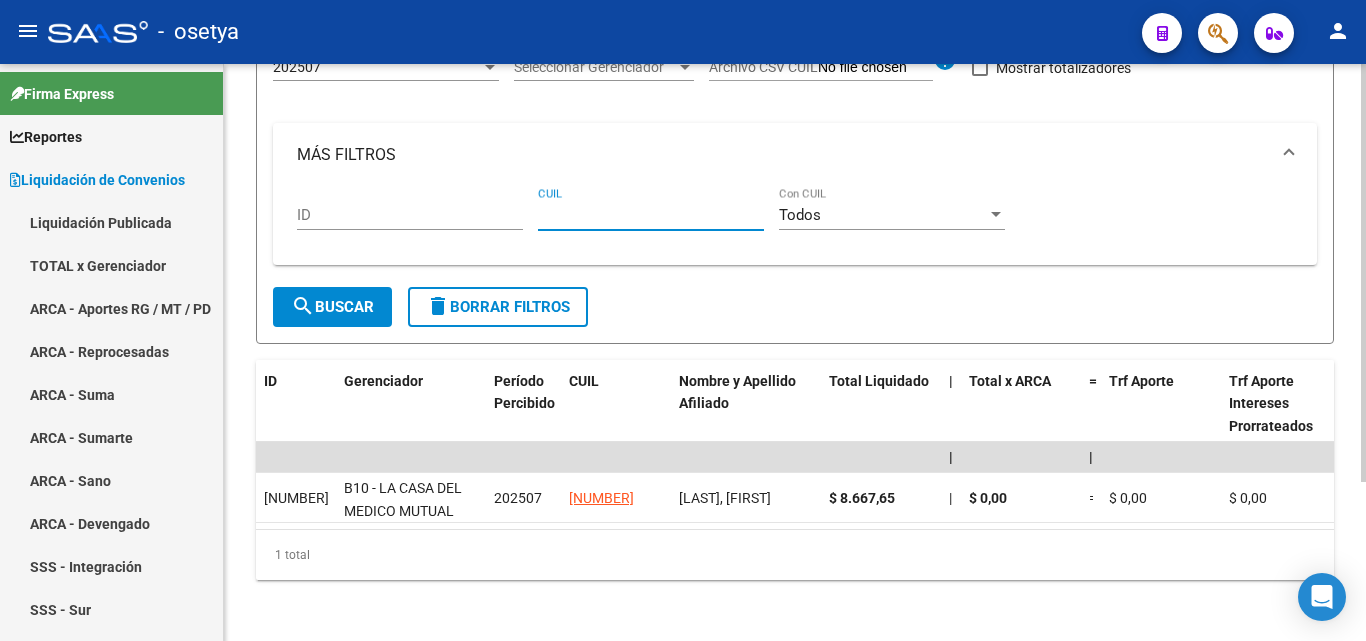 paste on "[CUIL]" 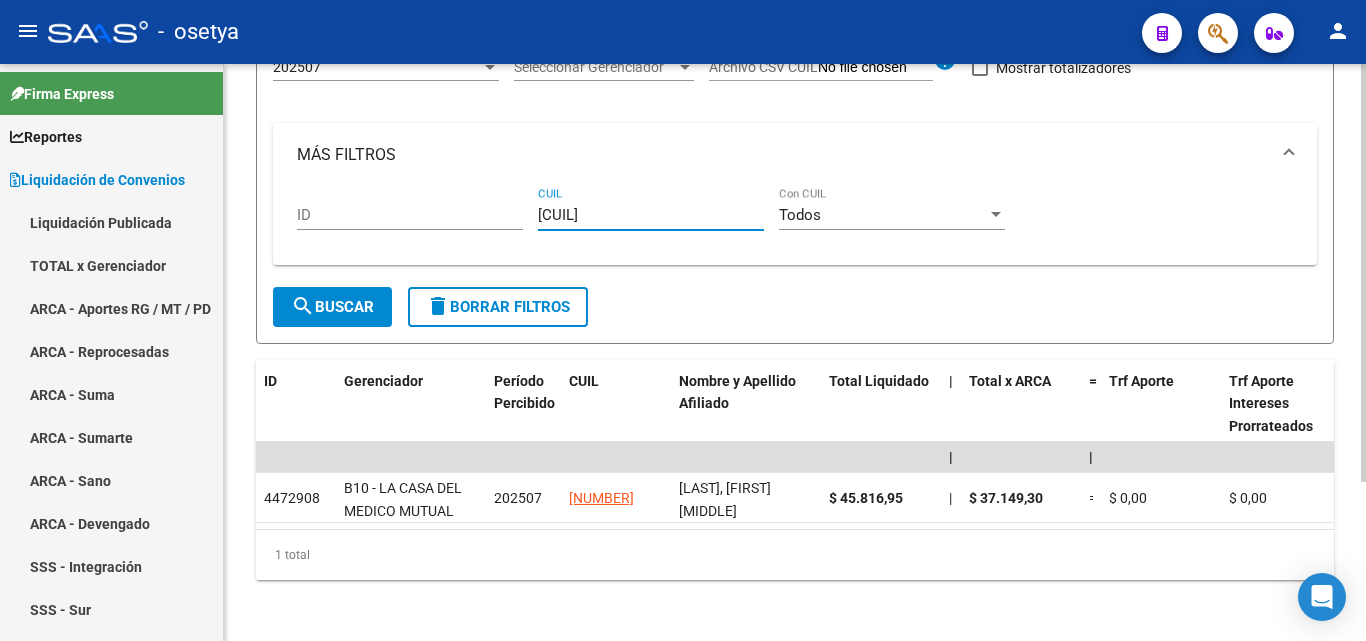 type on "[CUIL]" 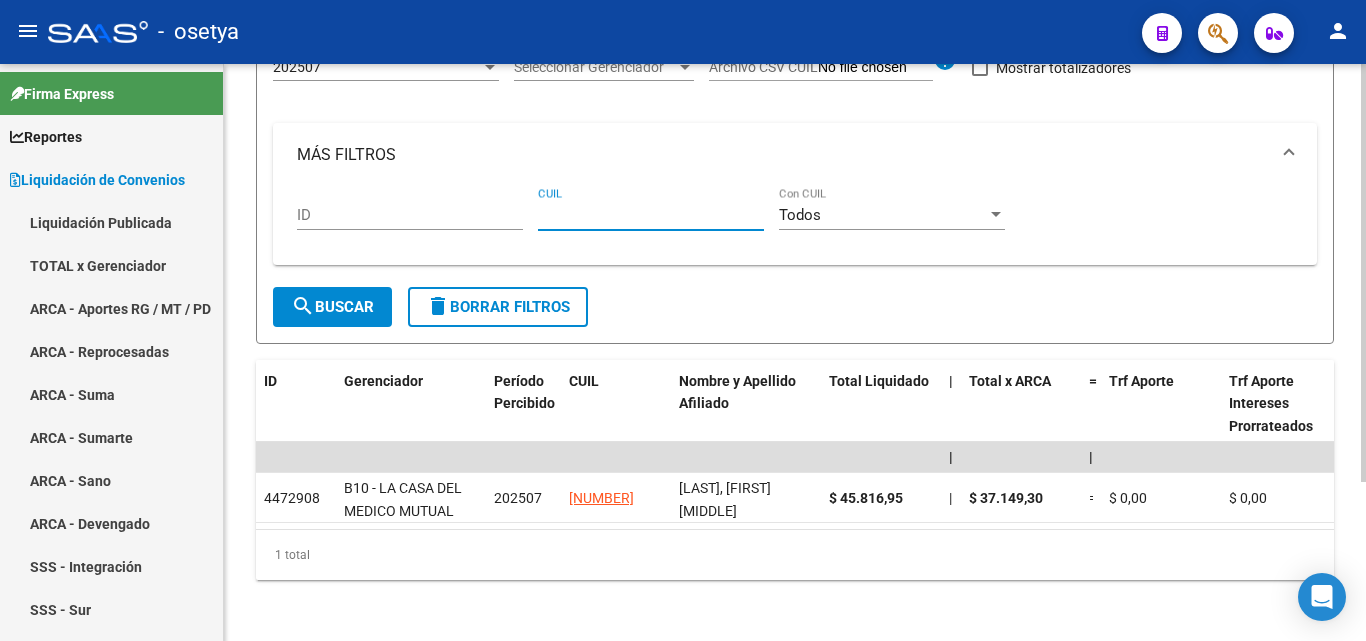 paste on "[NUMBER]-[NUMBER]-[NUMBER]" 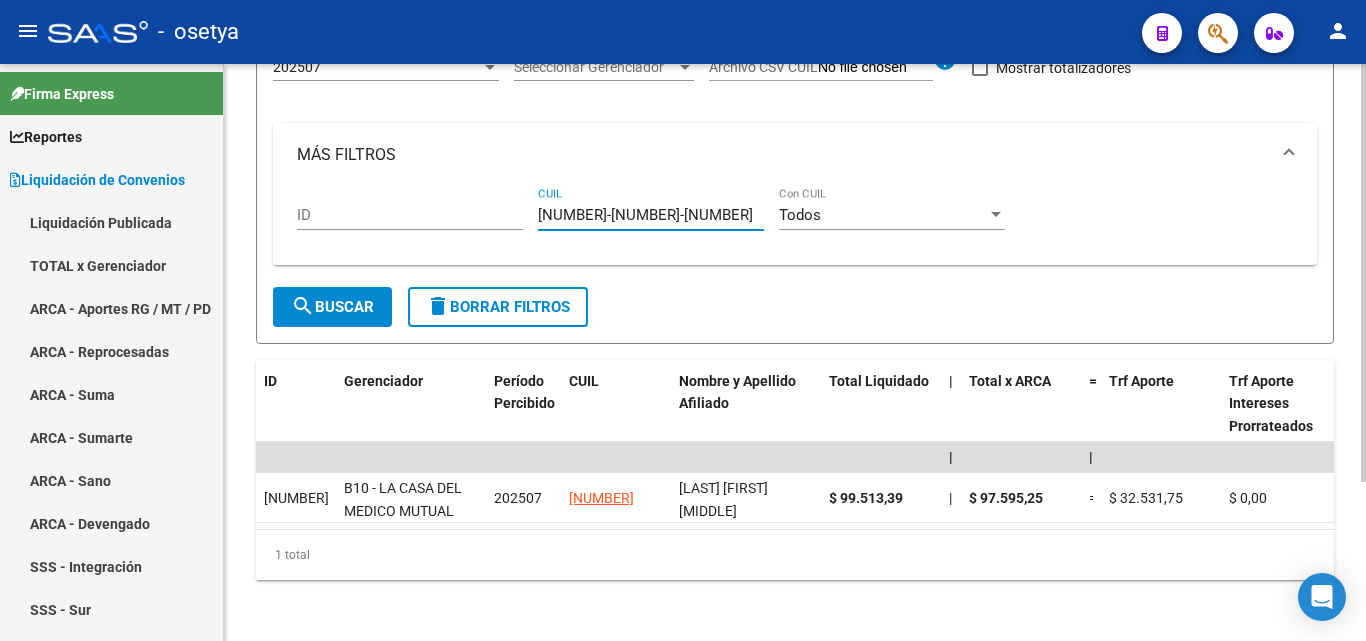 type on "[NUMBER]-[NUMBER]-[NUMBER]" 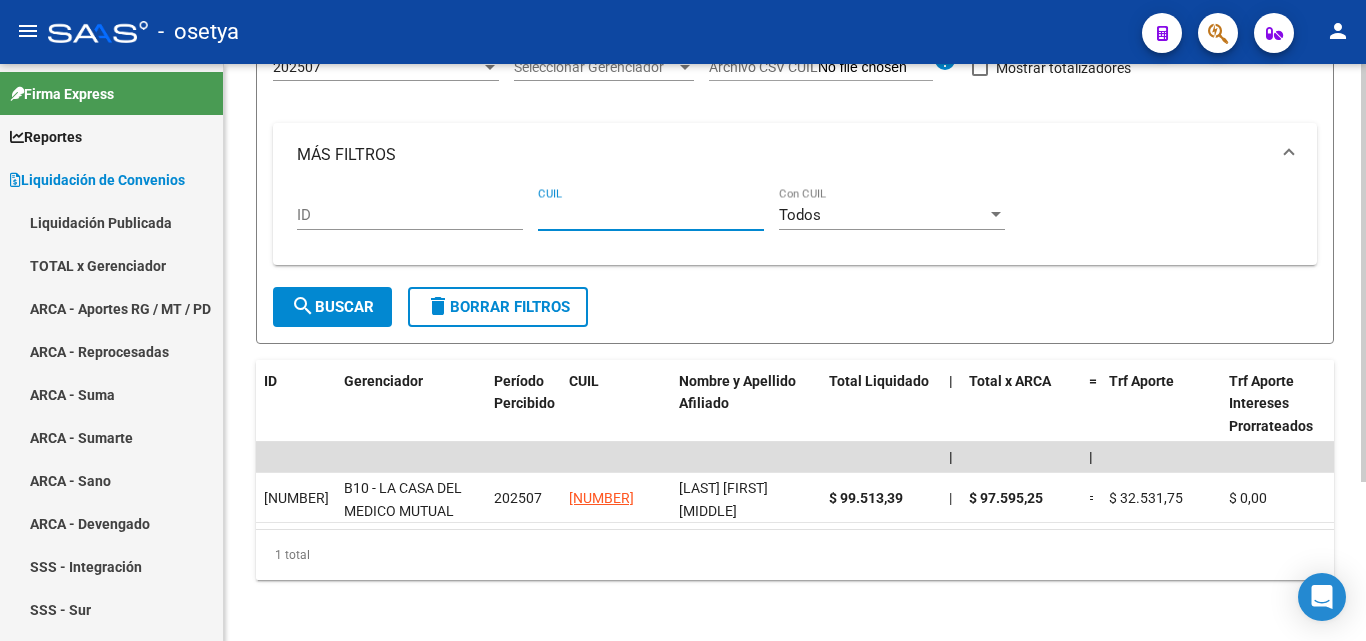 paste on "[CUIL]" 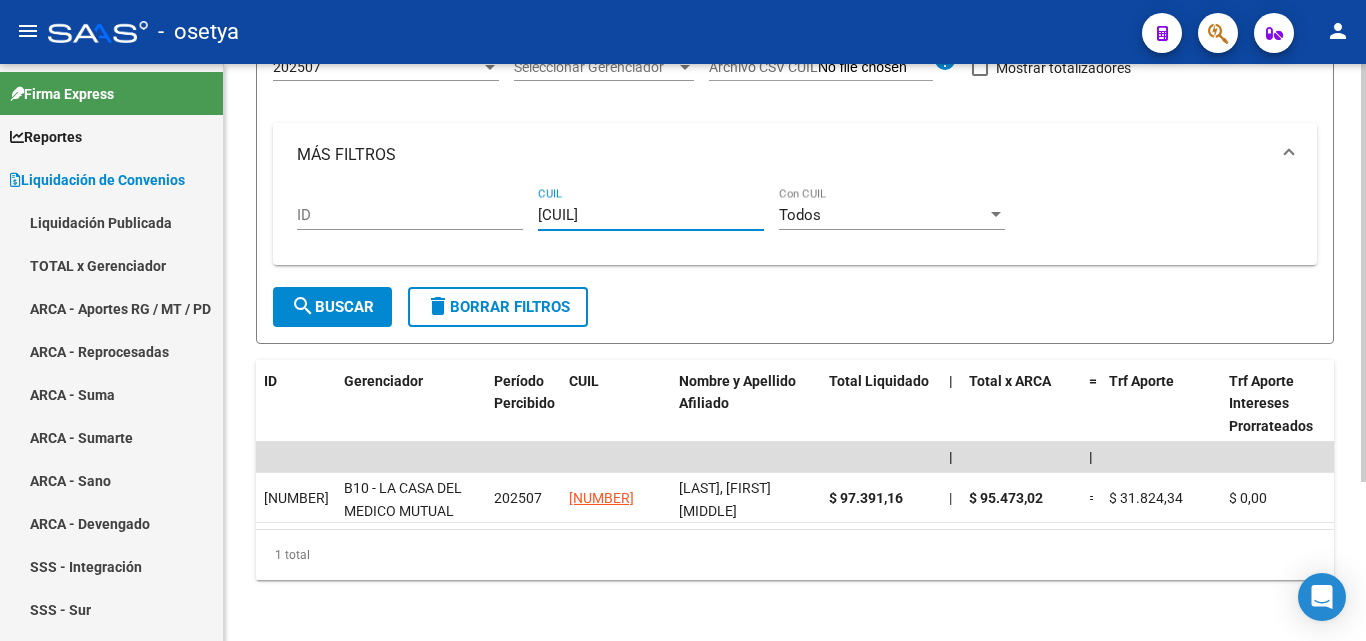 type on "[CUIL]" 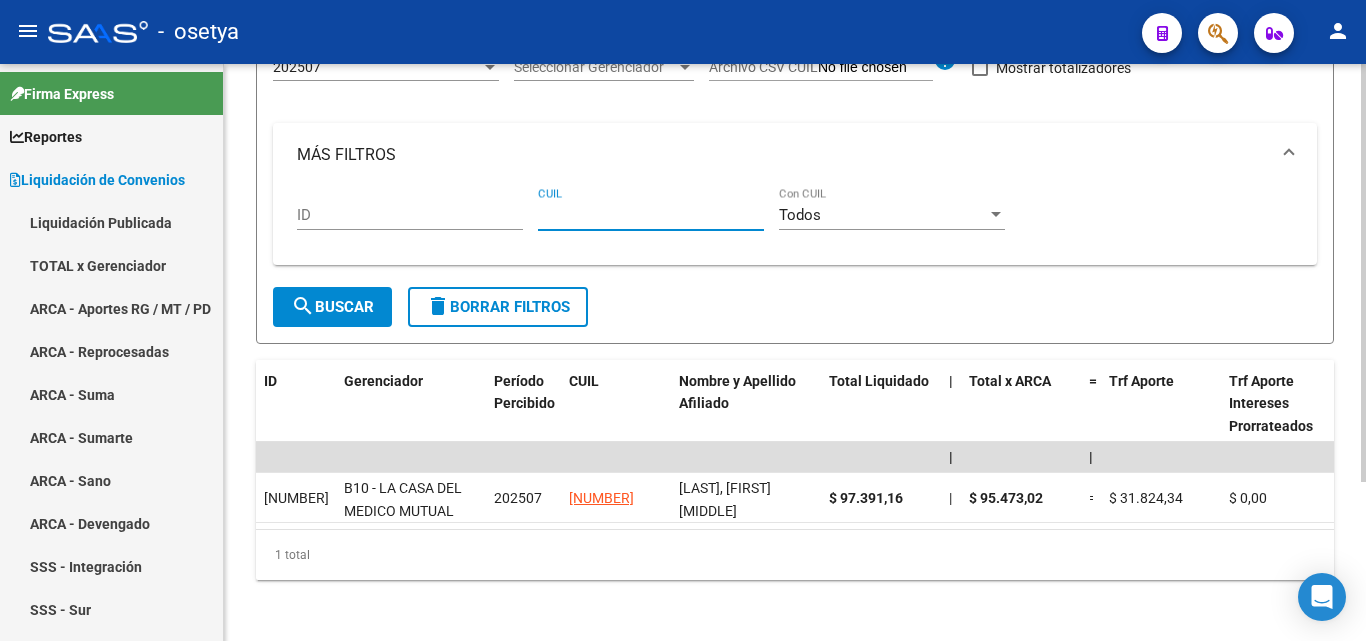 paste on "[CUIL]" 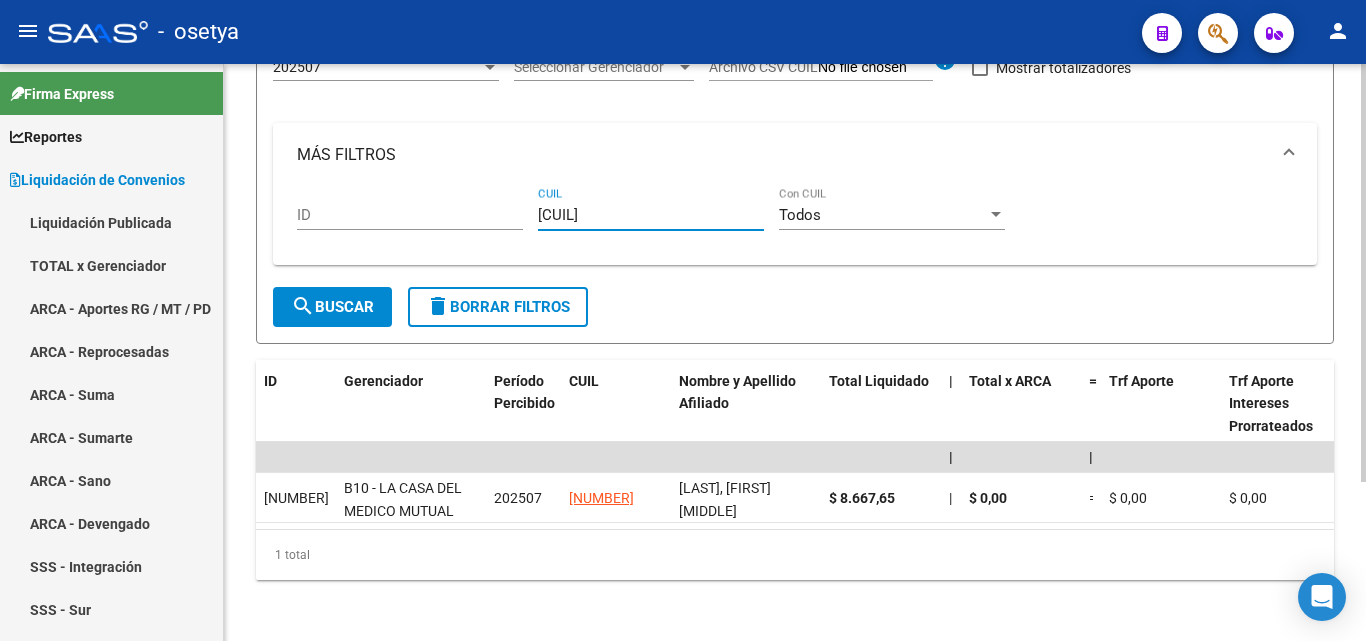 type on "[CUIL]" 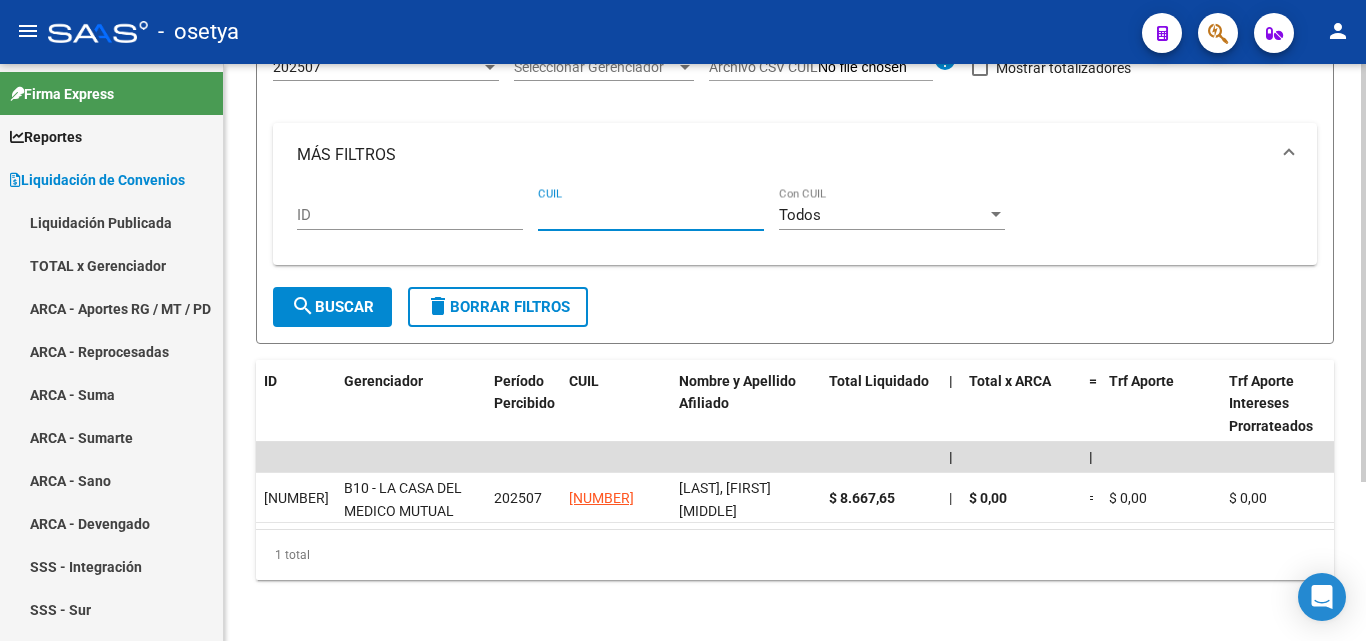 paste on "[CUIL]" 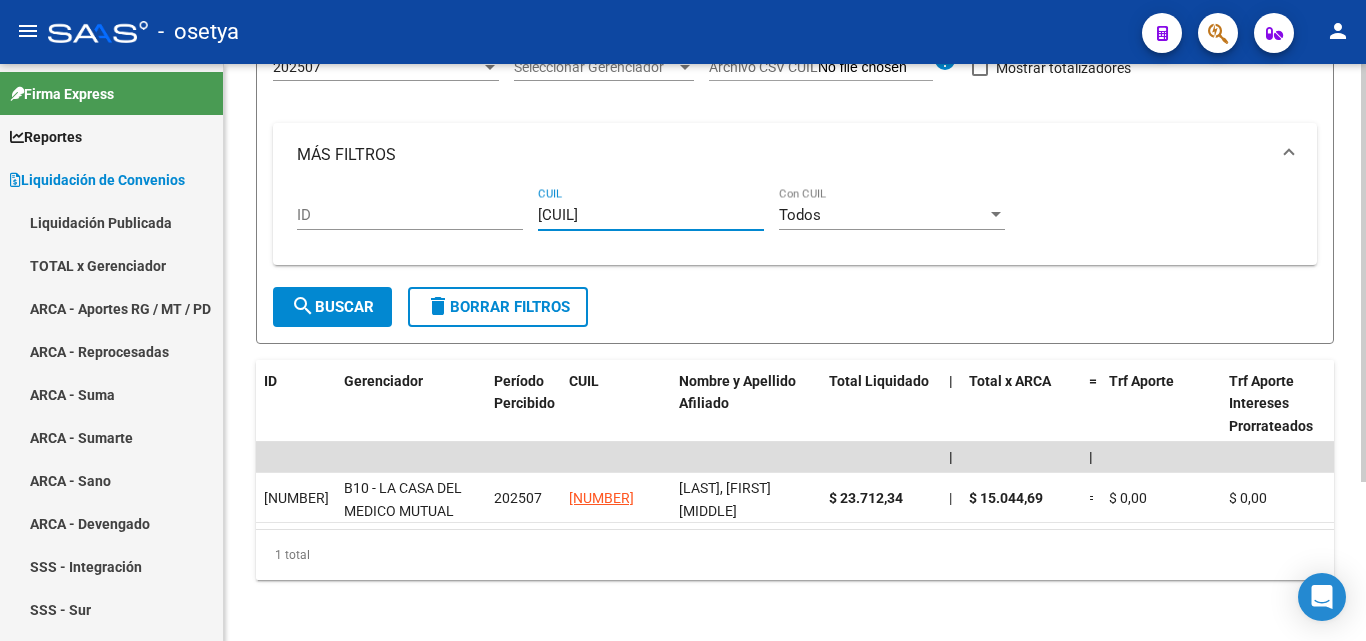 type on "[CUIL]" 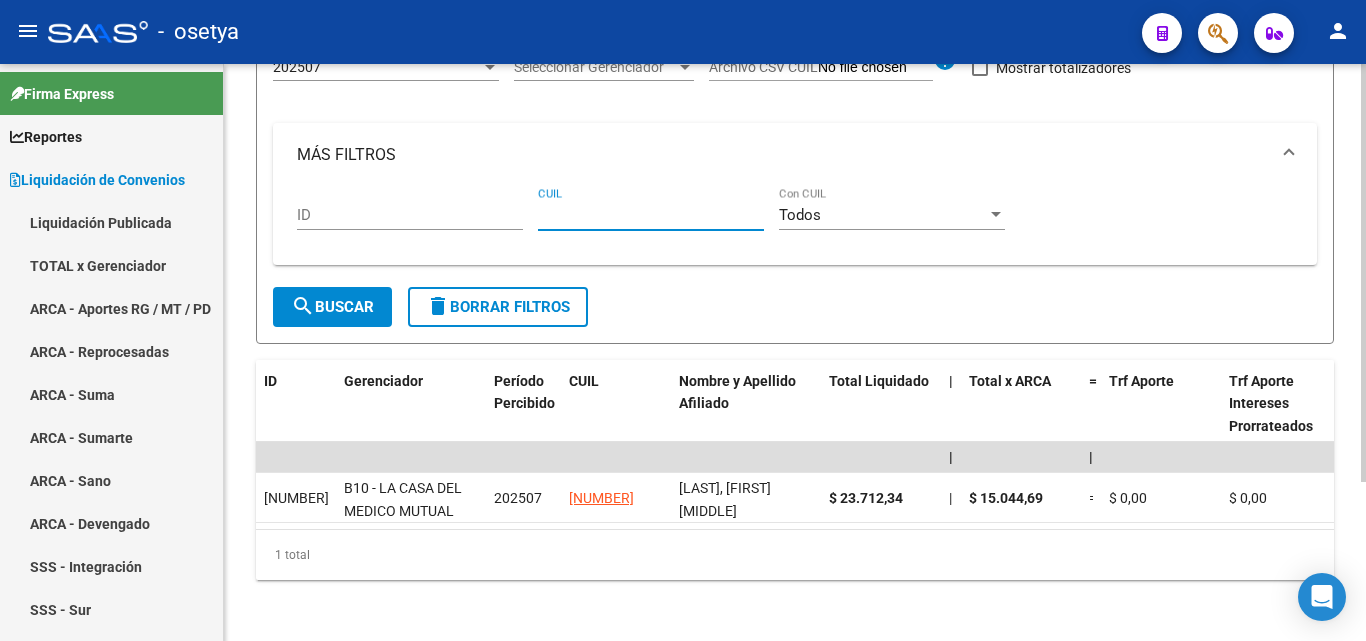 paste on "[NUMBER]-[NUMBER]-[NUMBER]" 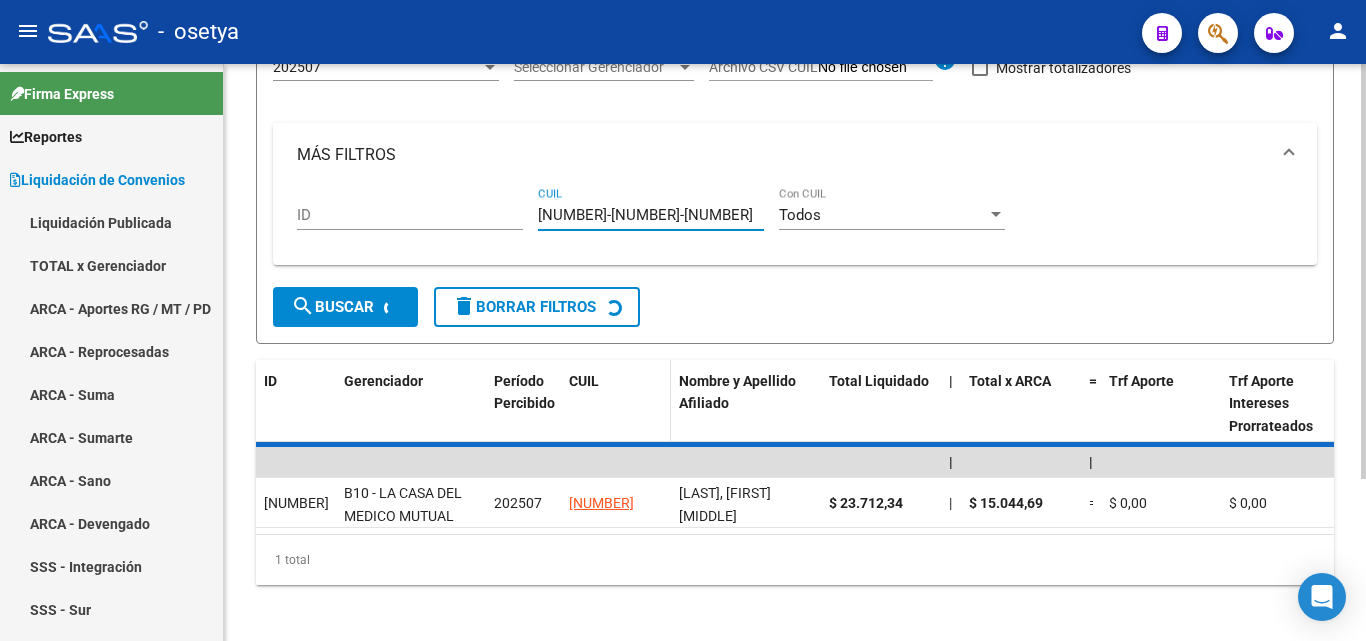 scroll, scrollTop: 167, scrollLeft: 0, axis: vertical 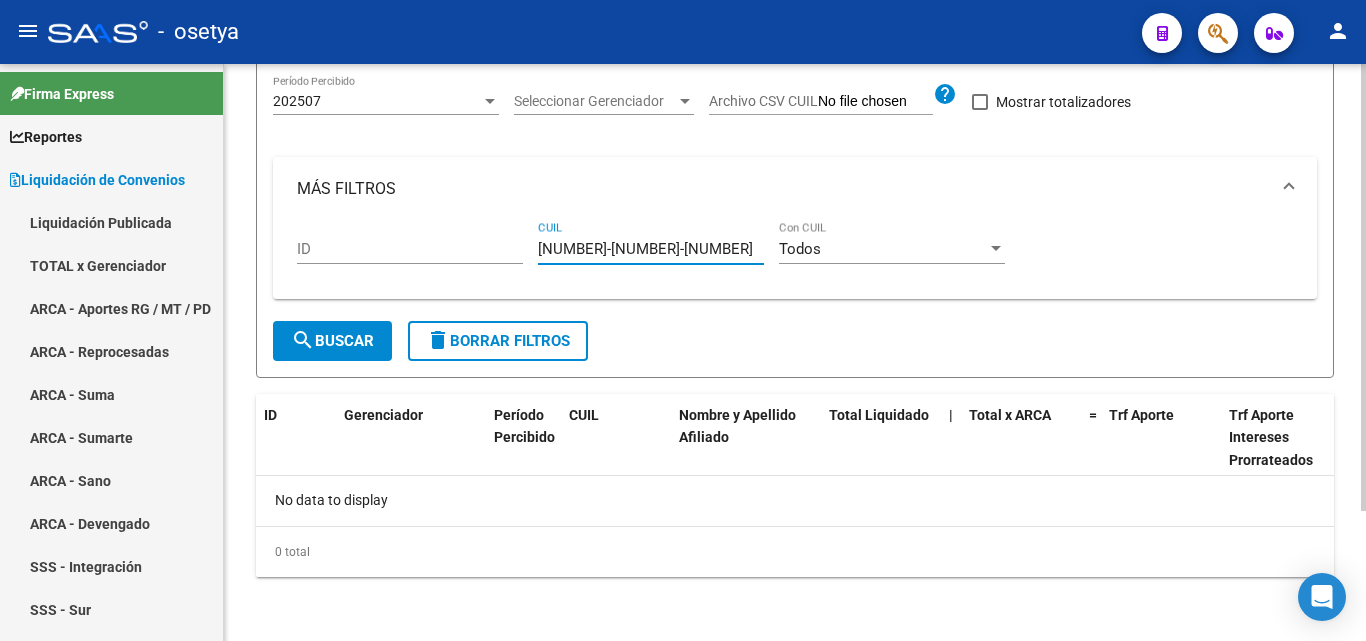 type on "[NUMBER]-[NUMBER]-[NUMBER]" 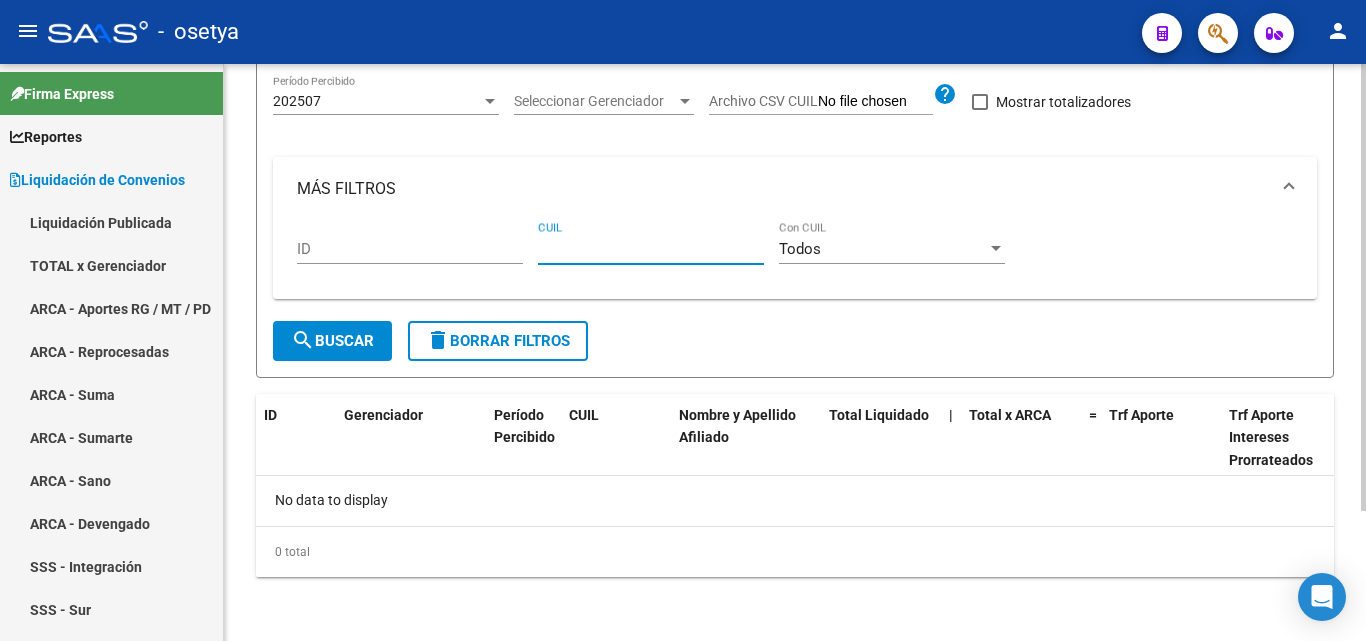 paste on "[CUIL]" 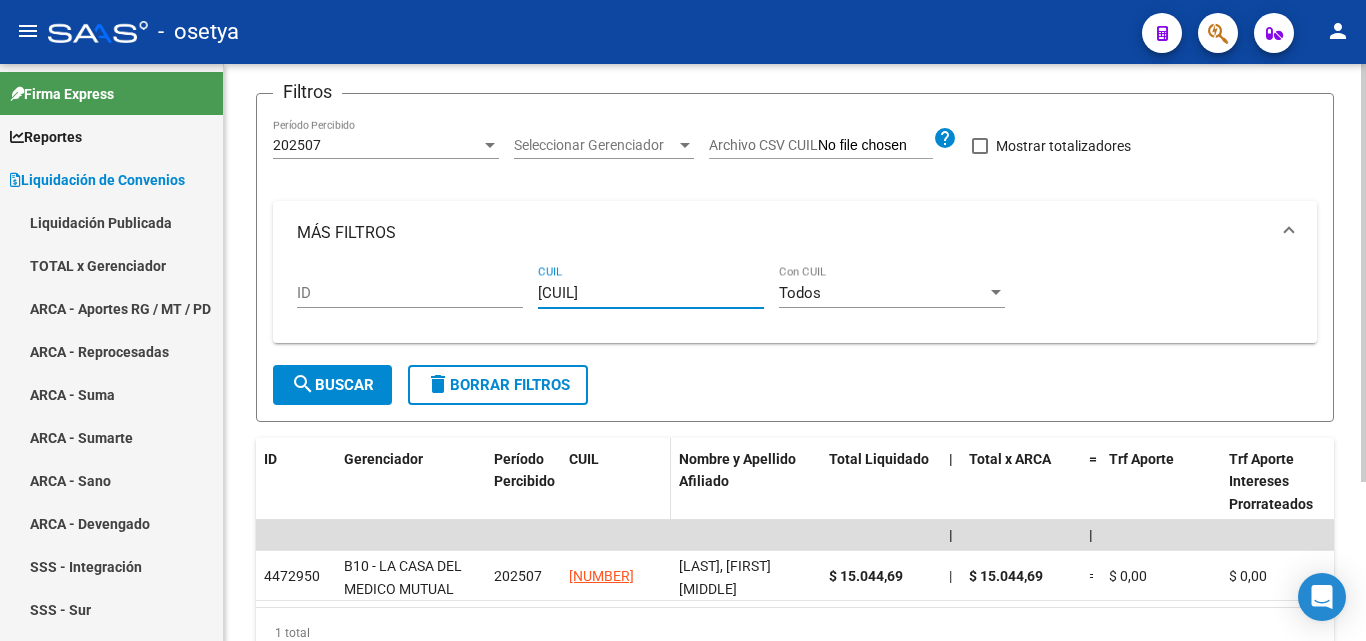 scroll, scrollTop: 200, scrollLeft: 0, axis: vertical 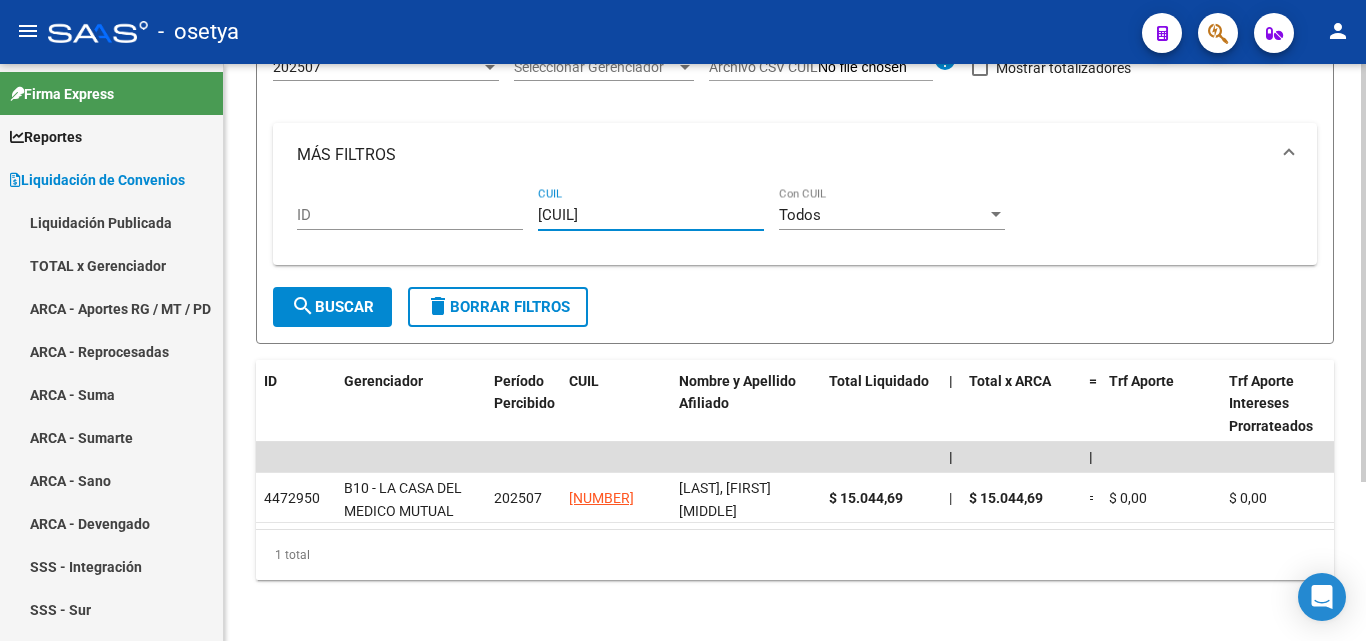 type on "[CUIL]" 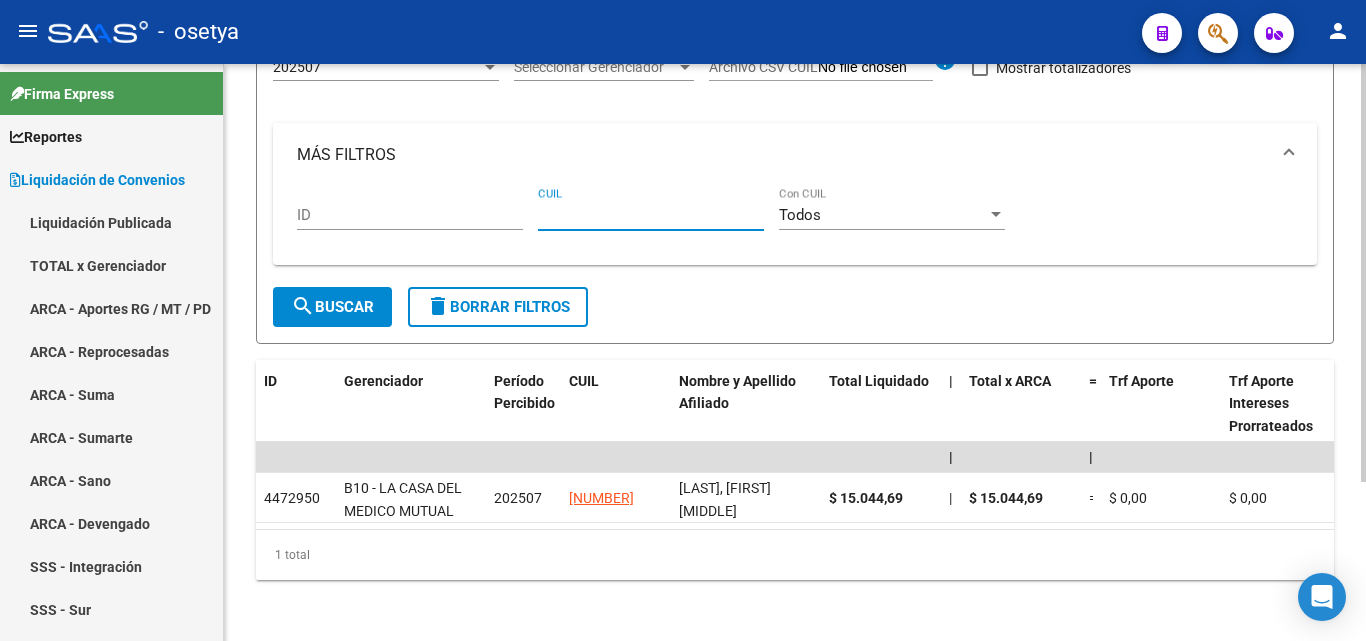 paste on "[CUIL]" 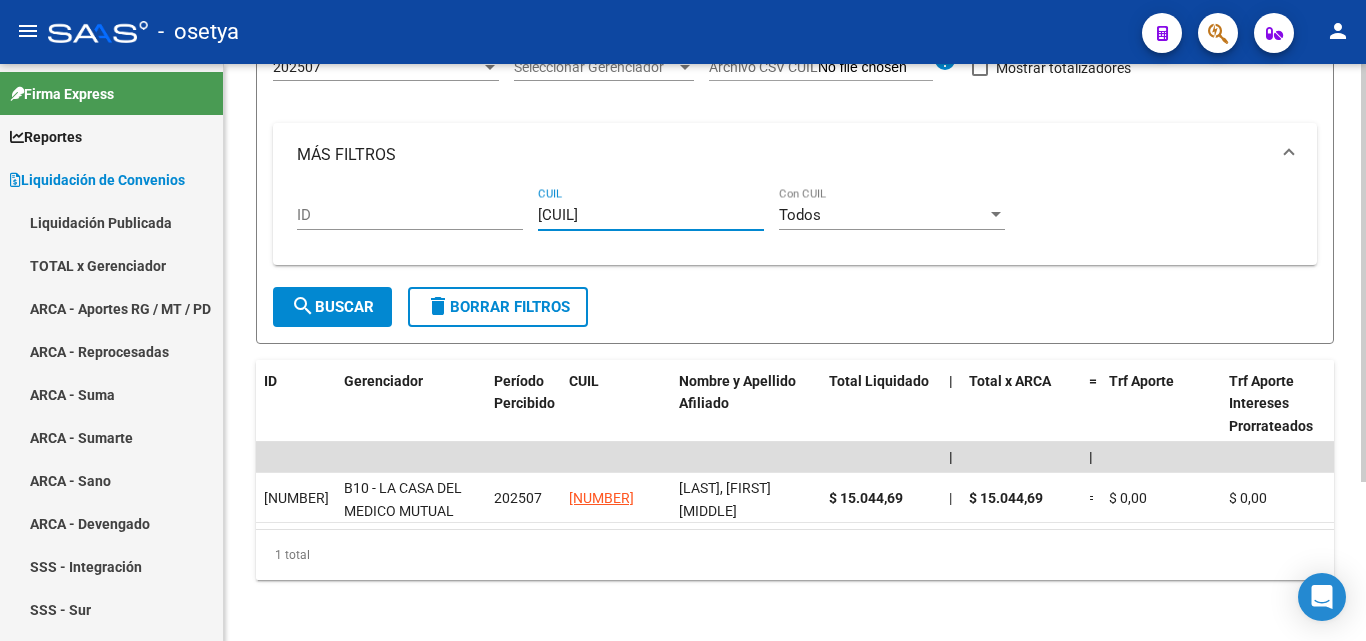 type on "[CUIL]" 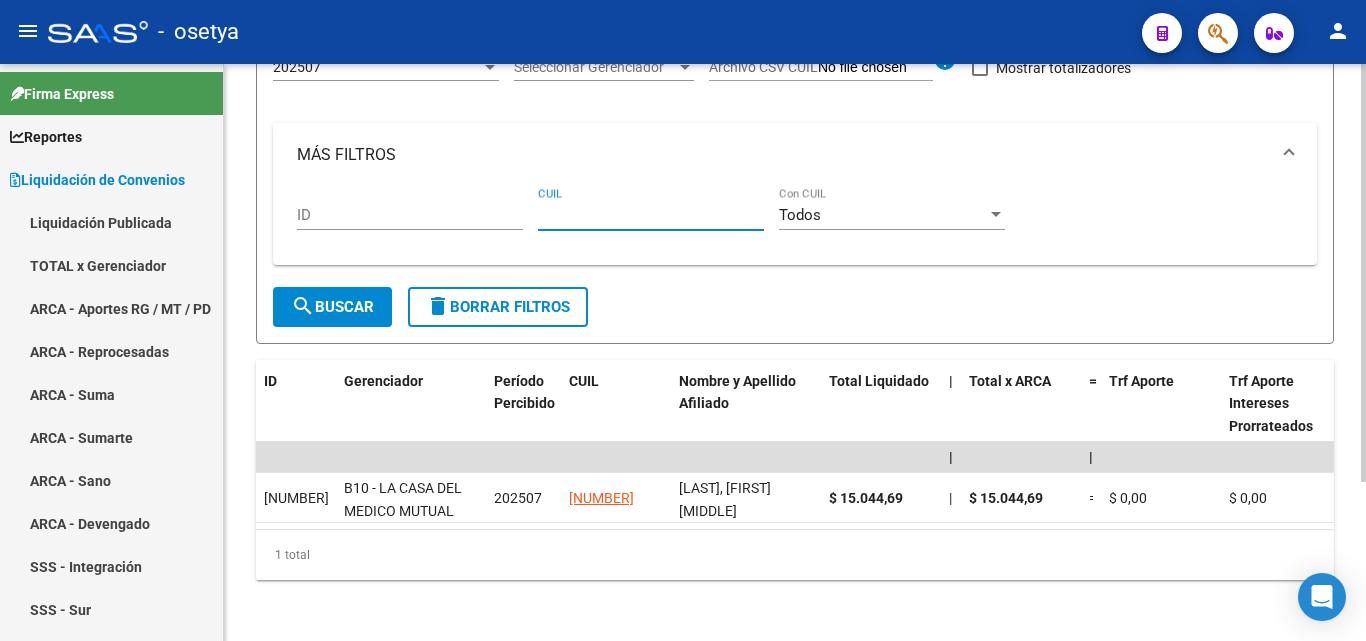 paste on "[CUIL]" 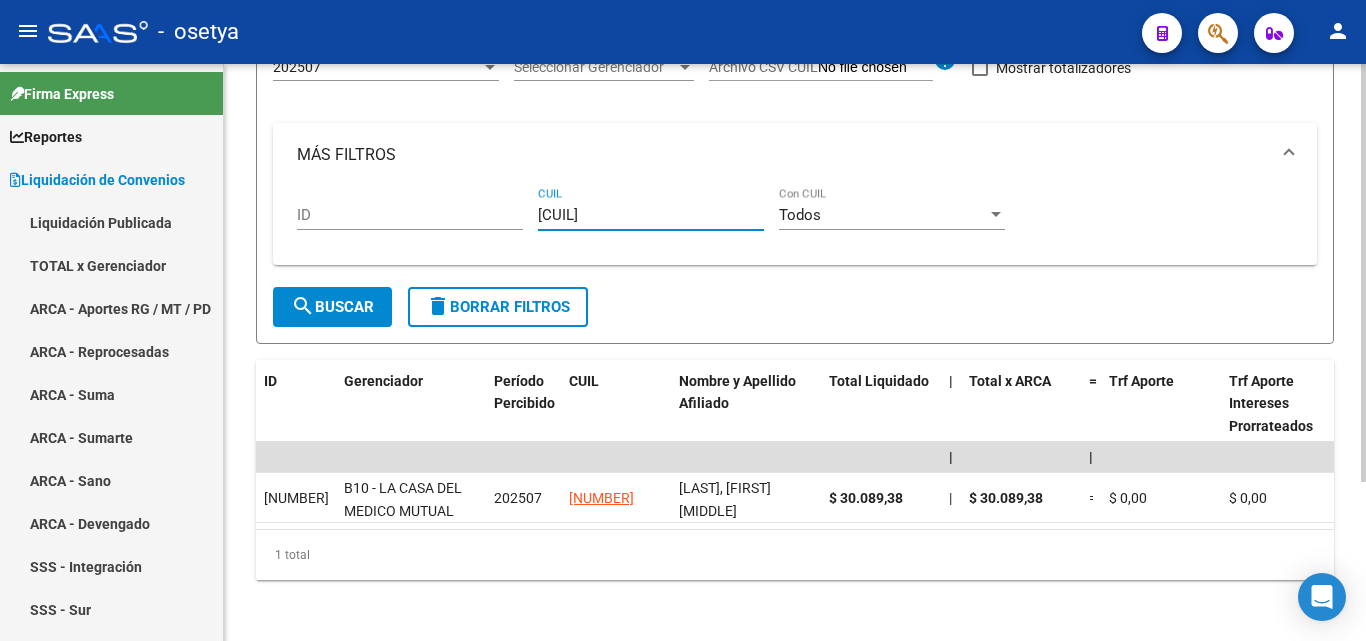 type on "[CUIL]" 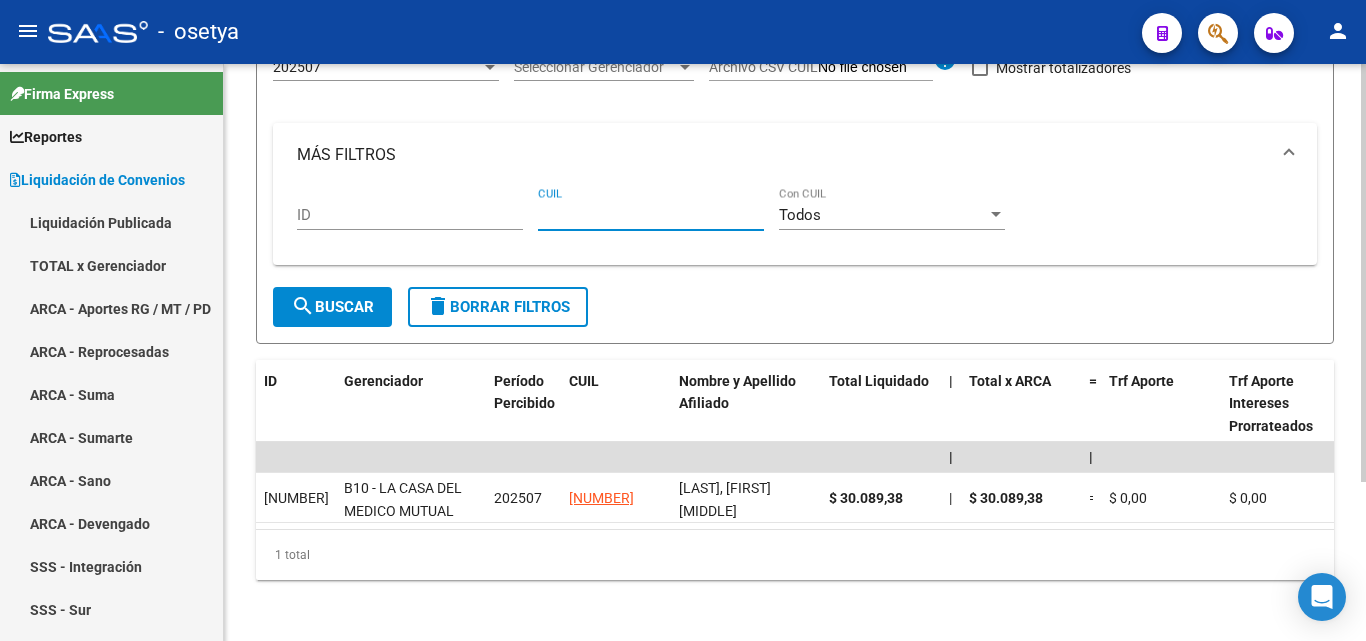 paste on "[CUIL]" 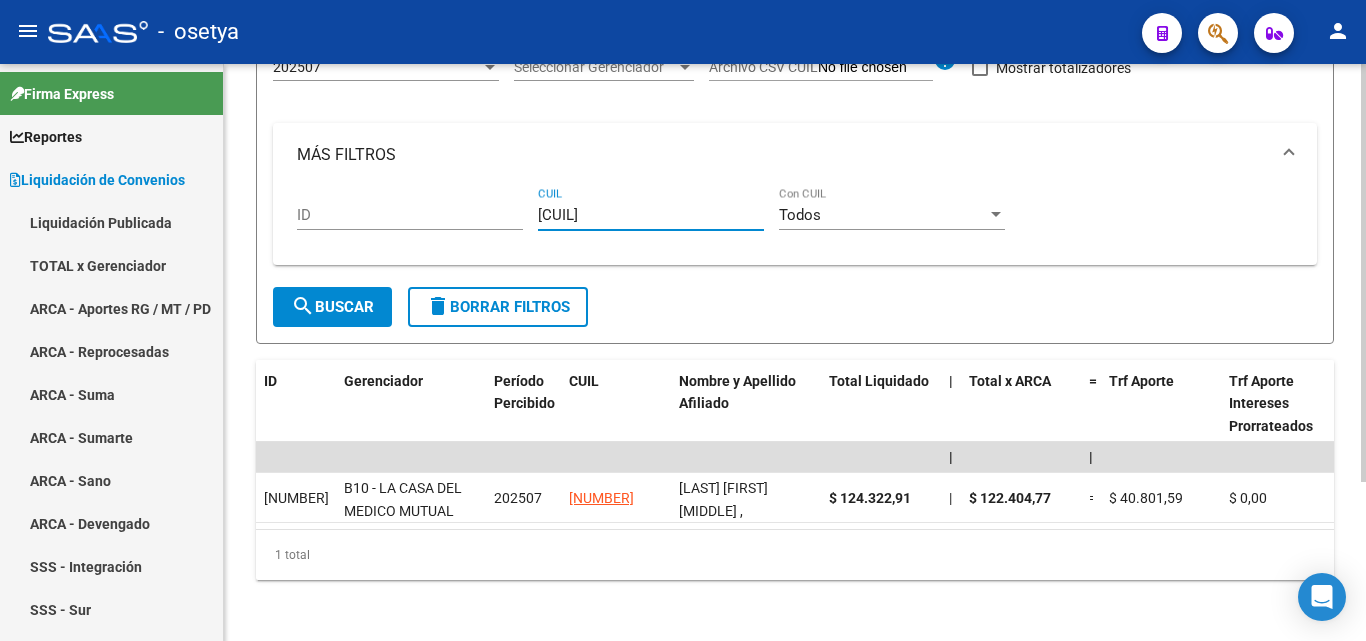 type on "[CUIL]" 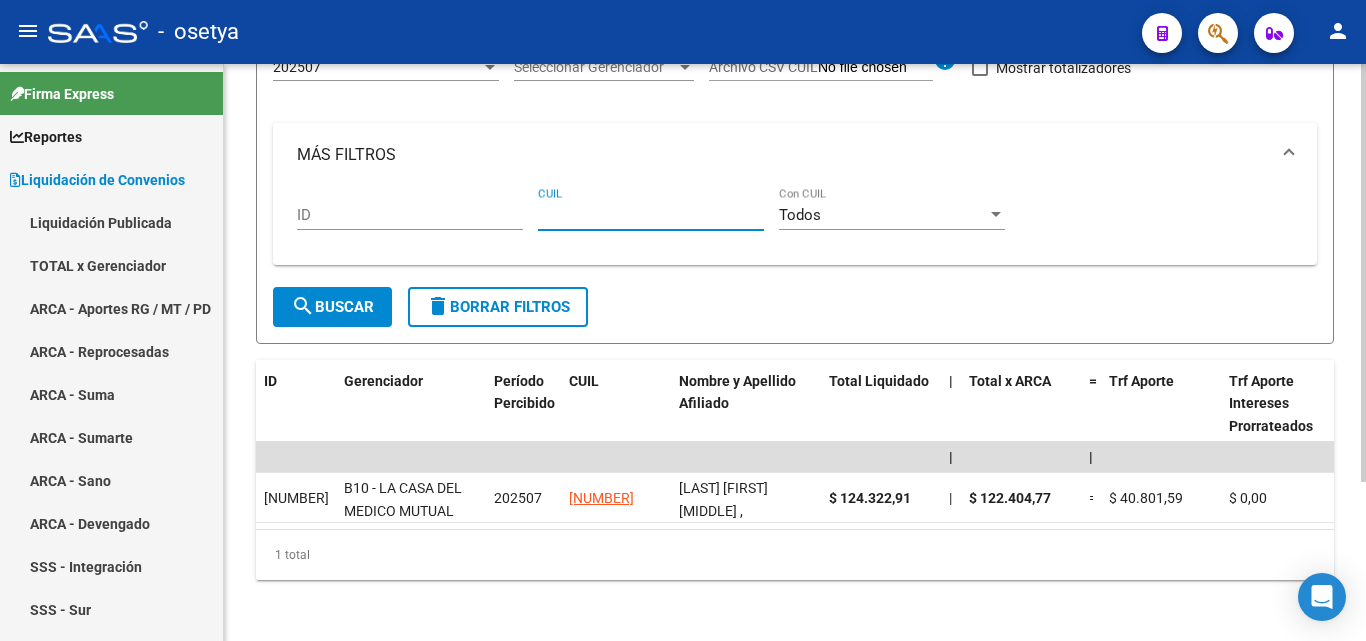 paste on "[CUIL]" 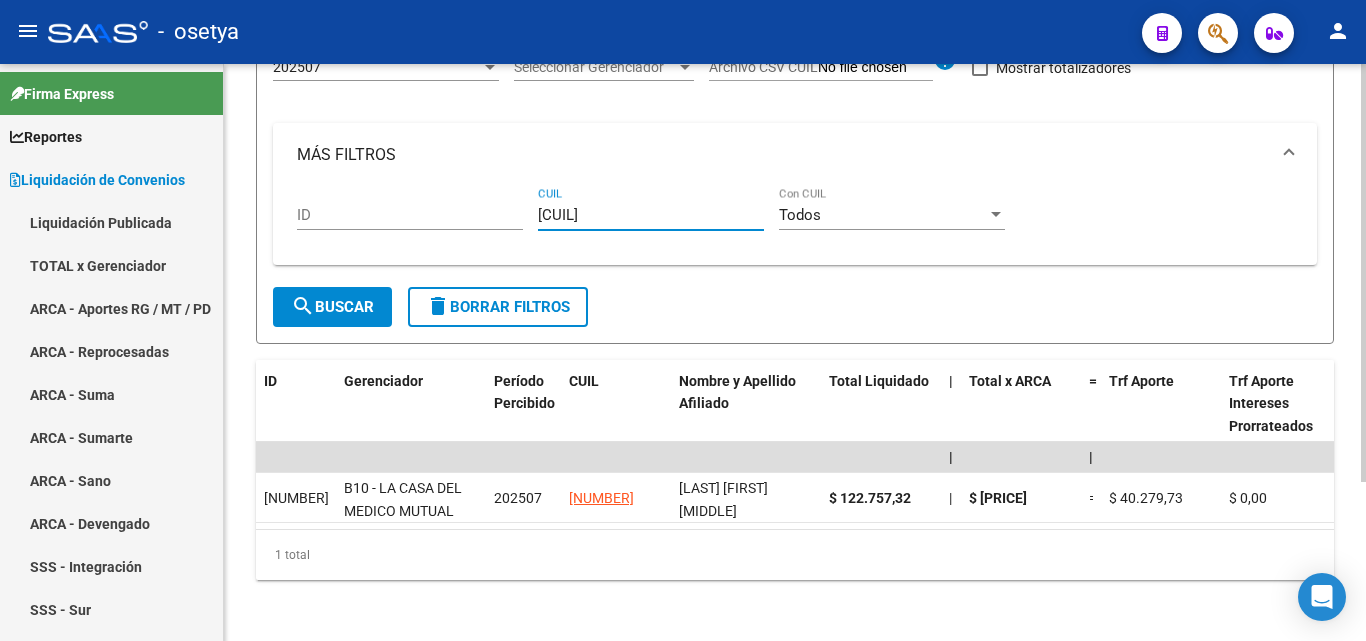 type on "[CUIL]" 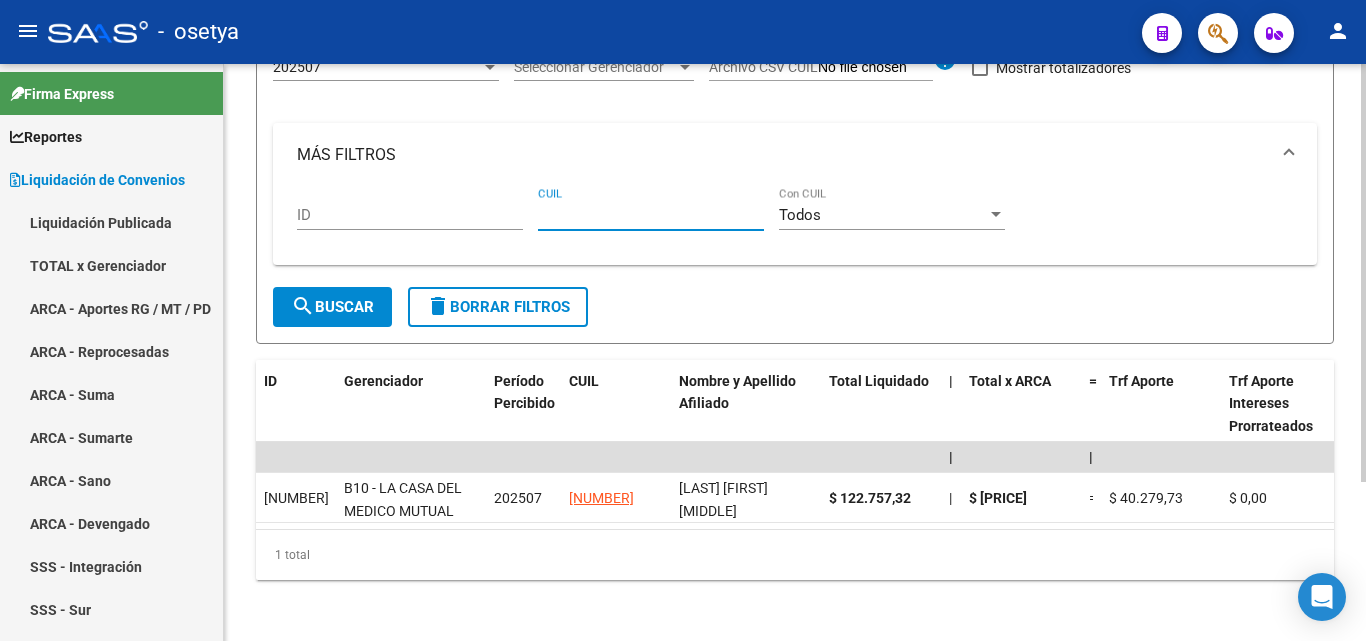 paste on "[CUIL]" 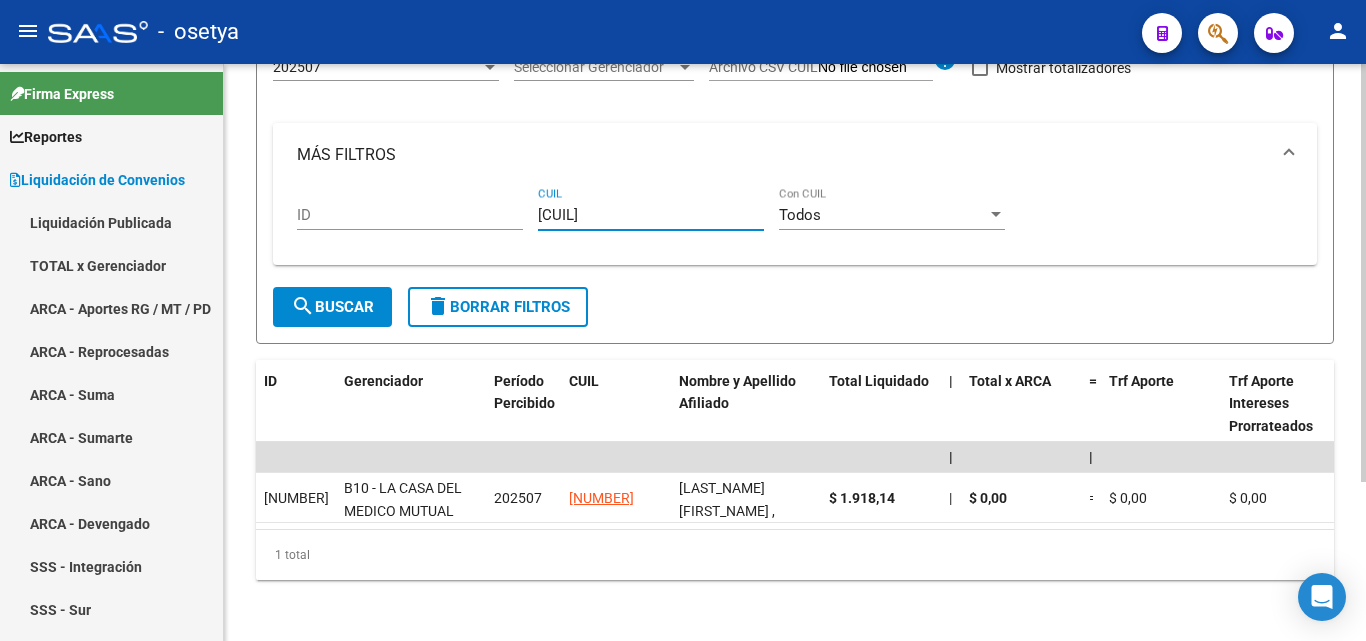 type on "[CUIL]" 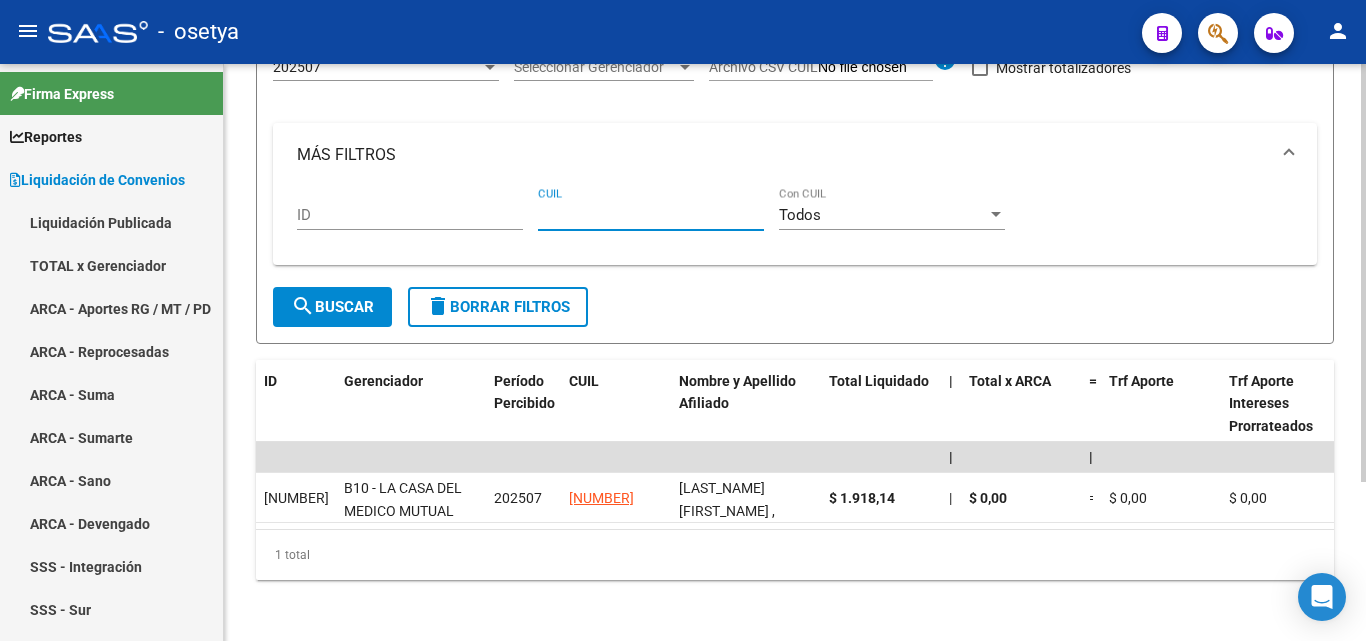 paste on "[CUIL]" 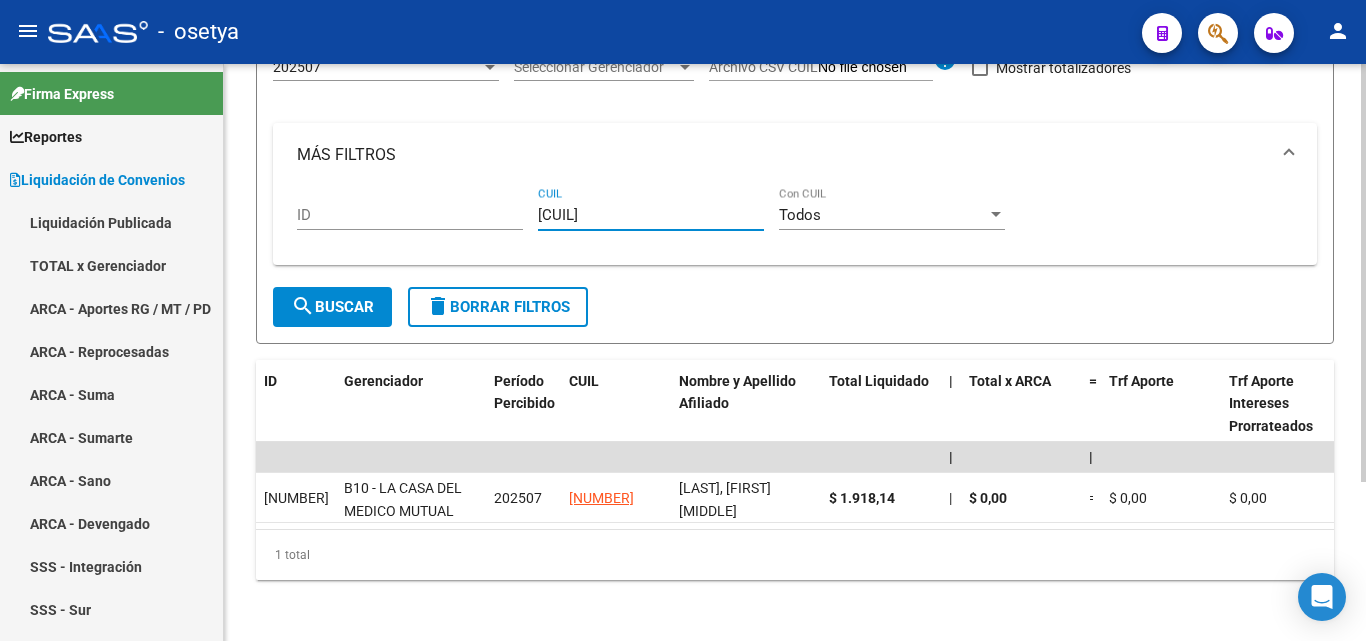 type on "[CUIL]" 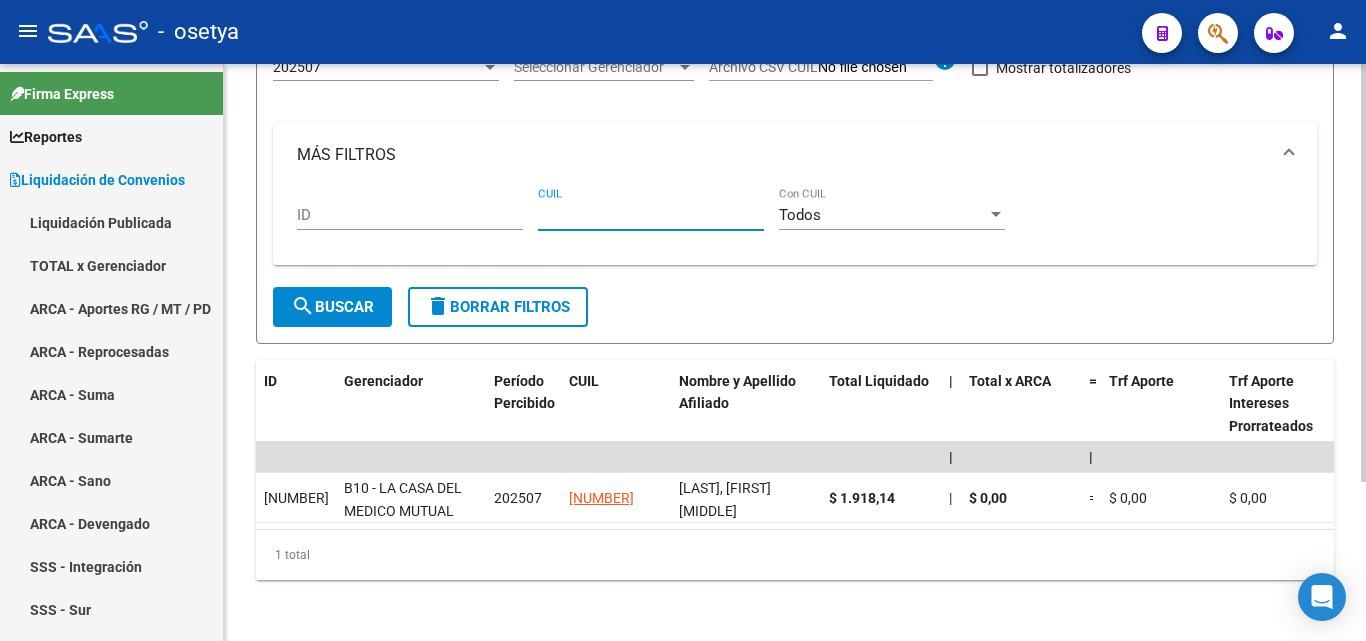 paste on "[CUIL]" 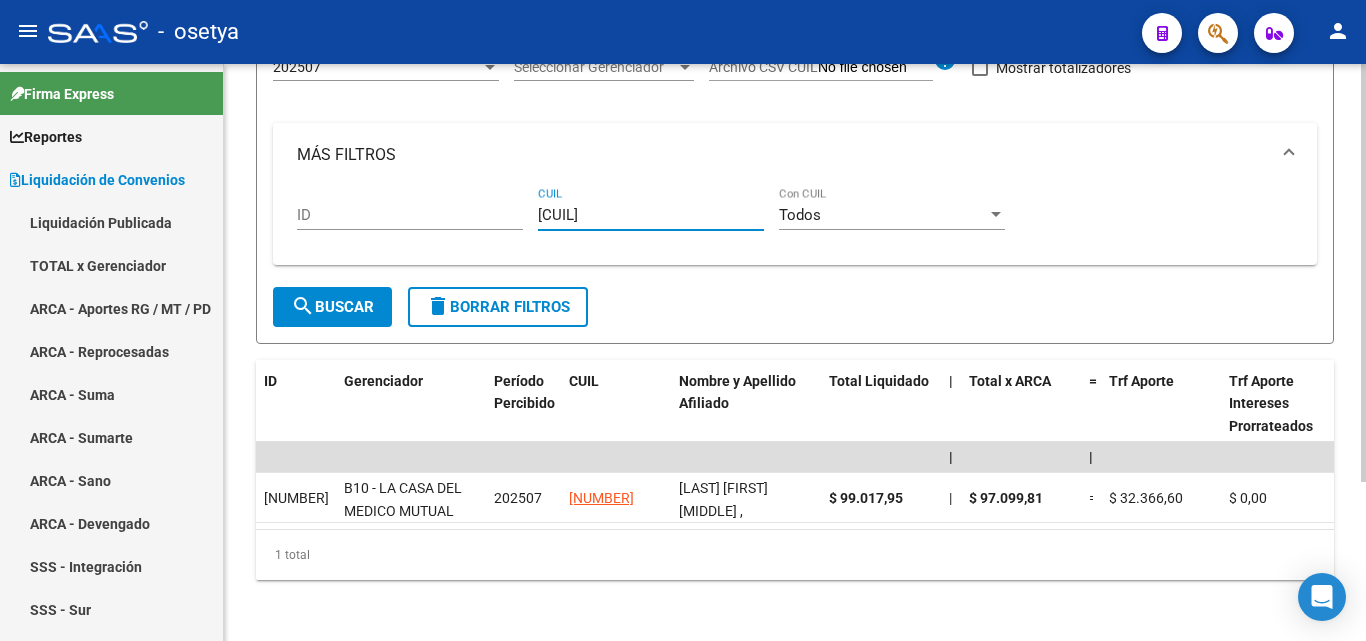 type on "[CUIL]" 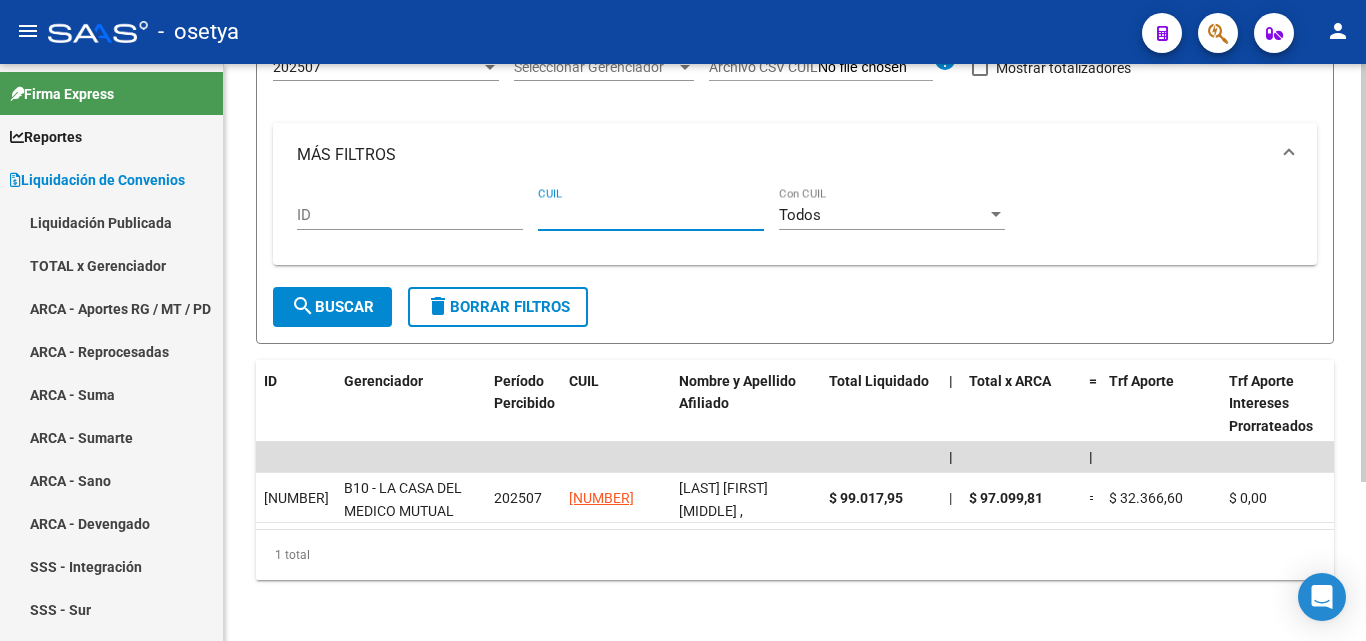 paste on "[CUIL]" 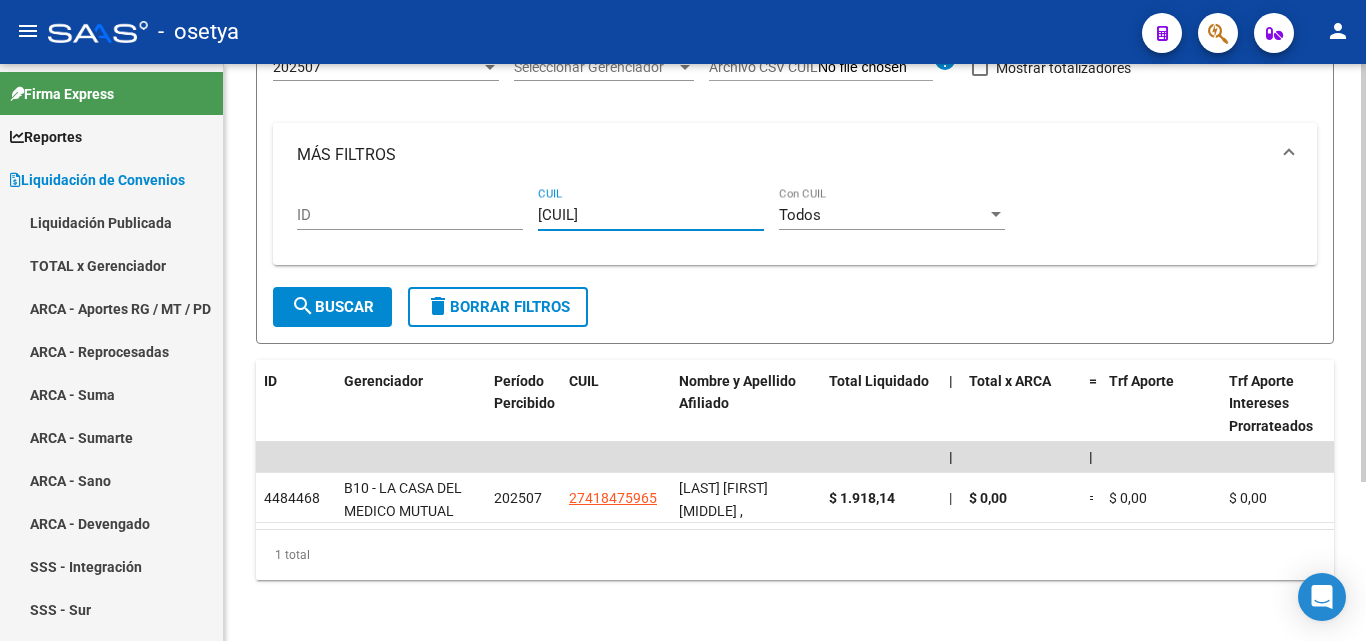type on "[CUIL]" 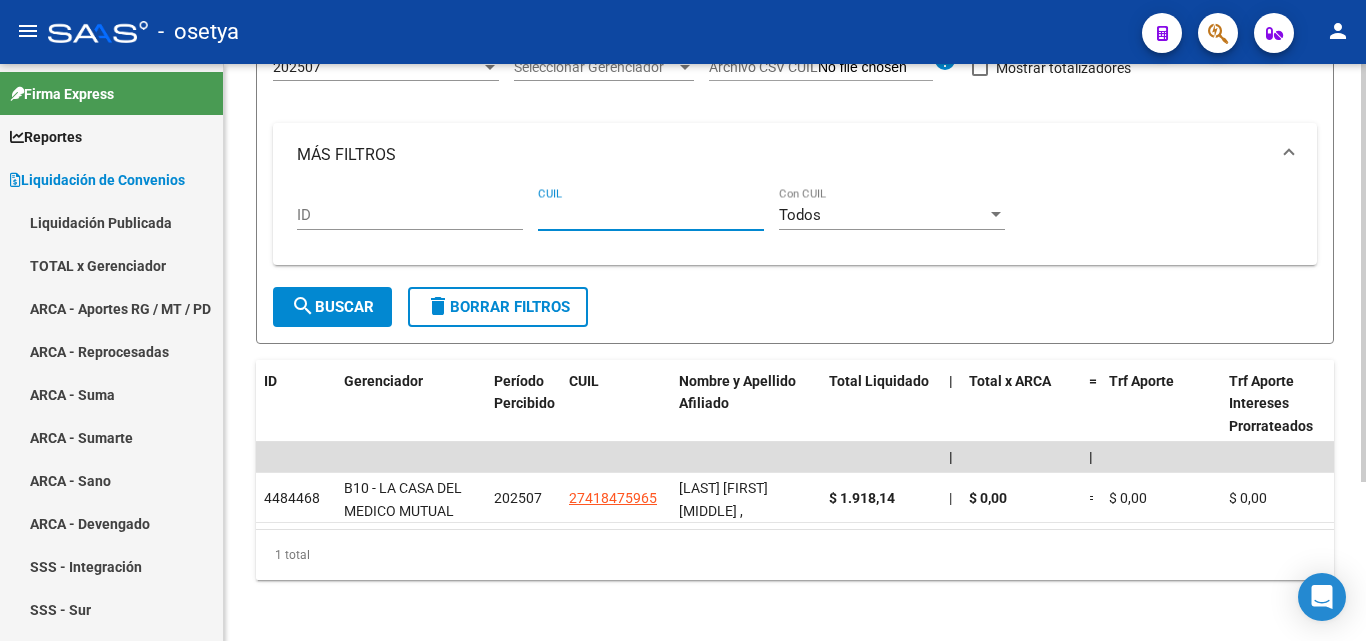 paste on "[CUIL]" 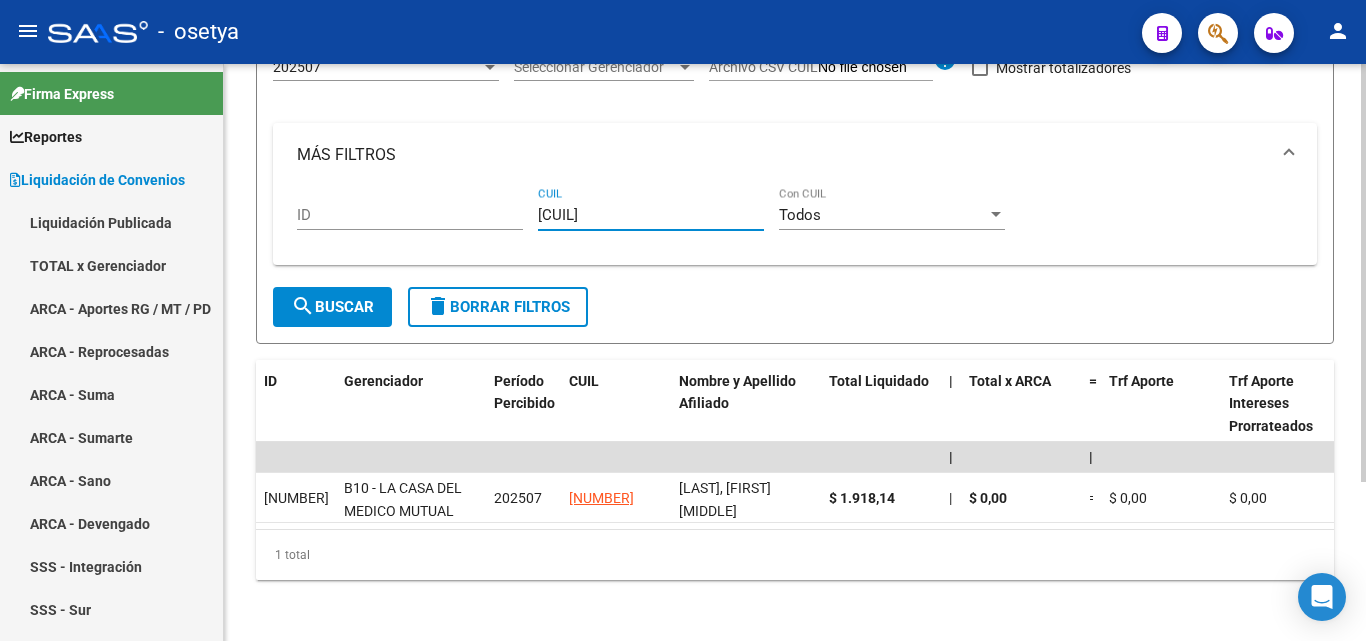 type on "[CUIL]" 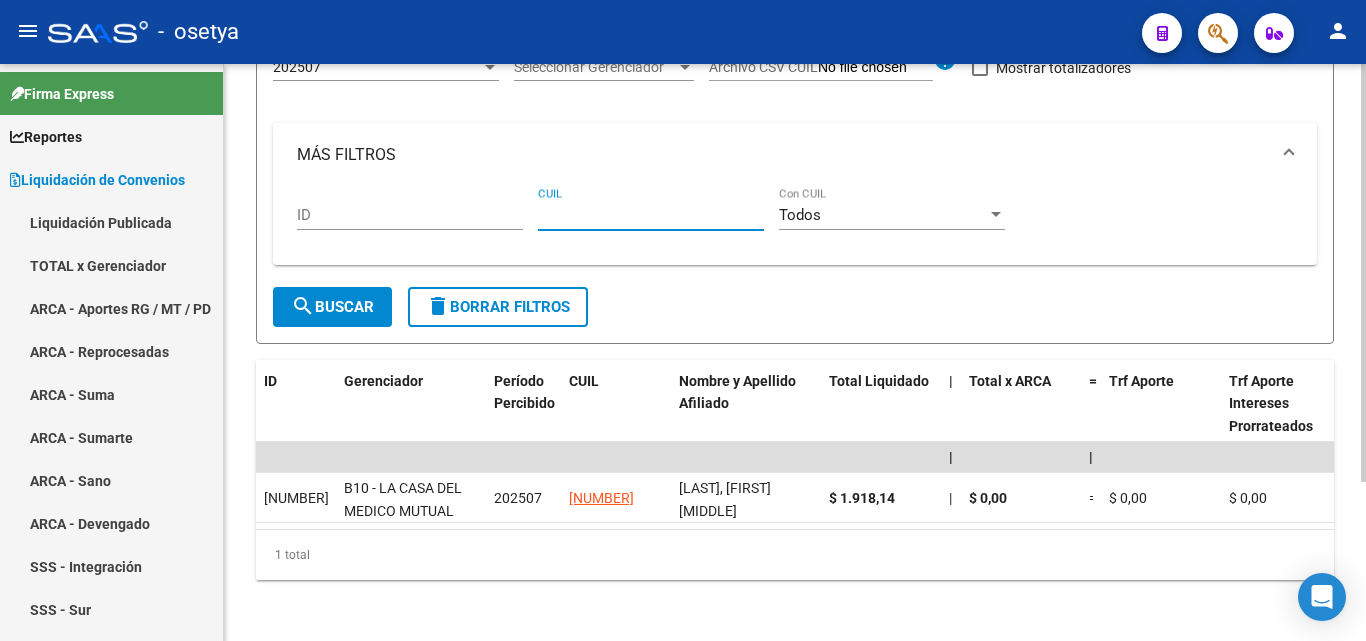 paste on "[CUIL]" 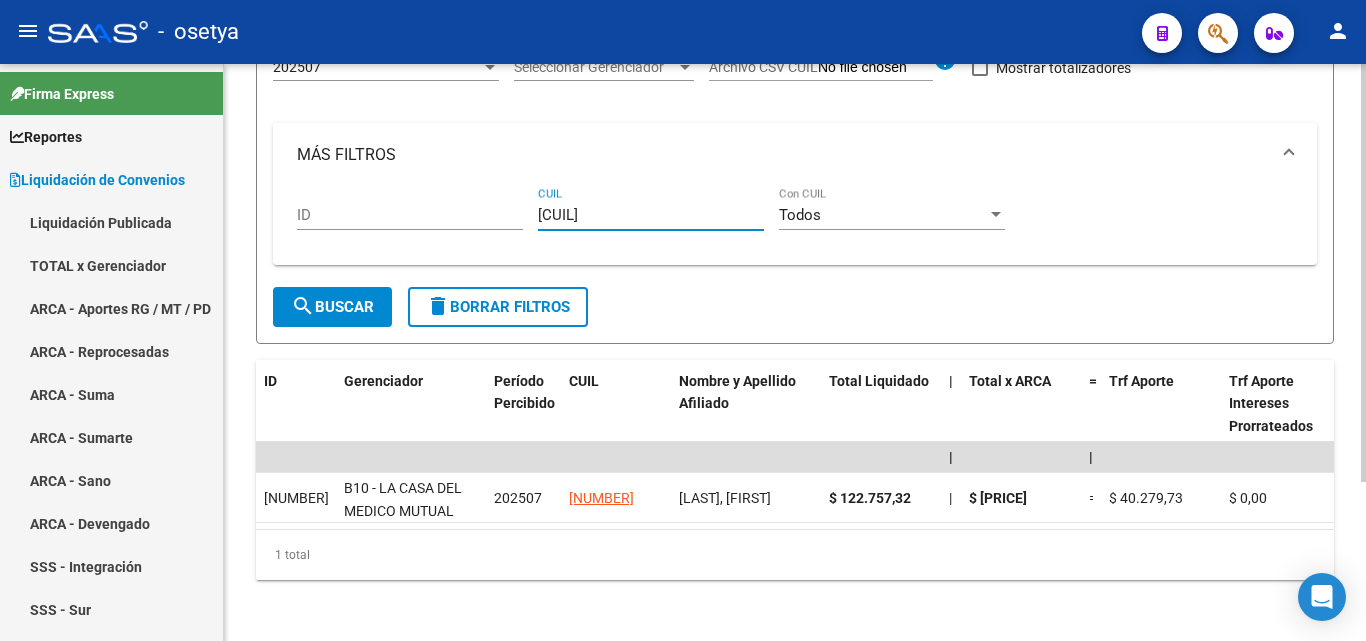 type on "[CUIL]" 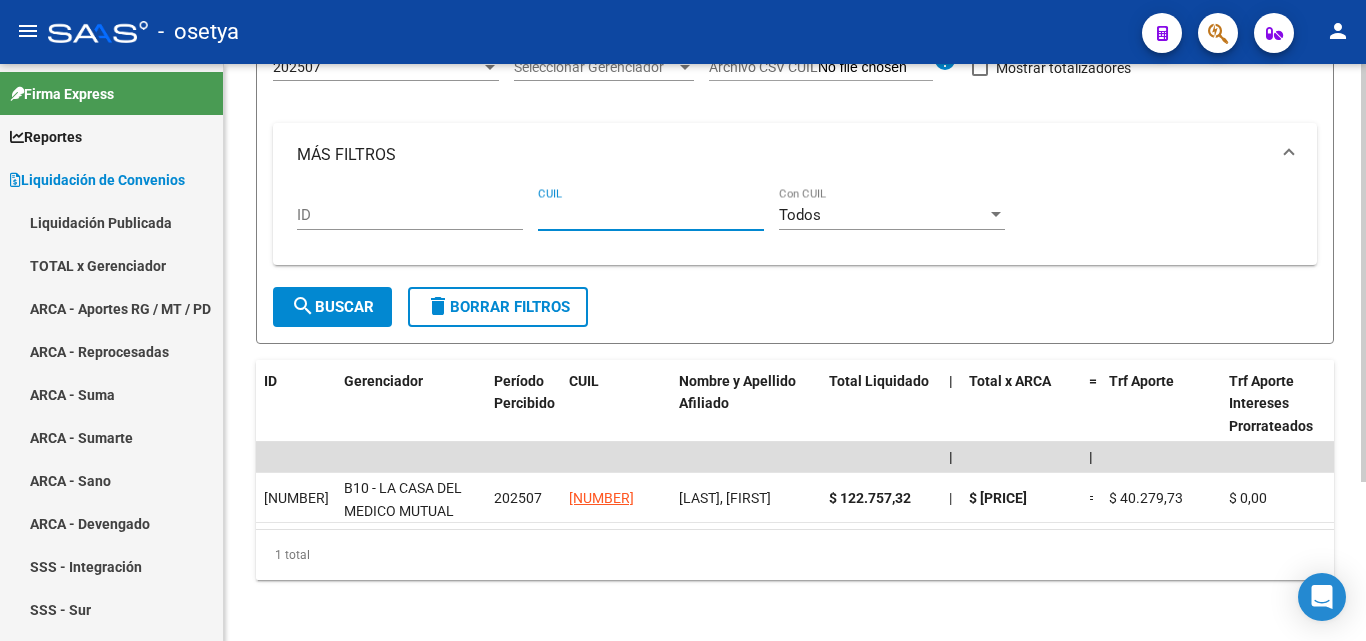 paste on "[CUIL]" 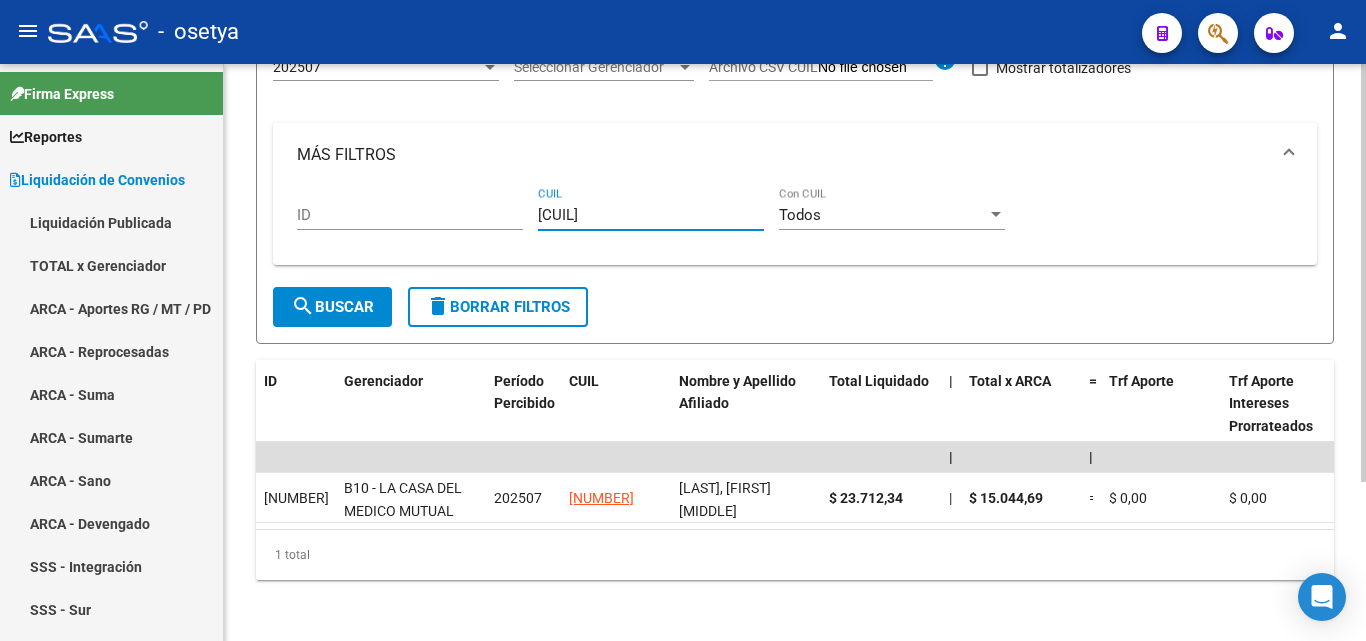 type on "[CUIL]" 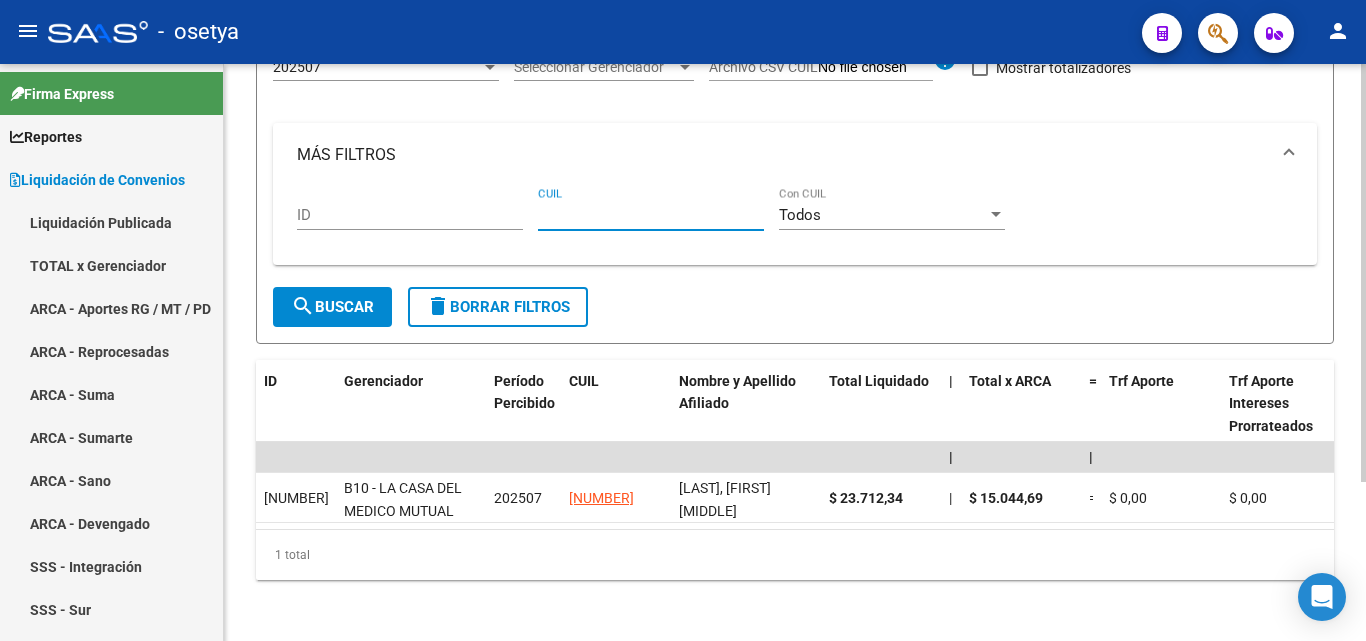 paste on "[CUIL]" 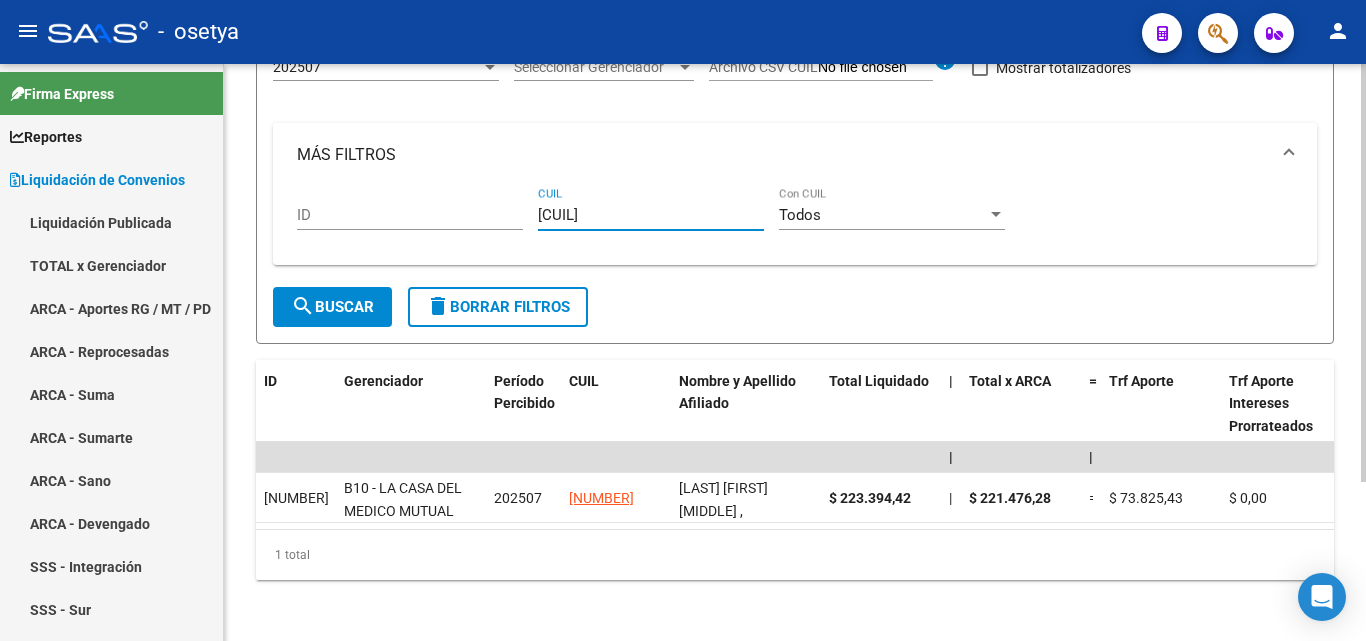 type on "[CUIL]" 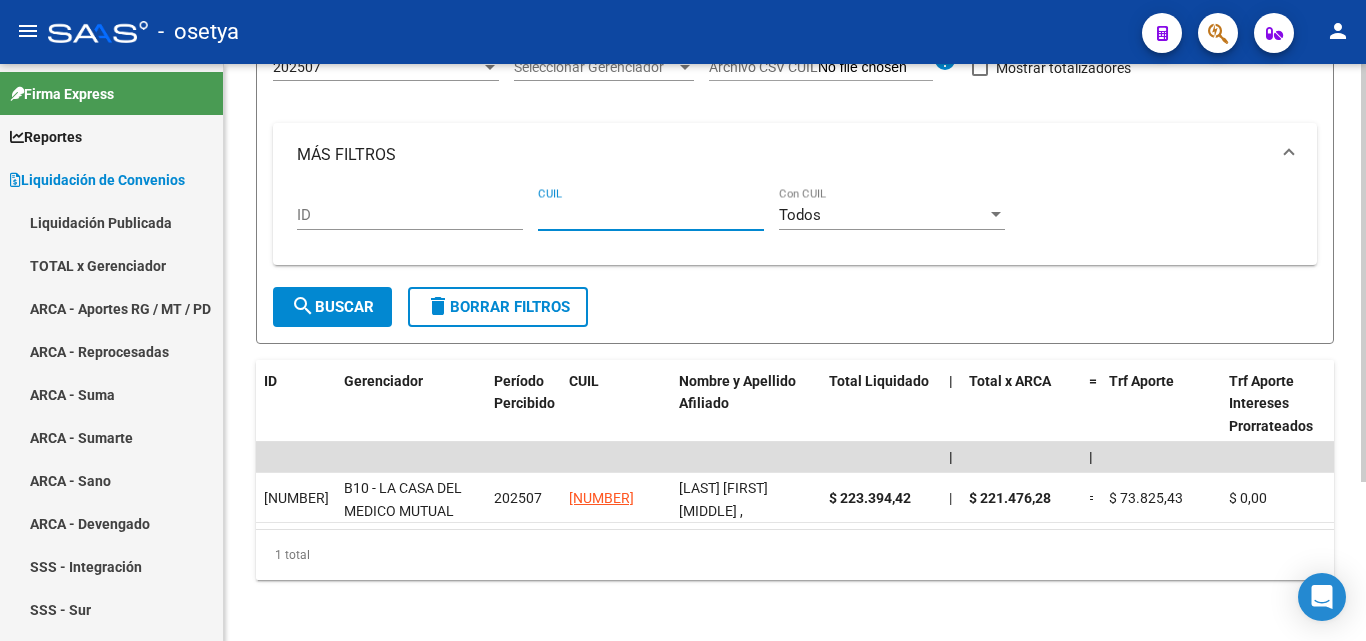 paste on "[CUIL]" 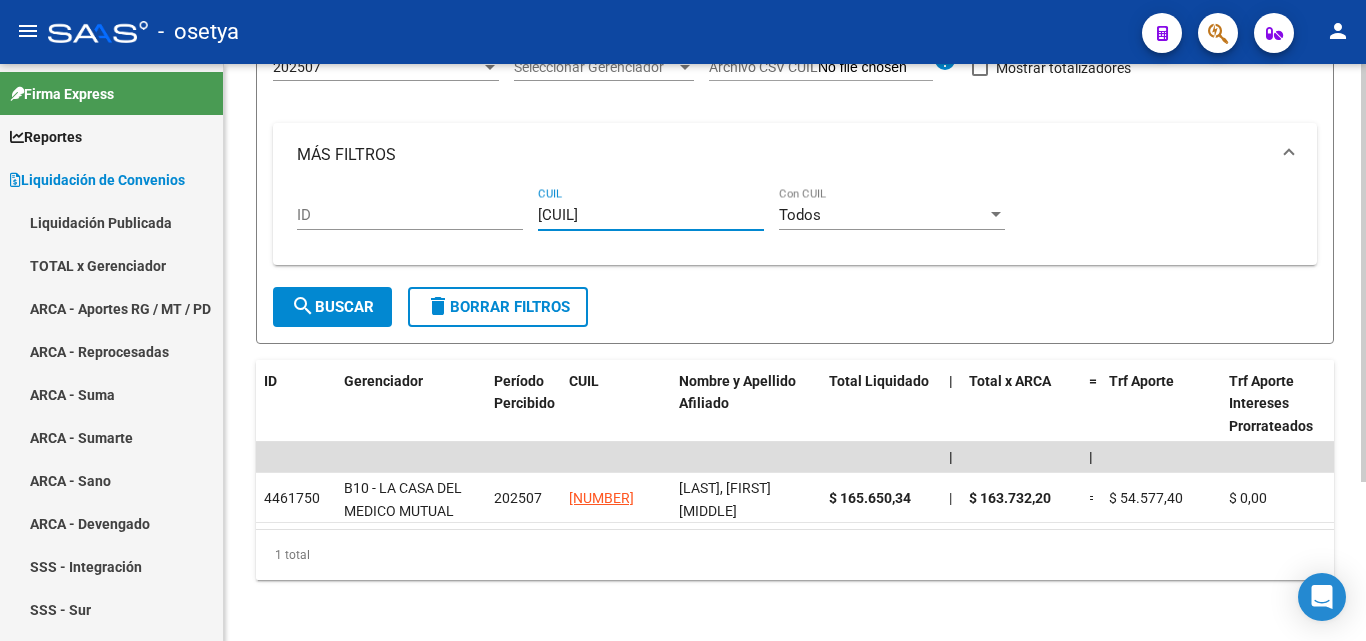type on "[CUIL]" 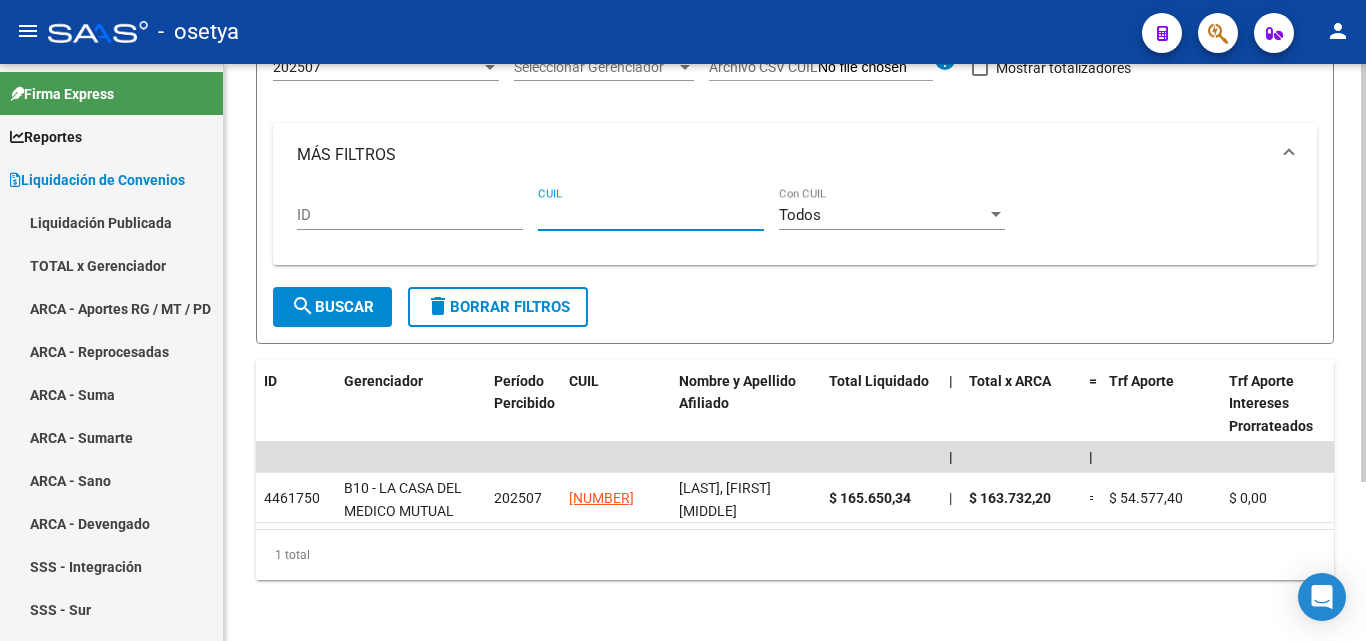 paste on "[CUIL]" 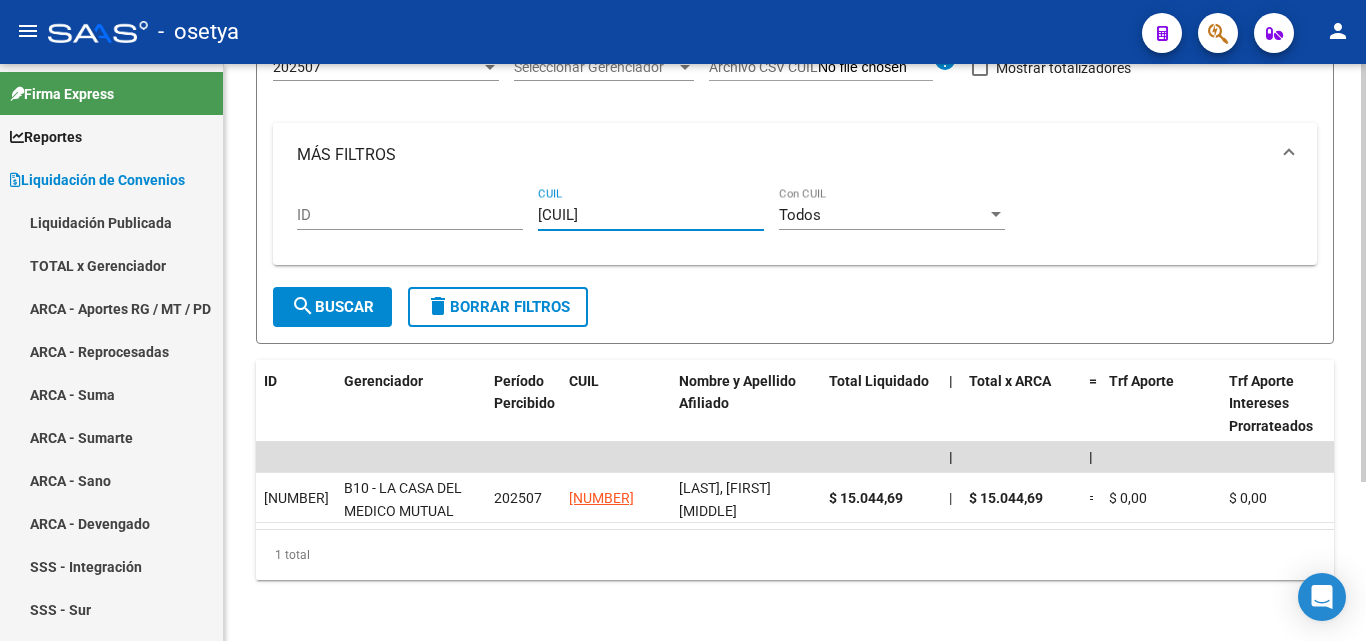 type on "[CUIL]" 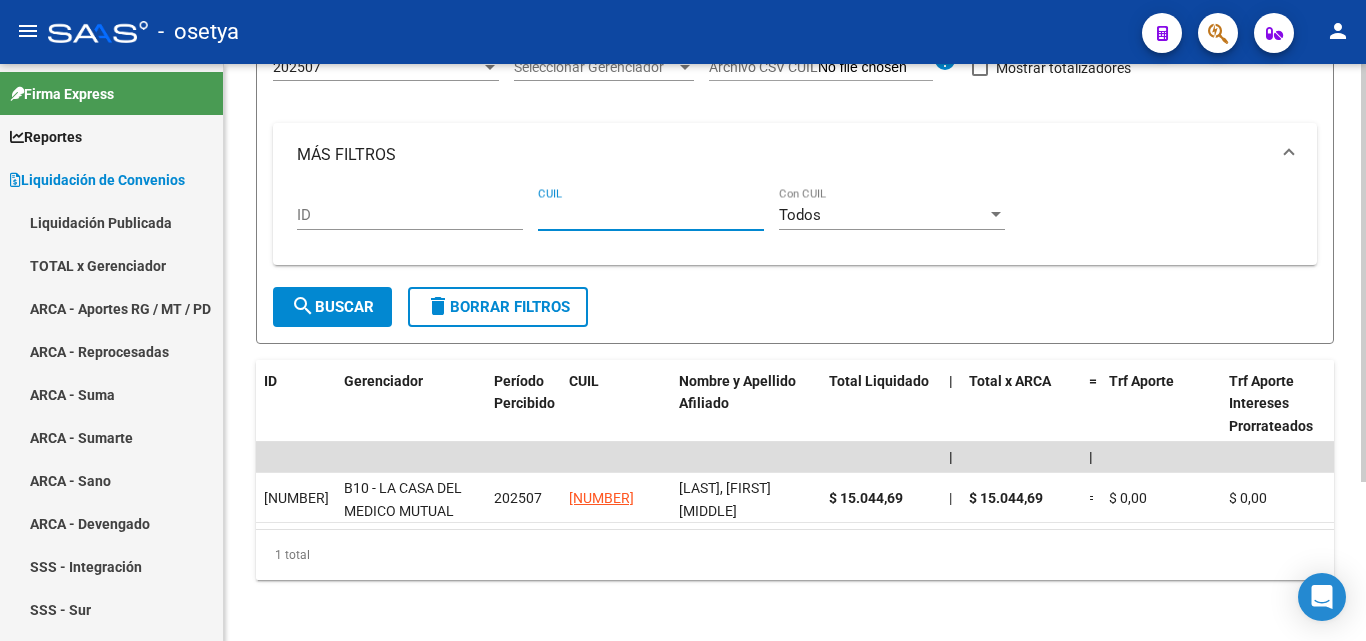 paste on "[NUMBER]-[NUMBER]-[NUMBER]" 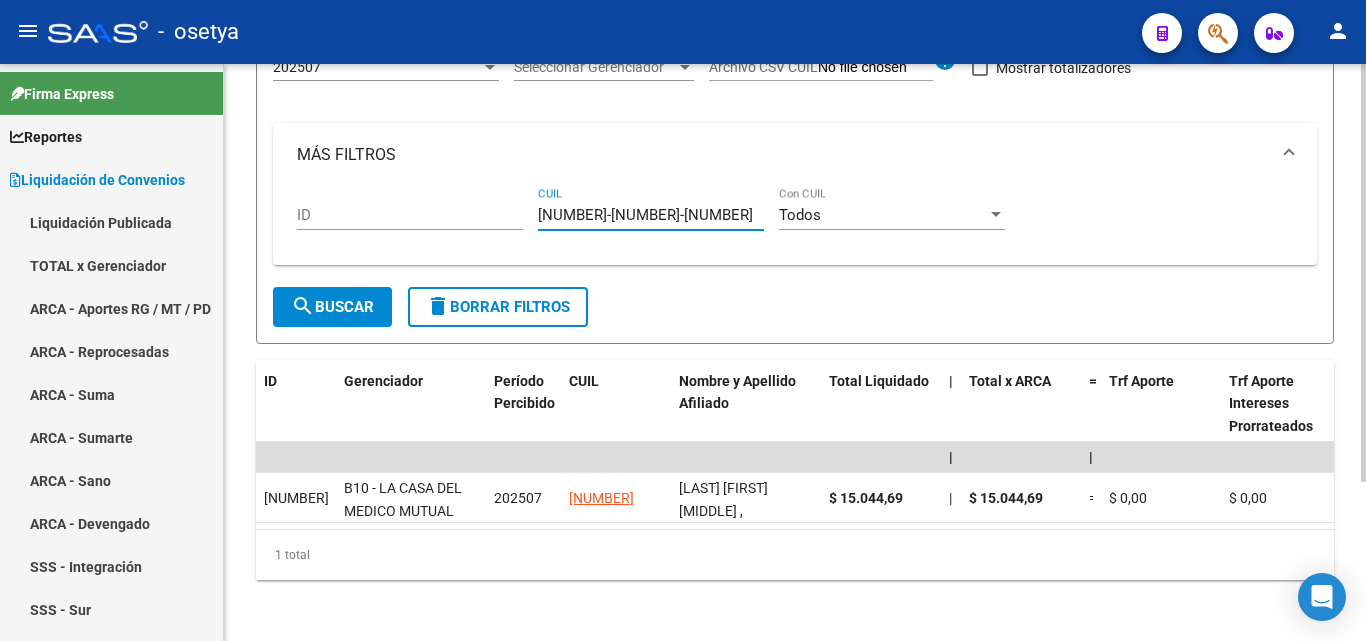 type on "[NUMBER]-[NUMBER]-[NUMBER]" 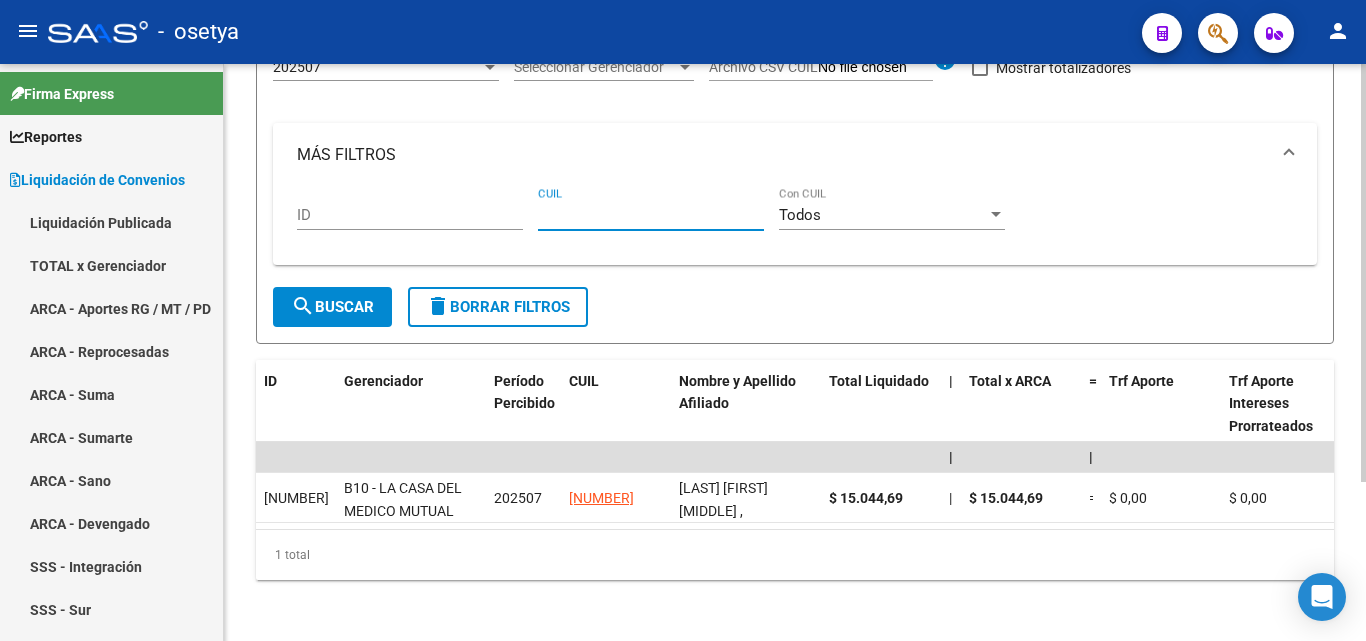paste on "[CUIL]" 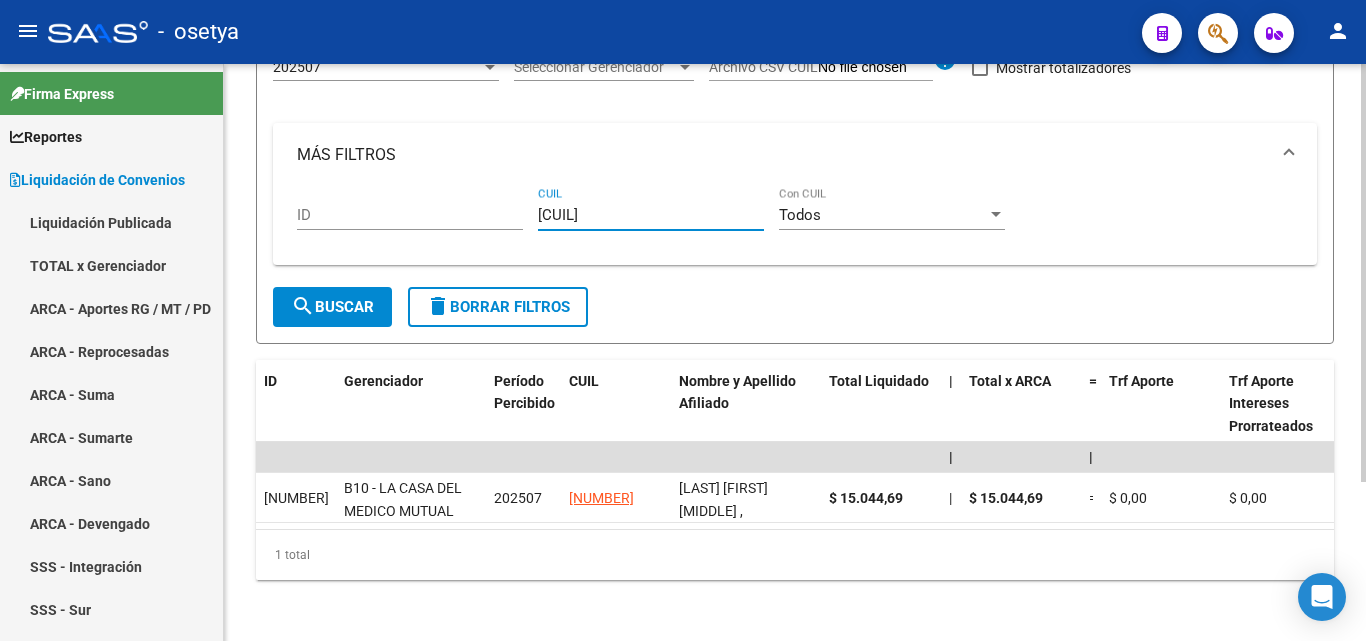 drag, startPoint x: 650, startPoint y: 217, endPoint x: 546, endPoint y: 218, distance: 104.00481 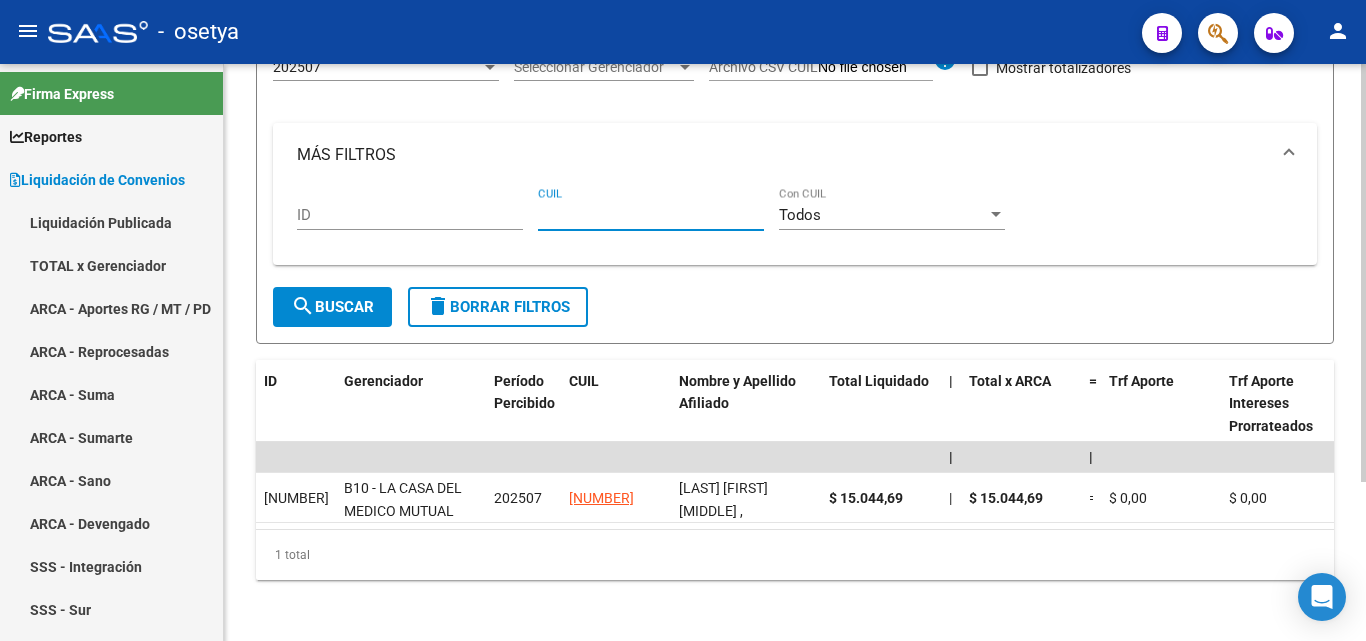 paste on "[CUIL]" 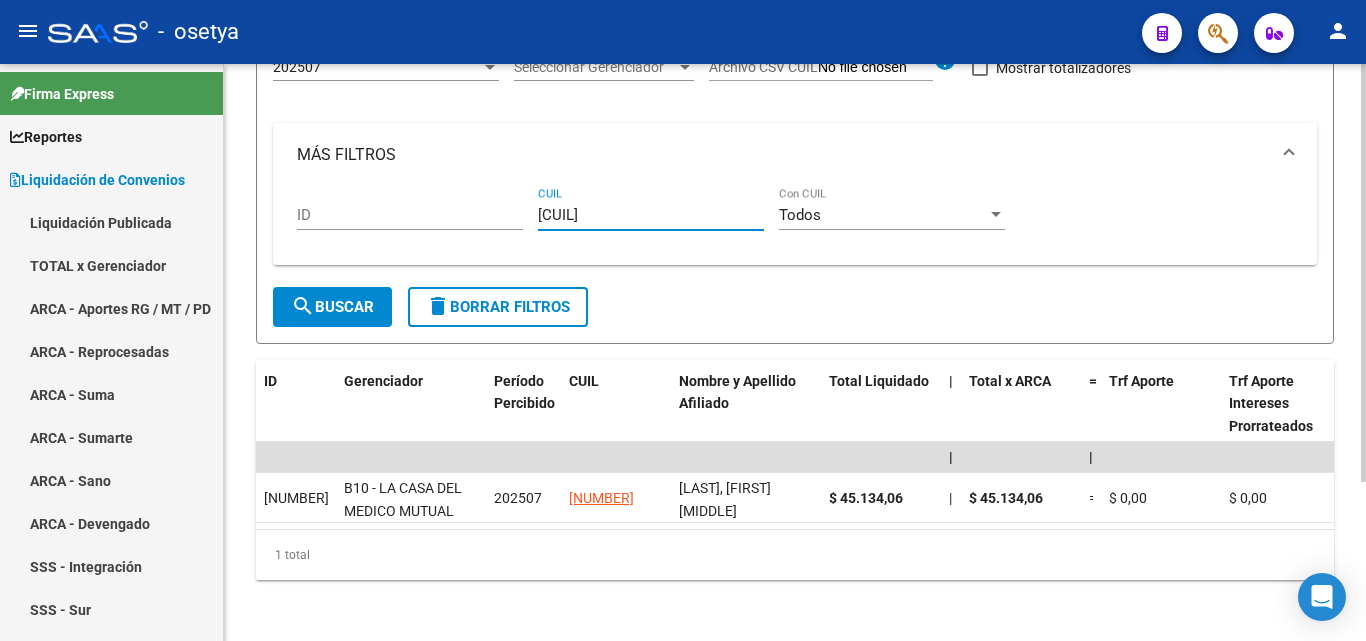 type on "[CUIL]" 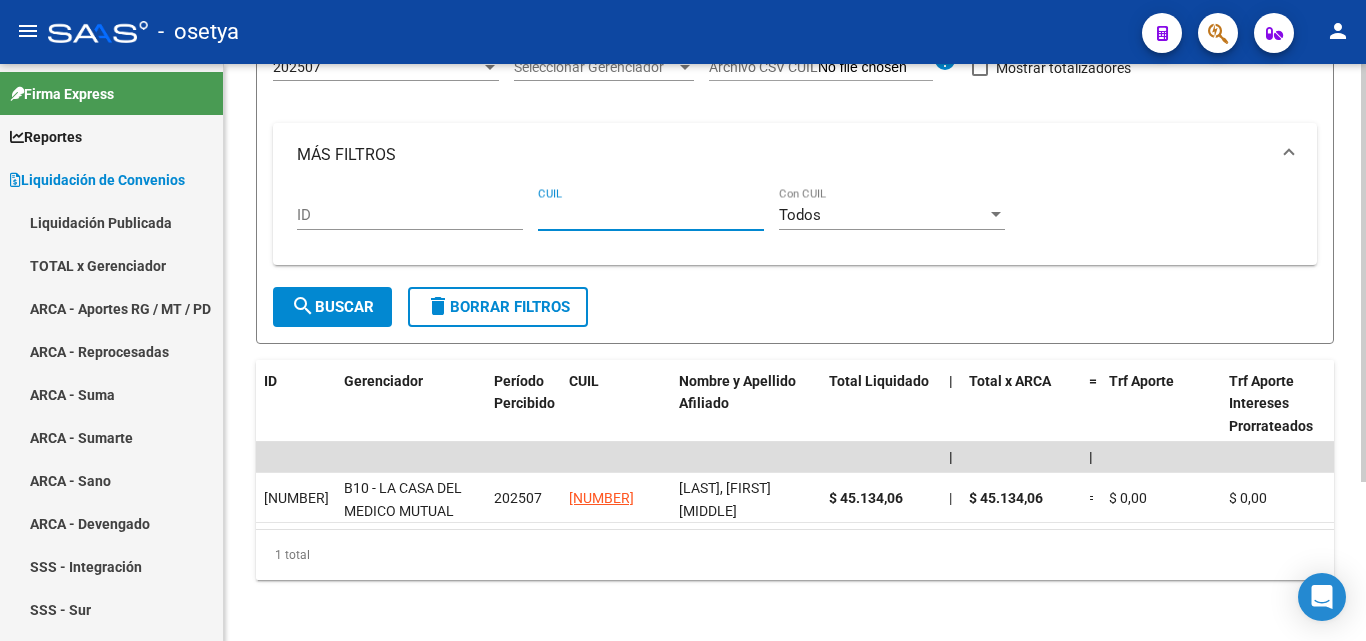 paste on "[CUIL]" 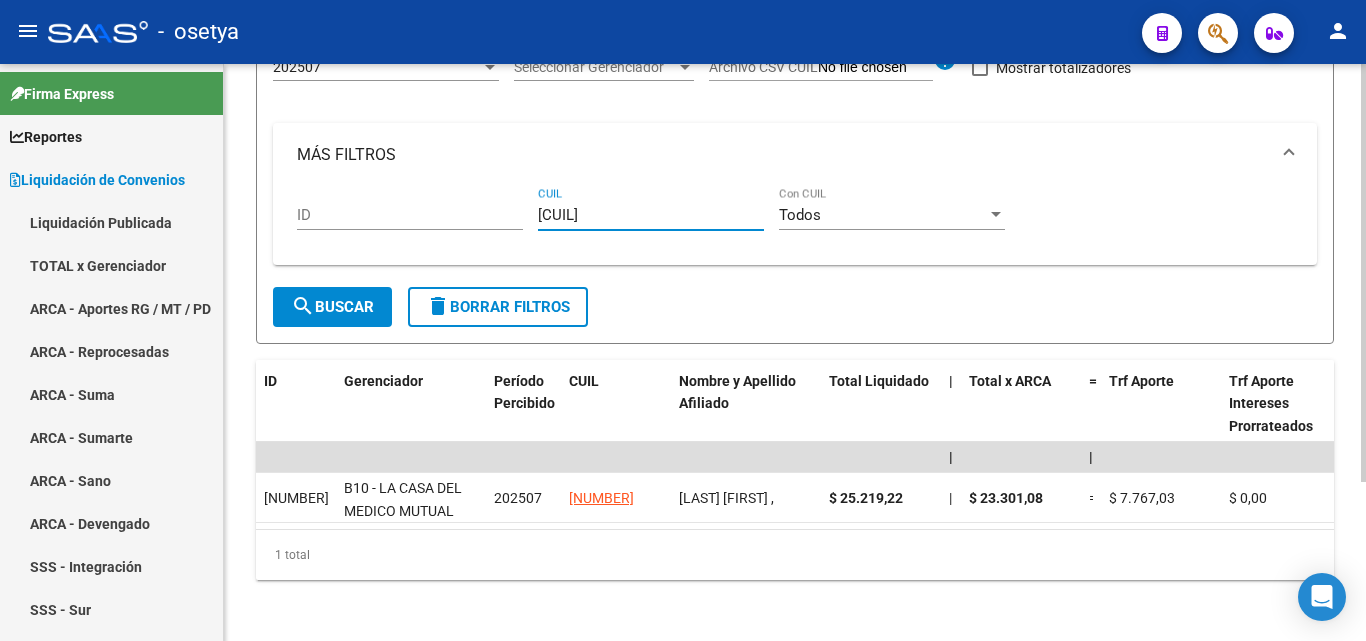 type on "[CUIL]" 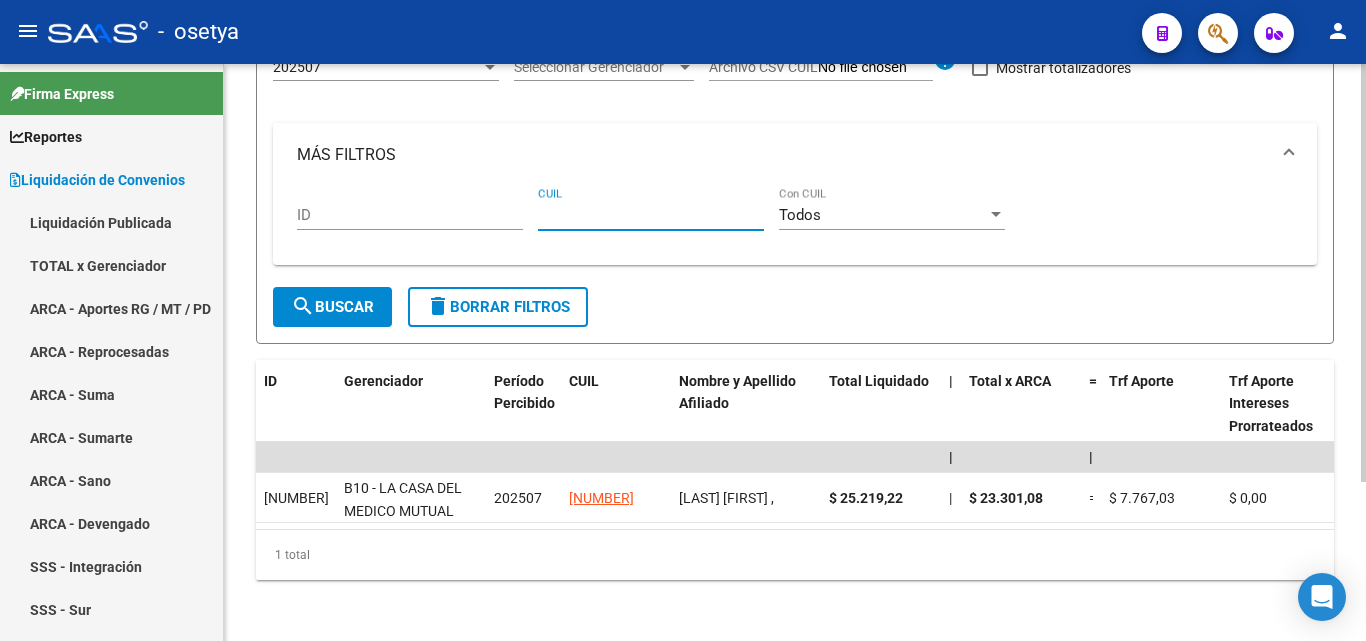 paste on "[CUIL]" 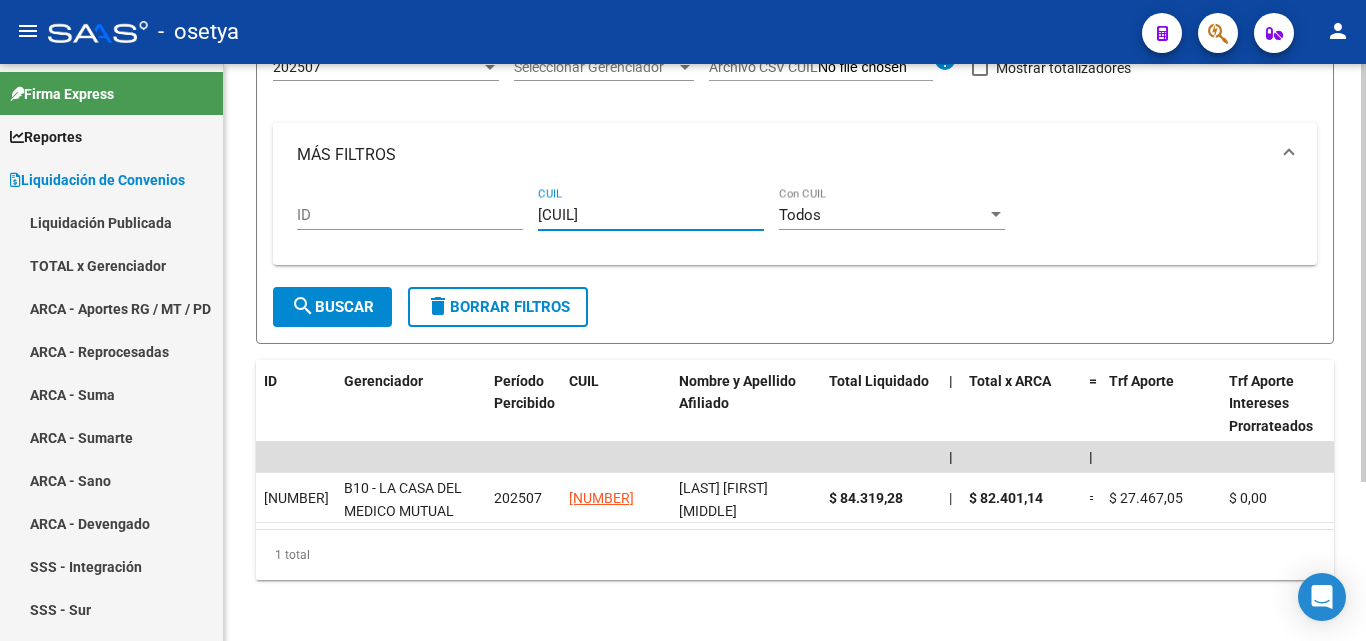 drag, startPoint x: 645, startPoint y: 217, endPoint x: 545, endPoint y: 217, distance: 100 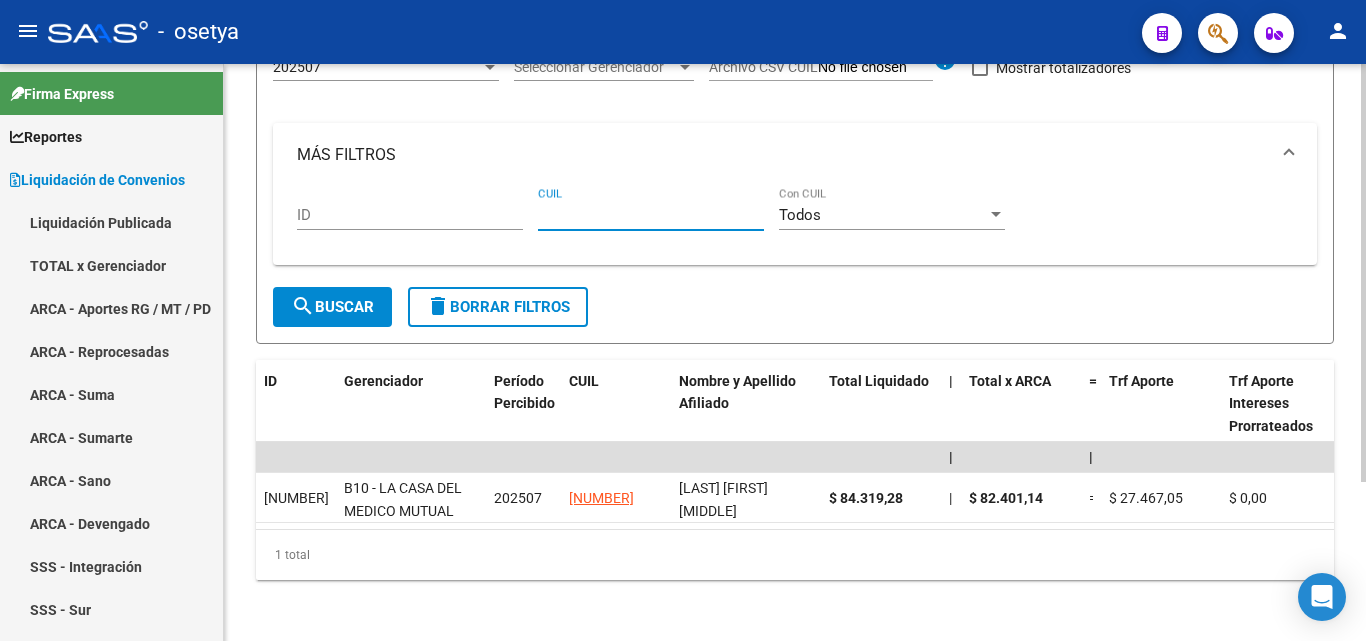 paste on "[CUIL]" 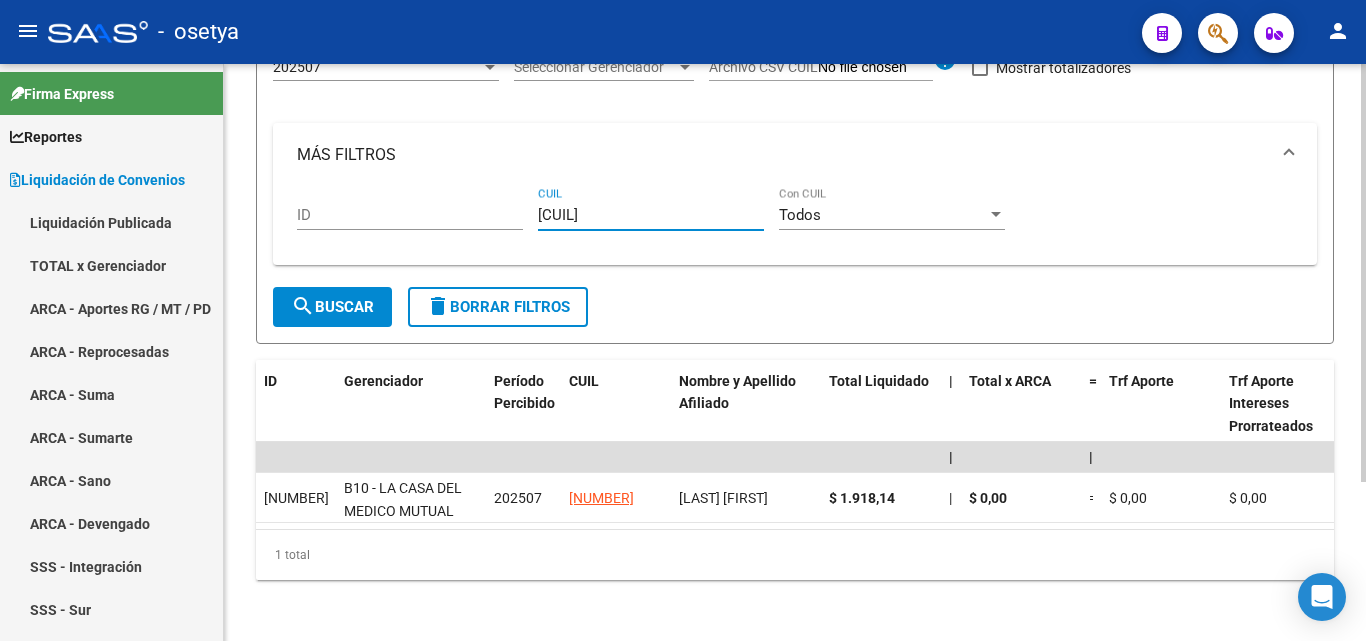 drag, startPoint x: 651, startPoint y: 212, endPoint x: 543, endPoint y: 225, distance: 108.779594 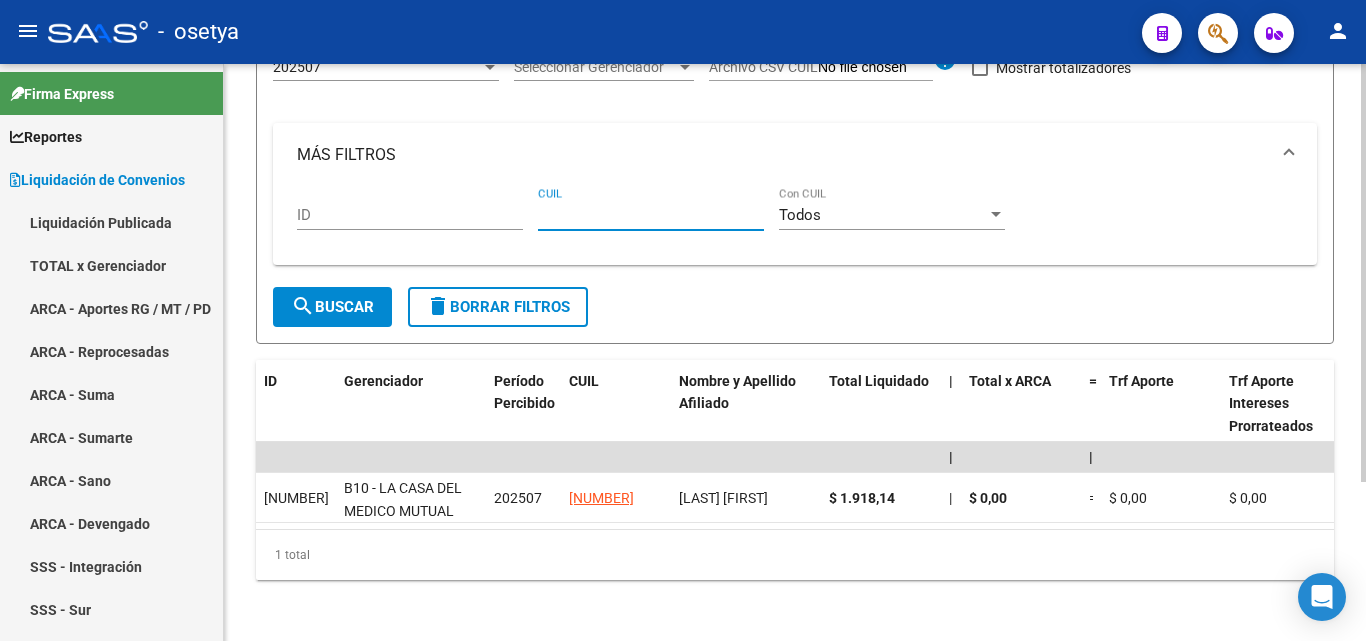 paste on "[CUIL]" 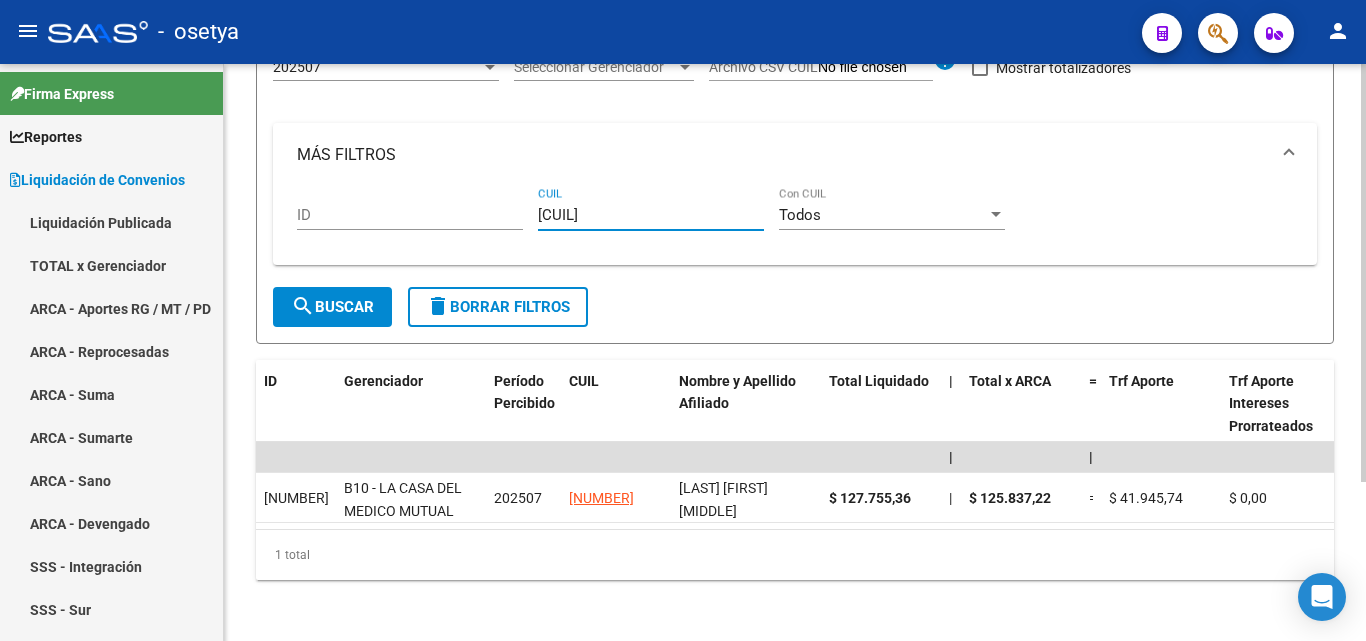 type on "[CUIL]" 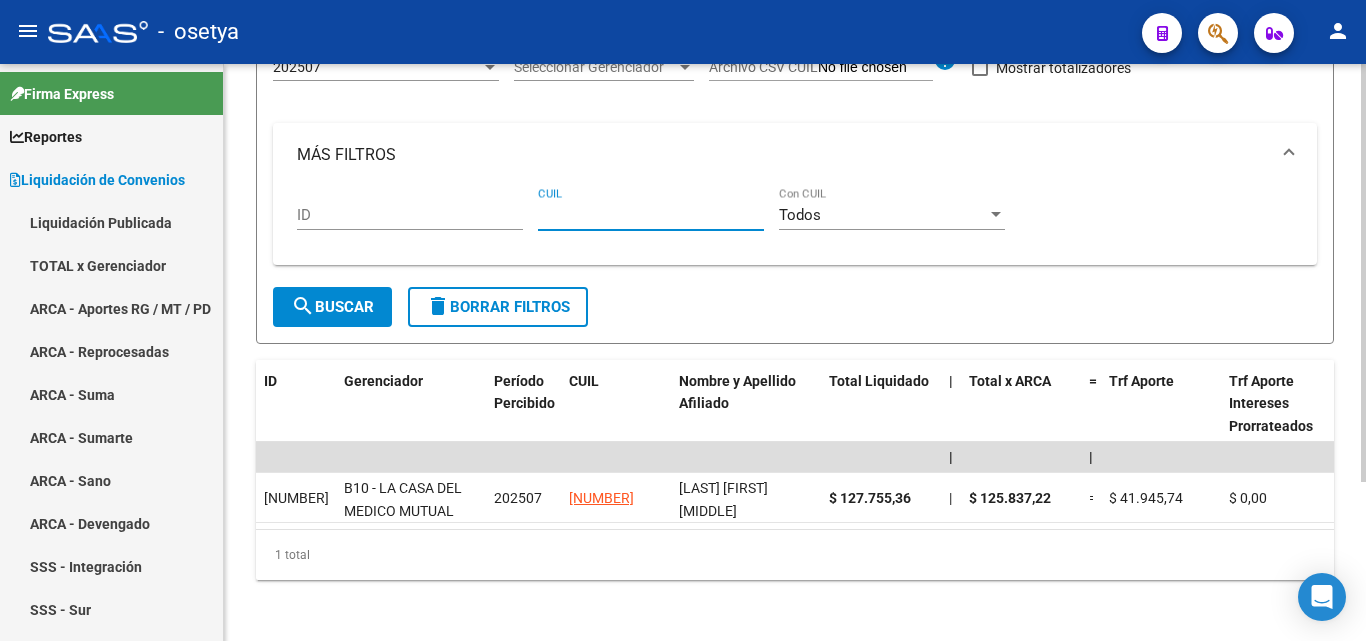 paste on "[CUIL]" 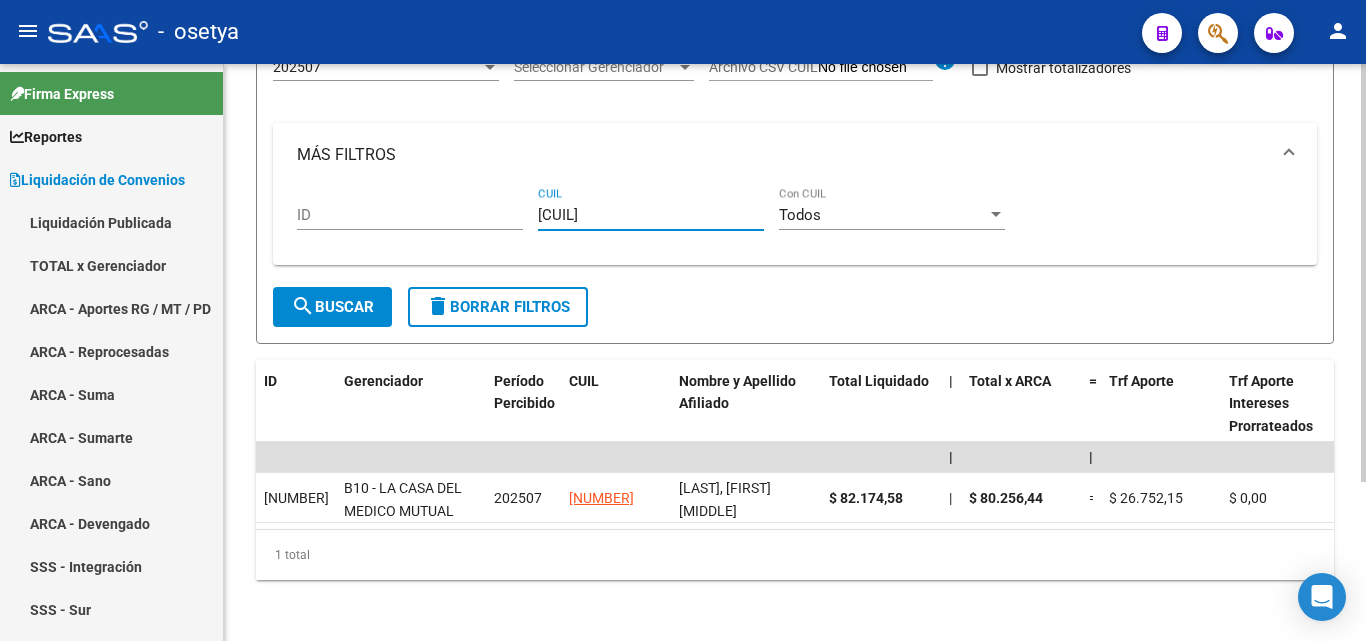 drag, startPoint x: 642, startPoint y: 217, endPoint x: 545, endPoint y: 219, distance: 97.020615 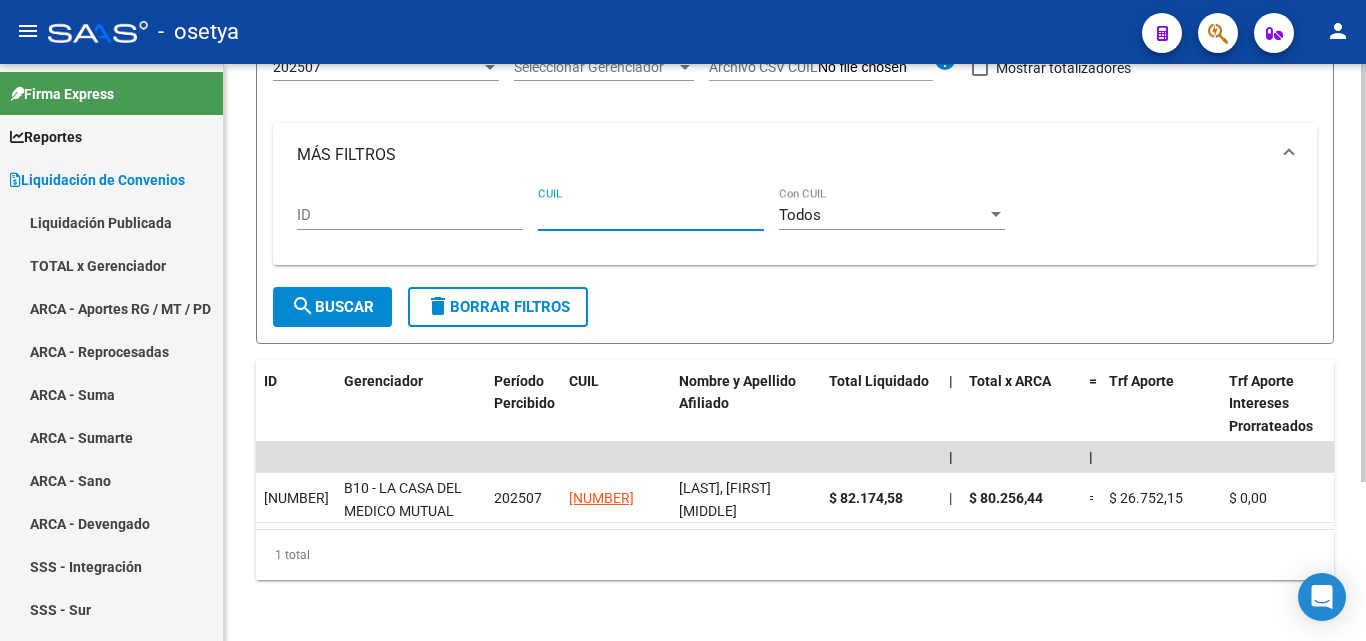 paste on "[NUMBER]-[NUMBER]-[NUMBER]" 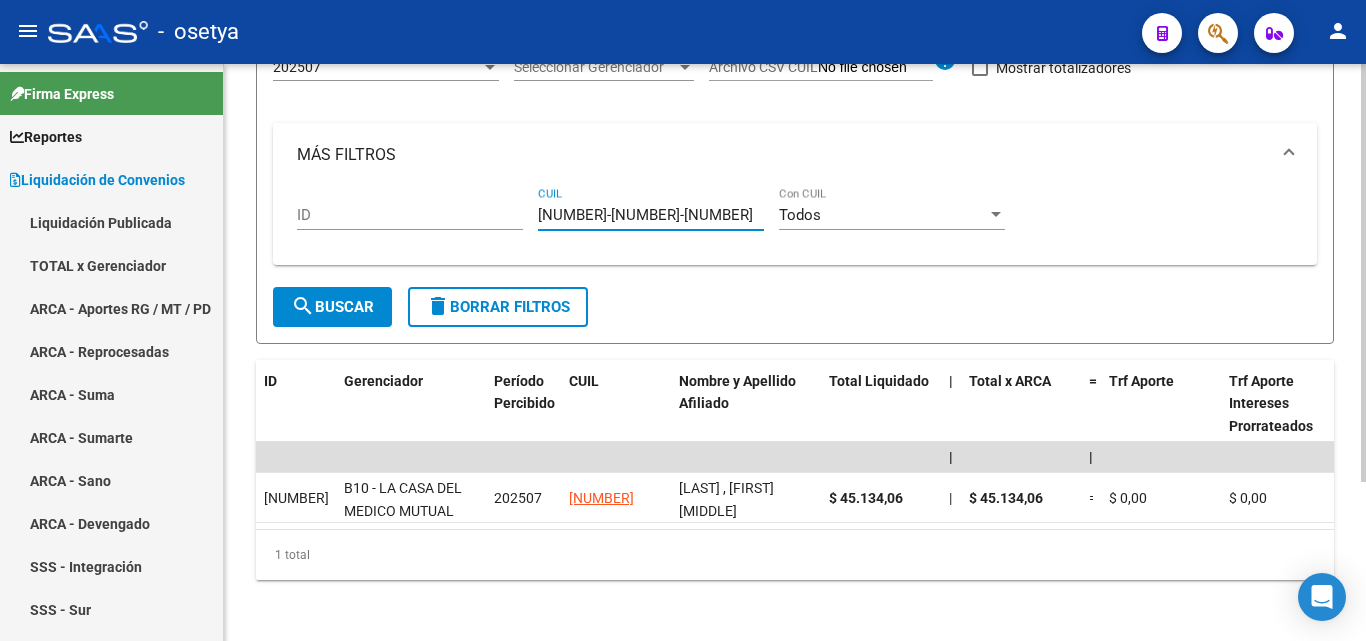 type on "[NUMBER]-[NUMBER]-[NUMBER]" 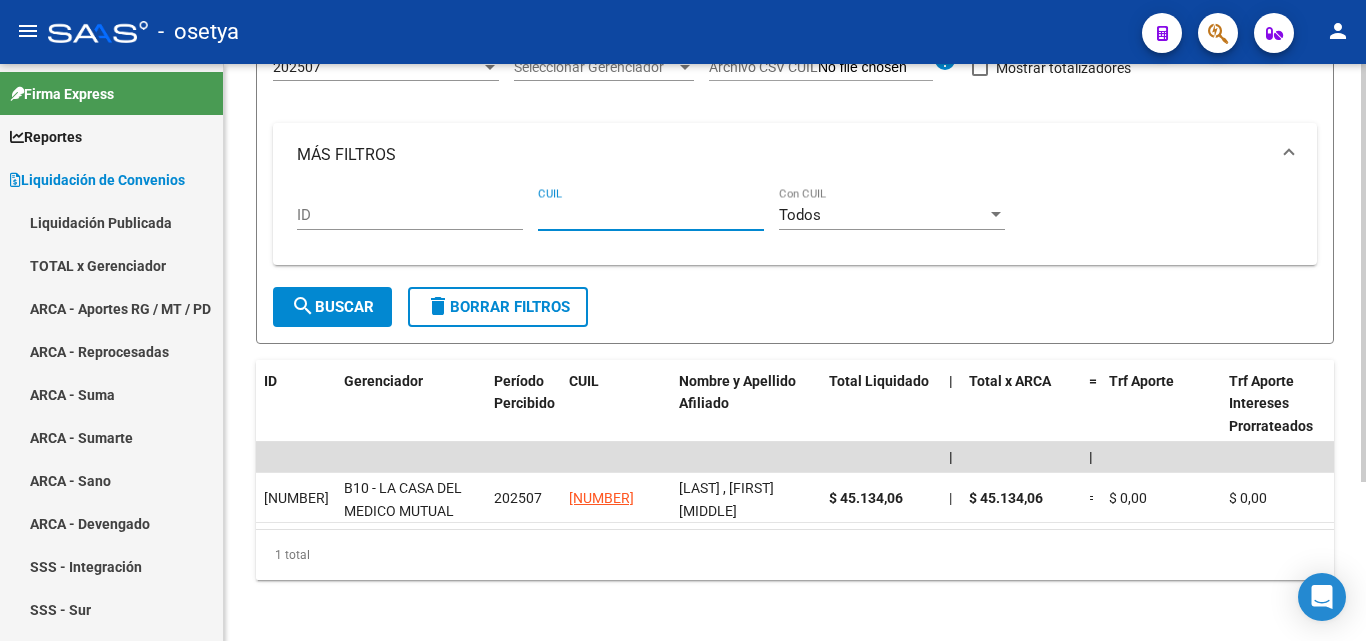 paste on "[CUIL]" 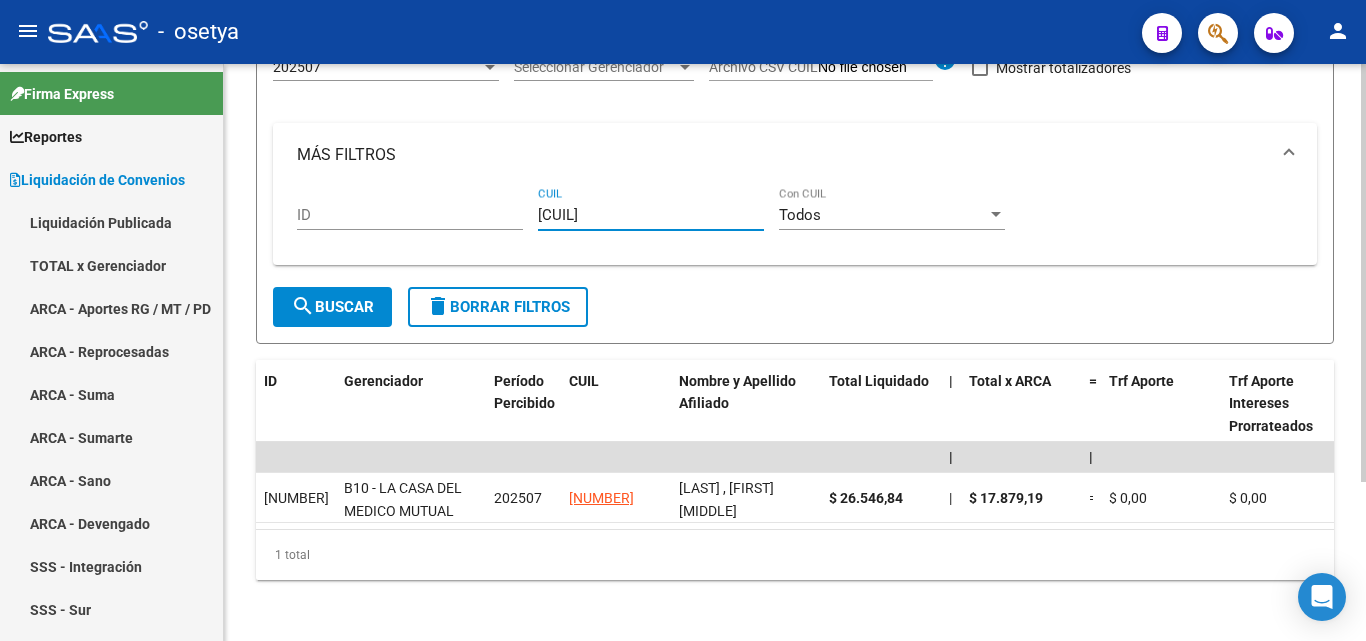type on "[CUIL]" 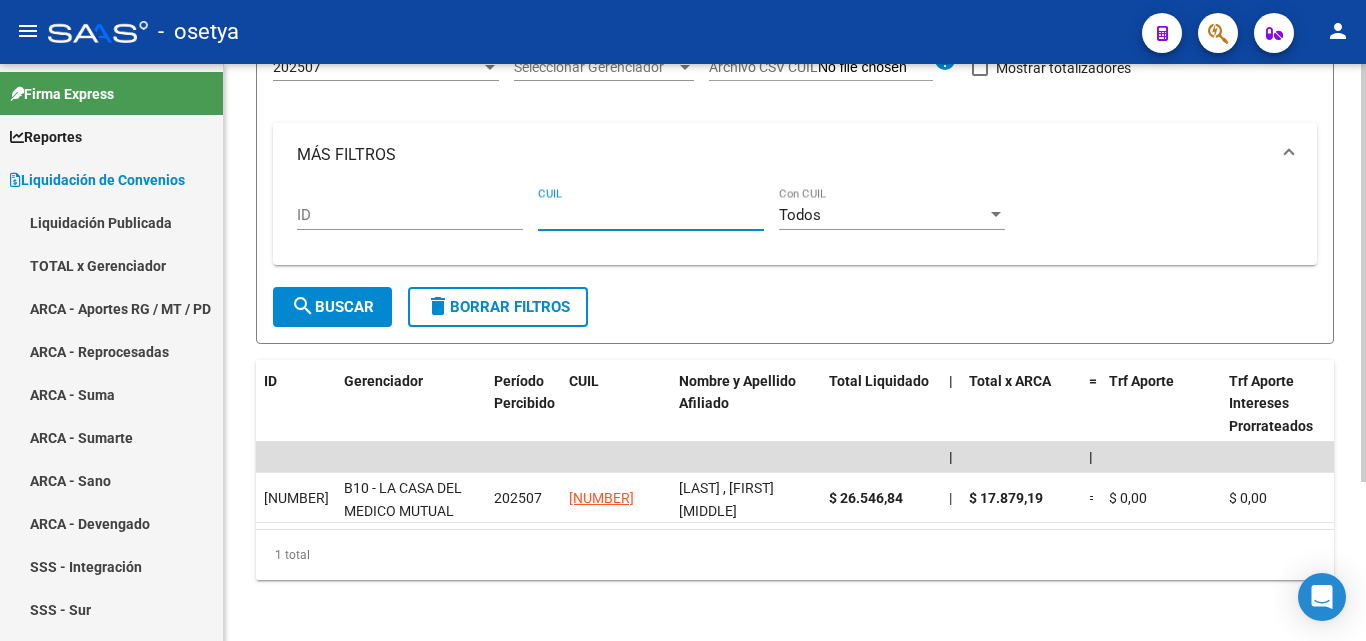 paste on "[CUIL]" 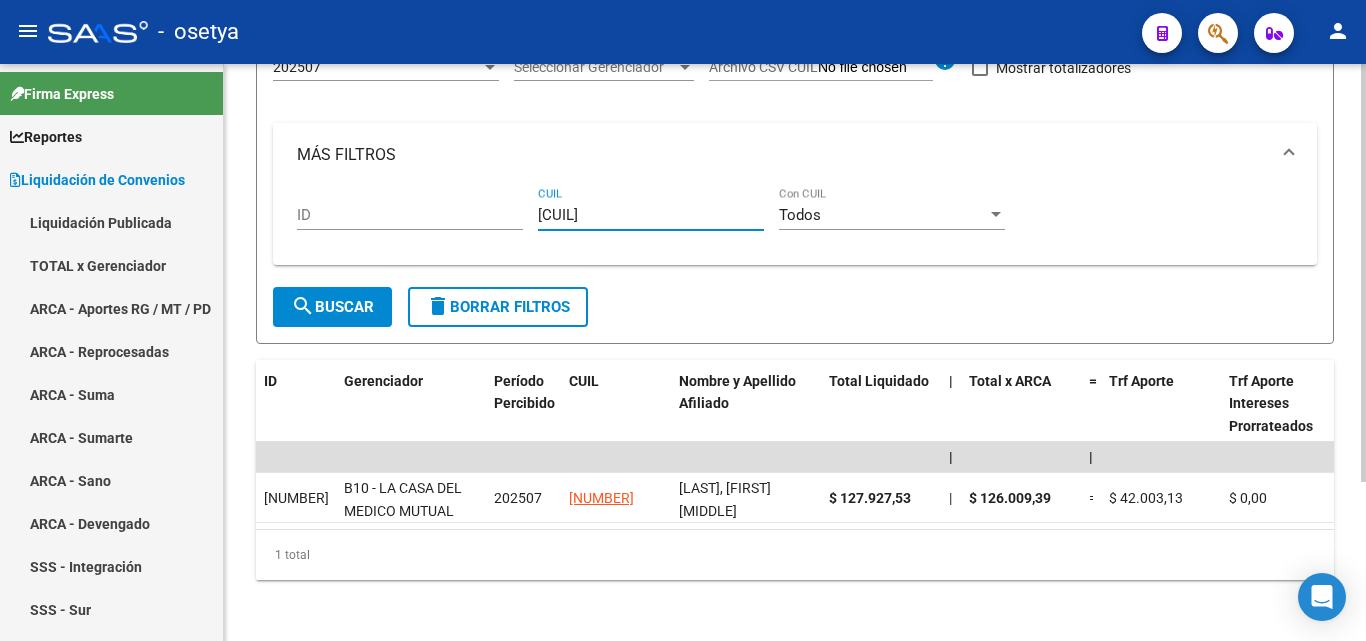 type on "[CUIL]" 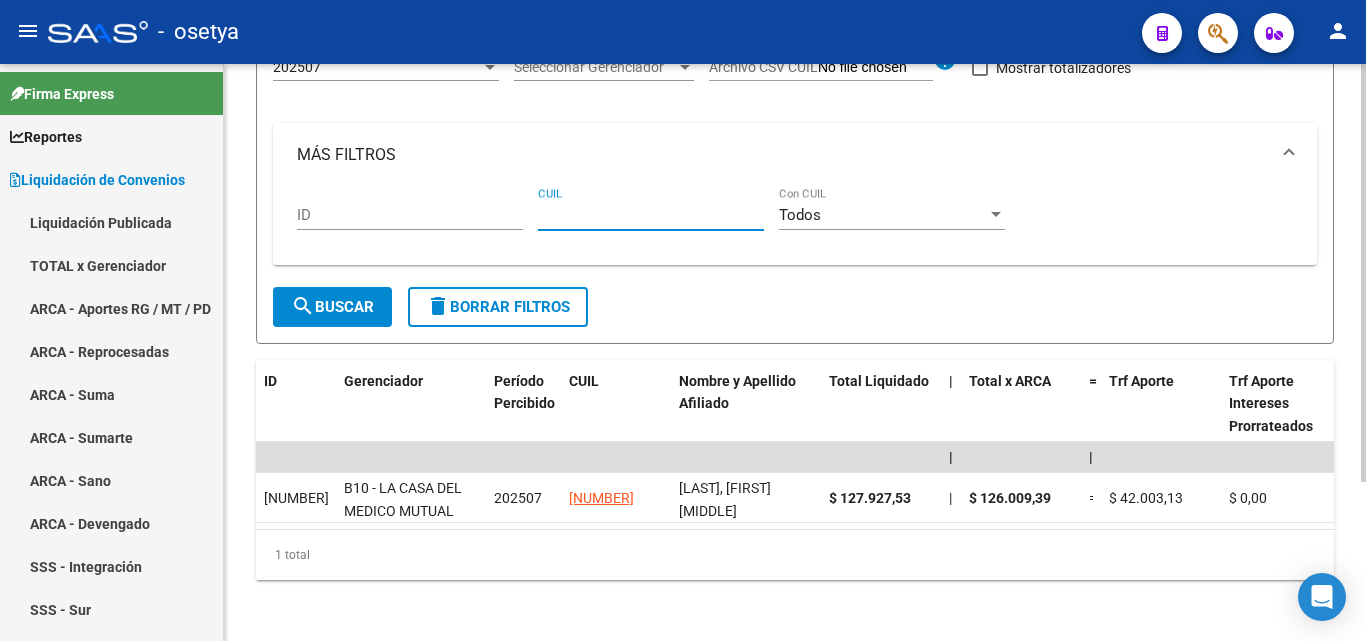 paste on "[CUIL]" 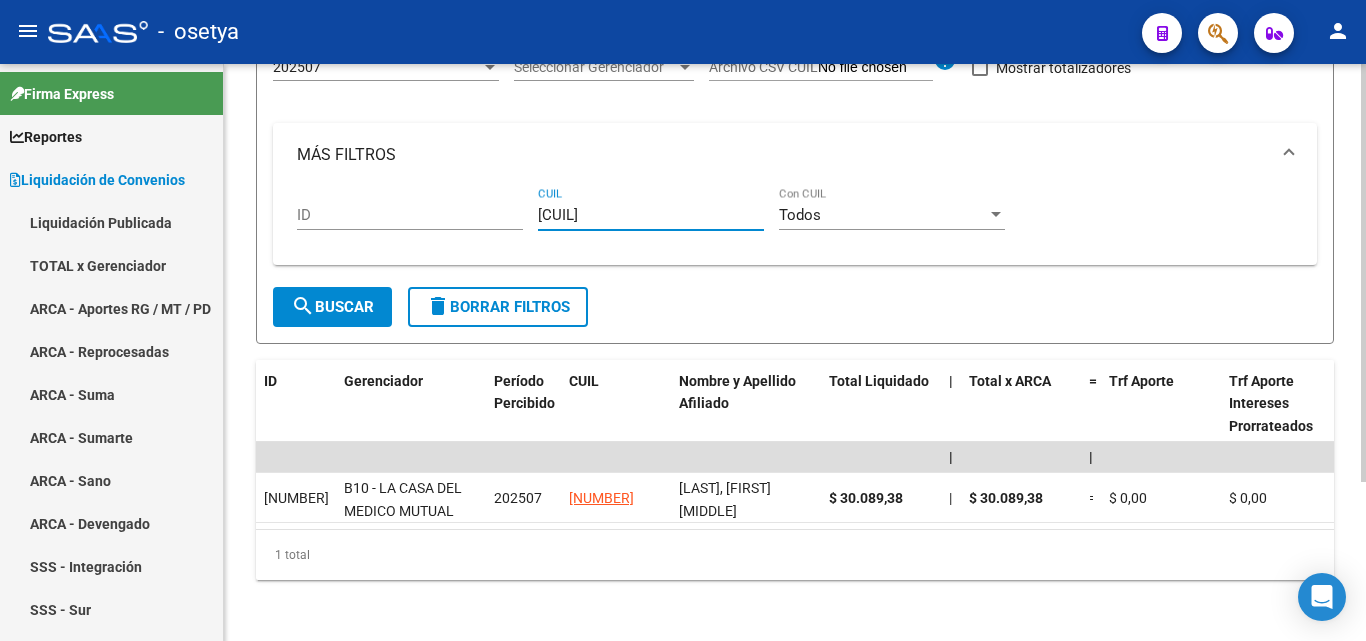type on "[CUIL]" 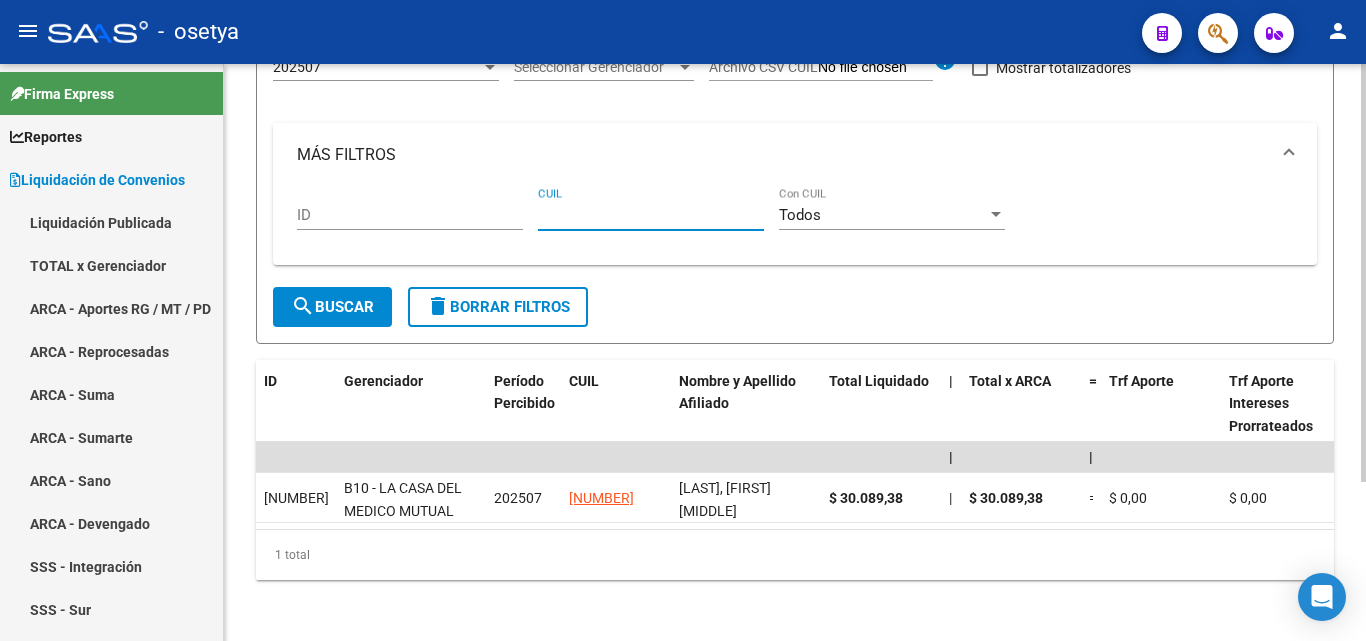 paste on "[CUIL]" 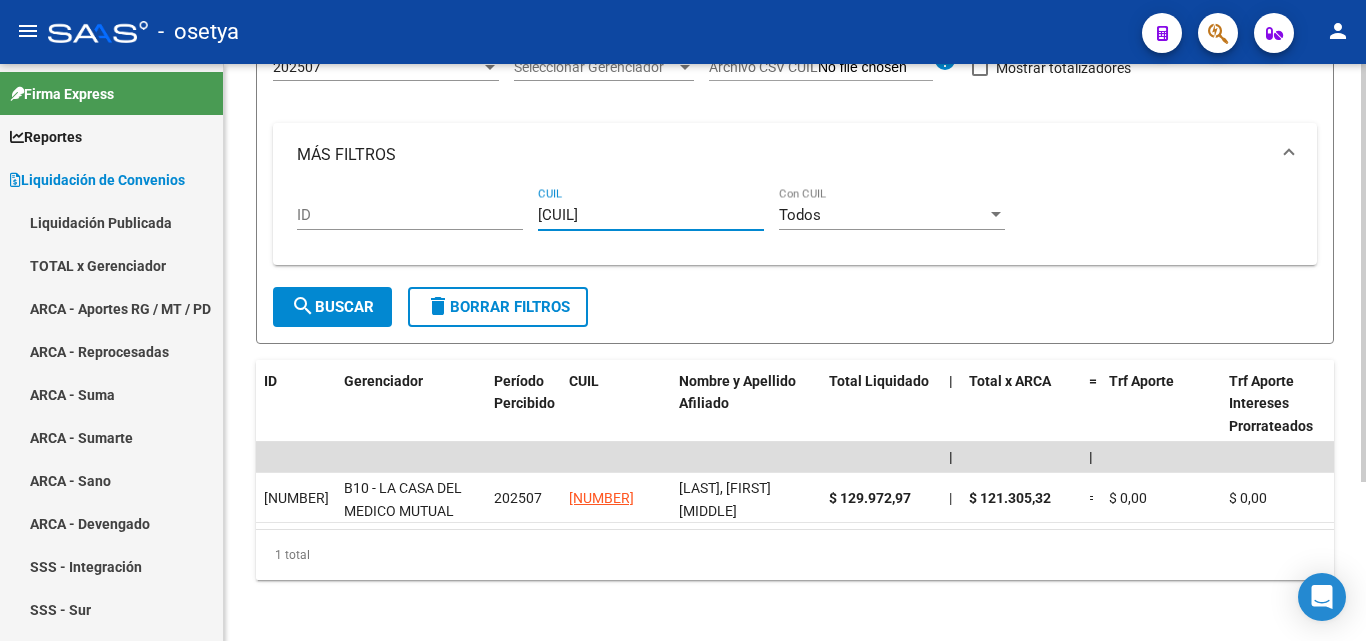 type on "[CUIL]" 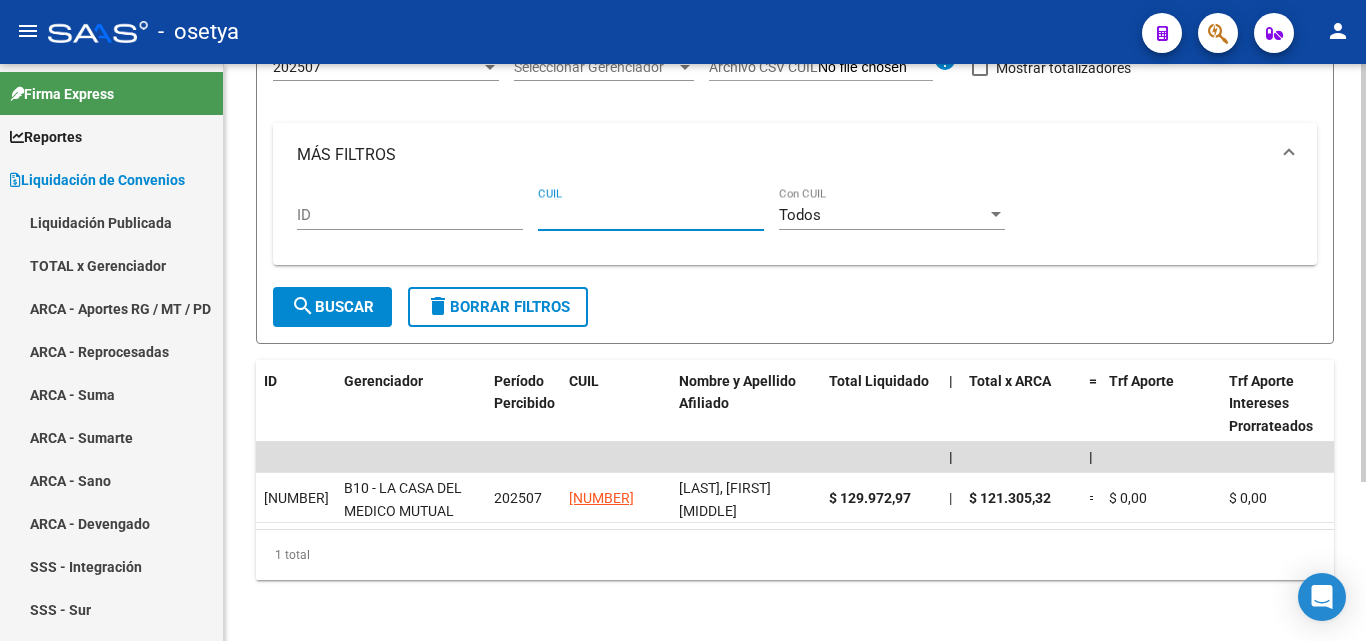 paste on "[CUIL]" 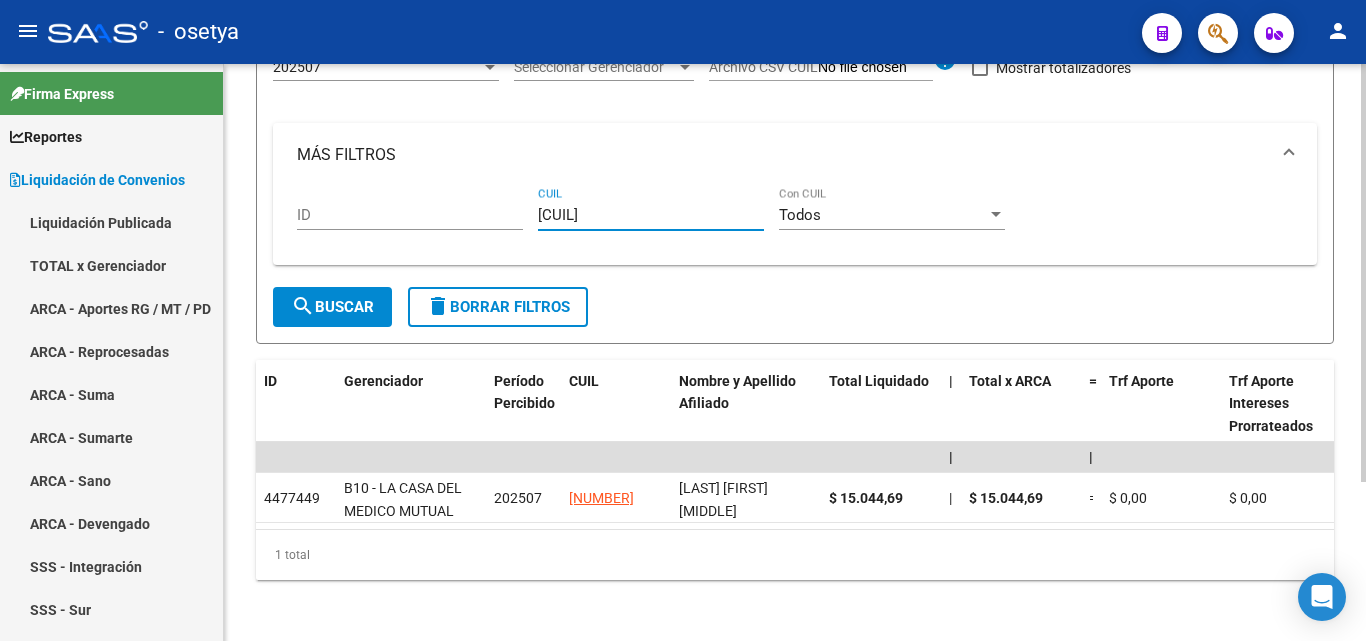 type on "[CUIL]" 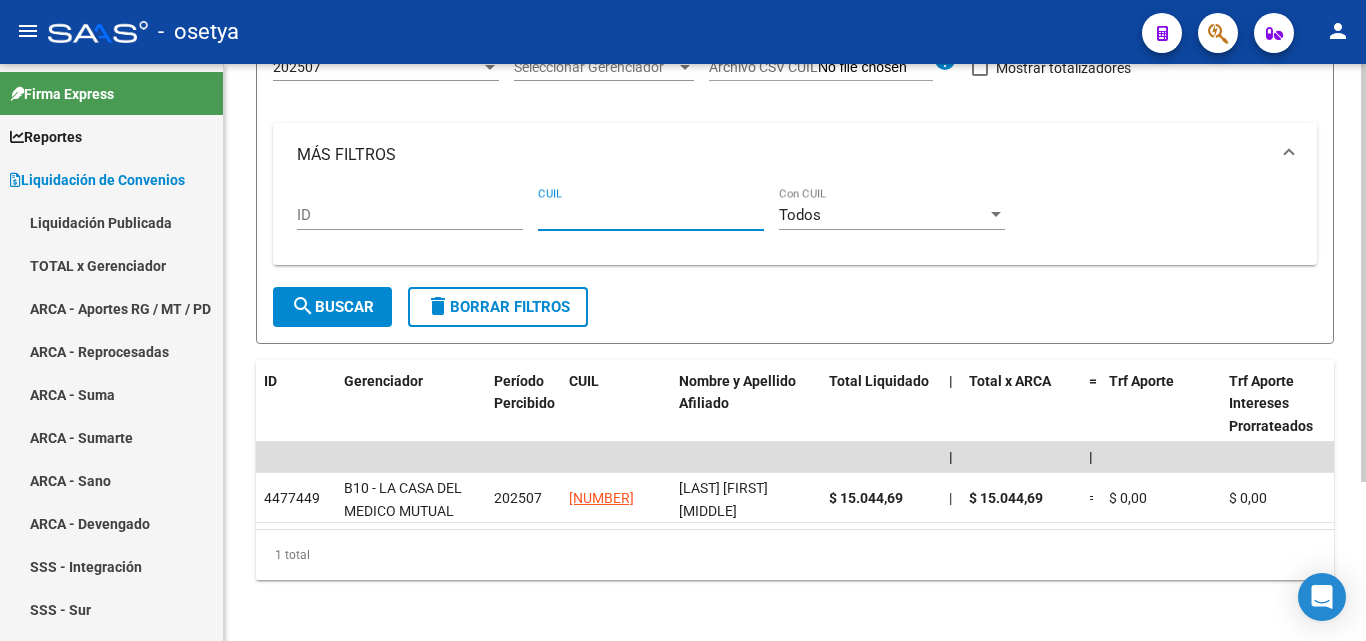 paste on "[NUMBER]-[NUMBER]-[NUMBER]" 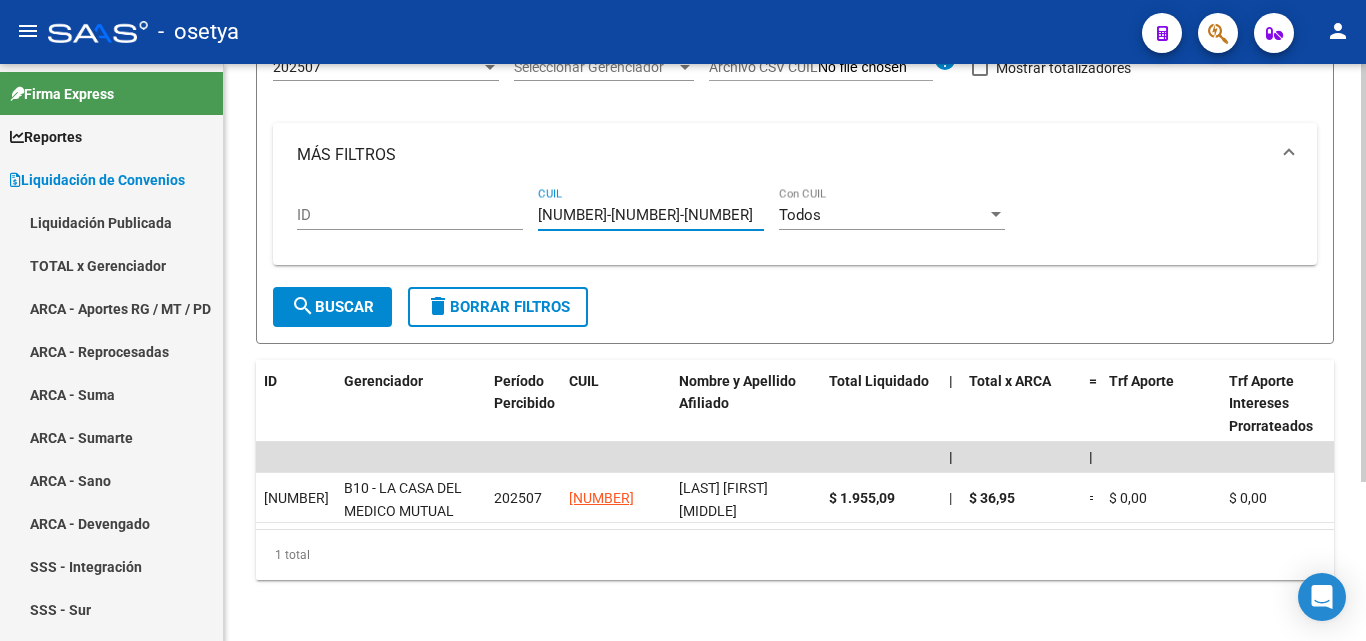 type on "[NUMBER]-[NUMBER]-[NUMBER]" 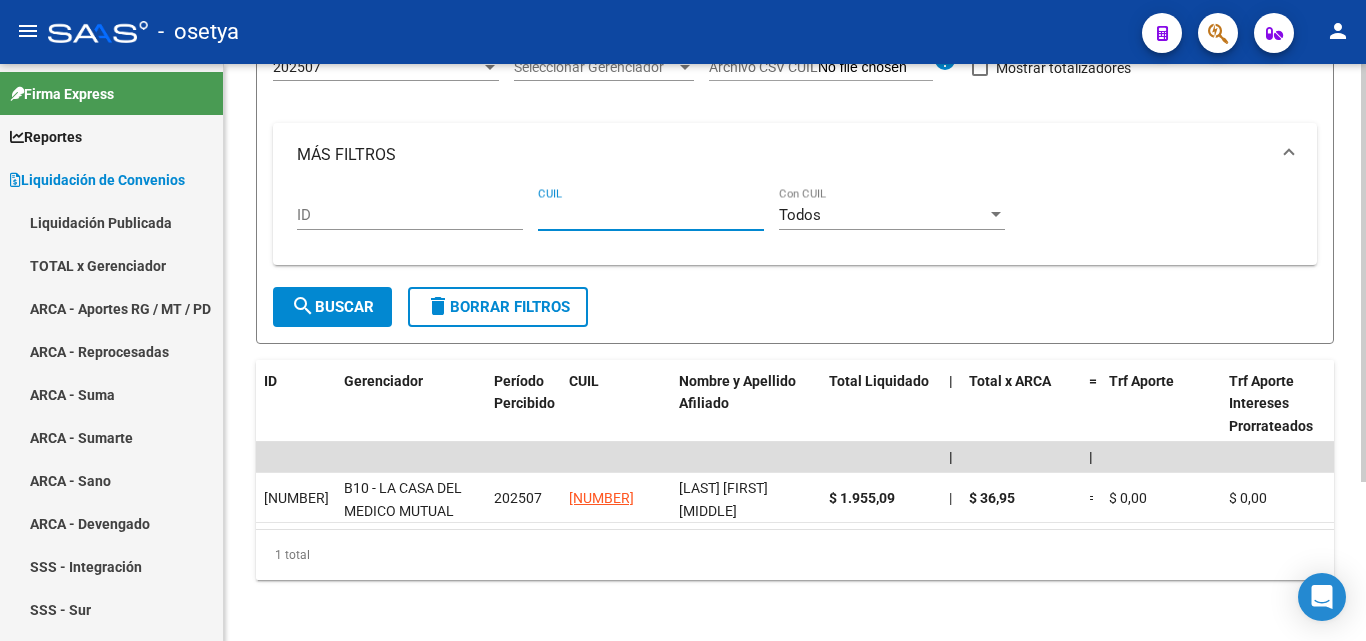 paste on "[CUIL]" 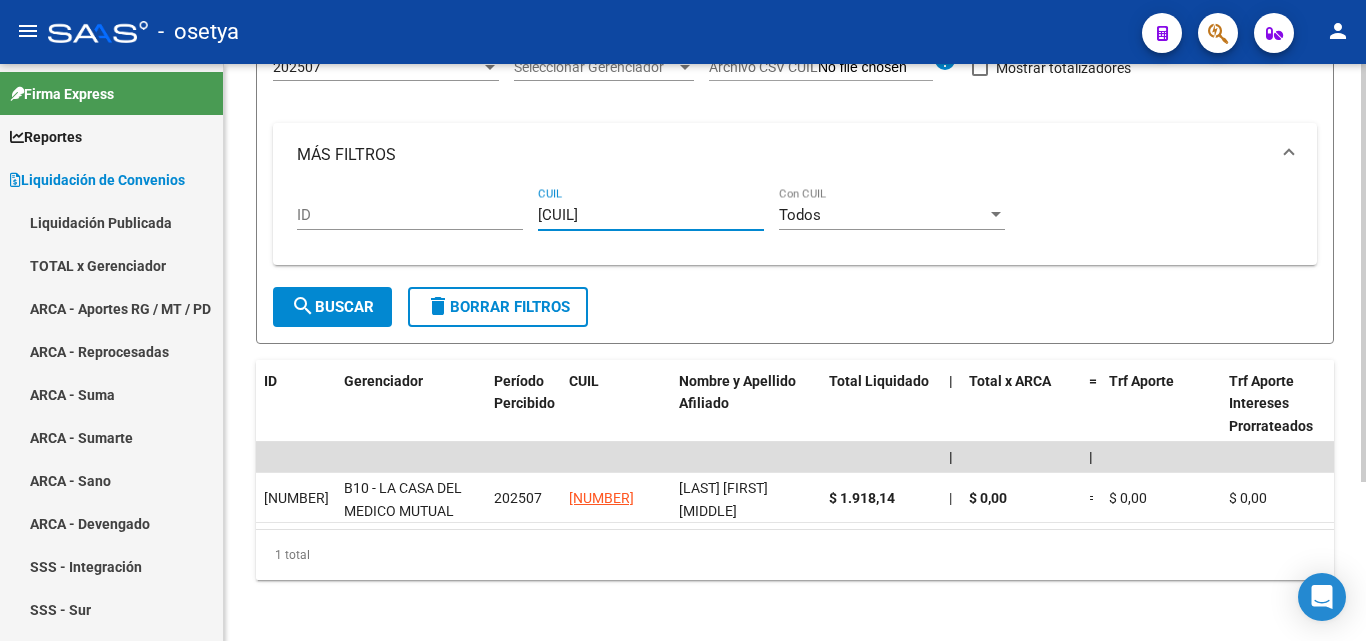 type on "[CUIL]" 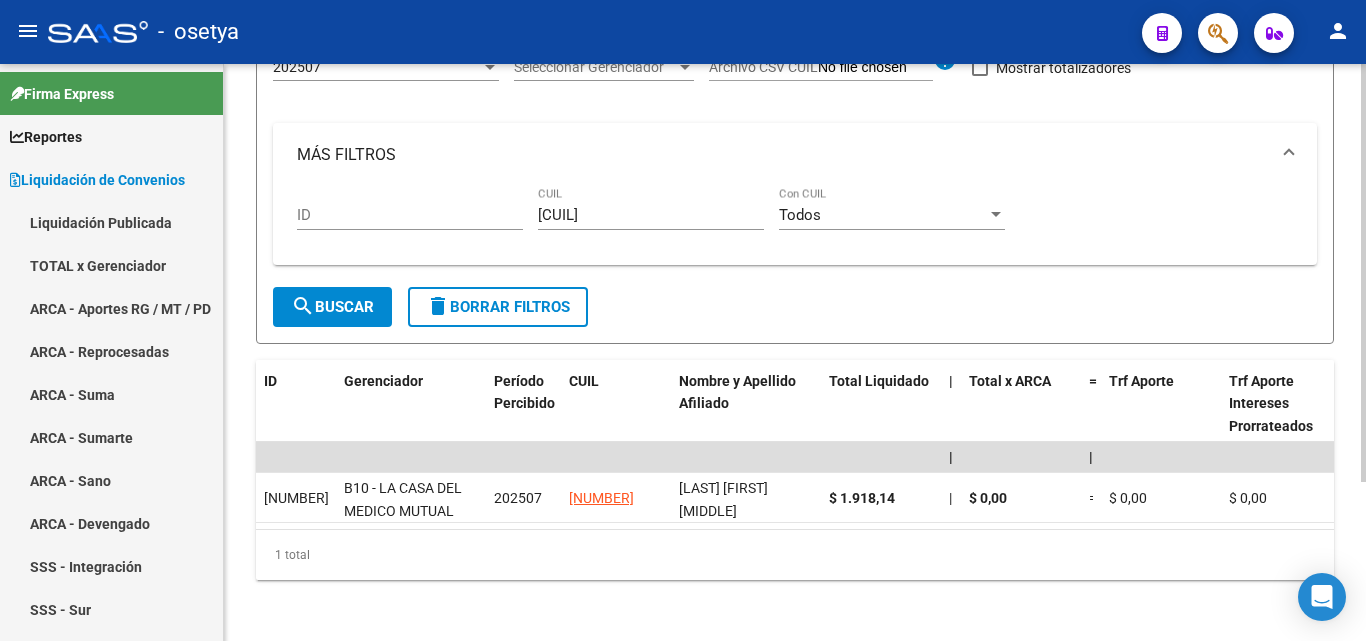 drag, startPoint x: 646, startPoint y: 205, endPoint x: 630, endPoint y: 209, distance: 16.492422 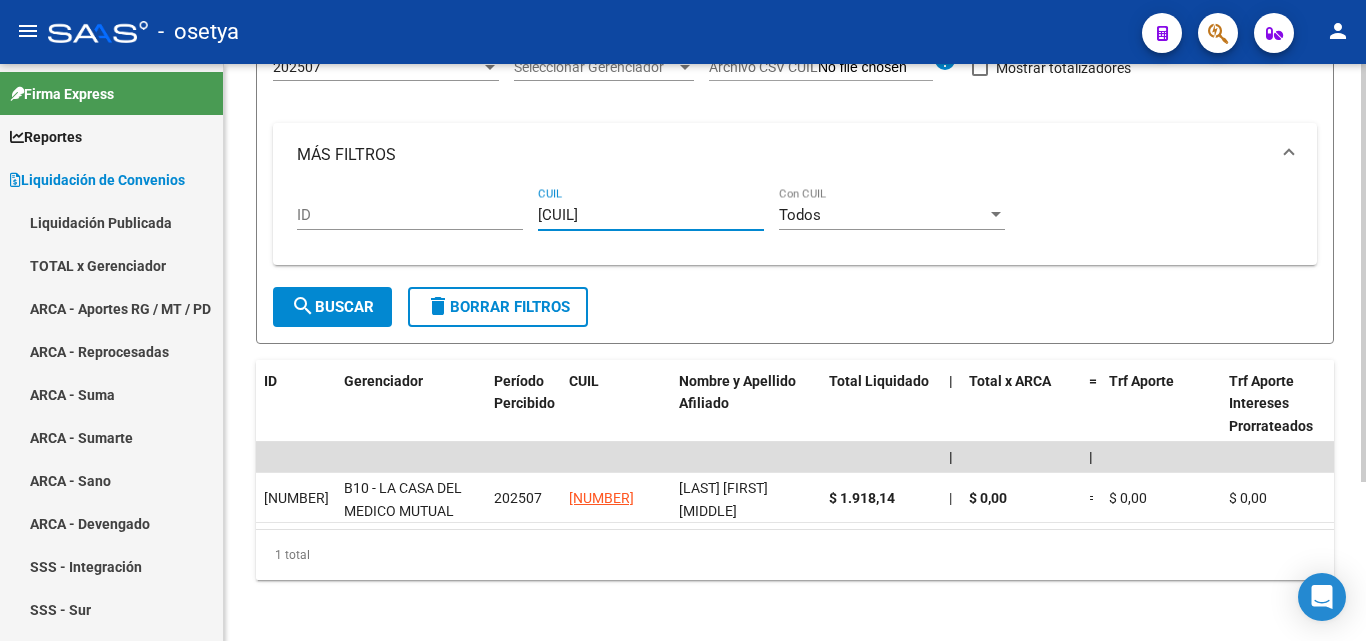 drag, startPoint x: 654, startPoint y: 224, endPoint x: 536, endPoint y: 219, distance: 118.10589 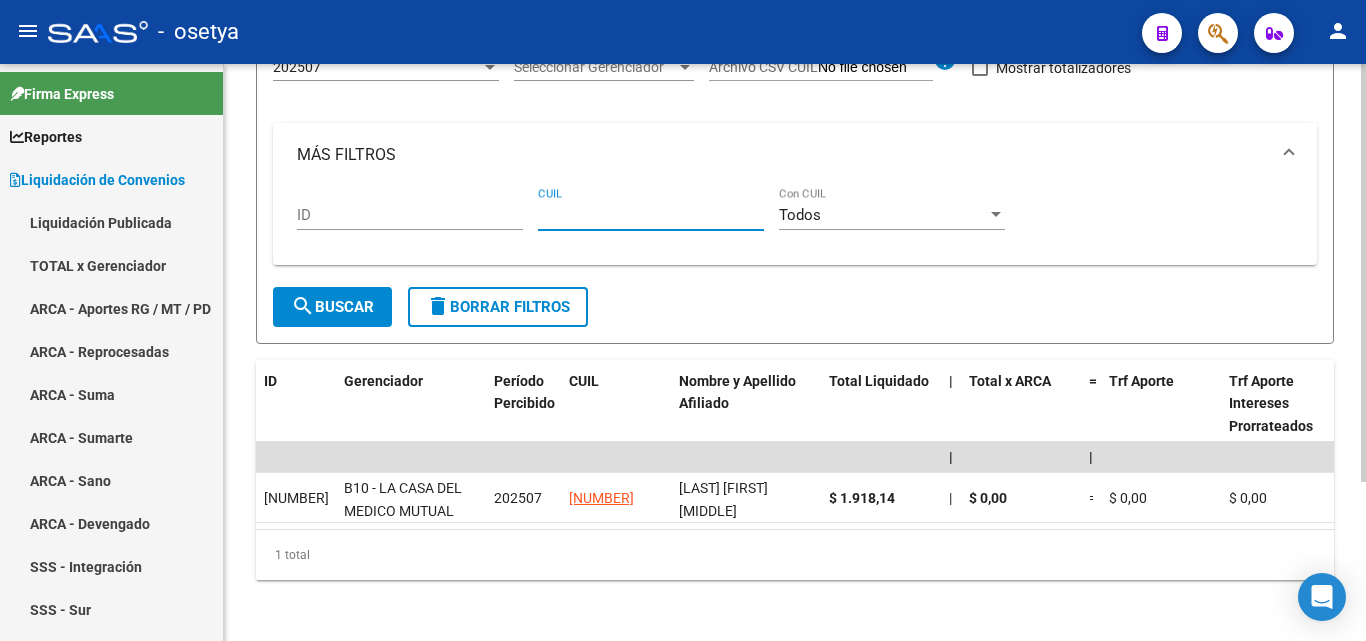 paste on "[CUIL]" 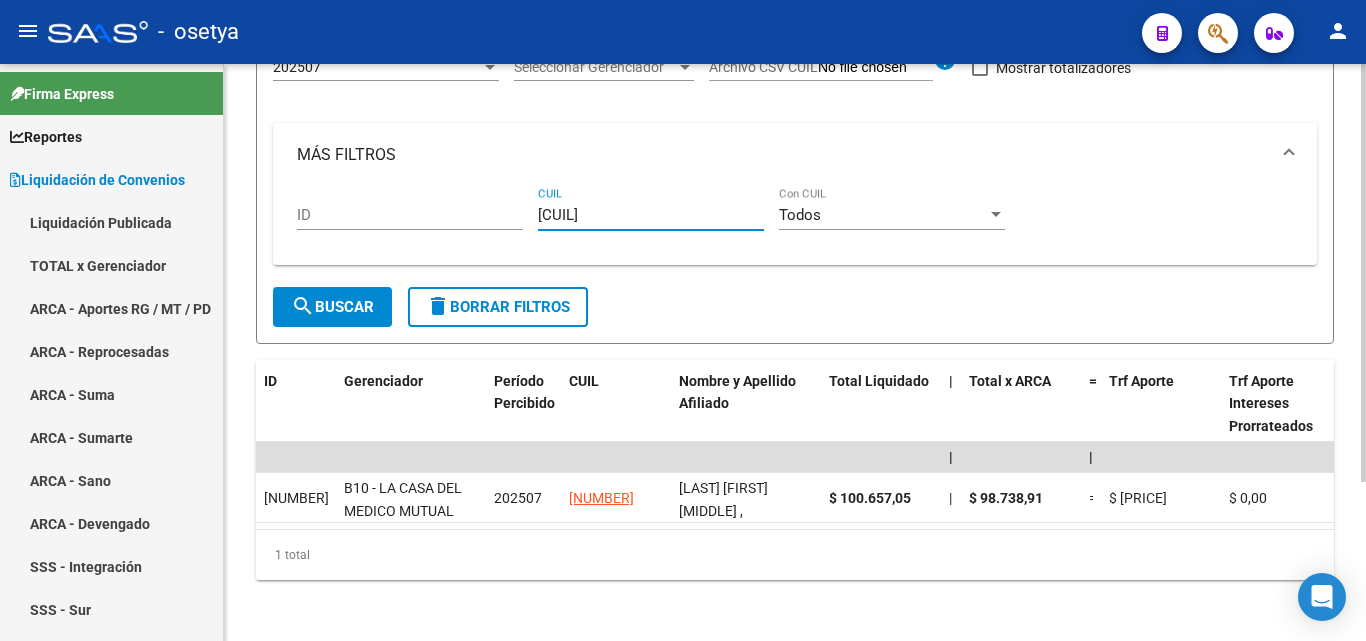 drag, startPoint x: 662, startPoint y: 220, endPoint x: 547, endPoint y: 223, distance: 115.03912 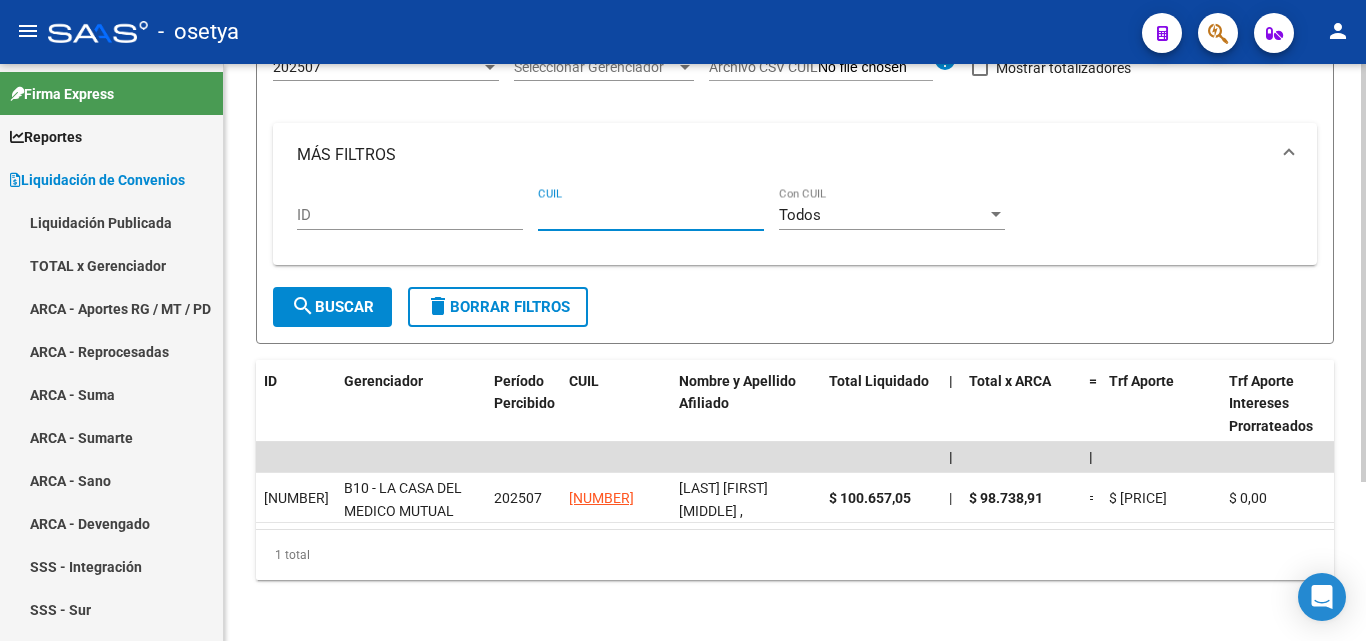 paste on "[CUIL]" 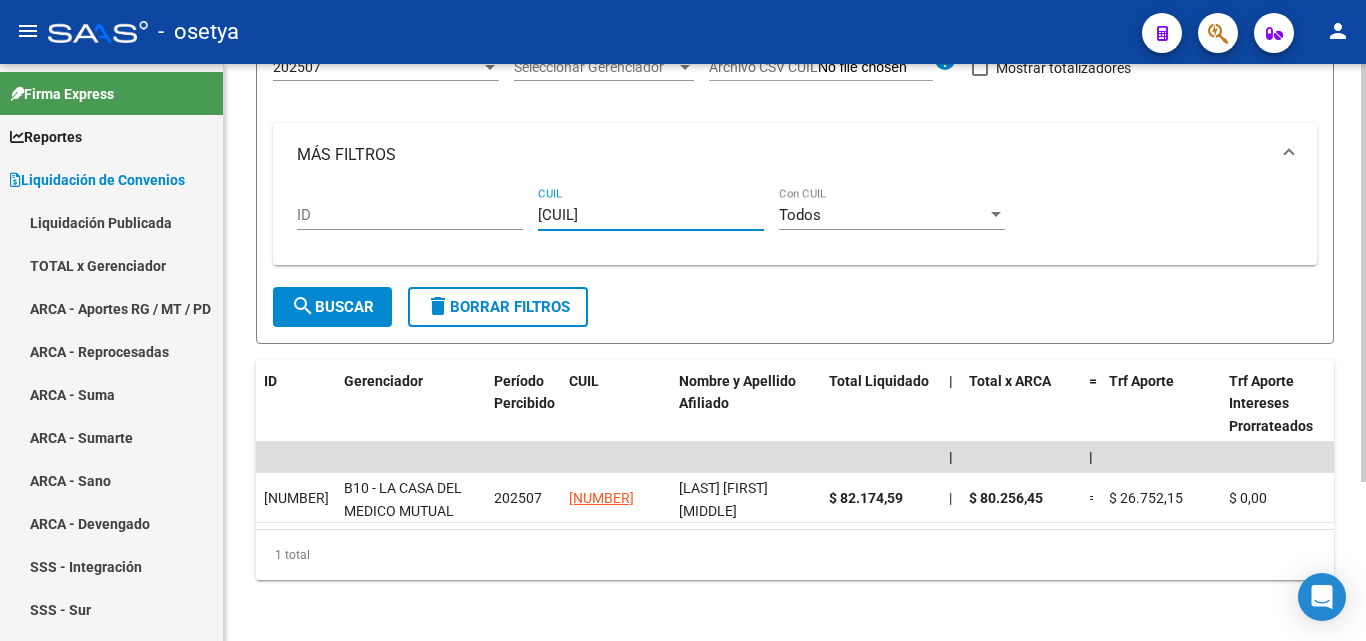 type on "[CUIL]" 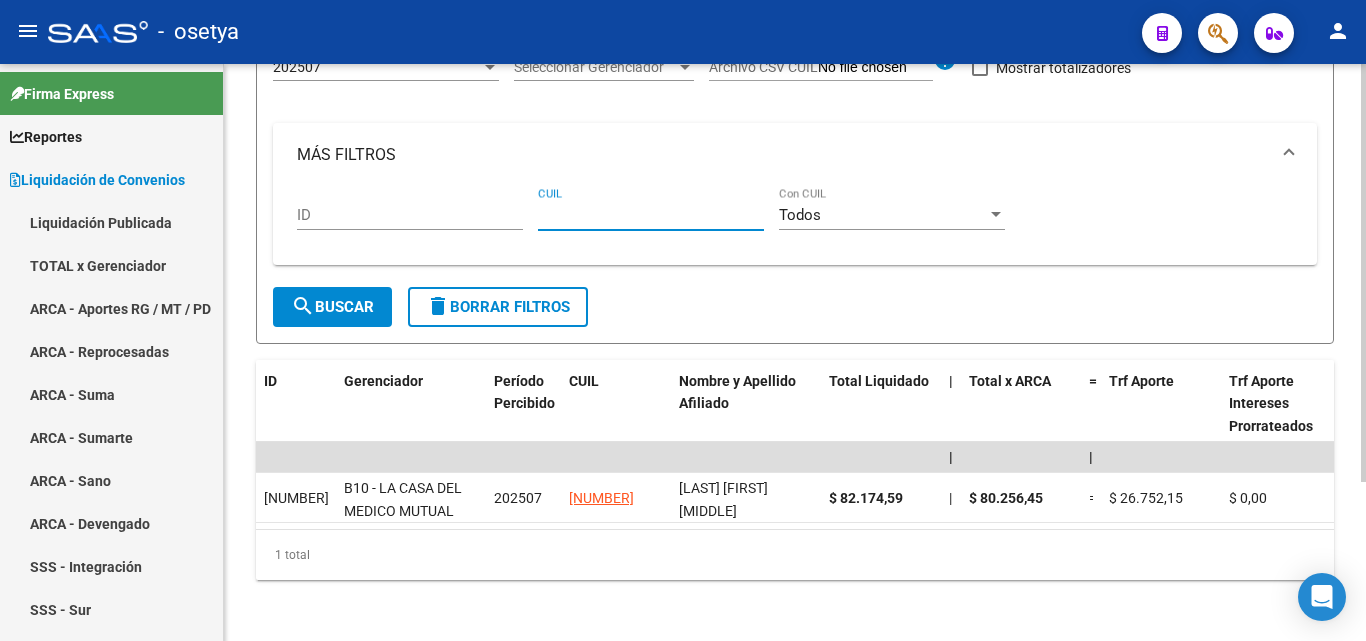 paste on "[CUIL]" 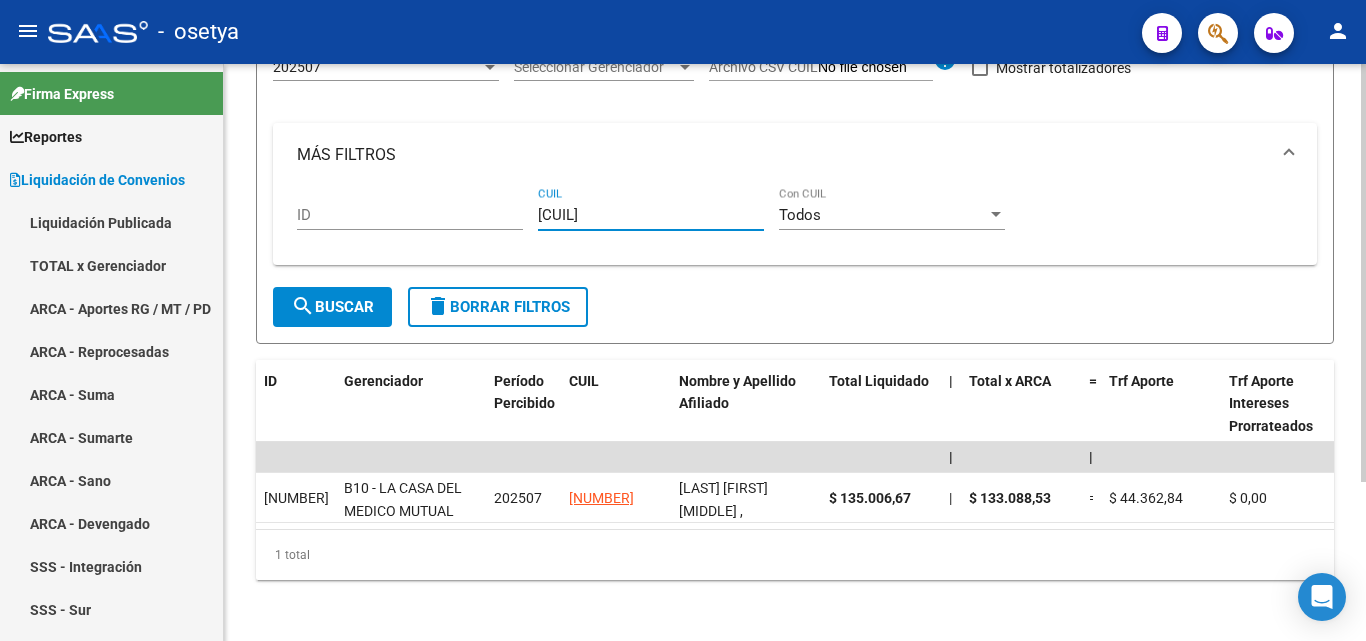 type on "[CUIL]" 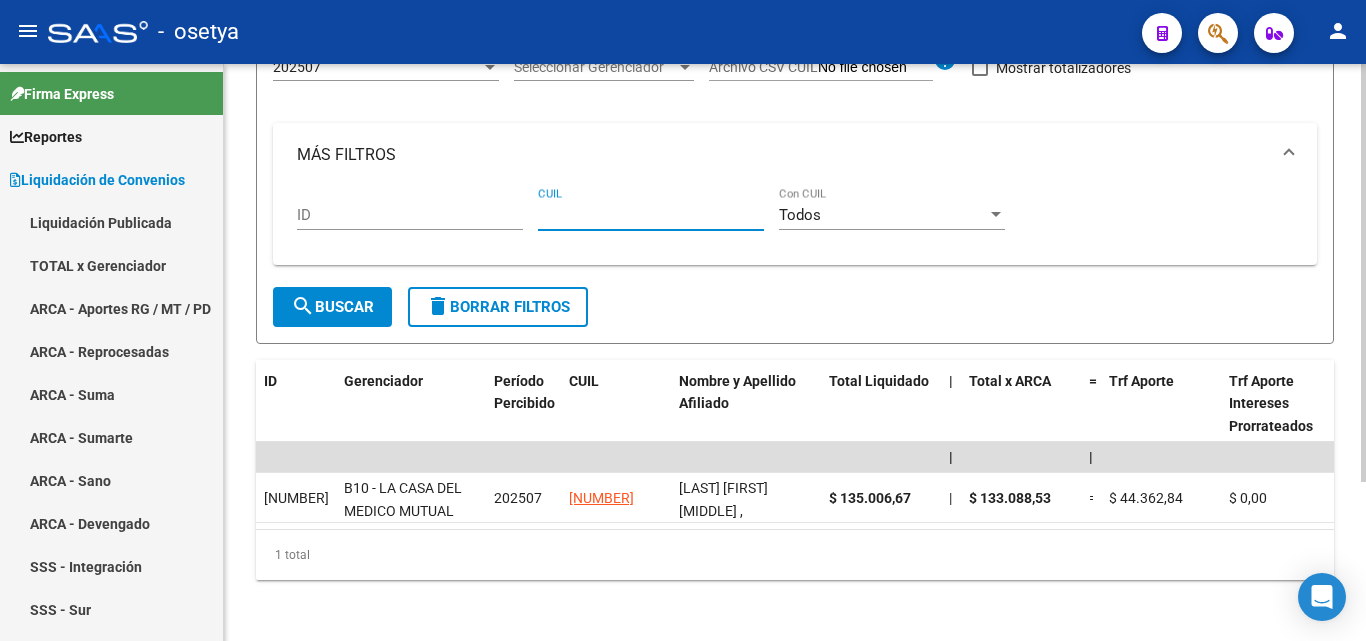 paste on "[CUIL]" 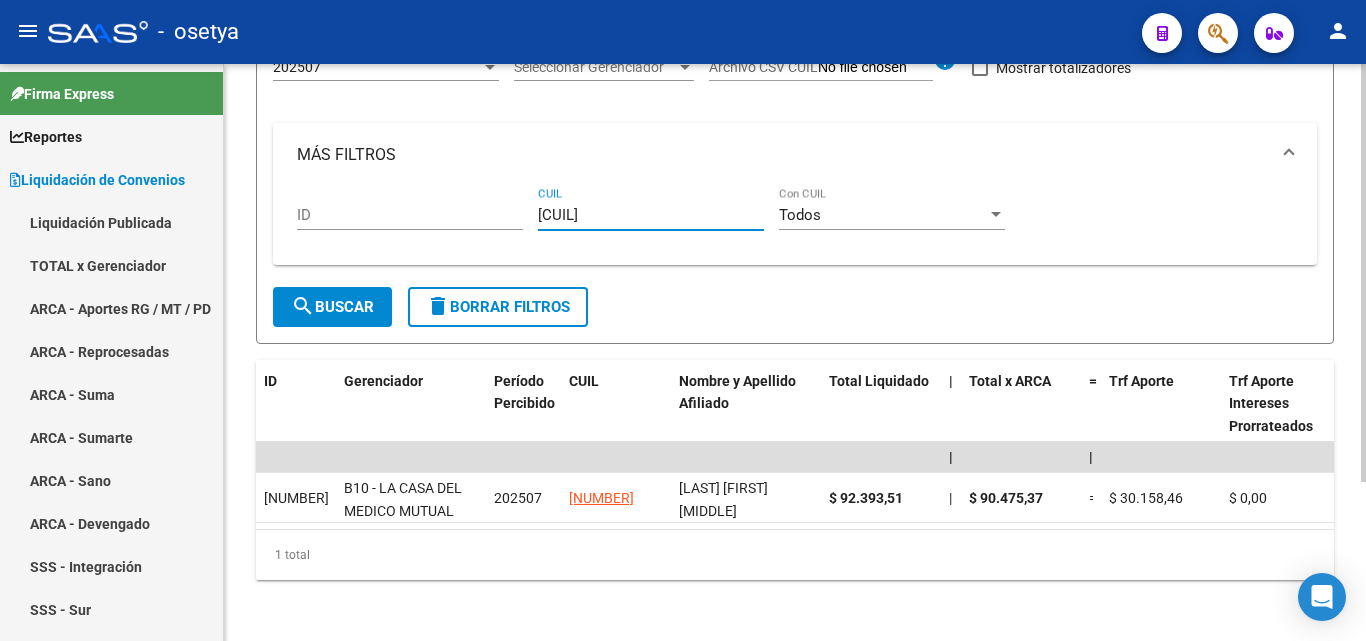 type on "[CUIL]" 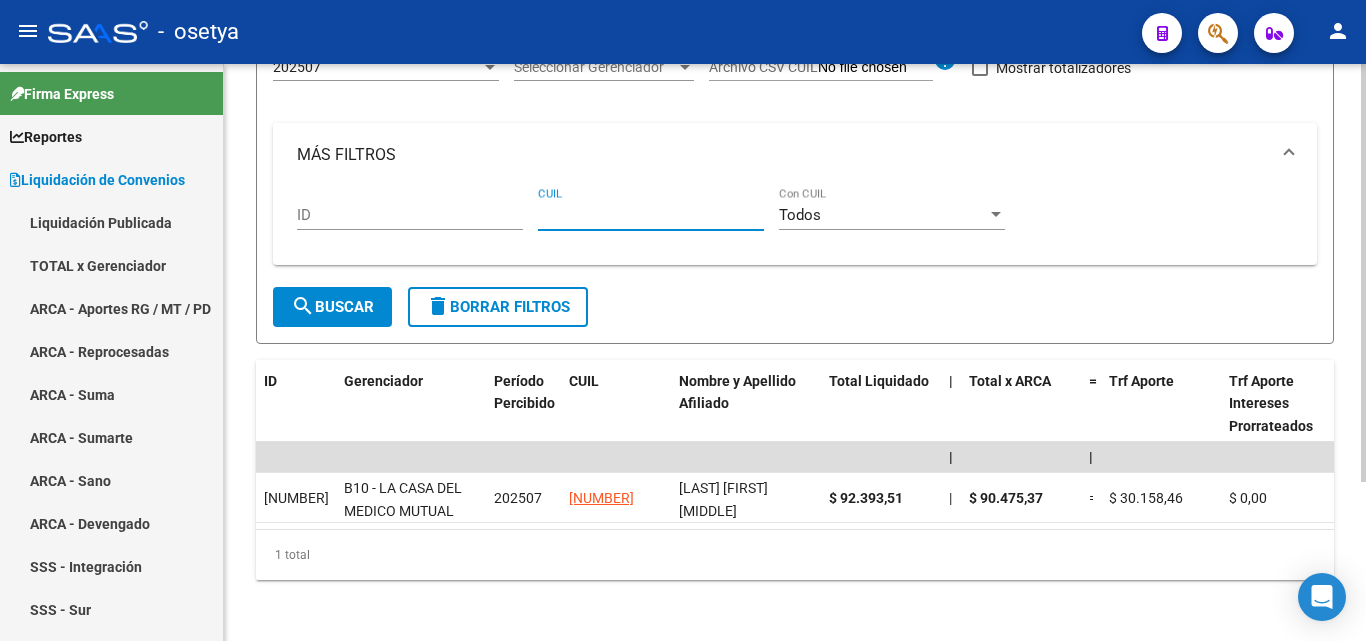 paste on "[CUIL]" 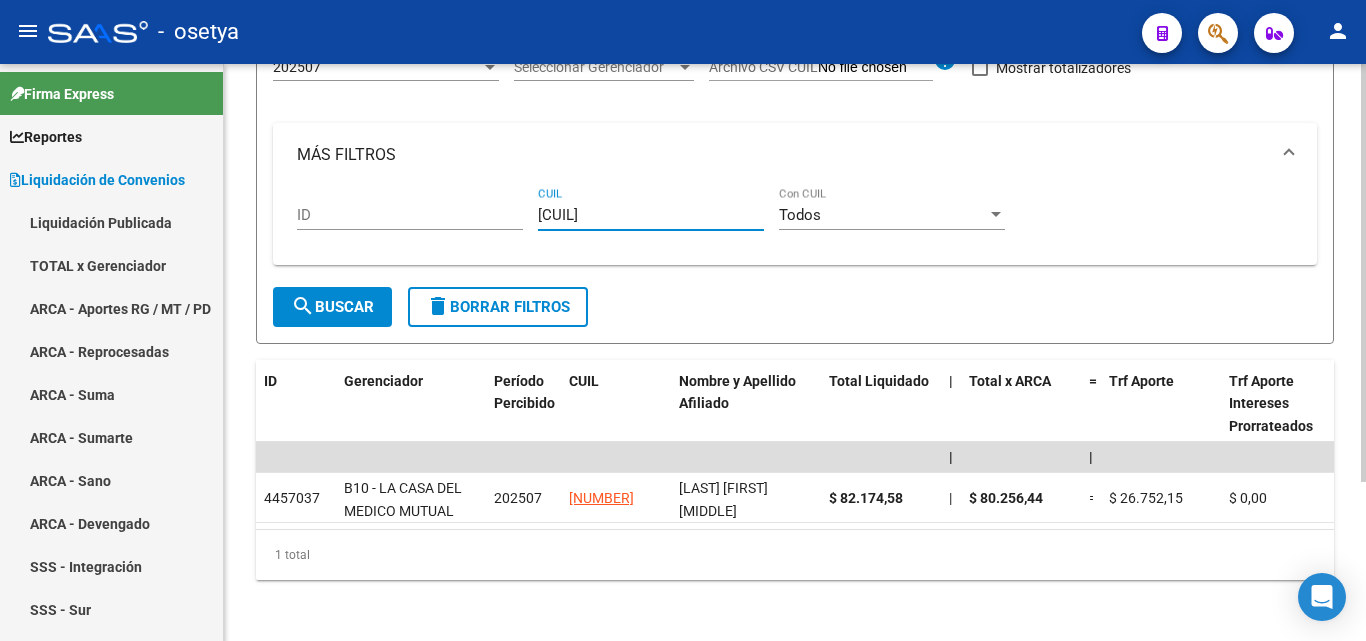 type on "[CUIL]" 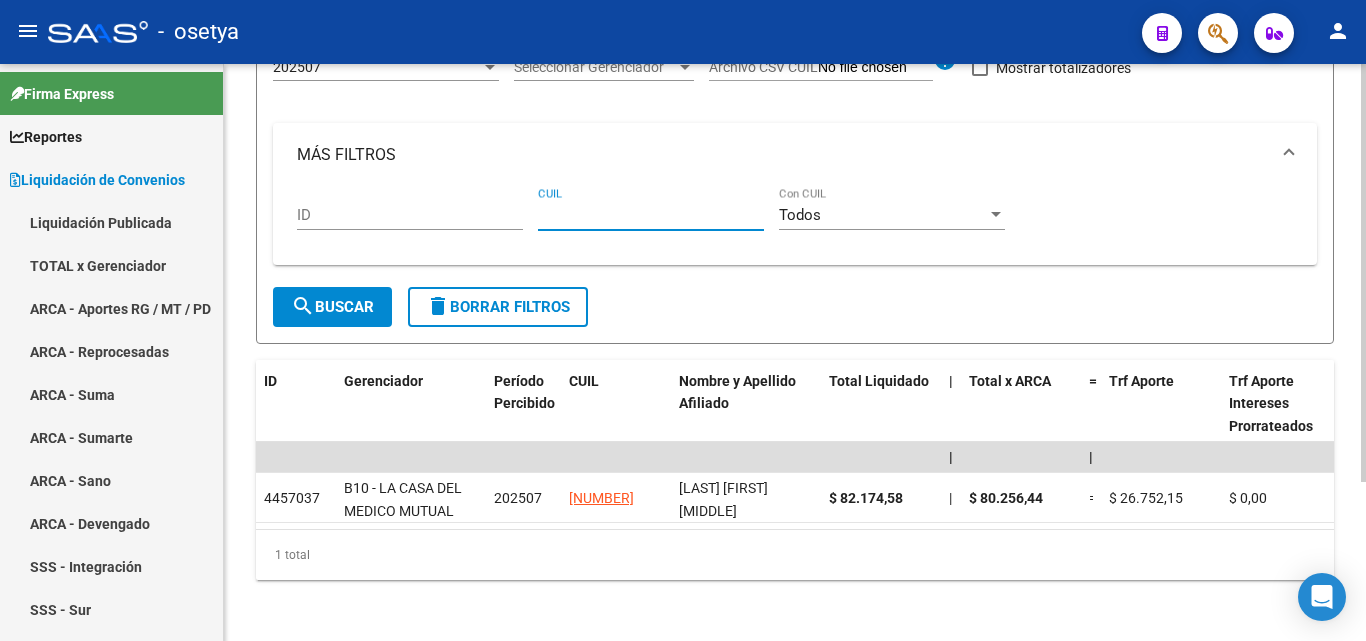 paste on "[CUIL]" 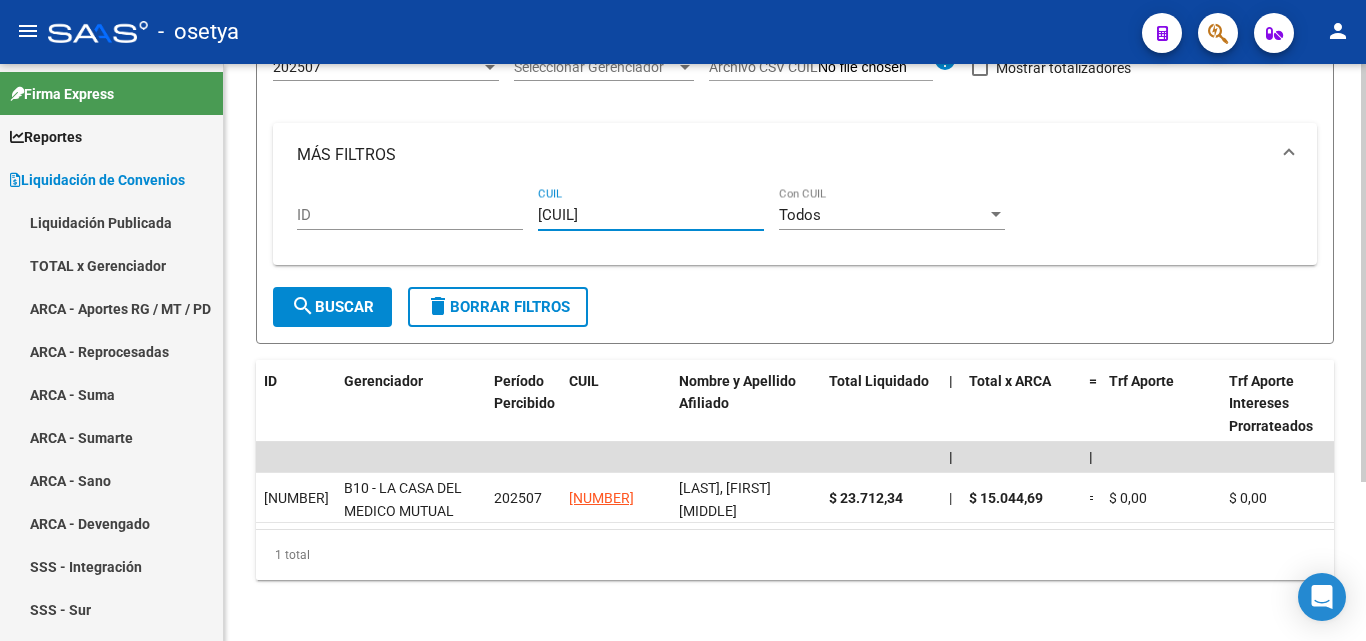 type on "[CUIL]" 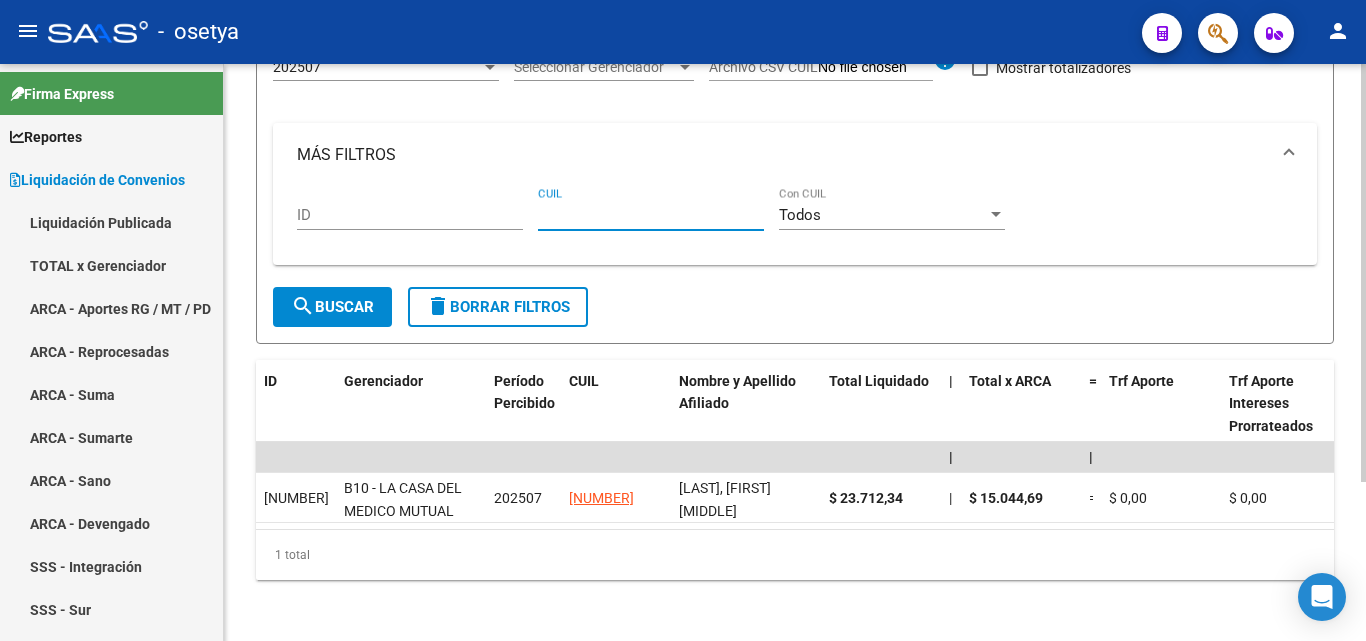 paste on "[CUIL]" 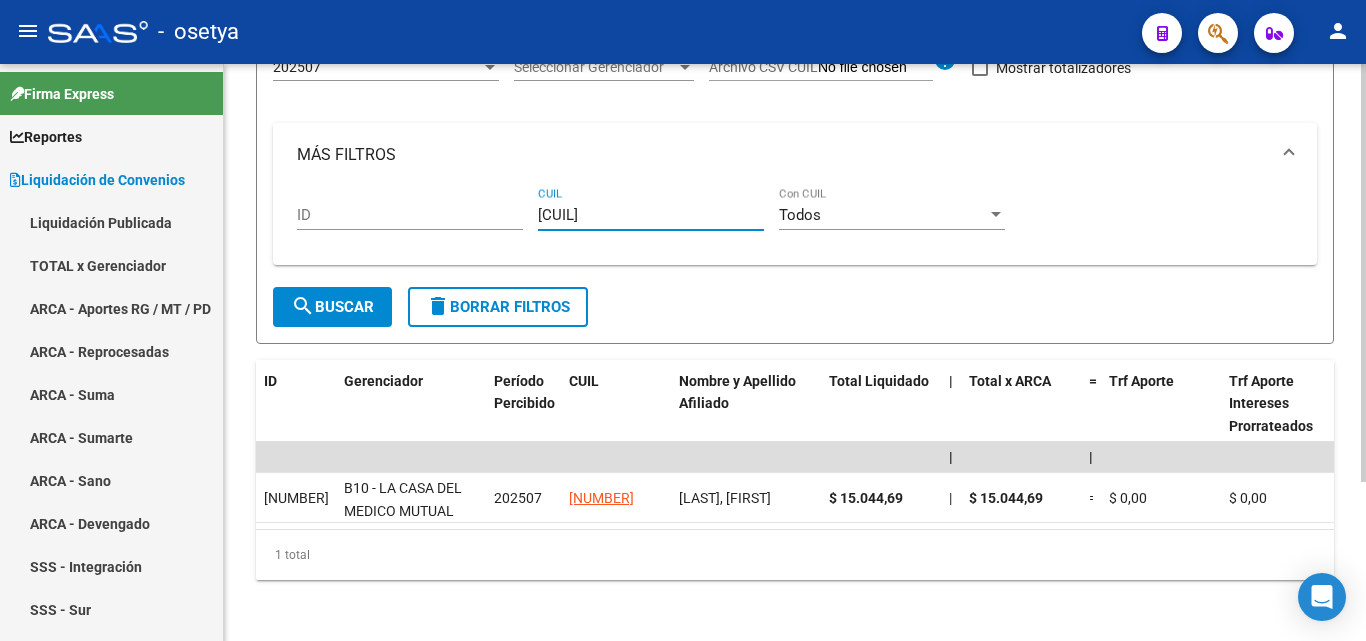 type on "[CUIL]" 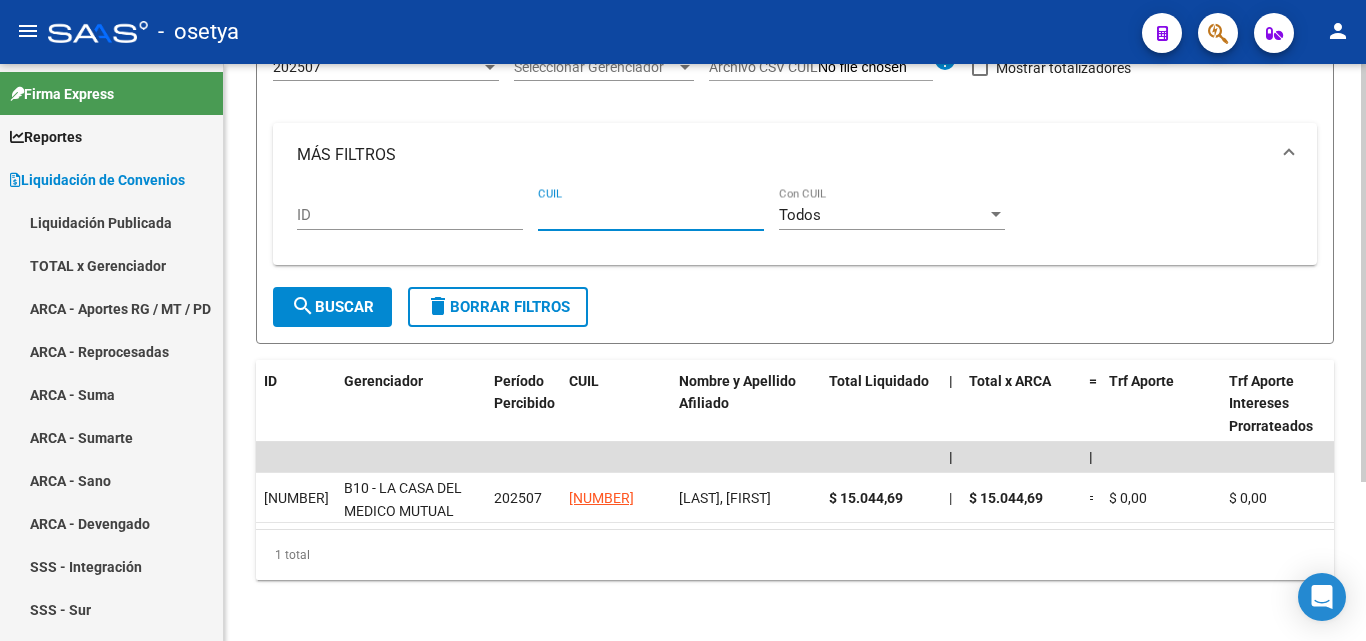 paste on "[CUIL]" 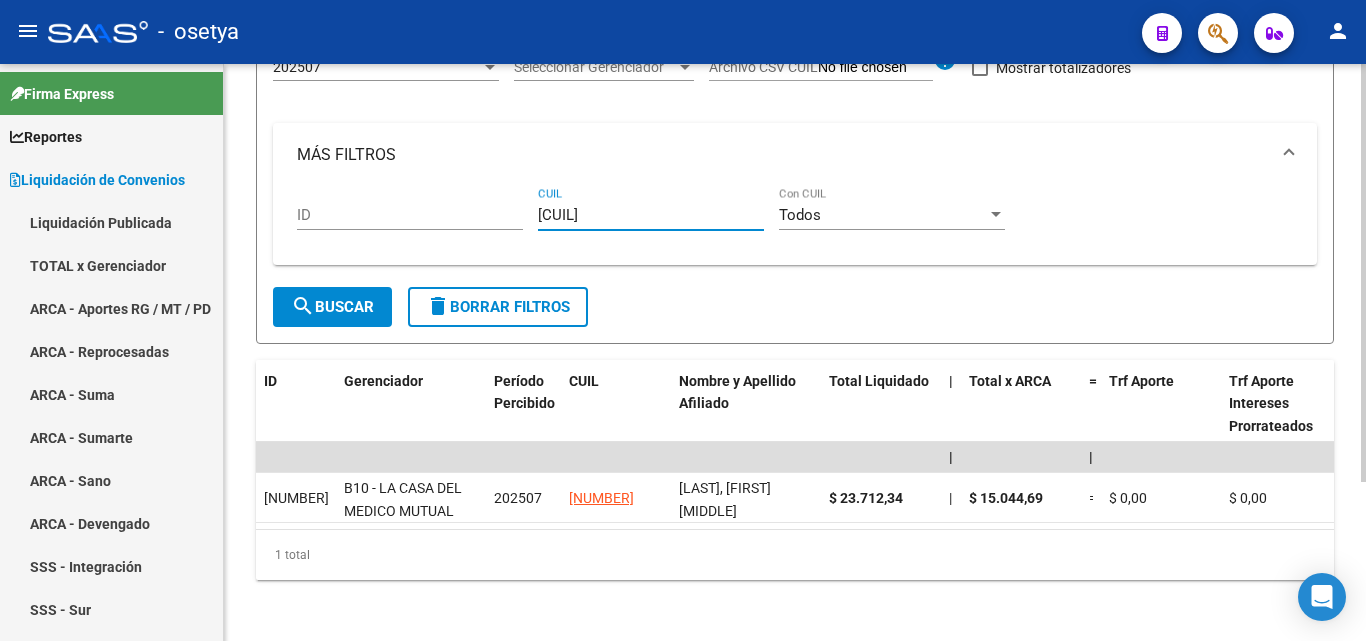 type on "[CUIL]" 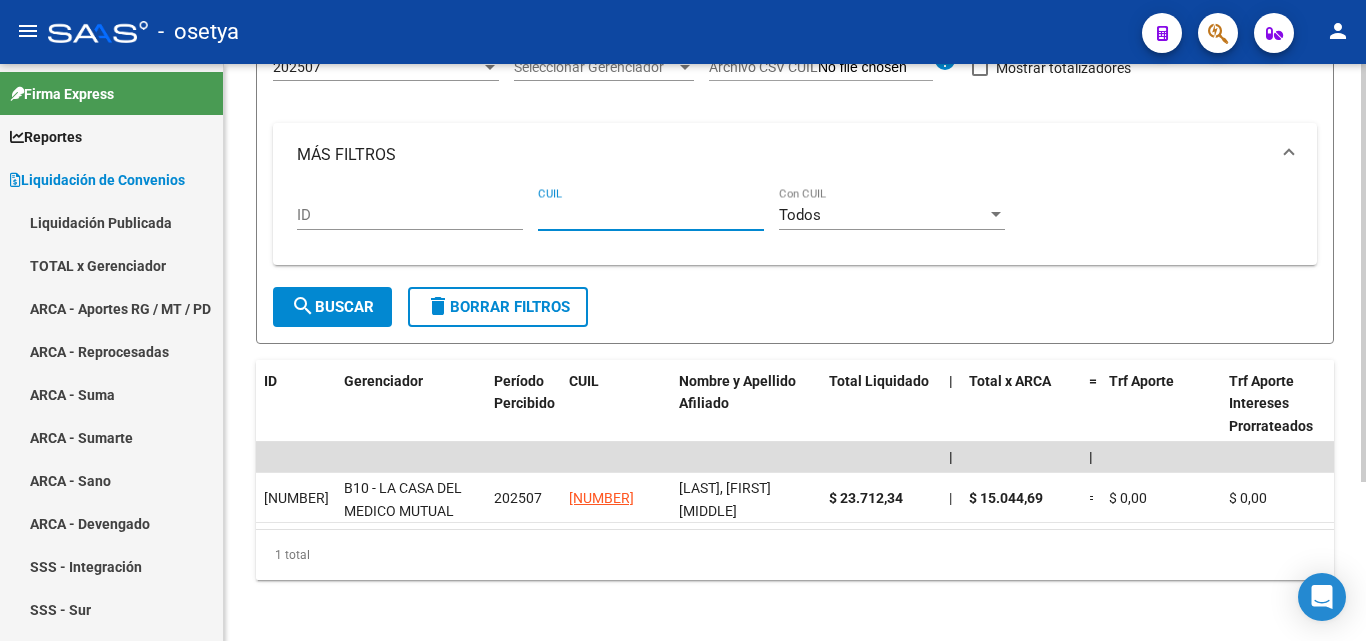 paste on "[CUIL]" 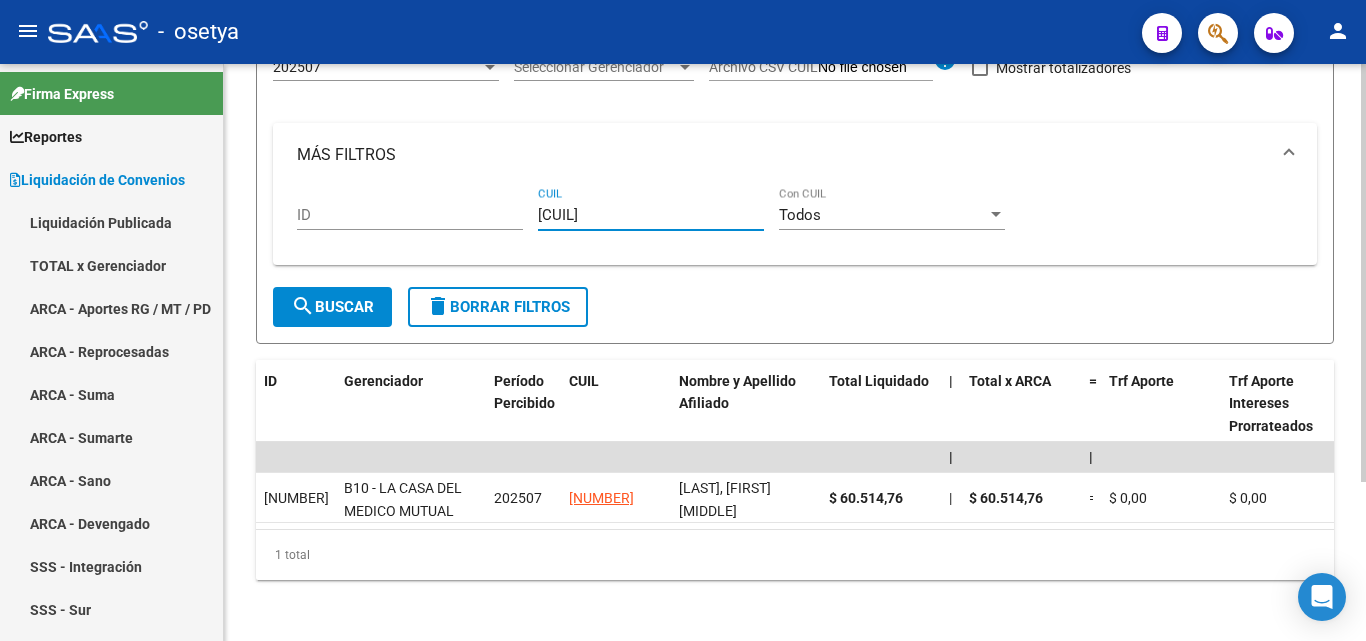 type on "[CUIL]" 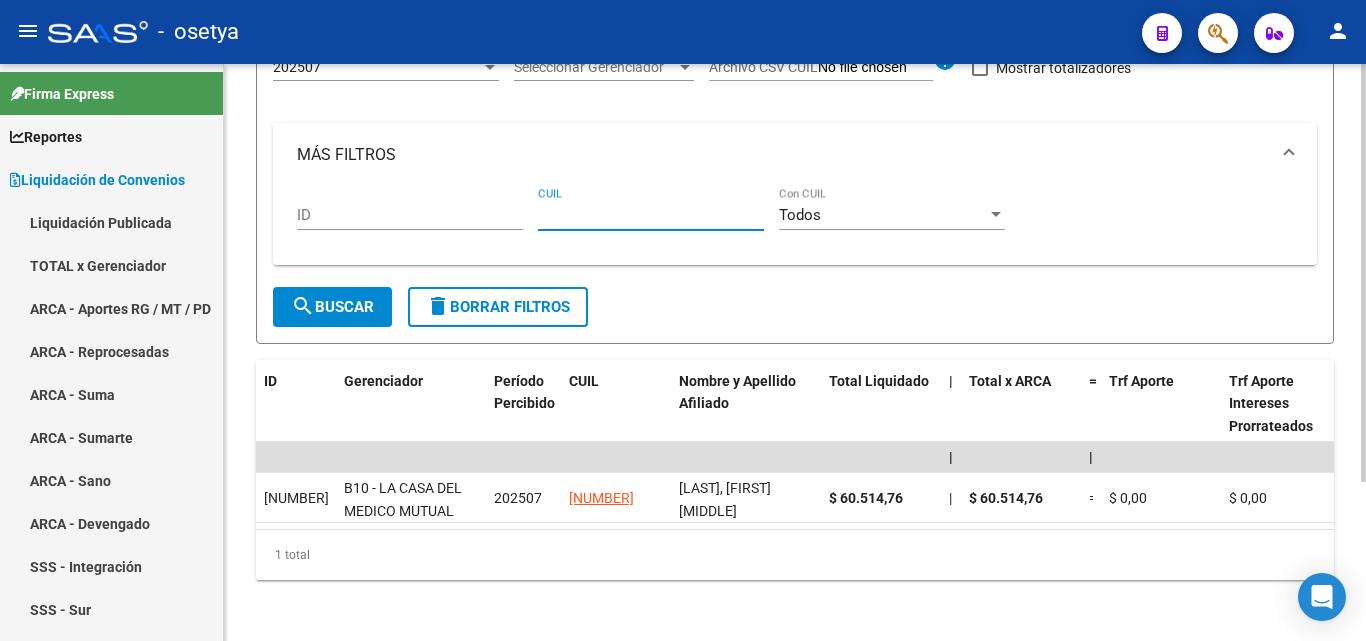 paste on "[CUIL]" 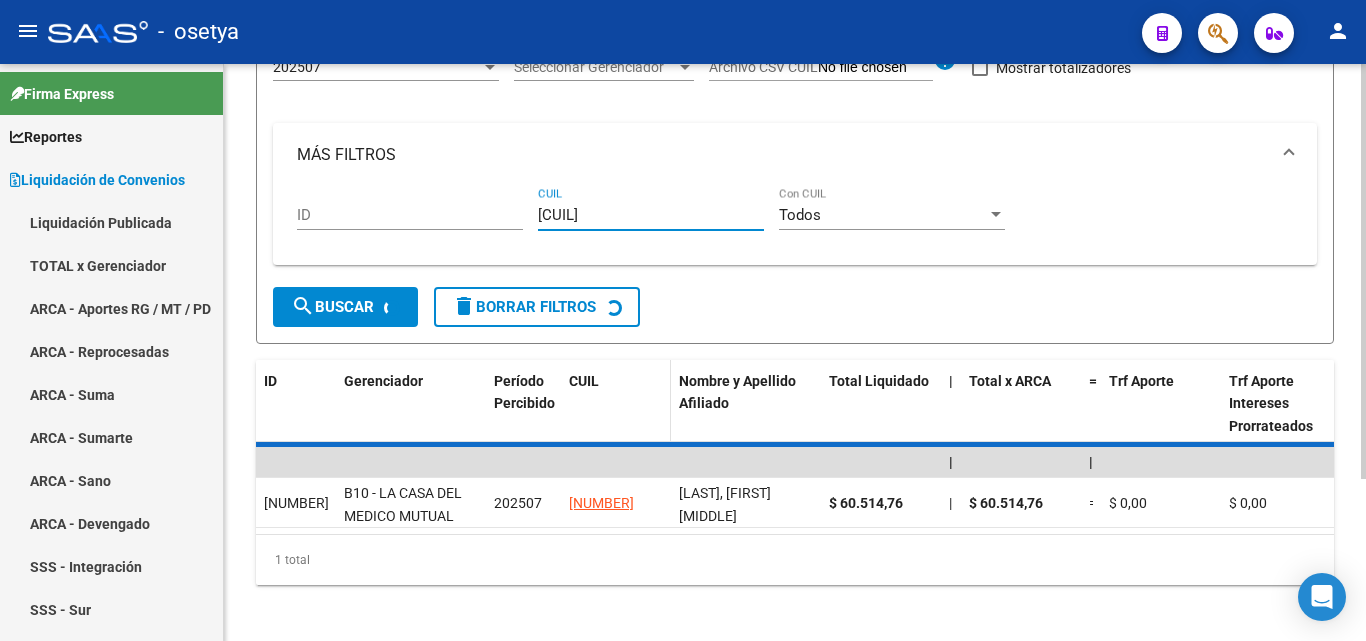 scroll, scrollTop: 167, scrollLeft: 0, axis: vertical 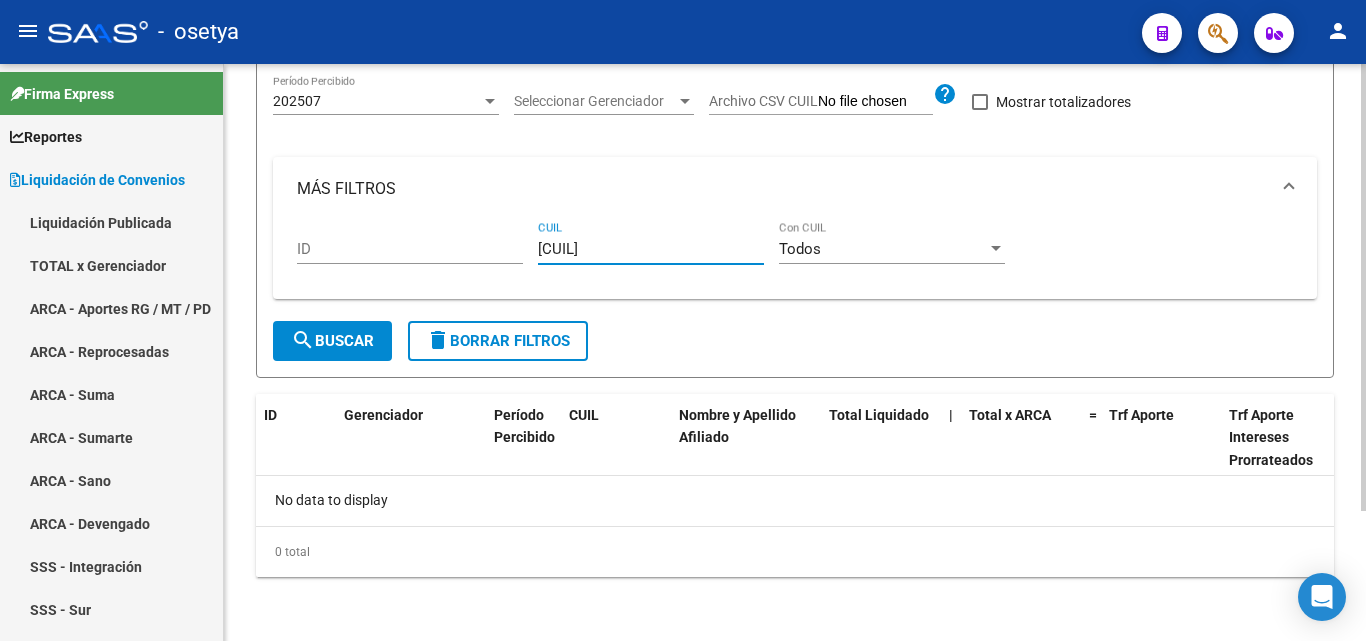 type on "[CUIL]" 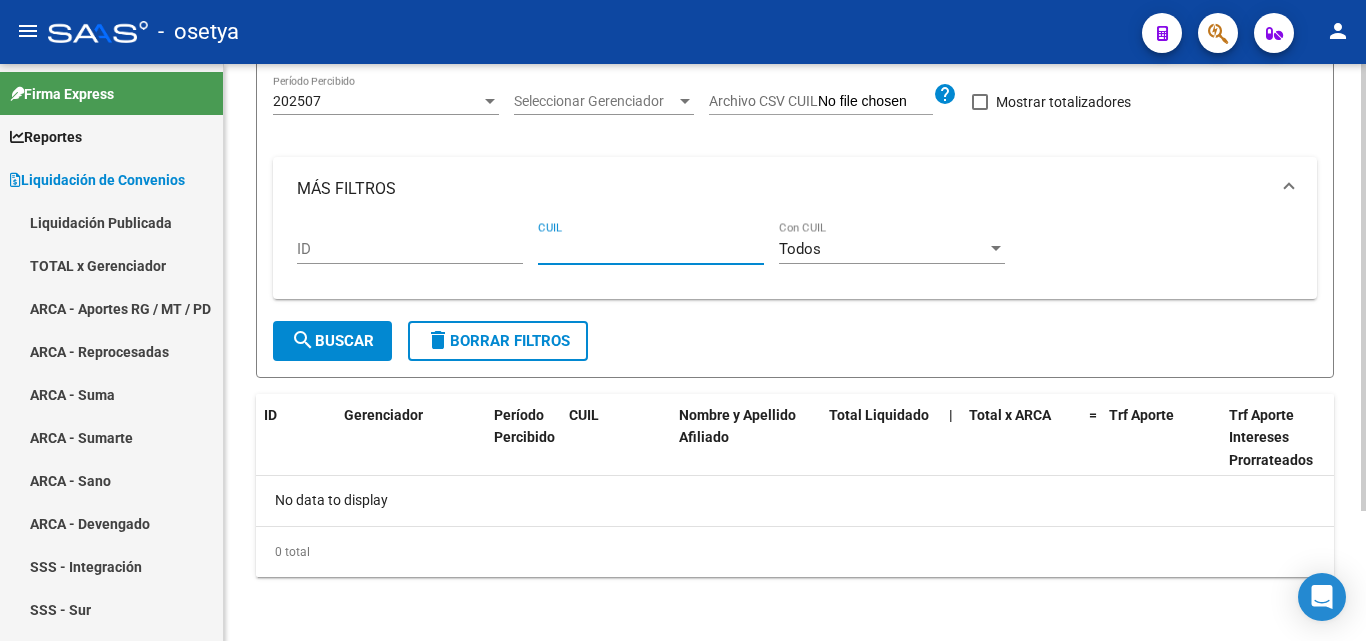 paste on "[CUIL]" 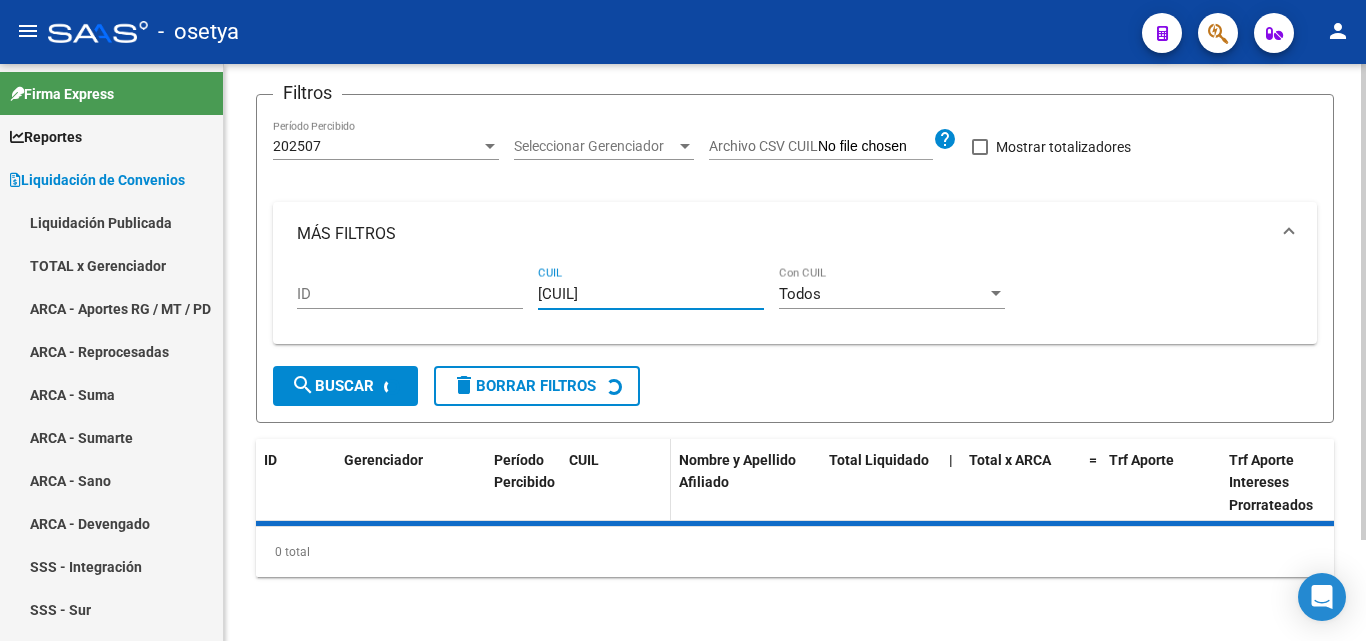scroll, scrollTop: 200, scrollLeft: 0, axis: vertical 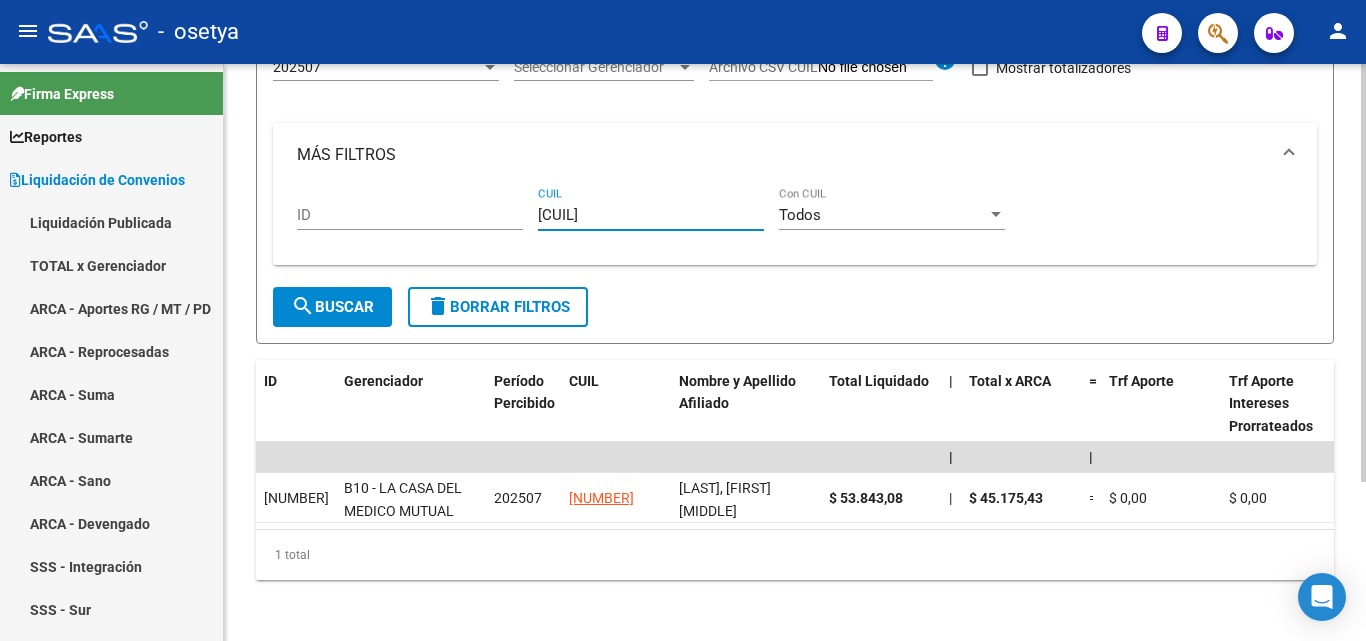 type on "[CUIL]" 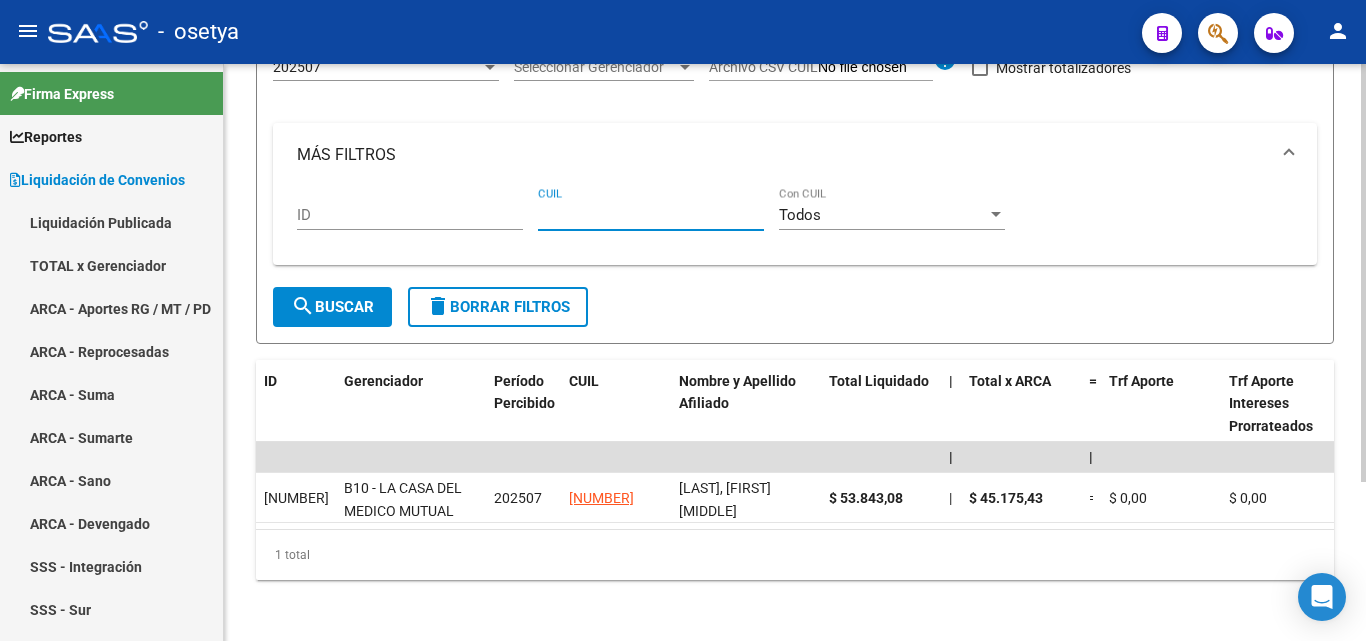 paste on "[CUIL]" 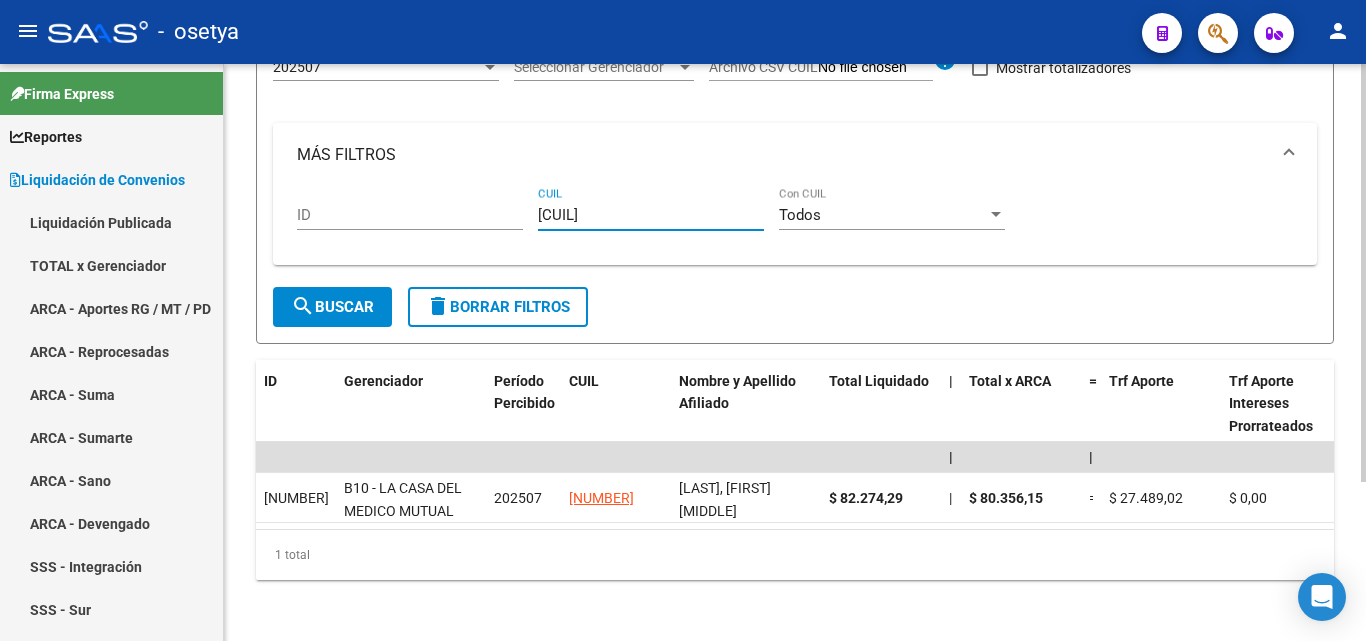 type on "[CUIL]" 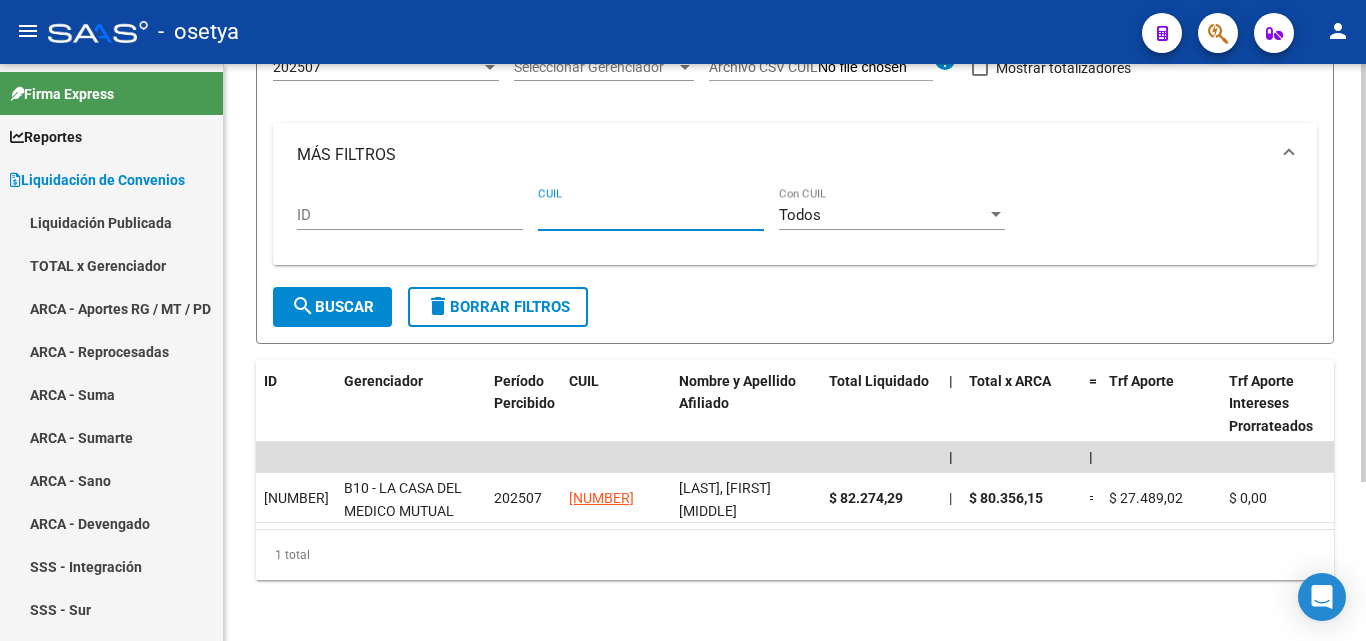 paste on "[CUIL]" 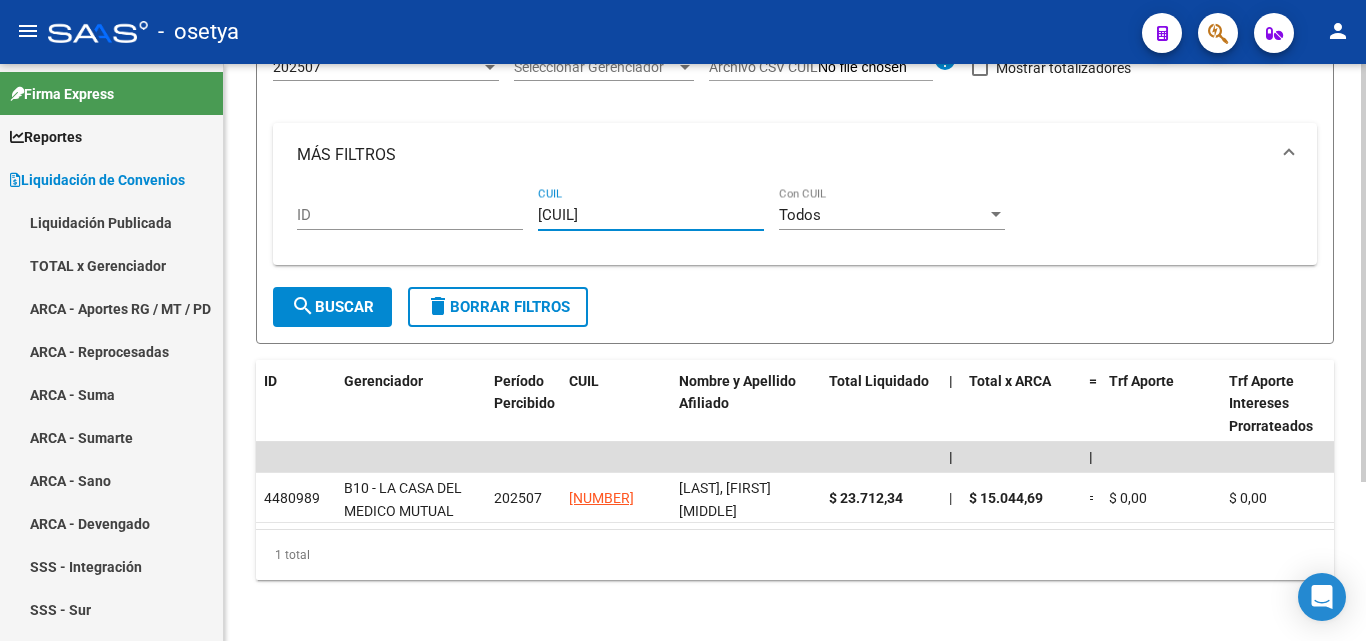 type on "[CUIL]" 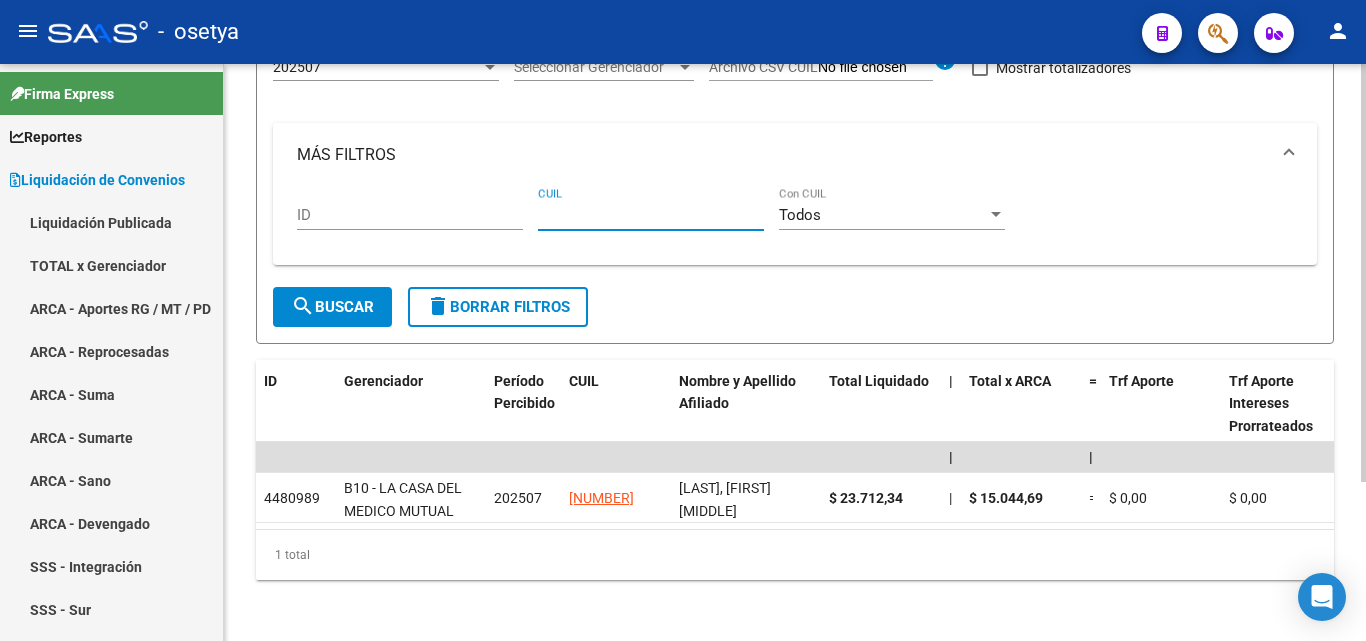 paste on "[CUIL]" 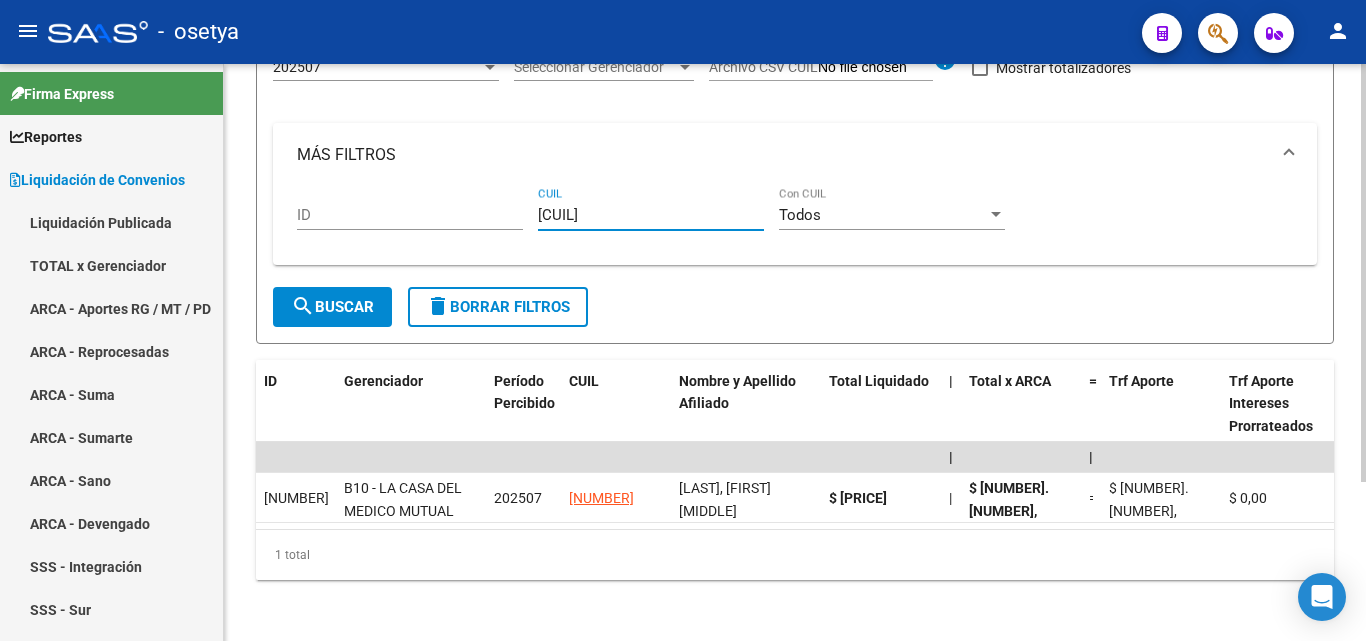 type on "[CUIL]" 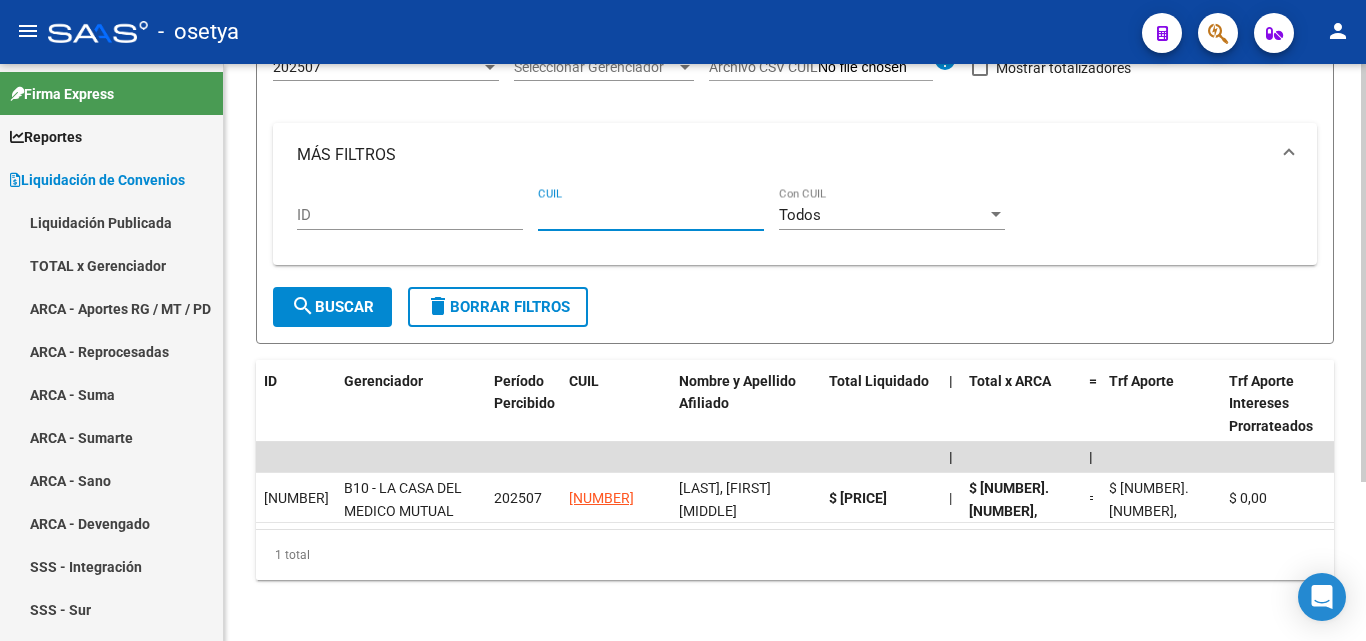 paste on "[CUIL]" 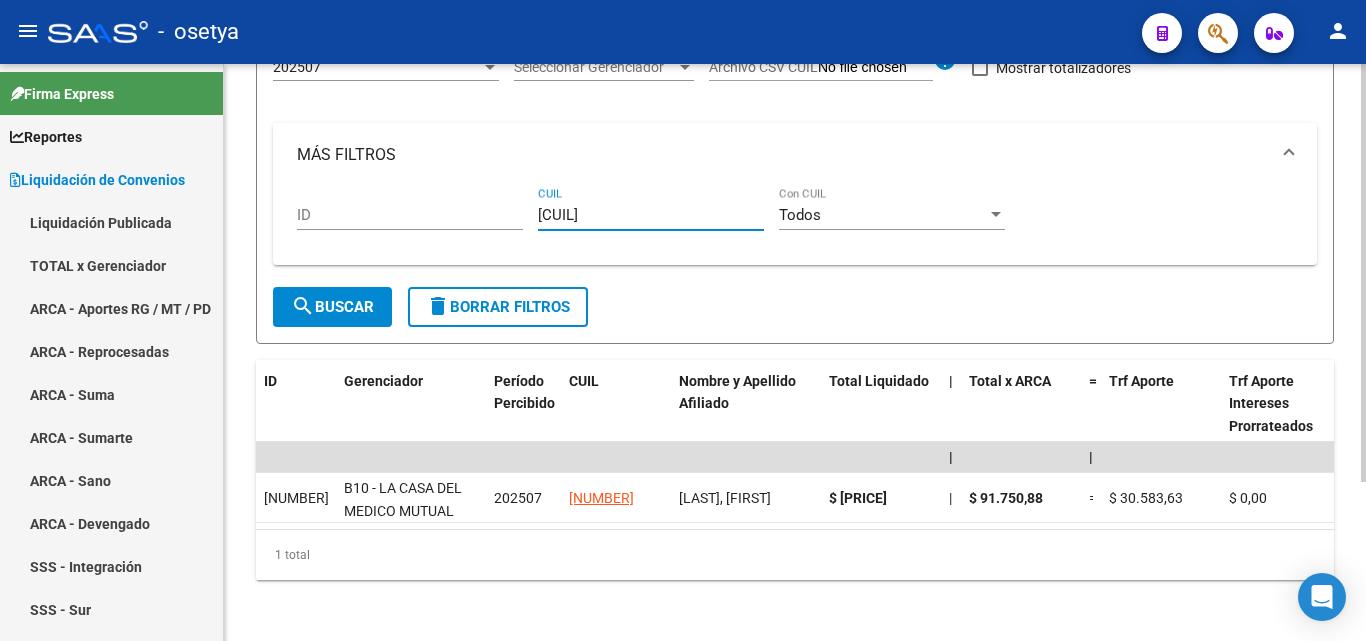type on "[CUIL]" 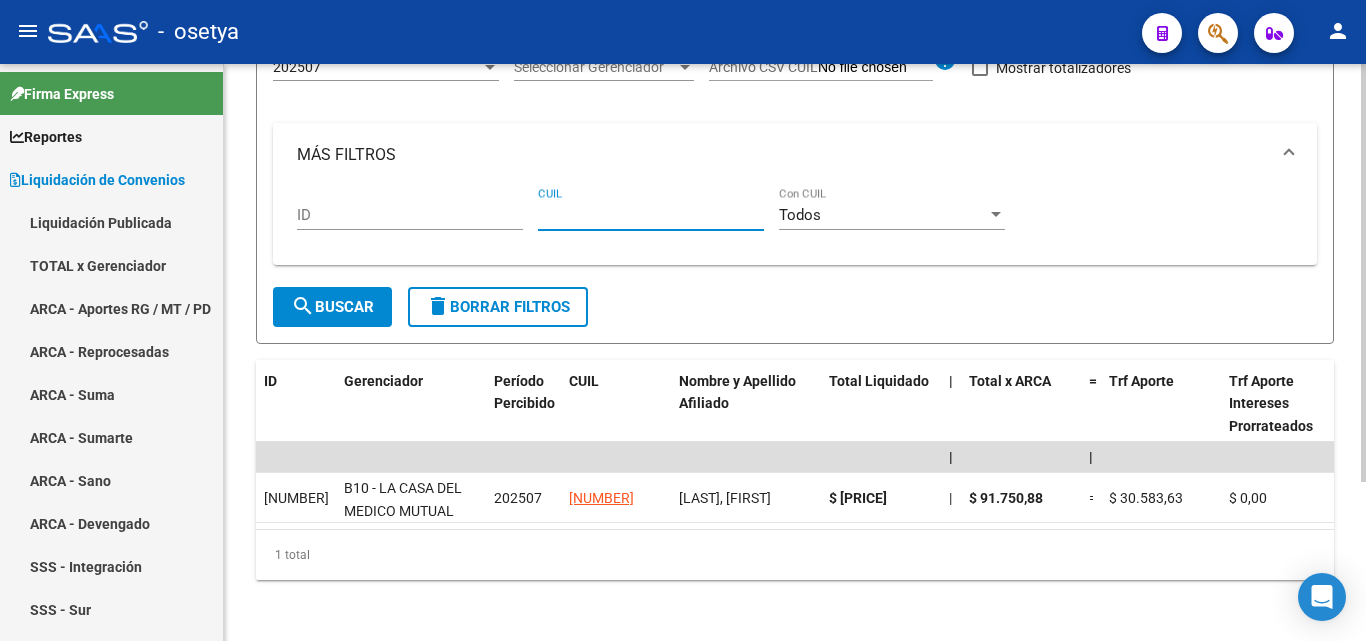 paste on "[CUIL]" 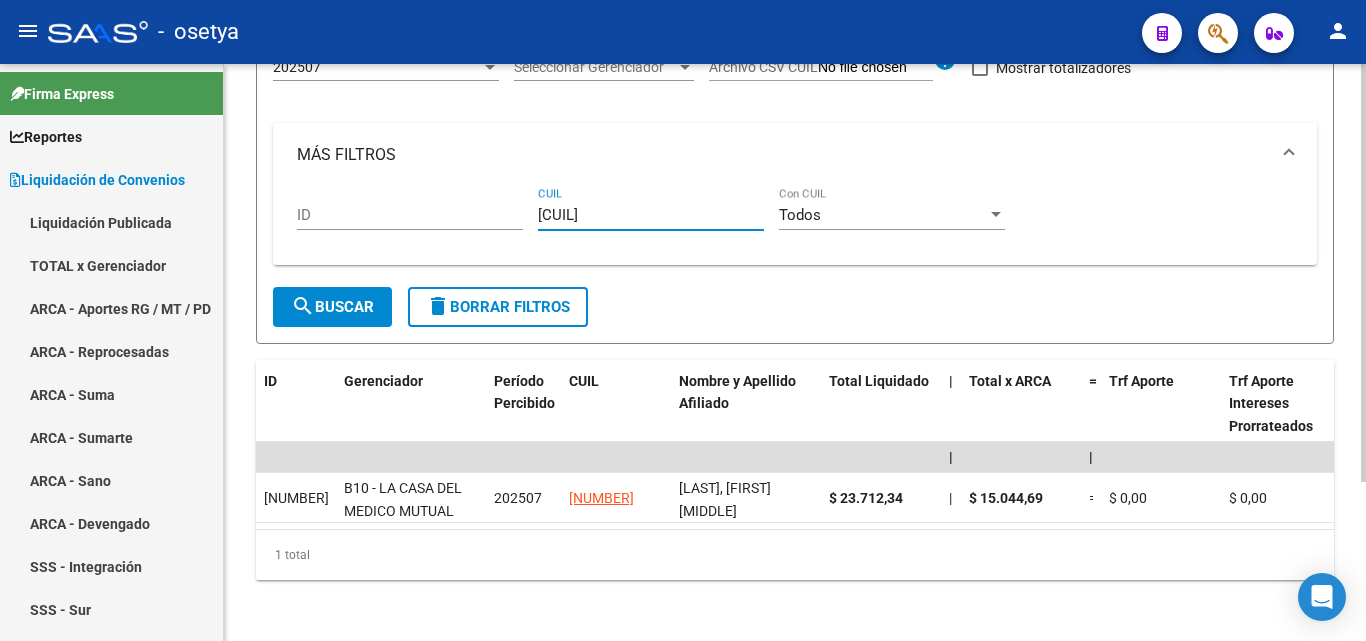 type on "[CUIL]" 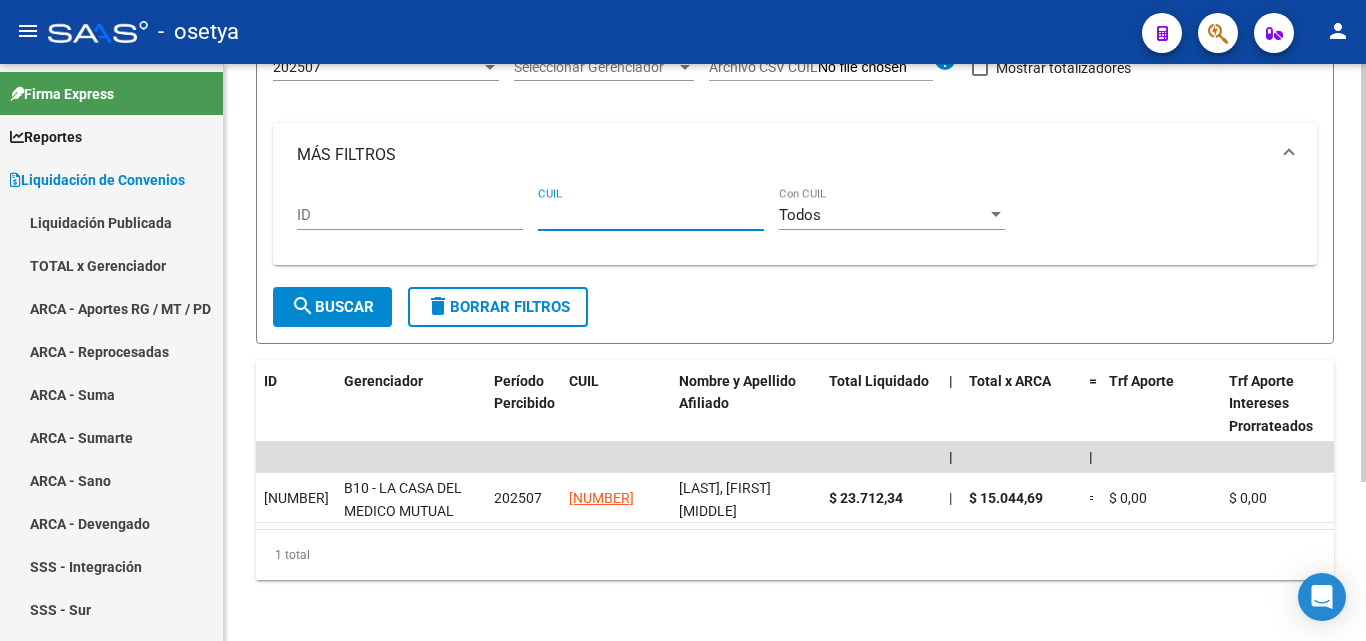 paste on "[CUIL]" 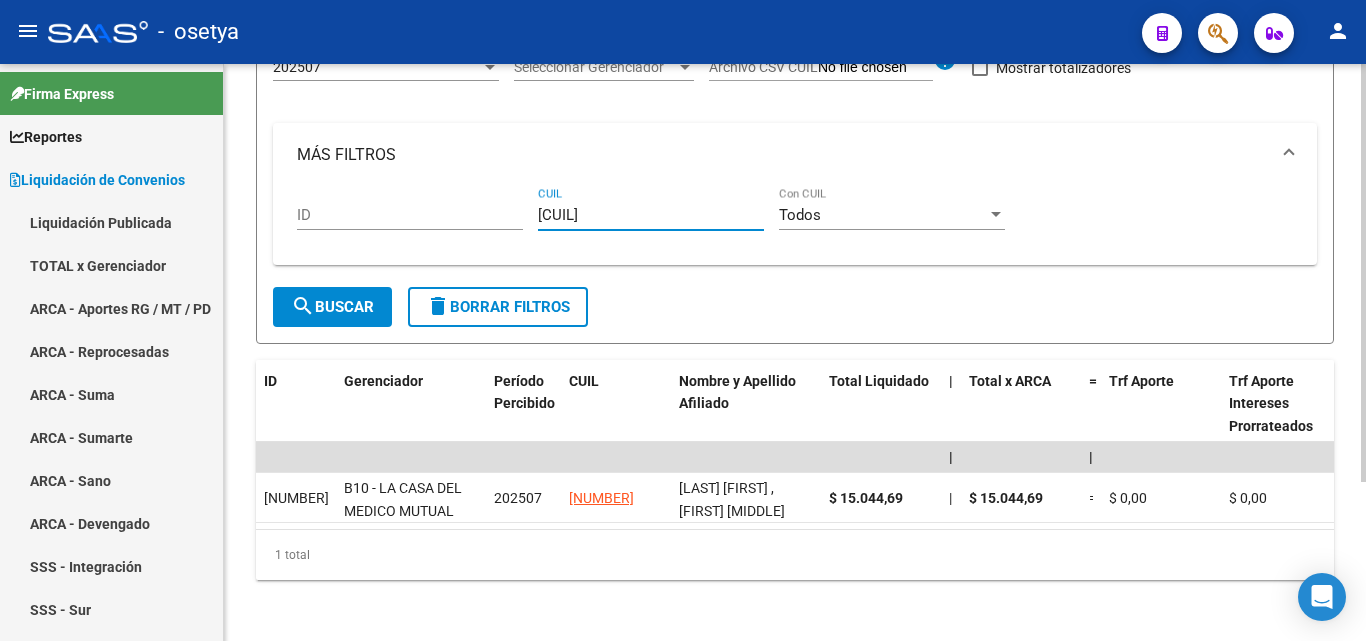 type on "[CUIL]" 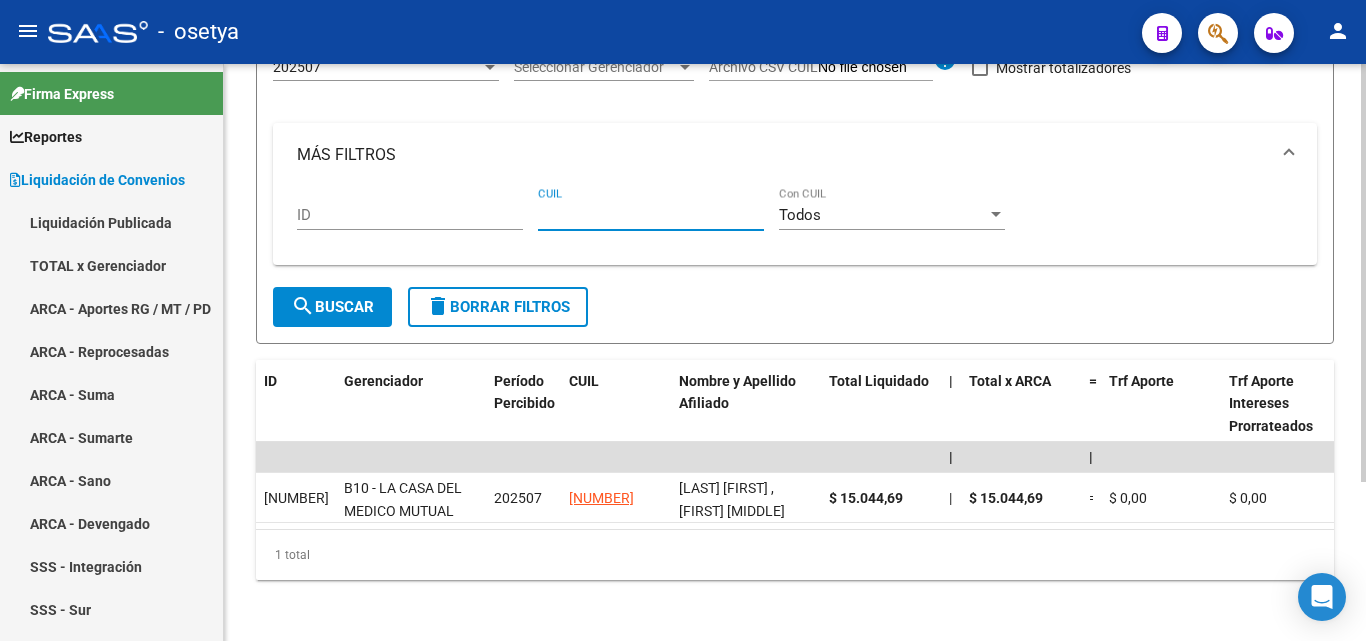 paste on "[CUIL]" 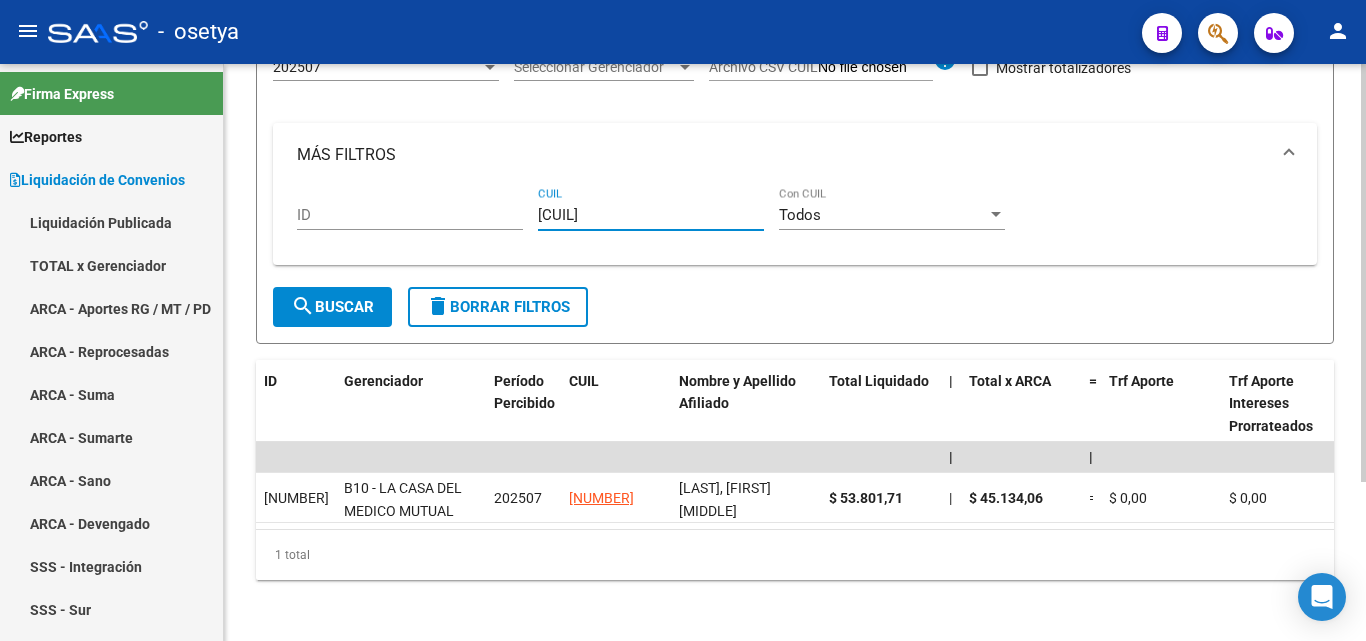 type on "[CUIL]" 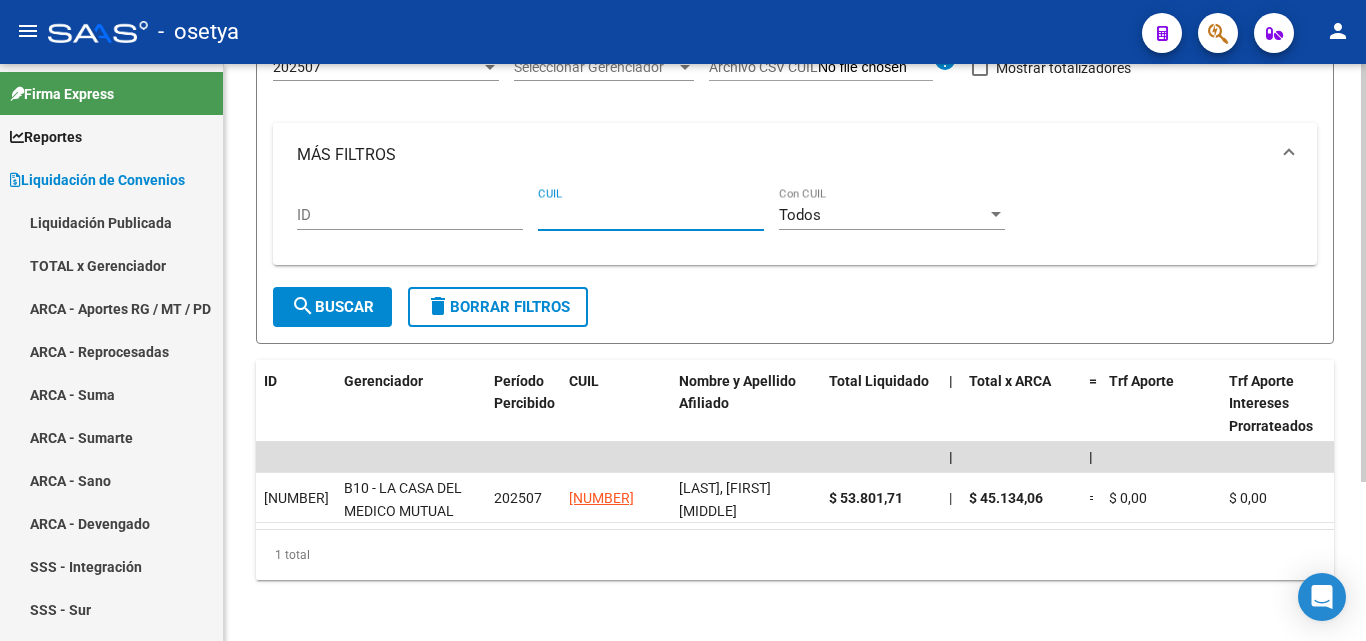 paste on "27-25381947-8" 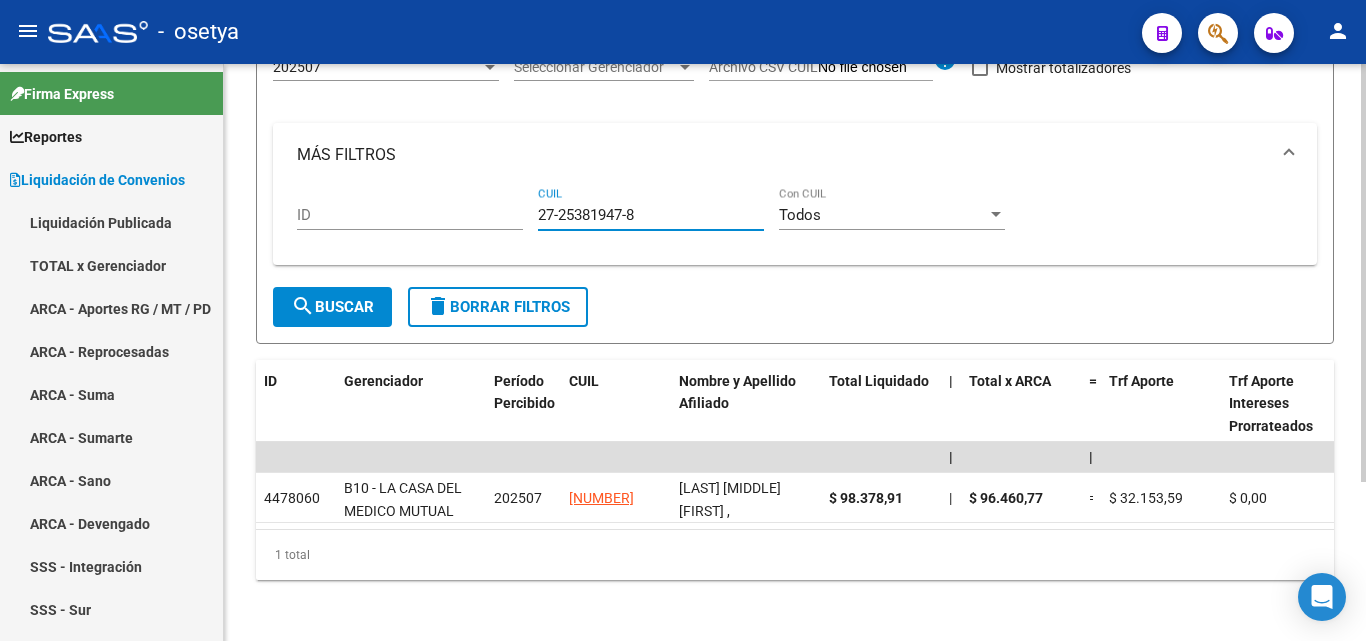type on "27-25381947-8" 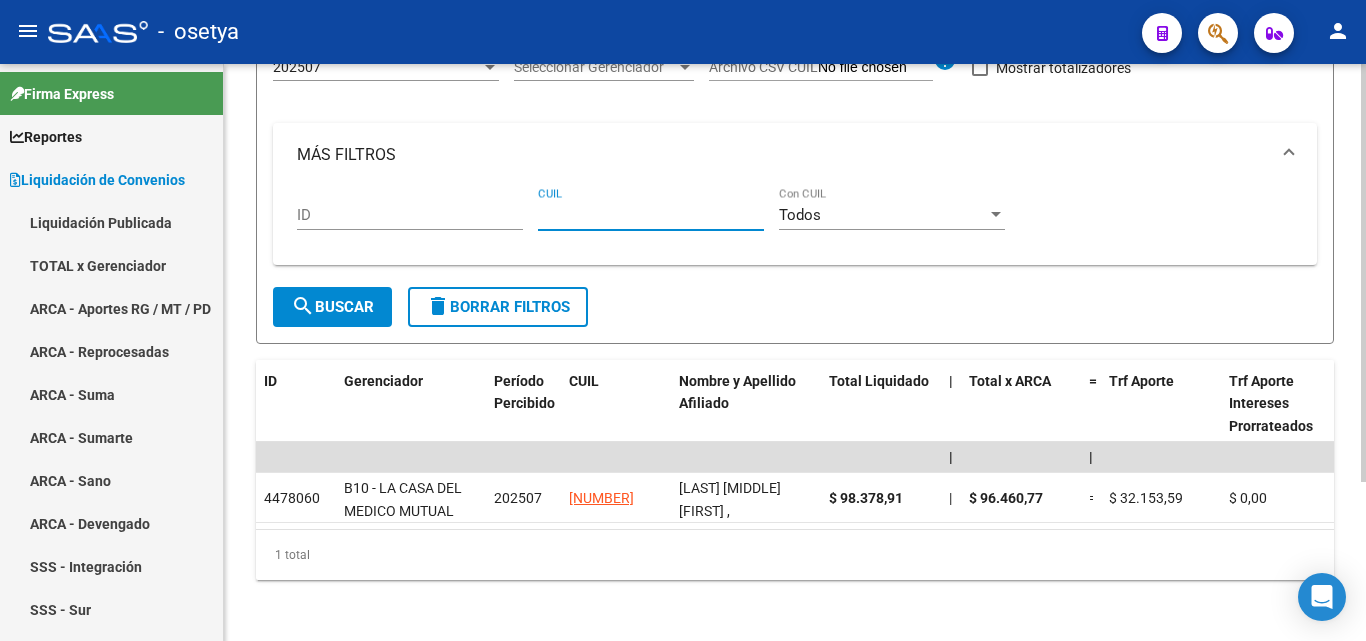 paste on "[CUIL]" 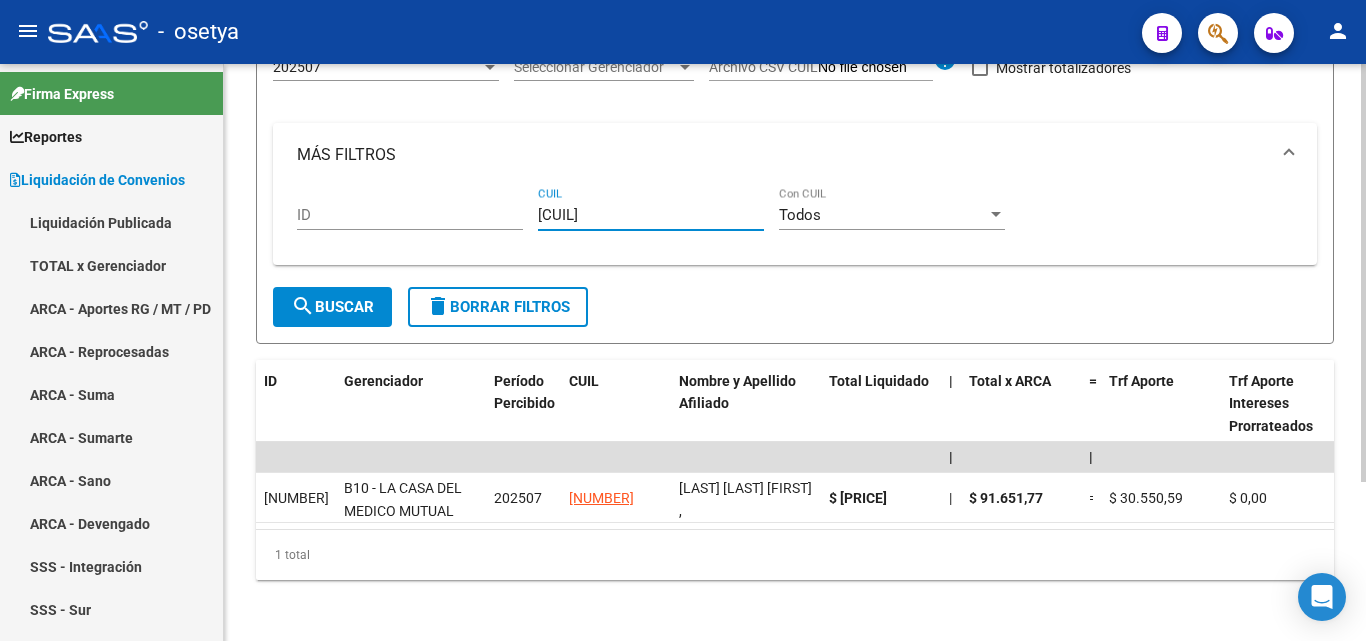 type on "[CUIL]" 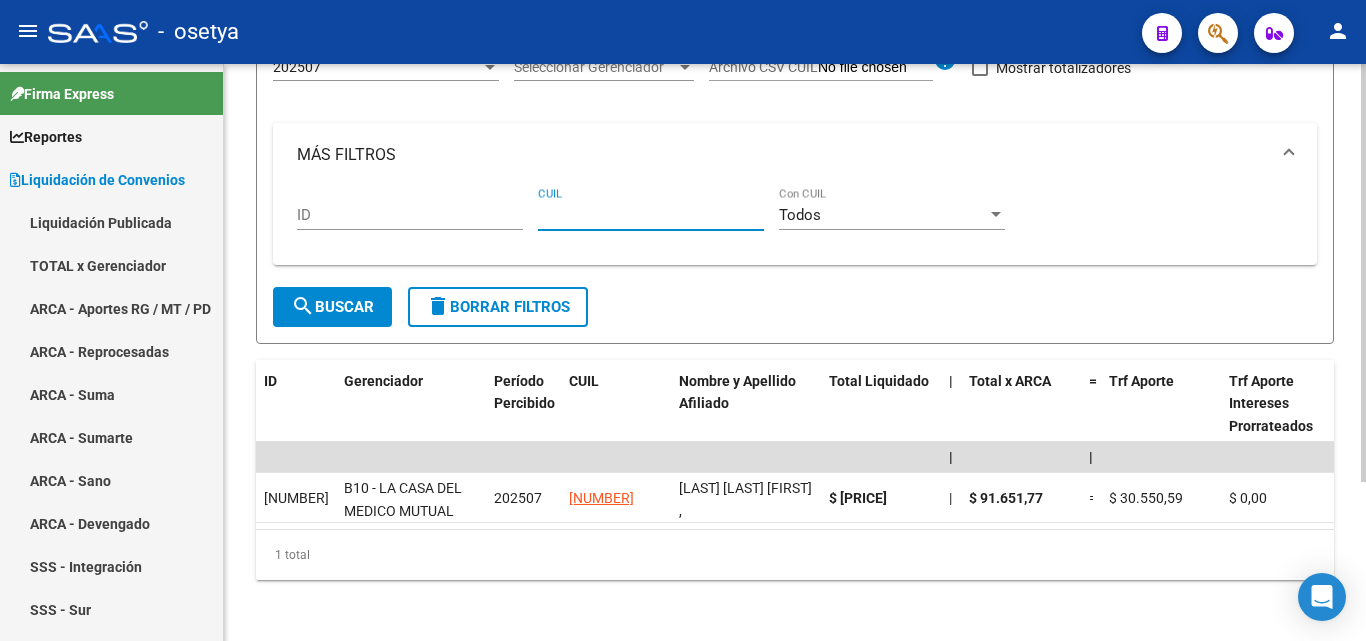 paste on "[CUIL]" 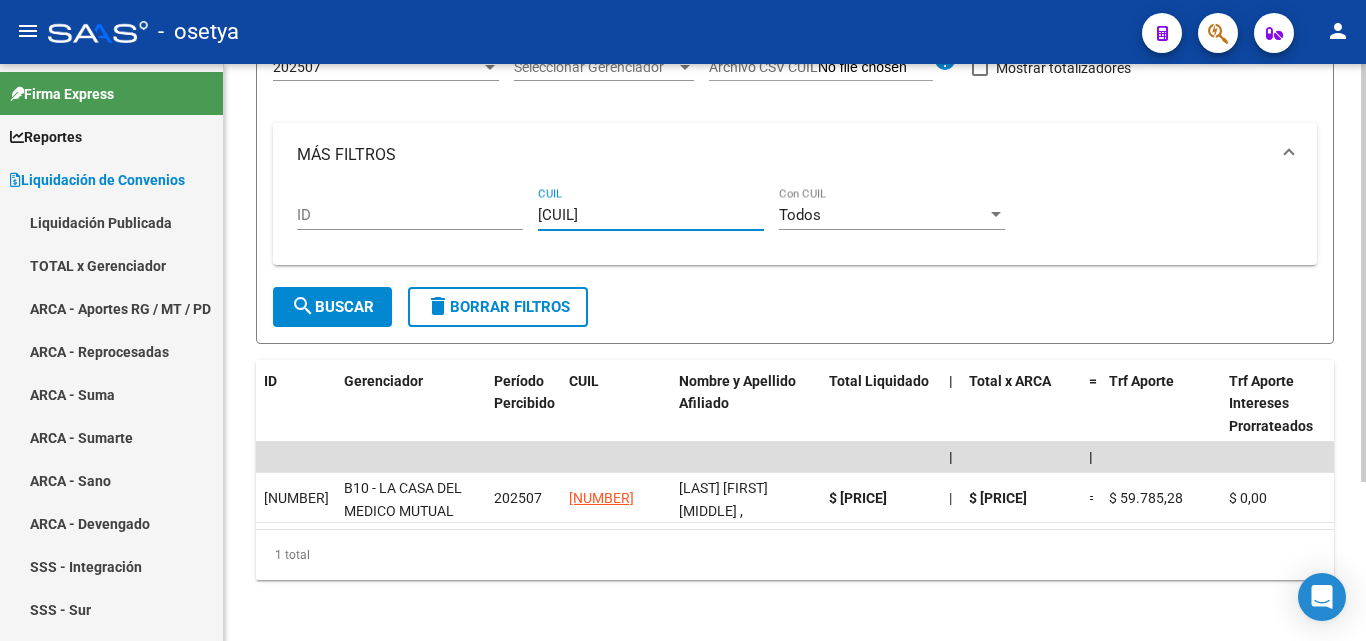 type on "[CUIL]" 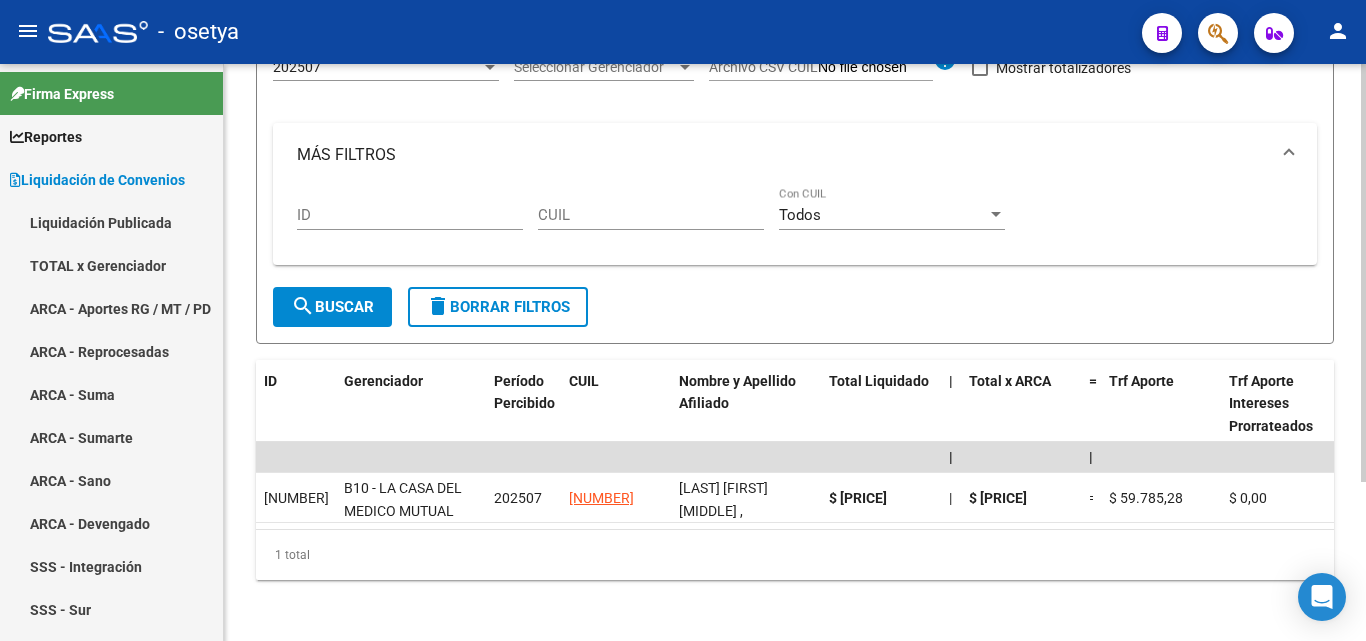 drag, startPoint x: 592, startPoint y: 204, endPoint x: 569, endPoint y: 212, distance: 24.351591 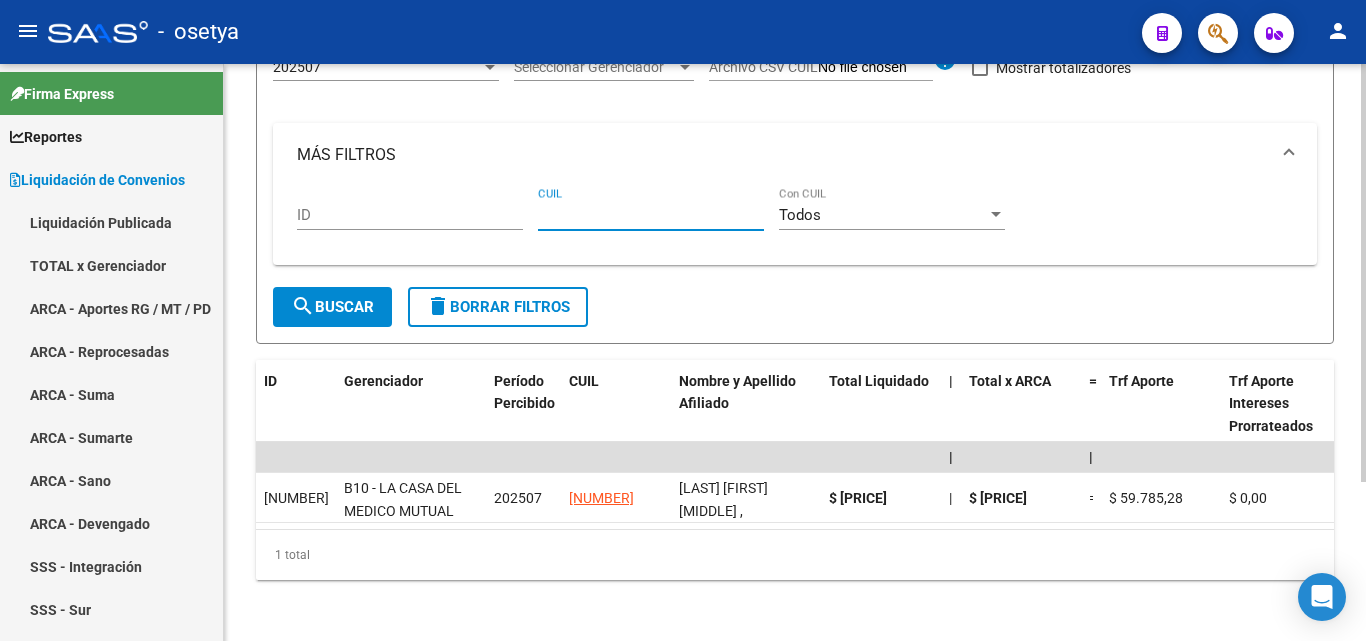 paste on "[CUIL]" 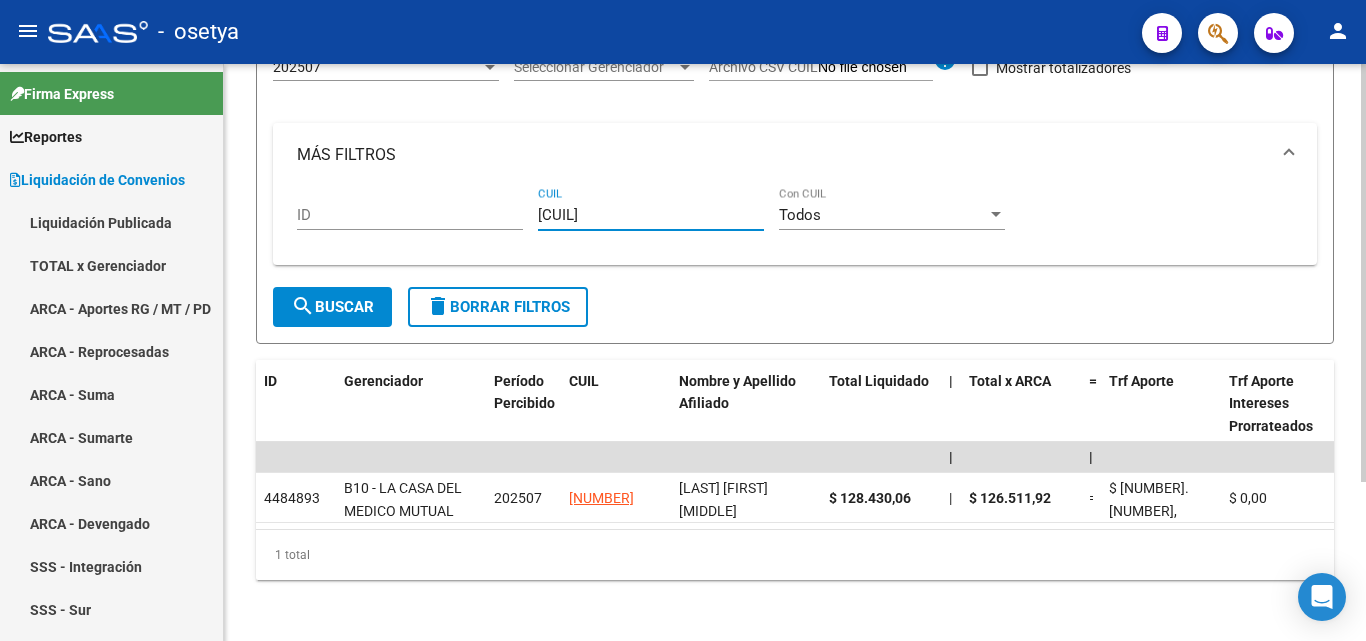 type on "[CUIL]" 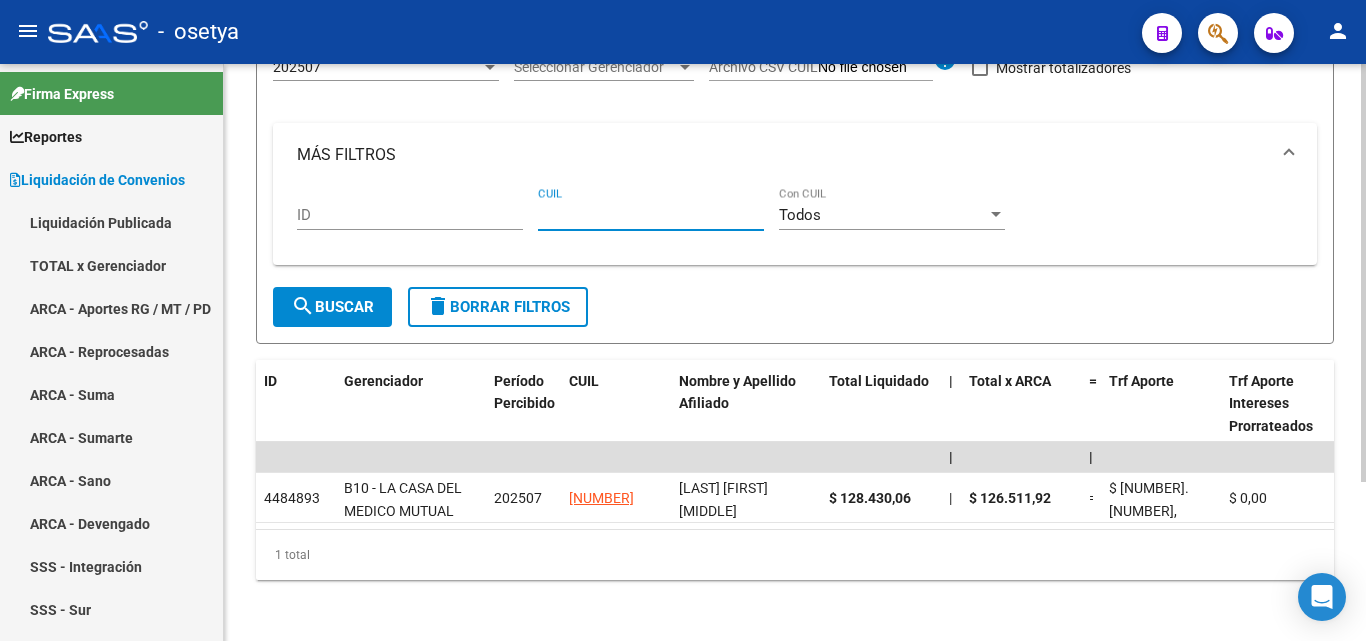 paste on "[CUIL]" 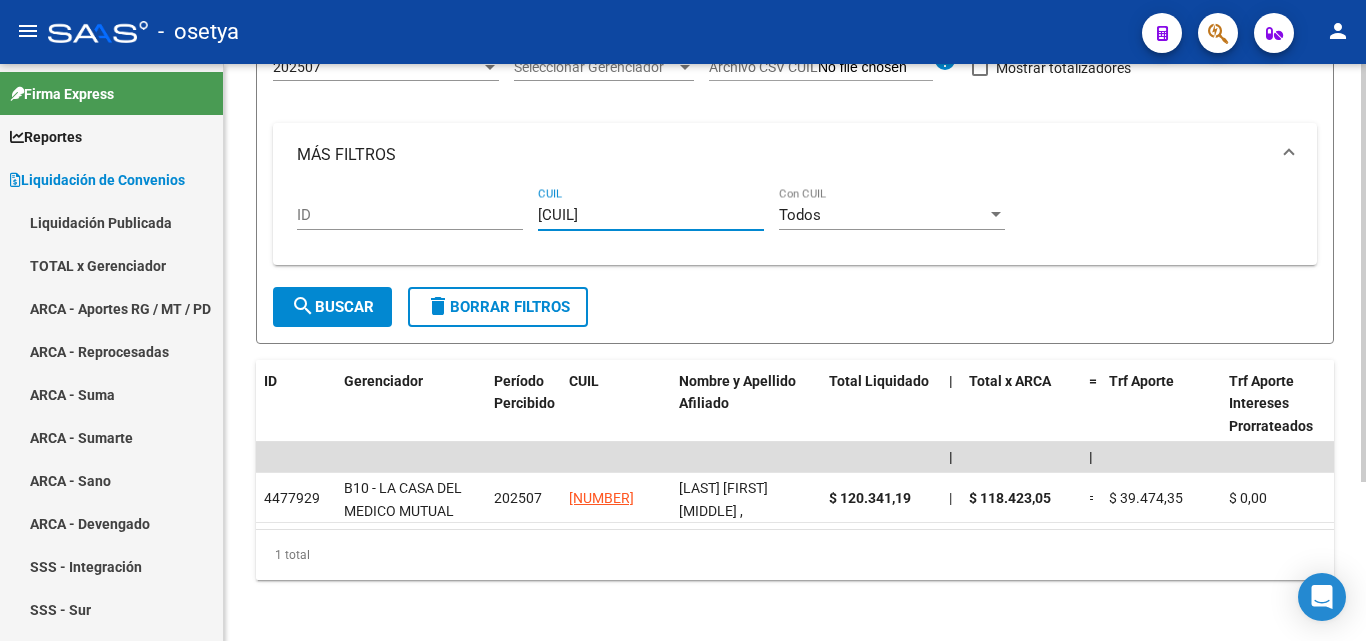 type on "[CUIL]" 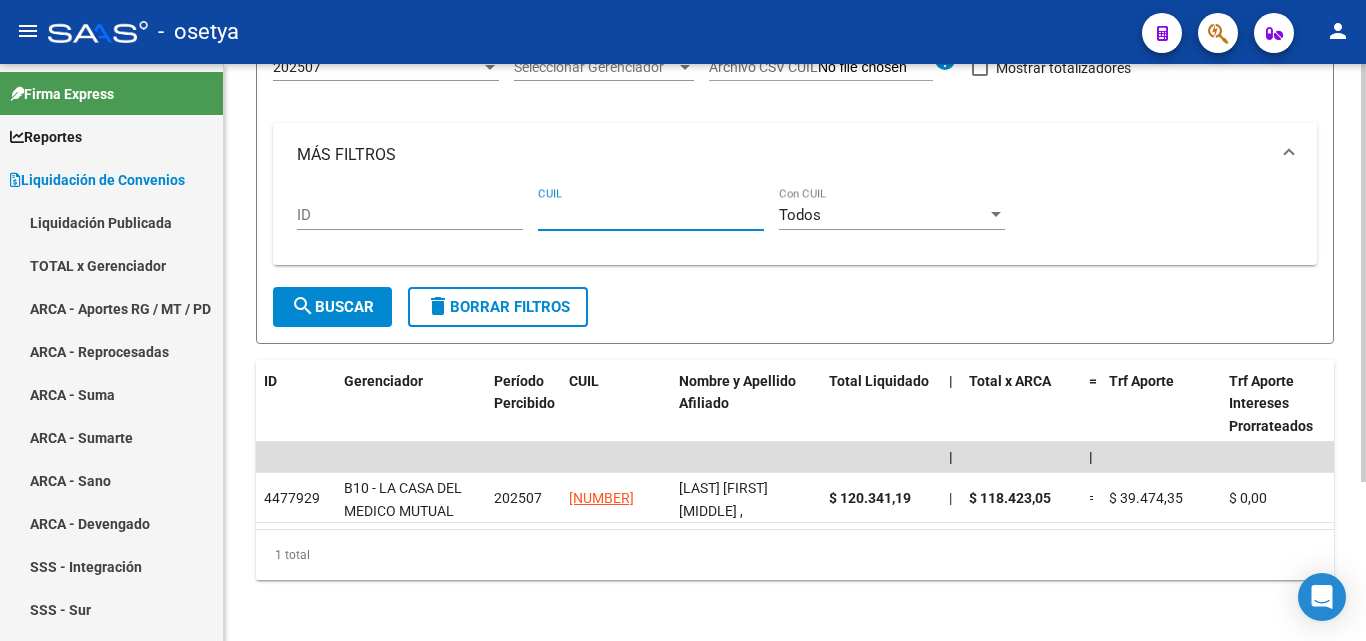 paste on "[CUIL]" 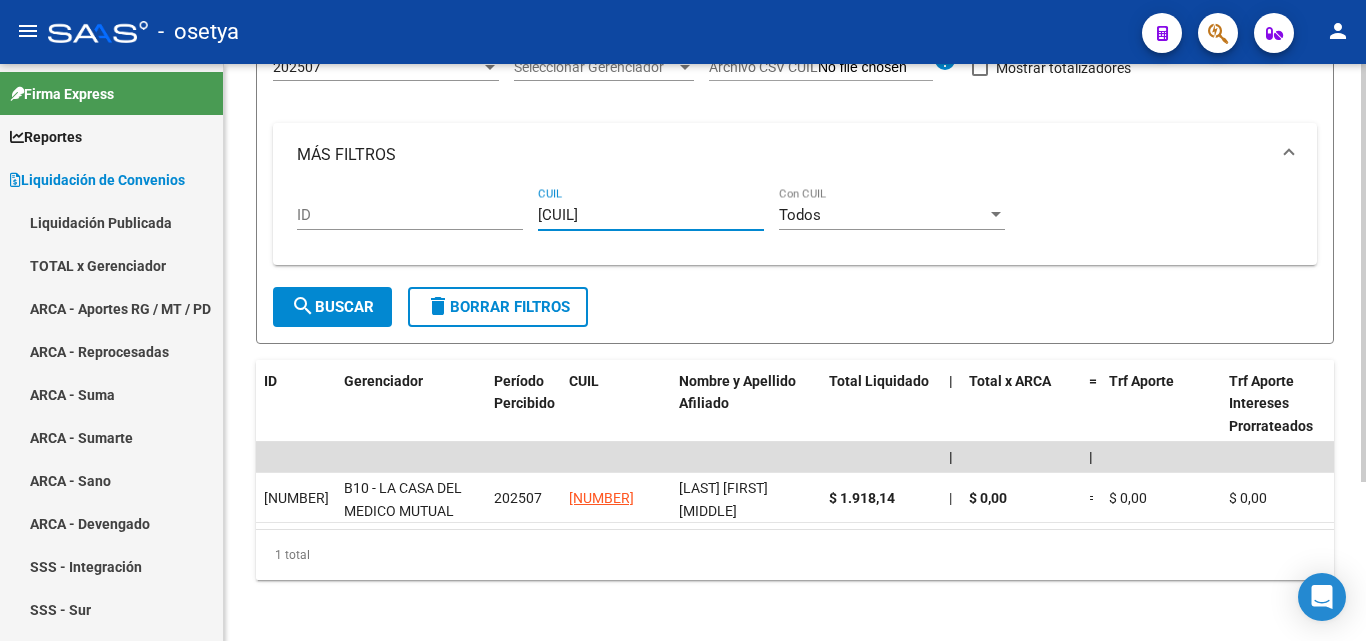 type on "[CUIL]" 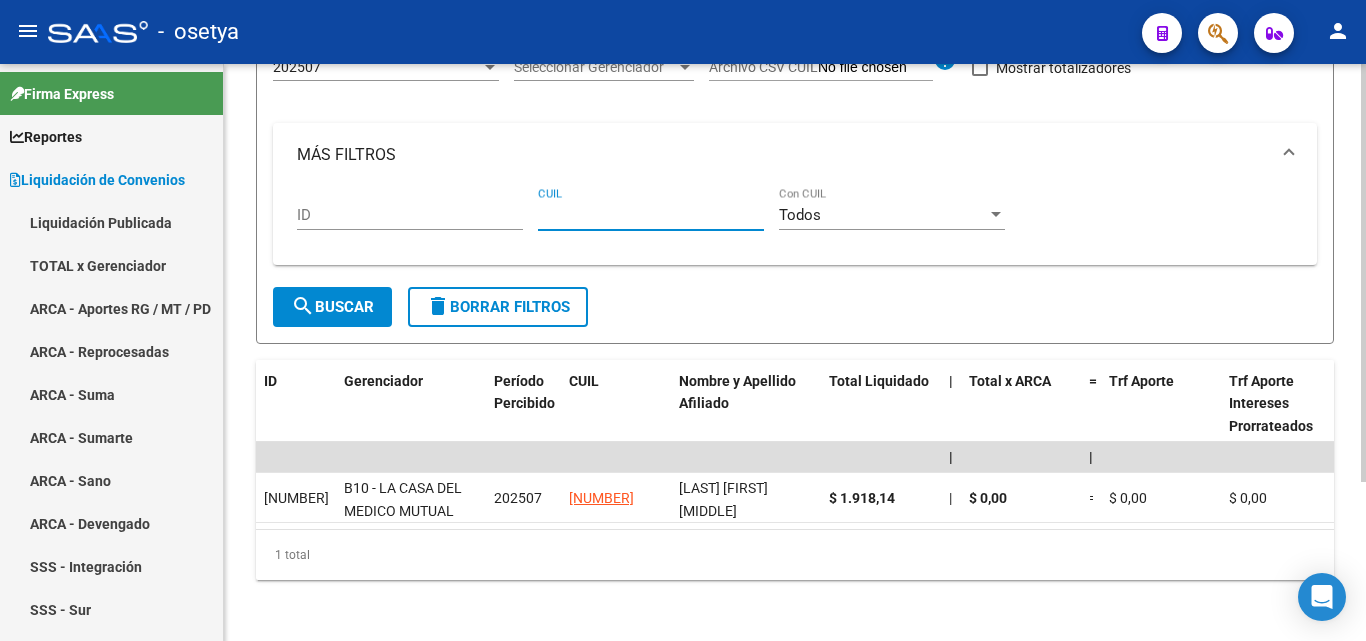 paste on "[NUMBER]-[NUMBER]-[NUMBER]" 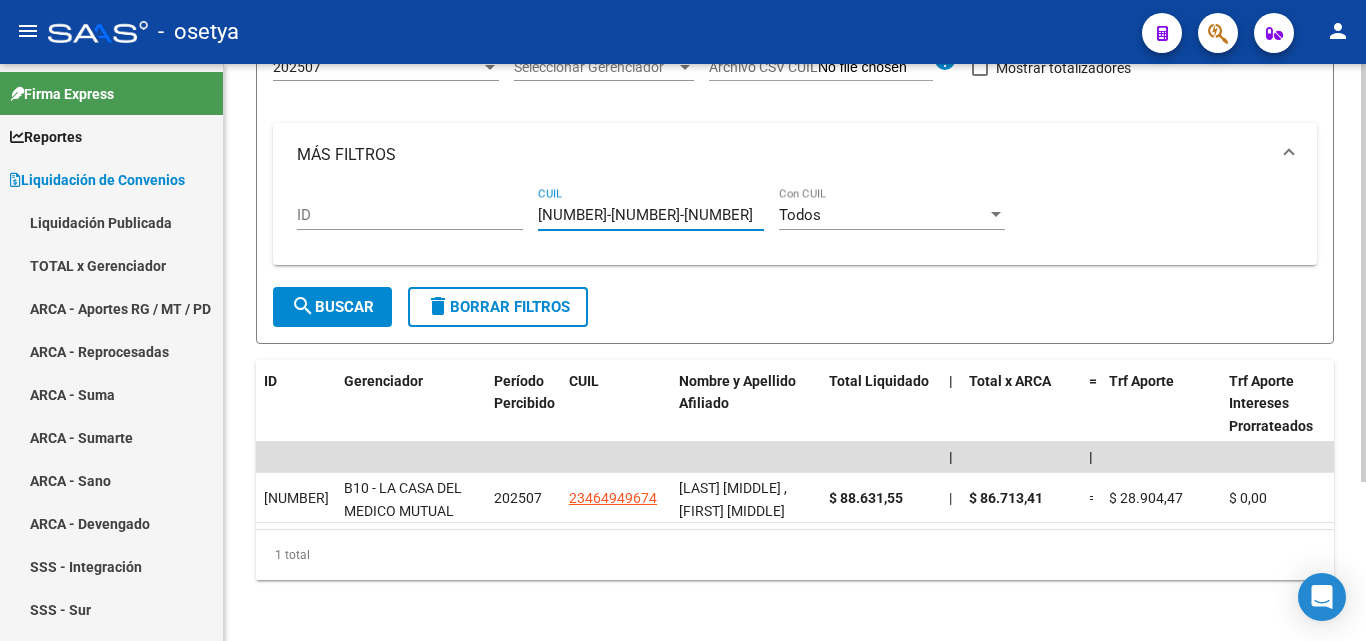 type on "[NUMBER]-[NUMBER]-[NUMBER]" 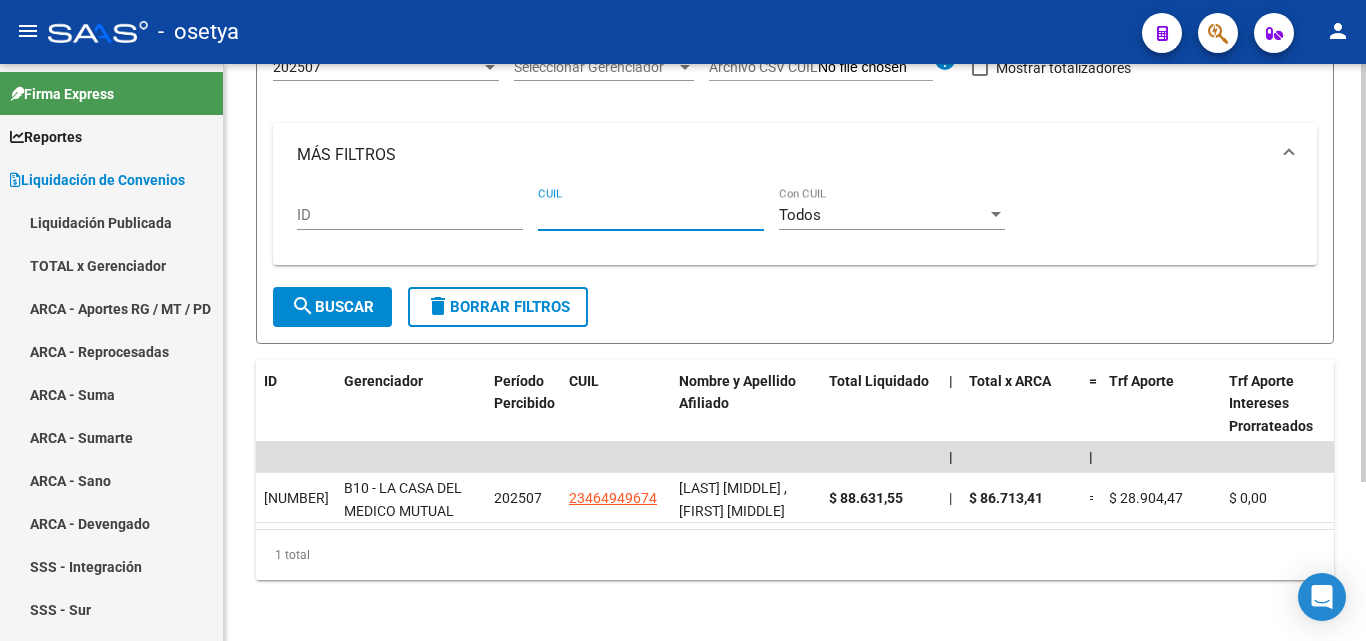 paste on "[CUIL]" 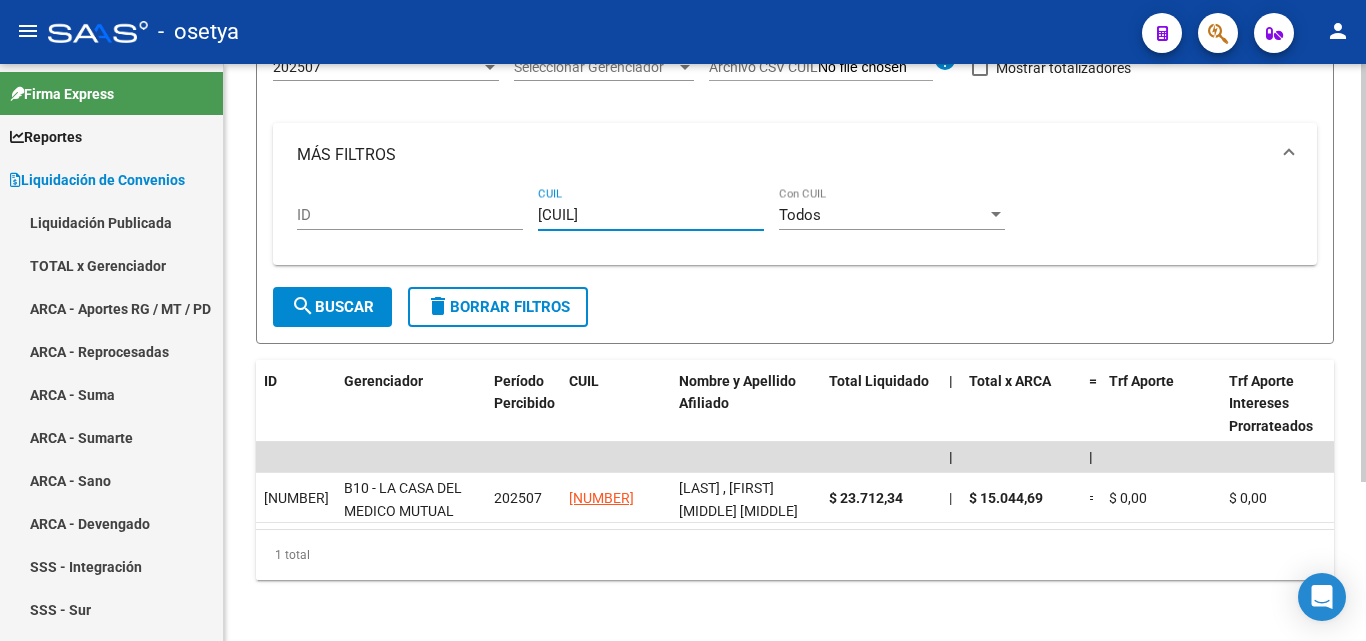 type on "[CUIL]" 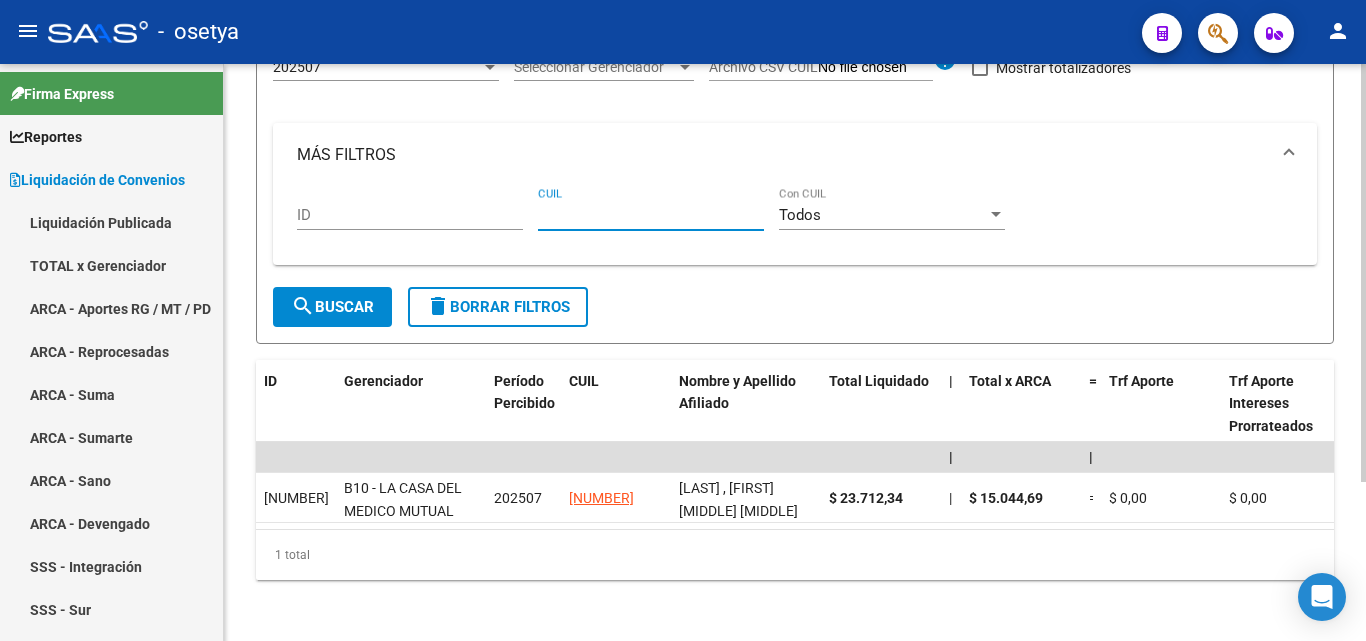 paste on "[CUIL]" 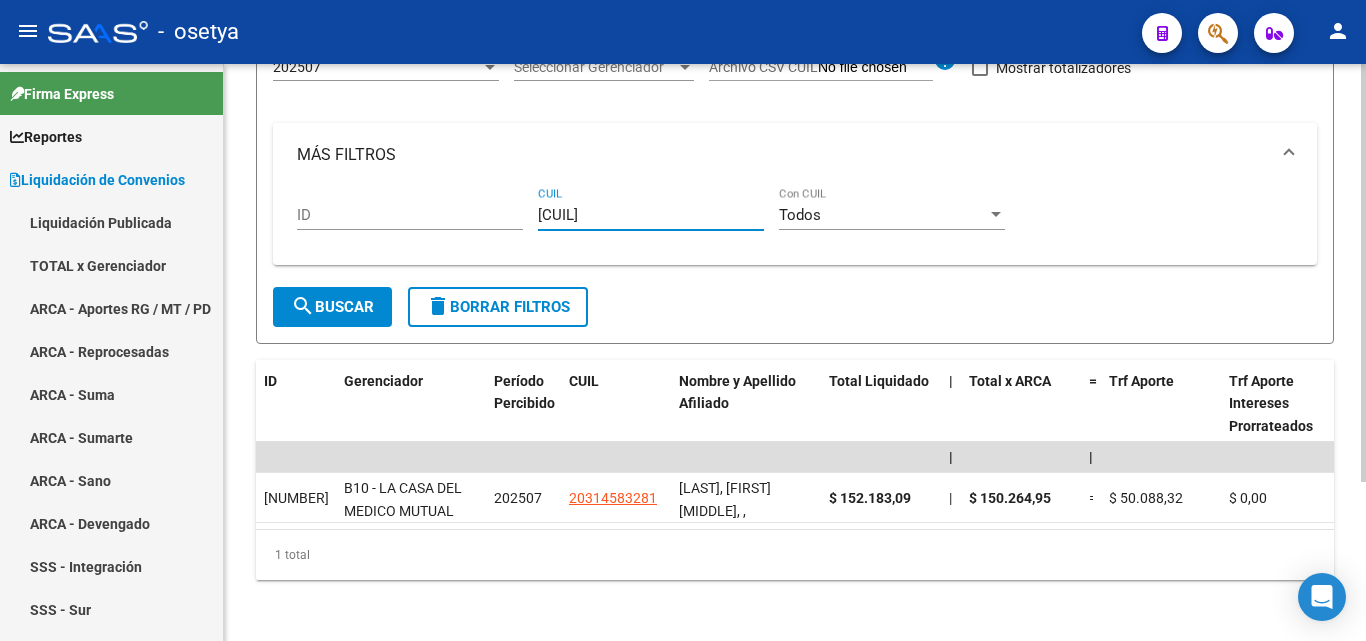 type on "[CUIL]" 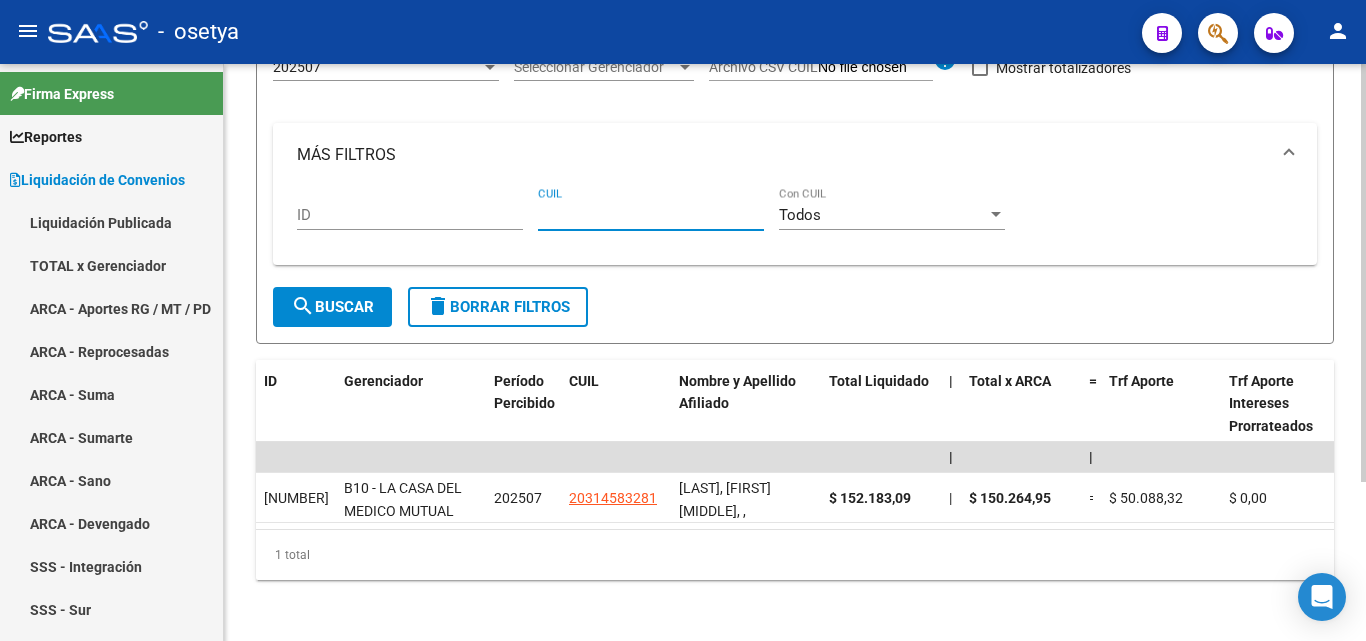 paste on "[NUMBER]-[NUMBER]-[NUMBER]" 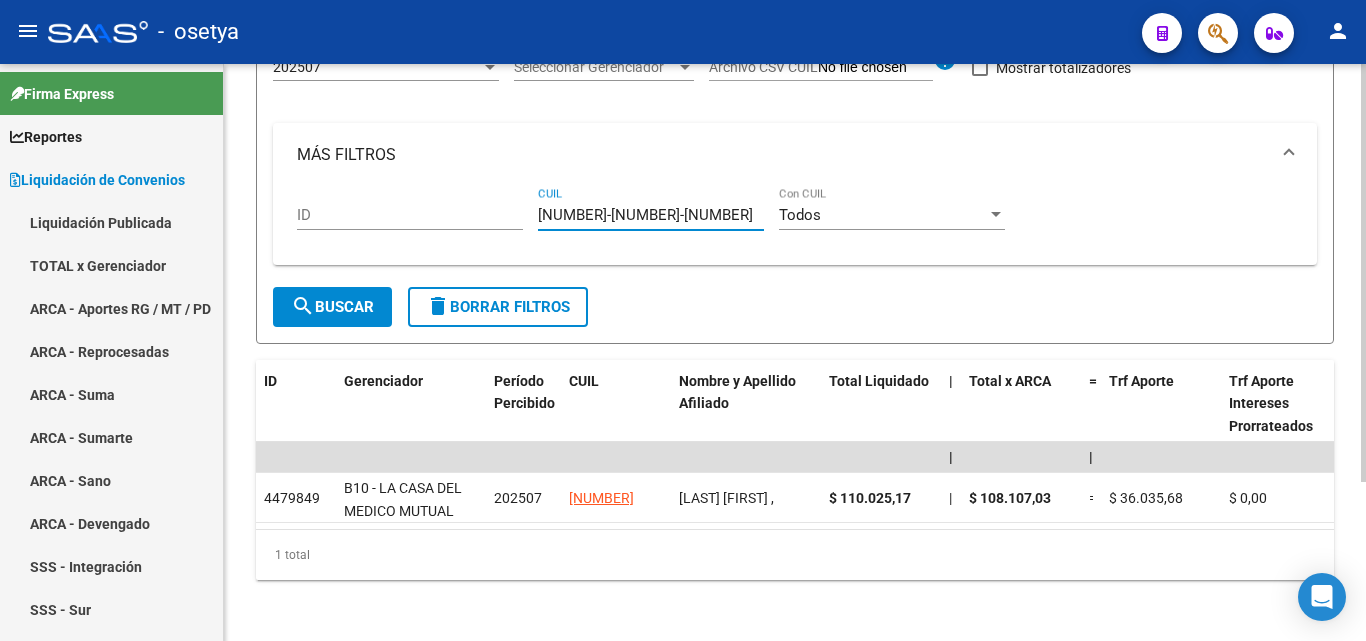 type on "[NUMBER]-[NUMBER]-[NUMBER]" 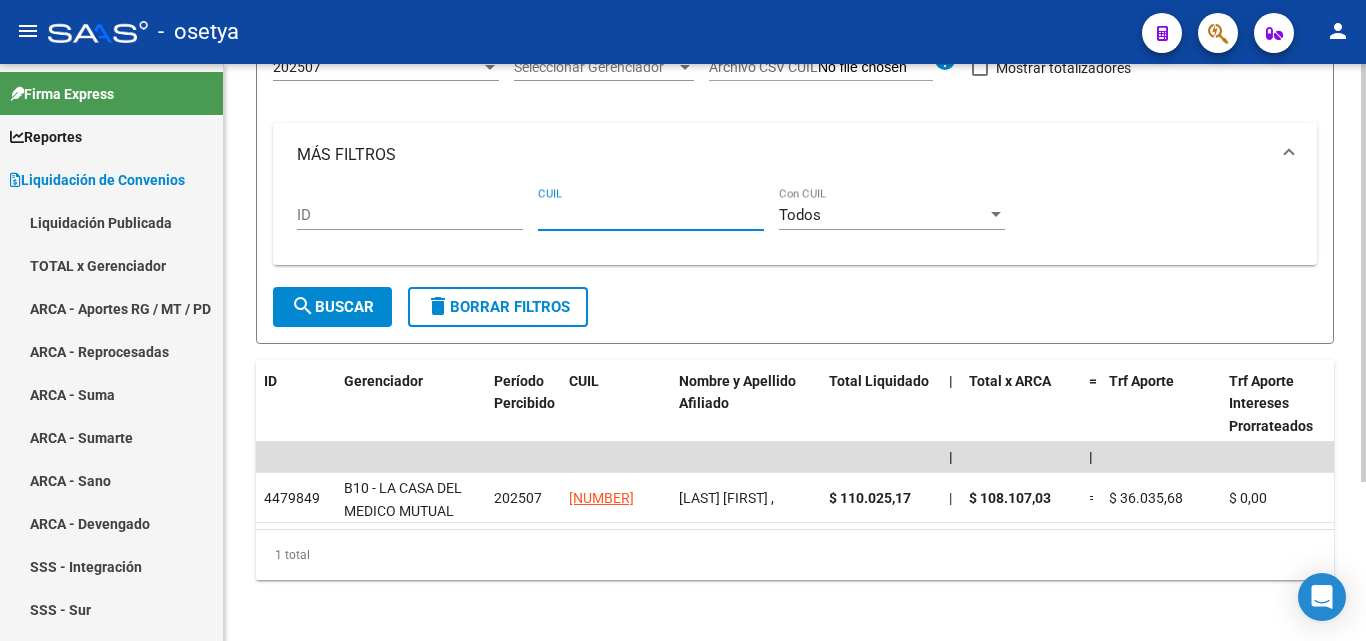 paste on "[NUMBER]-[NUMBER]-[NUMBER]" 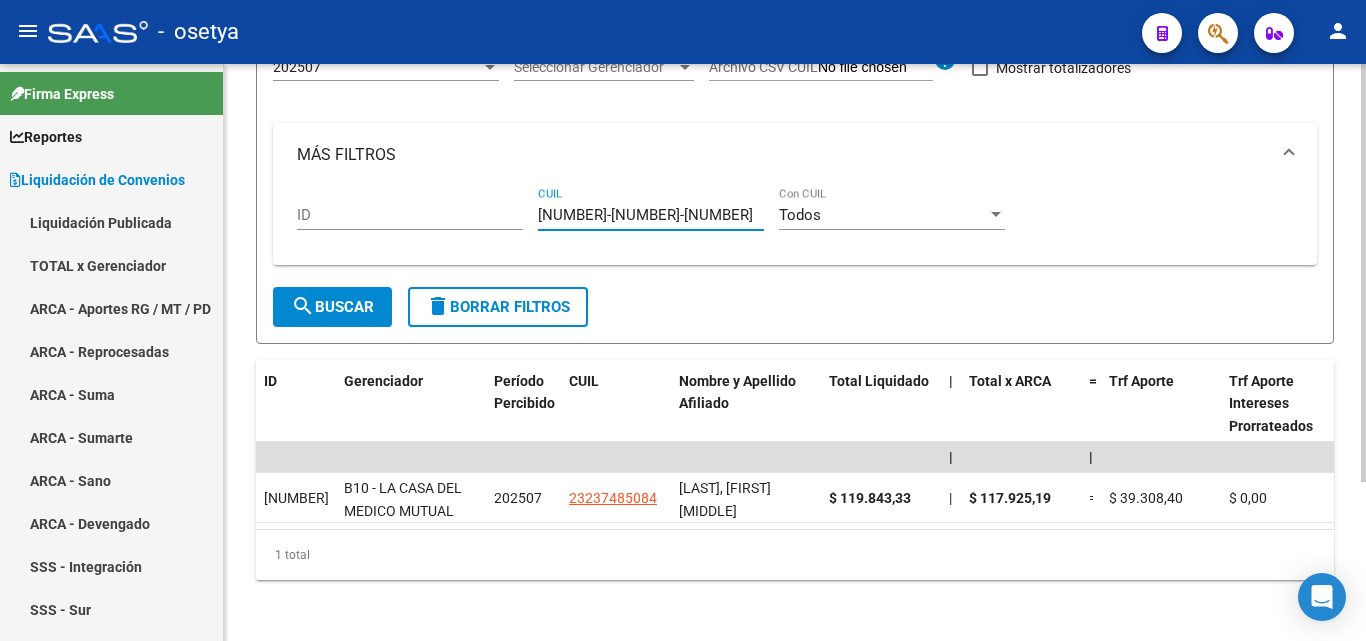 type on "[NUMBER]-[NUMBER]-[NUMBER]" 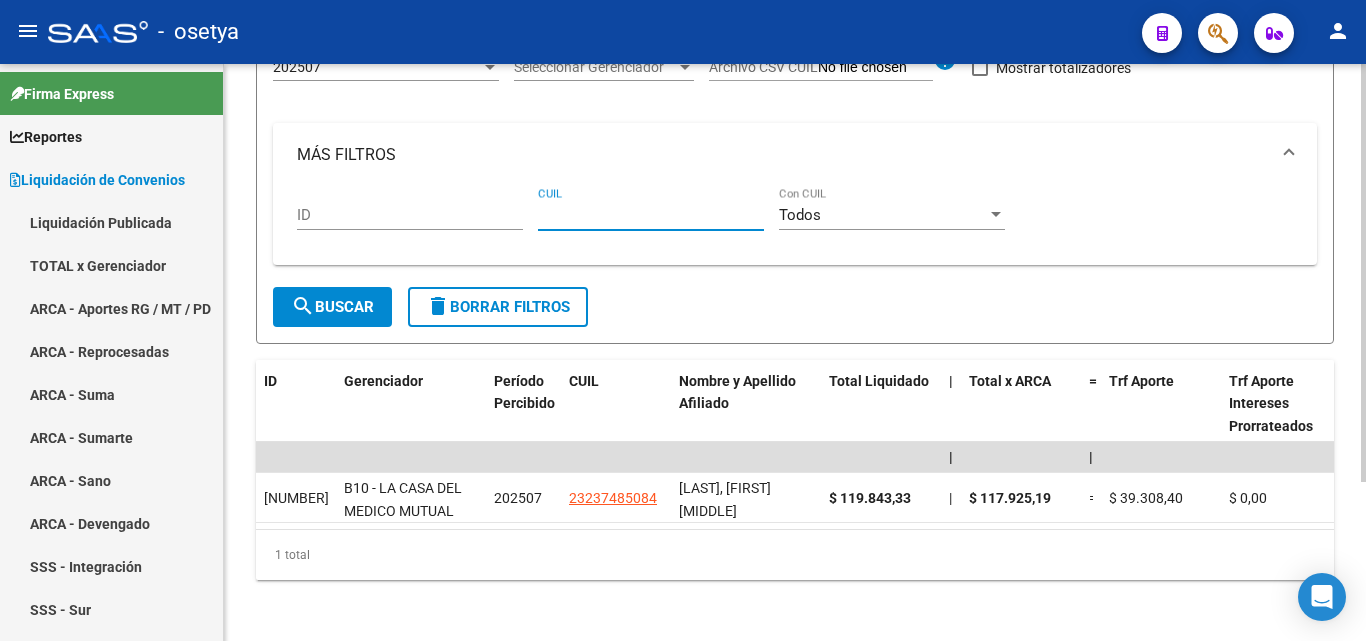 paste on "[CUIL]" 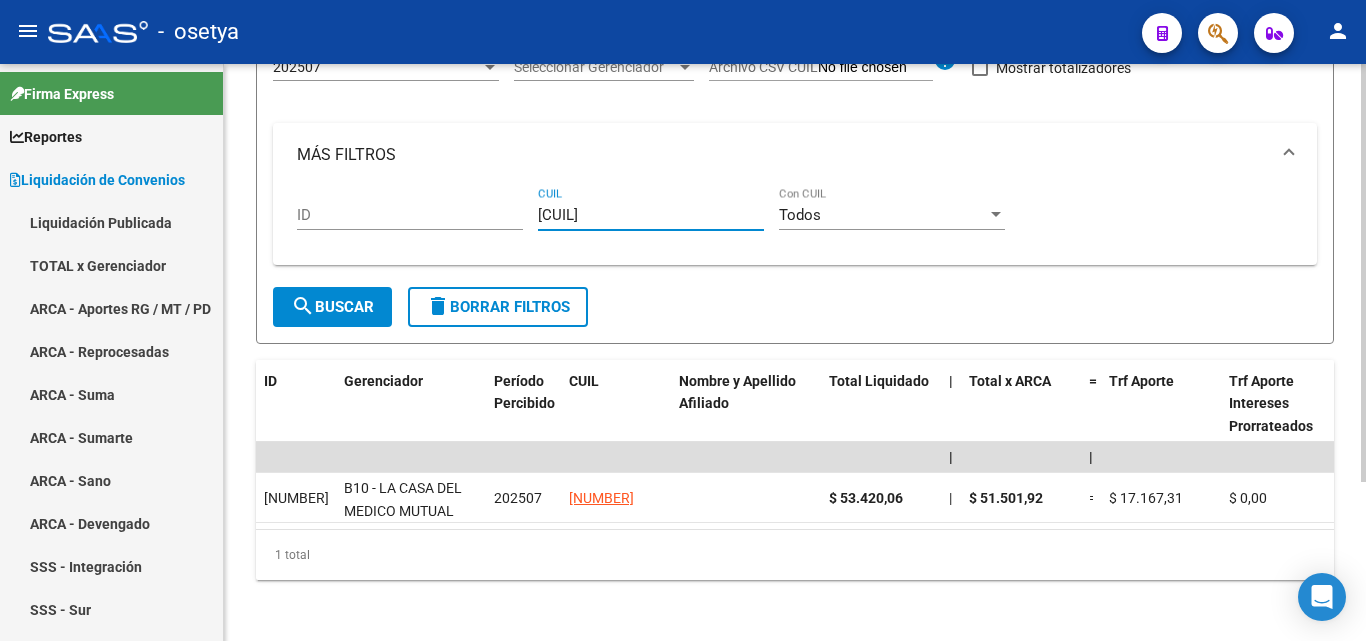 type on "[CUIL]" 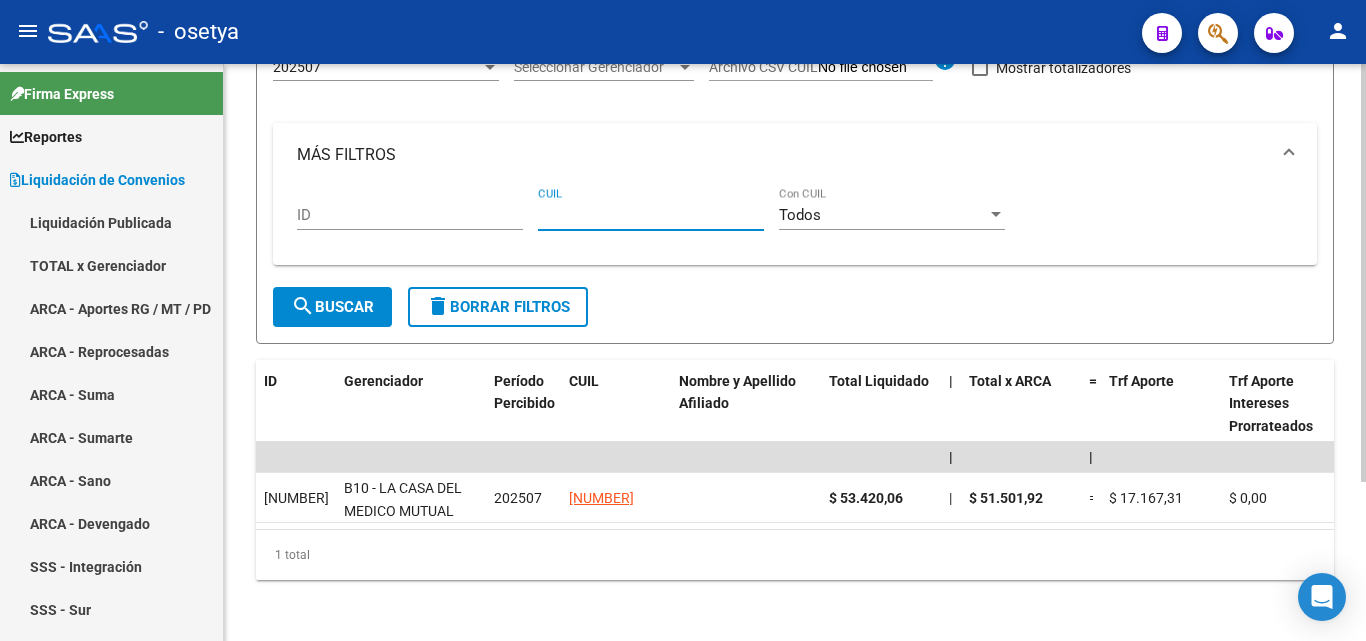 paste on "[CUIL]" 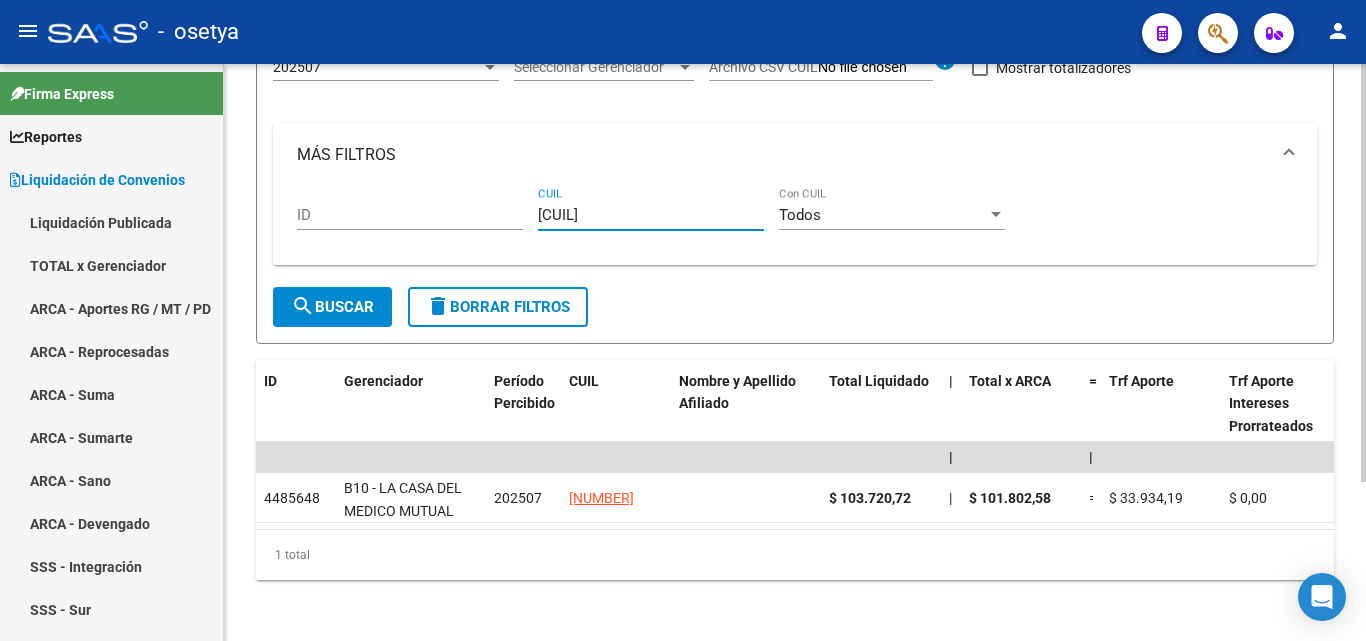 type on "[CUIL]" 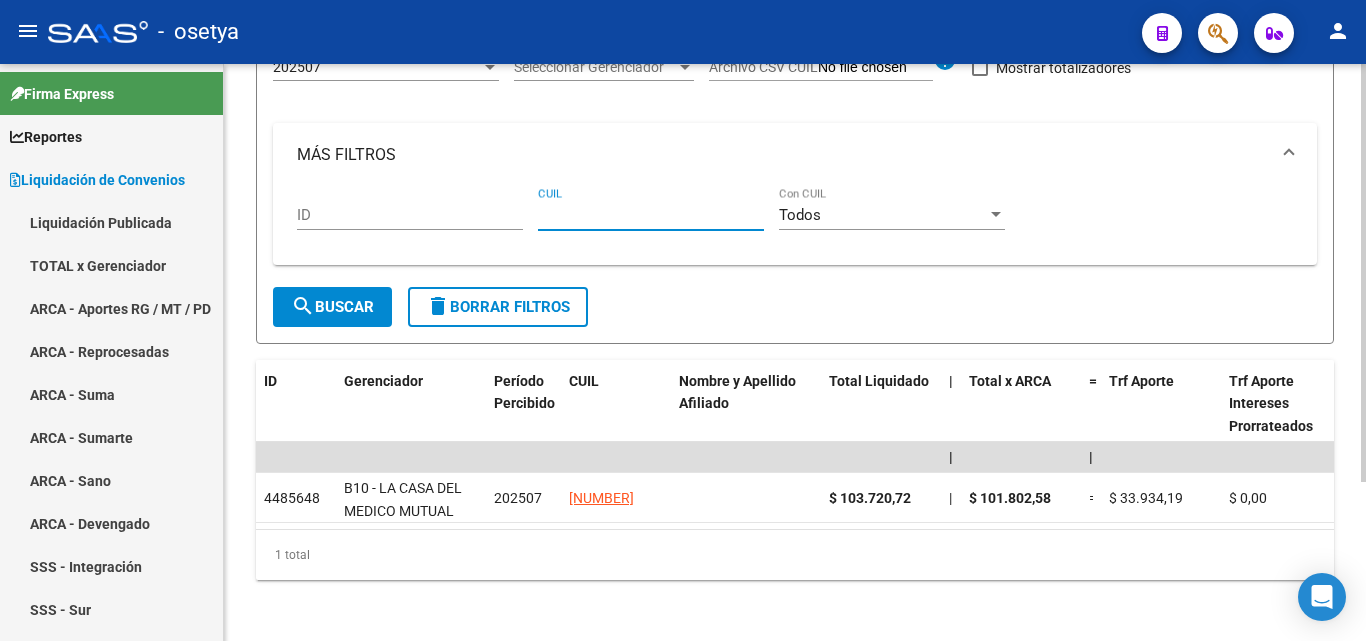 paste on "[CUIL]" 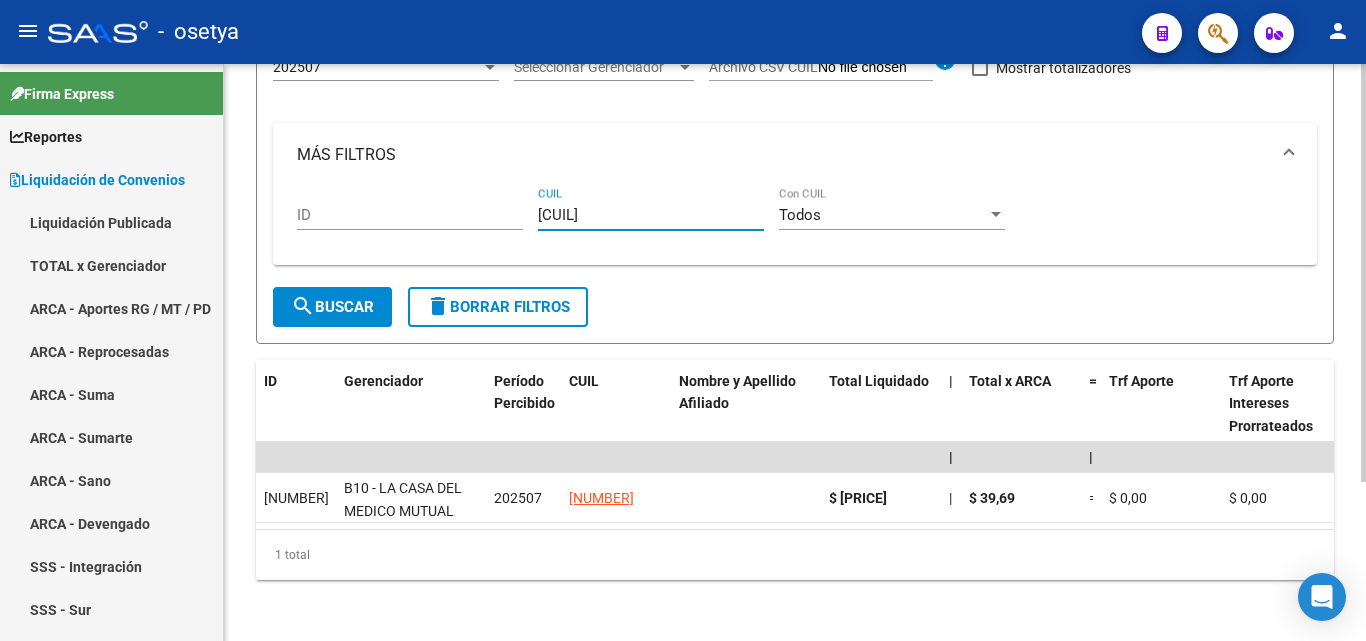 type on "[CUIL]" 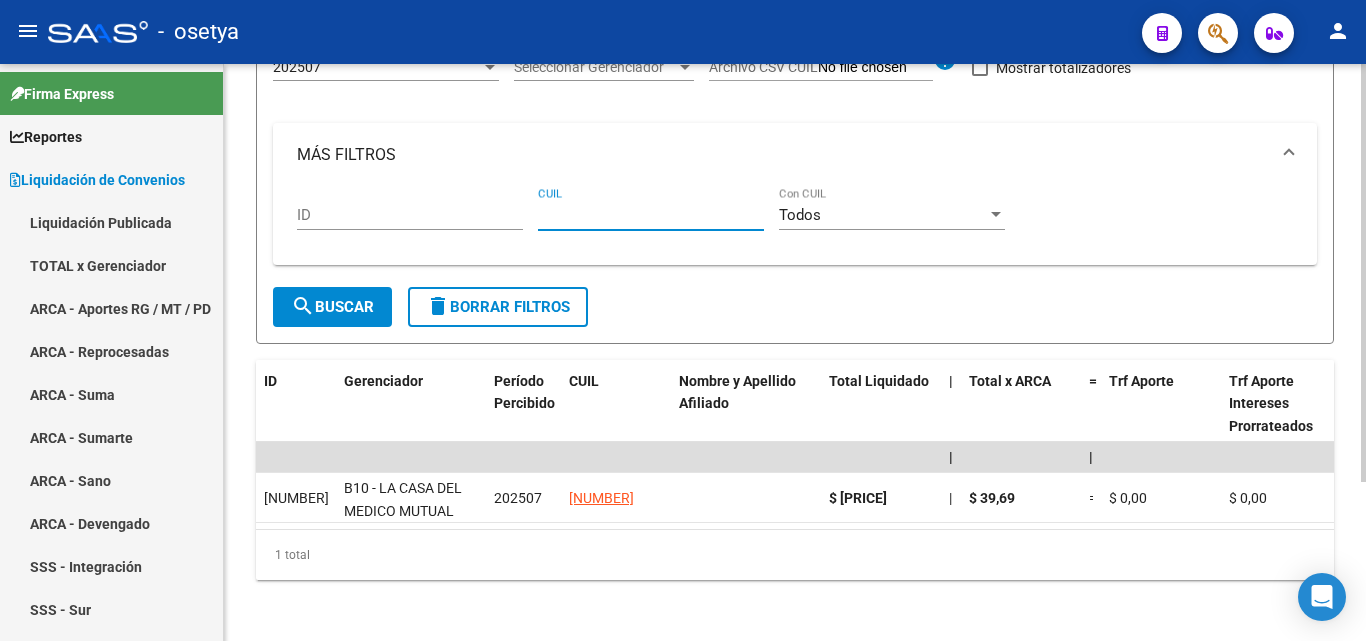 paste on "[CUIL]" 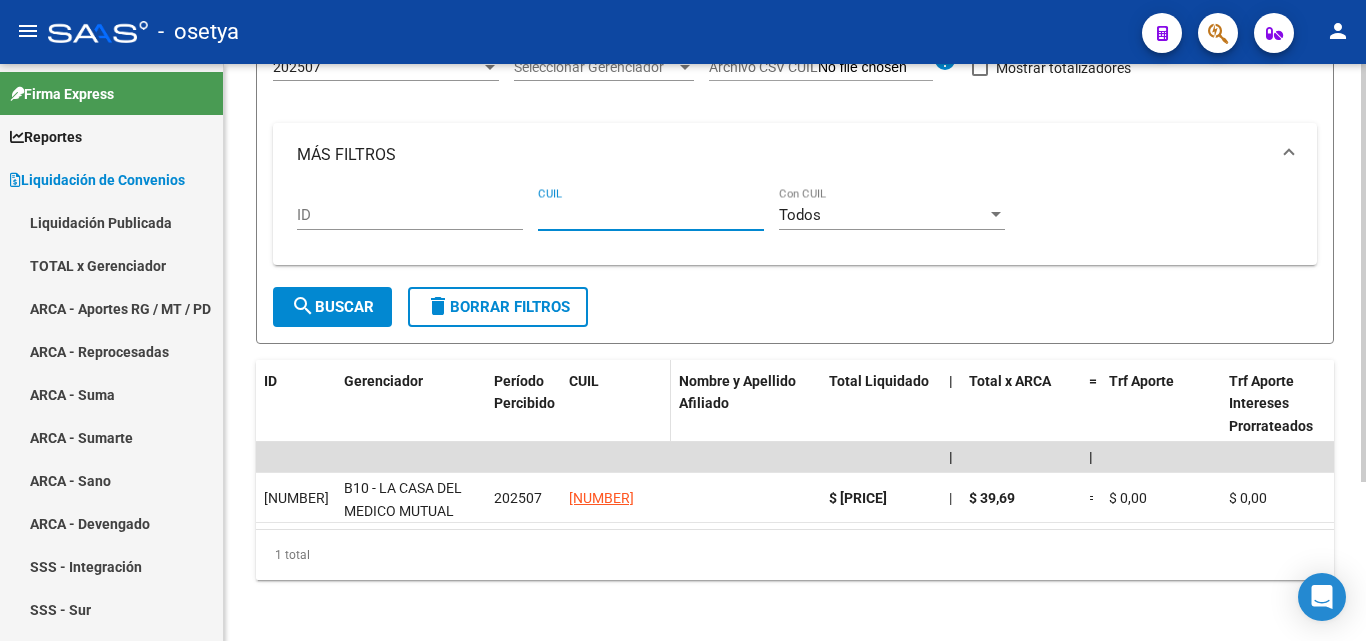 type on "[CUIL]" 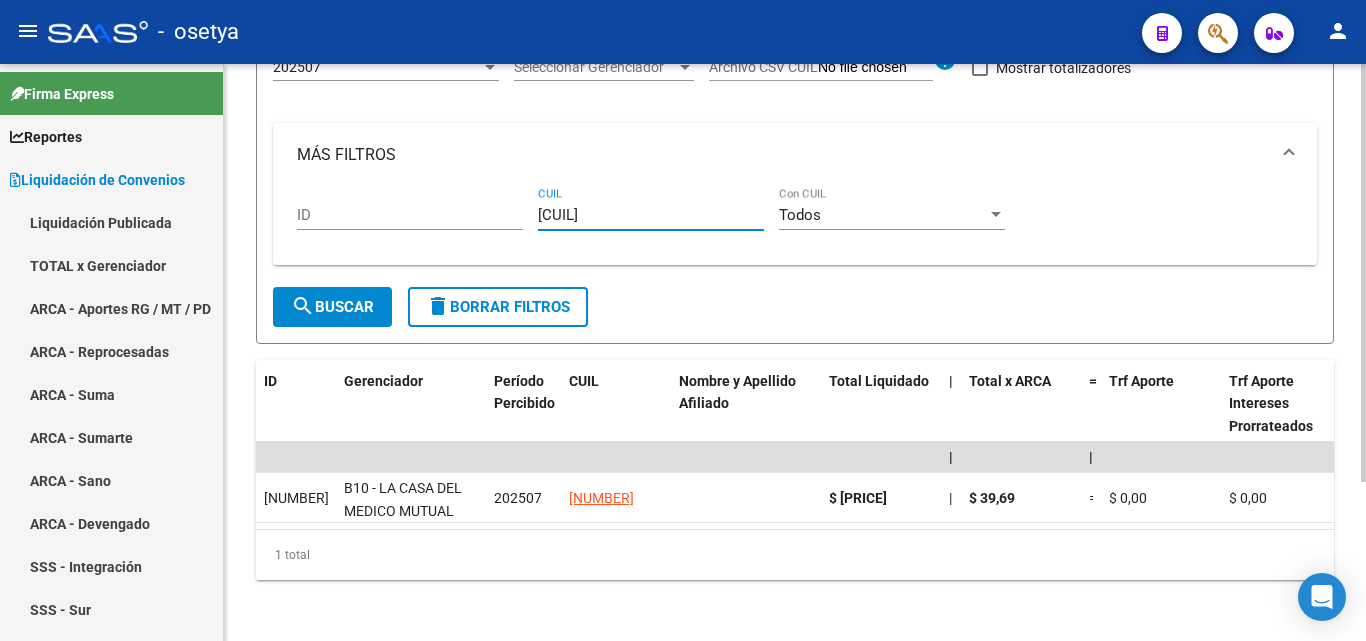 drag, startPoint x: 641, startPoint y: 219, endPoint x: 533, endPoint y: 219, distance: 108 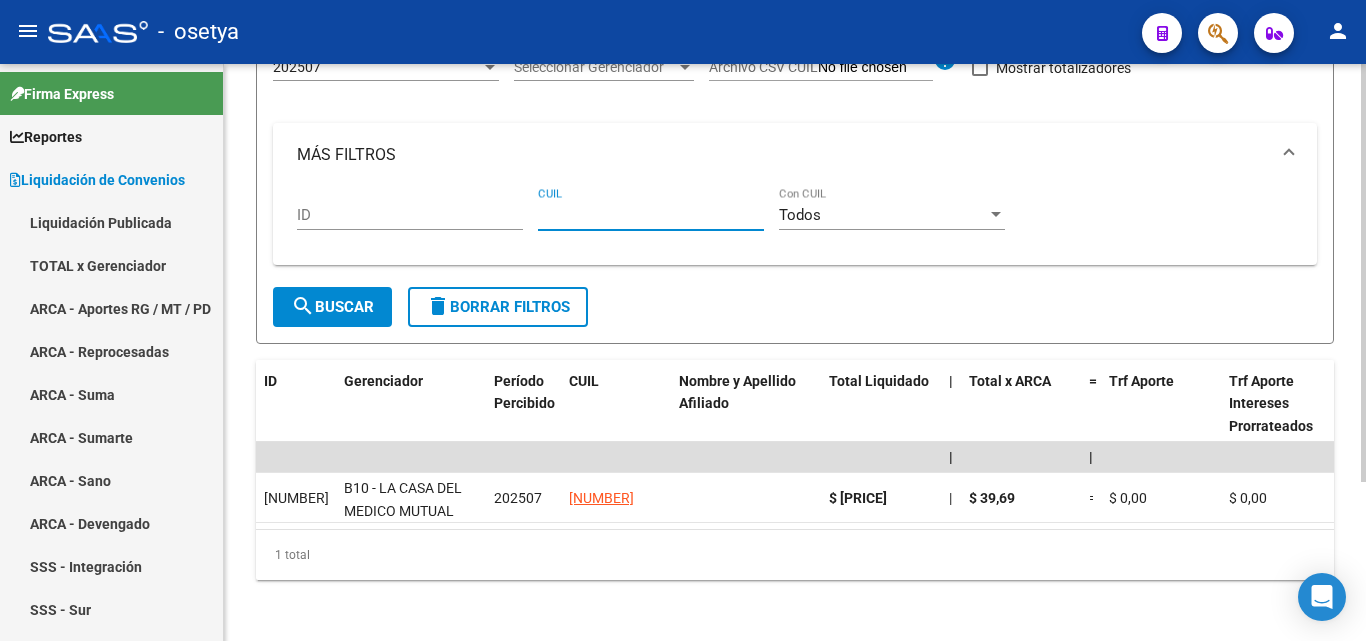 paste on "[NUMBER]" 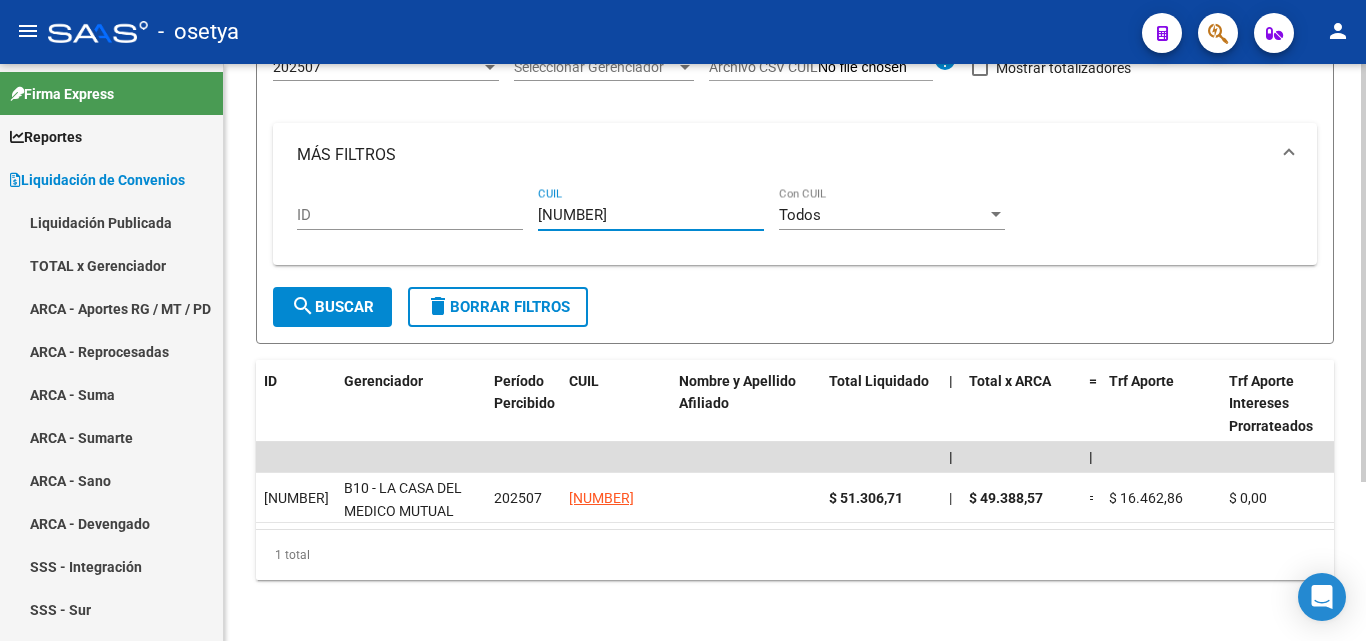type on "[NUMBER]" 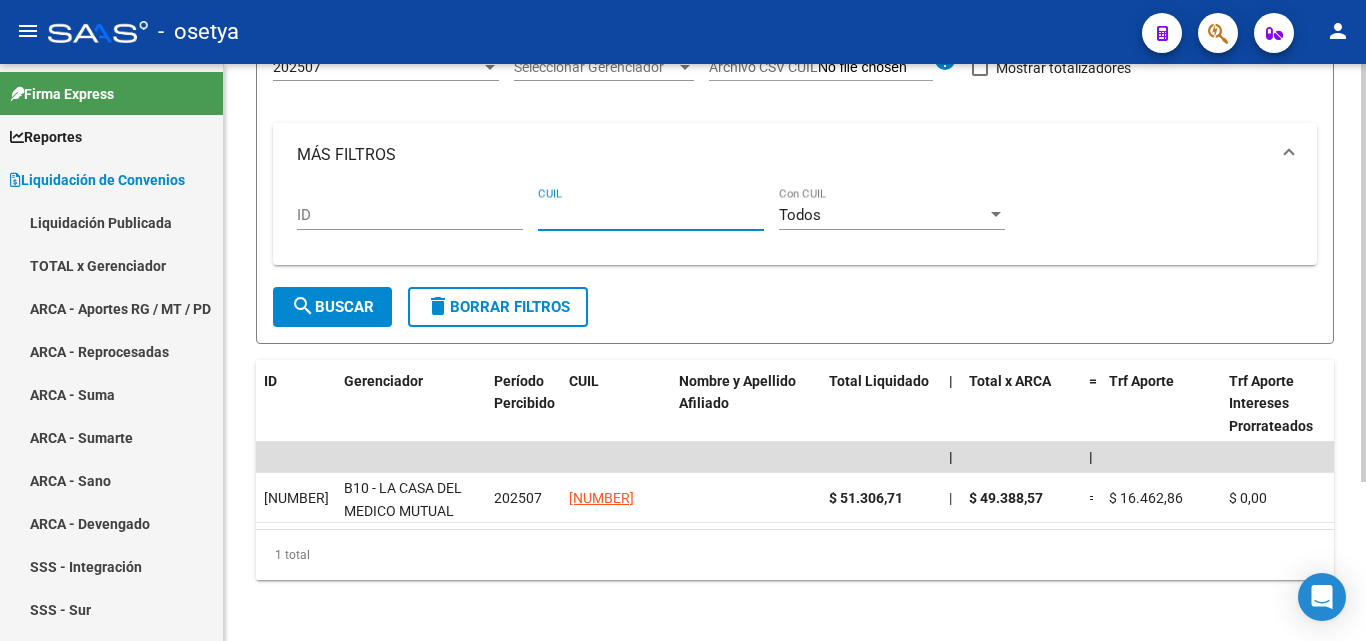 paste on "[CUIL]" 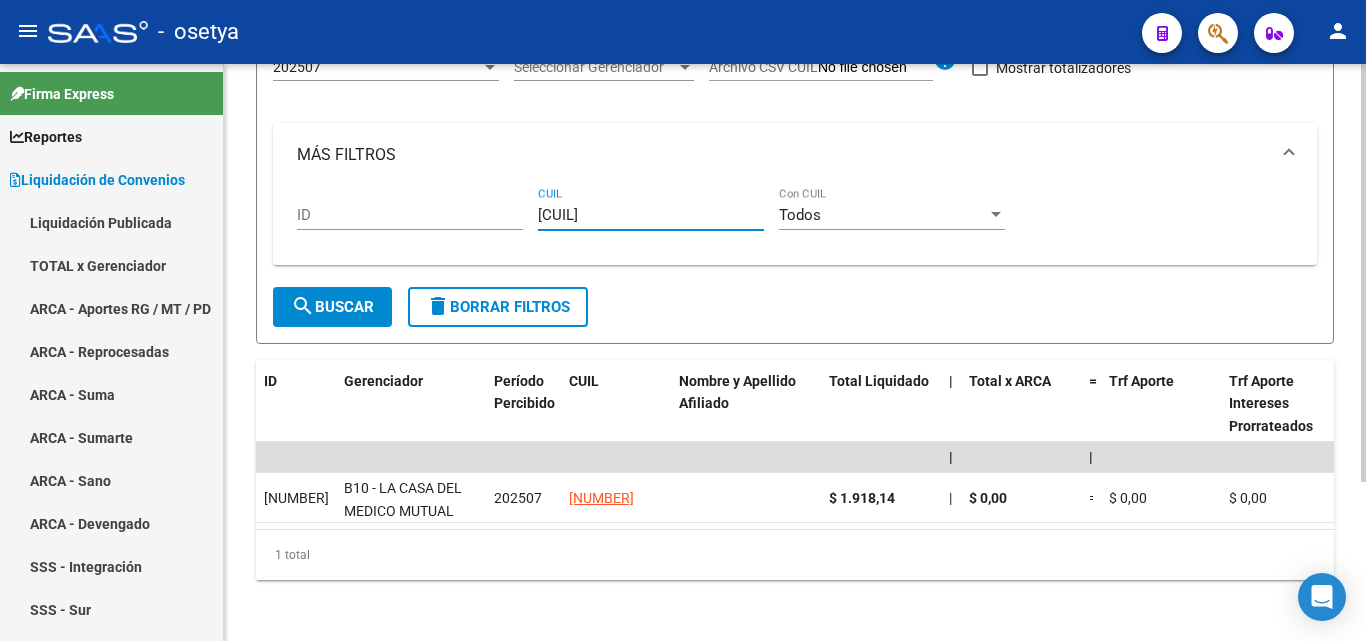 type on "[CUIL]" 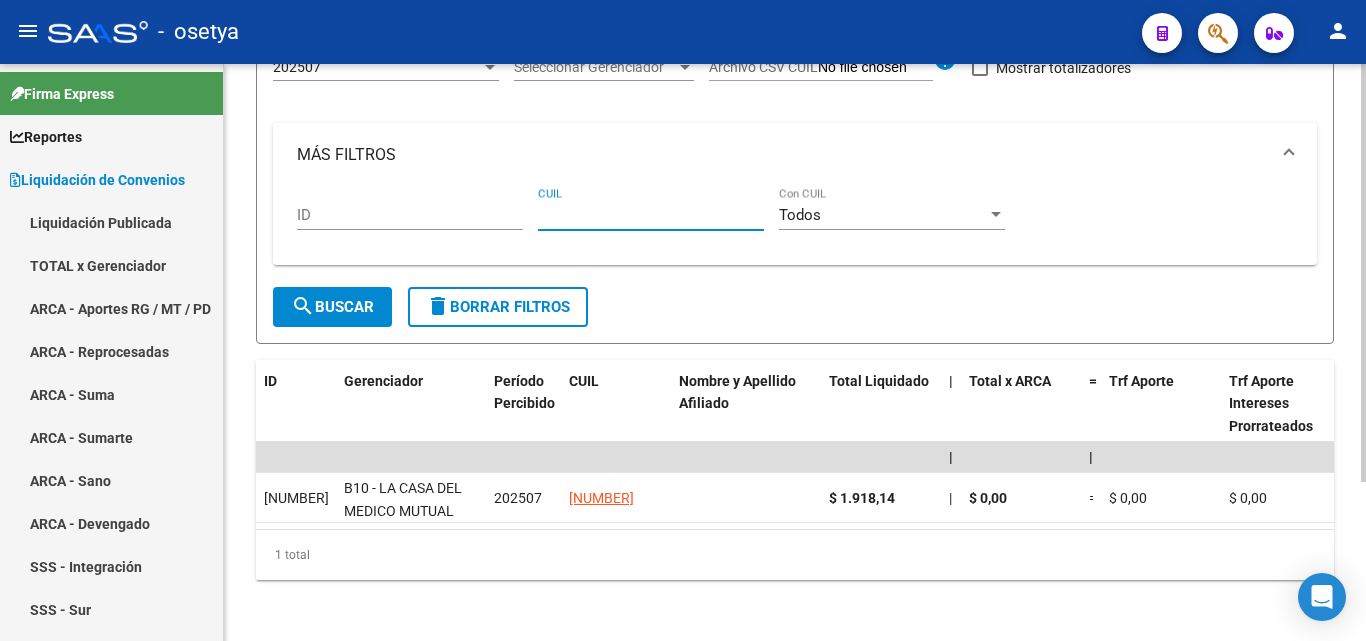 paste on "[NUMBER]-[NUMBER]-[NUMBER]" 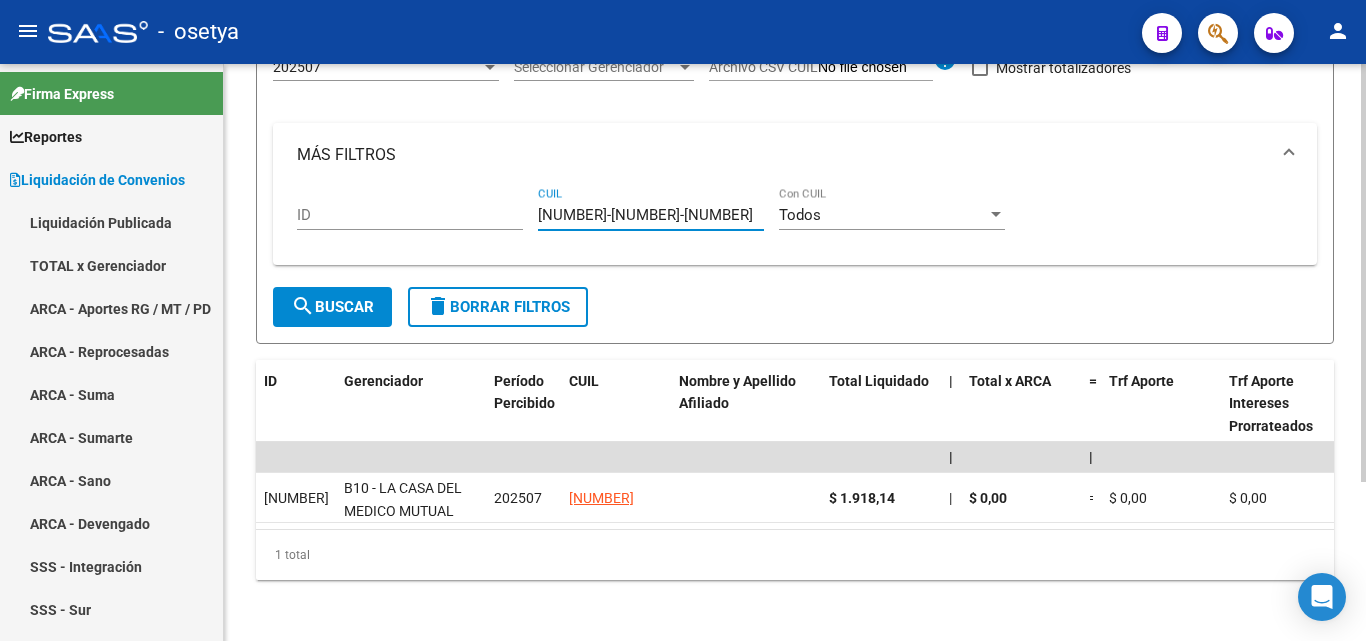 type on "[NUMBER]-[NUMBER]-[NUMBER]" 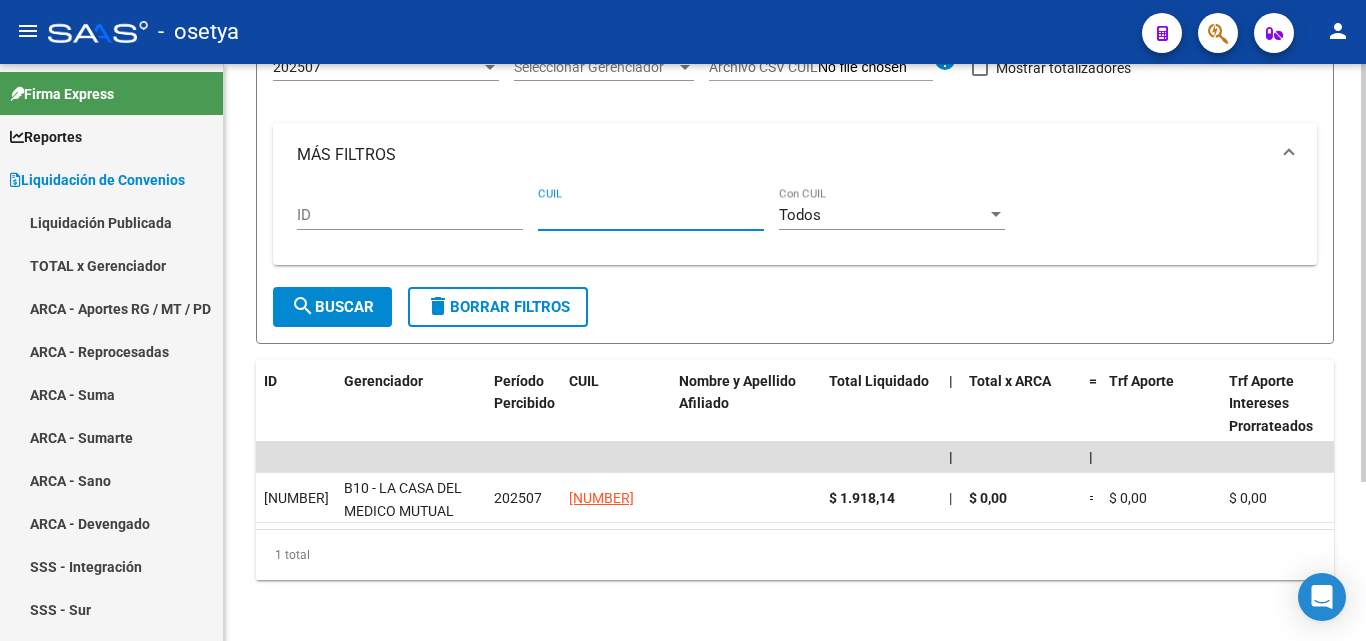 drag, startPoint x: 551, startPoint y: 226, endPoint x: 548, endPoint y: 210, distance: 16.27882 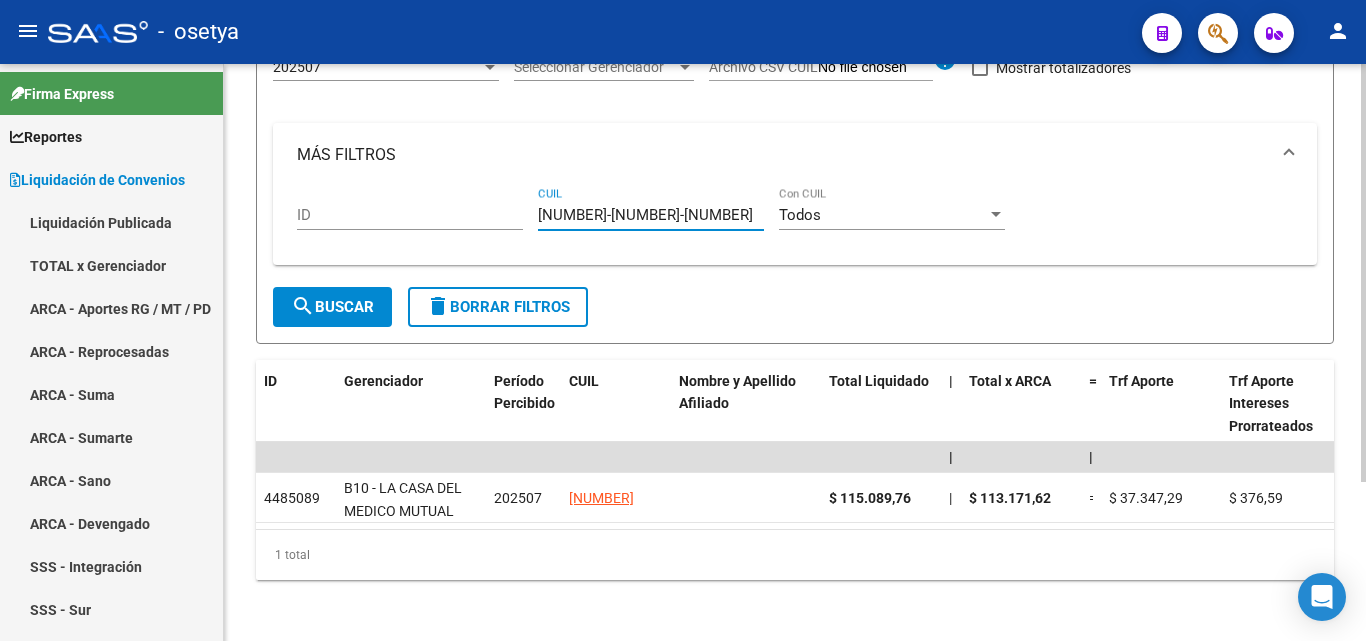 type on "[NUMBER]-[NUMBER]-[NUMBER]" 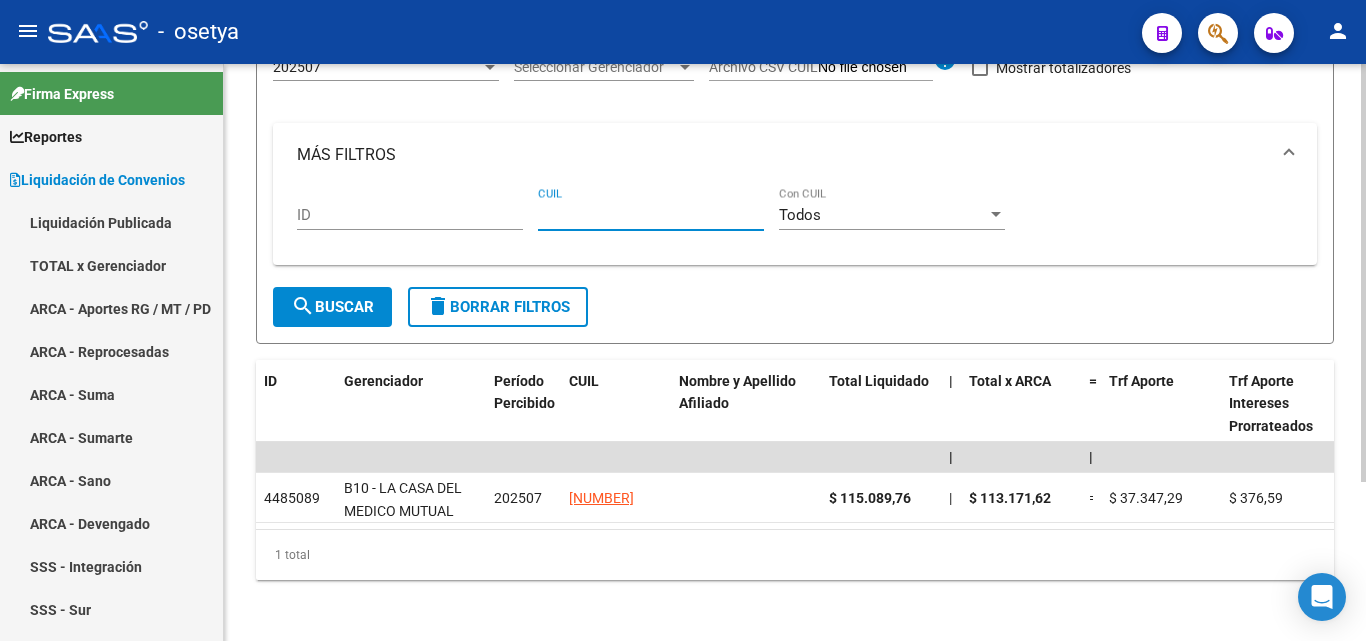 paste on "[NUMBER]-[NUMBER]-[NUMBER]" 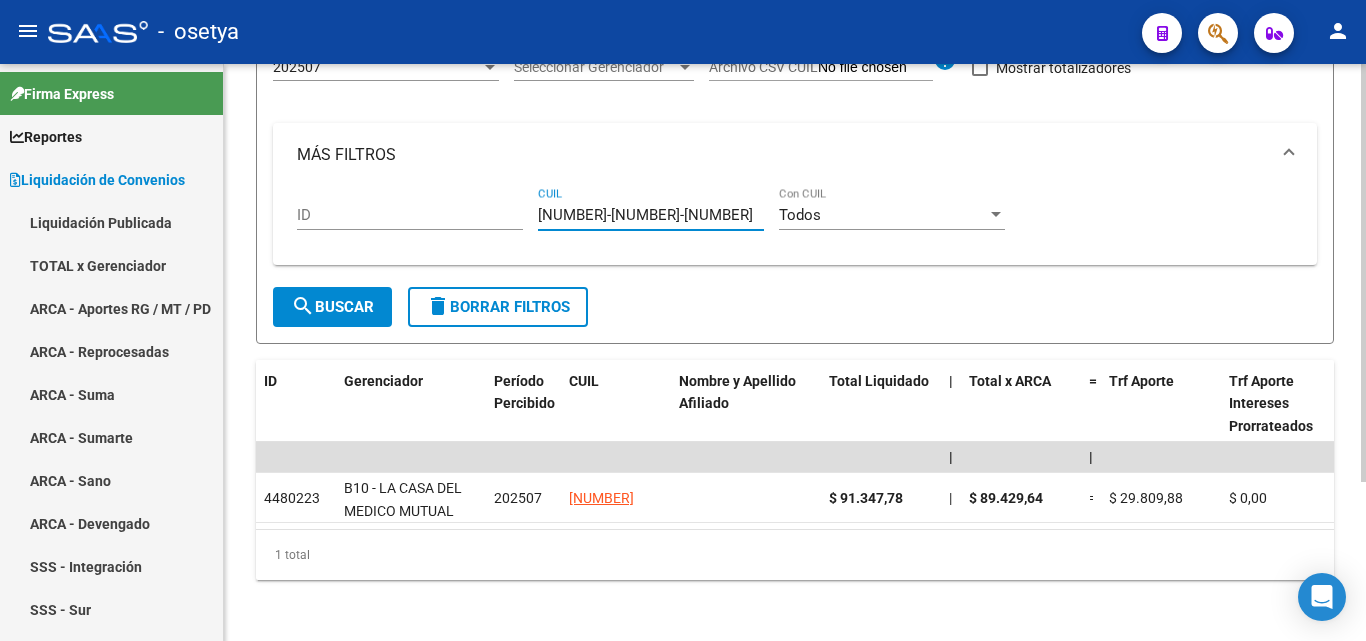type on "[NUMBER]-[NUMBER]-[NUMBER]" 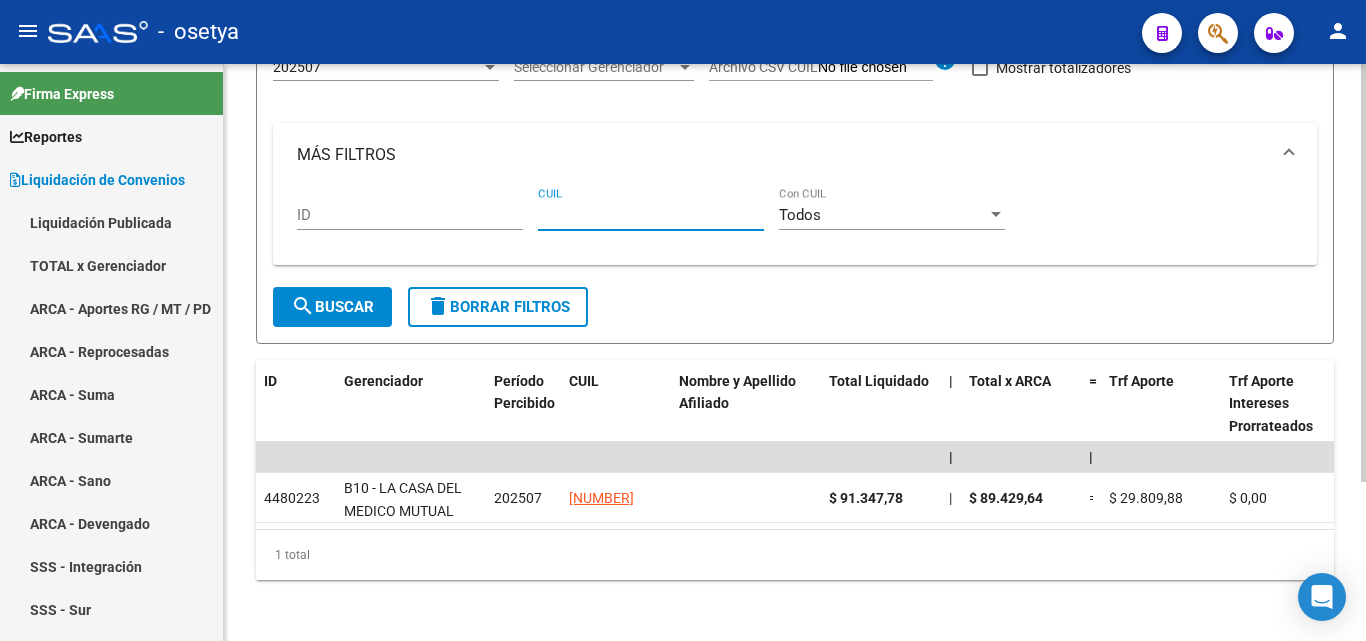 paste on "[CUIL]" 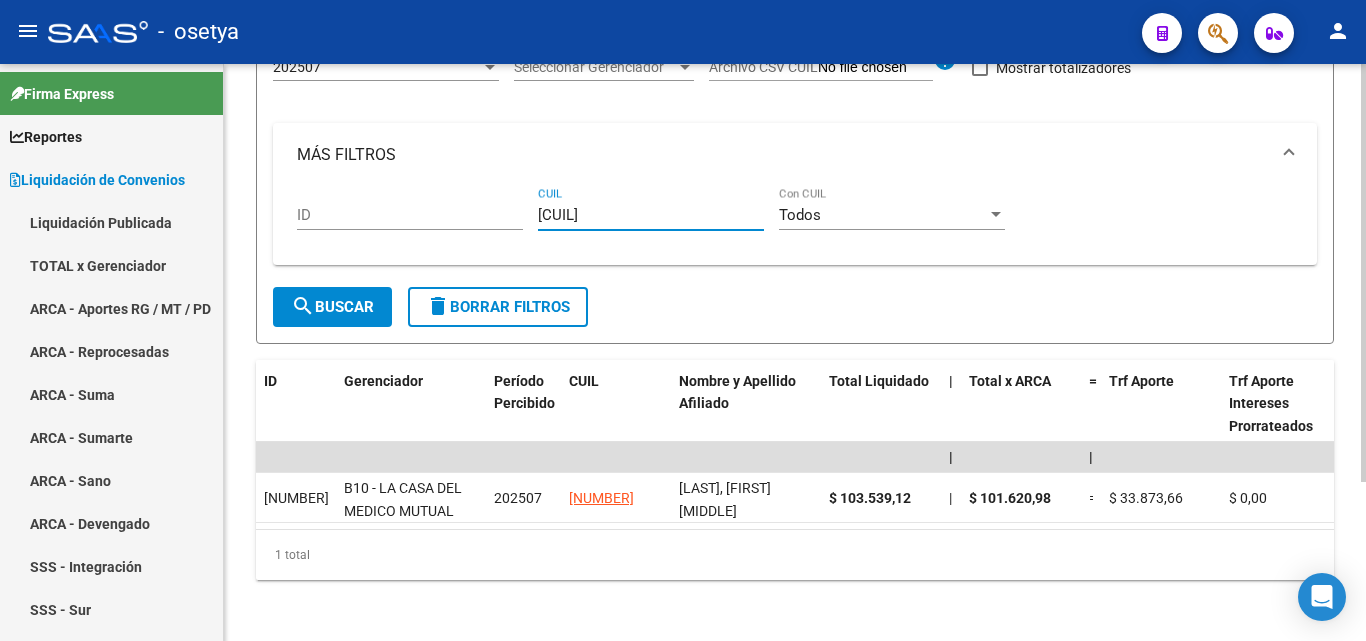 type on "[CUIL]" 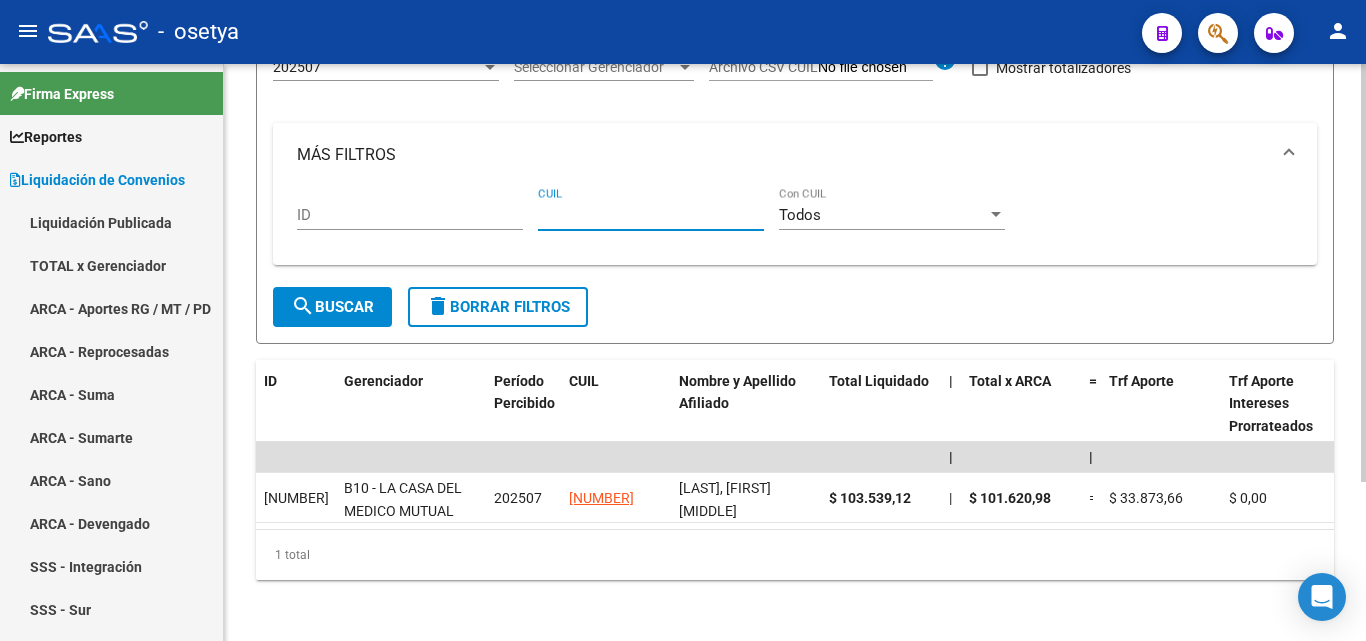 paste on "[CUIL]" 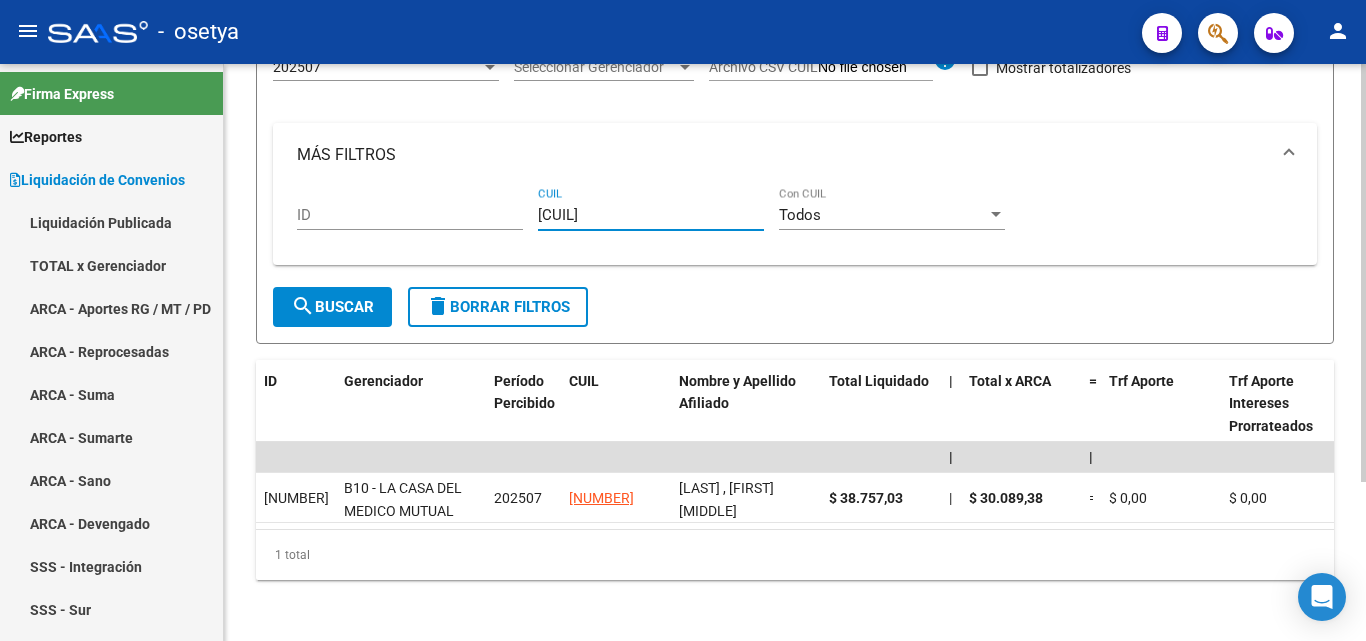 type on "[CUIL]" 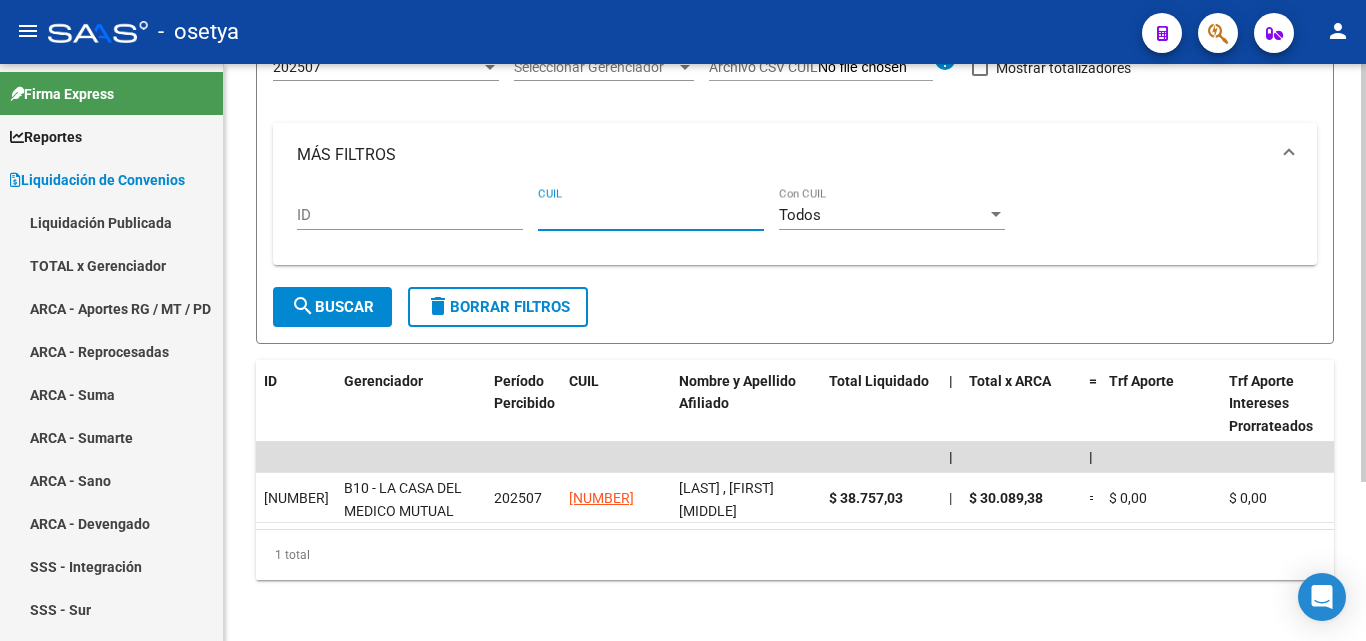 paste on "[CUIL]" 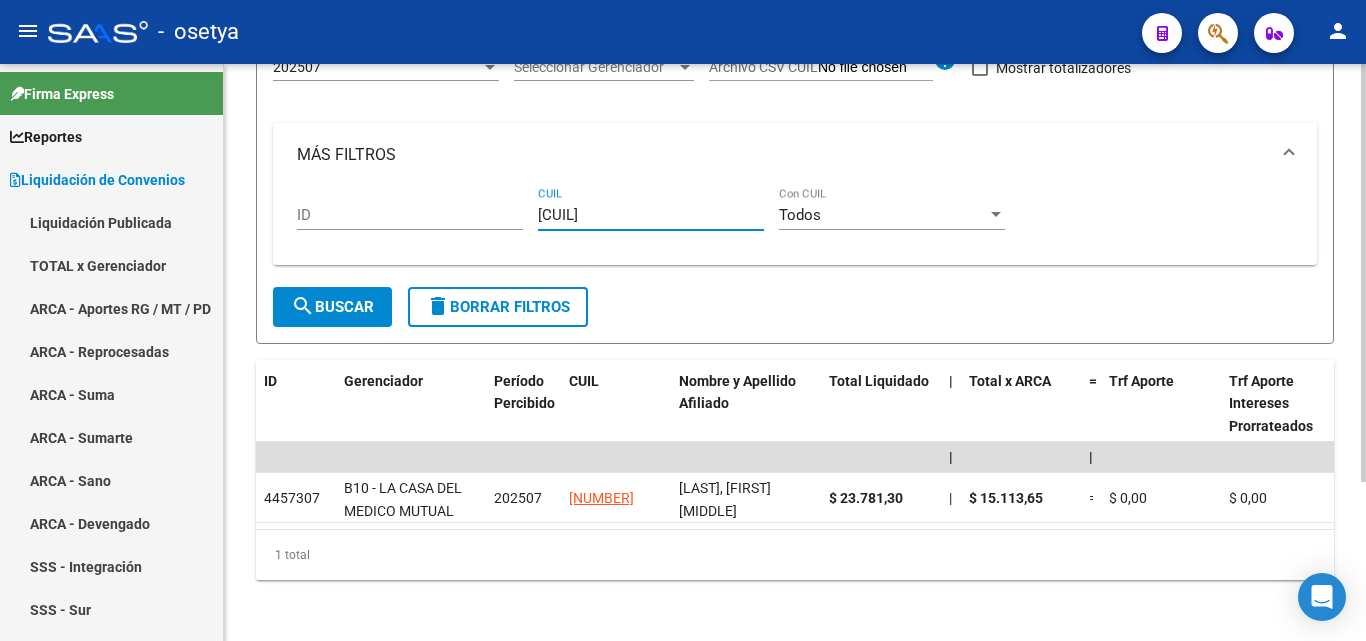 type on "[CUIL]" 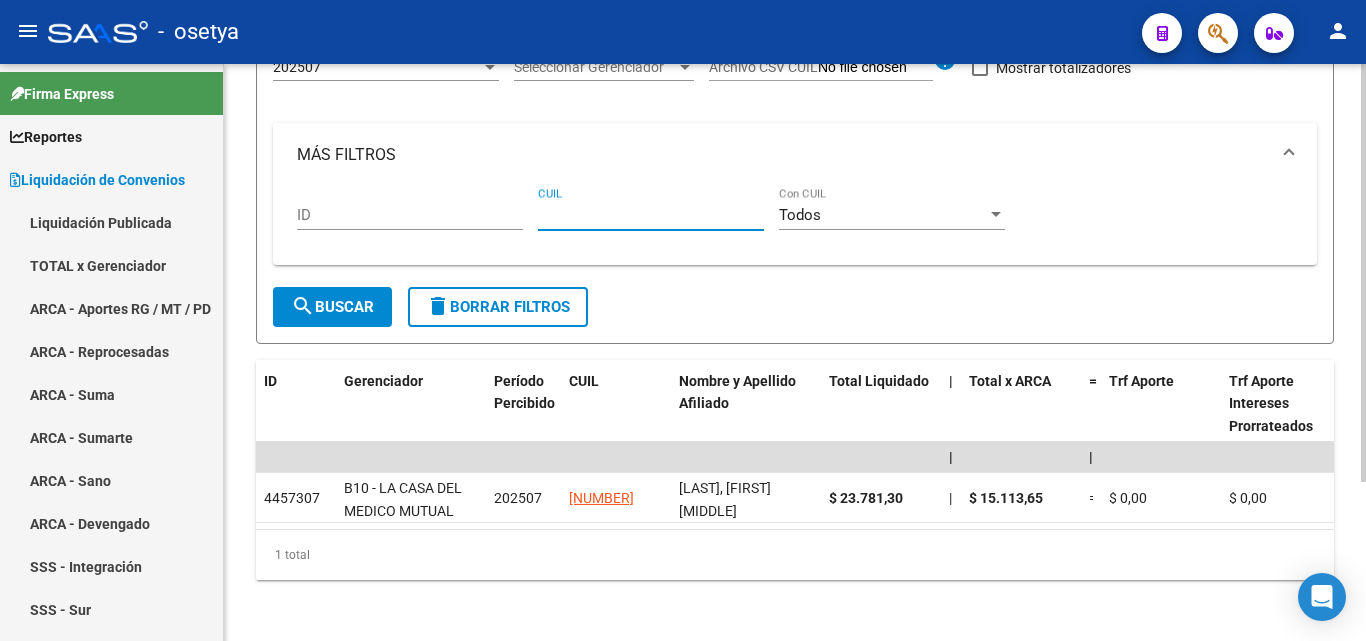 paste on "[CUIL]" 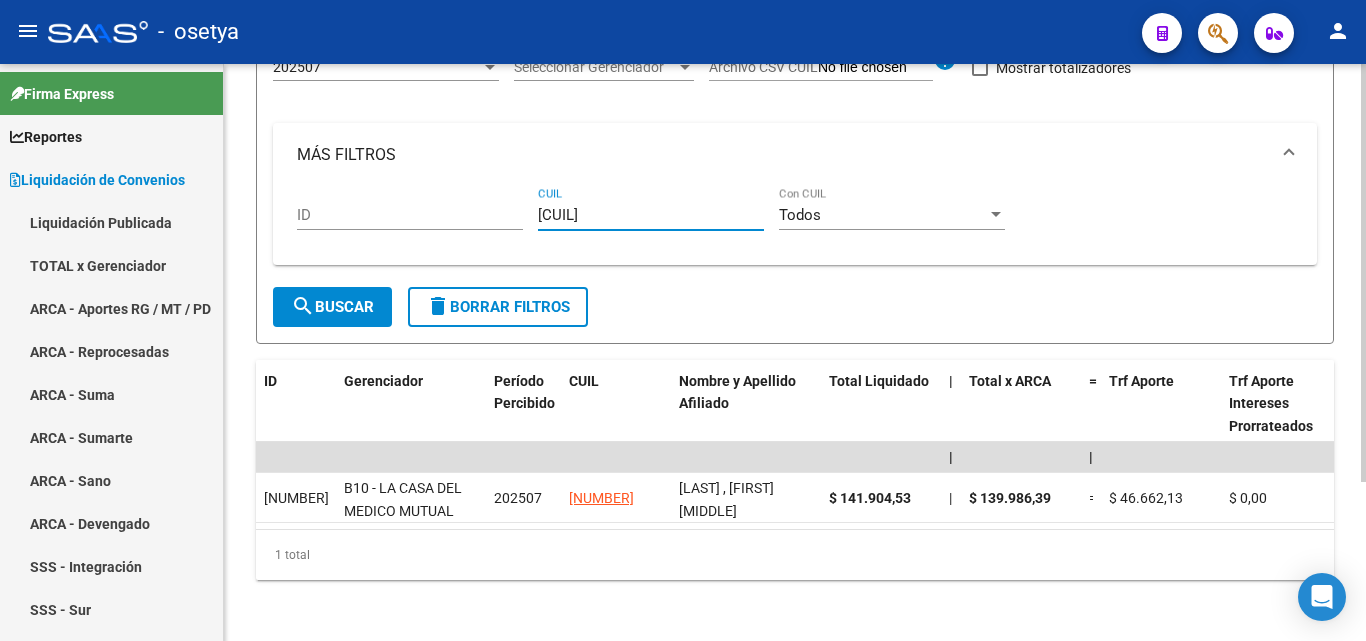 type on "[CUIL]" 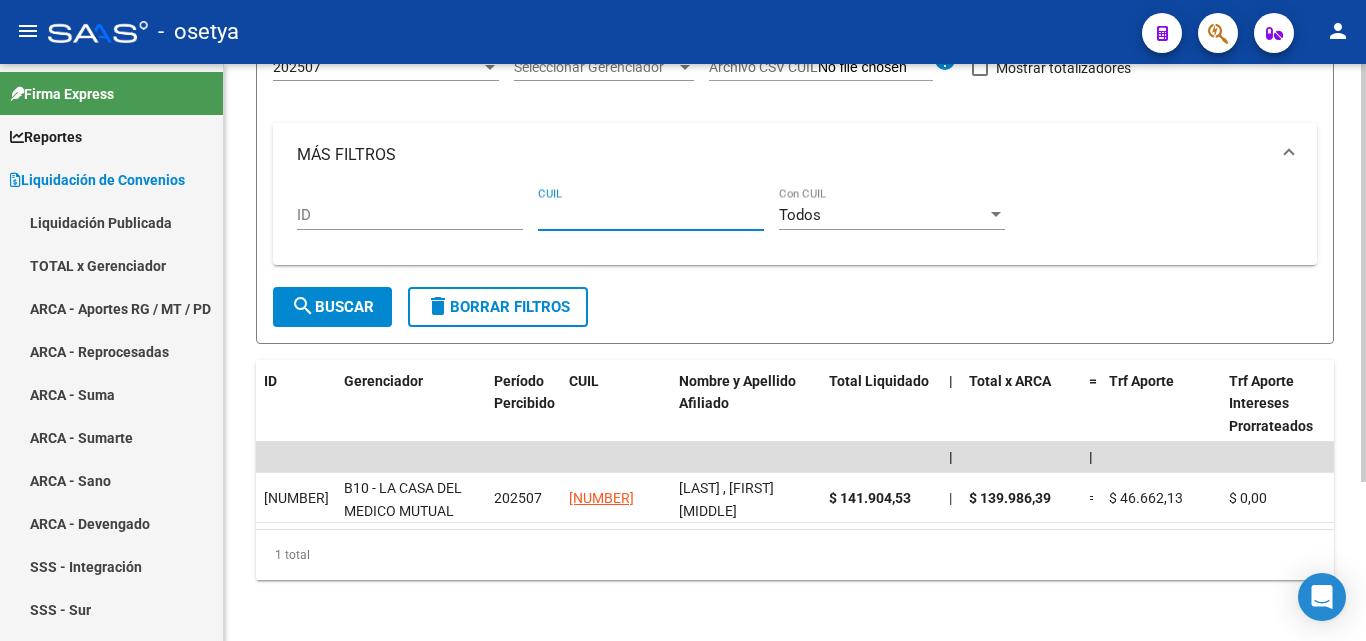 paste on "[CUIL]" 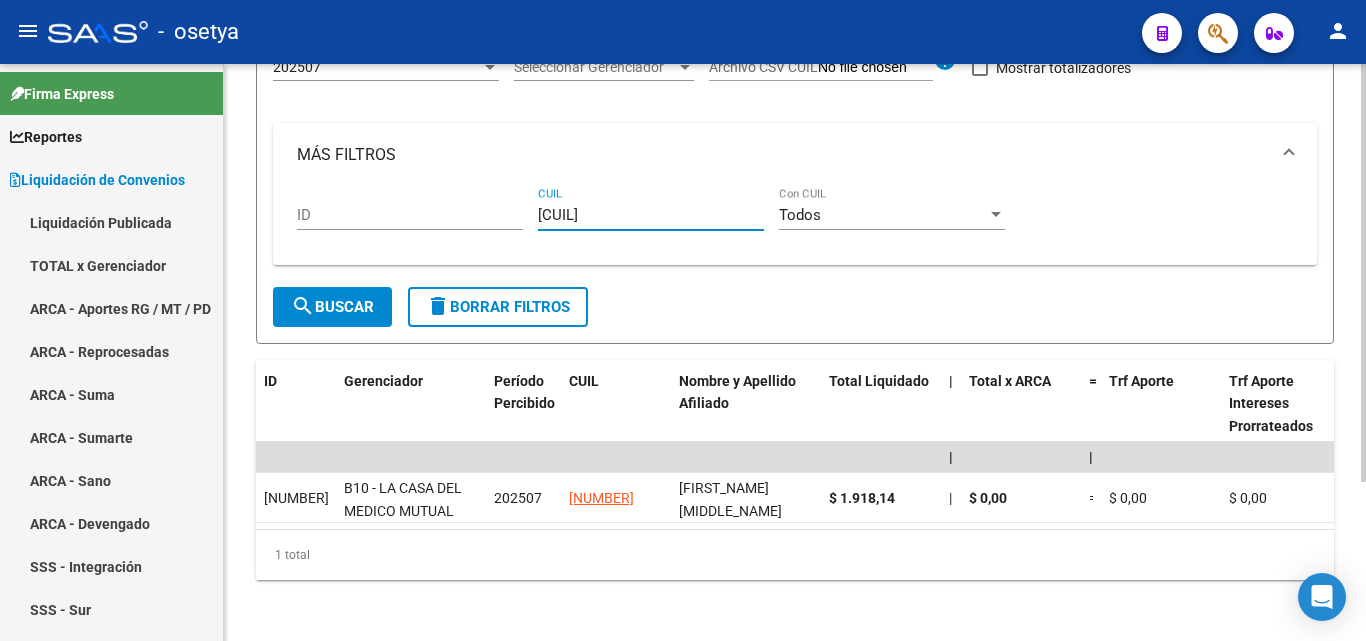 type on "[CUIL]" 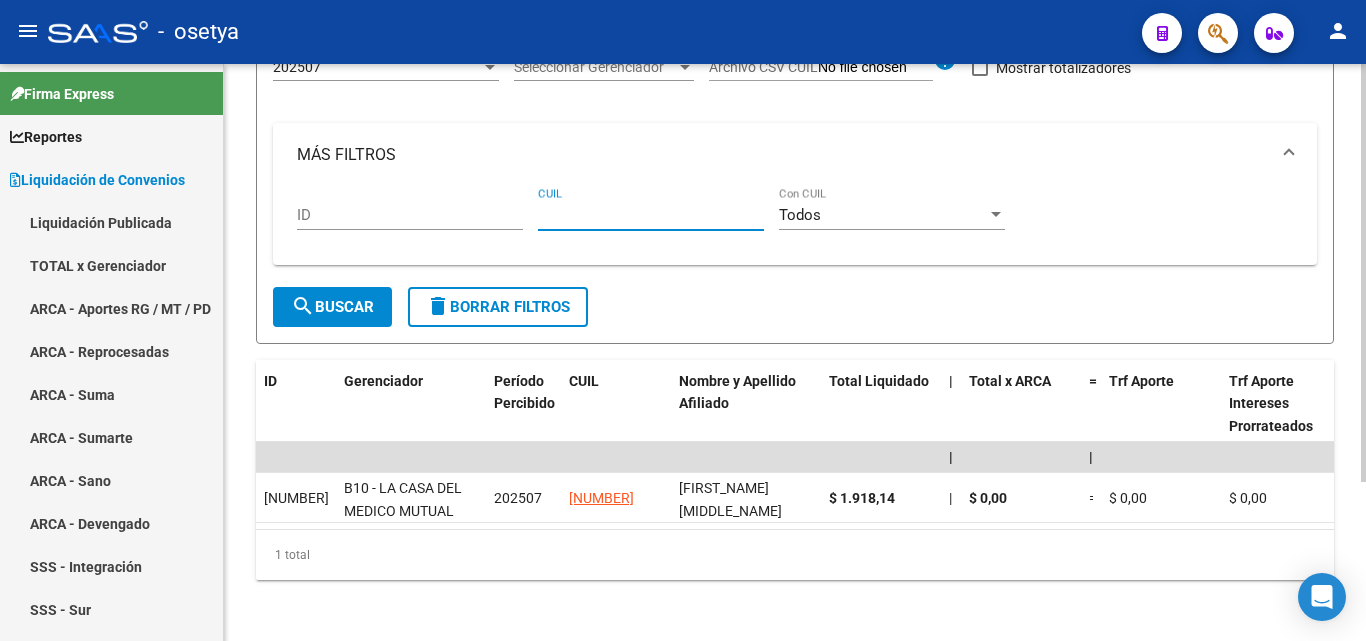 paste on "[CUIL]" 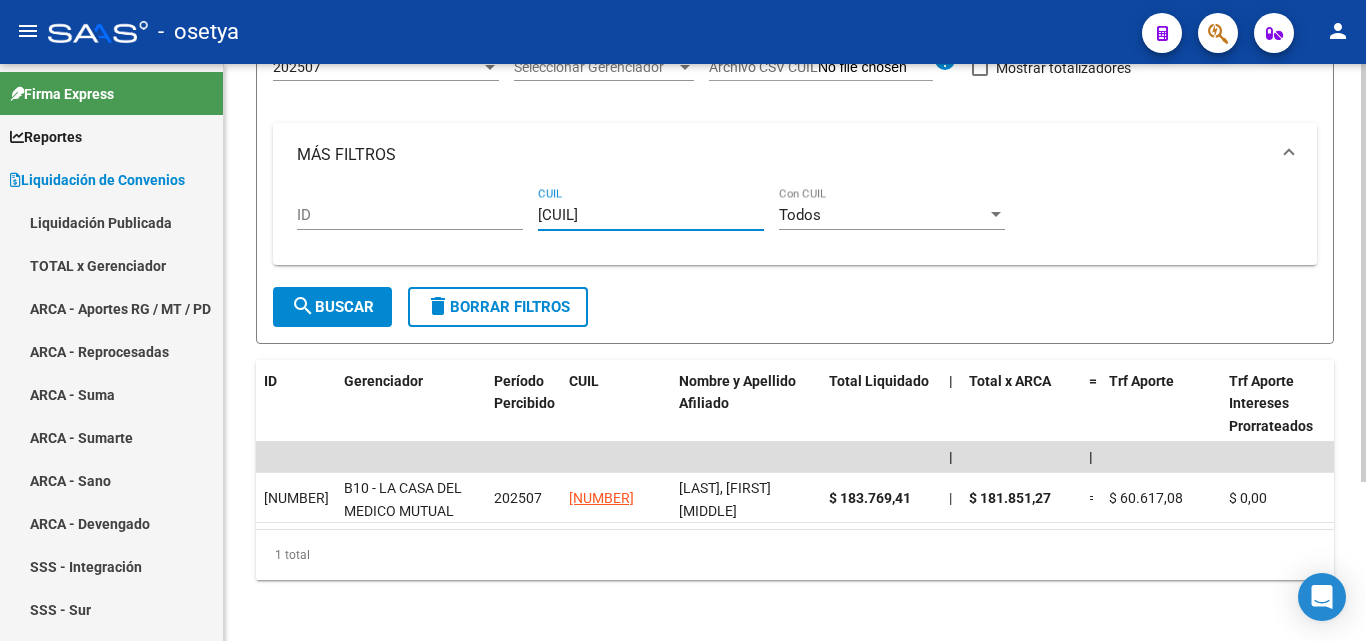 type on "[CUIL]" 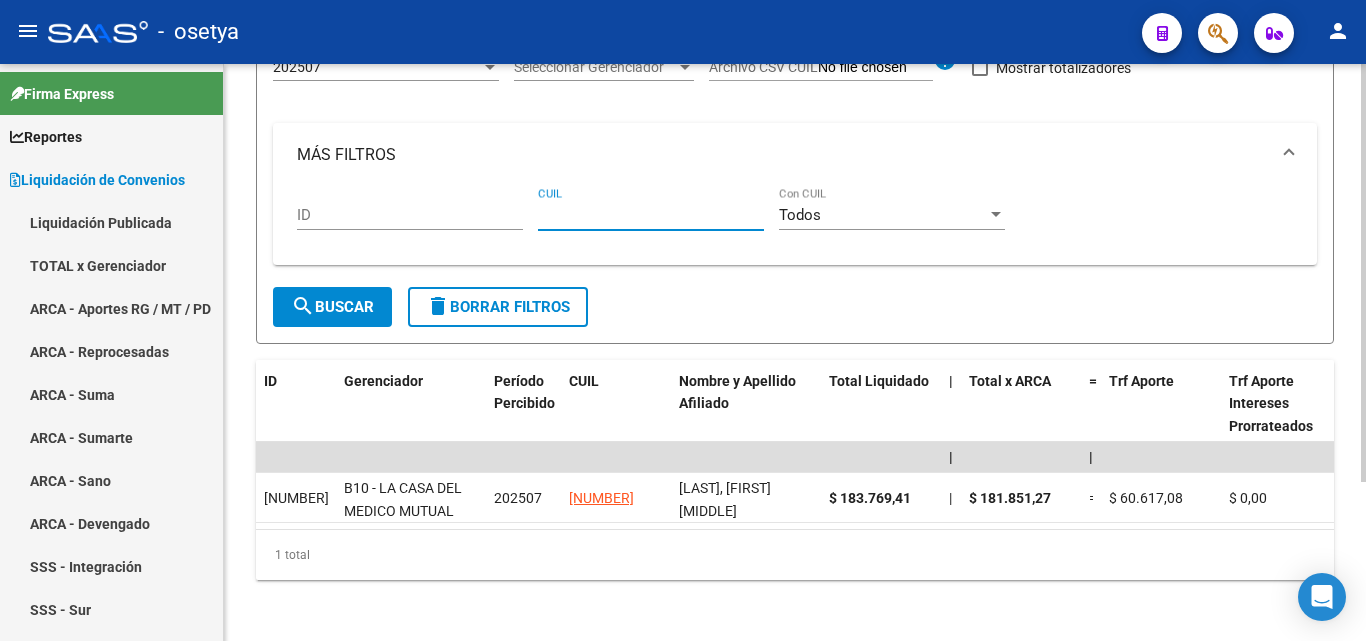 paste on "[CUIL]" 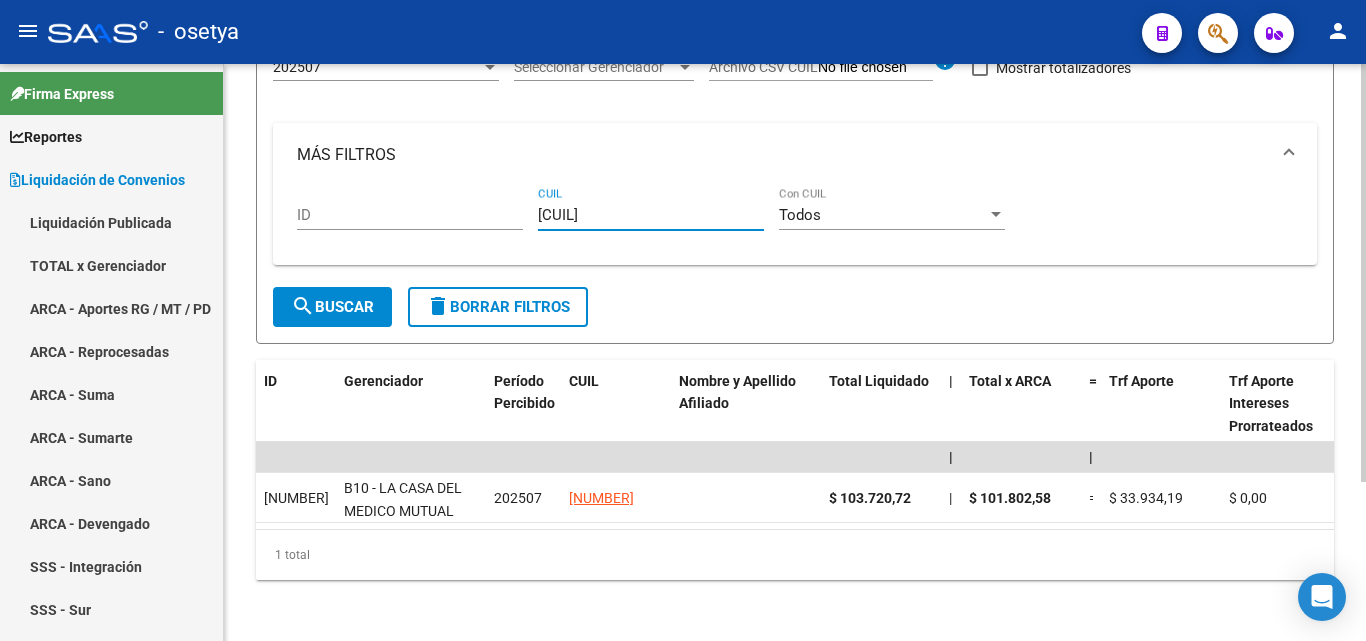 type on "[CUIL]" 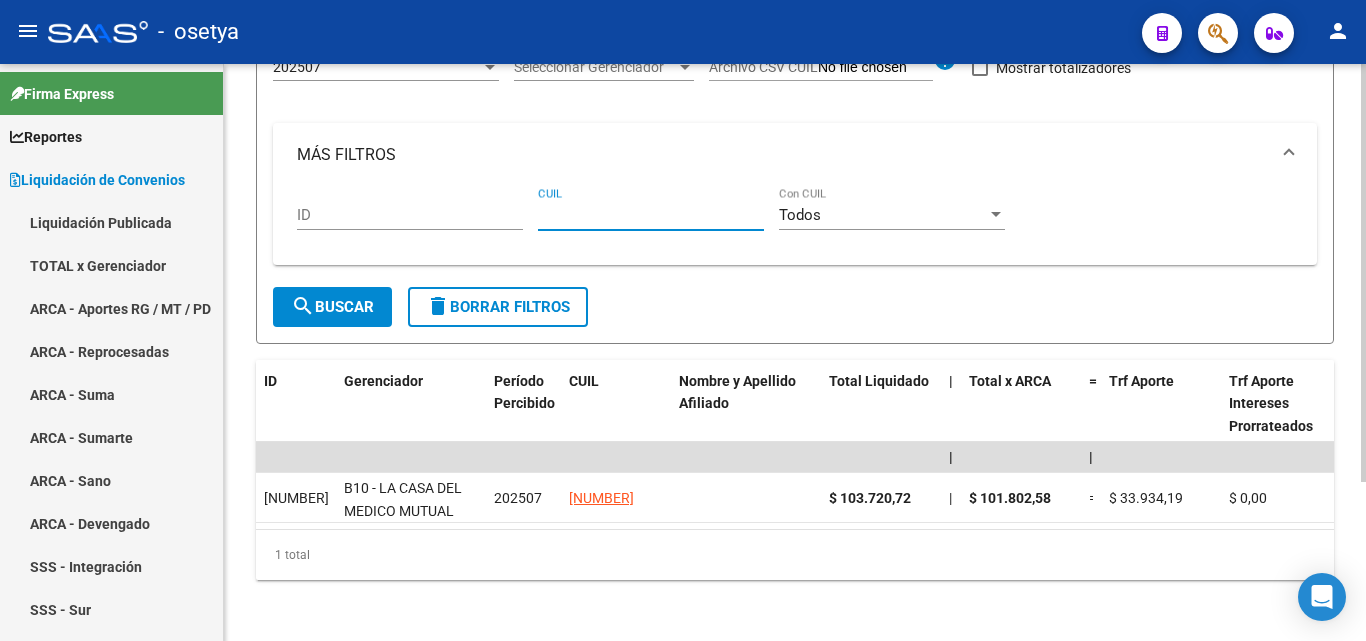 paste on "[NUMBER]-[NUMBER]-[NUMBER]" 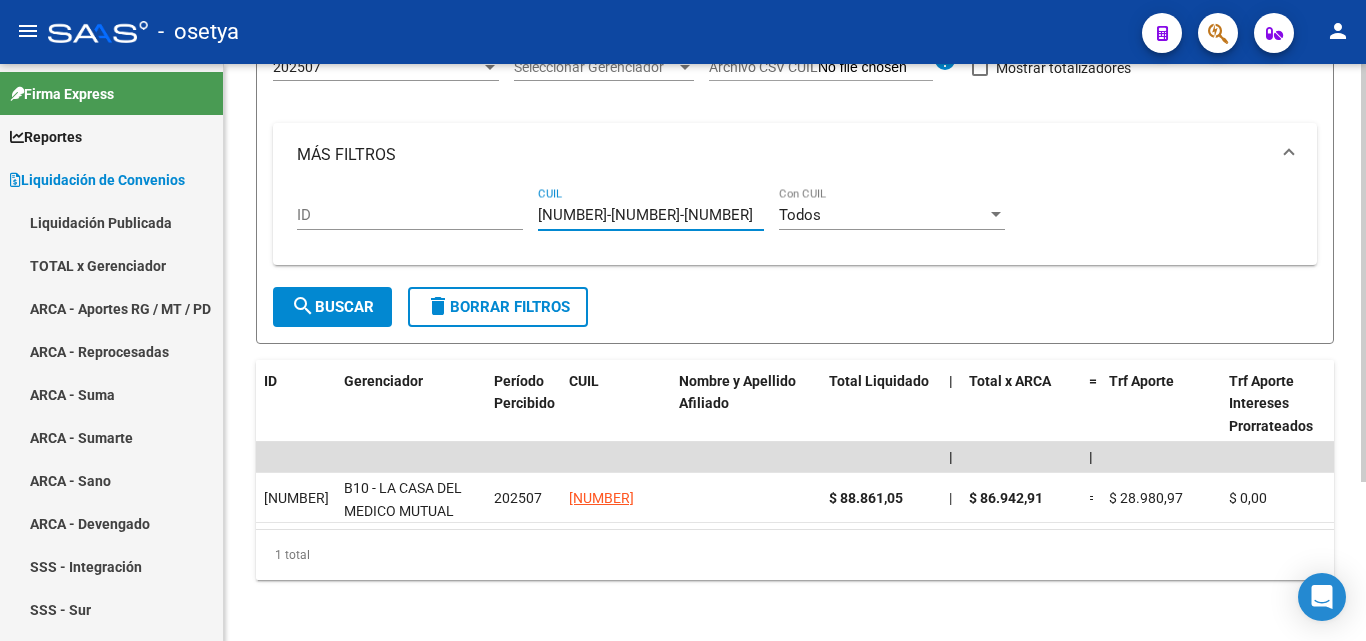type on "[NUMBER]-[NUMBER]-[NUMBER]" 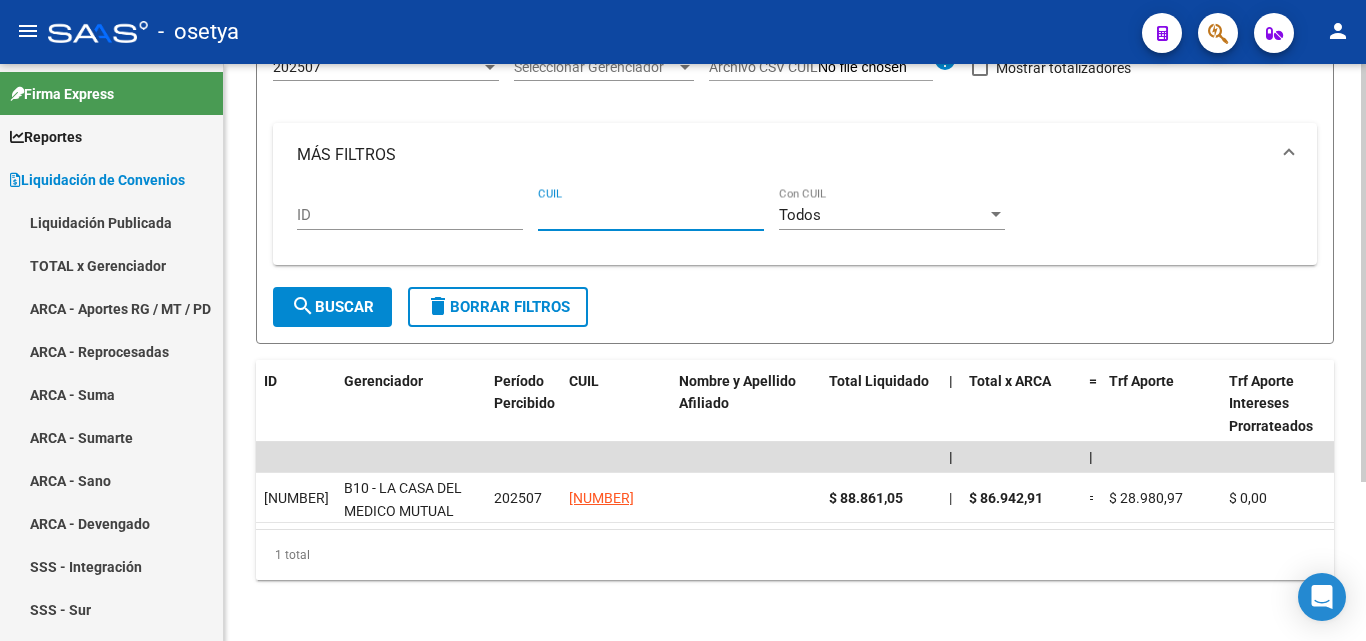 paste on "[CUIL]" 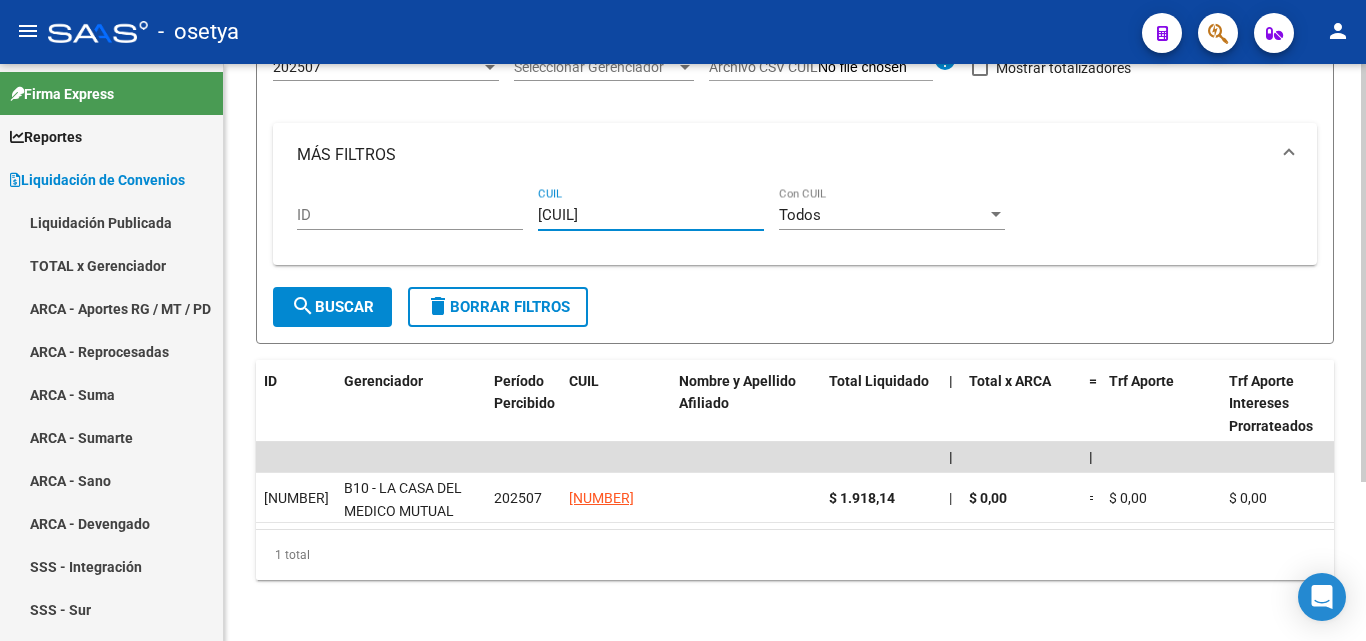 type on "[CUIL]" 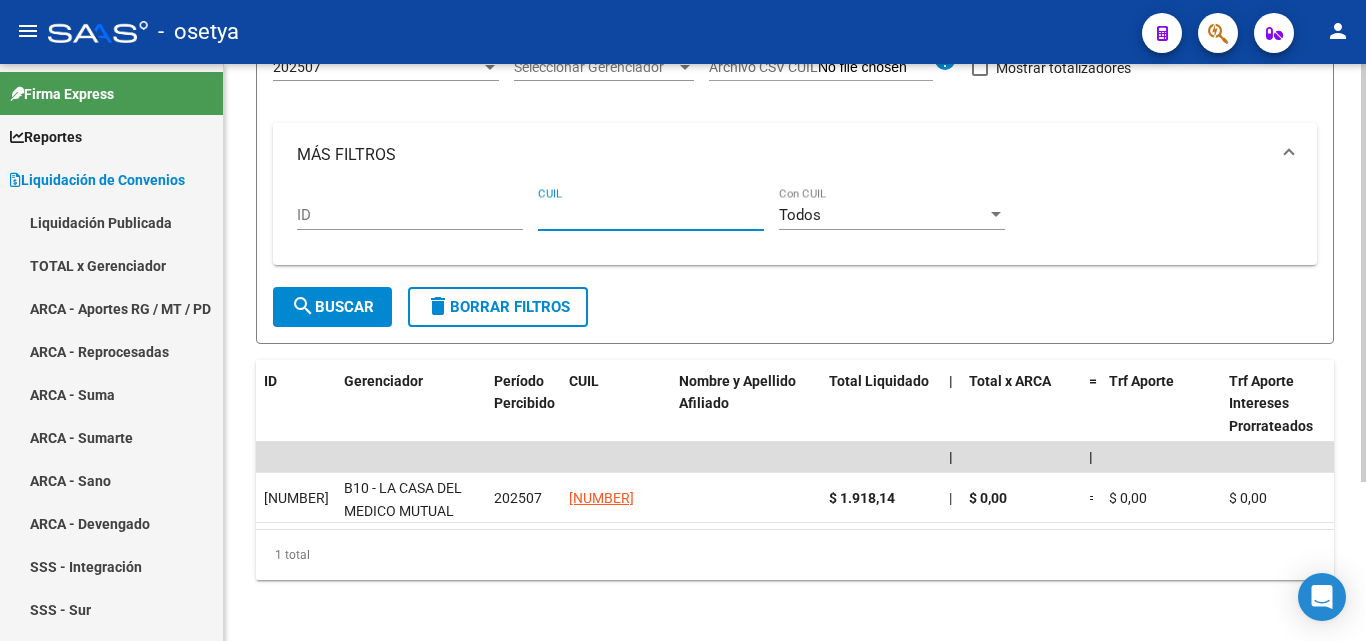 paste on "[CUIL]" 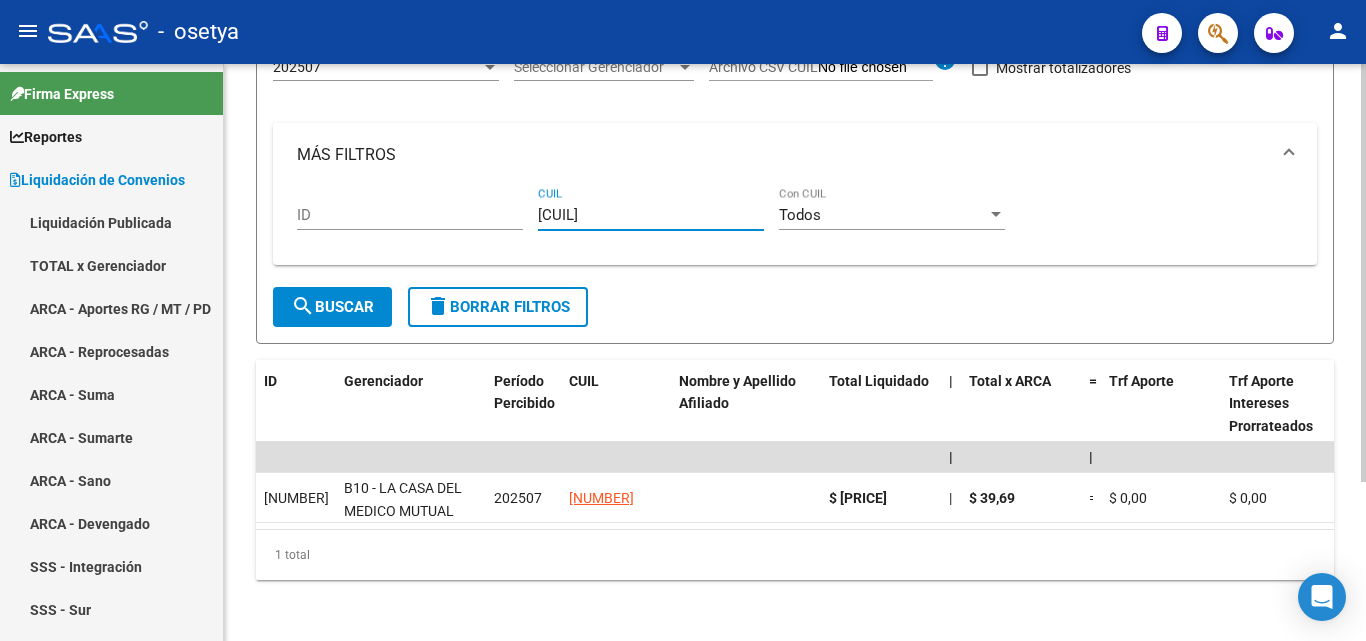 type on "[CUIL]" 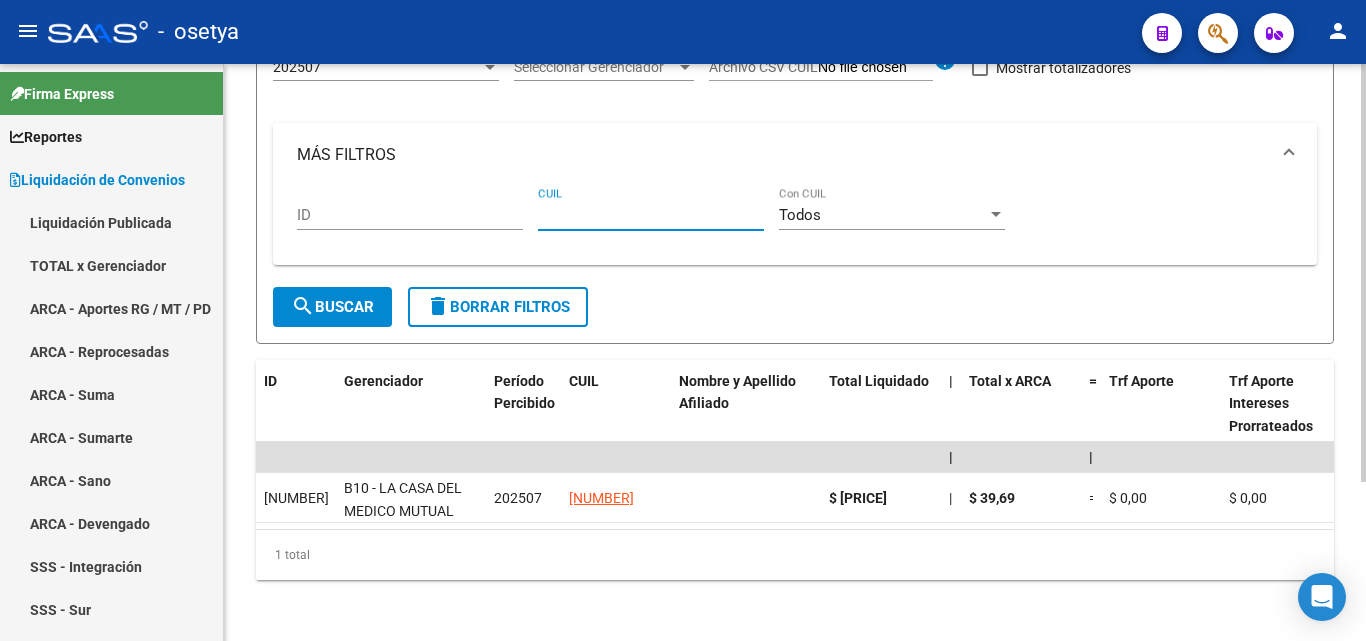 paste on "[CUIL]" 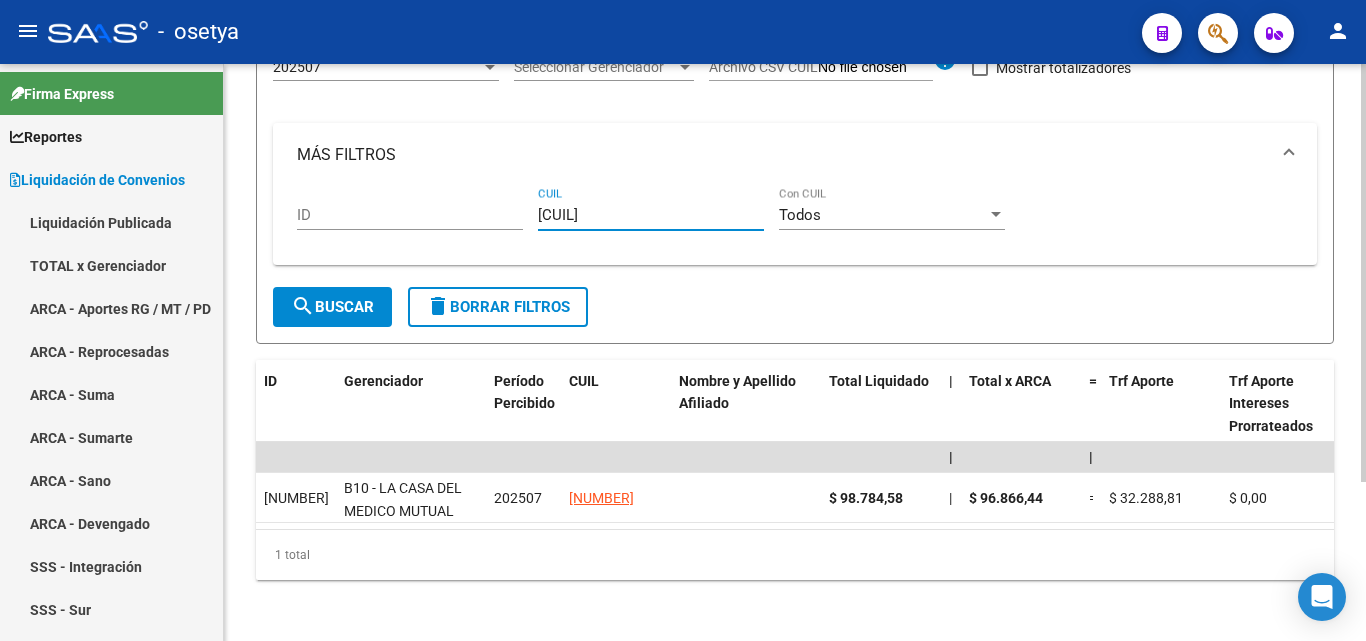 type on "[CUIL]" 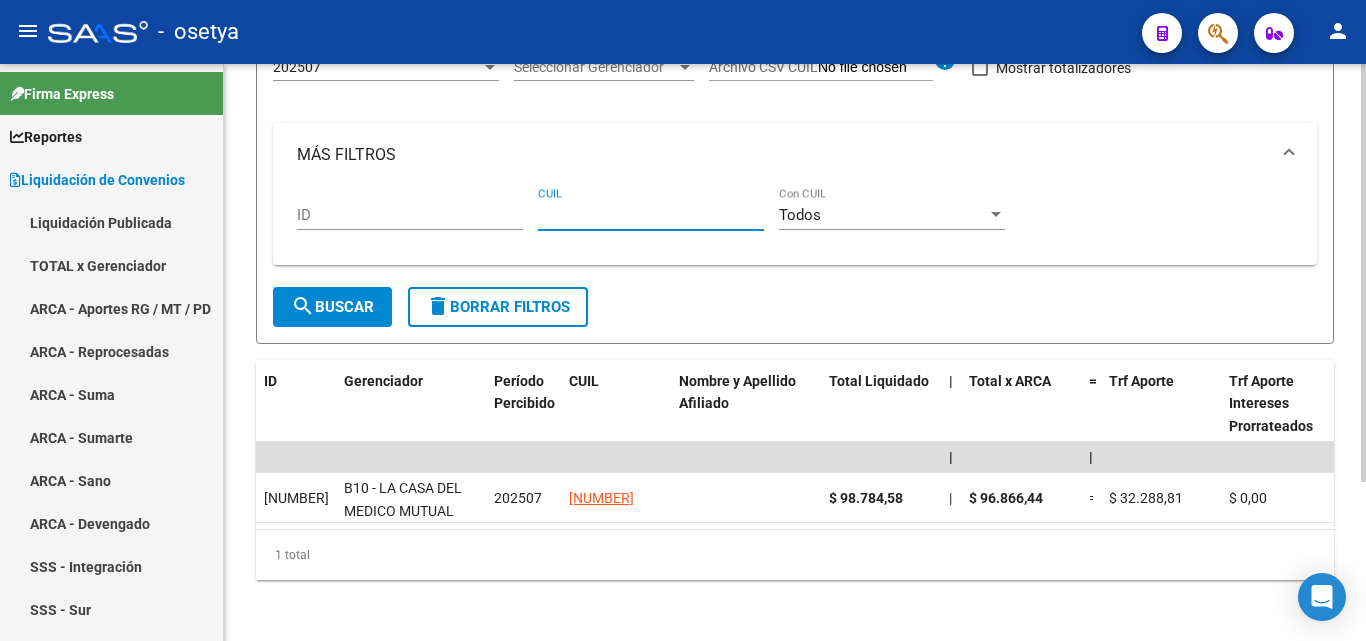 paste on "[CUIL]" 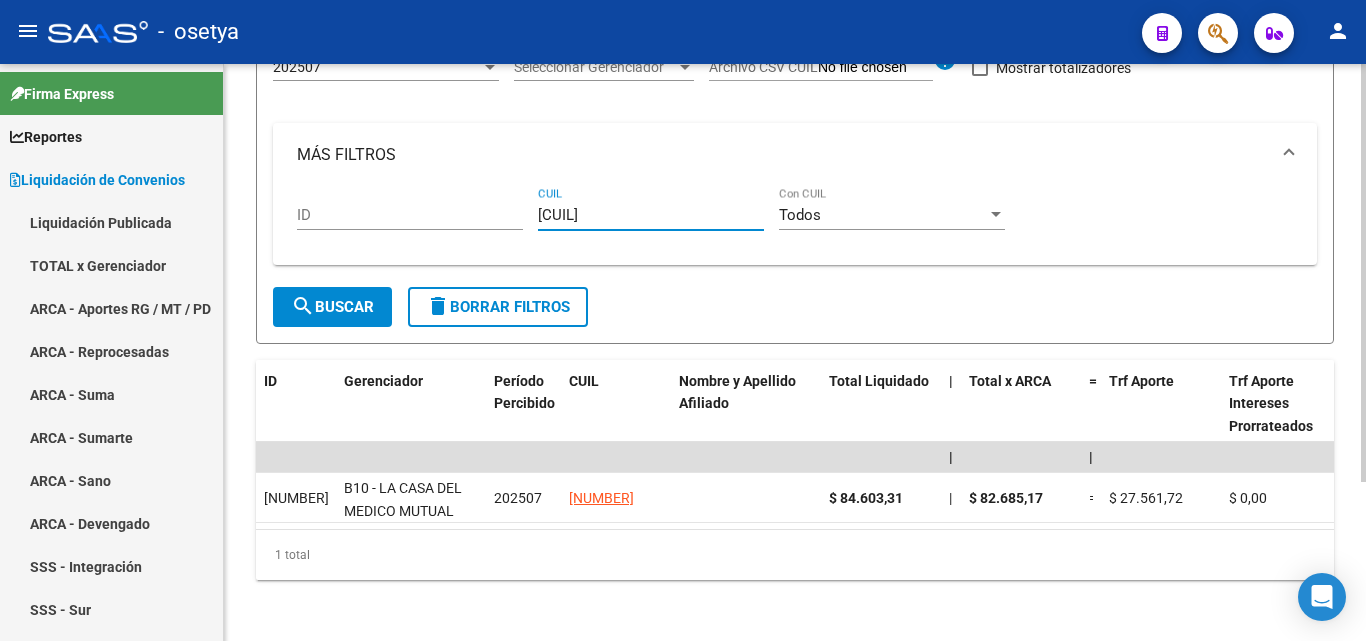 type on "[CUIL]" 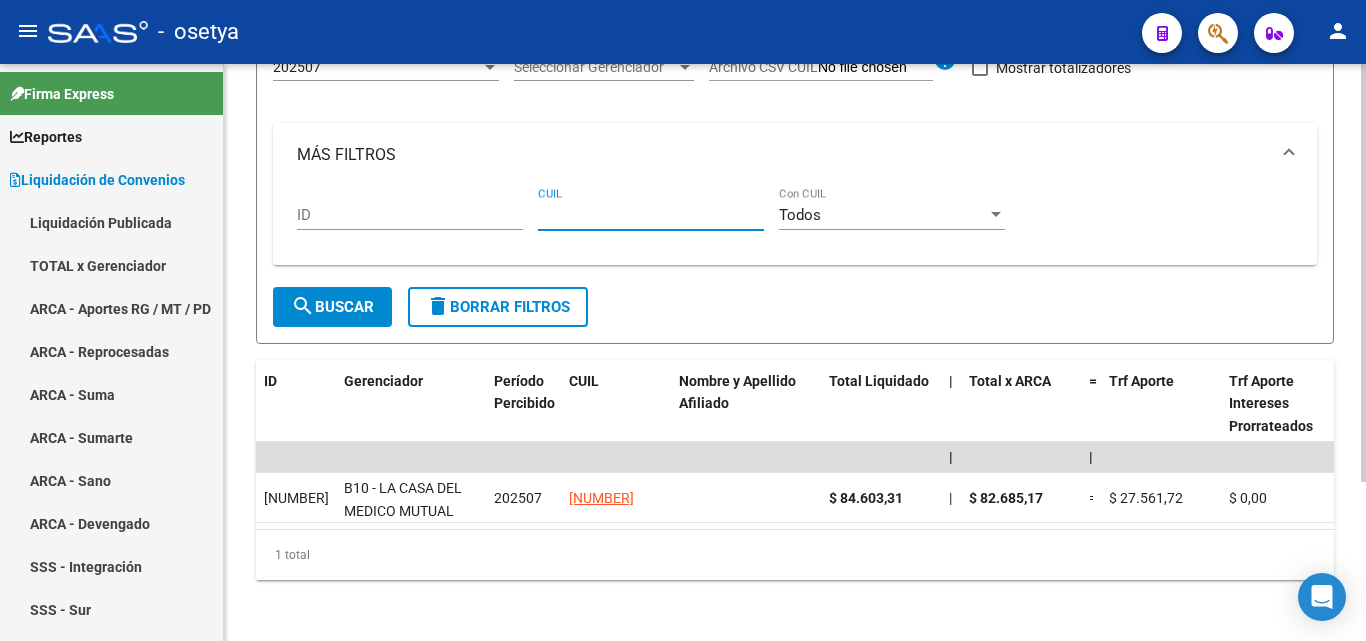 paste on "[CUIL]" 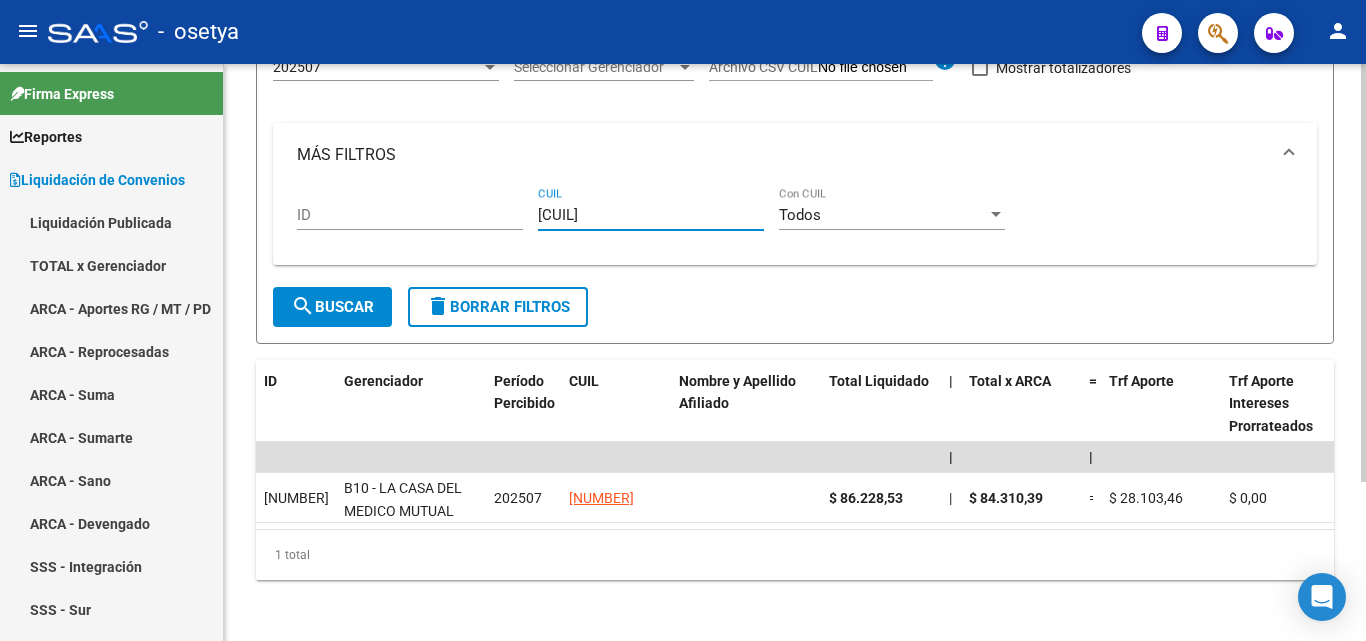 type on "[CUIL]" 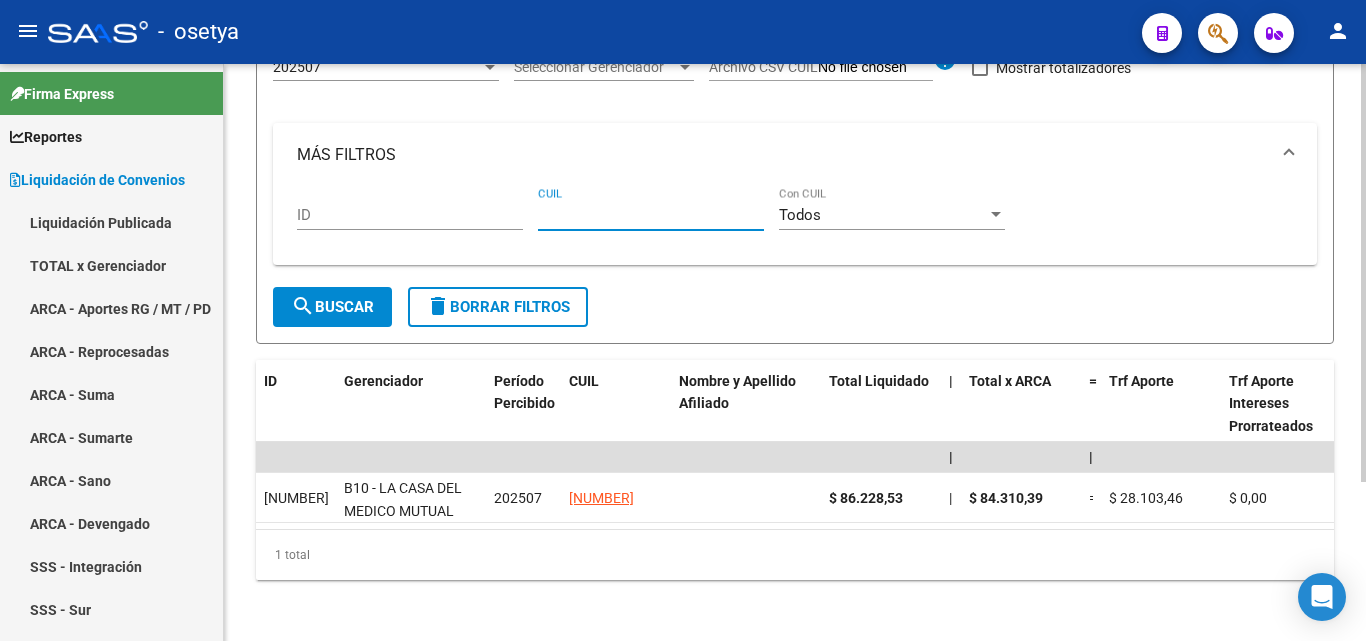 paste 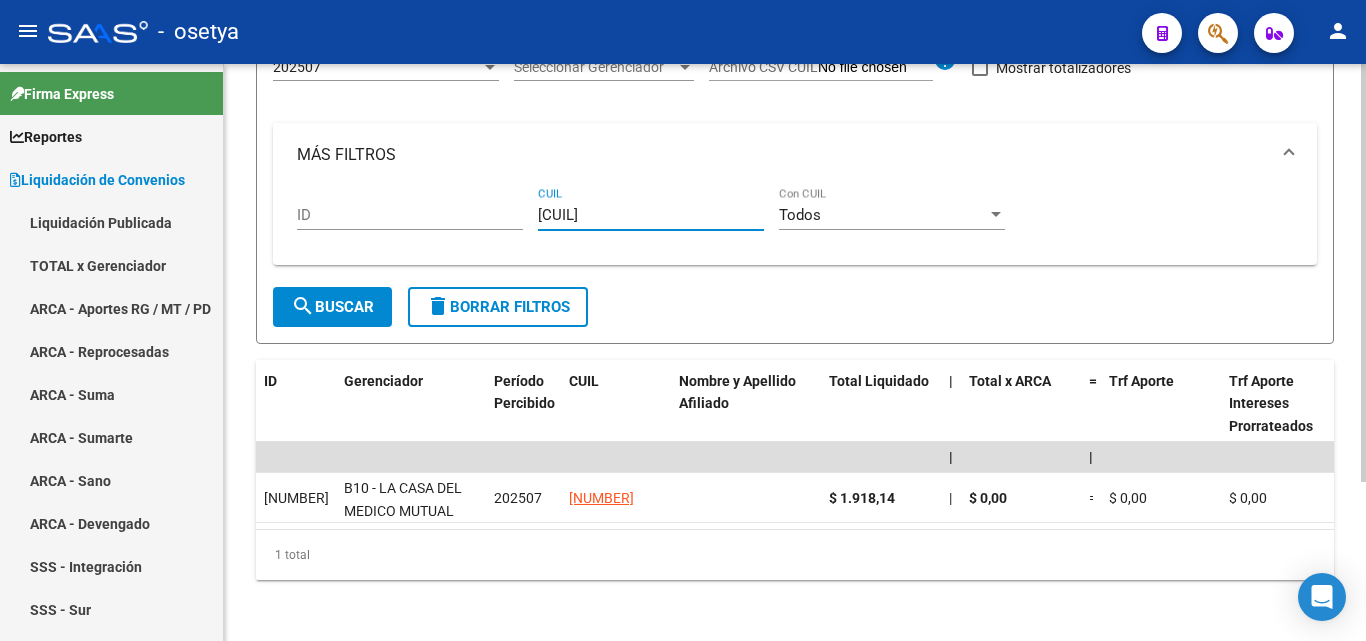 type on "[CUIL]" 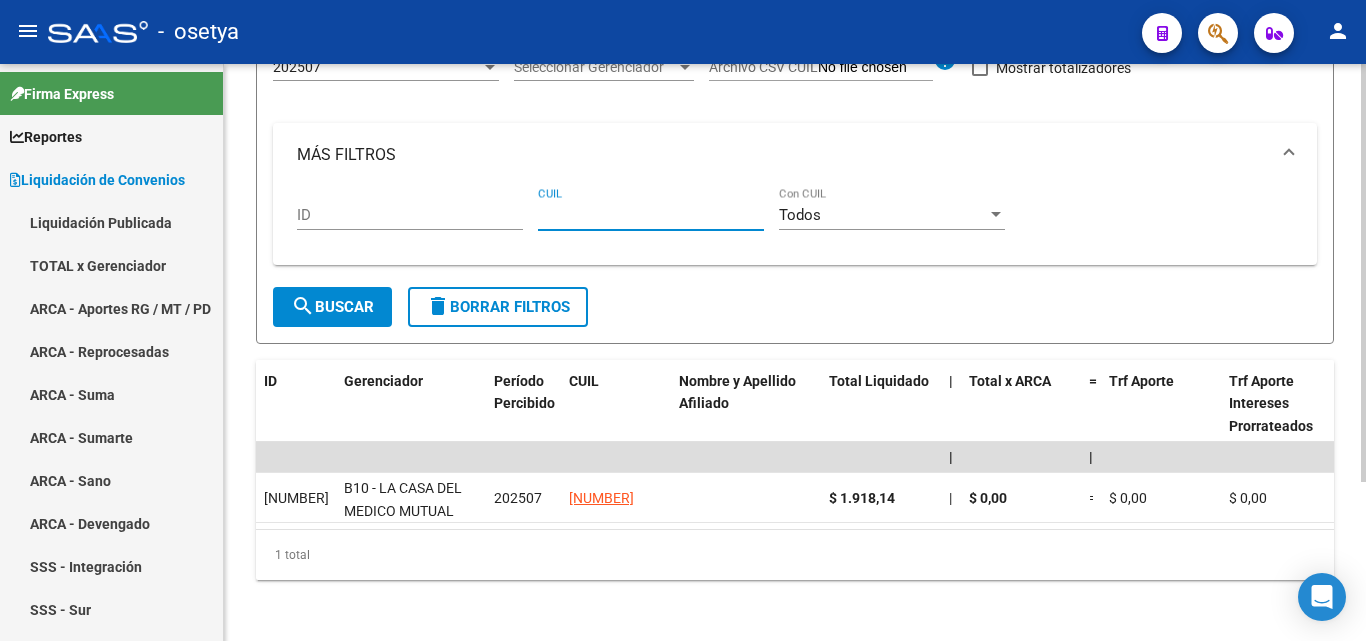 drag, startPoint x: 560, startPoint y: 225, endPoint x: 548, endPoint y: 219, distance: 13.416408 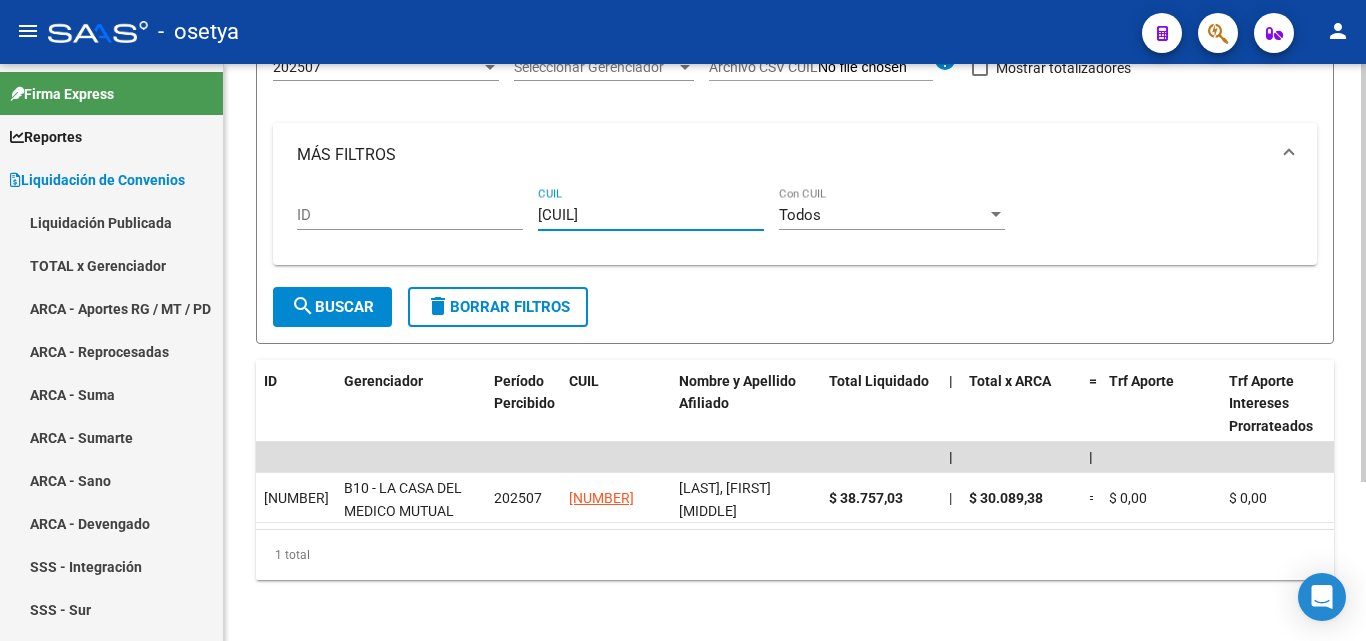 type on "[CUIL]" 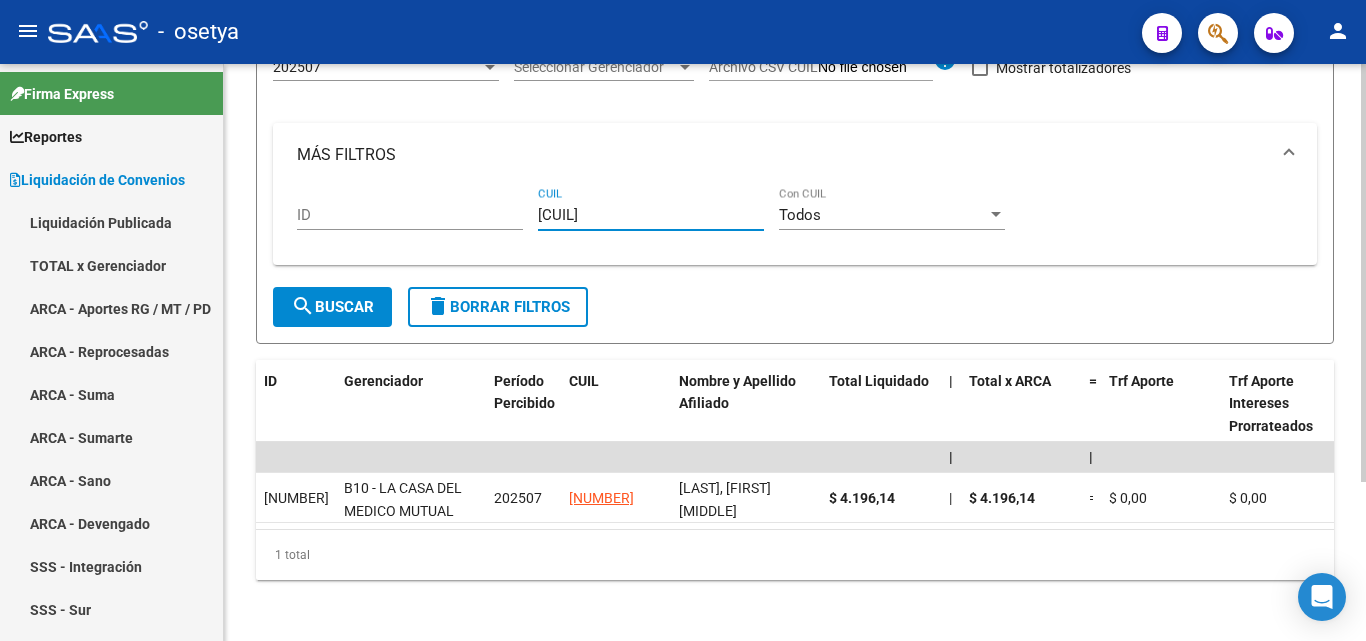 type on "[CUIL]" 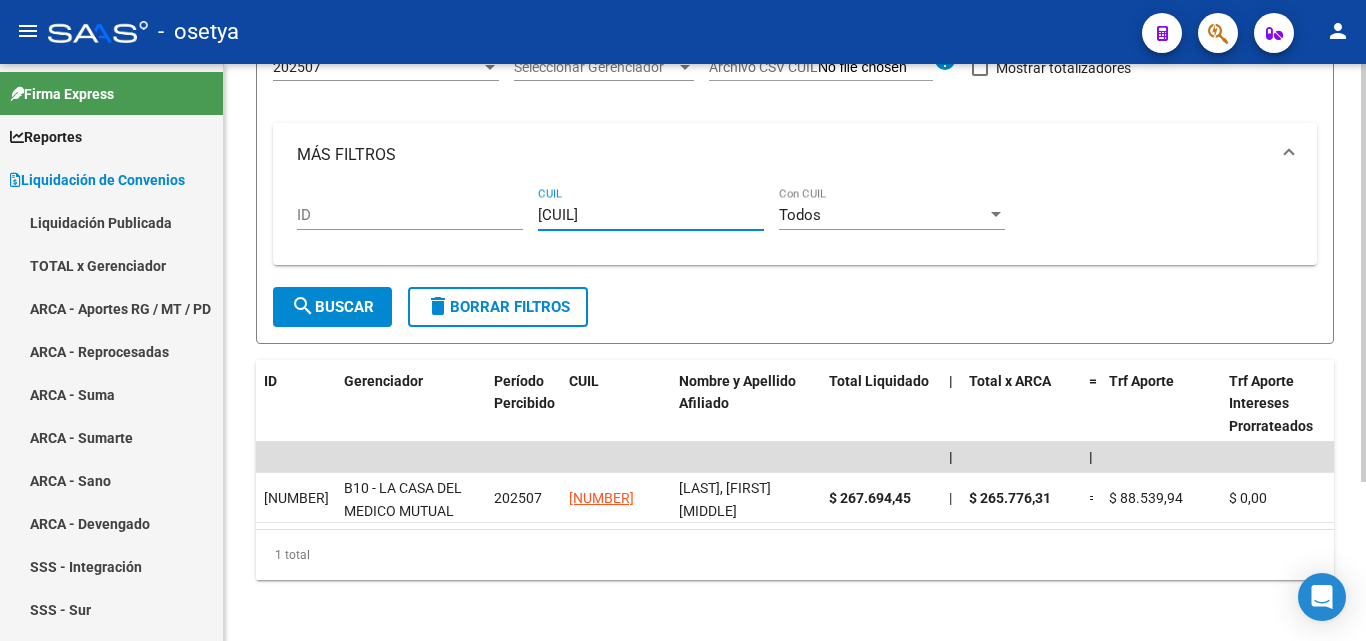 type on "[CUIL]" 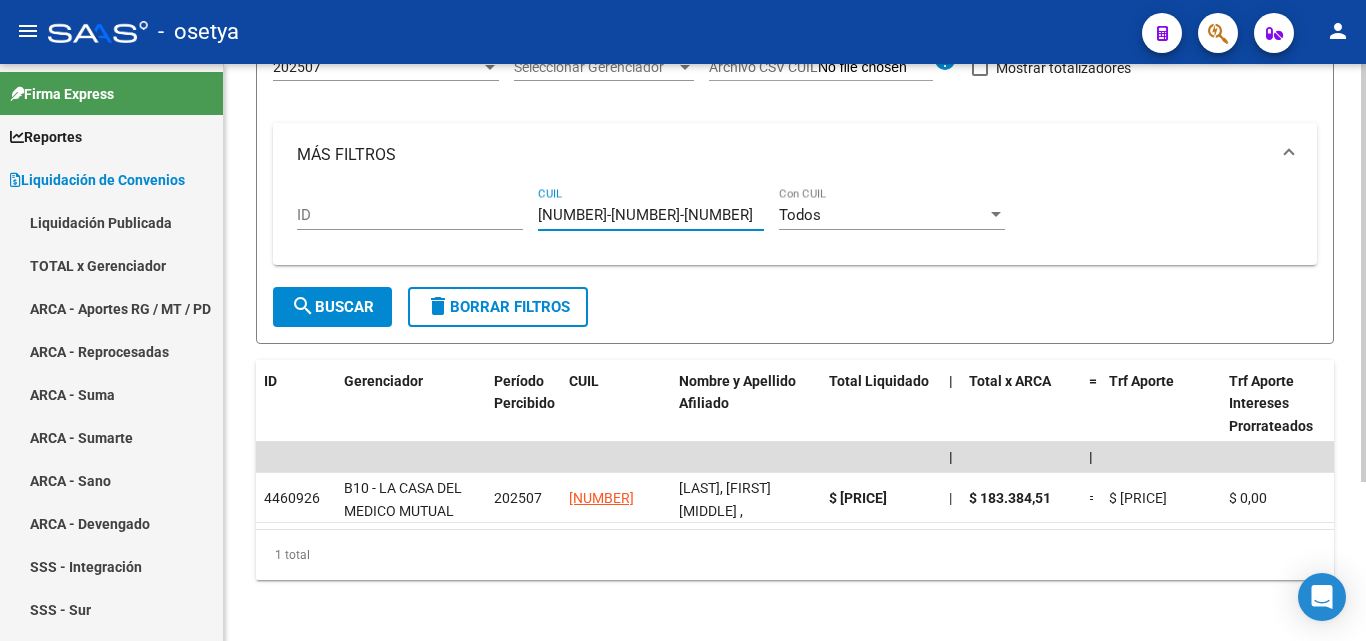 type on "[NUMBER]-[NUMBER]-[NUMBER]" 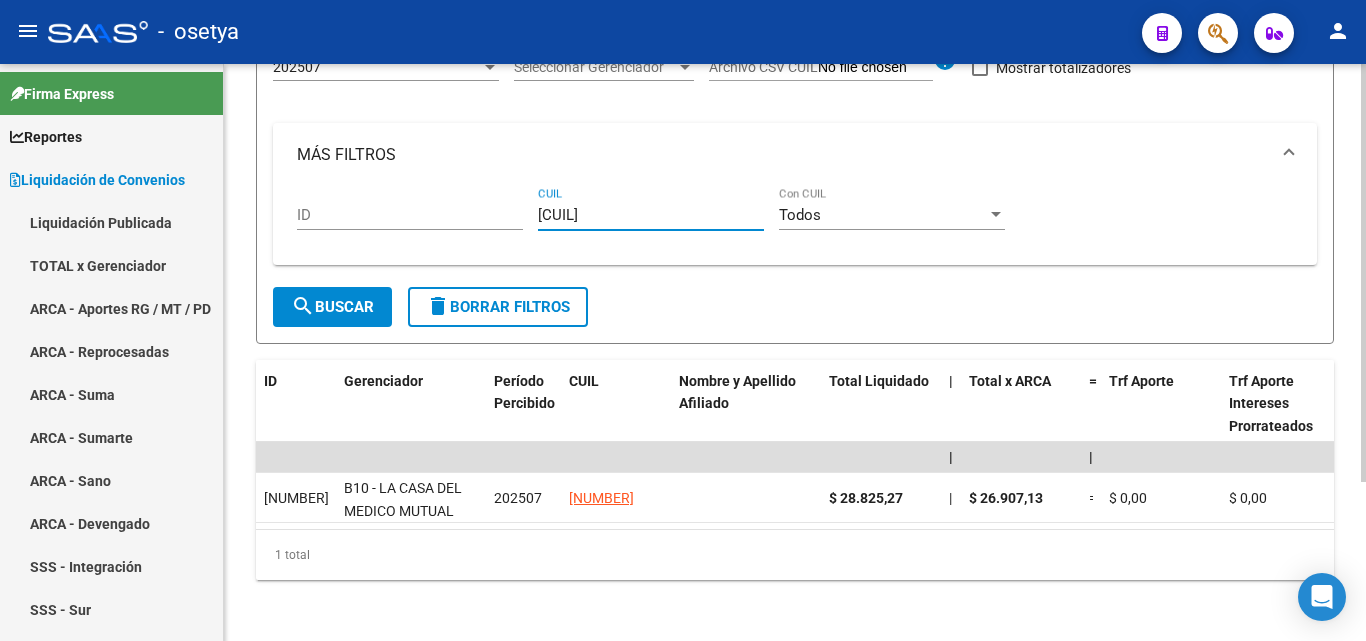 type on "[CUIL]" 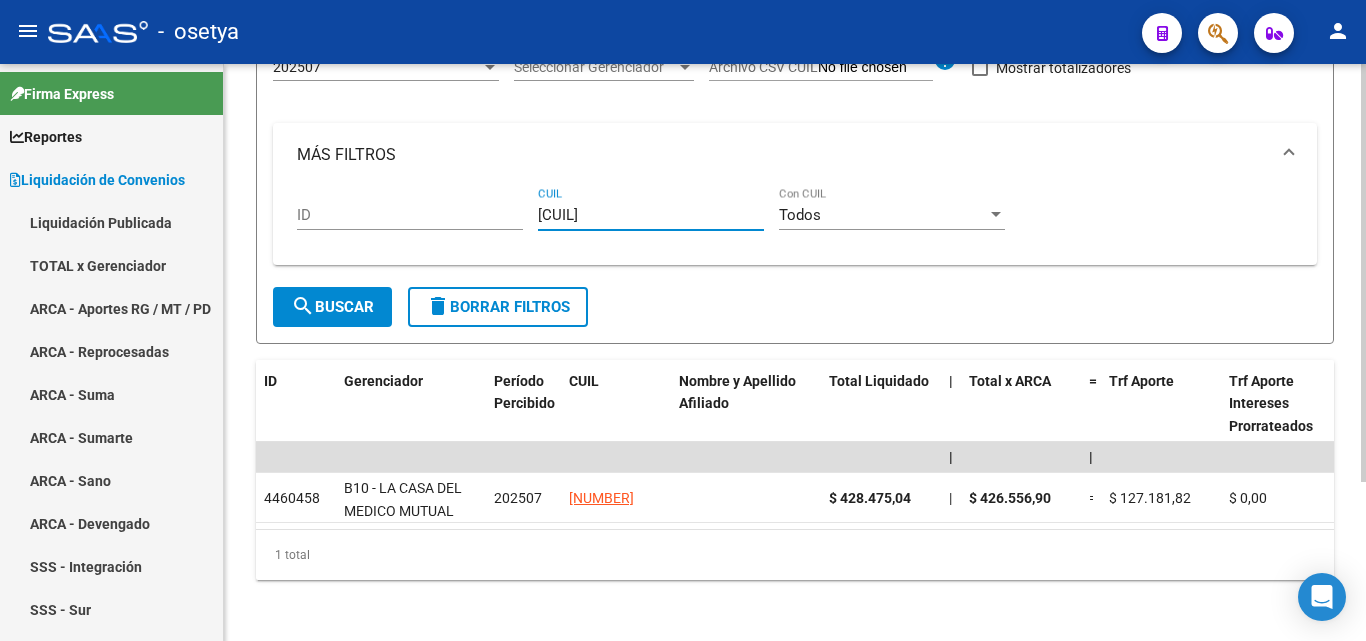 type on "[CUIL]" 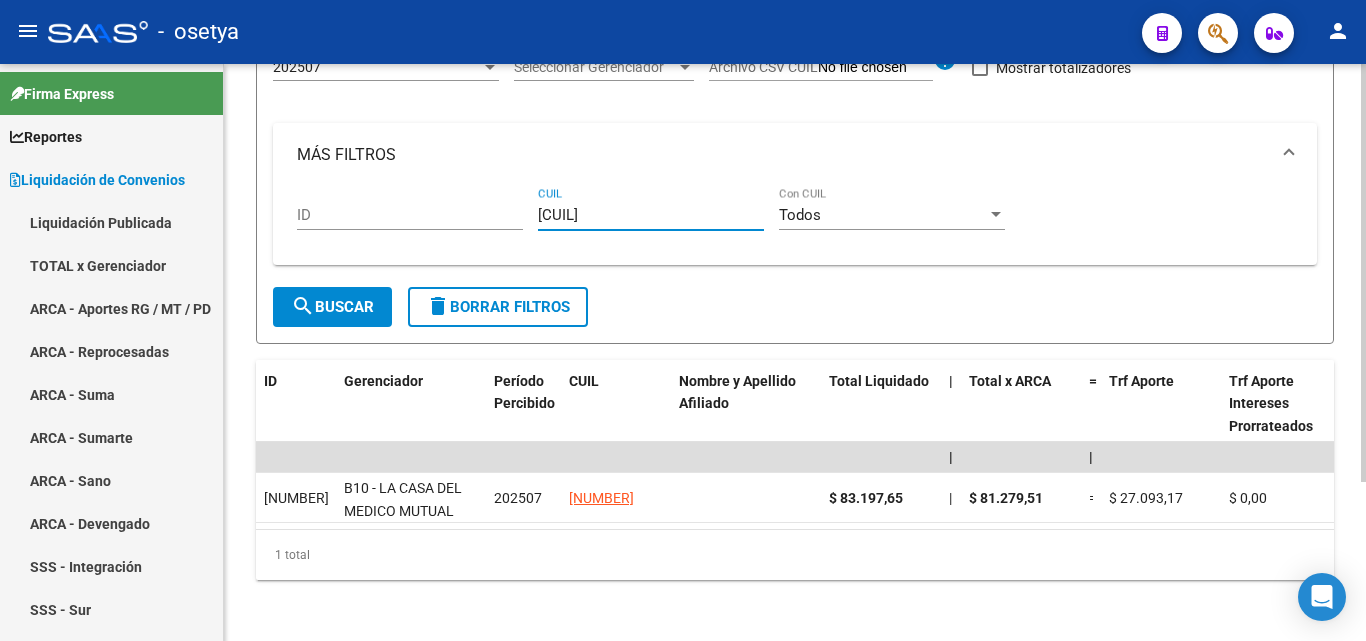 type on "[CUIL]" 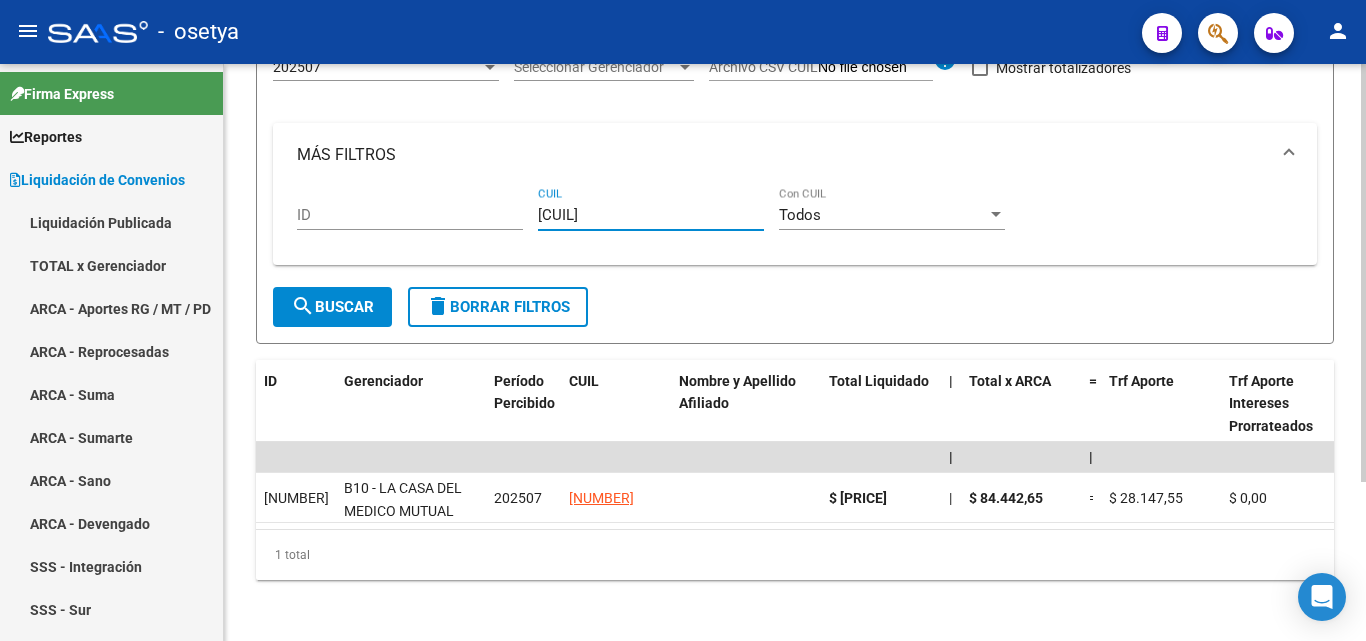 type on "[CUIL]" 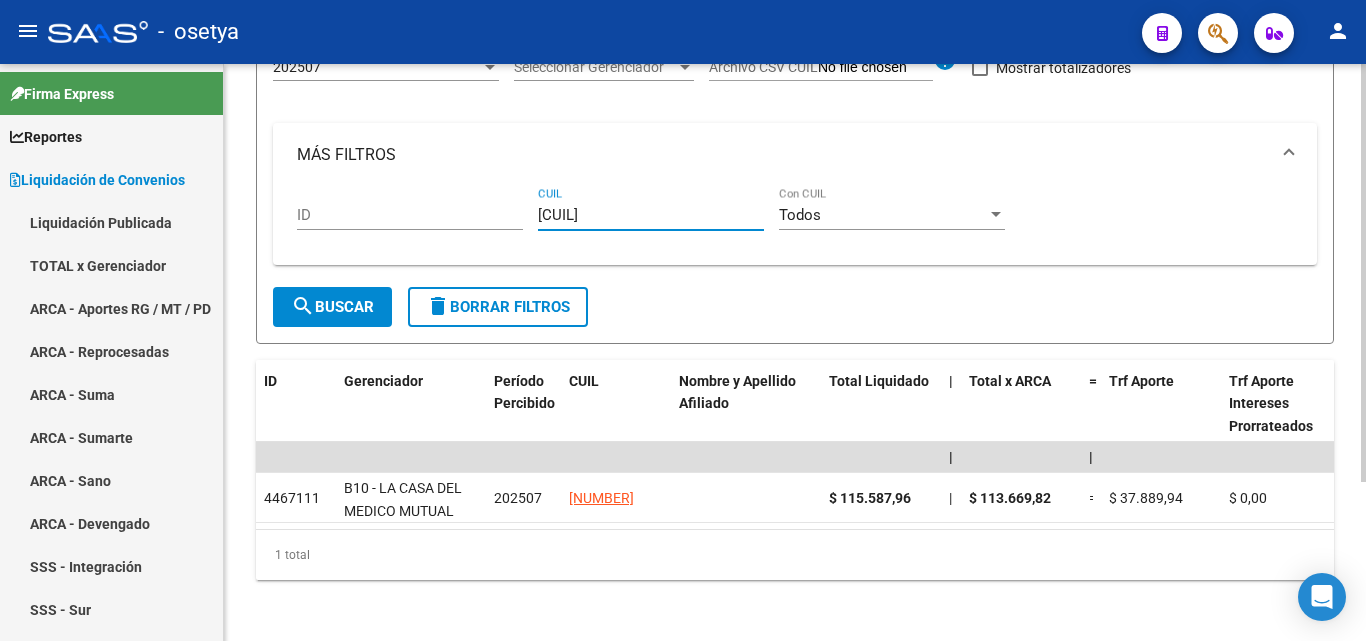 type on "[CUIL]" 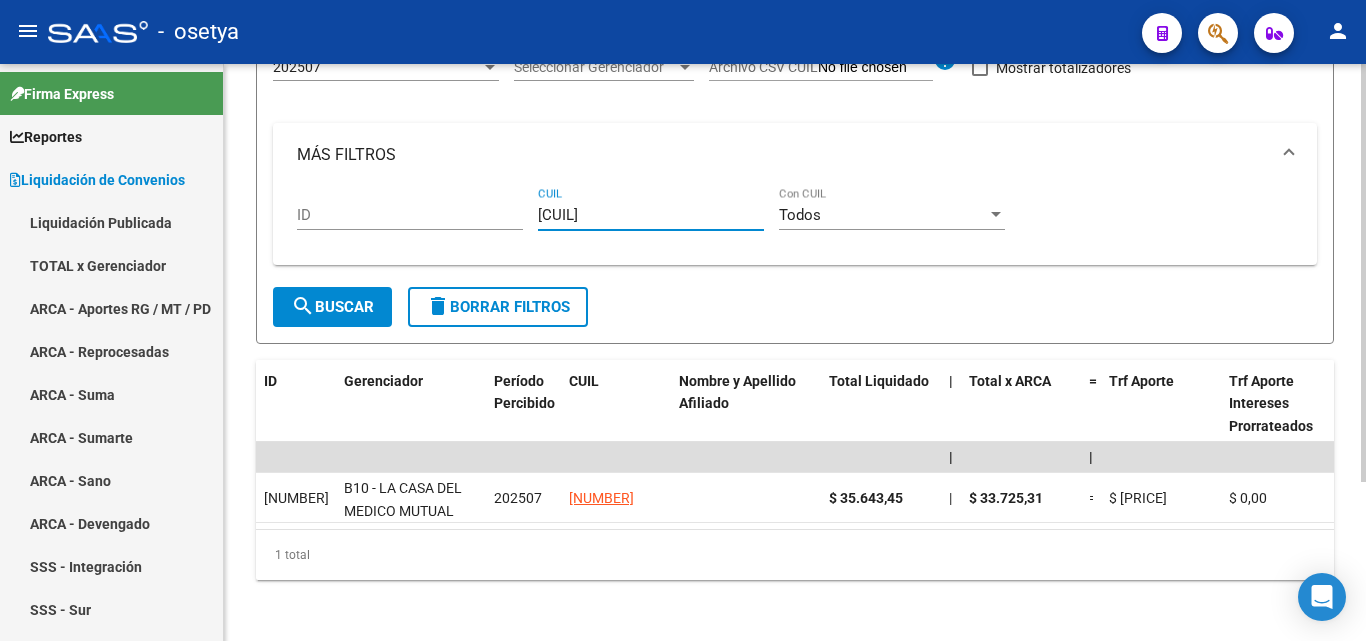 type on "[CUIL]" 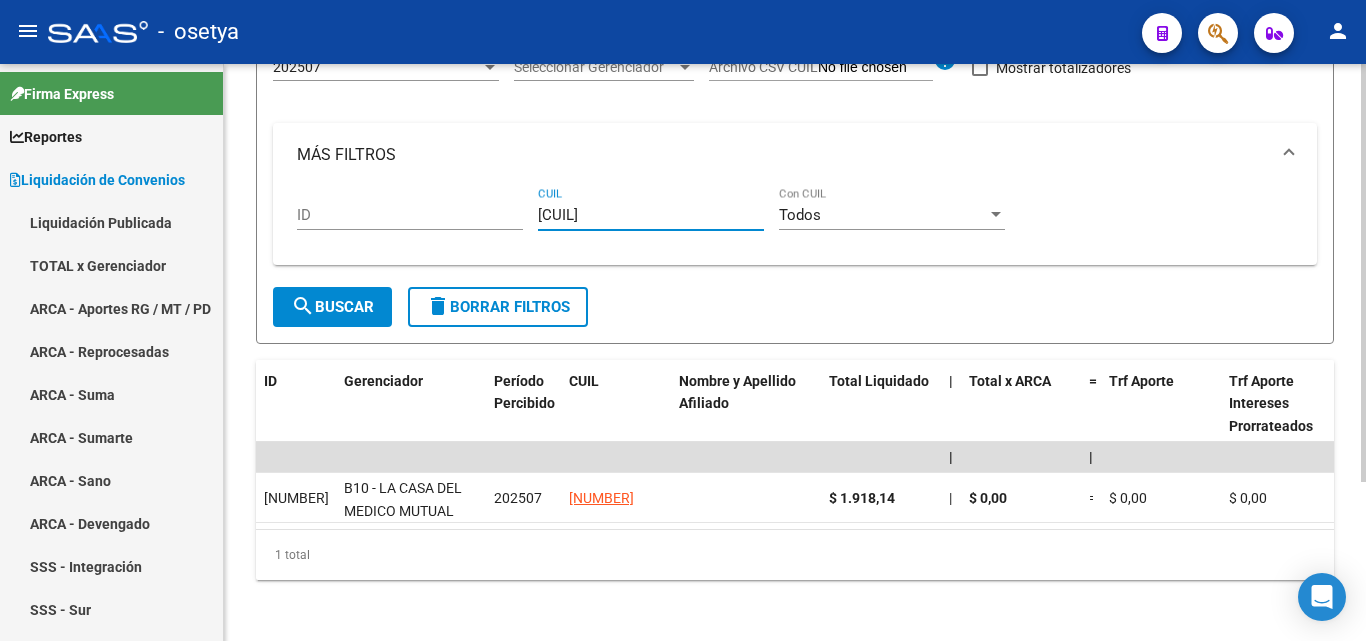 type on "[CUIL]" 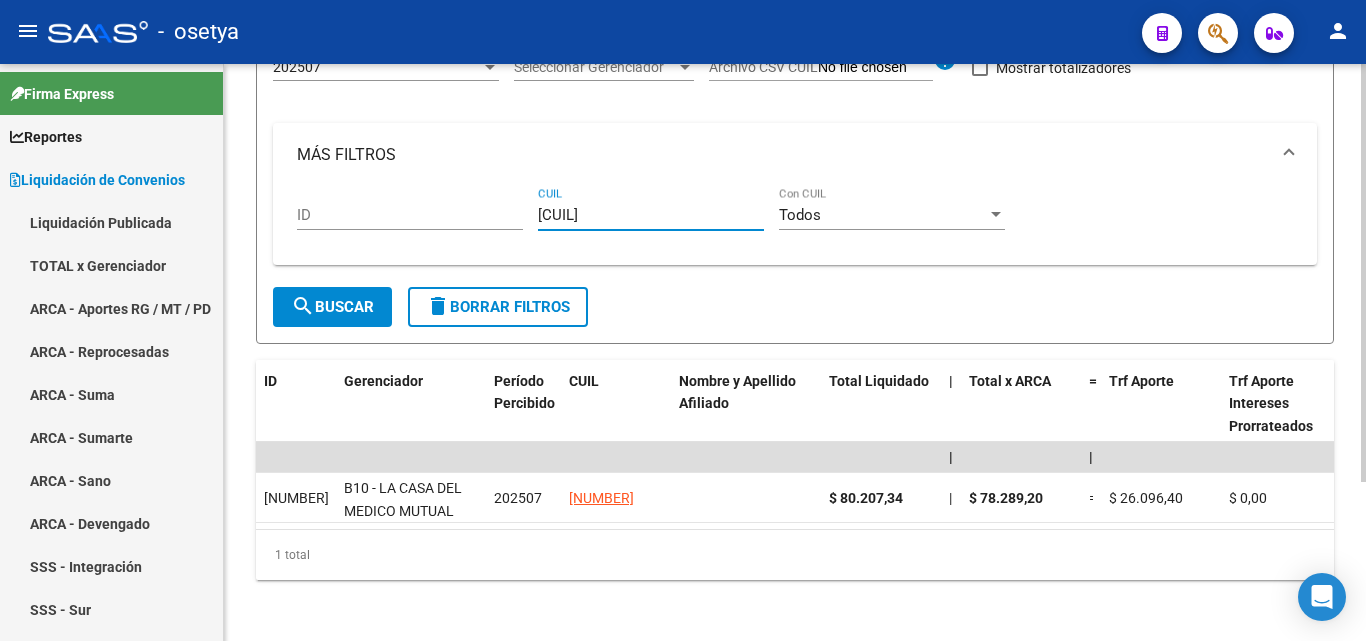 type on "[CUIL]" 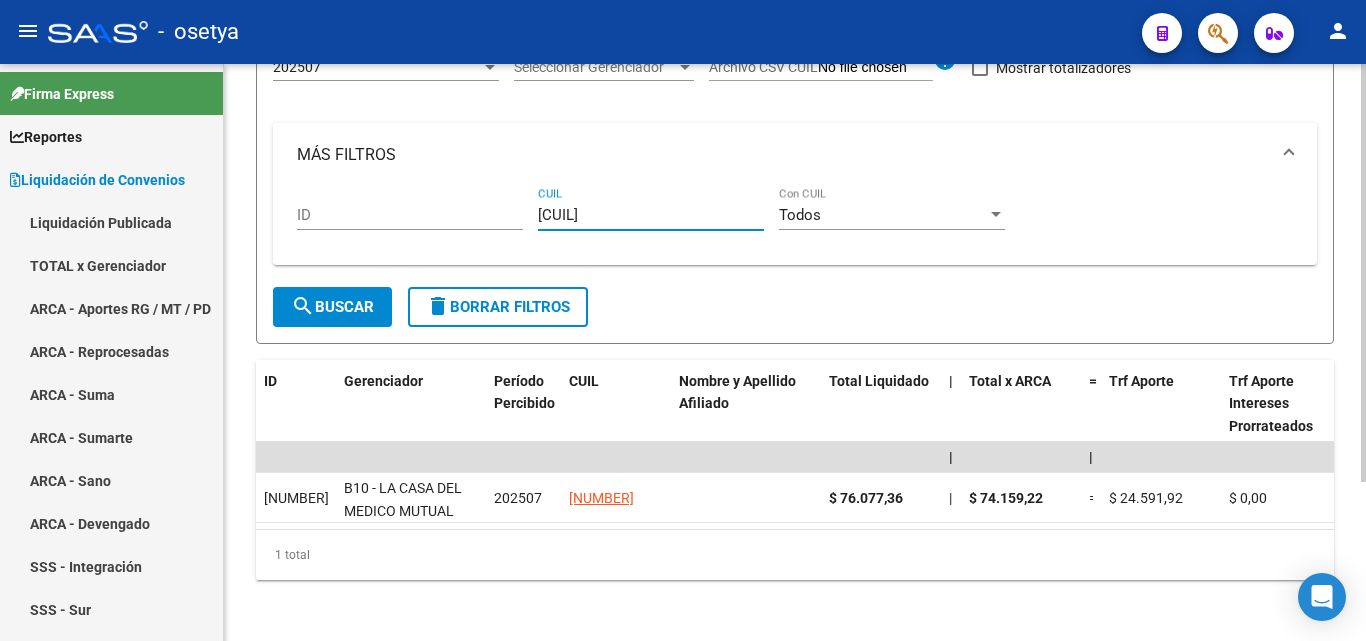 type on "[CUIL]" 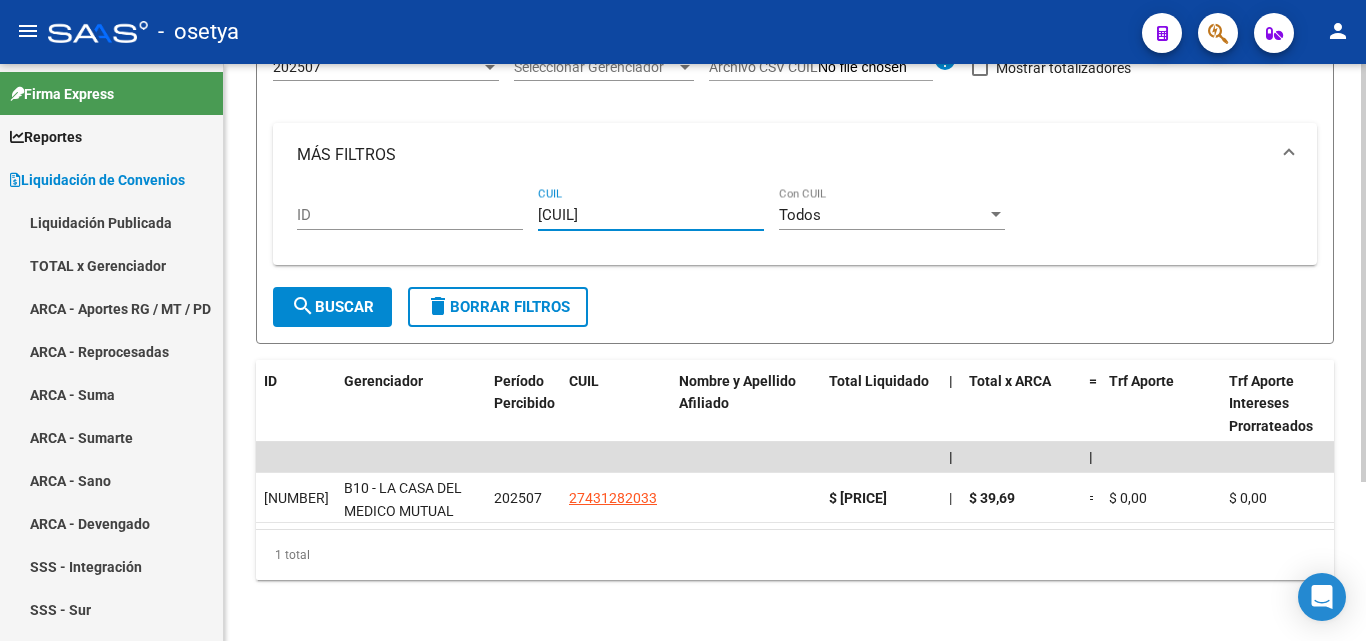 type on "[CUIL]" 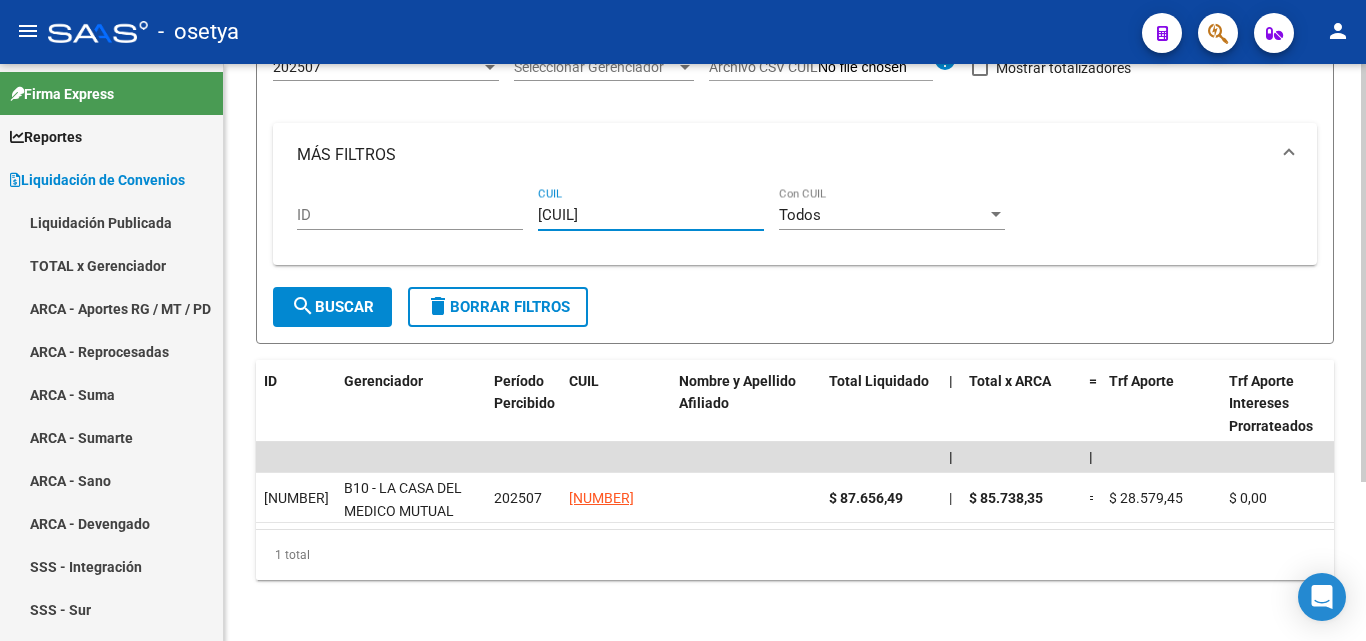 type on "[CUIL]" 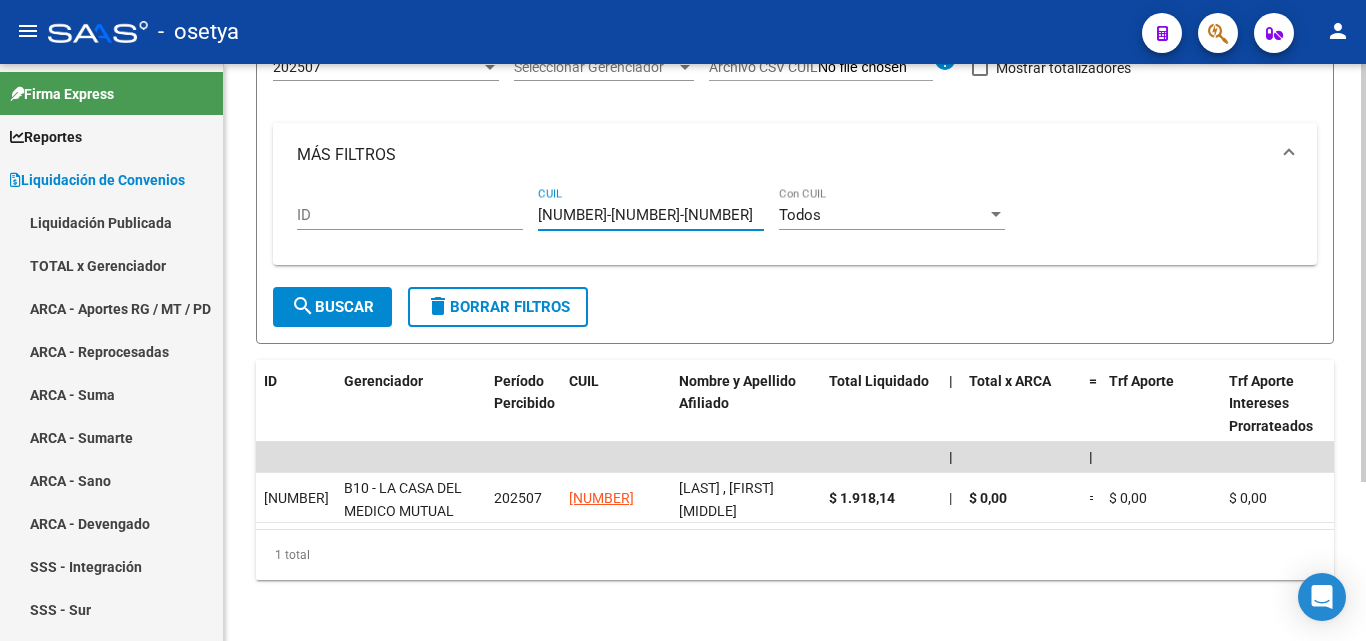 type on "[NUMBER]-[NUMBER]-[NUMBER]" 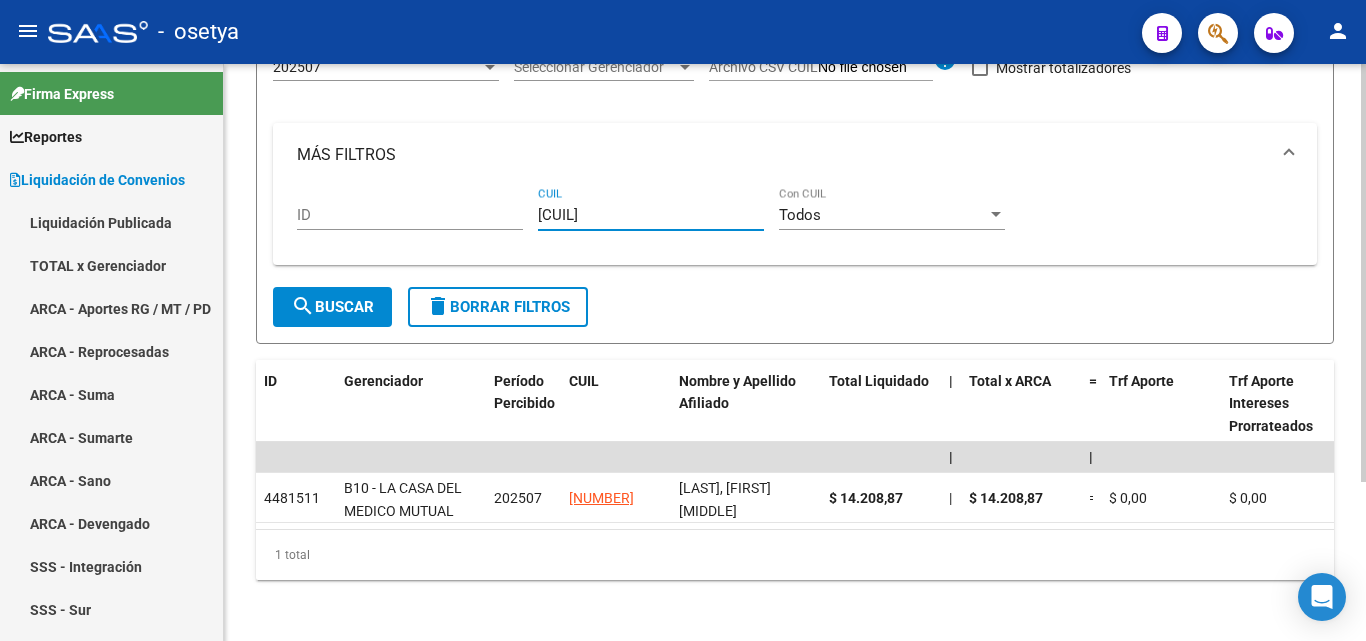 type on "[CUIL]" 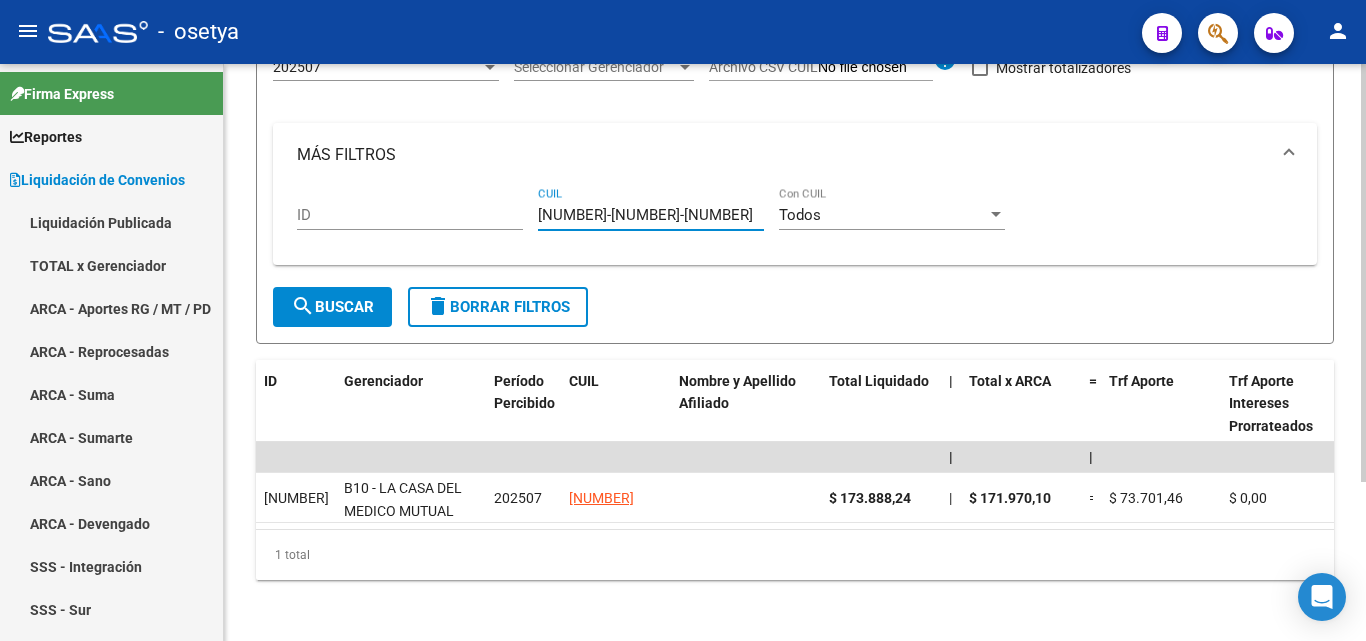 type on "[NUMBER]-[NUMBER]-[NUMBER]" 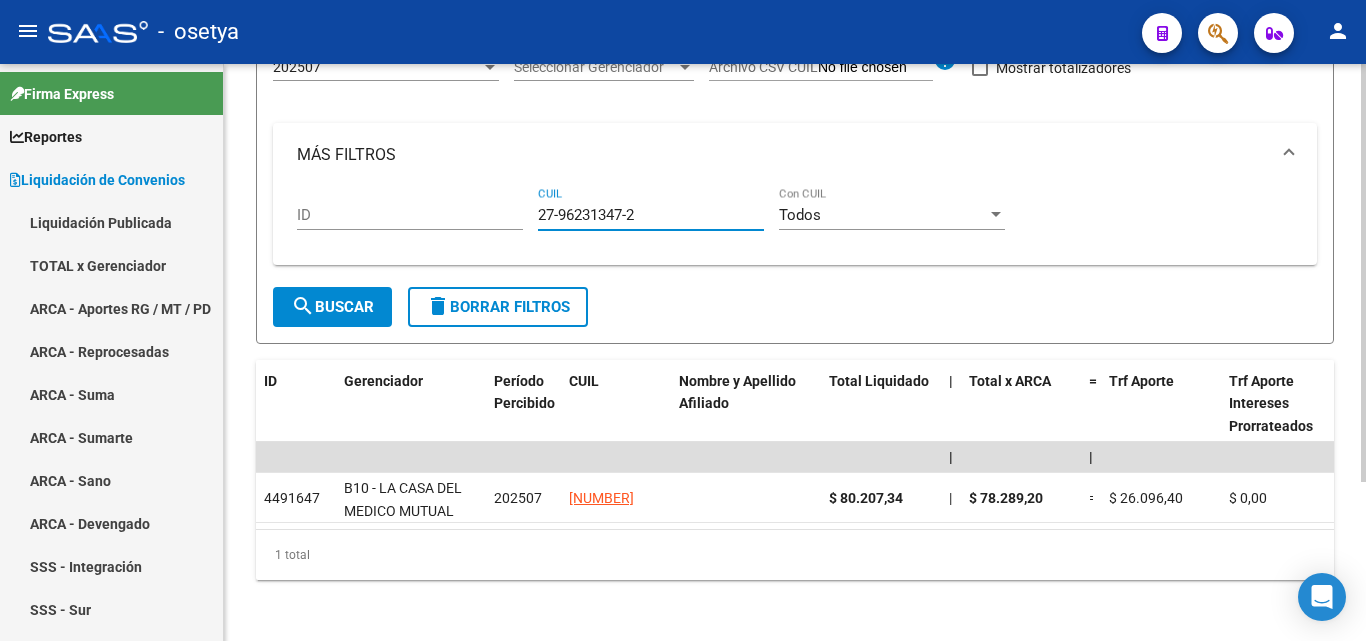drag, startPoint x: 660, startPoint y: 216, endPoint x: 548, endPoint y: 216, distance: 112 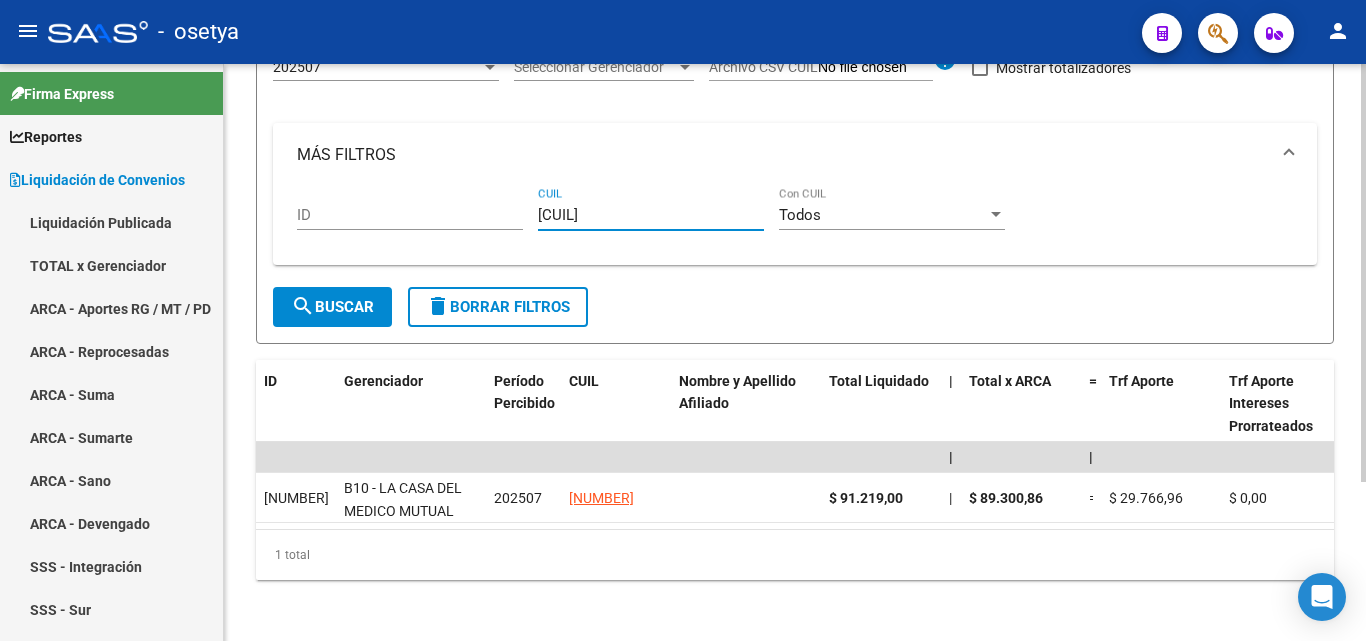 type on "[CUIL]" 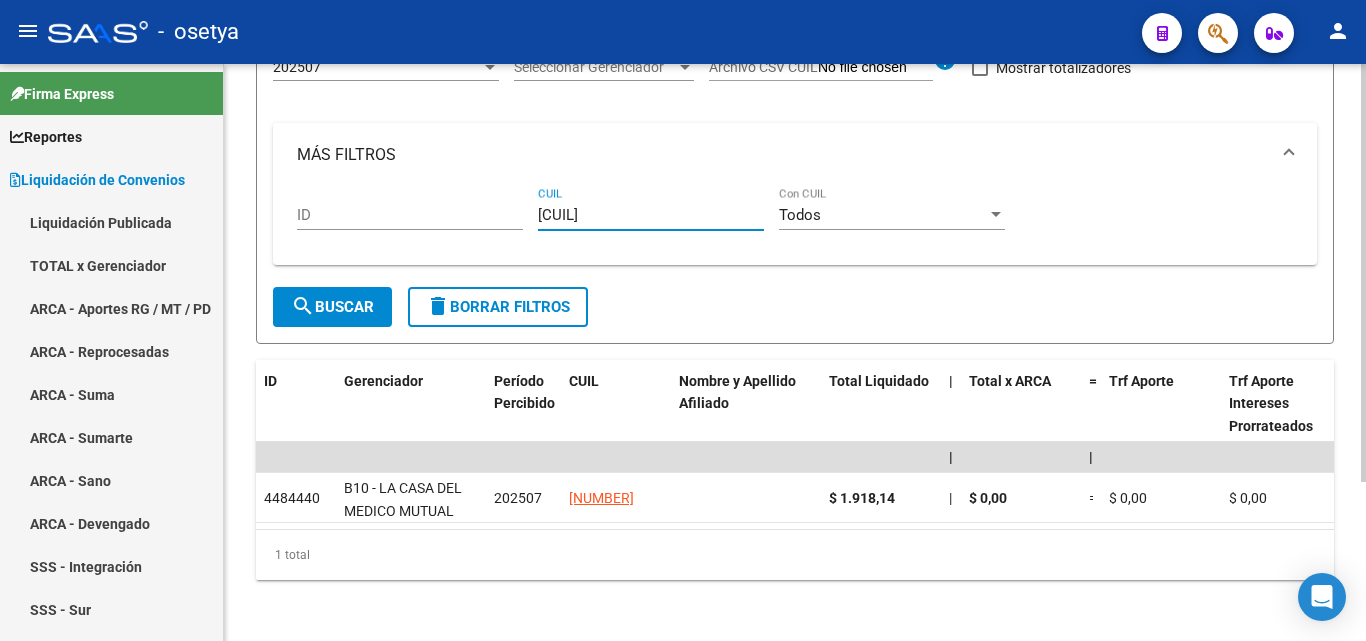 type on "[CUIL]" 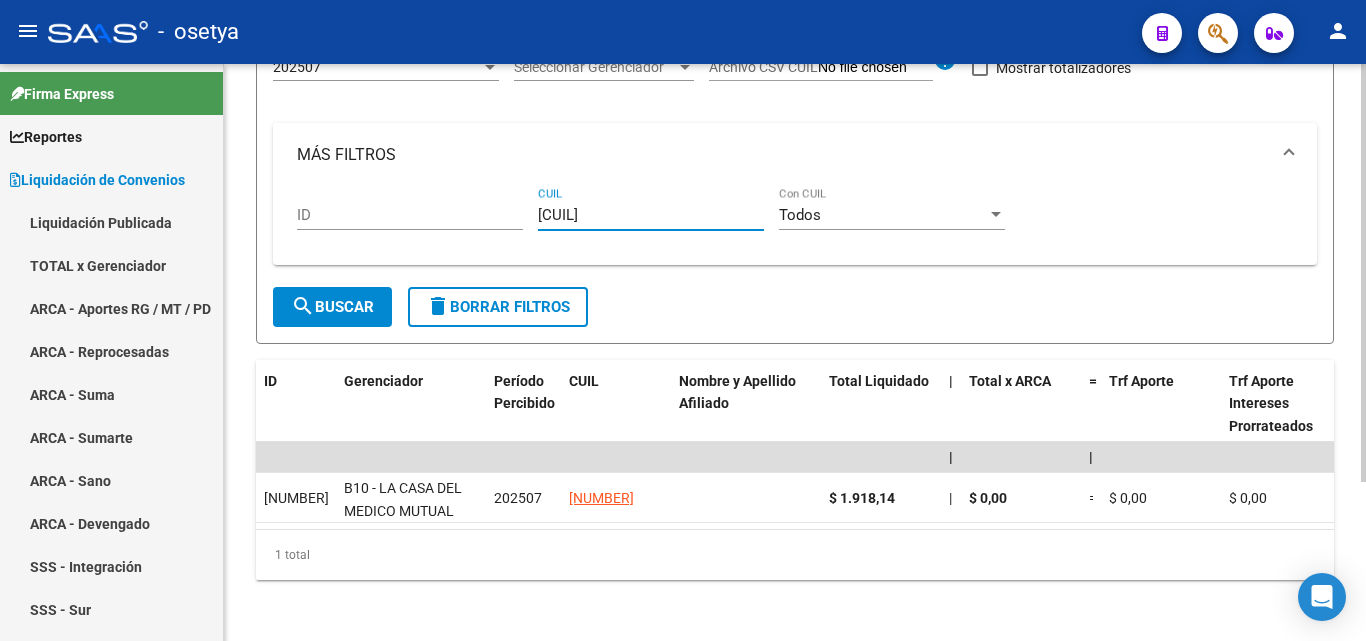 type on "[CUIL]" 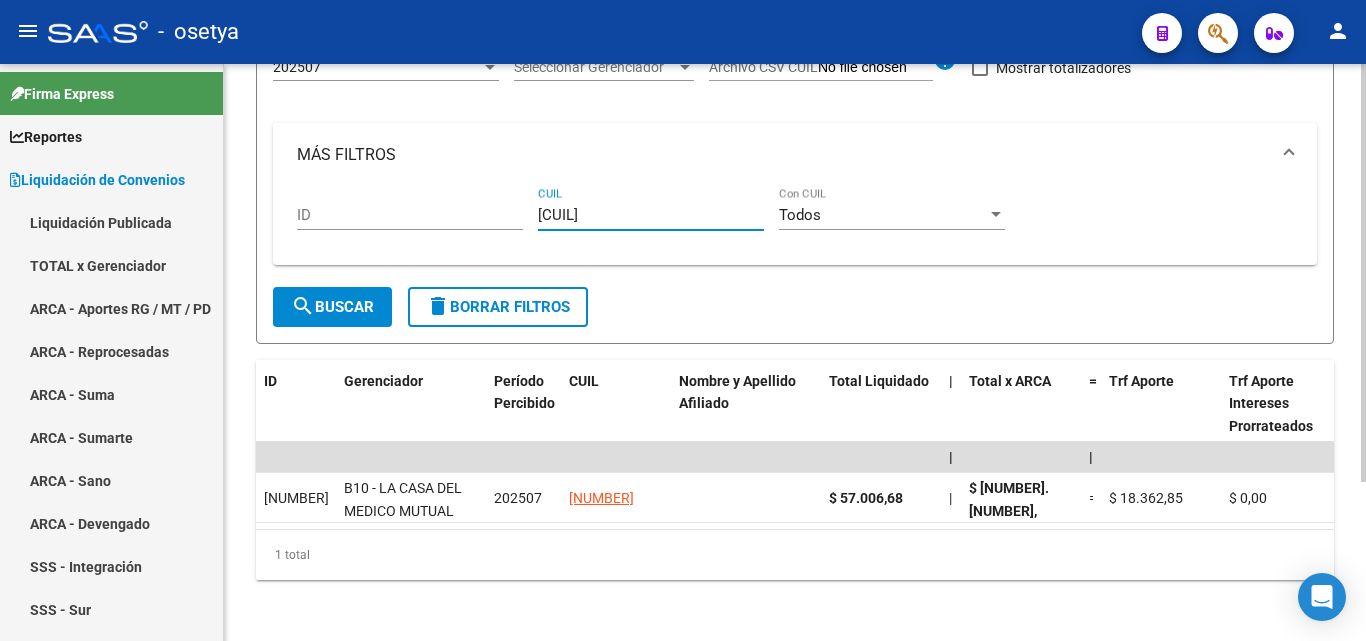 type on "[CUIL]" 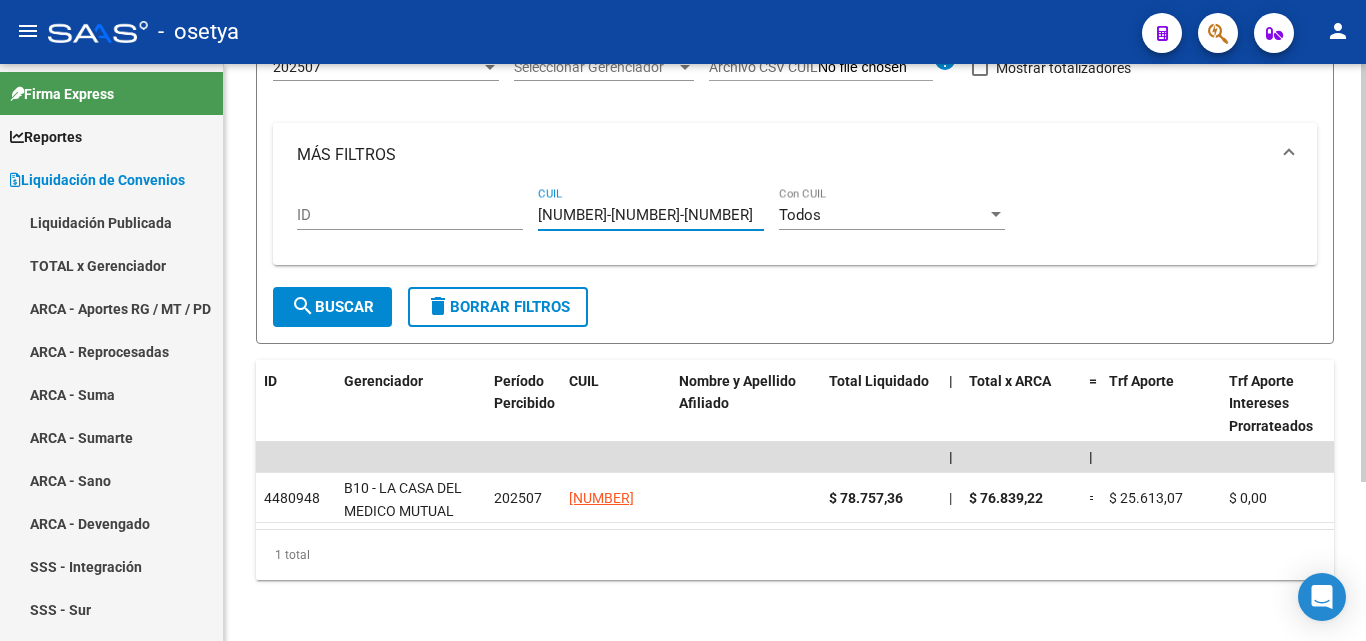 type on "[NUMBER]-[NUMBER]-[NUMBER]" 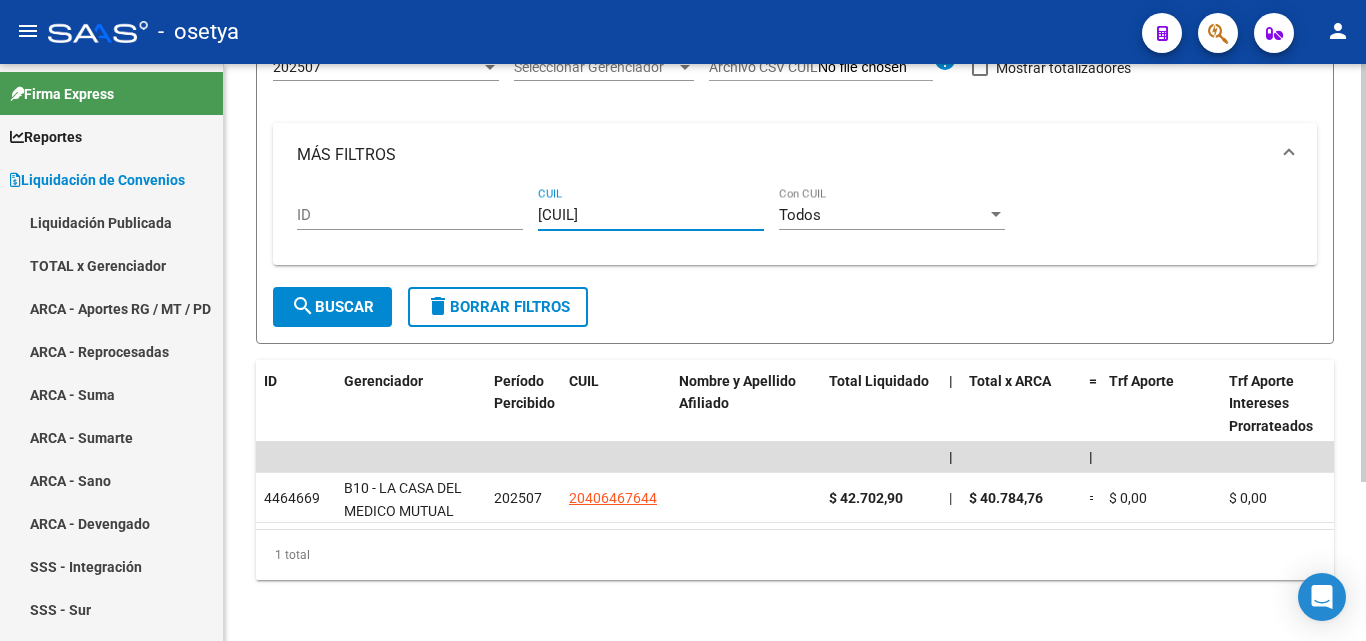 type on "[CUIL]" 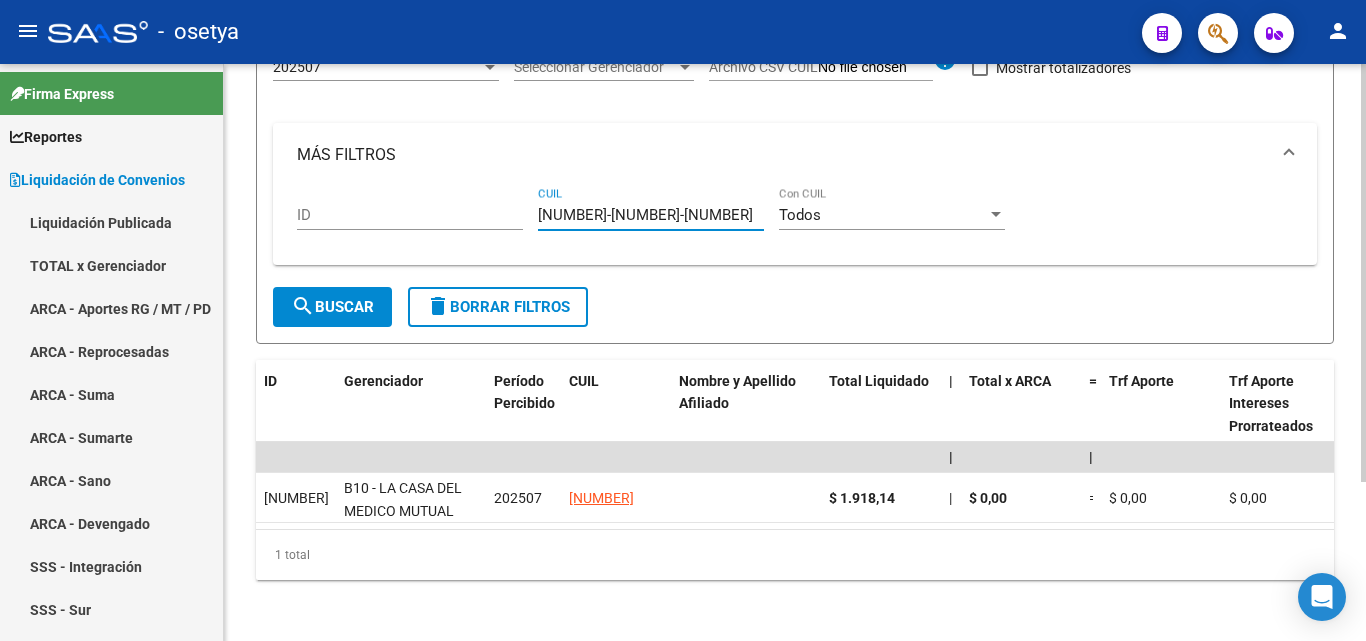type on "[NUMBER]-[NUMBER]-[NUMBER]" 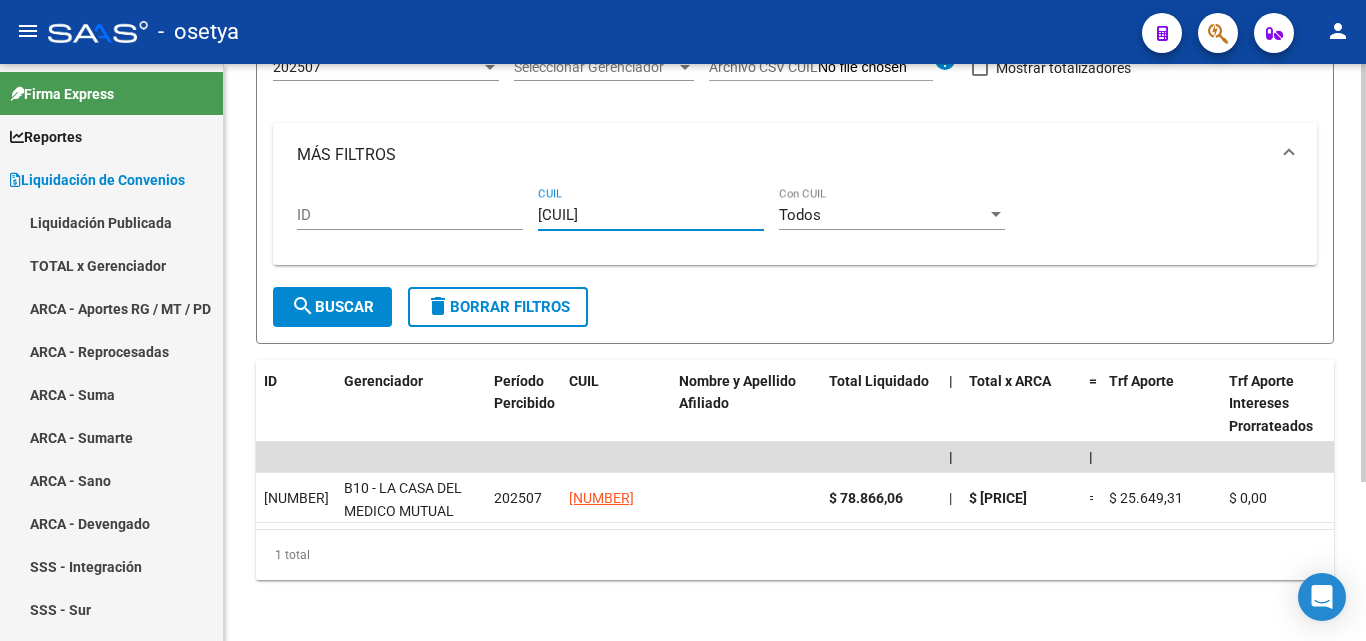 type on "[CUIL]" 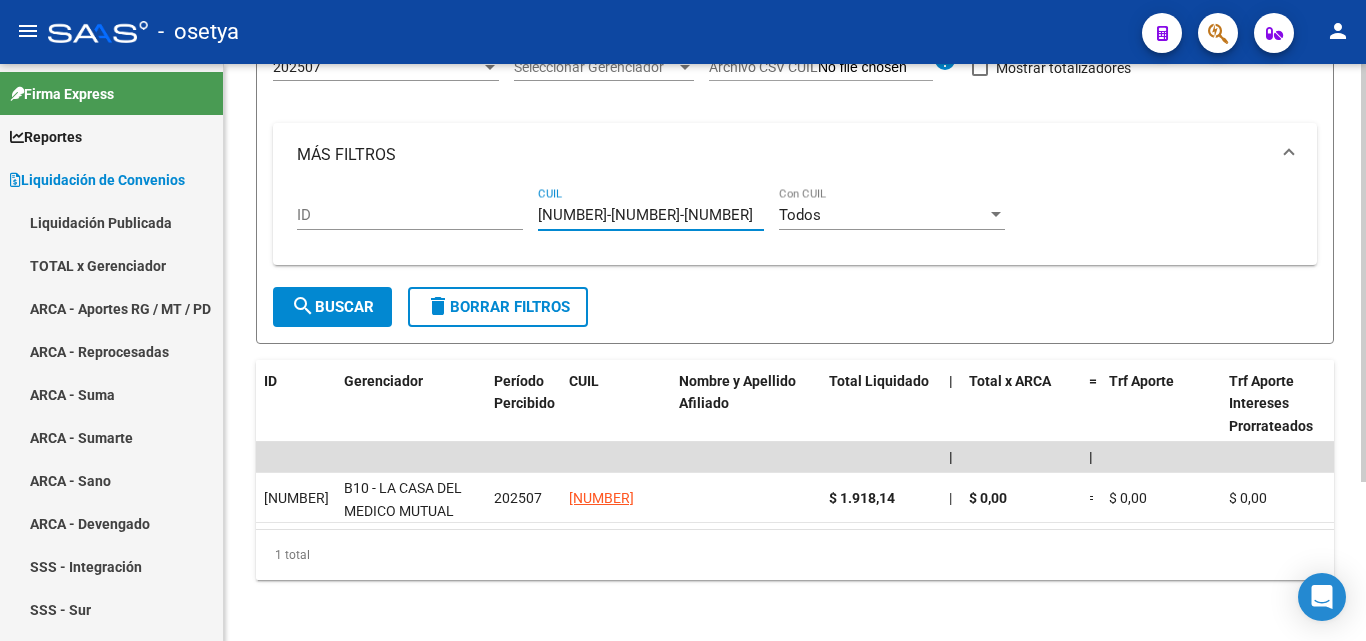 type on "[NUMBER]-[NUMBER]-[NUMBER]" 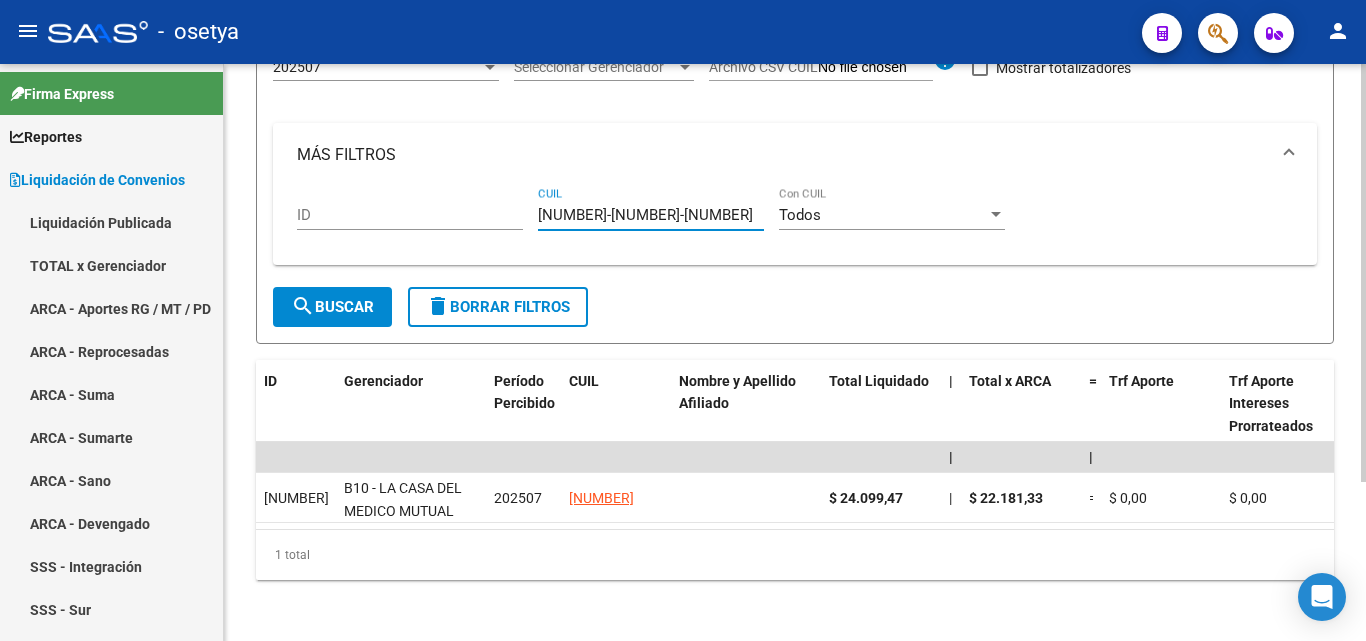 type on "[NUMBER]-[NUMBER]-[NUMBER]" 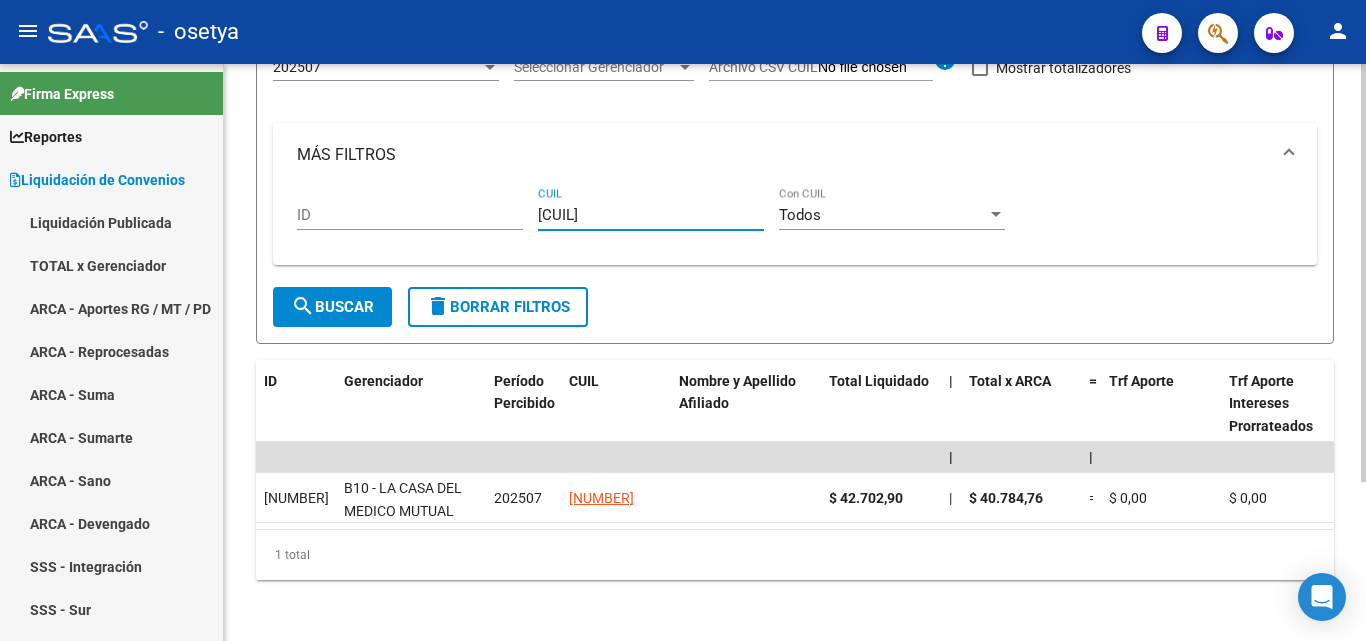 type on "[CUIL]" 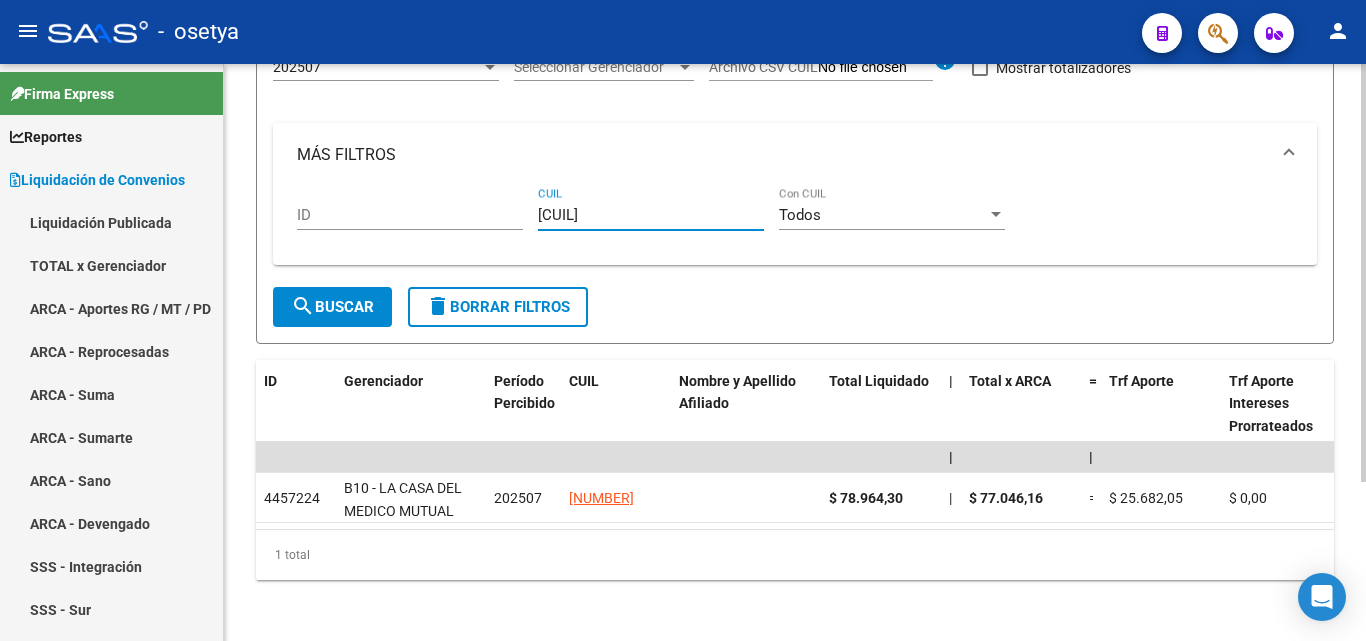 type on "[CUIL]" 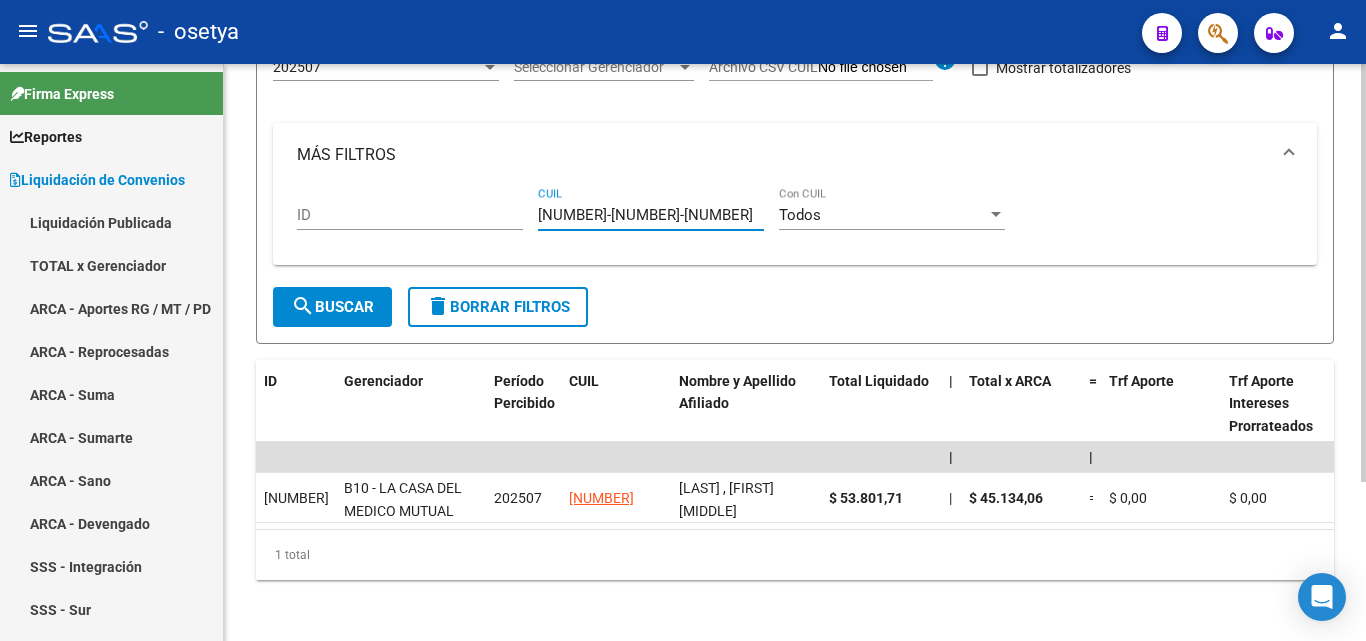 type on "[NUMBER]-[NUMBER]-[NUMBER]" 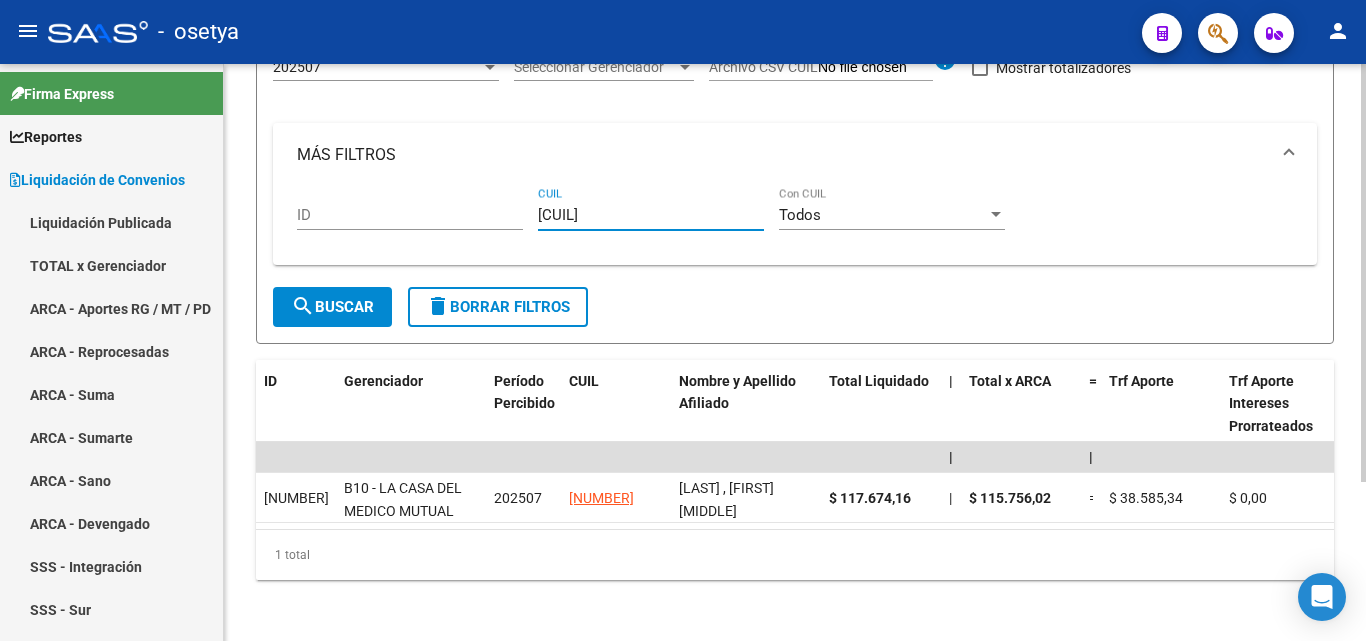 type on "[CUIL]" 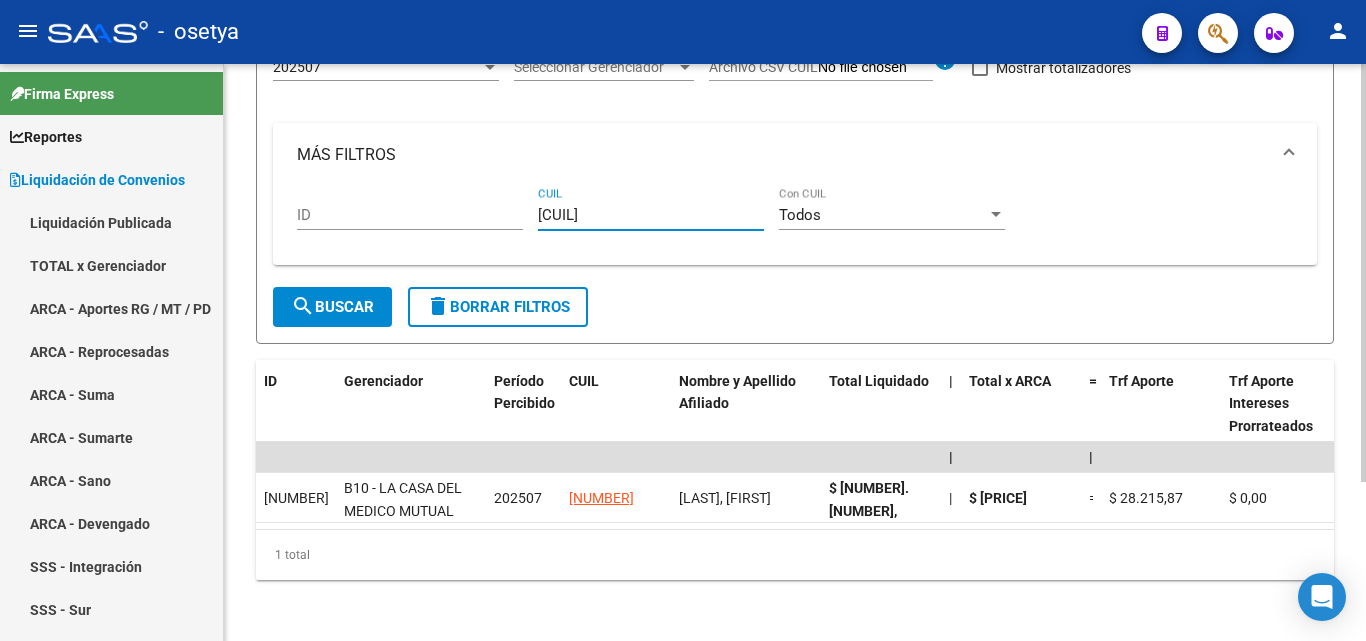 type on "[CUIL]" 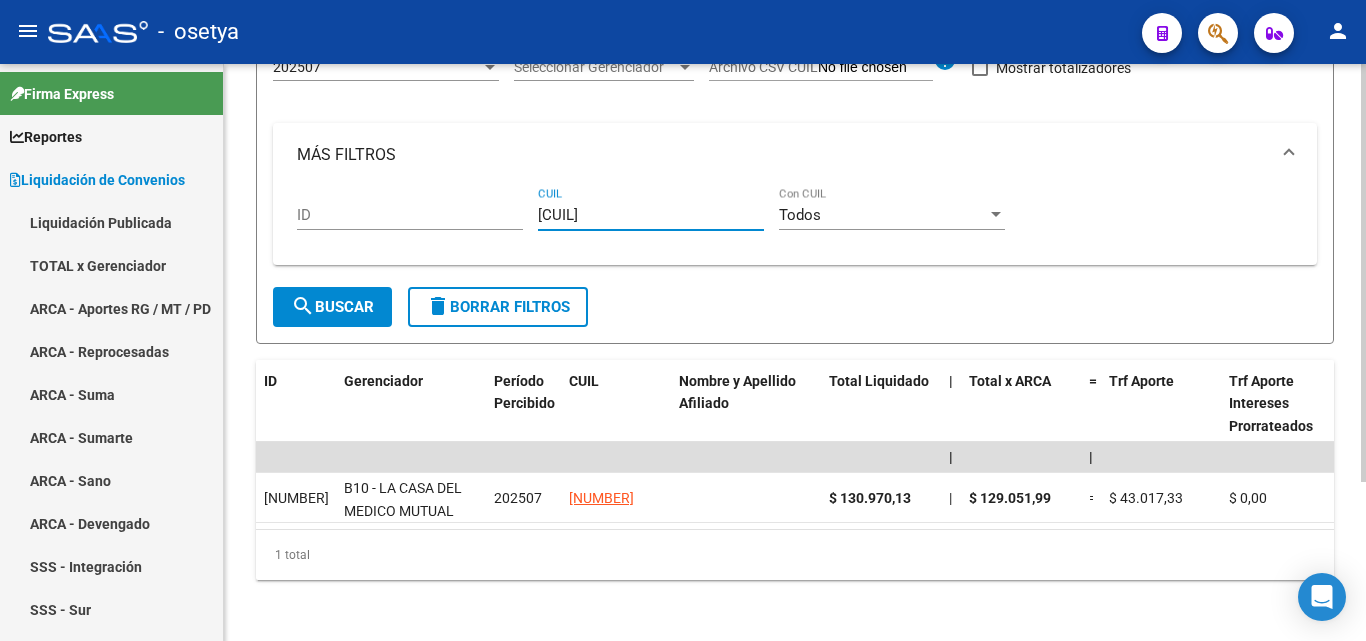 type on "[CUIL]" 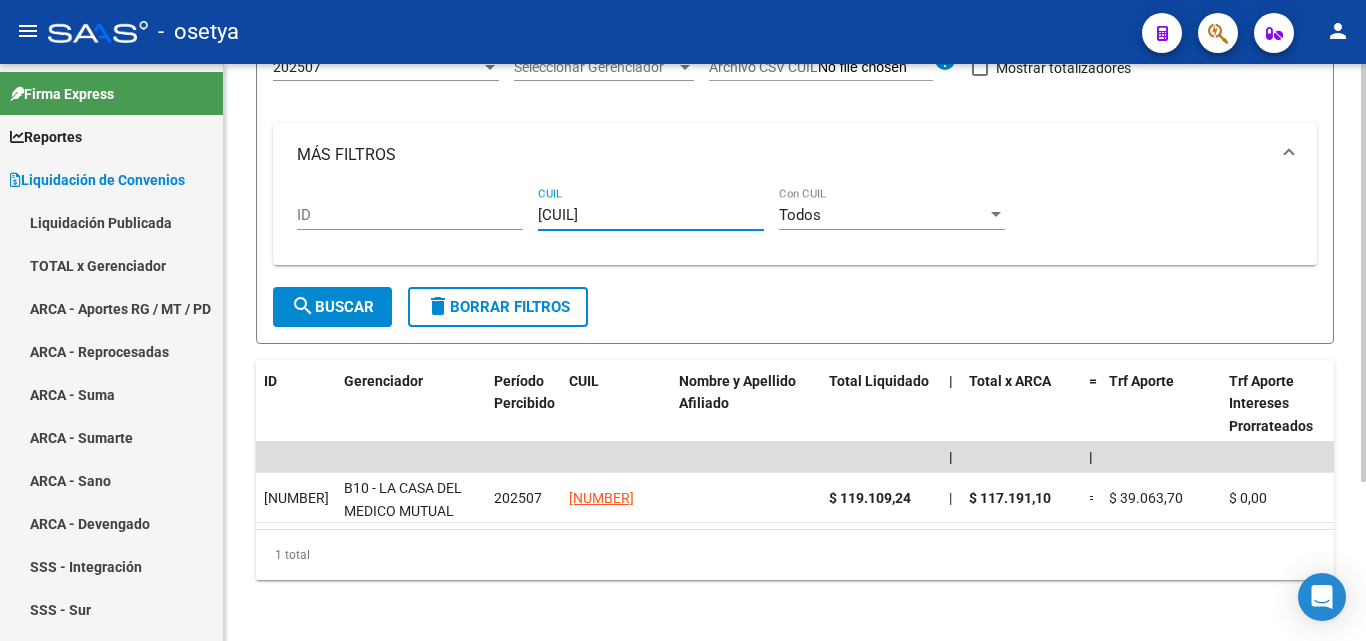 type on "[CUIL]" 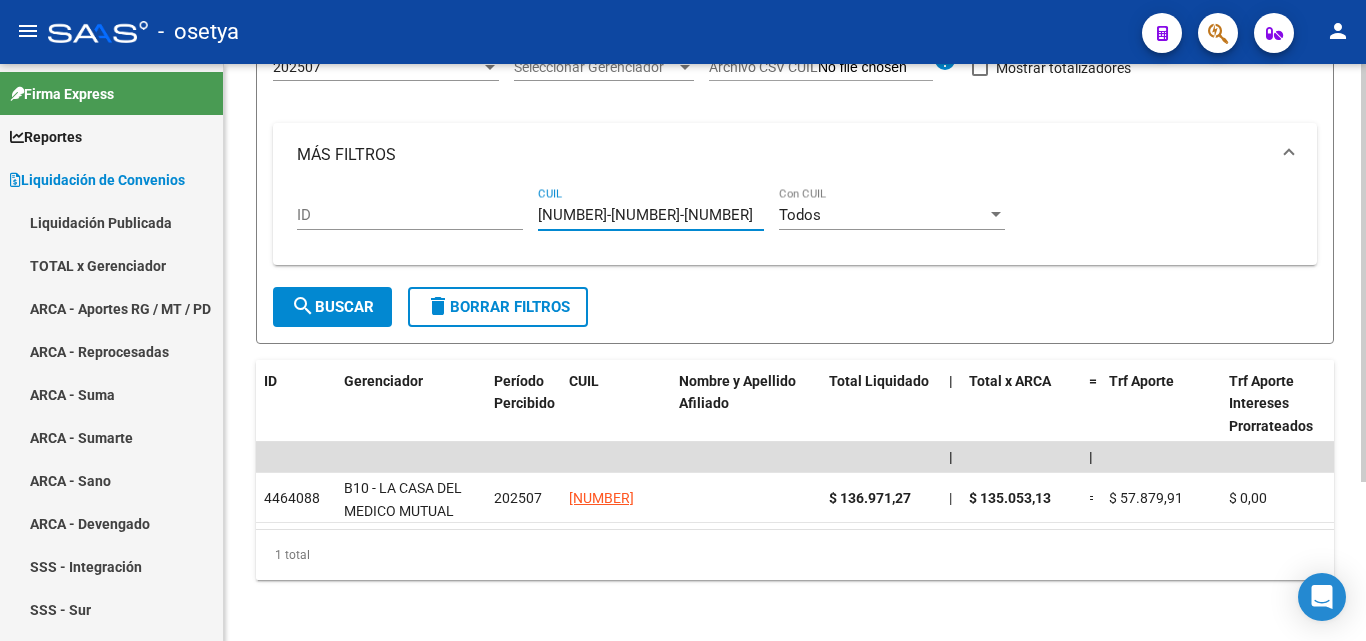 type on "[NUMBER]-[NUMBER]-[NUMBER]" 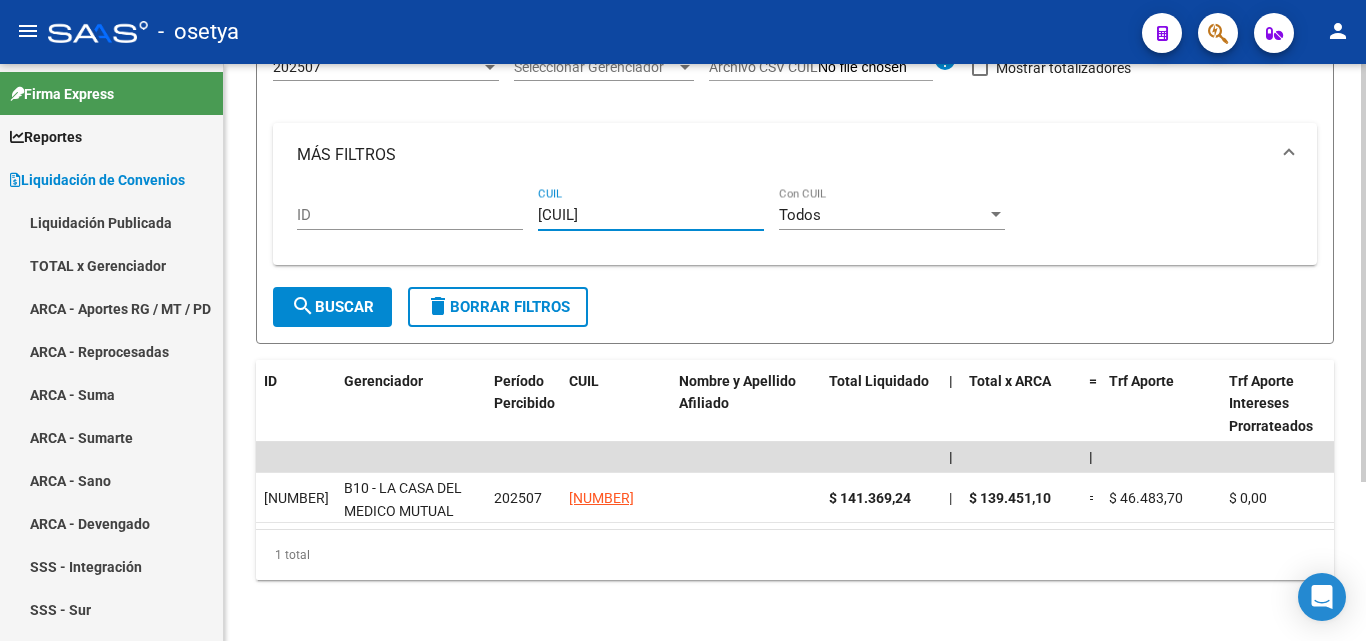 type on "[CUIL]" 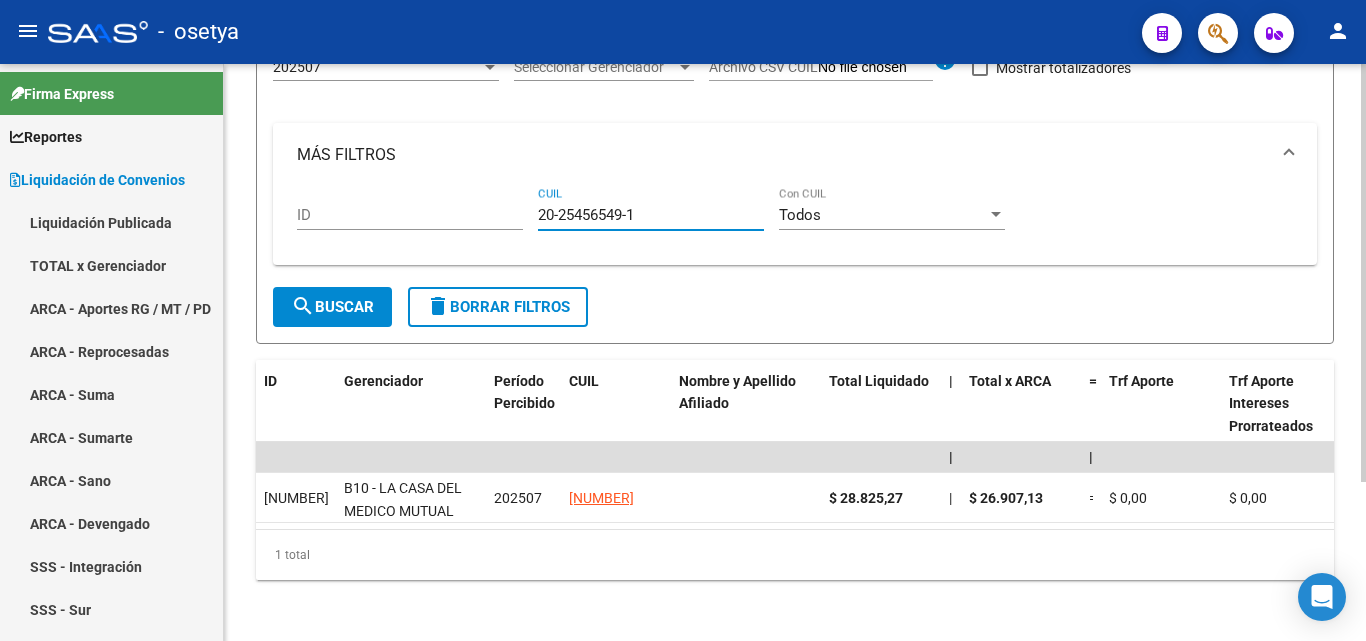 type on "20-25456549-1" 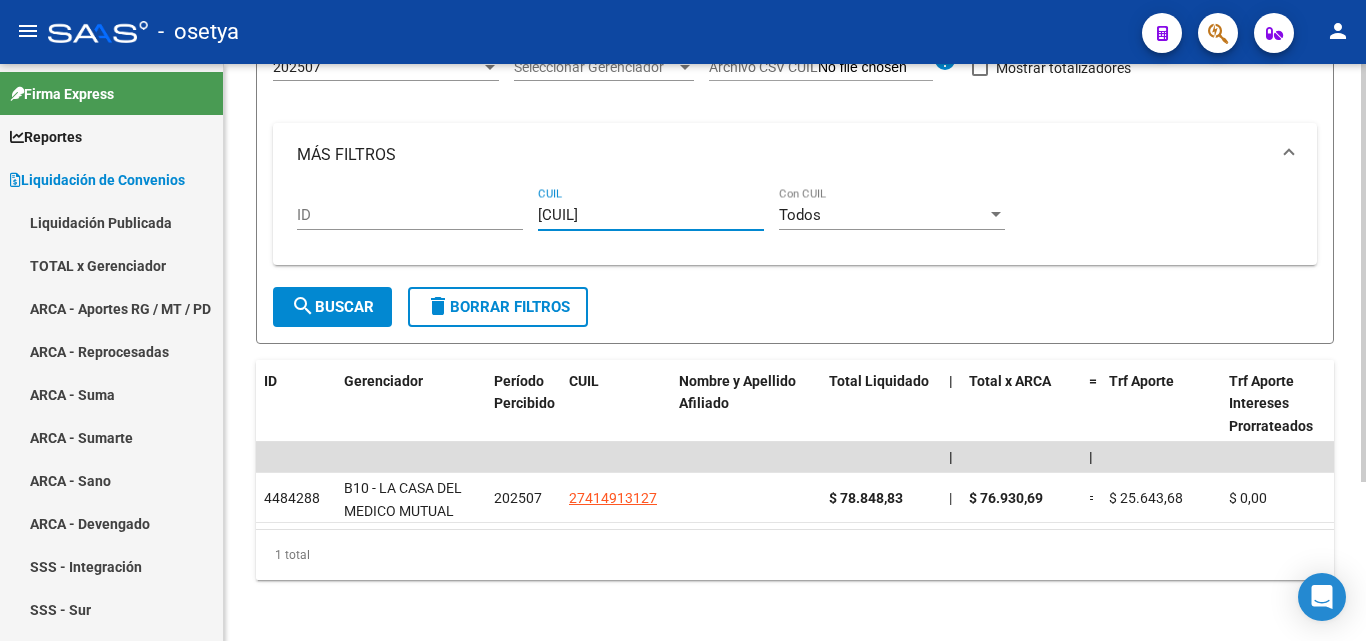type on "[CUIL]" 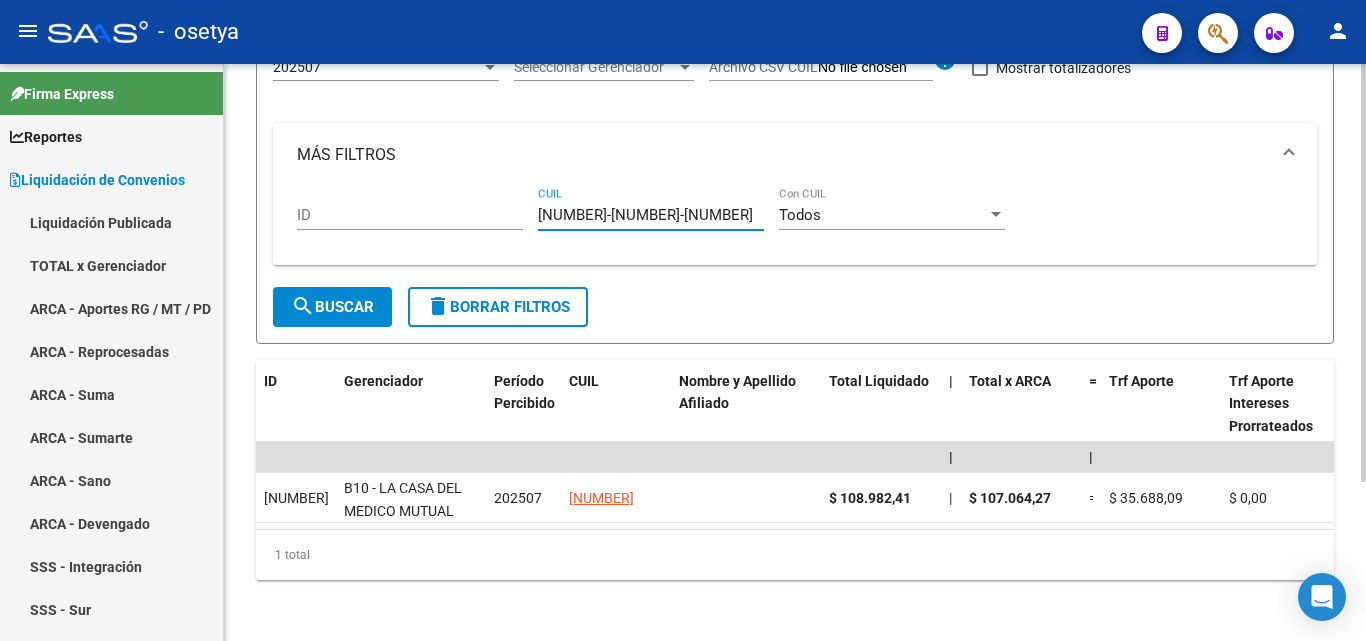 type on "[NUMBER]-[NUMBER]-[NUMBER]" 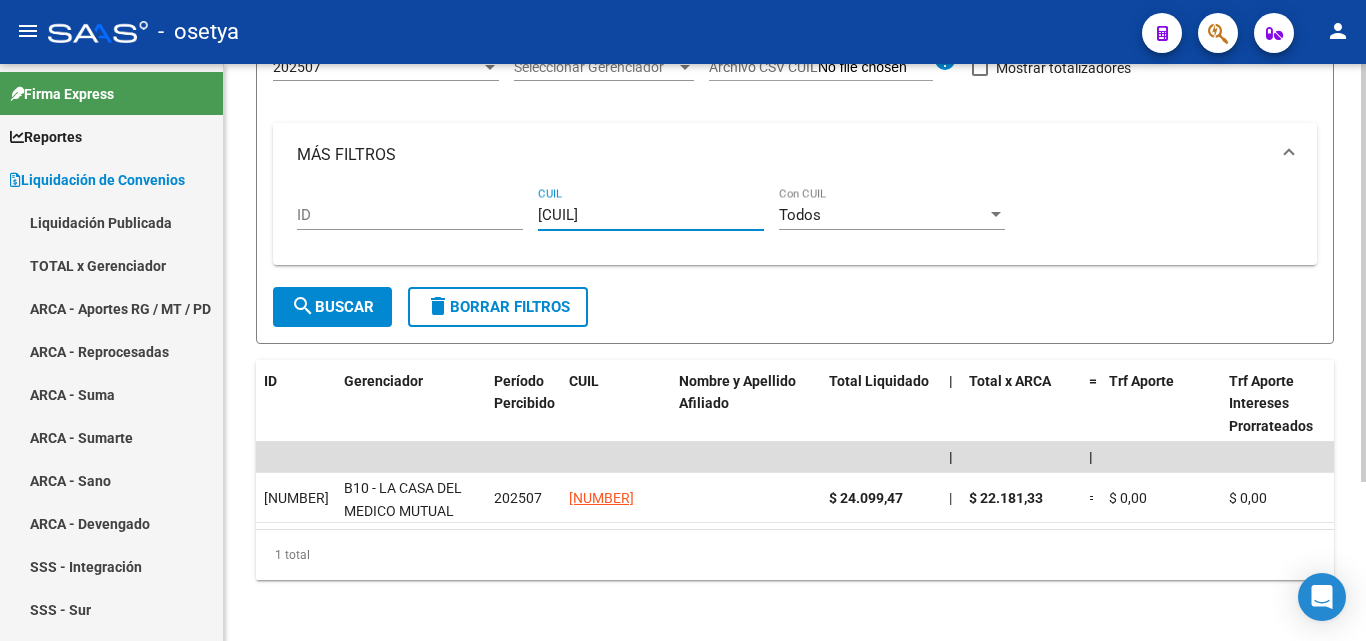 type on "[CUIL]" 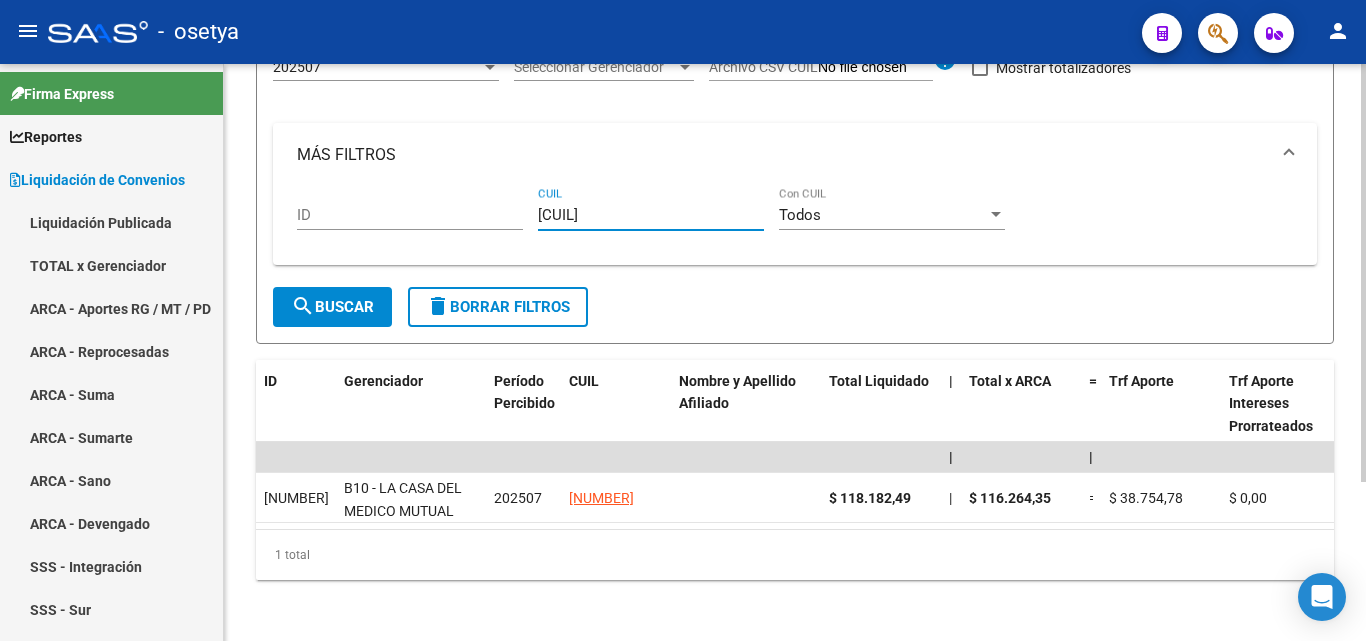 type on "[CUIL]" 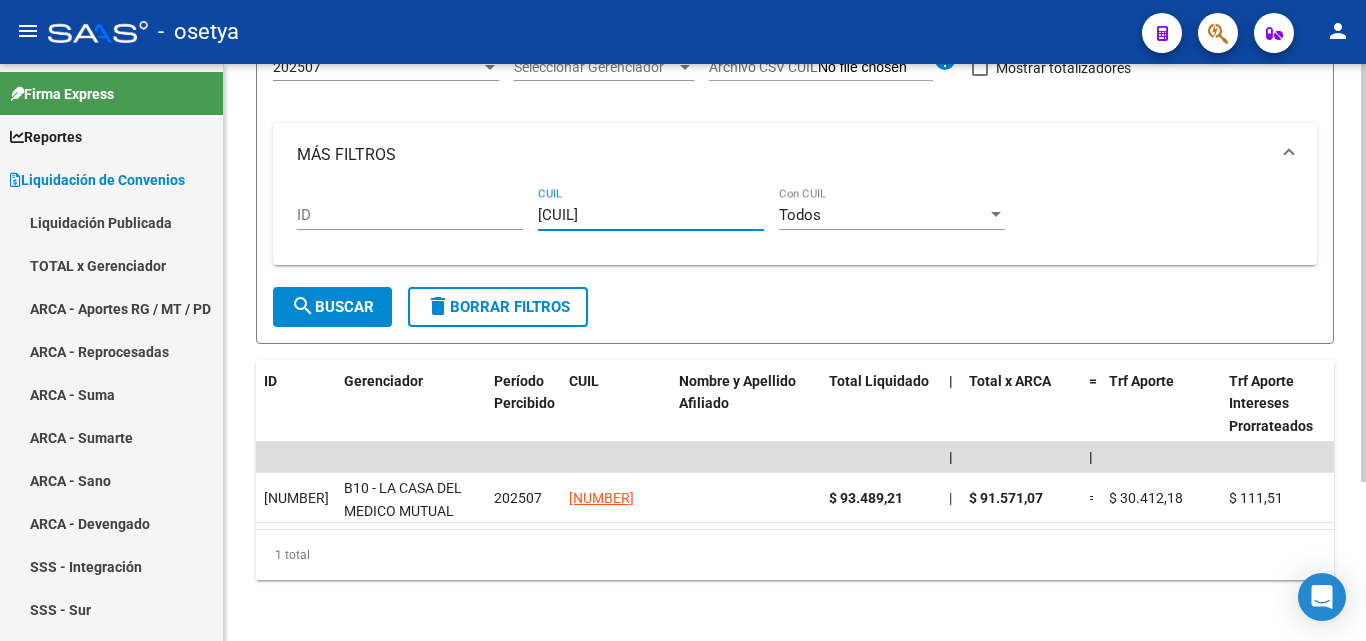 type on "[CUIL]" 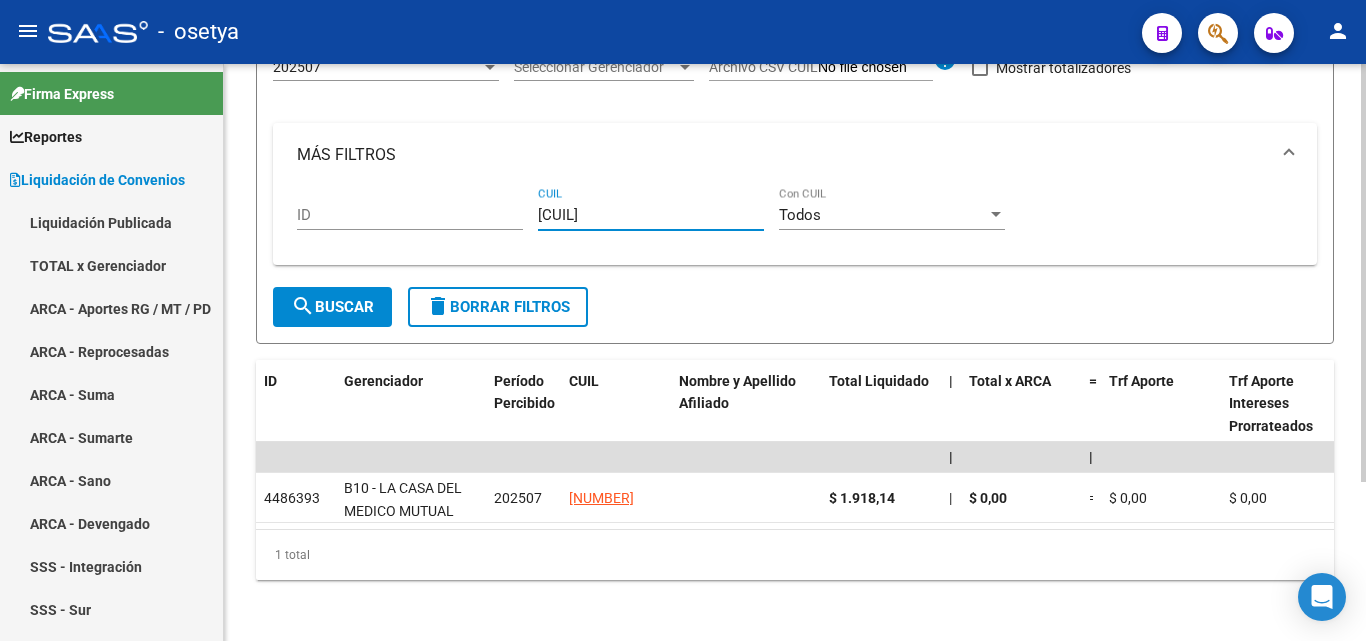 type on "[CUIL]" 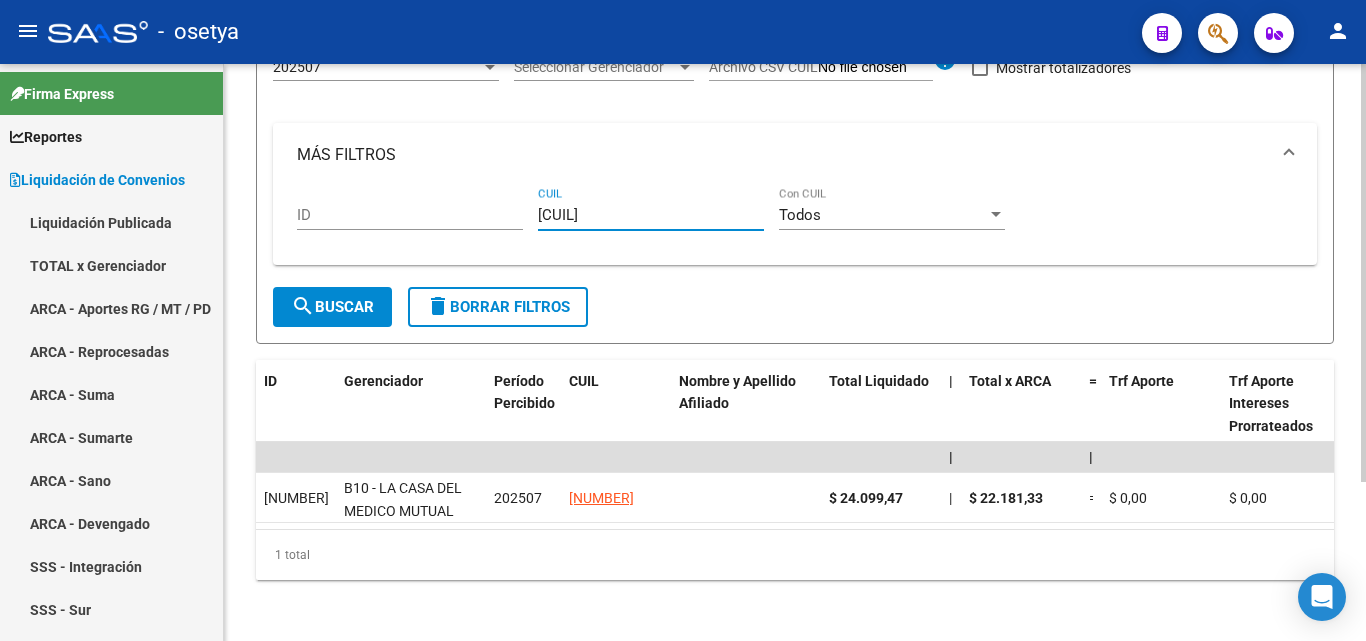 type on "[CUIL]" 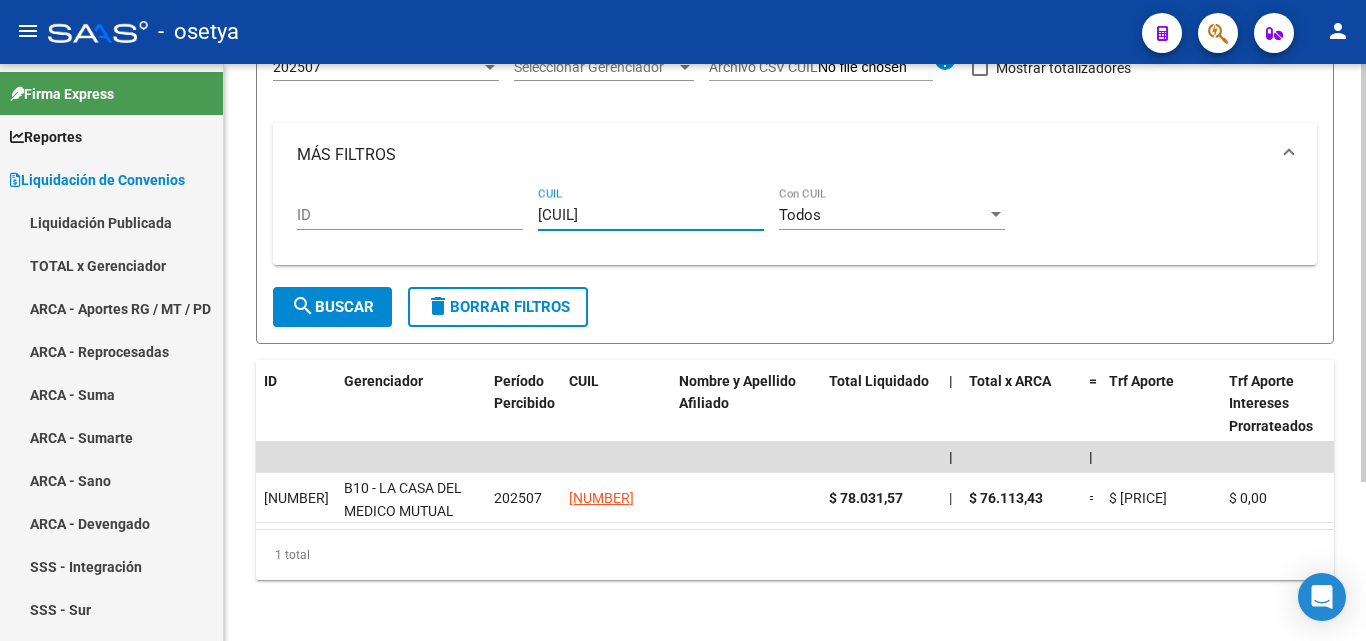 type on "[CUIL]" 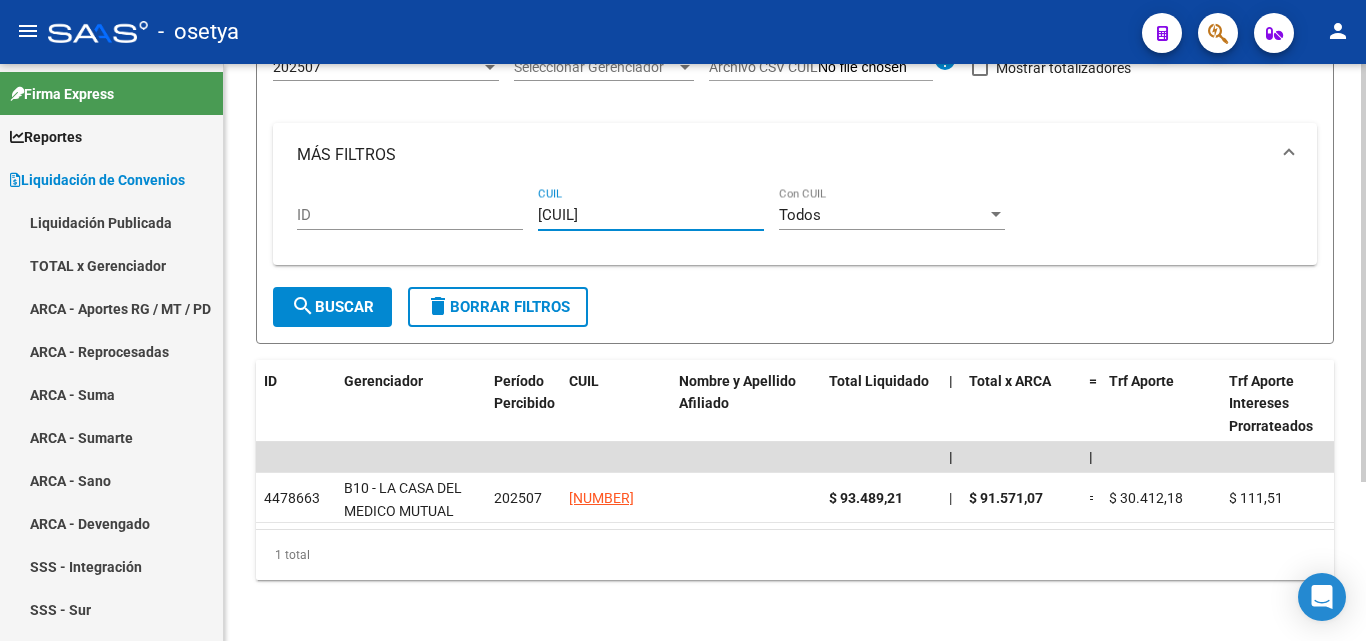 type on "[CUIL]" 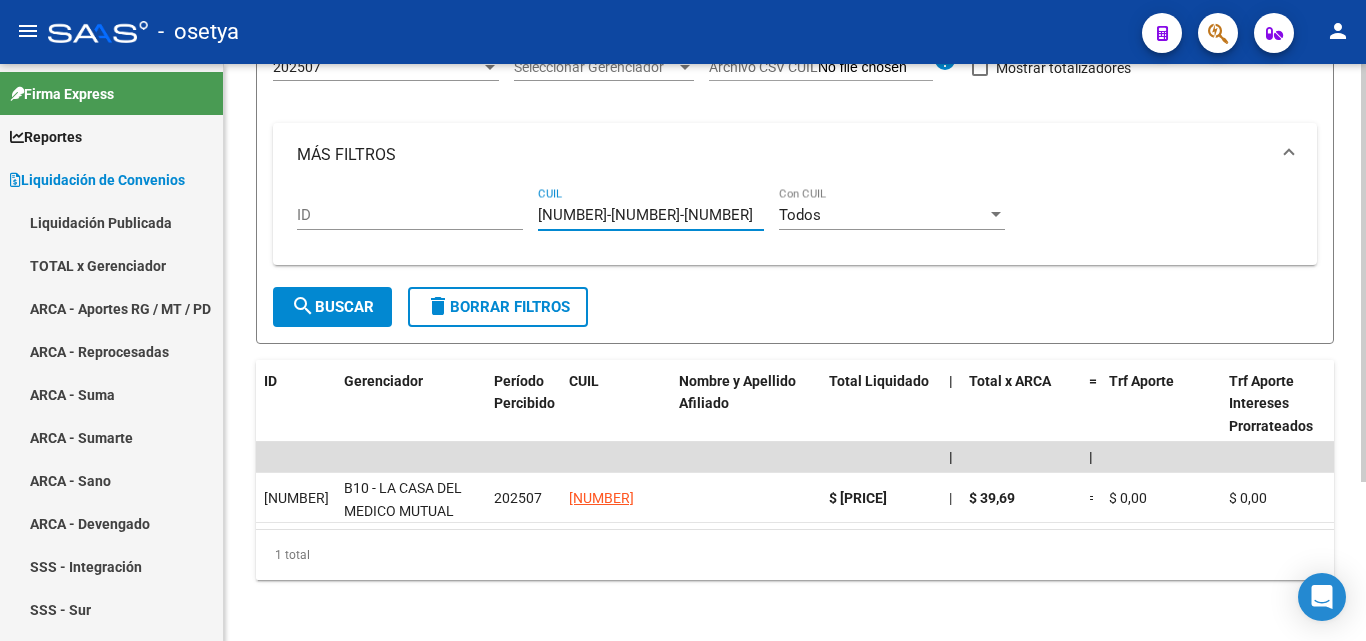type on "[NUMBER]-[NUMBER]-[NUMBER]" 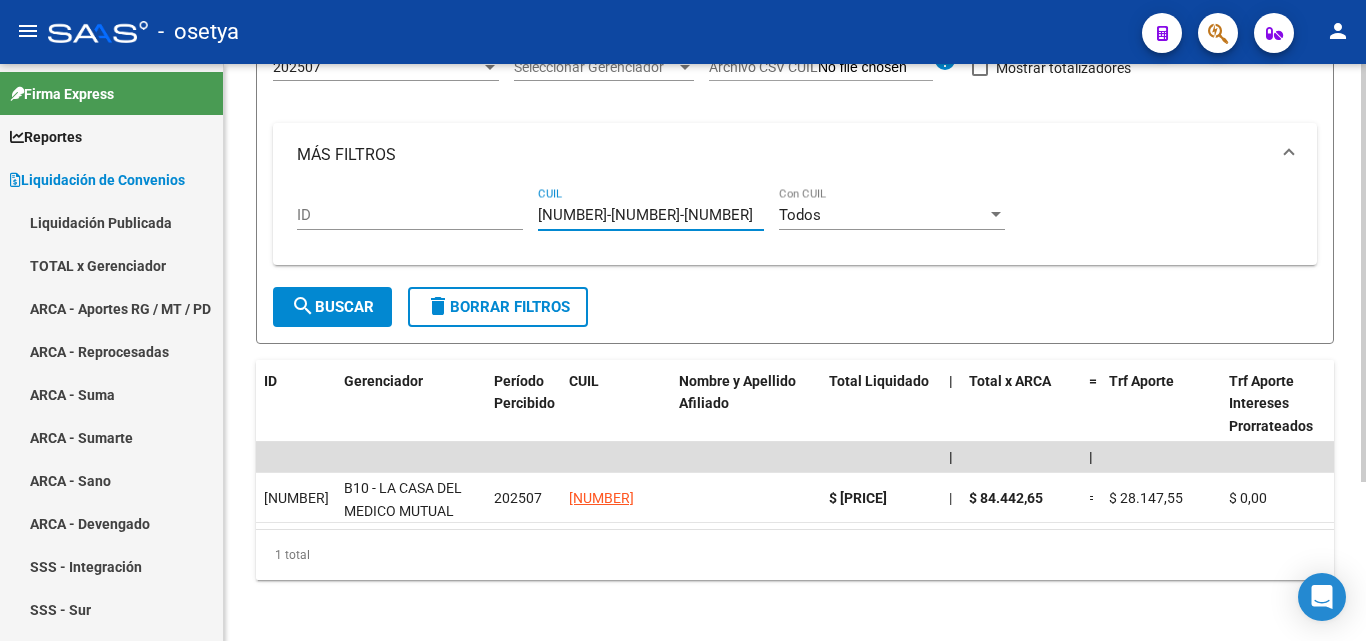type on "[NUMBER]-[NUMBER]-[NUMBER]" 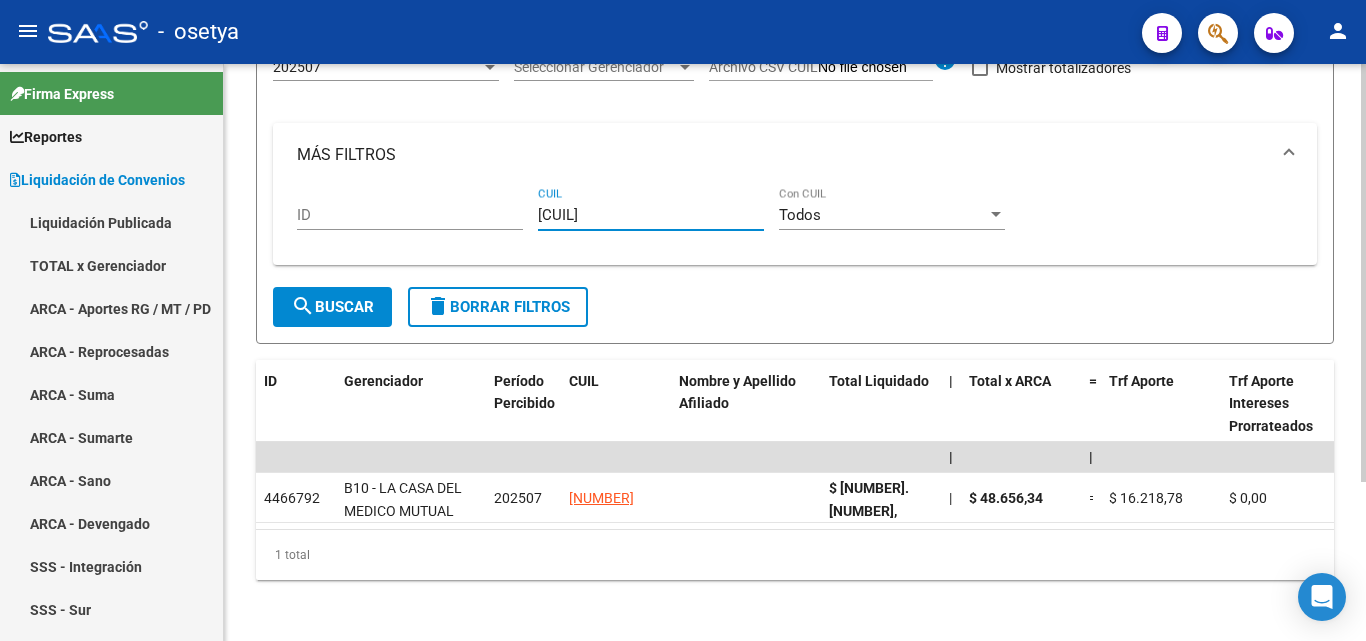 type on "[CUIL]" 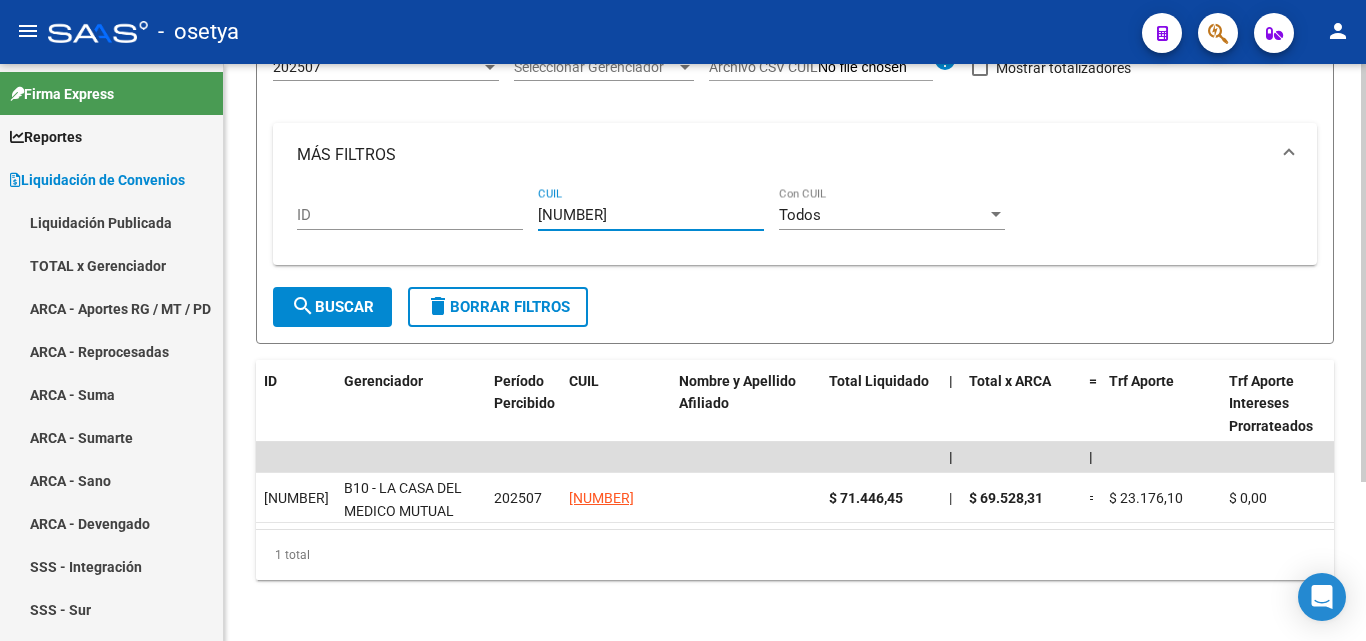 type on "[NUMBER]" 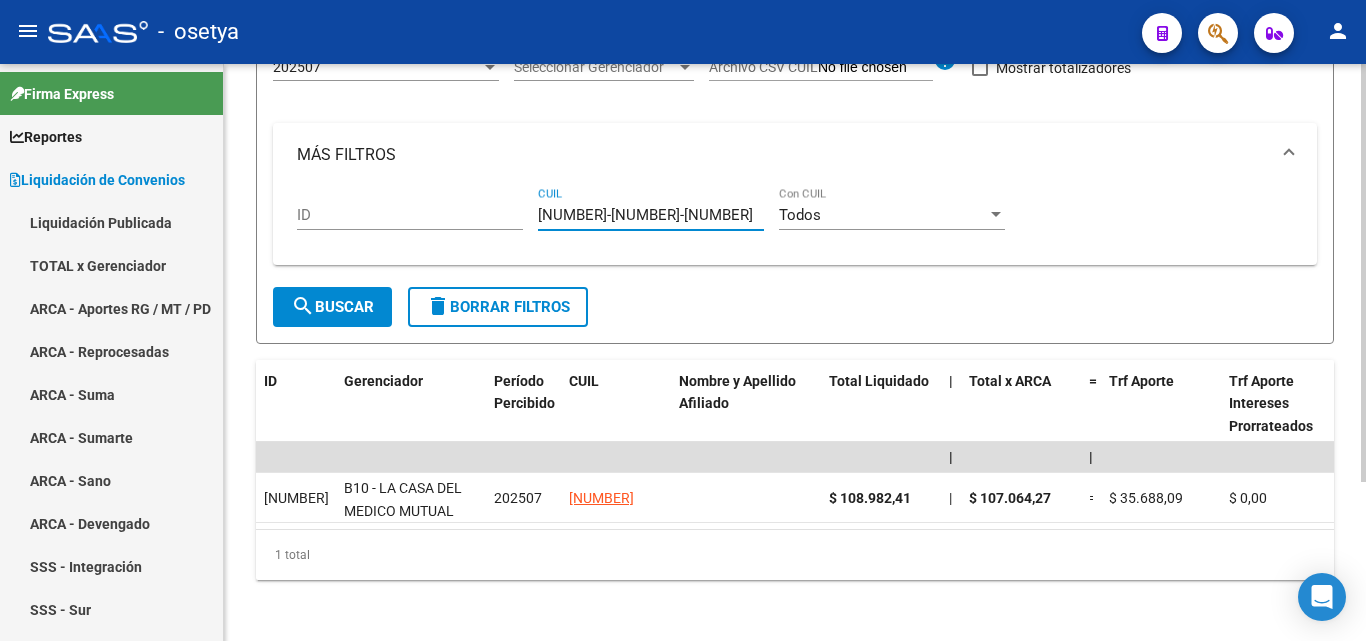 type on "[NUMBER]-[NUMBER]-[NUMBER]" 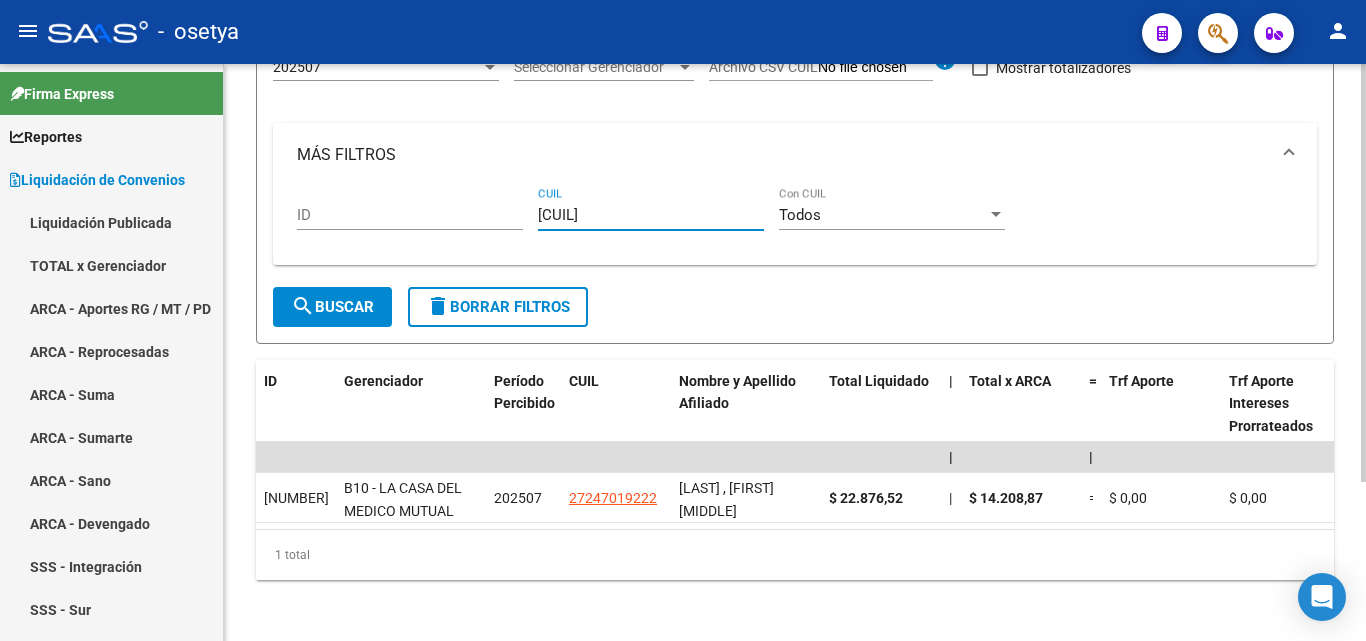 type on "[CUIL]" 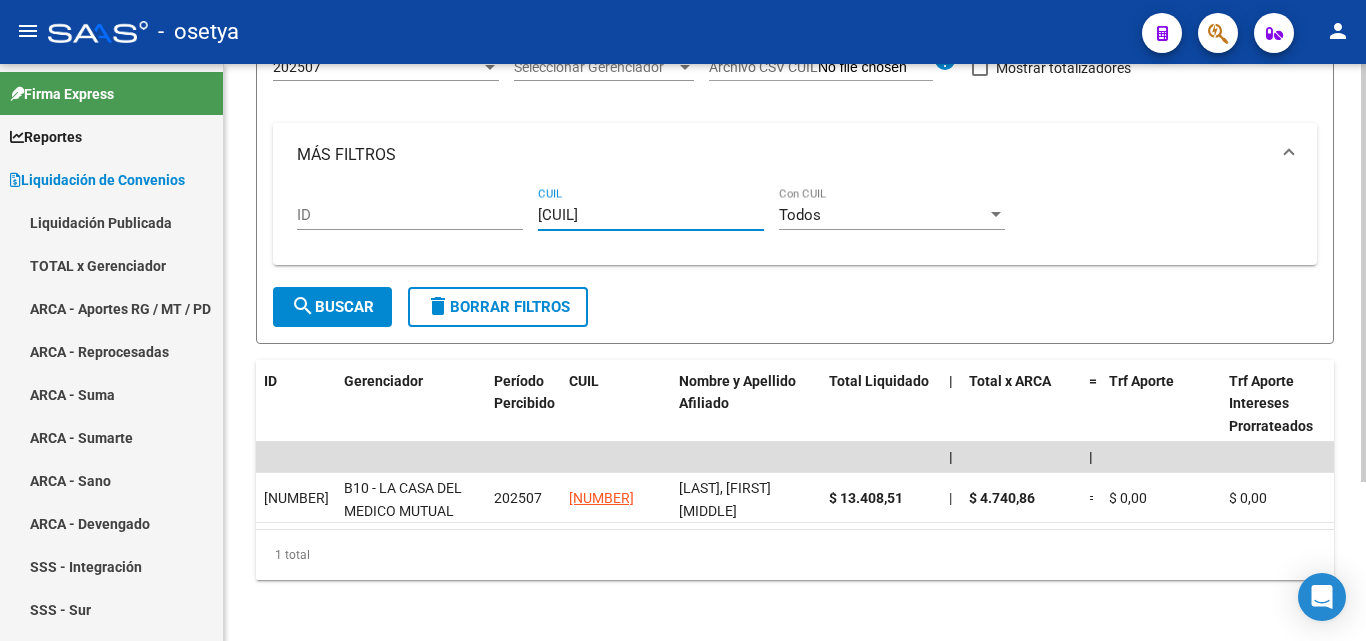 type on "[CUIL]" 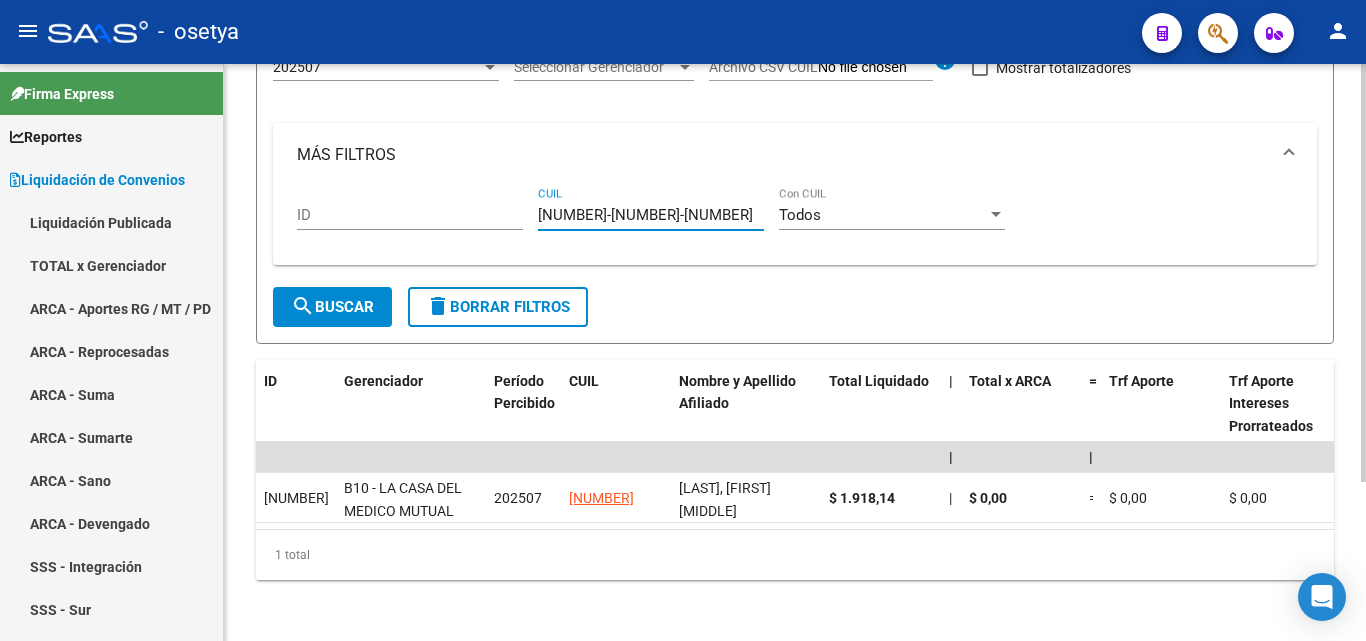 type on "[NUMBER]-[NUMBER]-[NUMBER]" 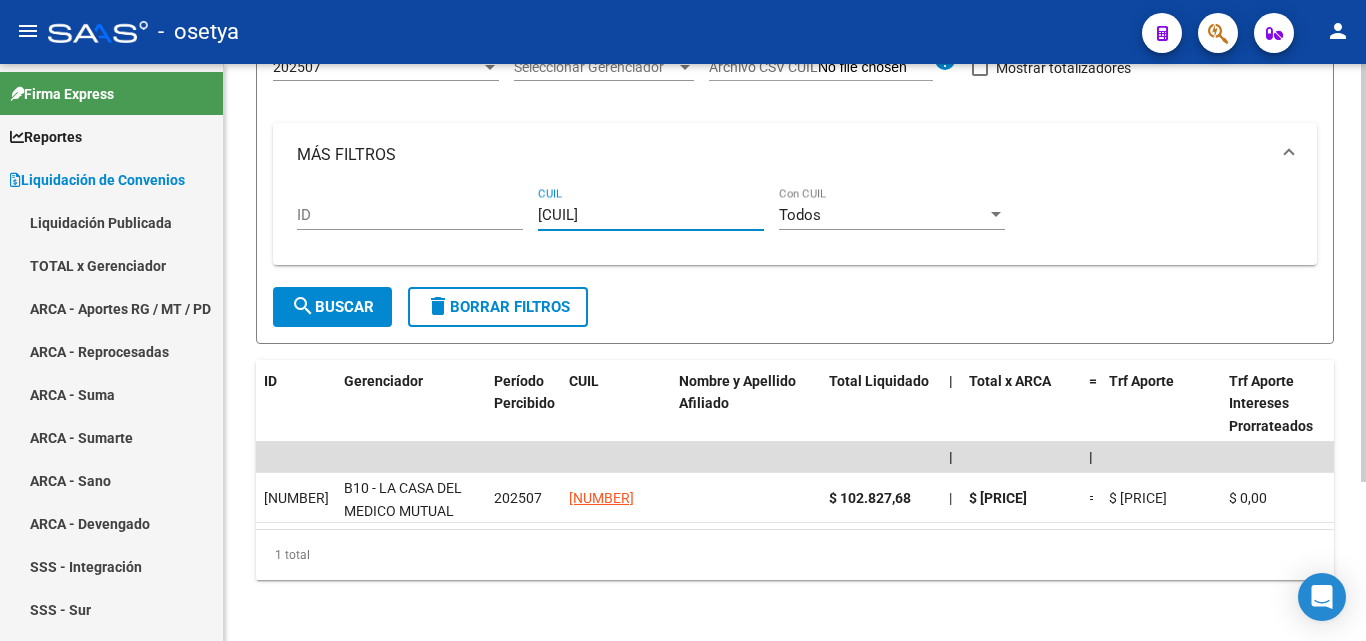 type on "[CUIL]" 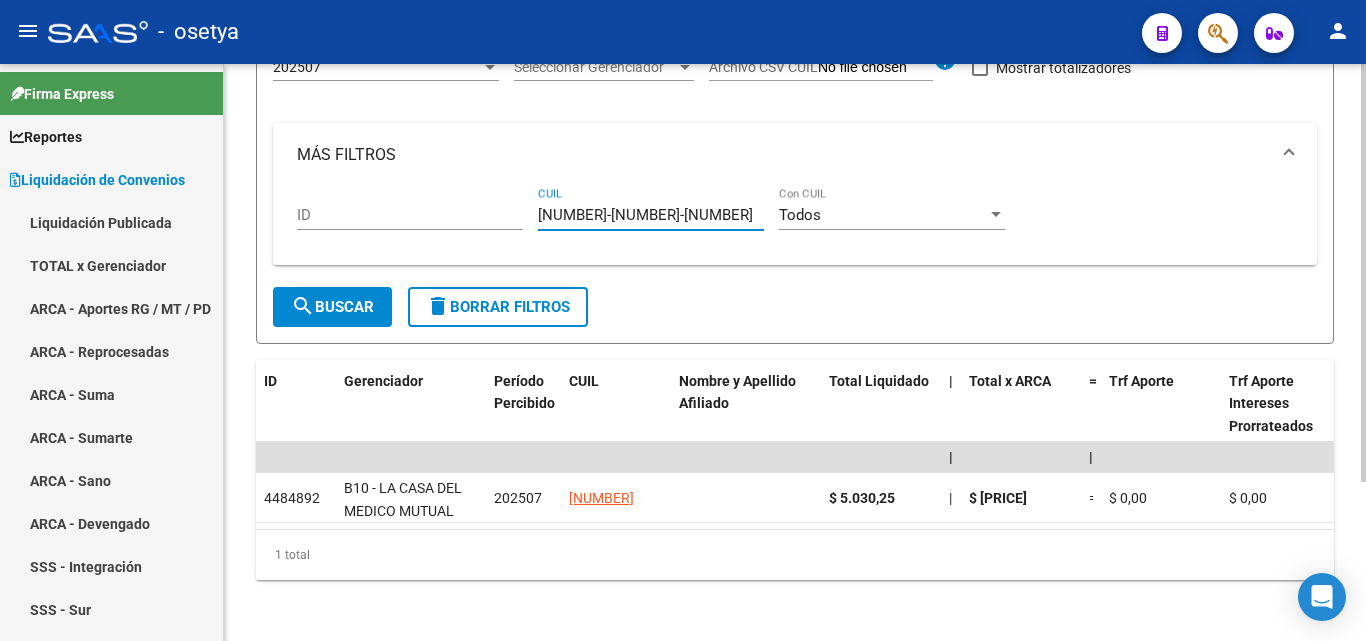 type on "[NUMBER]-[NUMBER]-[NUMBER]" 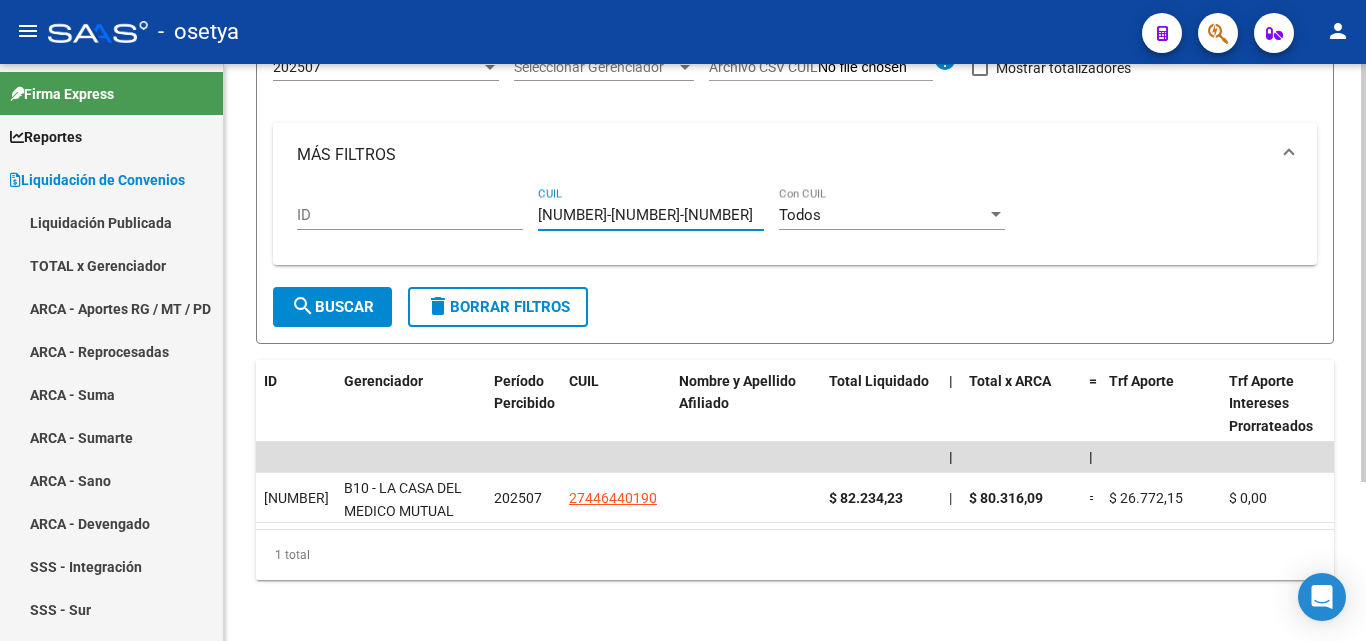 type on "[NUMBER]-[NUMBER]-[NUMBER]" 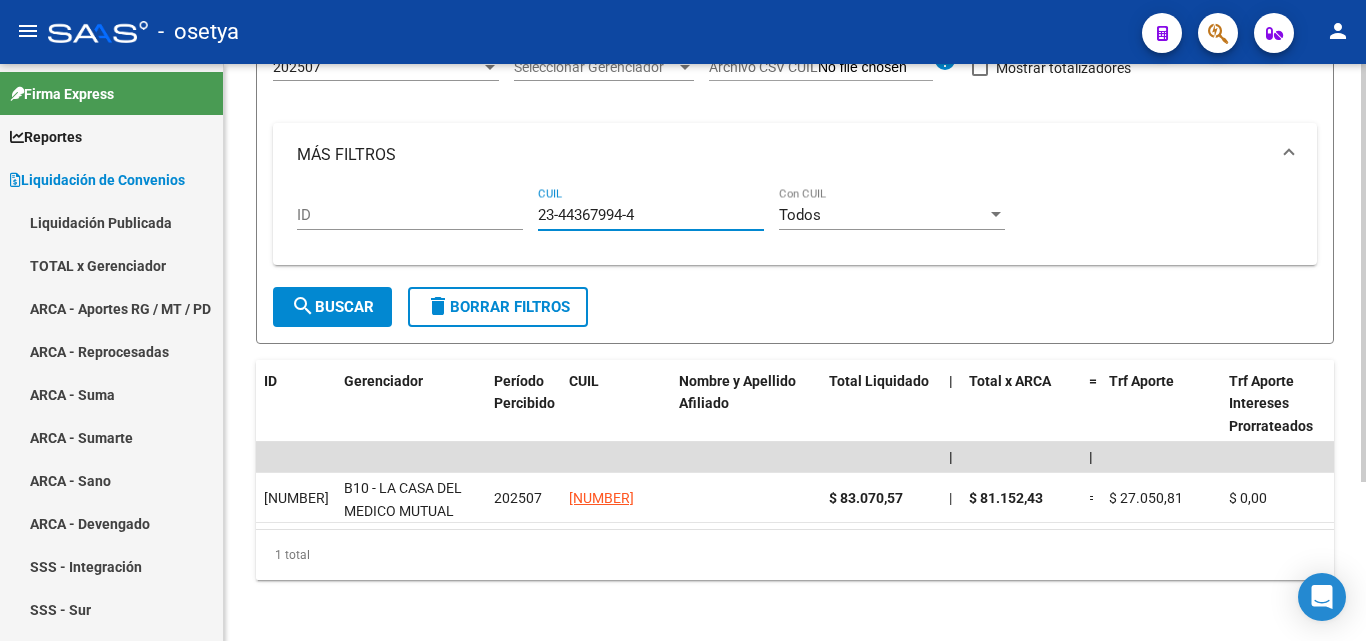 type on "23-44367994-4" 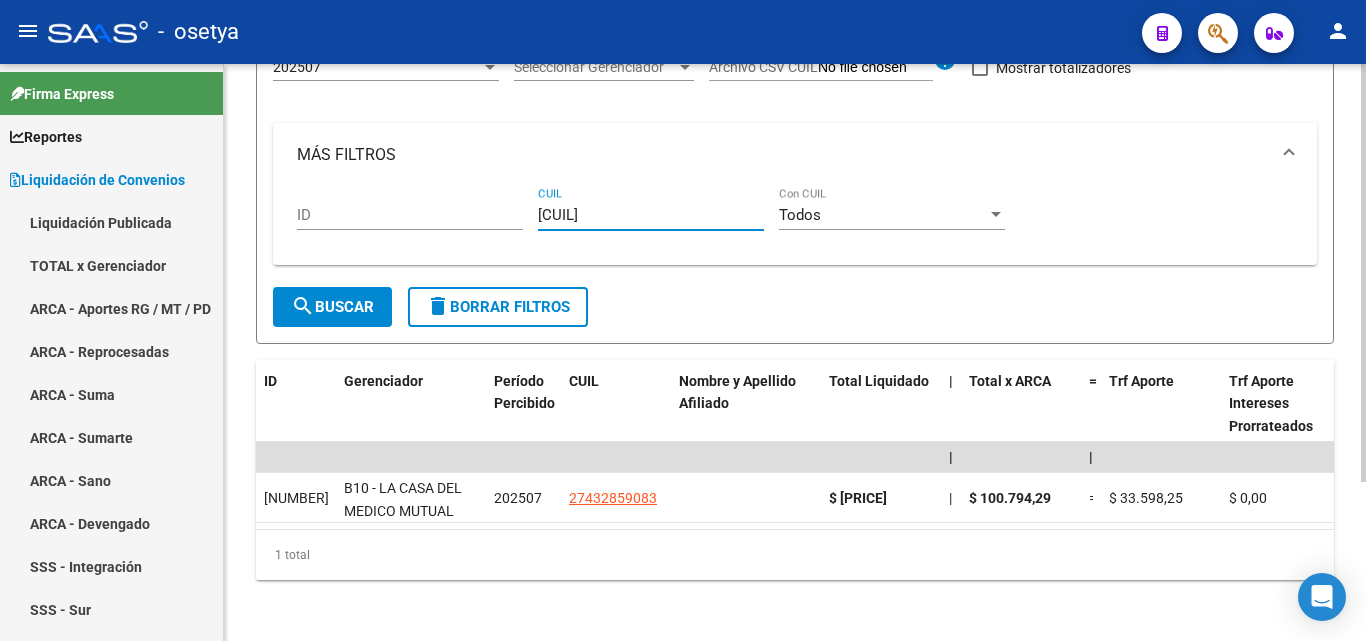 type on "[CUIL]" 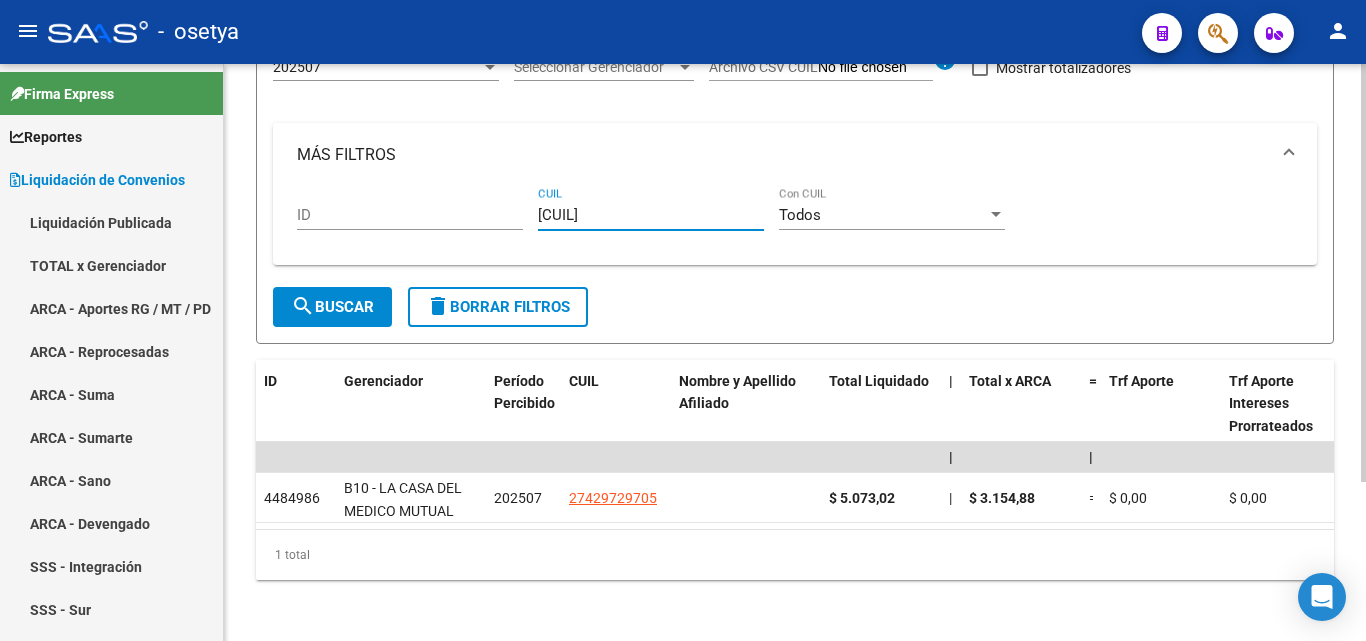 type on "[CUIL]" 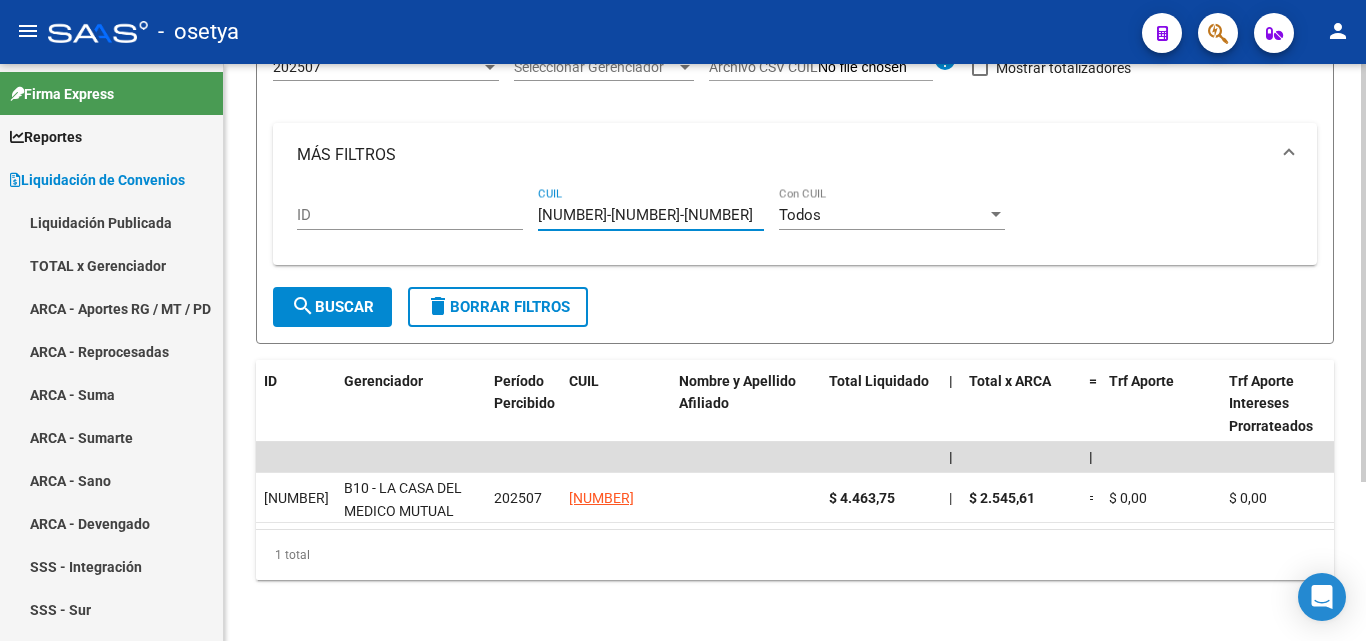 type on "[NUMBER]-[NUMBER]-[NUMBER]" 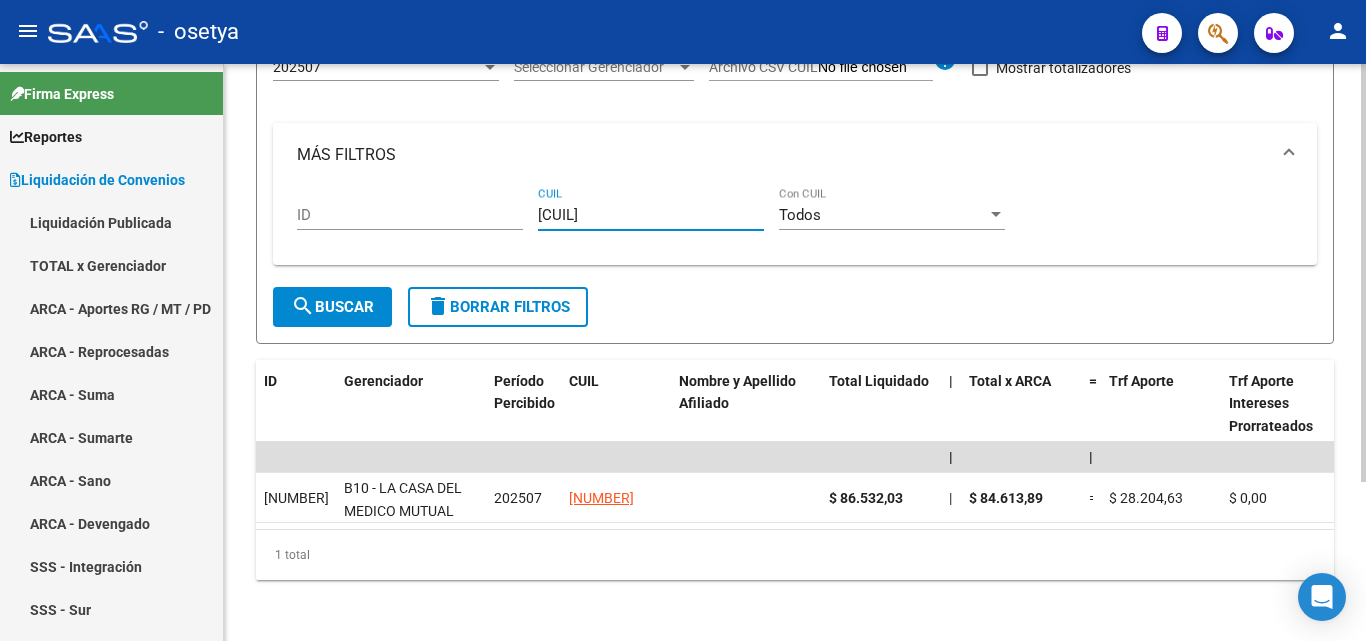 type on "[CUIL]" 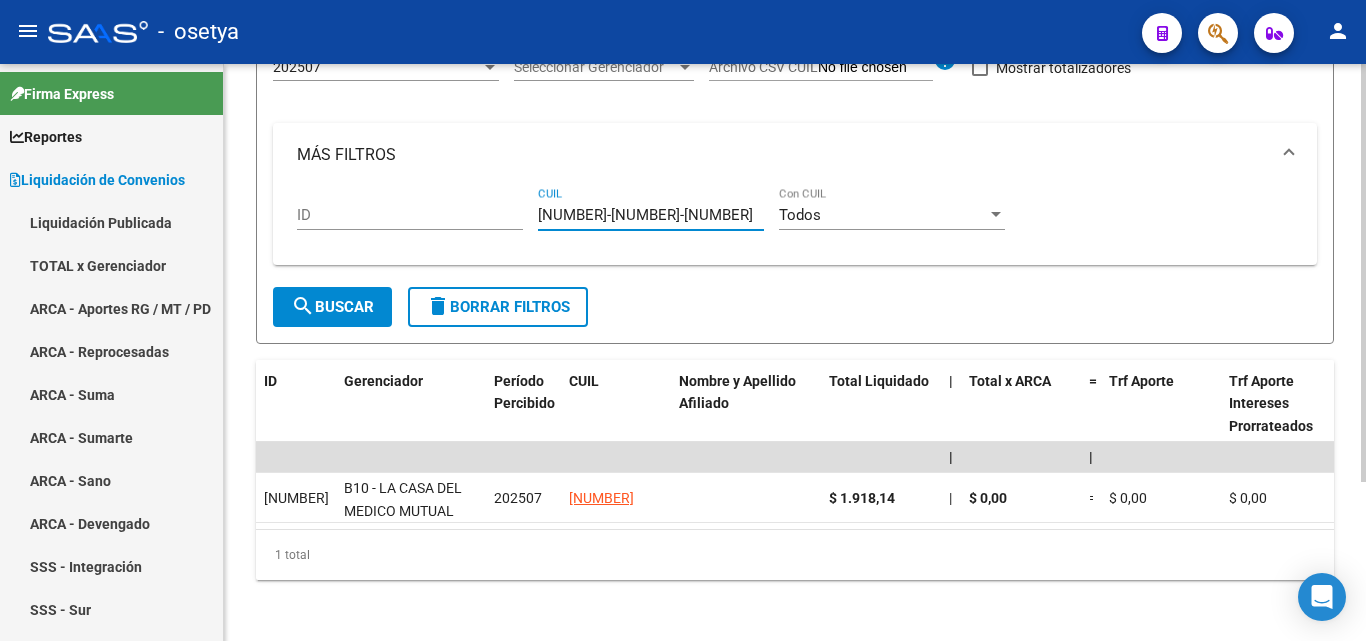 type on "[NUMBER]-[NUMBER]-[NUMBER]" 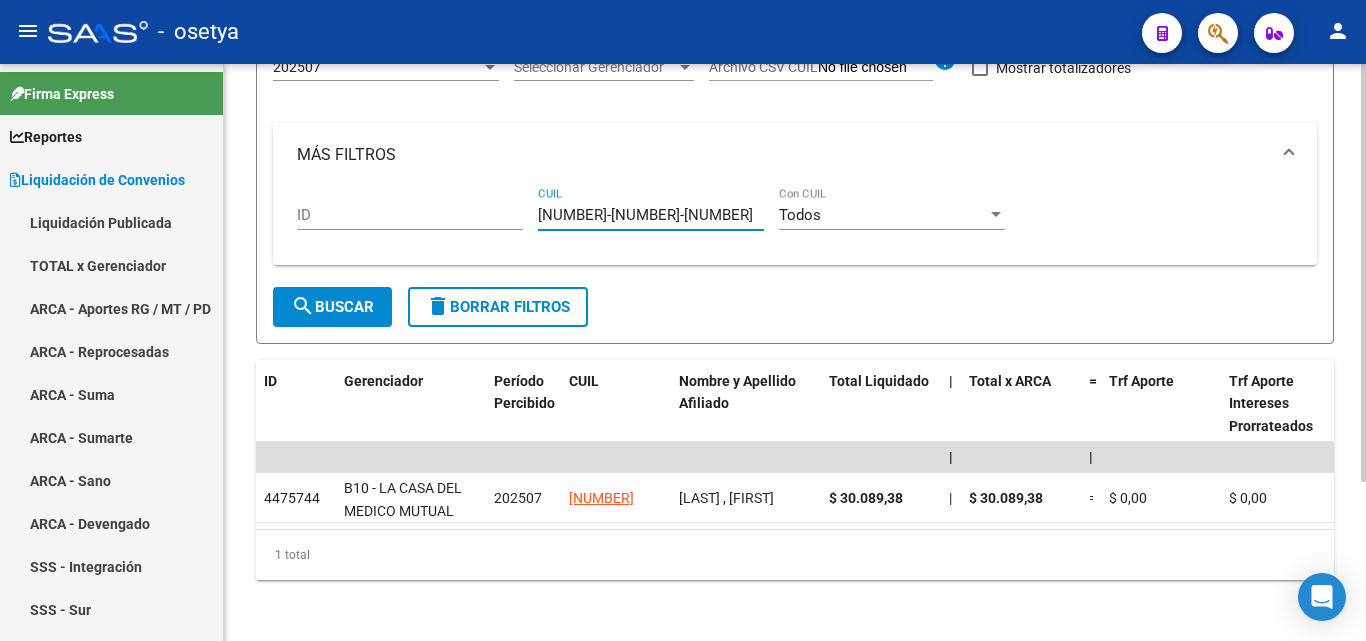 type on "[NUMBER]-[NUMBER]-[NUMBER]" 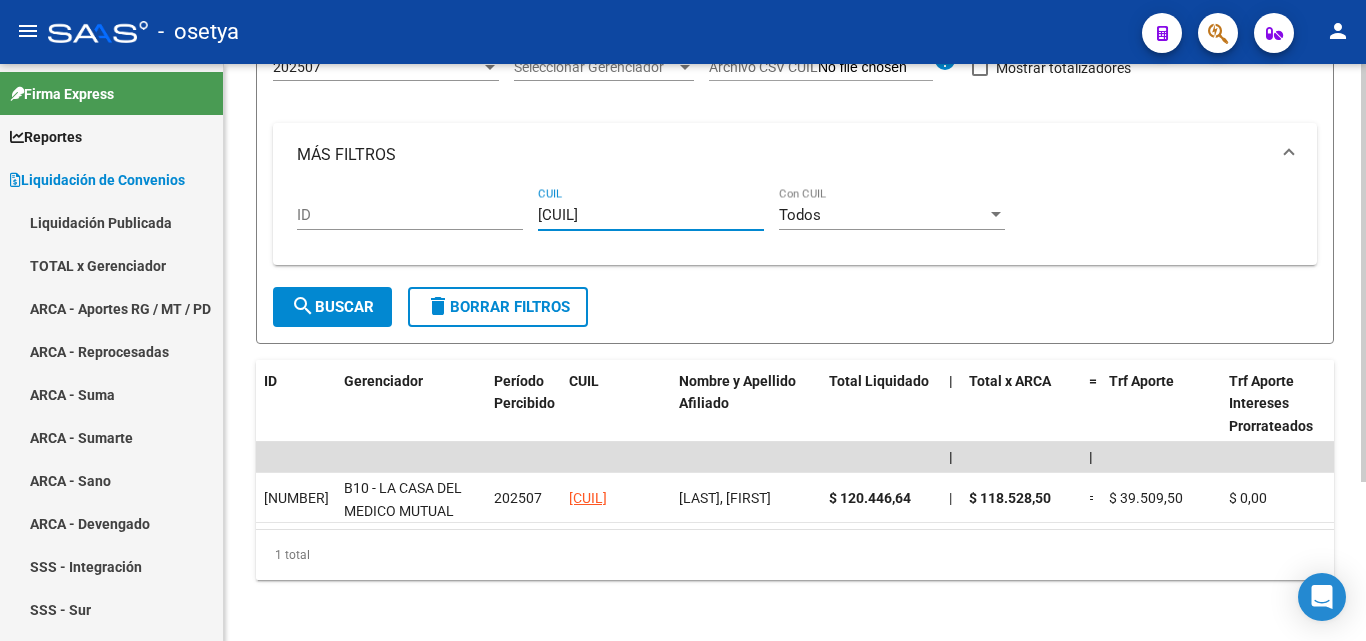 type on "[CUIL]" 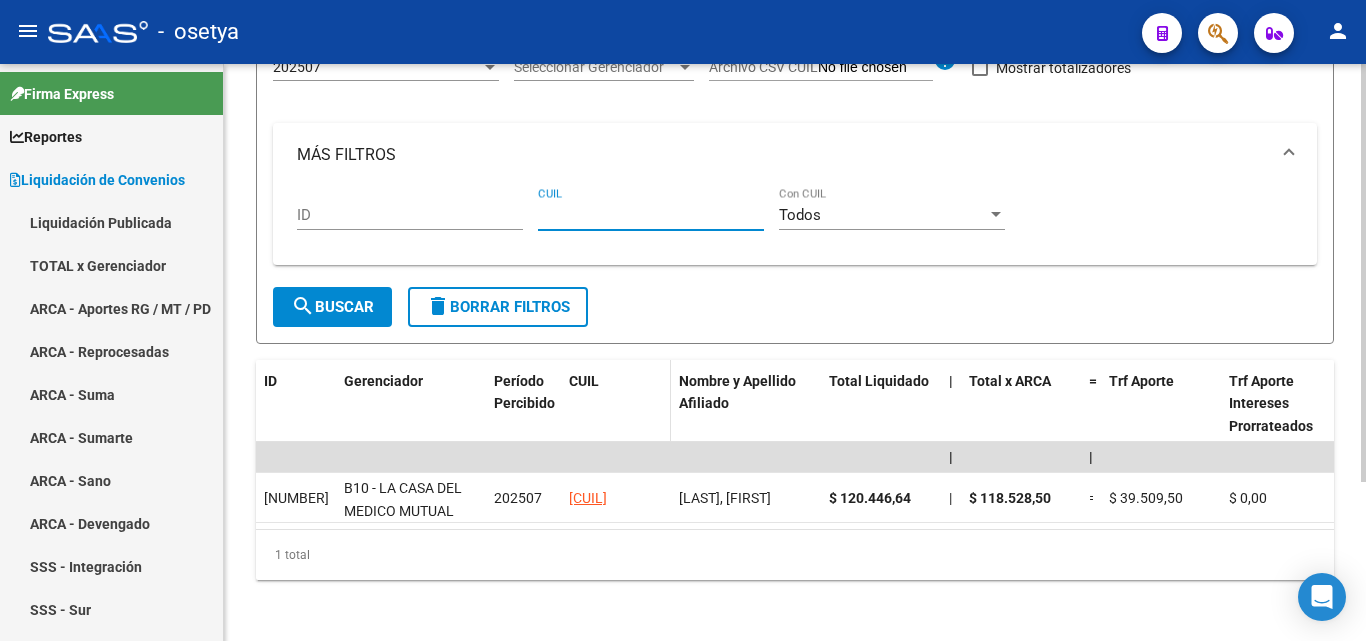 type on "[CUIL]" 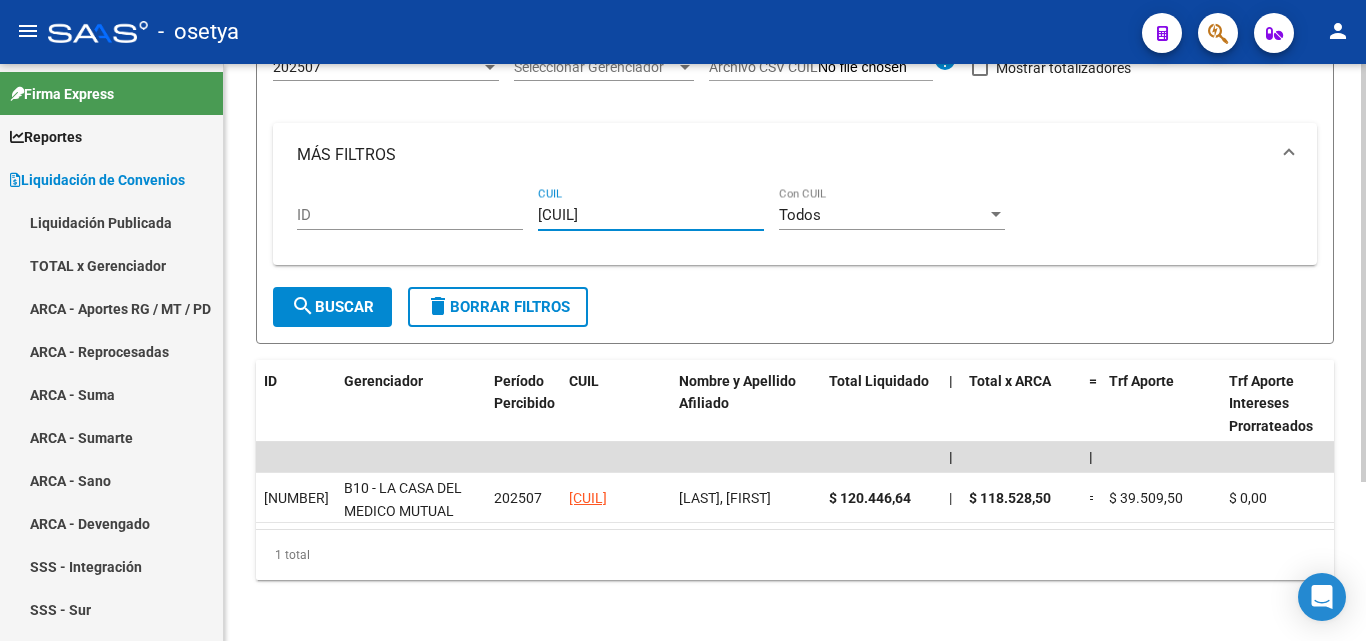 drag, startPoint x: 646, startPoint y: 216, endPoint x: 530, endPoint y: 215, distance: 116.00431 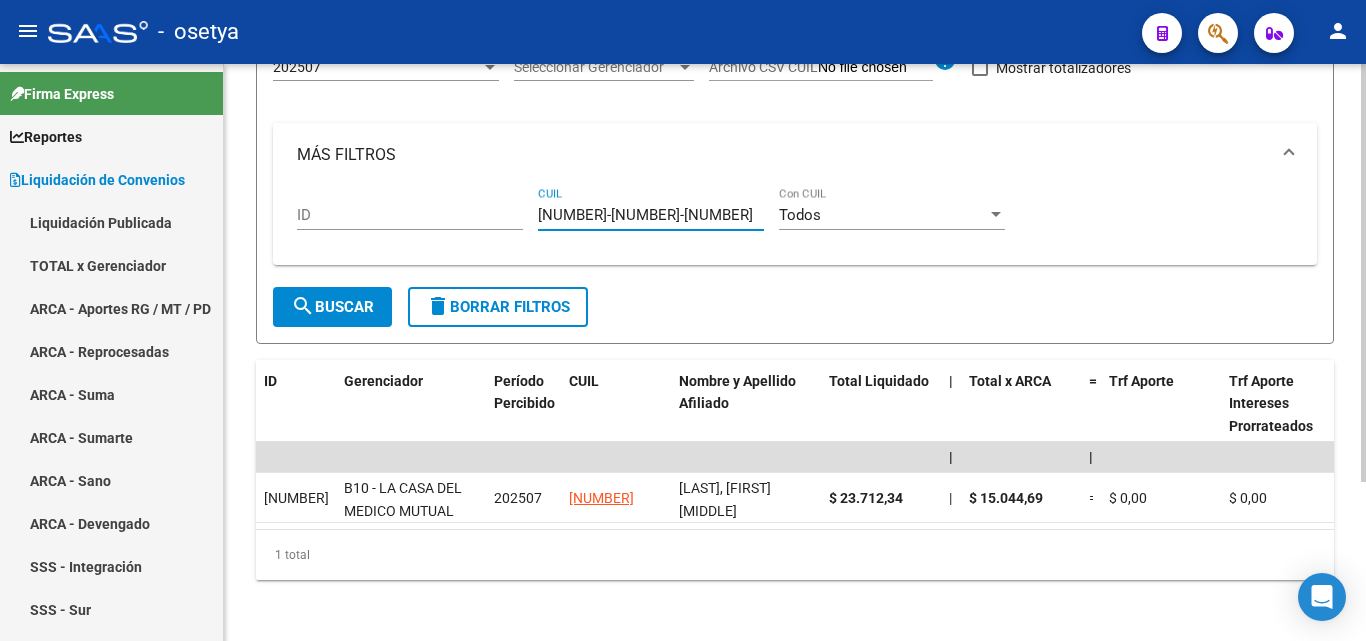 type on "[NUMBER]-[NUMBER]-[NUMBER]" 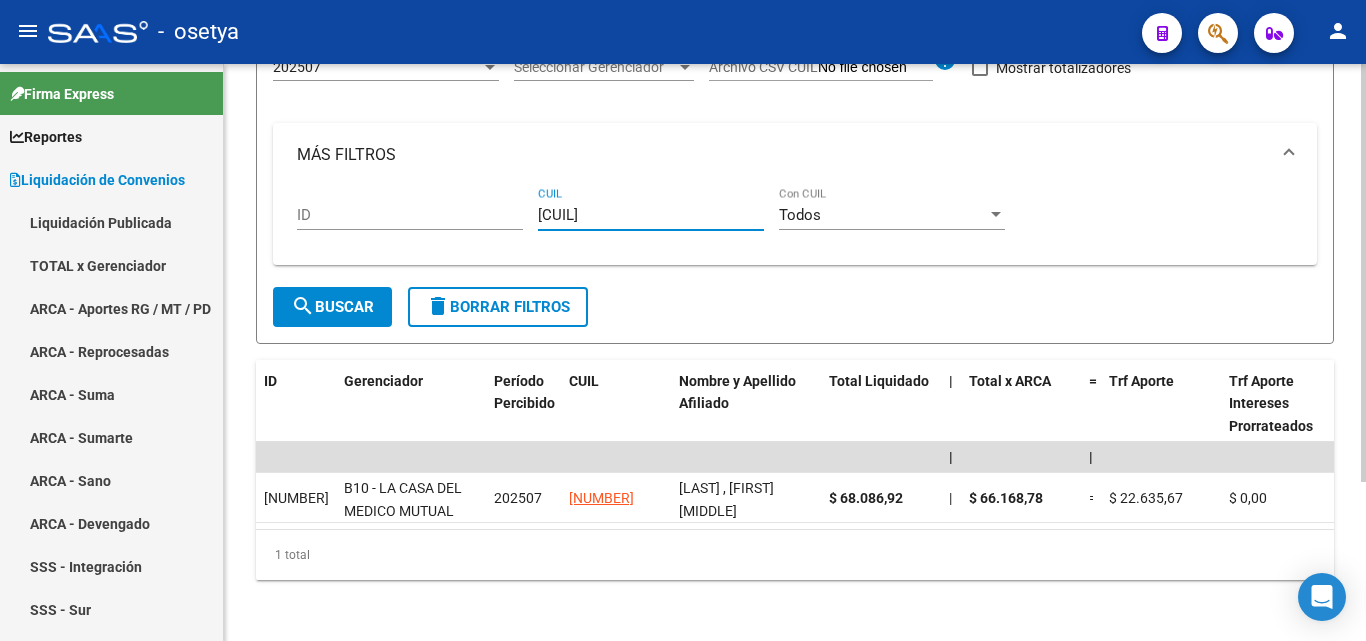 type on "[CUIL]" 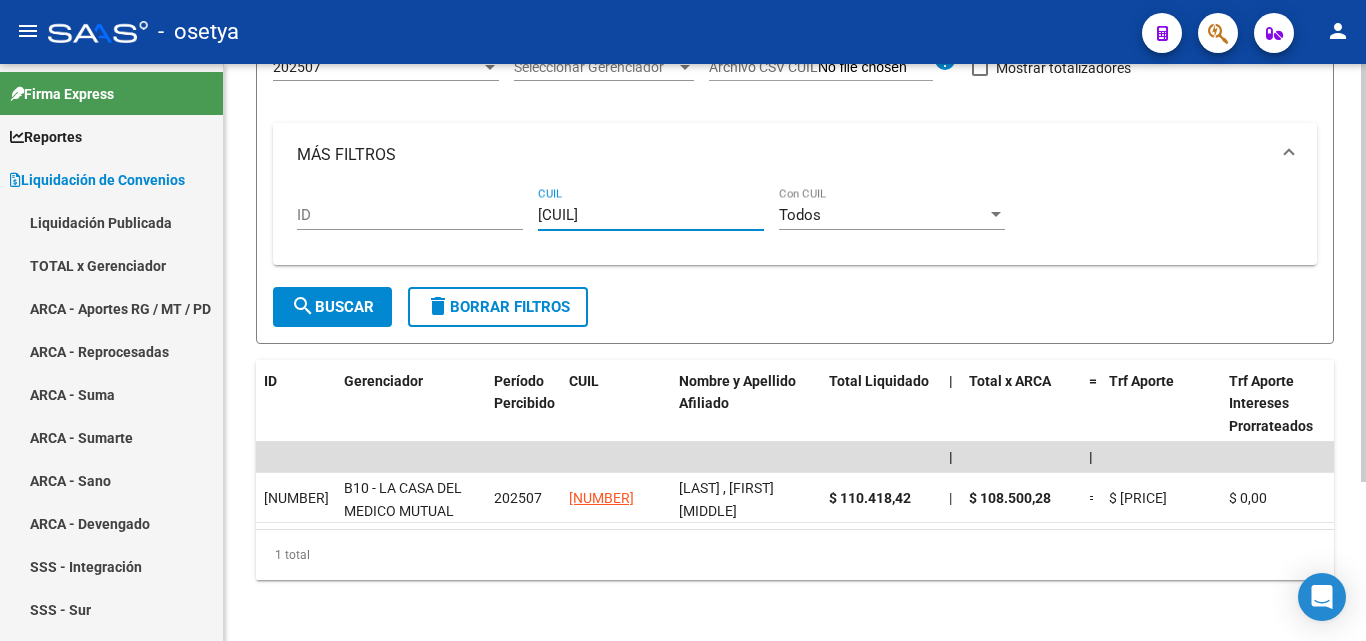 type on "[CUIL]" 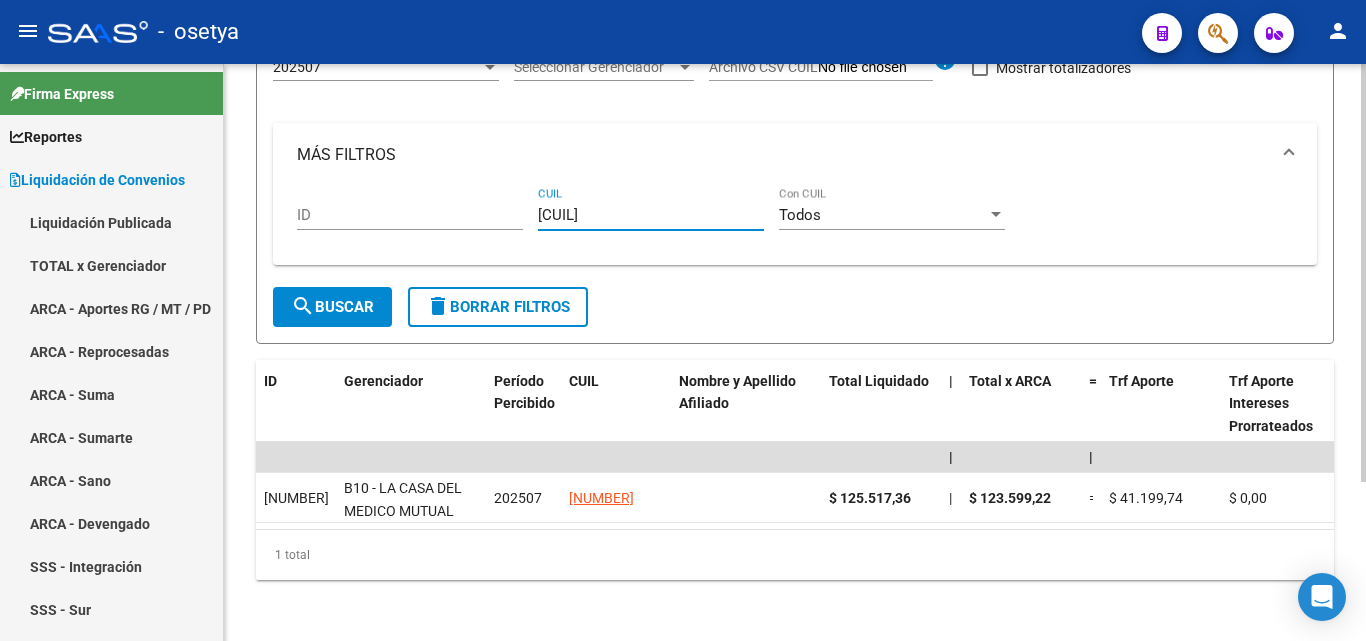 type on "[CUIL]" 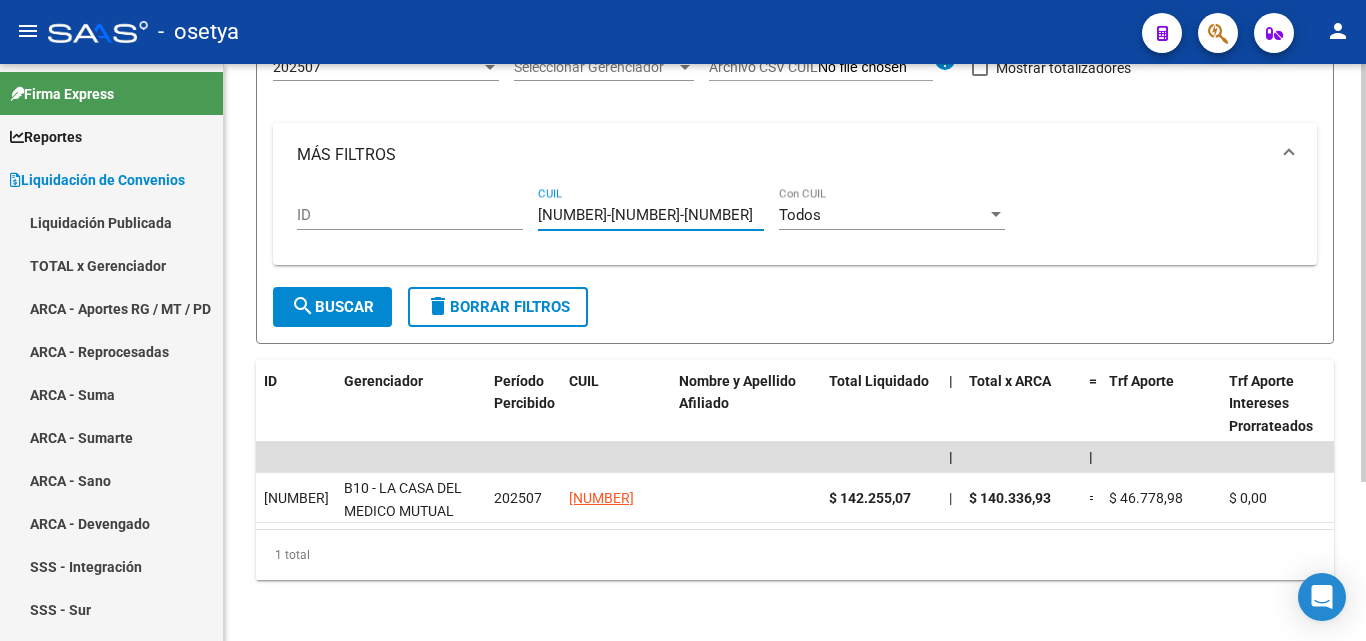 type on "[NUMBER]-[NUMBER]-[NUMBER]" 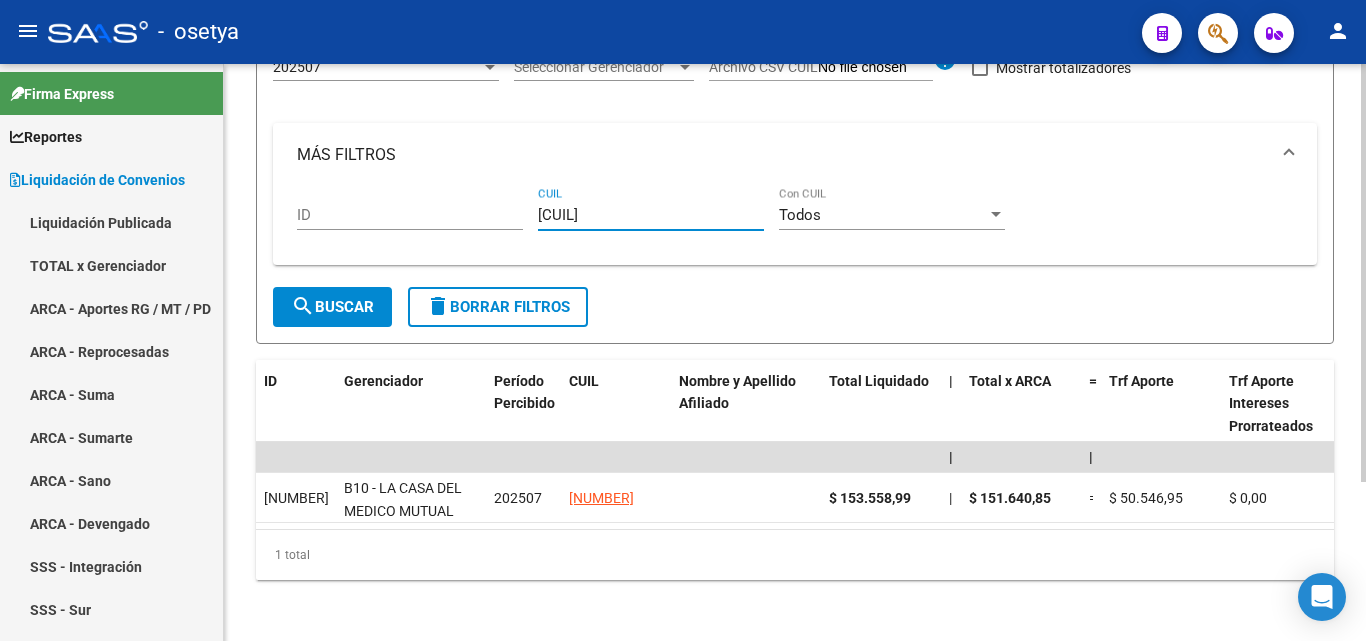 type on "[CUIL]" 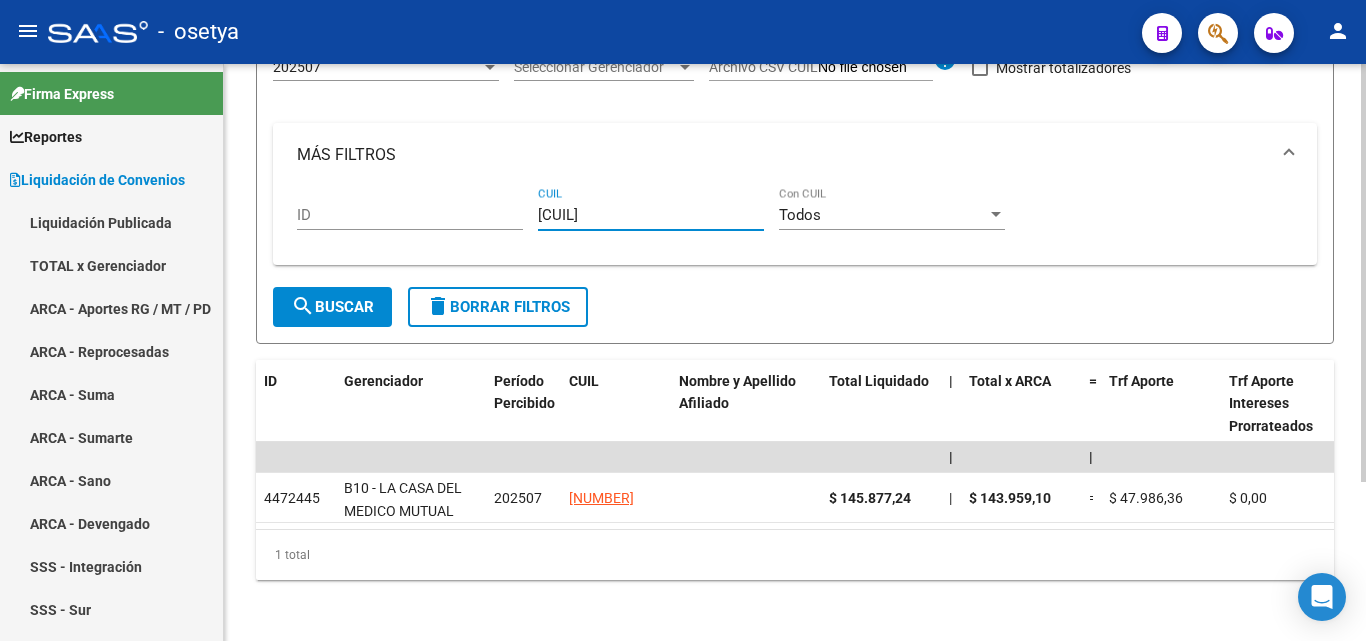 type on "[CUIL]" 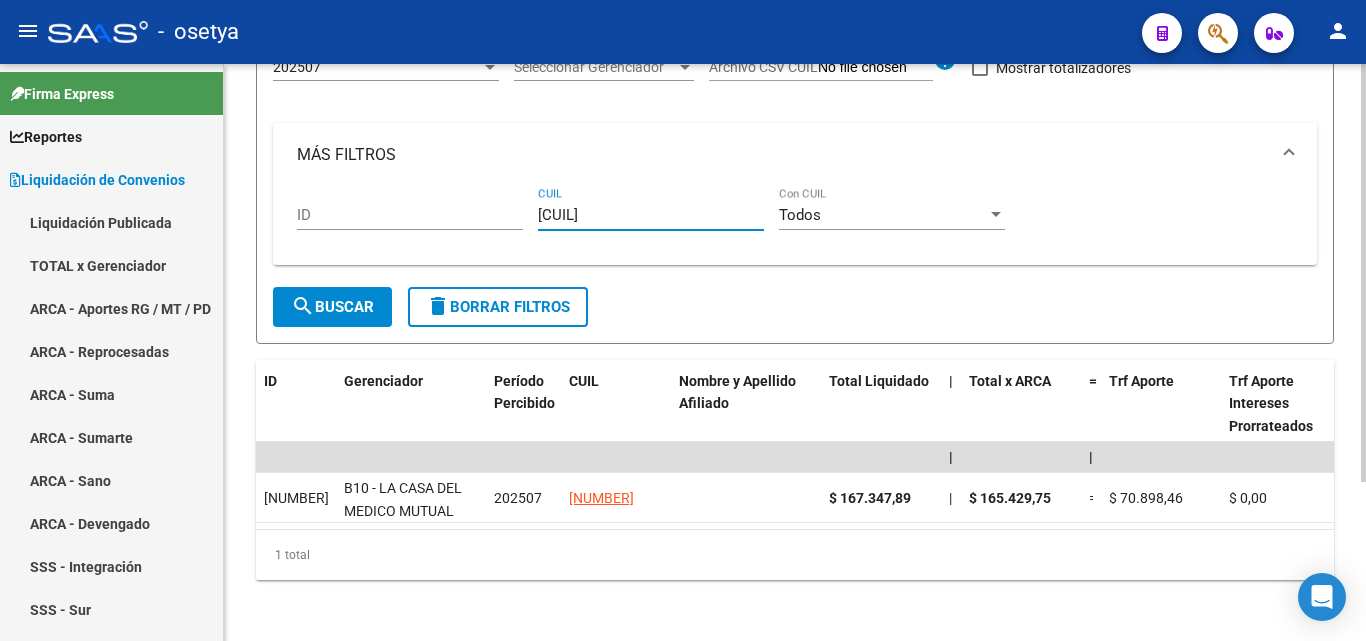 type on "[CUIL]" 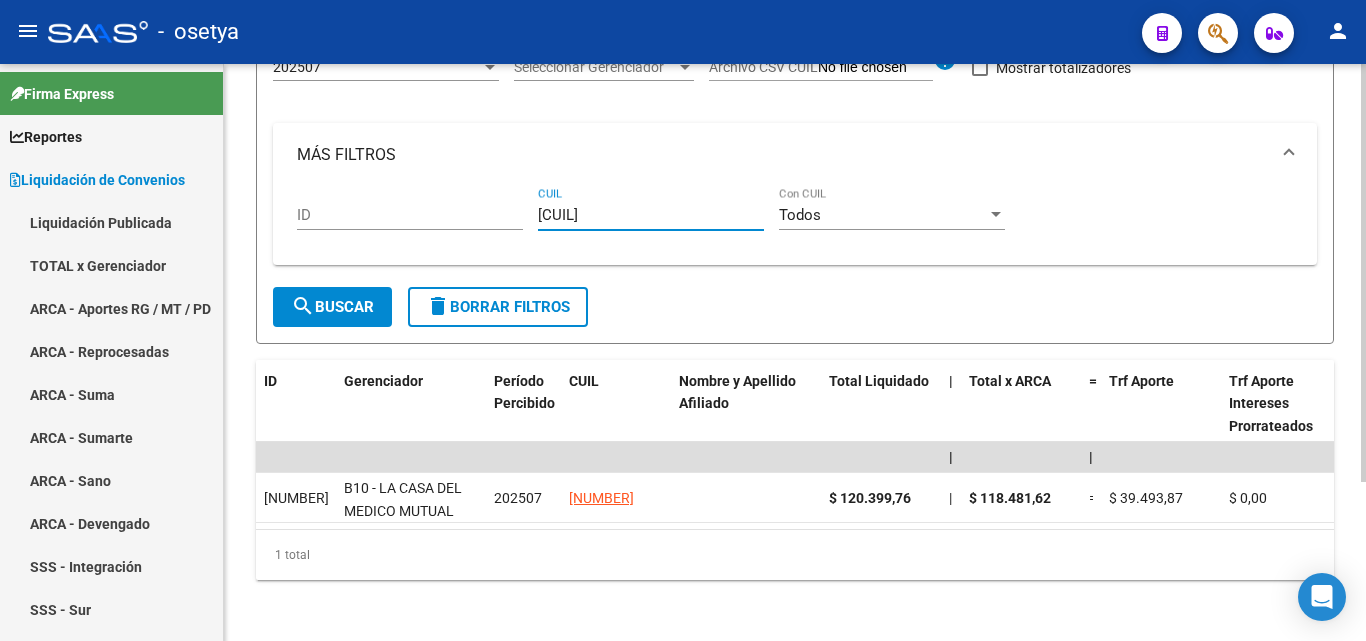 type on "[CUIL]" 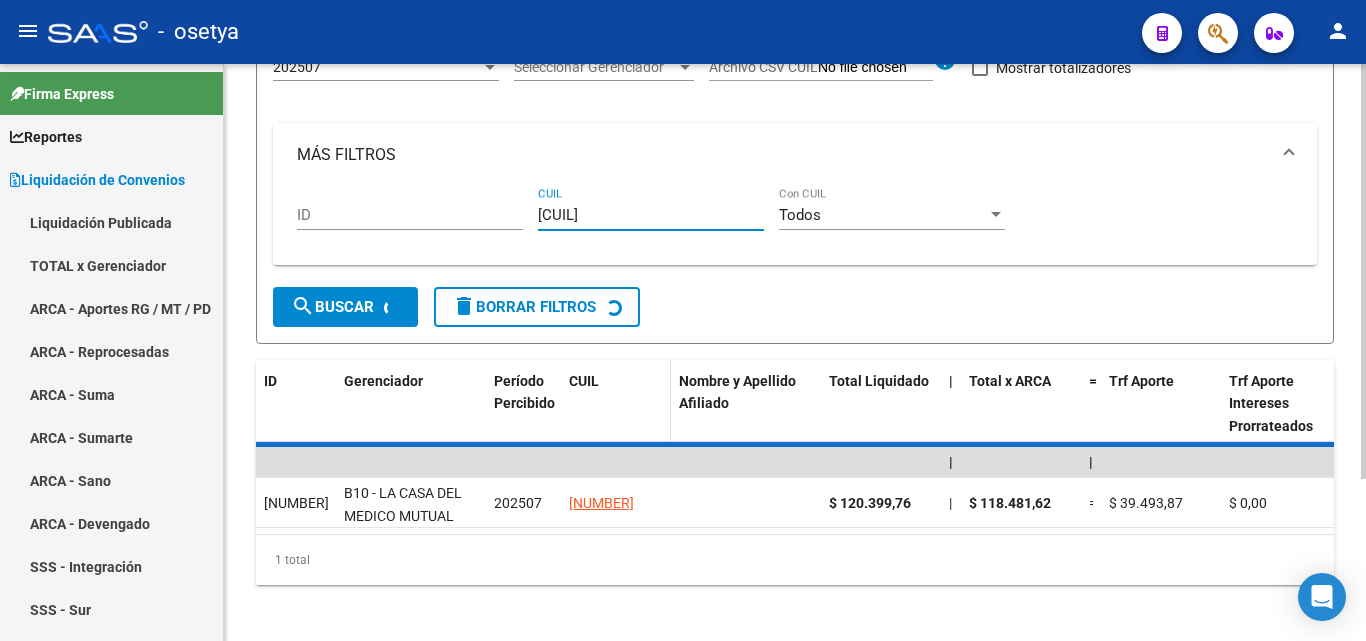scroll, scrollTop: 167, scrollLeft: 0, axis: vertical 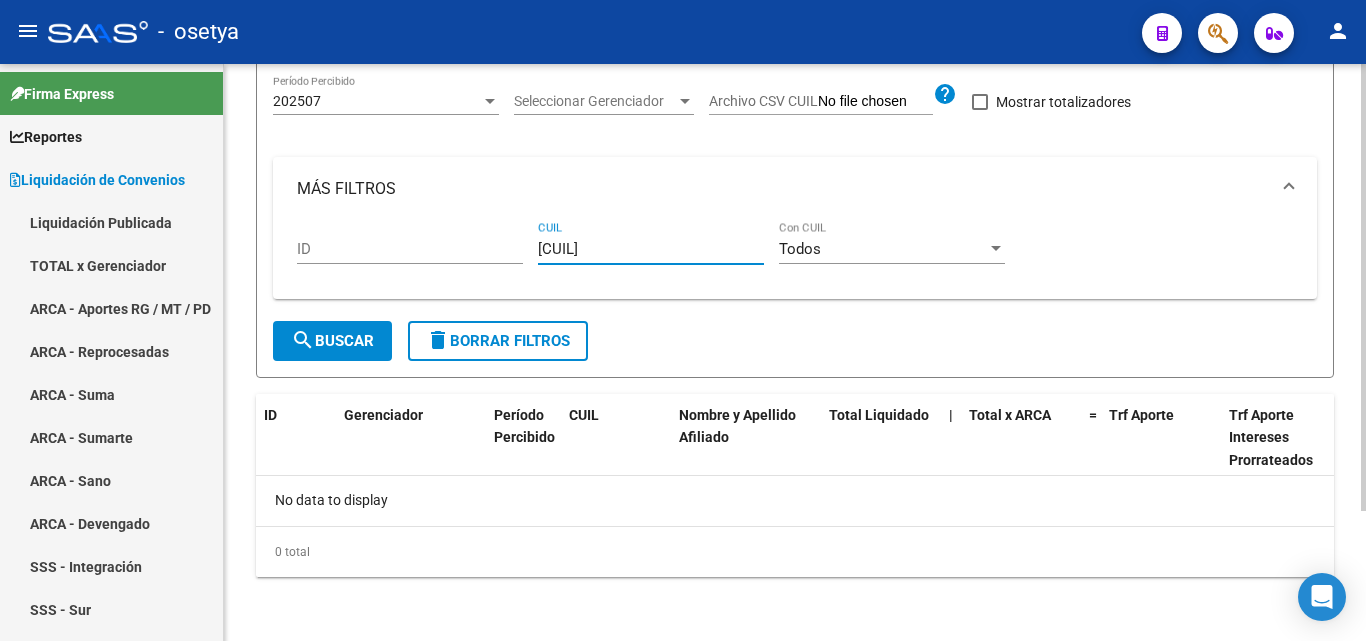 type on "[CUIL]" 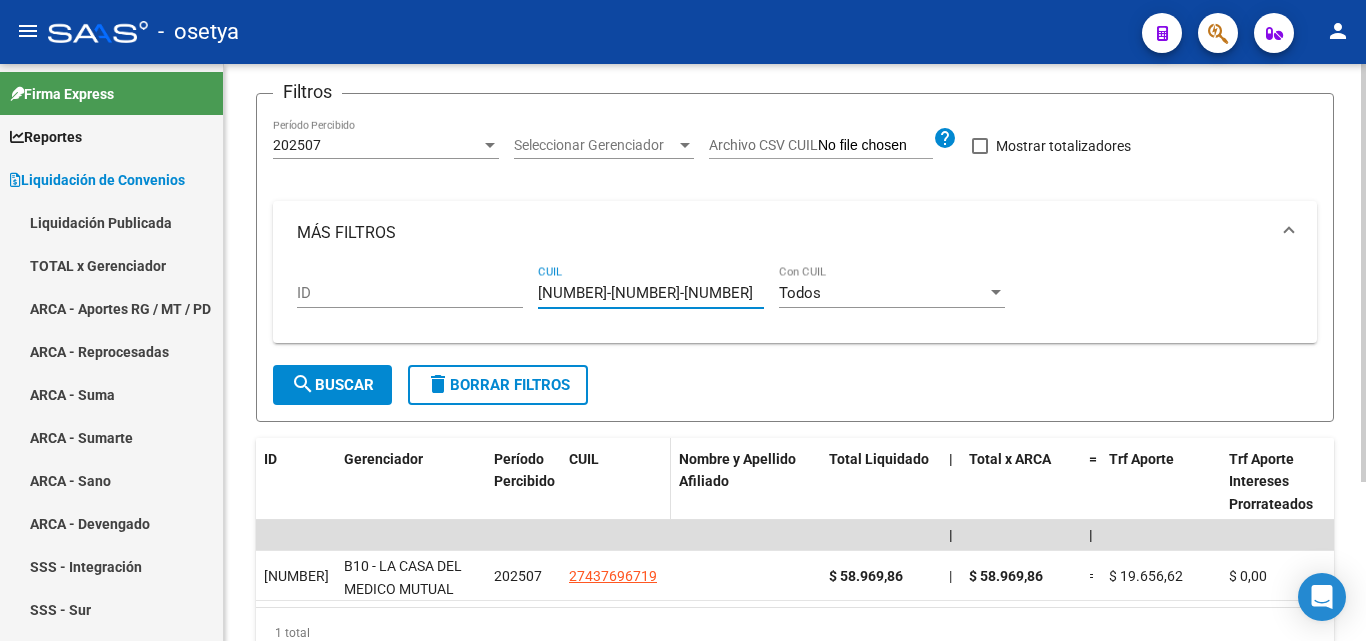scroll, scrollTop: 200, scrollLeft: 0, axis: vertical 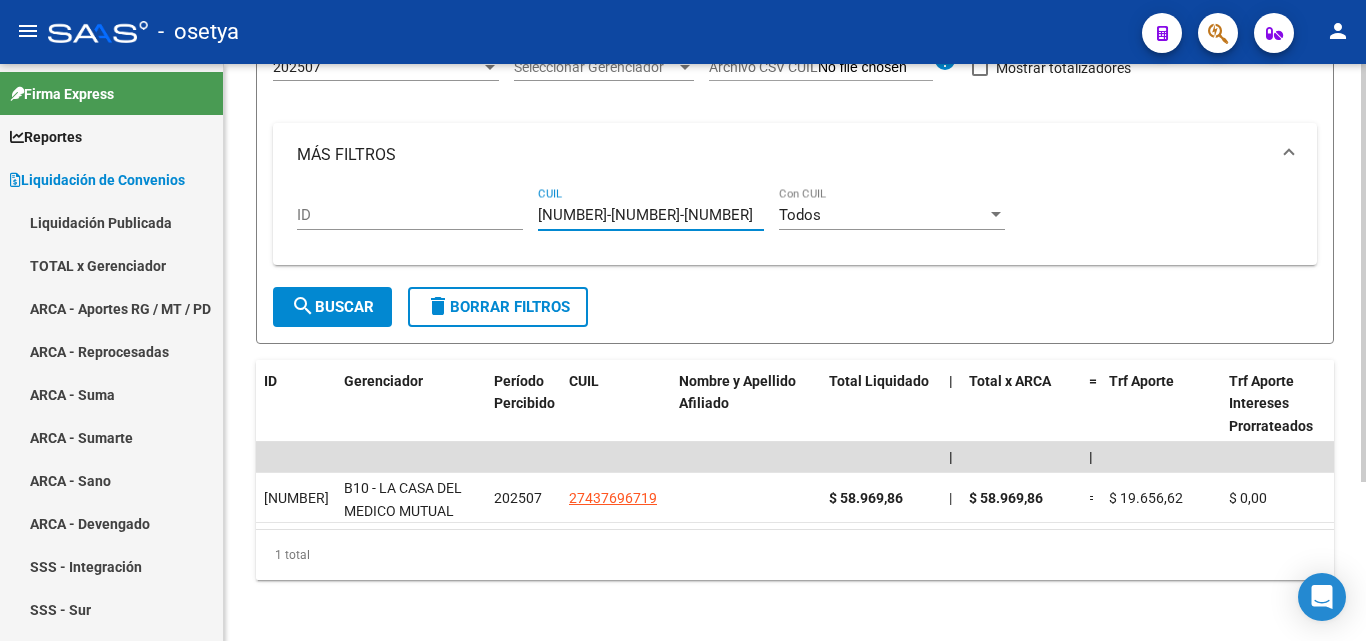 type on "[NUMBER]-[NUMBER]-[NUMBER]" 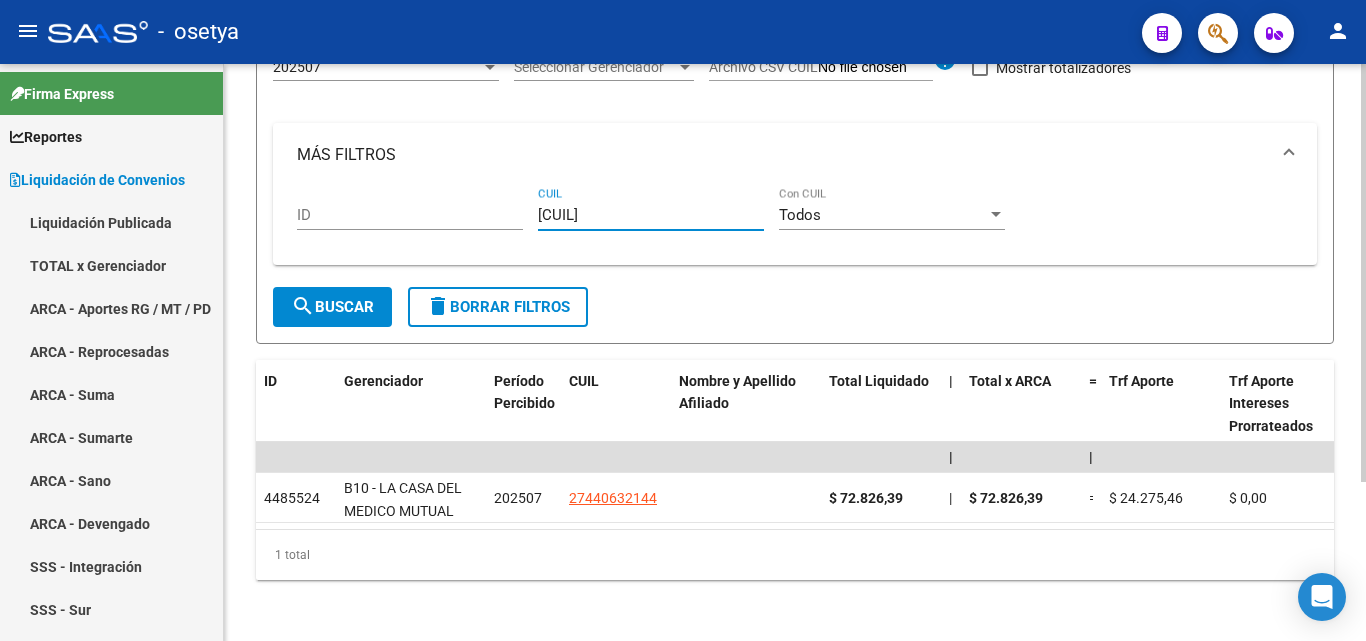 type on "[CUIL]" 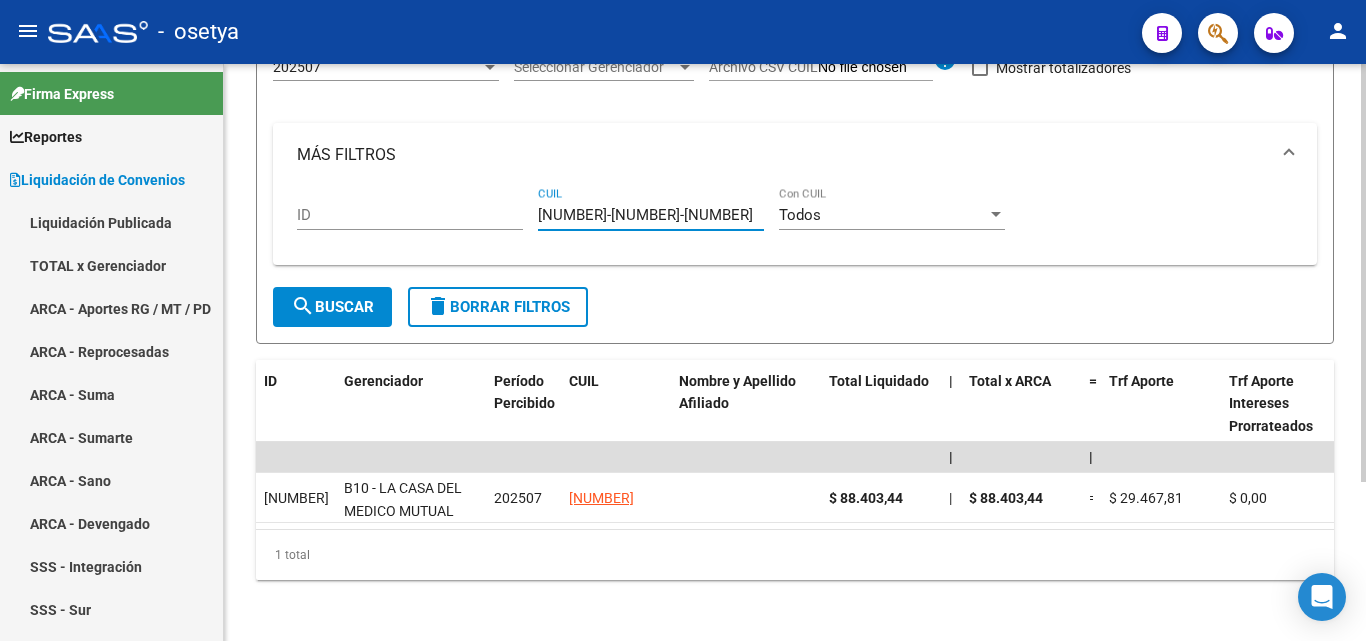 type on "[NUMBER]-[NUMBER]-[NUMBER]" 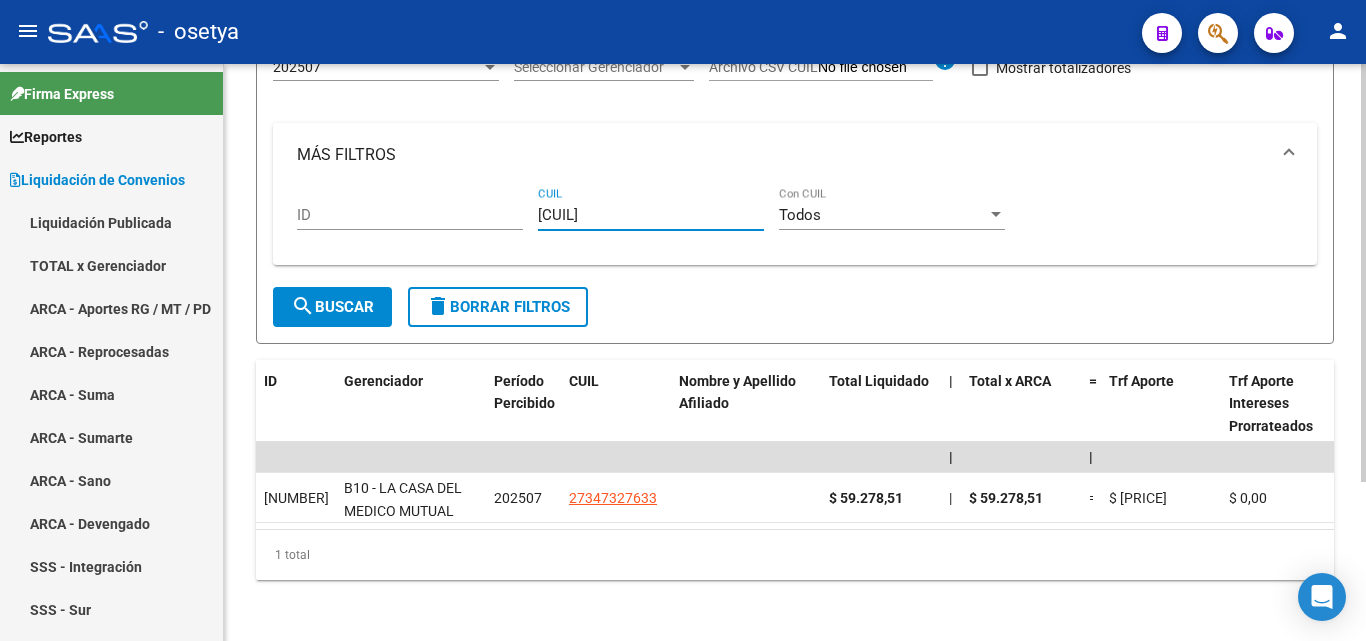 type on "[CUIL]" 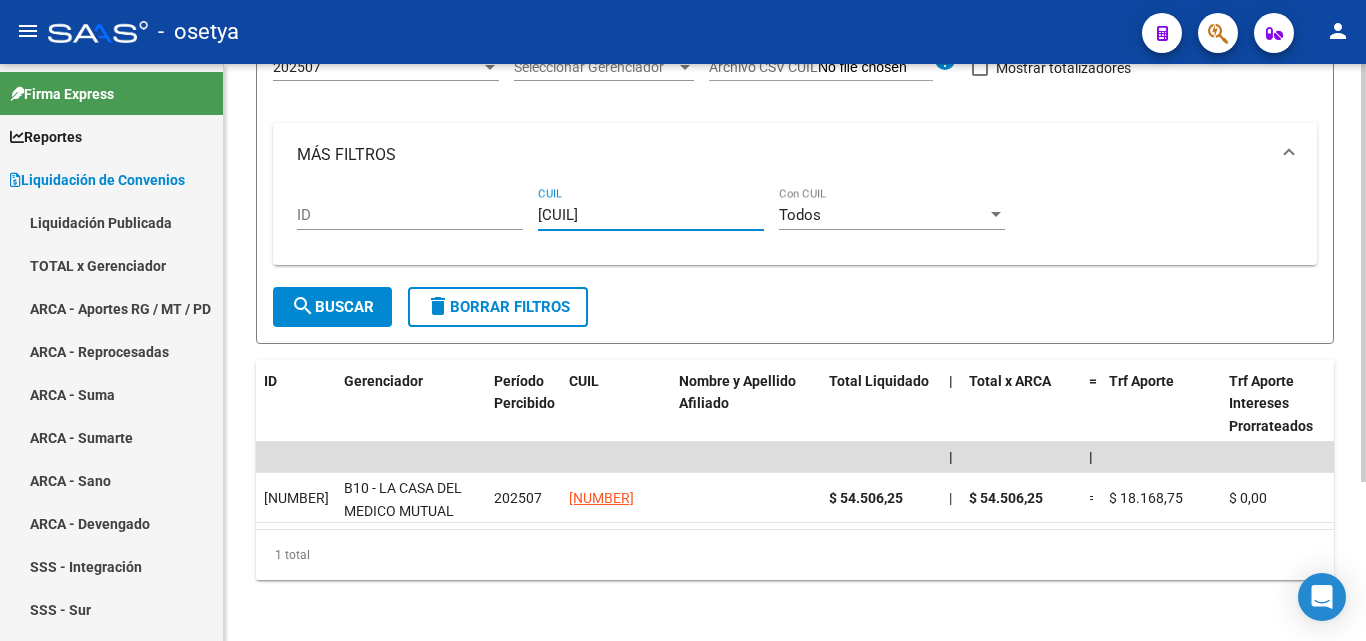 type on "[CUIL]" 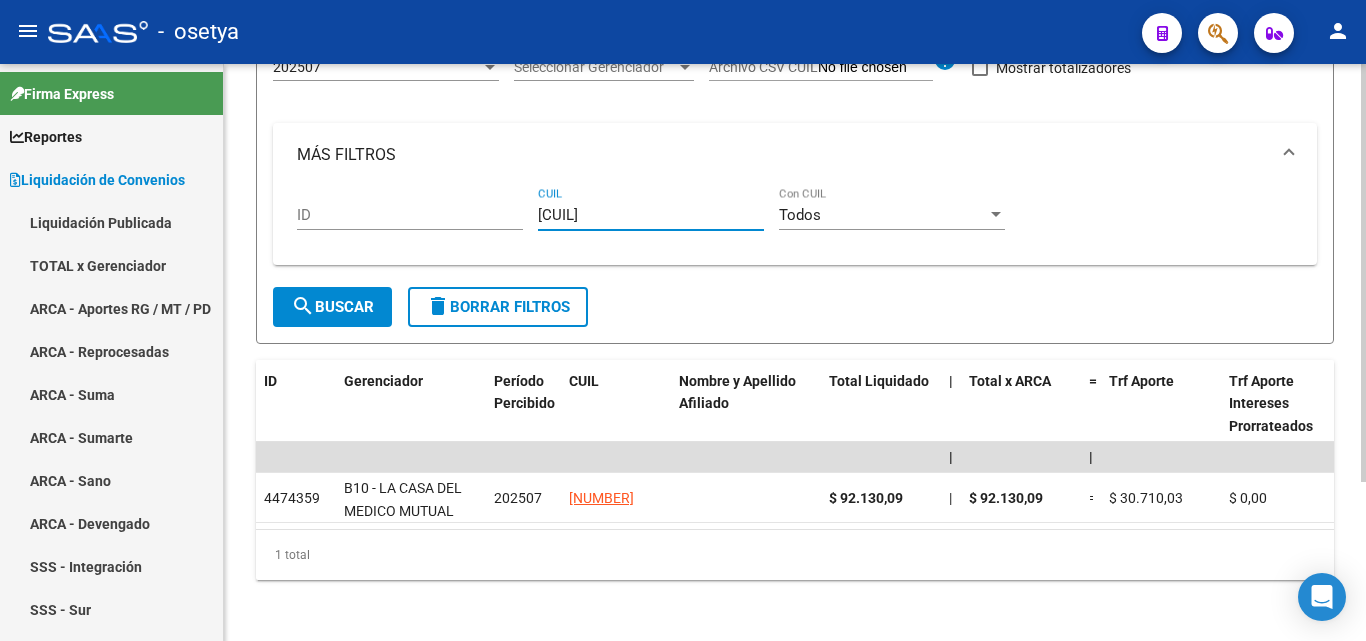 type on "[CUIL]" 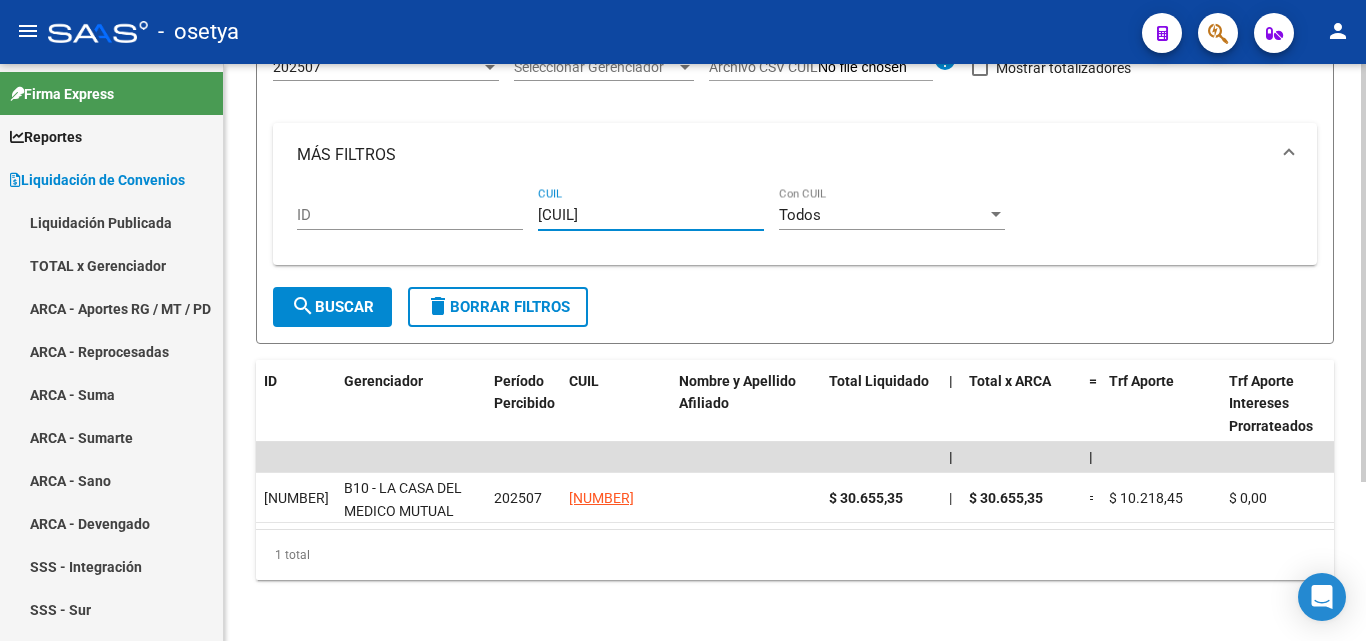 type on "[CUIL]" 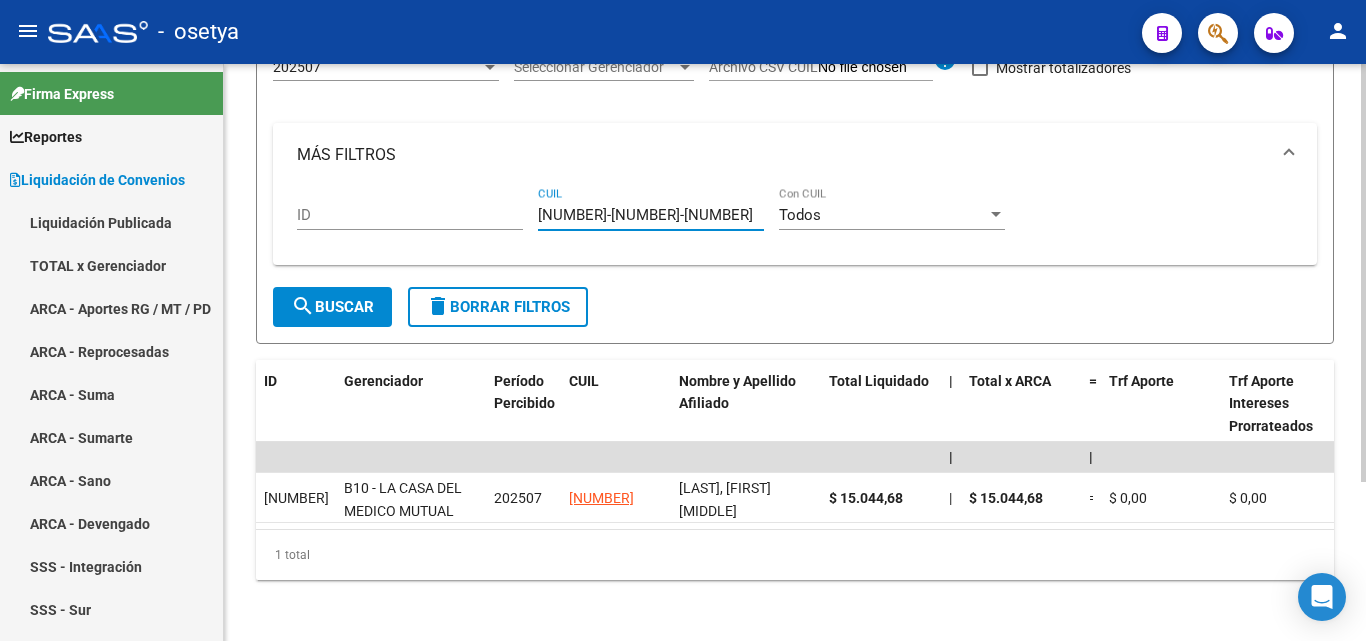 type on "[NUMBER]-[NUMBER]-[NUMBER]" 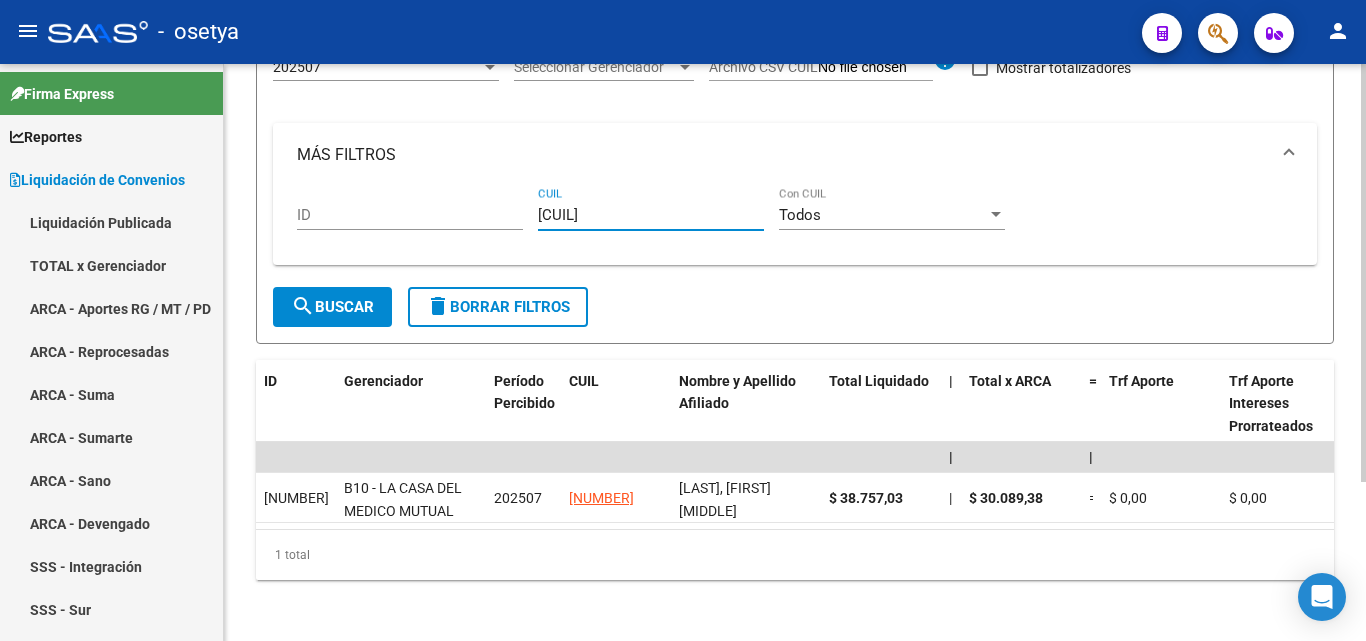 type on "[CUIL]" 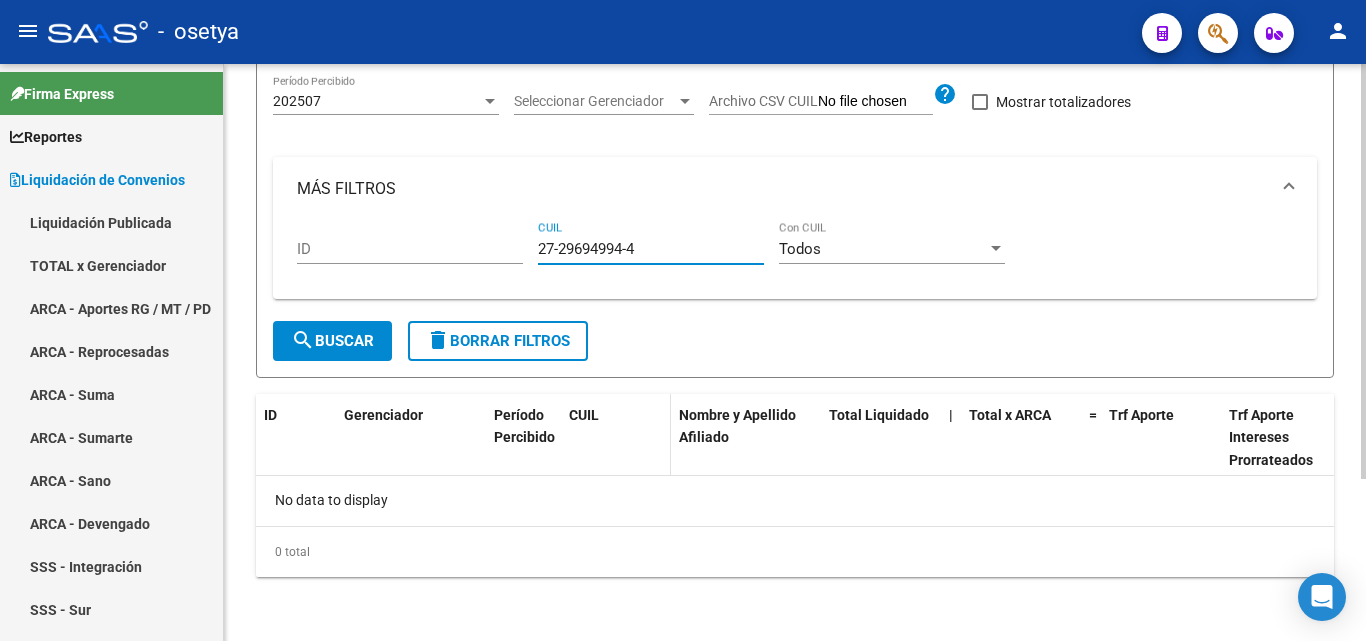 scroll, scrollTop: 167, scrollLeft: 0, axis: vertical 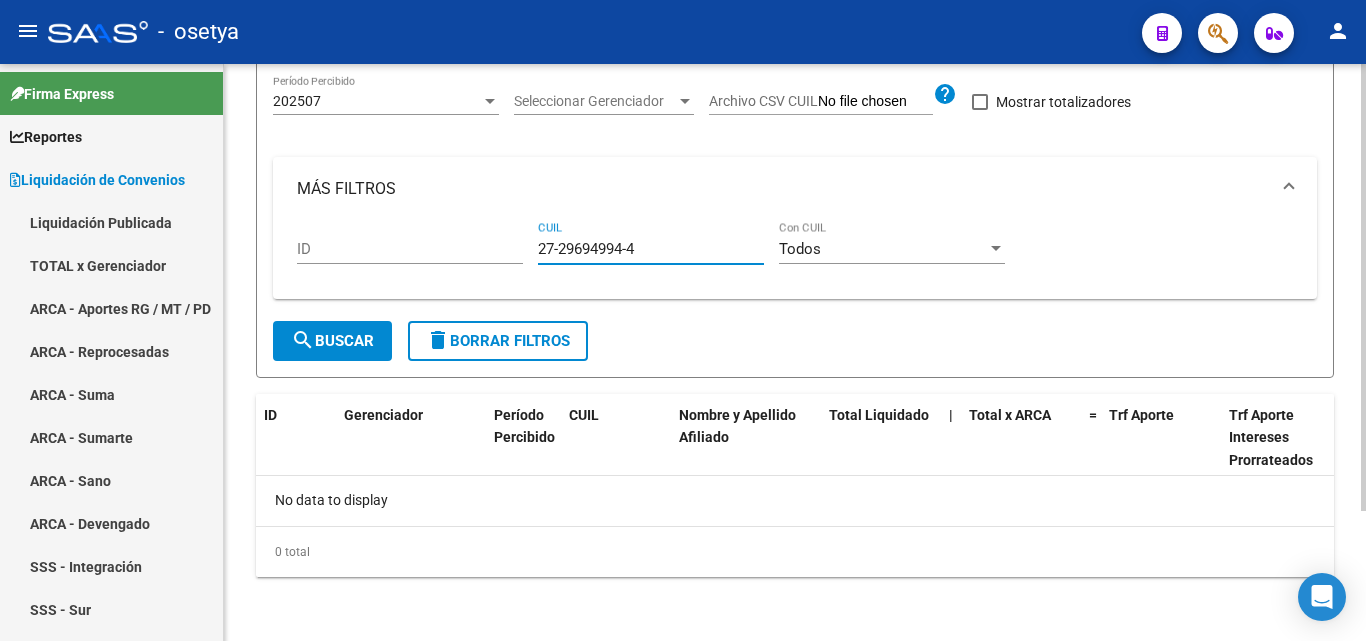 type on "27-29694994-4" 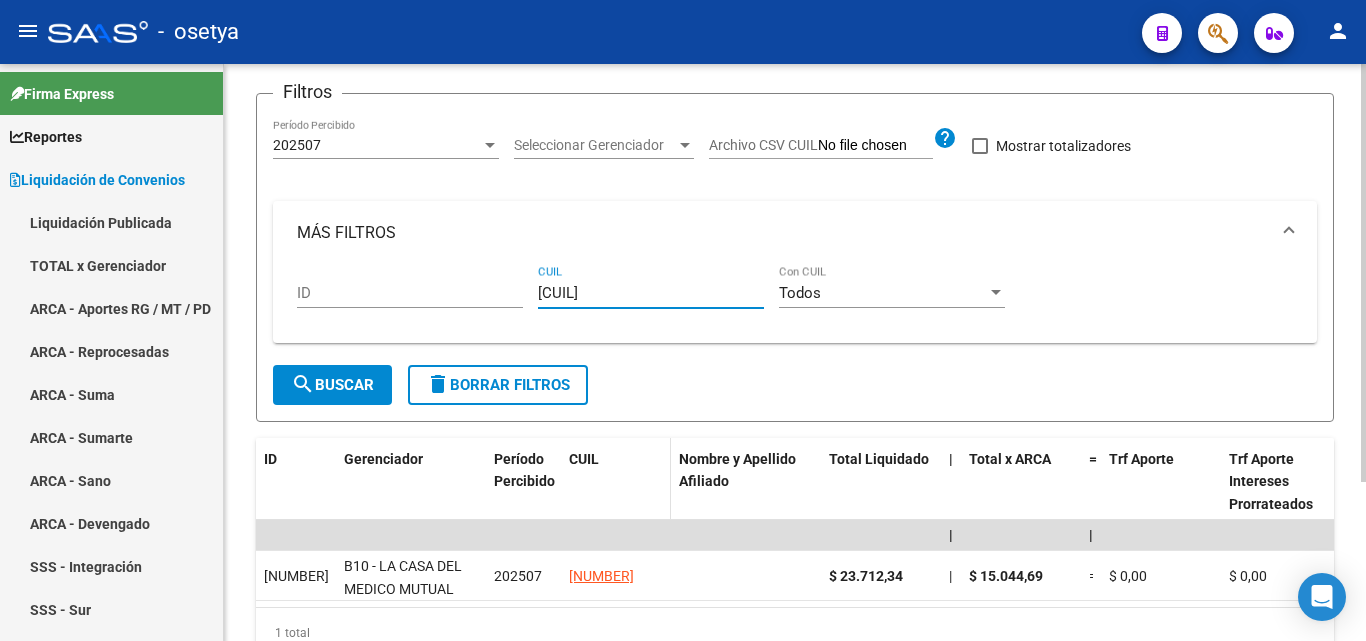 scroll, scrollTop: 200, scrollLeft: 0, axis: vertical 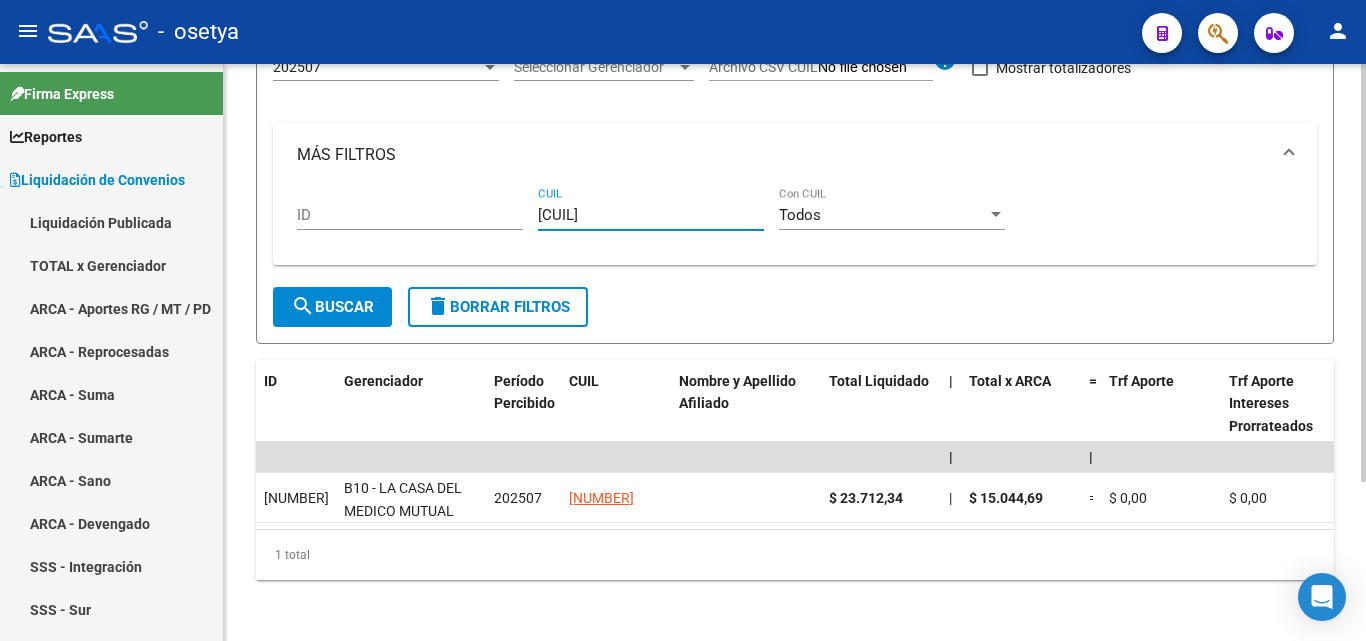 type on "[CUIL]" 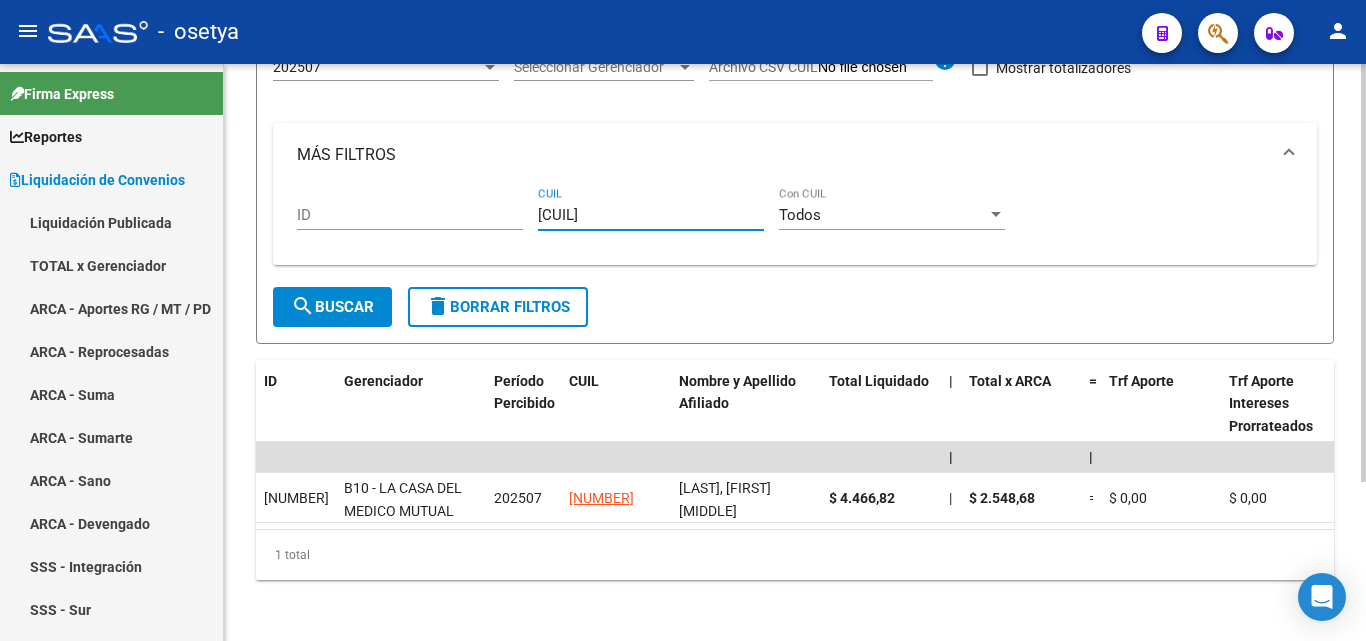 type on "[CUIL]" 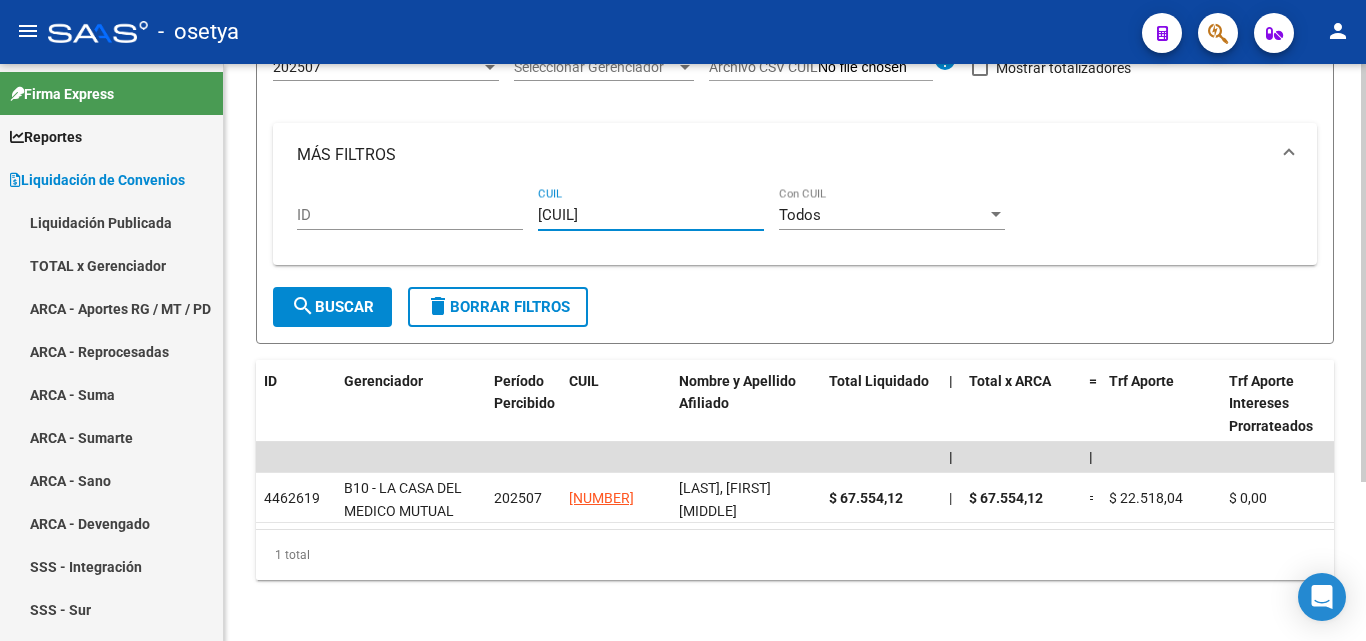 type on "[CUIL]" 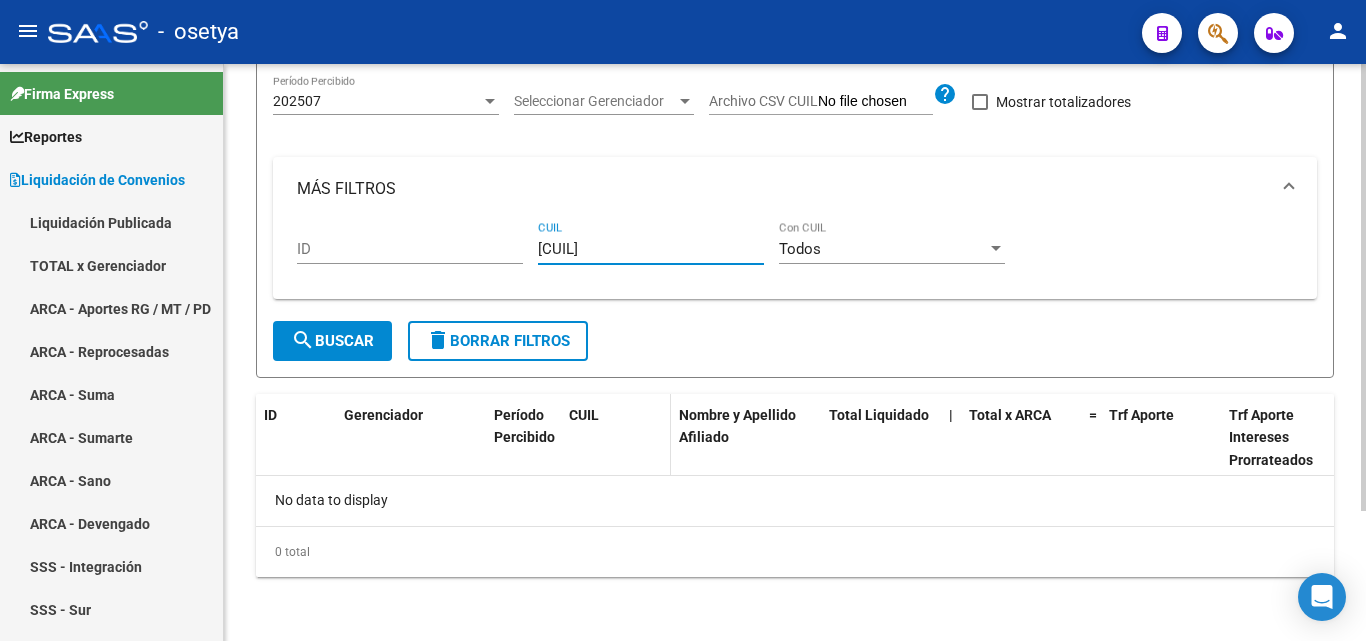 scroll, scrollTop: 167, scrollLeft: 0, axis: vertical 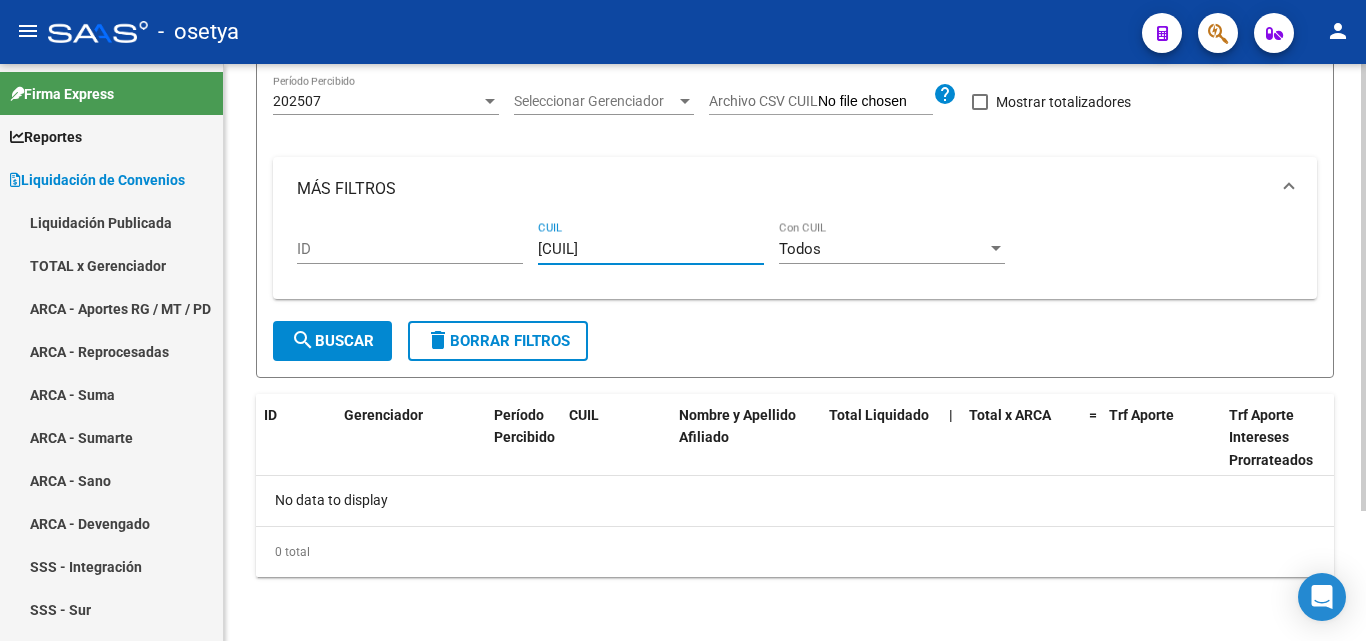 type on "[CUIL]" 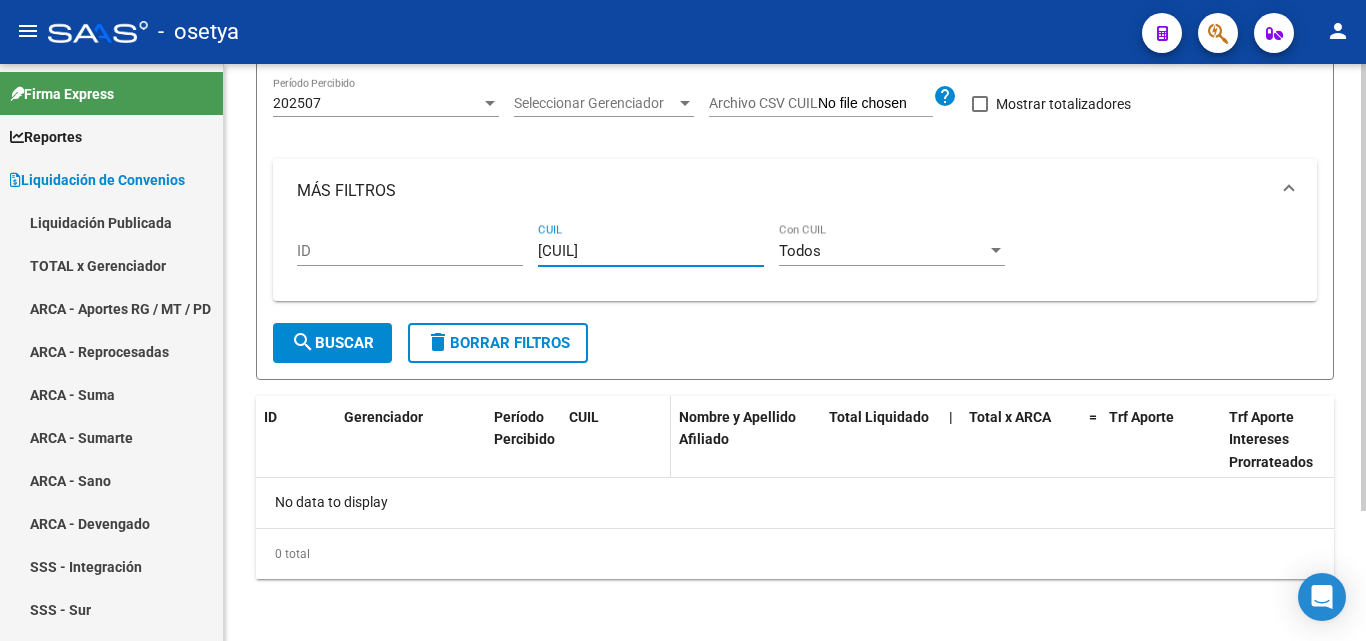 scroll, scrollTop: 167, scrollLeft: 0, axis: vertical 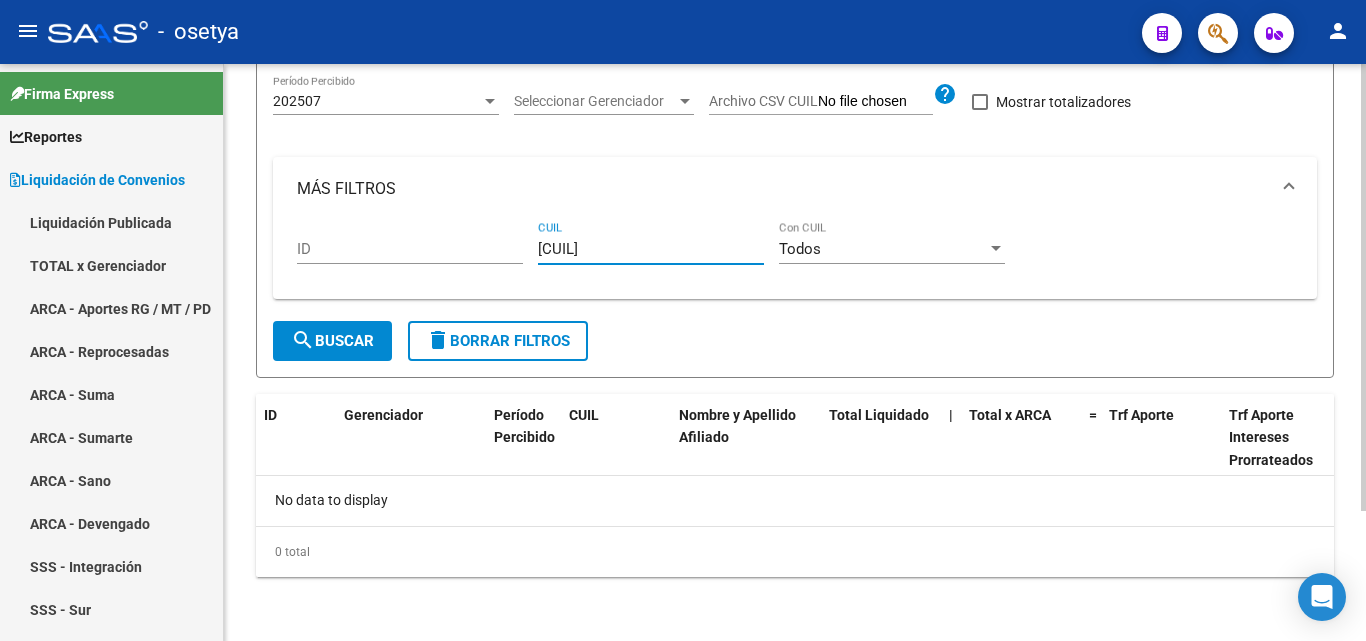 type on "[CUIL]" 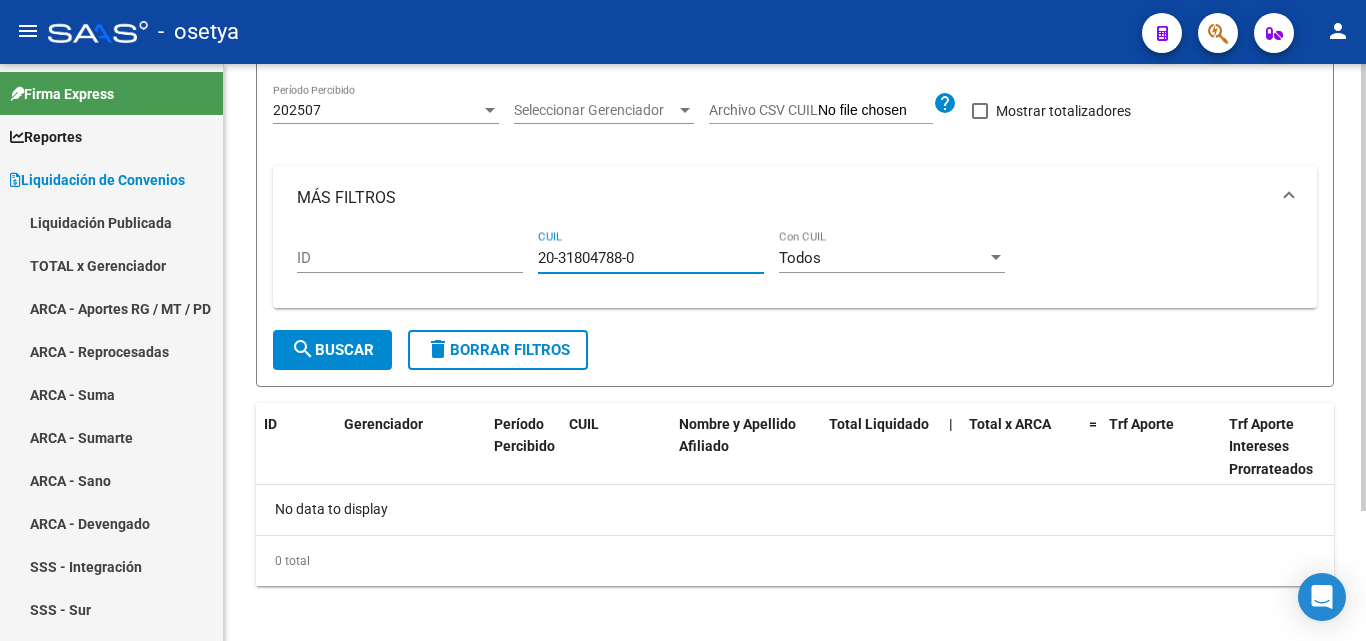 scroll, scrollTop: 167, scrollLeft: 0, axis: vertical 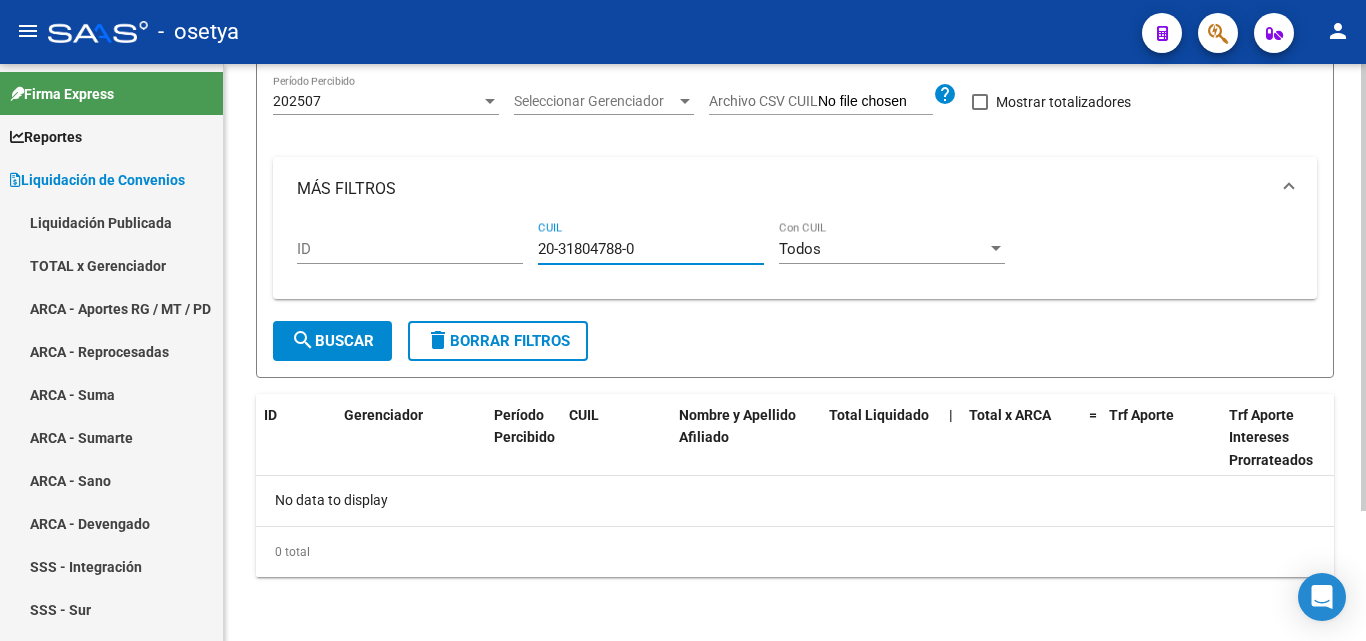 type on "20-31804788-0" 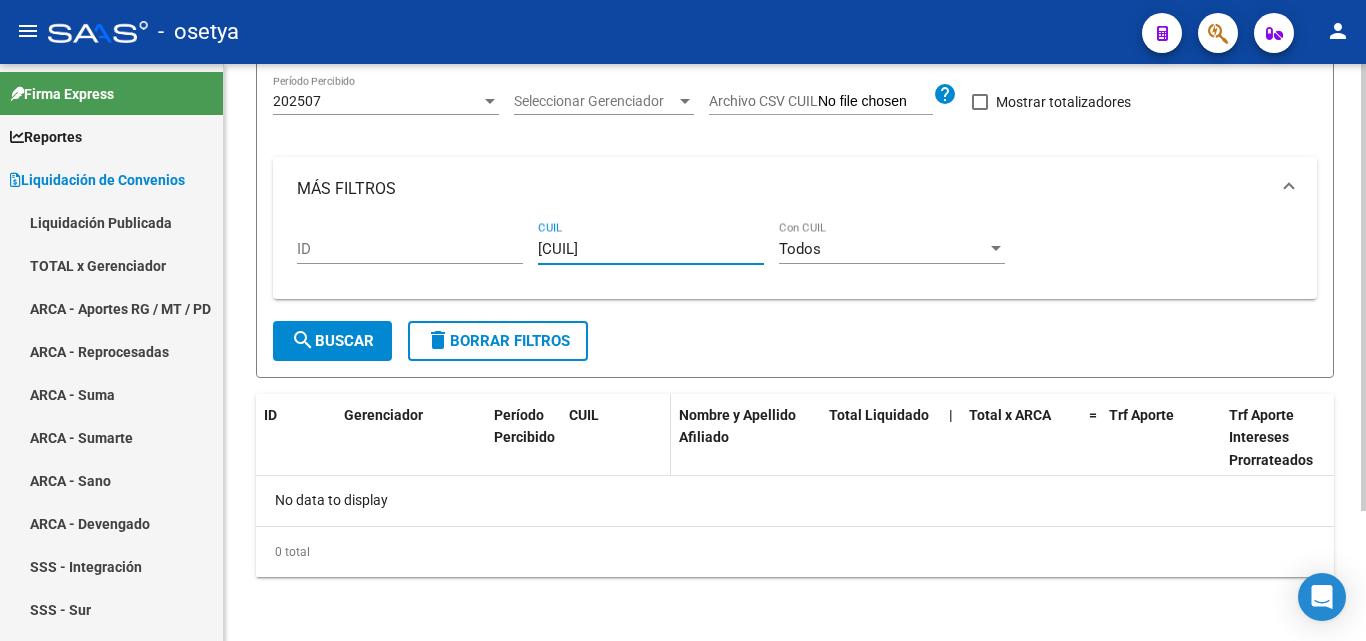 scroll, scrollTop: 0, scrollLeft: 0, axis: both 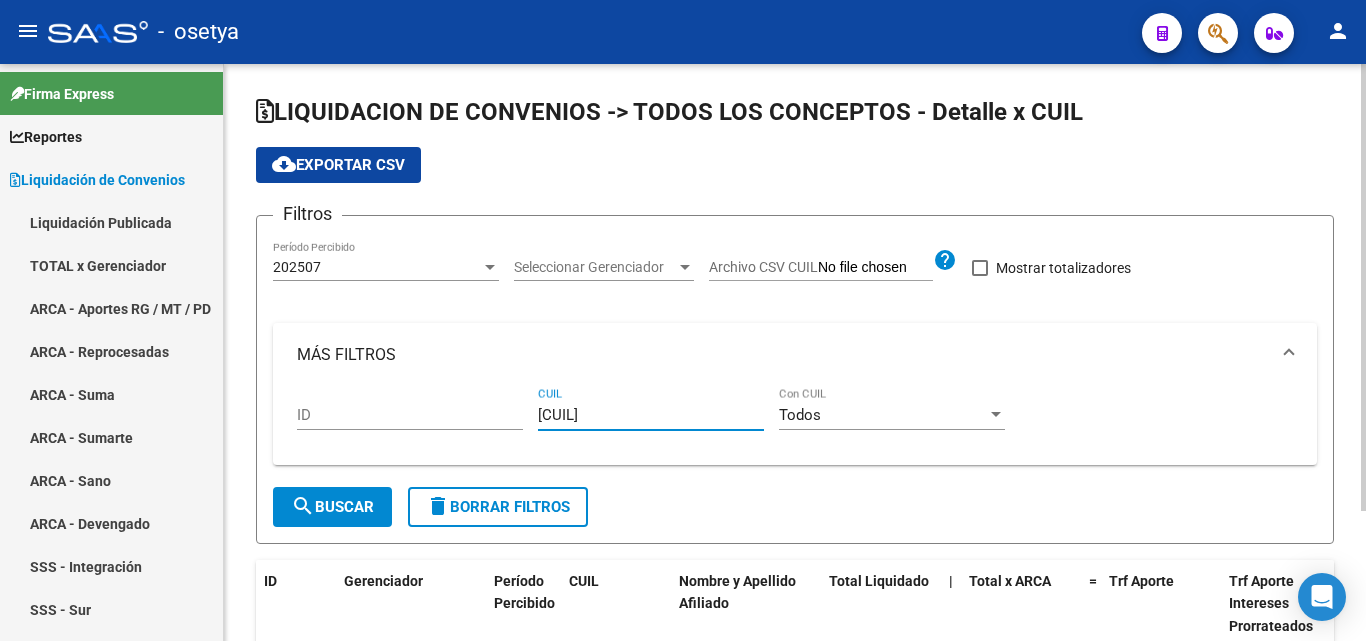 type on "[CUIL]" 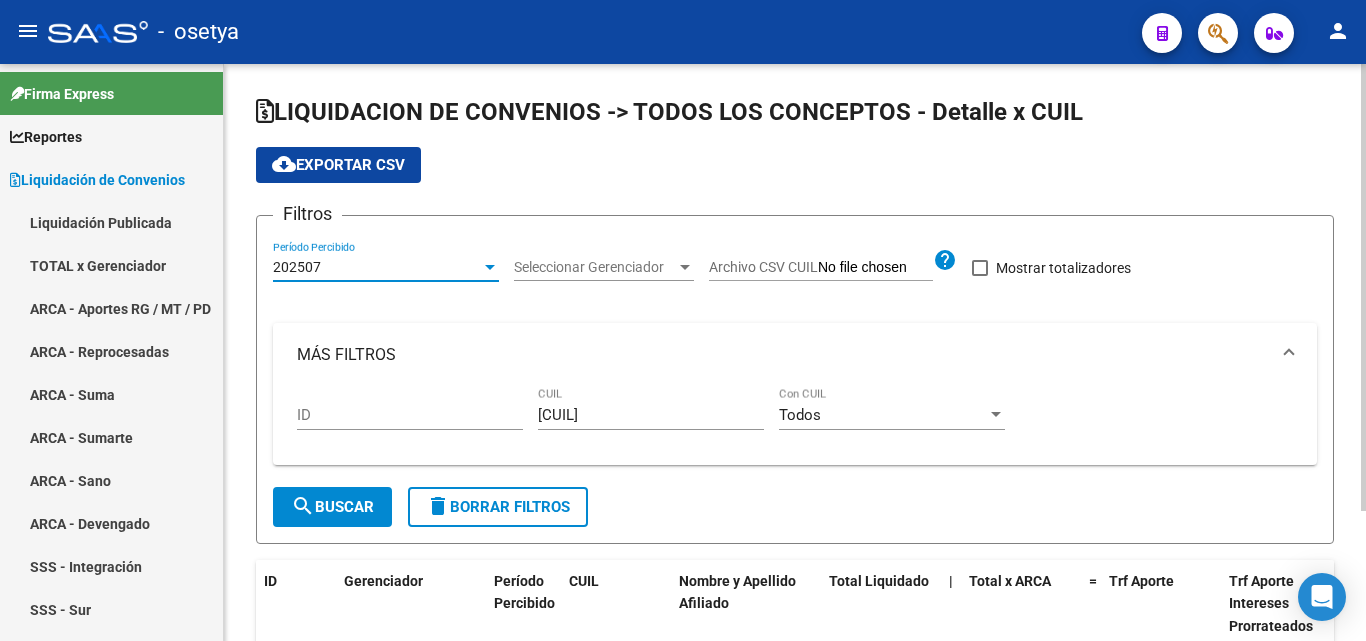 click at bounding box center [490, 267] 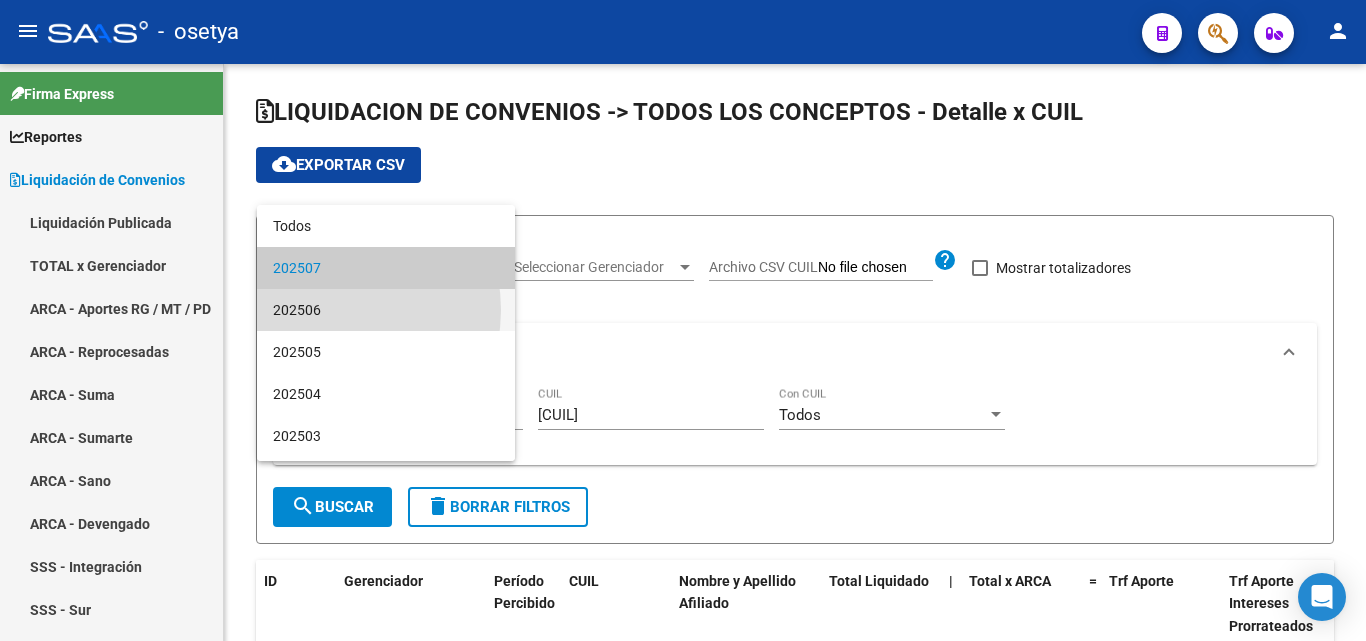 click on "202506" at bounding box center [386, 310] 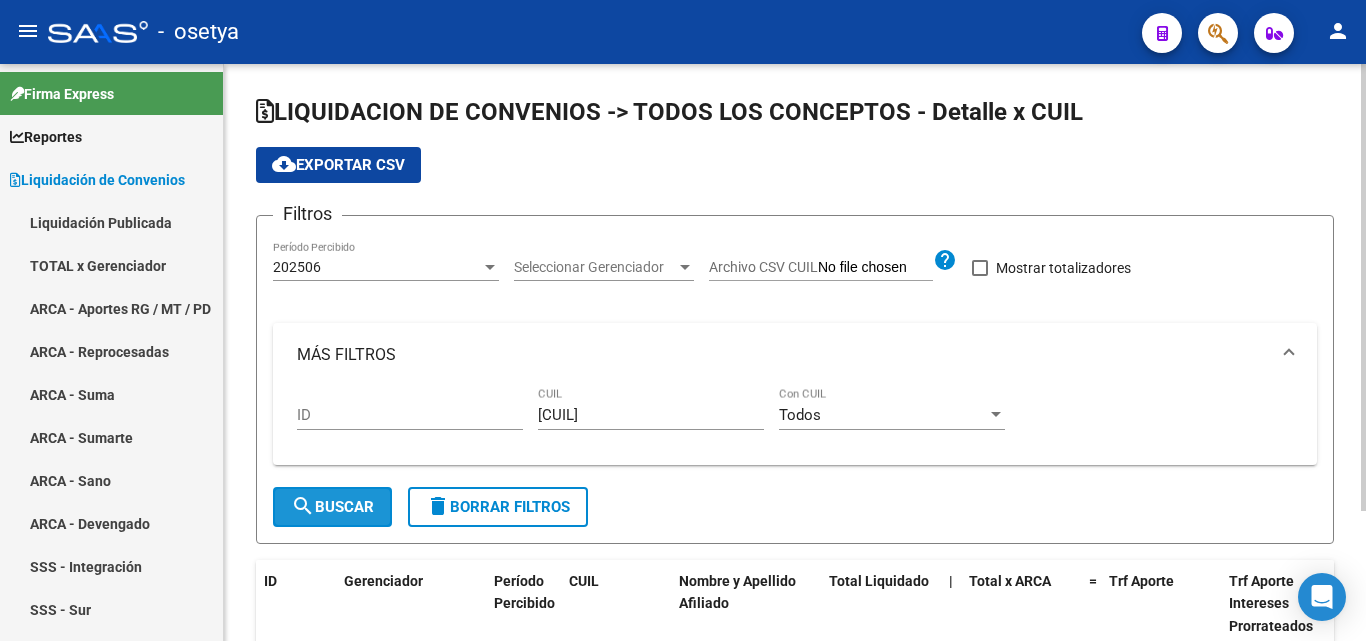 click on "search  Buscar" 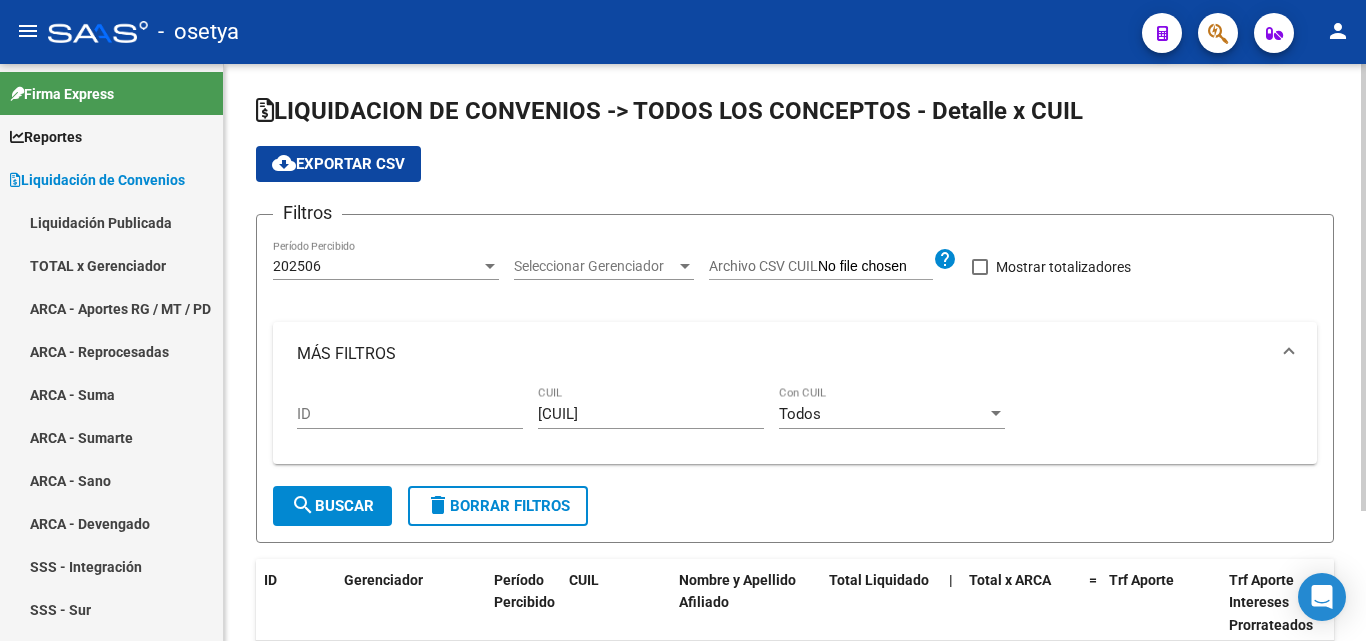 scroll, scrollTop: 0, scrollLeft: 0, axis: both 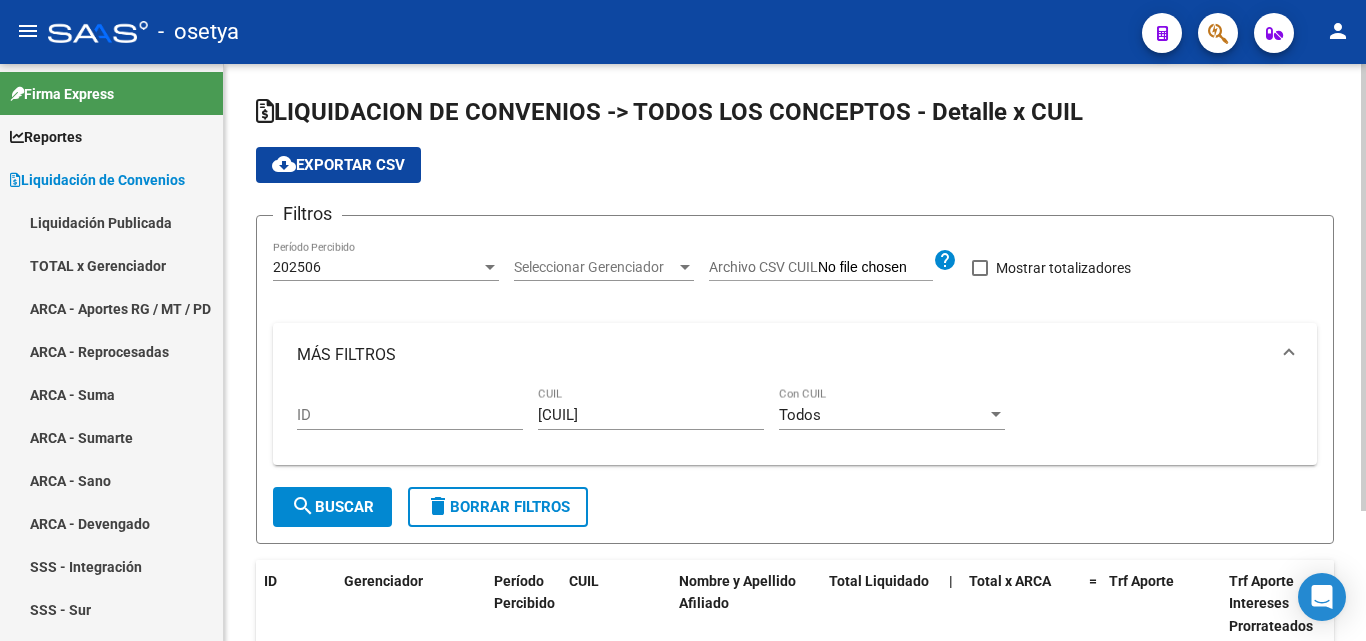 click at bounding box center (490, 267) 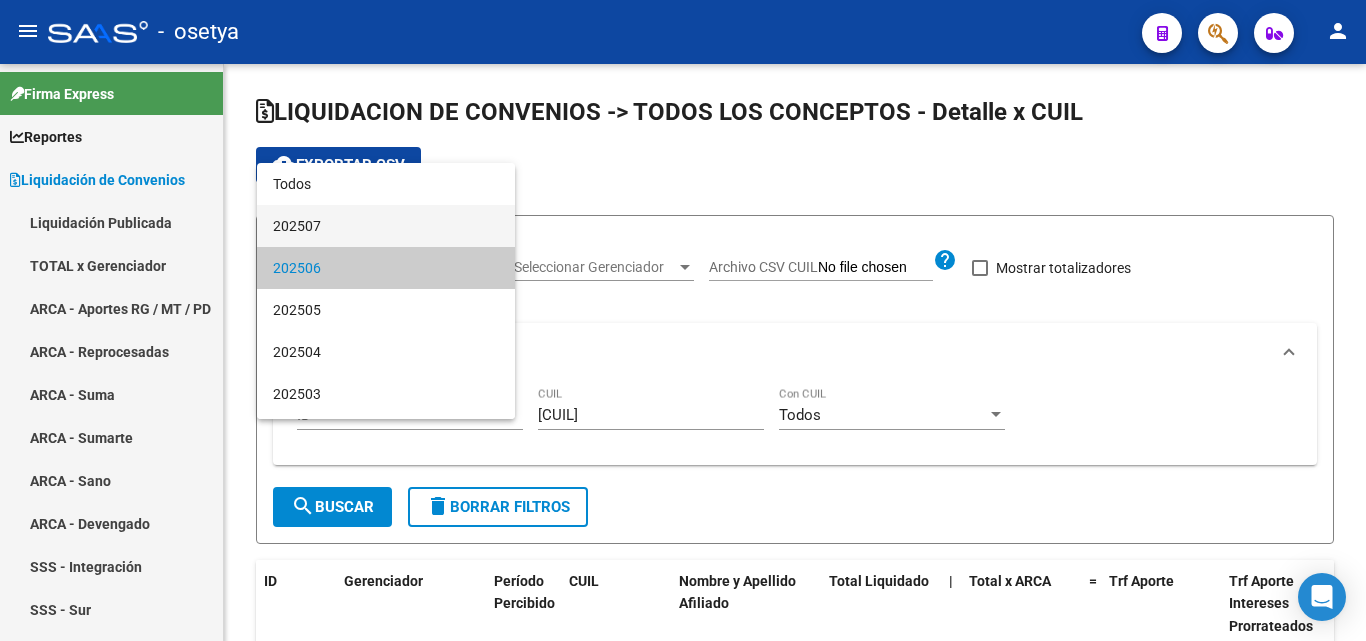 click on "202507" at bounding box center [386, 226] 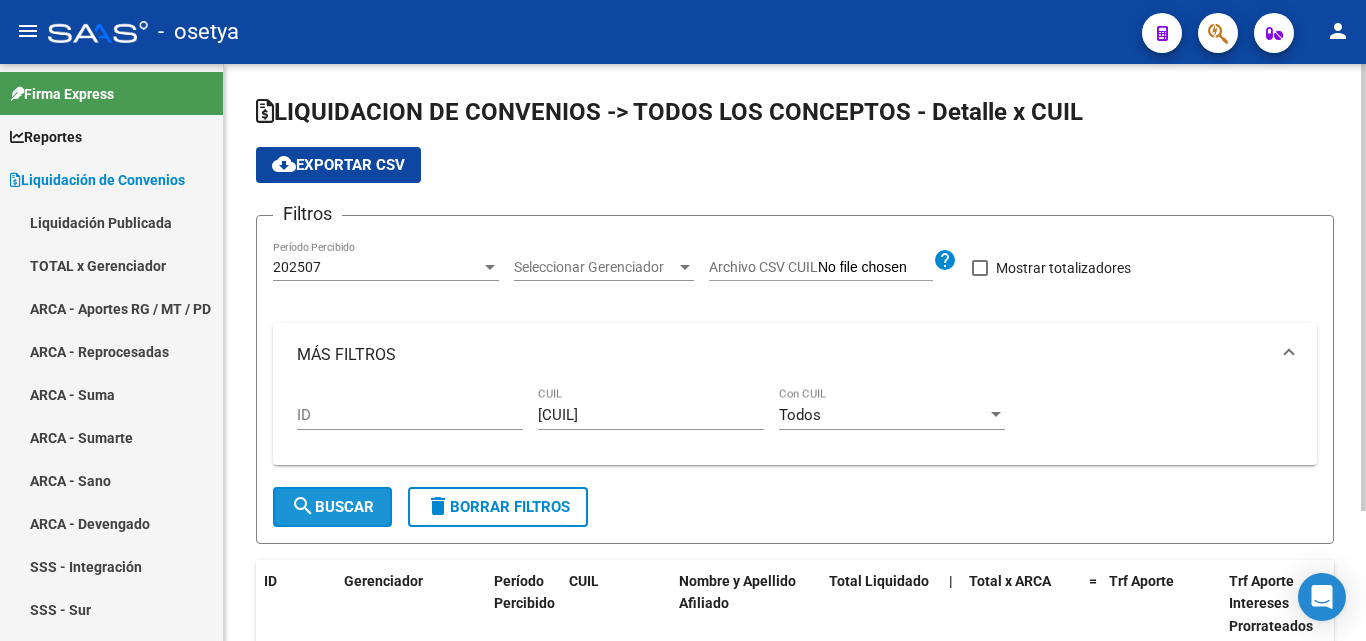 click on "search  Buscar" 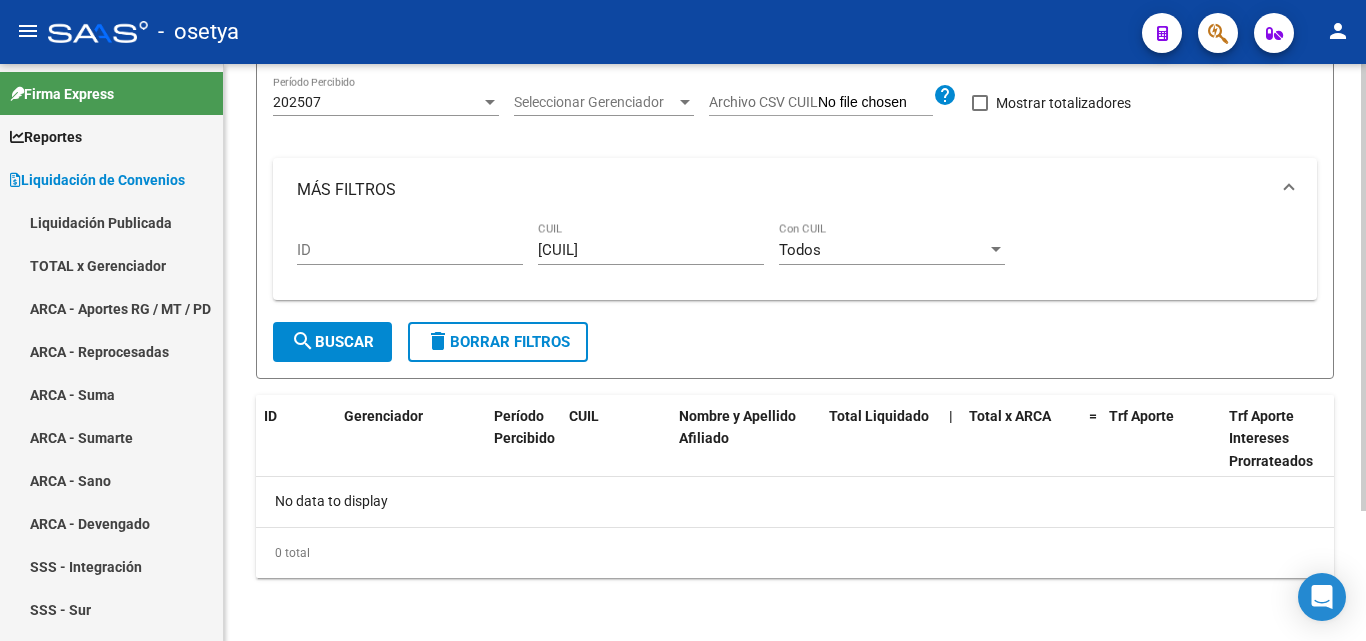 scroll, scrollTop: 167, scrollLeft: 0, axis: vertical 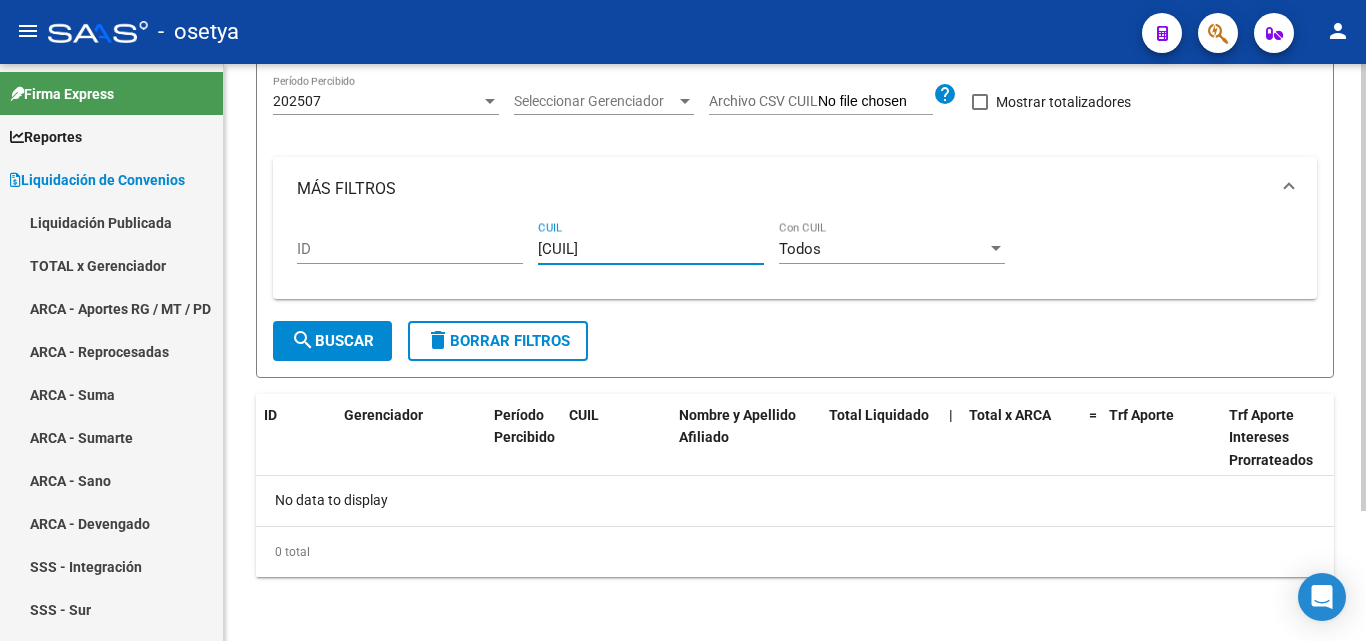 drag, startPoint x: 645, startPoint y: 250, endPoint x: 522, endPoint y: 247, distance: 123.03658 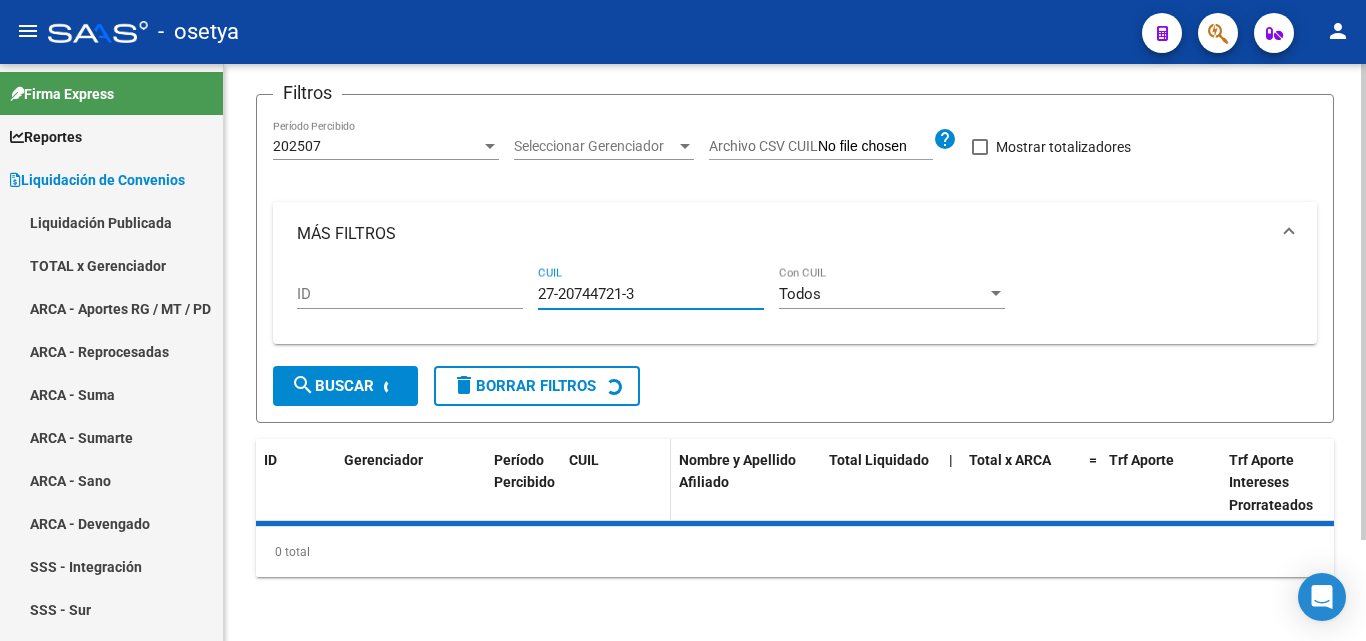 scroll, scrollTop: 167, scrollLeft: 0, axis: vertical 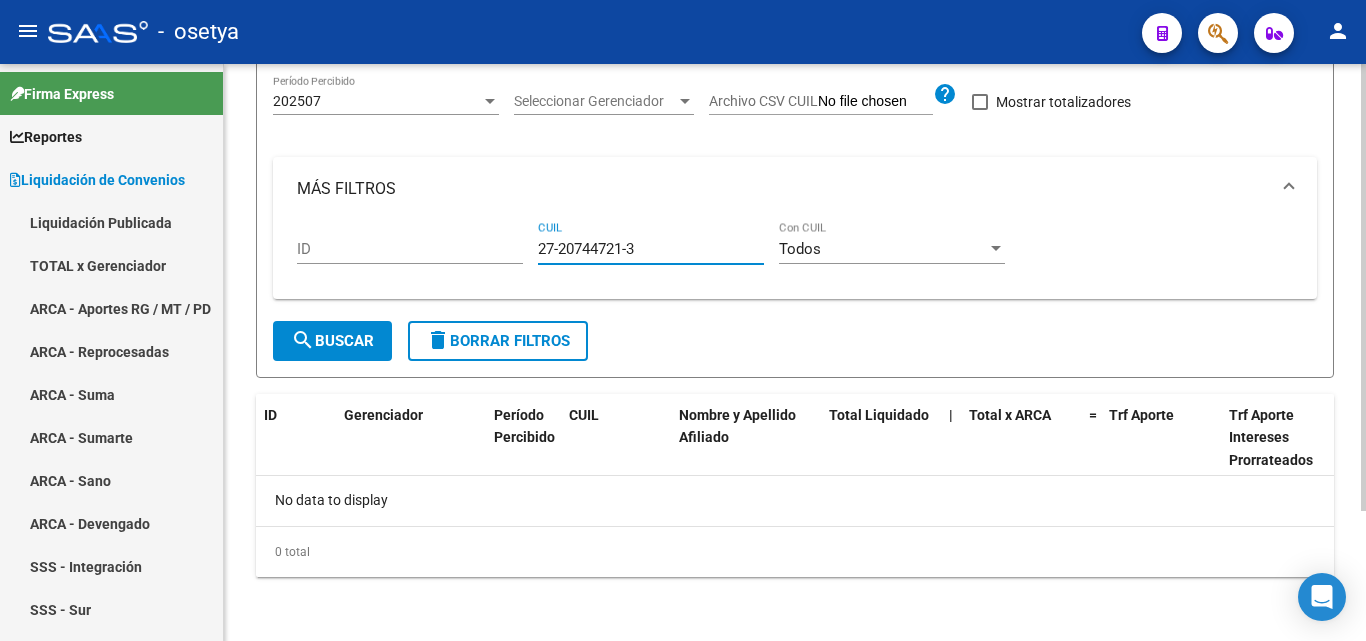 type on "27-20744721-3" 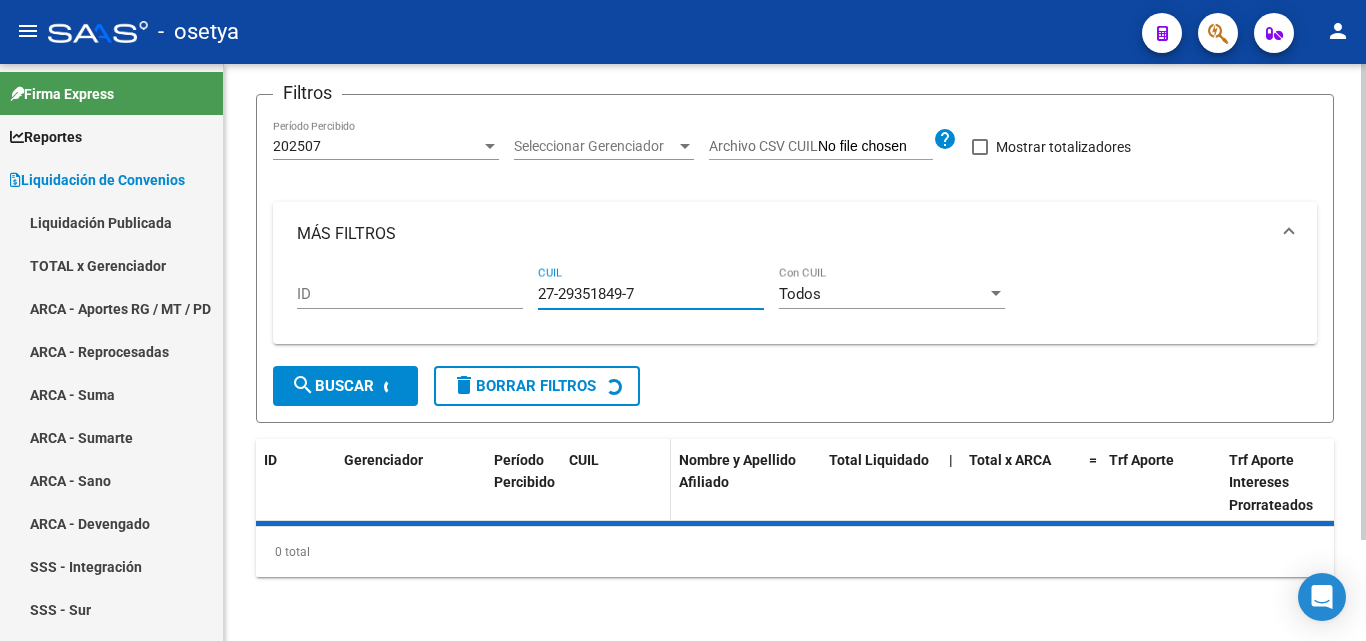 scroll, scrollTop: 167, scrollLeft: 0, axis: vertical 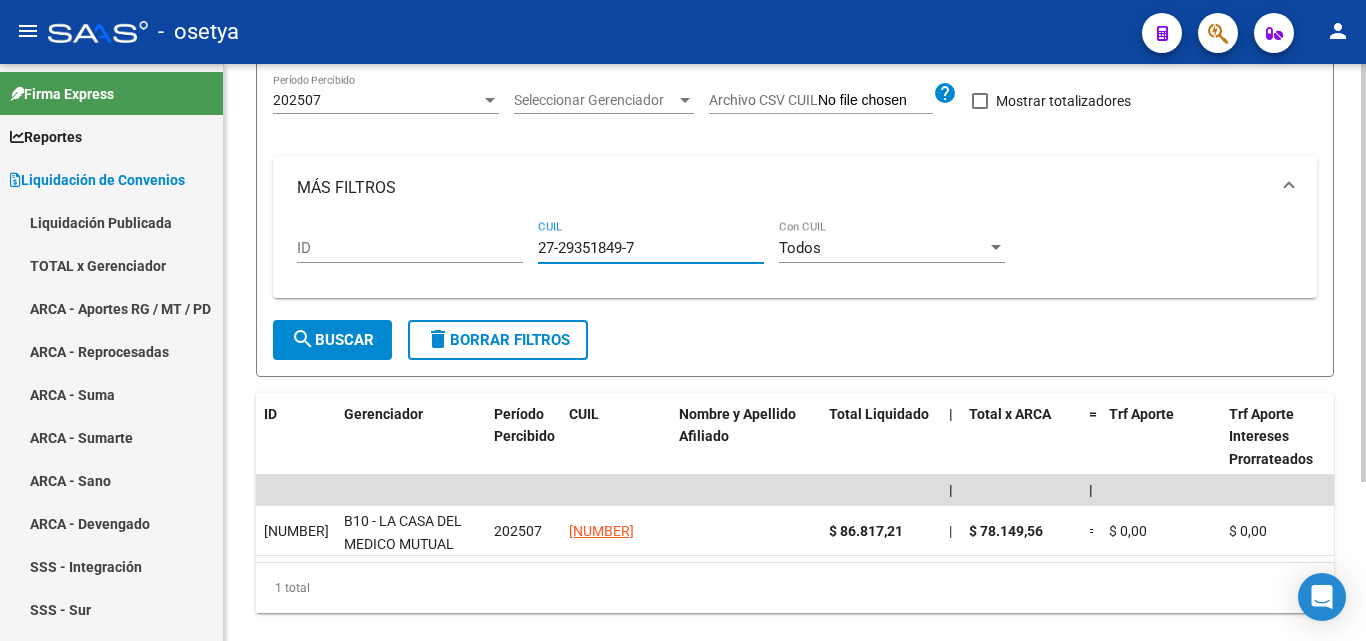 type on "27-29351849-7" 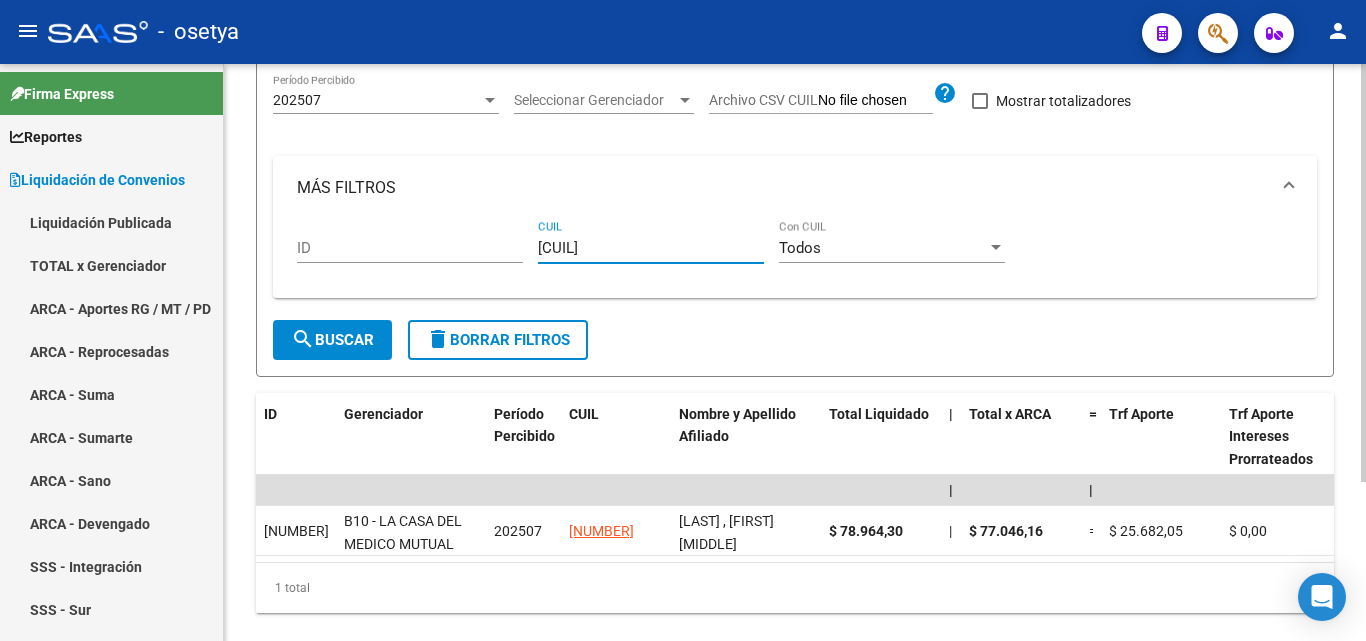 type on "[CUIL]" 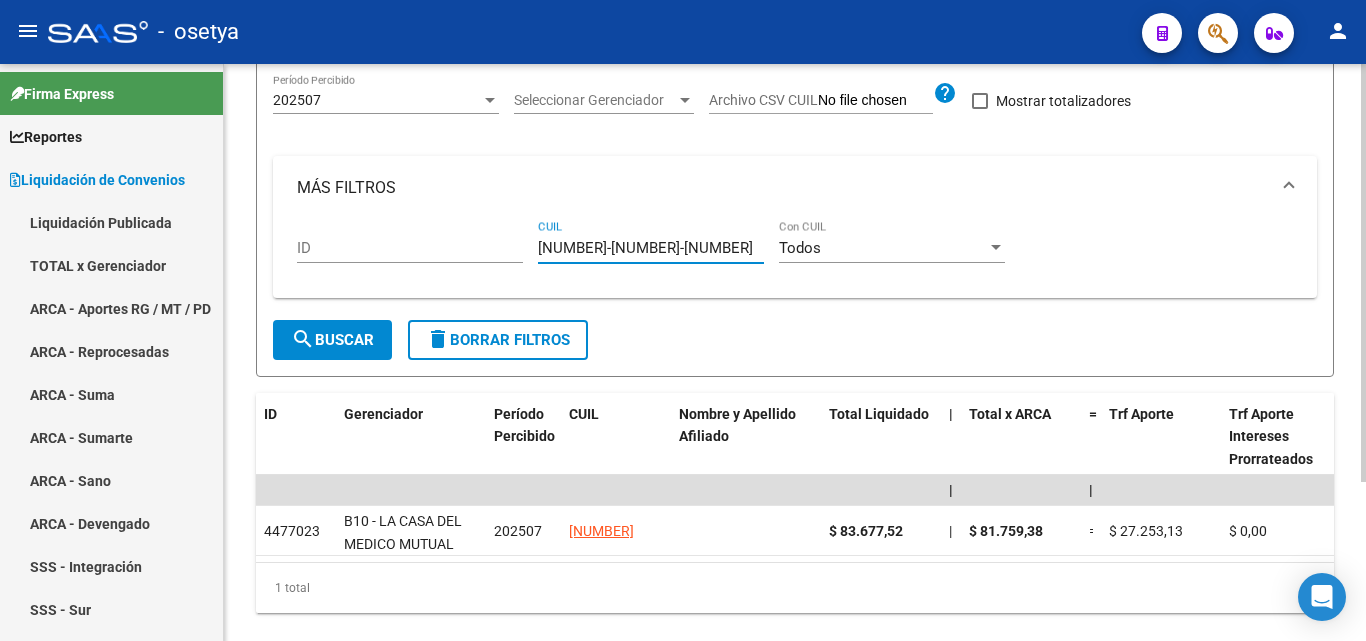 type on "[NUMBER]-[NUMBER]-[NUMBER]" 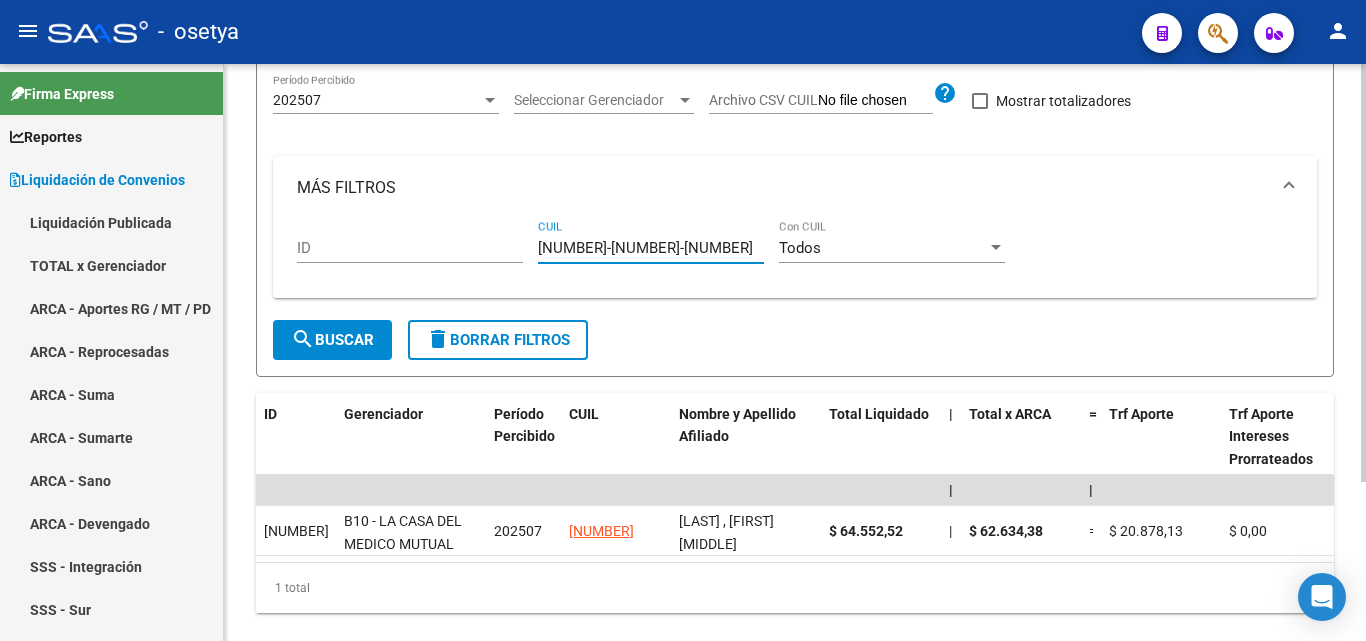 type 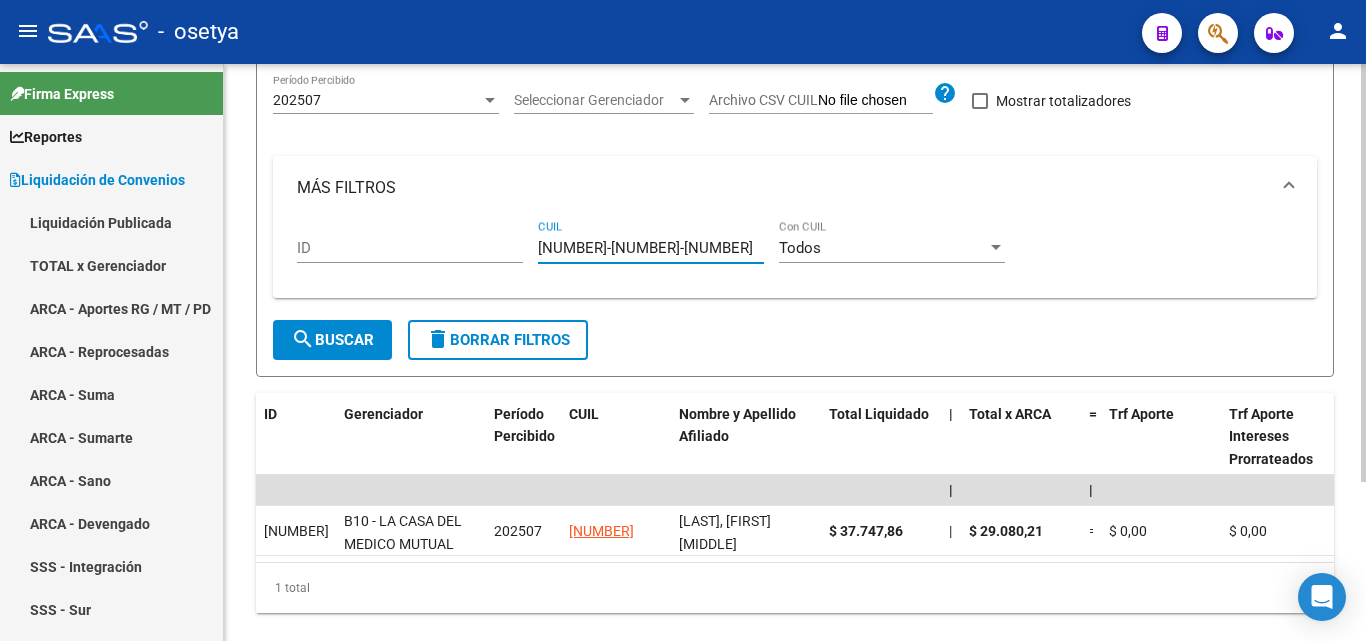 drag, startPoint x: 654, startPoint y: 254, endPoint x: 498, endPoint y: 253, distance: 156.0032 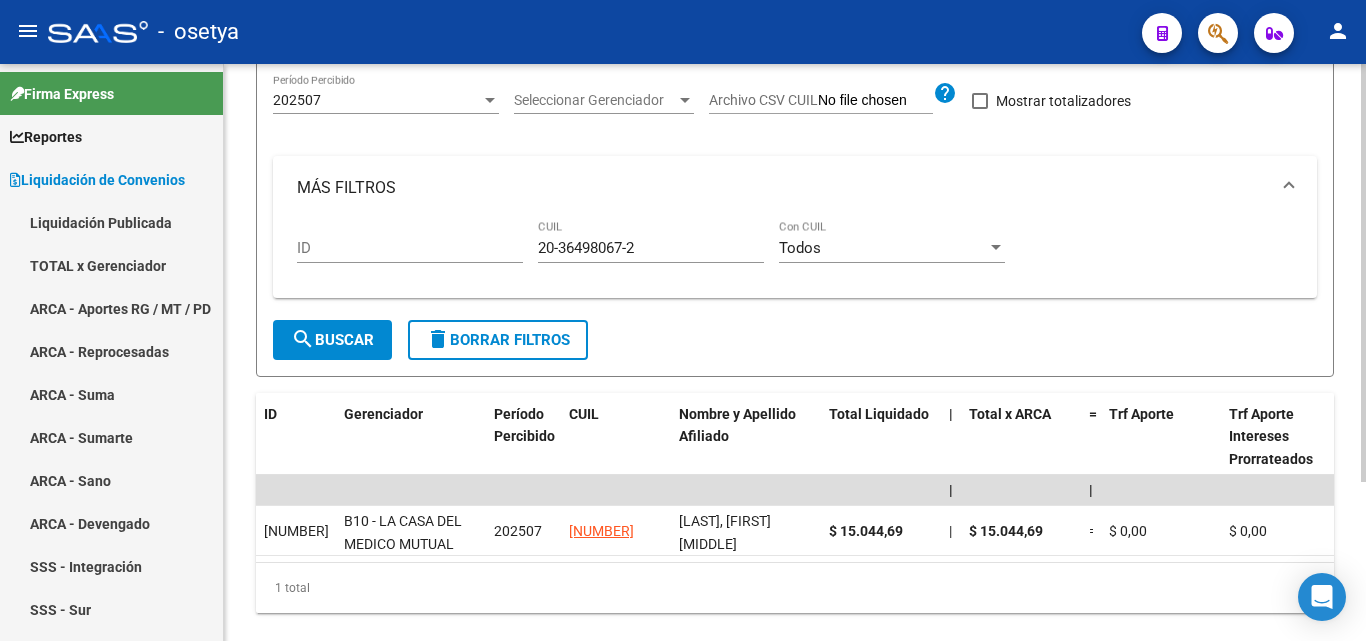 drag, startPoint x: 652, startPoint y: 258, endPoint x: 561, endPoint y: 250, distance: 91.350975 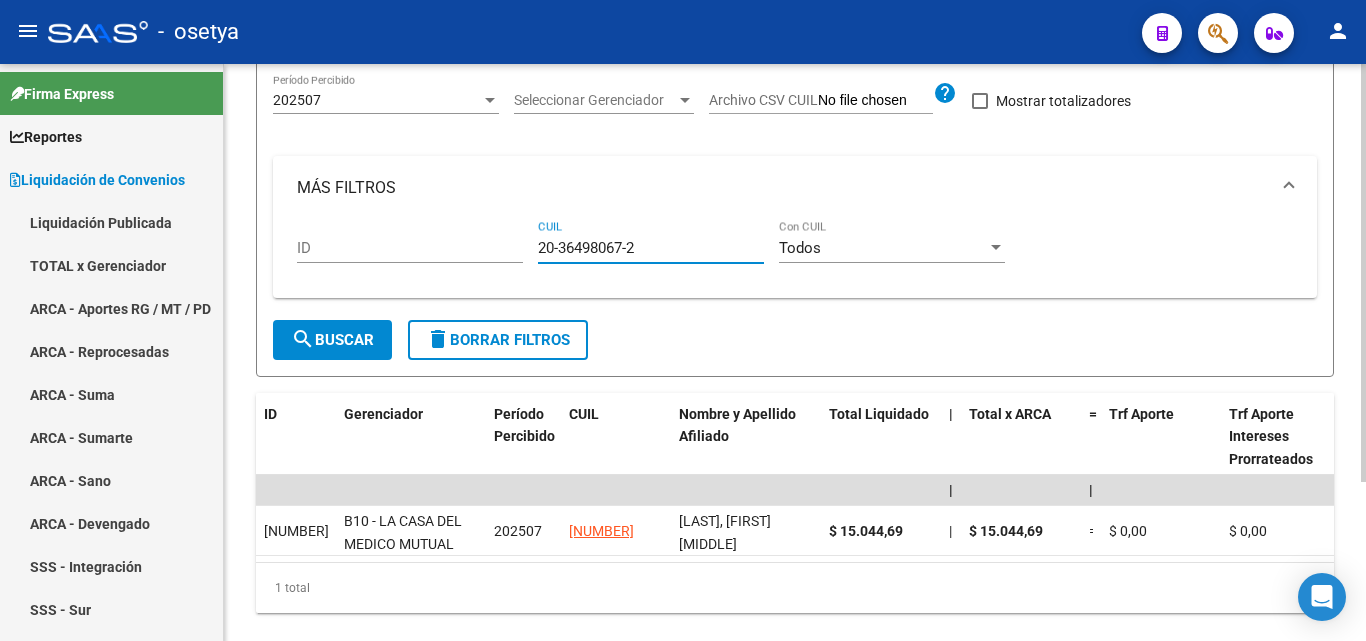 drag, startPoint x: 650, startPoint y: 243, endPoint x: 528, endPoint y: 245, distance: 122.016396 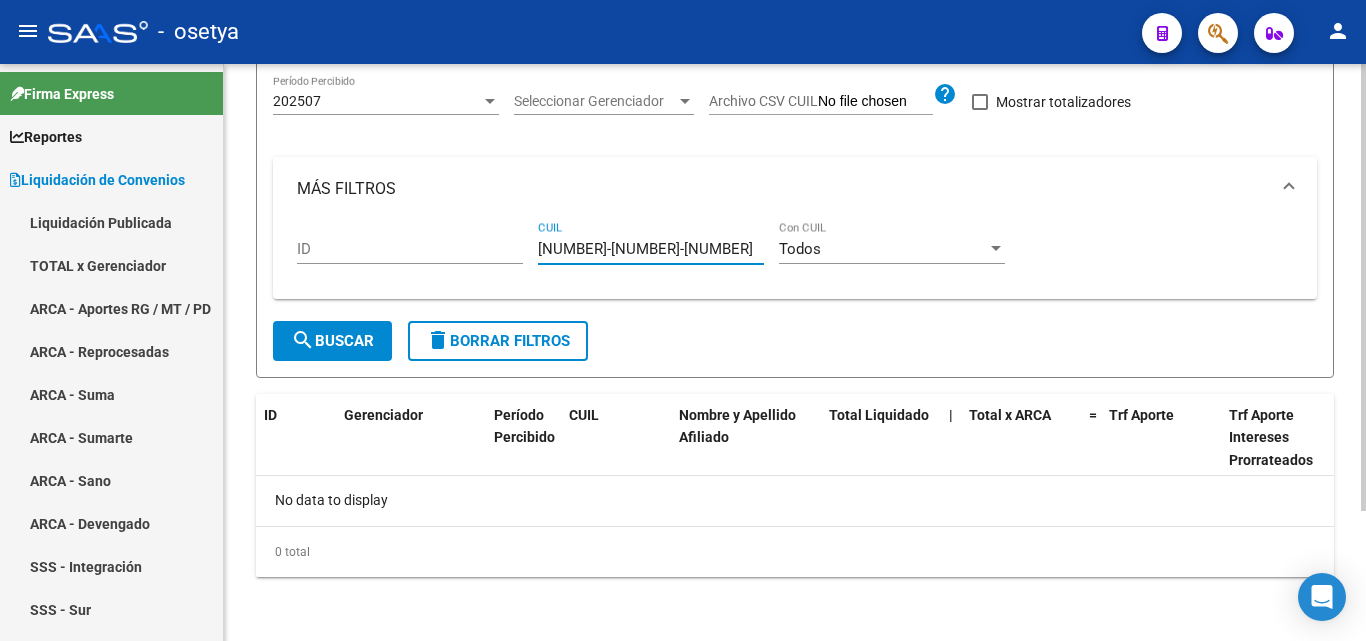 drag, startPoint x: 642, startPoint y: 245, endPoint x: 518, endPoint y: 252, distance: 124.197426 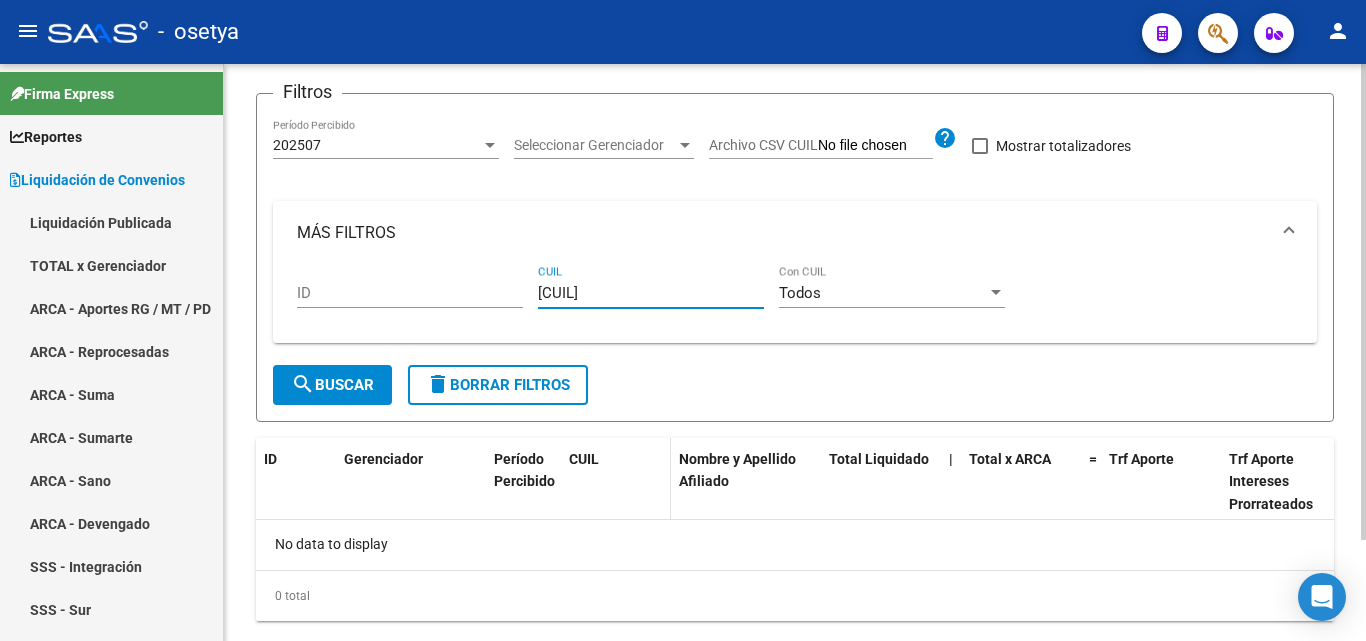 scroll, scrollTop: 167, scrollLeft: 0, axis: vertical 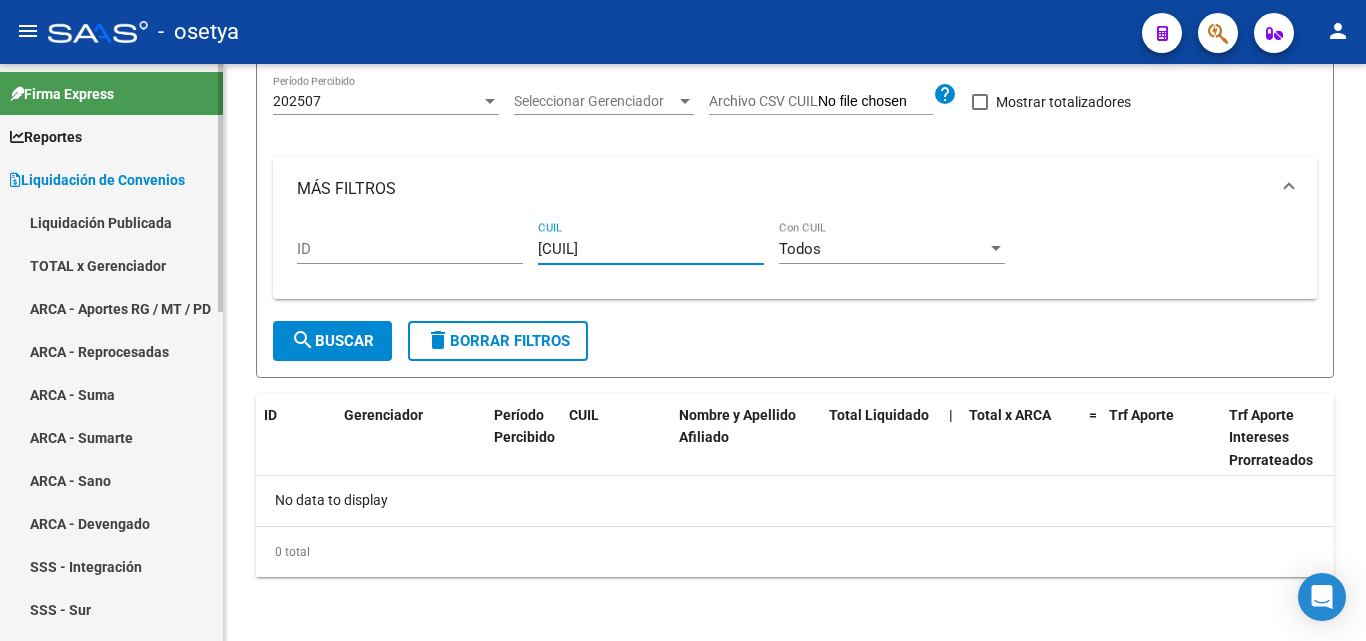 click on "TOTAL x Gerenciador" at bounding box center [111, 265] 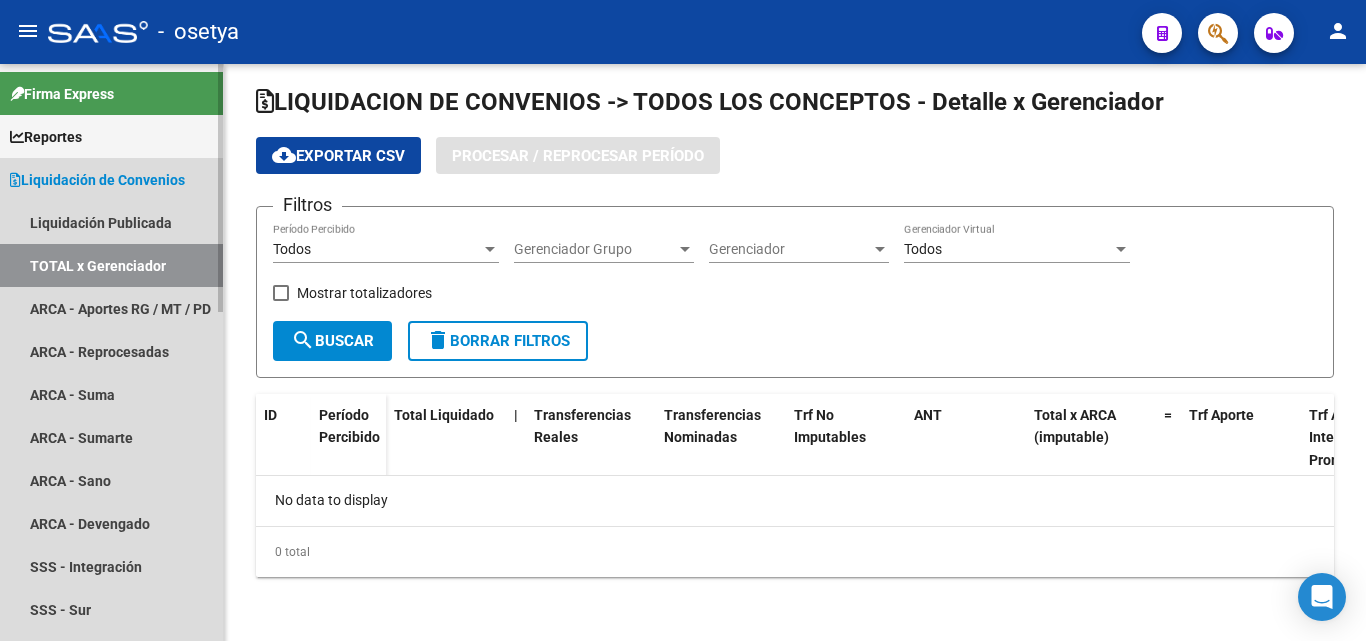 scroll, scrollTop: 0, scrollLeft: 0, axis: both 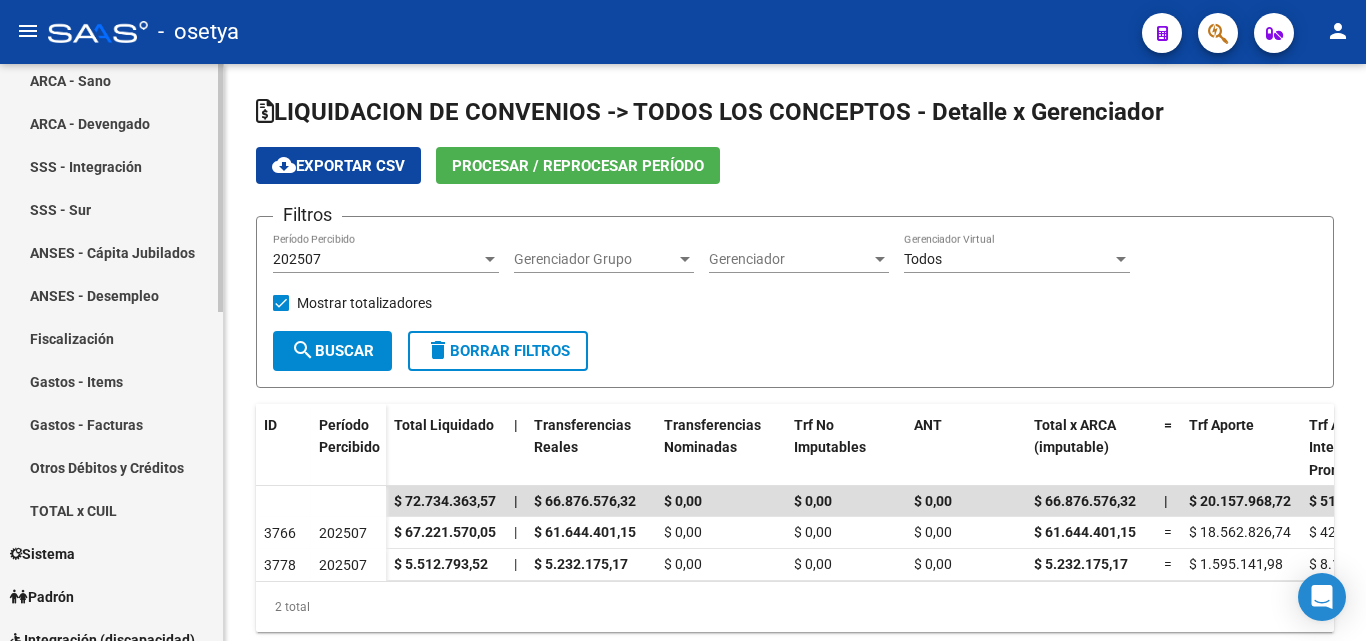 click on "TOTAL x CUIL" at bounding box center [111, 510] 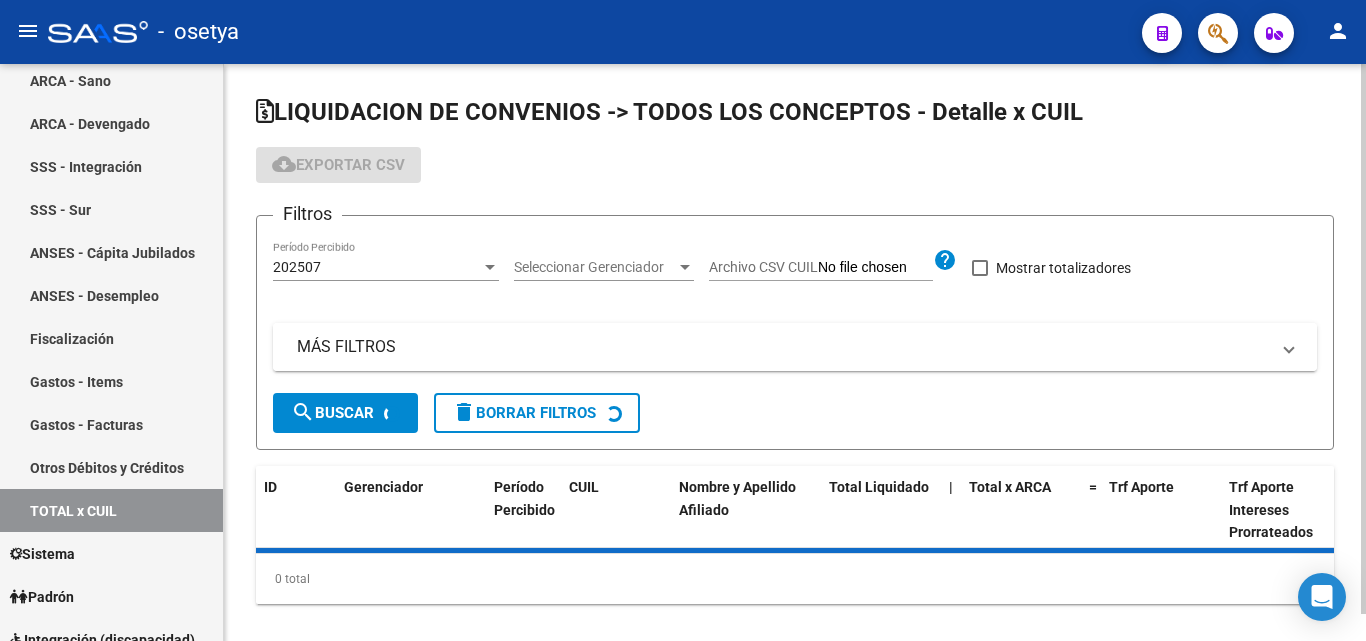 click on "MÁS FILTROS" at bounding box center (783, 347) 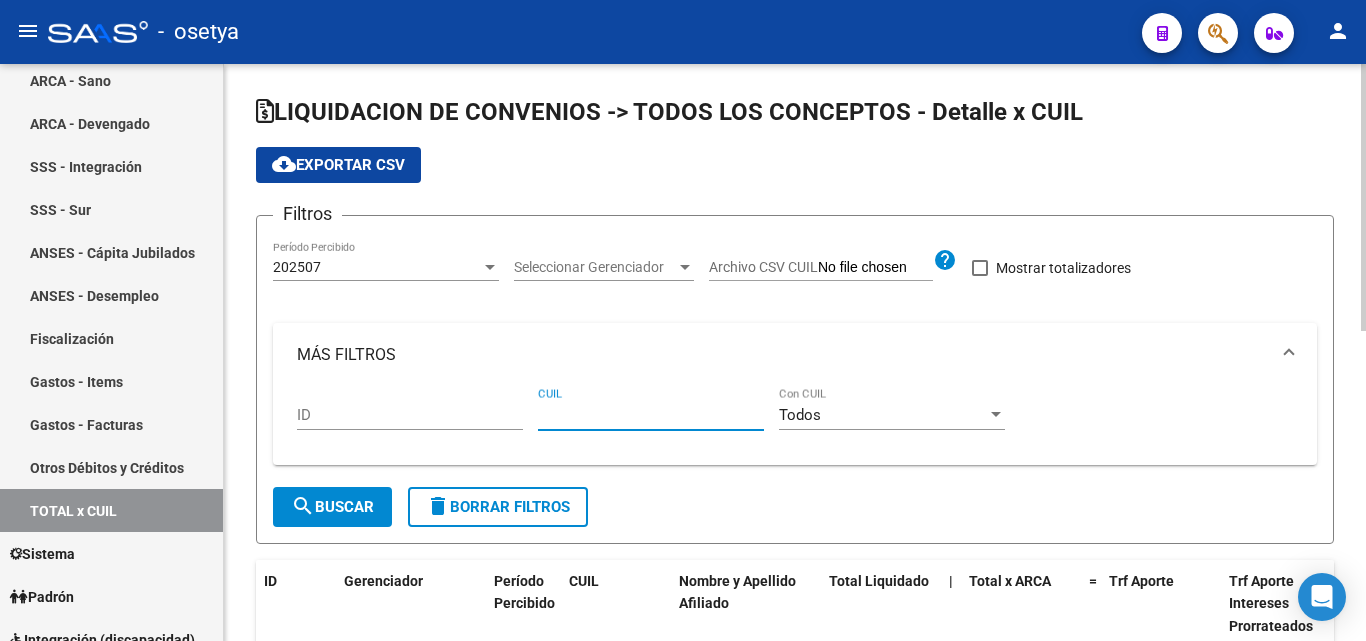 click on "CUIL" at bounding box center [651, 415] 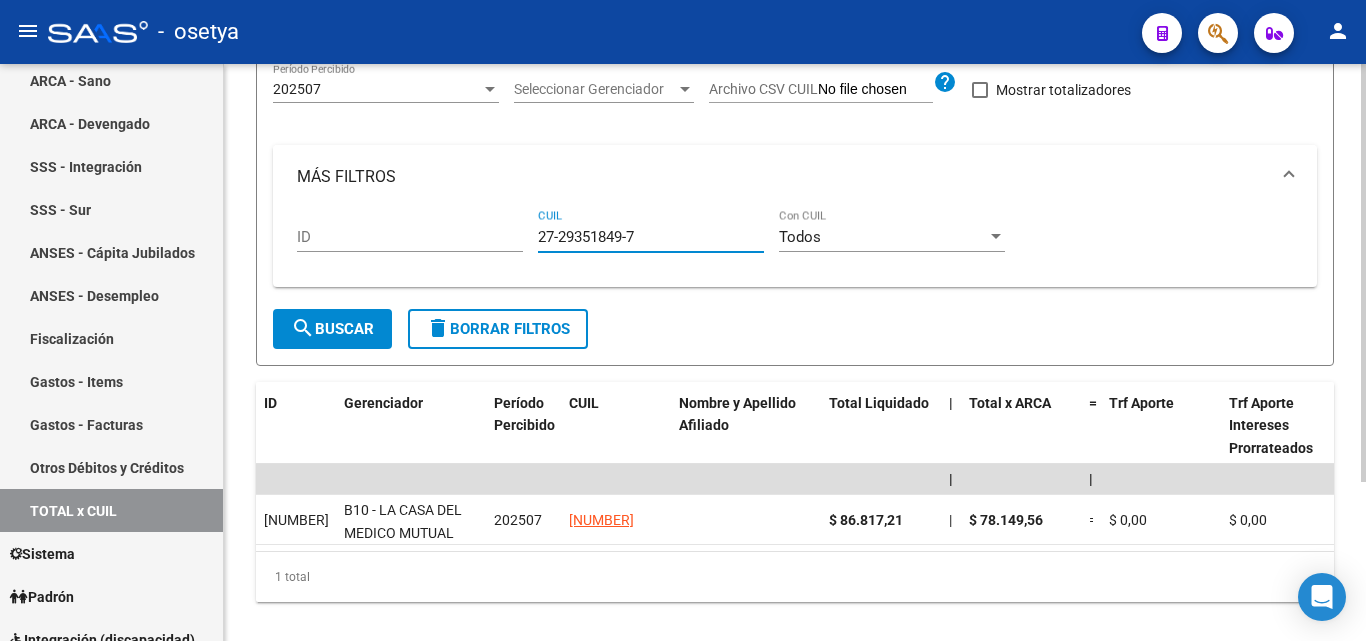 scroll, scrollTop: 200, scrollLeft: 0, axis: vertical 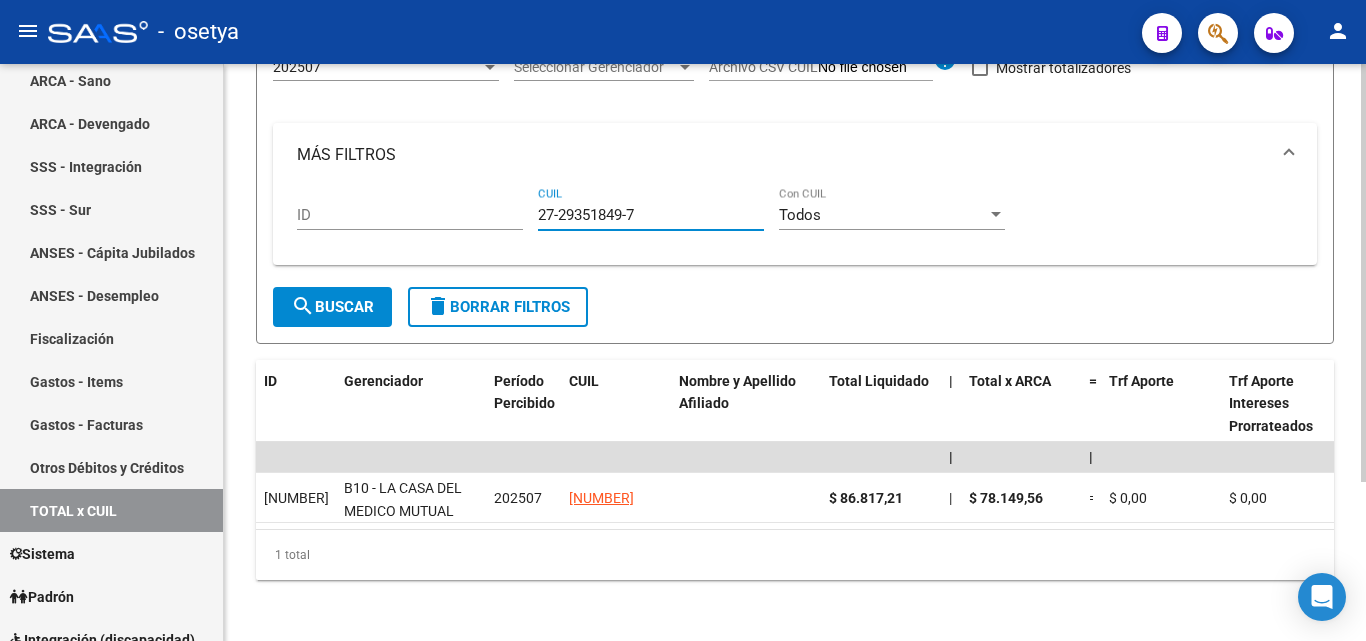 drag, startPoint x: 643, startPoint y: 215, endPoint x: 538, endPoint y: 224, distance: 105.38501 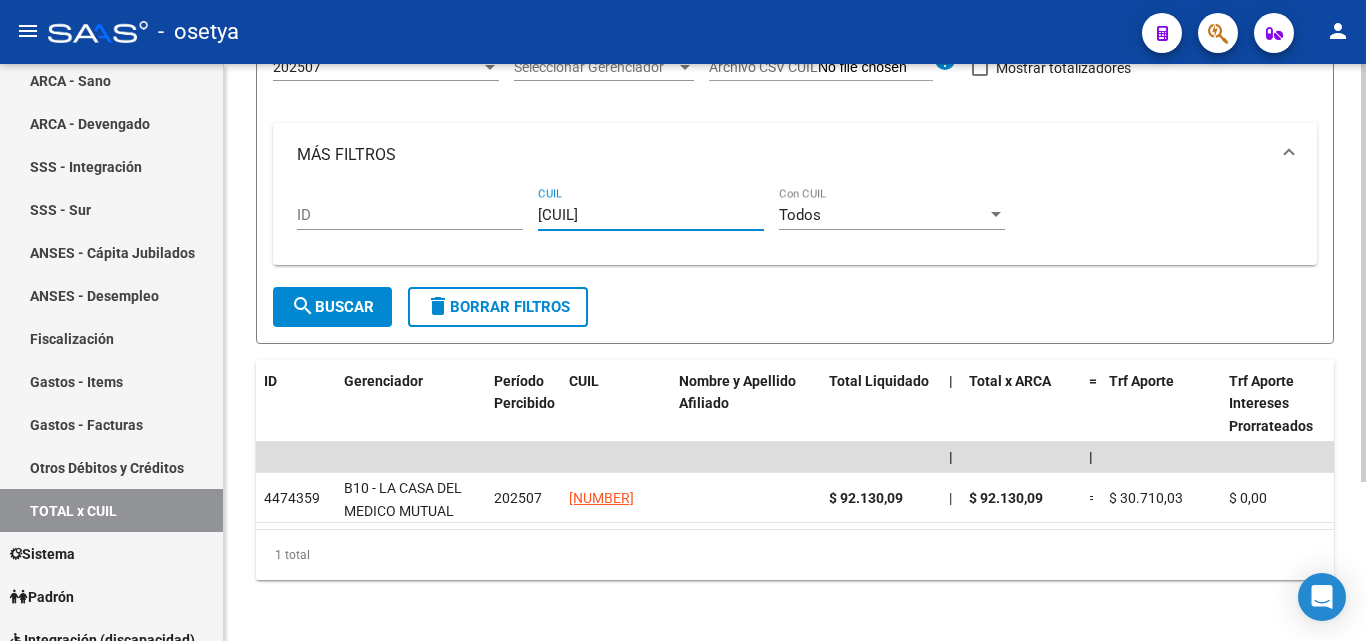click on "search  Buscar" 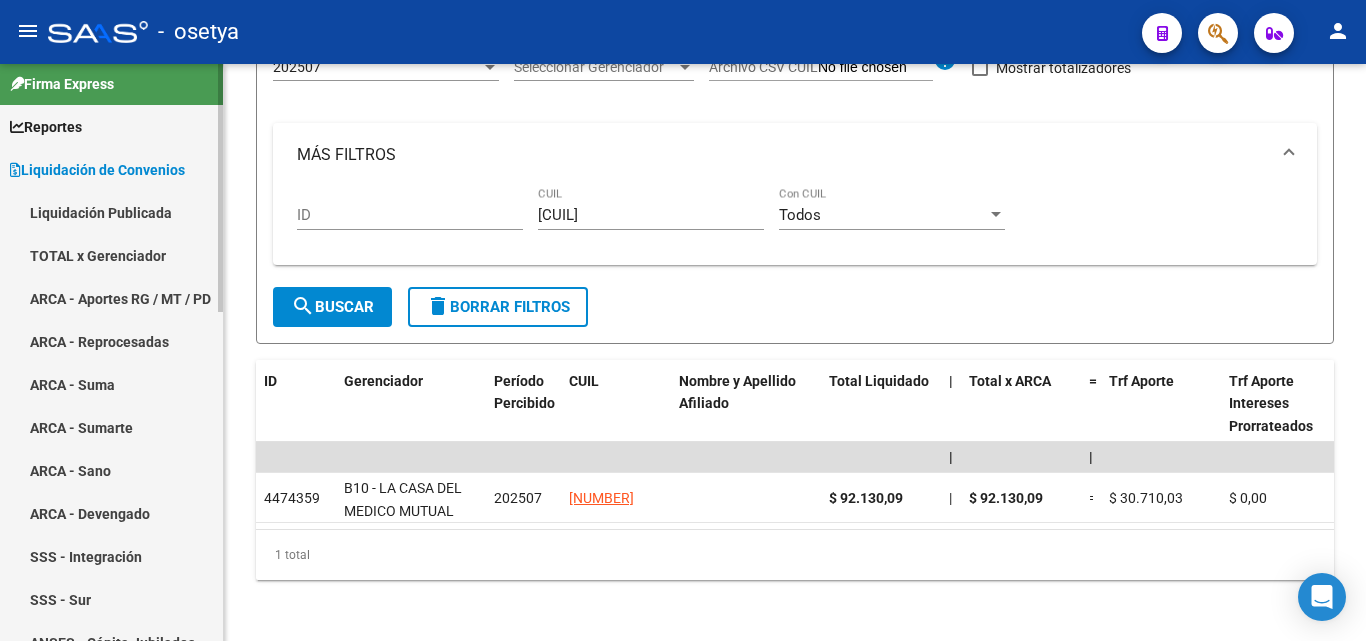 scroll, scrollTop: 0, scrollLeft: 0, axis: both 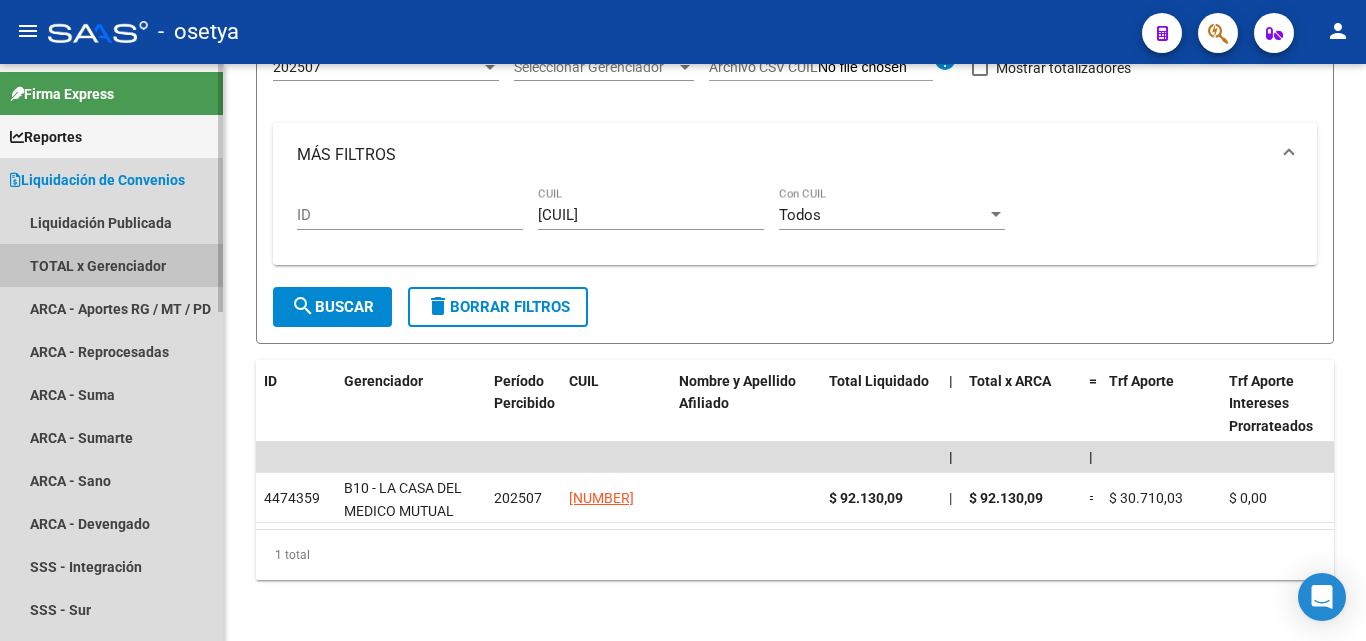 click on "TOTAL x Gerenciador" at bounding box center (111, 265) 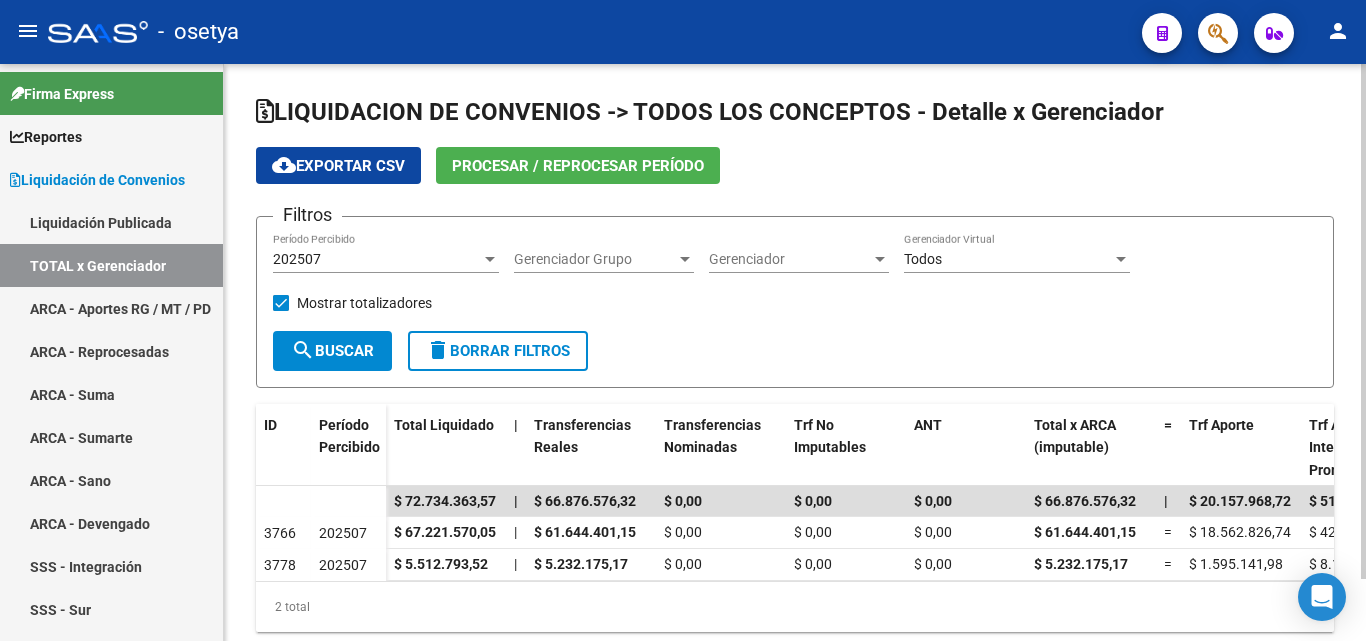 scroll, scrollTop: 70, scrollLeft: 0, axis: vertical 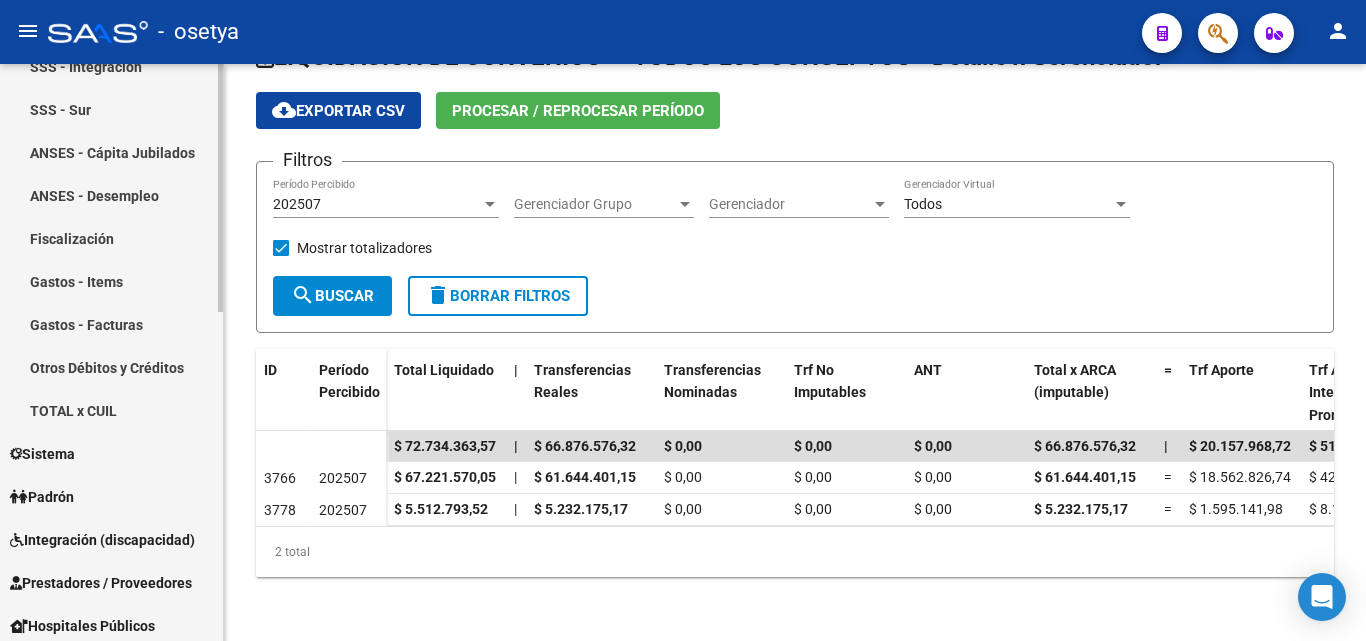 click on "TOTAL x CUIL" at bounding box center [111, 410] 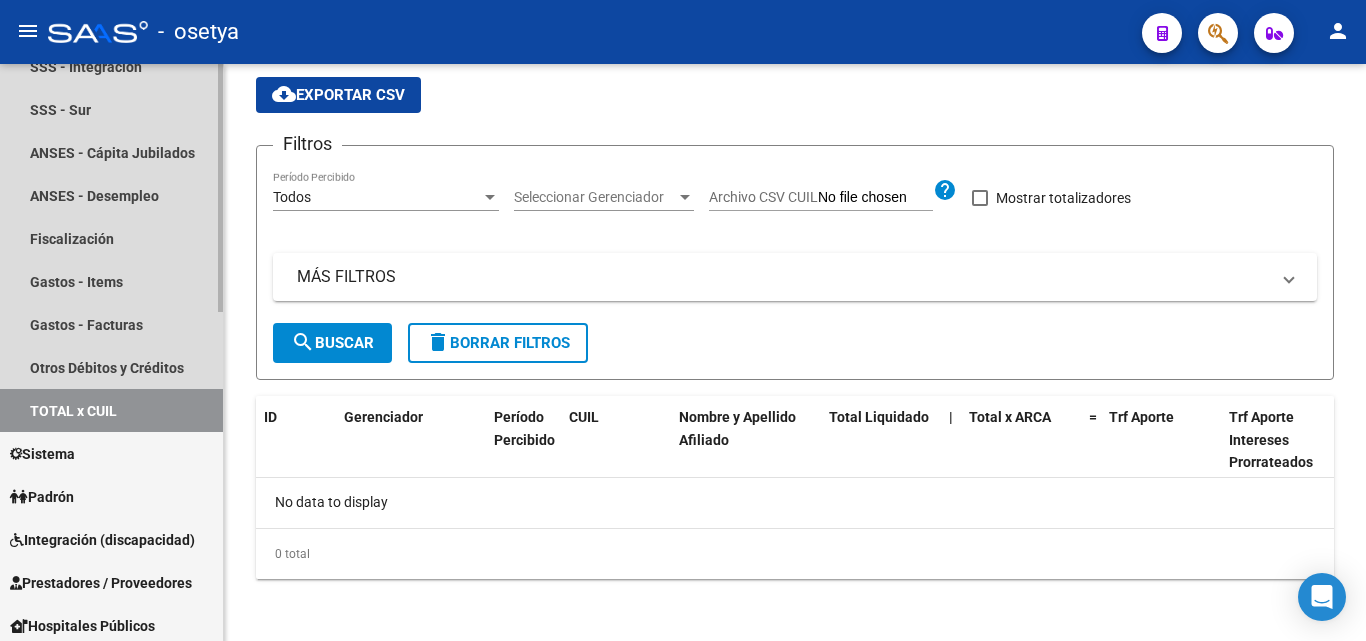 scroll, scrollTop: 0, scrollLeft: 0, axis: both 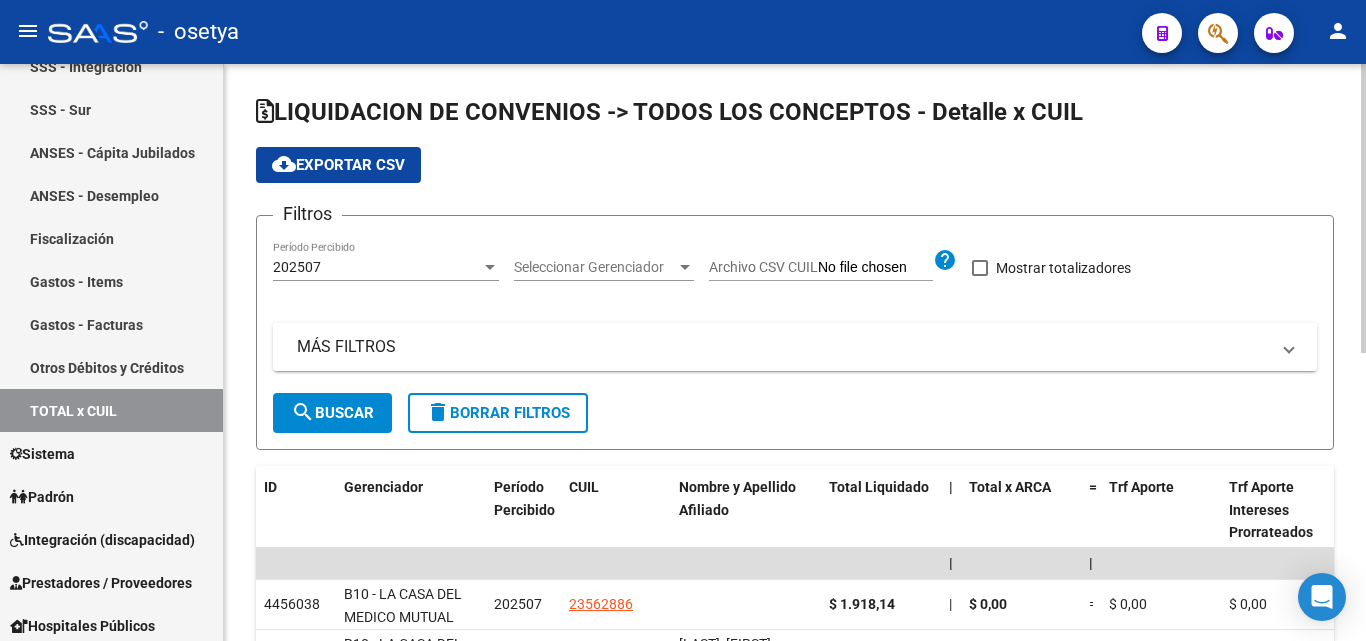 click on "MÁS FILTROS" at bounding box center [783, 347] 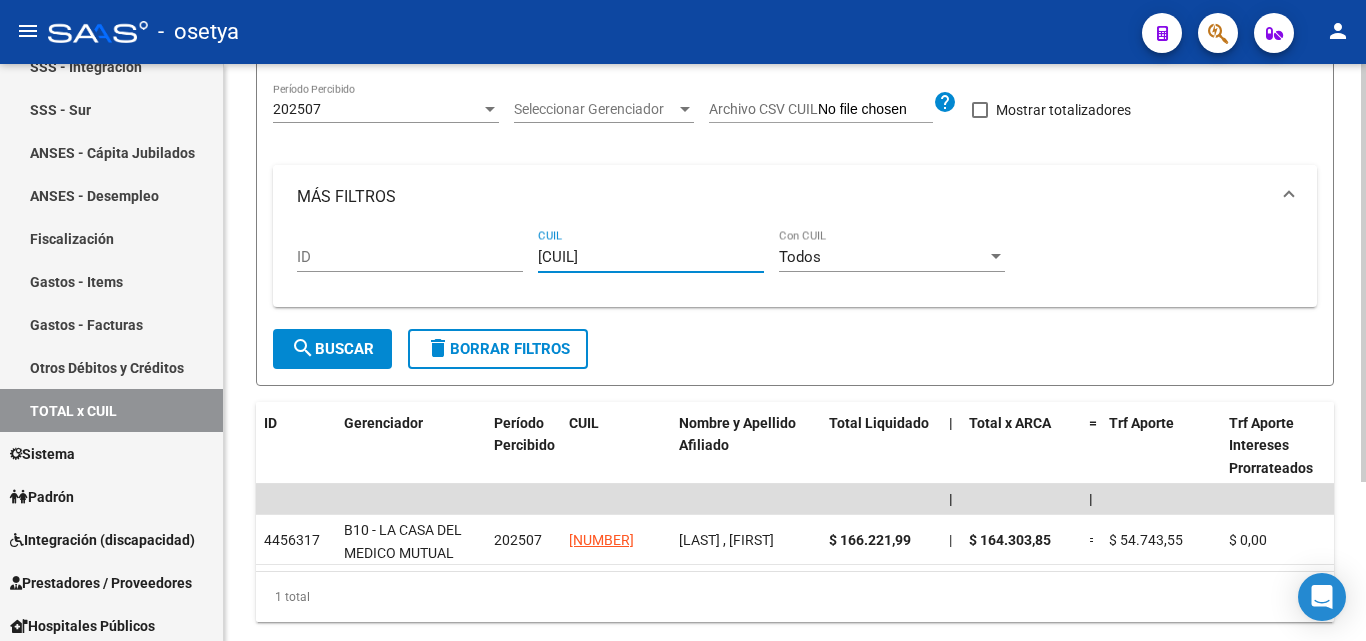 scroll, scrollTop: 200, scrollLeft: 0, axis: vertical 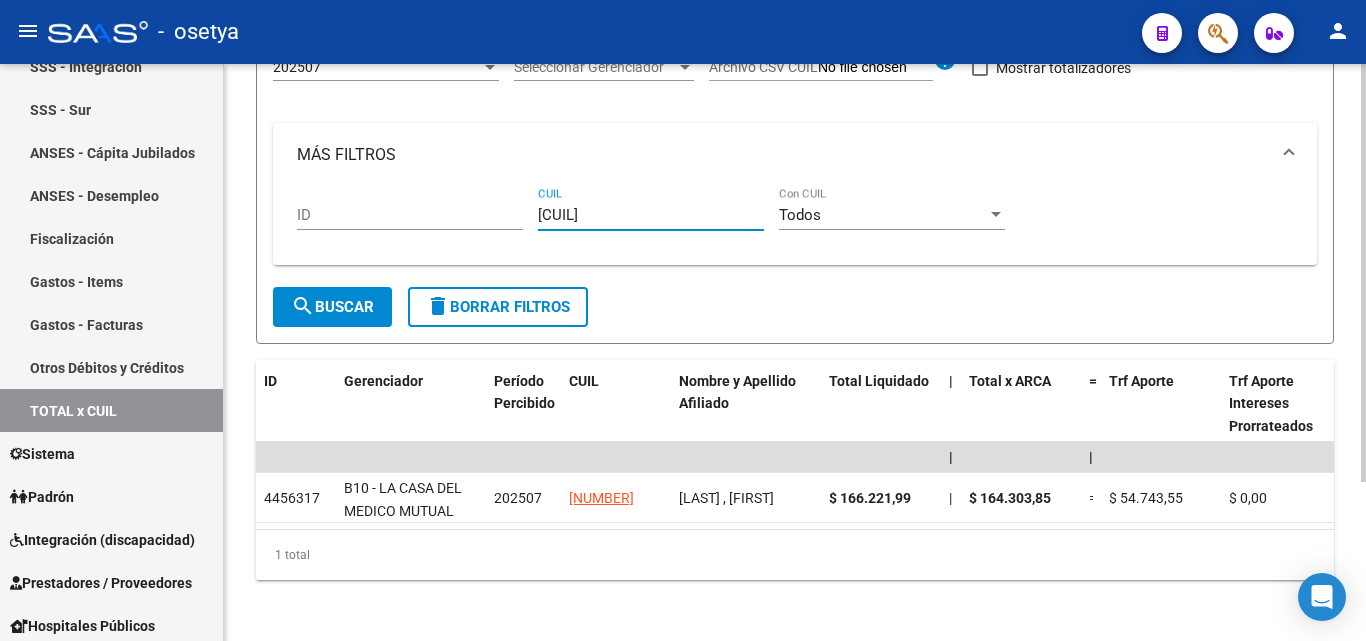 drag, startPoint x: 640, startPoint y: 218, endPoint x: 536, endPoint y: 228, distance: 104.47966 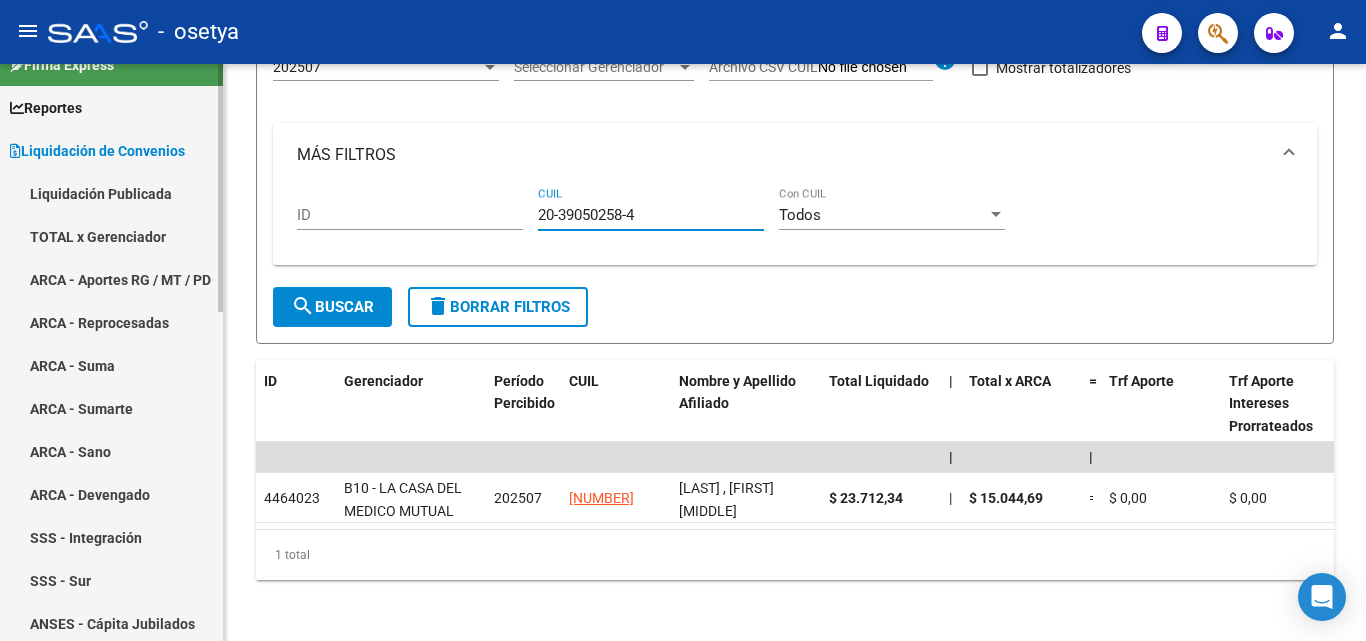scroll, scrollTop: 0, scrollLeft: 0, axis: both 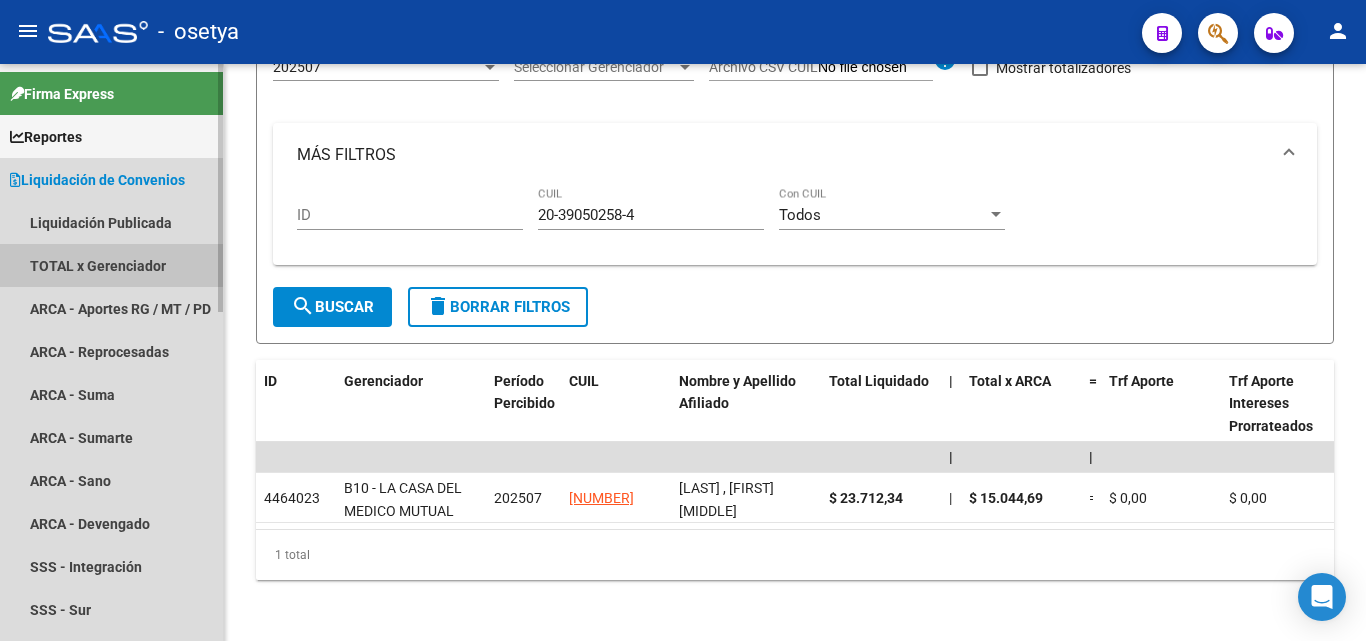 click on "TOTAL x Gerenciador" at bounding box center [111, 265] 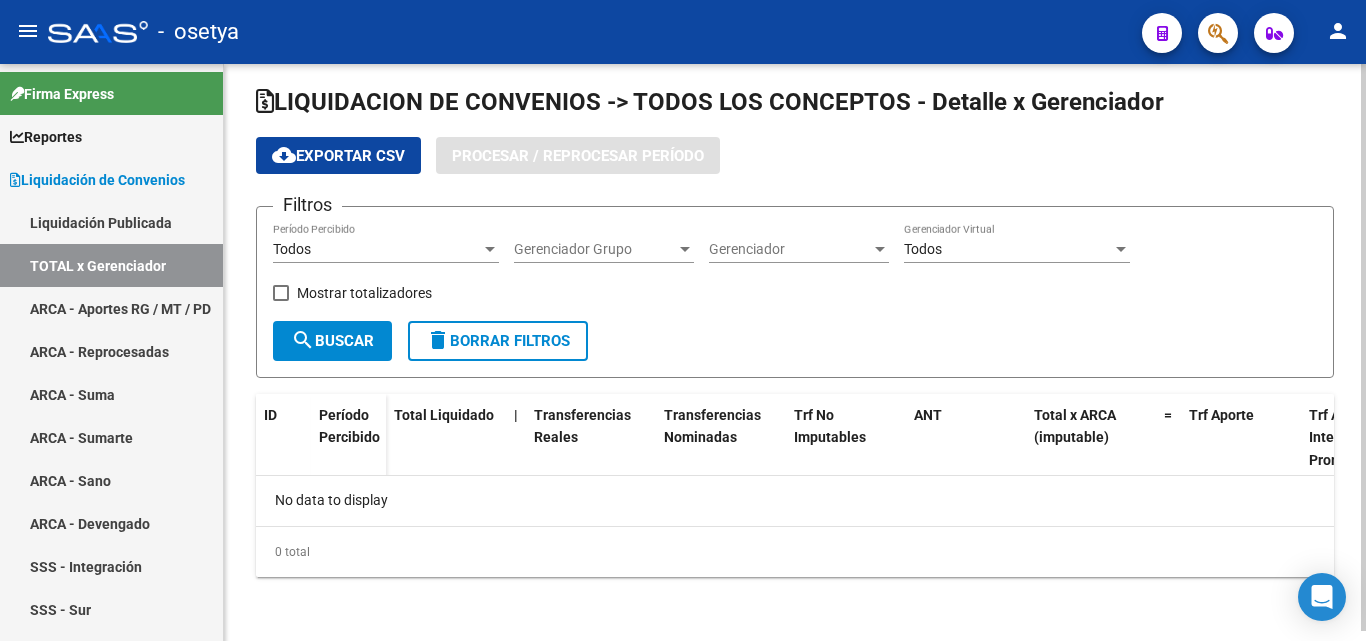 scroll, scrollTop: 0, scrollLeft: 0, axis: both 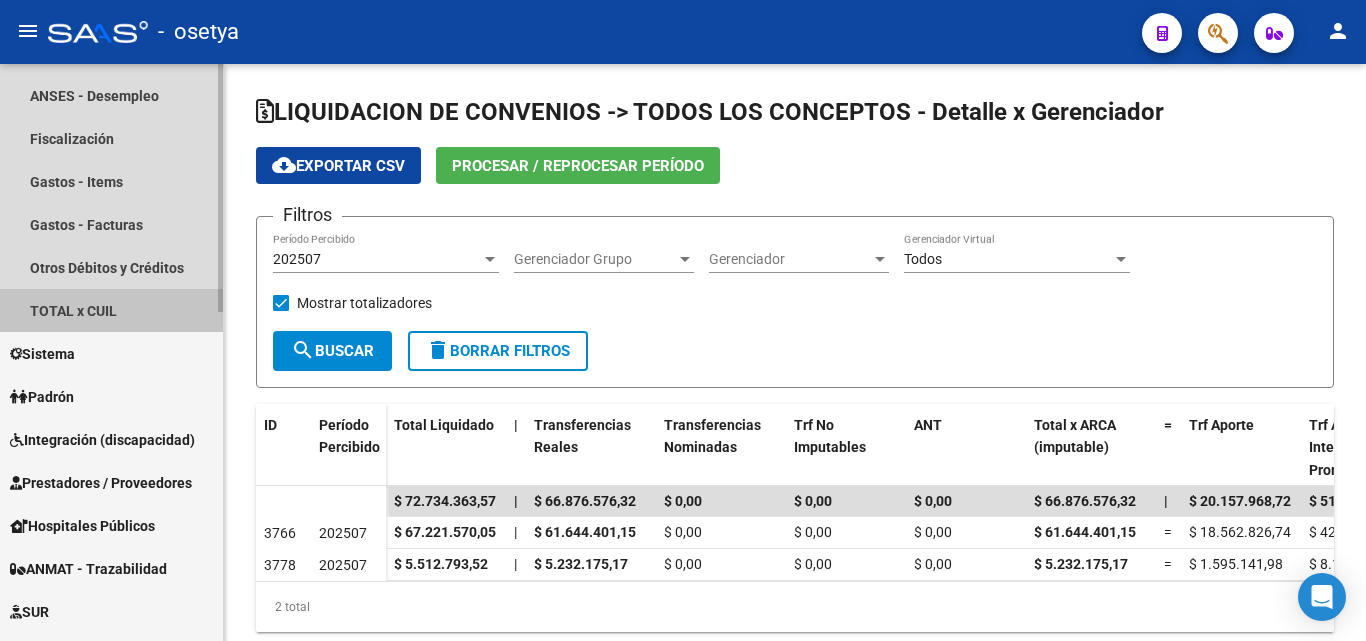 click on "TOTAL x CUIL" at bounding box center (111, 310) 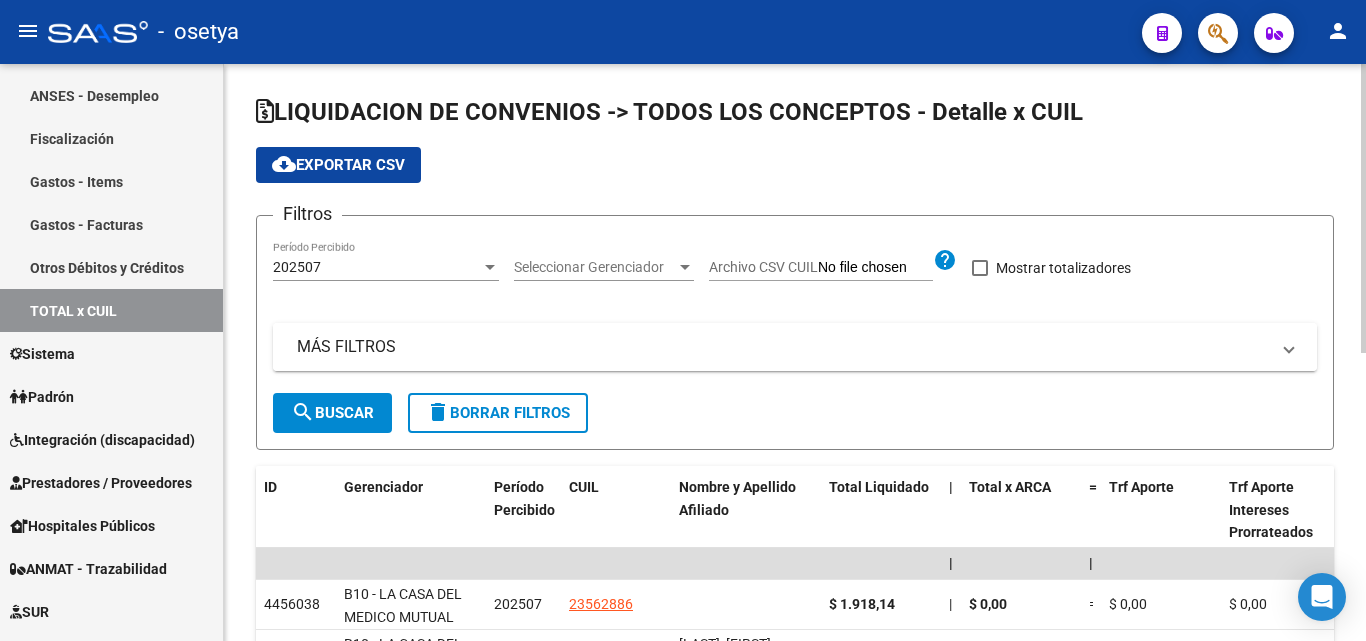 click on "MÁS FILTROS" at bounding box center (783, 347) 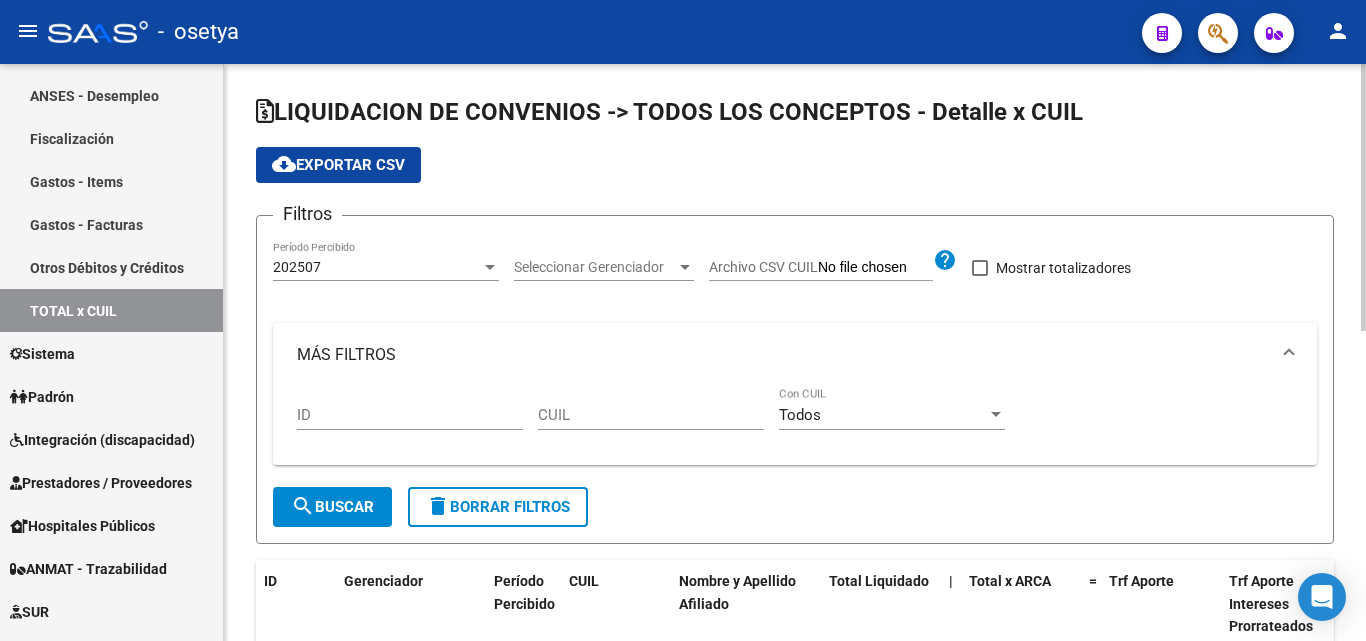 click on "CUIL" at bounding box center [651, 408] 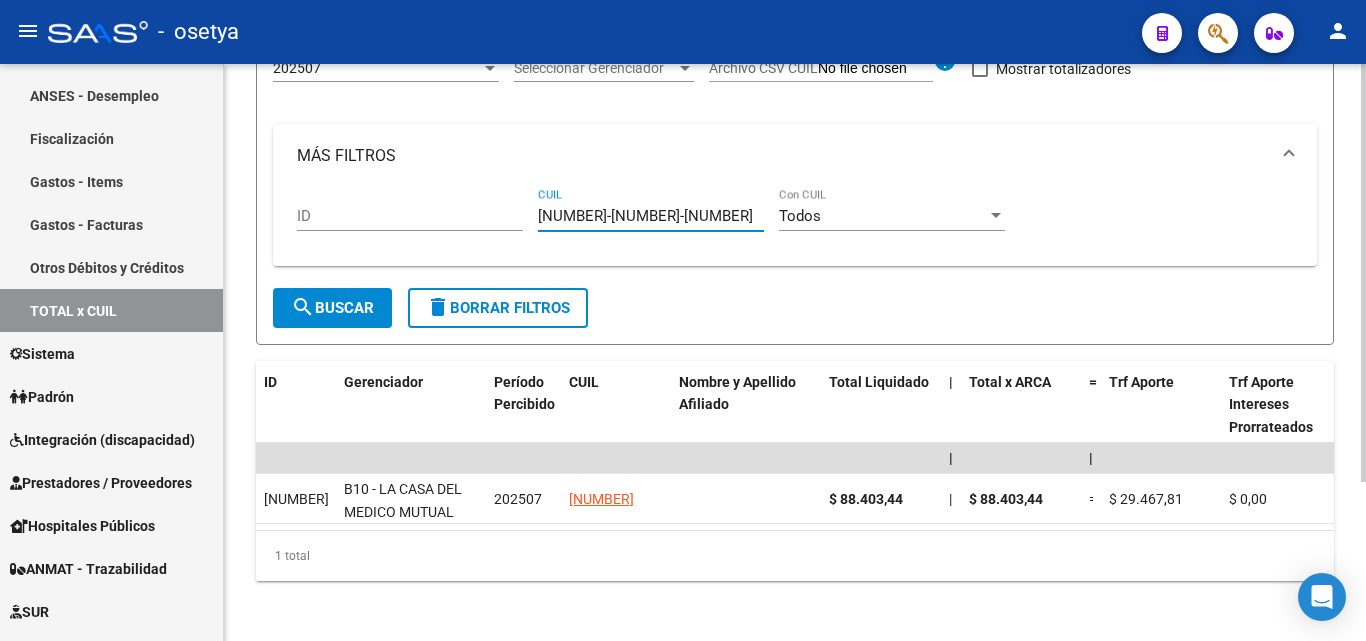 scroll, scrollTop: 200, scrollLeft: 0, axis: vertical 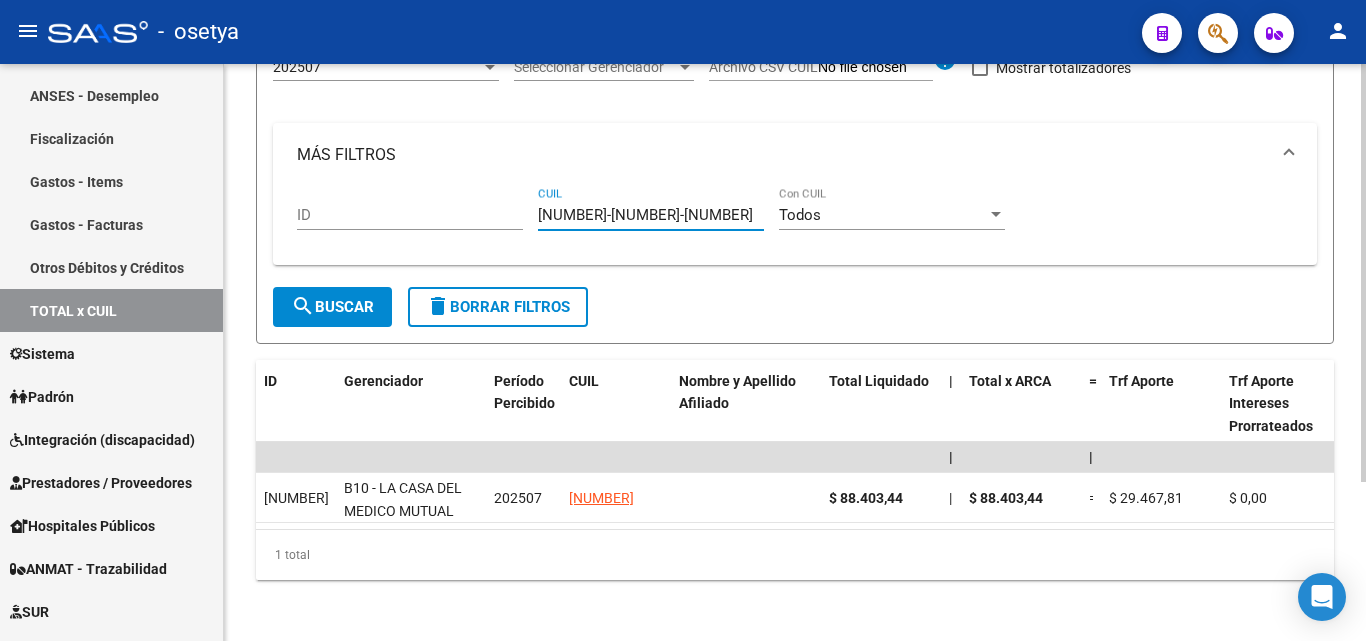 drag, startPoint x: 655, startPoint y: 217, endPoint x: 519, endPoint y: 217, distance: 136 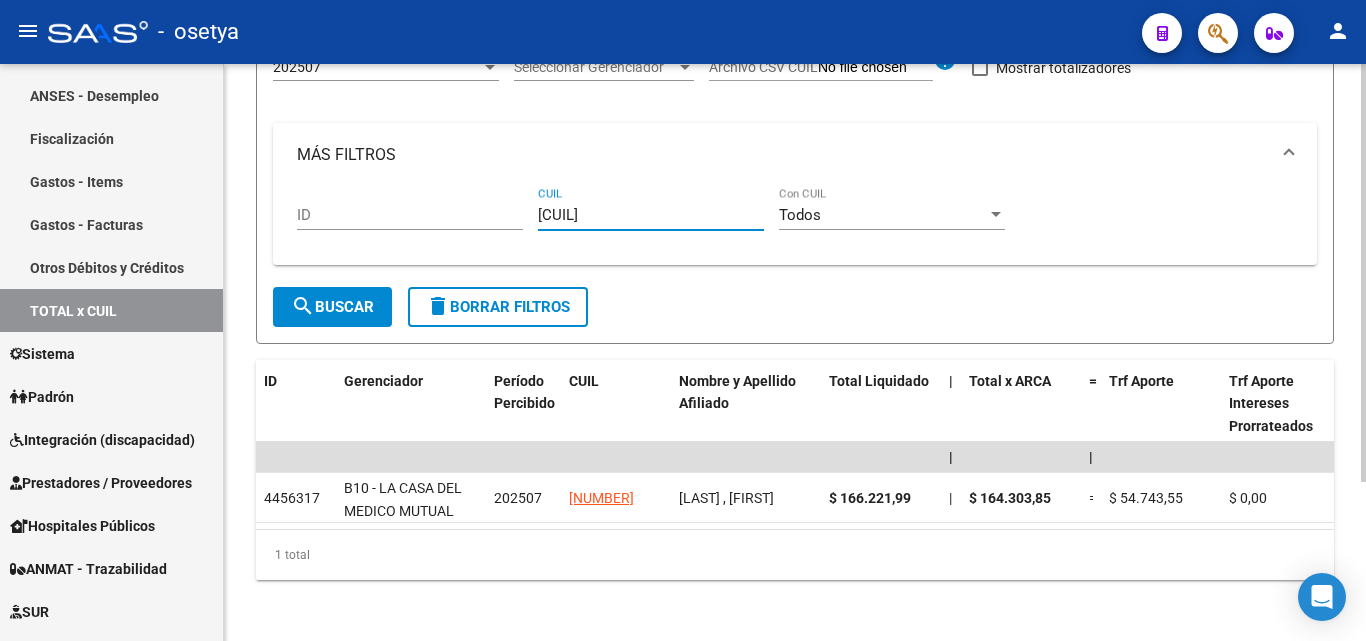 drag, startPoint x: 638, startPoint y: 215, endPoint x: 526, endPoint y: 215, distance: 112 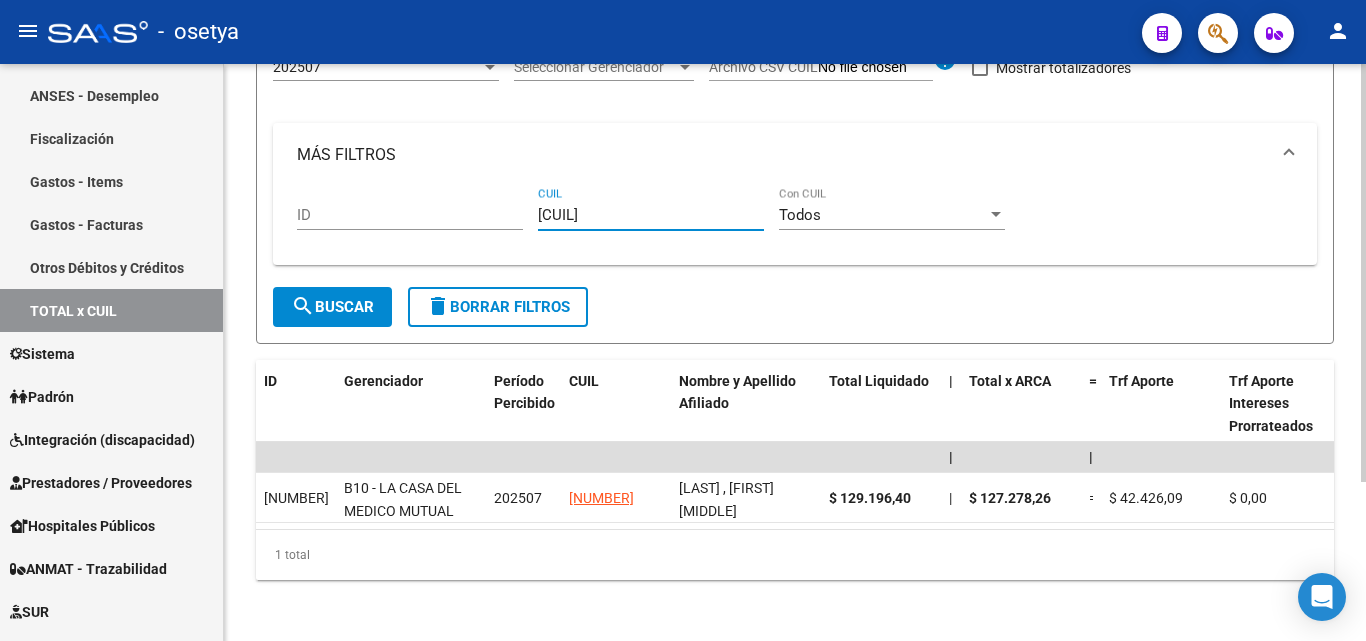 drag, startPoint x: 619, startPoint y: 214, endPoint x: 527, endPoint y: 214, distance: 92 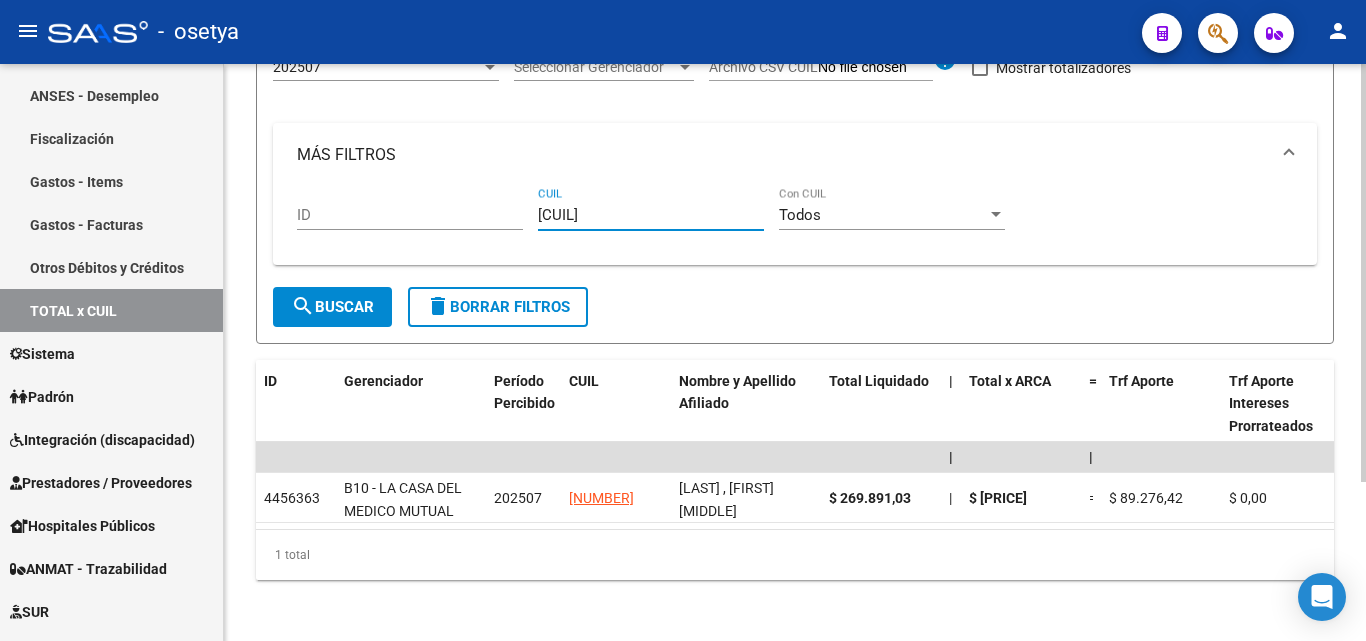 drag, startPoint x: 639, startPoint y: 215, endPoint x: 511, endPoint y: 216, distance: 128.0039 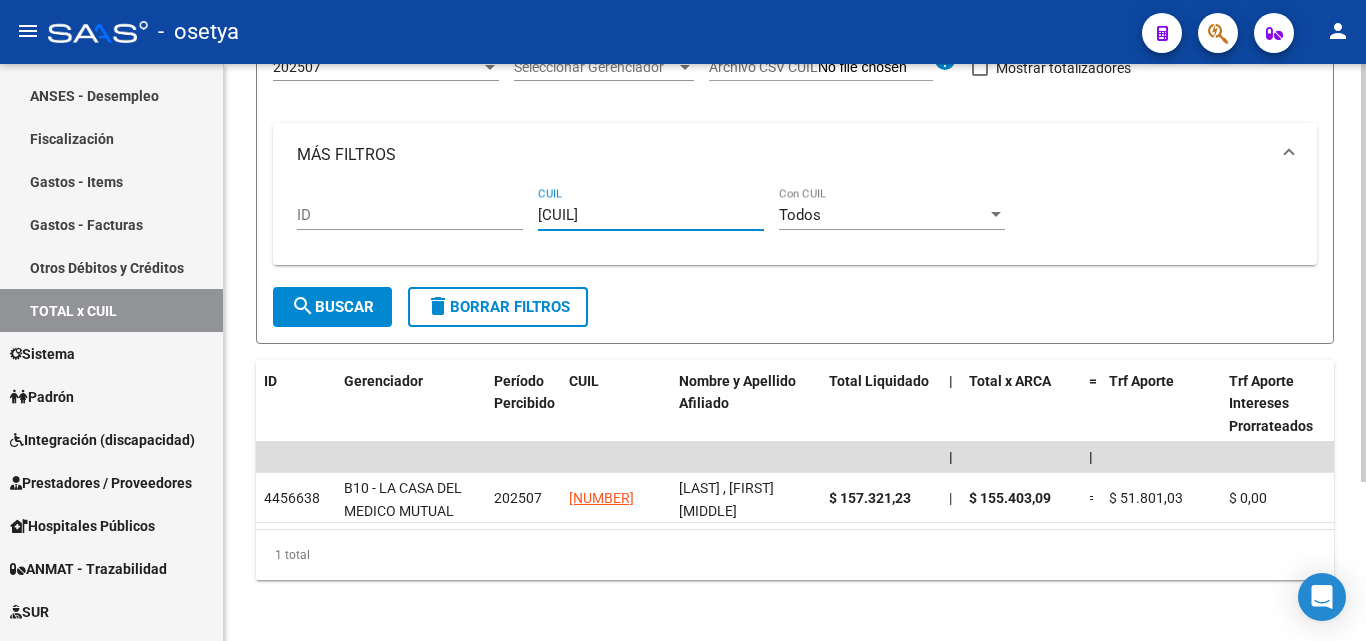 drag, startPoint x: 640, startPoint y: 214, endPoint x: 527, endPoint y: 214, distance: 113 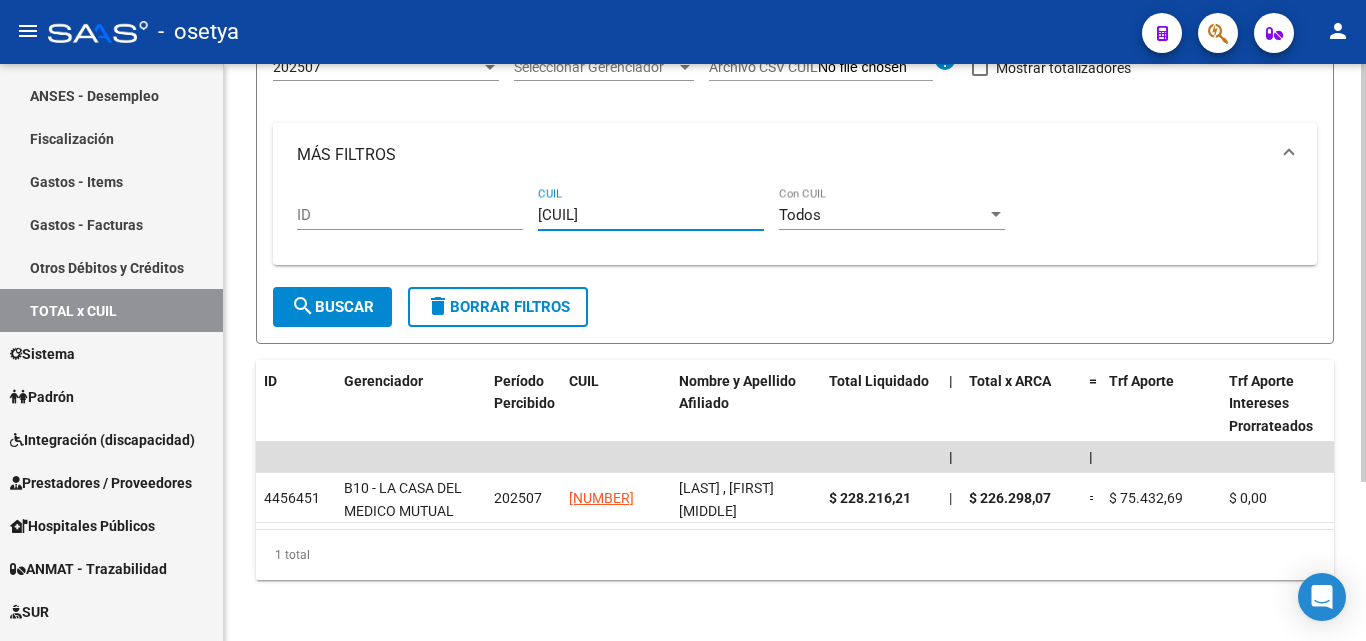 drag, startPoint x: 640, startPoint y: 215, endPoint x: 519, endPoint y: 215, distance: 121 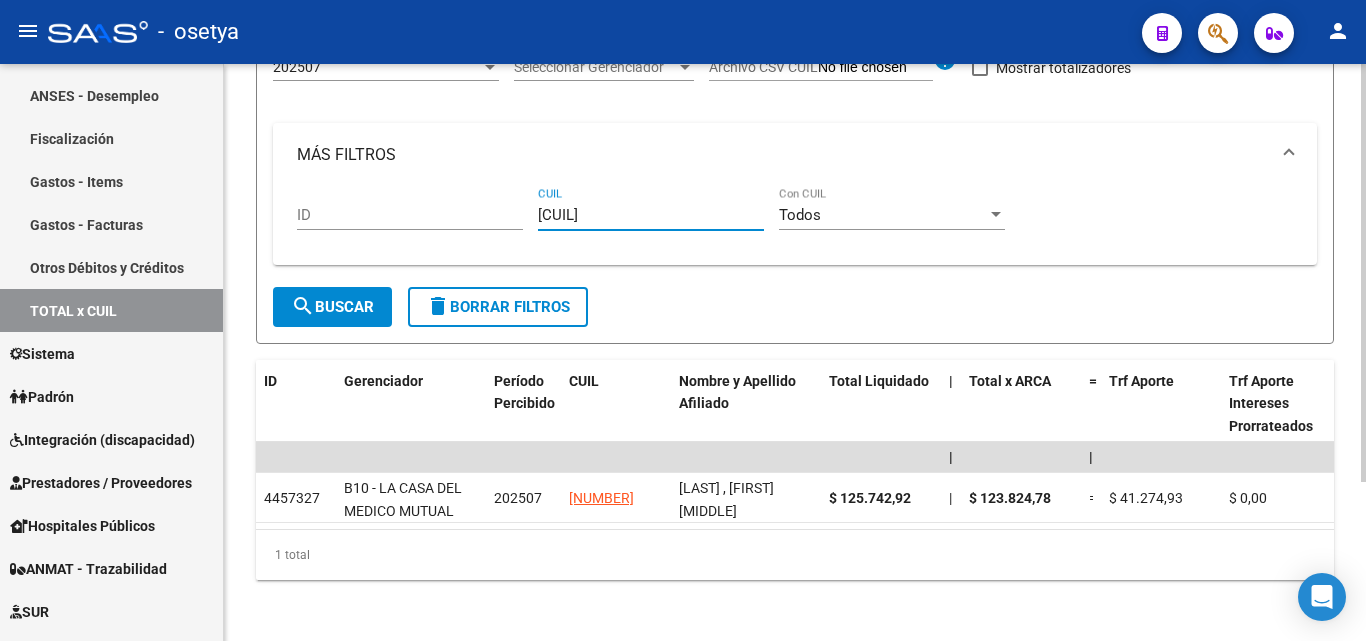 drag, startPoint x: 636, startPoint y: 216, endPoint x: 516, endPoint y: 217, distance: 120.004166 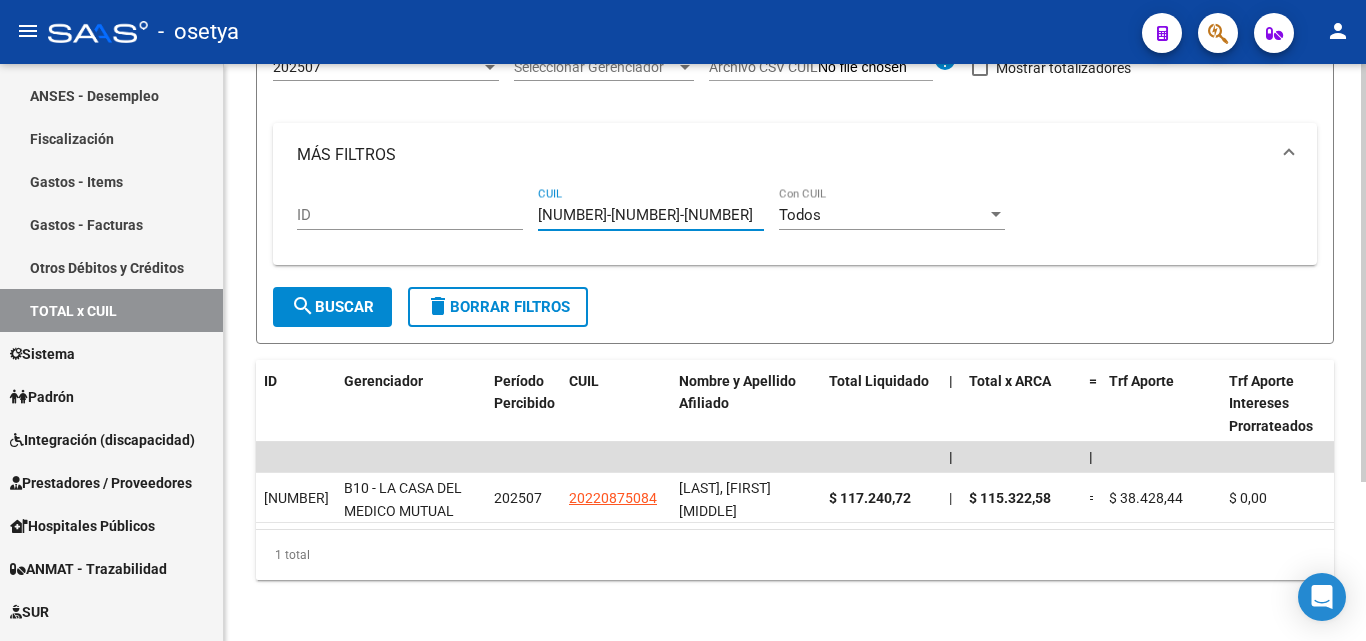 drag, startPoint x: 640, startPoint y: 215, endPoint x: 538, endPoint y: 218, distance: 102.044106 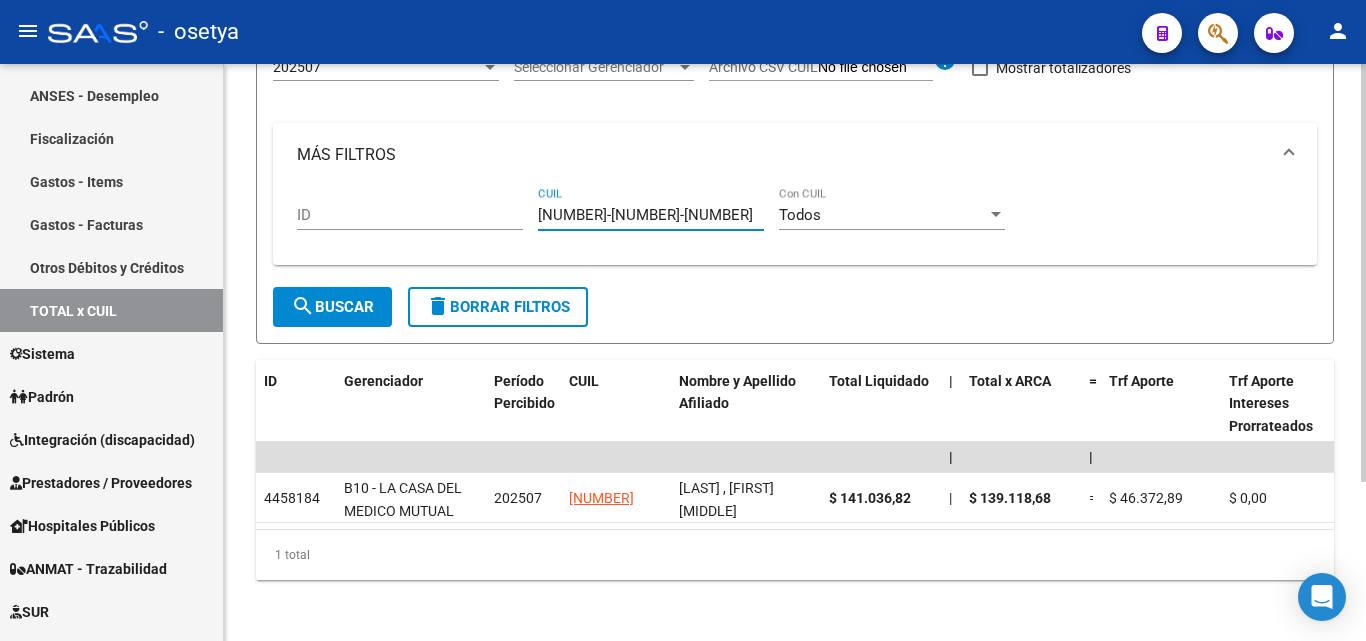 drag, startPoint x: 641, startPoint y: 214, endPoint x: 530, endPoint y: 216, distance: 111.01801 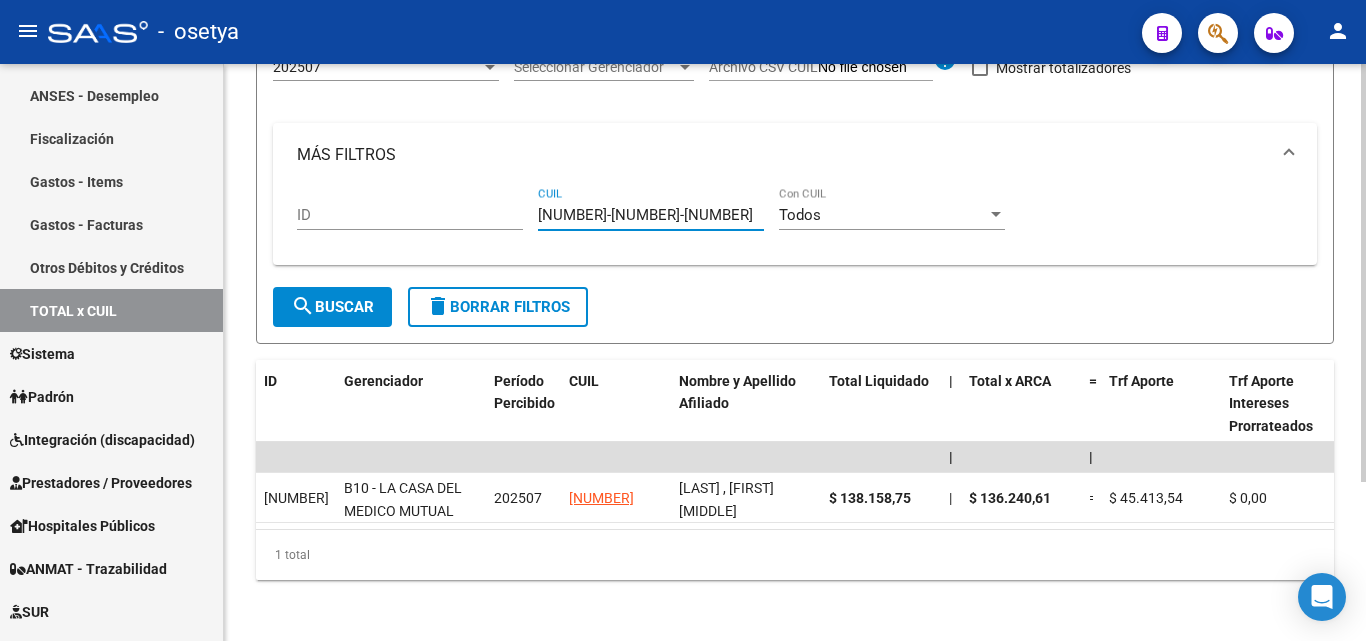 drag, startPoint x: 642, startPoint y: 211, endPoint x: 513, endPoint y: 218, distance: 129.18979 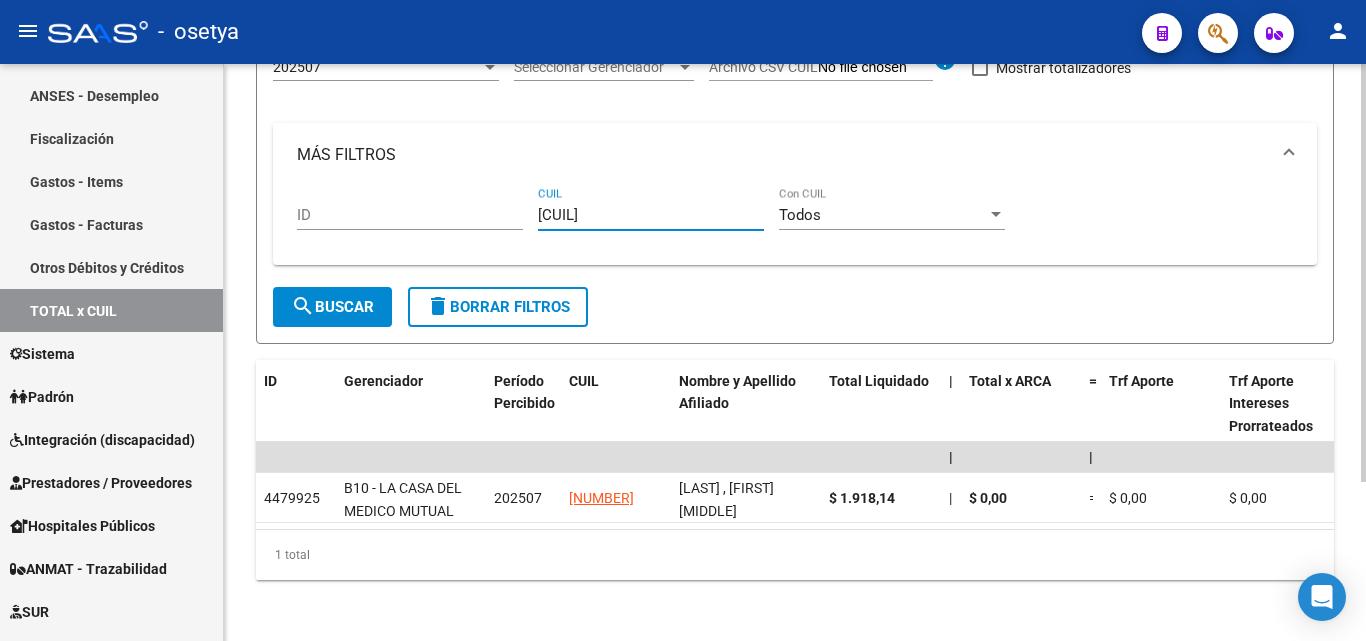 drag, startPoint x: 646, startPoint y: 217, endPoint x: 525, endPoint y: 216, distance: 121.004135 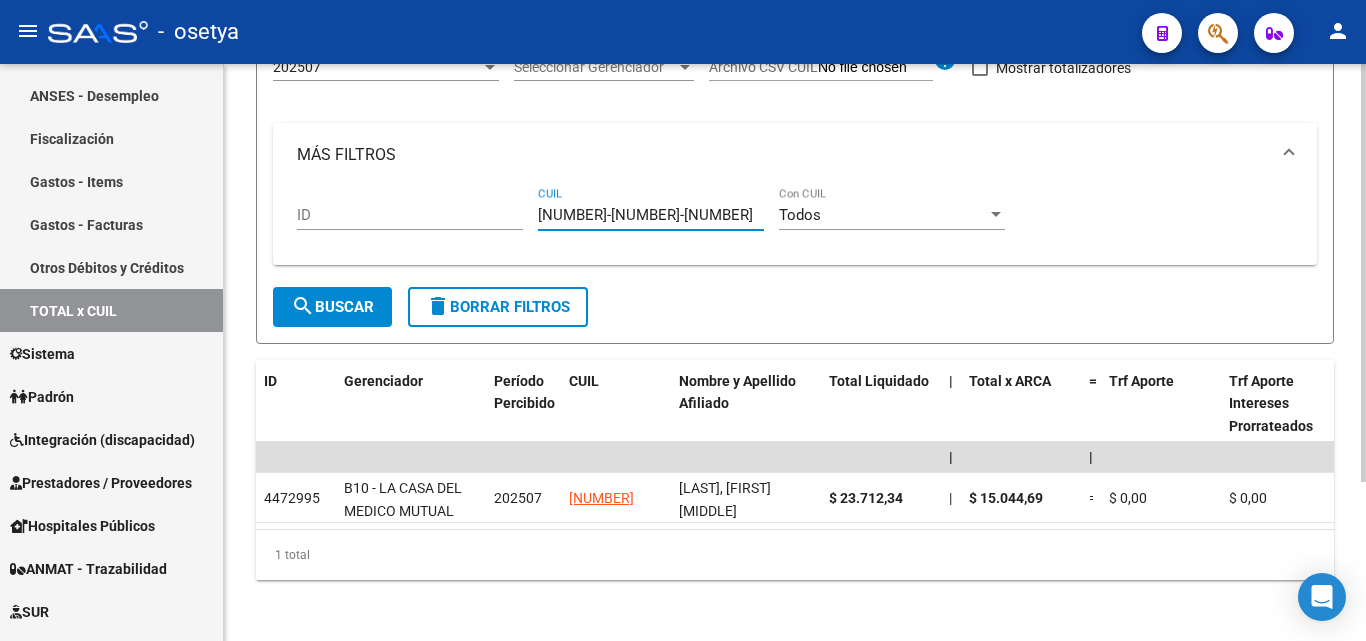 drag, startPoint x: 659, startPoint y: 215, endPoint x: 527, endPoint y: 216, distance: 132.00378 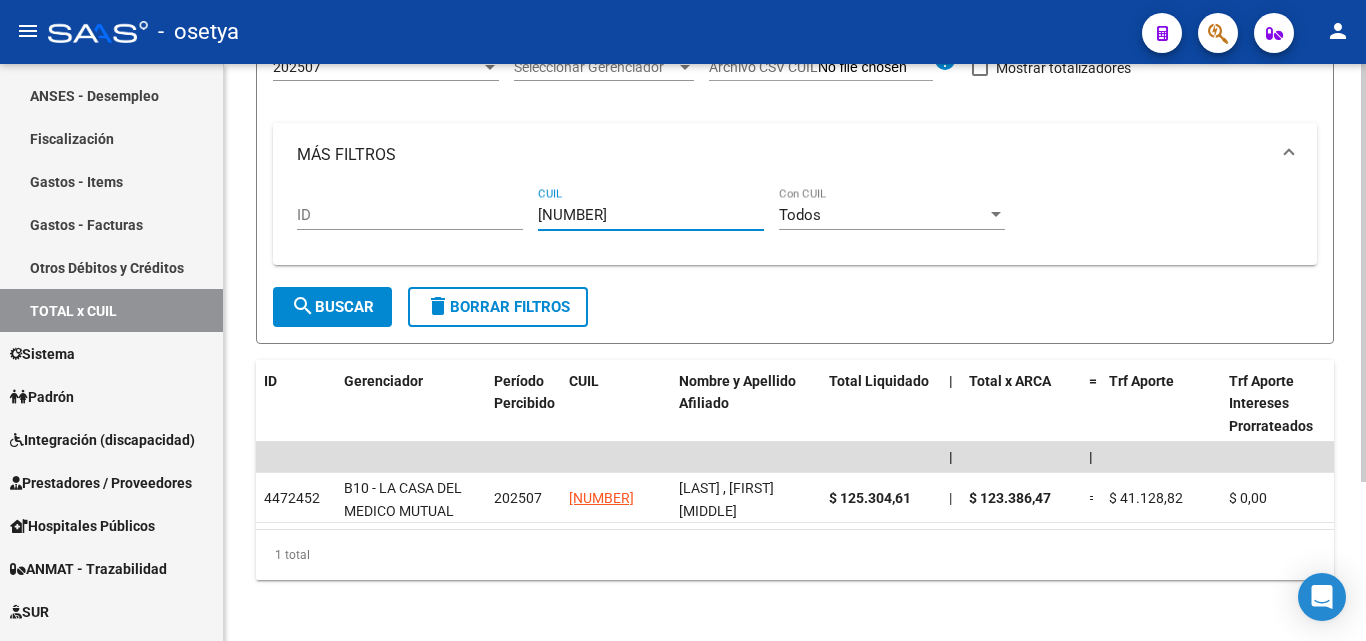drag, startPoint x: 547, startPoint y: 215, endPoint x: 484, endPoint y: 215, distance: 63 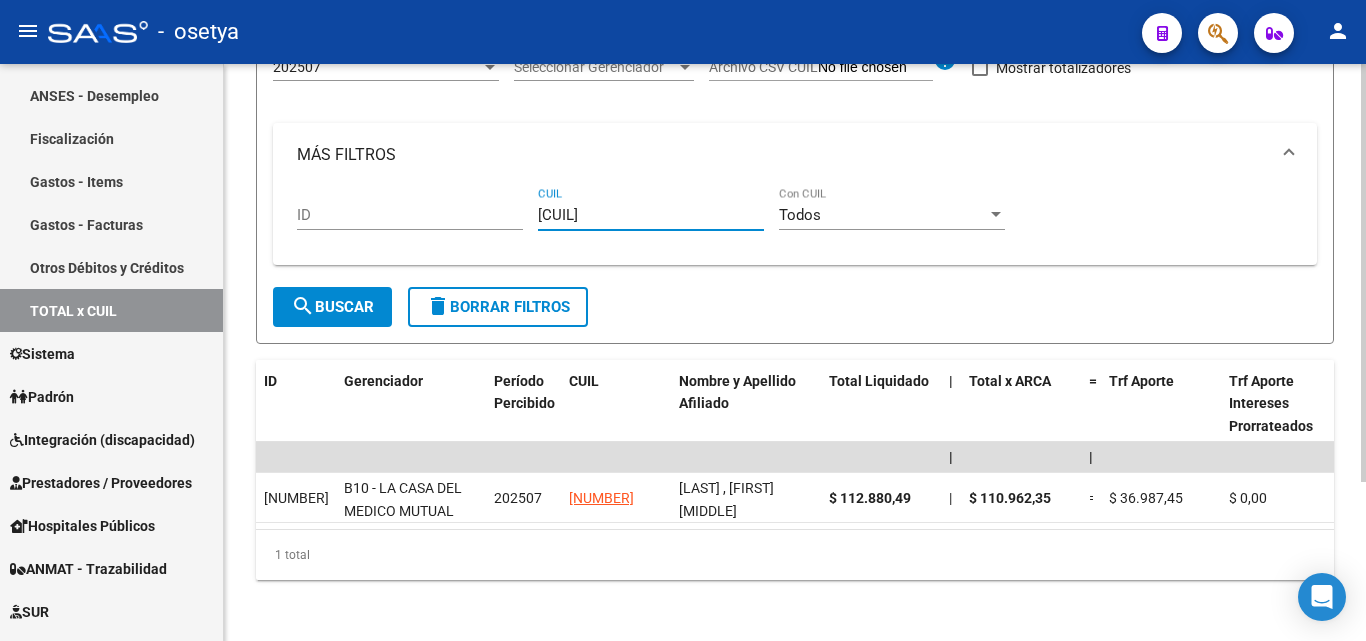 drag, startPoint x: 644, startPoint y: 223, endPoint x: 533, endPoint y: 222, distance: 111.0045 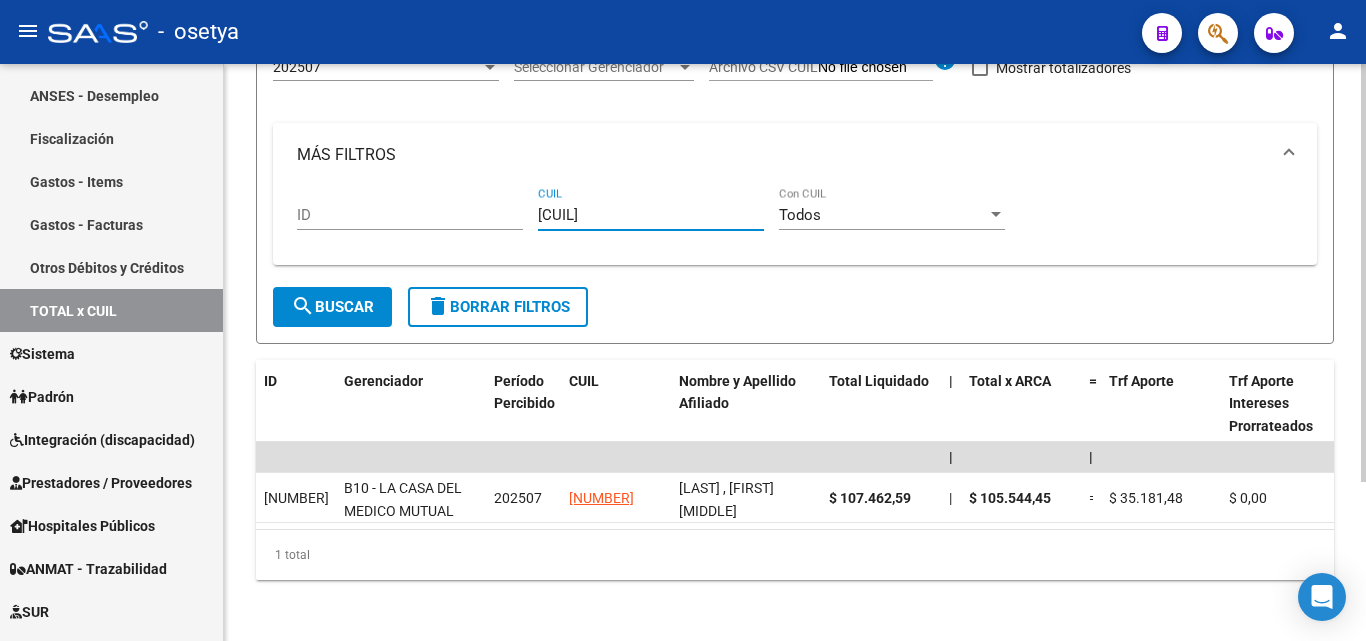 drag, startPoint x: 641, startPoint y: 219, endPoint x: 508, endPoint y: 219, distance: 133 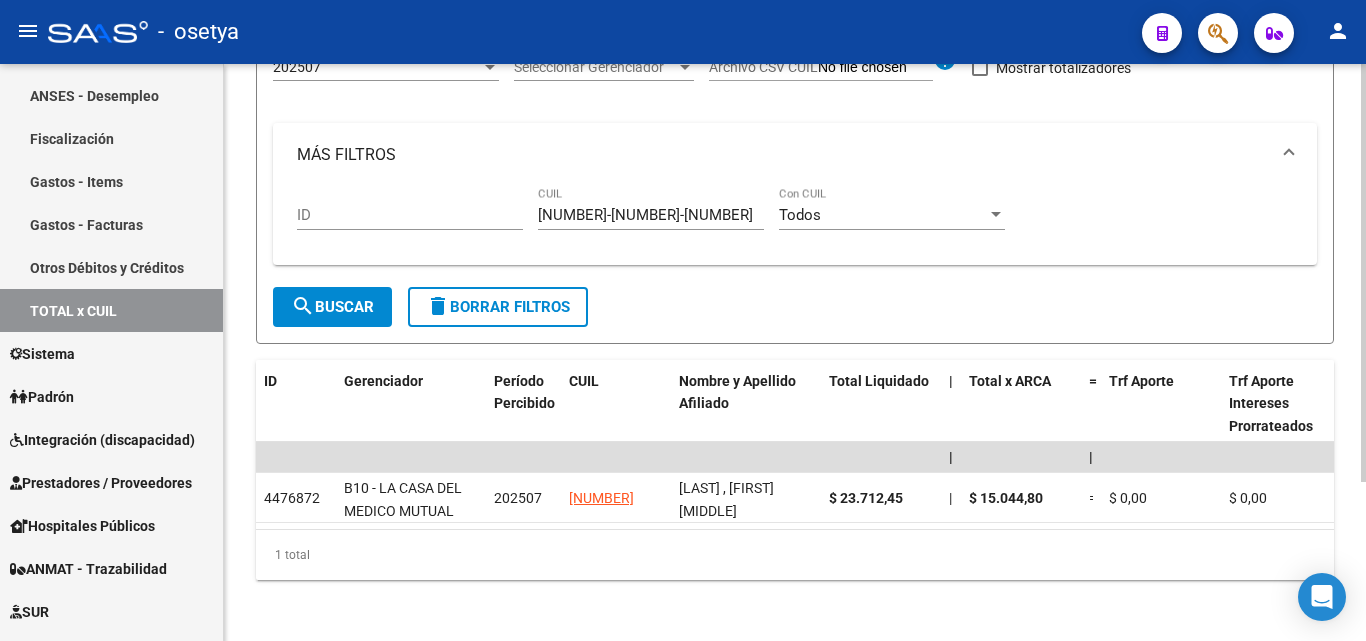 click on "ID [CUIL] CUIL Todos Con CUIL" at bounding box center (795, 218) 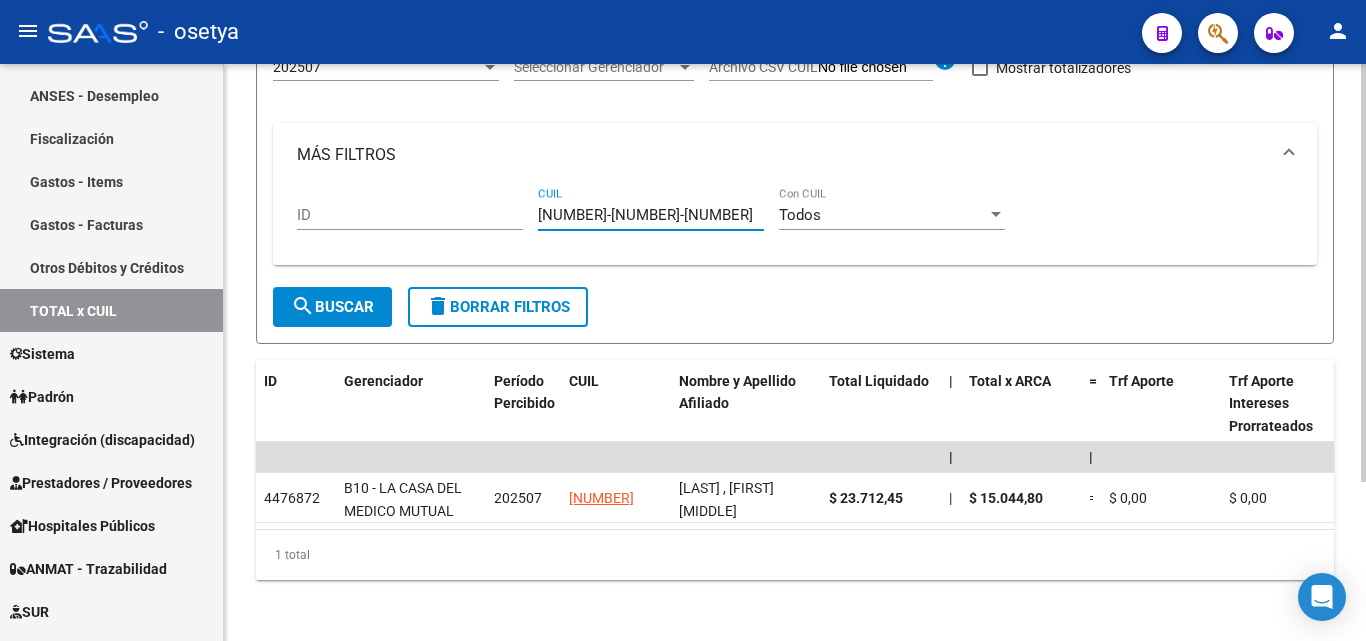 drag, startPoint x: 590, startPoint y: 217, endPoint x: 517, endPoint y: 206, distance: 73.82411 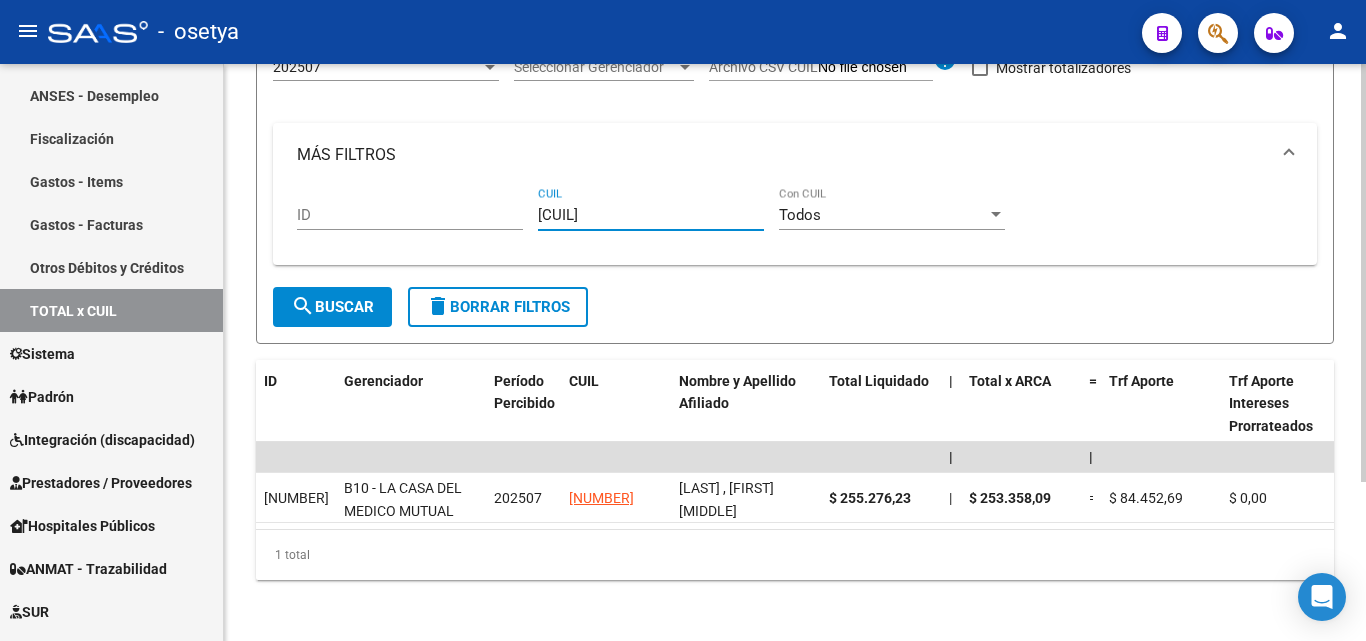 drag, startPoint x: 647, startPoint y: 217, endPoint x: 522, endPoint y: 219, distance: 125.016 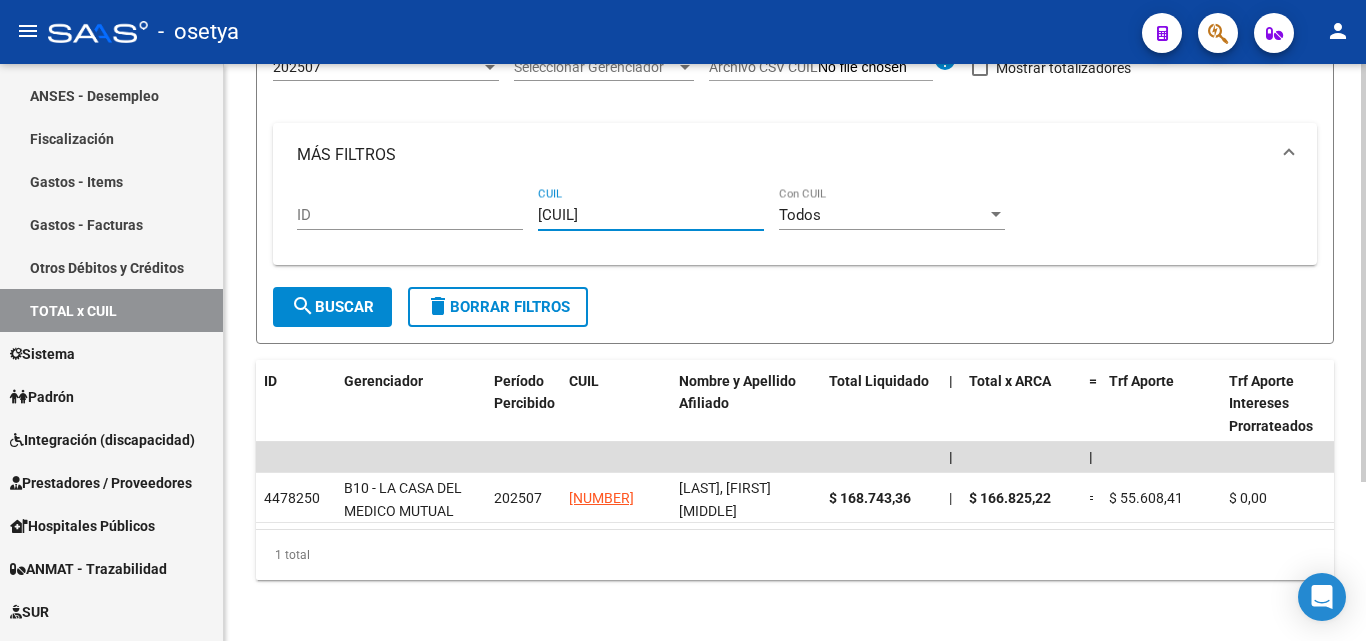 drag, startPoint x: 653, startPoint y: 211, endPoint x: 521, endPoint y: 213, distance: 132.01515 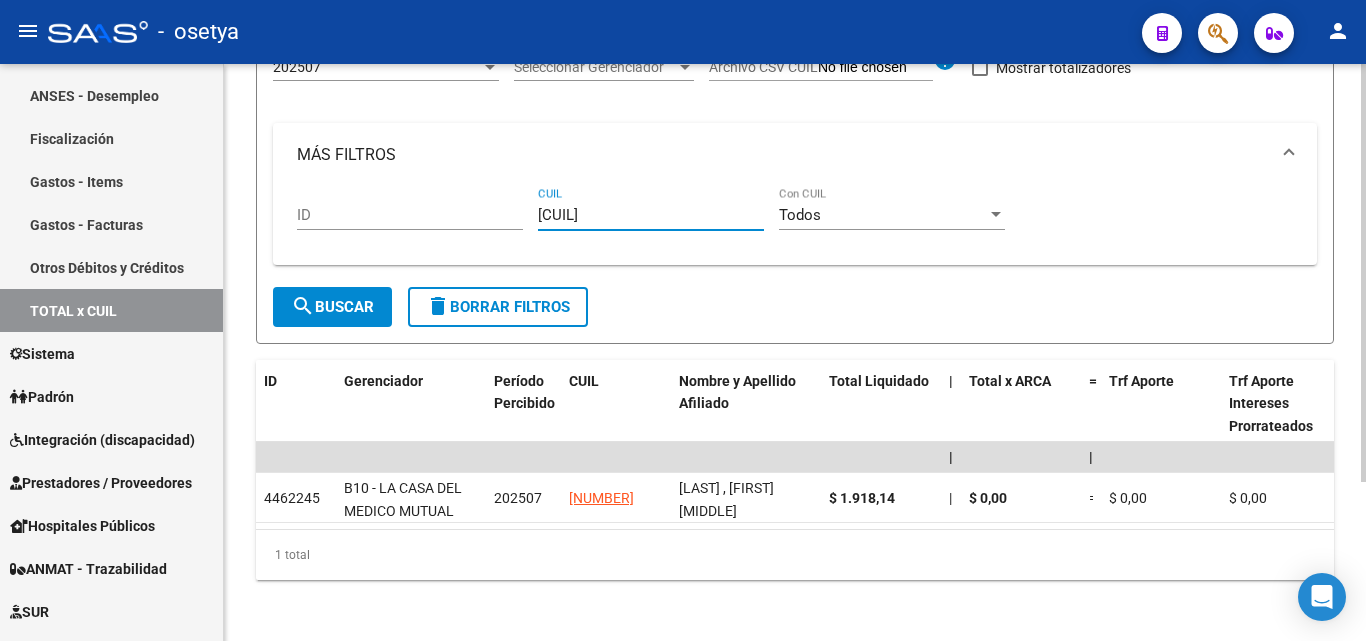 drag, startPoint x: 665, startPoint y: 213, endPoint x: 501, endPoint y: 212, distance: 164.00305 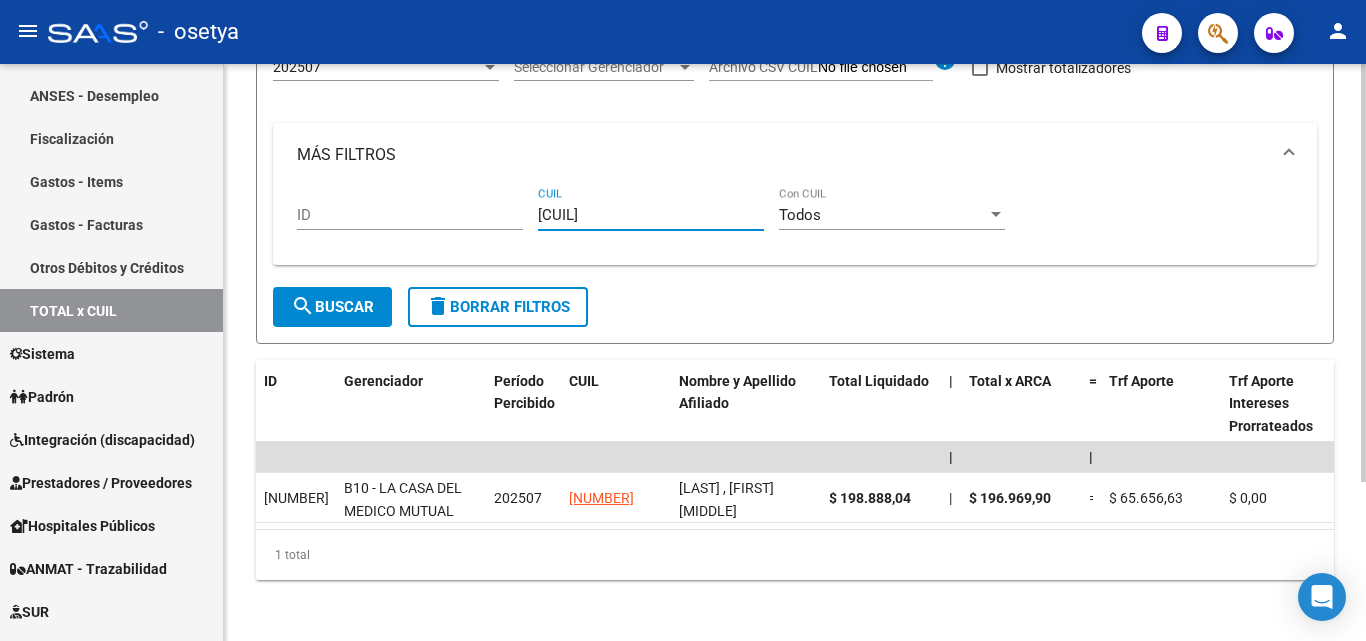 drag, startPoint x: 629, startPoint y: 212, endPoint x: 521, endPoint y: 212, distance: 108 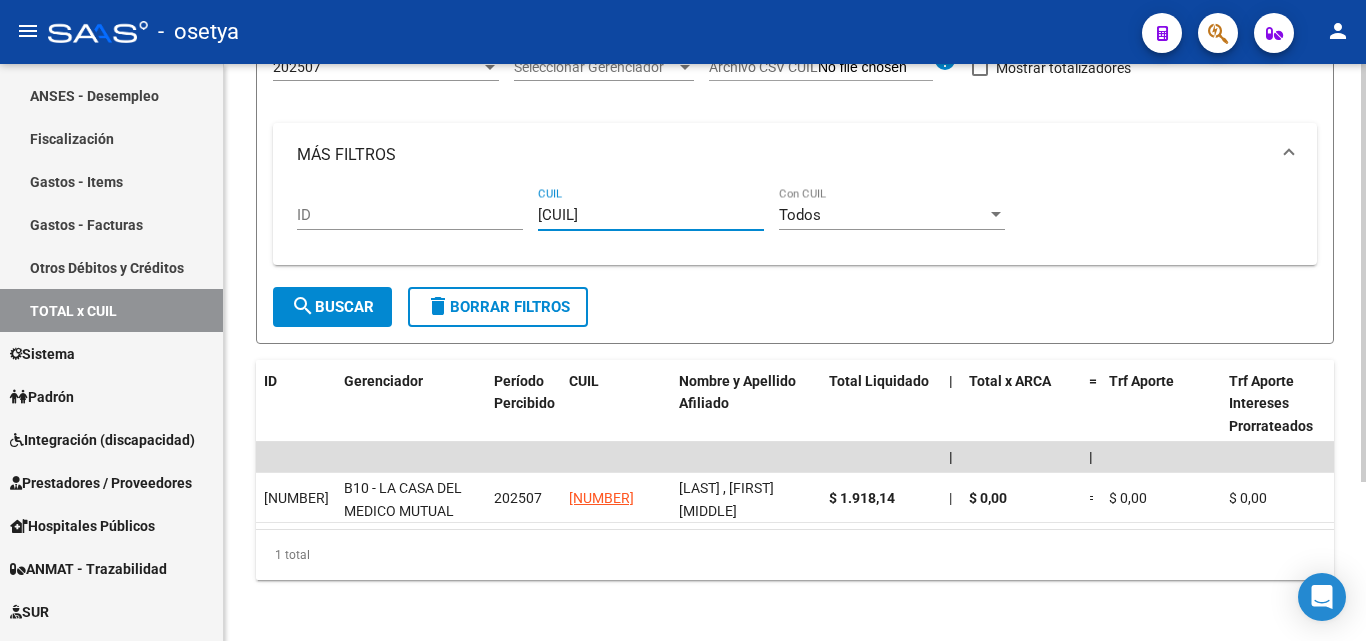 drag, startPoint x: 643, startPoint y: 213, endPoint x: 524, endPoint y: 215, distance: 119.01681 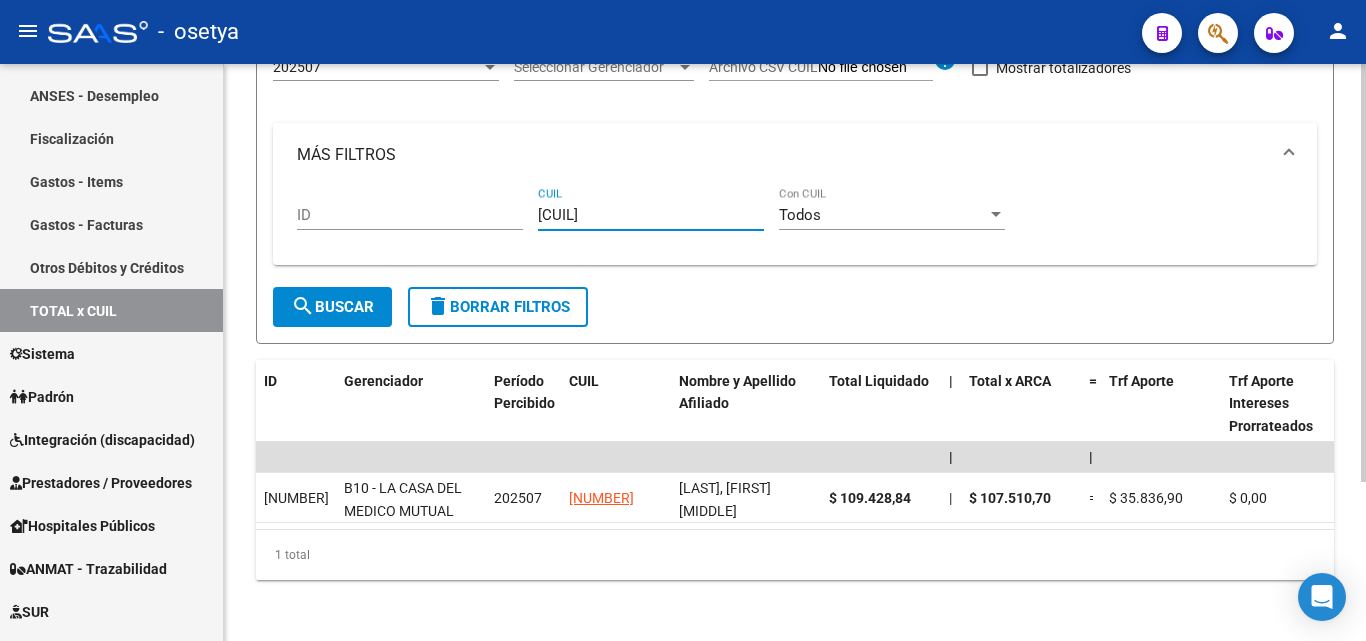 drag, startPoint x: 638, startPoint y: 218, endPoint x: 512, endPoint y: 224, distance: 126.14278 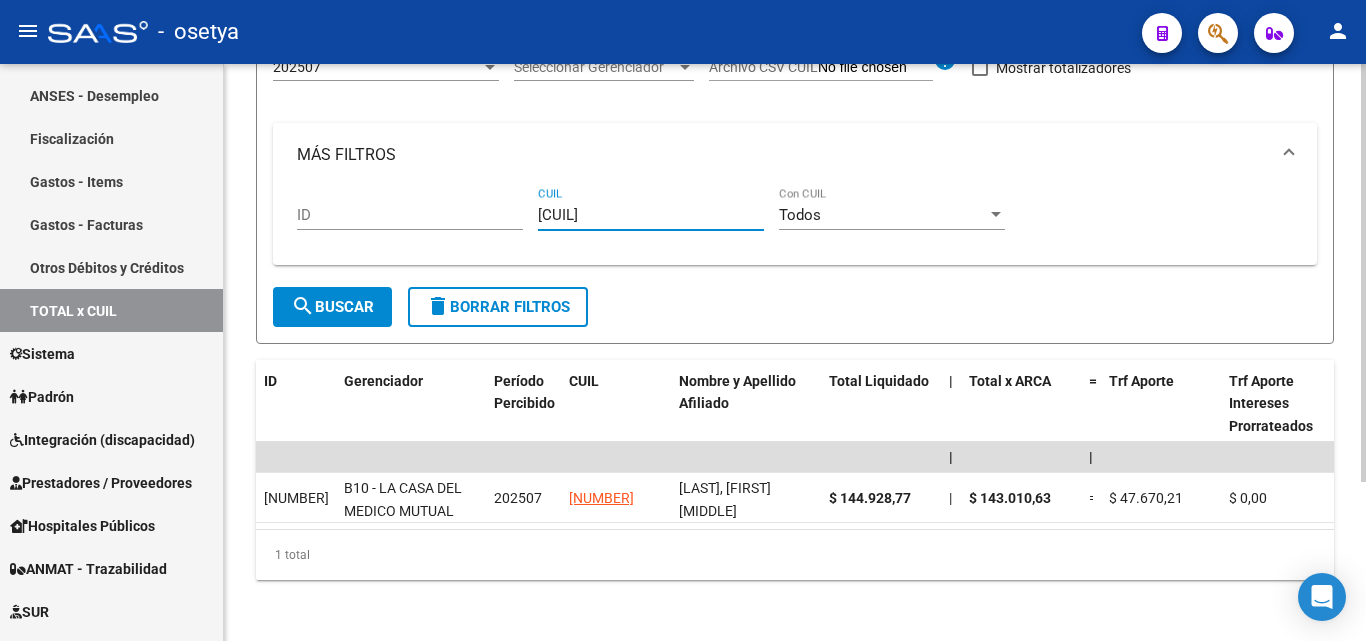 drag, startPoint x: 651, startPoint y: 211, endPoint x: 507, endPoint y: 212, distance: 144.00348 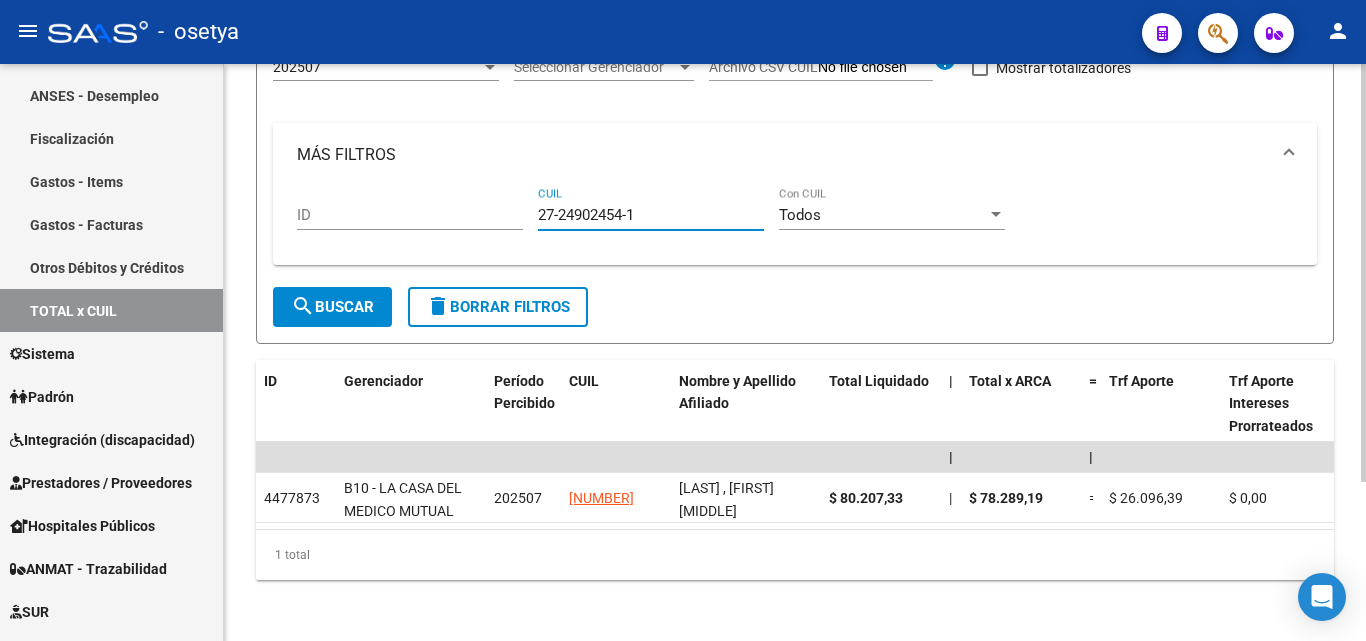 drag, startPoint x: 644, startPoint y: 219, endPoint x: 500, endPoint y: 219, distance: 144 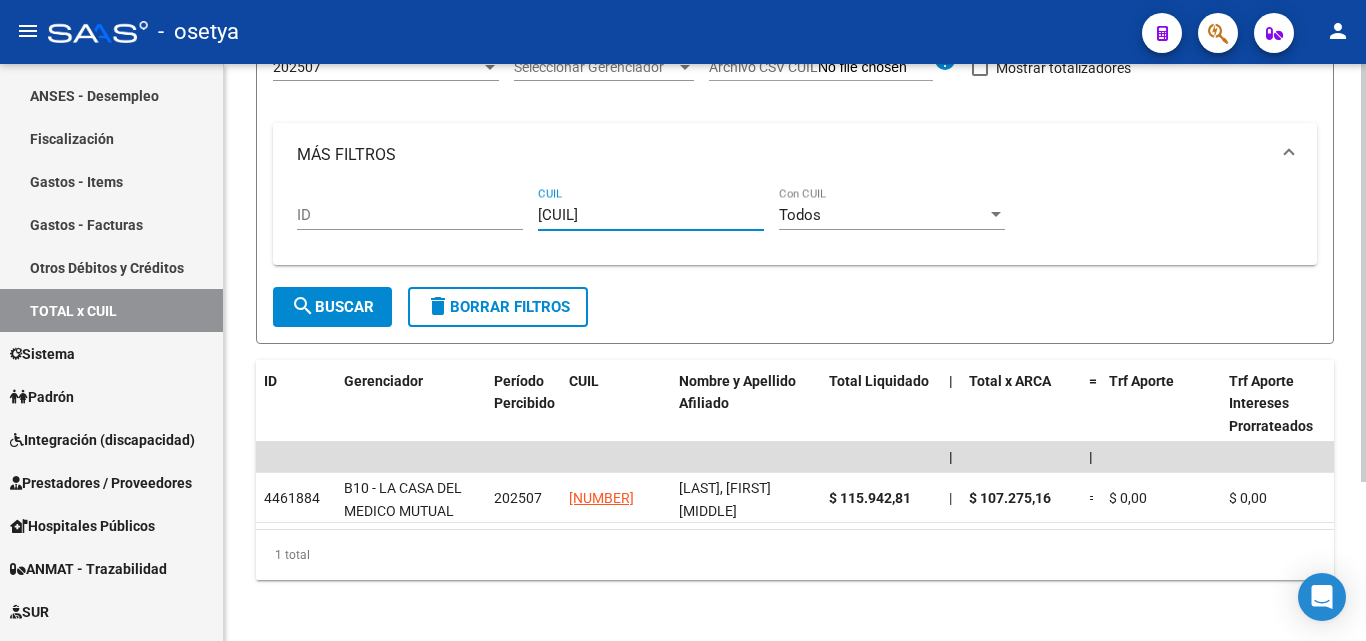drag, startPoint x: 639, startPoint y: 214, endPoint x: 528, endPoint y: 220, distance: 111.16204 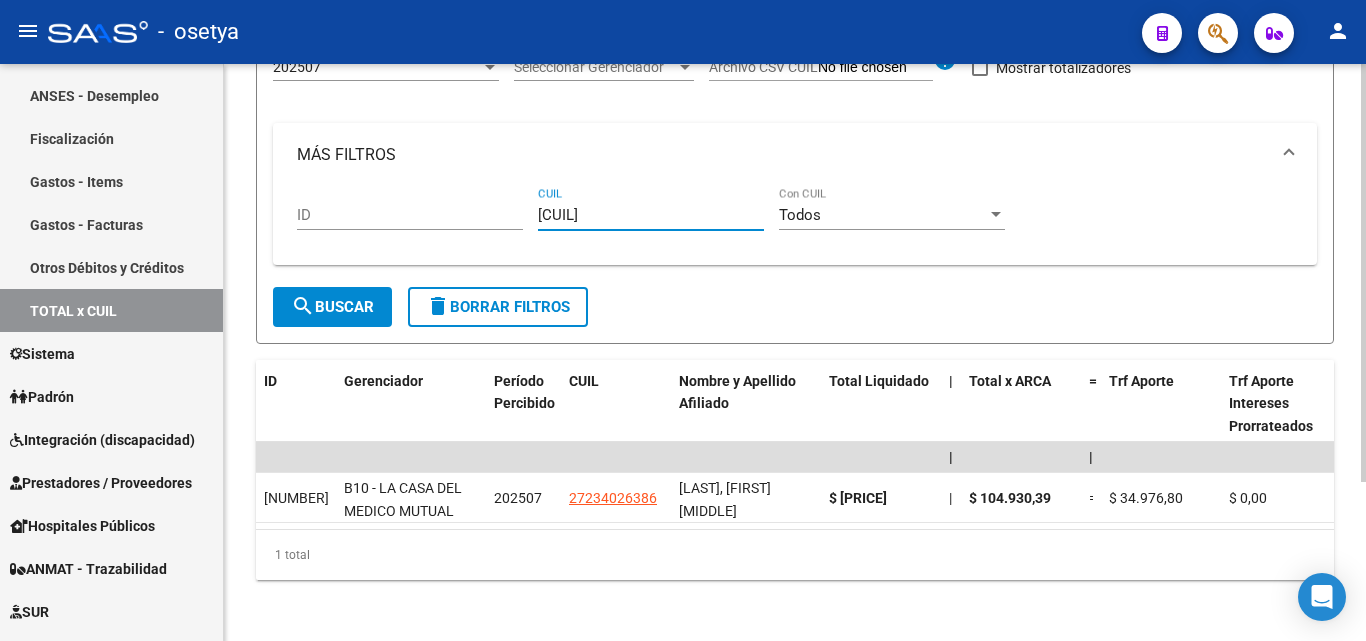 drag, startPoint x: 627, startPoint y: 224, endPoint x: 500, endPoint y: 223, distance: 127.00394 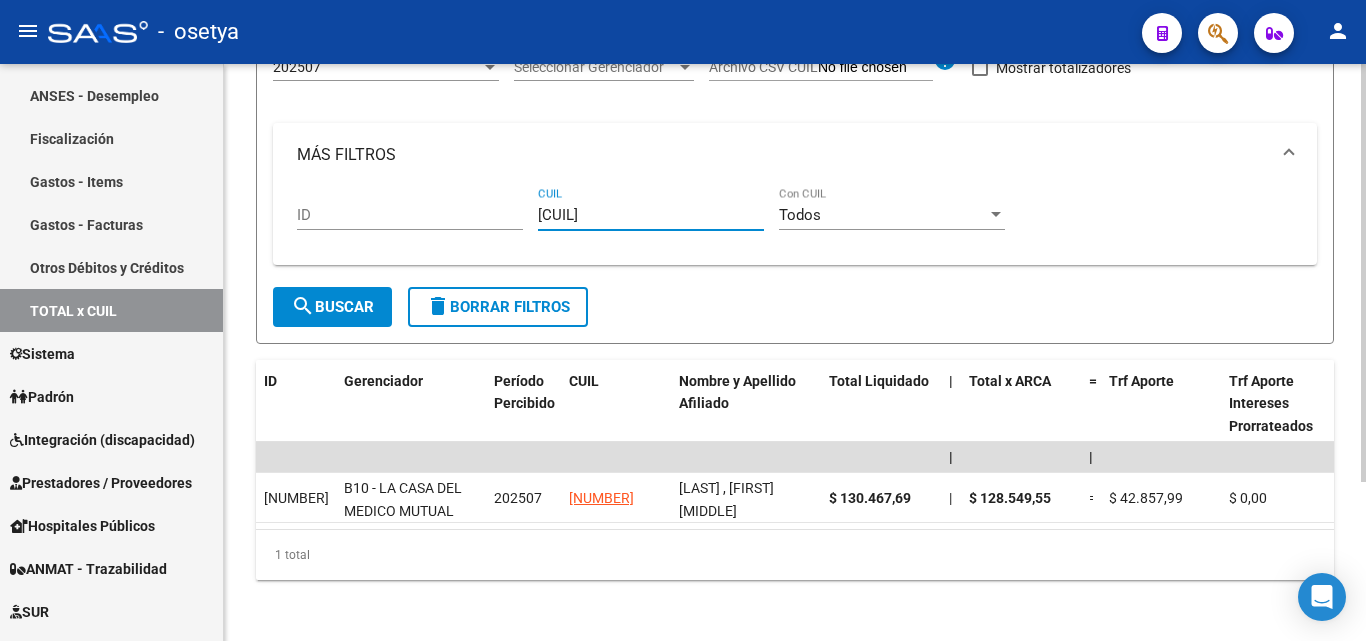 drag, startPoint x: 608, startPoint y: 218, endPoint x: 516, endPoint y: 208, distance: 92.541885 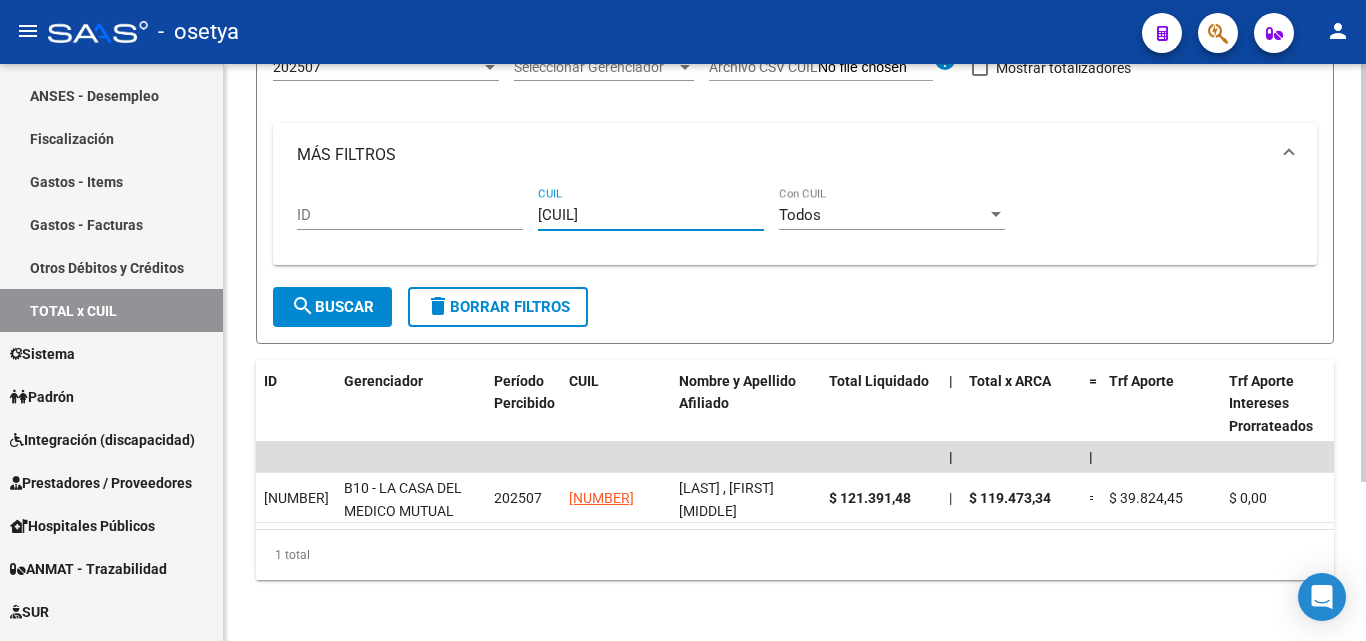 drag, startPoint x: 665, startPoint y: 213, endPoint x: 510, endPoint y: 219, distance: 155.11609 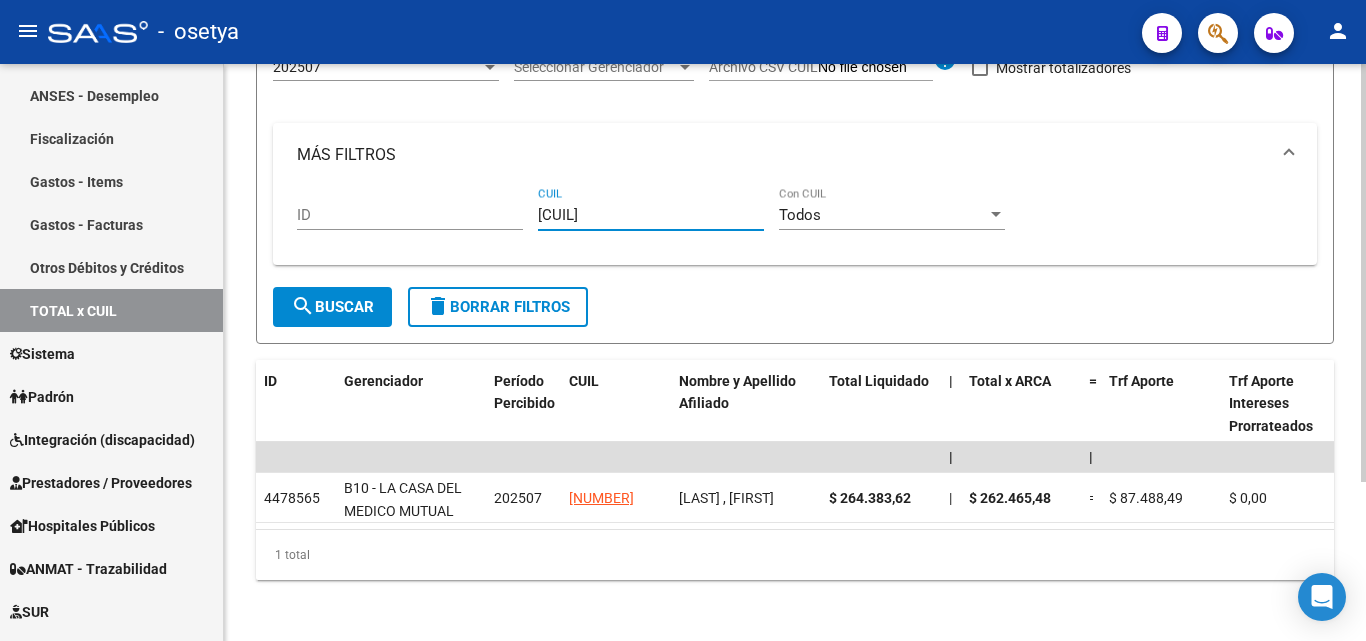 drag, startPoint x: 646, startPoint y: 216, endPoint x: 533, endPoint y: 219, distance: 113.03982 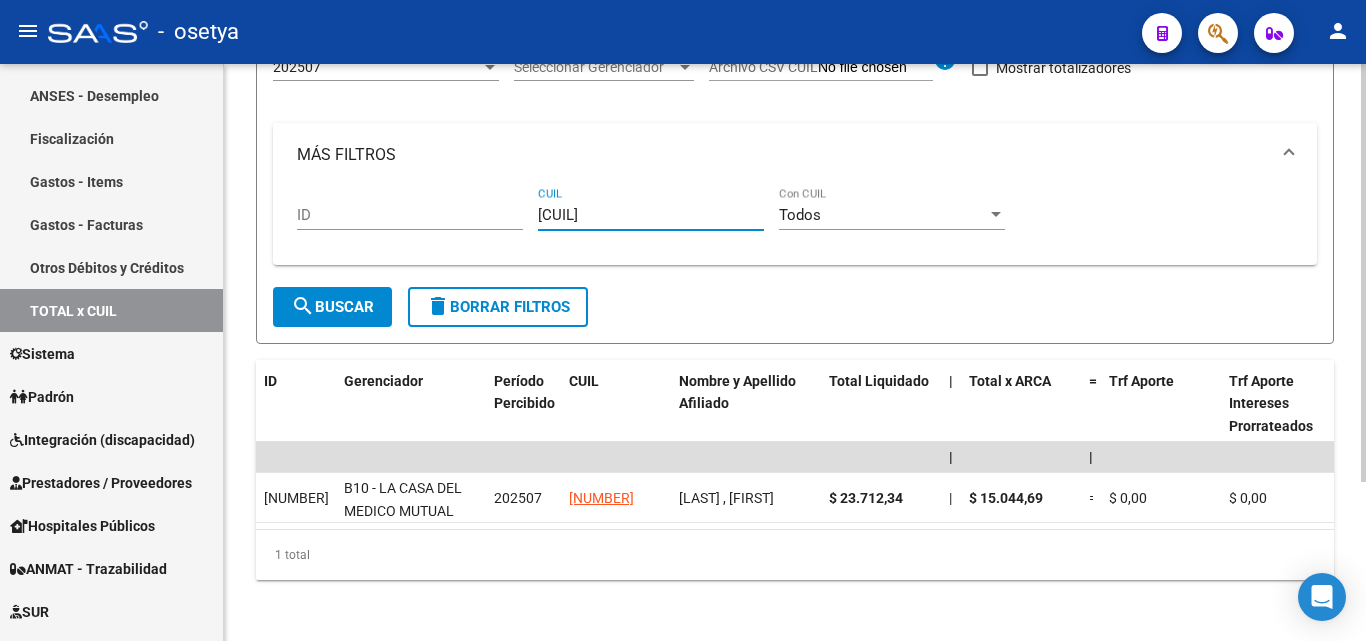 drag, startPoint x: 624, startPoint y: 216, endPoint x: 523, endPoint y: 216, distance: 101 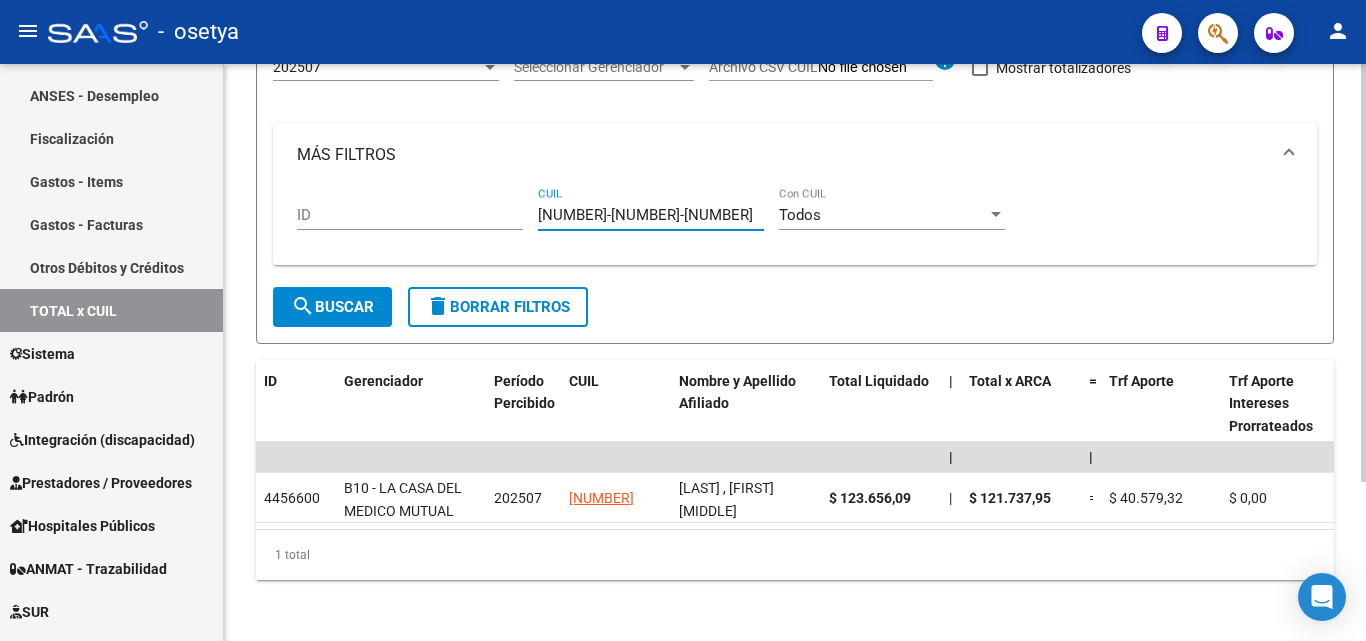 drag, startPoint x: 647, startPoint y: 216, endPoint x: 534, endPoint y: 209, distance: 113.216606 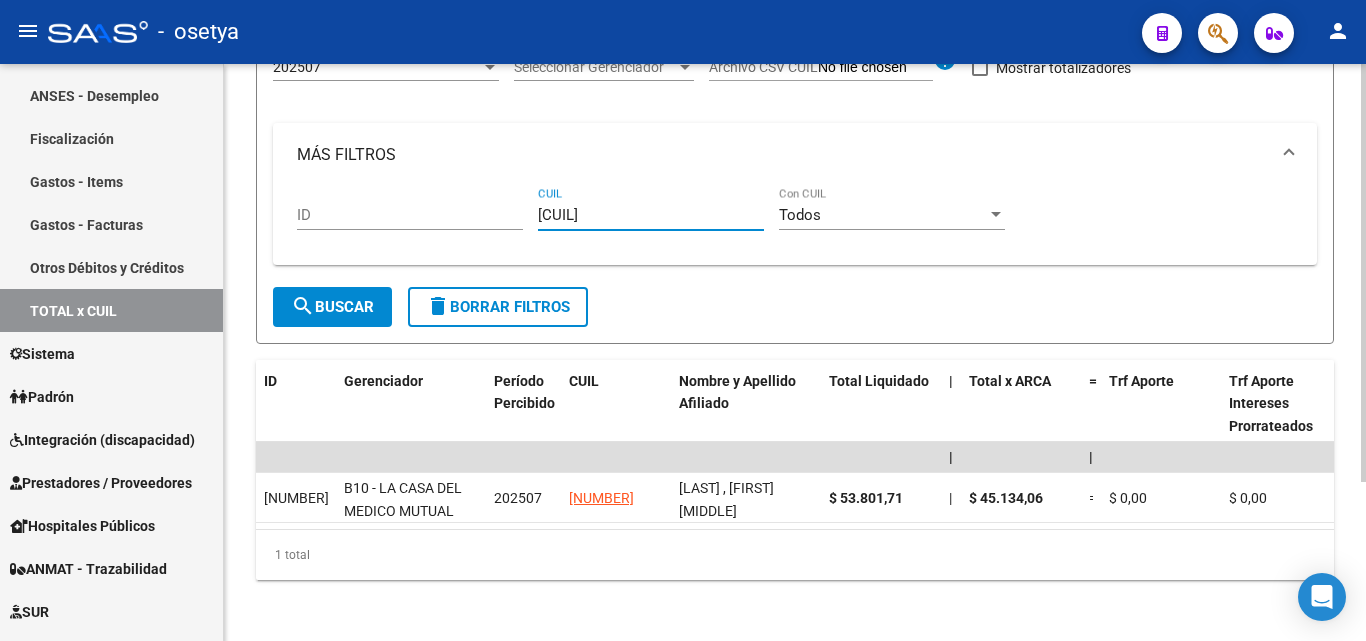 drag, startPoint x: 649, startPoint y: 221, endPoint x: 523, endPoint y: 211, distance: 126.3962 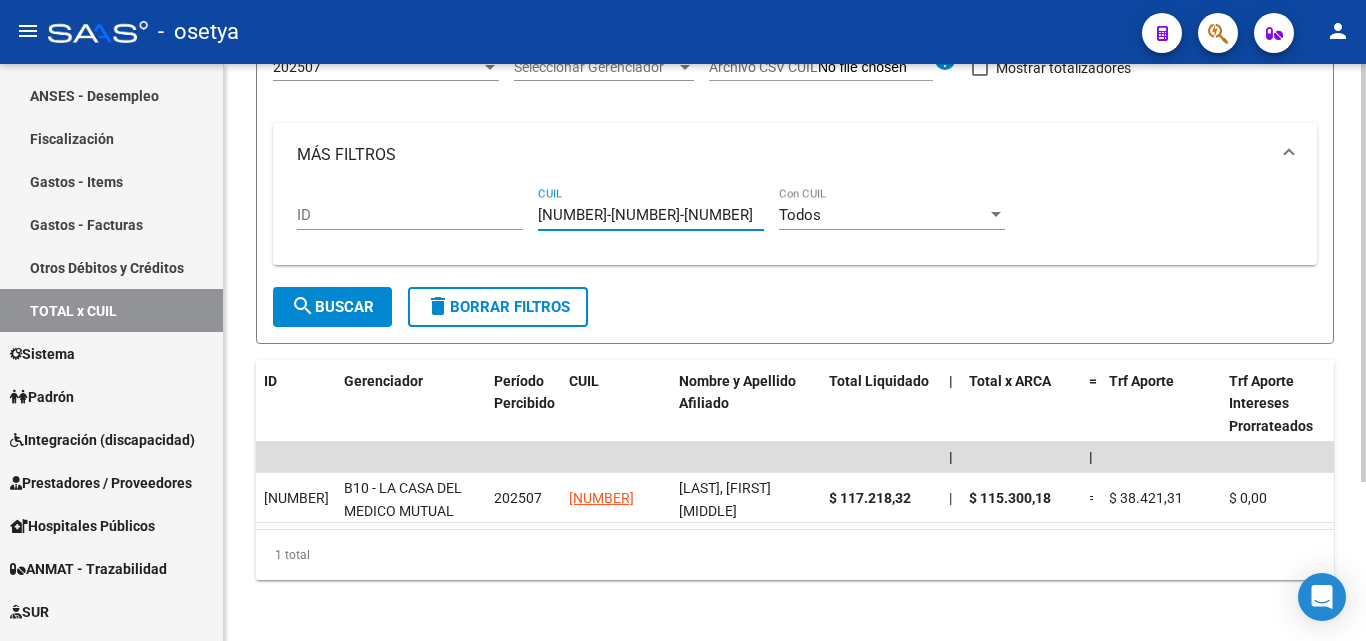 drag, startPoint x: 652, startPoint y: 209, endPoint x: 531, endPoint y: 212, distance: 121.037186 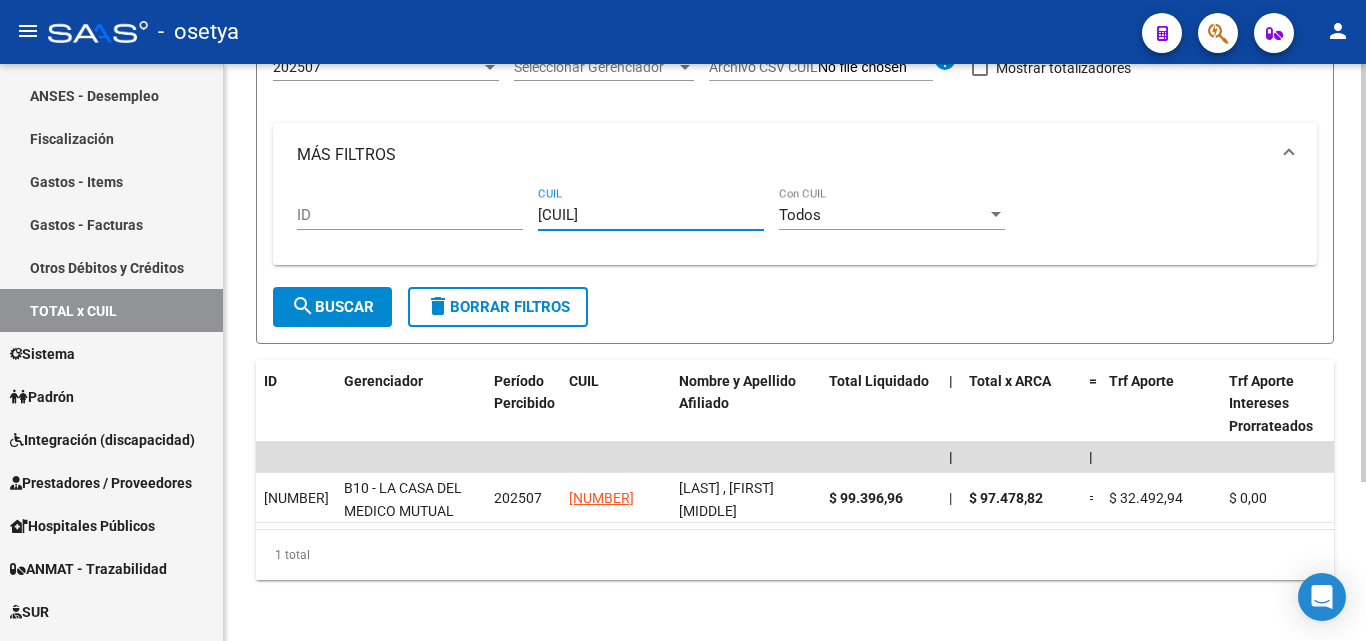 drag, startPoint x: 649, startPoint y: 216, endPoint x: 499, endPoint y: 217, distance: 150.00333 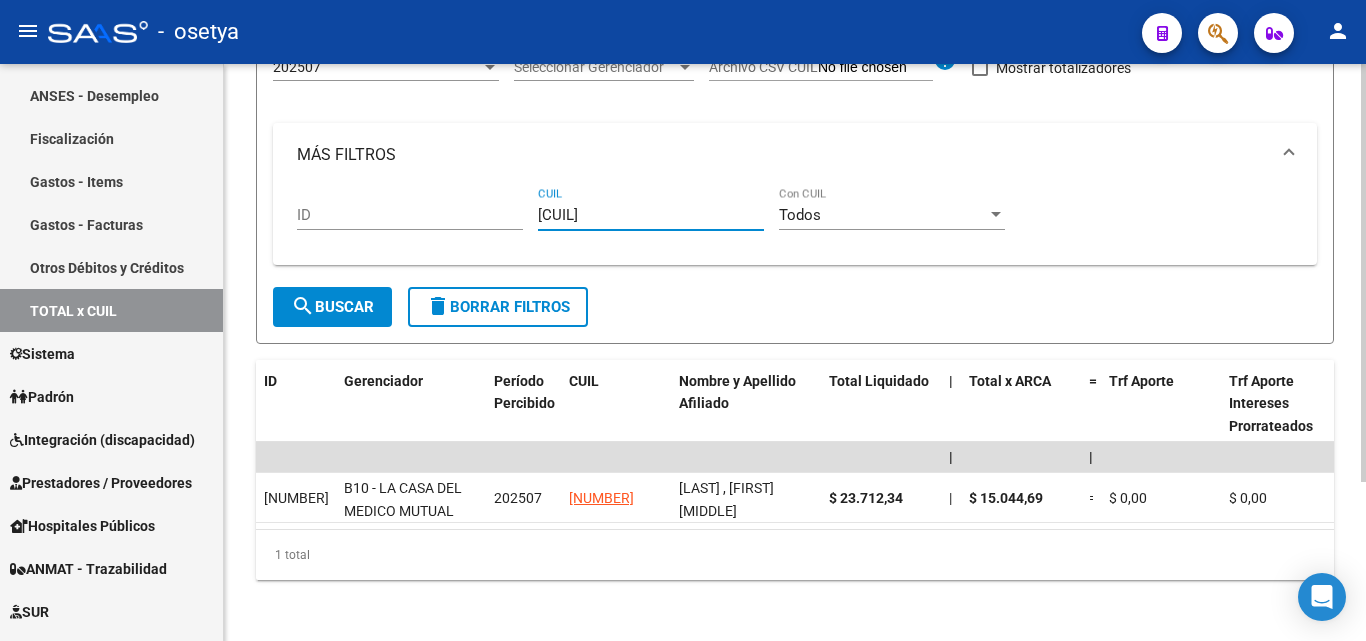 drag, startPoint x: 614, startPoint y: 217, endPoint x: 518, endPoint y: 217, distance: 96 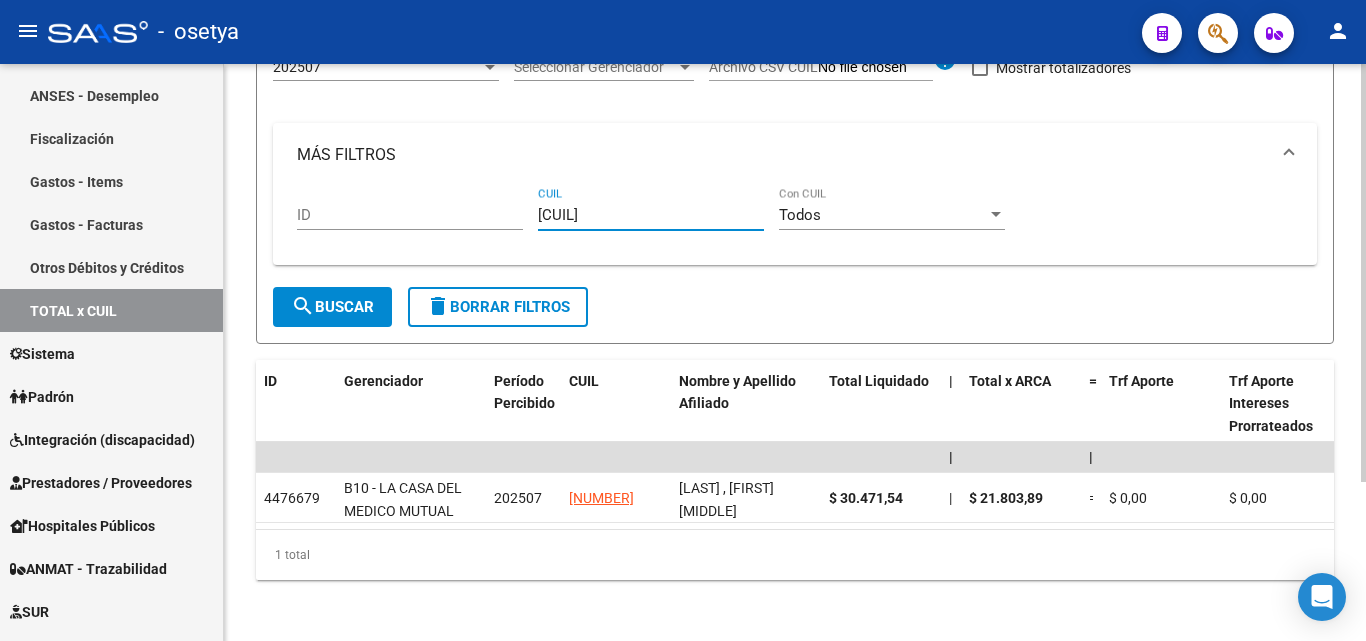 drag, startPoint x: 640, startPoint y: 217, endPoint x: 510, endPoint y: 221, distance: 130.06152 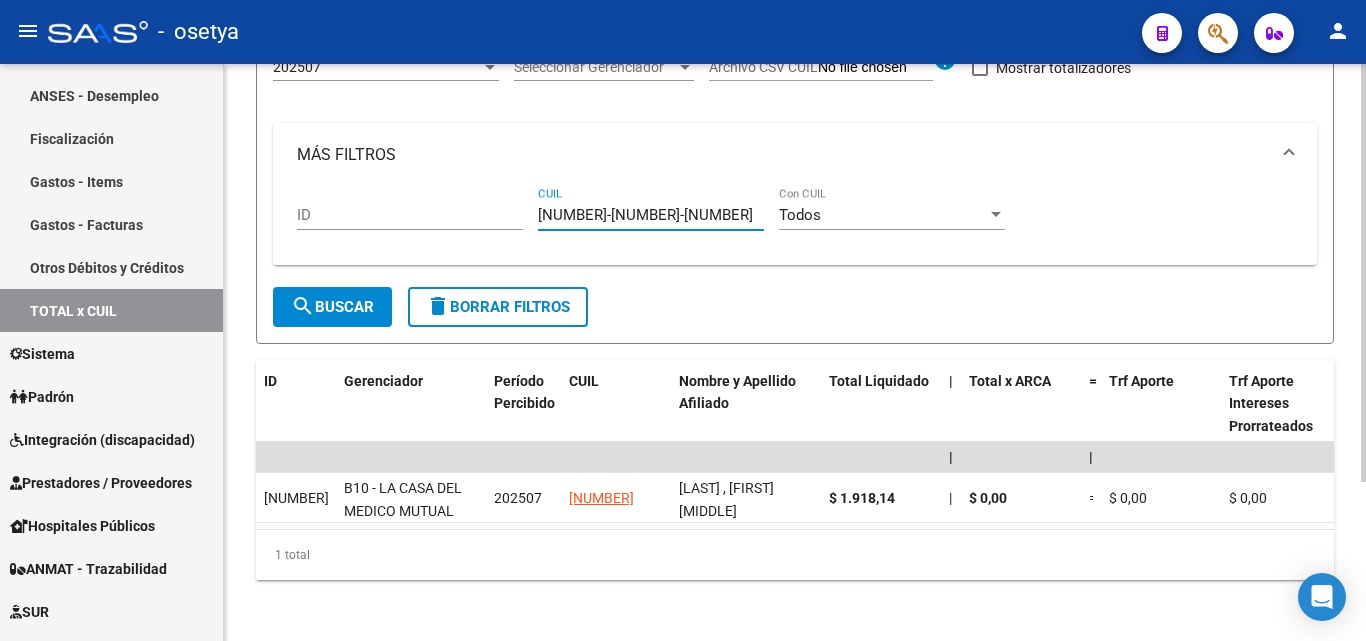 drag, startPoint x: 642, startPoint y: 213, endPoint x: 521, endPoint y: 219, distance: 121.14867 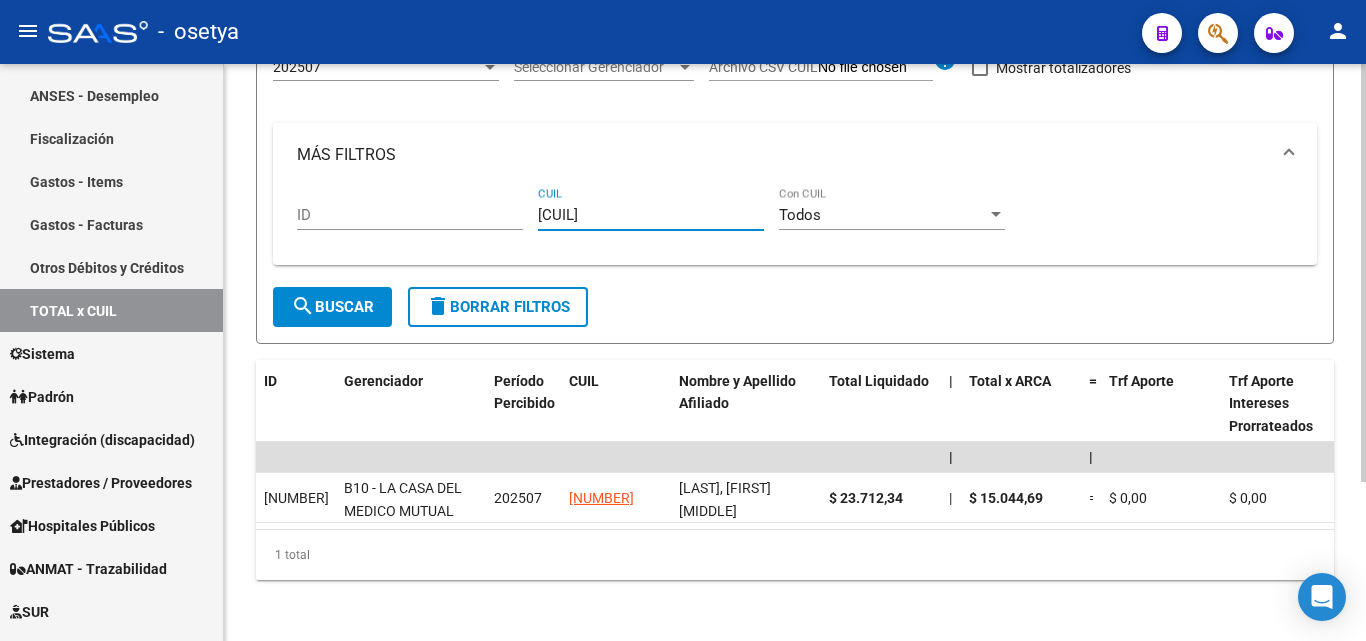 drag, startPoint x: 641, startPoint y: 218, endPoint x: 530, endPoint y: 207, distance: 111.54372 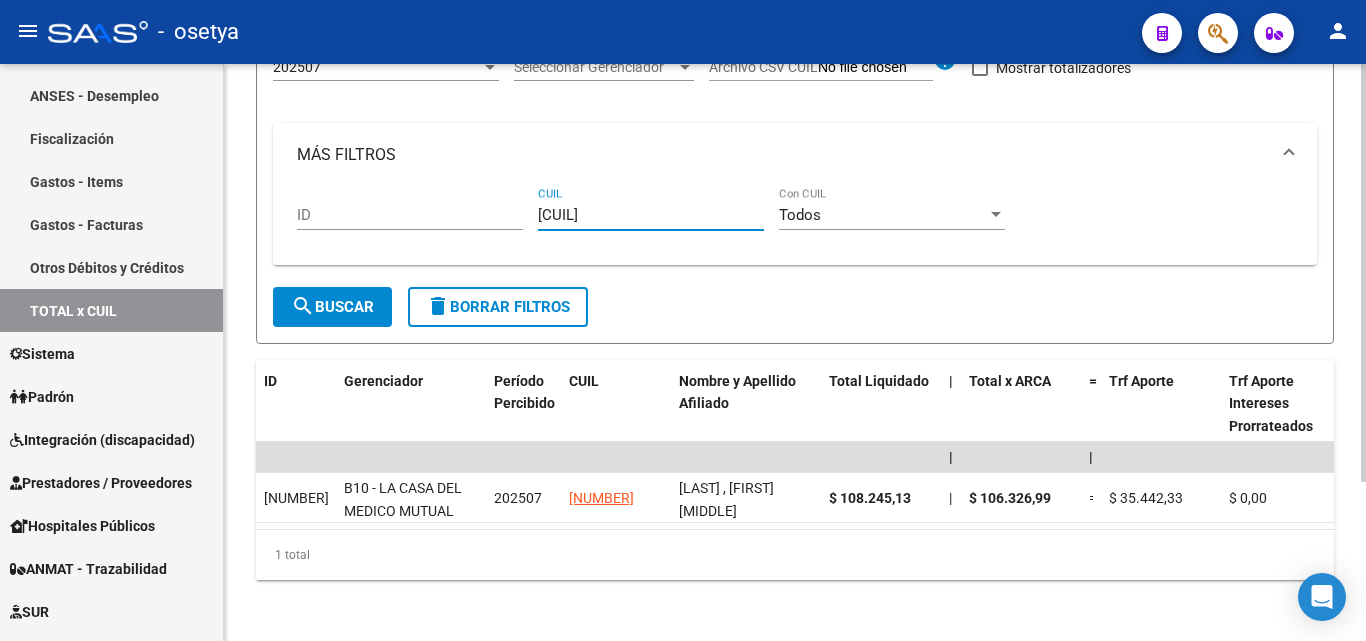 drag, startPoint x: 644, startPoint y: 220, endPoint x: 514, endPoint y: 211, distance: 130.31117 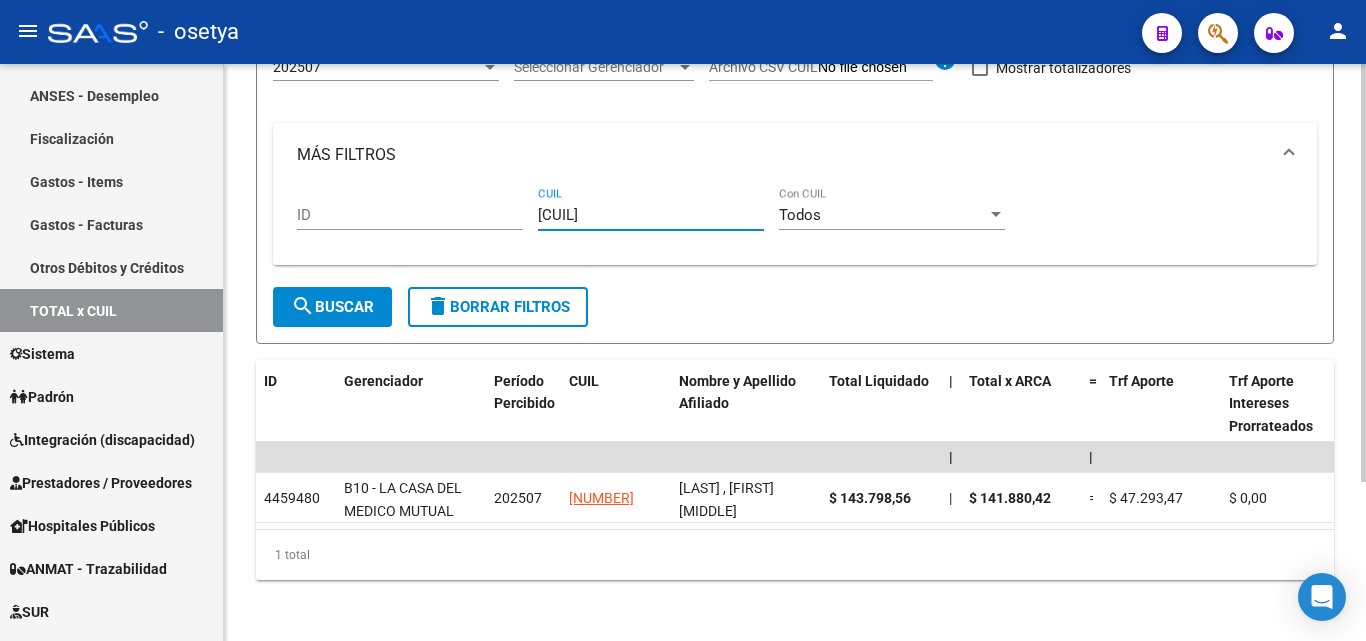 drag, startPoint x: 645, startPoint y: 223, endPoint x: 529, endPoint y: 219, distance: 116.06895 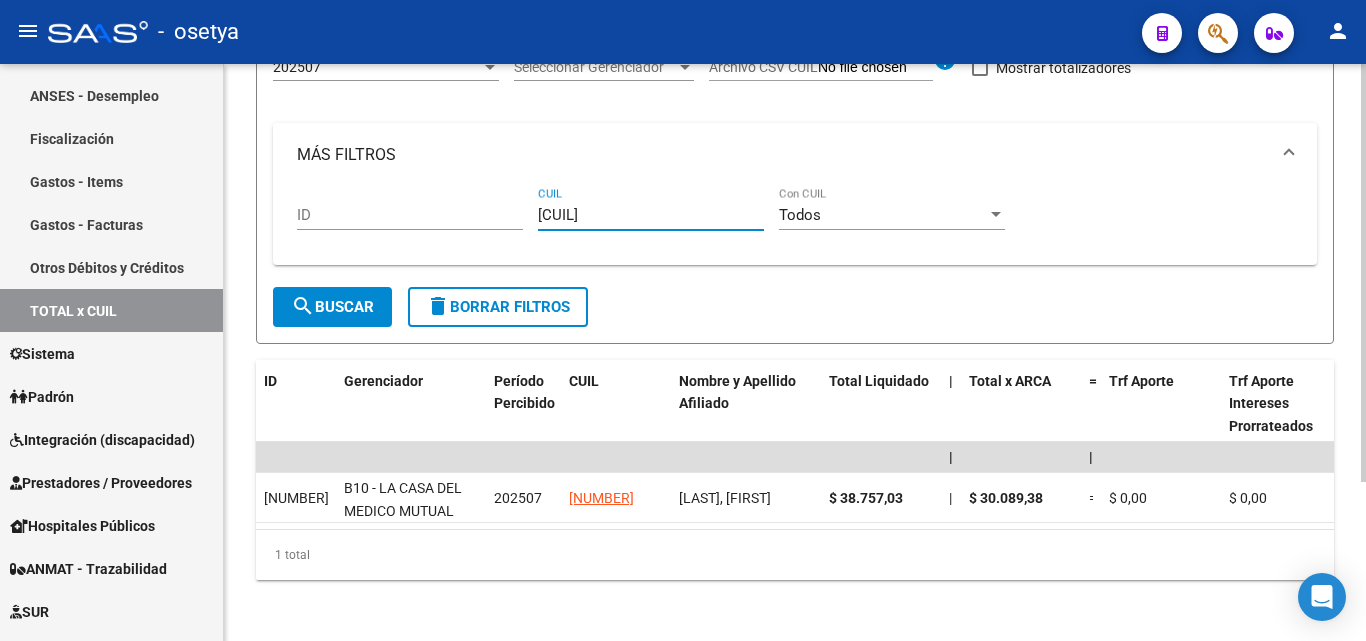 drag, startPoint x: 641, startPoint y: 218, endPoint x: 520, endPoint y: 218, distance: 121 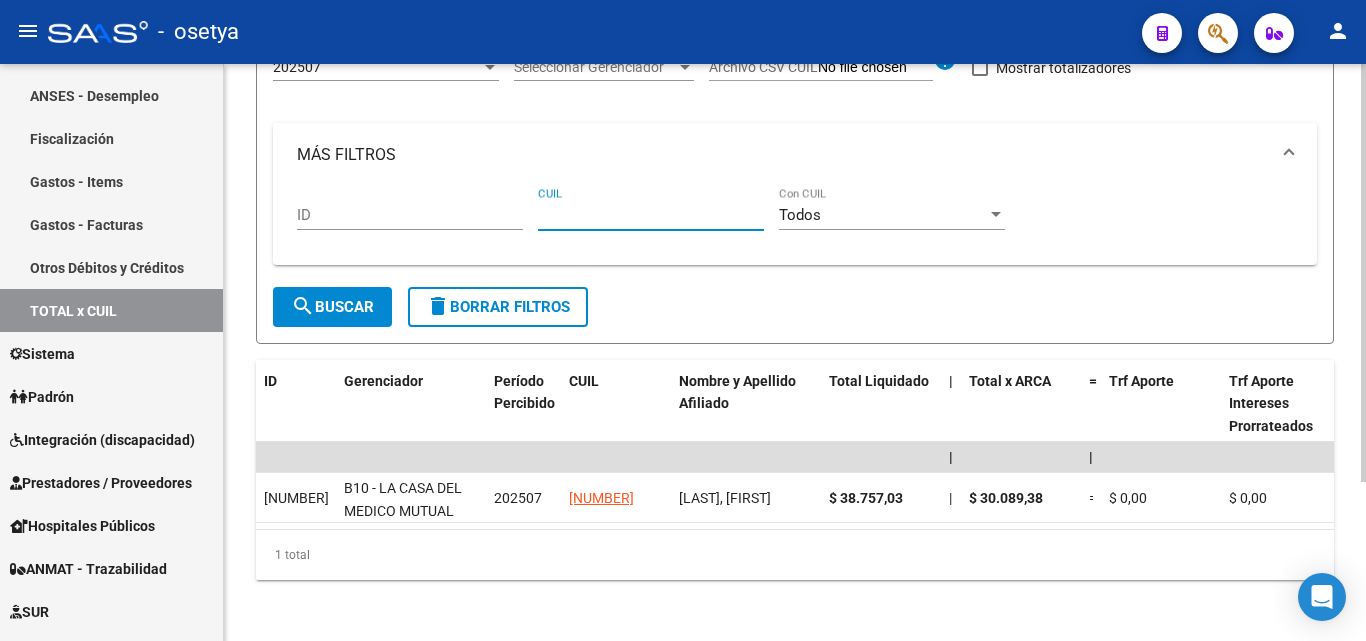 drag, startPoint x: 566, startPoint y: 205, endPoint x: 552, endPoint y: 212, distance: 15.652476 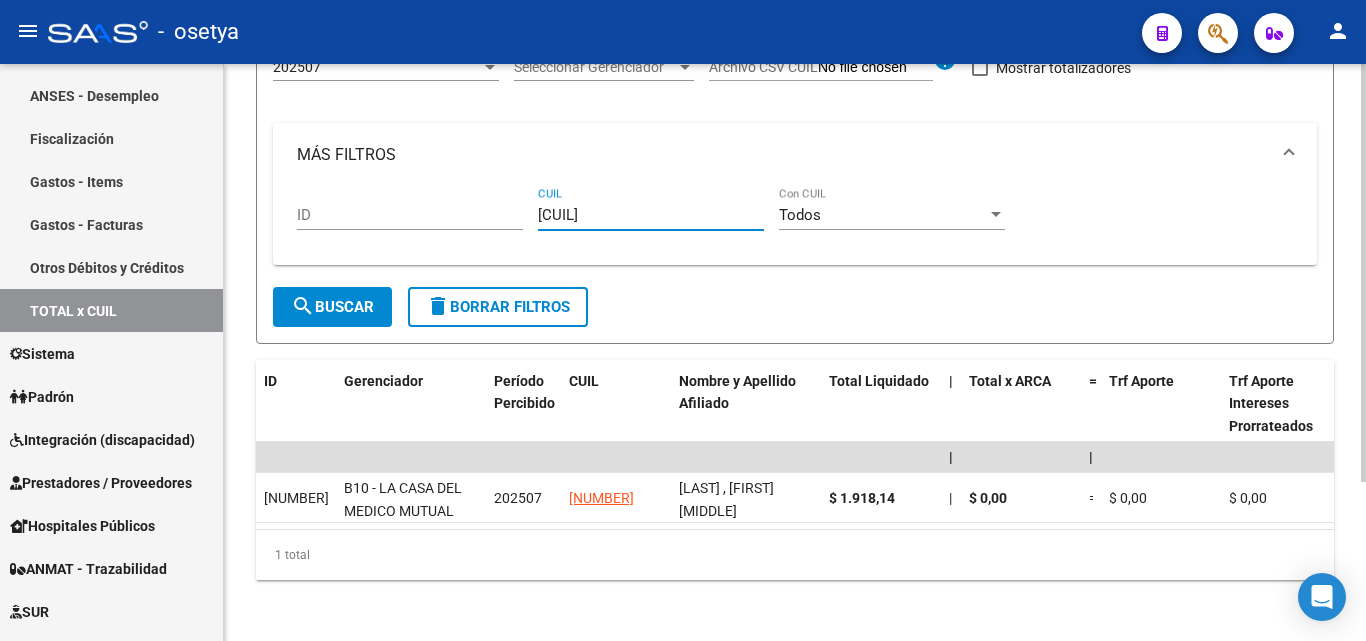 drag, startPoint x: 617, startPoint y: 214, endPoint x: 501, endPoint y: 209, distance: 116.10771 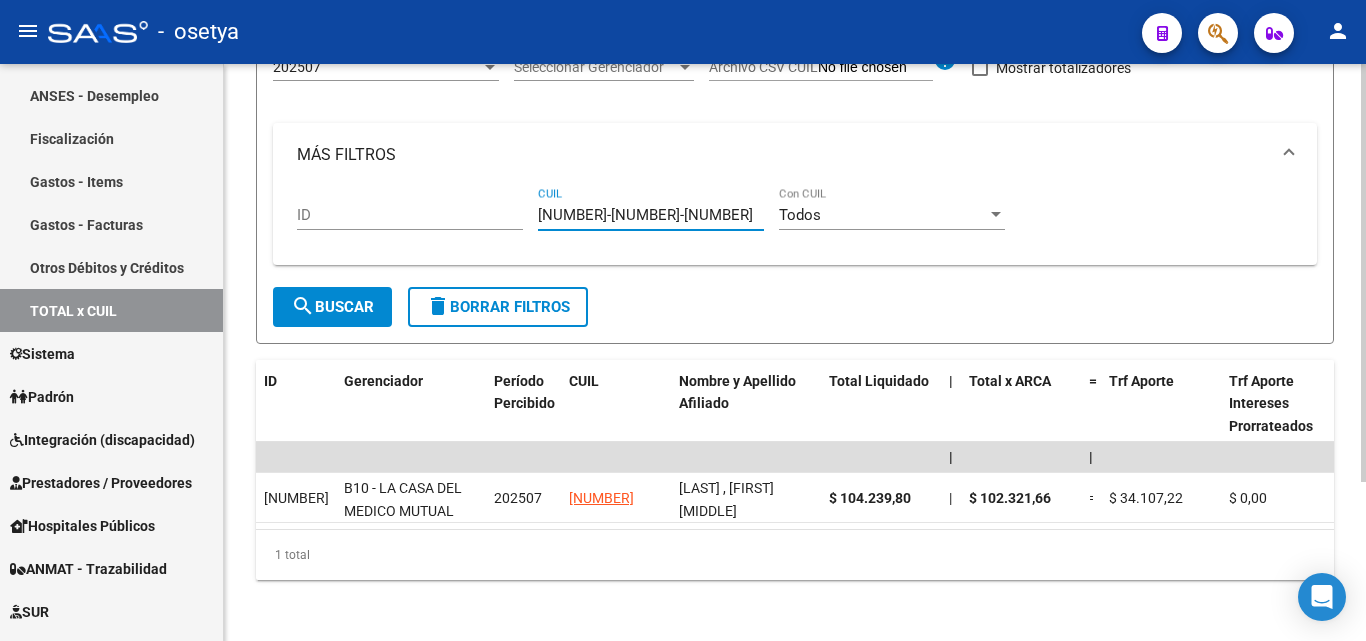 drag, startPoint x: 640, startPoint y: 218, endPoint x: 518, endPoint y: 211, distance: 122.20065 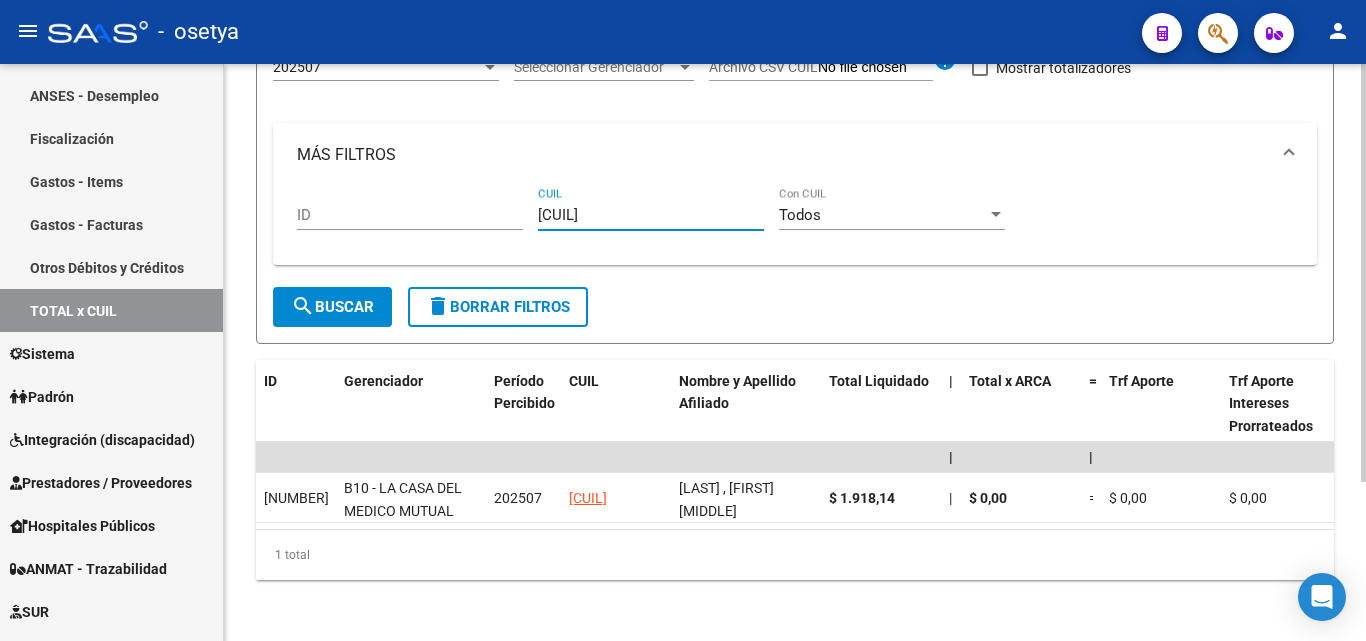 drag, startPoint x: 646, startPoint y: 218, endPoint x: 528, endPoint y: 219, distance: 118.004234 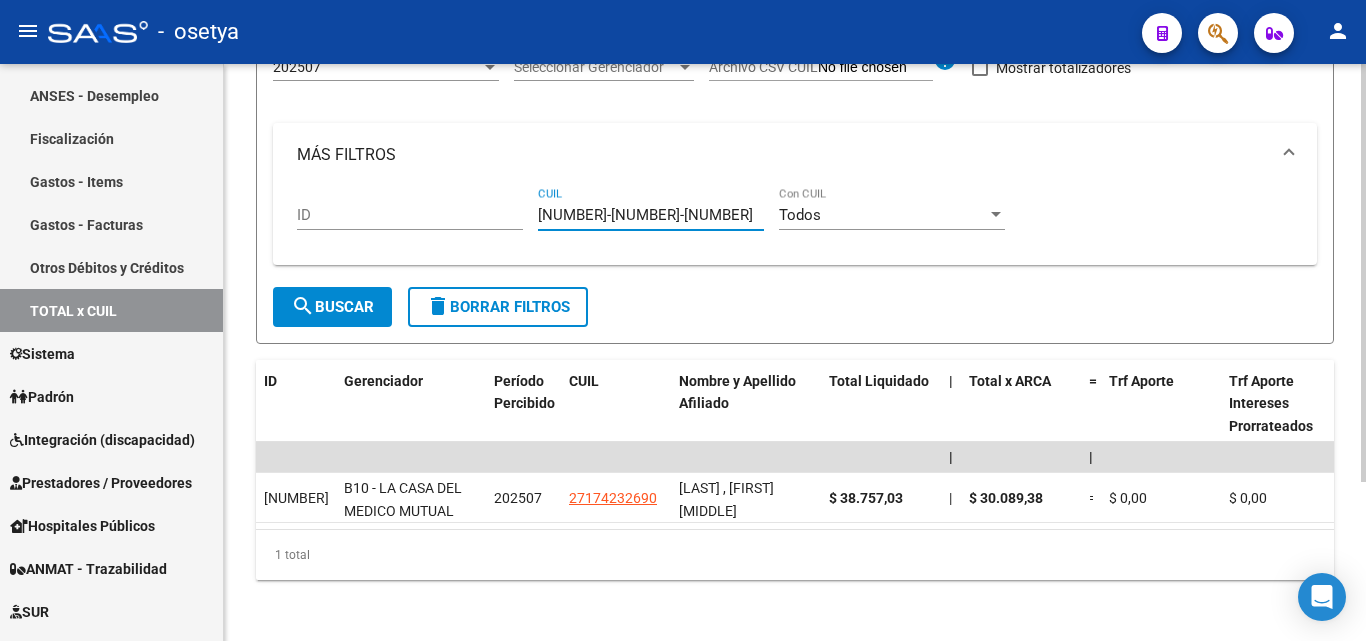 drag, startPoint x: 633, startPoint y: 218, endPoint x: 500, endPoint y: 216, distance: 133.01503 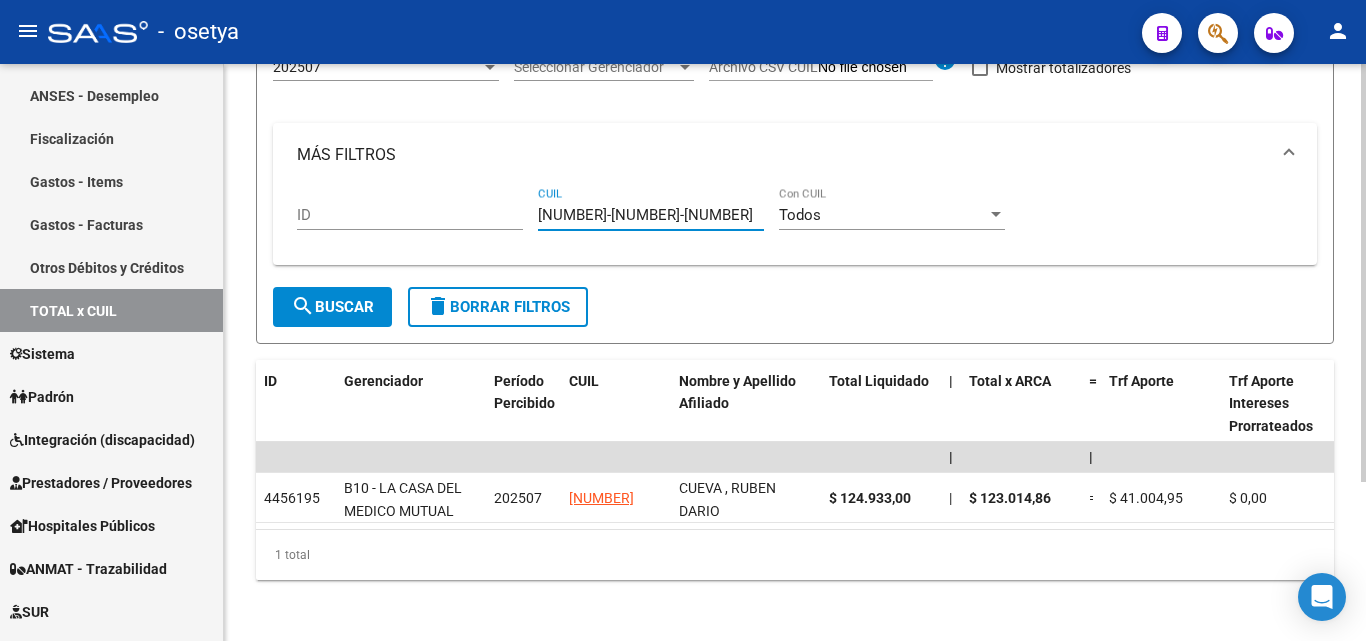 drag, startPoint x: 638, startPoint y: 214, endPoint x: 541, endPoint y: 214, distance: 97 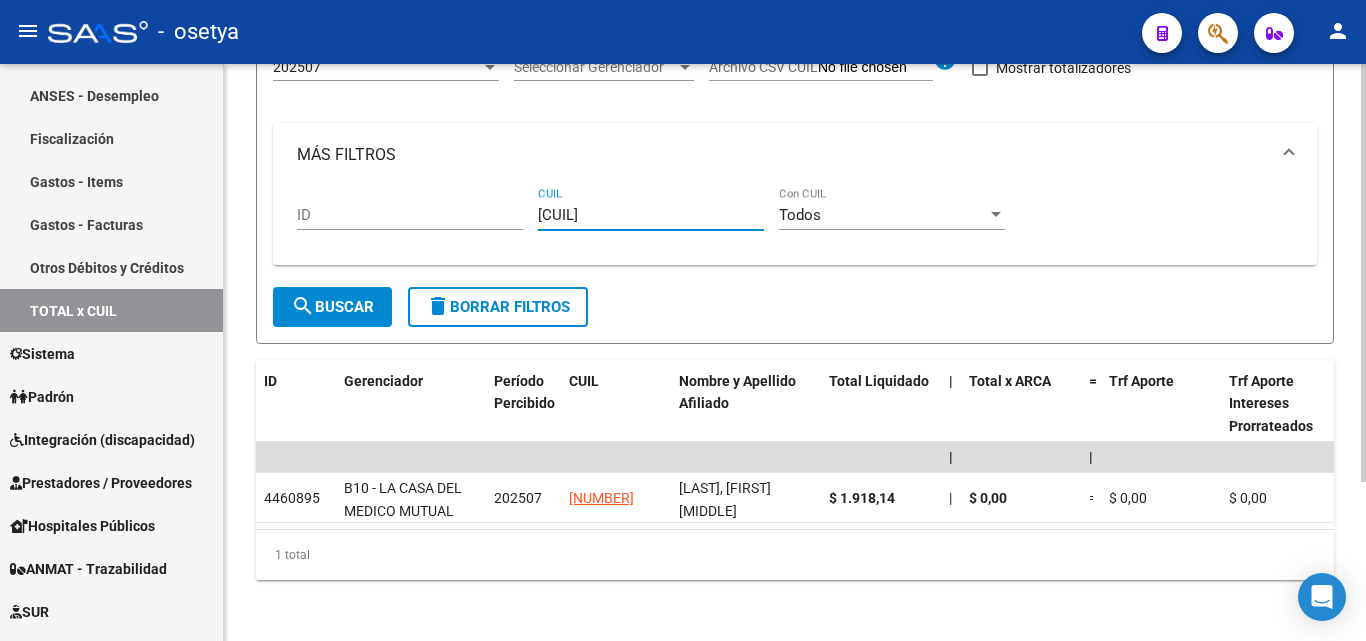 drag, startPoint x: 647, startPoint y: 220, endPoint x: 536, endPoint y: 220, distance: 111 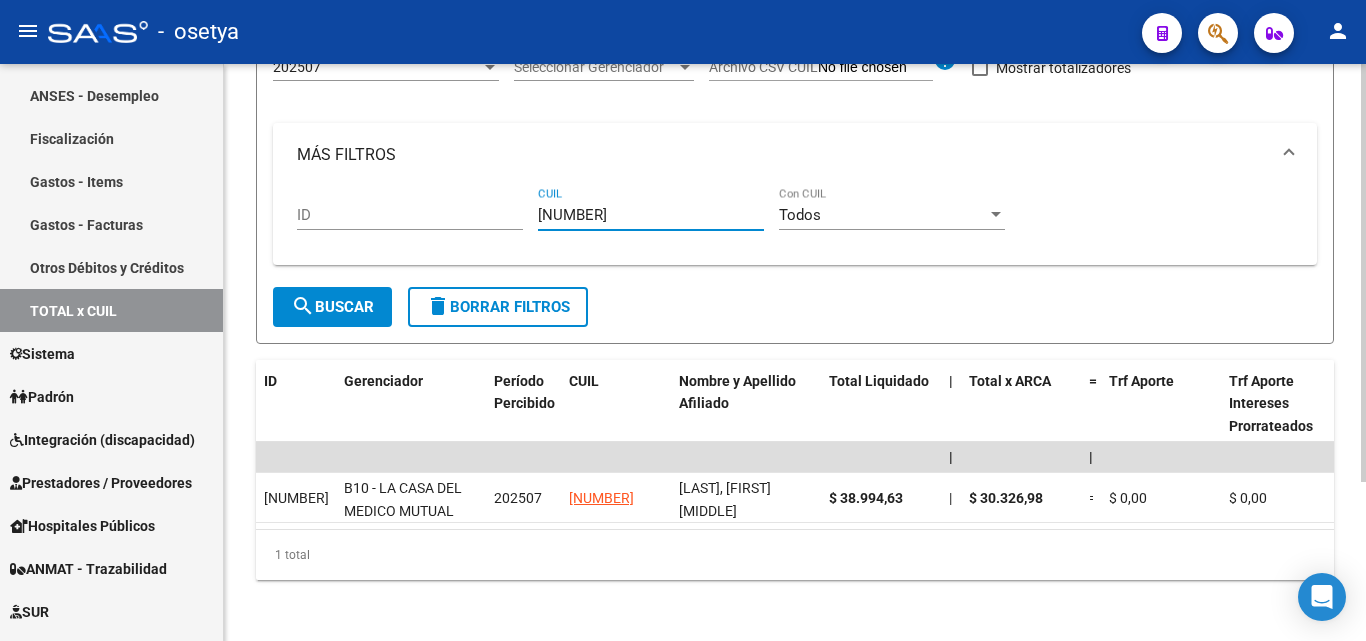 drag, startPoint x: 646, startPoint y: 213, endPoint x: 509, endPoint y: 214, distance: 137.00365 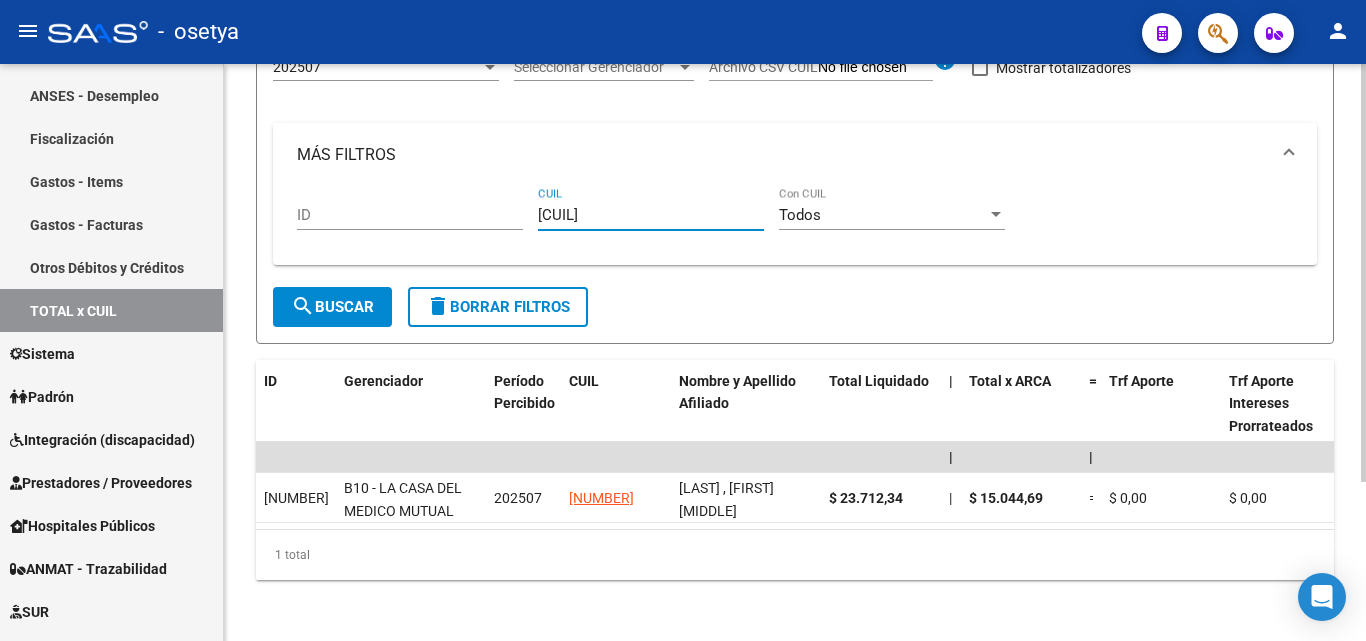 drag, startPoint x: 647, startPoint y: 214, endPoint x: 532, endPoint y: 223, distance: 115.35164 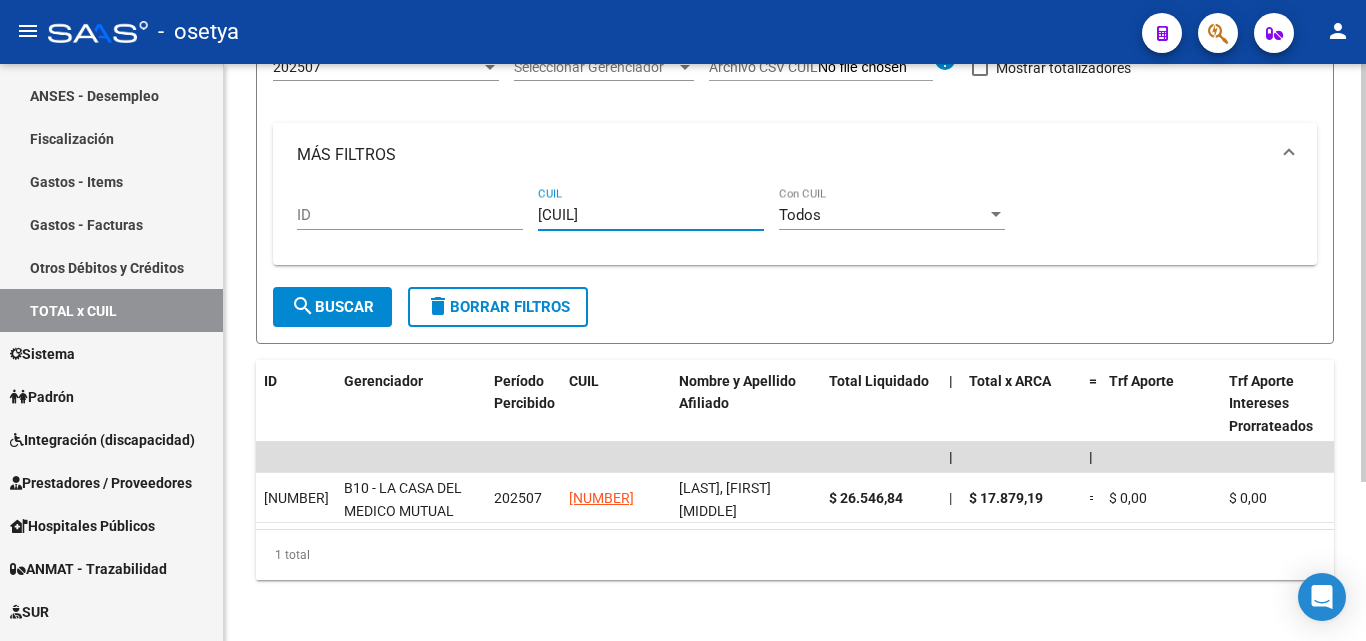drag, startPoint x: 645, startPoint y: 221, endPoint x: 525, endPoint y: 221, distance: 120 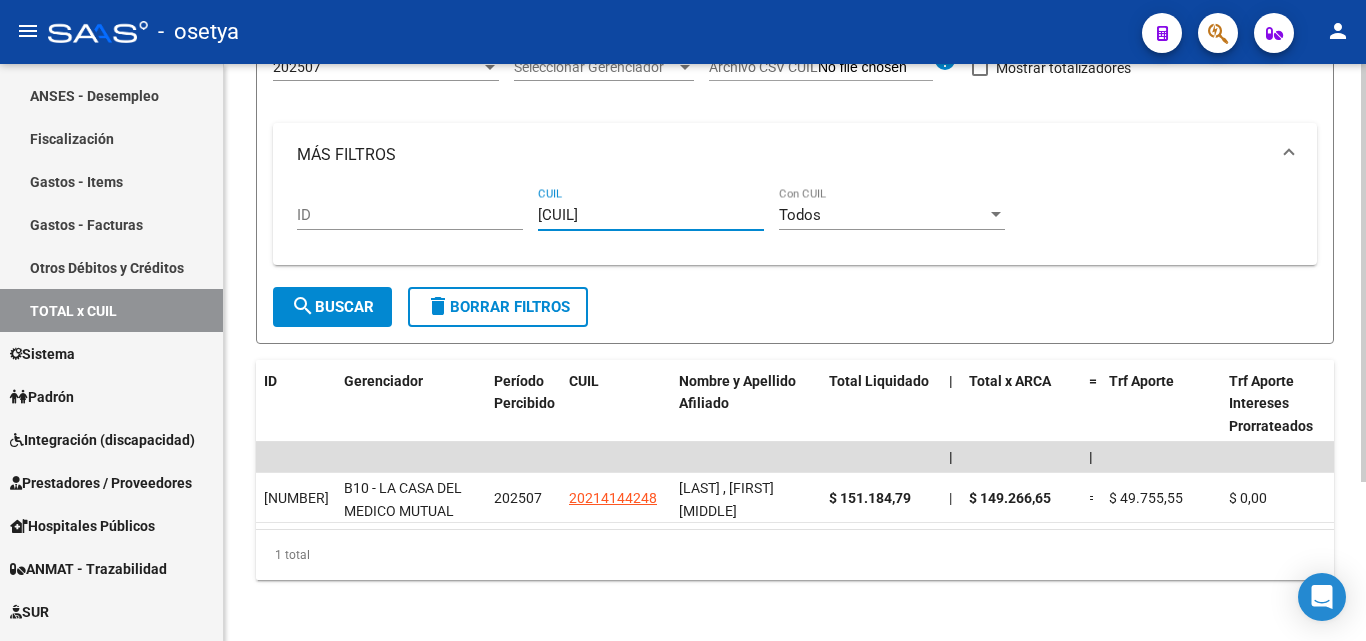 drag, startPoint x: 655, startPoint y: 213, endPoint x: 513, endPoint y: 212, distance: 142.00352 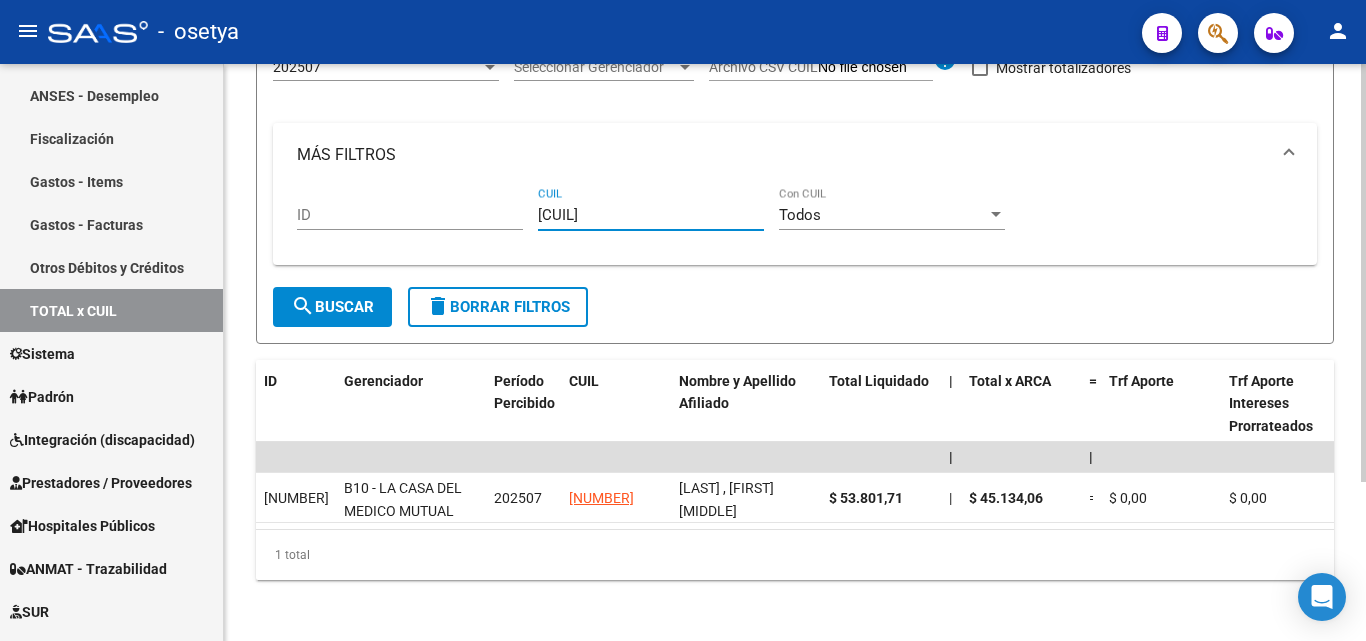 drag, startPoint x: 647, startPoint y: 218, endPoint x: 530, endPoint y: 219, distance: 117.00427 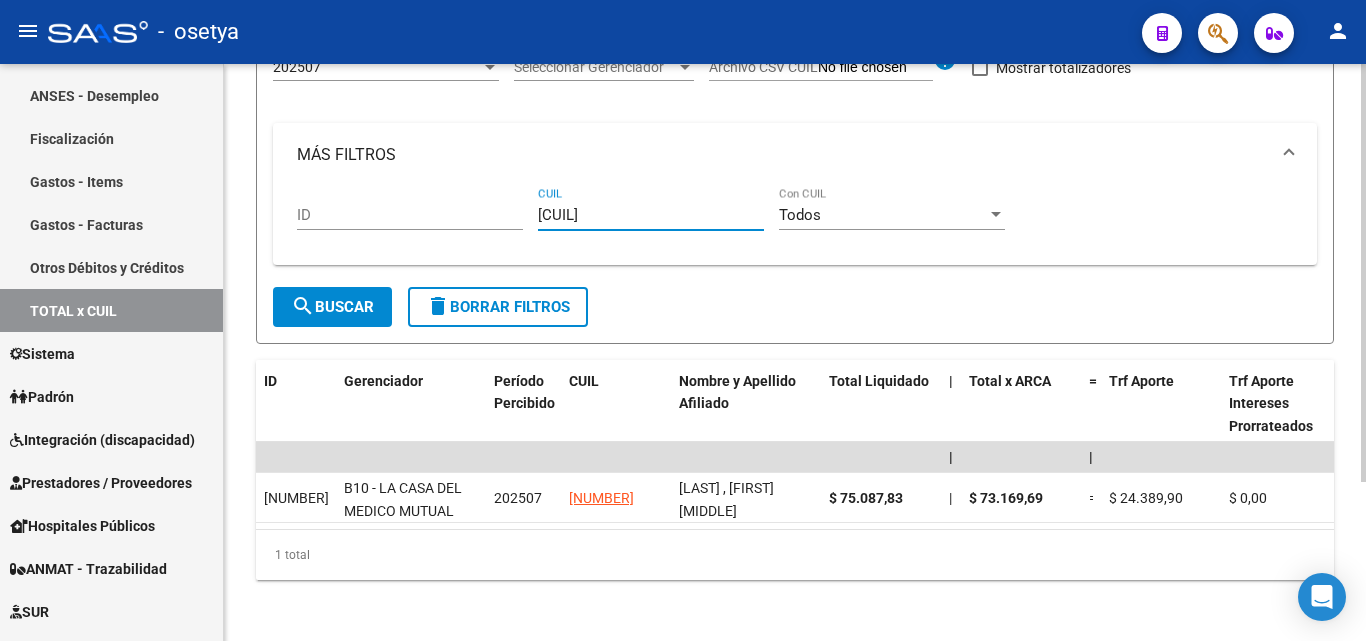 drag, startPoint x: 648, startPoint y: 218, endPoint x: 526, endPoint y: 218, distance: 122 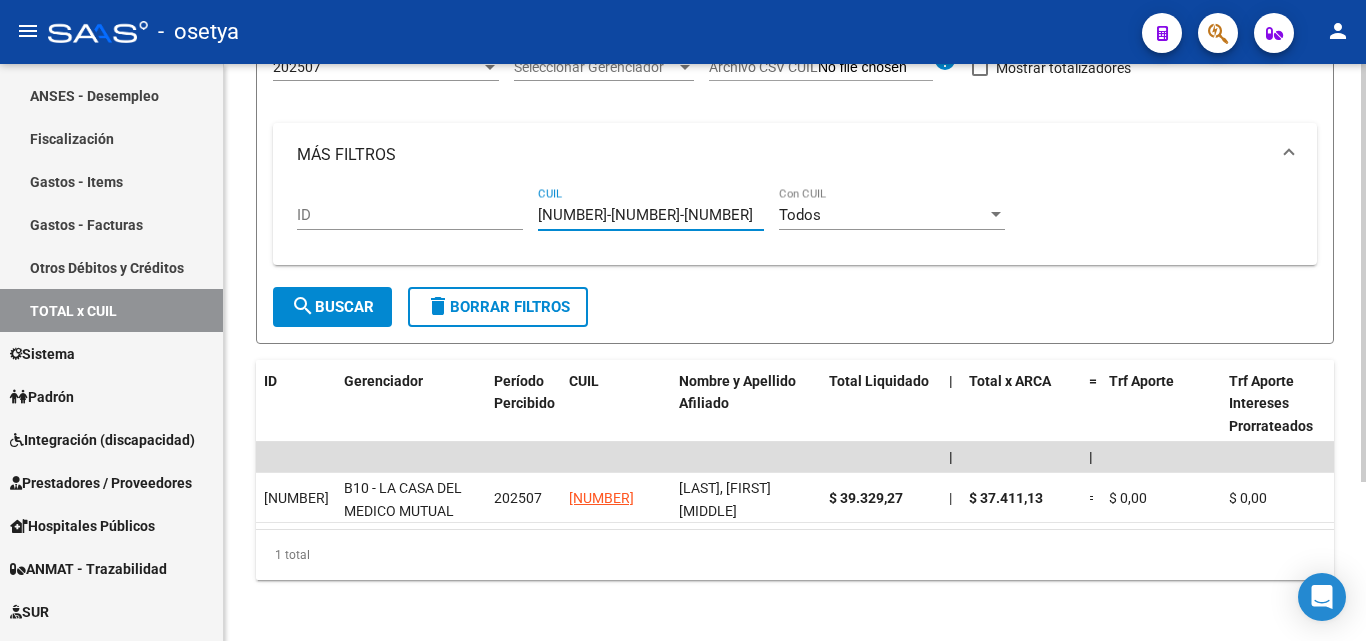 drag, startPoint x: 643, startPoint y: 210, endPoint x: 520, endPoint y: 219, distance: 123.32883 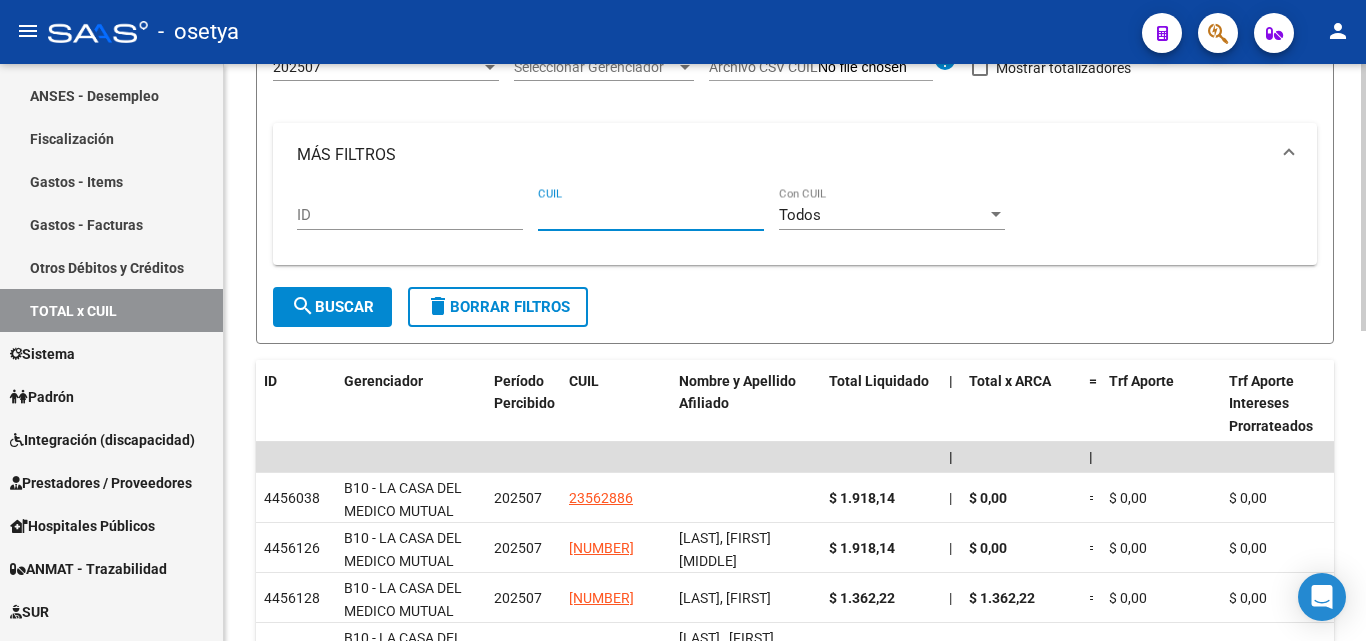 click on "CUIL" at bounding box center [651, 215] 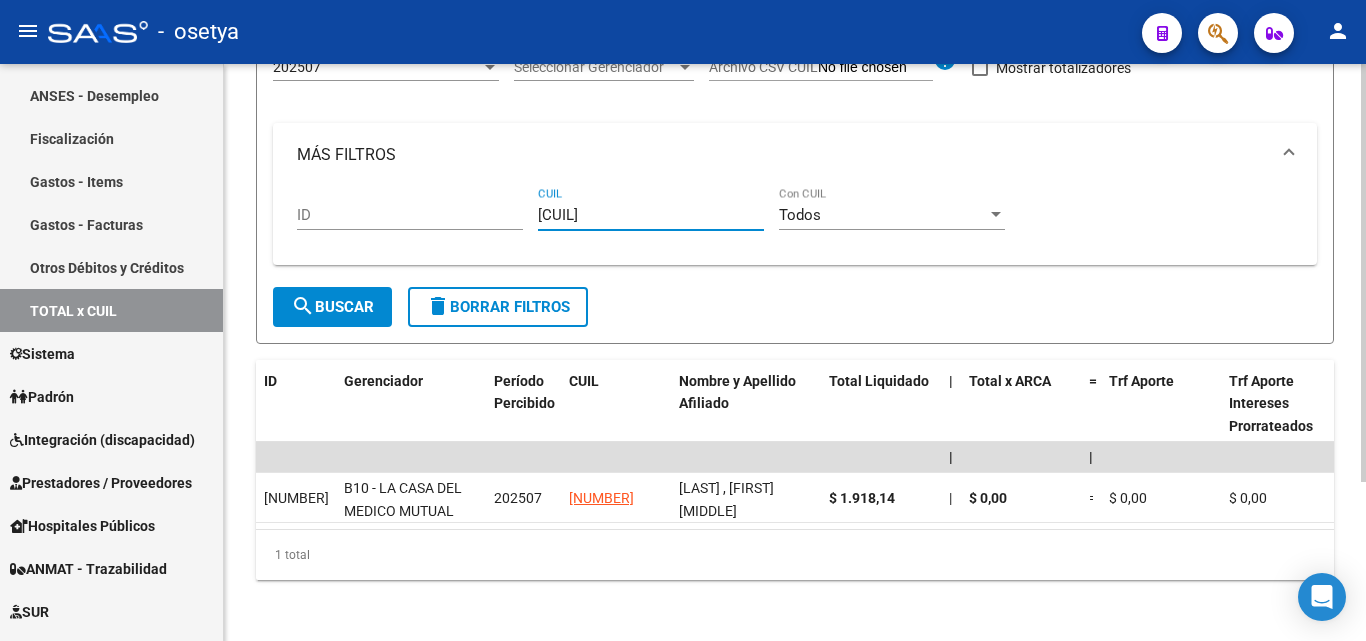 drag, startPoint x: 644, startPoint y: 215, endPoint x: 525, endPoint y: 216, distance: 119.0042 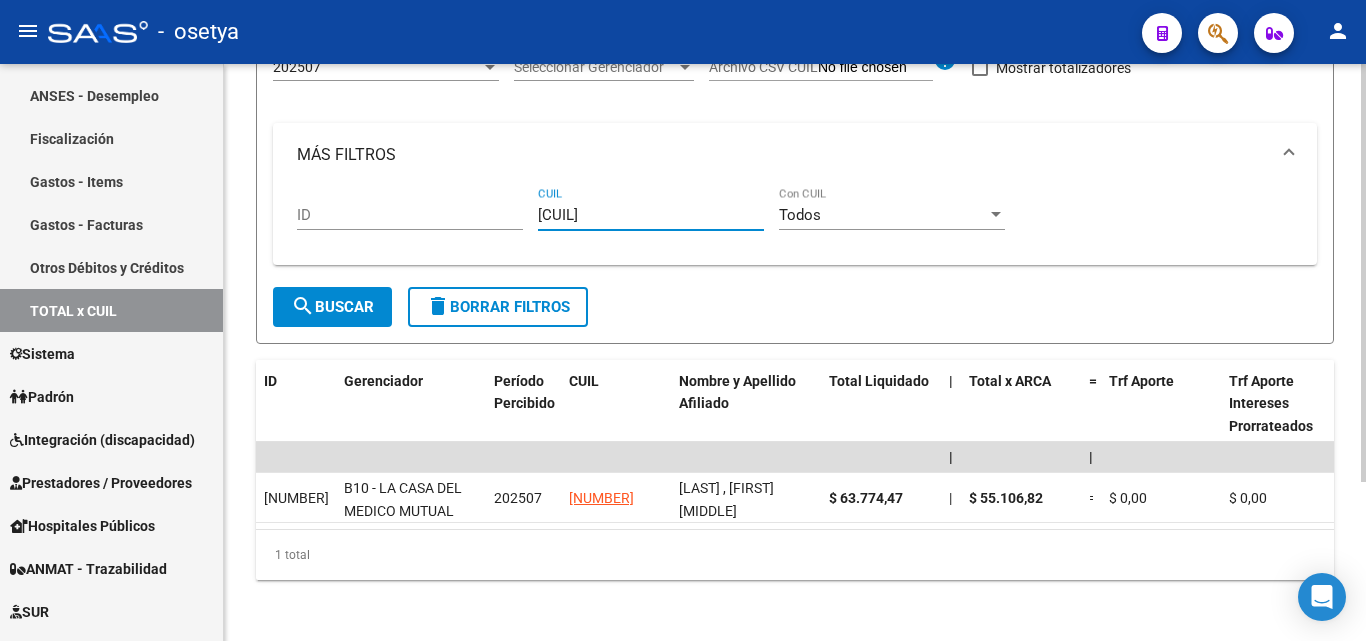 drag, startPoint x: 641, startPoint y: 216, endPoint x: 509, endPoint y: 216, distance: 132 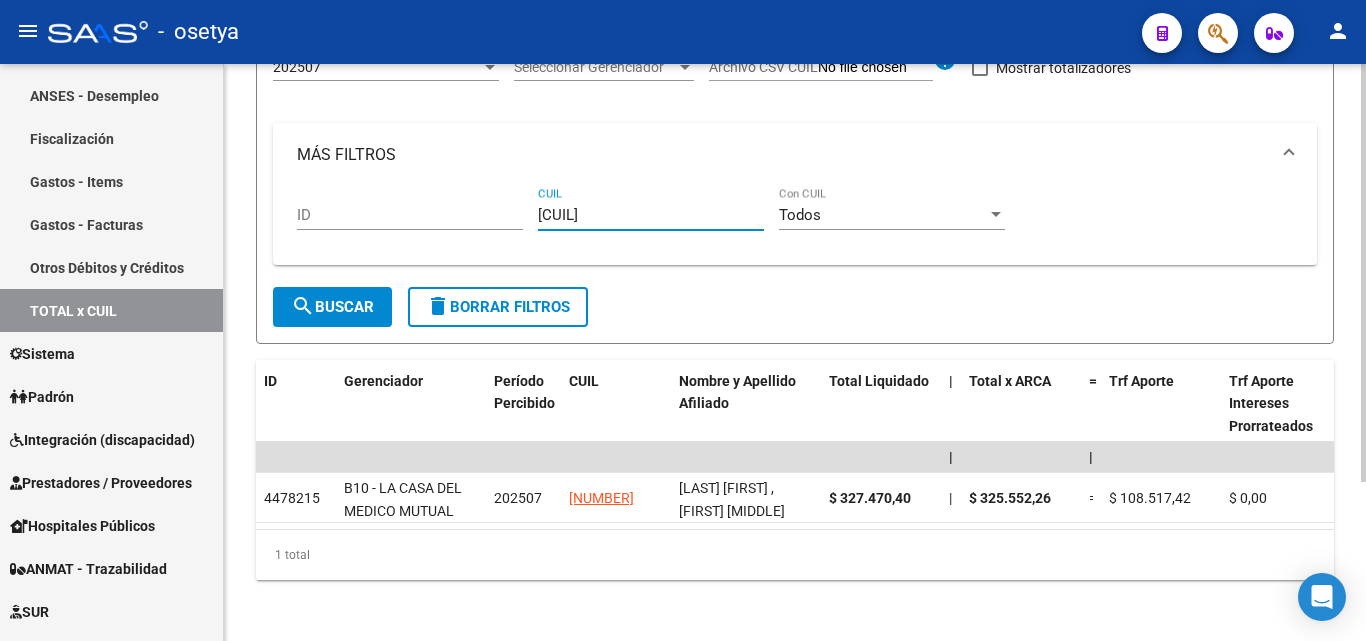 drag, startPoint x: 645, startPoint y: 214, endPoint x: 524, endPoint y: 211, distance: 121.037186 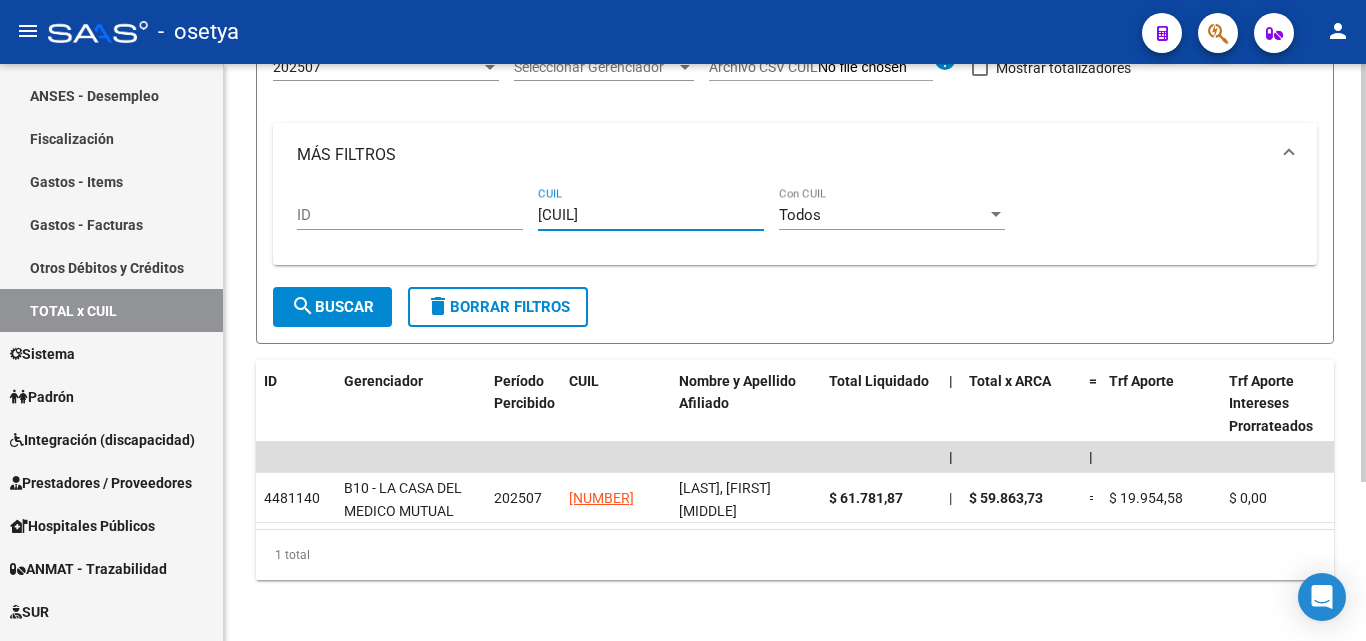 drag, startPoint x: 649, startPoint y: 212, endPoint x: 509, endPoint y: 215, distance: 140.03214 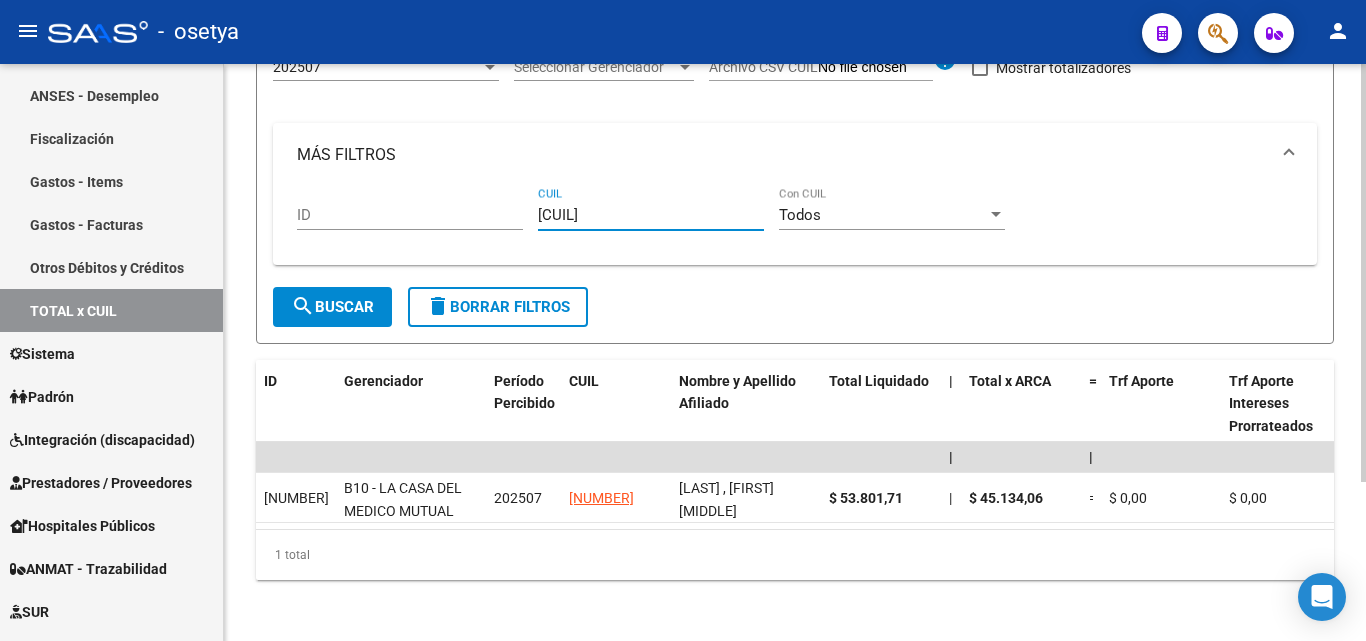 drag, startPoint x: 649, startPoint y: 217, endPoint x: 501, endPoint y: 216, distance: 148.00337 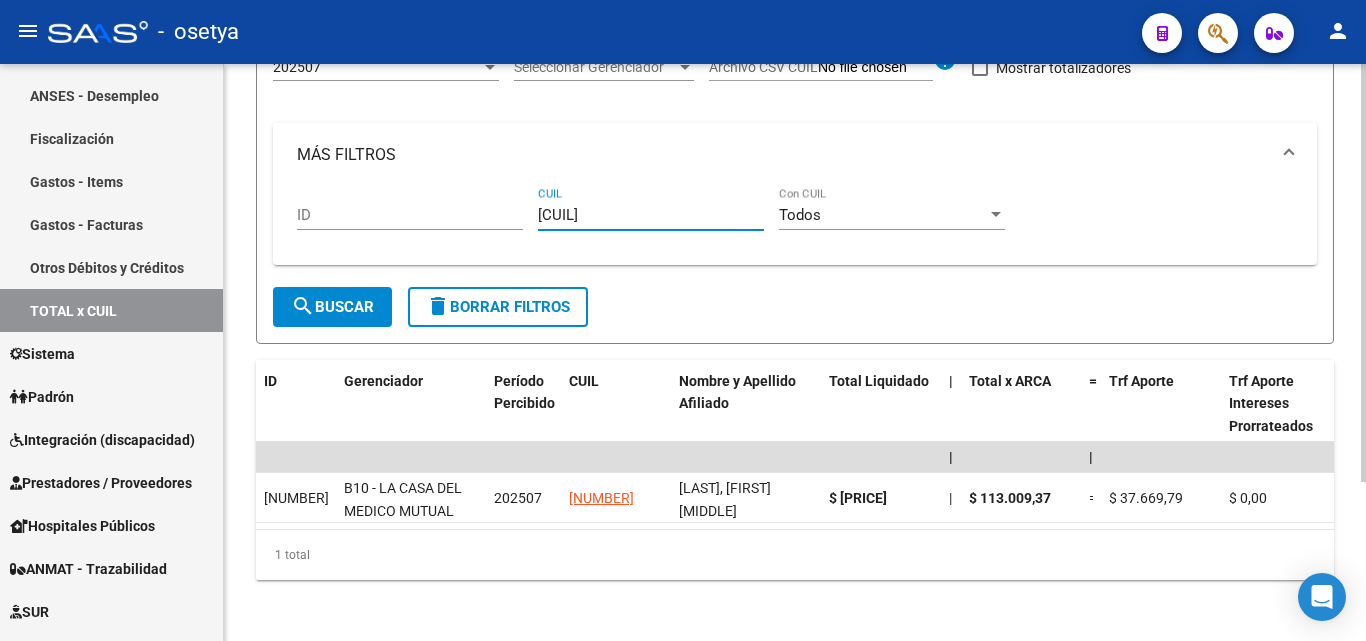 drag, startPoint x: 642, startPoint y: 214, endPoint x: 535, endPoint y: 218, distance: 107.07474 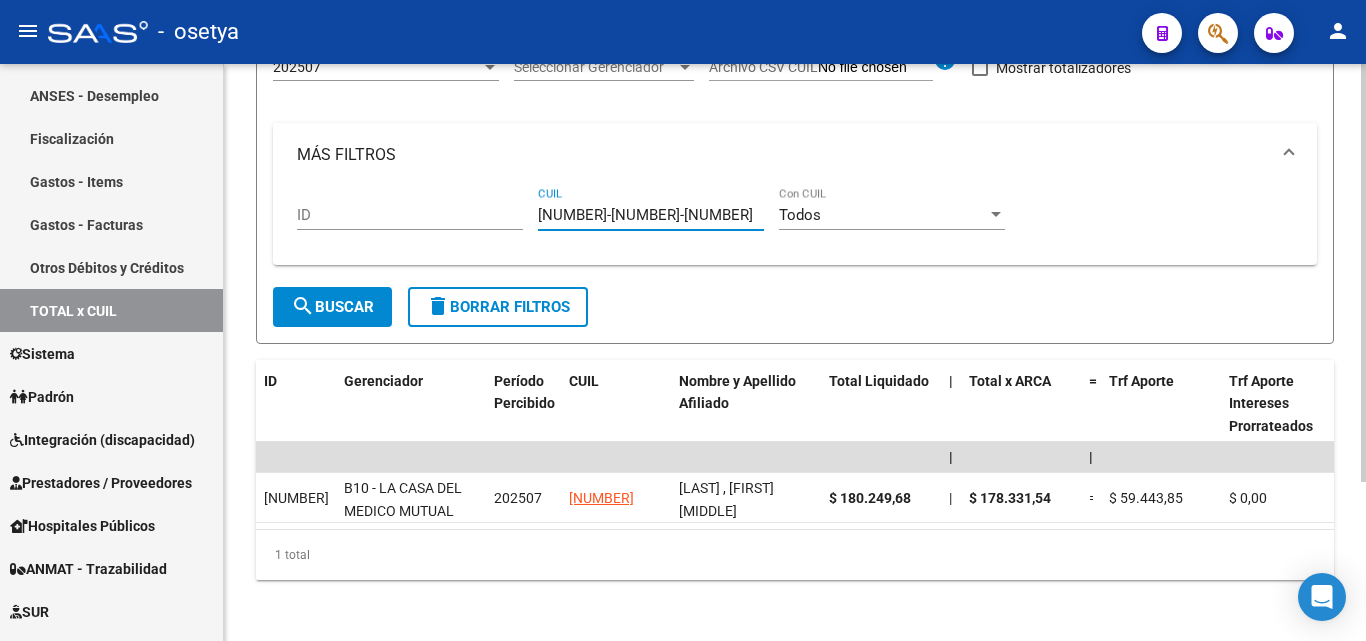 drag, startPoint x: 647, startPoint y: 207, endPoint x: 494, endPoint y: 213, distance: 153.1176 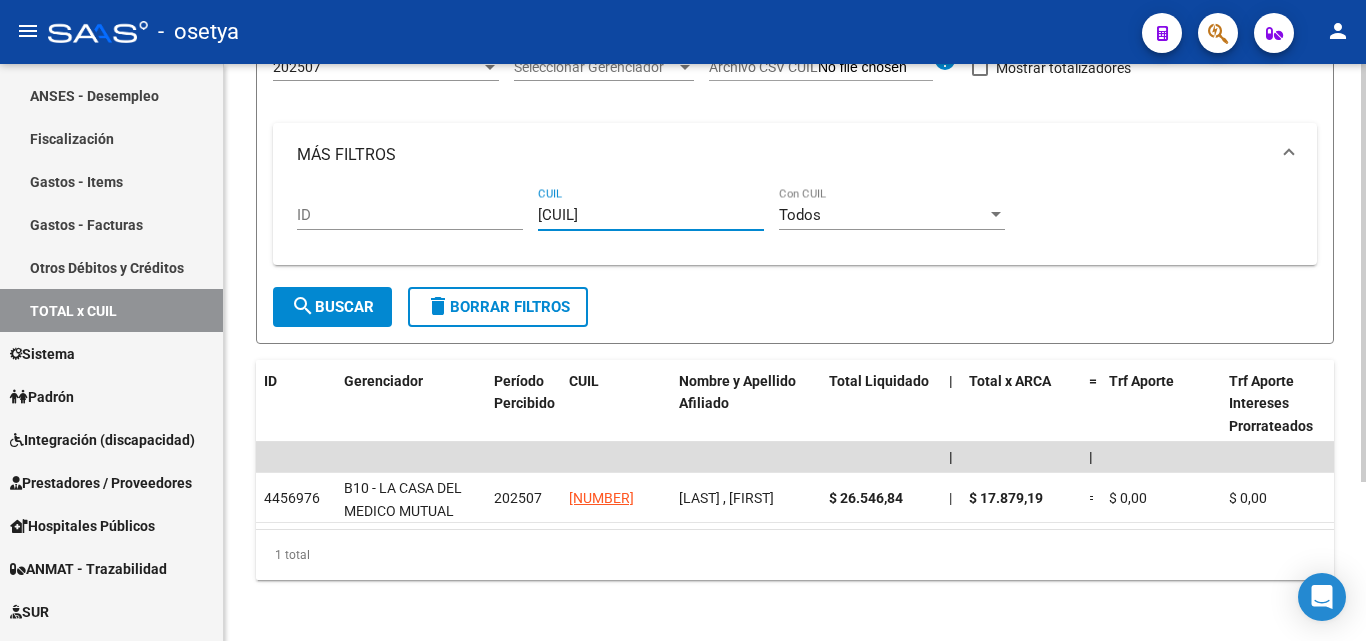 drag, startPoint x: 636, startPoint y: 219, endPoint x: 550, endPoint y: 216, distance: 86.05231 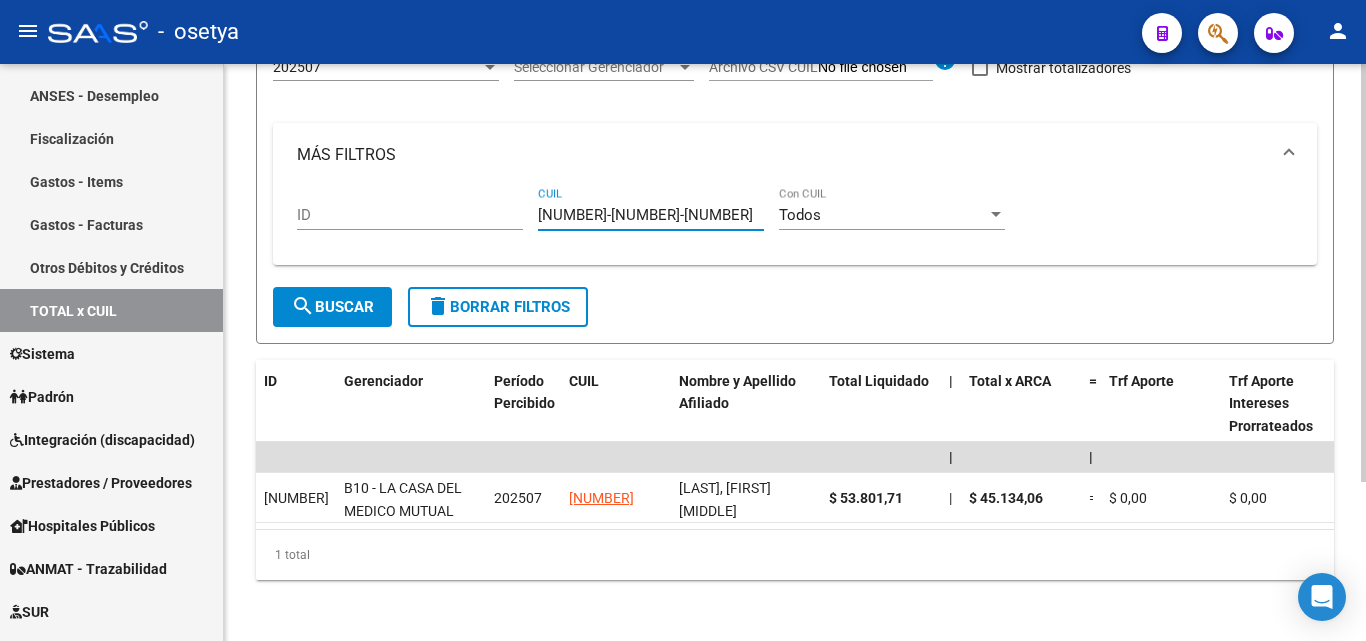 drag, startPoint x: 639, startPoint y: 217, endPoint x: 539, endPoint y: 216, distance: 100.005 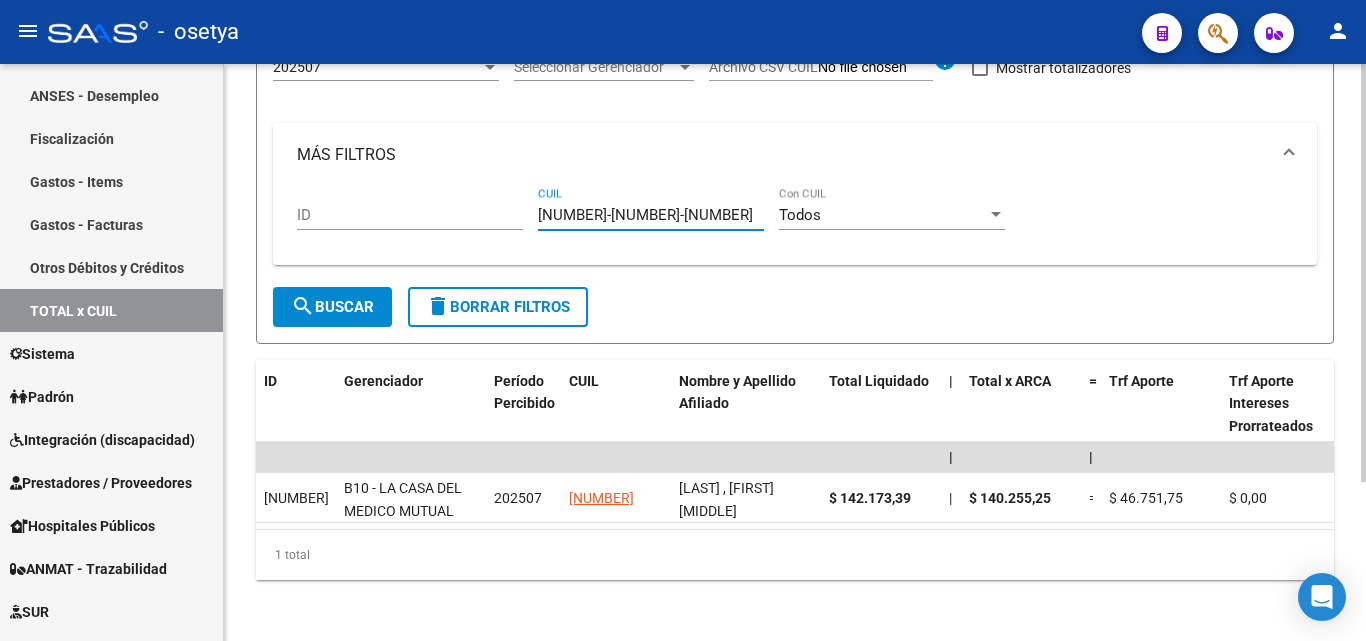 drag, startPoint x: 648, startPoint y: 224, endPoint x: 531, endPoint y: 209, distance: 117.95762 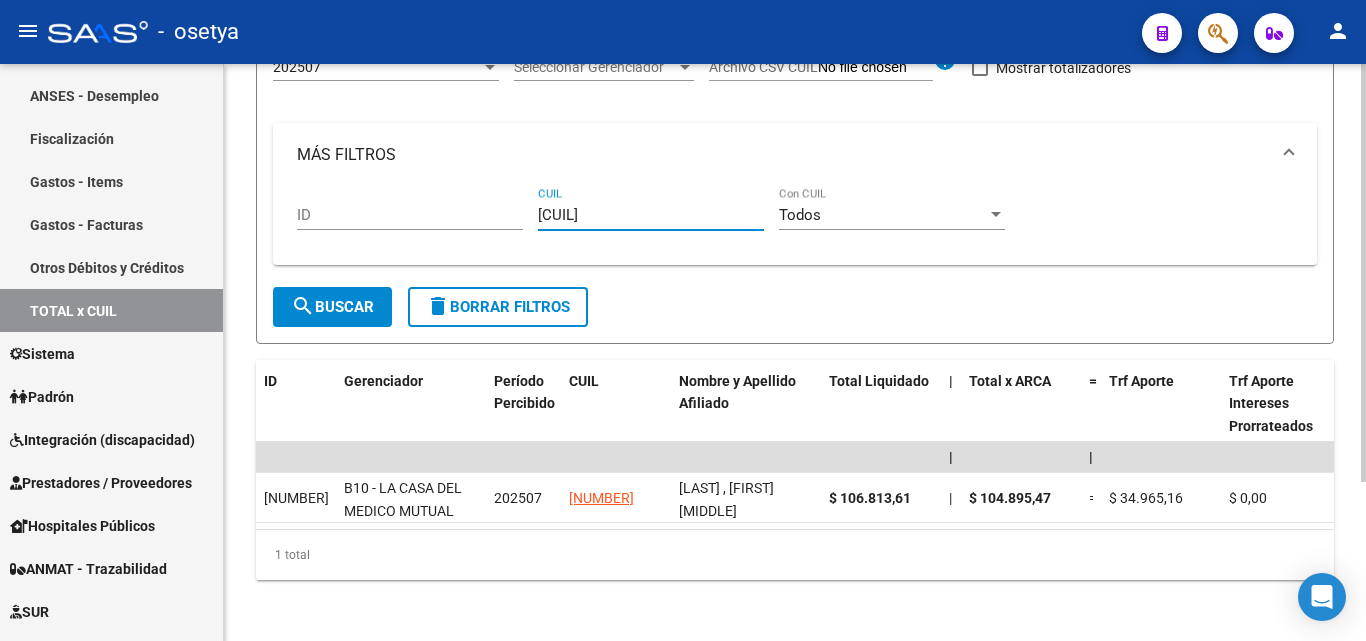 drag, startPoint x: 652, startPoint y: 219, endPoint x: 511, endPoint y: 220, distance: 141.00354 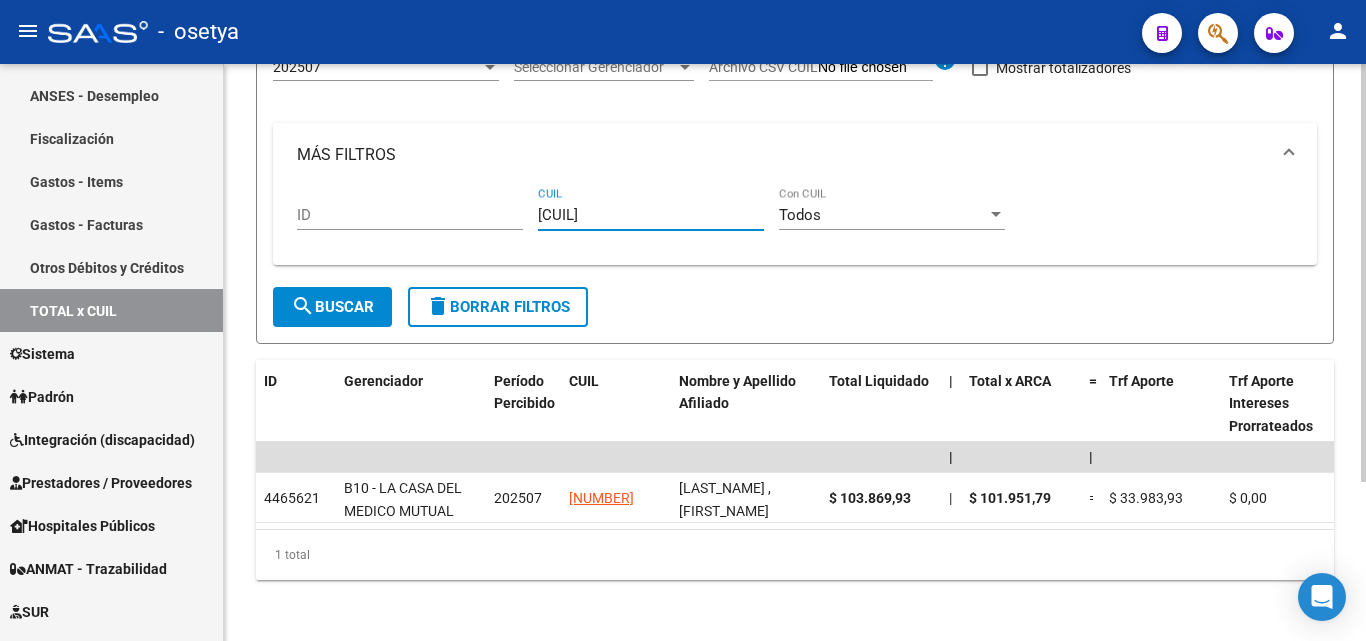 drag, startPoint x: 651, startPoint y: 219, endPoint x: 512, endPoint y: 220, distance: 139.0036 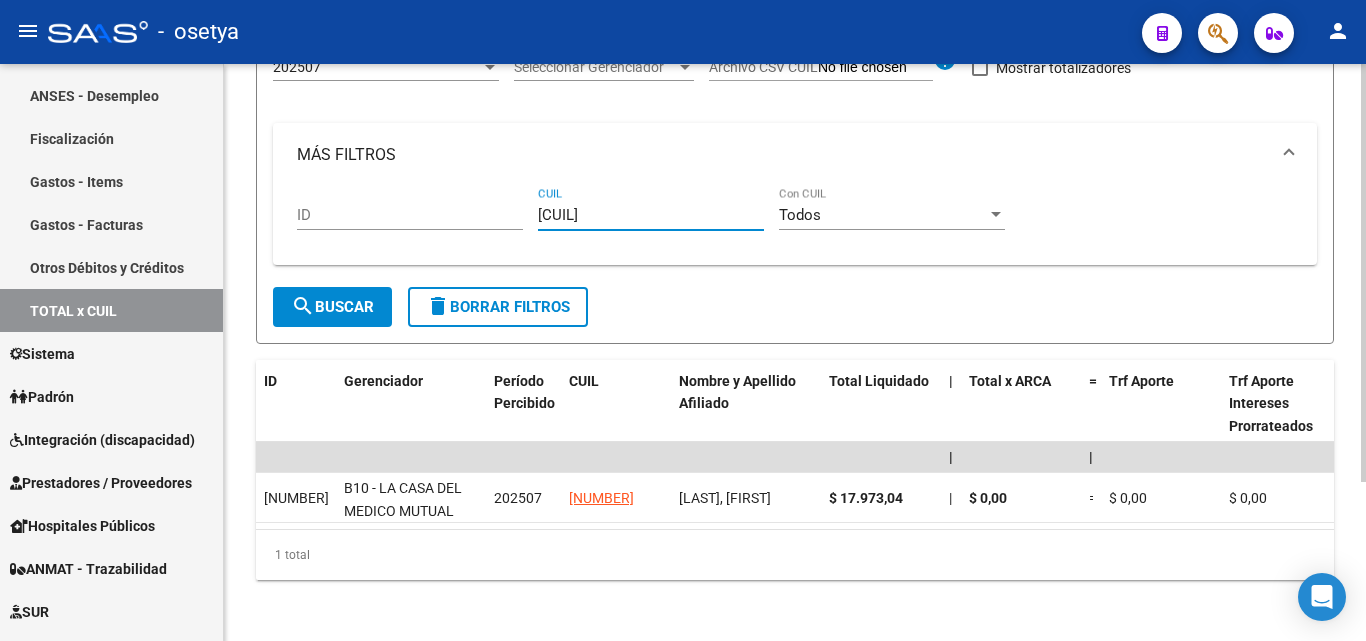 drag, startPoint x: 656, startPoint y: 220, endPoint x: 529, endPoint y: 212, distance: 127.25172 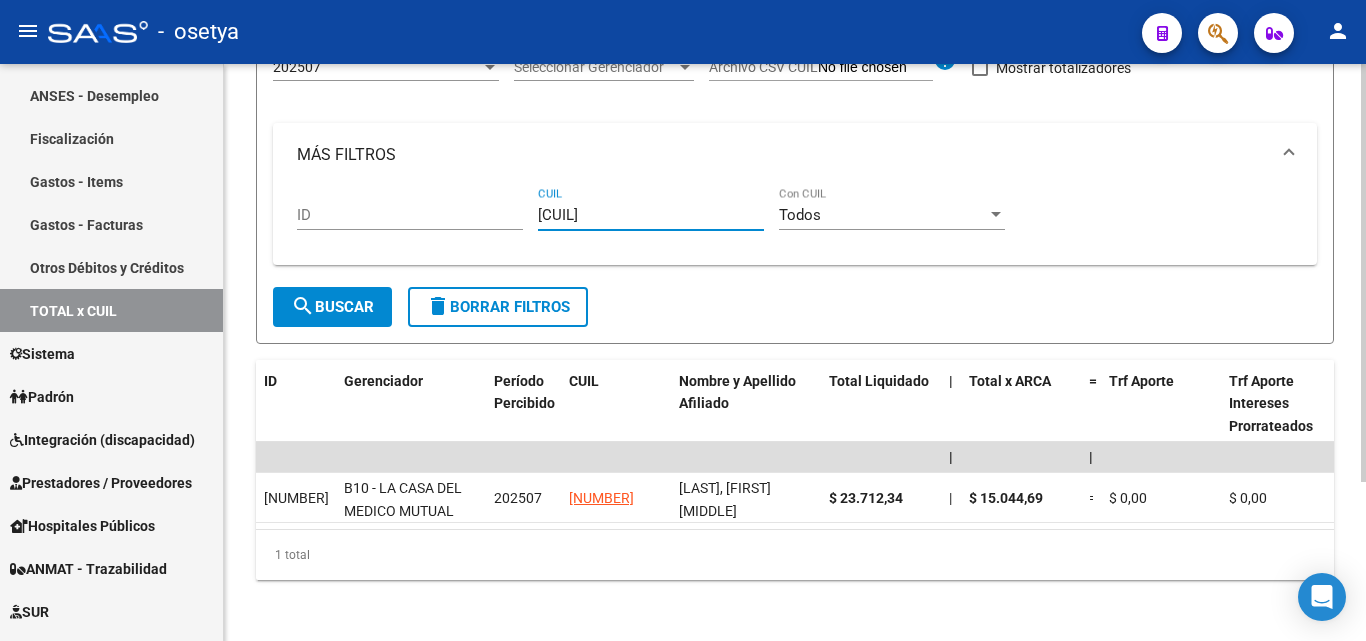 drag, startPoint x: 641, startPoint y: 218, endPoint x: 519, endPoint y: 211, distance: 122.20065 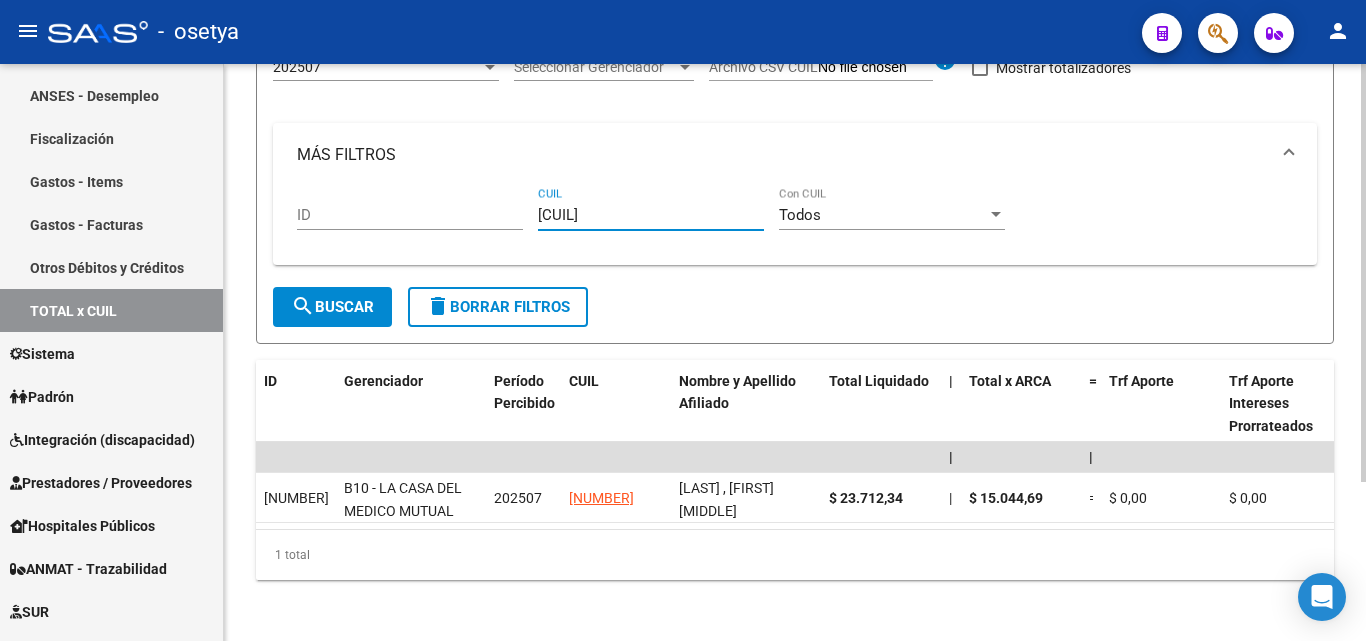 drag, startPoint x: 630, startPoint y: 218, endPoint x: 490, endPoint y: 218, distance: 140 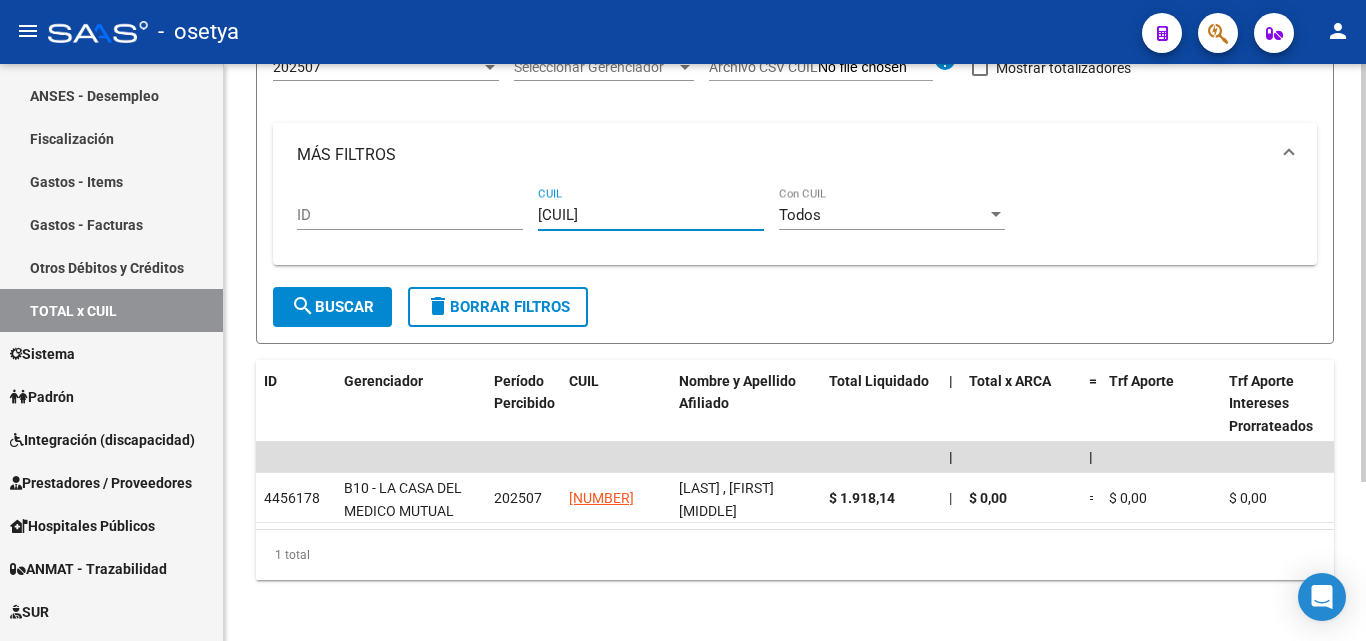 drag, startPoint x: 635, startPoint y: 220, endPoint x: 520, endPoint y: 213, distance: 115.212845 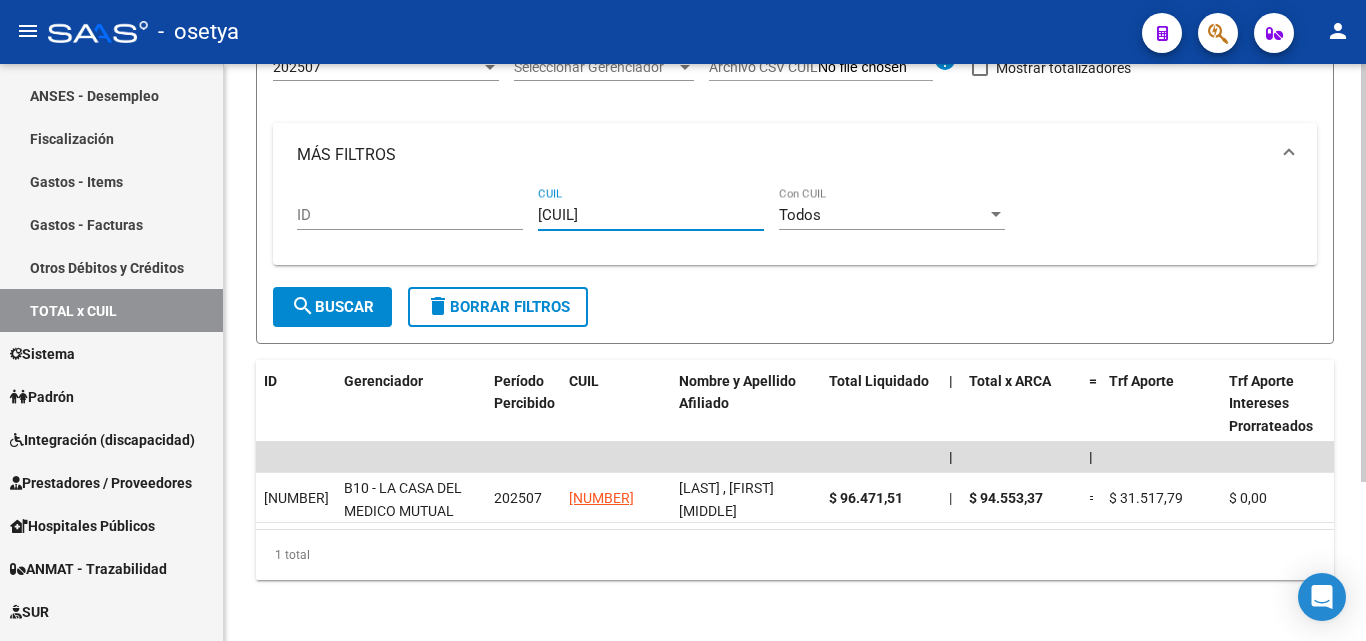 drag, startPoint x: 645, startPoint y: 209, endPoint x: 481, endPoint y: 210, distance: 164.00305 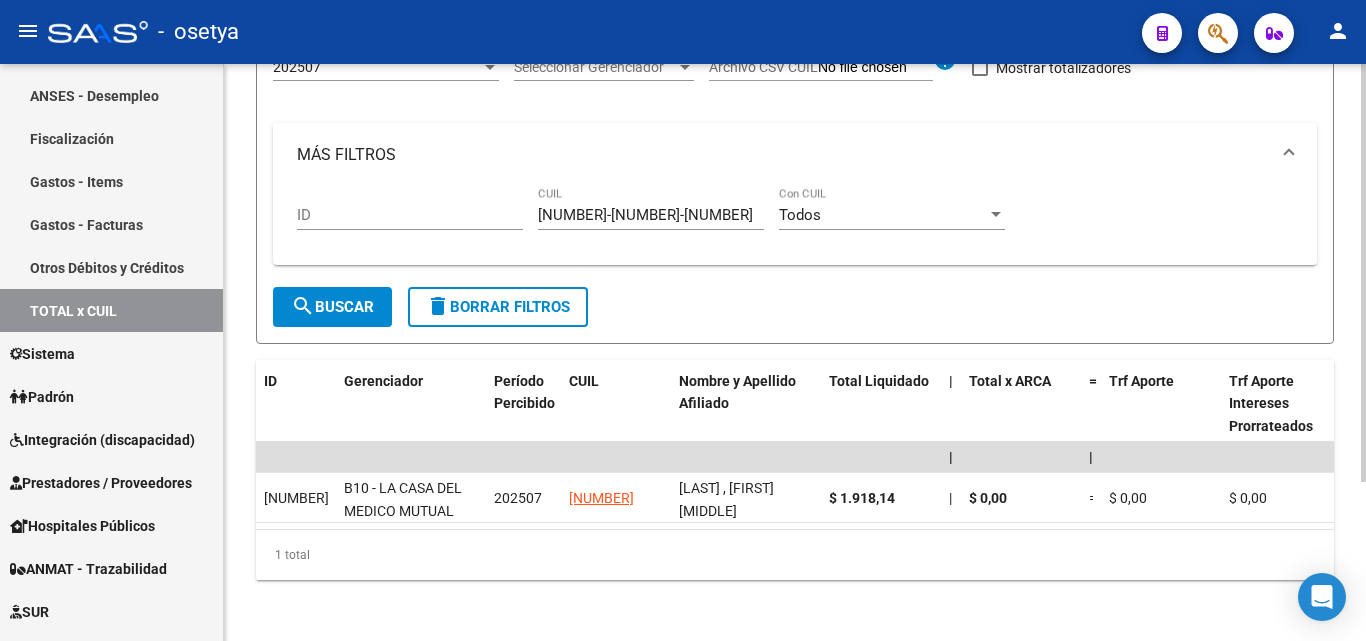 drag, startPoint x: 644, startPoint y: 221, endPoint x: 547, endPoint y: 219, distance: 97.020615 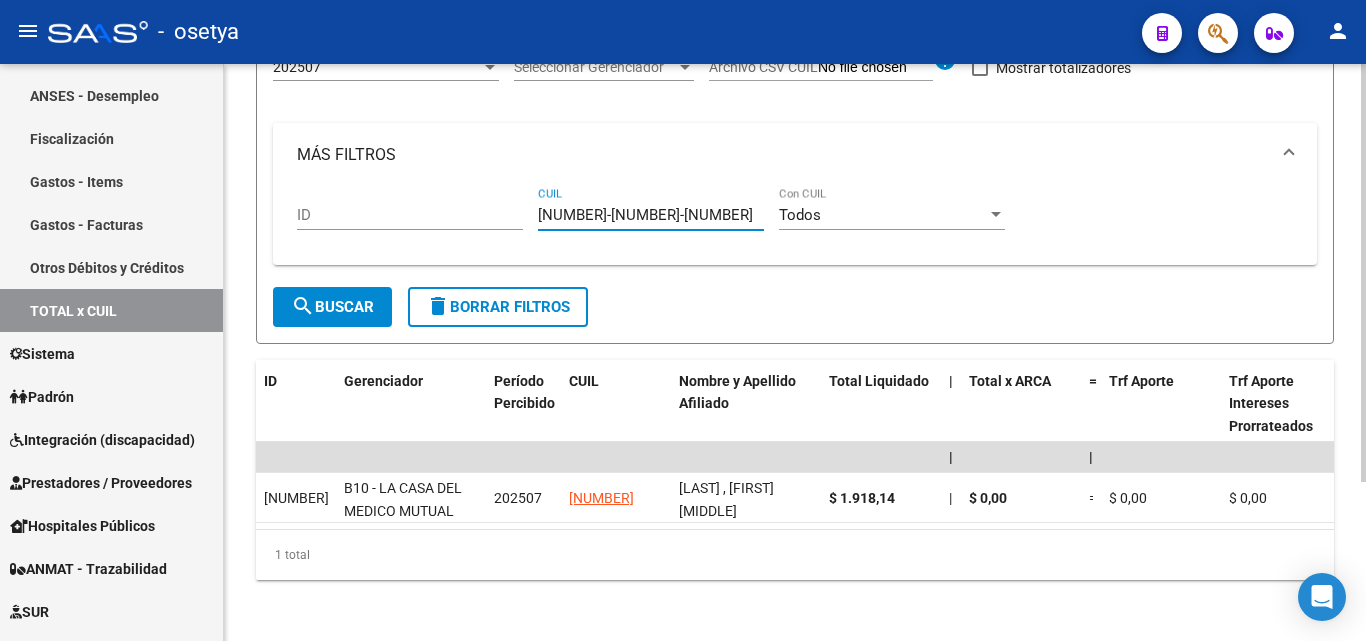 drag, startPoint x: 643, startPoint y: 218, endPoint x: 539, endPoint y: 217, distance: 104.00481 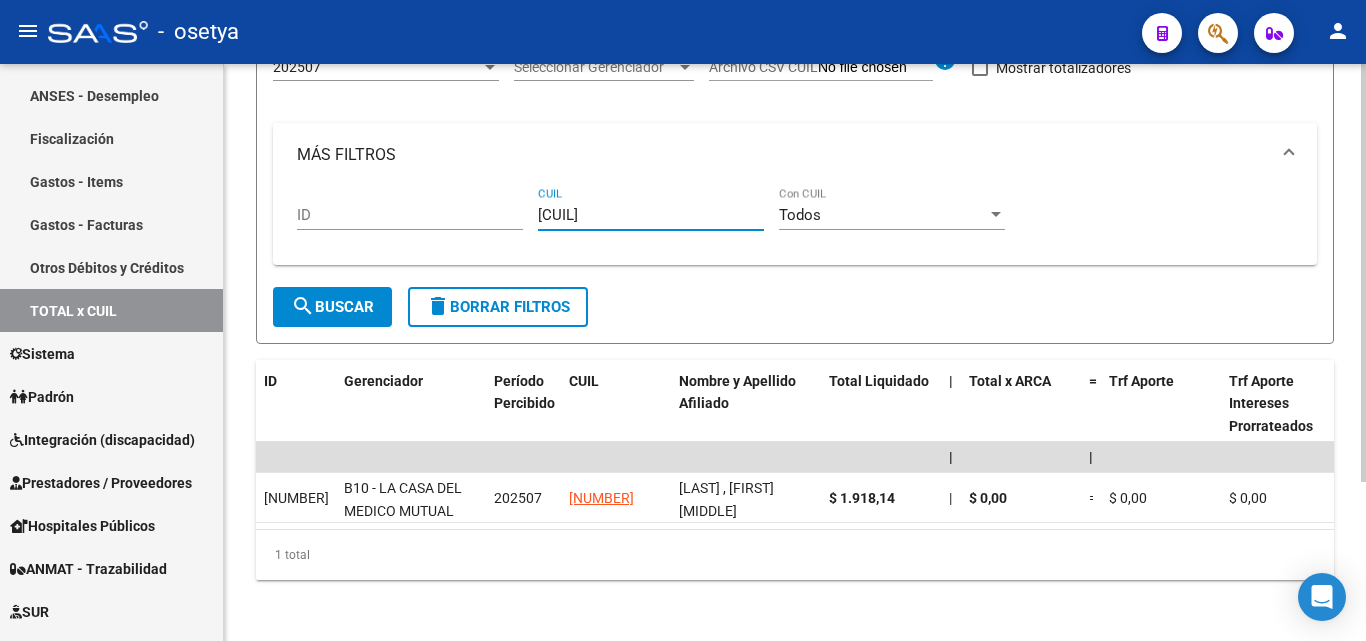 drag, startPoint x: 655, startPoint y: 213, endPoint x: 522, endPoint y: 221, distance: 133.24039 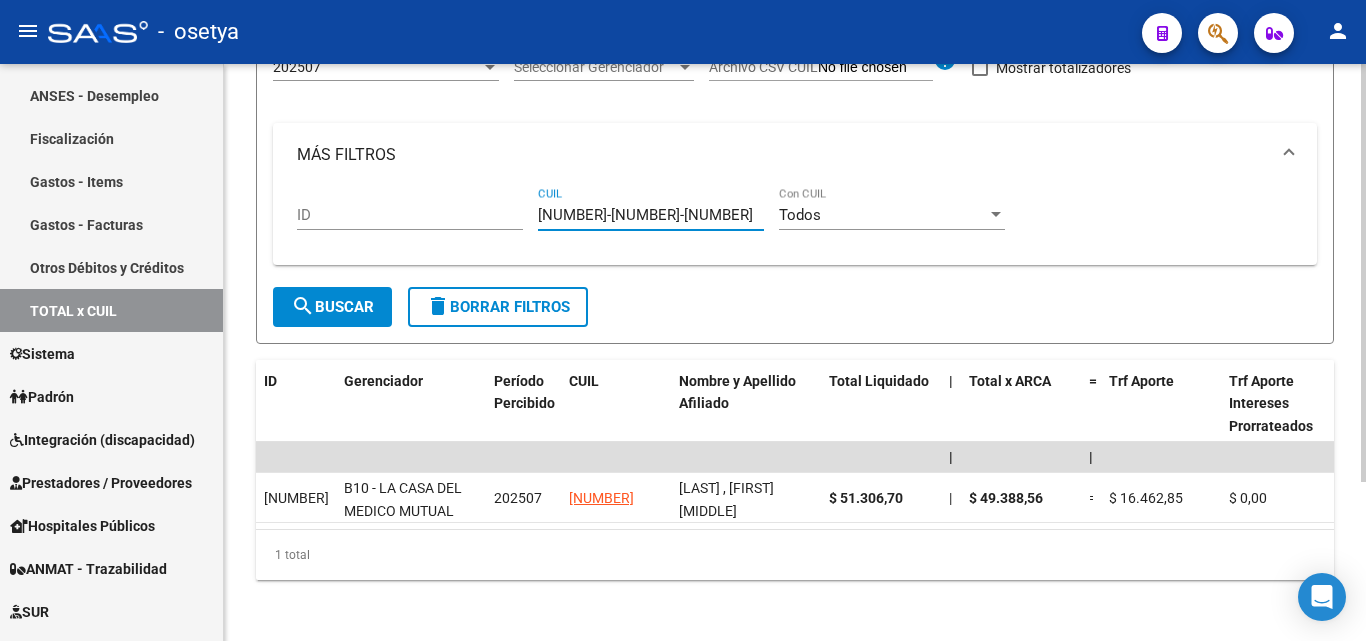 drag, startPoint x: 642, startPoint y: 218, endPoint x: 530, endPoint y: 216, distance: 112.01785 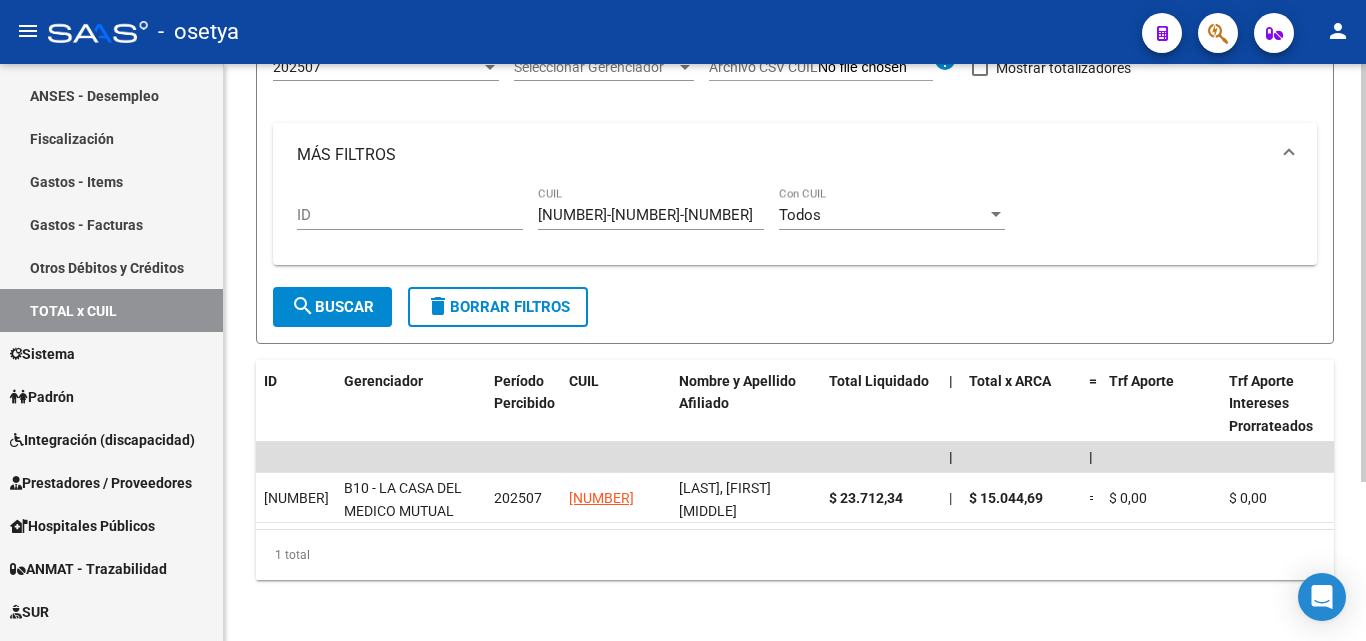 drag, startPoint x: 652, startPoint y: 205, endPoint x: 621, endPoint y: 210, distance: 31.400637 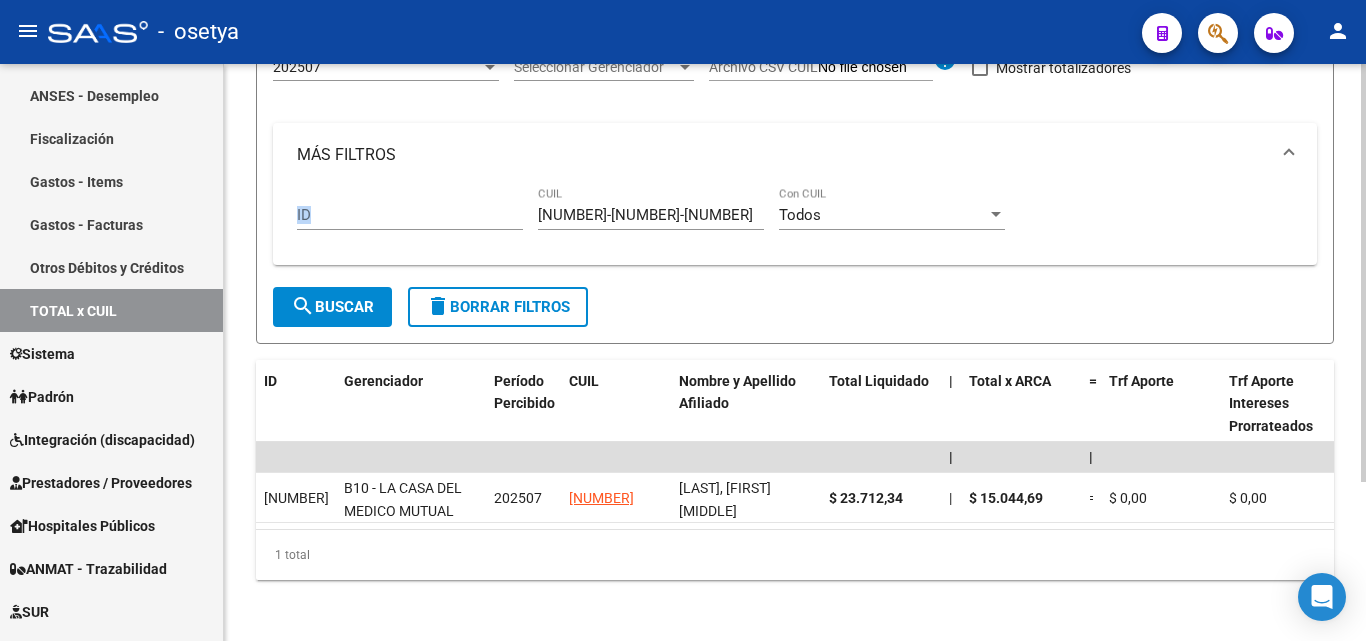 drag, startPoint x: 647, startPoint y: 225, endPoint x: 519, endPoint y: 221, distance: 128.06248 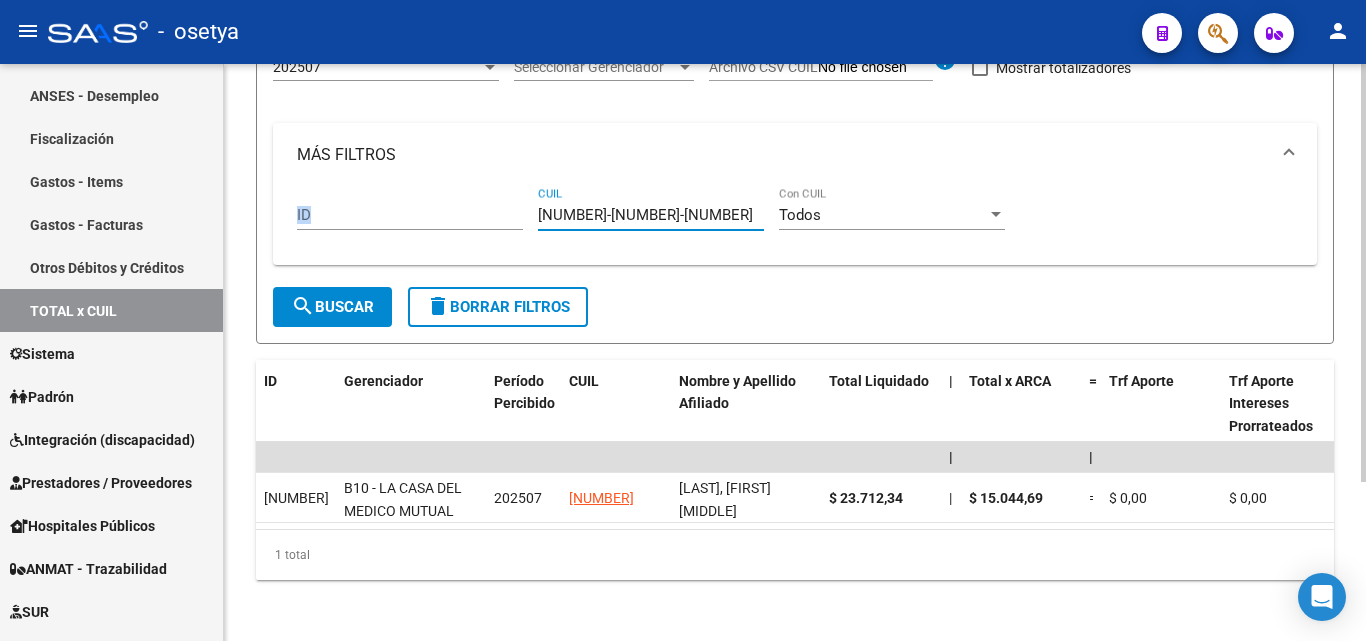 click on "[NUMBER]-[NUMBER]-[NUMBER]" at bounding box center (651, 215) 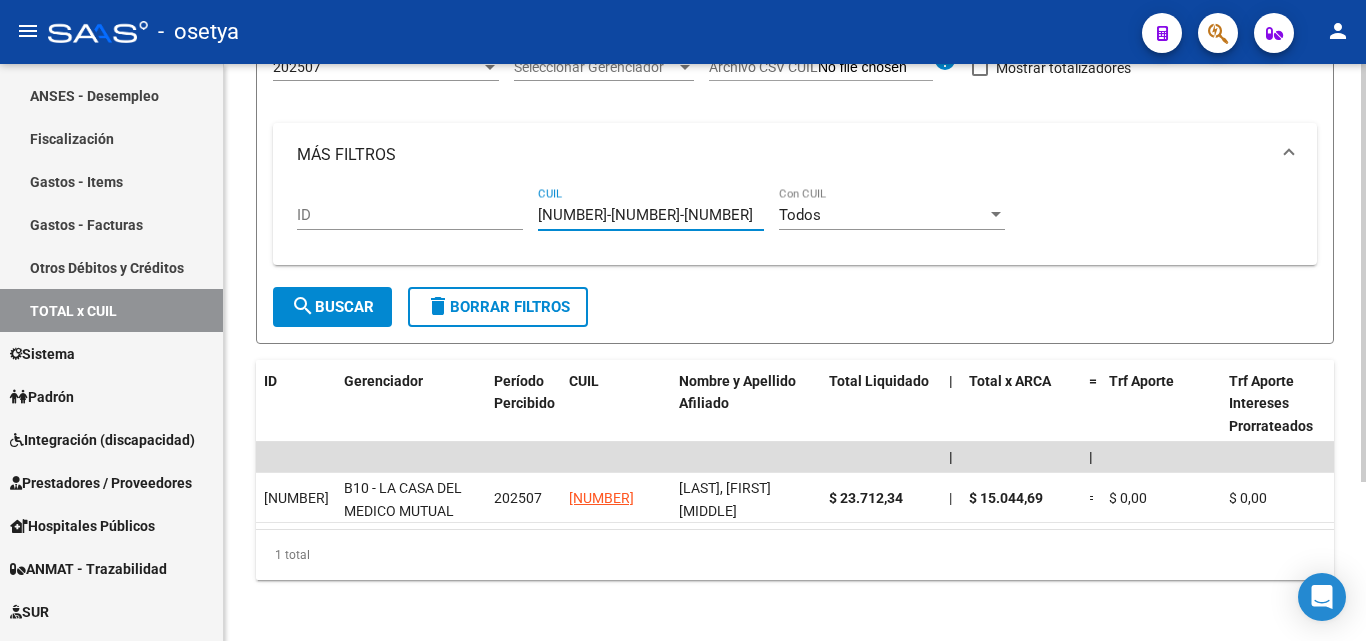 drag, startPoint x: 626, startPoint y: 218, endPoint x: 500, endPoint y: 218, distance: 126 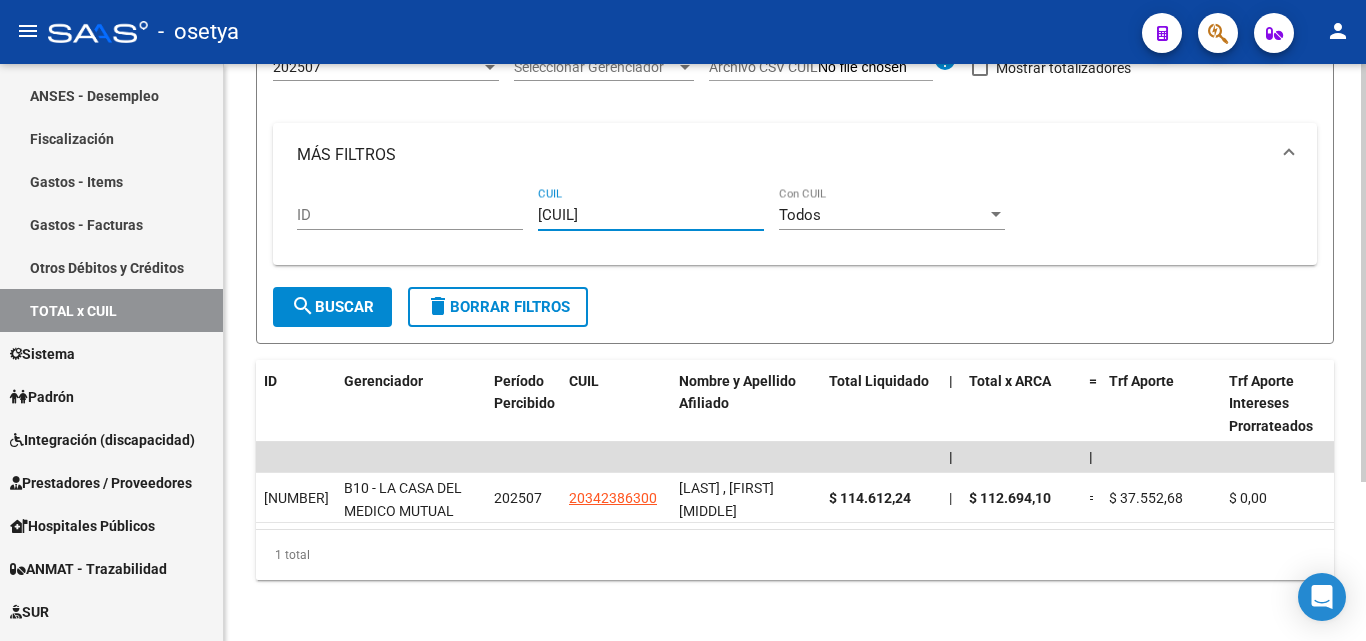 drag, startPoint x: 643, startPoint y: 214, endPoint x: 544, endPoint y: 214, distance: 99 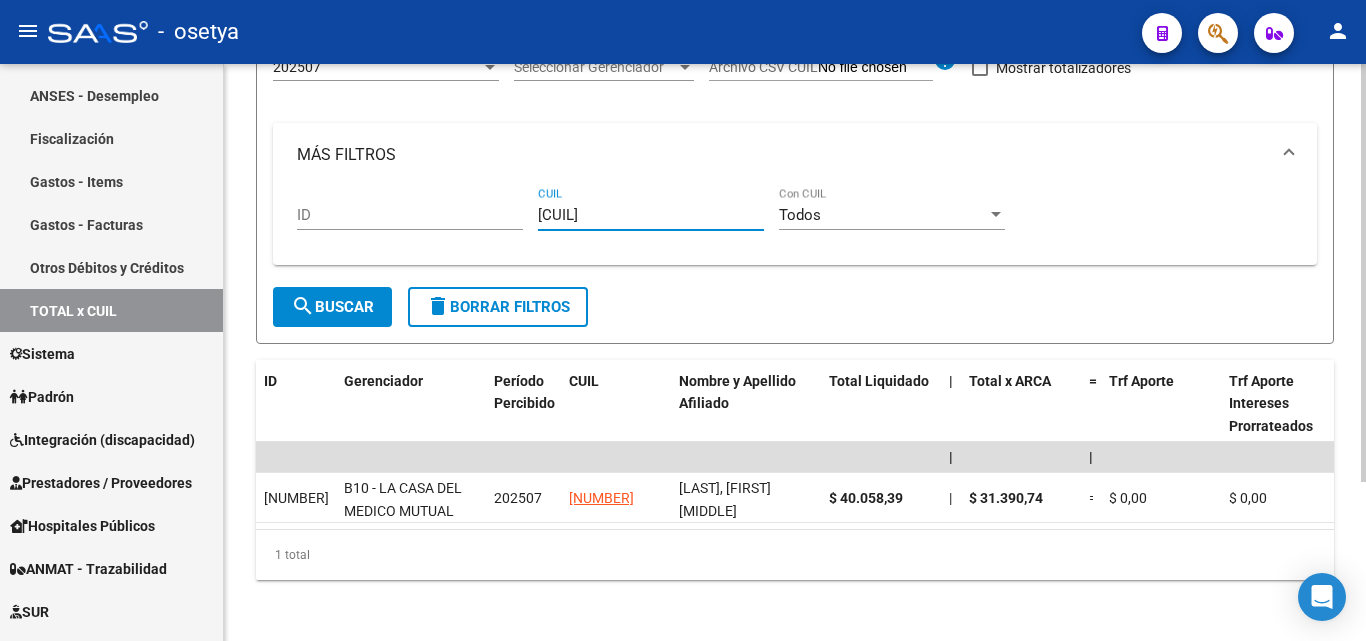 drag, startPoint x: 643, startPoint y: 216, endPoint x: 519, endPoint y: 213, distance: 124.036285 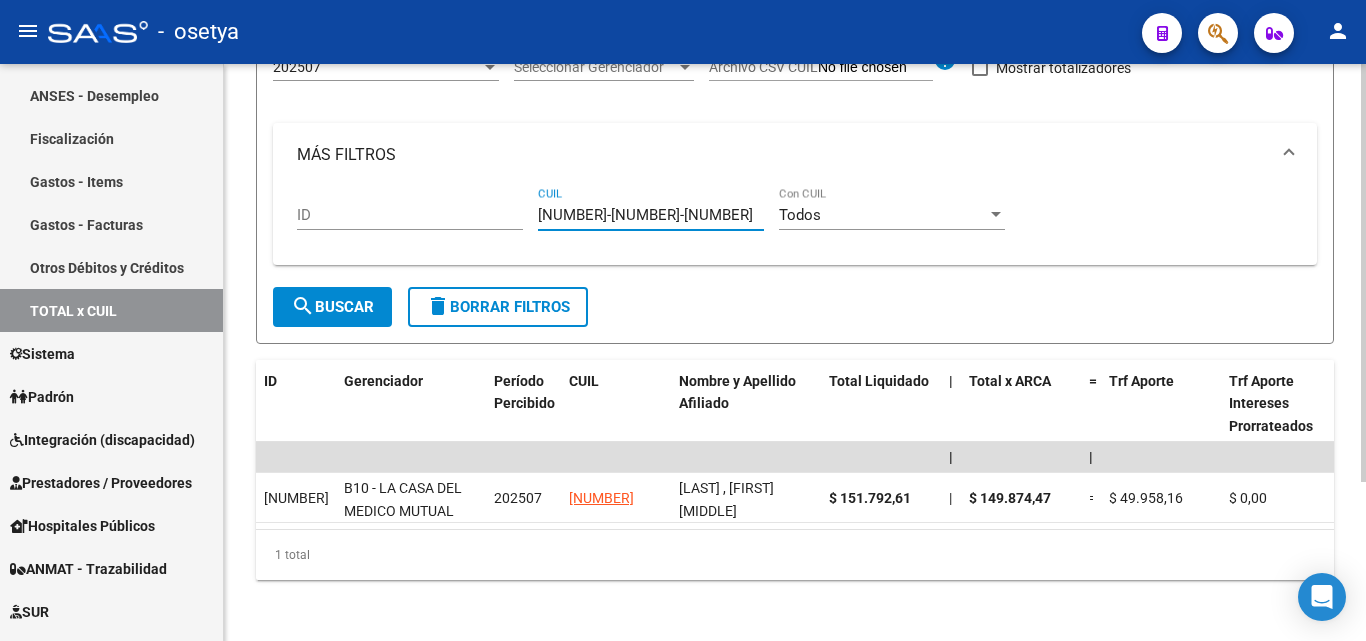 drag, startPoint x: 638, startPoint y: 215, endPoint x: 503, endPoint y: 215, distance: 135 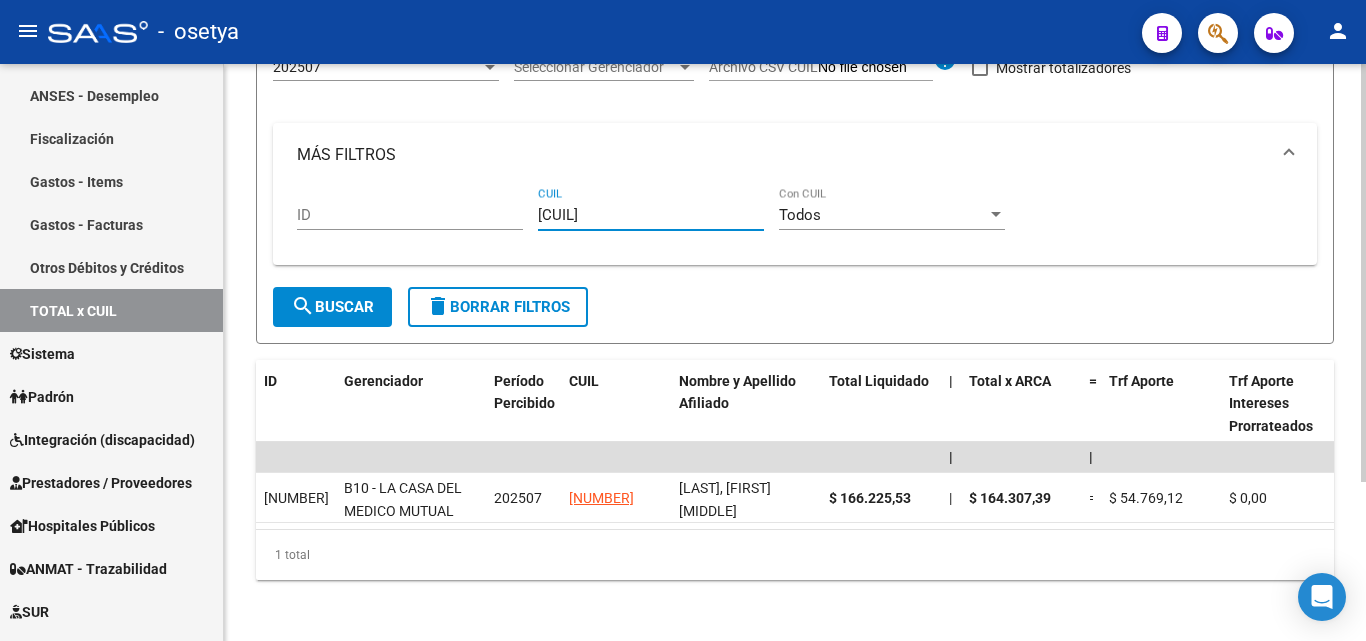 drag, startPoint x: 639, startPoint y: 216, endPoint x: 550, endPoint y: 216, distance: 89 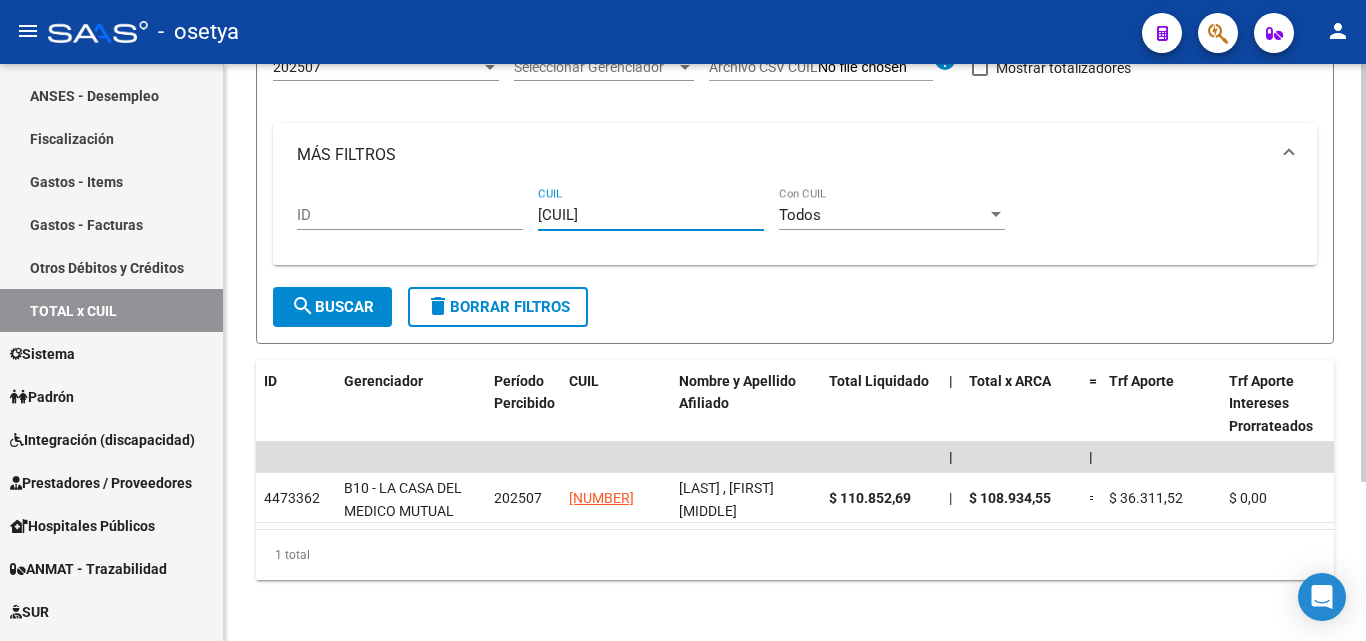 drag, startPoint x: 646, startPoint y: 211, endPoint x: 501, endPoint y: 193, distance: 146.11298 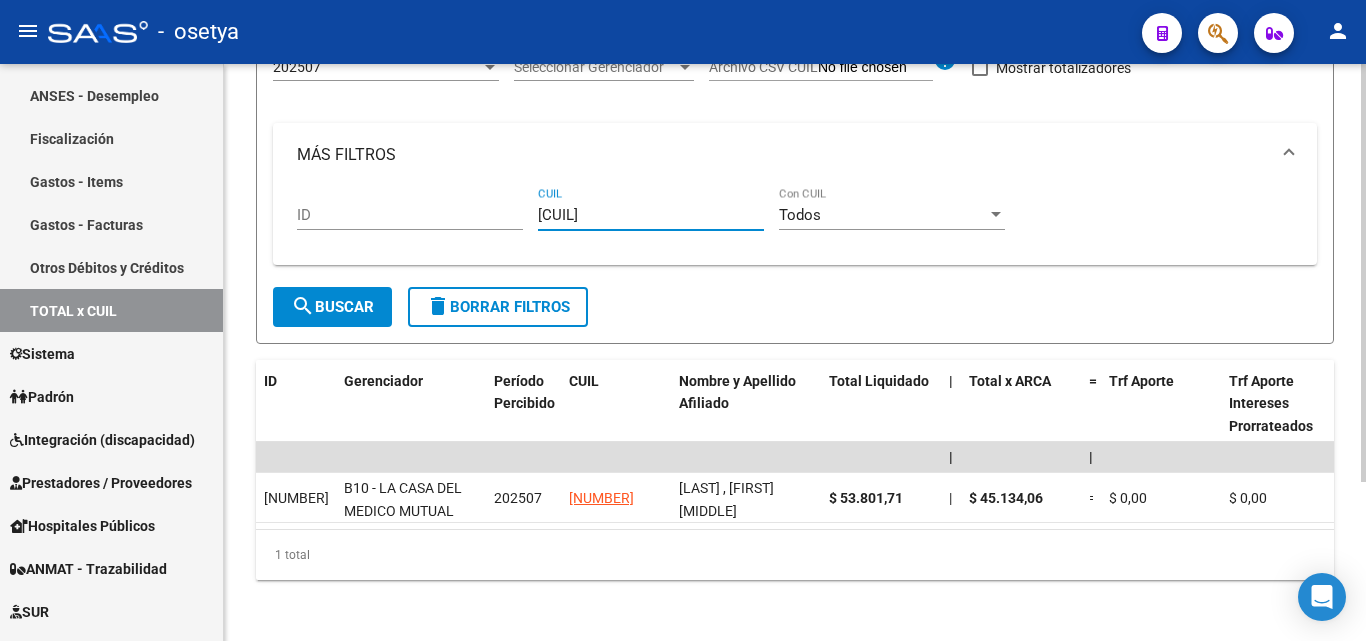 drag, startPoint x: 624, startPoint y: 214, endPoint x: 497, endPoint y: 215, distance: 127.00394 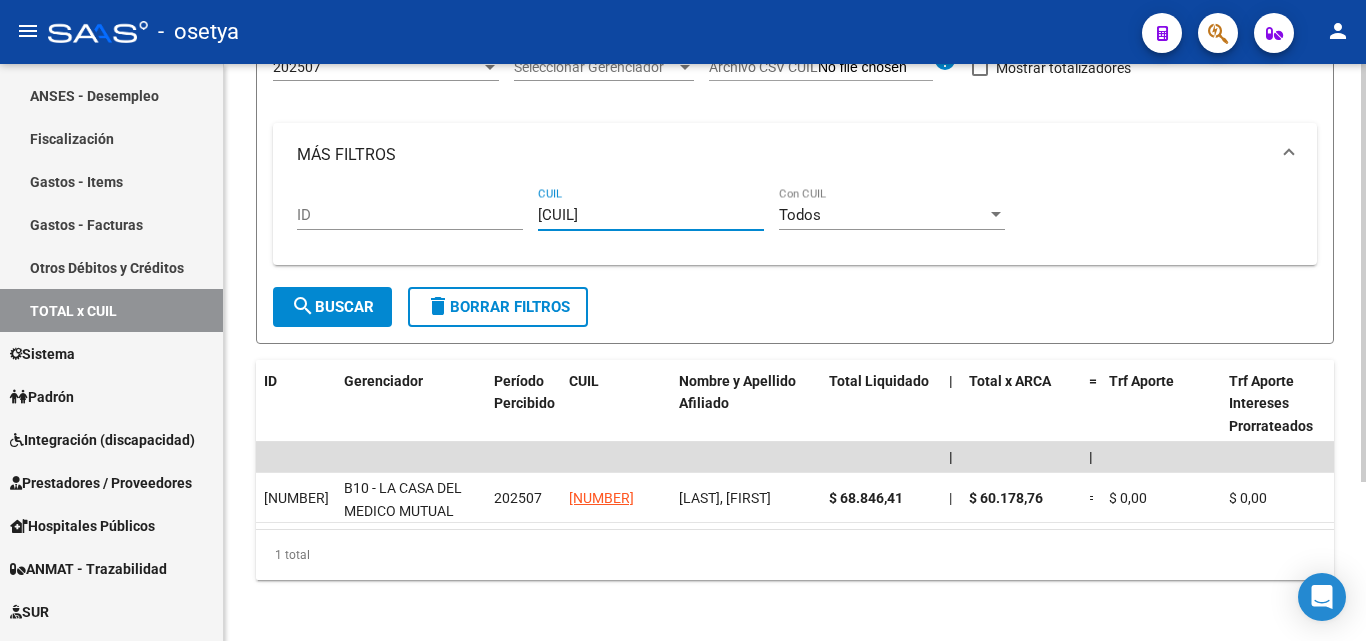 drag, startPoint x: 644, startPoint y: 215, endPoint x: 525, endPoint y: 211, distance: 119.06721 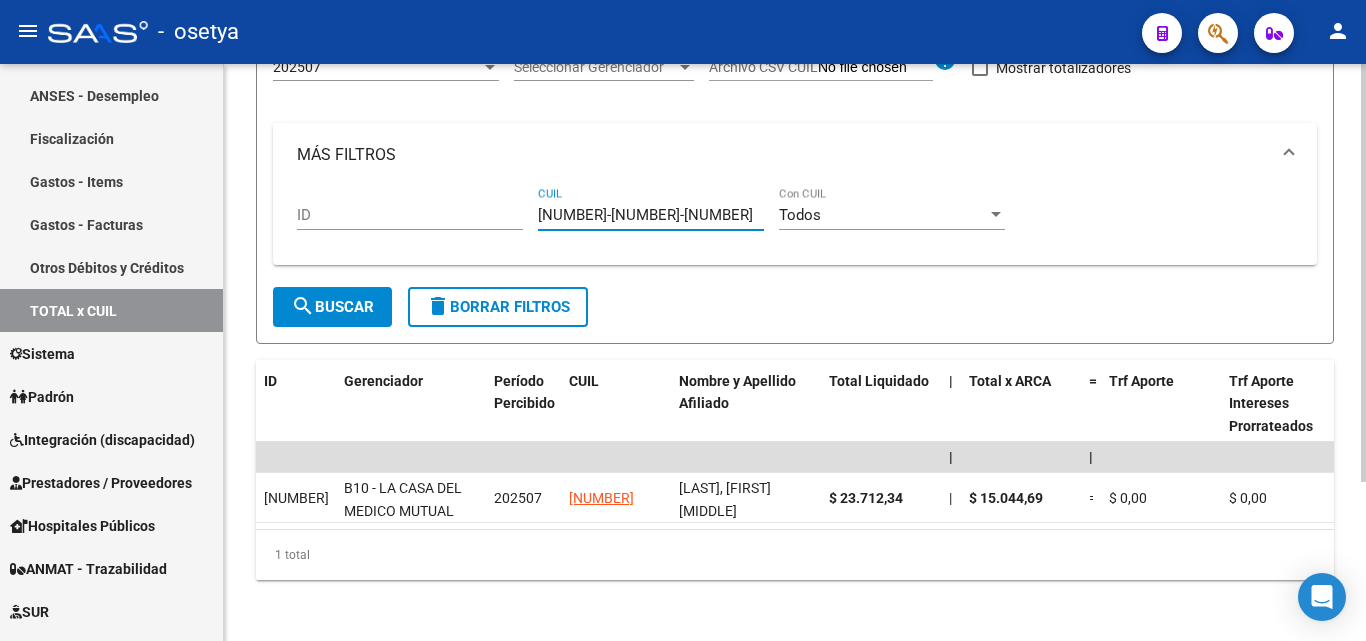 drag, startPoint x: 643, startPoint y: 218, endPoint x: 515, endPoint y: 212, distance: 128.14055 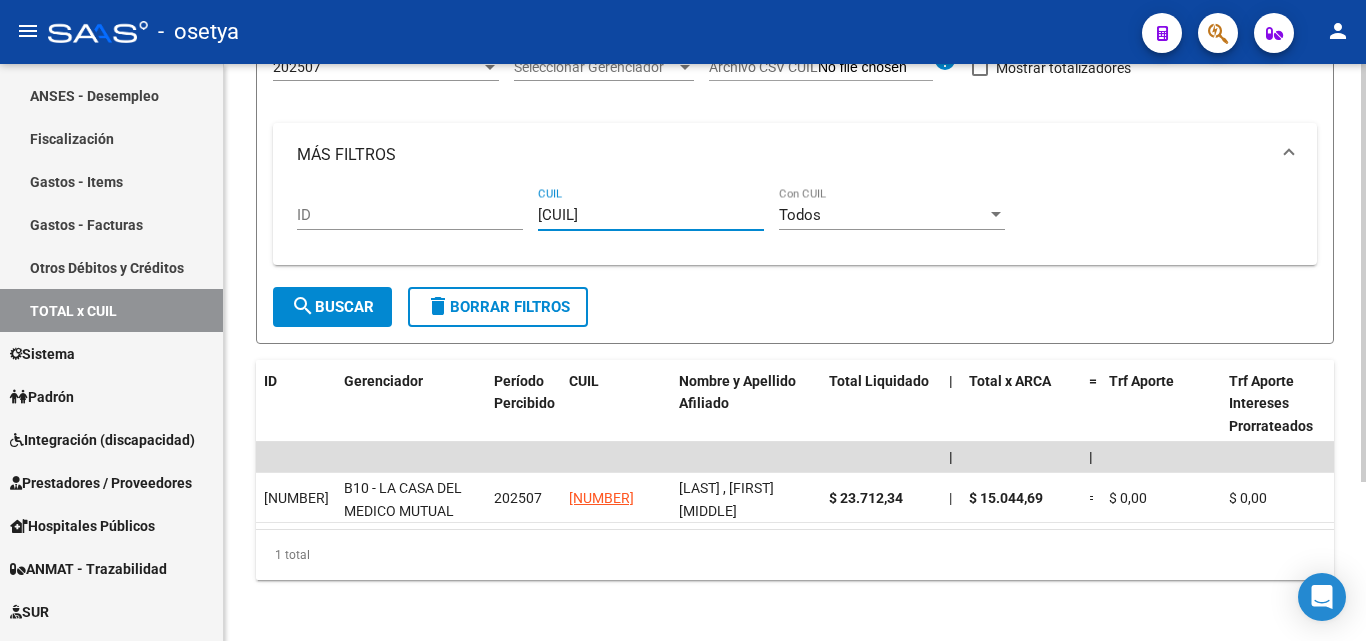 drag, startPoint x: 645, startPoint y: 217, endPoint x: 513, endPoint y: 225, distance: 132.2422 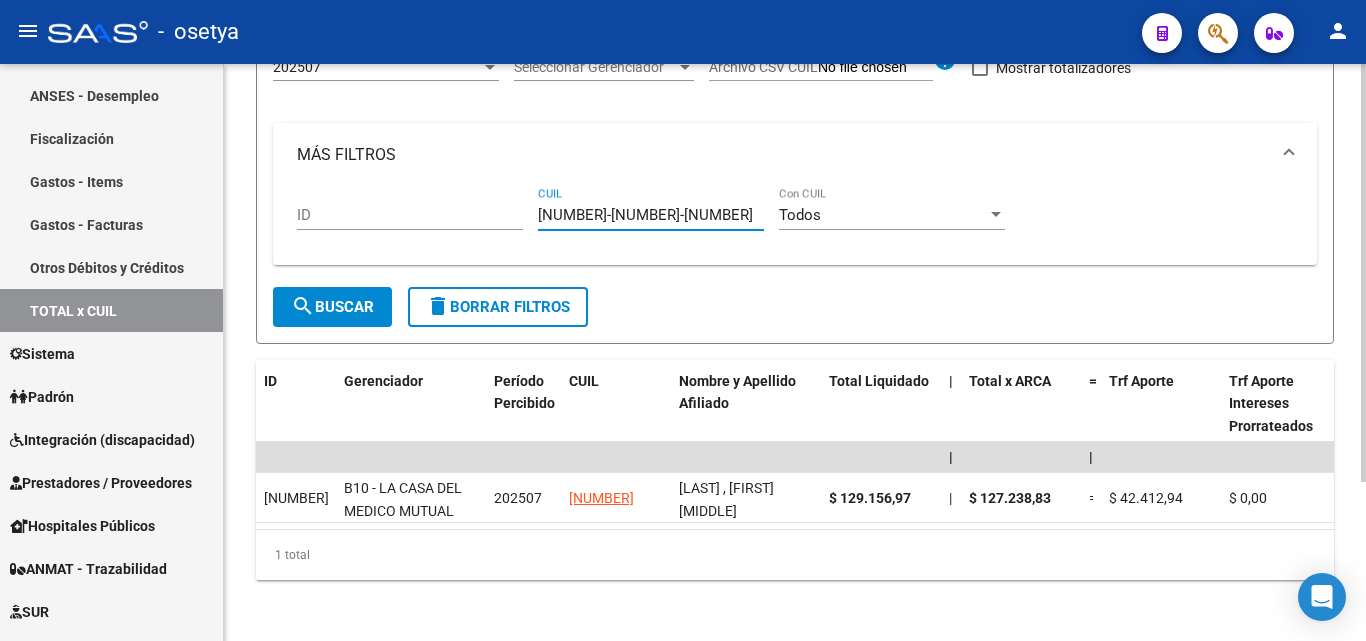 drag, startPoint x: 649, startPoint y: 217, endPoint x: 520, endPoint y: 216, distance: 129.00388 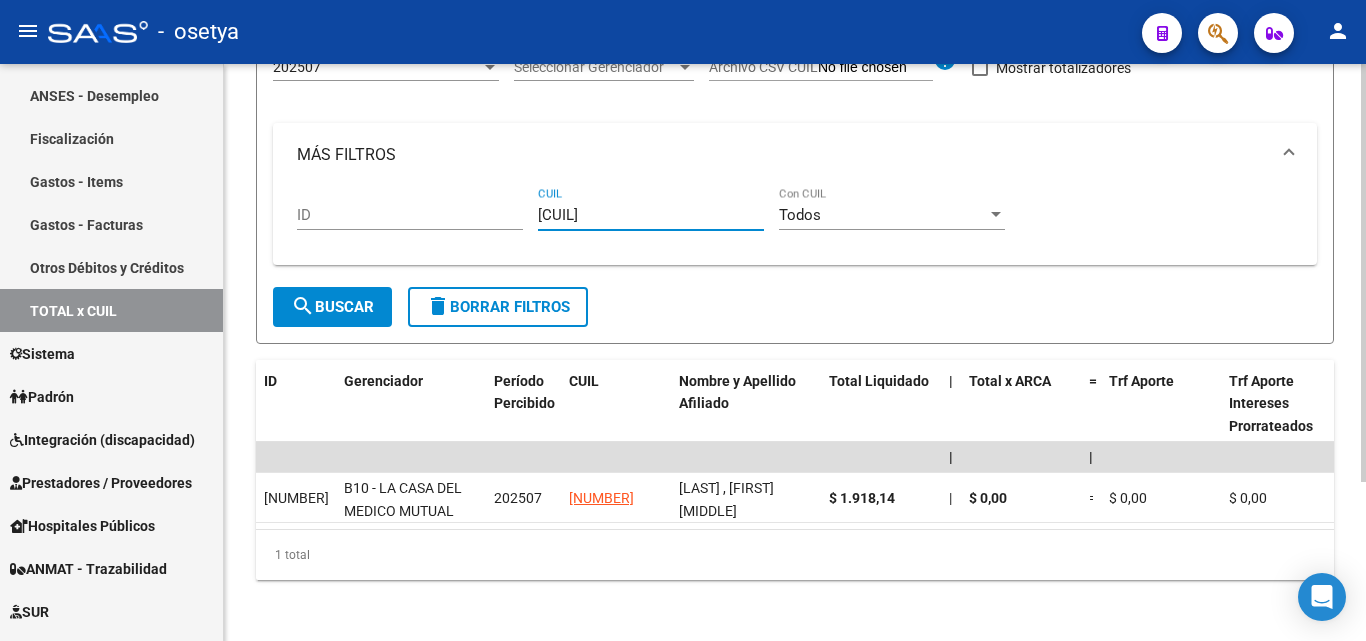drag, startPoint x: 646, startPoint y: 206, endPoint x: 529, endPoint y: 221, distance: 117.95762 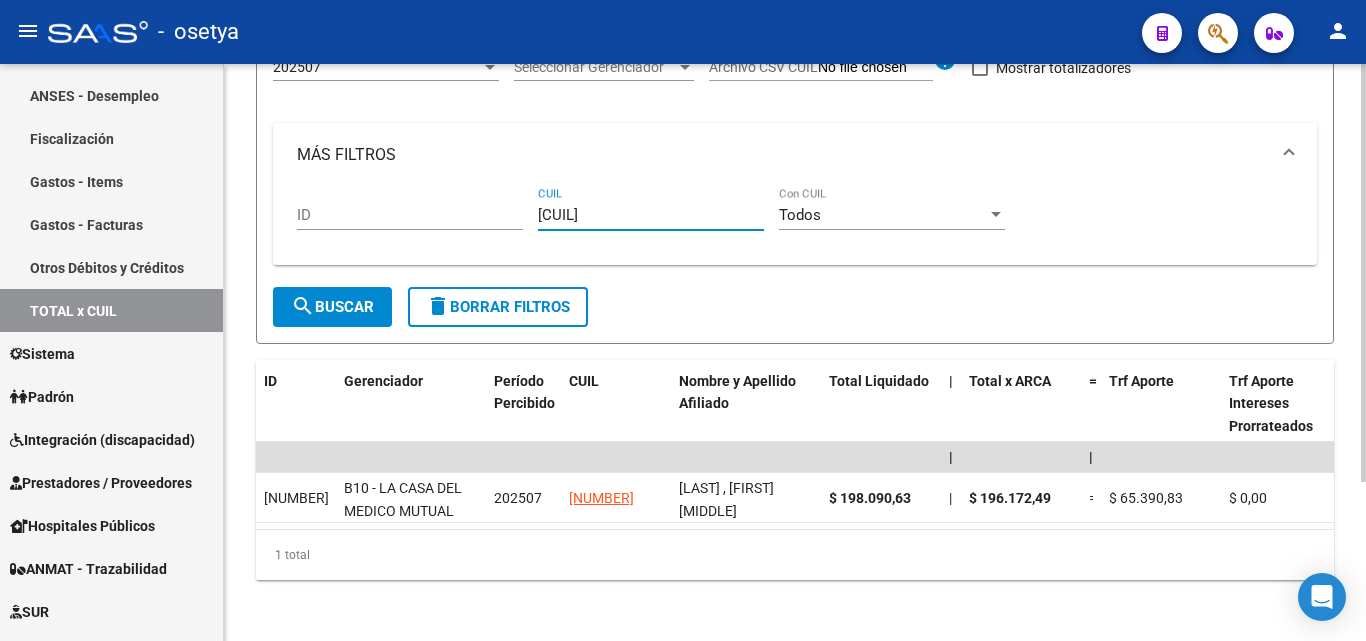 drag, startPoint x: 642, startPoint y: 217, endPoint x: 523, endPoint y: 215, distance: 119.01681 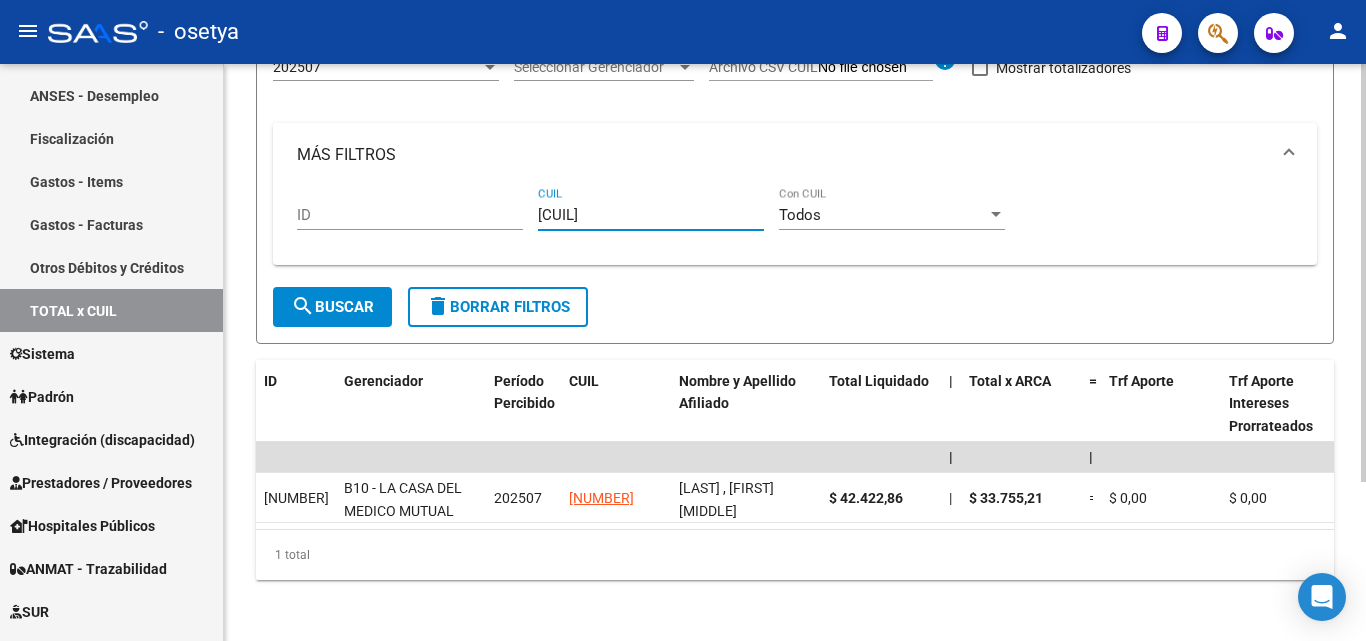 drag, startPoint x: 640, startPoint y: 217, endPoint x: 512, endPoint y: 213, distance: 128.06248 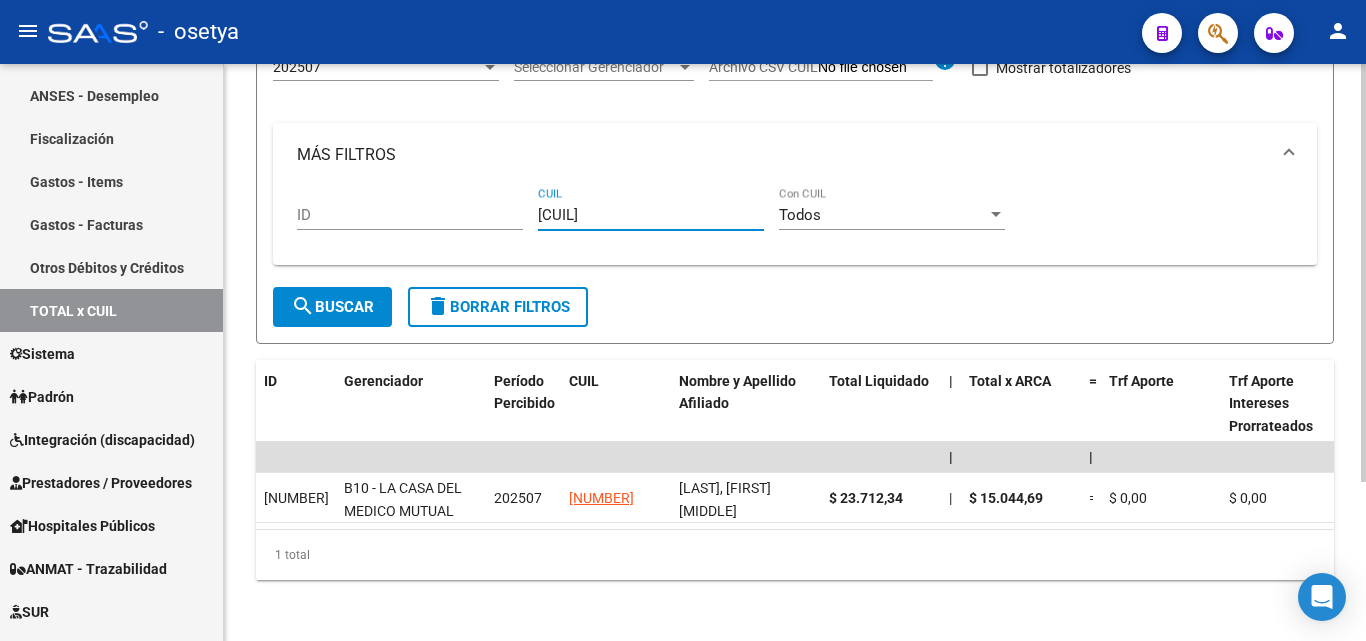 drag, startPoint x: 645, startPoint y: 219, endPoint x: 490, endPoint y: 219, distance: 155 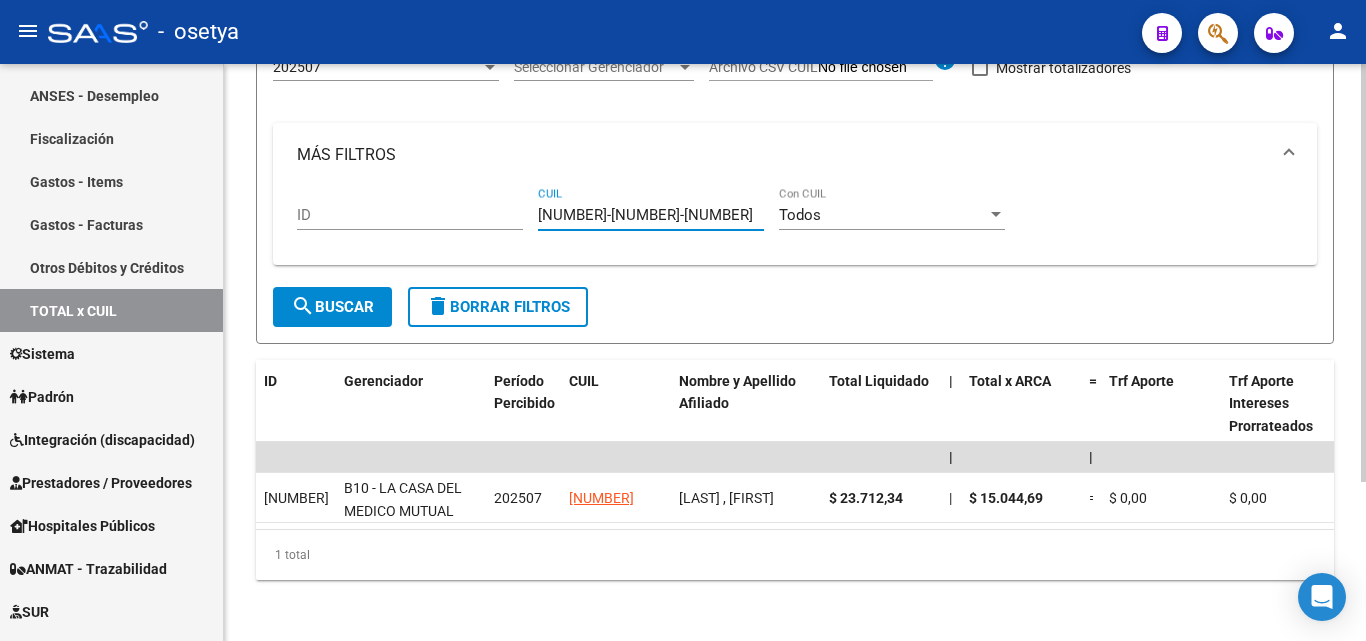 drag, startPoint x: 645, startPoint y: 217, endPoint x: 507, endPoint y: 217, distance: 138 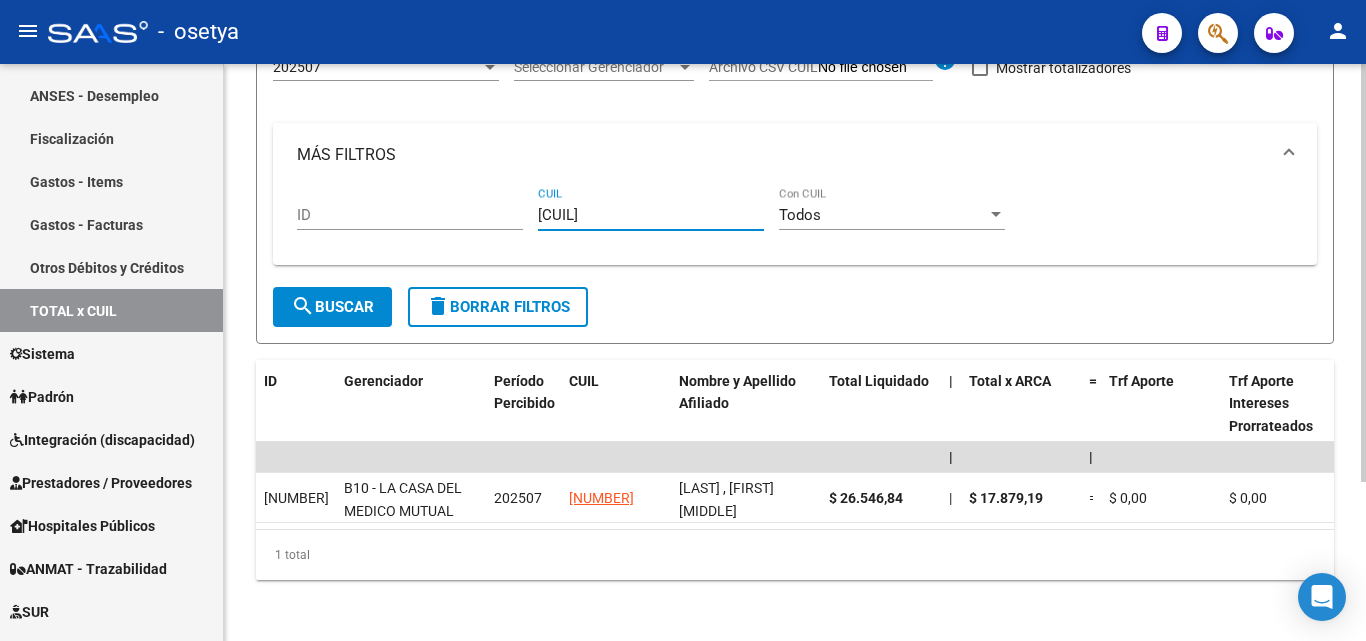 drag, startPoint x: 620, startPoint y: 218, endPoint x: 531, endPoint y: 214, distance: 89.08984 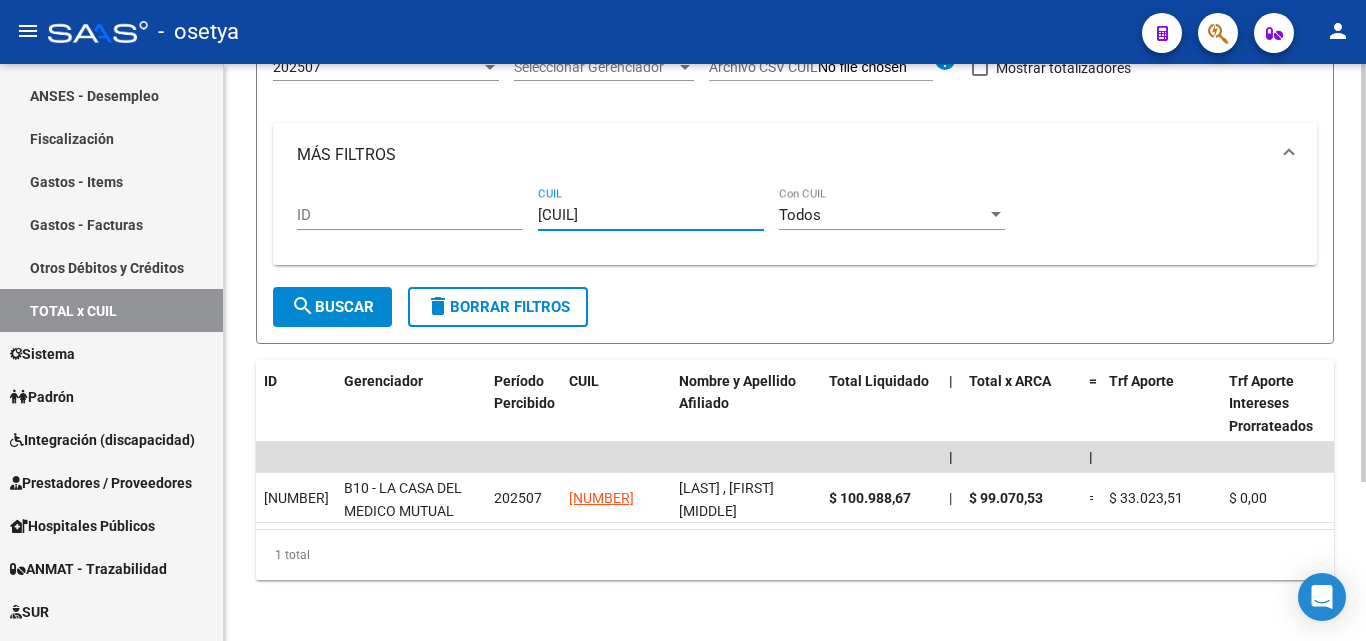 drag, startPoint x: 564, startPoint y: 214, endPoint x: 520, endPoint y: 214, distance: 44 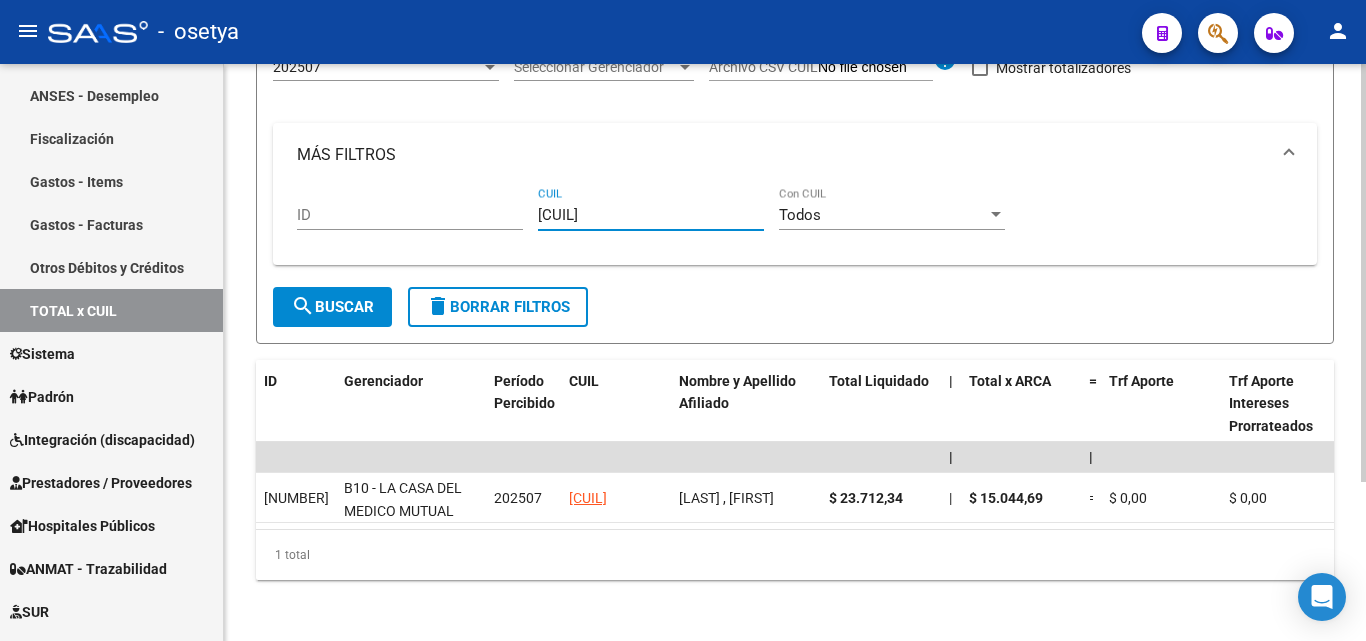 drag, startPoint x: 647, startPoint y: 212, endPoint x: 500, endPoint y: 192, distance: 148.35431 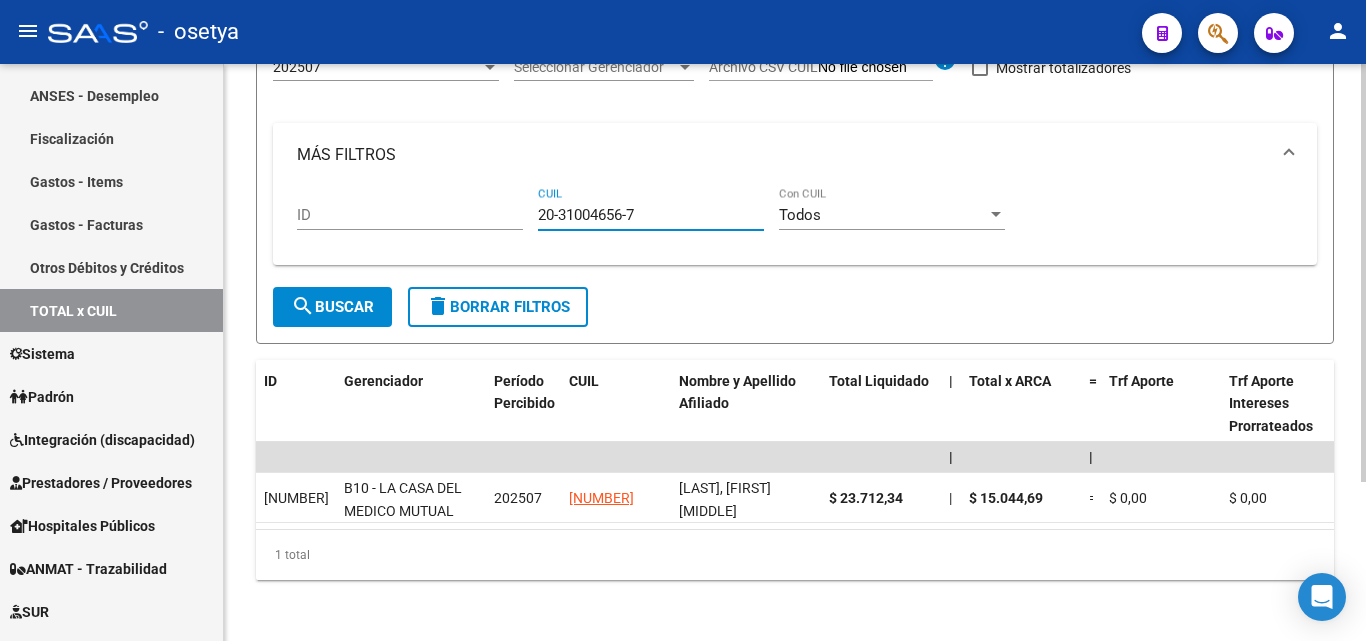 drag, startPoint x: 642, startPoint y: 220, endPoint x: 527, endPoint y: 209, distance: 115.52489 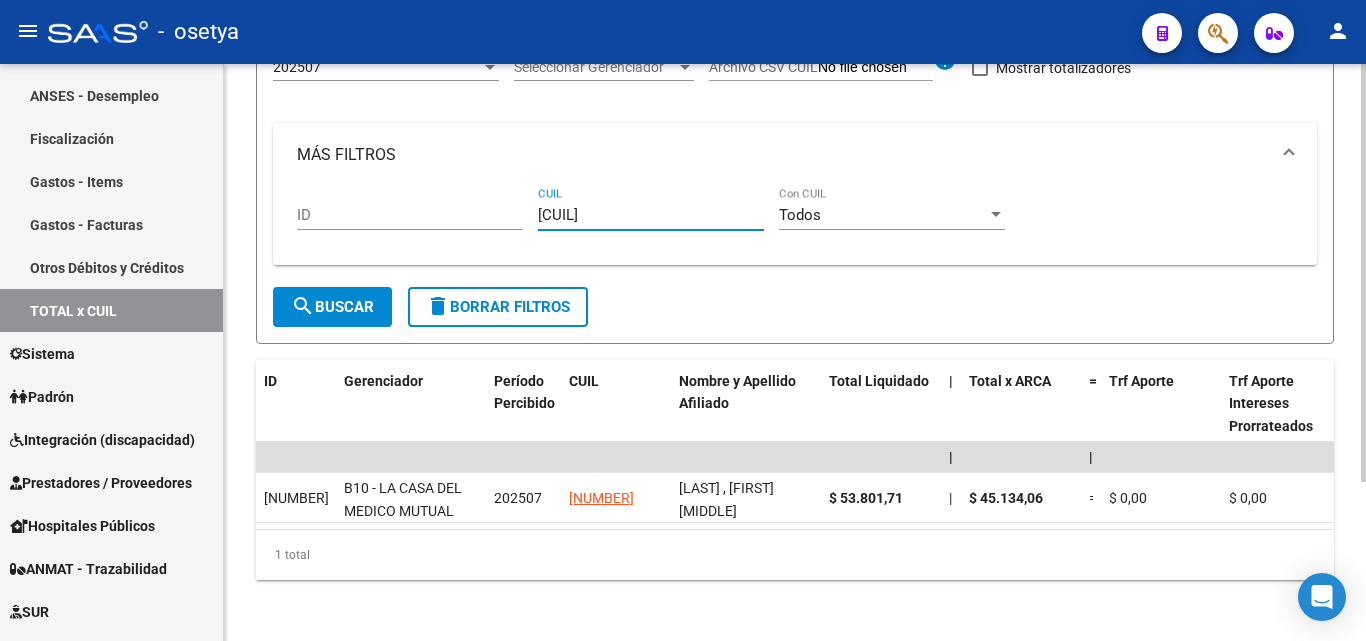 drag, startPoint x: 645, startPoint y: 215, endPoint x: 501, endPoint y: 219, distance: 144.05554 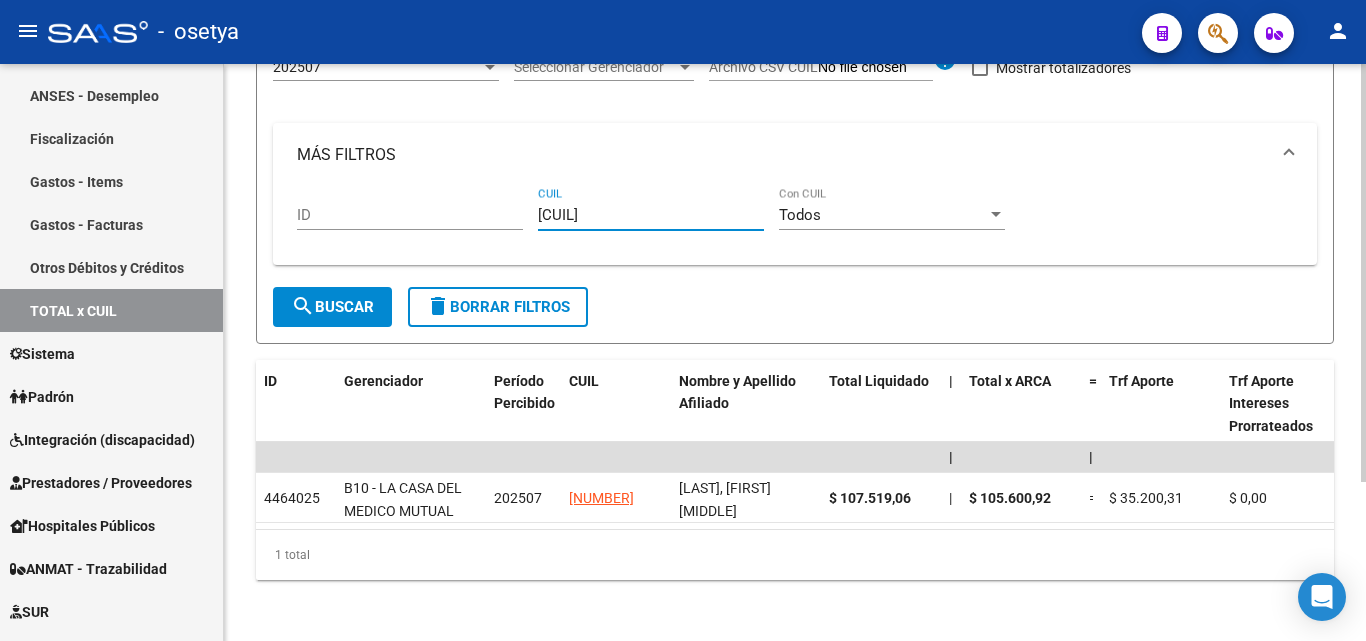 drag, startPoint x: 566, startPoint y: 216, endPoint x: 515, endPoint y: 216, distance: 51 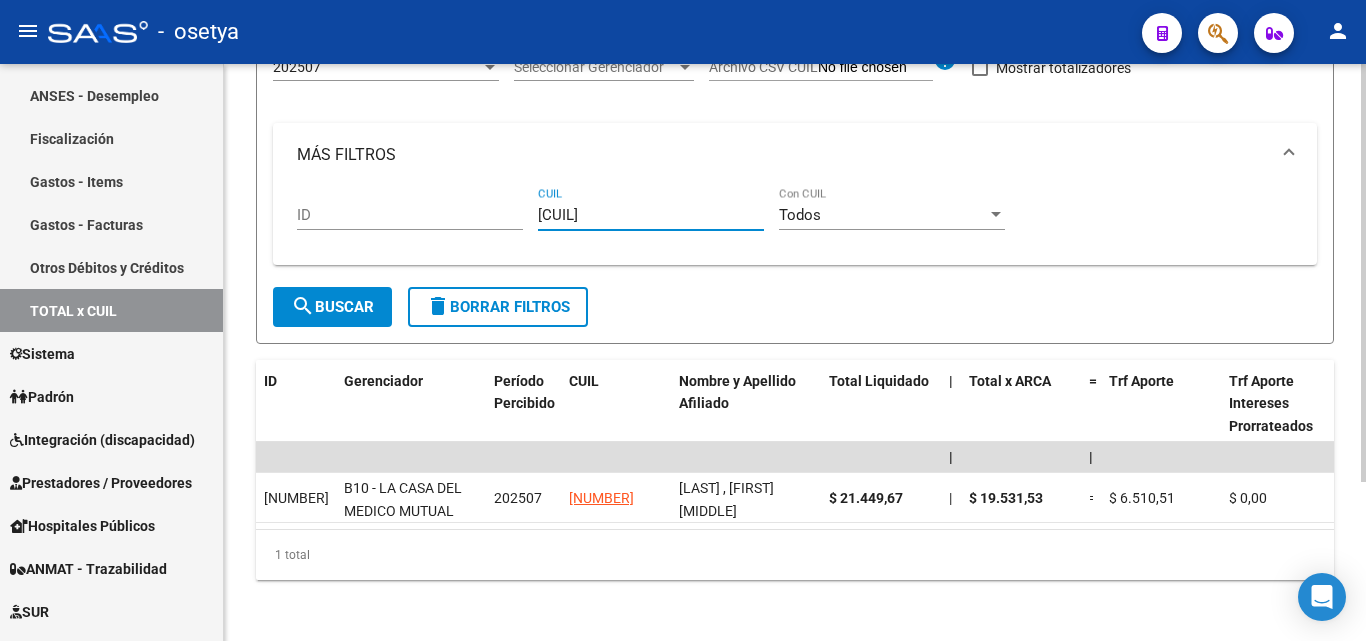 drag, startPoint x: 649, startPoint y: 210, endPoint x: 468, endPoint y: 218, distance: 181.17671 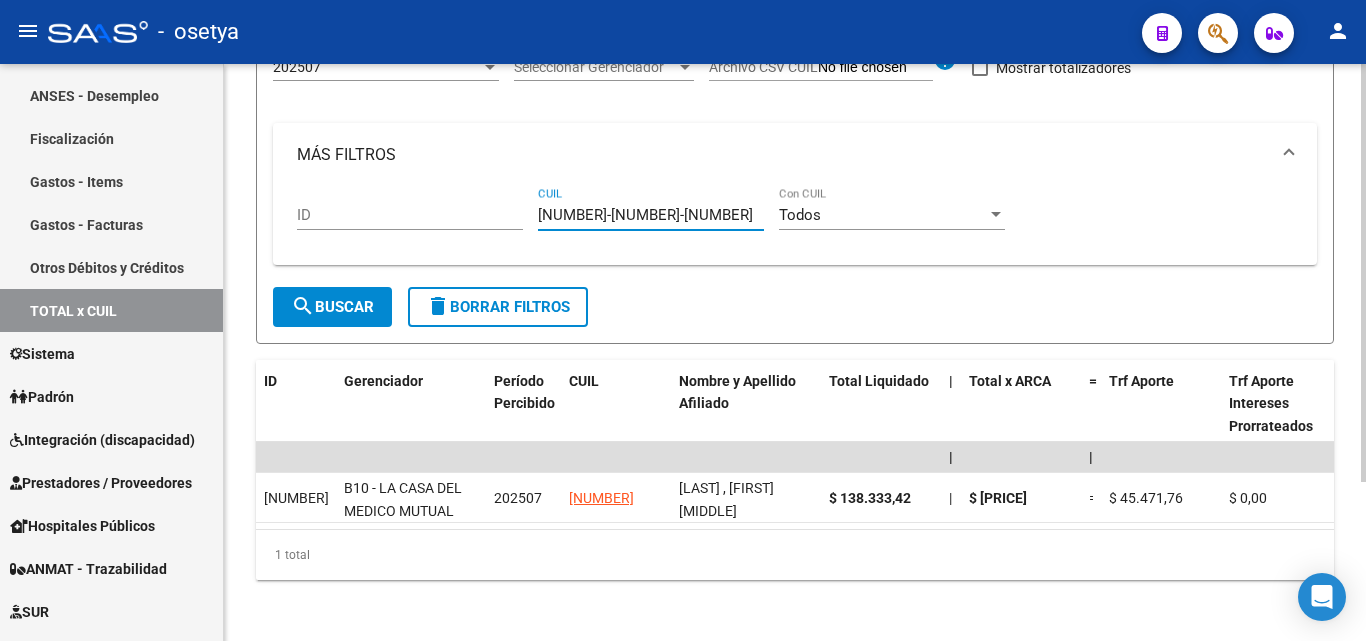 drag, startPoint x: 630, startPoint y: 219, endPoint x: 536, endPoint y: 217, distance: 94.02127 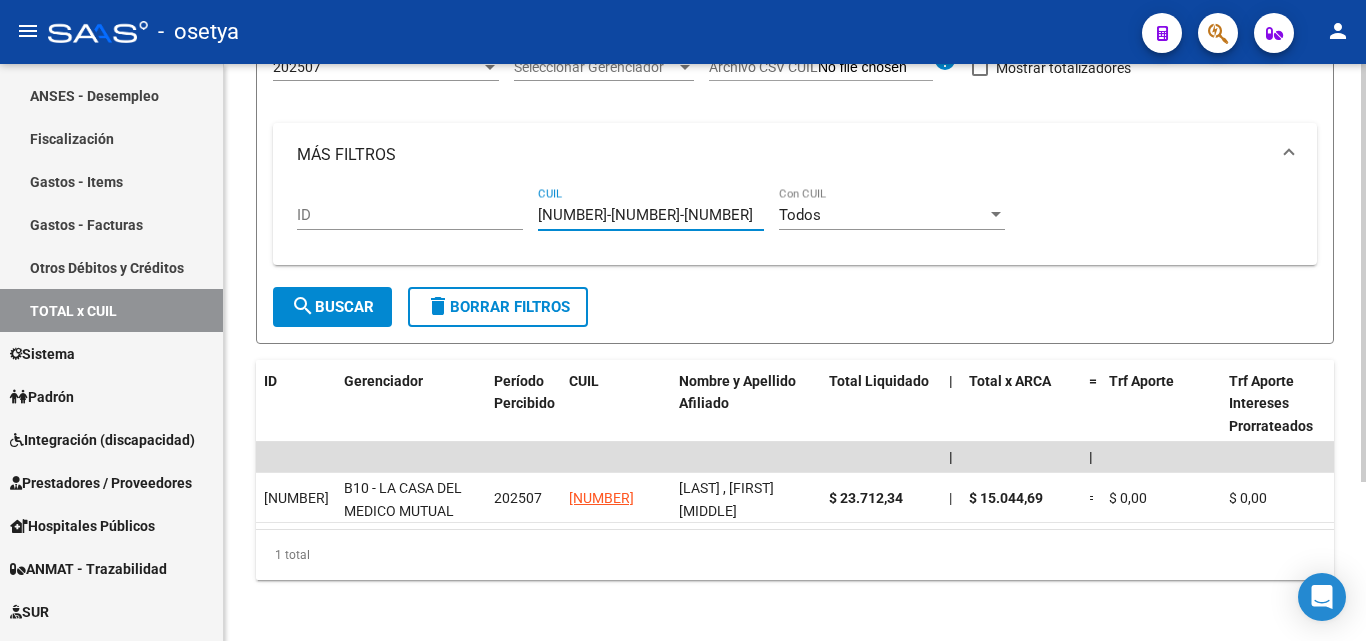 drag, startPoint x: 646, startPoint y: 219, endPoint x: 531, endPoint y: 217, distance: 115.01739 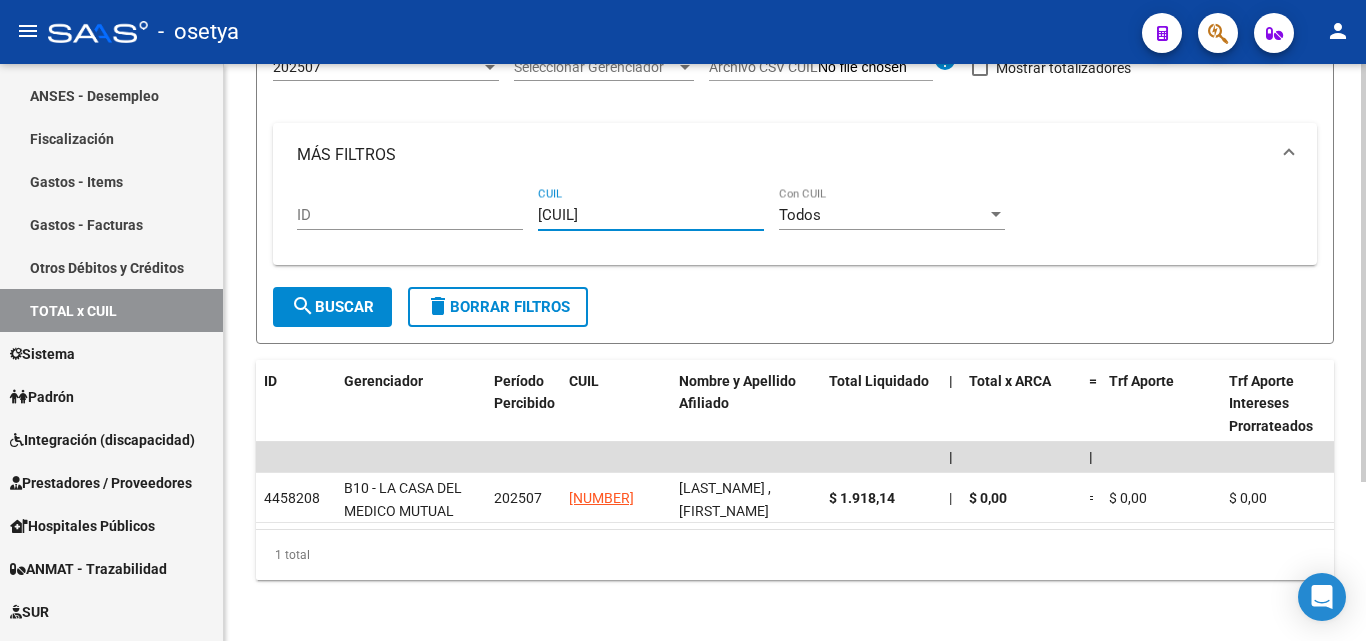 drag, startPoint x: 651, startPoint y: 215, endPoint x: 504, endPoint y: 202, distance: 147.57372 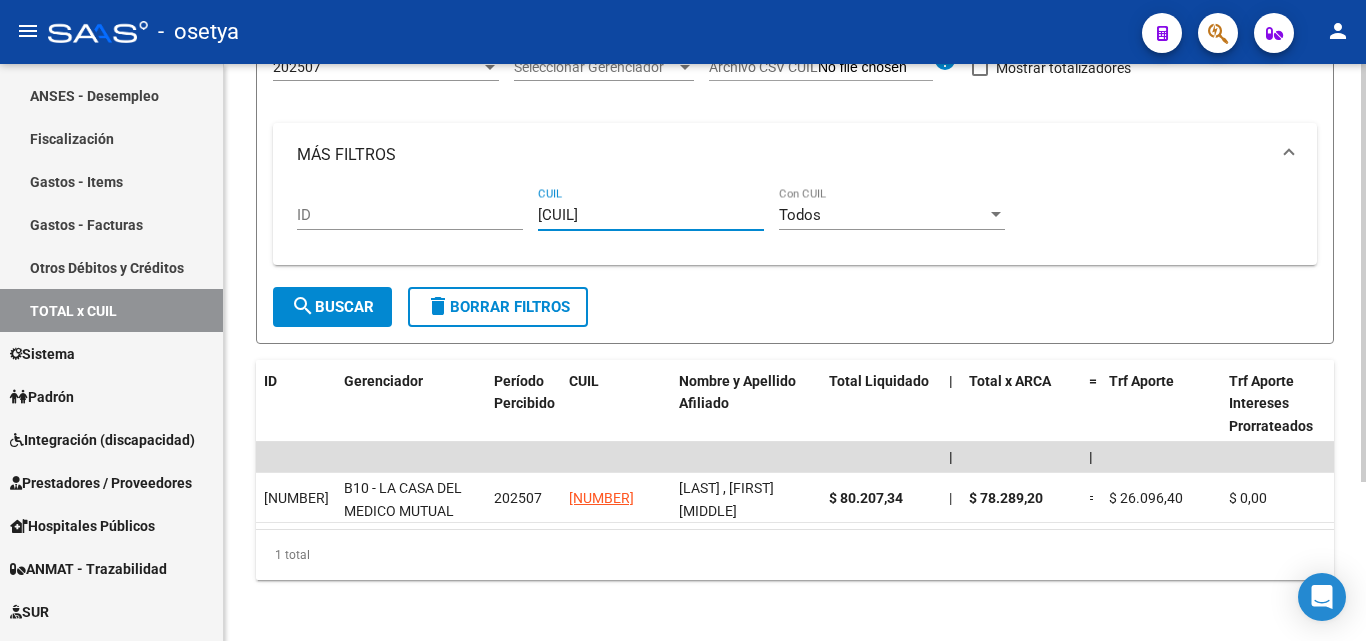 drag, startPoint x: 658, startPoint y: 196, endPoint x: 640, endPoint y: 210, distance: 22.803509 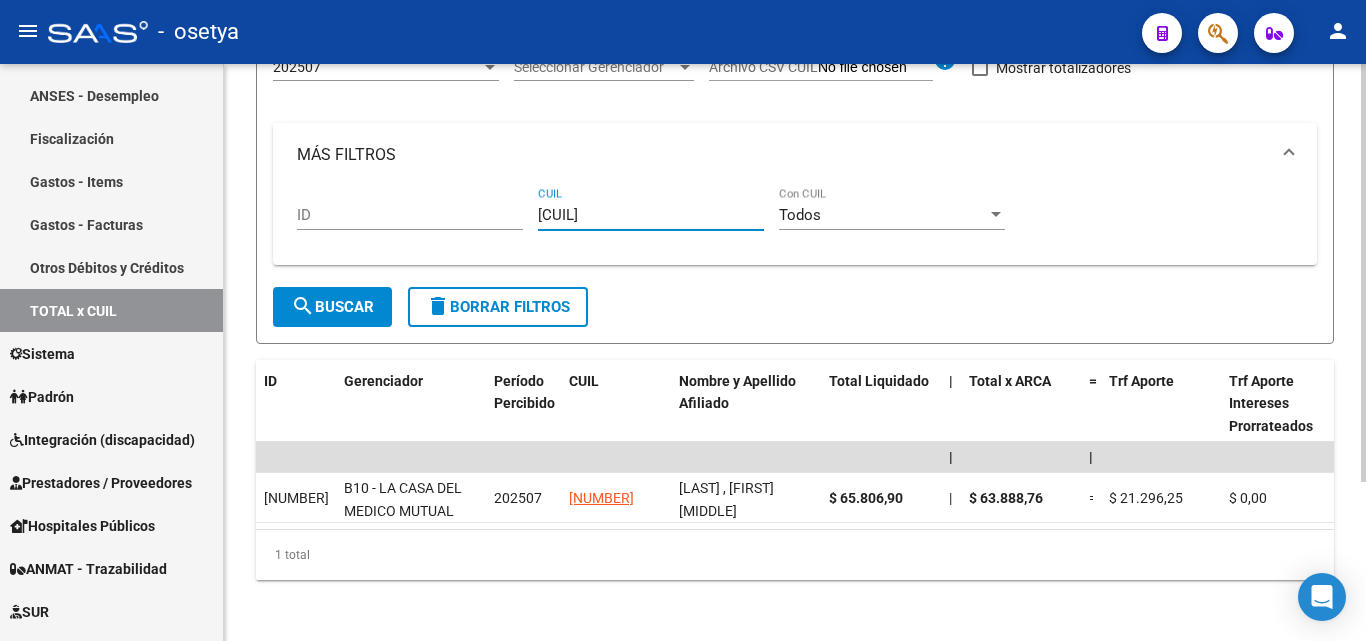 drag, startPoint x: 642, startPoint y: 218, endPoint x: 492, endPoint y: 211, distance: 150.16324 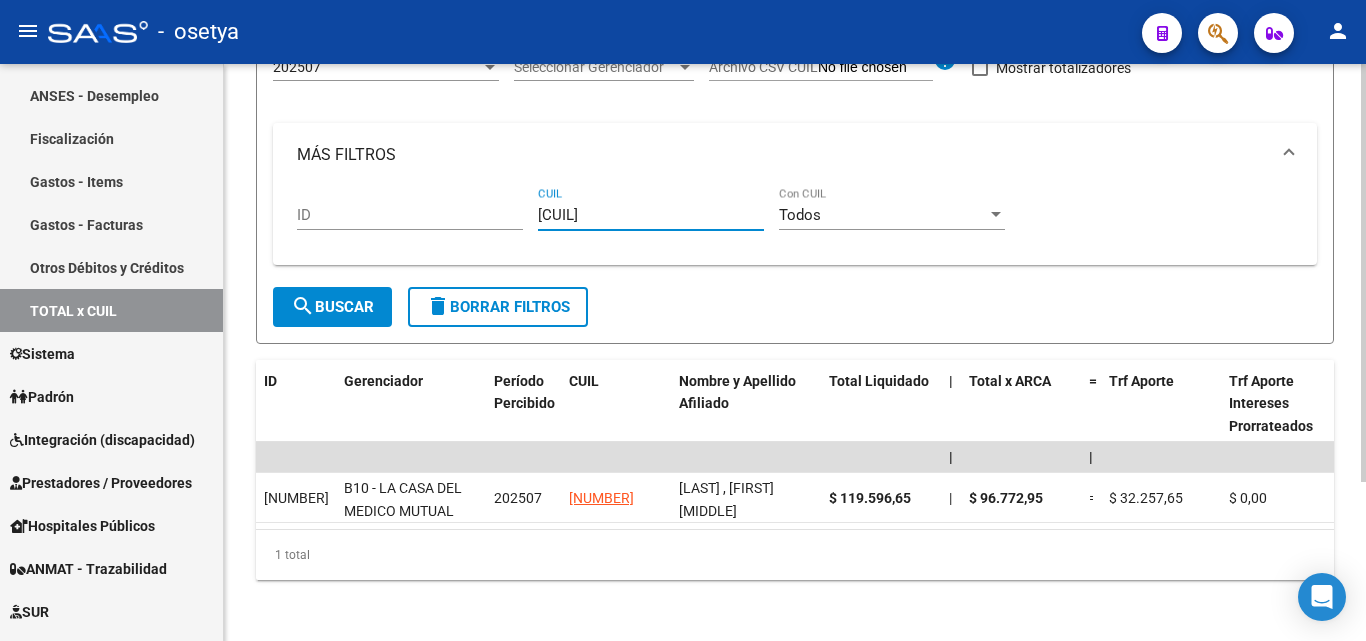 drag, startPoint x: 656, startPoint y: 216, endPoint x: 524, endPoint y: 207, distance: 132.30646 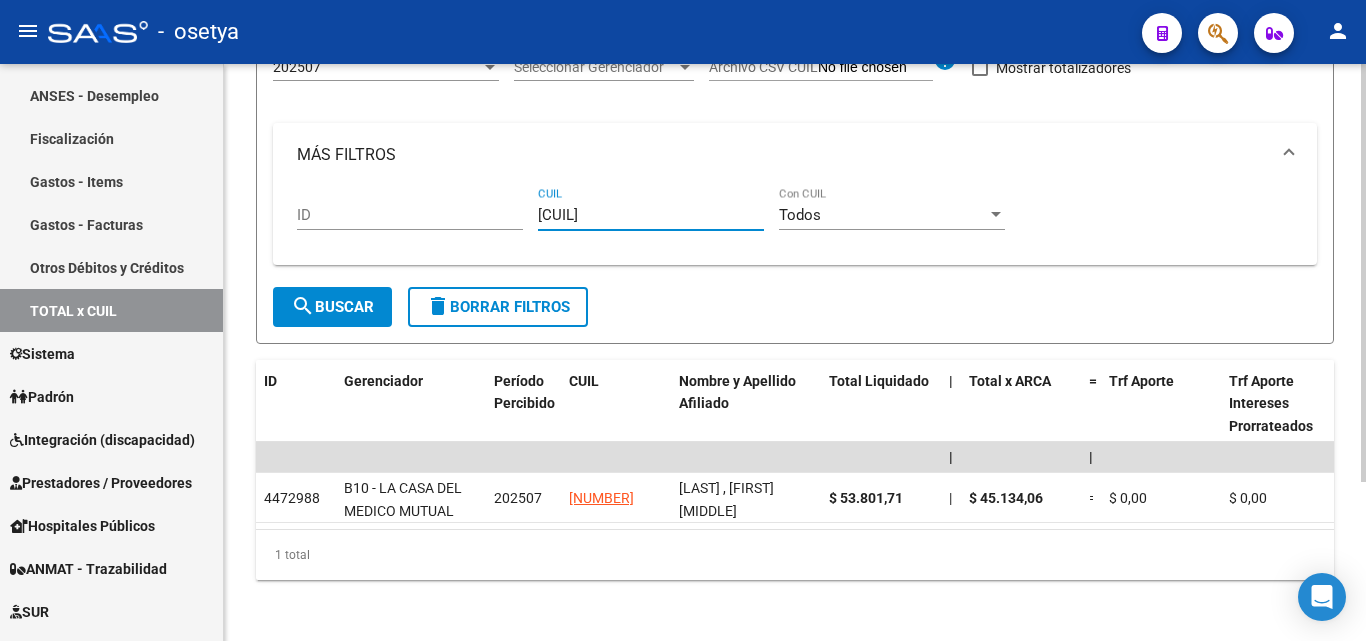 drag, startPoint x: 642, startPoint y: 217, endPoint x: 514, endPoint y: 216, distance: 128.0039 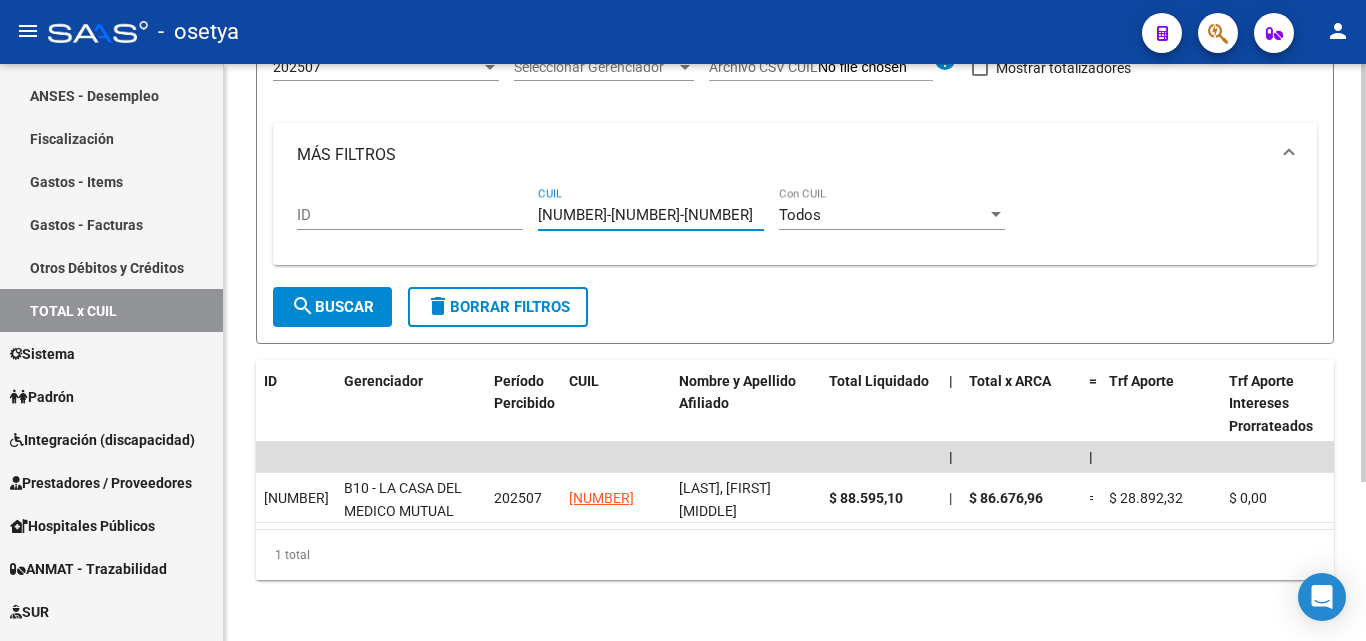drag, startPoint x: 645, startPoint y: 217, endPoint x: 504, endPoint y: 215, distance: 141.01419 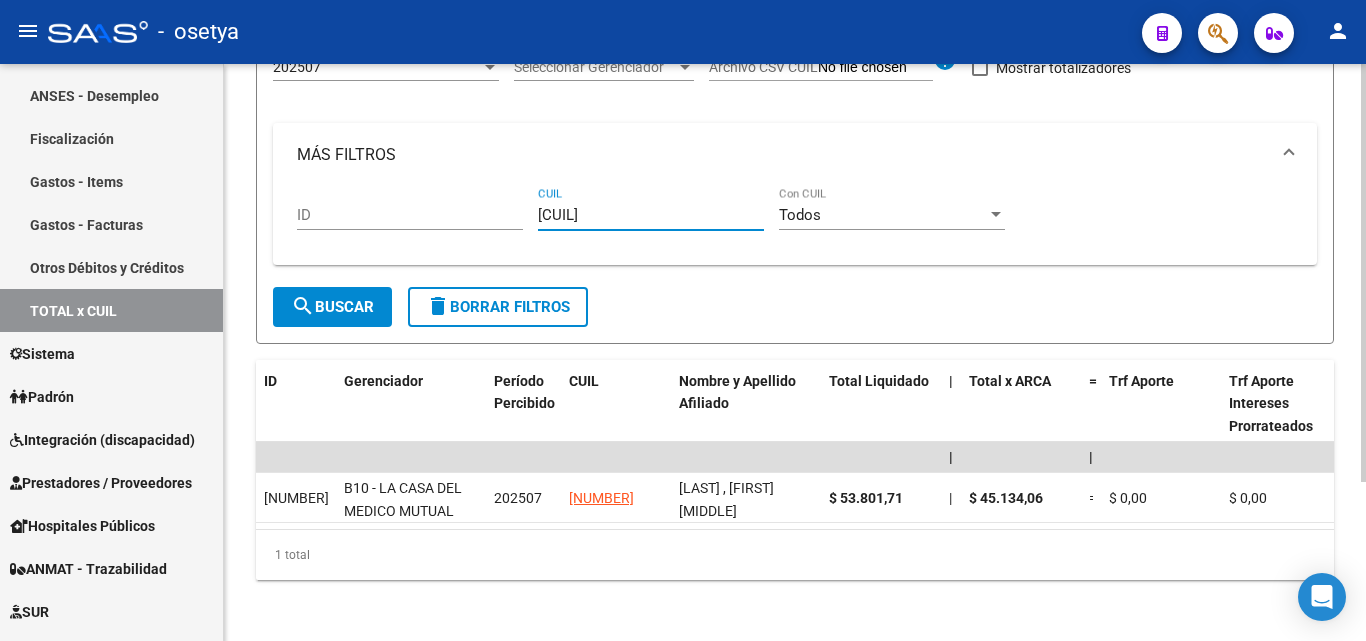 drag, startPoint x: 649, startPoint y: 216, endPoint x: 485, endPoint y: 222, distance: 164.10973 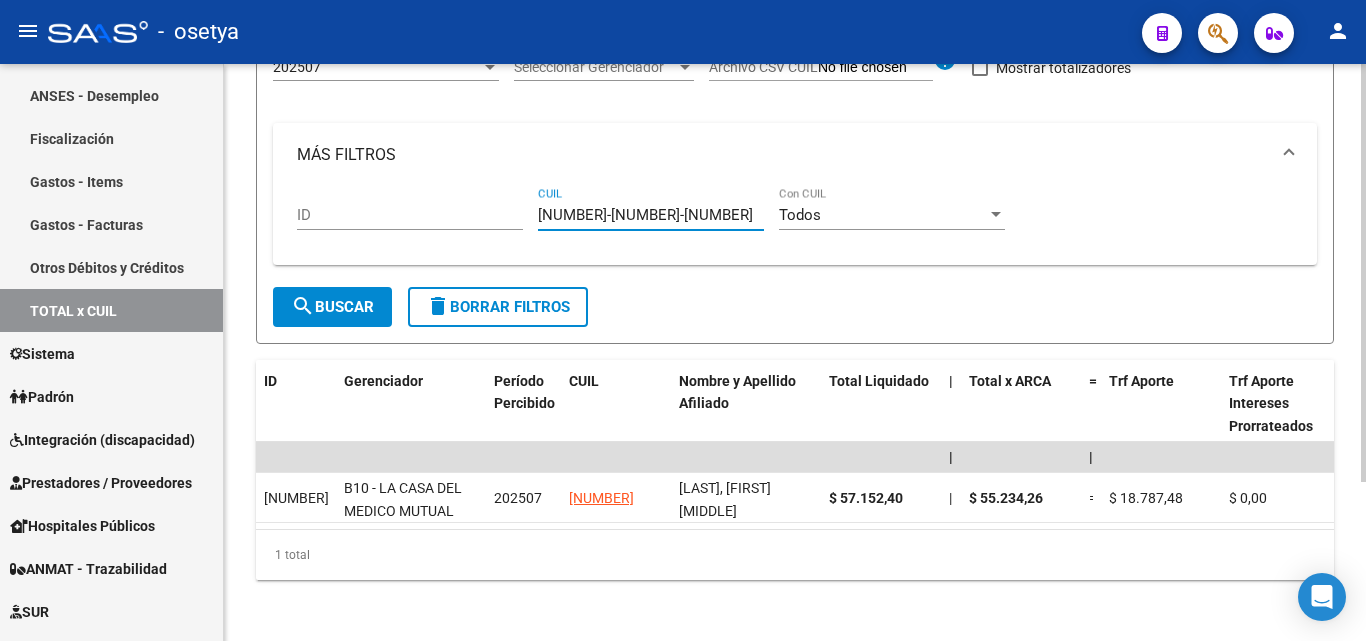 drag, startPoint x: 633, startPoint y: 217, endPoint x: 540, endPoint y: 217, distance: 93 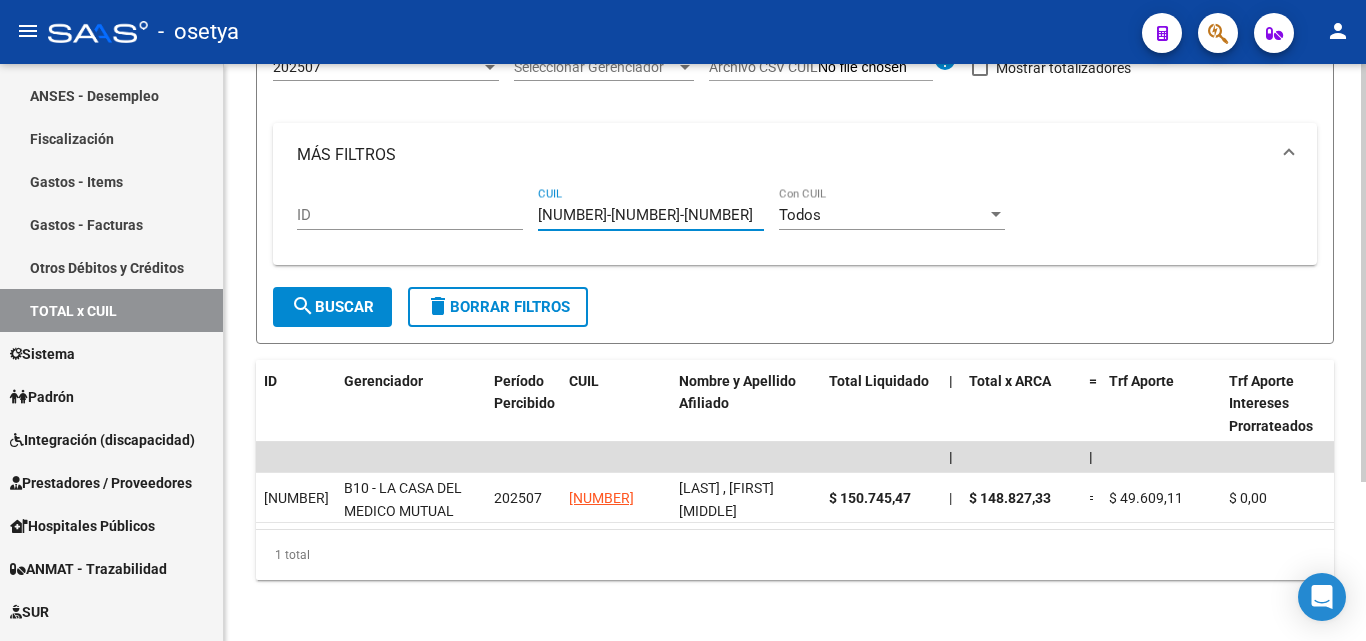 drag, startPoint x: 644, startPoint y: 211, endPoint x: 523, endPoint y: 220, distance: 121.33425 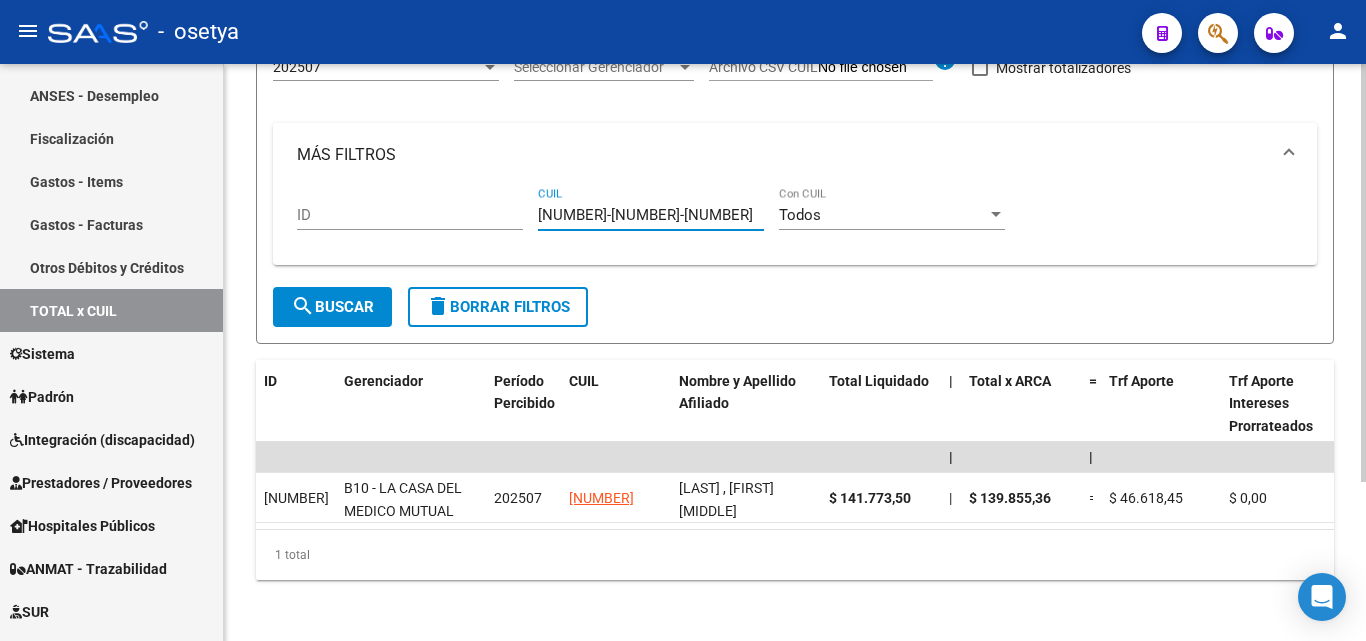 drag, startPoint x: 655, startPoint y: 218, endPoint x: 499, endPoint y: 195, distance: 157.6864 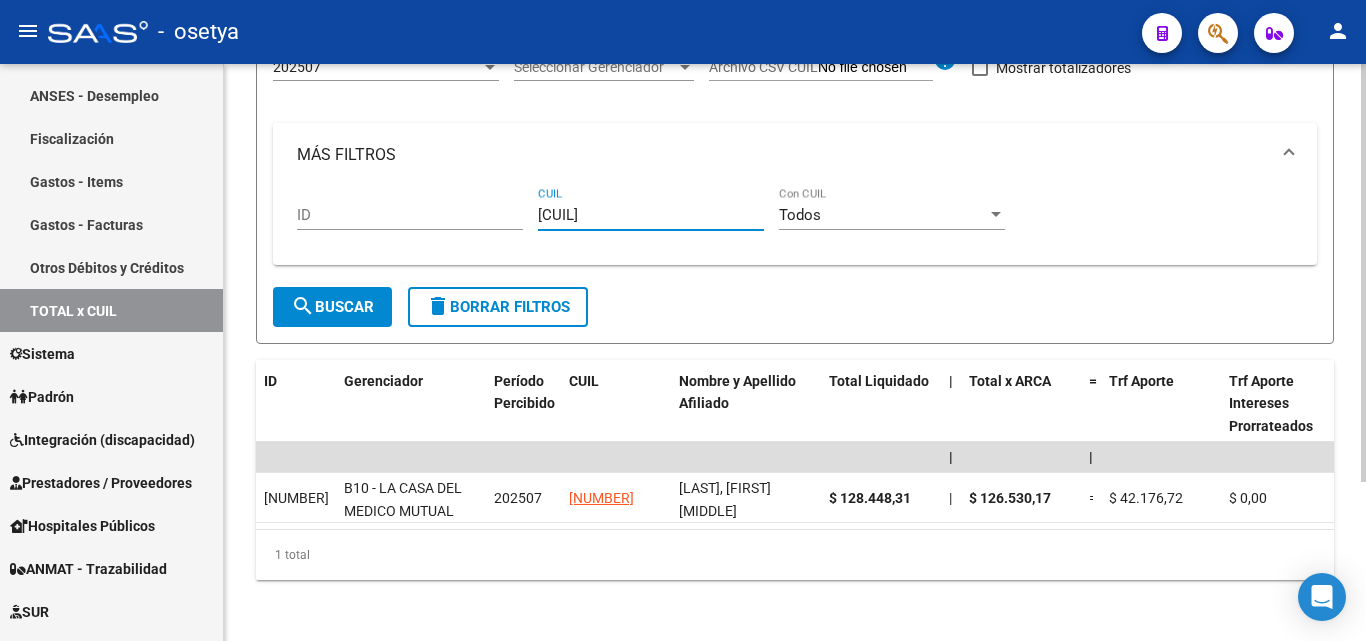 drag, startPoint x: 653, startPoint y: 217, endPoint x: 440, endPoint y: 194, distance: 214.23819 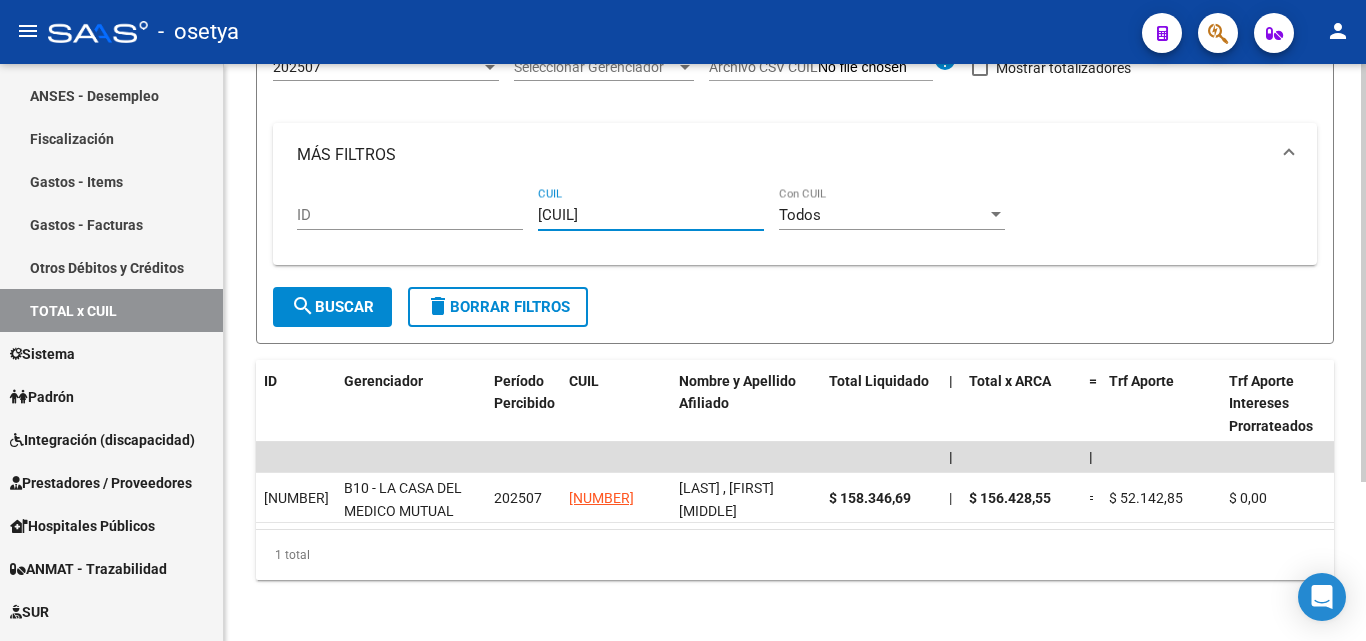 drag, startPoint x: 644, startPoint y: 211, endPoint x: 548, endPoint y: 210, distance: 96.00521 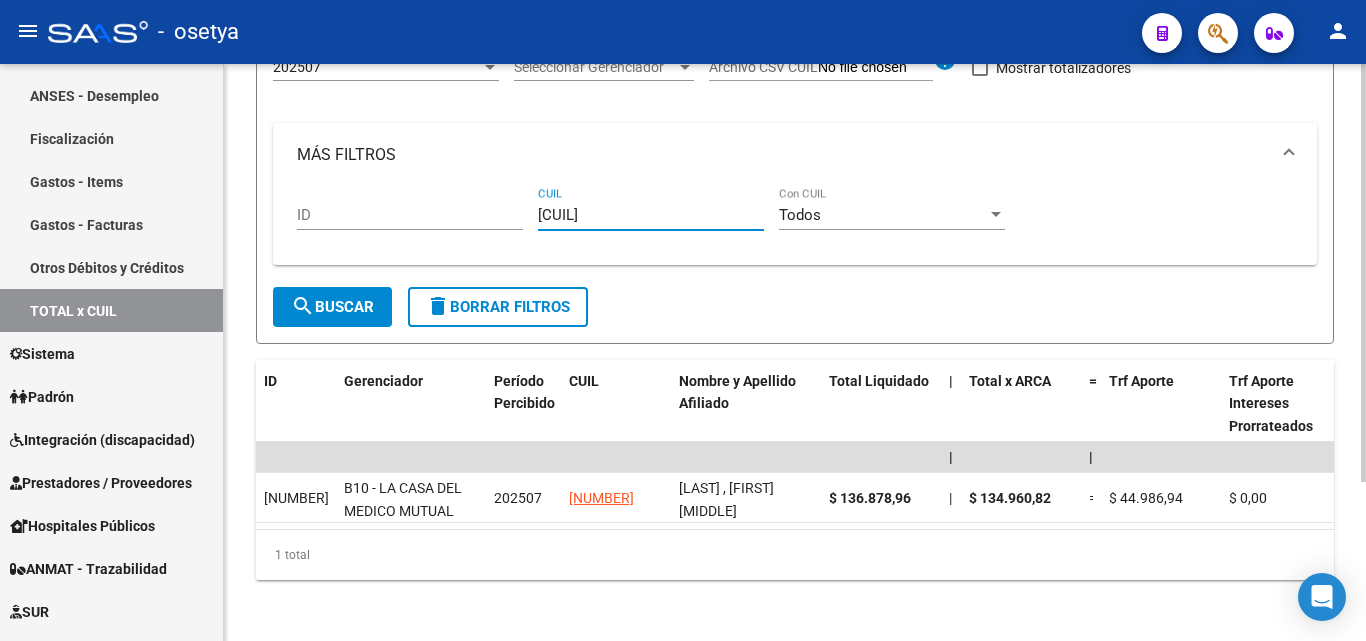 drag, startPoint x: 652, startPoint y: 211, endPoint x: 519, endPoint y: 213, distance: 133.01503 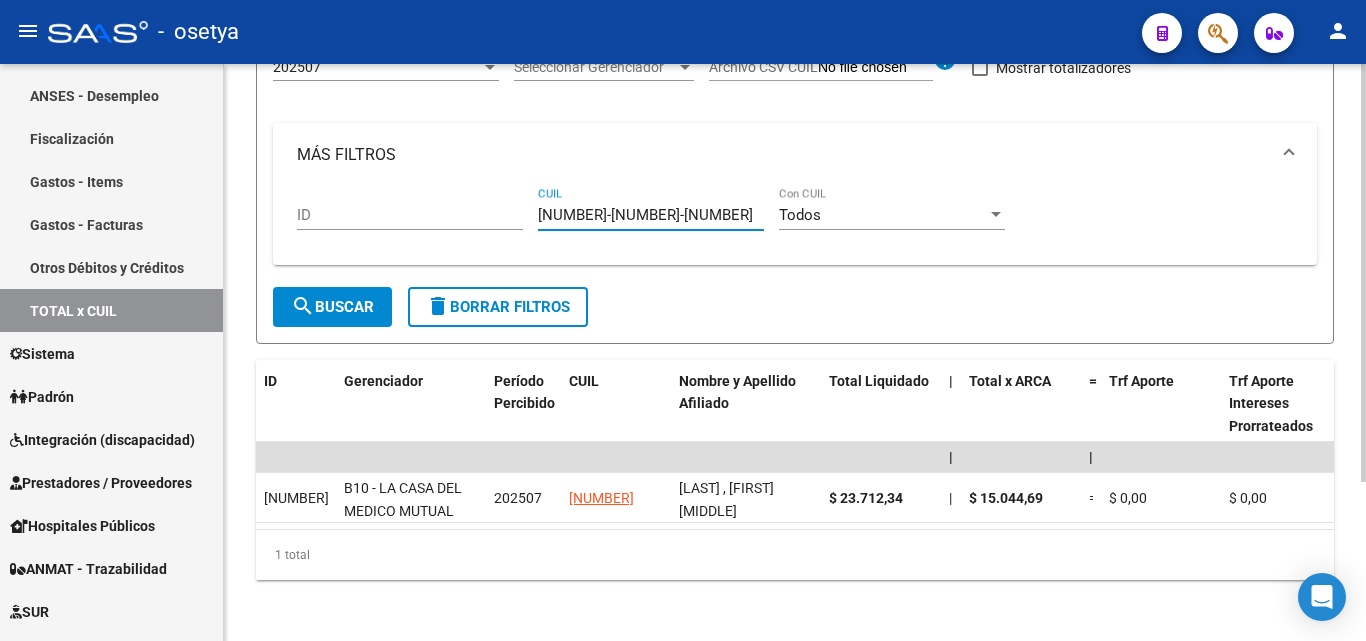 drag, startPoint x: 643, startPoint y: 215, endPoint x: 522, endPoint y: 215, distance: 121 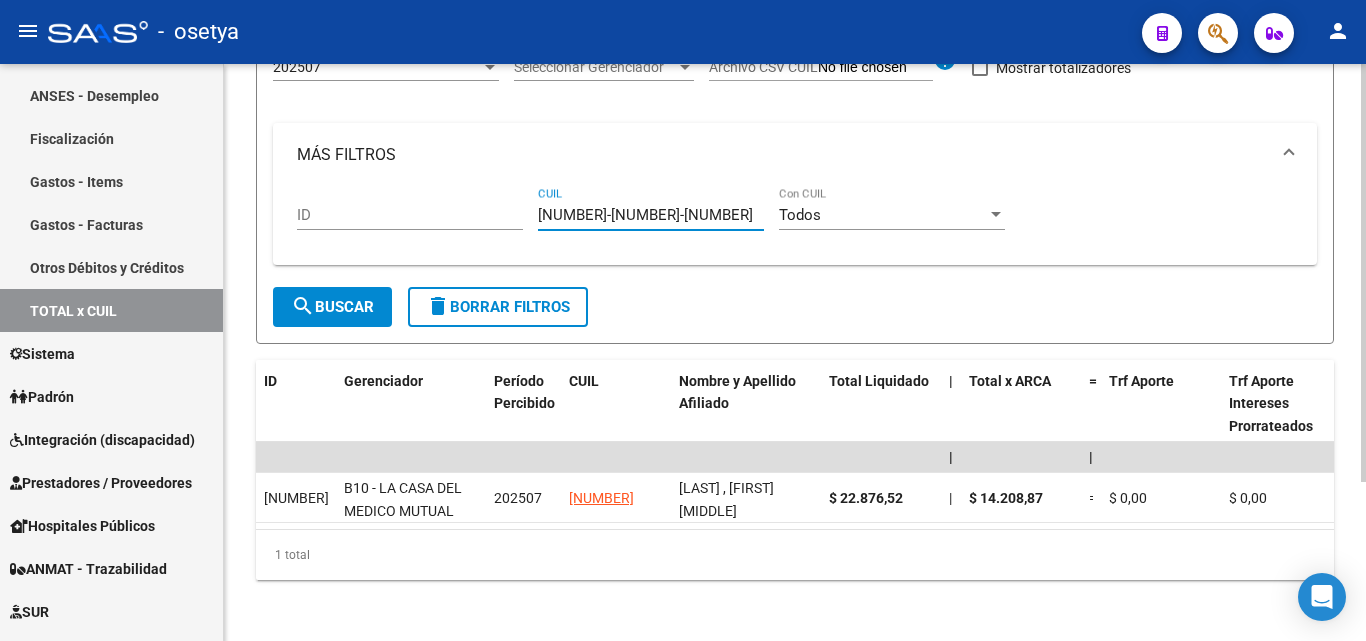 drag, startPoint x: 642, startPoint y: 218, endPoint x: 528, endPoint y: 217, distance: 114.00439 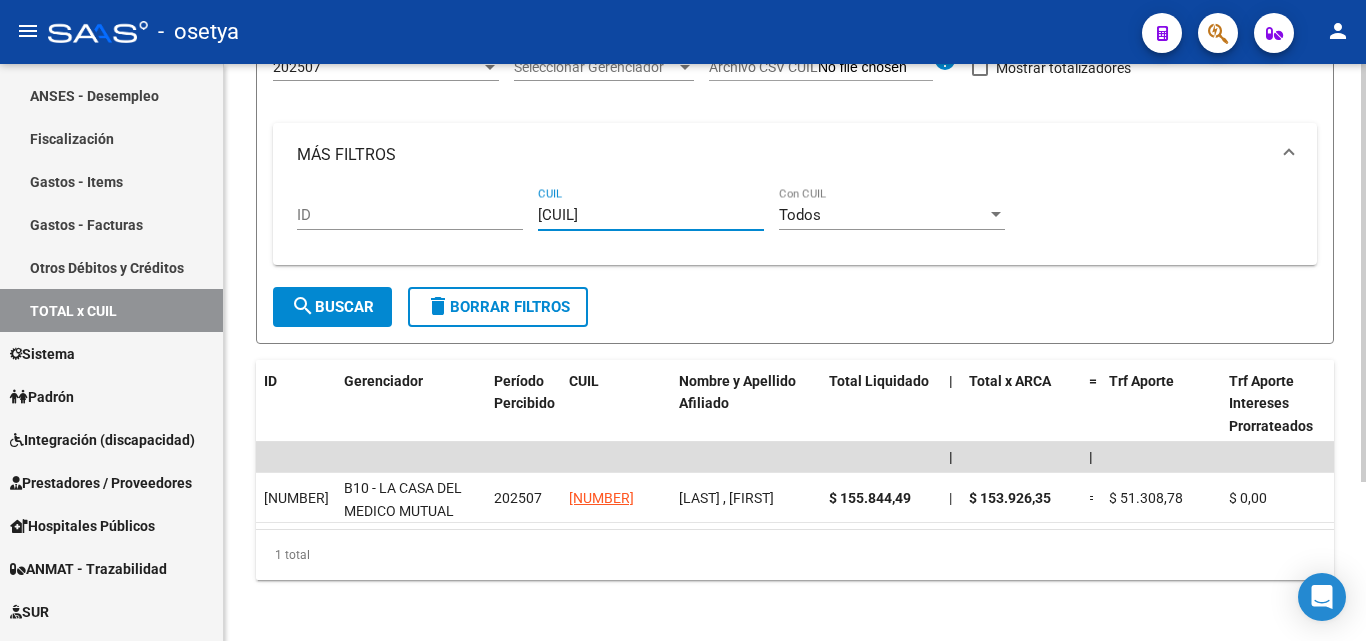 drag, startPoint x: 655, startPoint y: 218, endPoint x: 531, endPoint y: 207, distance: 124.486946 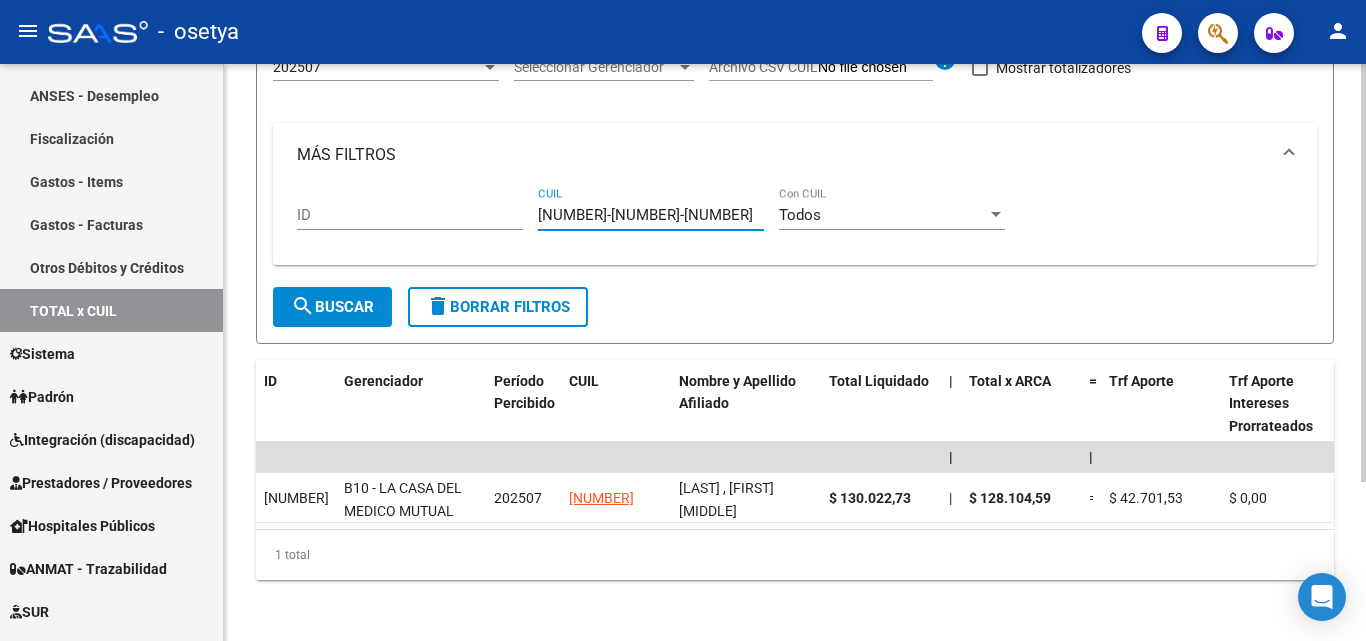 drag, startPoint x: 637, startPoint y: 219, endPoint x: 520, endPoint y: 223, distance: 117.06836 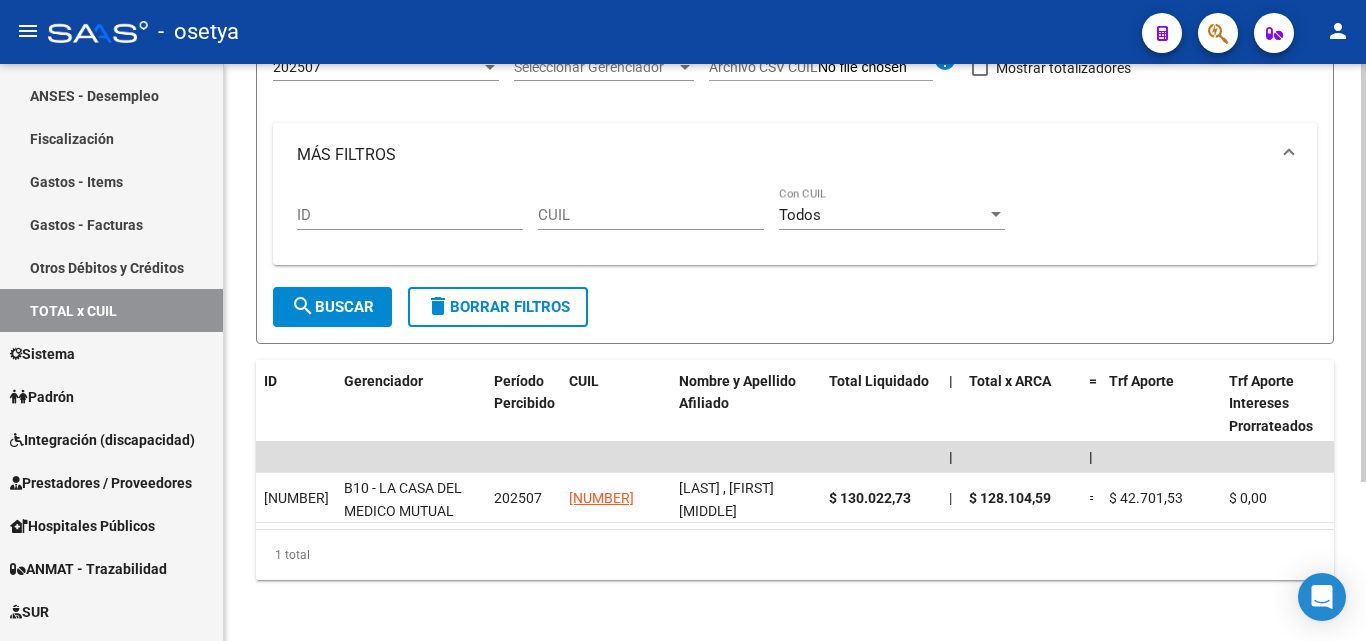 drag, startPoint x: 565, startPoint y: 205, endPoint x: 548, endPoint y: 212, distance: 18.384777 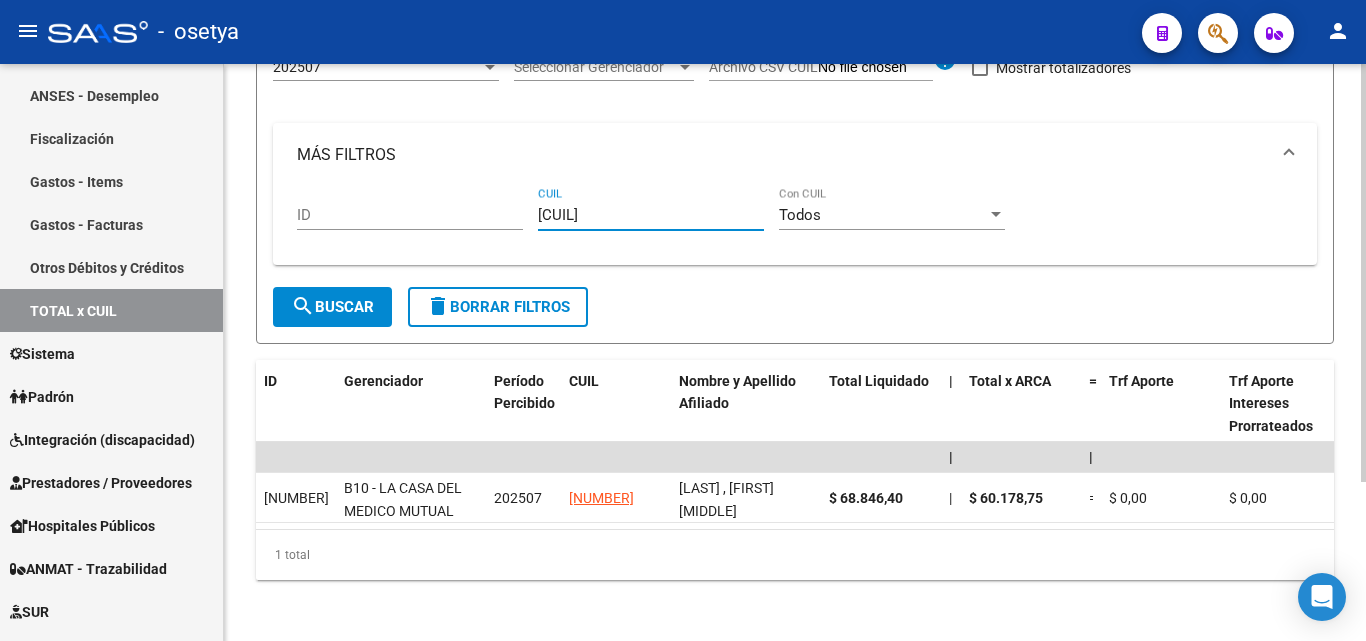 drag, startPoint x: 576, startPoint y: 220, endPoint x: 465, endPoint y: 211, distance: 111.364265 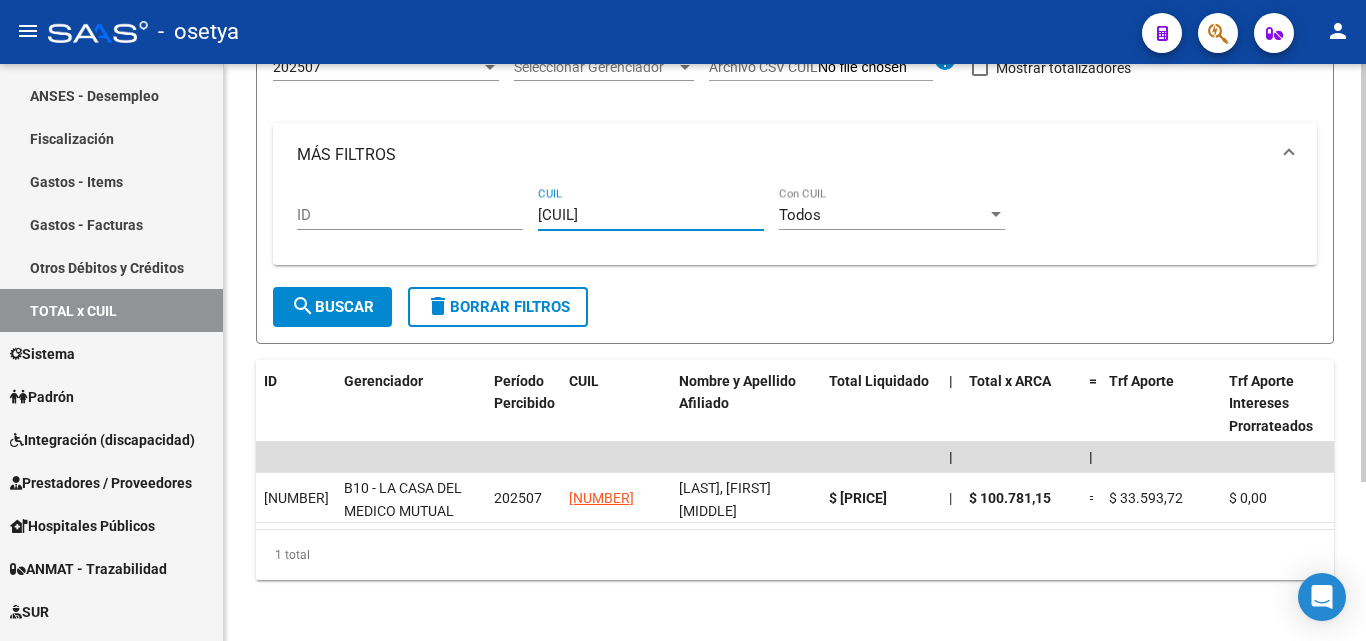 drag, startPoint x: 641, startPoint y: 219, endPoint x: 526, endPoint y: 219, distance: 115 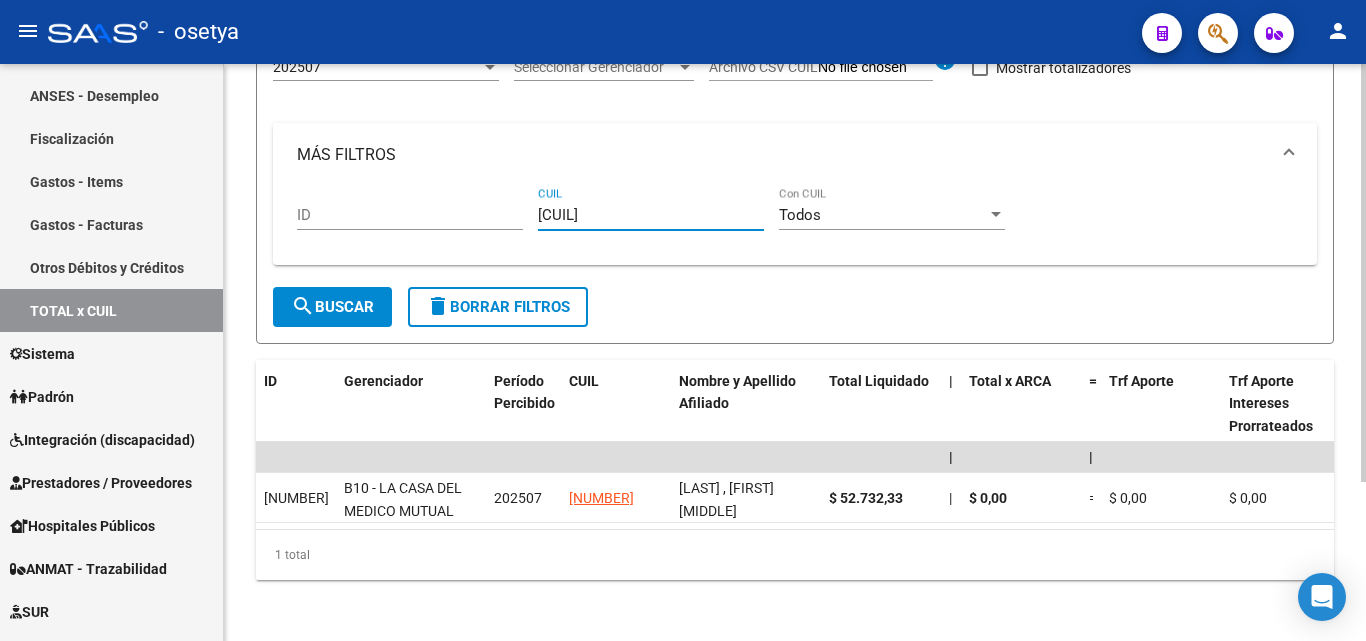 drag, startPoint x: 651, startPoint y: 217, endPoint x: 496, endPoint y: 202, distance: 155.72412 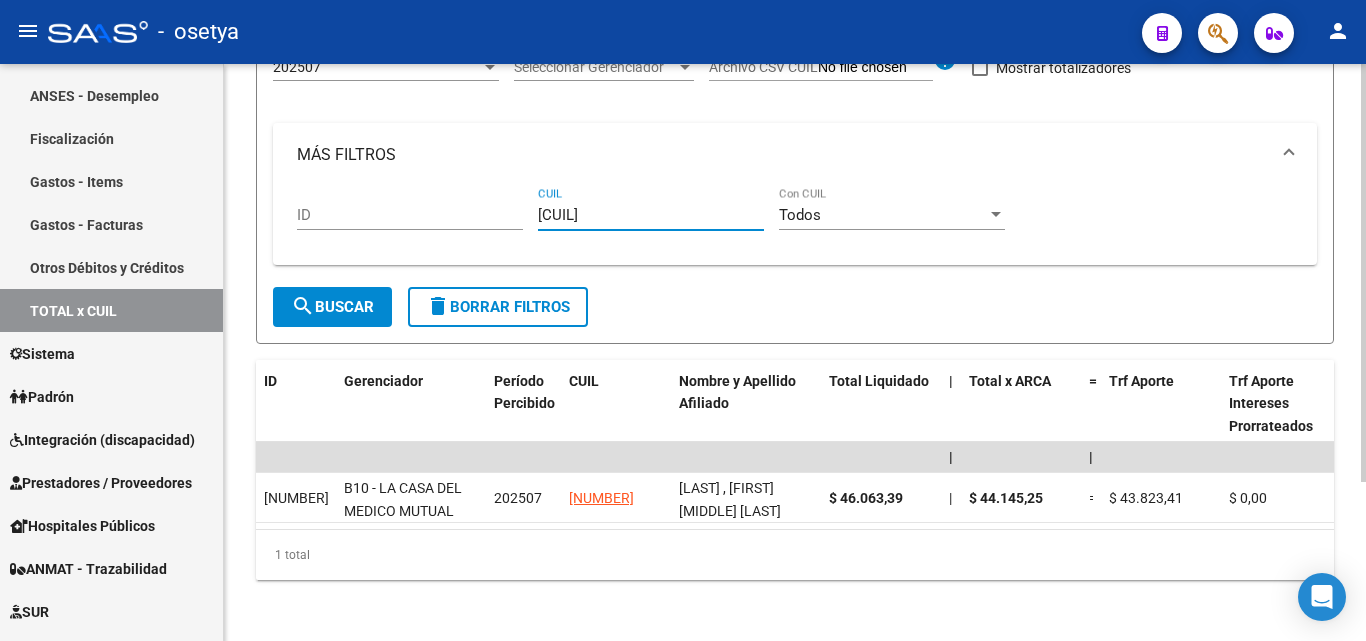 drag, startPoint x: 546, startPoint y: 216, endPoint x: 525, endPoint y: 216, distance: 21 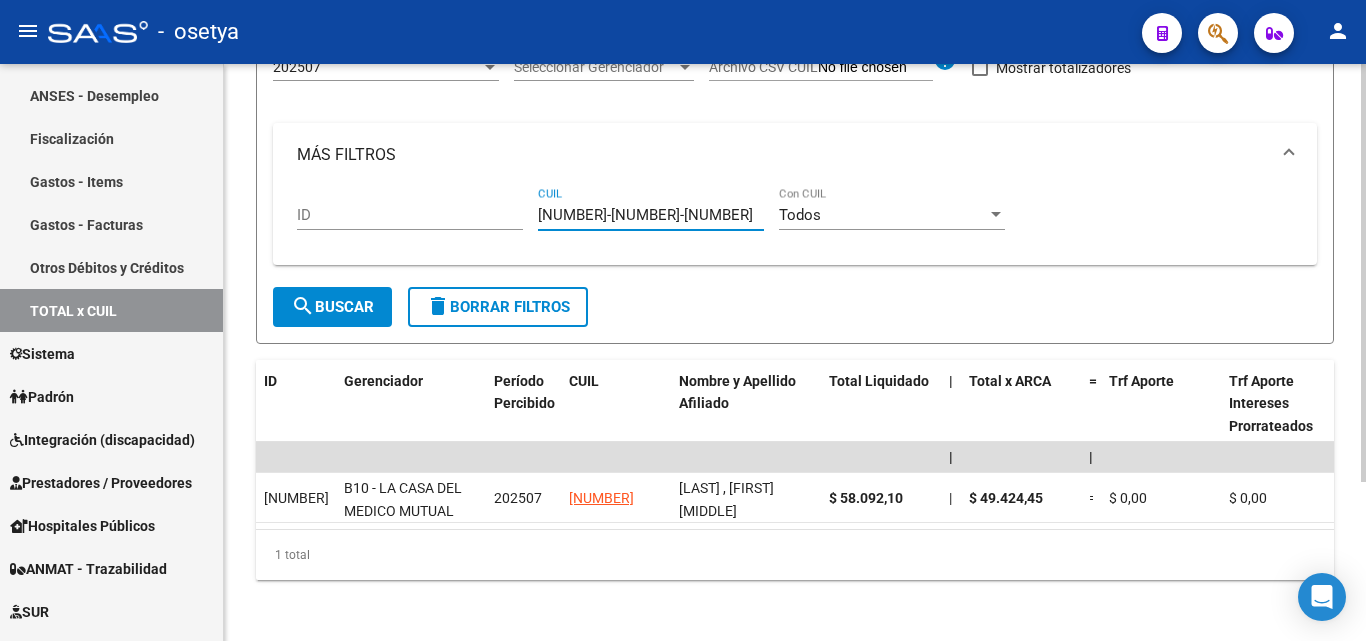 drag, startPoint x: 638, startPoint y: 220, endPoint x: 537, endPoint y: 220, distance: 101 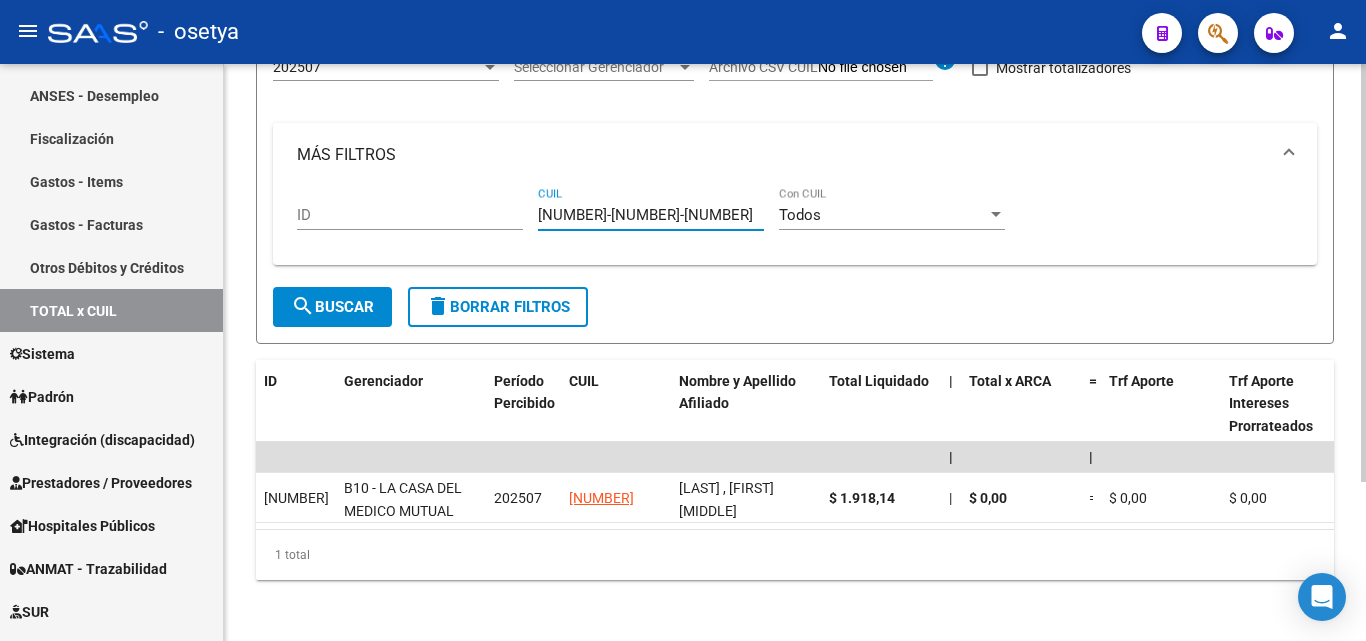 drag, startPoint x: 642, startPoint y: 215, endPoint x: 515, endPoint y: 218, distance: 127.03543 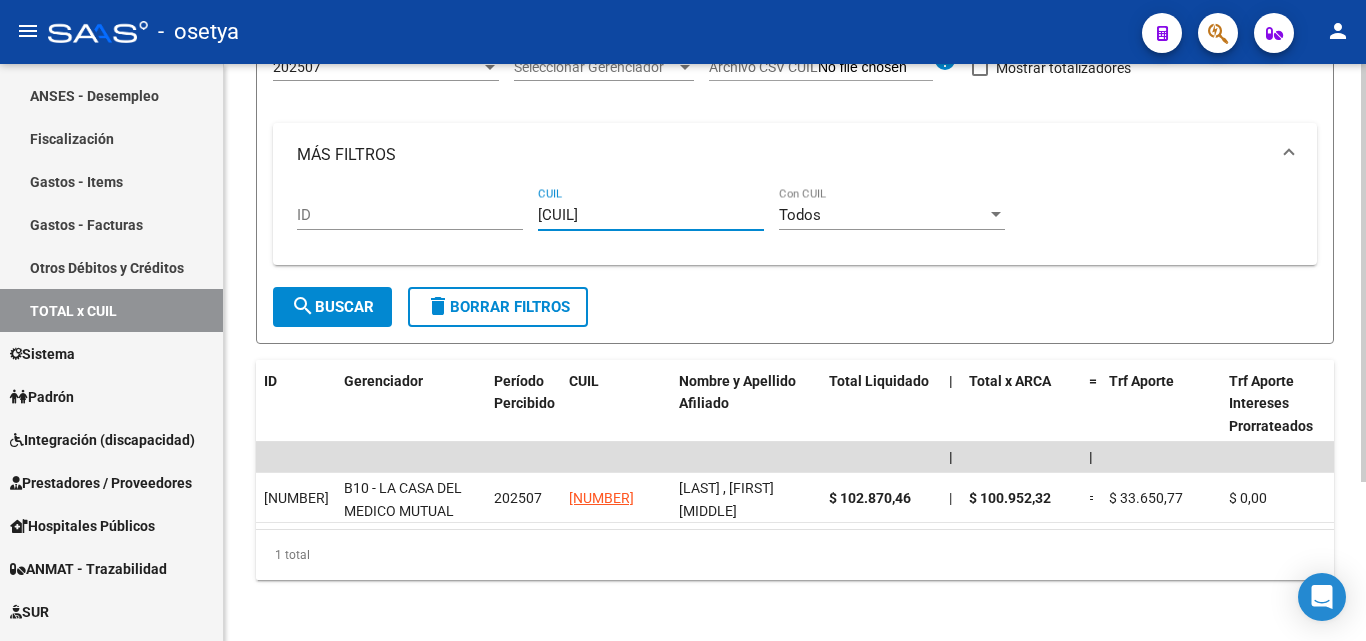drag, startPoint x: 643, startPoint y: 221, endPoint x: 515, endPoint y: 226, distance: 128.09763 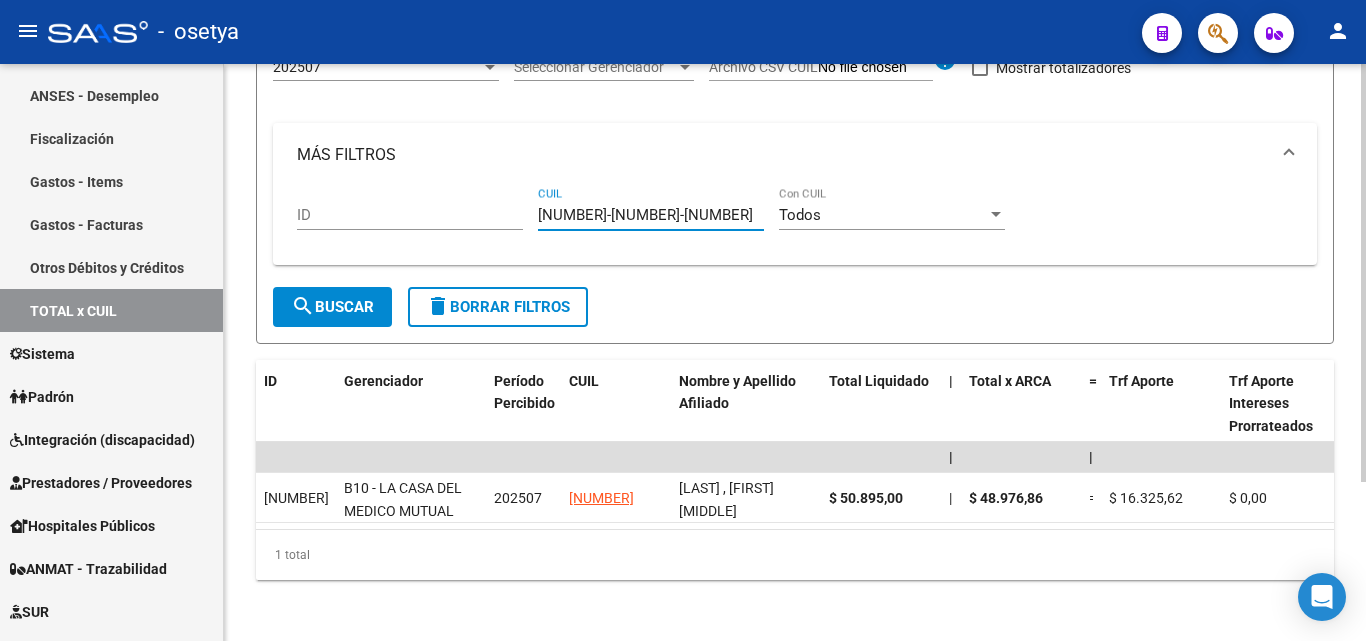 drag, startPoint x: 643, startPoint y: 213, endPoint x: 450, endPoint y: 195, distance: 193.83755 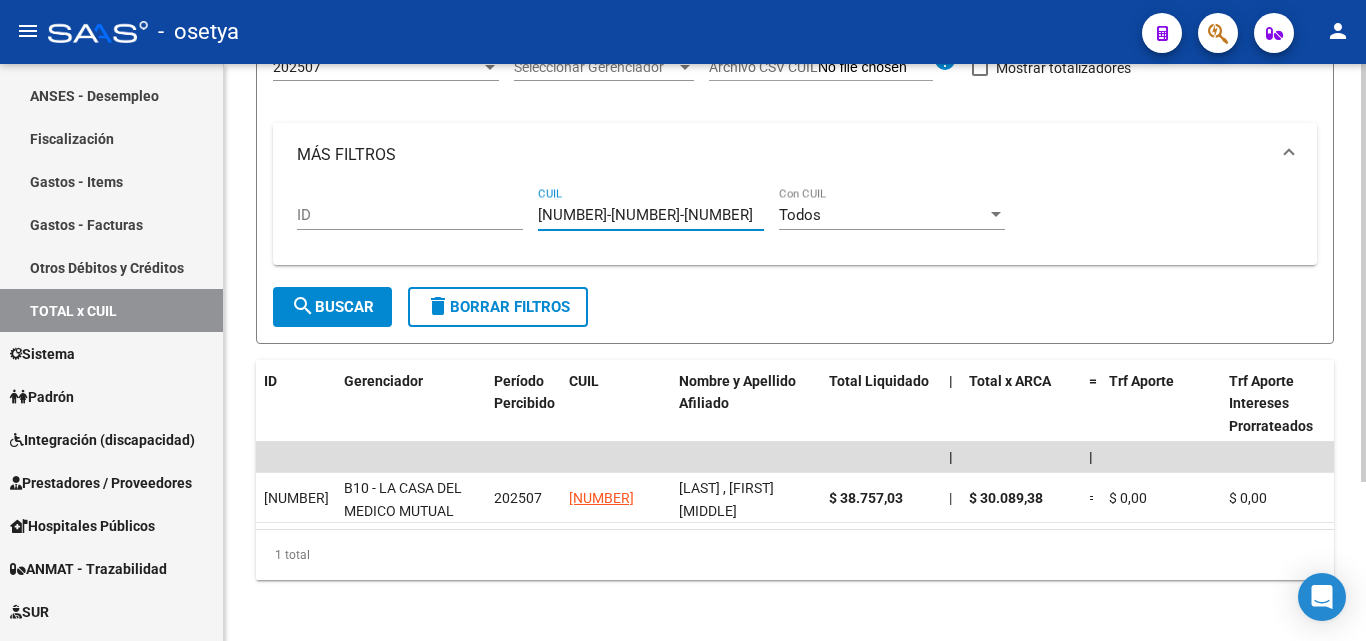 drag, startPoint x: 649, startPoint y: 217, endPoint x: 526, endPoint y: 217, distance: 123 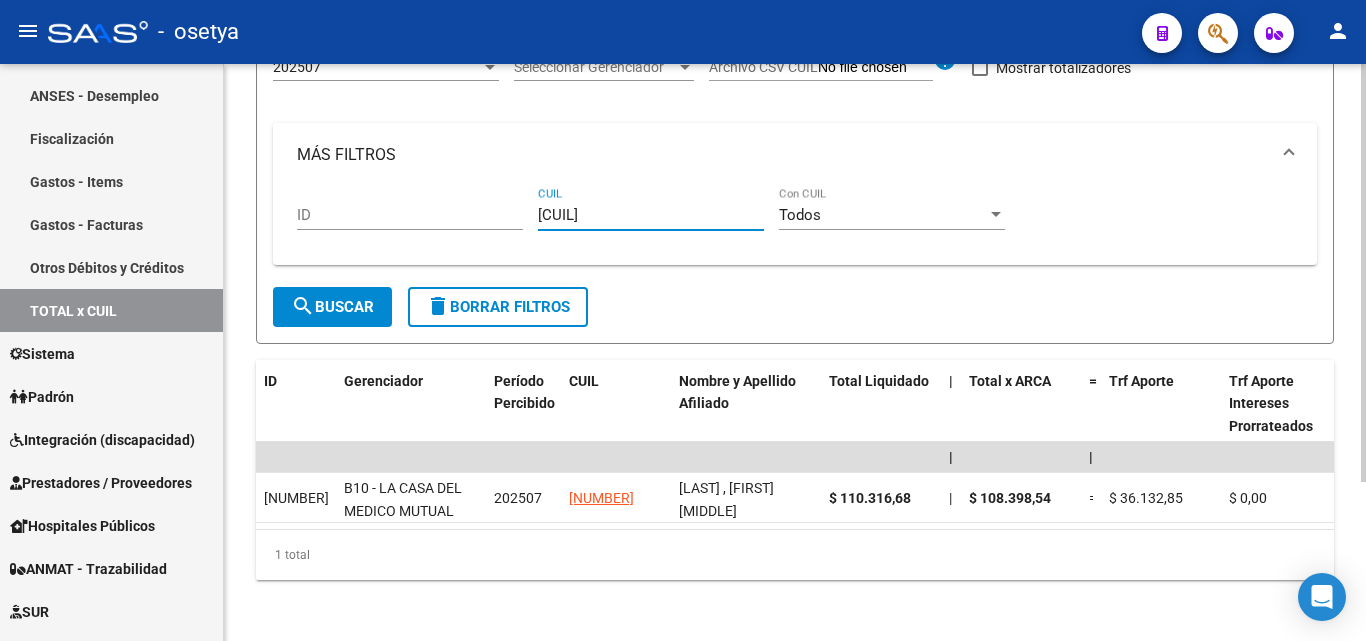 drag, startPoint x: 647, startPoint y: 220, endPoint x: 485, endPoint y: 201, distance: 163.1104 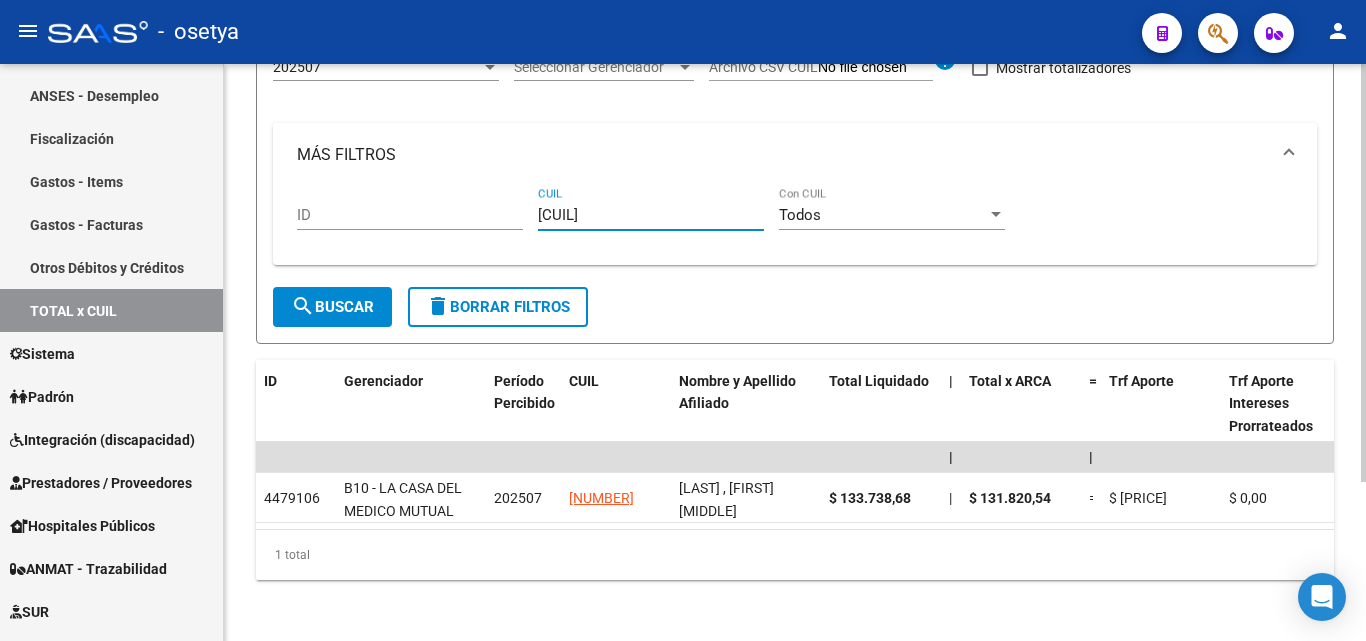 drag, startPoint x: 643, startPoint y: 217, endPoint x: 536, endPoint y: 211, distance: 107.16809 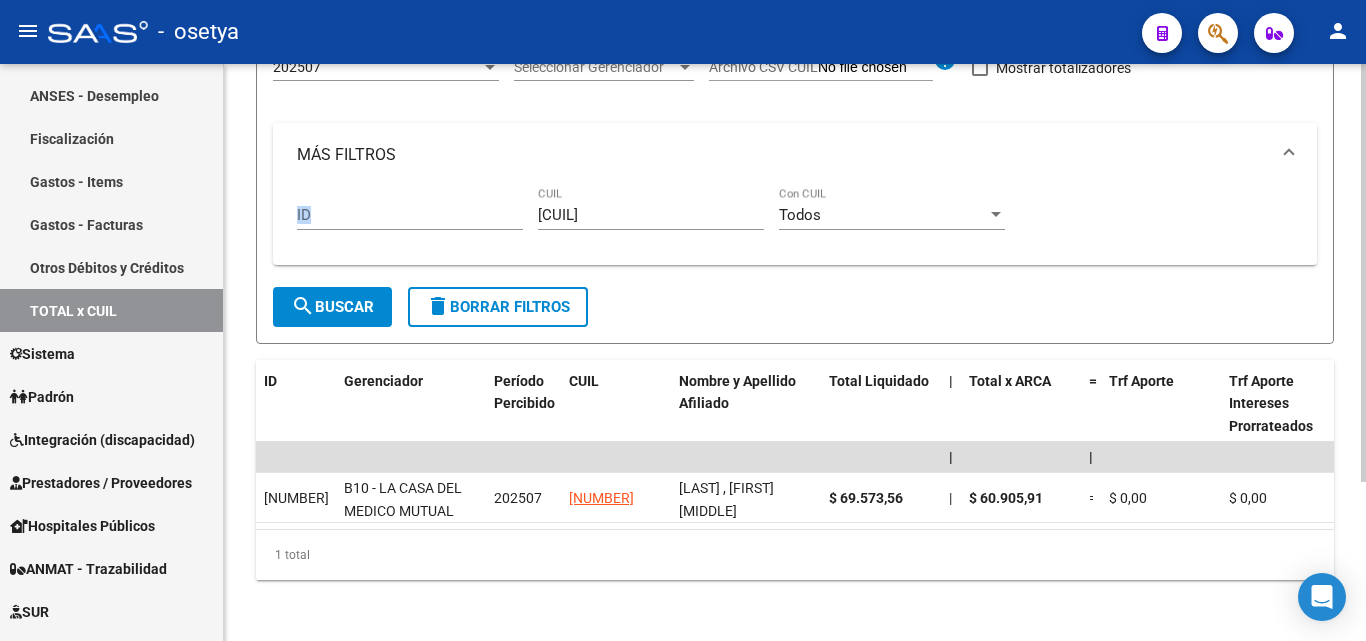 drag, startPoint x: 644, startPoint y: 203, endPoint x: 502, endPoint y: 199, distance: 142.05632 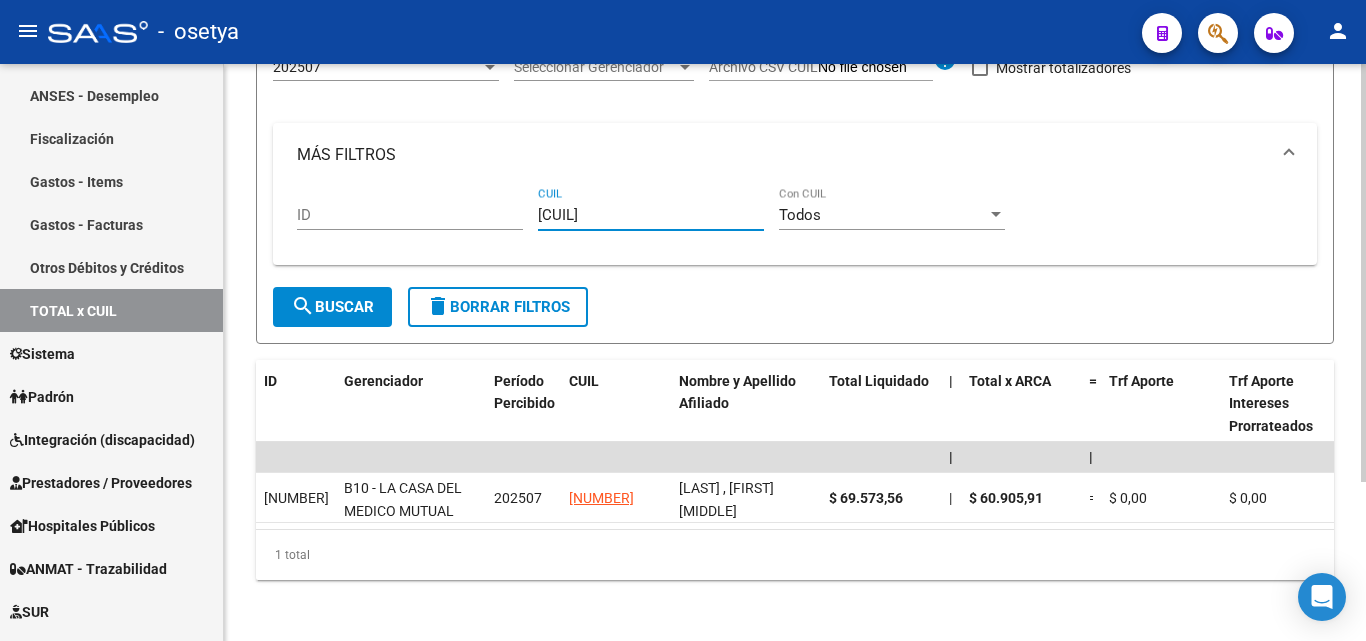 drag, startPoint x: 612, startPoint y: 213, endPoint x: 536, endPoint y: 213, distance: 76 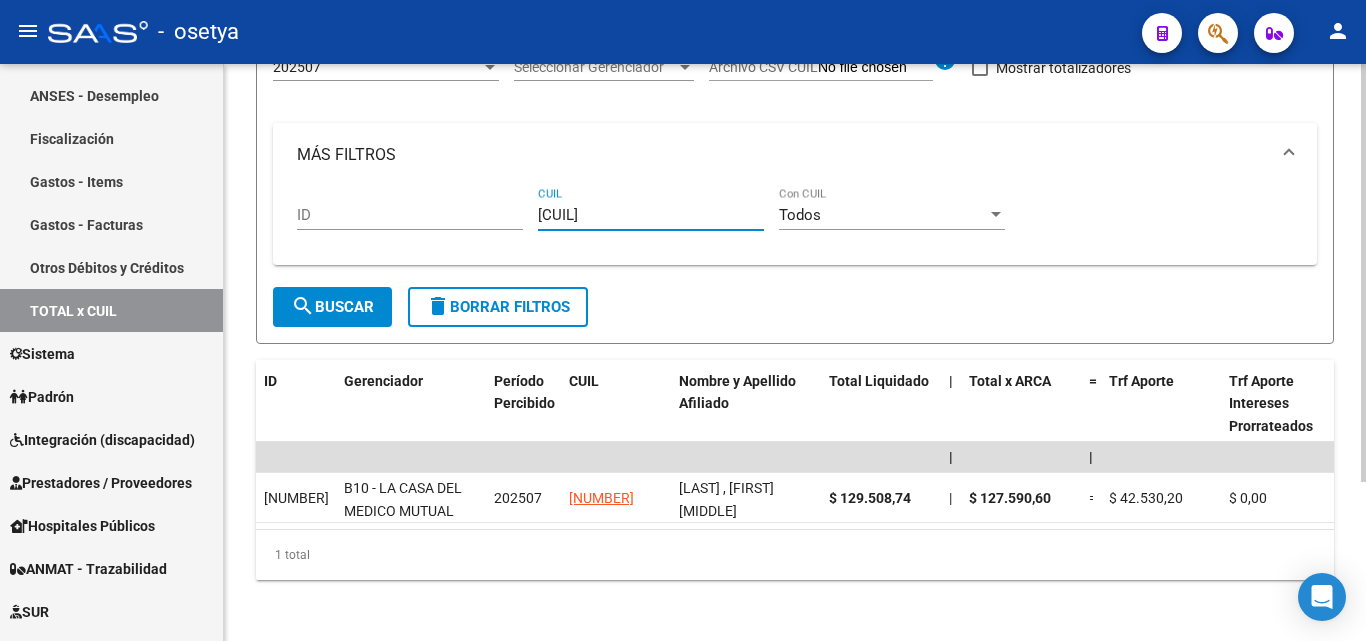 drag, startPoint x: 648, startPoint y: 211, endPoint x: 534, endPoint y: 213, distance: 114.01754 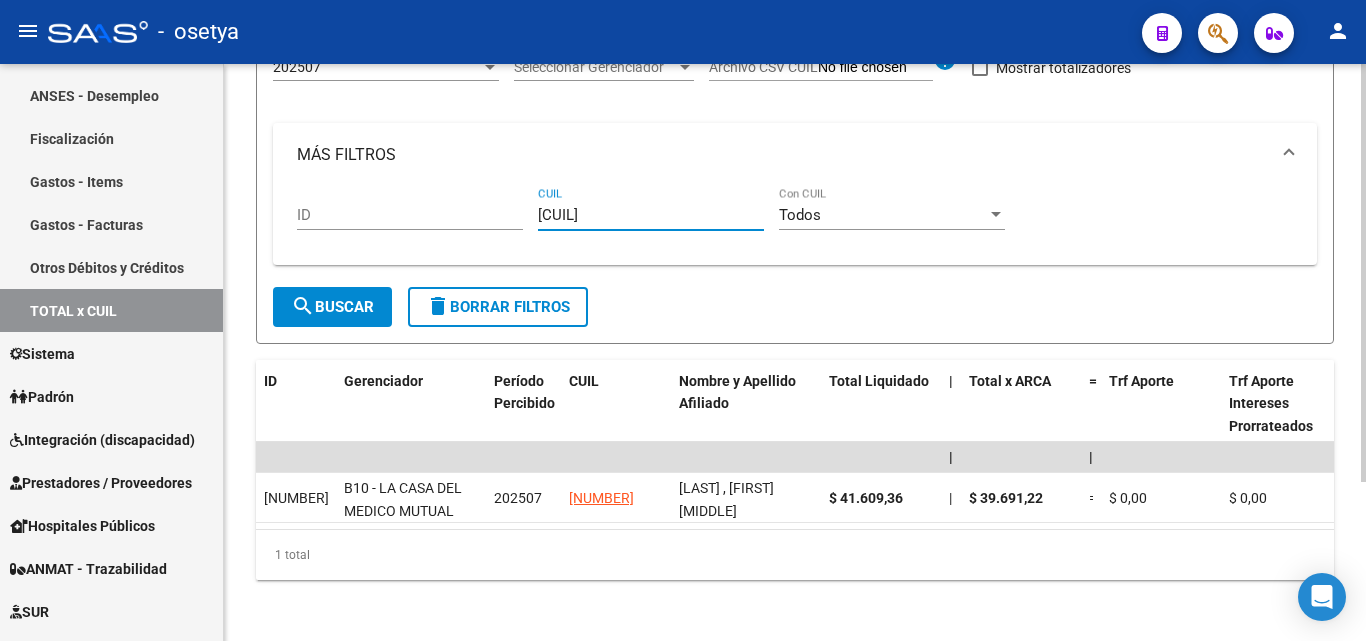 drag, startPoint x: 652, startPoint y: 218, endPoint x: 525, endPoint y: 212, distance: 127.141655 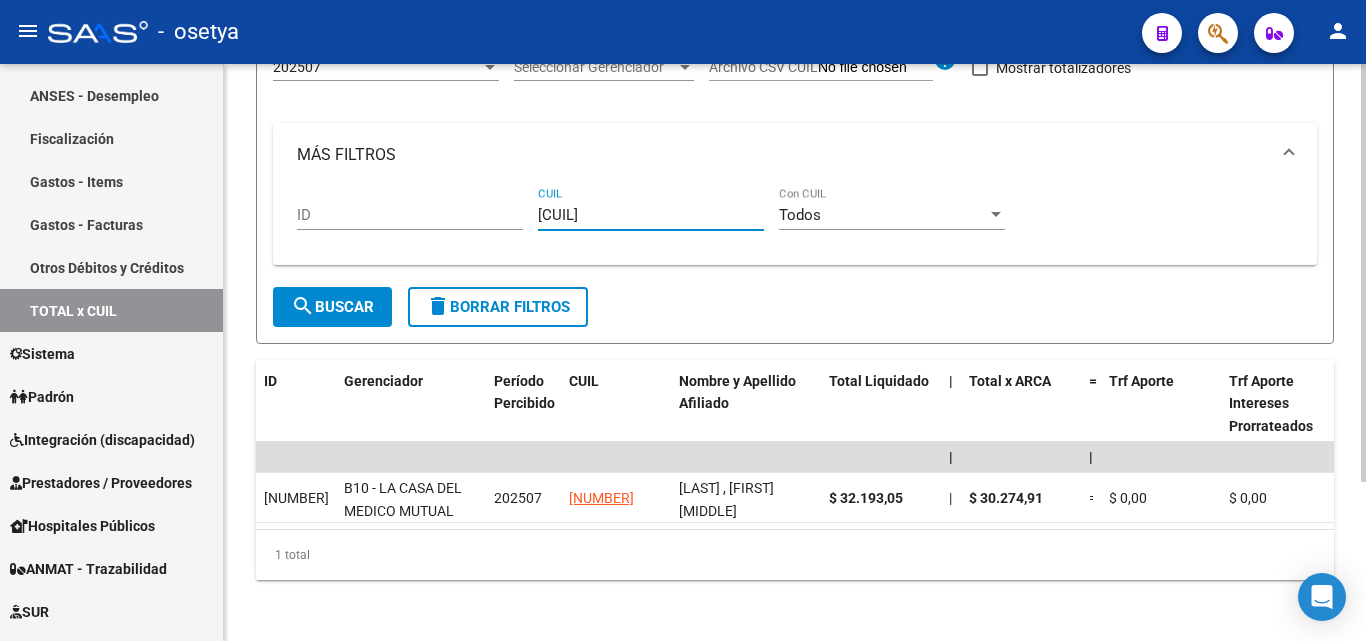 drag, startPoint x: 650, startPoint y: 216, endPoint x: 535, endPoint y: 215, distance: 115.00435 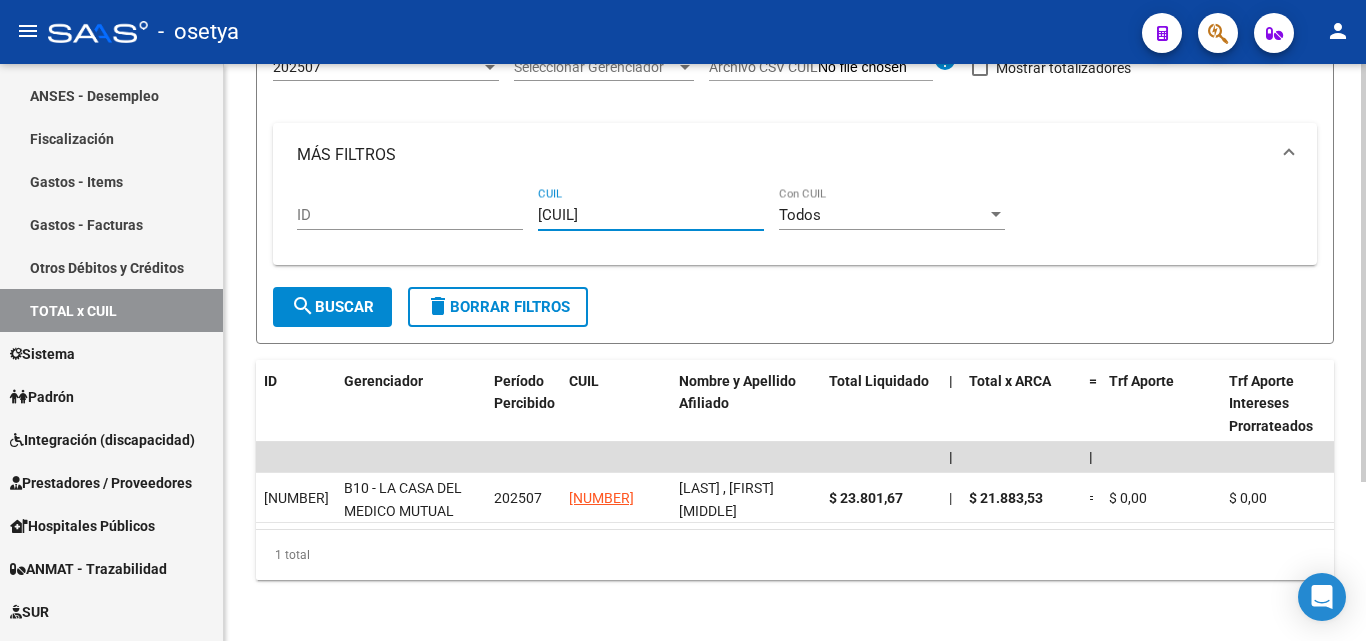 drag, startPoint x: 643, startPoint y: 218, endPoint x: 519, endPoint y: 207, distance: 124.486946 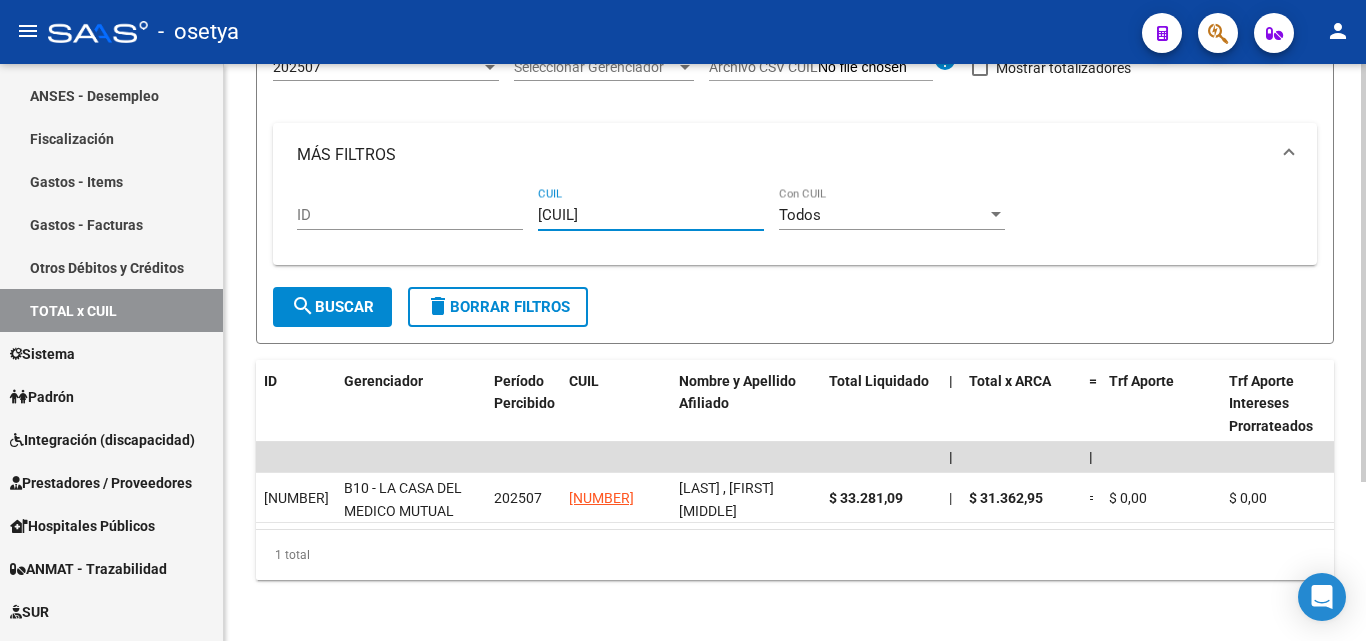 drag, startPoint x: 642, startPoint y: 214, endPoint x: 514, endPoint y: 214, distance: 128 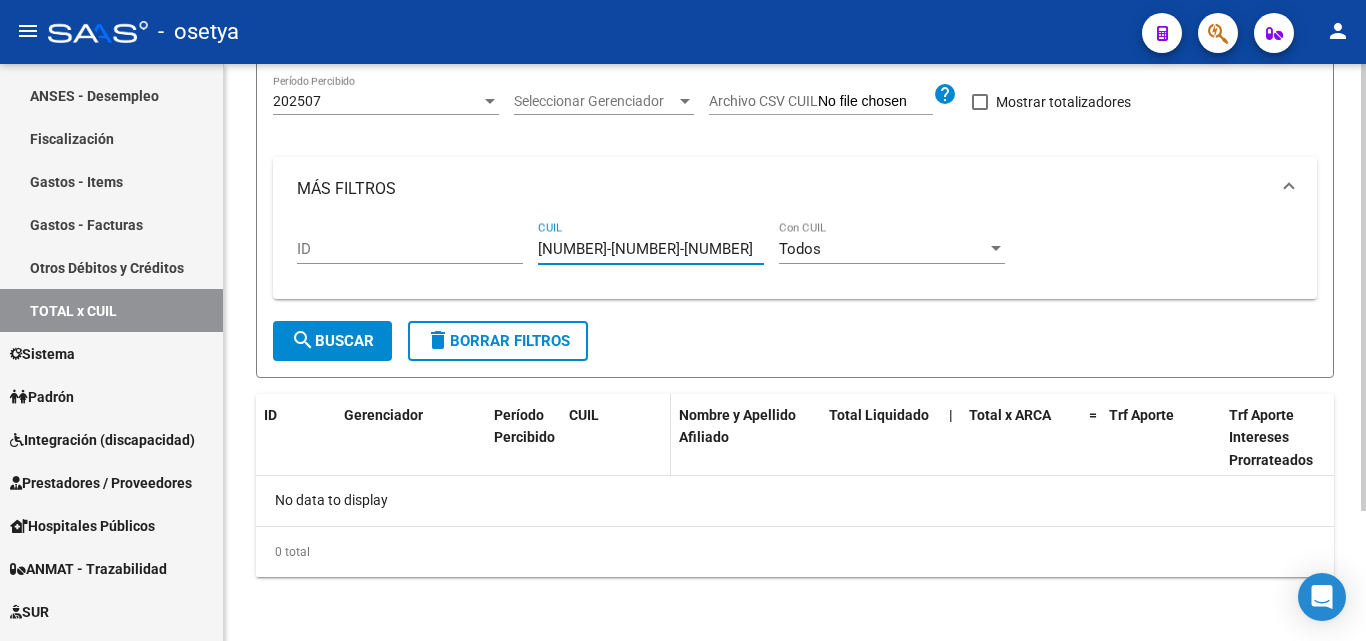 scroll, scrollTop: 167, scrollLeft: 0, axis: vertical 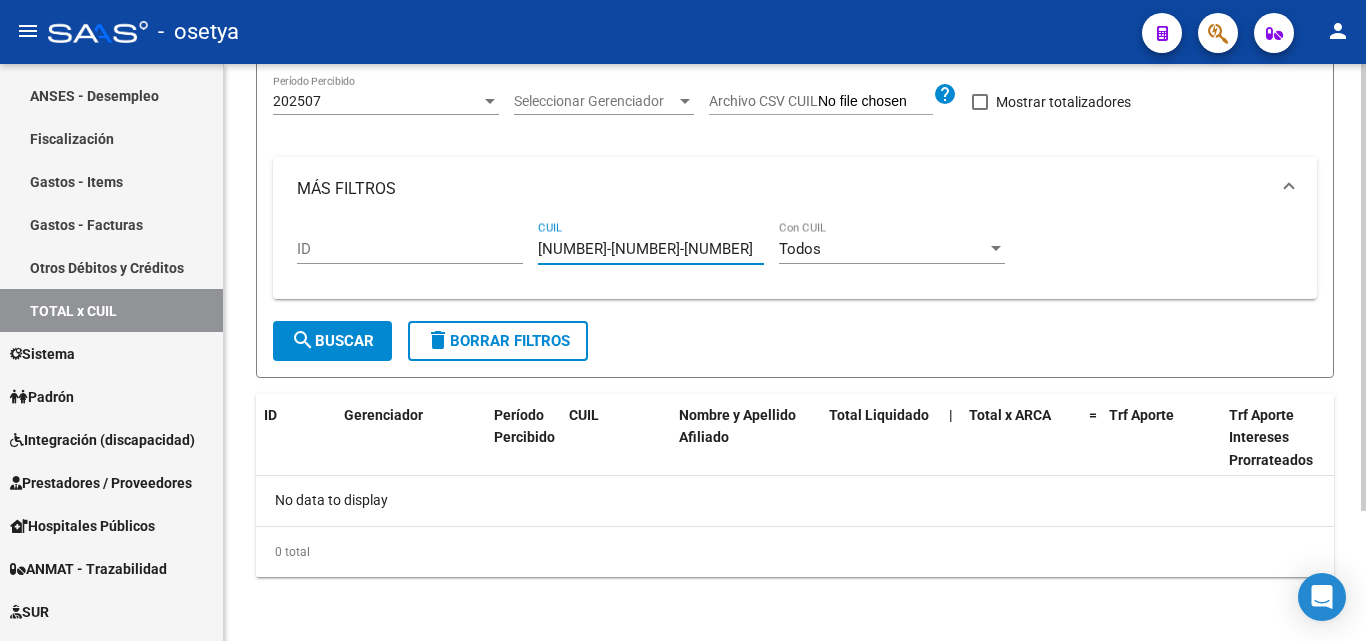 drag, startPoint x: 605, startPoint y: 253, endPoint x: 508, endPoint y: 246, distance: 97.25225 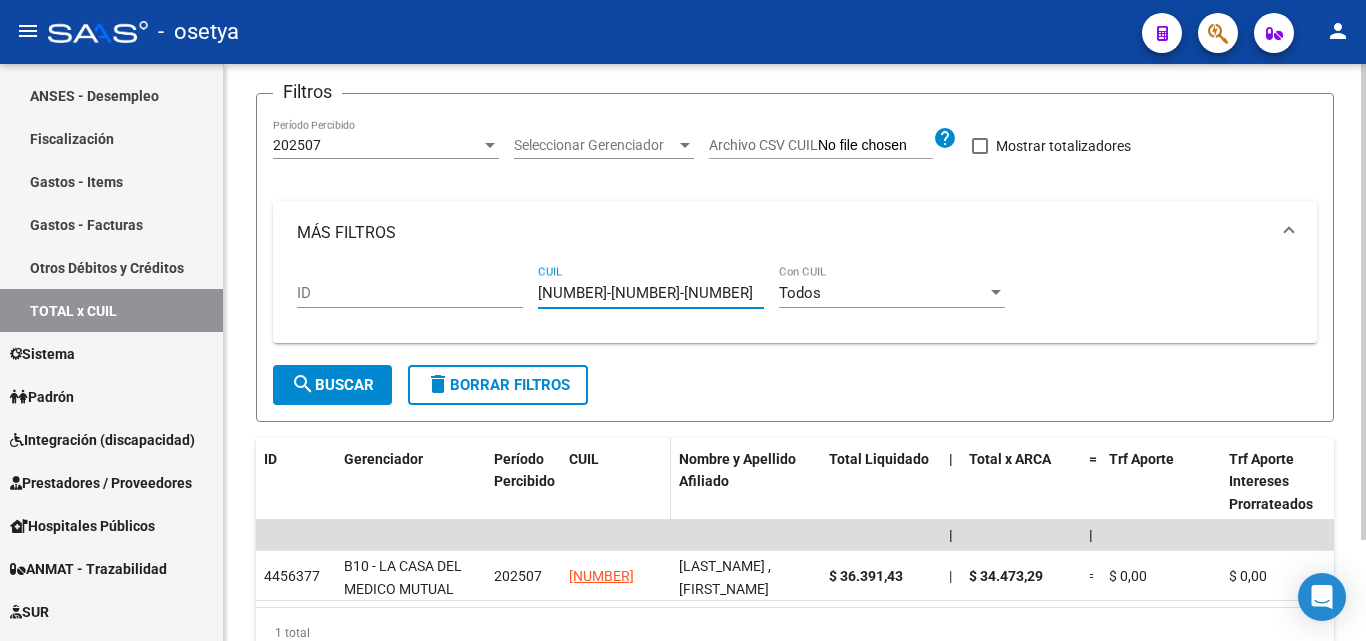 scroll, scrollTop: 200, scrollLeft: 0, axis: vertical 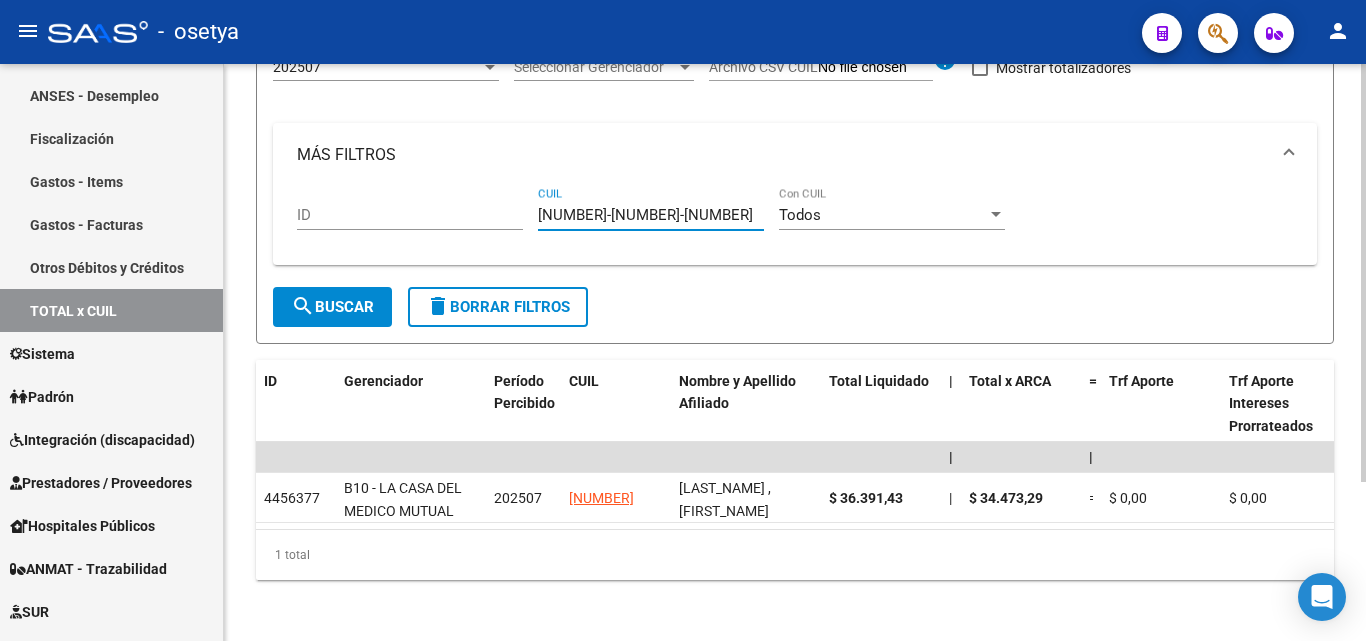 drag, startPoint x: 645, startPoint y: 214, endPoint x: 507, endPoint y: 226, distance: 138.52075 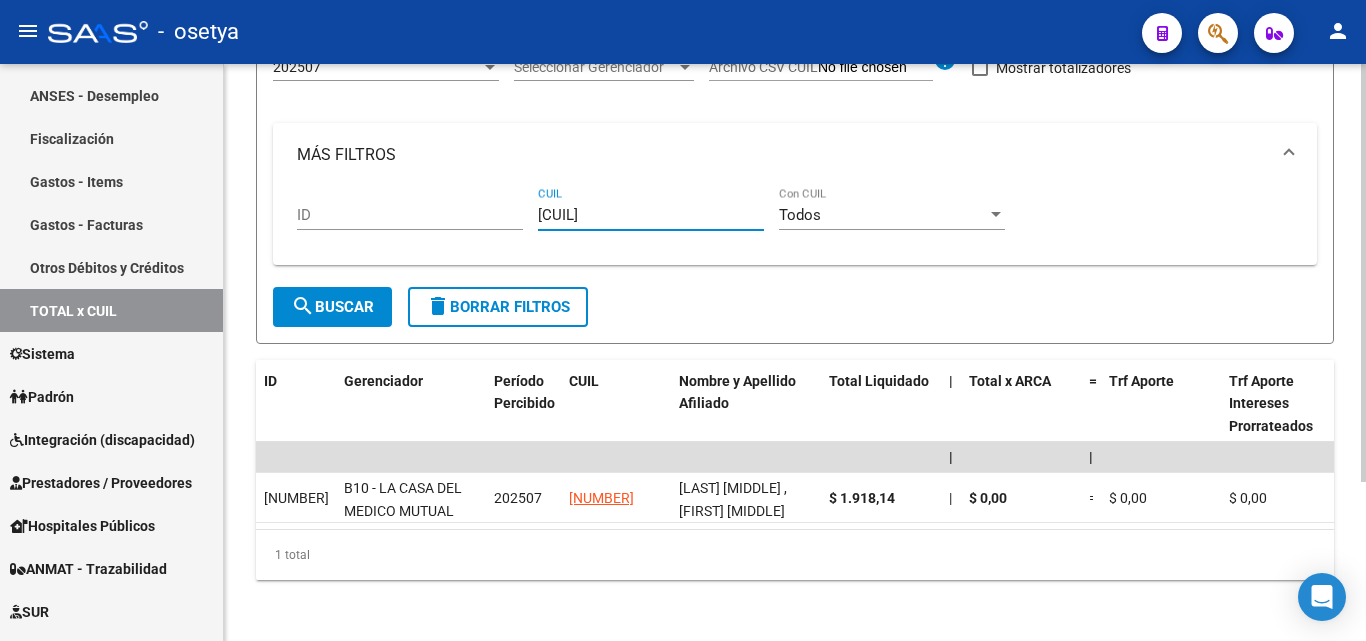 drag, startPoint x: 640, startPoint y: 217, endPoint x: 529, endPoint y: 214, distance: 111.040535 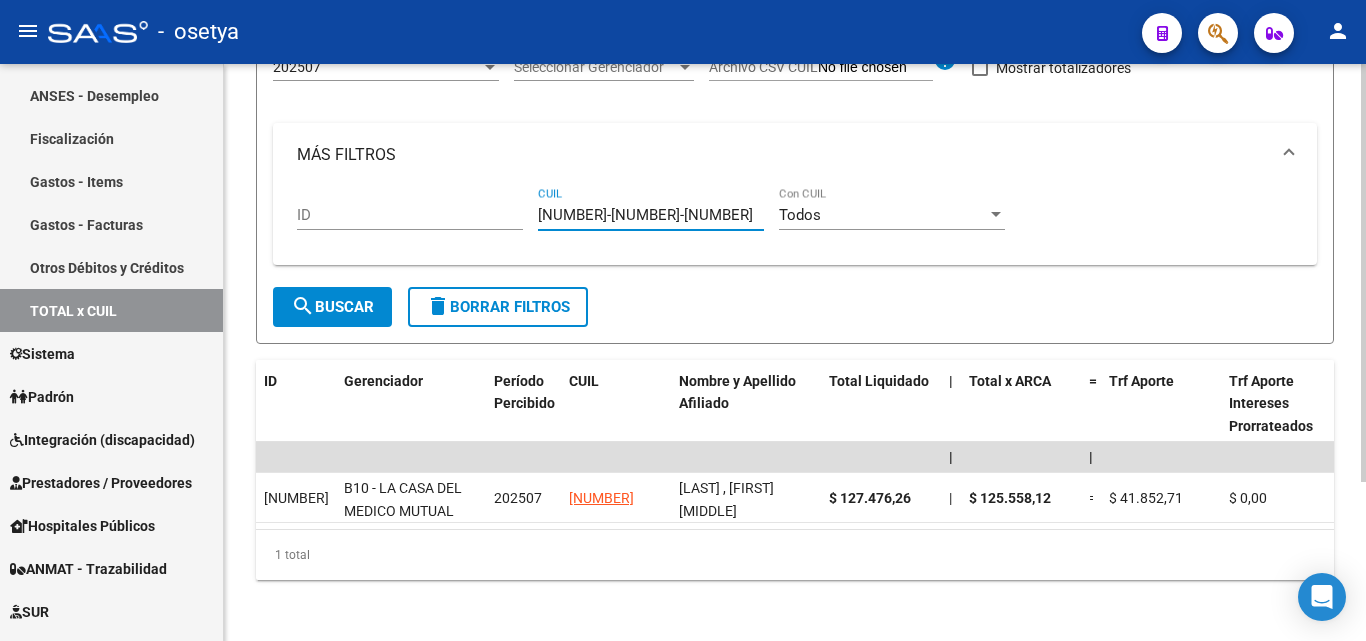 drag, startPoint x: 636, startPoint y: 209, endPoint x: 529, endPoint y: 216, distance: 107.22873 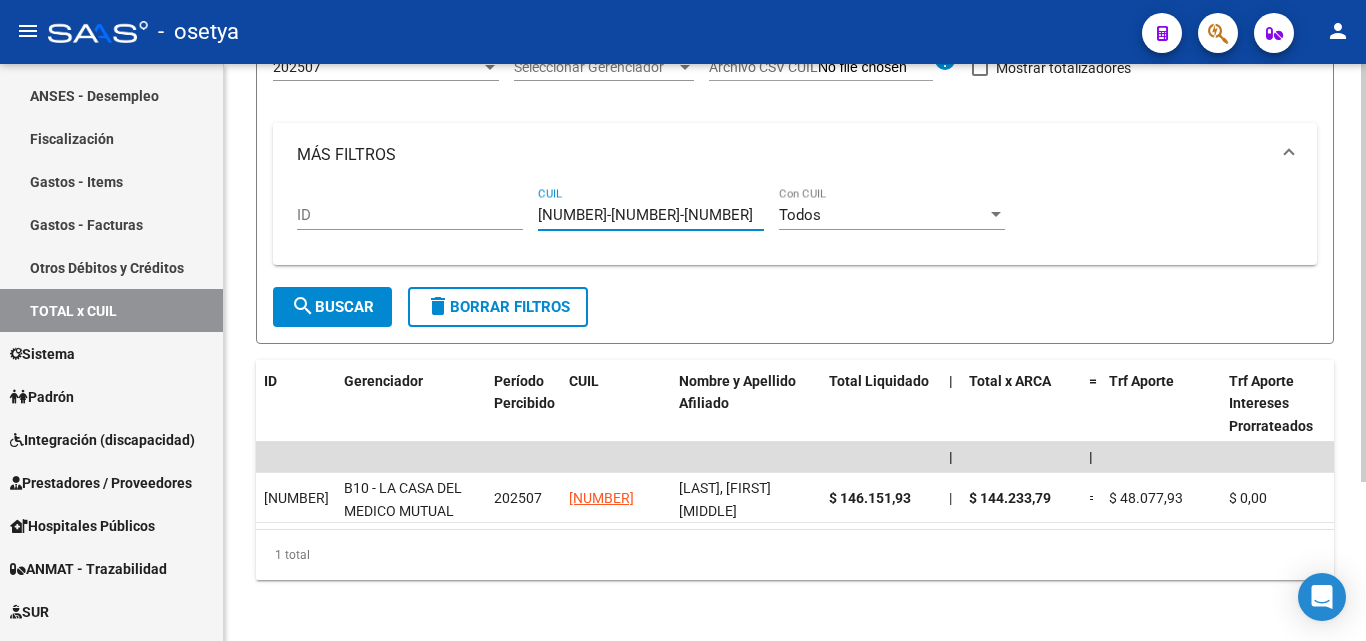drag, startPoint x: 639, startPoint y: 211, endPoint x: 533, endPoint y: 211, distance: 106 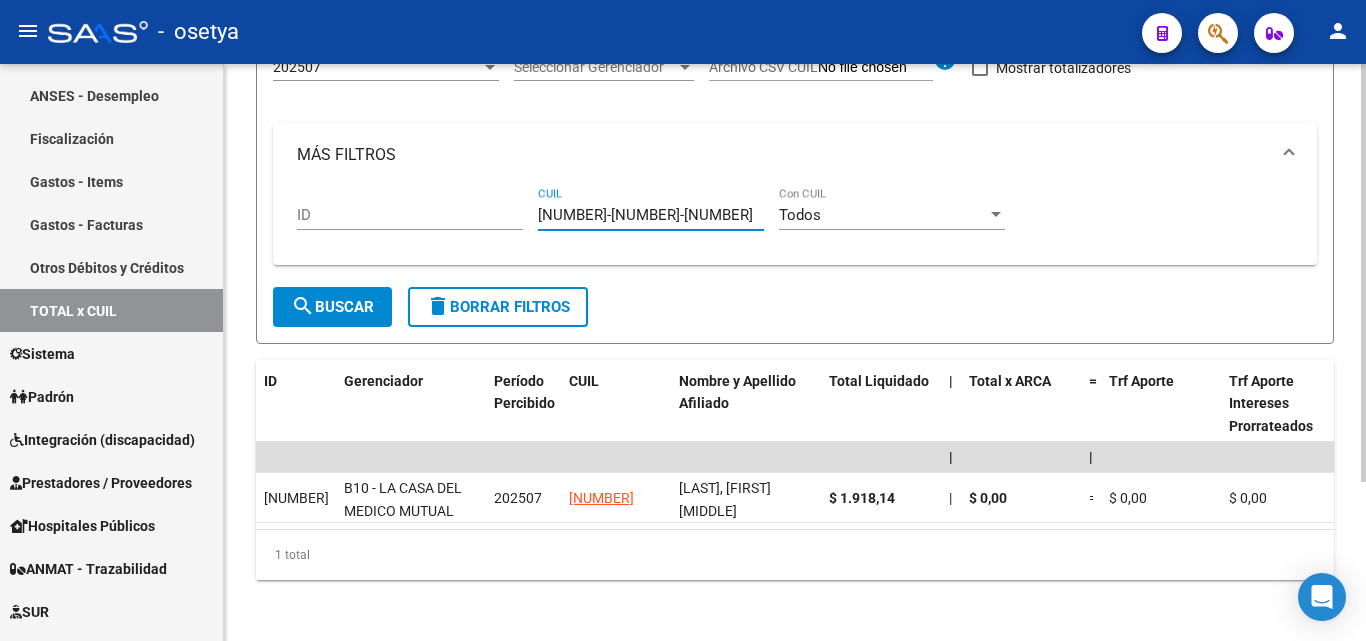 drag, startPoint x: 625, startPoint y: 215, endPoint x: 524, endPoint y: 218, distance: 101.04455 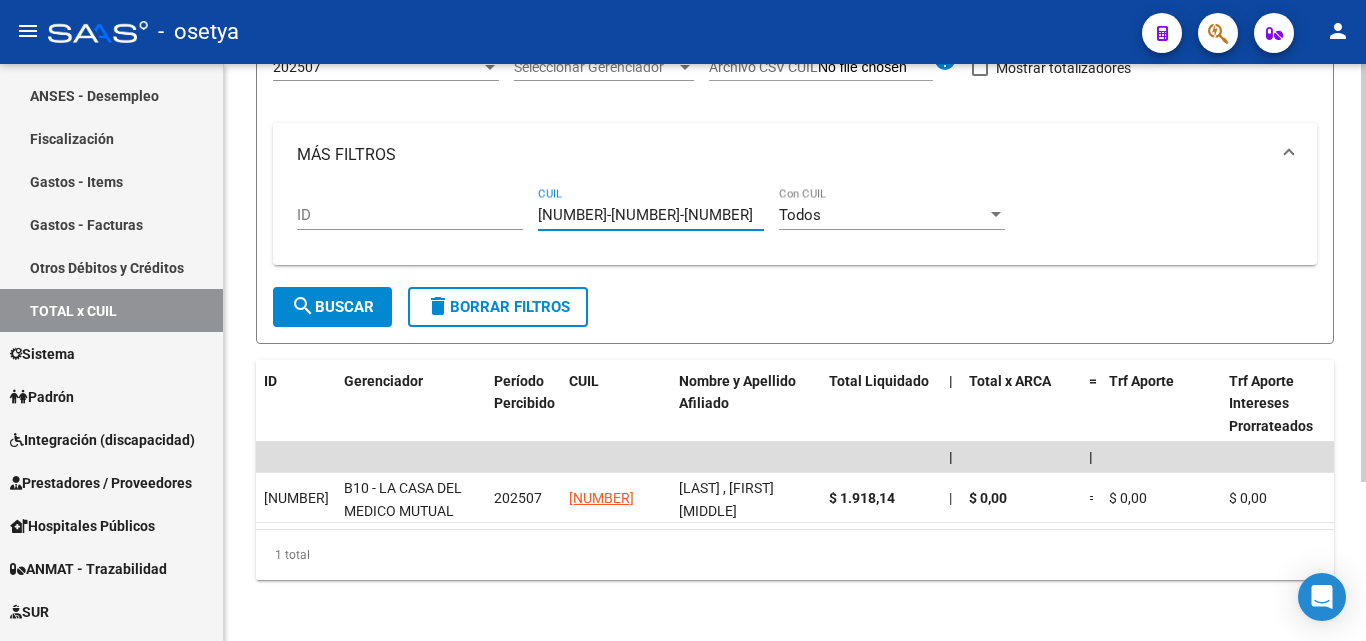 drag, startPoint x: 639, startPoint y: 221, endPoint x: 510, endPoint y: 221, distance: 129 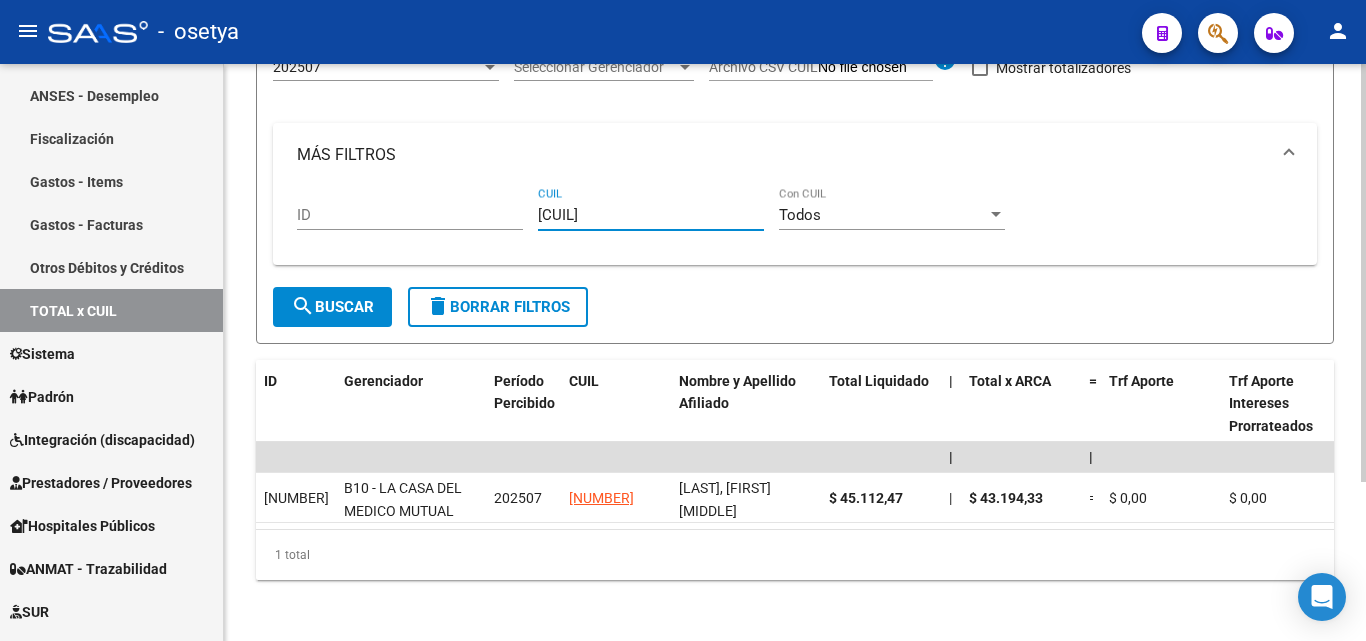 drag, startPoint x: 643, startPoint y: 213, endPoint x: 530, endPoint y: 211, distance: 113.0177 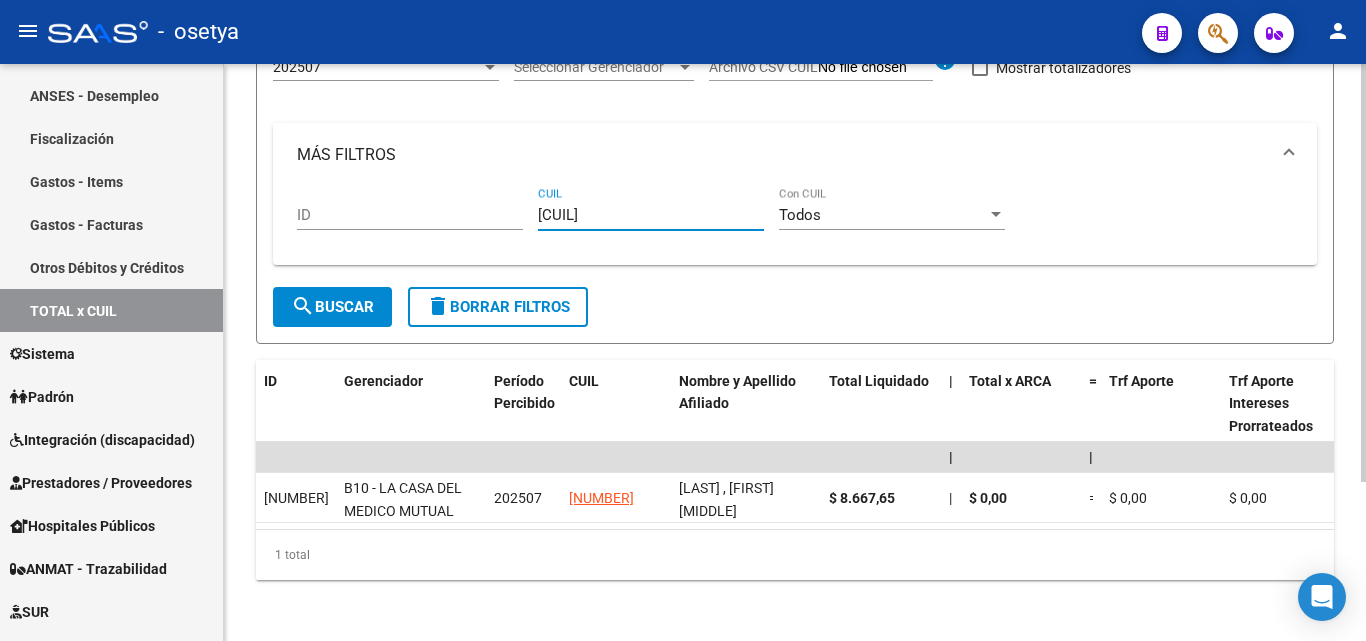 drag, startPoint x: 632, startPoint y: 219, endPoint x: 513, endPoint y: 206, distance: 119.70798 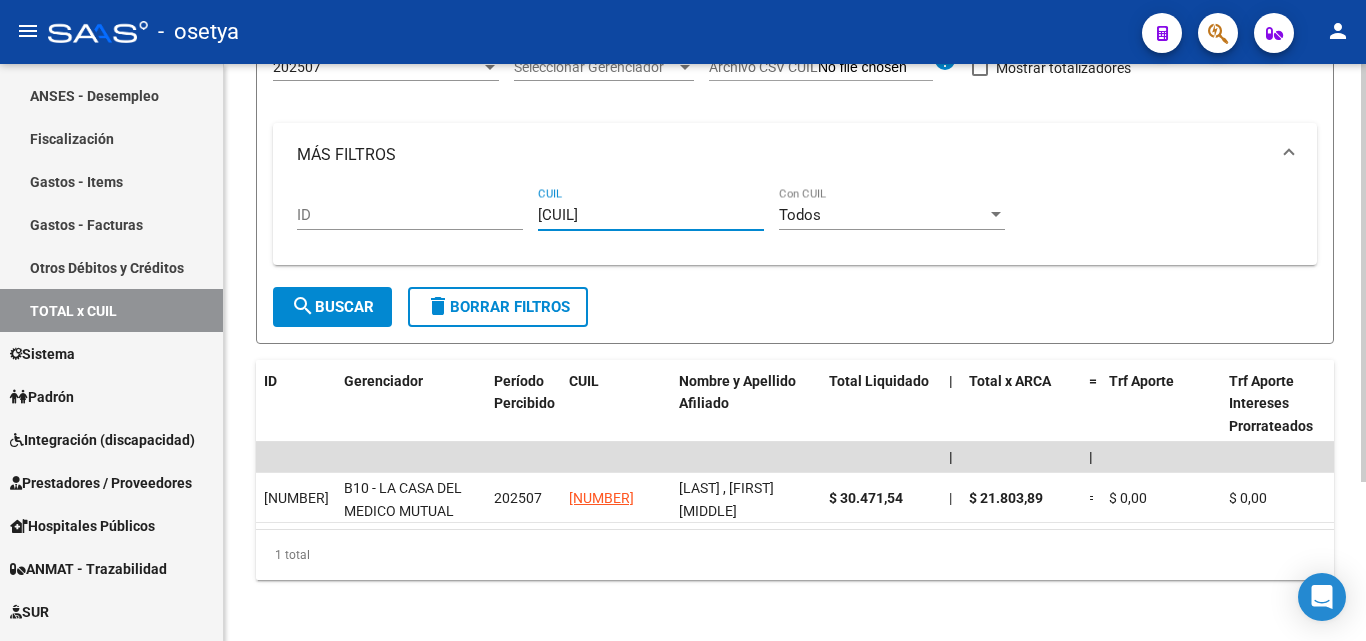 drag, startPoint x: 647, startPoint y: 218, endPoint x: 513, endPoint y: 207, distance: 134.45073 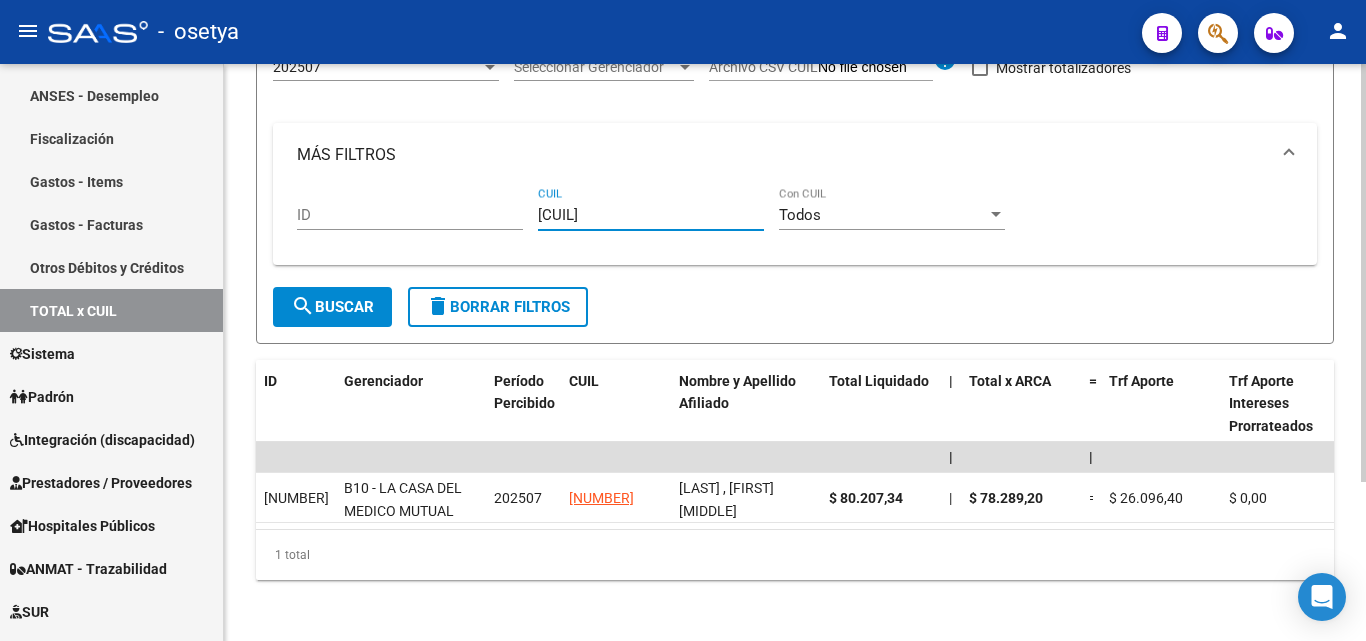 drag, startPoint x: 643, startPoint y: 210, endPoint x: 518, endPoint y: 210, distance: 125 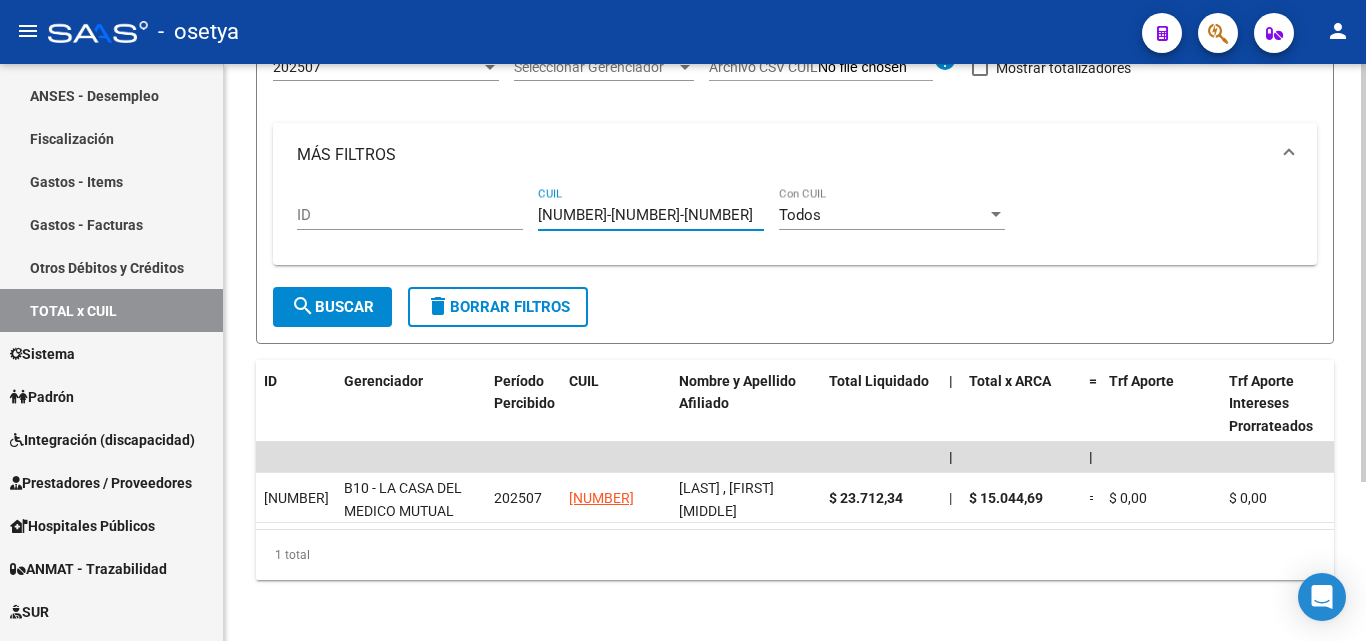 drag, startPoint x: 643, startPoint y: 219, endPoint x: 526, endPoint y: 224, distance: 117.10679 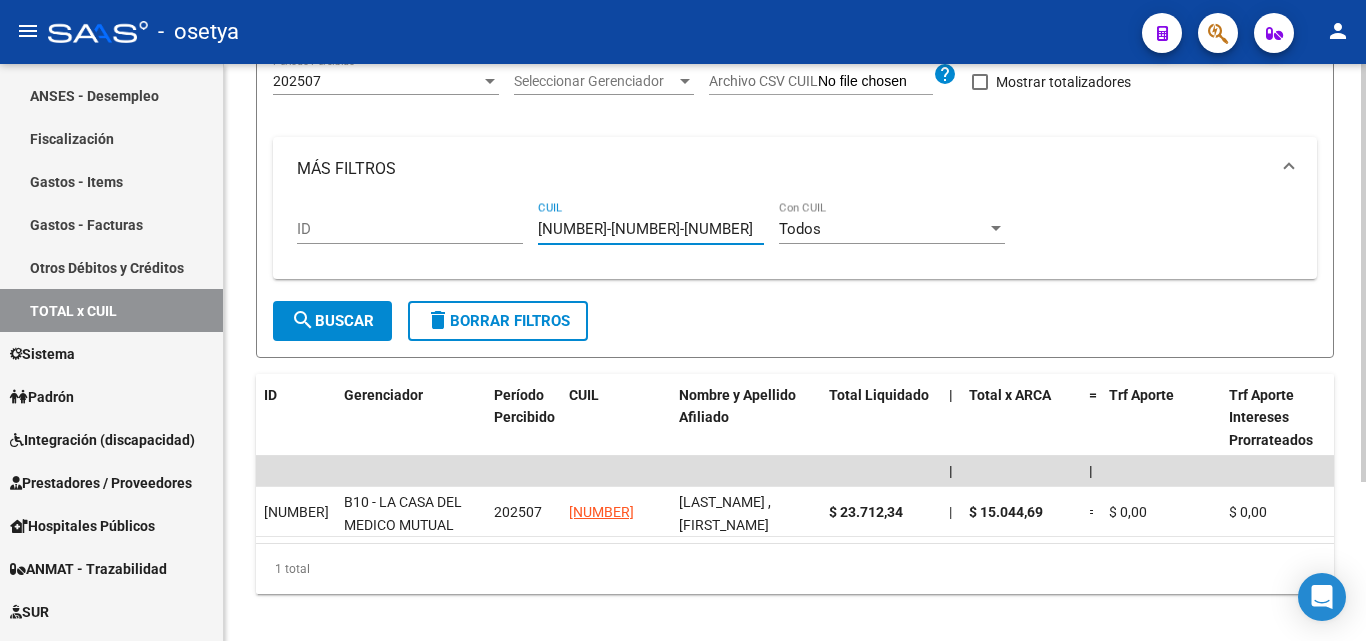 scroll, scrollTop: 200, scrollLeft: 0, axis: vertical 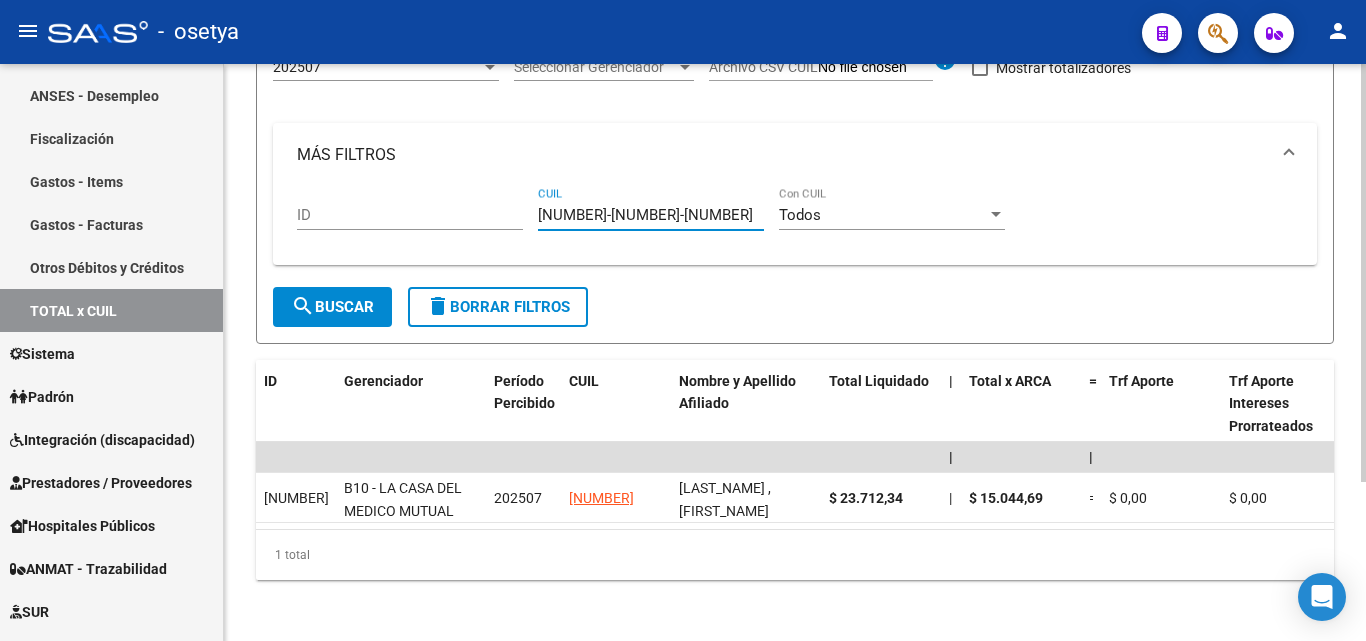 drag, startPoint x: 644, startPoint y: 217, endPoint x: 508, endPoint y: 224, distance: 136.18002 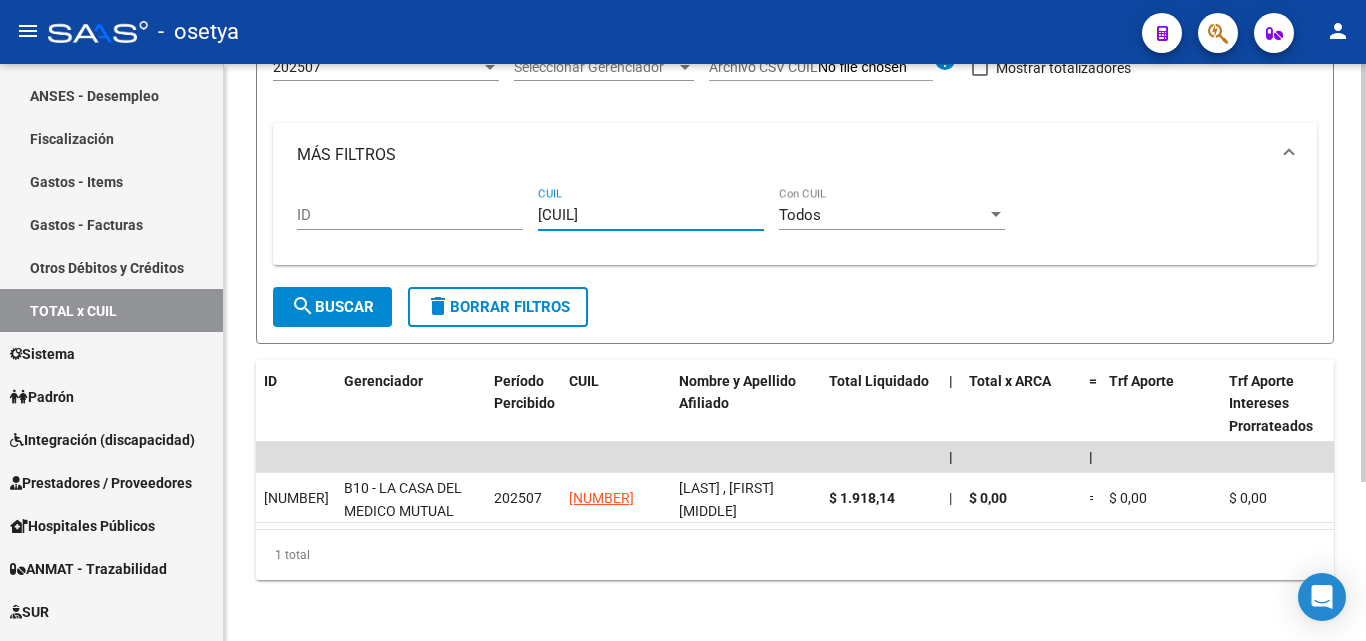 drag, startPoint x: 641, startPoint y: 218, endPoint x: 523, endPoint y: 217, distance: 118.004234 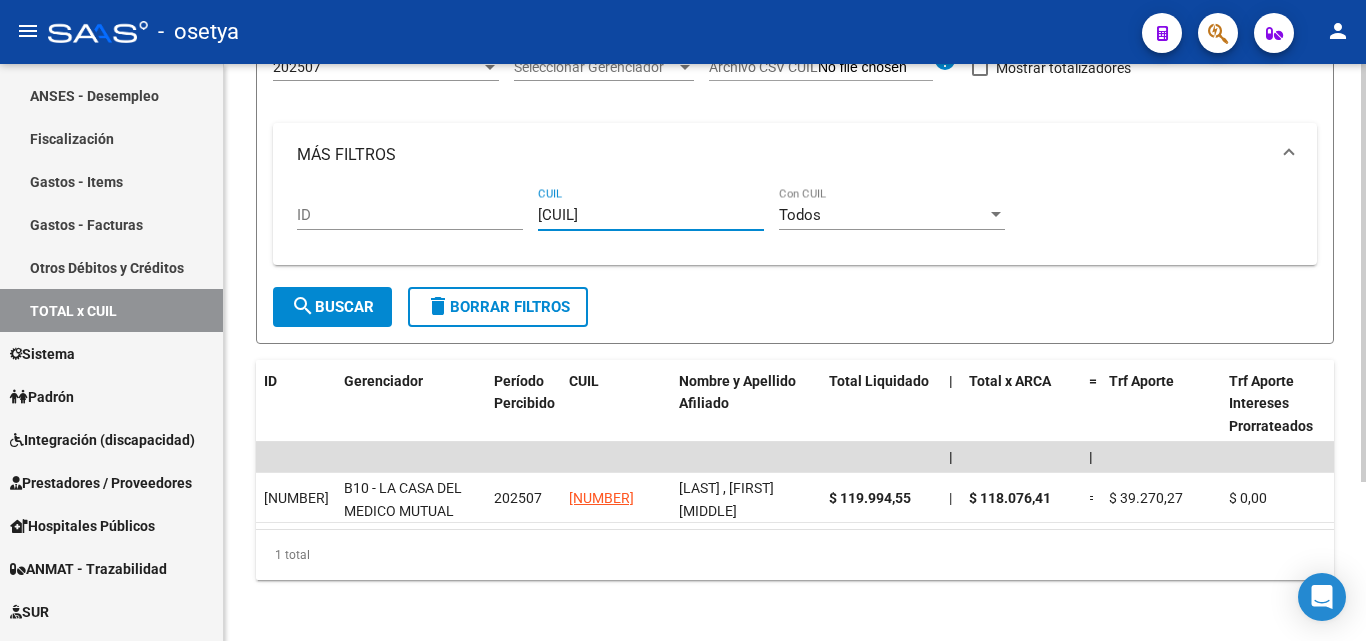 drag, startPoint x: 651, startPoint y: 218, endPoint x: 508, endPoint y: 206, distance: 143.50261 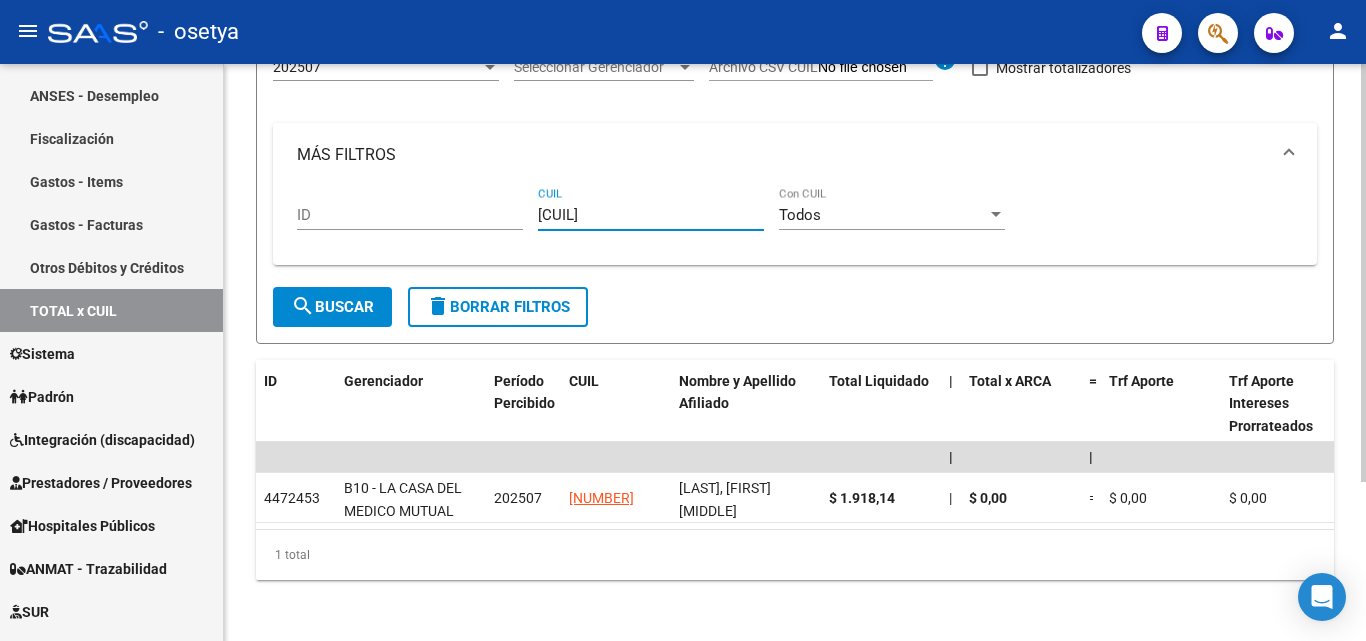 drag, startPoint x: 600, startPoint y: 219, endPoint x: 537, endPoint y: 219, distance: 63 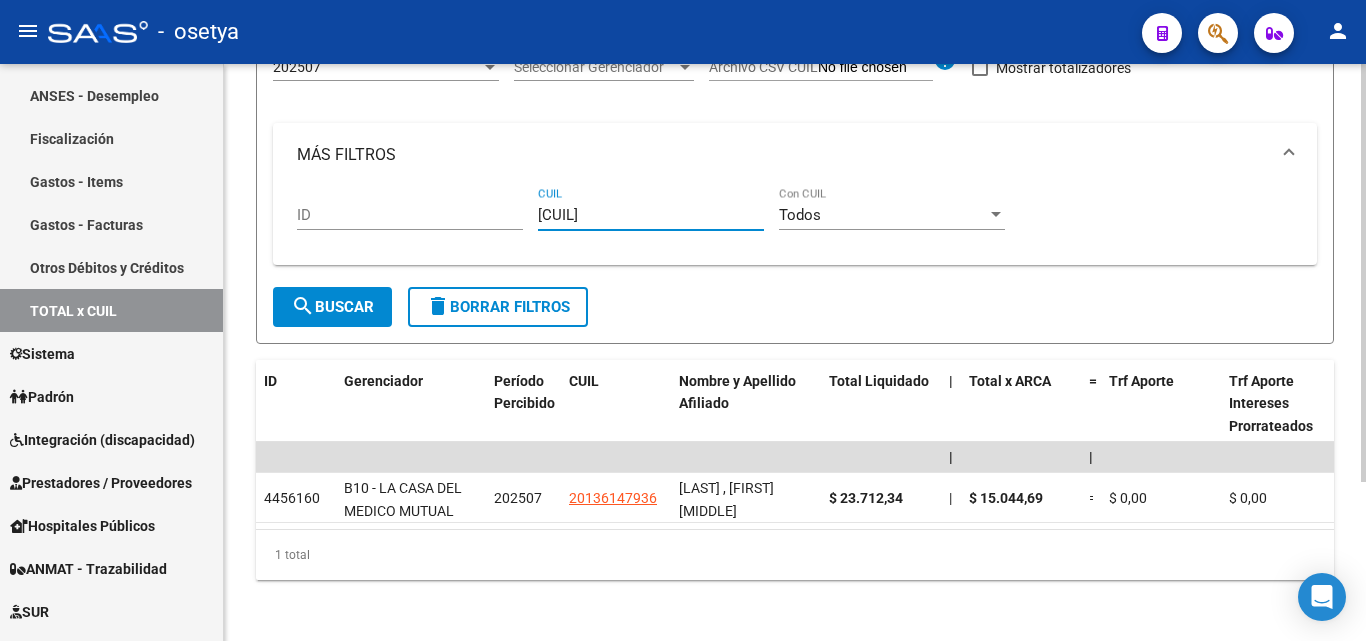 drag, startPoint x: 655, startPoint y: 214, endPoint x: 479, endPoint y: 190, distance: 177.62883 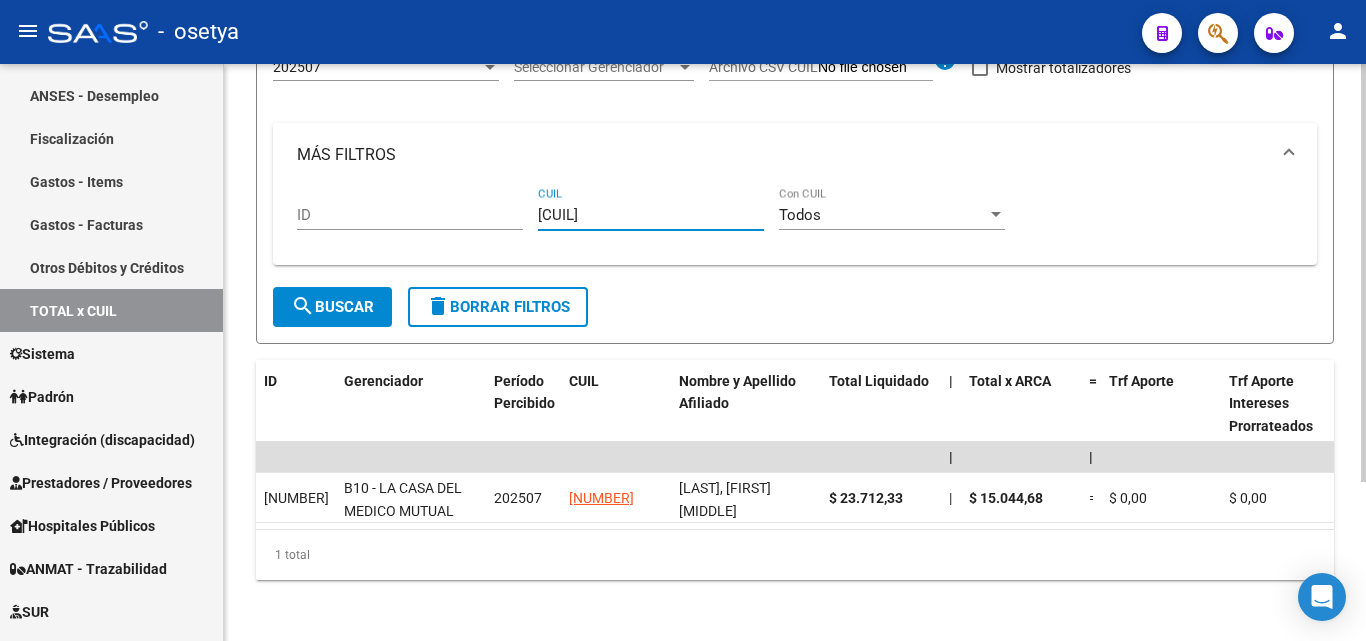 drag, startPoint x: 614, startPoint y: 214, endPoint x: 512, endPoint y: 214, distance: 102 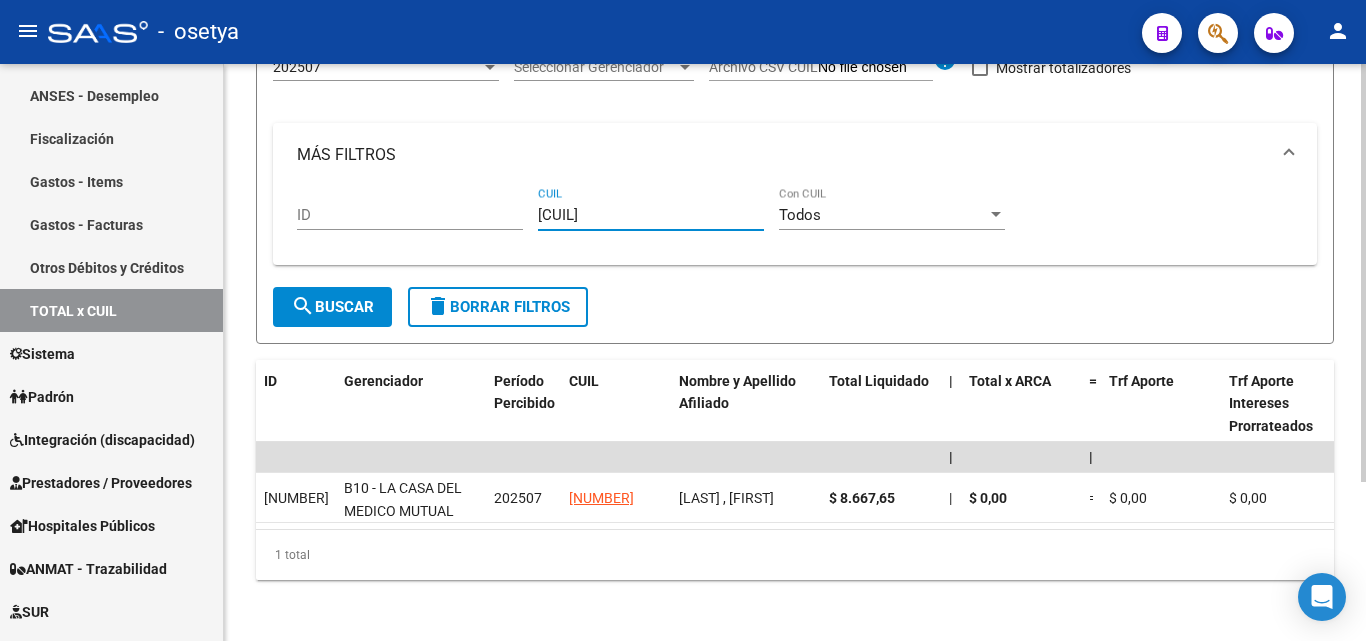 drag, startPoint x: 638, startPoint y: 218, endPoint x: 518, endPoint y: 217, distance: 120.004166 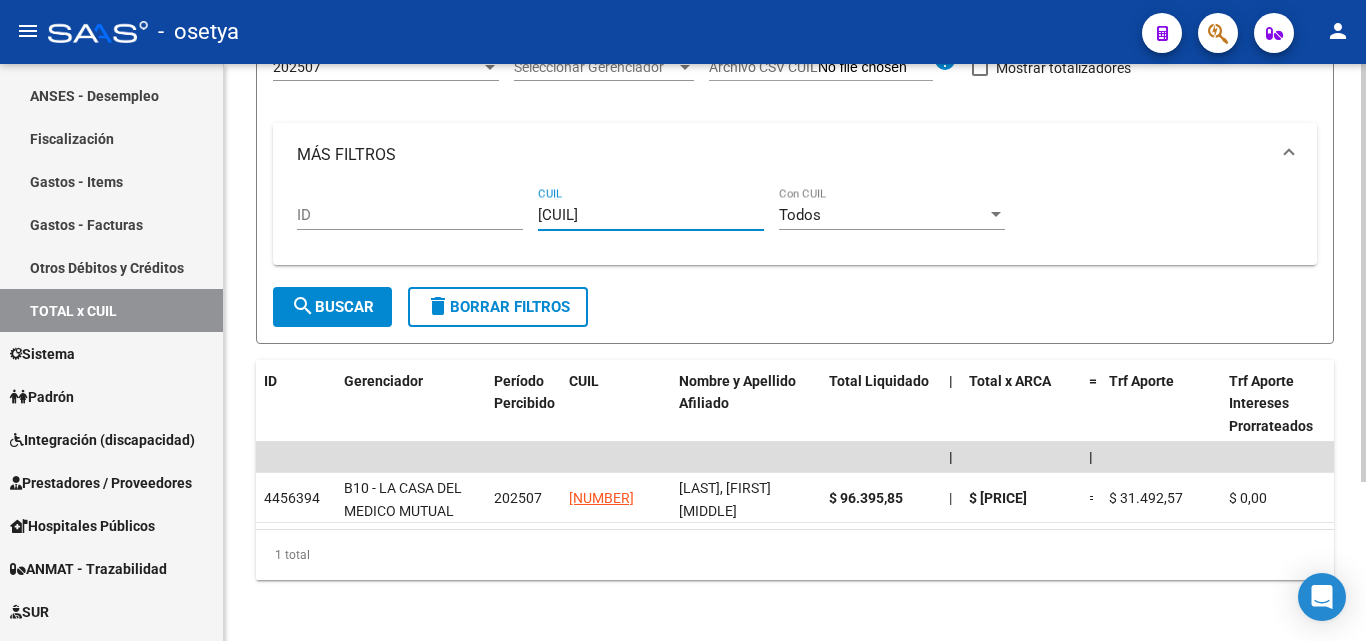 drag, startPoint x: 635, startPoint y: 216, endPoint x: 502, endPoint y: 216, distance: 133 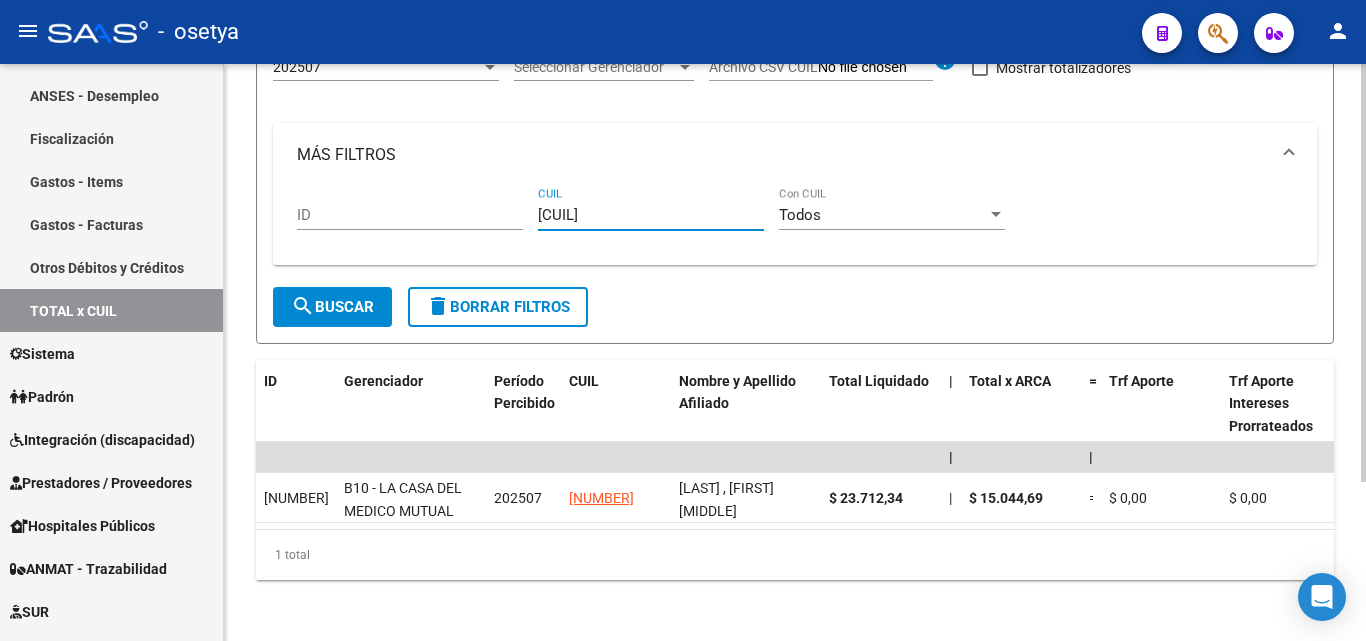 drag, startPoint x: 630, startPoint y: 216, endPoint x: 512, endPoint y: 223, distance: 118.20744 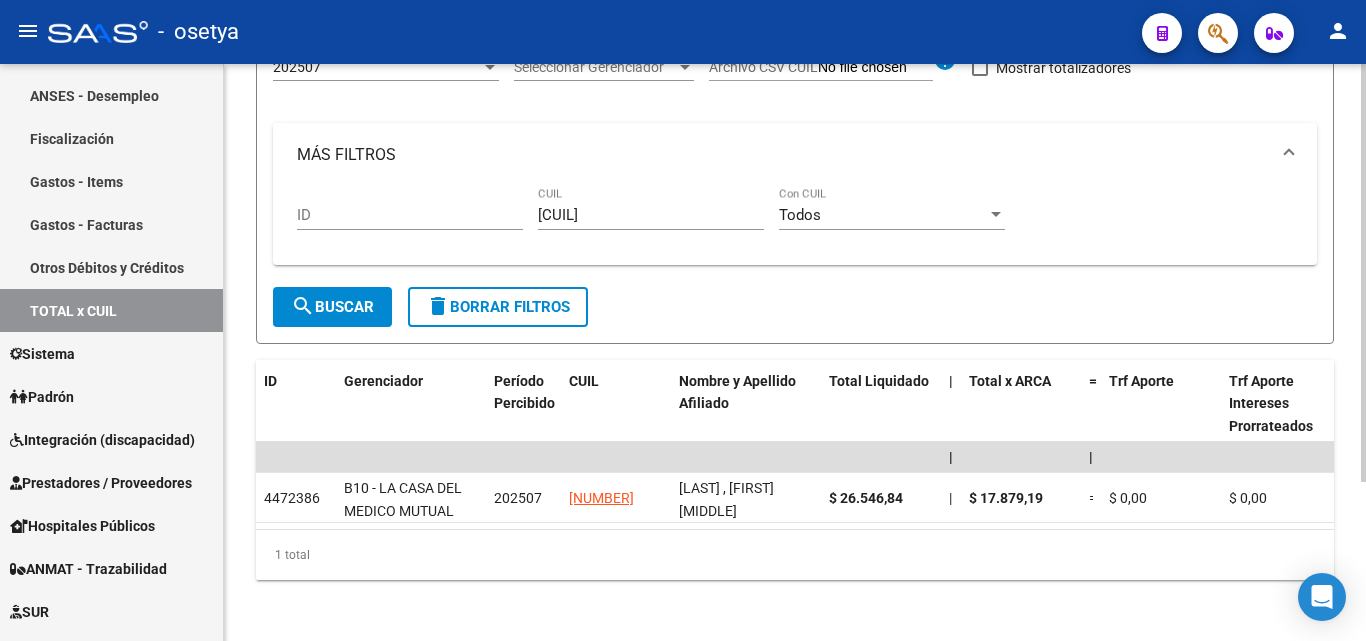 drag, startPoint x: 638, startPoint y: 205, endPoint x: 553, endPoint y: 213, distance: 85.37564 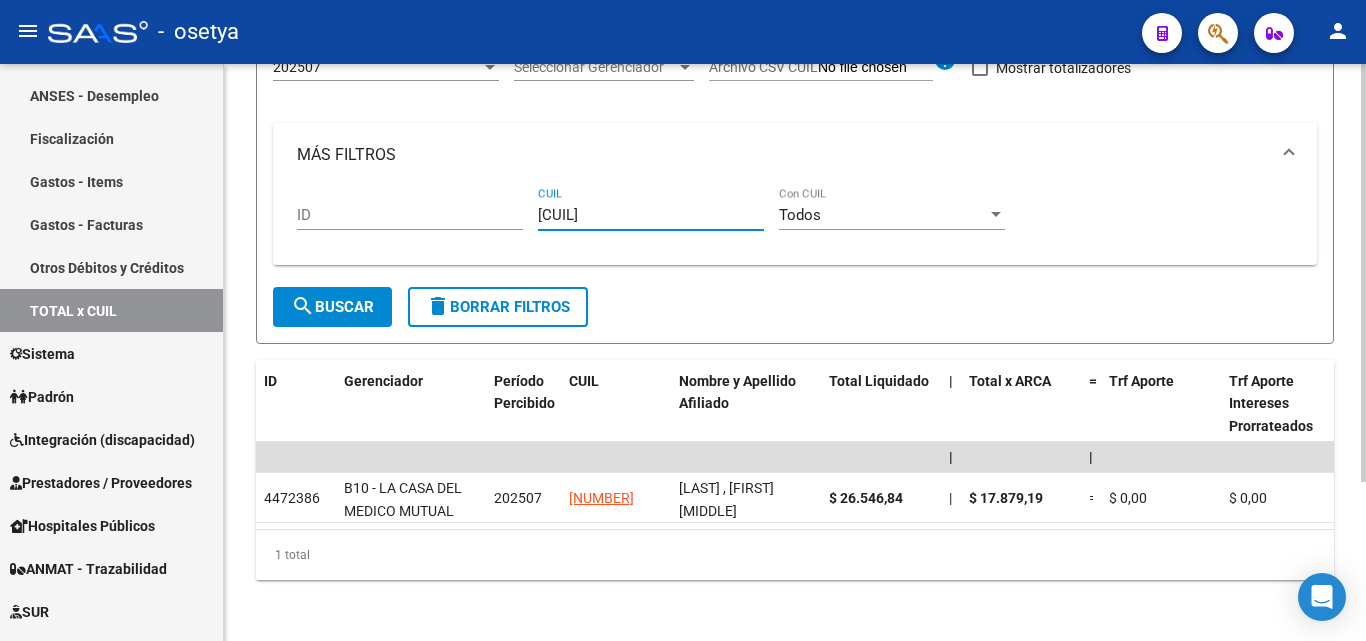 drag, startPoint x: 655, startPoint y: 222, endPoint x: 512, endPoint y: 230, distance: 143.2236 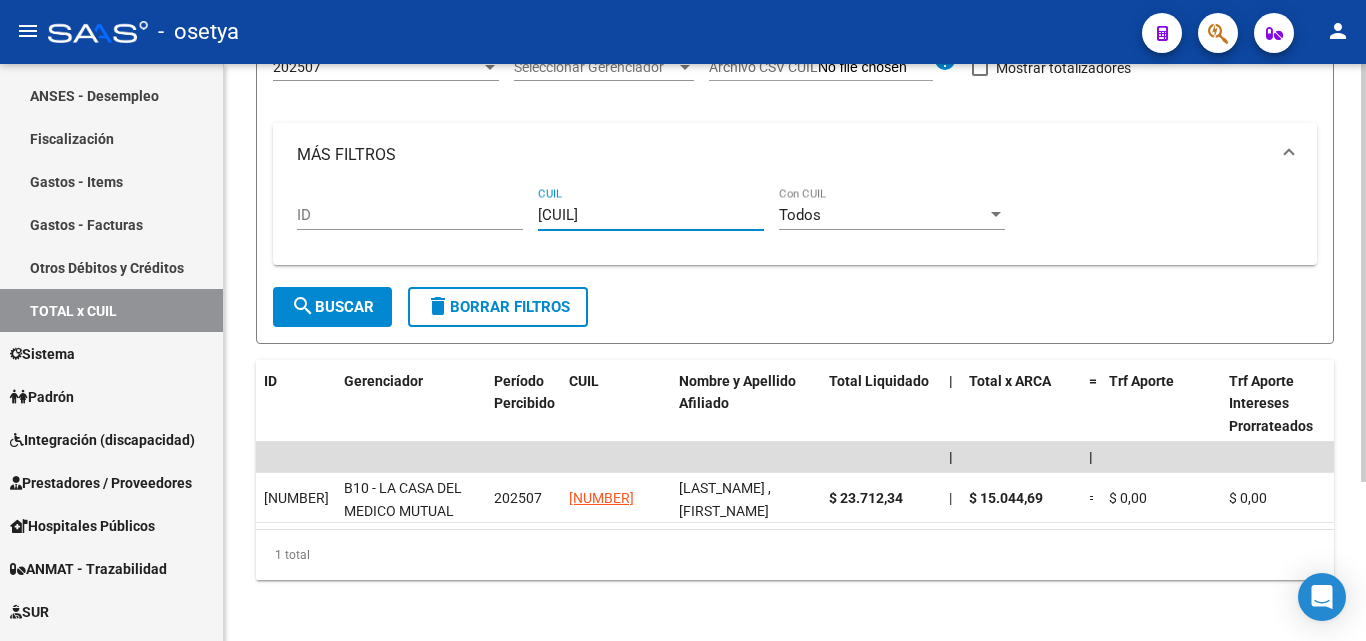 drag, startPoint x: 646, startPoint y: 219, endPoint x: 480, endPoint y: 207, distance: 166.43317 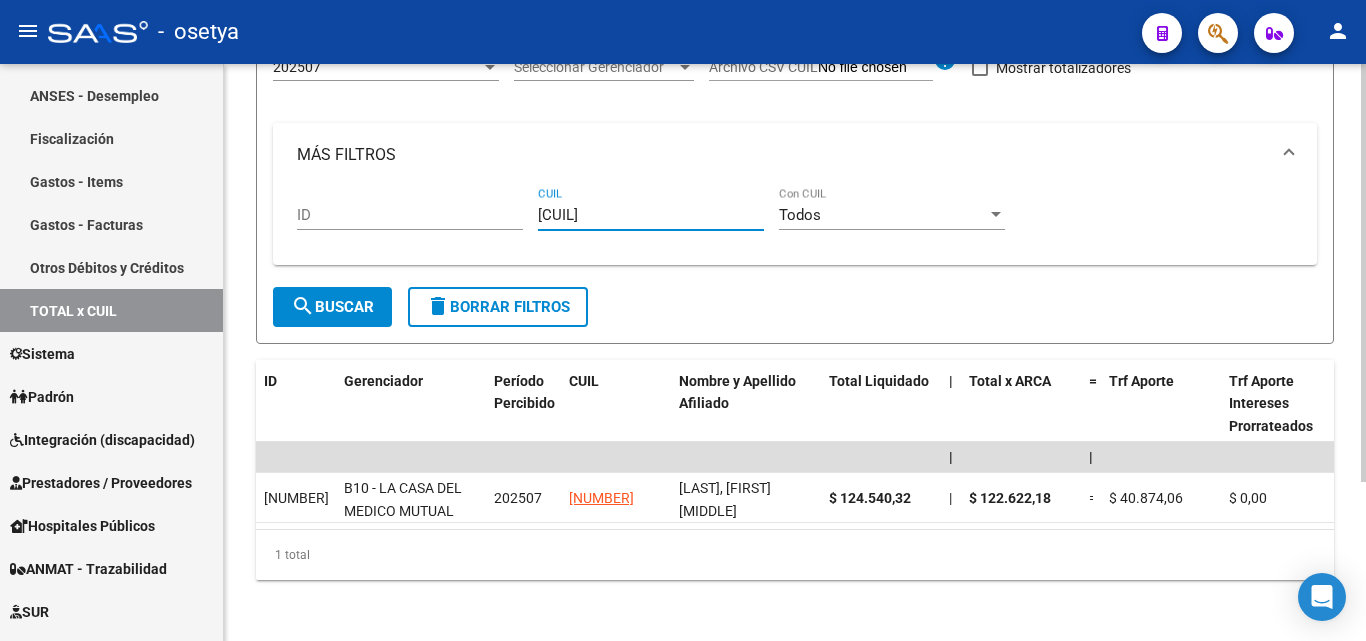 drag, startPoint x: 641, startPoint y: 213, endPoint x: 527, endPoint y: 210, distance: 114.03947 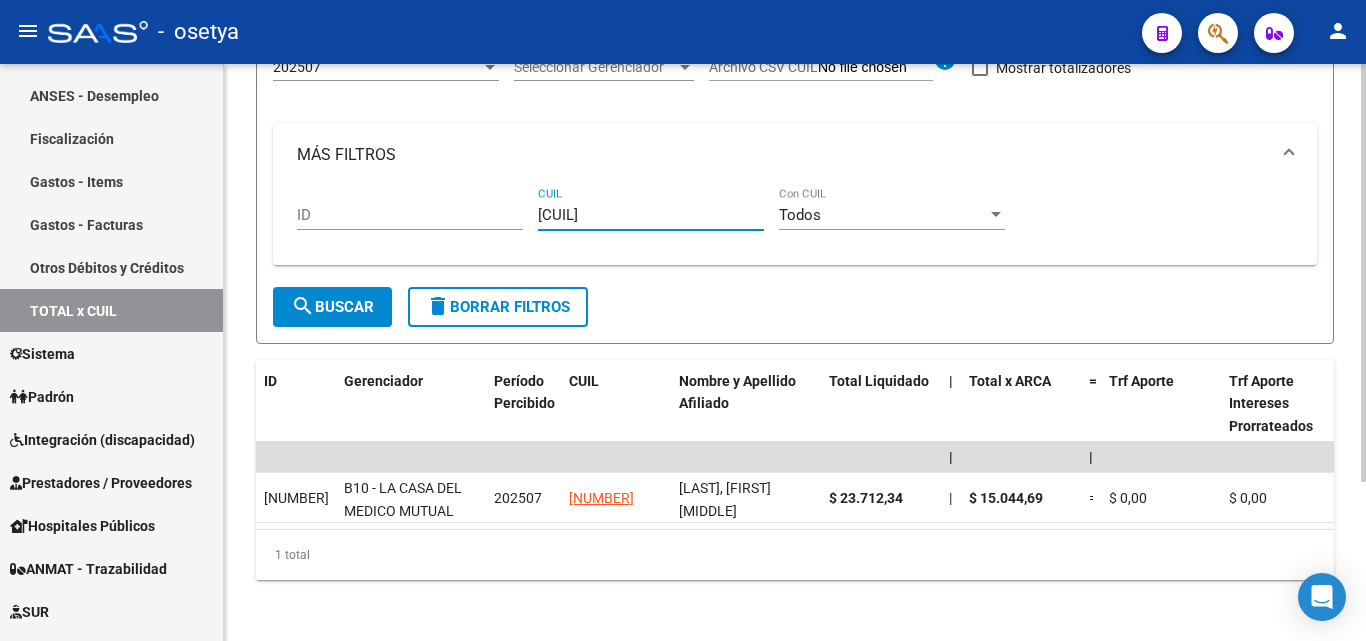 drag, startPoint x: 646, startPoint y: 214, endPoint x: 527, endPoint y: 216, distance: 119.01681 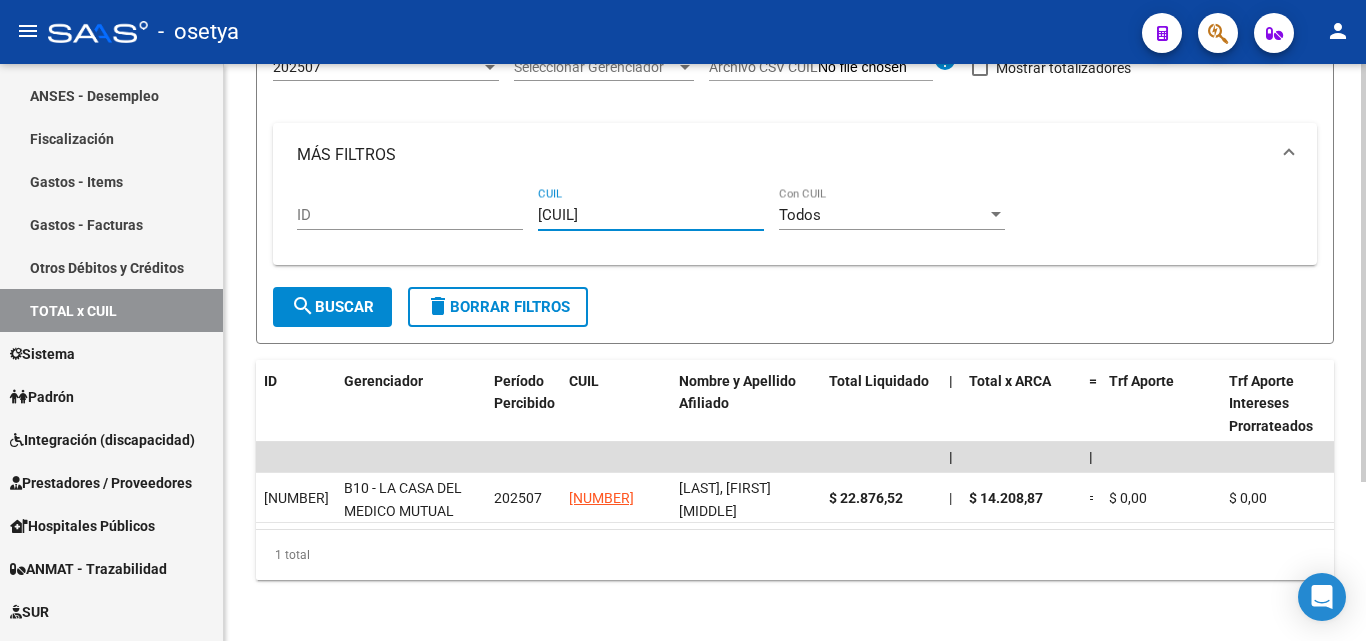 drag, startPoint x: 649, startPoint y: 213, endPoint x: 528, endPoint y: 214, distance: 121.004135 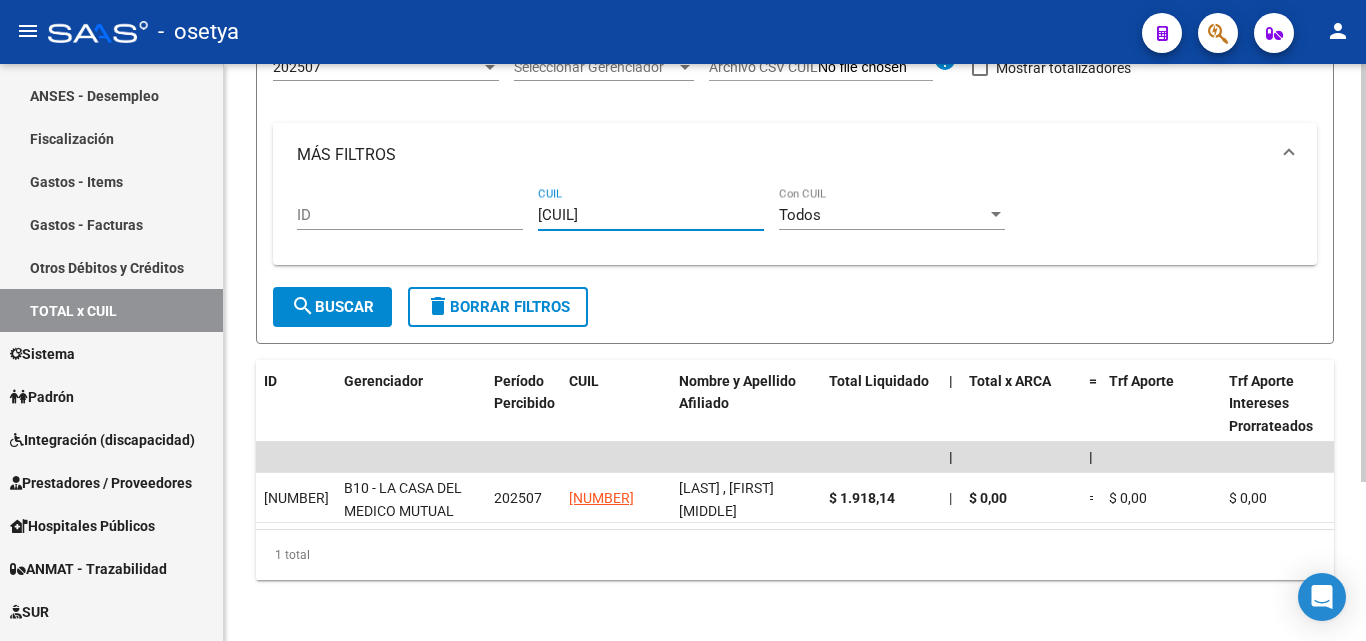 drag, startPoint x: 647, startPoint y: 220, endPoint x: 493, endPoint y: 206, distance: 154.63506 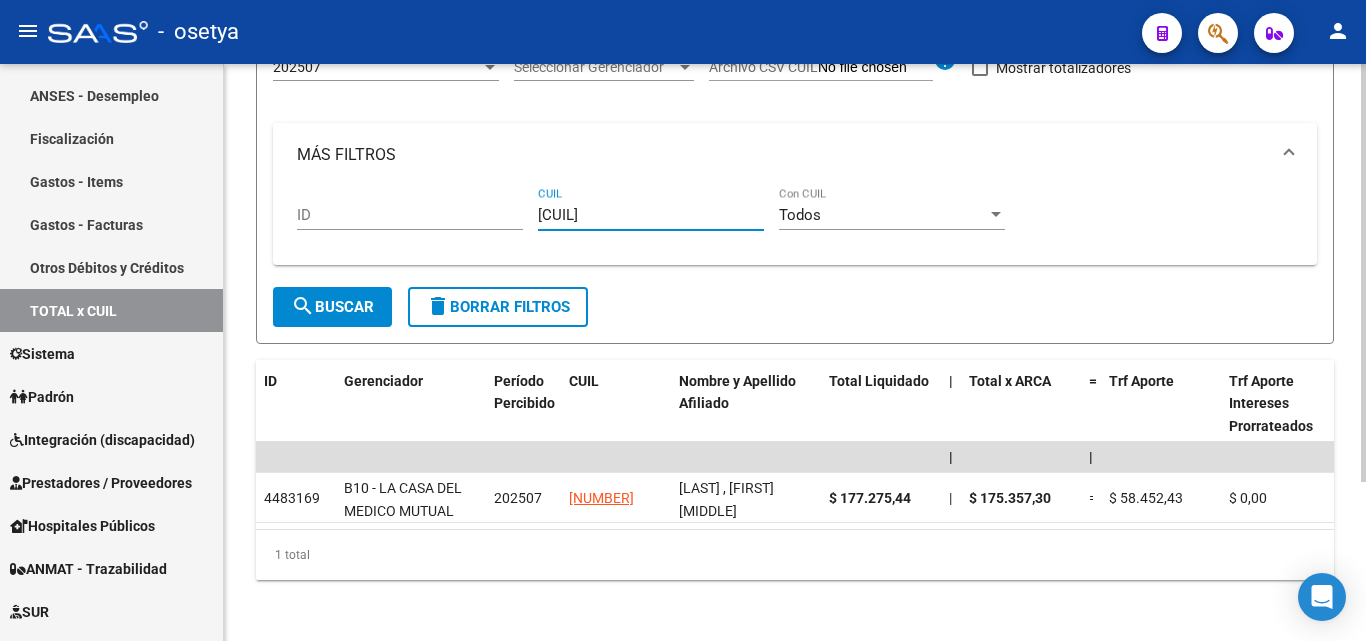 drag, startPoint x: 649, startPoint y: 215, endPoint x: 528, endPoint y: 218, distance: 121.037186 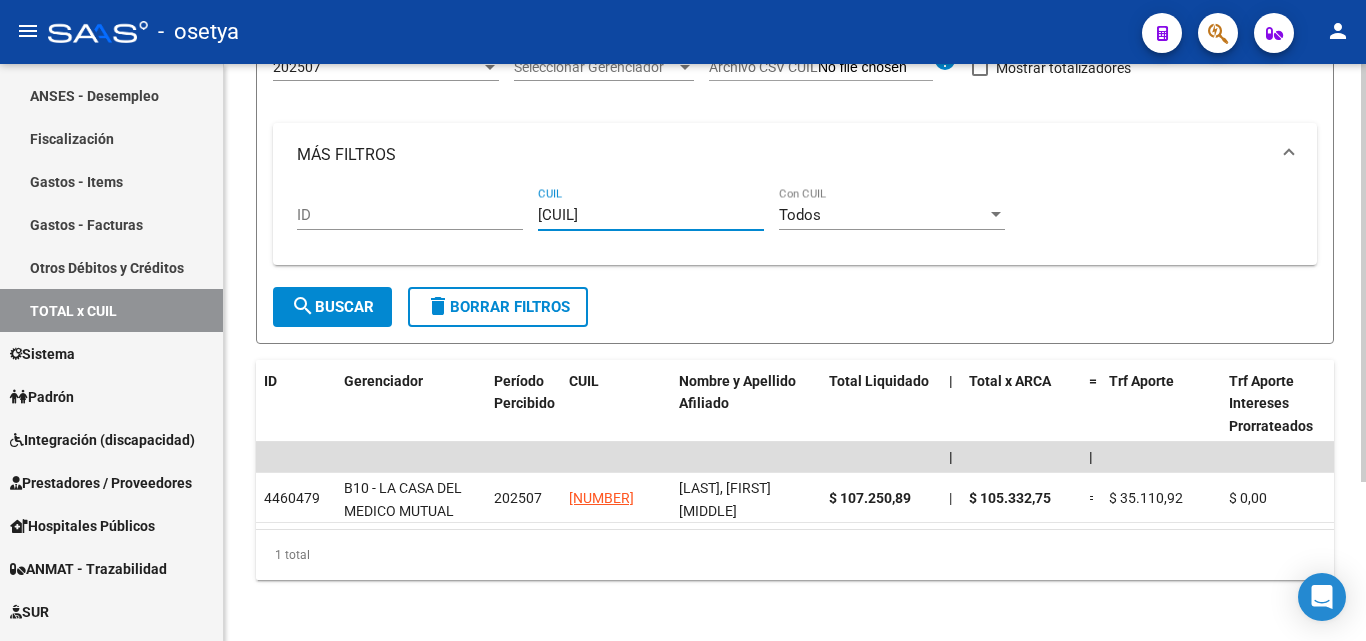 drag, startPoint x: 647, startPoint y: 212, endPoint x: 507, endPoint y: 208, distance: 140.05713 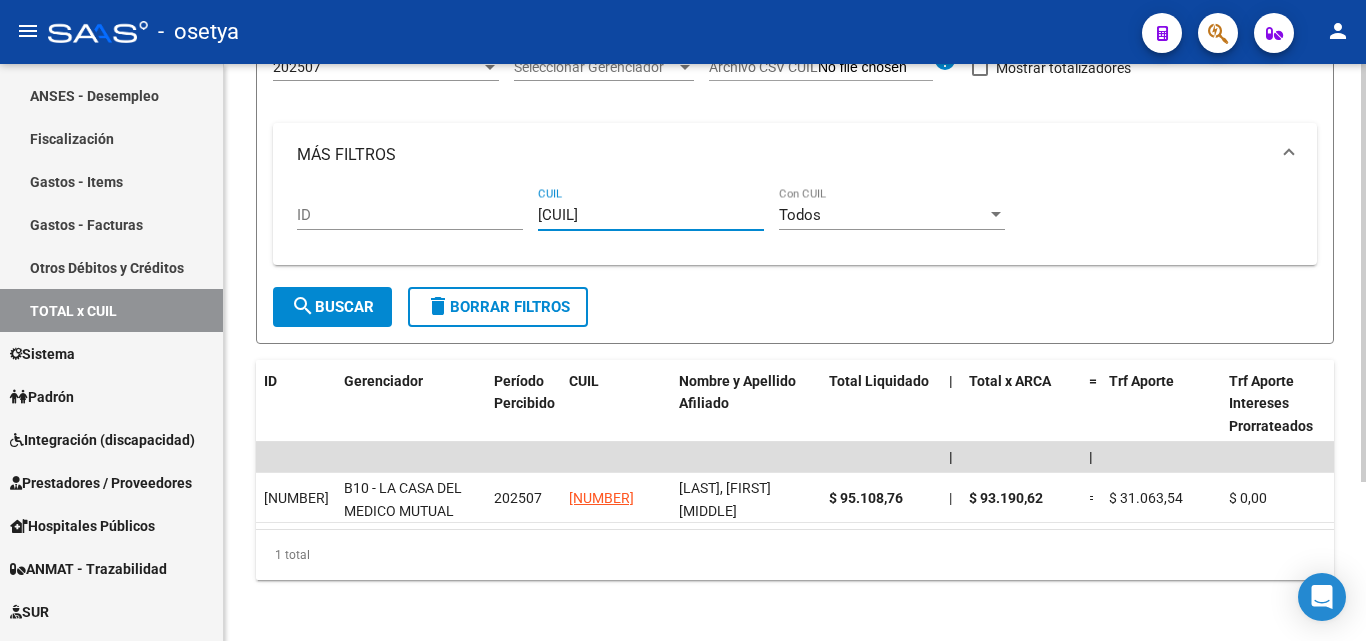 drag, startPoint x: 641, startPoint y: 217, endPoint x: 524, endPoint y: 218, distance: 117.00427 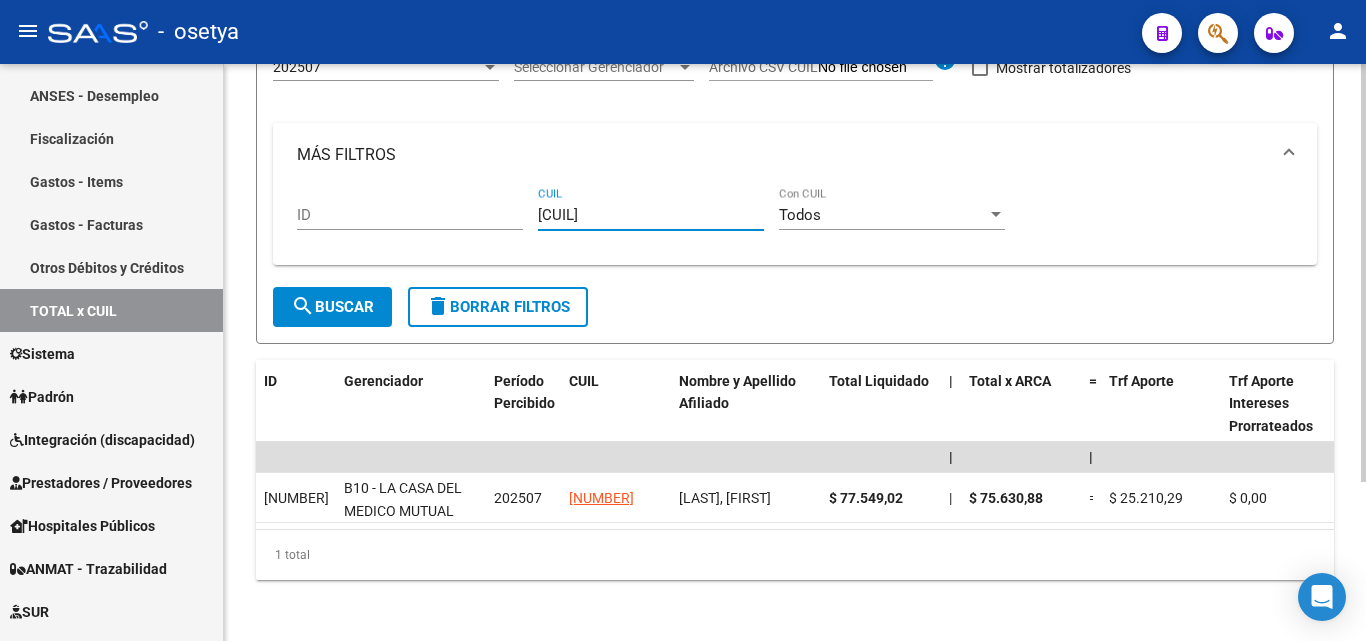 drag, startPoint x: 594, startPoint y: 219, endPoint x: 510, endPoint y: 214, distance: 84.14868 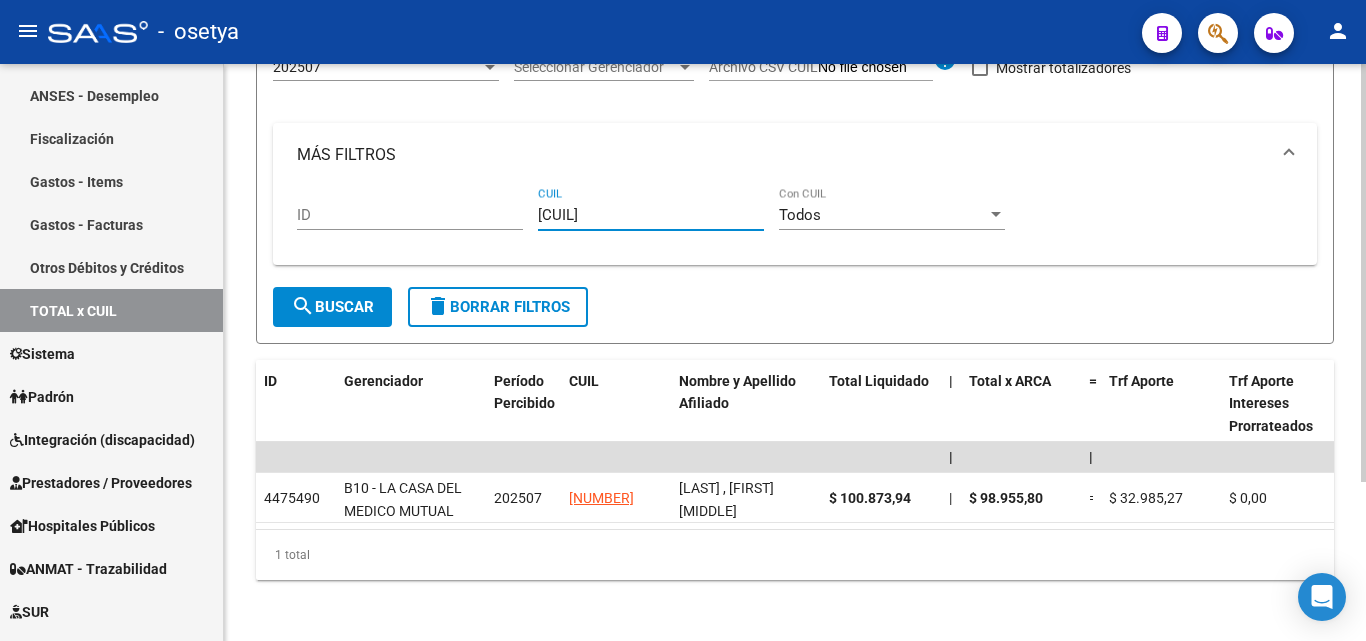drag, startPoint x: 645, startPoint y: 216, endPoint x: 528, endPoint y: 216, distance: 117 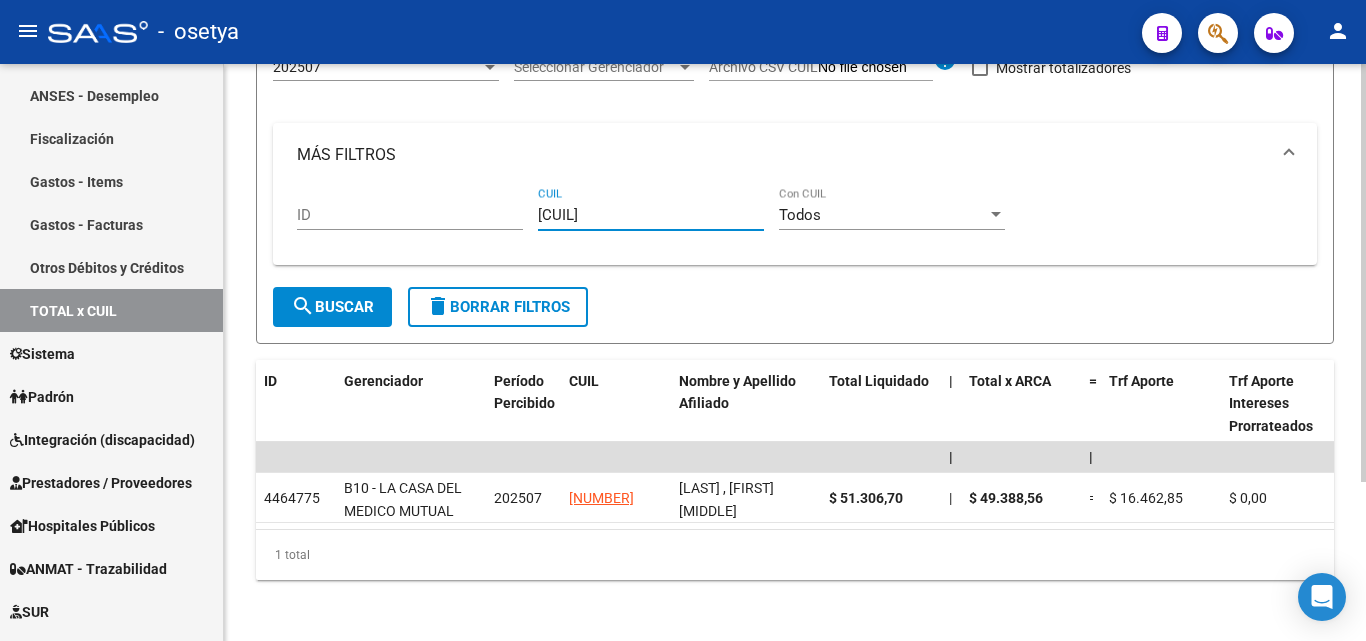 drag, startPoint x: 650, startPoint y: 215, endPoint x: 497, endPoint y: 216, distance: 153.00327 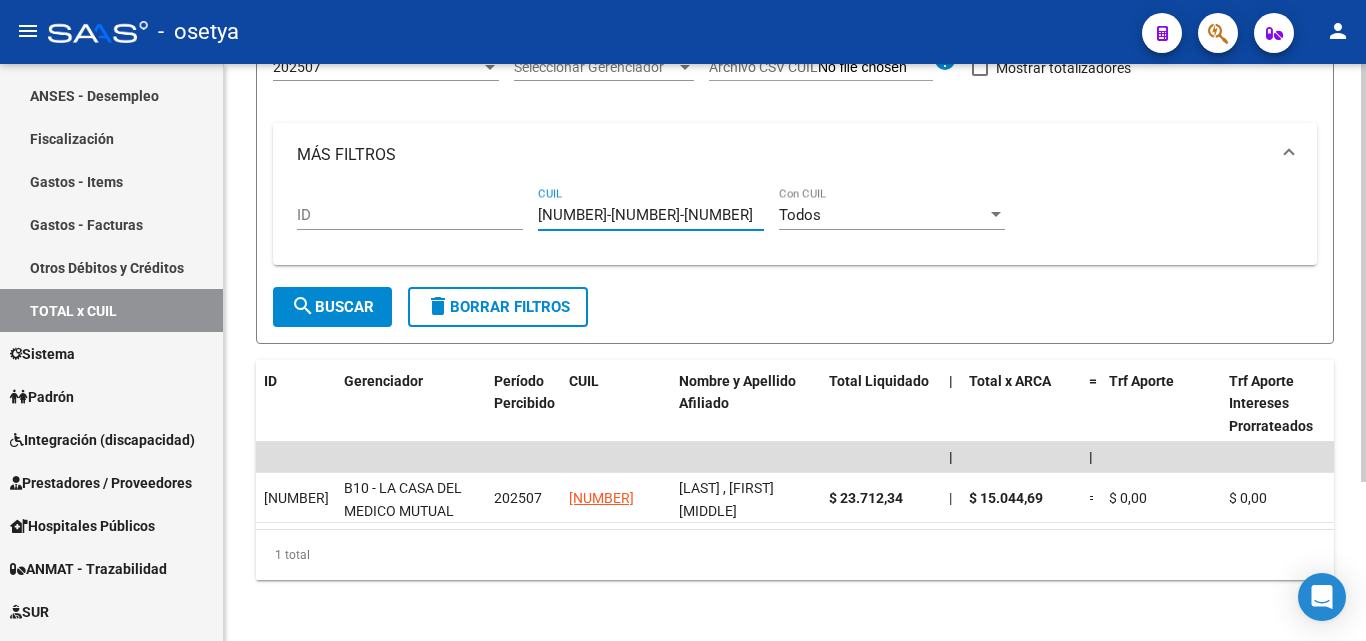 drag, startPoint x: 645, startPoint y: 217, endPoint x: 525, endPoint y: 213, distance: 120.06665 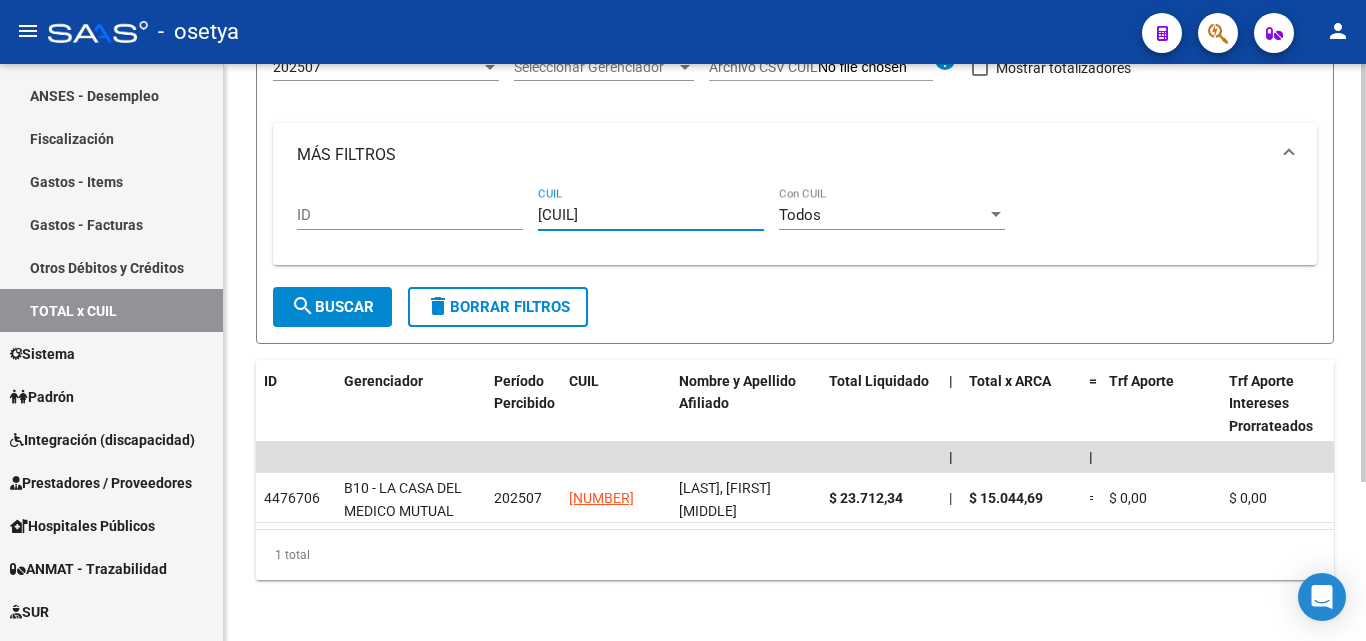 drag, startPoint x: 647, startPoint y: 211, endPoint x: 523, endPoint y: 210, distance: 124.004036 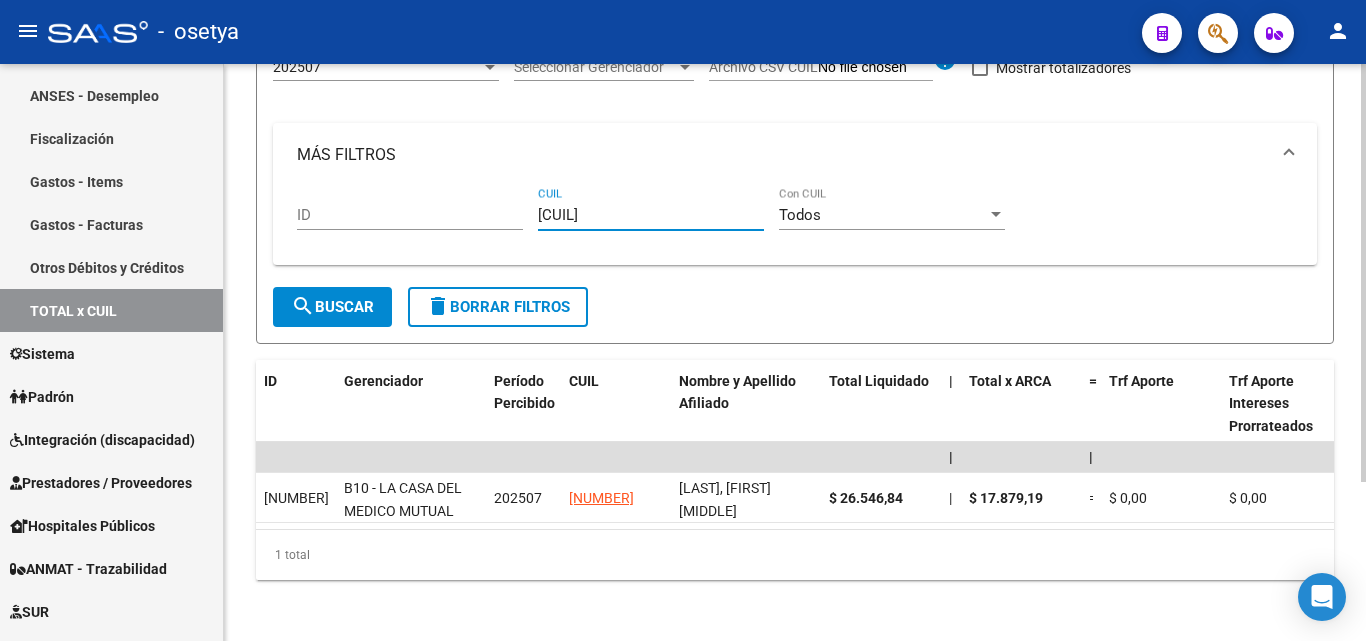 drag, startPoint x: 643, startPoint y: 214, endPoint x: 530, endPoint y: 219, distance: 113.110565 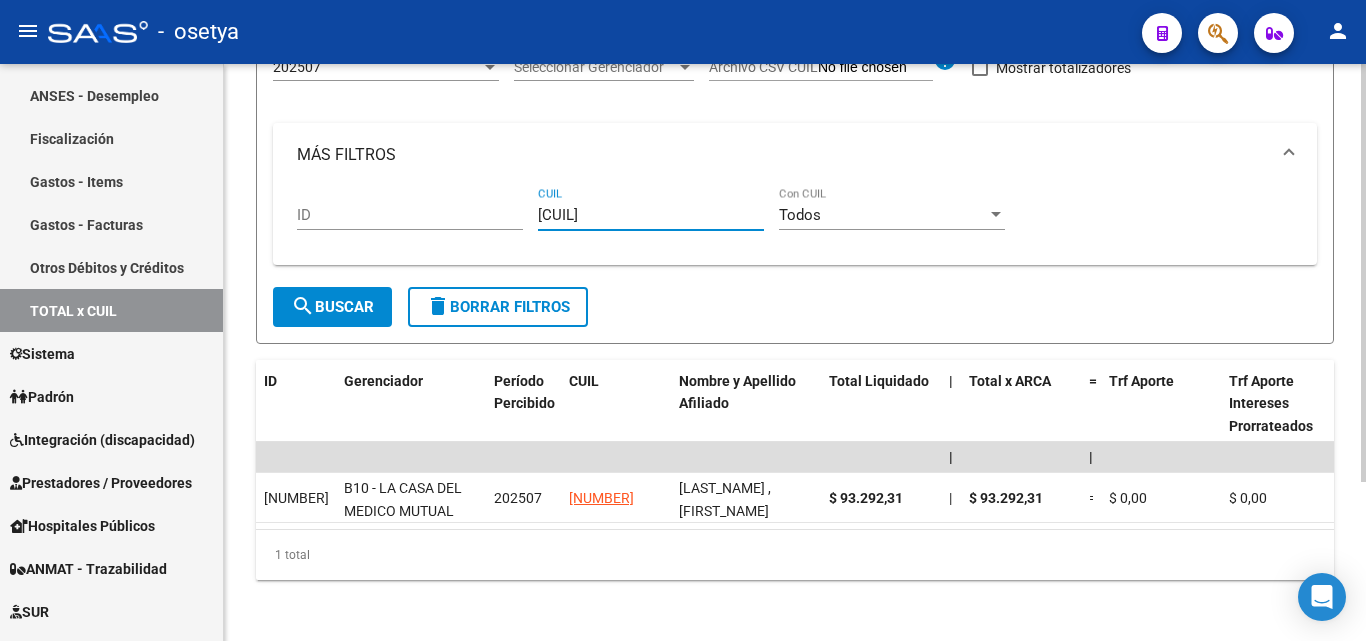 drag, startPoint x: 649, startPoint y: 219, endPoint x: 540, endPoint y: 228, distance: 109.370926 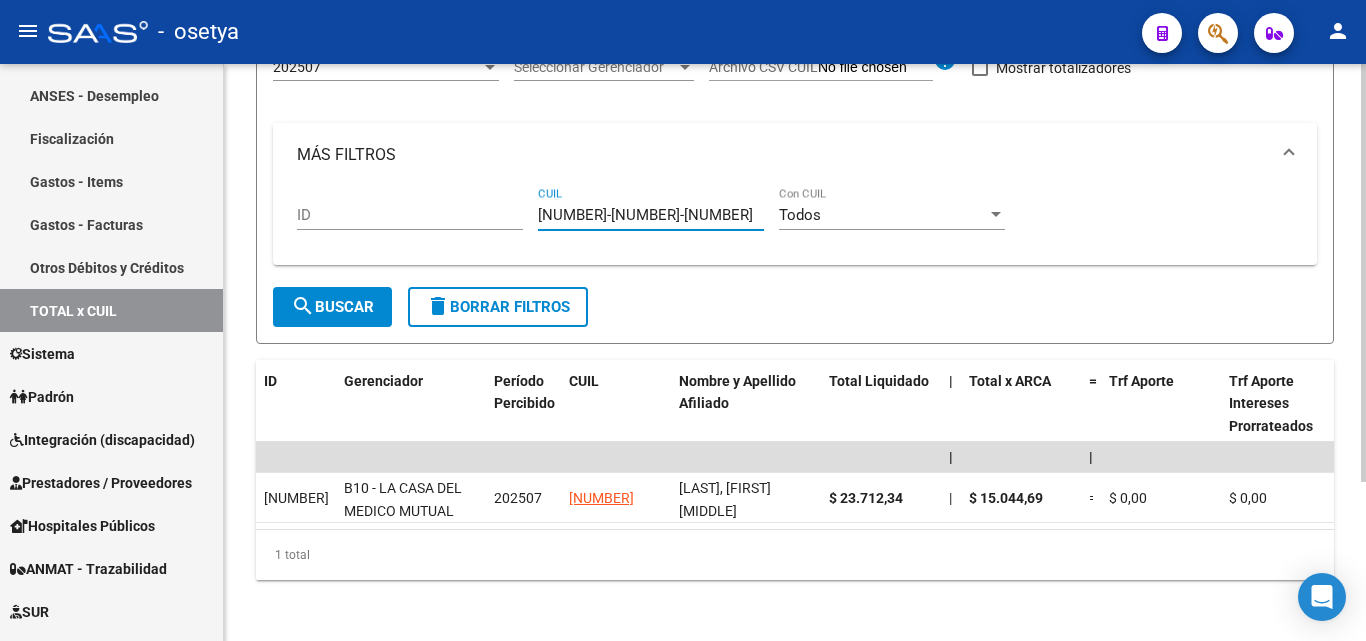 drag, startPoint x: 634, startPoint y: 215, endPoint x: 537, endPoint y: 215, distance: 97 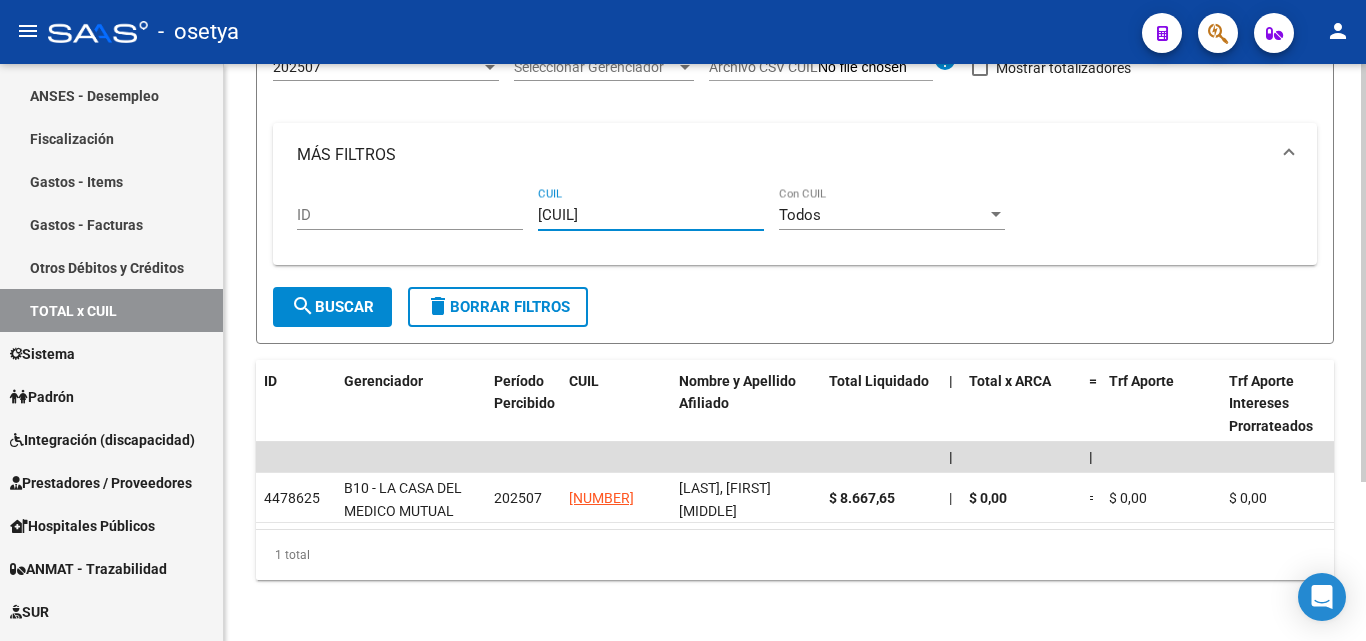 drag, startPoint x: 642, startPoint y: 216, endPoint x: 534, endPoint y: 216, distance: 108 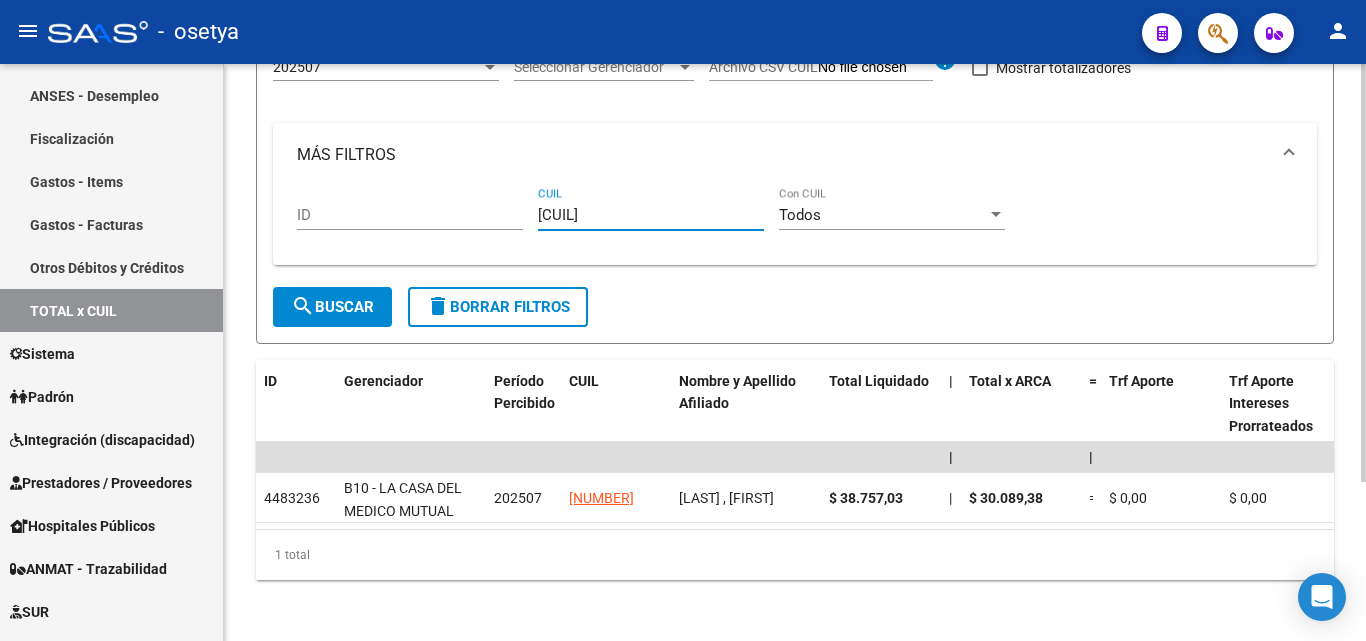 drag, startPoint x: 644, startPoint y: 215, endPoint x: 542, endPoint y: 215, distance: 102 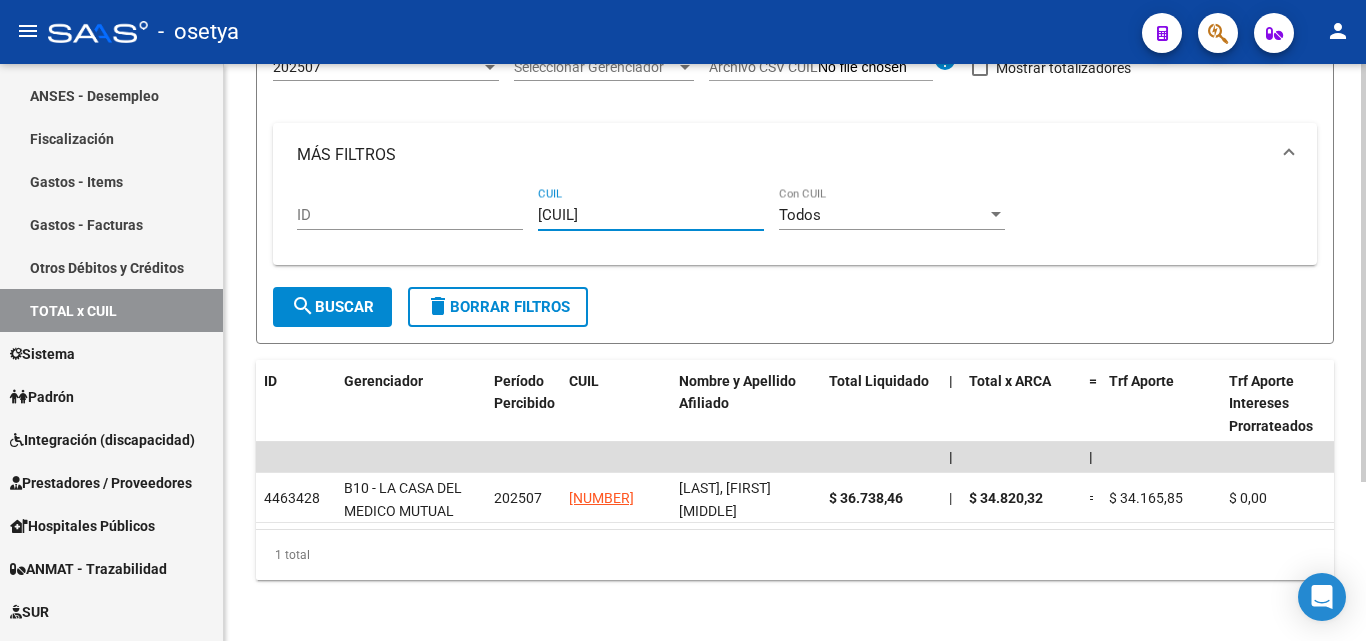 drag, startPoint x: 645, startPoint y: 211, endPoint x: 492, endPoint y: 212, distance: 153.00327 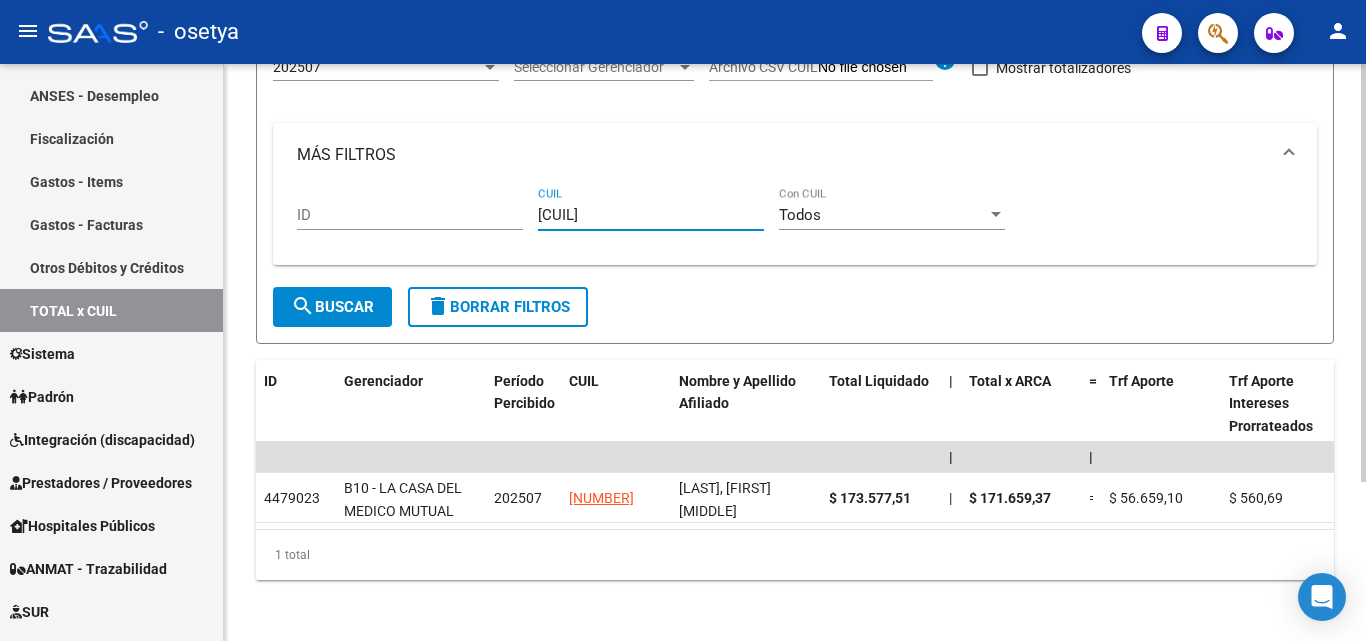 drag, startPoint x: 648, startPoint y: 215, endPoint x: 508, endPoint y: 213, distance: 140.01428 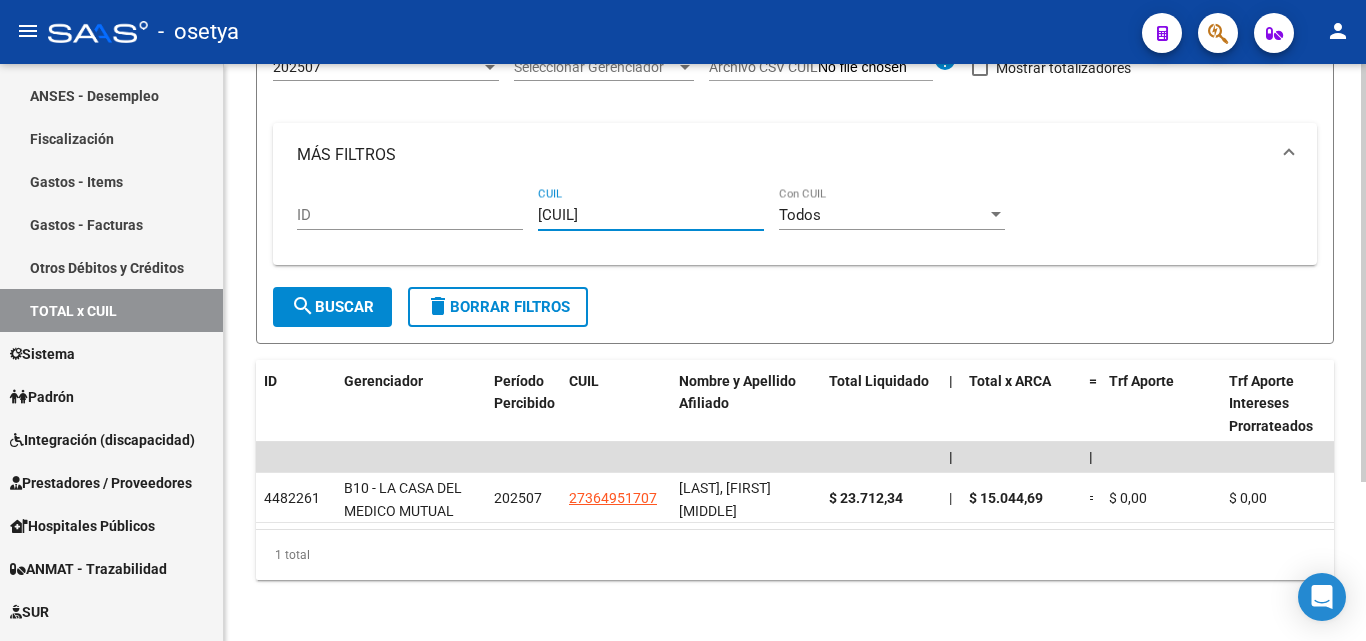 drag, startPoint x: 648, startPoint y: 218, endPoint x: 526, endPoint y: 217, distance: 122.0041 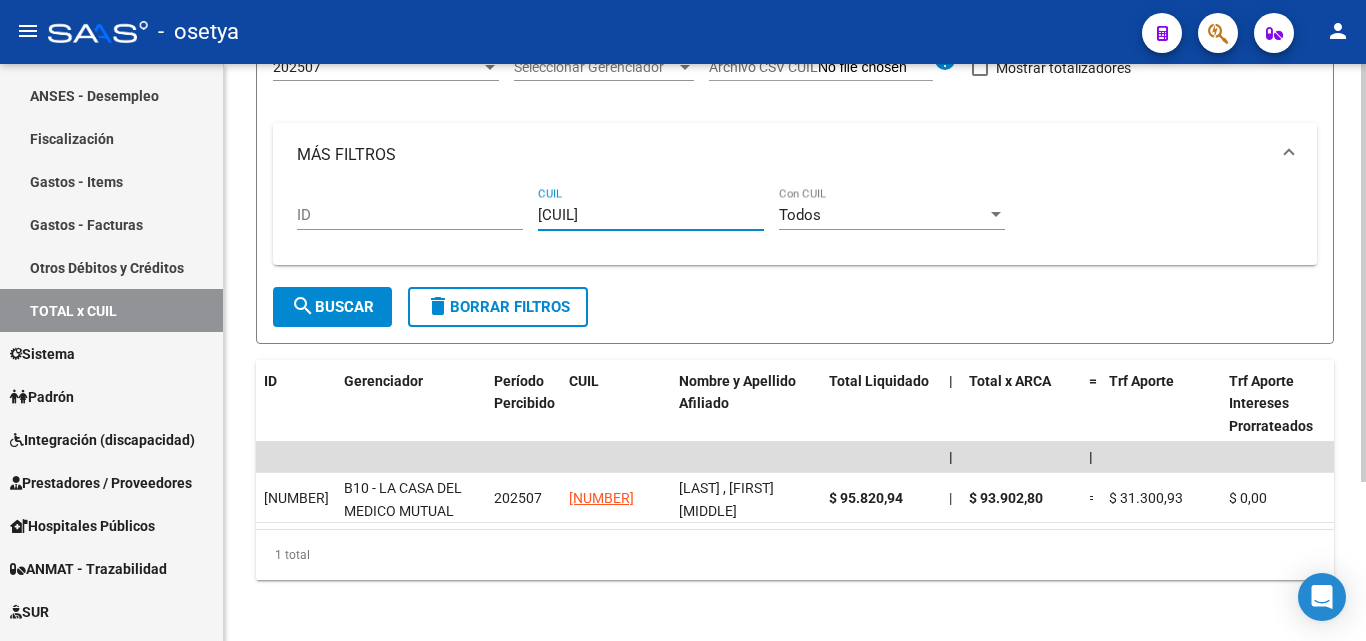 drag, startPoint x: 646, startPoint y: 220, endPoint x: 491, endPoint y: 214, distance: 155.11609 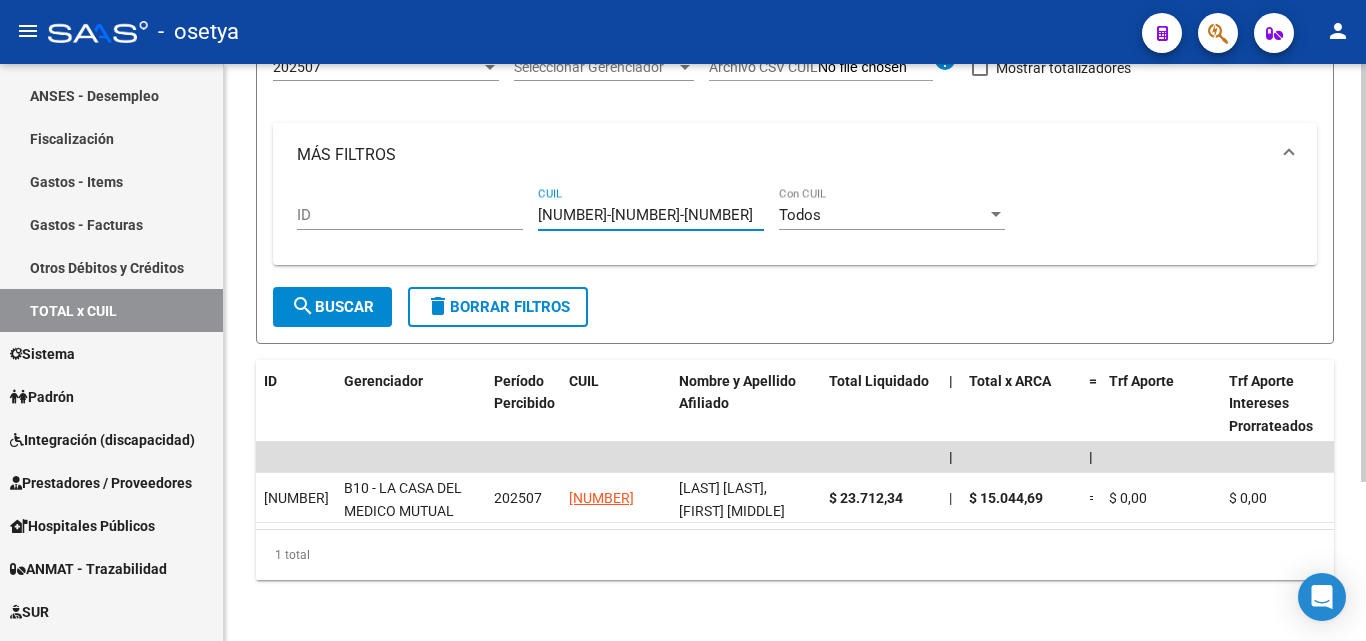 drag, startPoint x: 633, startPoint y: 214, endPoint x: 524, endPoint y: 215, distance: 109.004585 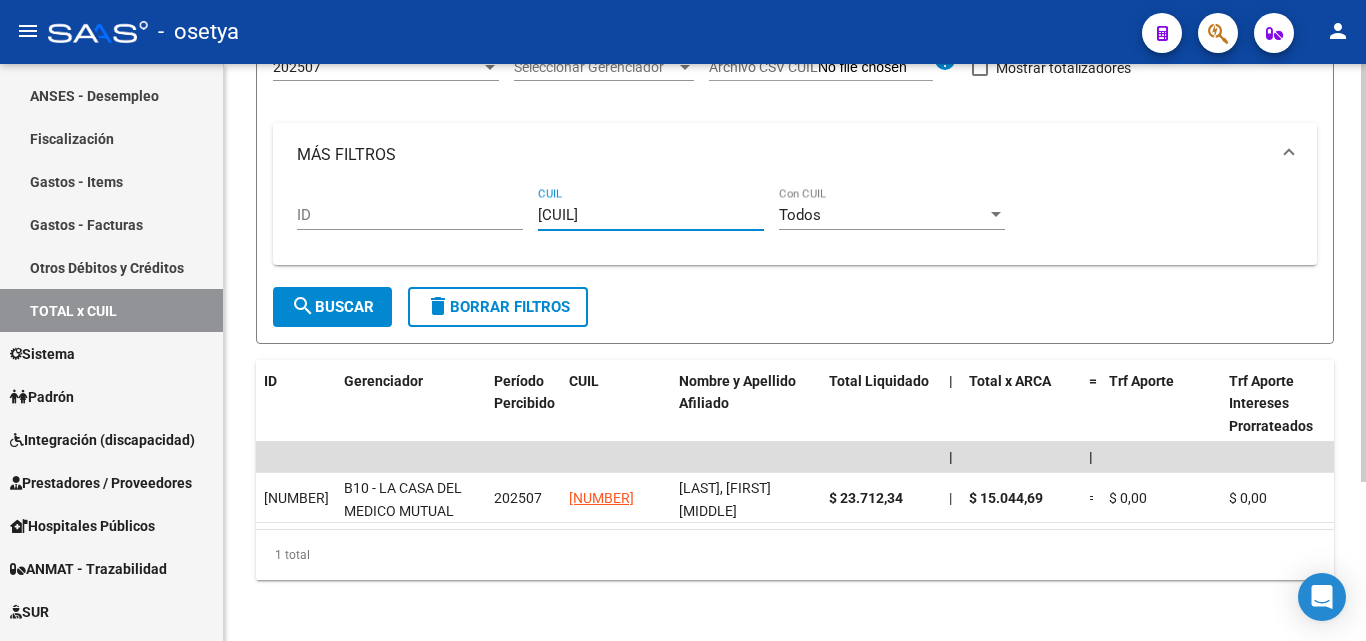 drag, startPoint x: 654, startPoint y: 216, endPoint x: 531, endPoint y: 217, distance: 123.00407 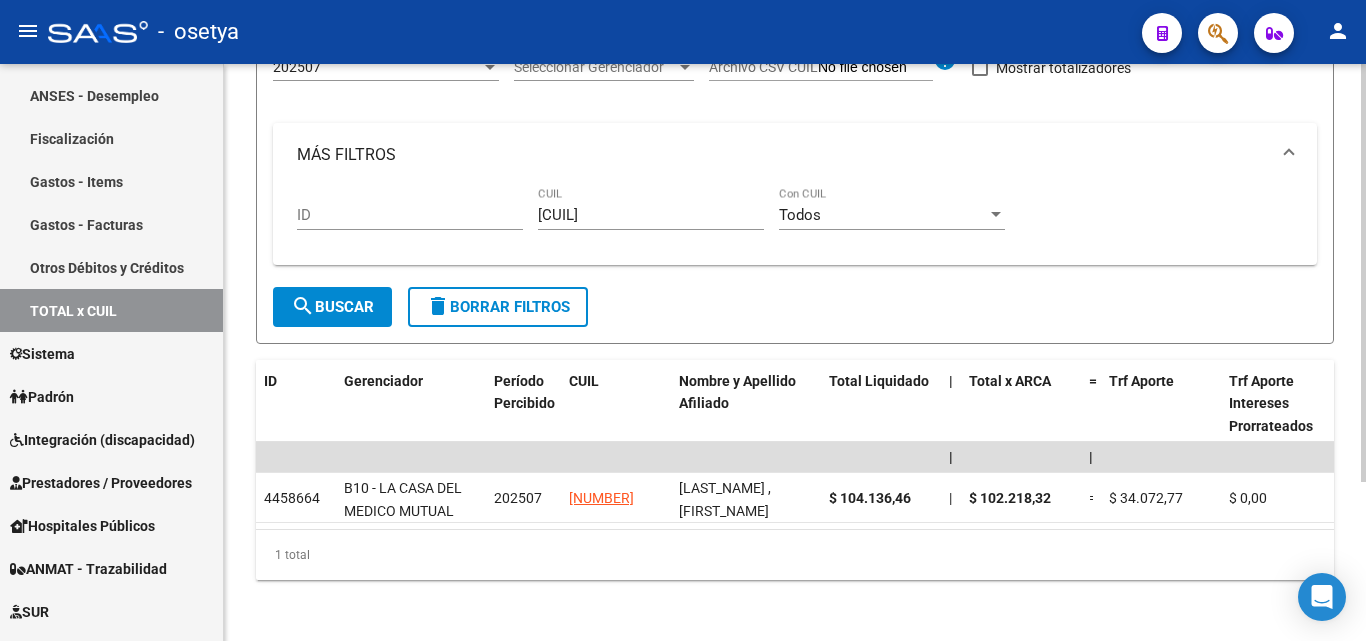 click on "[CUIL]" at bounding box center (651, 208) 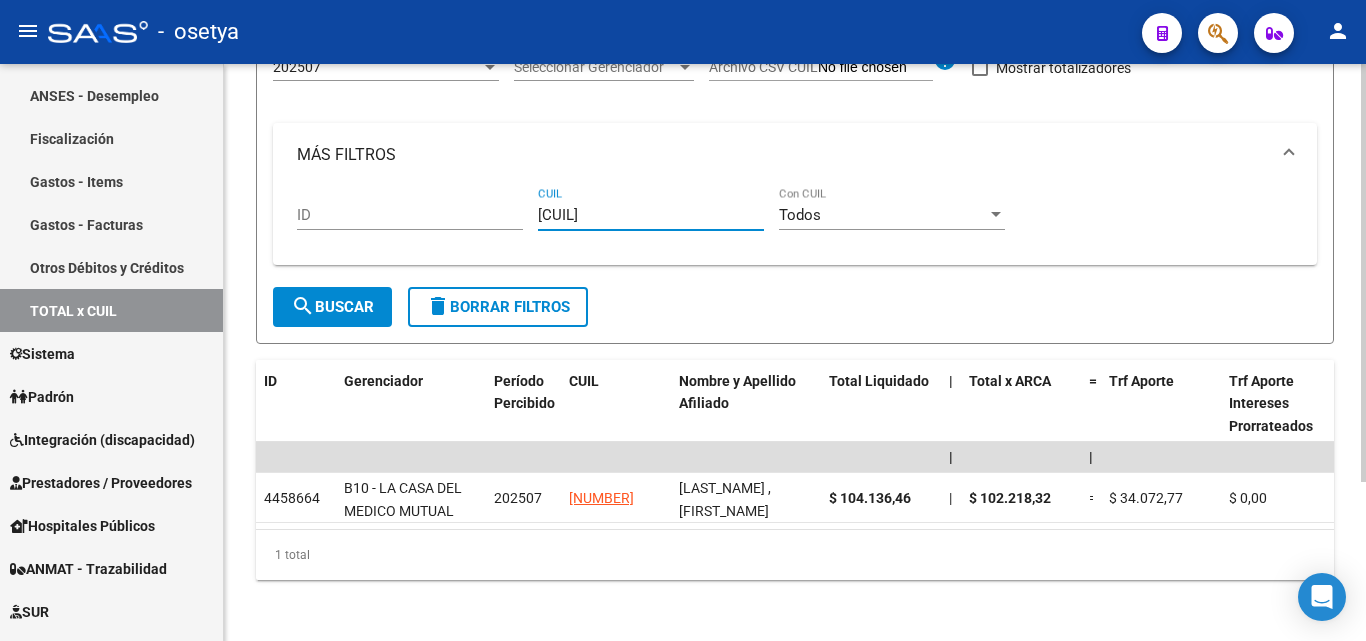 drag, startPoint x: 651, startPoint y: 214, endPoint x: 539, endPoint y: 217, distance: 112.04017 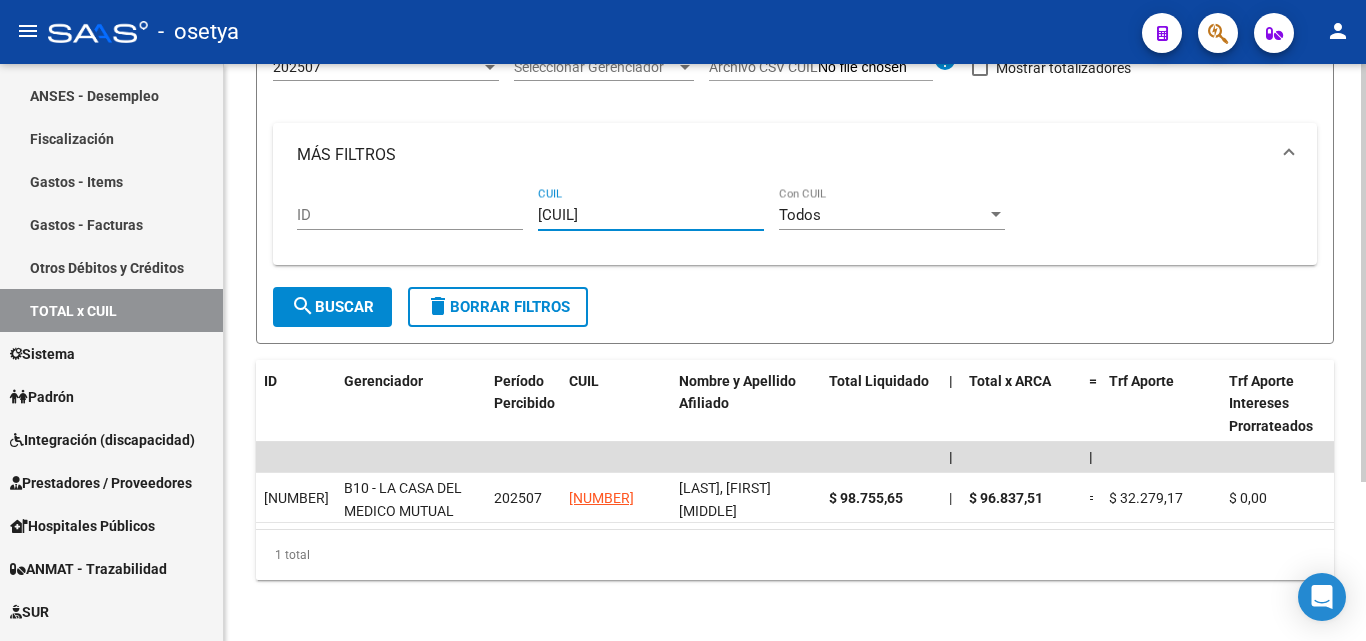 drag, startPoint x: 636, startPoint y: 218, endPoint x: 523, endPoint y: 219, distance: 113.004425 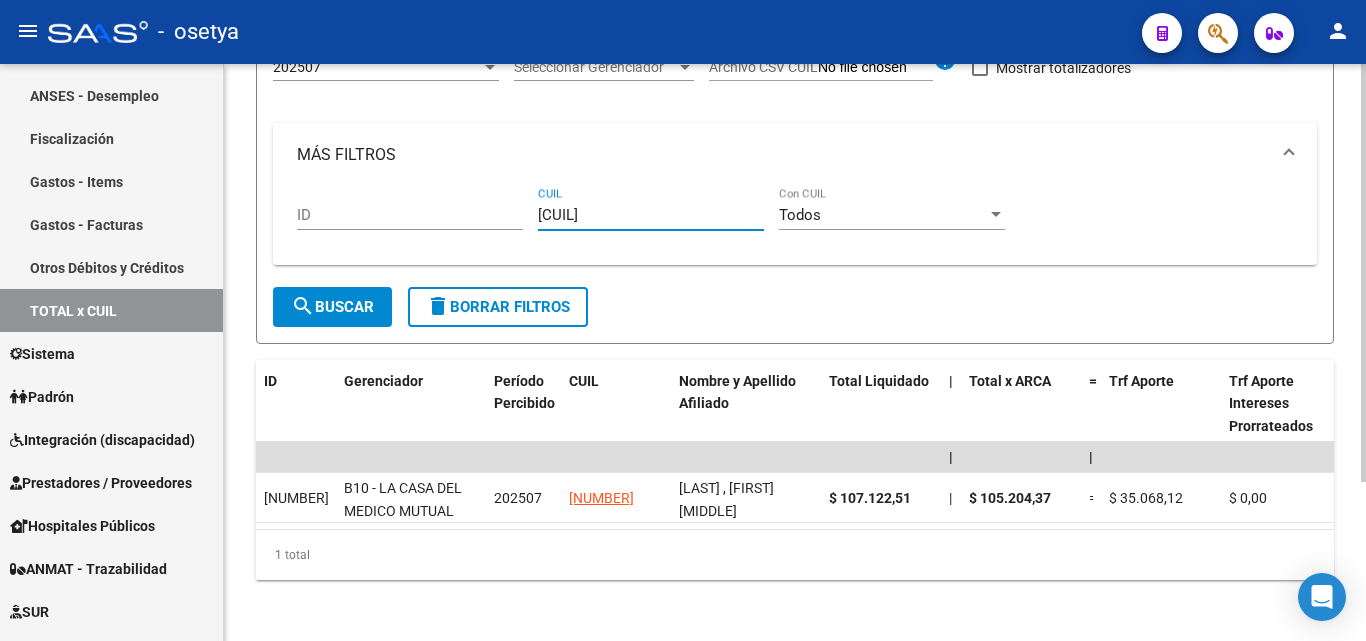 drag, startPoint x: 586, startPoint y: 218, endPoint x: 499, endPoint y: 218, distance: 87 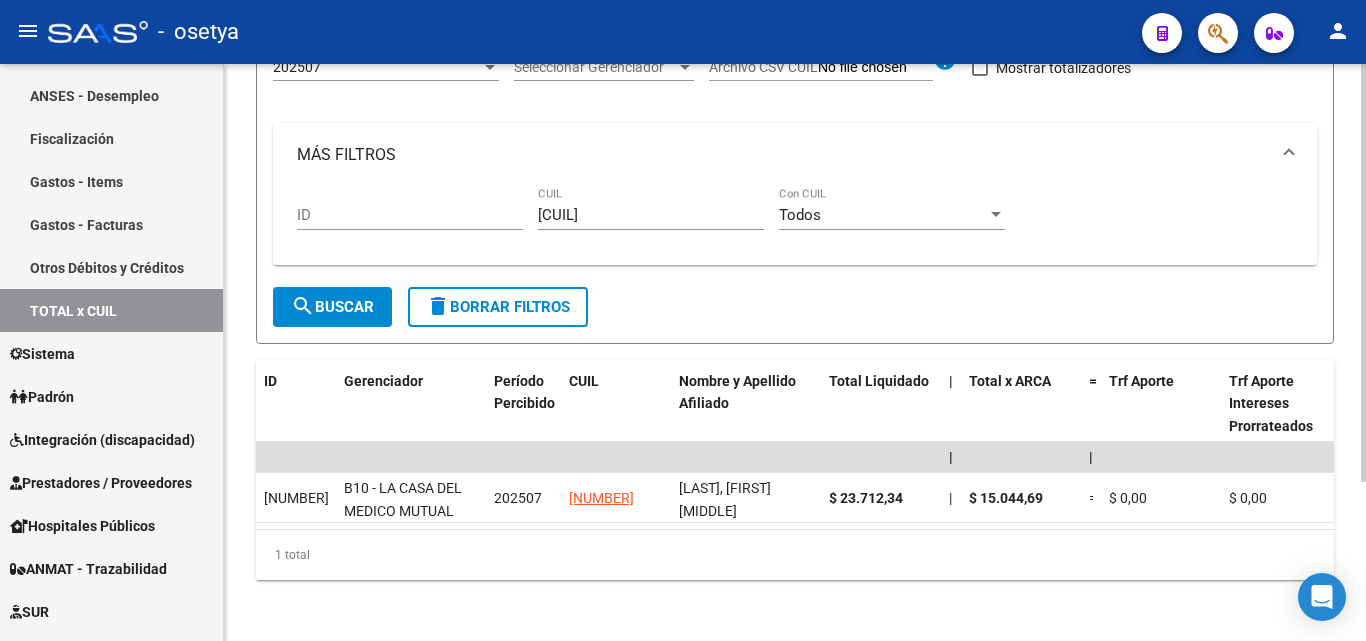 click on "[CUIL] CUIL" at bounding box center (651, 208) 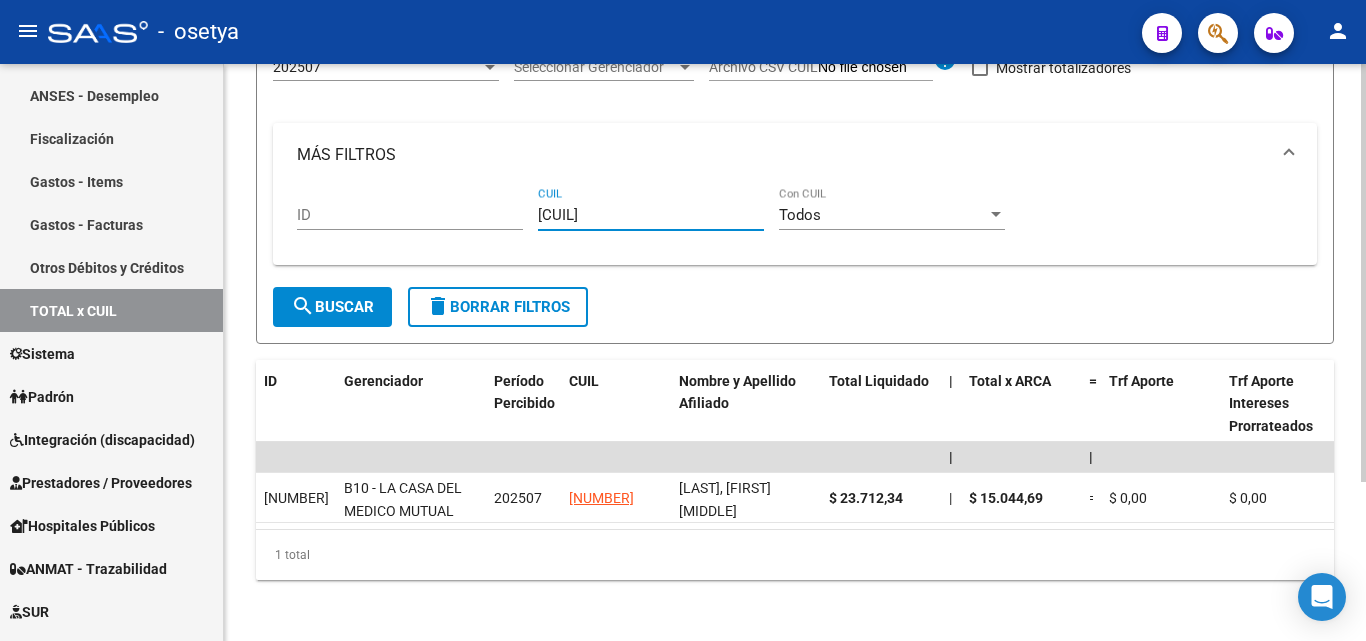 drag, startPoint x: 648, startPoint y: 216, endPoint x: 538, endPoint y: 217, distance: 110.00455 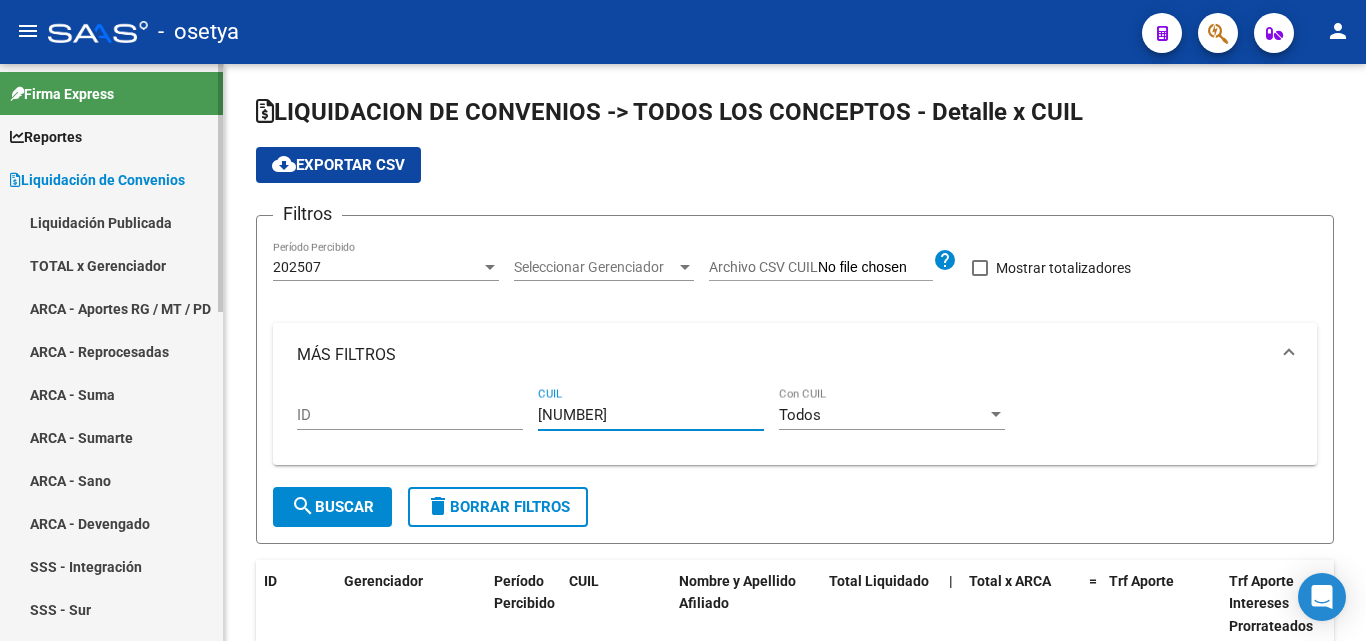 scroll, scrollTop: 0, scrollLeft: 0, axis: both 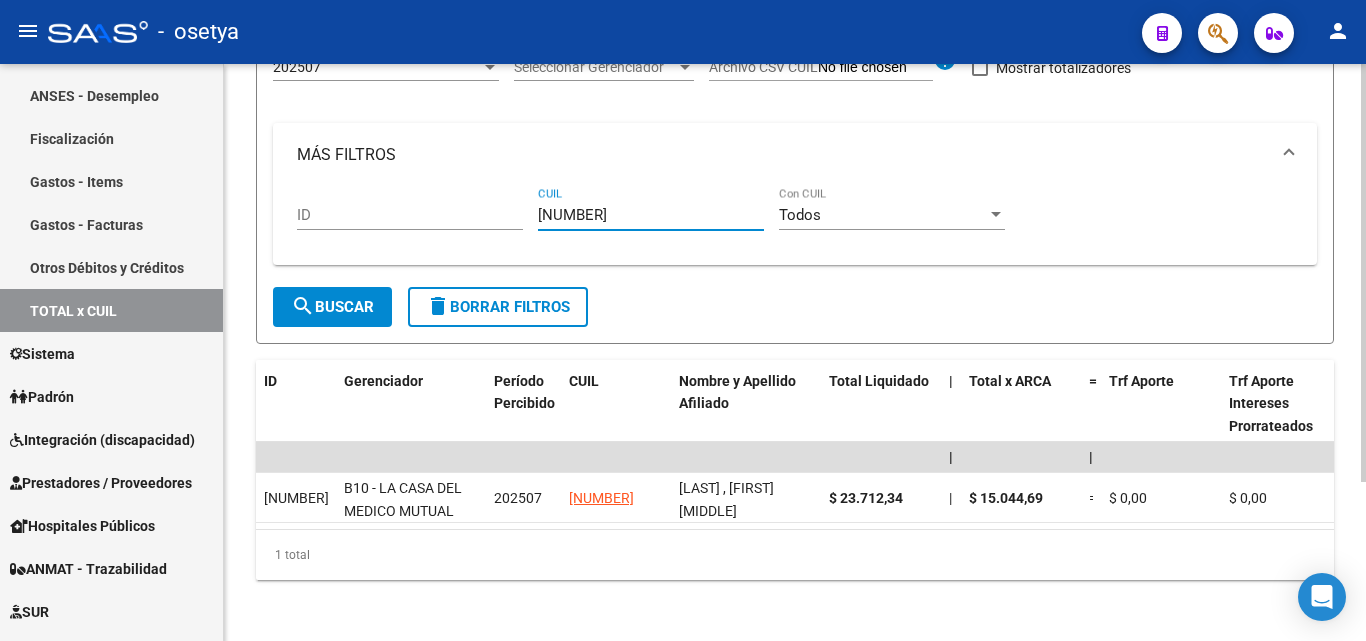 drag, startPoint x: 647, startPoint y: 220, endPoint x: 528, endPoint y: 216, distance: 119.06721 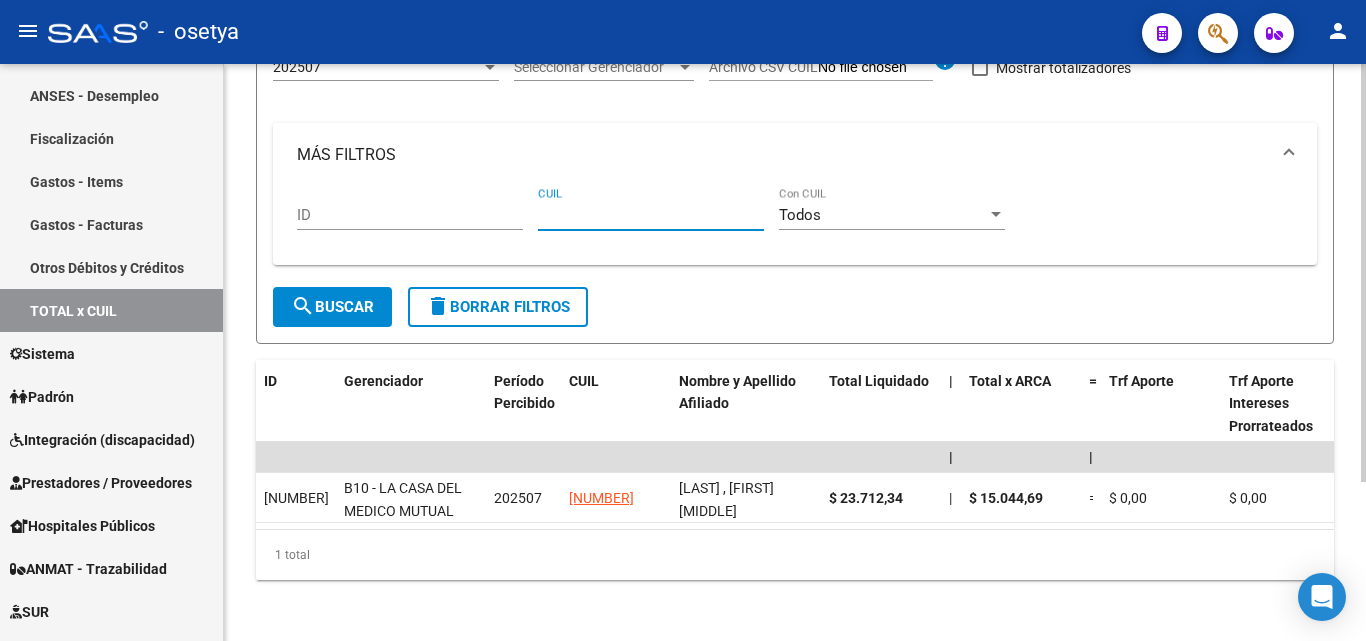 paste on "[DOCUMENT_ID]" 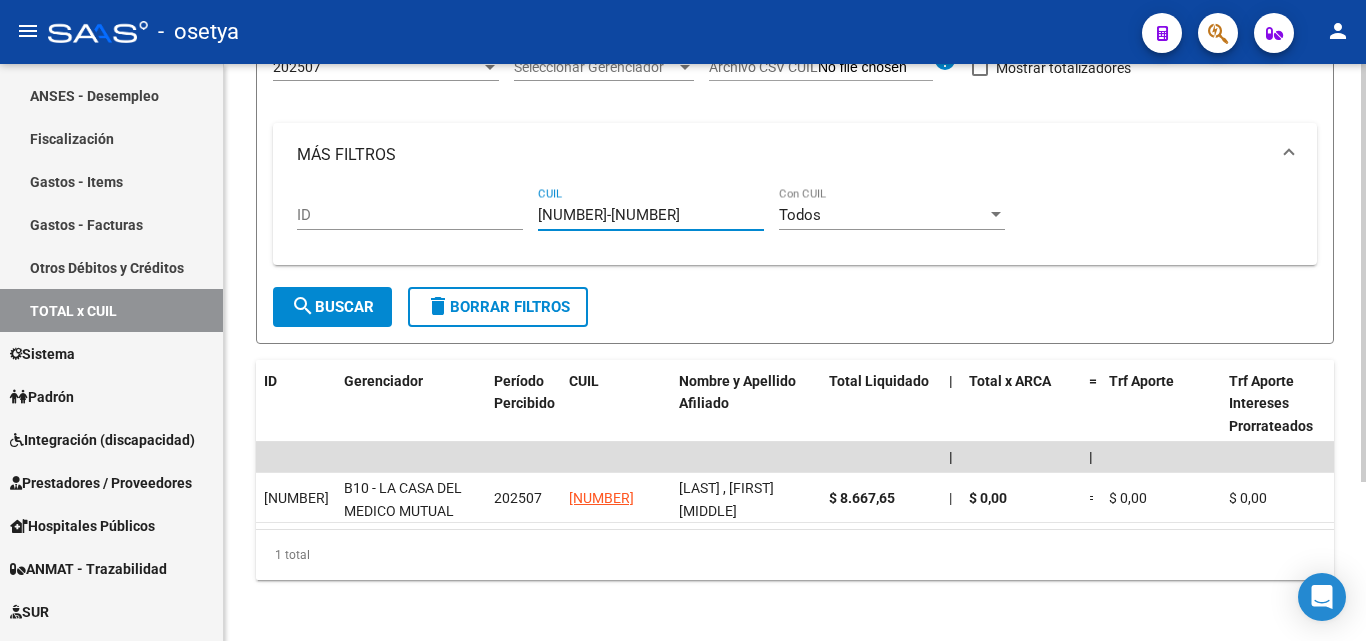 type on "[DOCUMENT_ID]" 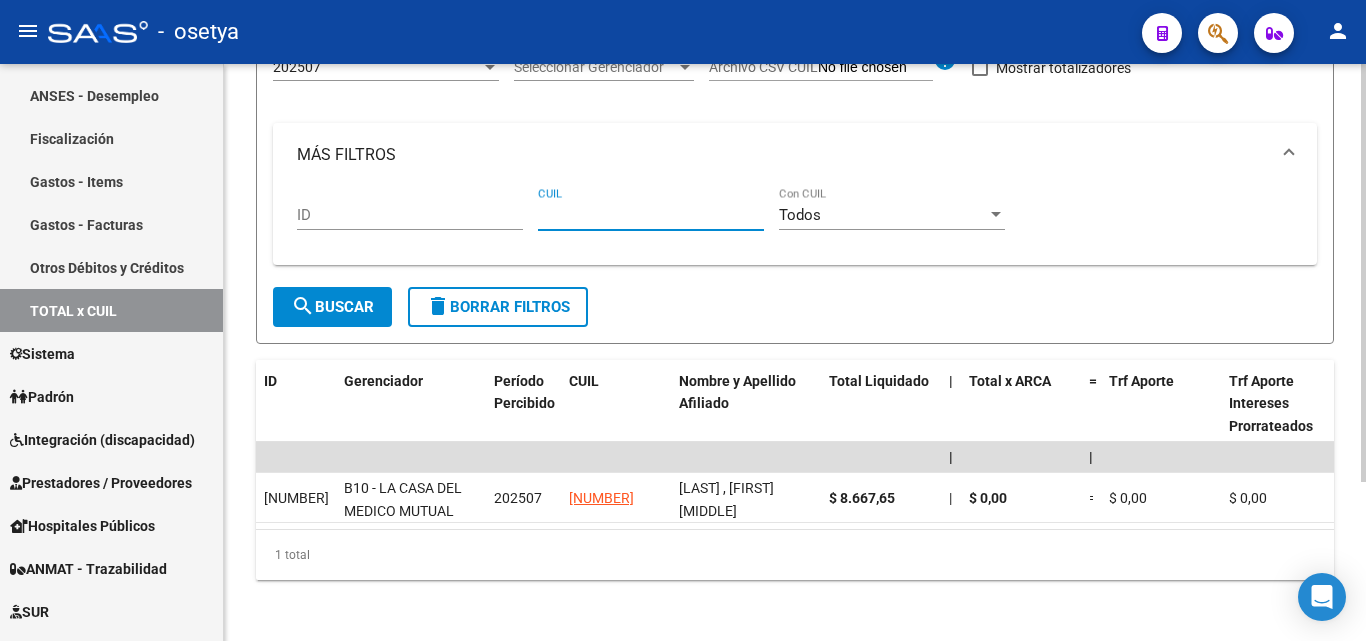 paste on "[CUIL]" 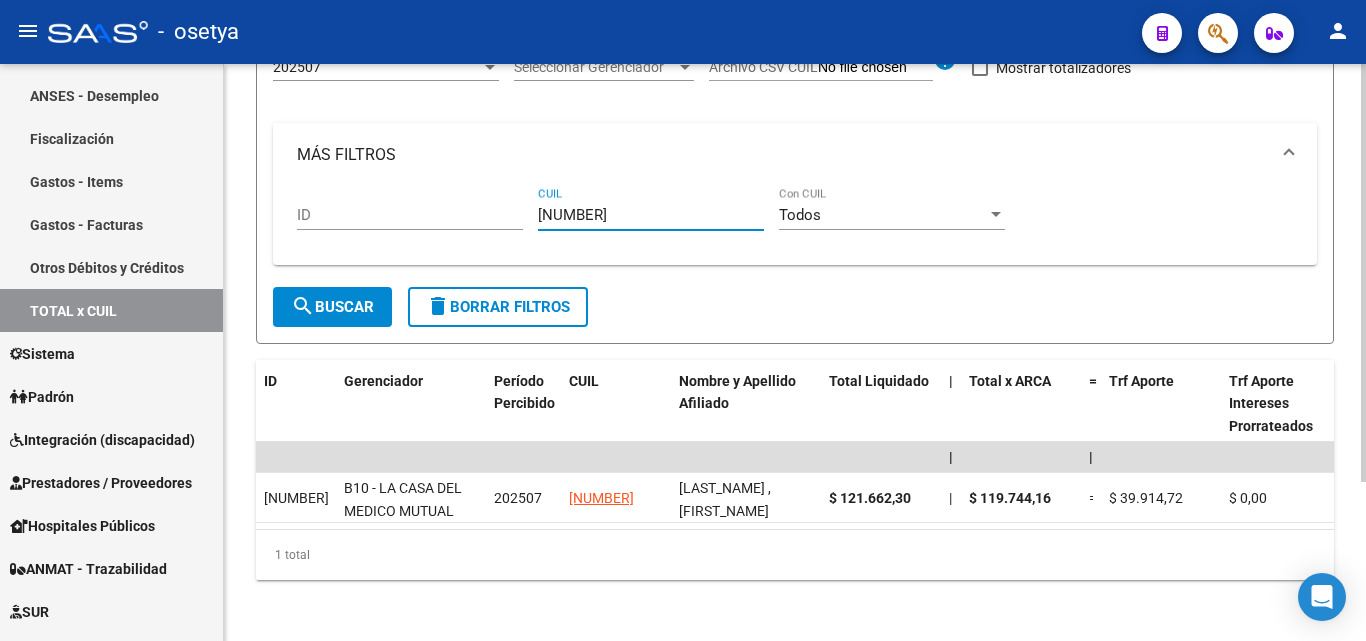 type on "[CUIL]" 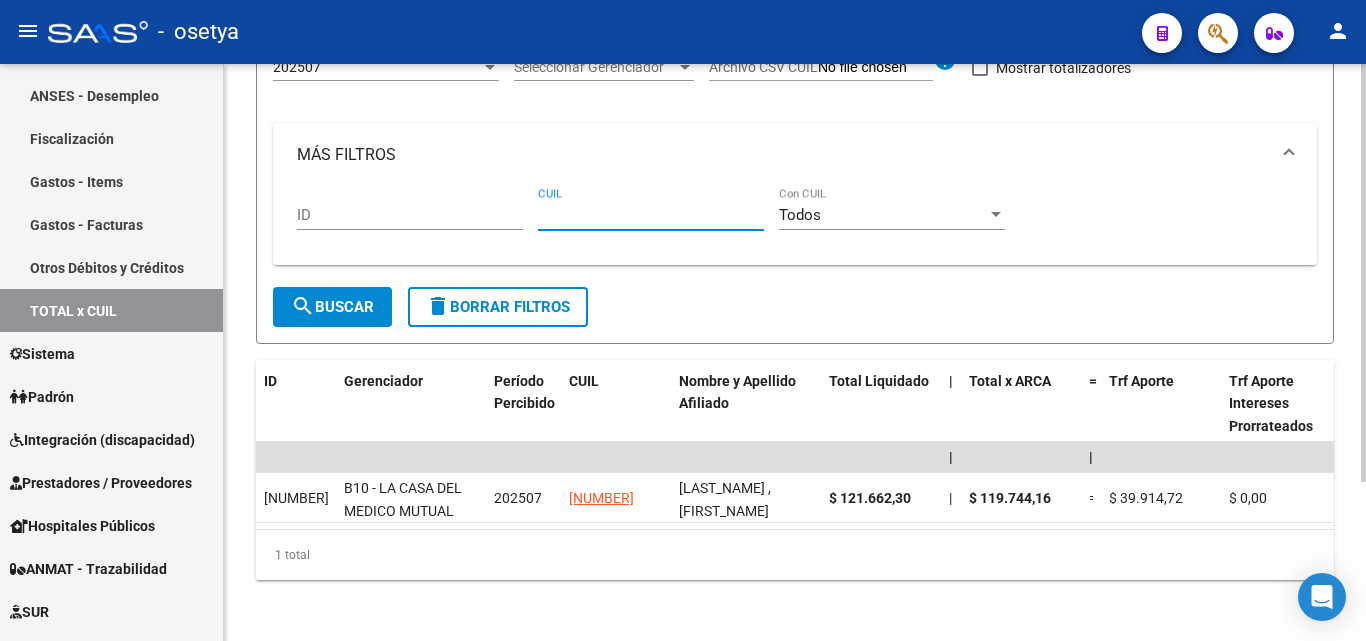 paste on "[CUIL]" 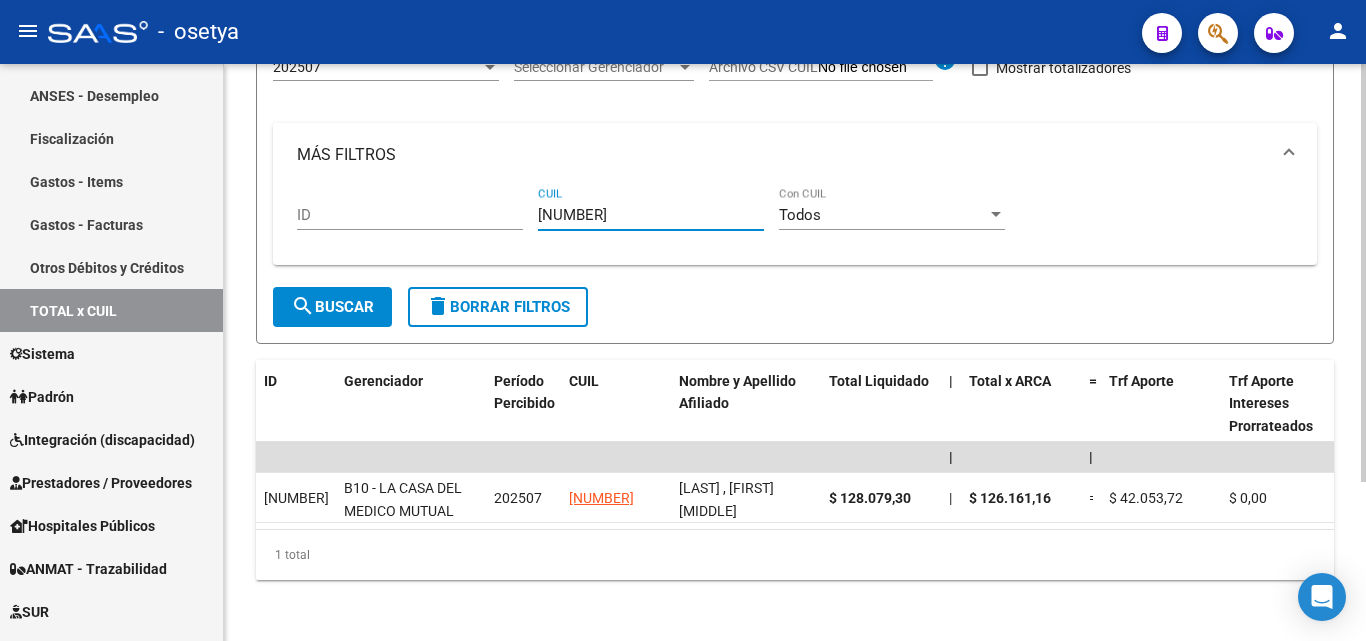drag, startPoint x: 631, startPoint y: 219, endPoint x: 551, endPoint y: 204, distance: 81.394104 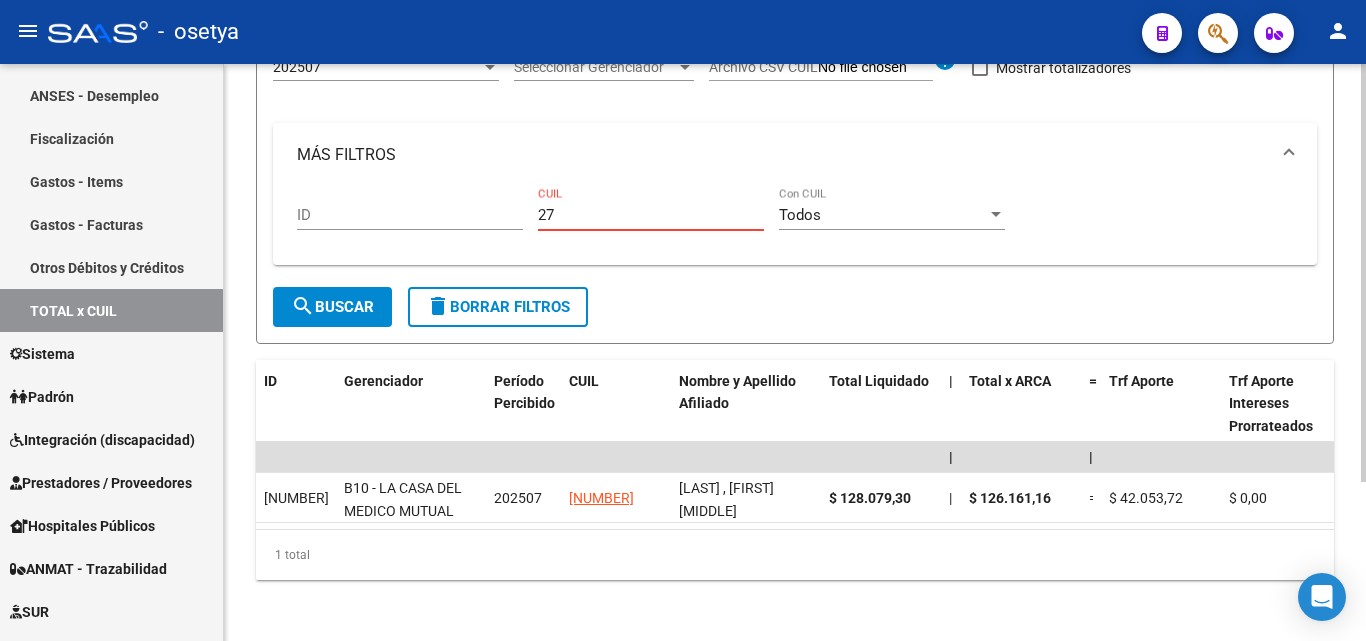 type on "2" 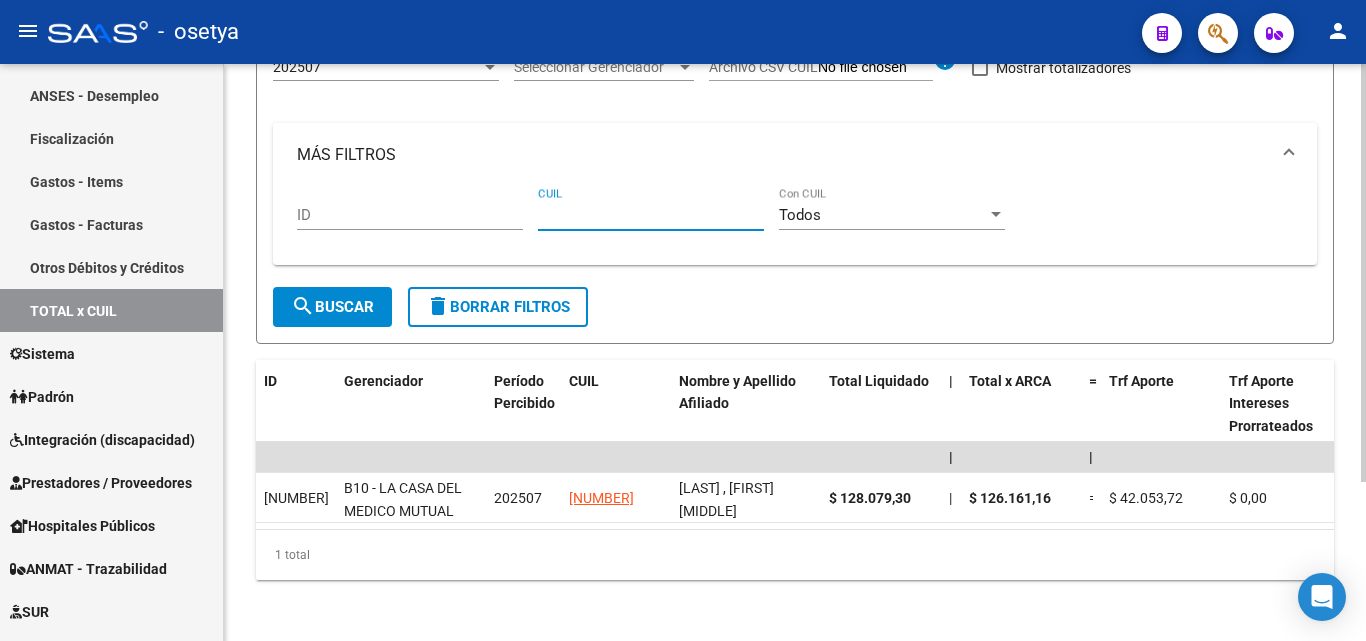 paste on "20-20357024-5" 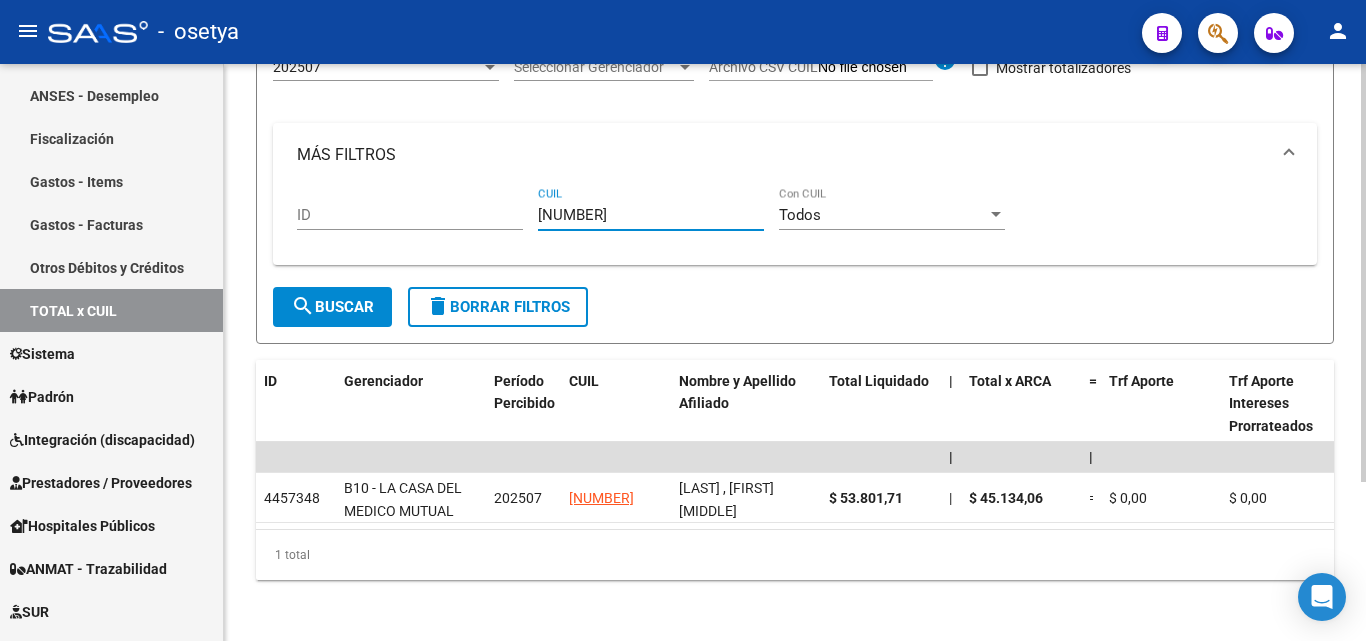 type on "20-20357024-5" 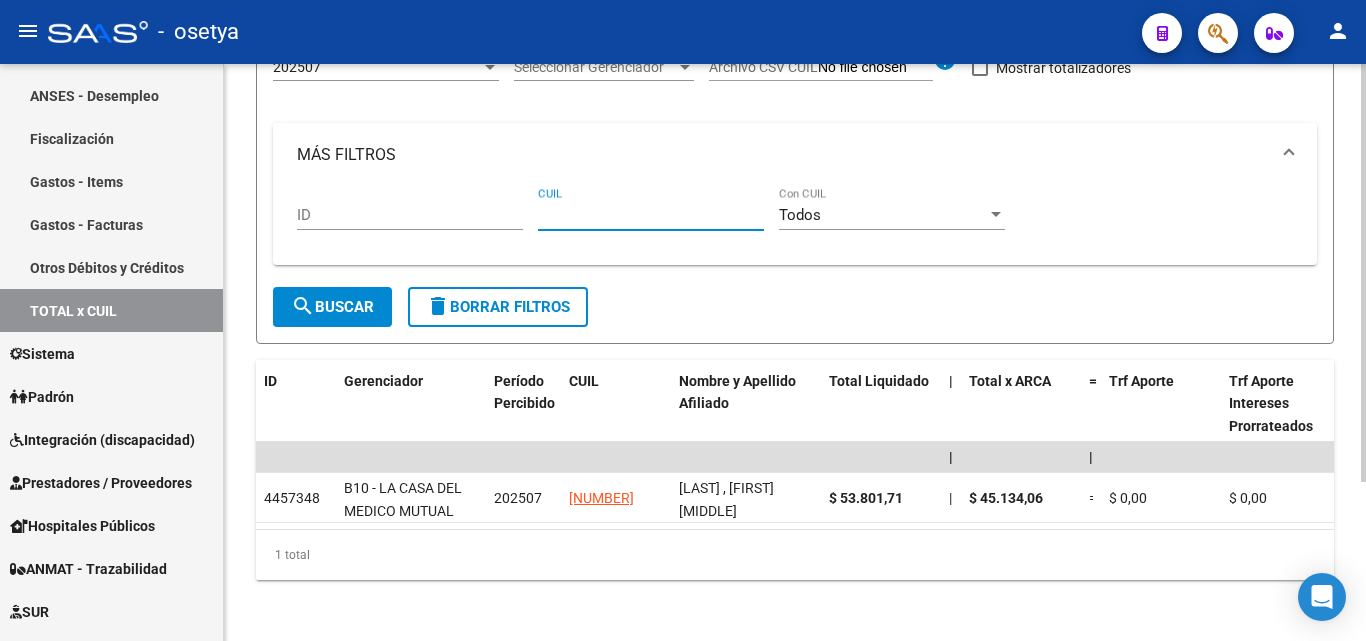 paste on "20-14834445-1" 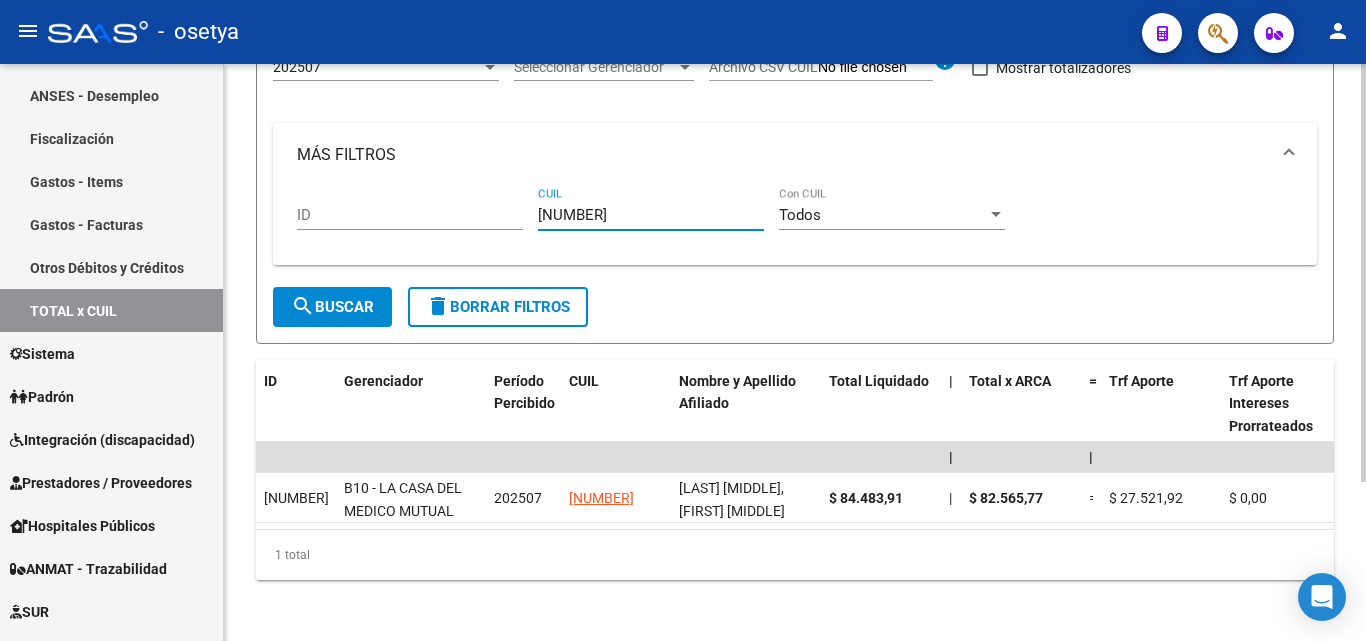 type on "20-14834445-1" 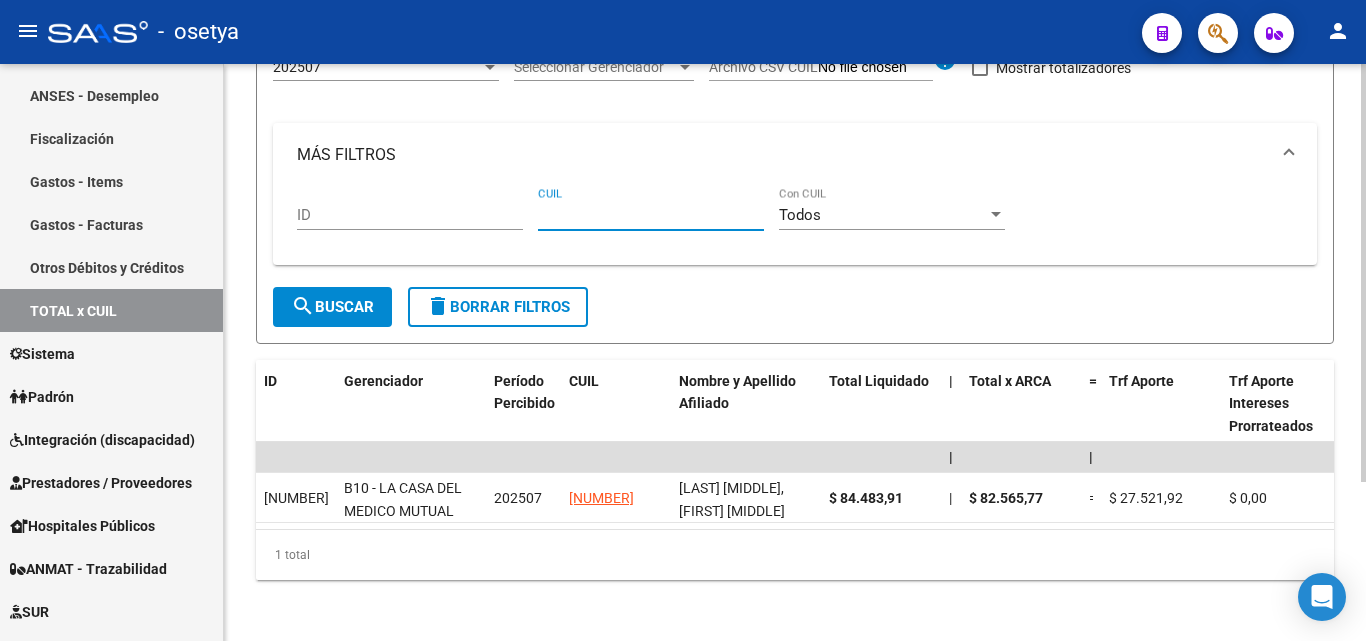 paste on "20-22329997-1" 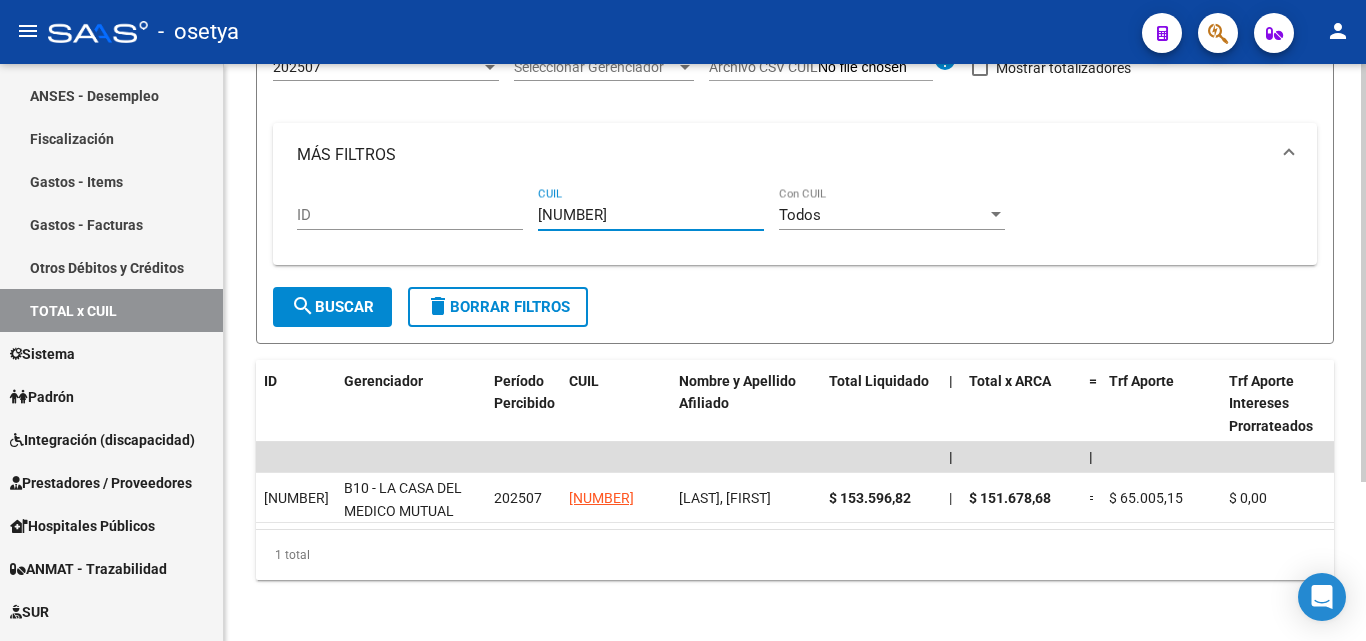 type on "20-22329997-1" 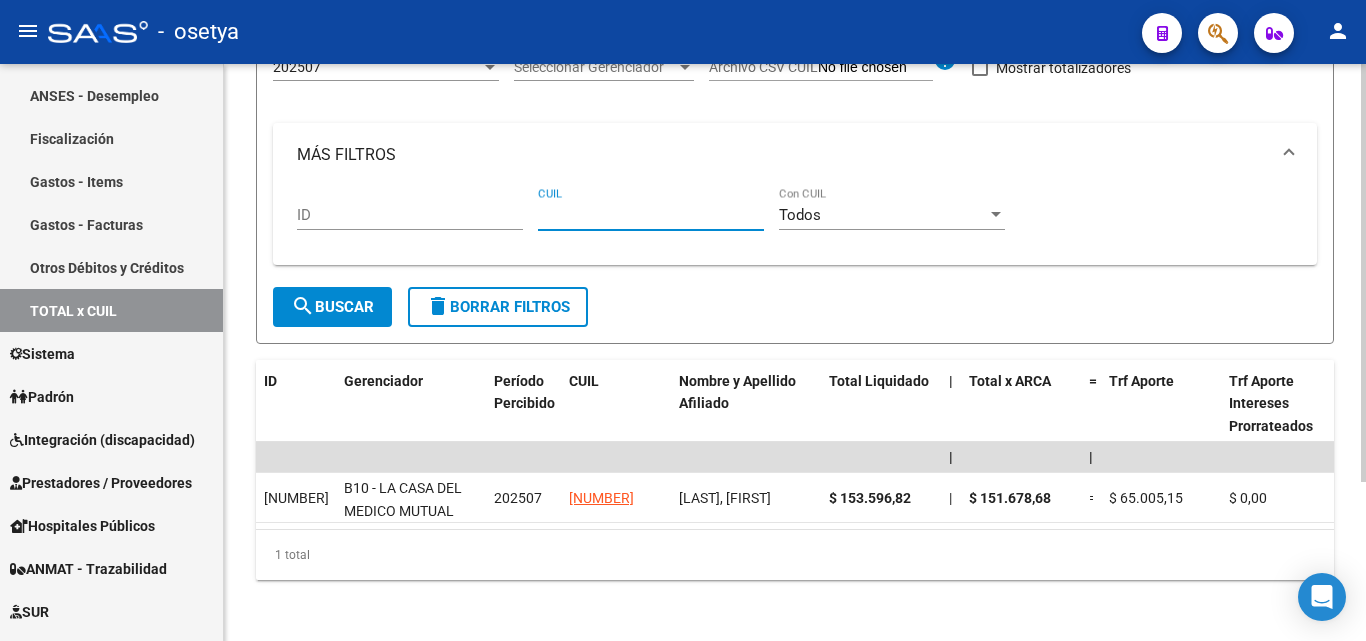 paste on "20-27107779-4" 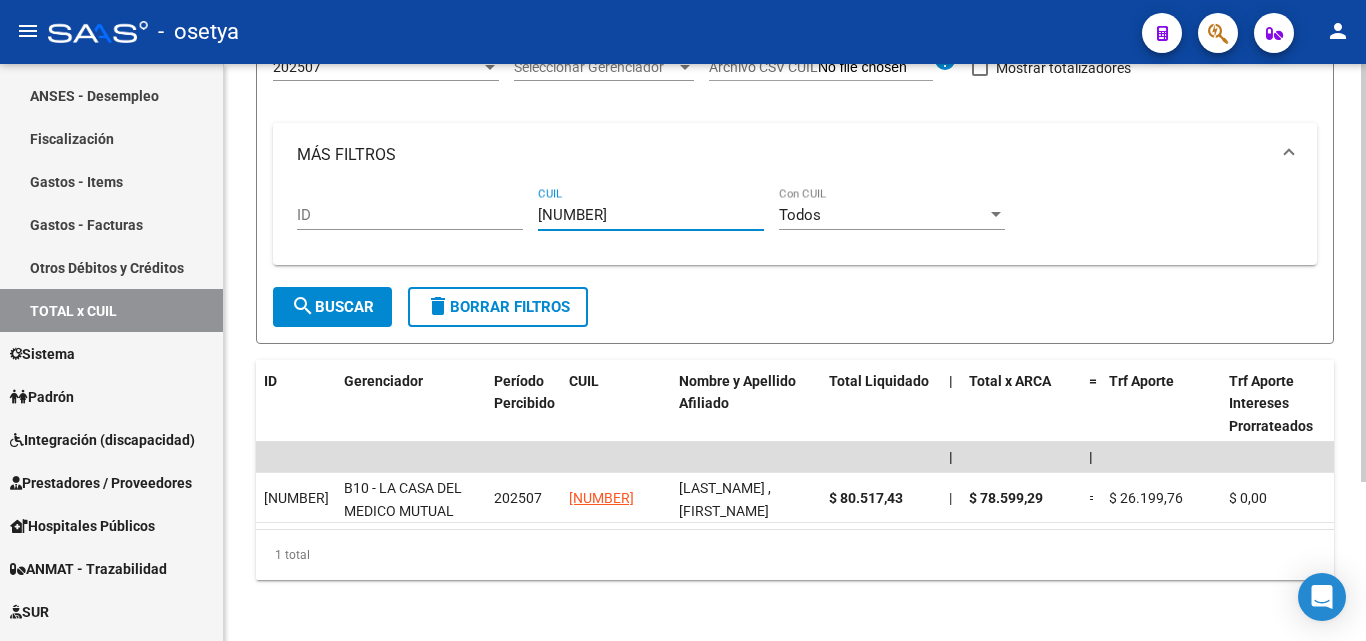 type on "20-27107779-4" 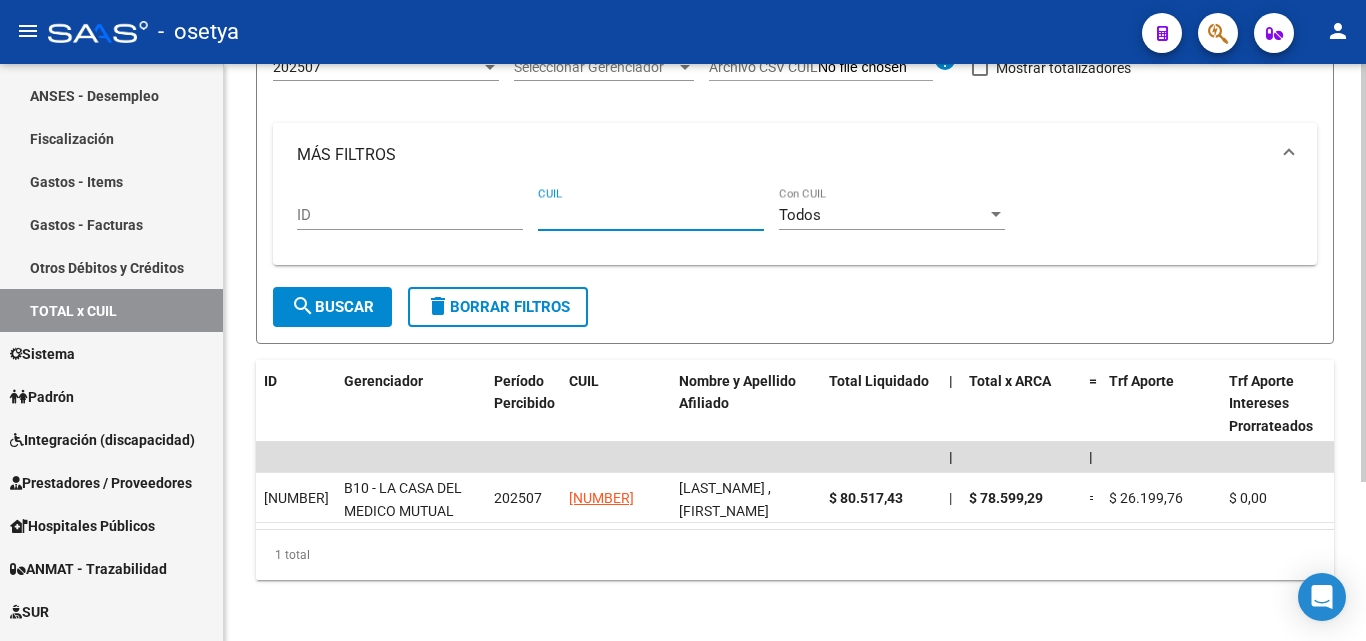 paste on "27-31627881-2" 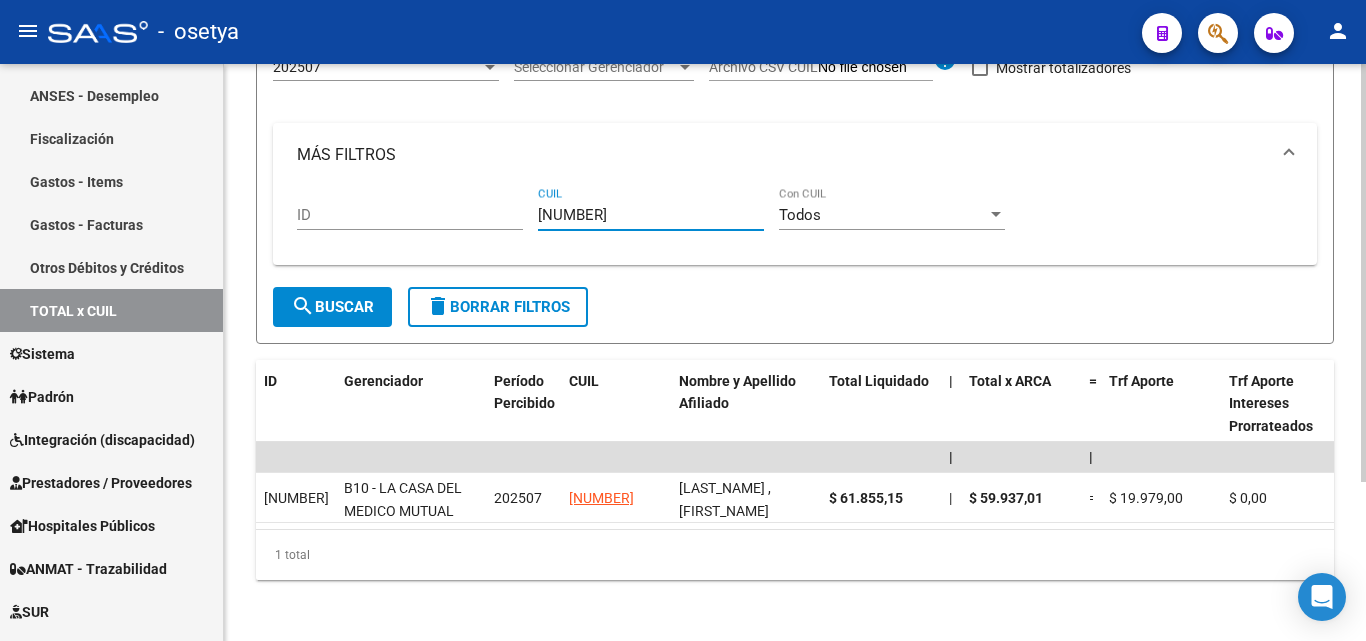 type on "27-31627881-2" 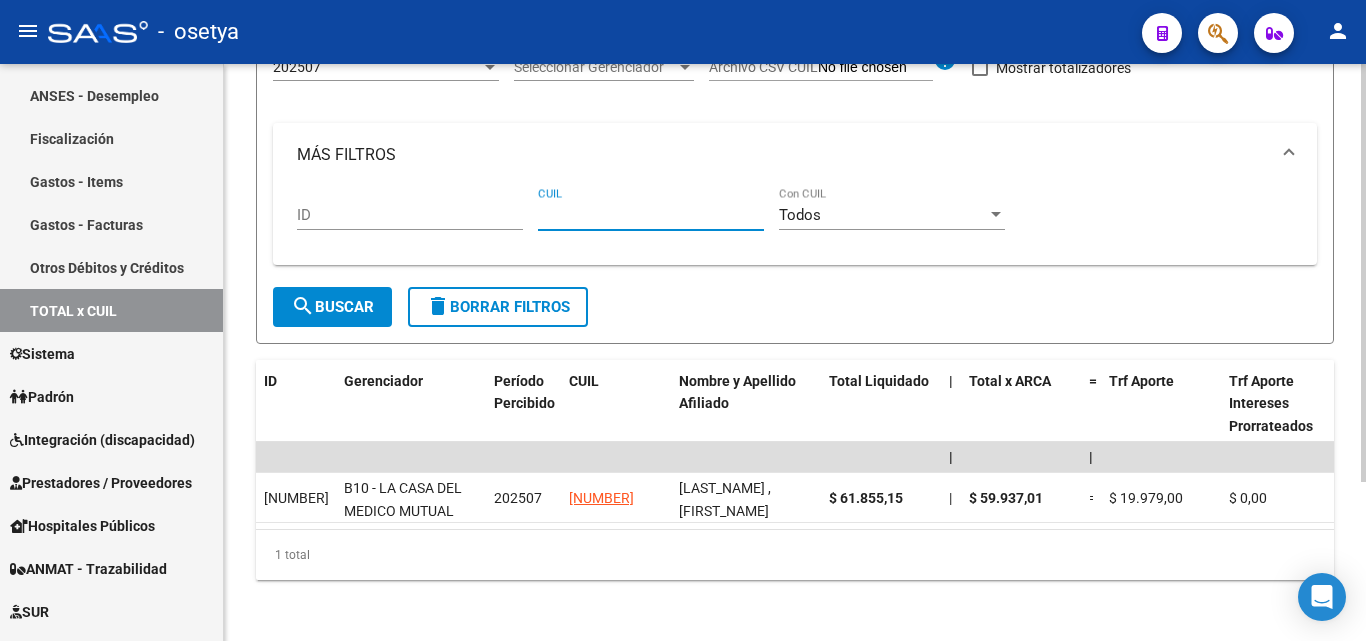 paste on "23-34487479-4" 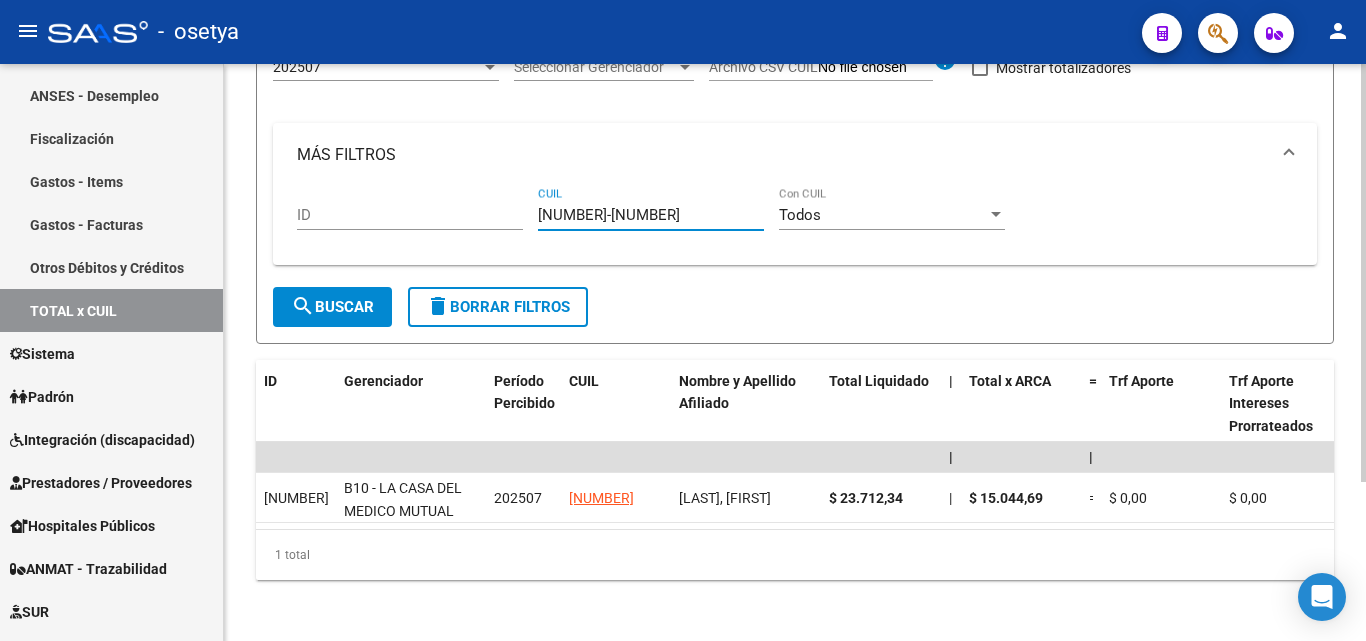 type on "23-34487479-4" 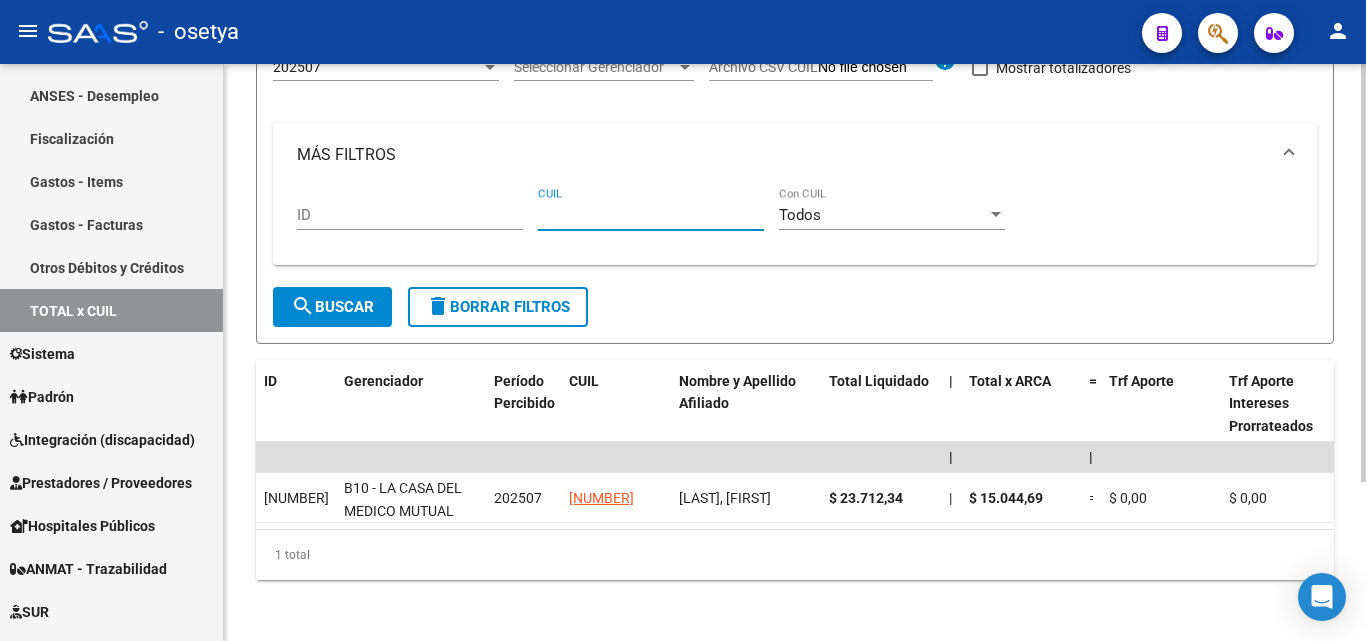 paste on "23-29953821-4" 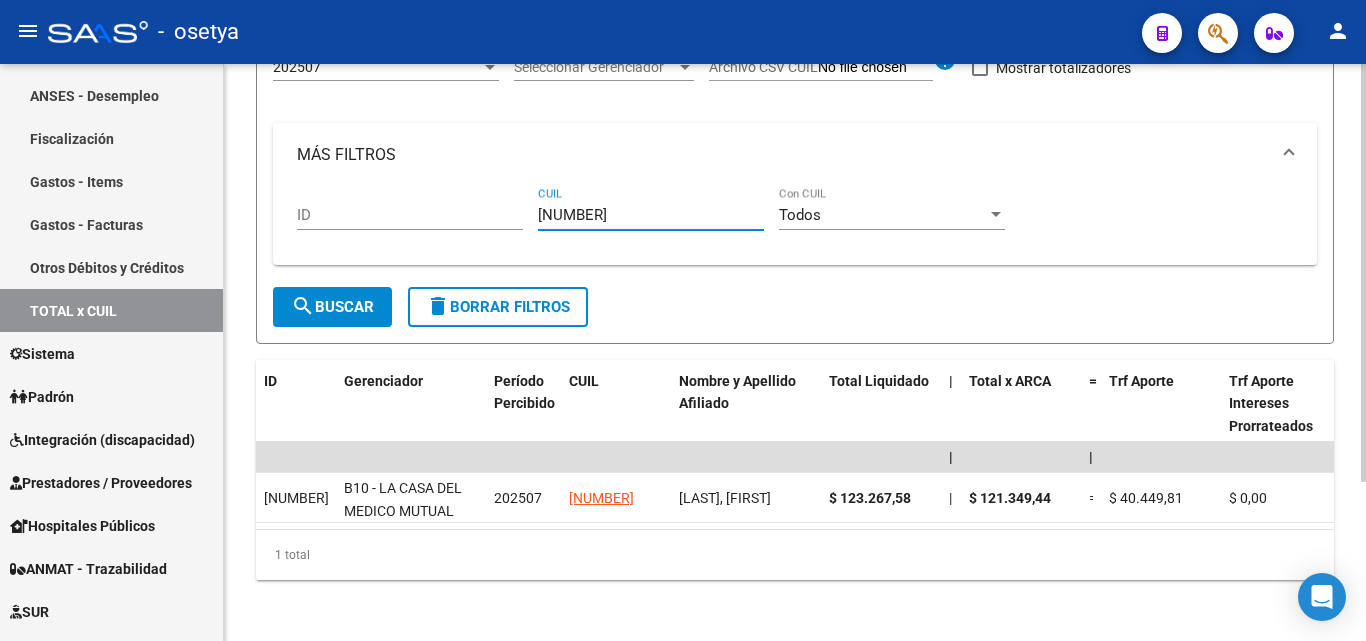 type on "23-29953821-4" 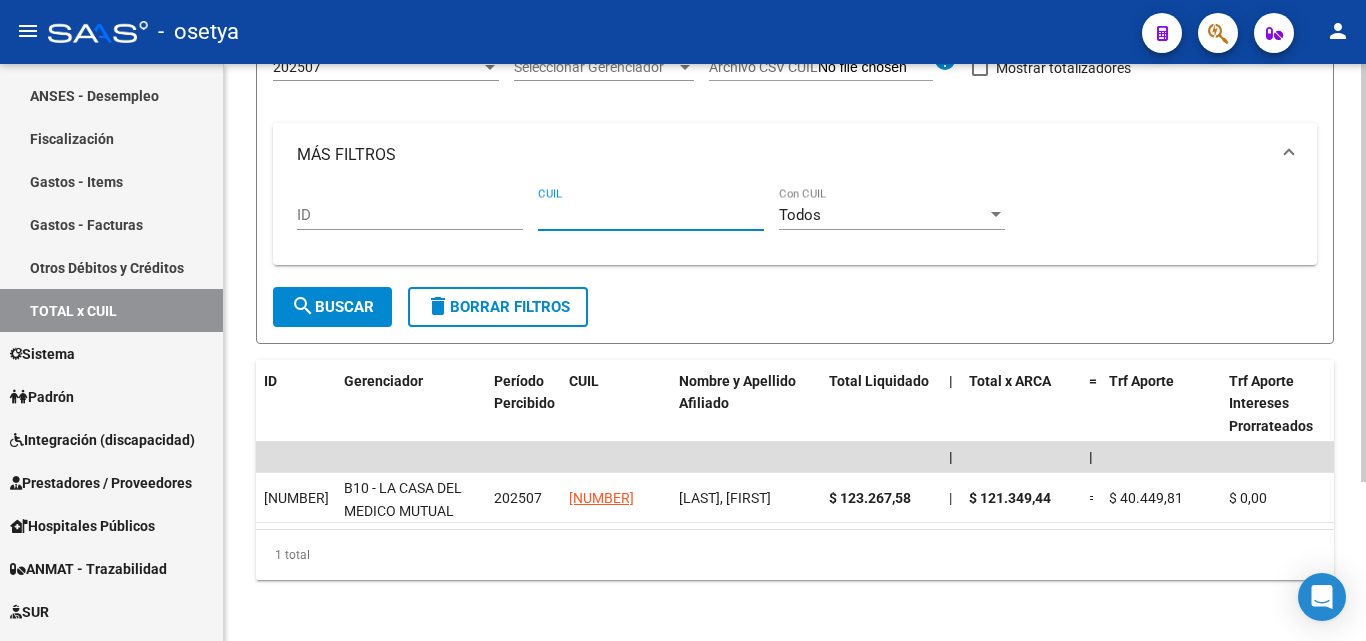 paste on "20-33181661-3" 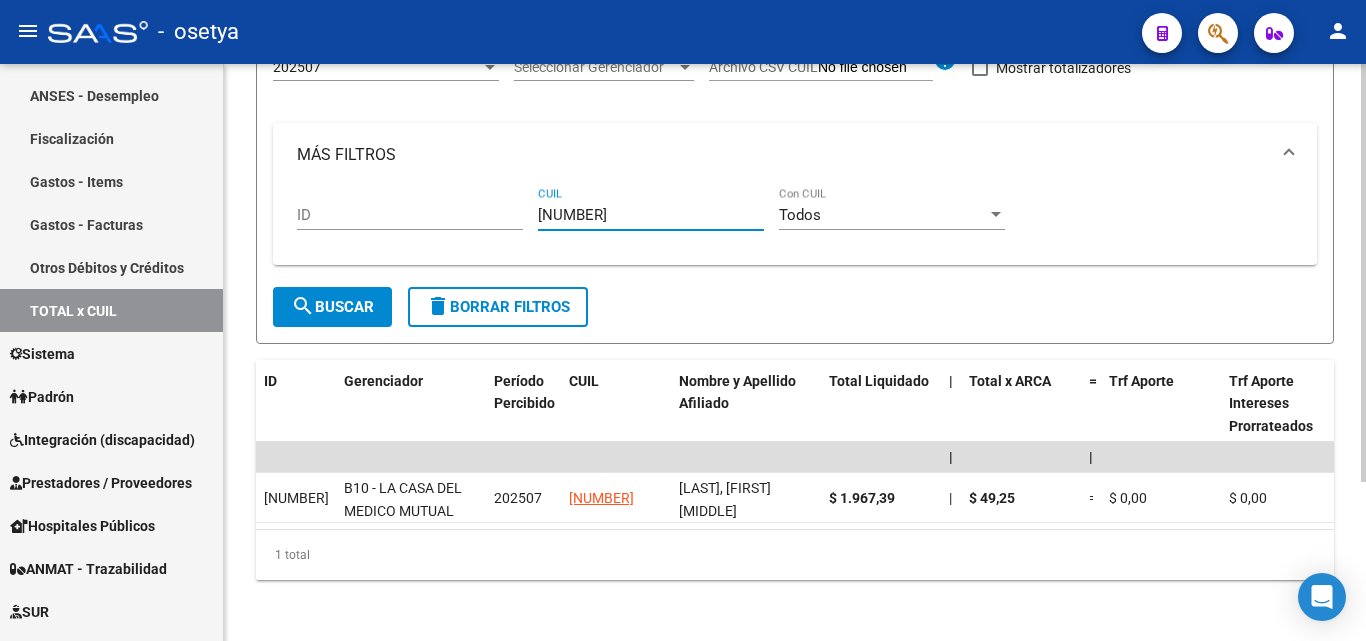type on "20-33181661-3" 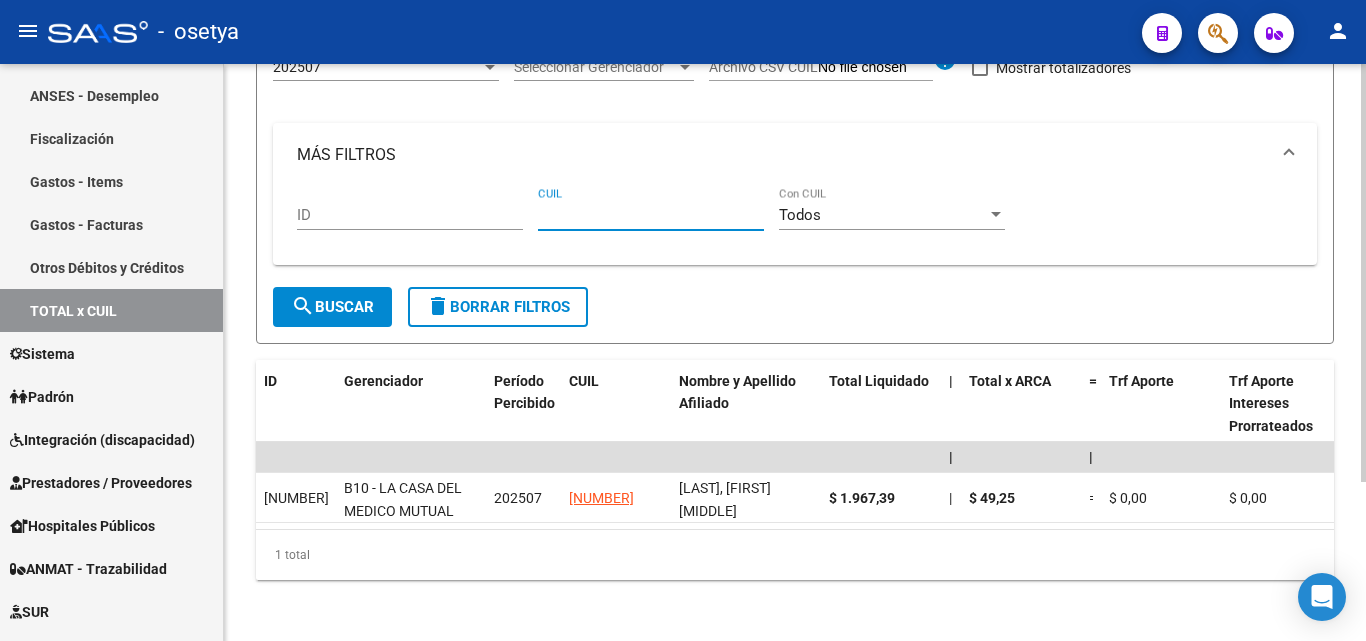 paste on "27-26646852-6" 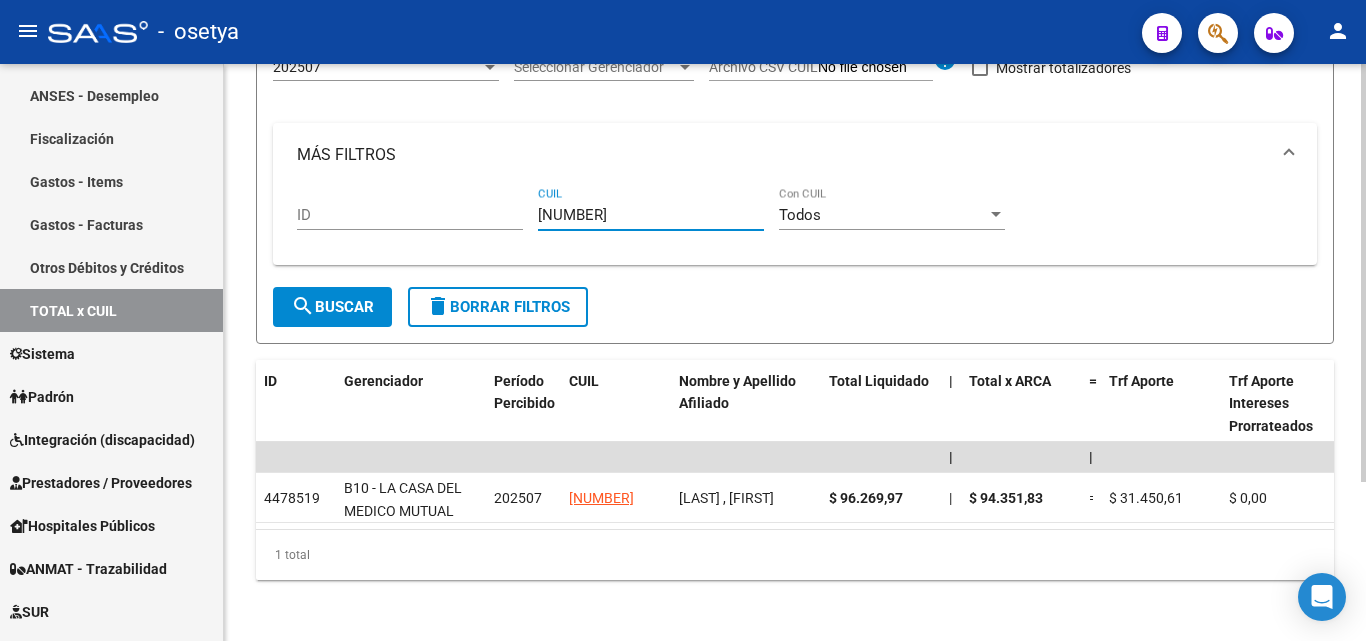 type on "27-26646852-6" 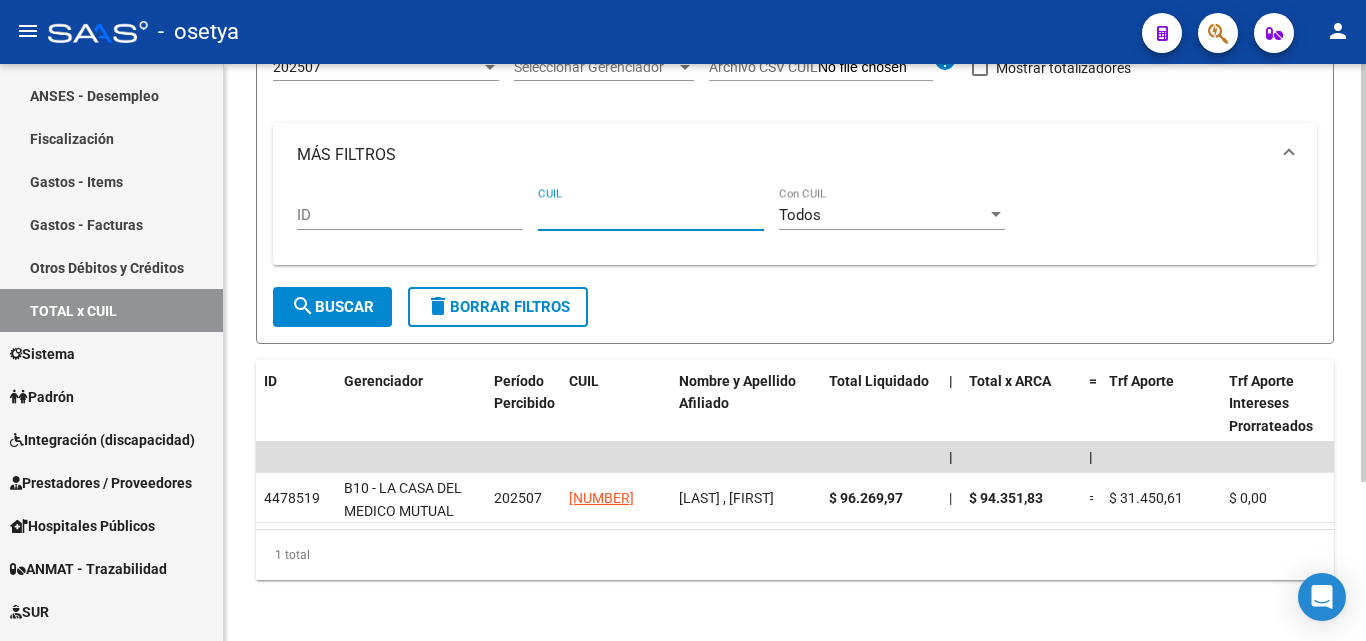 paste on "20-18470177-5" 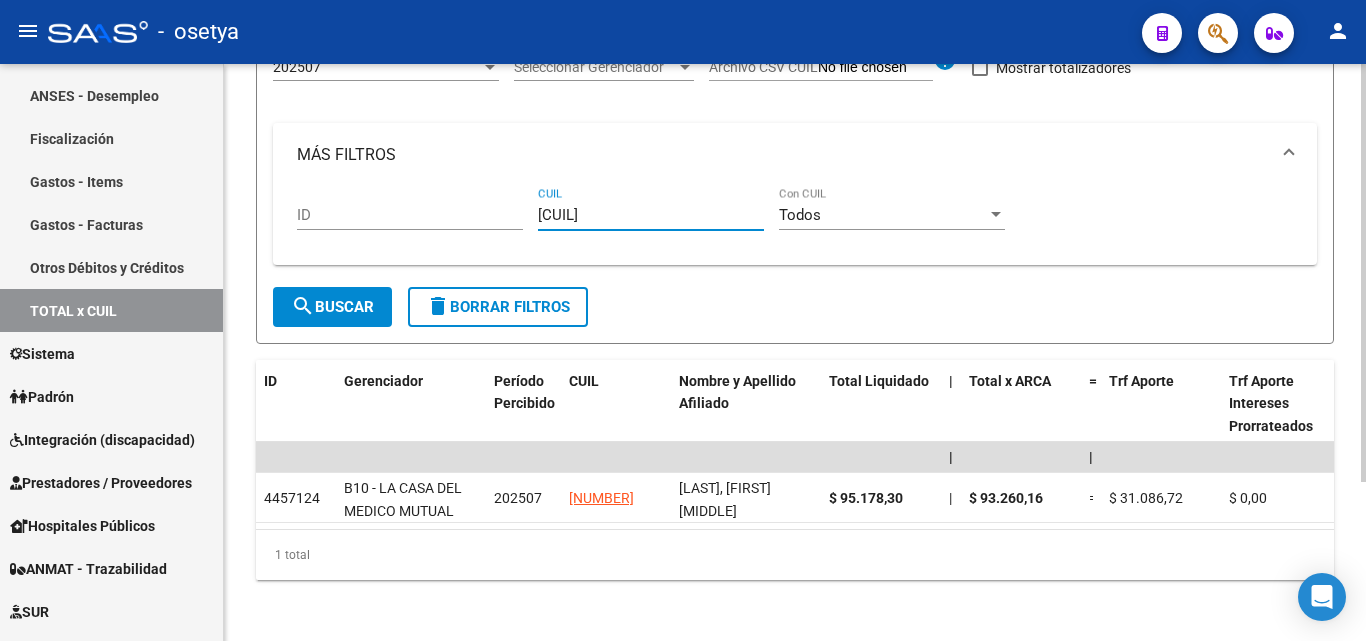 type on "20-18470177-5" 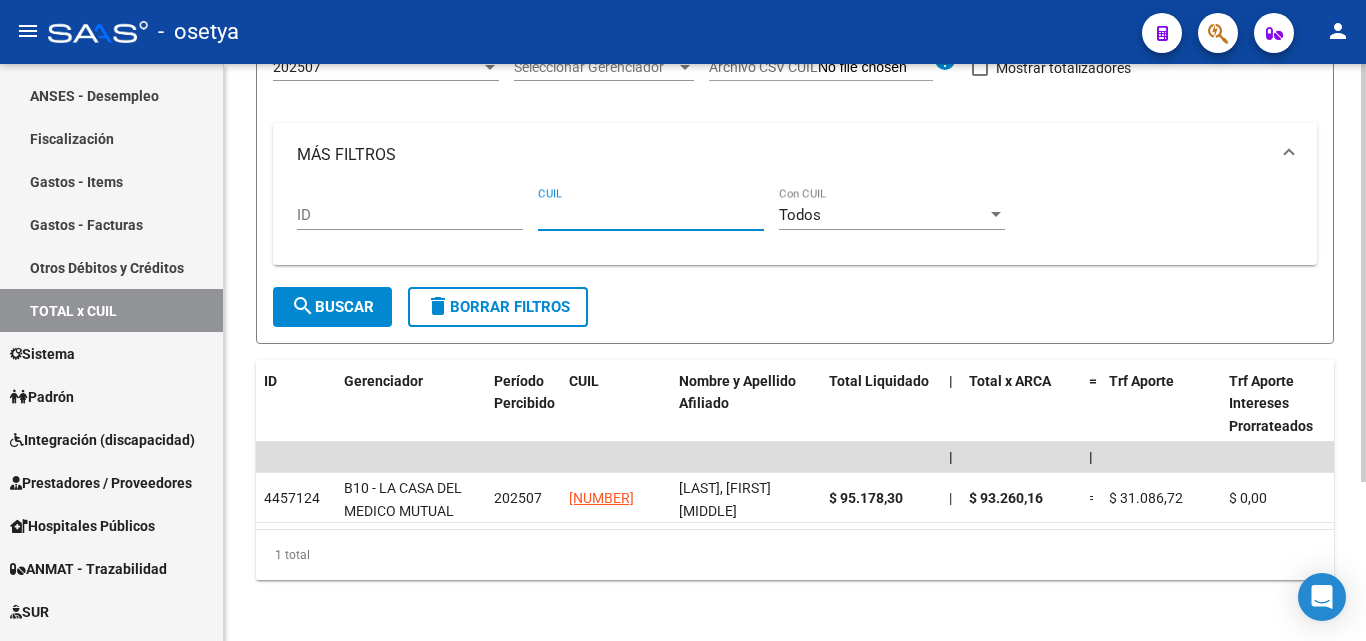 paste on "27-43647846-7" 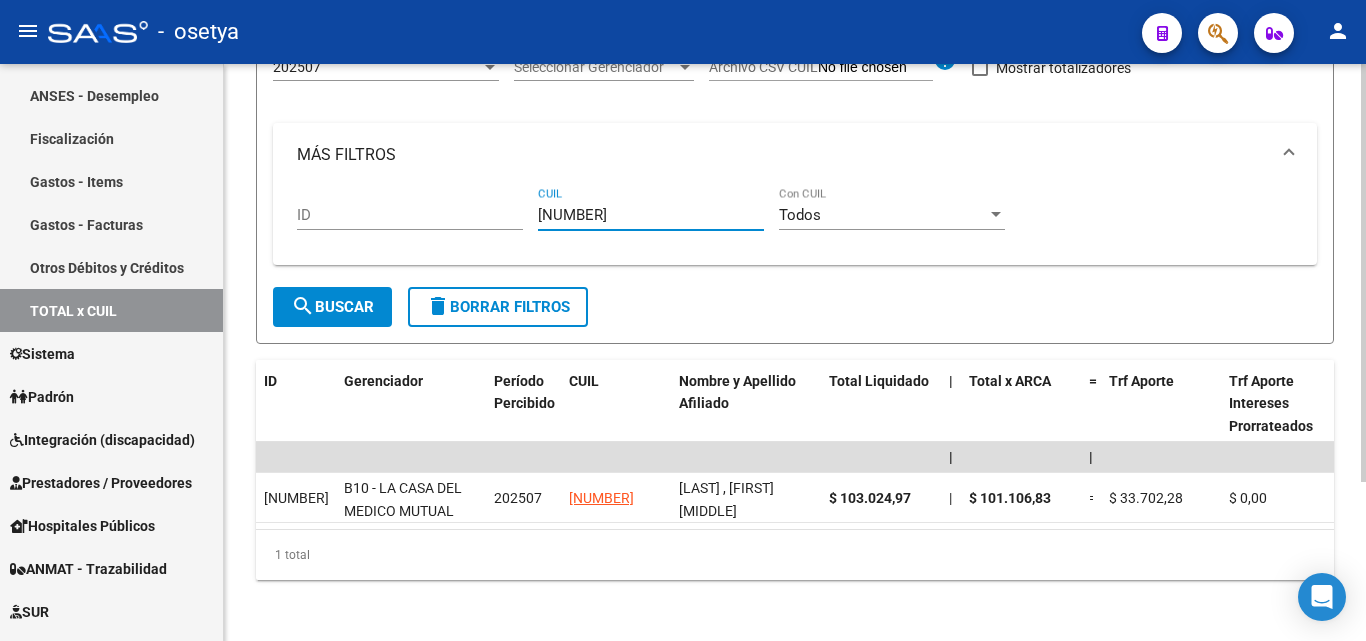 type on "27-43647846-7" 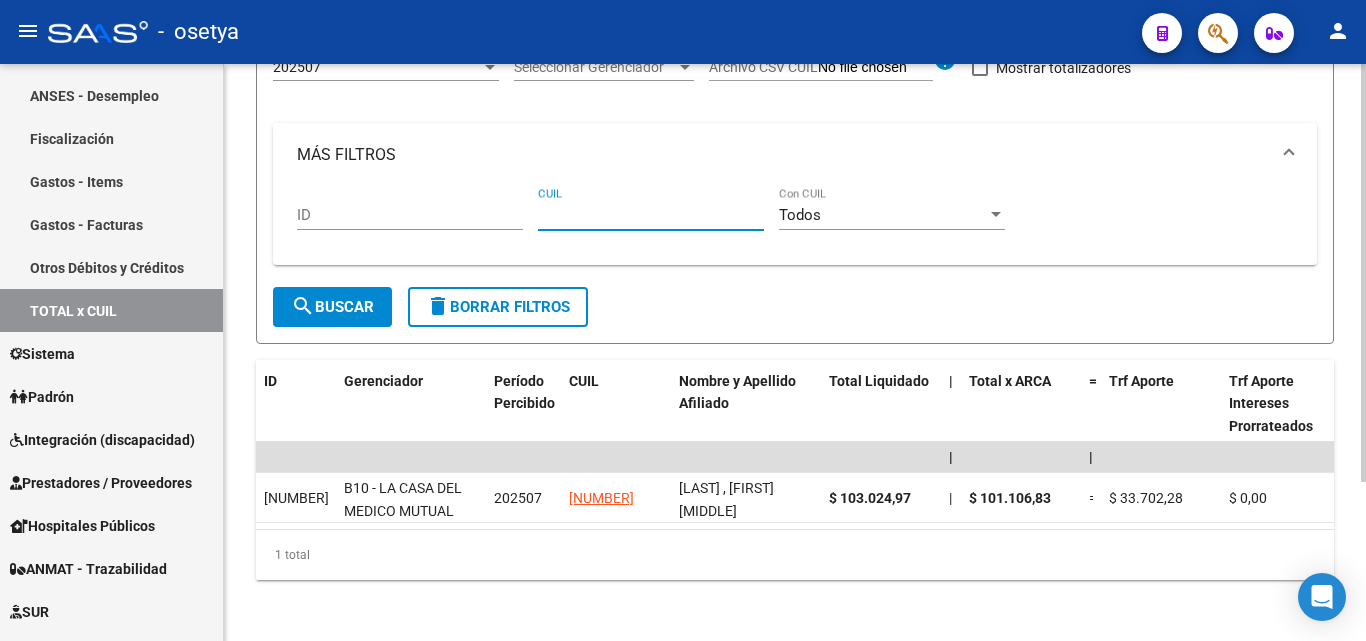 paste on "27-24081217-2" 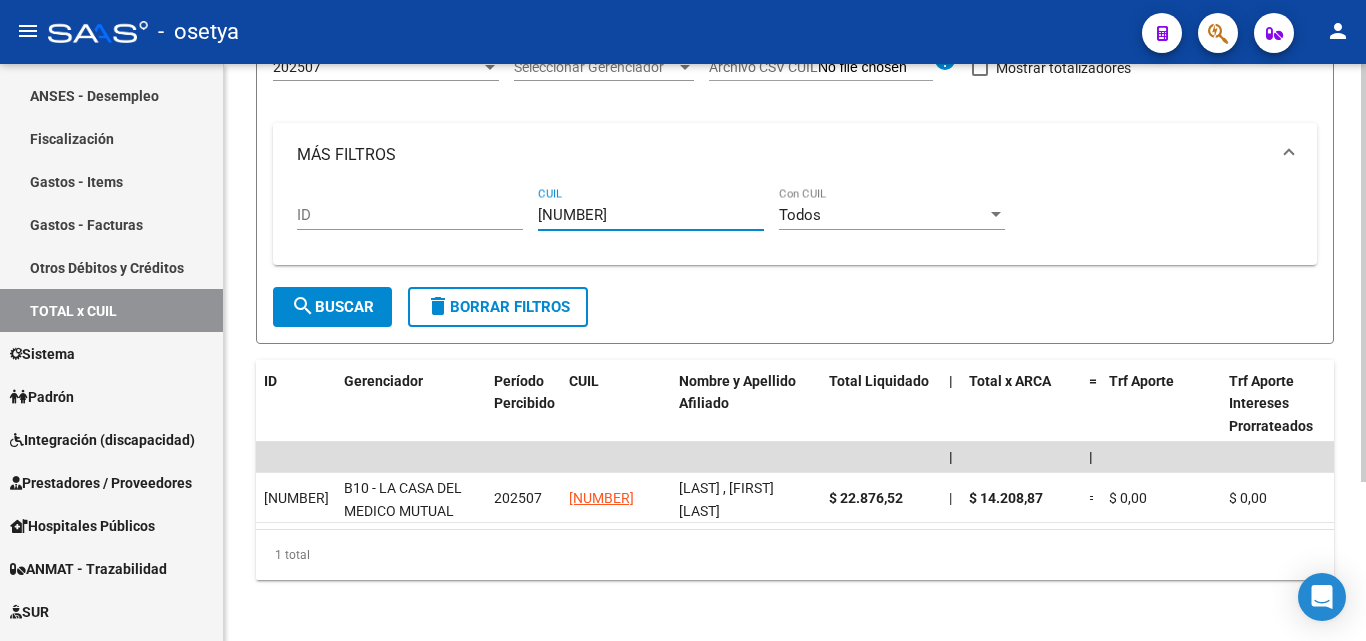 type on "27-24081217-2" 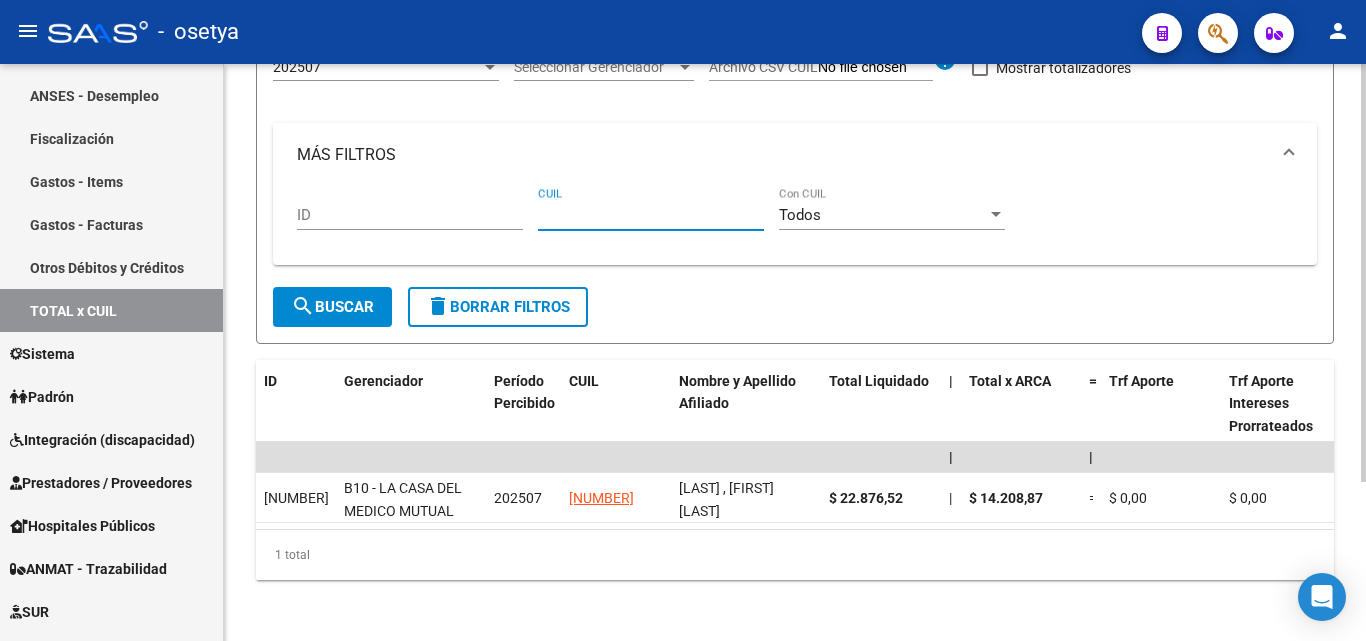 paste on "23-39127464-9" 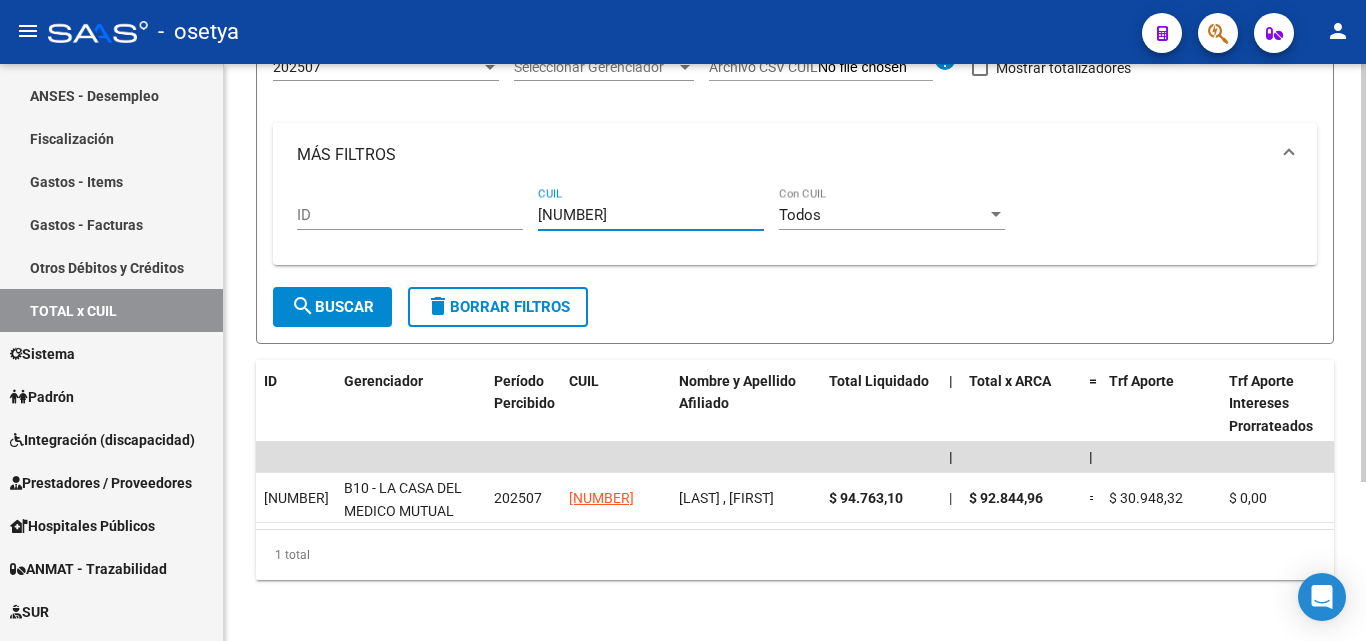 type on "23-39127464-9" 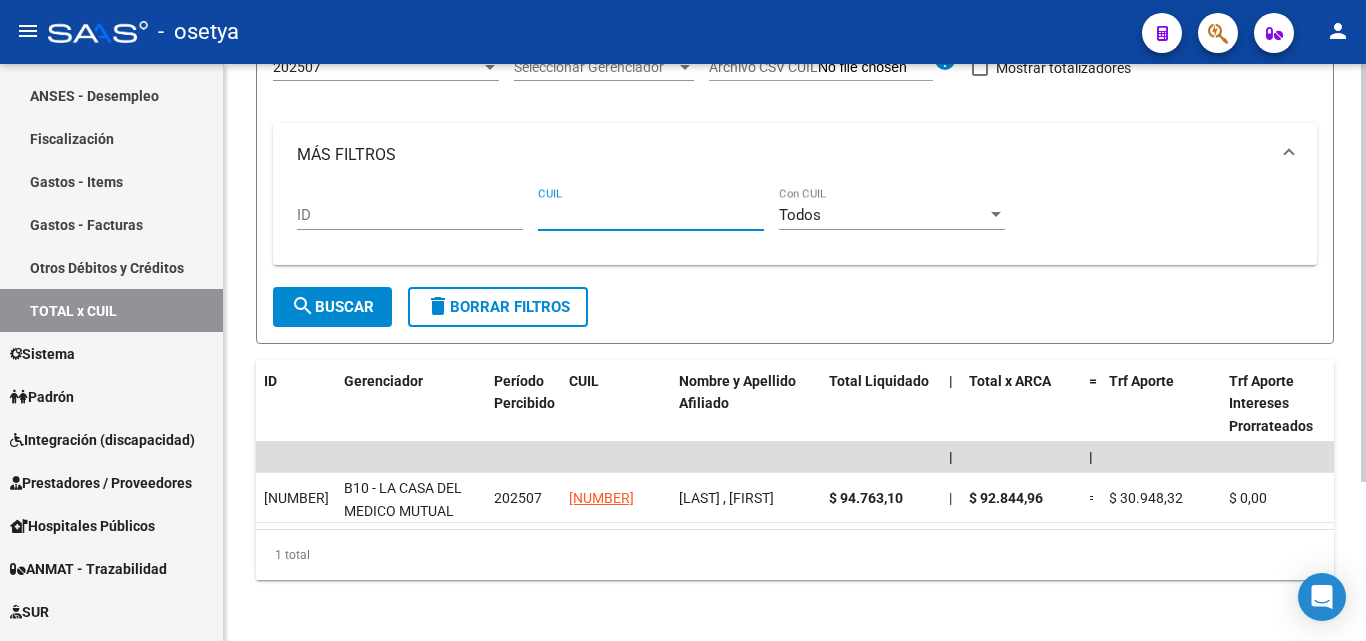 paste on "23-24386470-4" 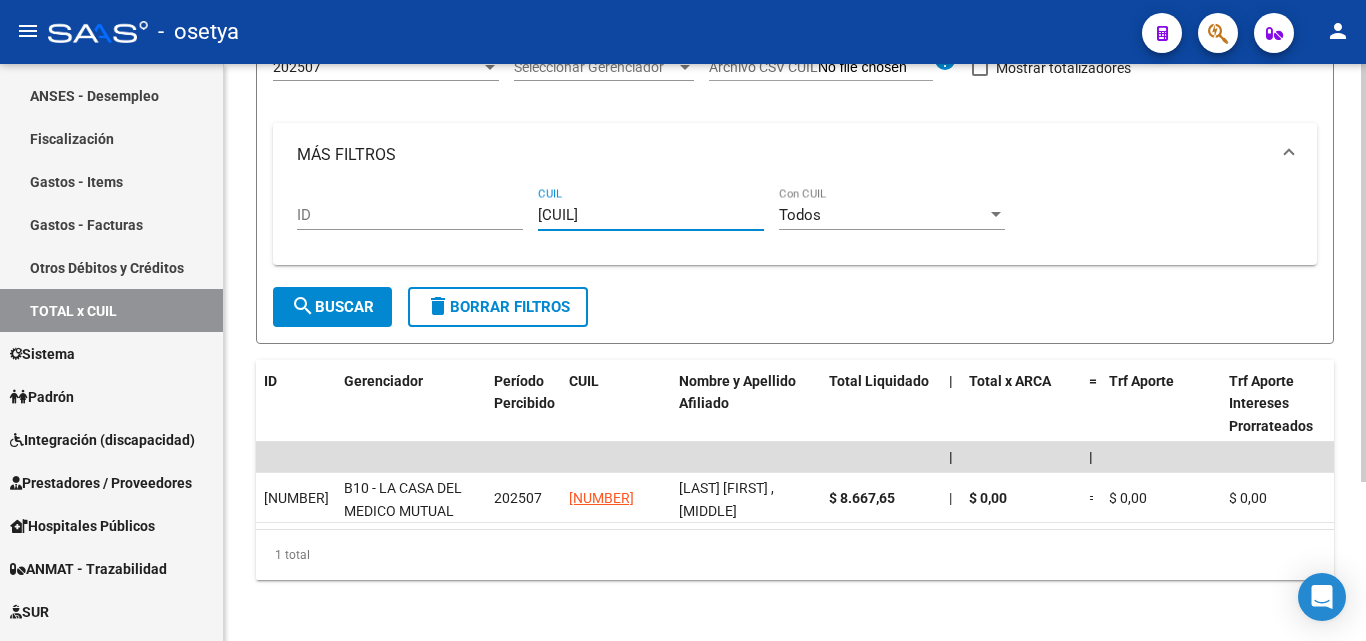 type on "23-24386470-4" 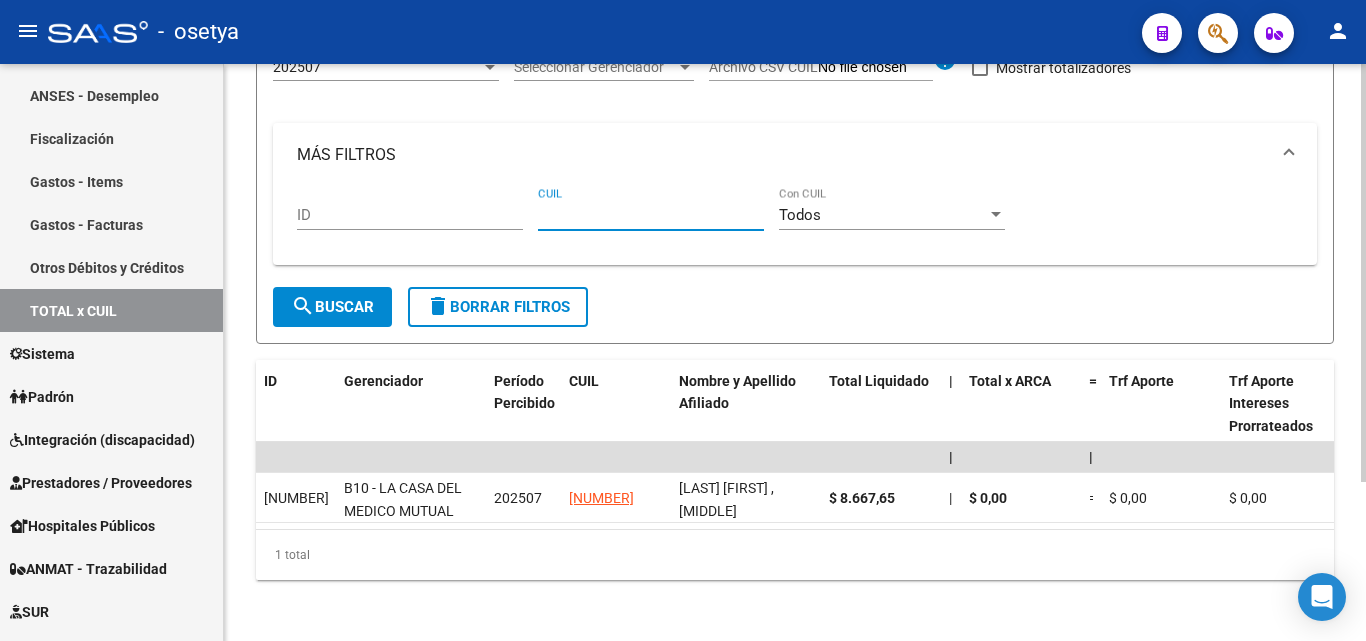 paste on "27-35643584-8" 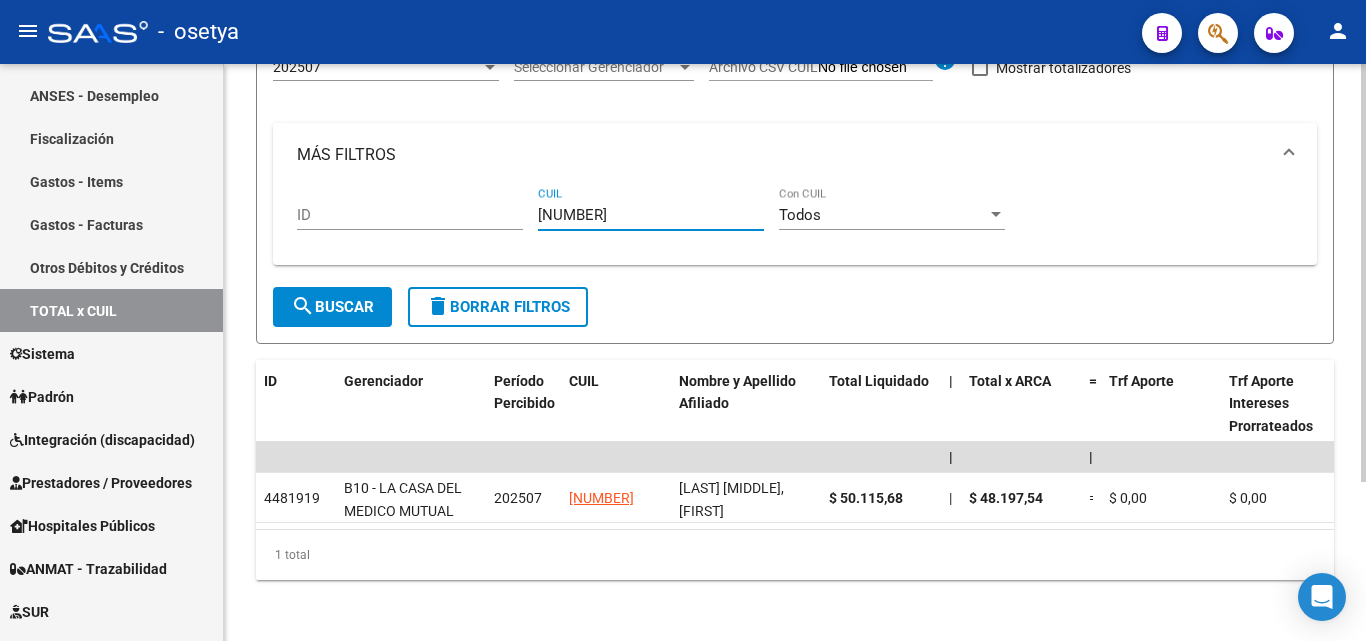 type on "27-35643584-8" 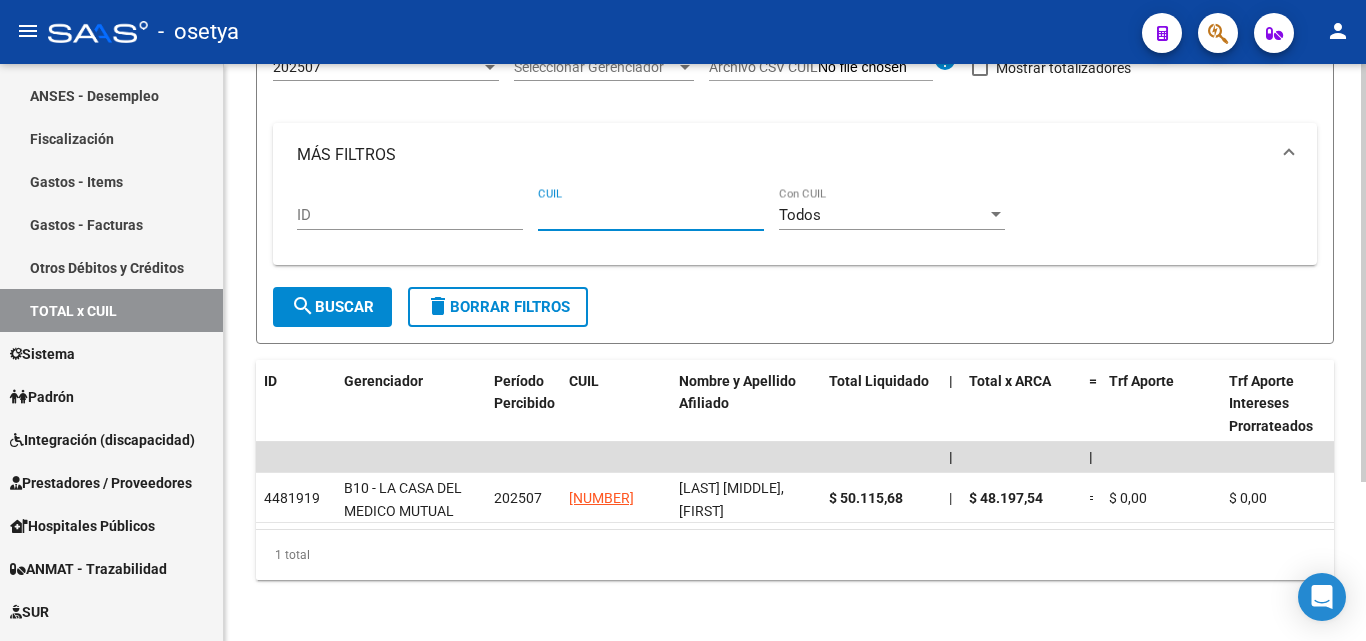 paste on "27-26356078-2" 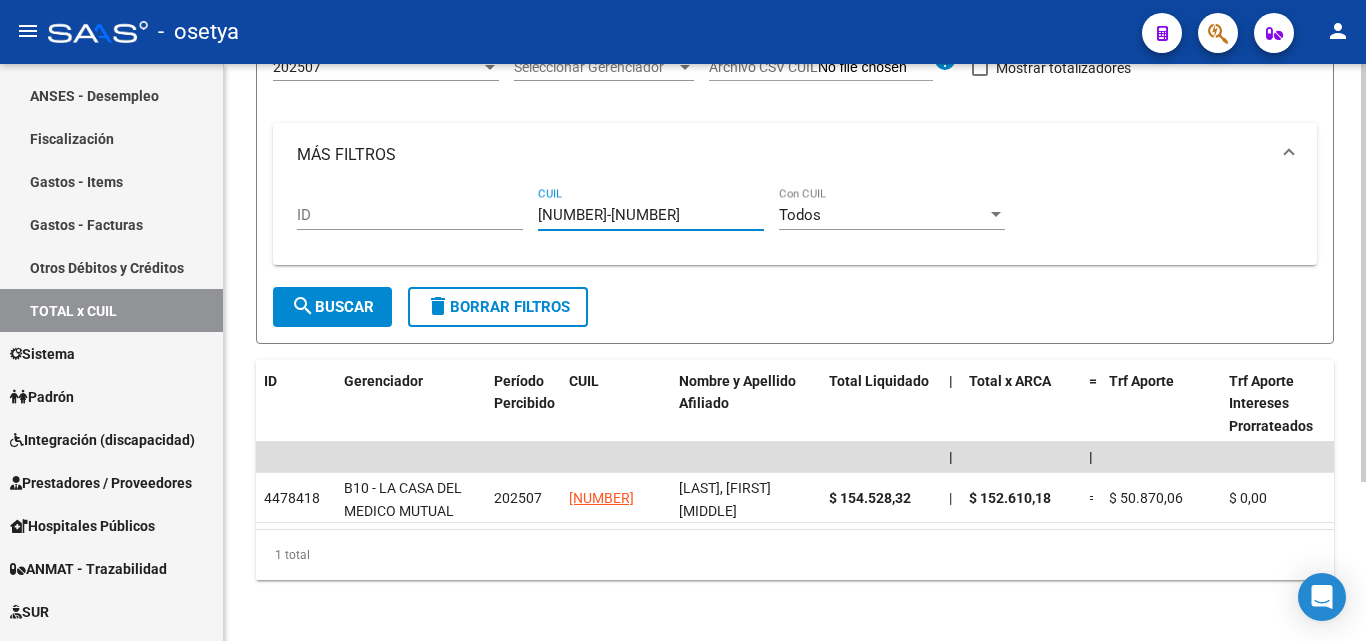 type on "27-26356078-2" 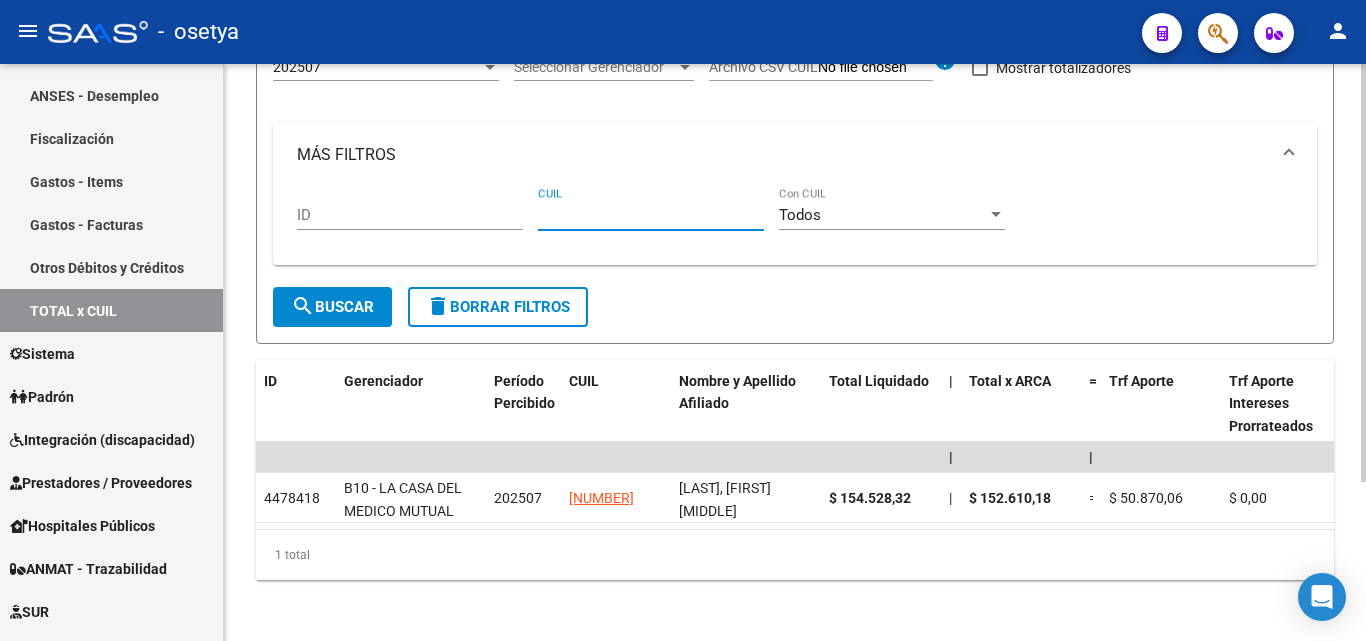paste on "27-17807263-9" 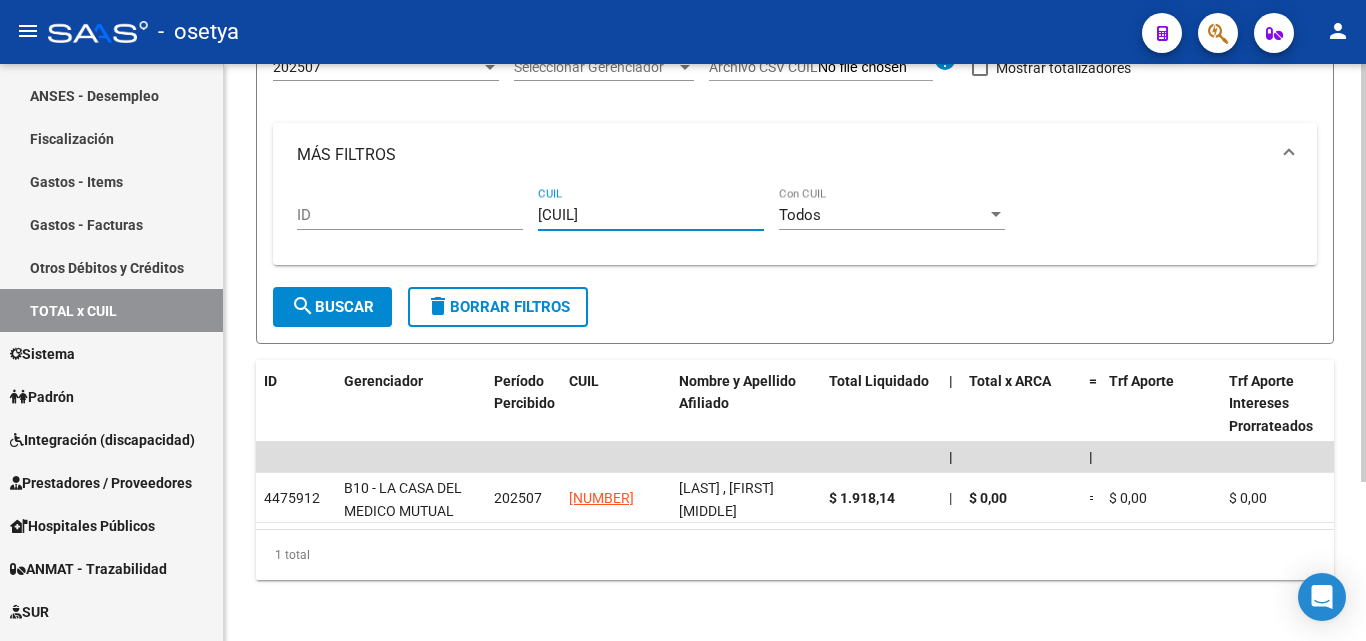 type on "27-17807263-9" 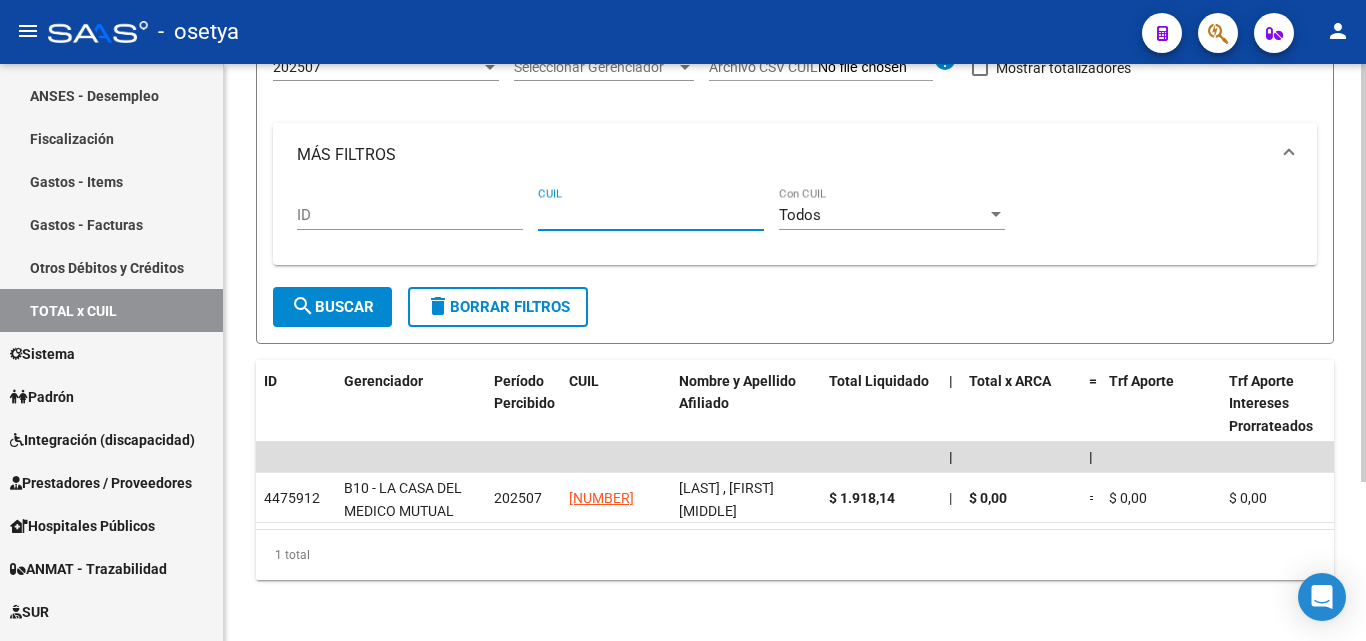 paste on "23-35042917-4" 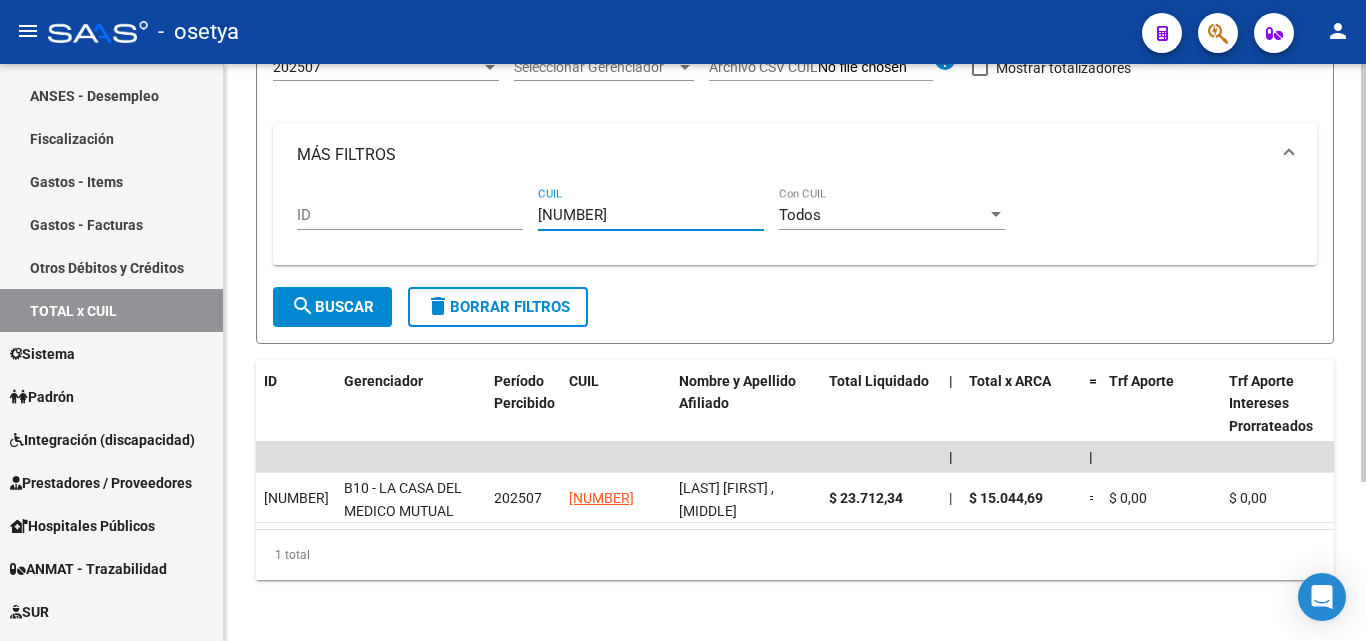 type on "23-35042917-4" 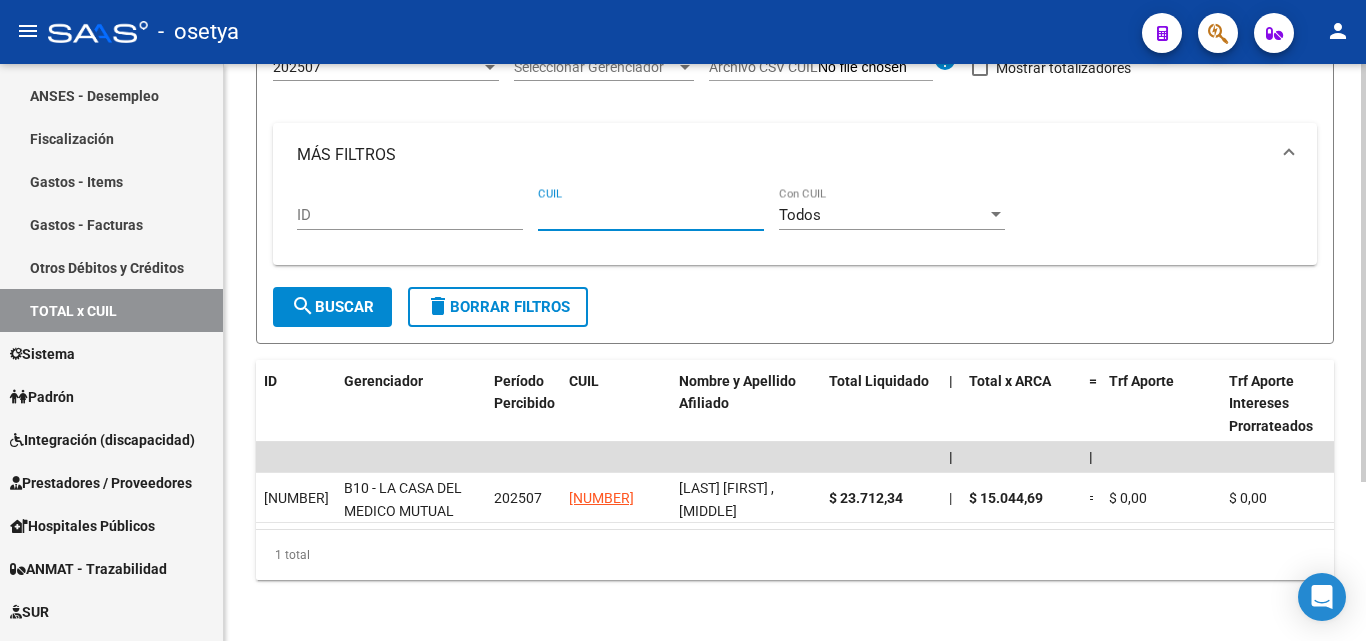 paste on "23-21511654-9" 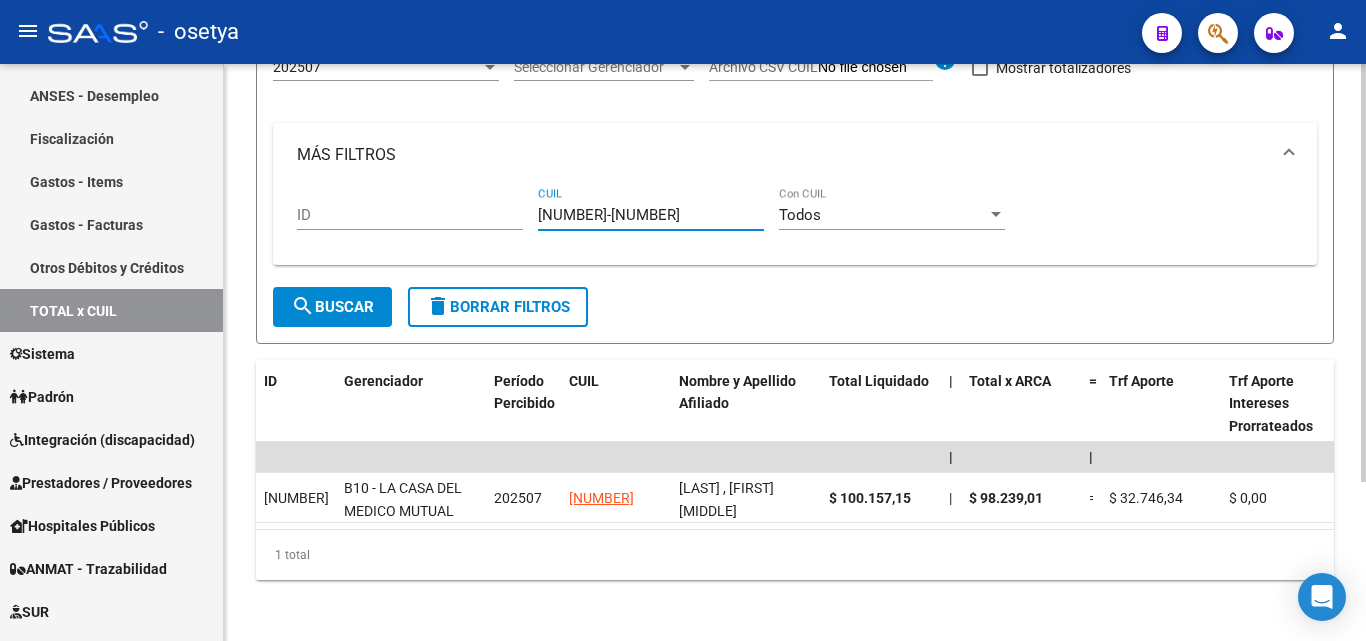 type on "23-21511654-9" 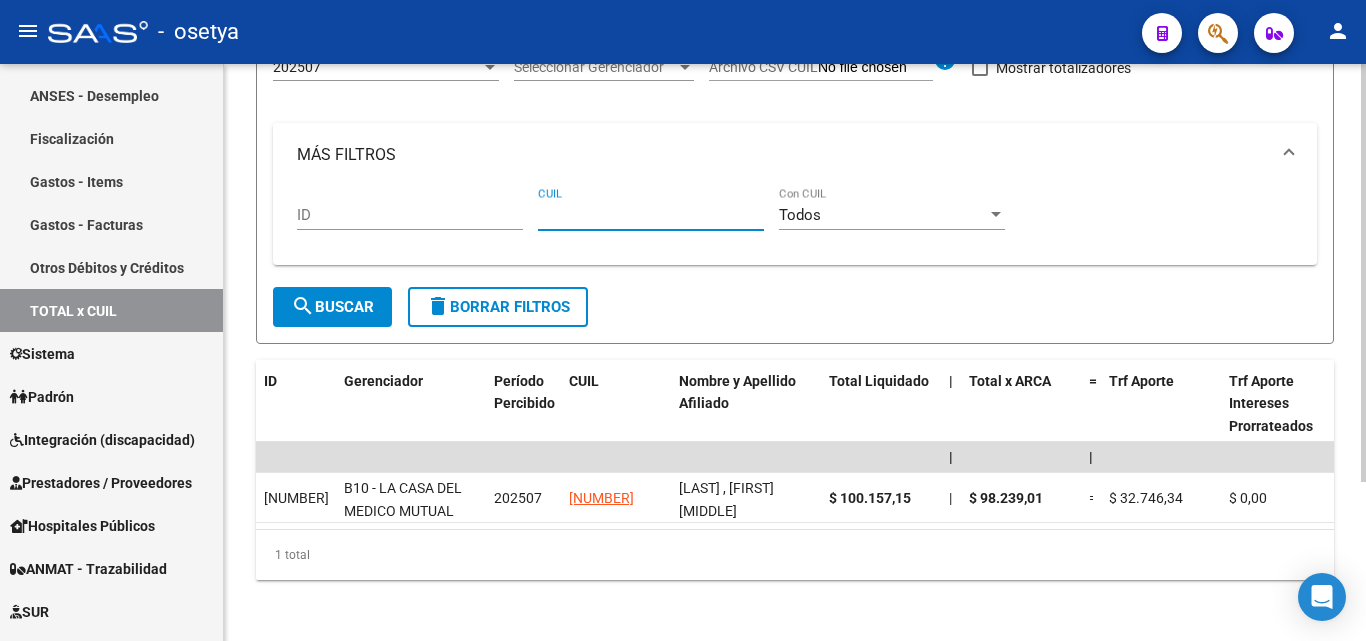 paste on "27-32897824-0" 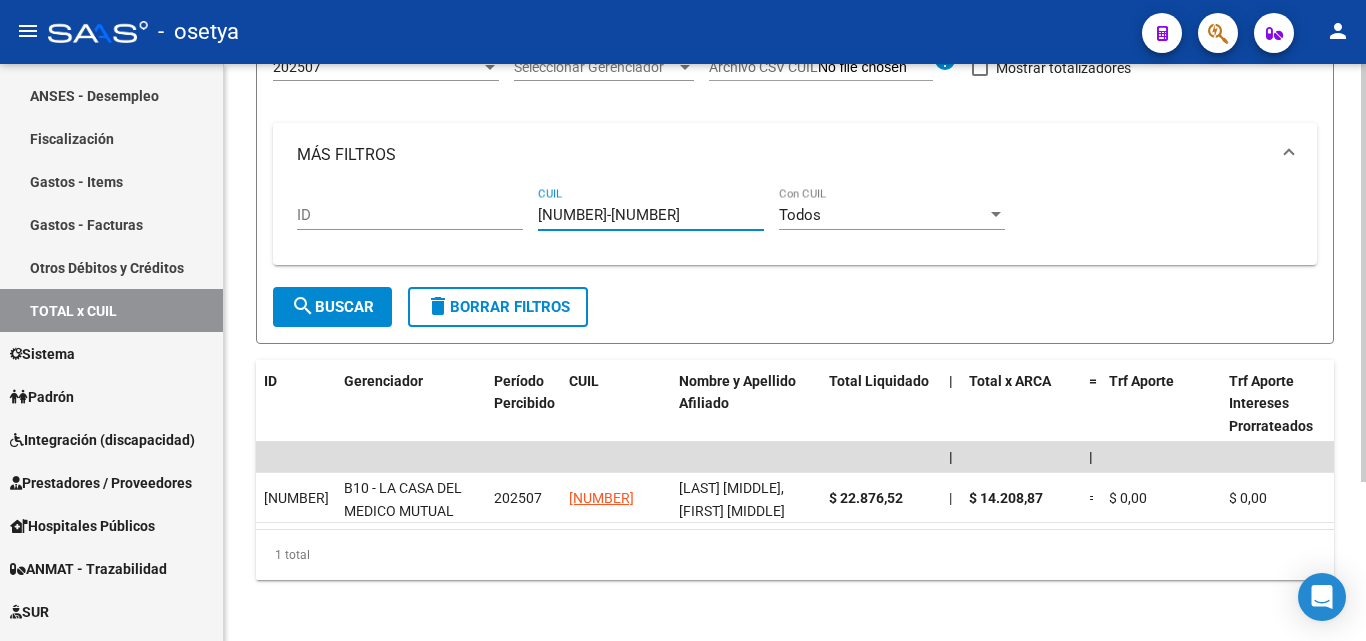 type on "27-32897824-0" 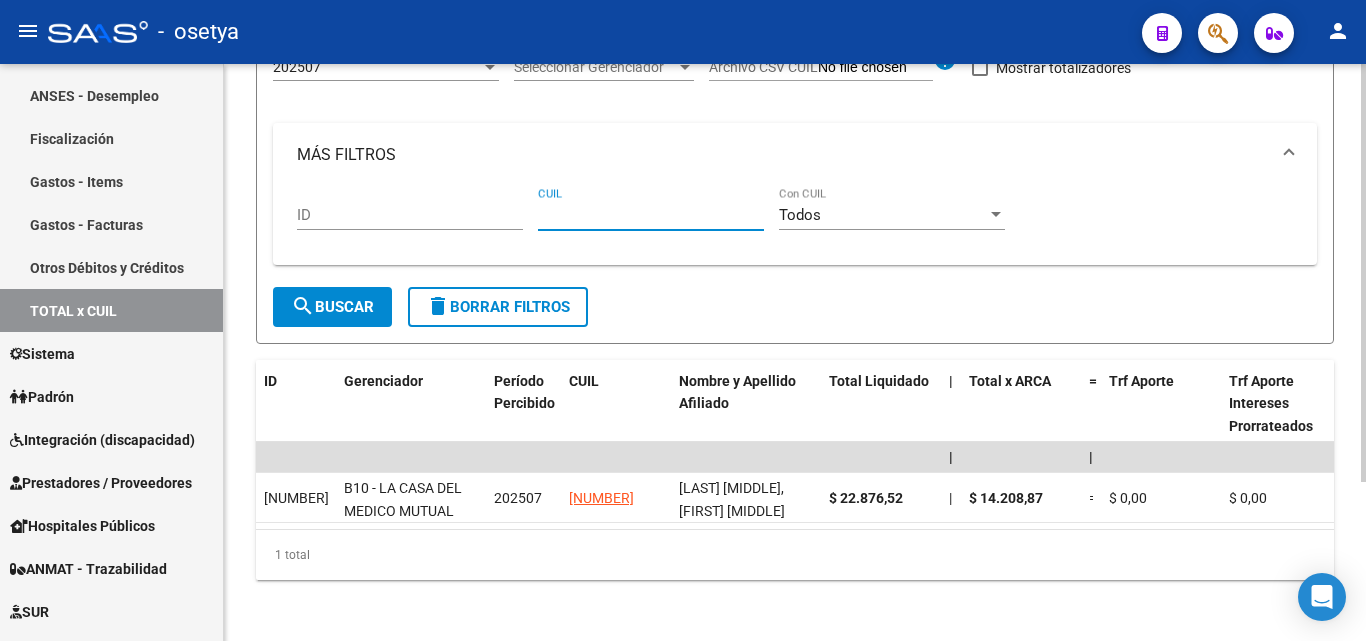 paste on "27-24240615-5" 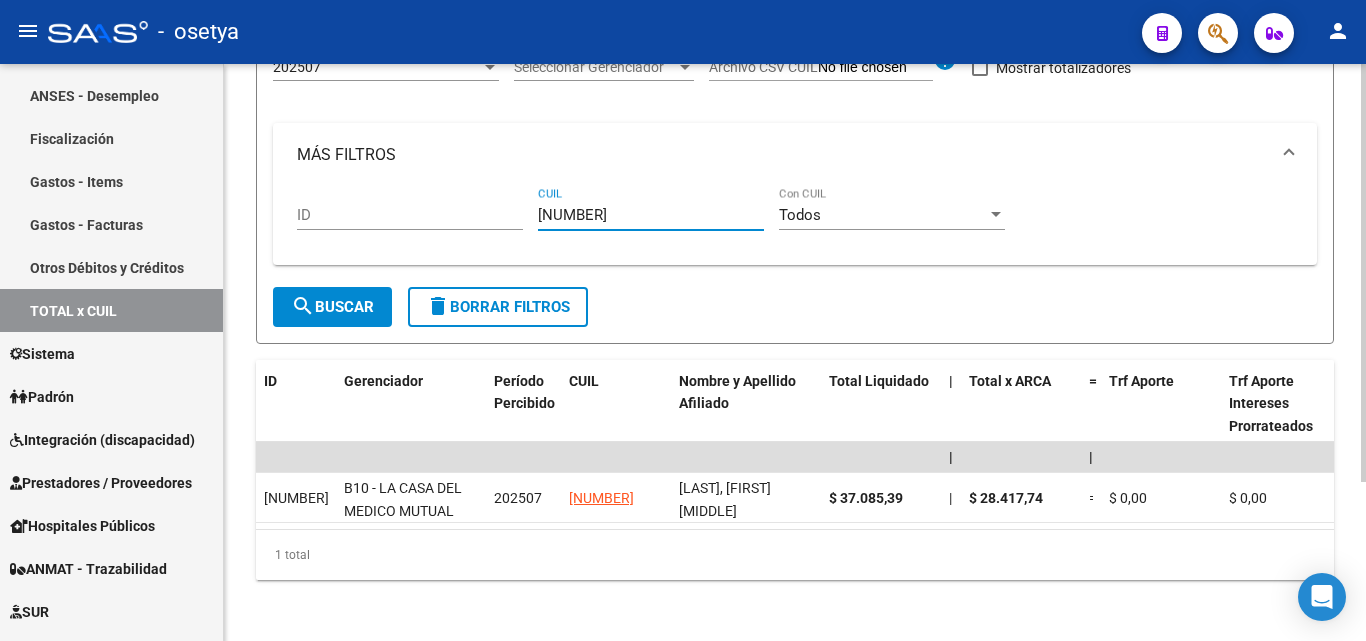 type on "27-24240615-5" 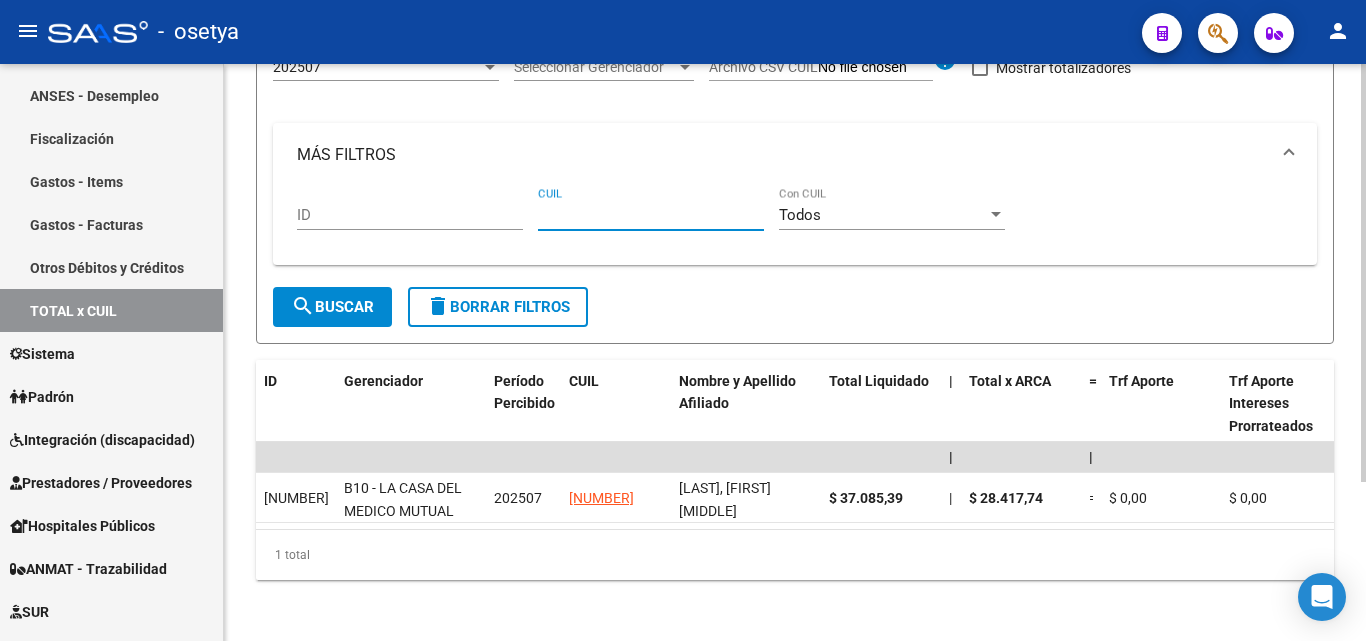paste on "20-23920321-4" 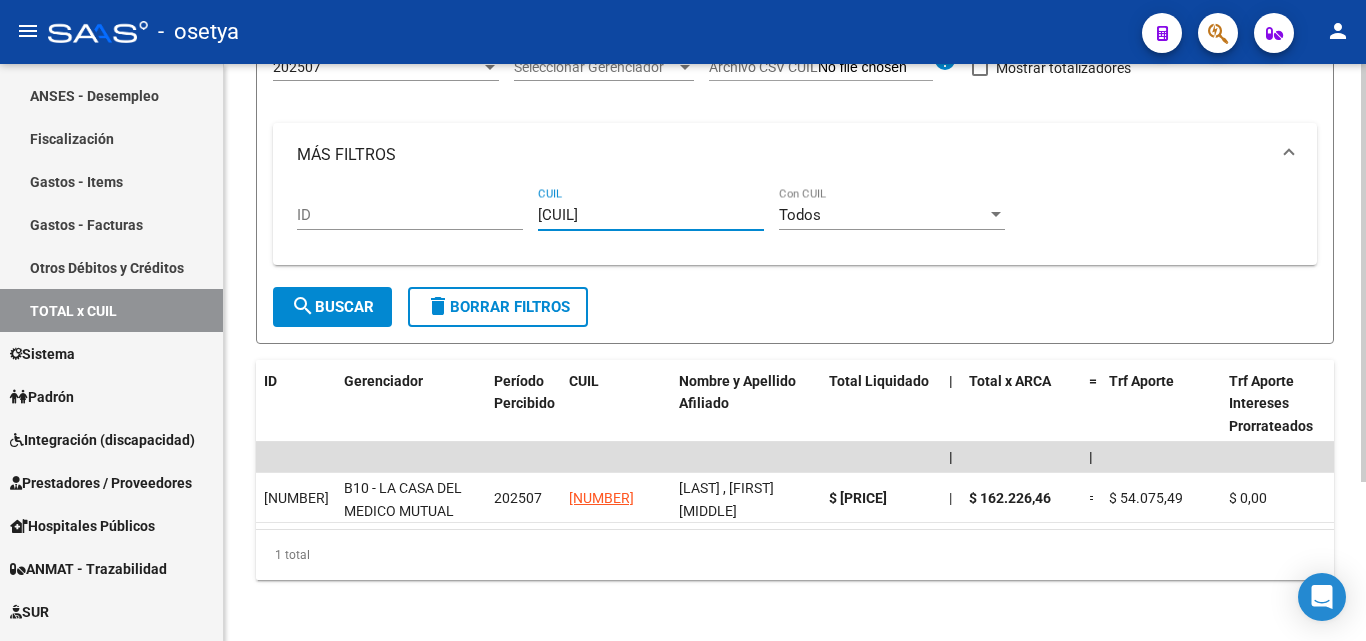 type on "20-23920321-4" 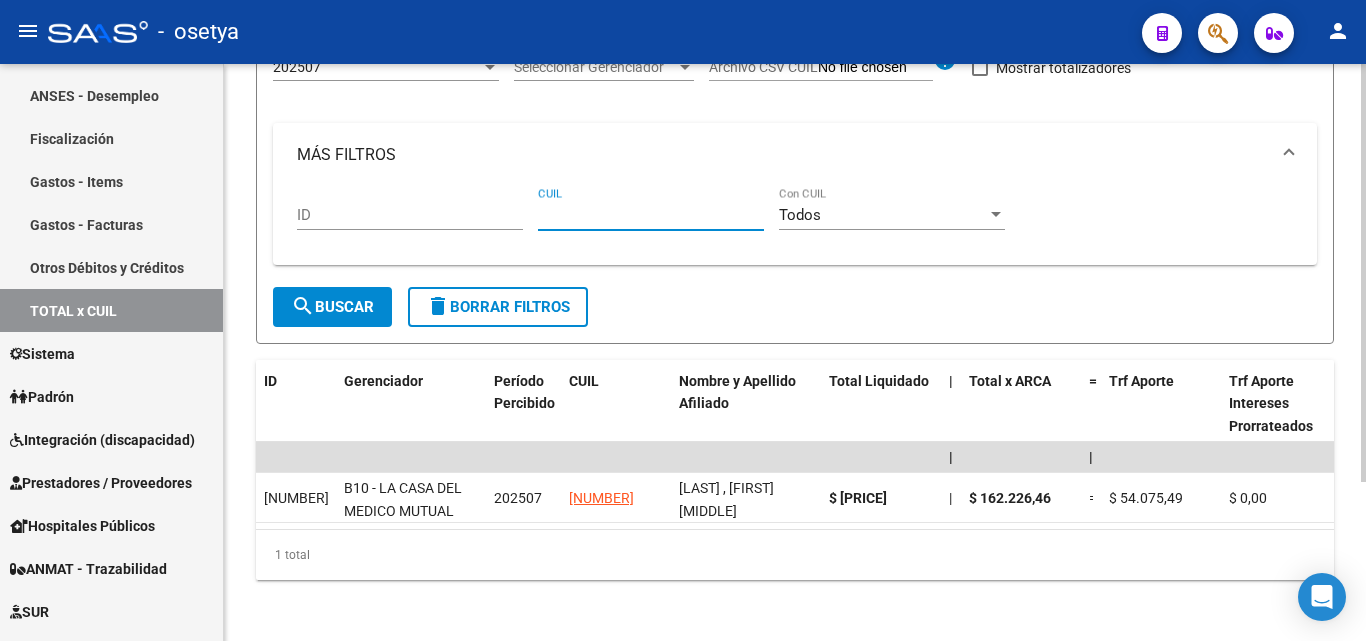 paste on "20-42327018-8" 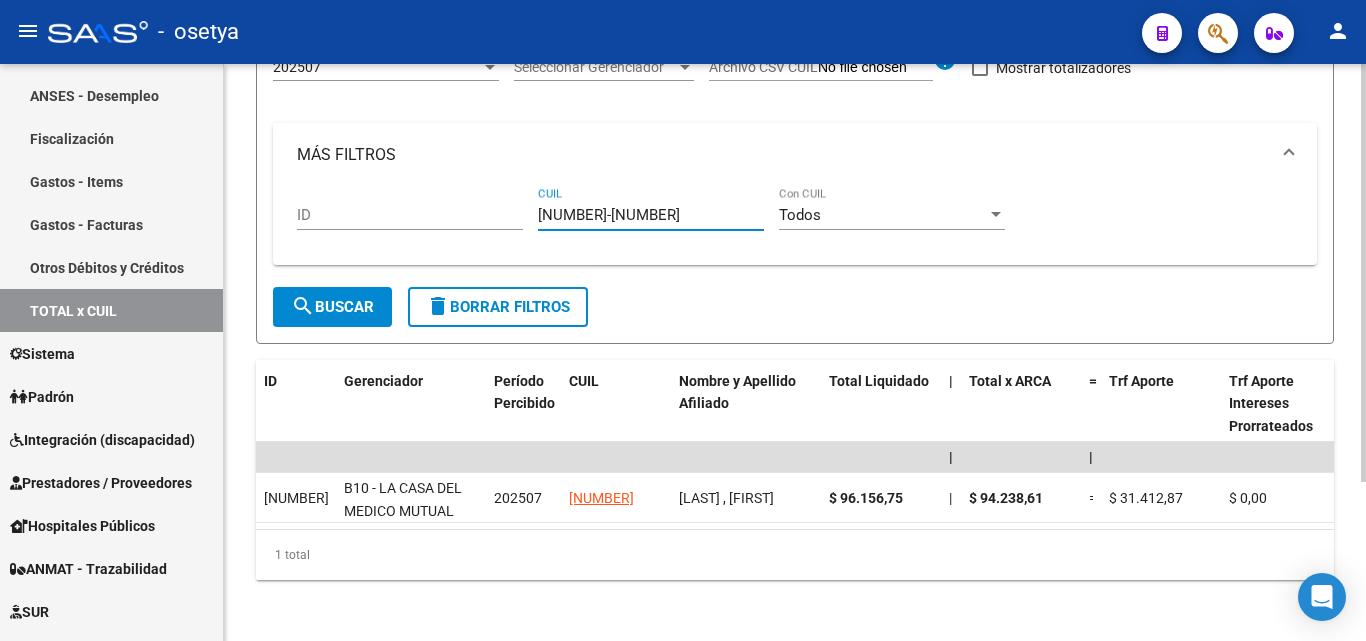 type on "20-42327018-8" 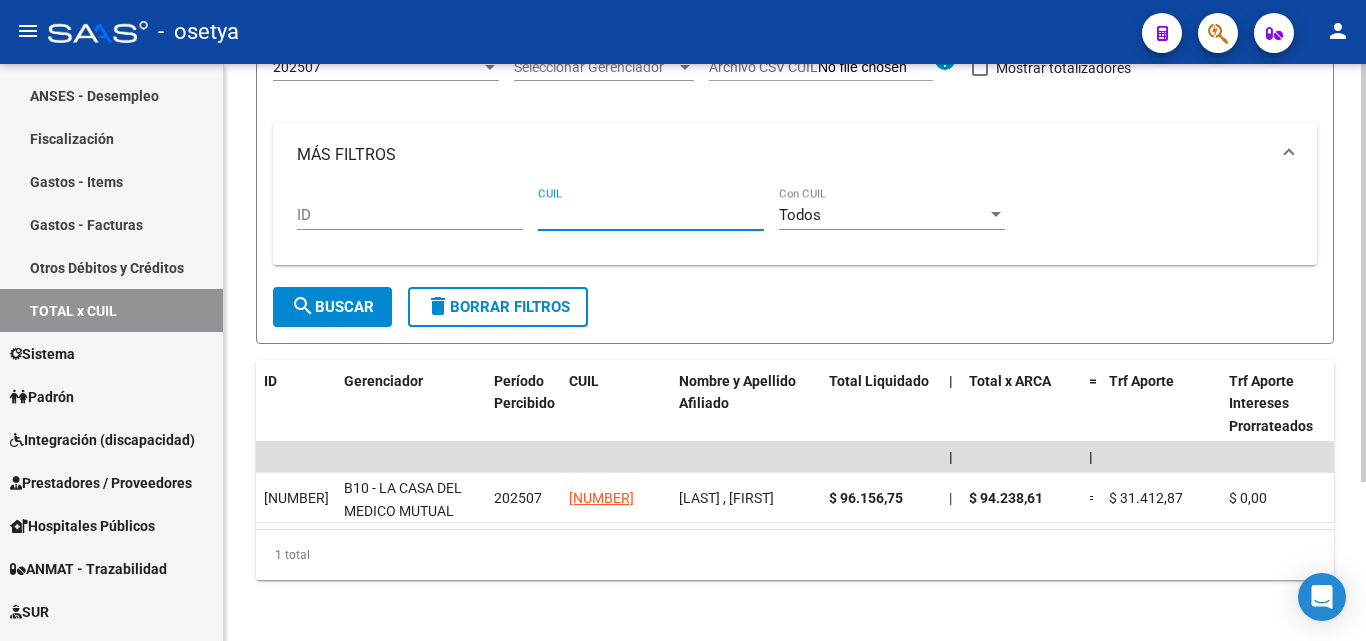 paste on "27-33525561-0" 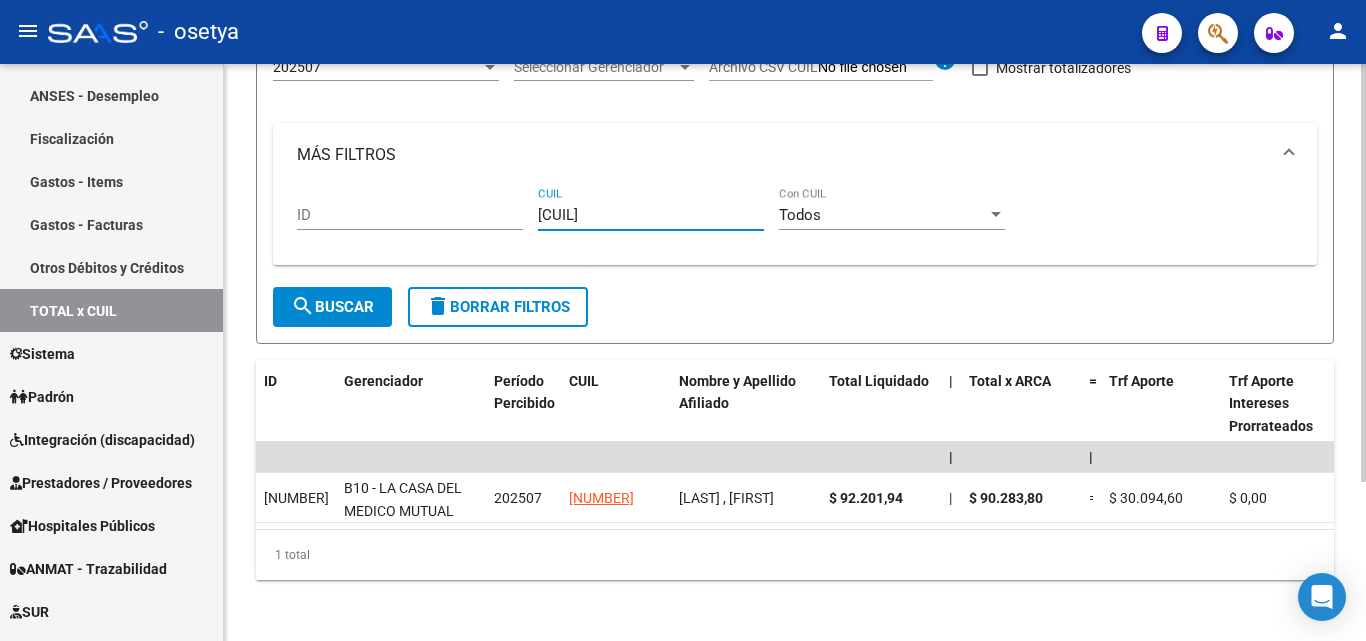type on "27-33525561-0" 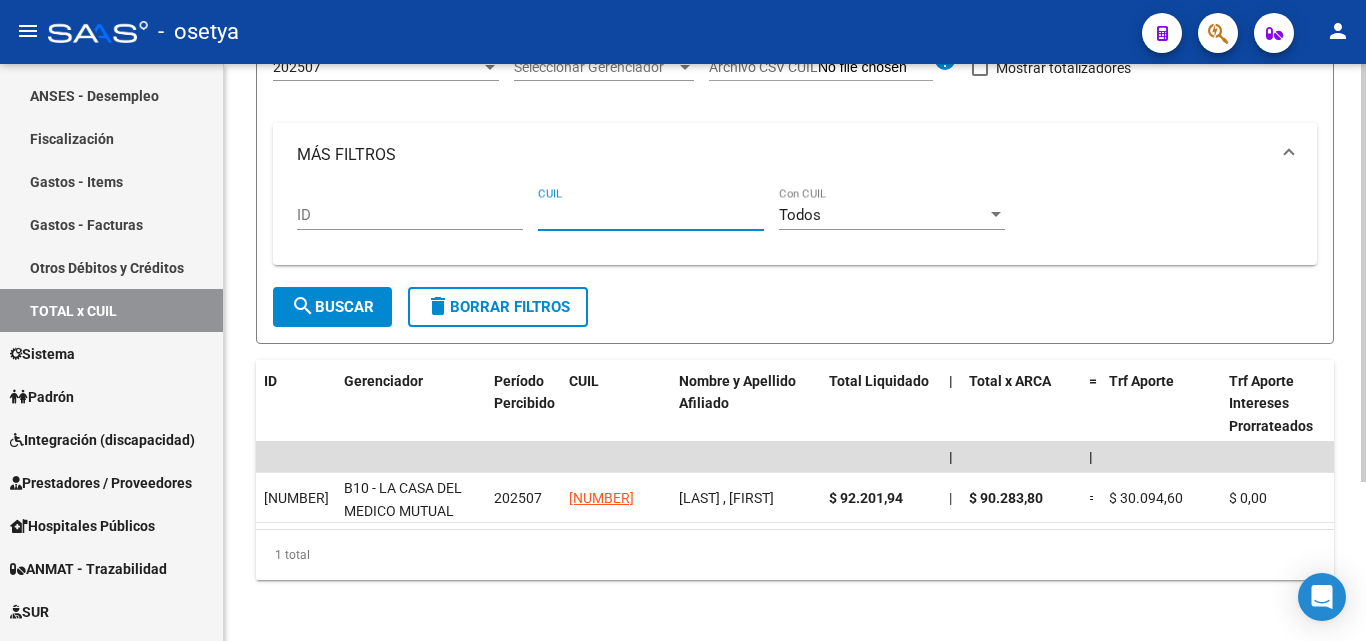 paste on "27-28796908-8" 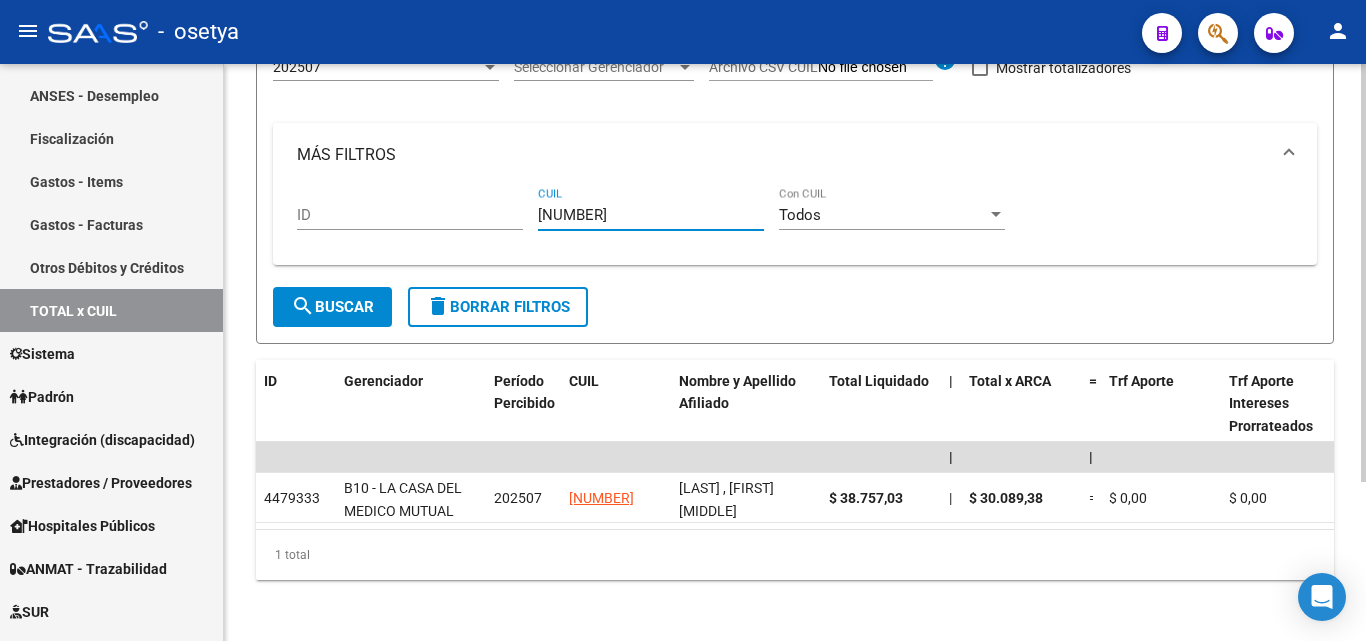 type on "27-28796908-8" 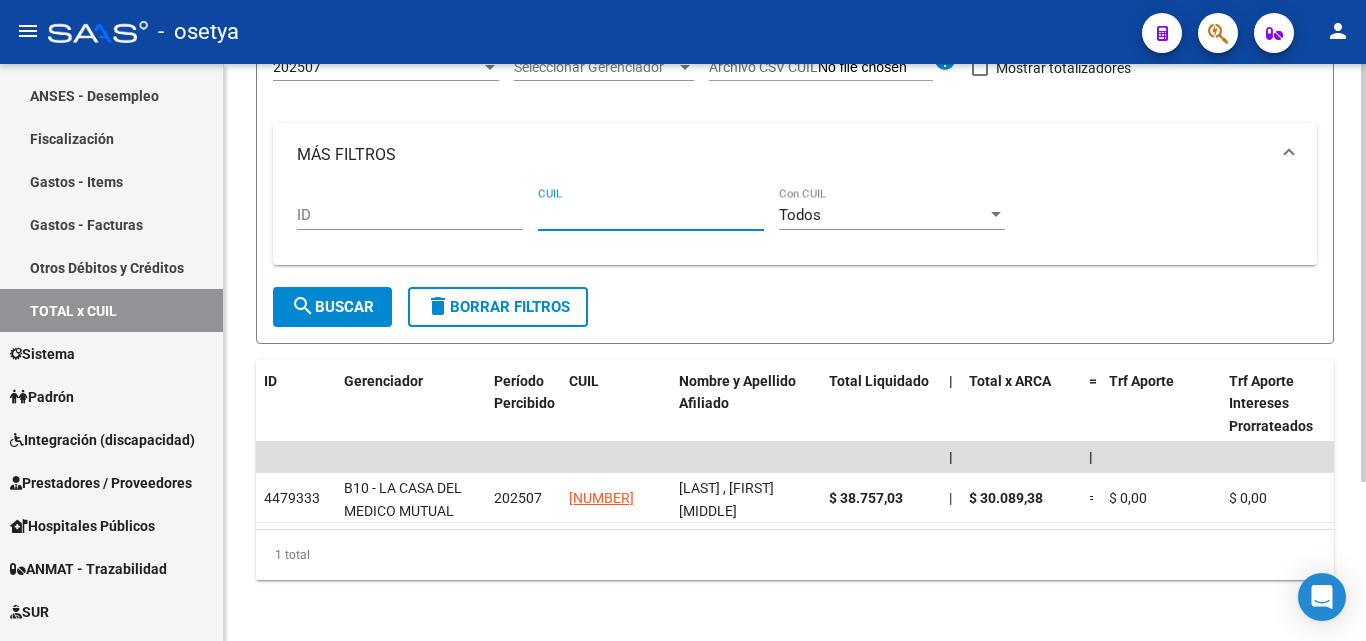 paste on "27-37700625-4" 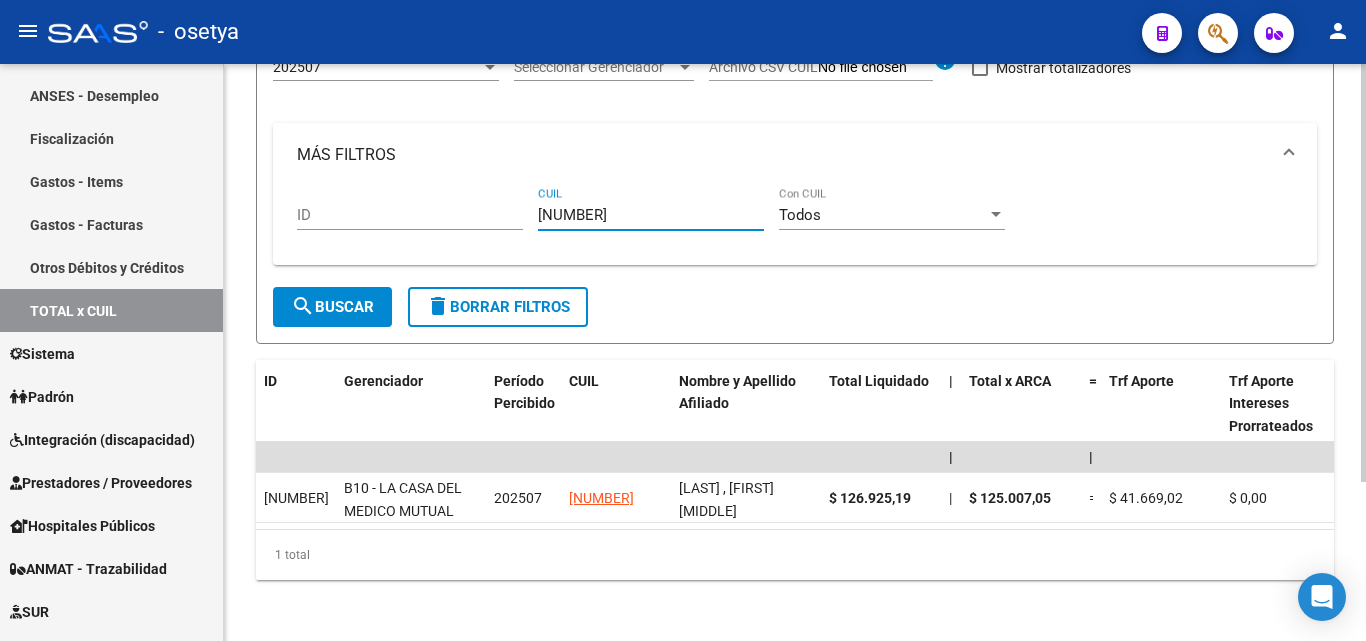 type on "27-37700625-4" 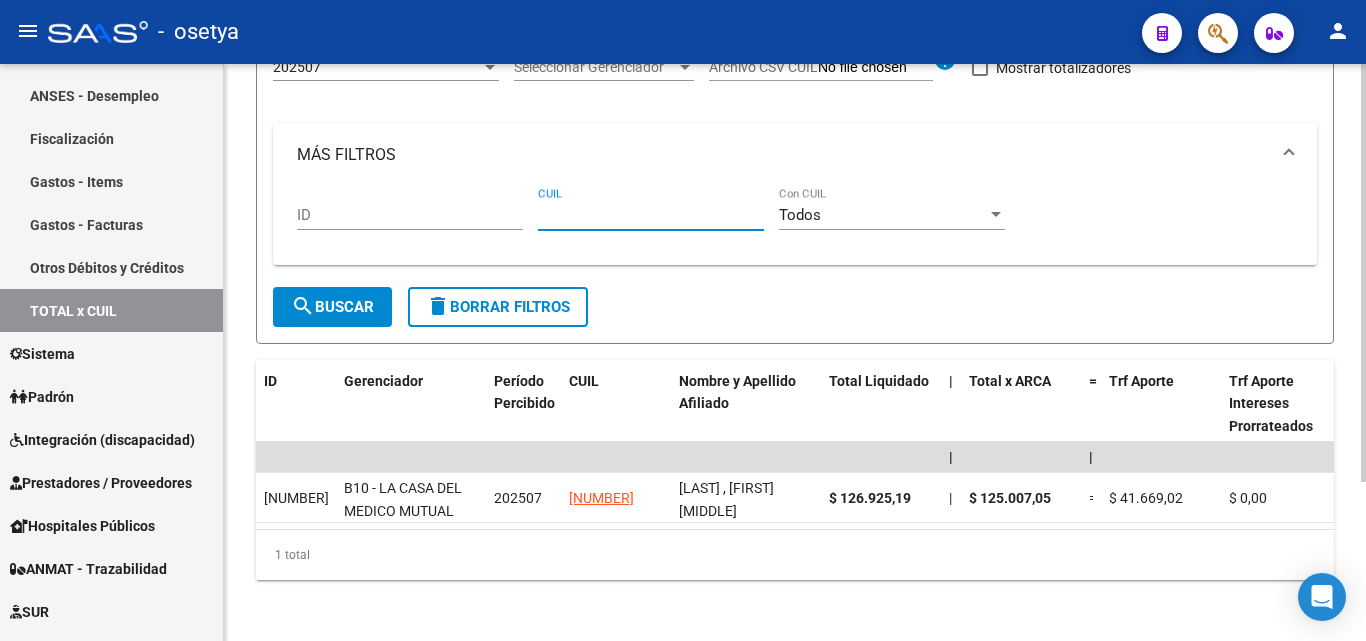 paste on "20-40277997-8" 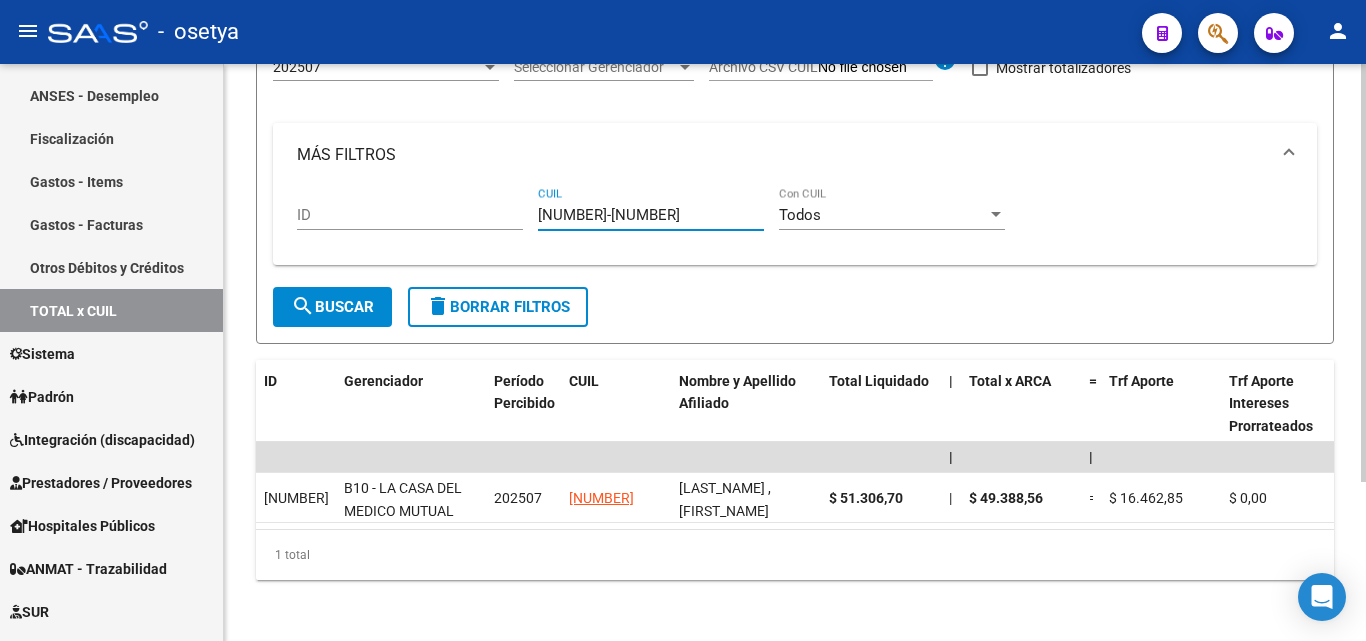 type on "20-40277997-8" 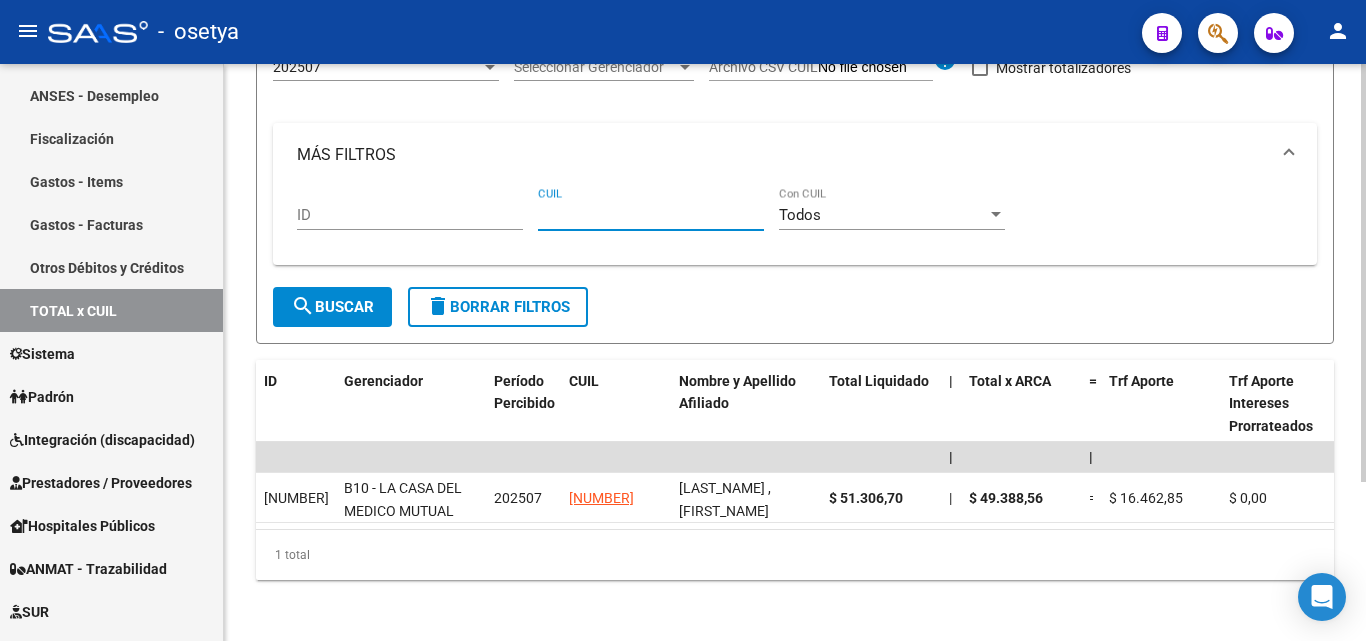 paste on "20-34177168-5" 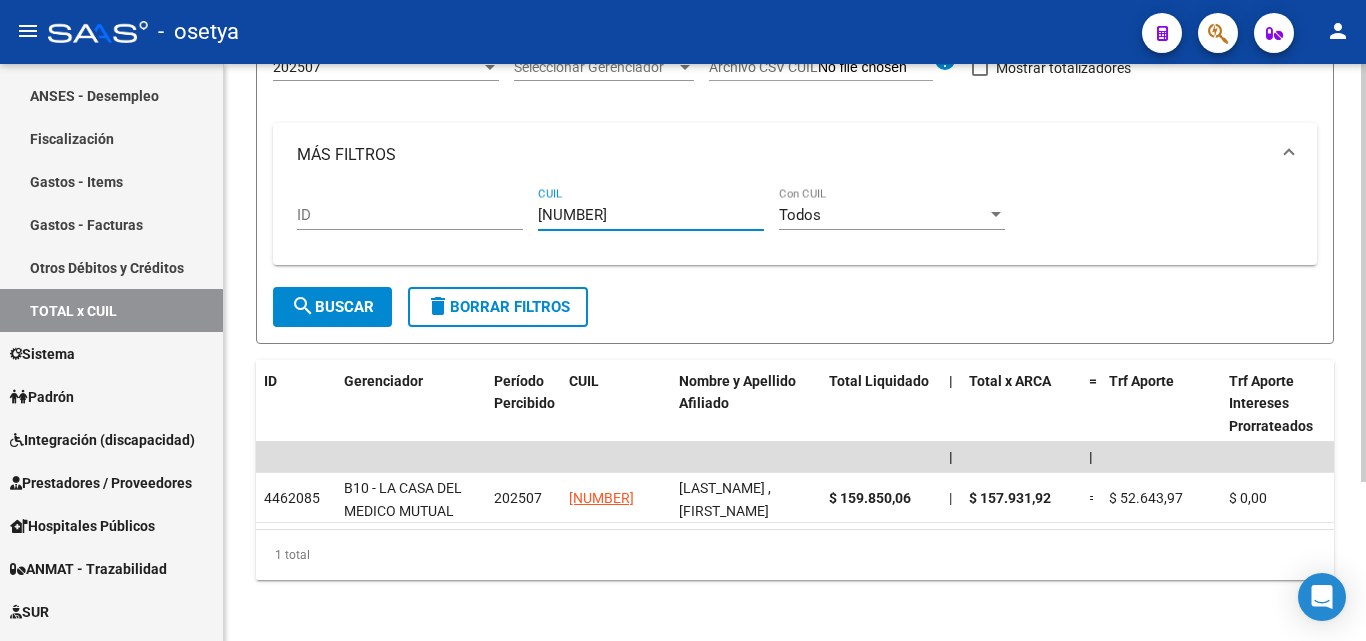 type on "20-34177168-5" 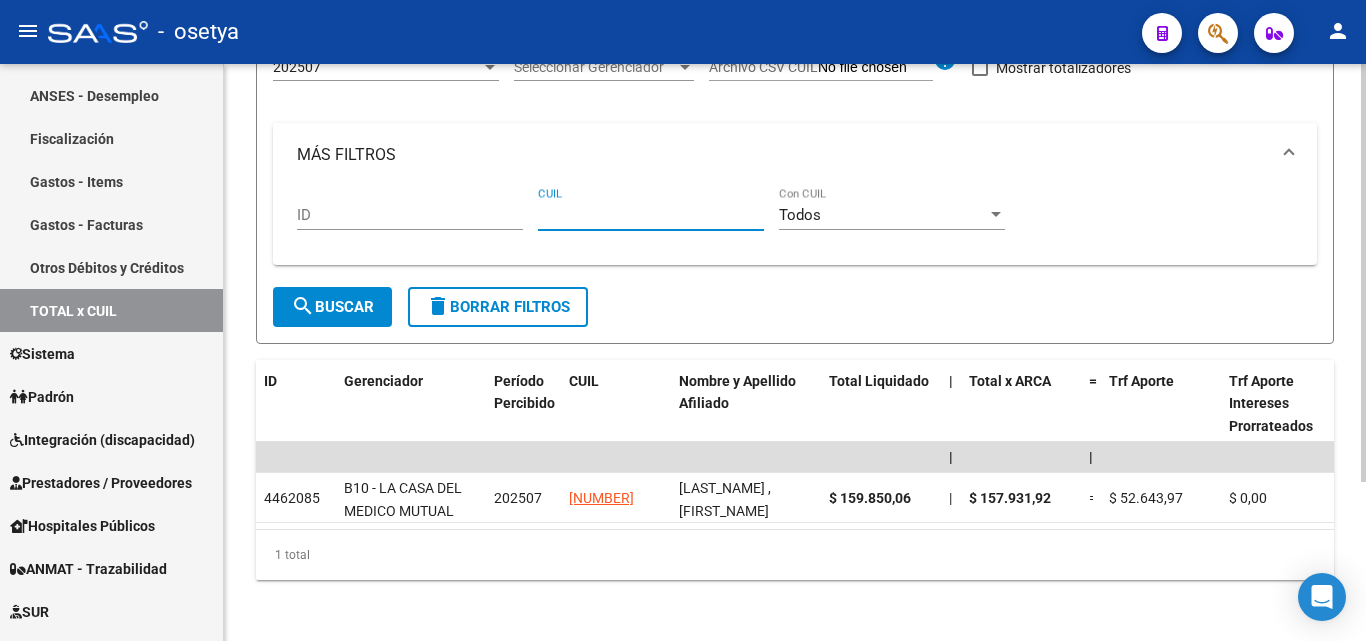 paste on "27-23288611-6" 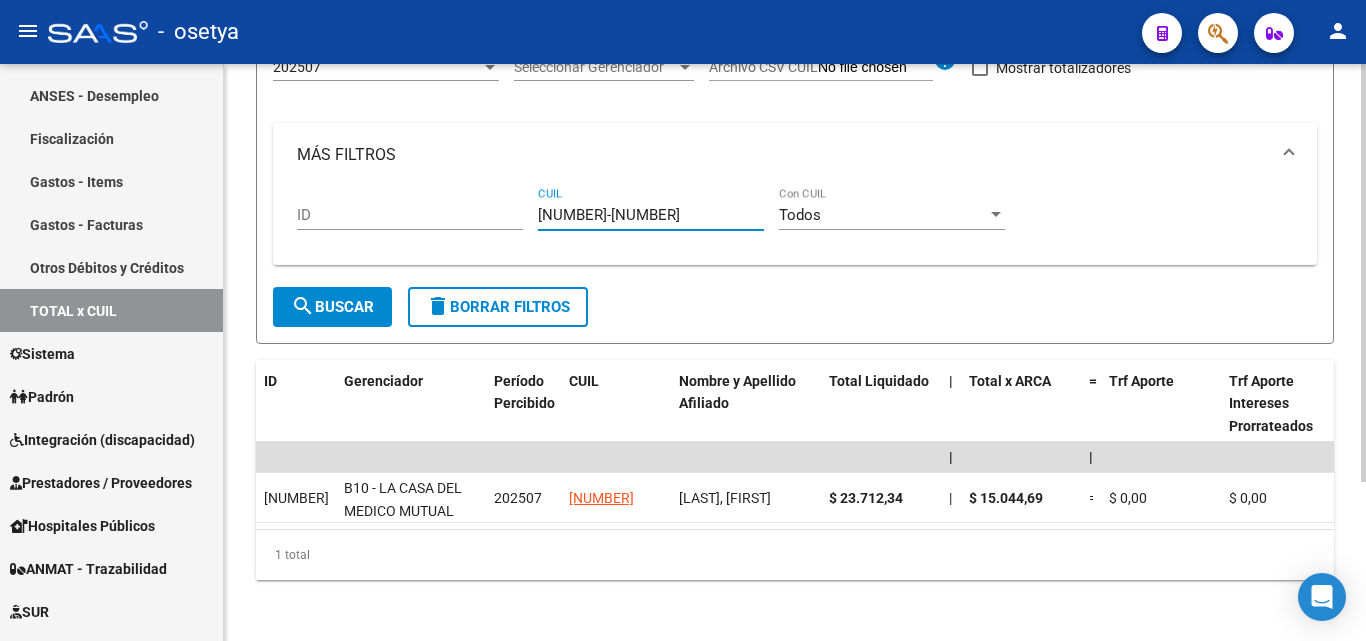 type on "27-23288611-6" 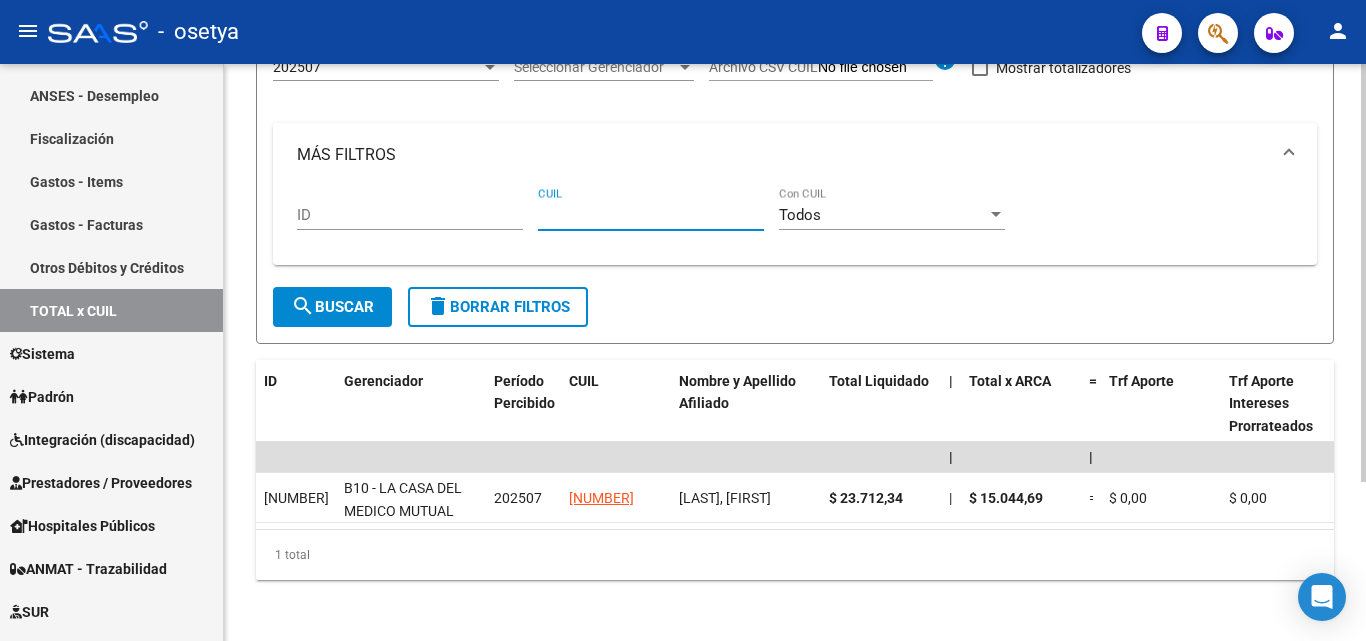 paste on "27-43166181-6" 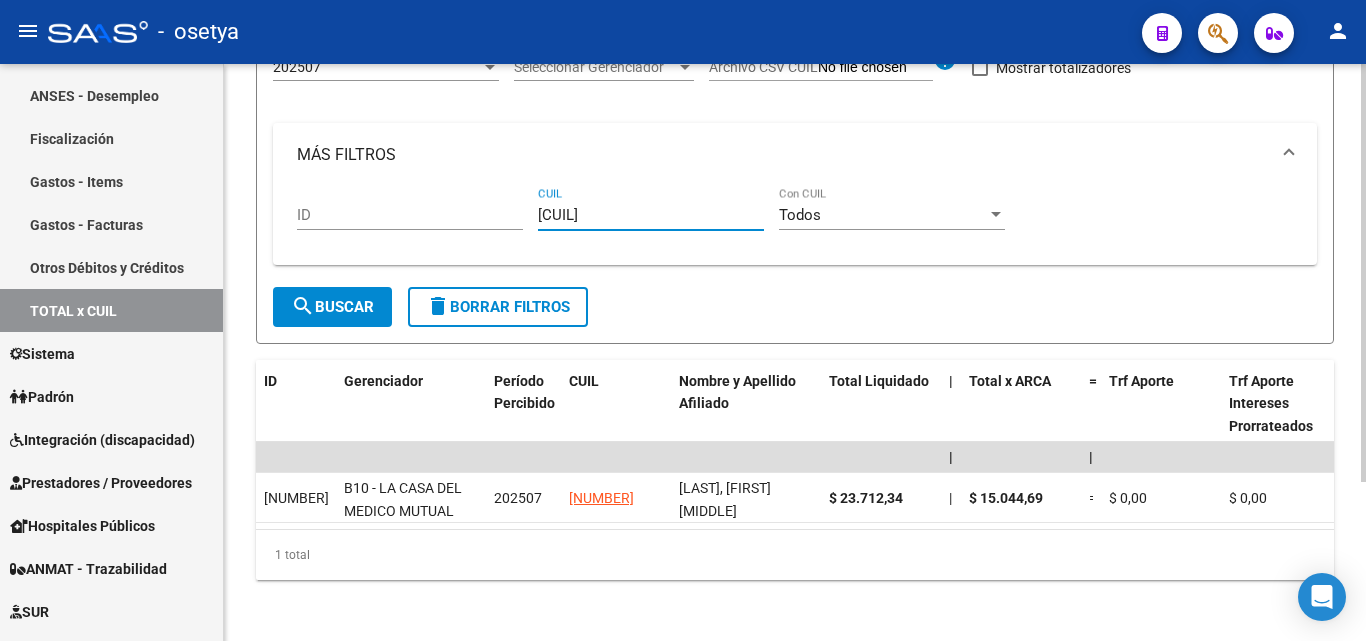 type on "27-43166181-6" 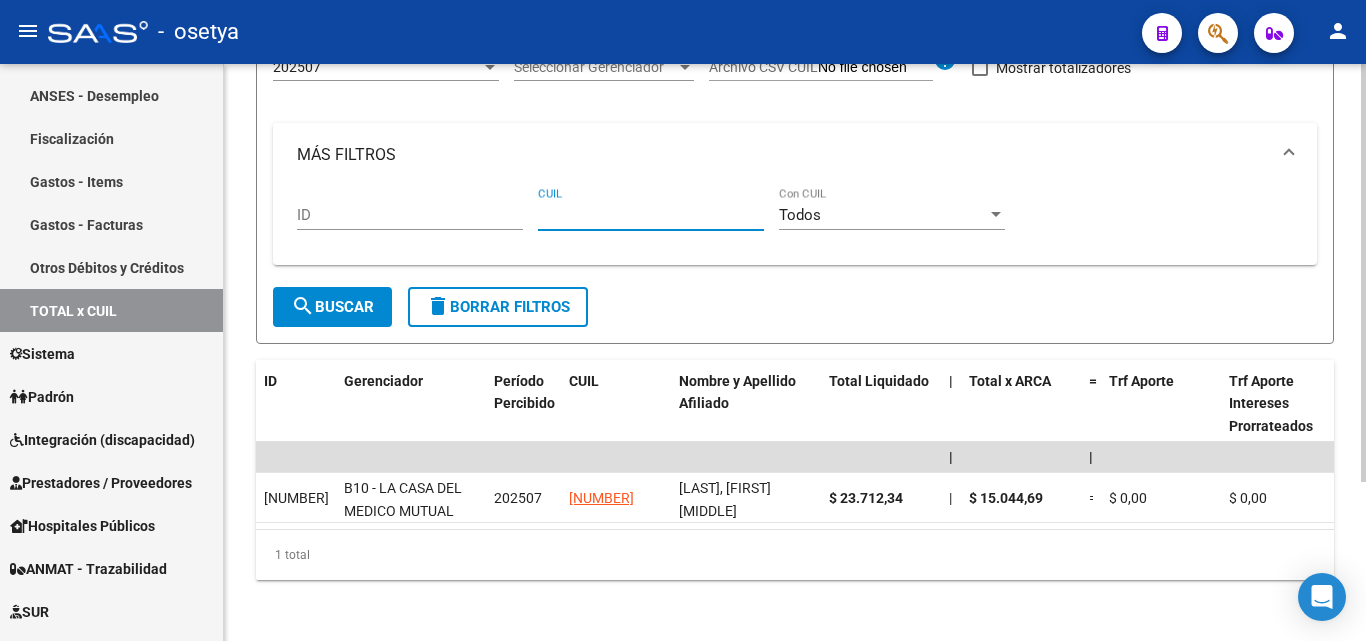 paste on "20-30562440-4" 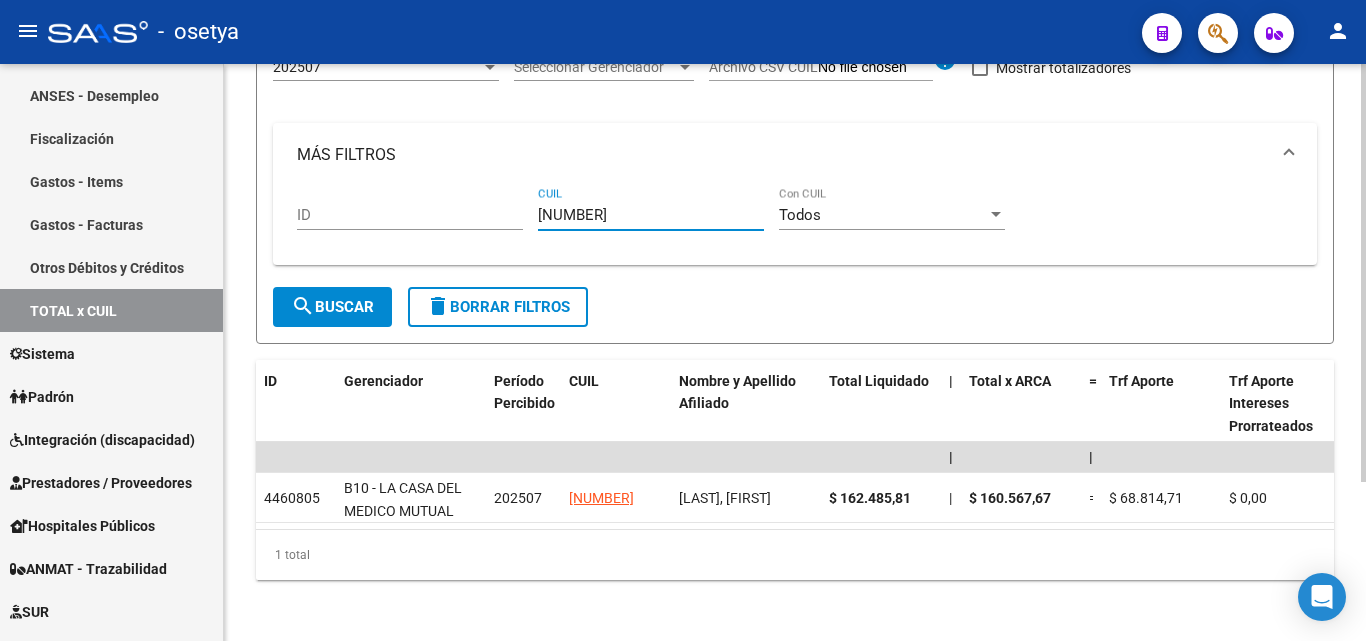 type on "20-30562440-4" 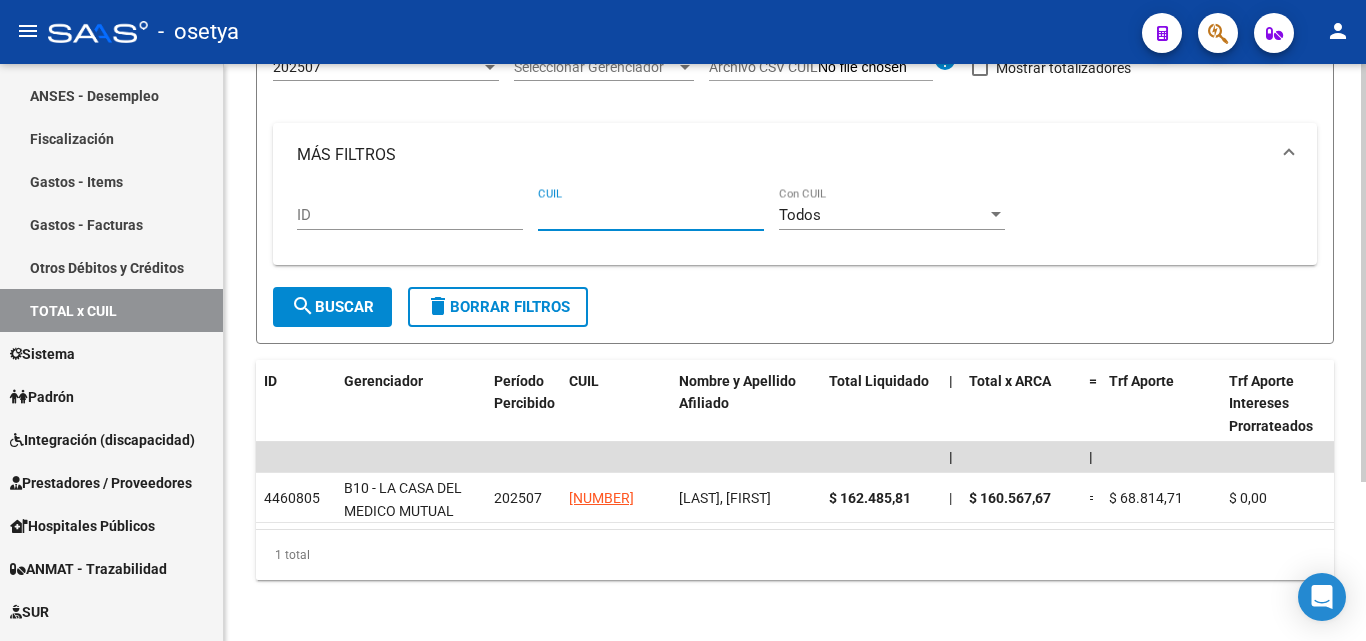 paste on "20-21642239-3" 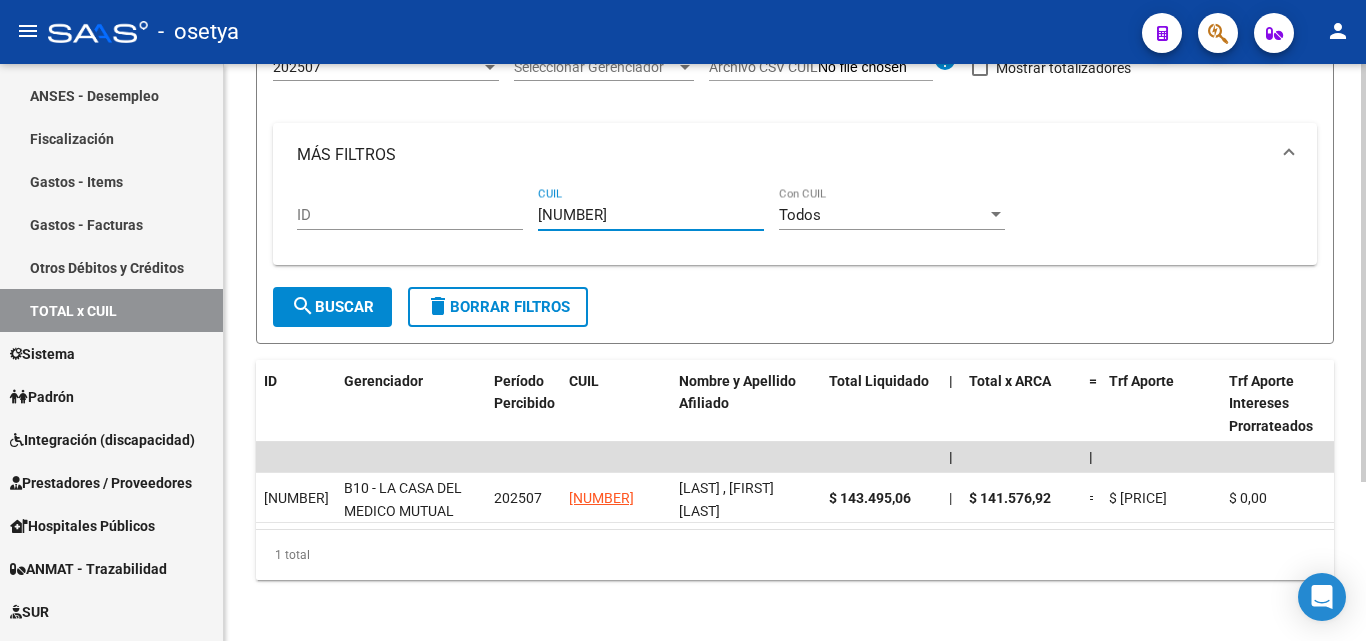 type on "20-21642239-3" 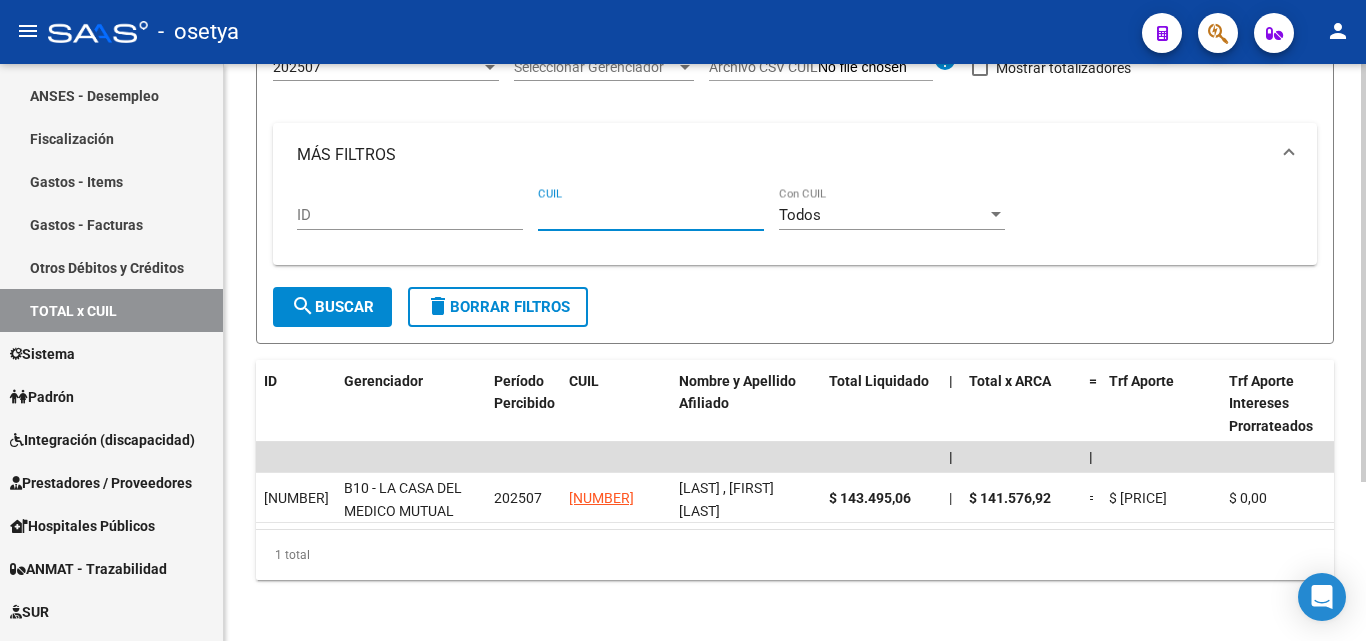 paste on "20-41645732-9" 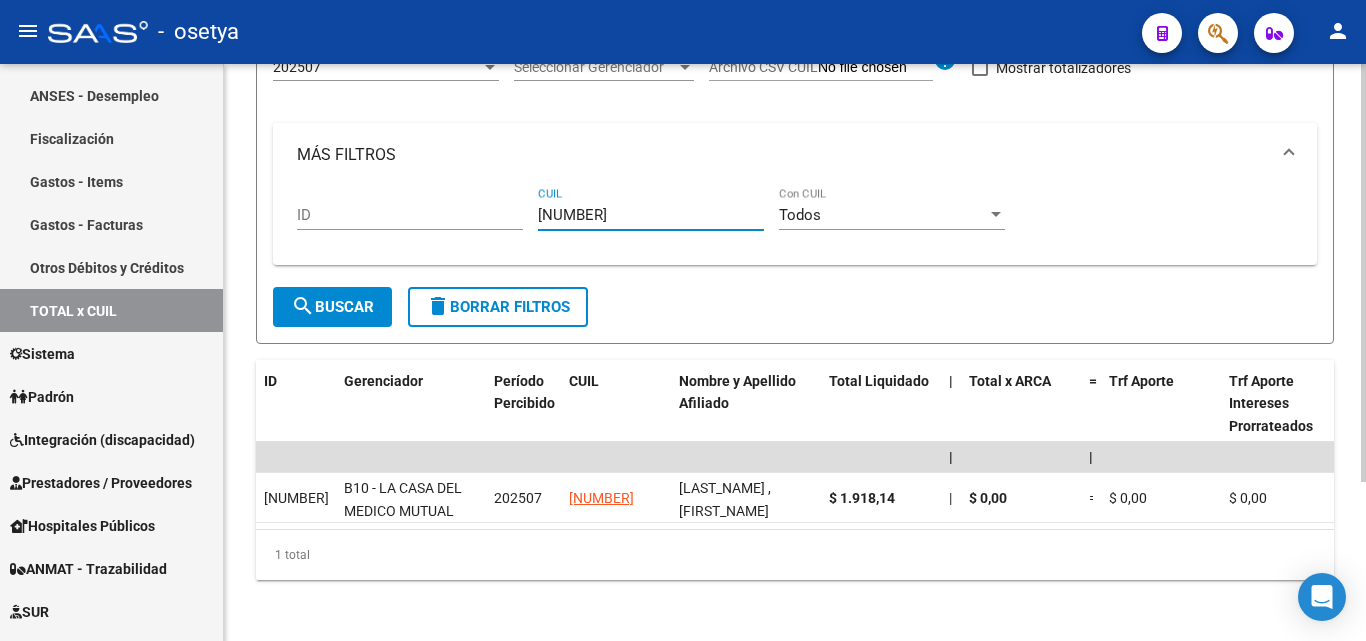 type on "20-41645732-9" 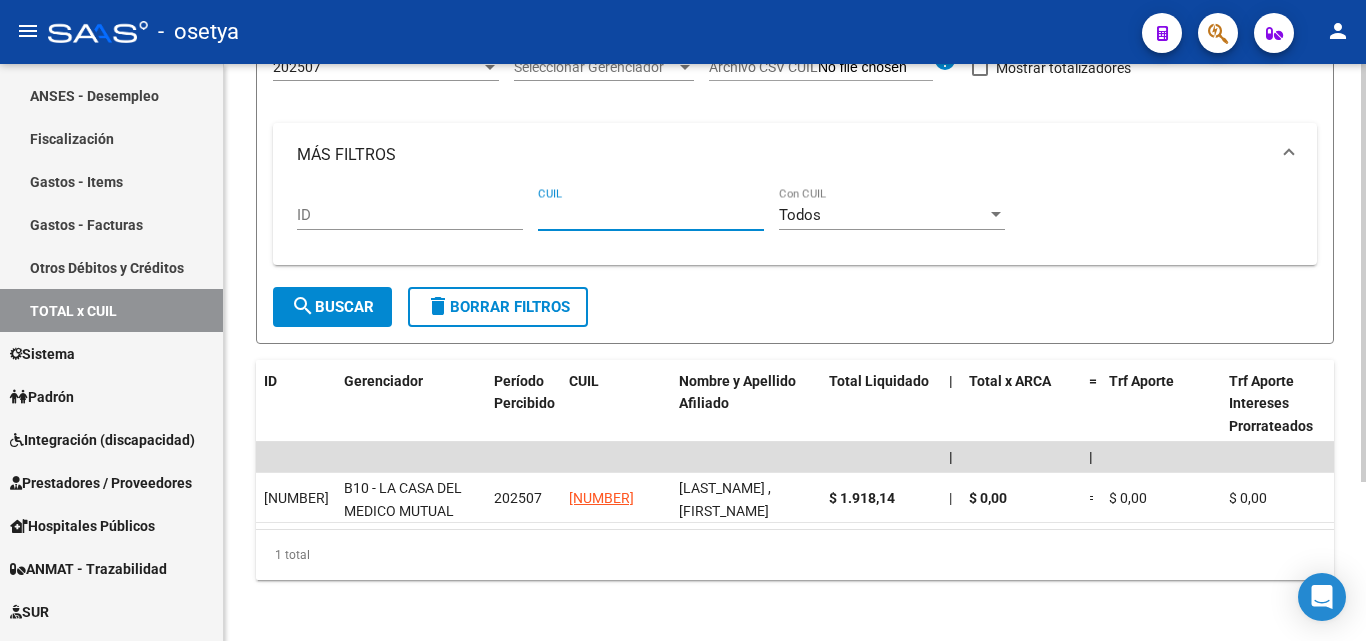 paste on "20-37815228-4" 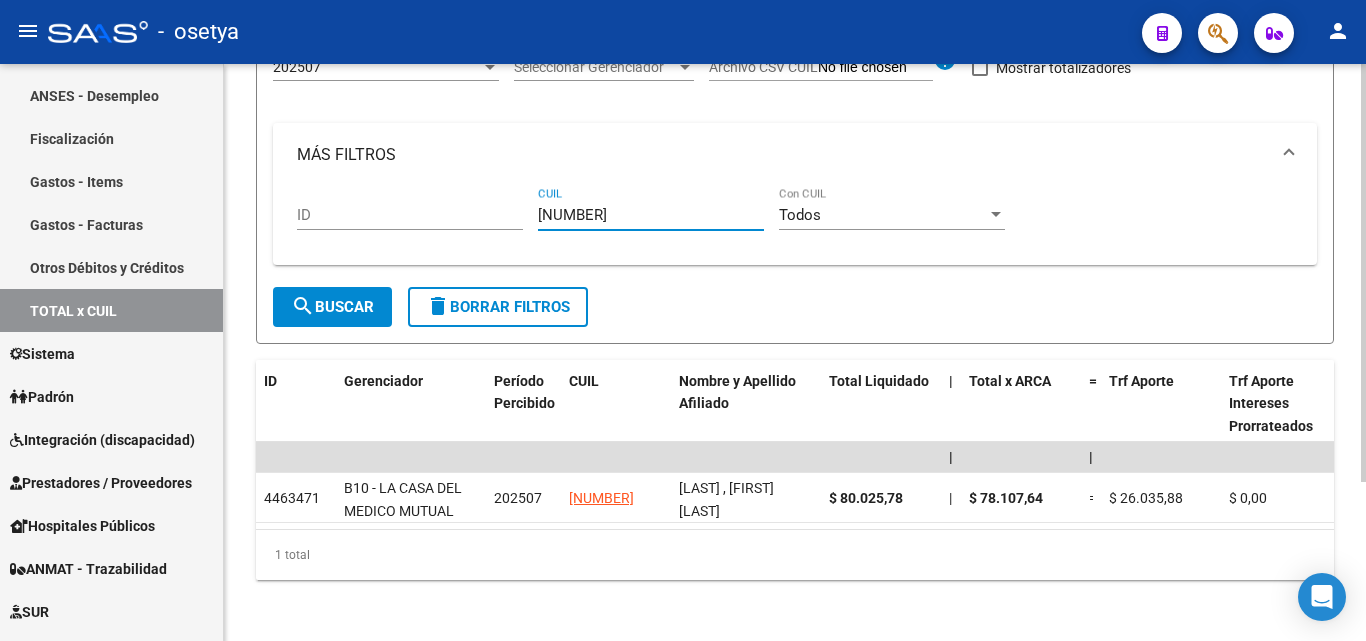 type on "20-37815228-4" 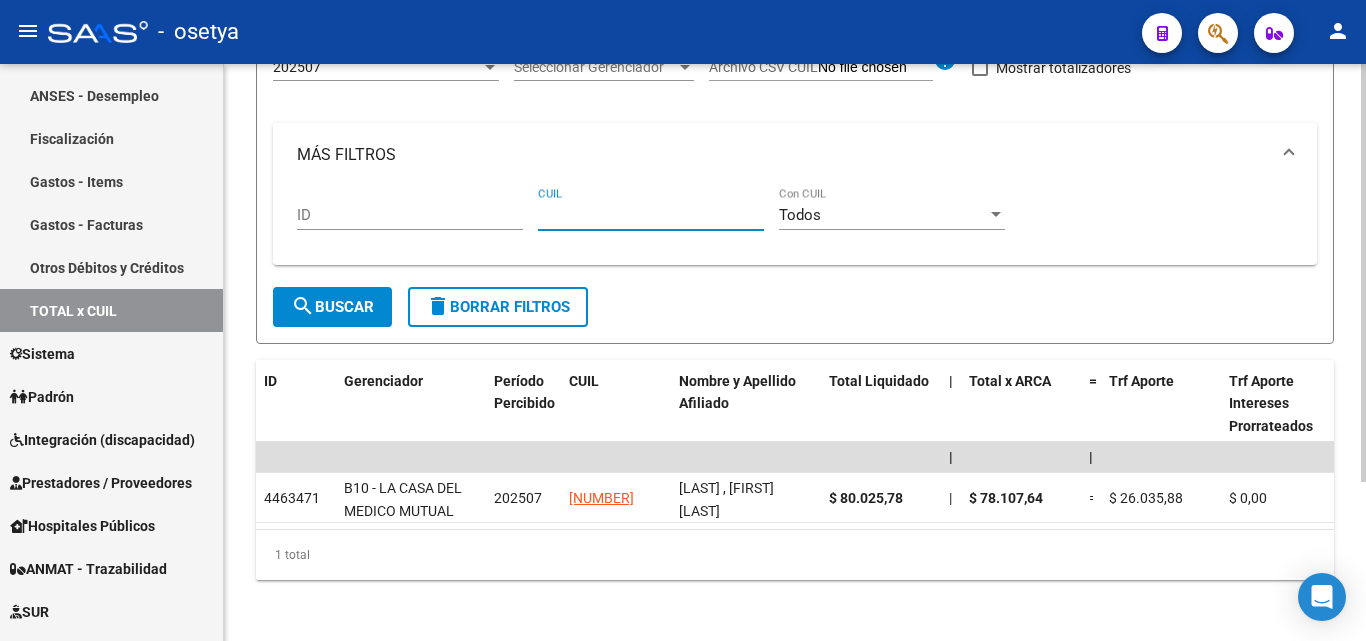 paste on "20-31696805-9" 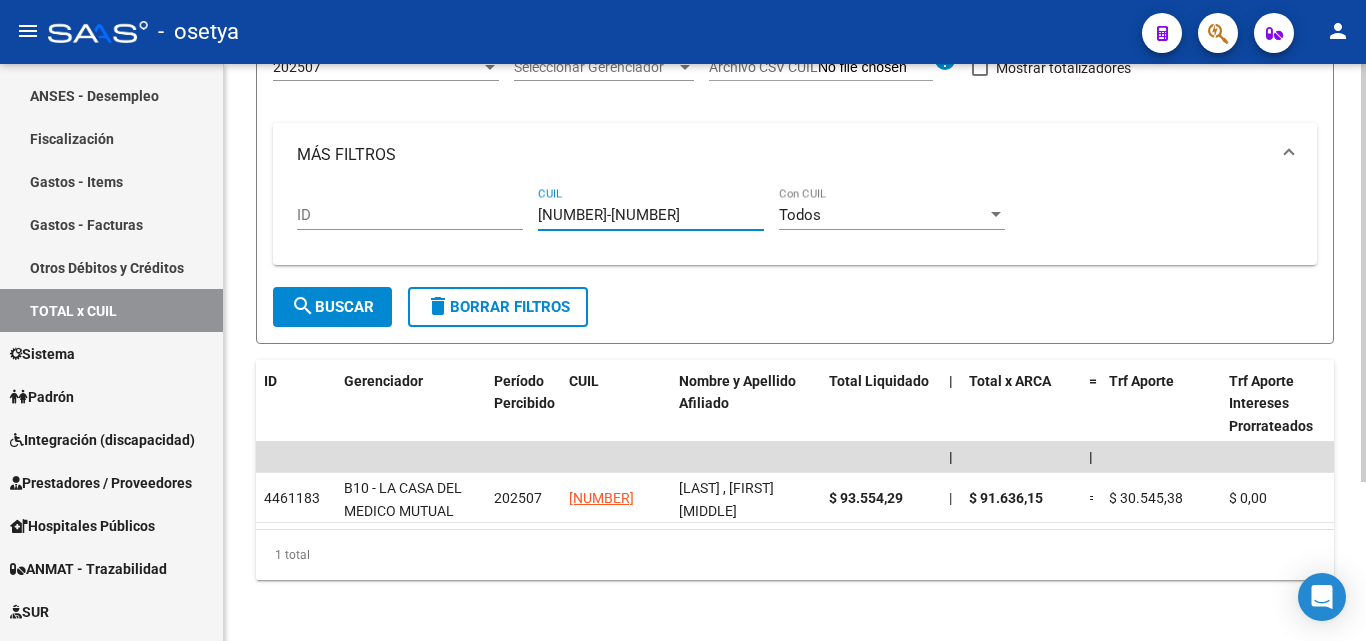 type on "20-31696805-9" 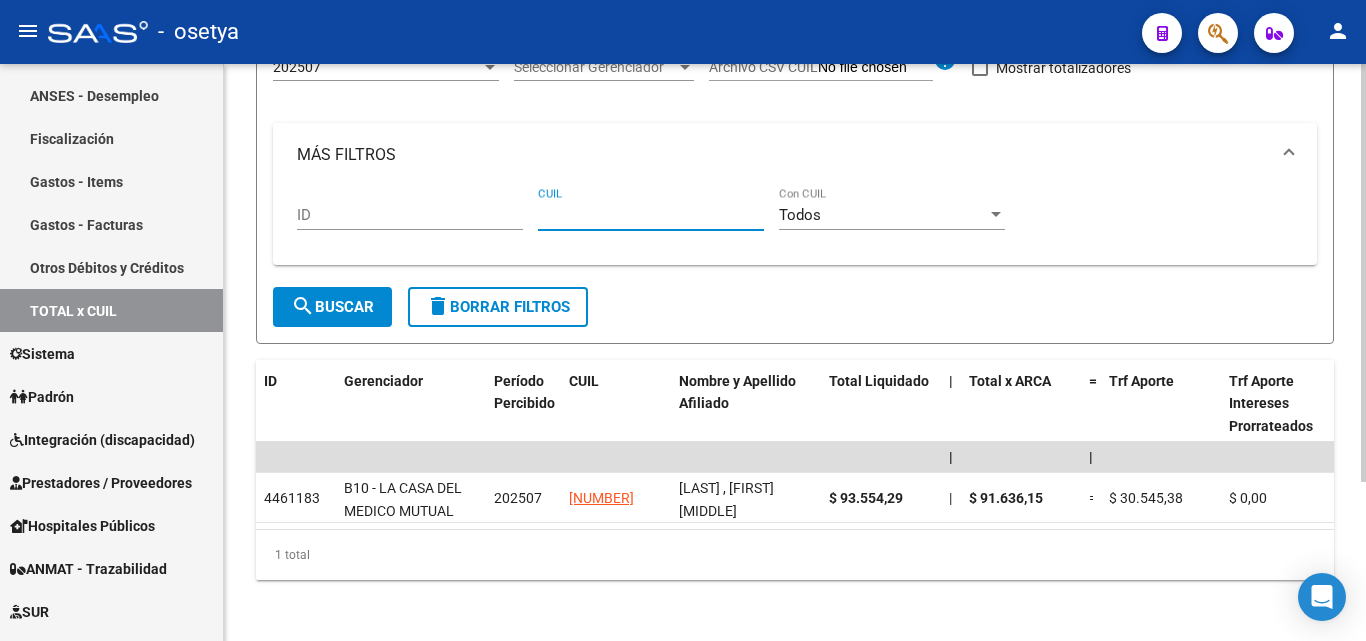 paste on "27-41160371-2" 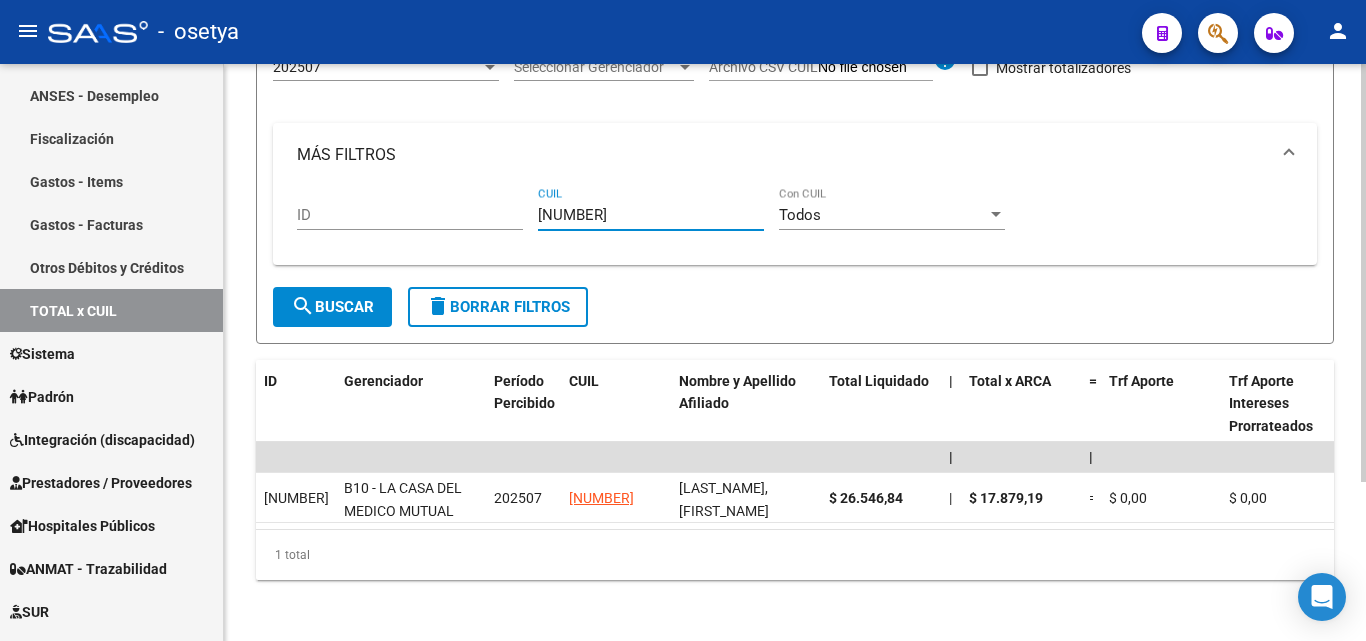 type on "27-41160371-2" 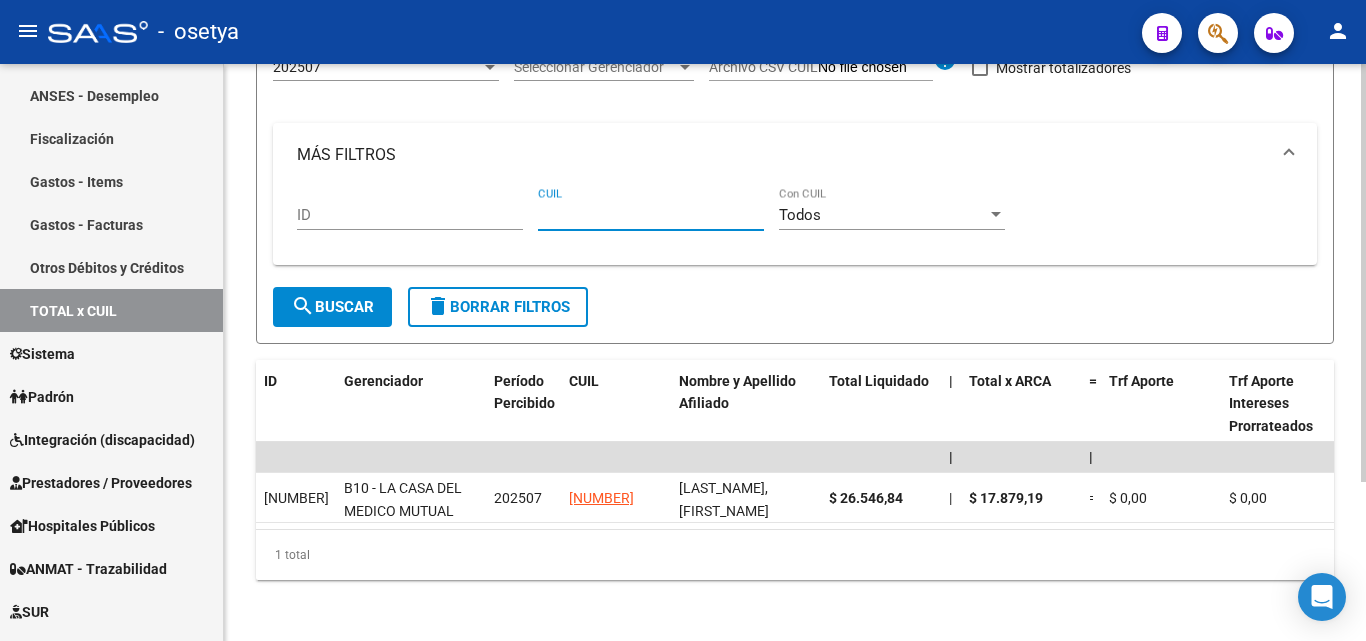 paste on "27-40557262-7" 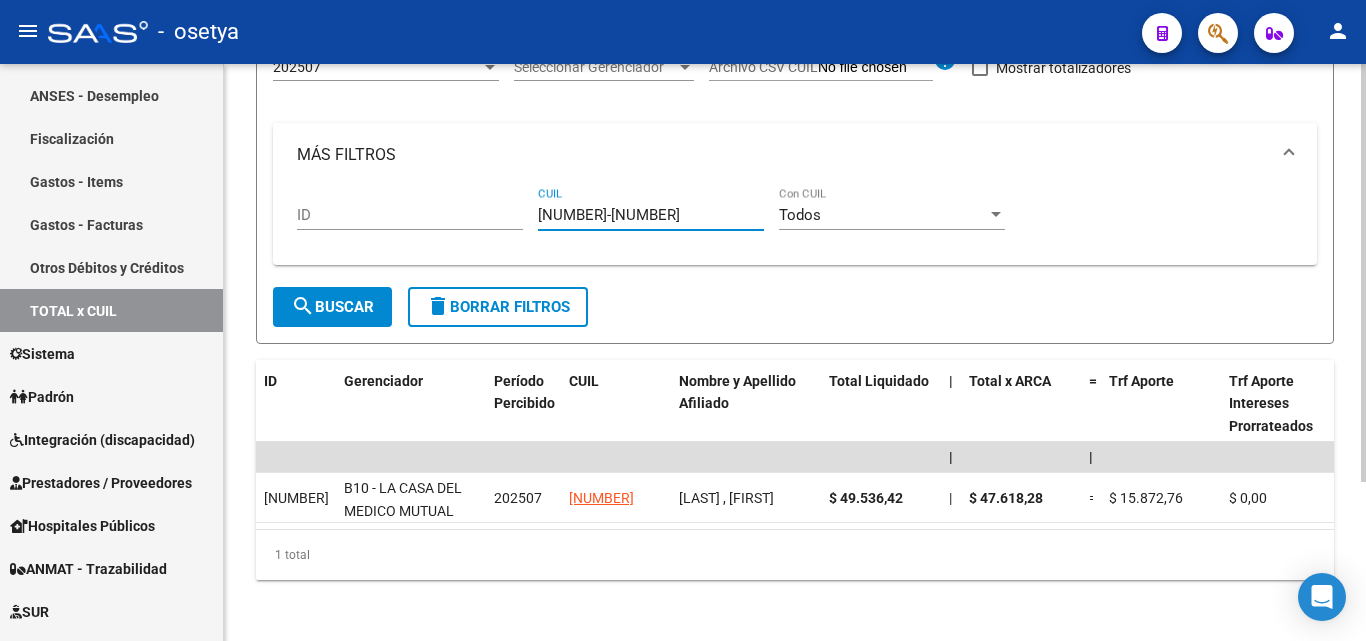type on "27-40557262-7" 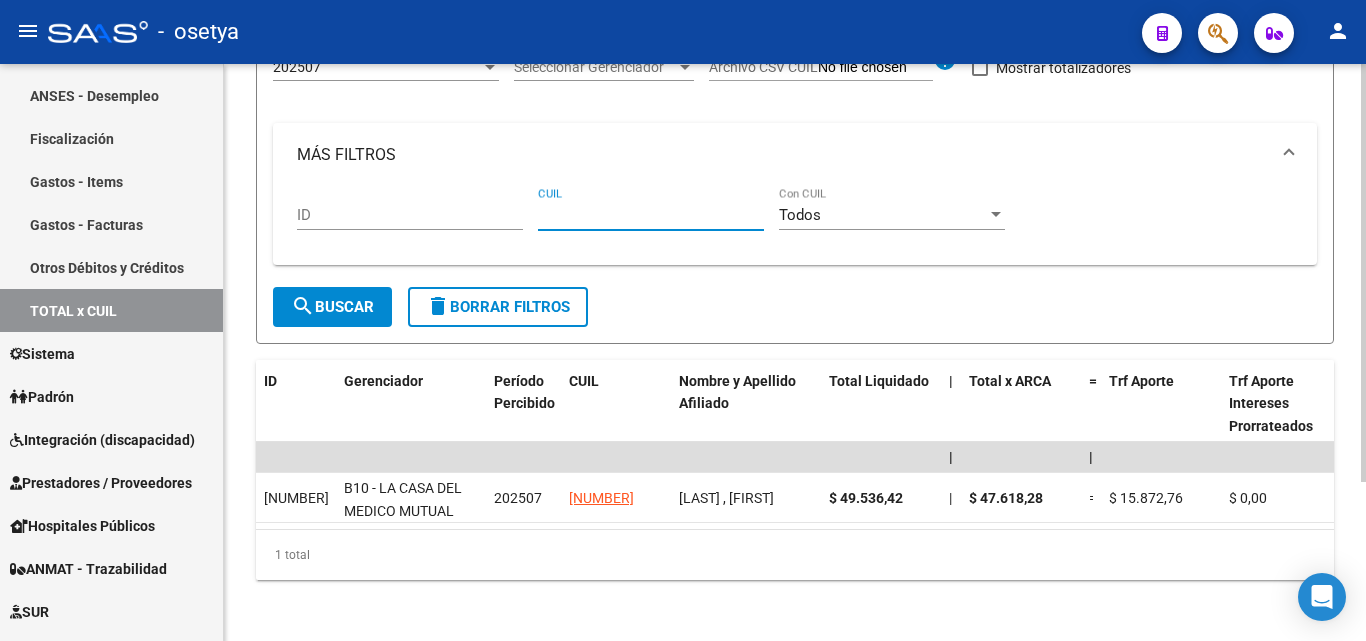 paste on "27-41515941-8" 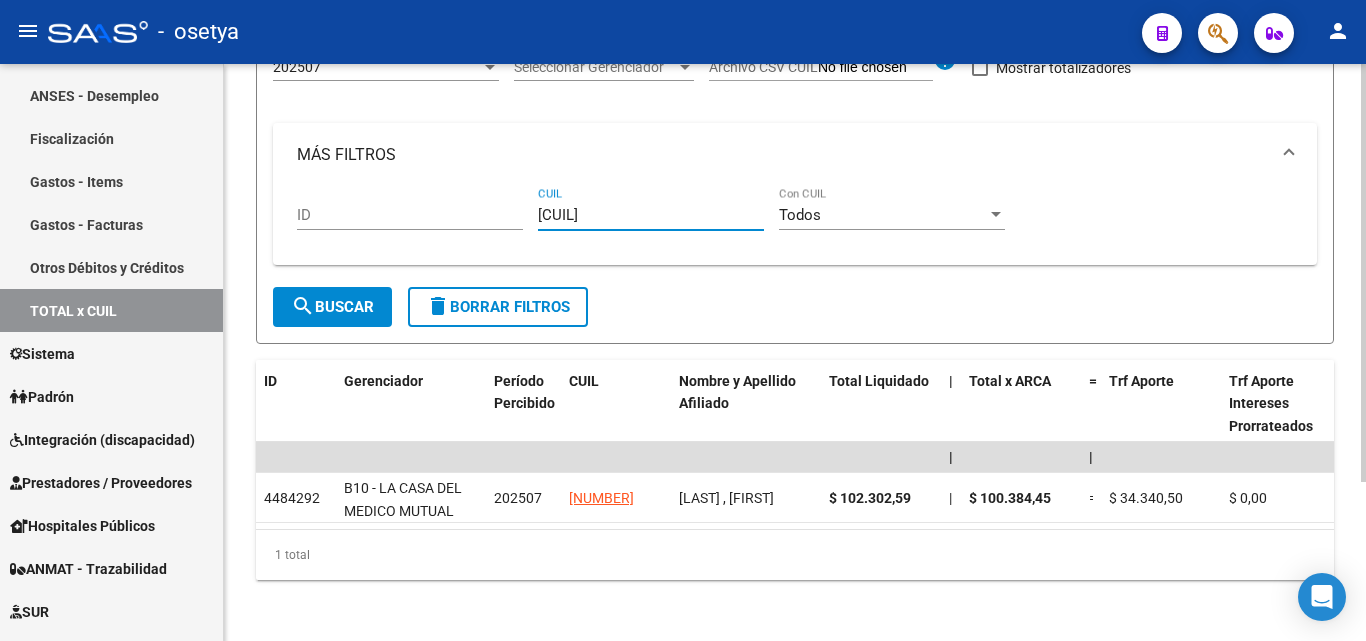 type on "27-41515941-8" 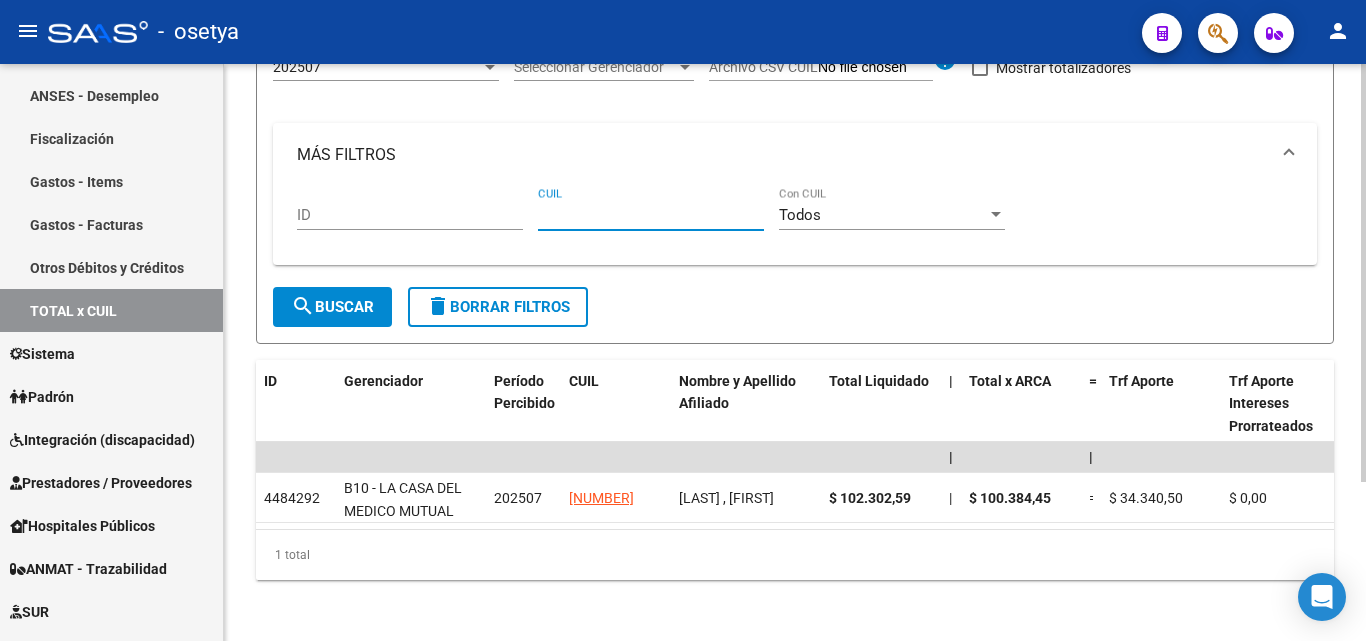 paste on "20-16630089-5" 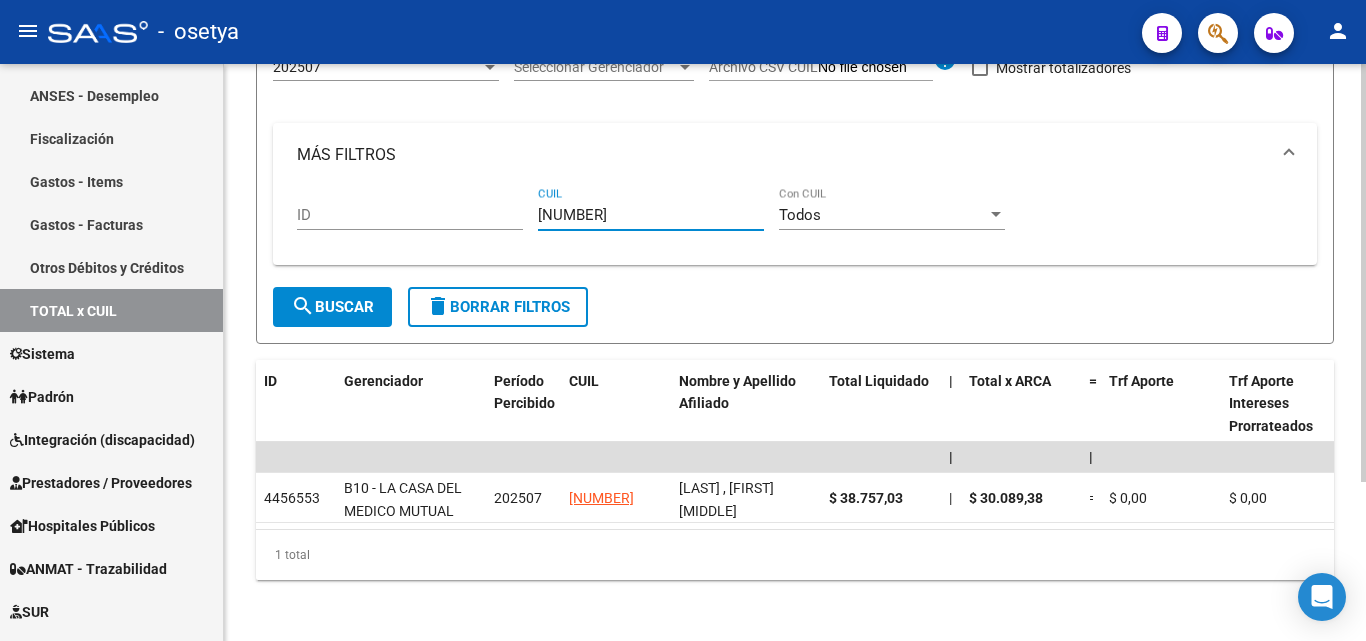 type on "20-16630089-5" 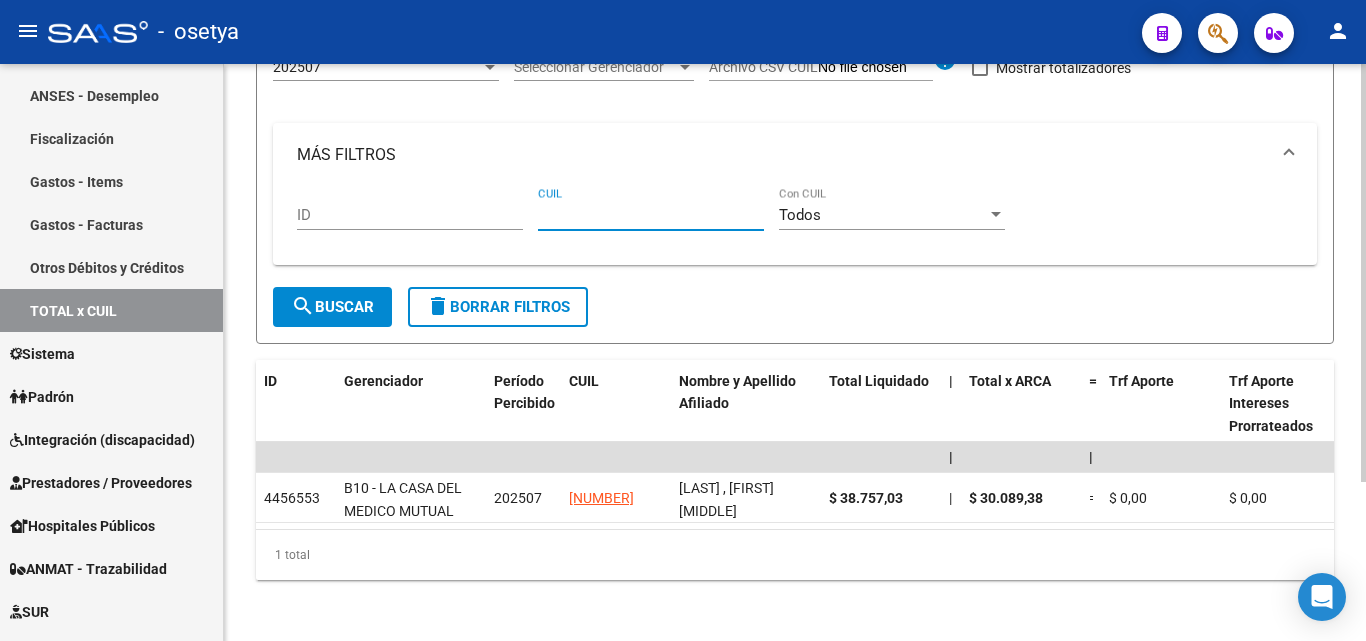 paste on "27-39126272-7" 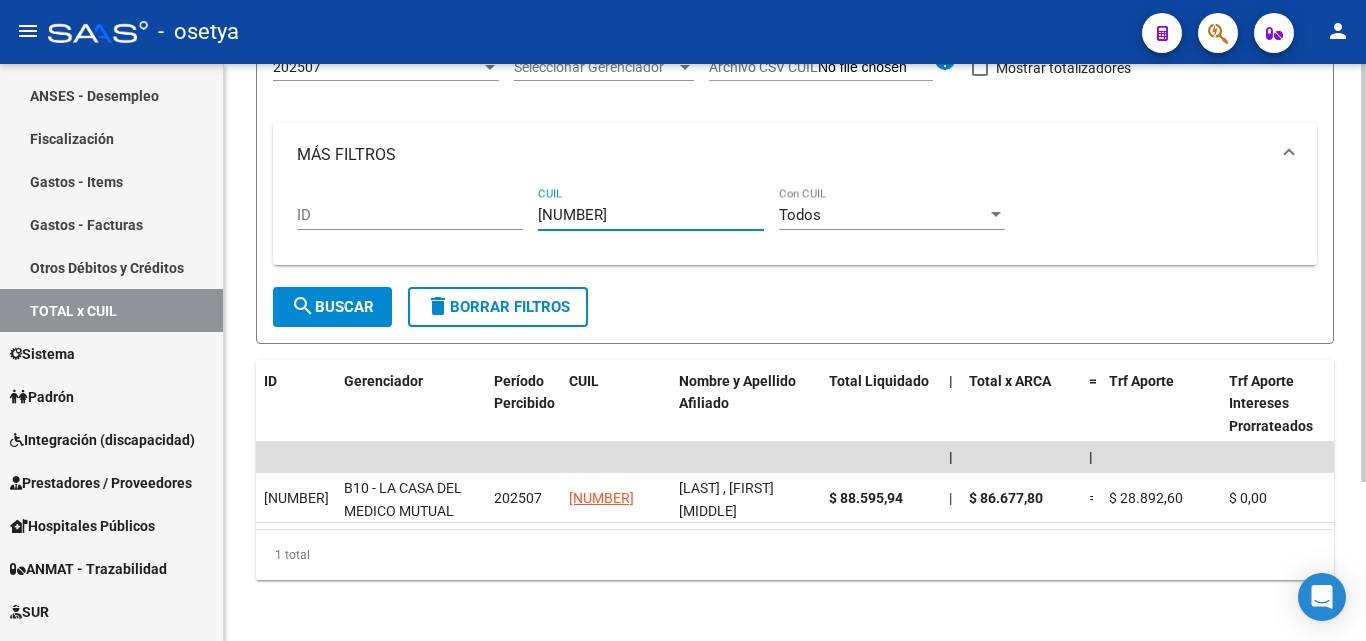 type on "27-39126272-7" 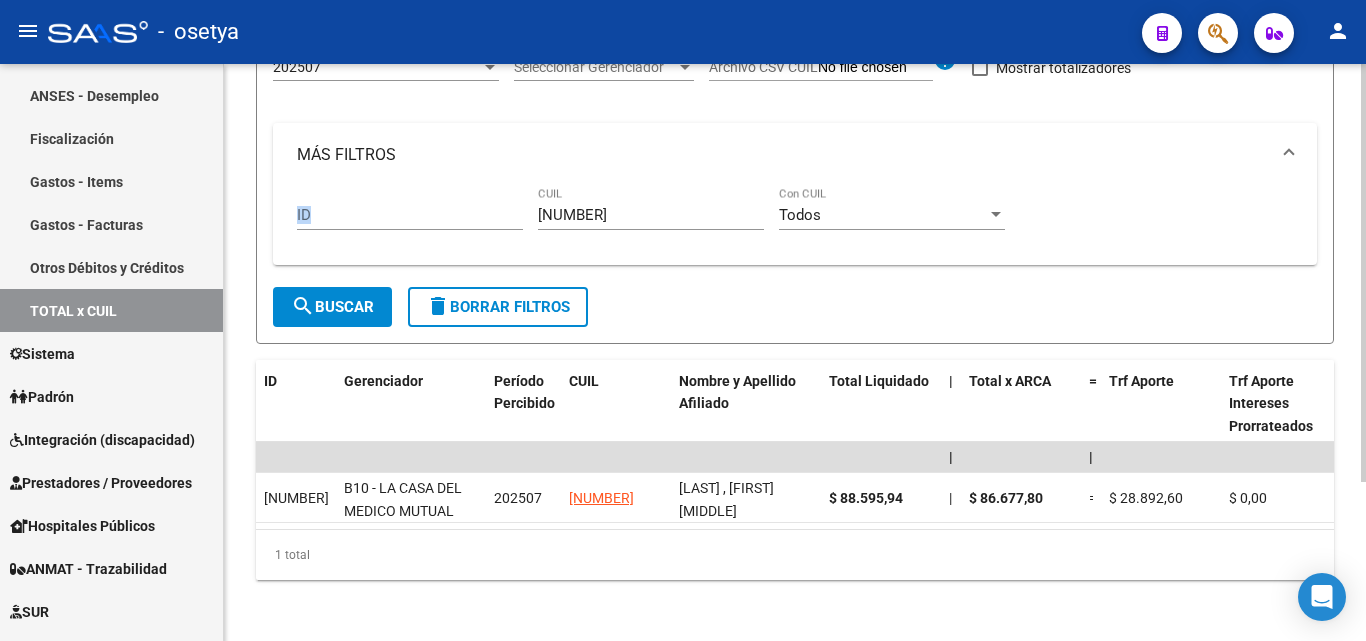 drag, startPoint x: 644, startPoint y: 204, endPoint x: 493, endPoint y: 207, distance: 151.0298 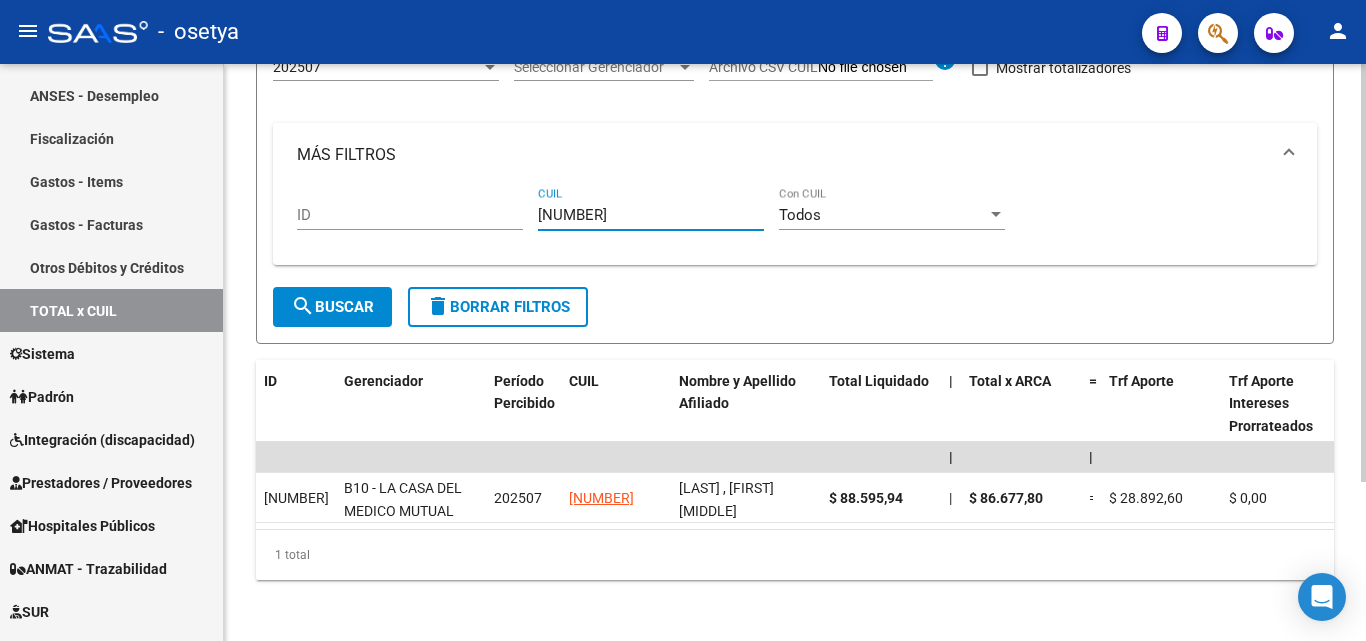drag, startPoint x: 648, startPoint y: 219, endPoint x: 486, endPoint y: 221, distance: 162.01234 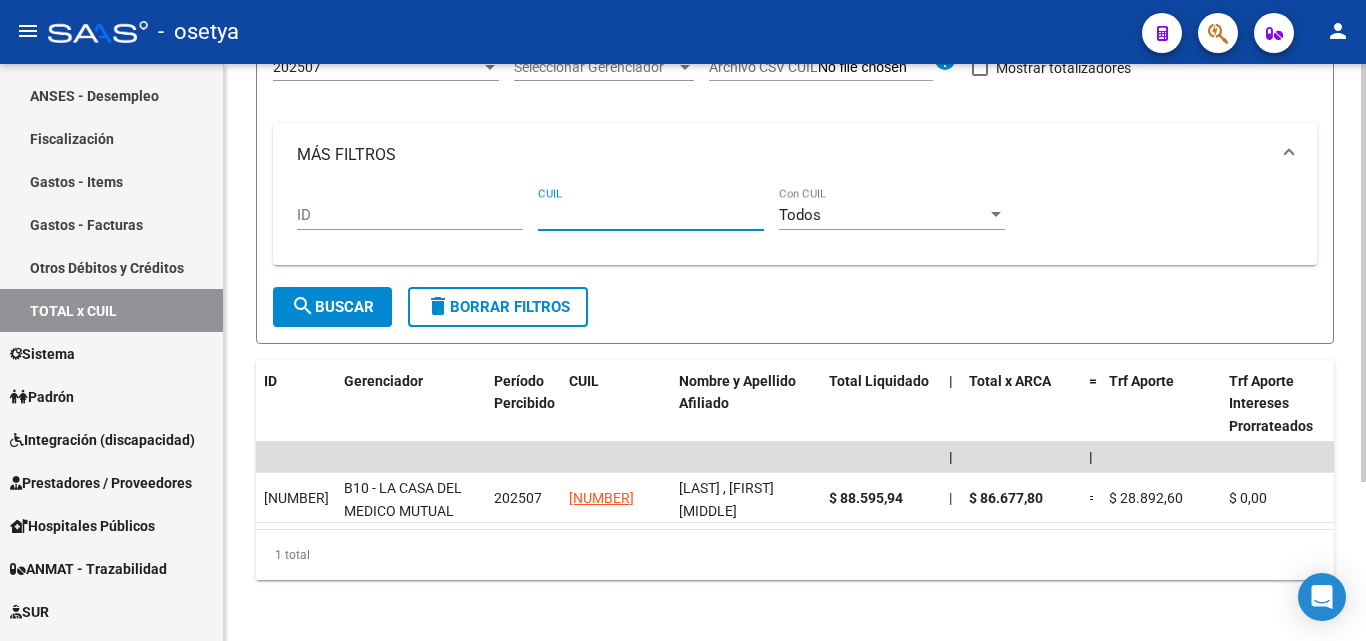 paste on "20-28407409-3" 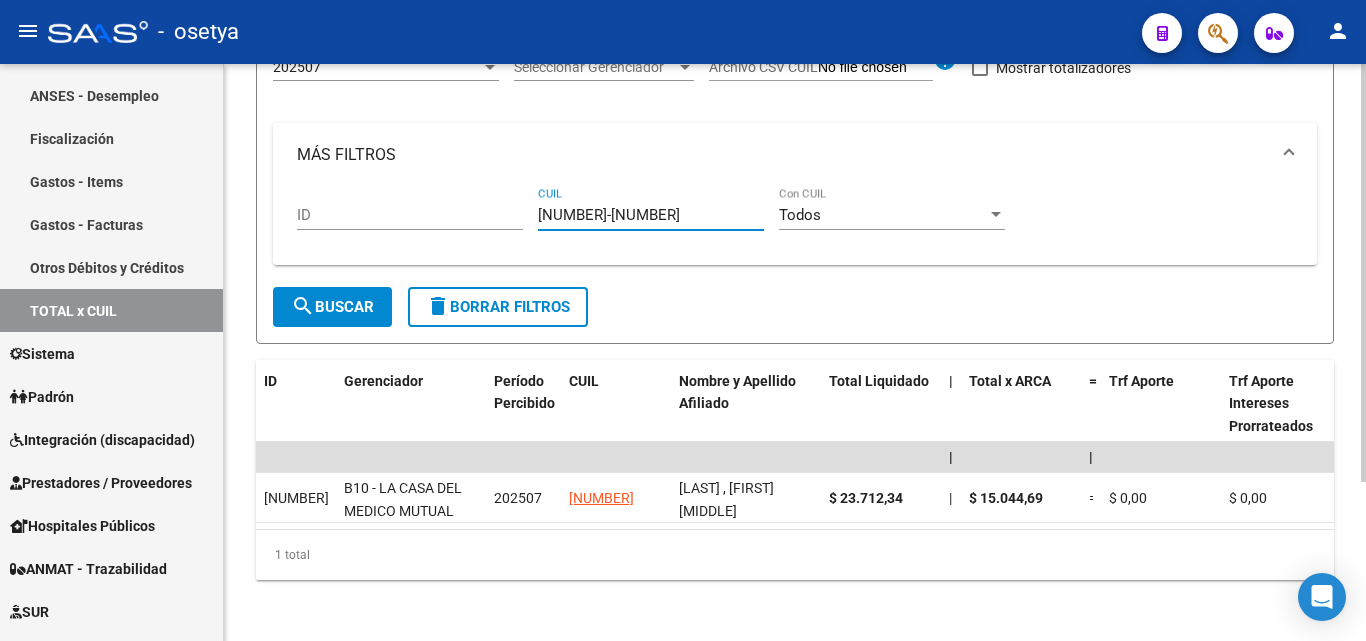 type on "20-28407409-3" 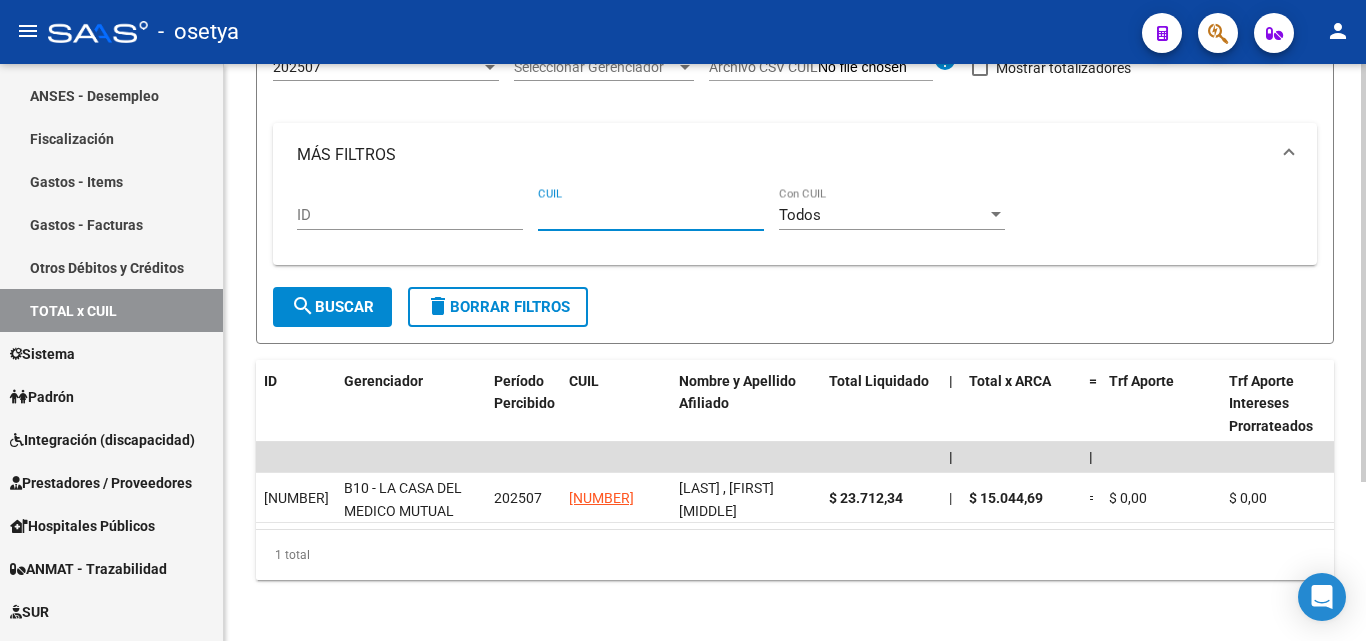 paste on "20-43767462-1" 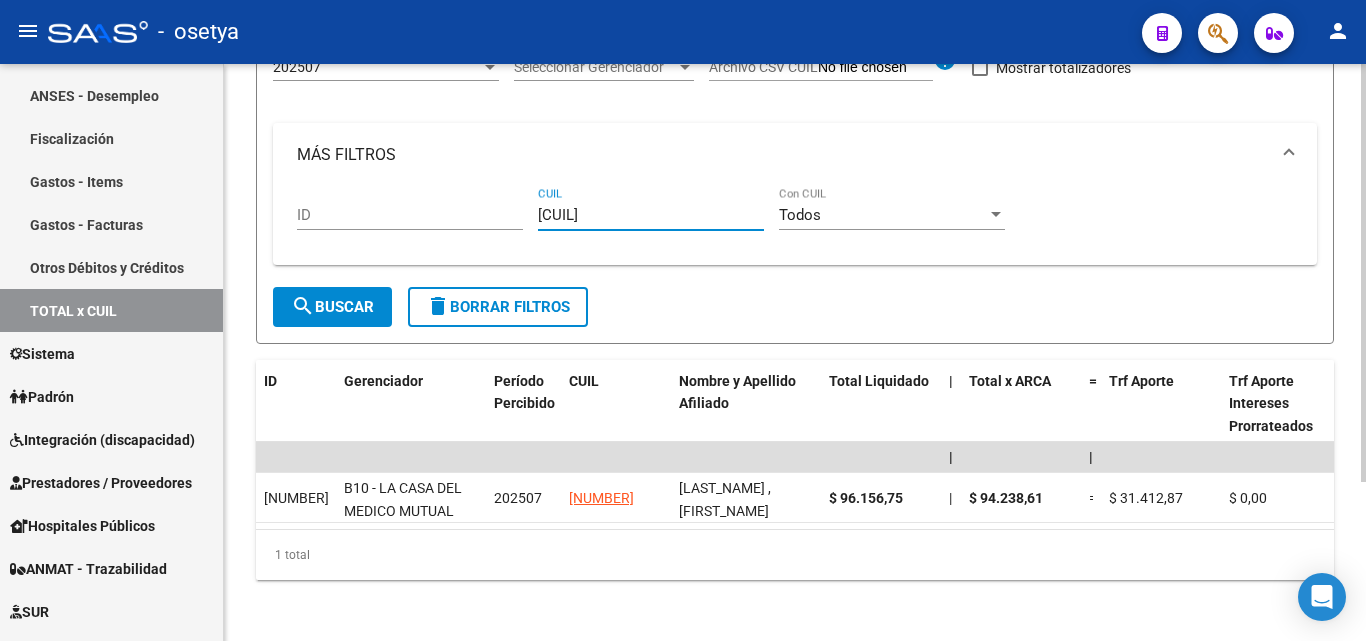 type on "20-43767462-1" 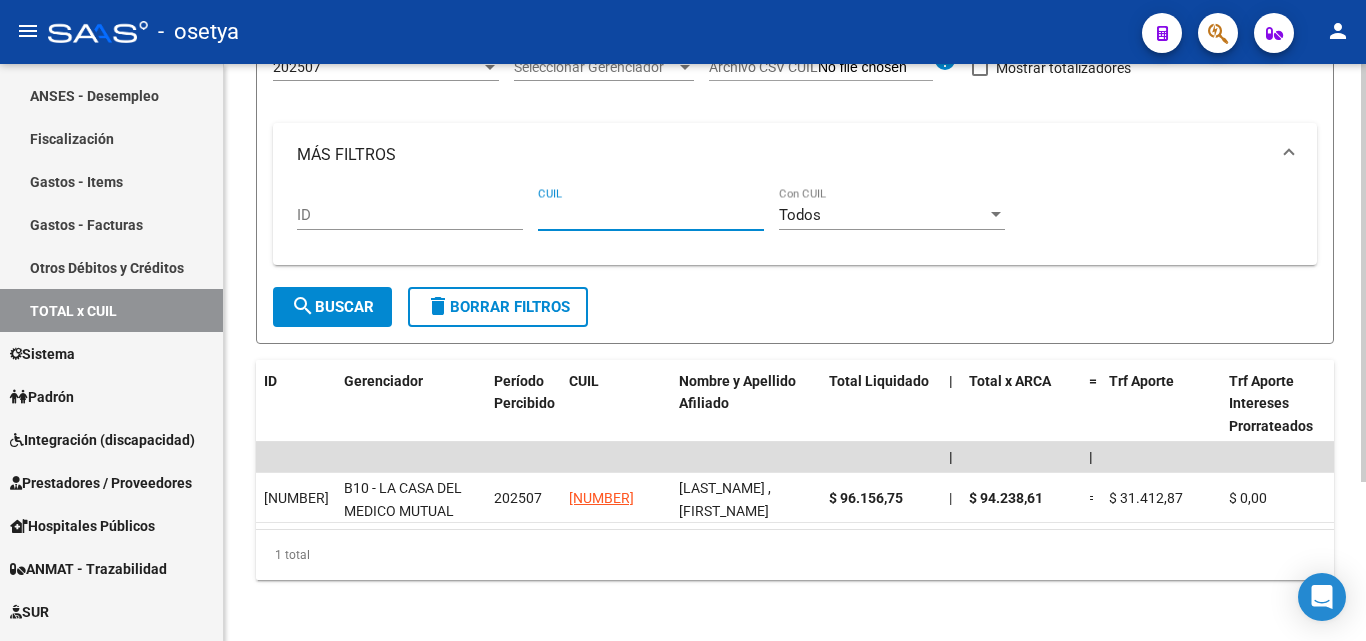 paste on "27-36249632-8" 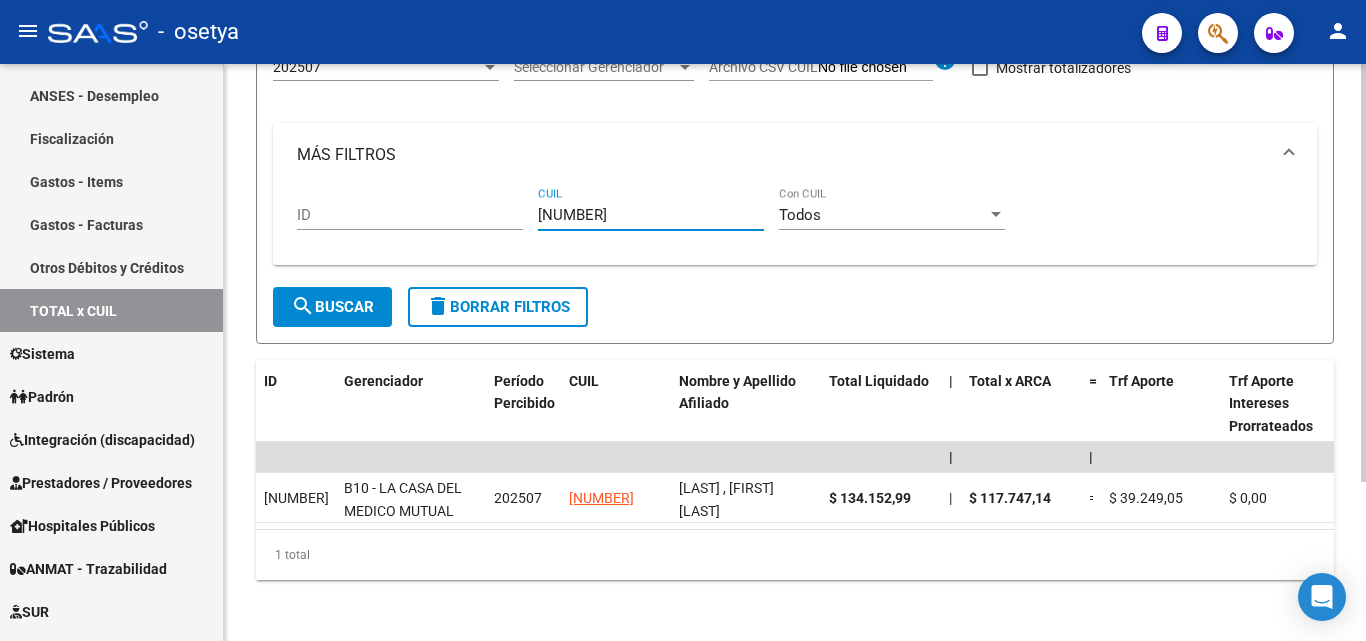 type on "27-36249632-8" 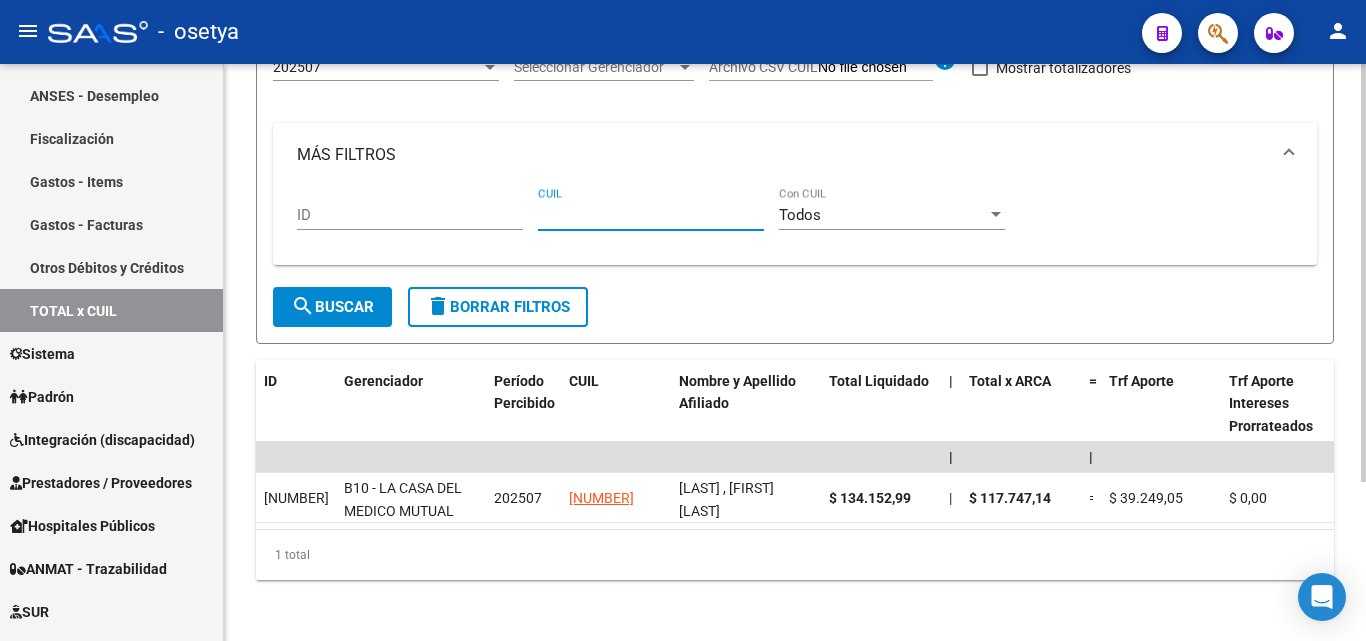 paste on "27-42701839-9" 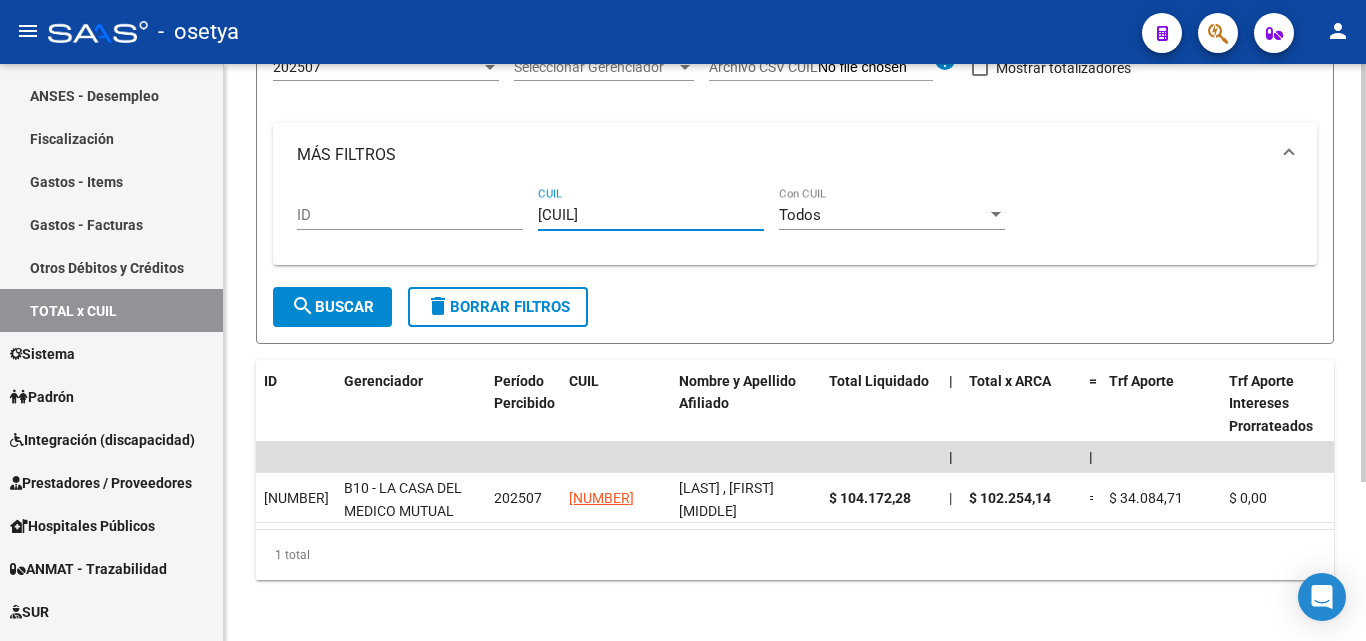 type on "27-42701839-9" 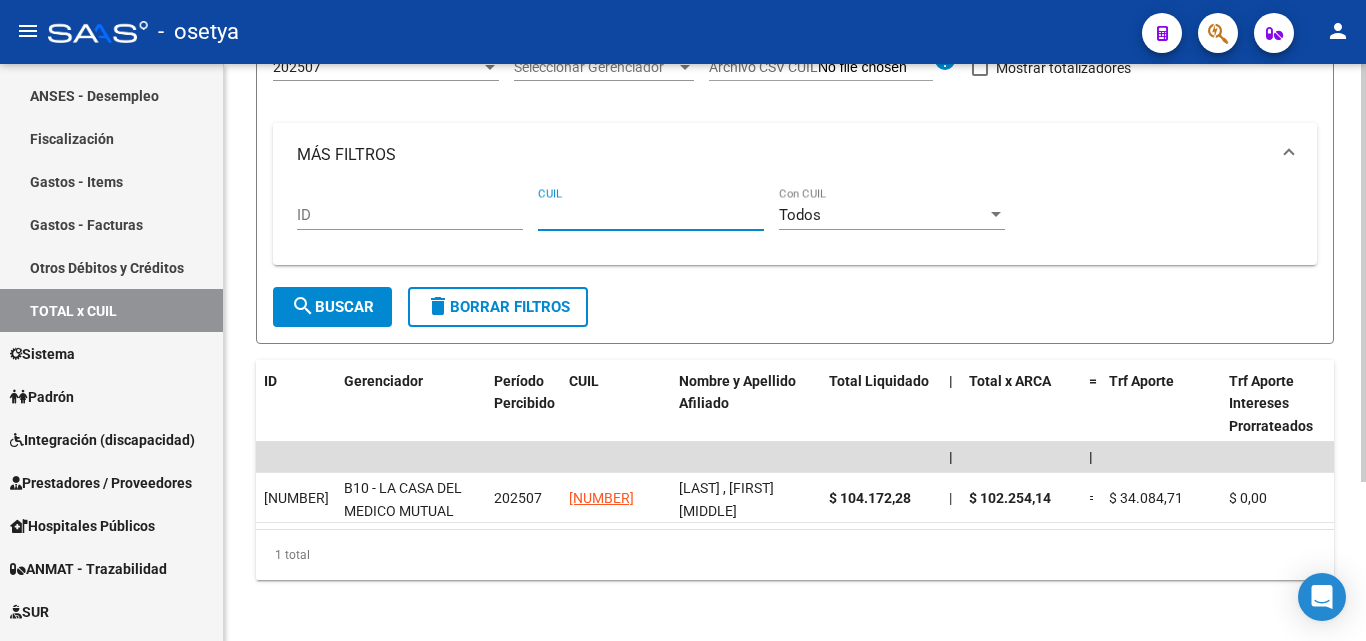paste on "20-30760941-0" 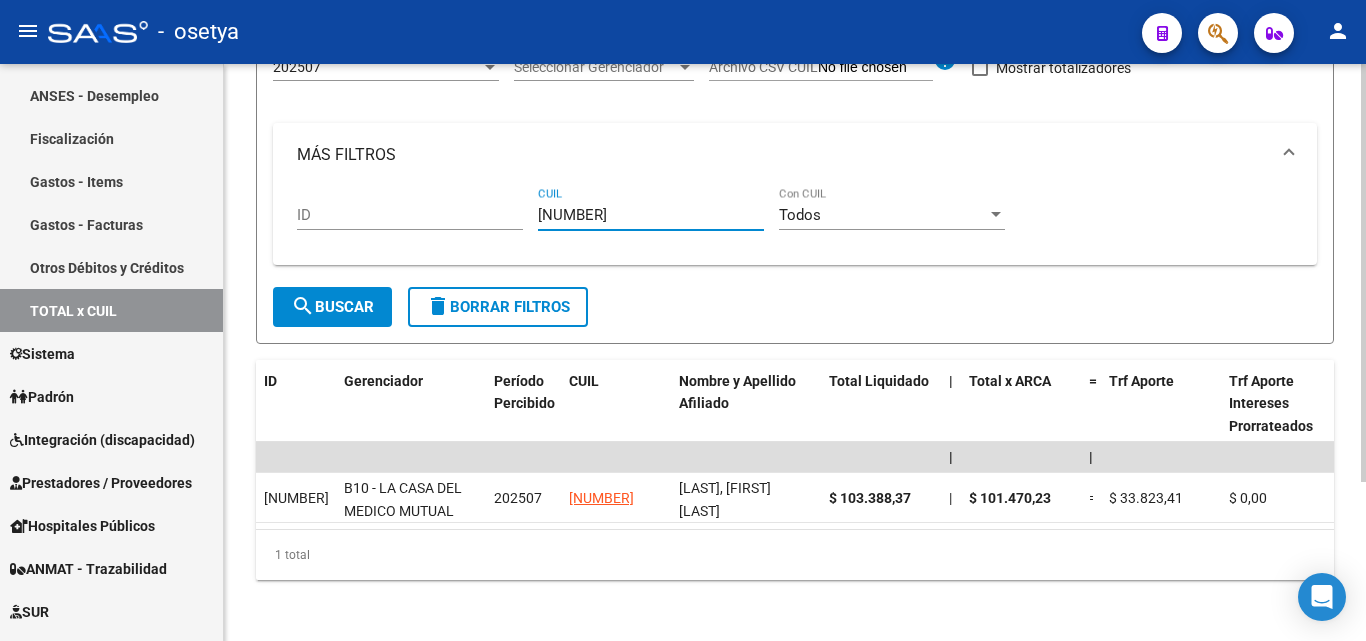 type on "20-30760941-0" 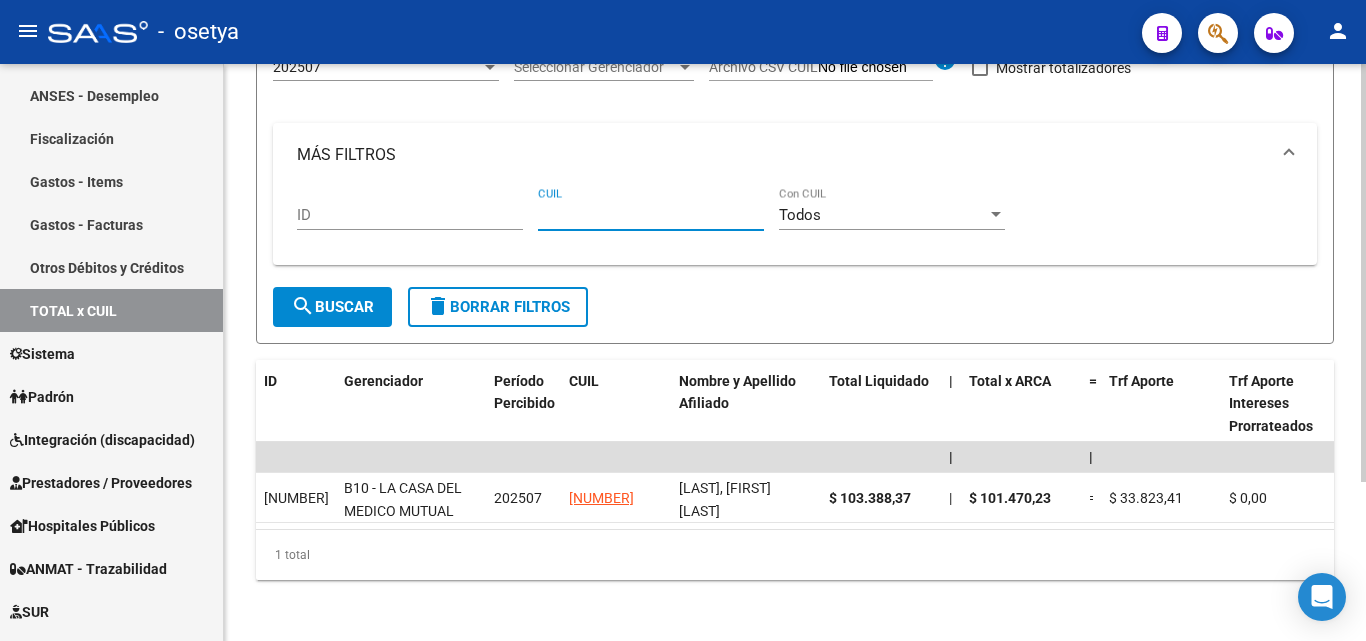paste on "20-40959265-2" 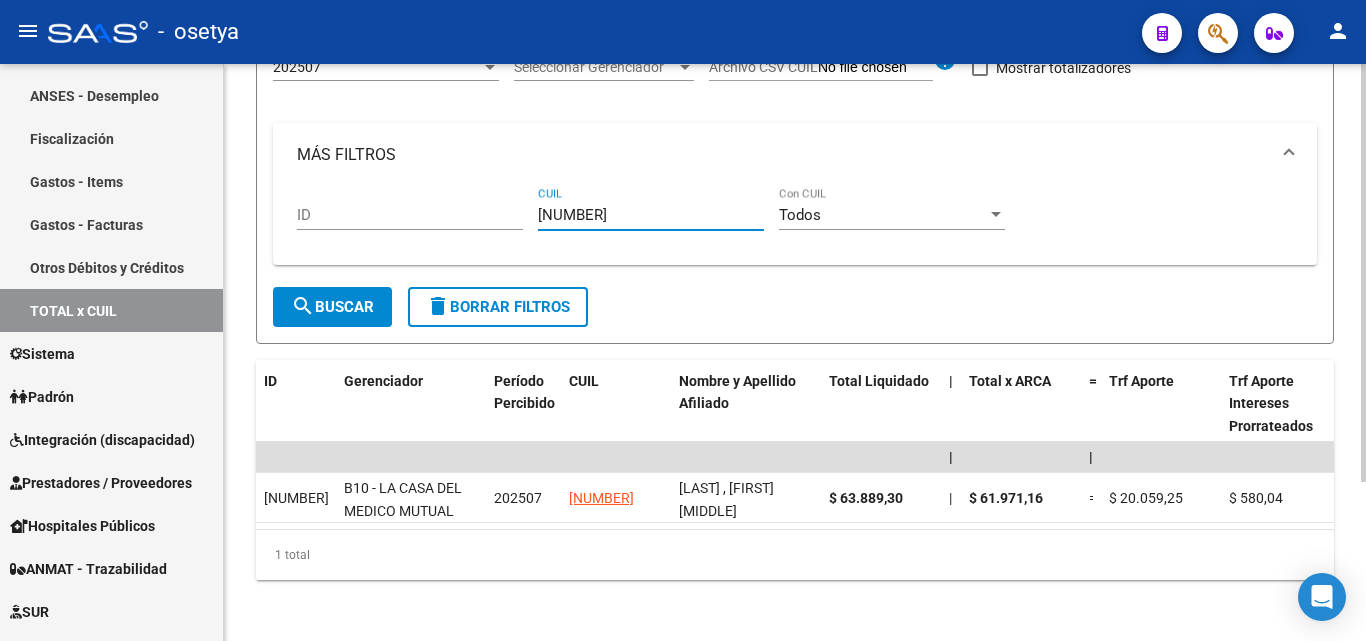 drag, startPoint x: 646, startPoint y: 213, endPoint x: 547, endPoint y: 207, distance: 99.18165 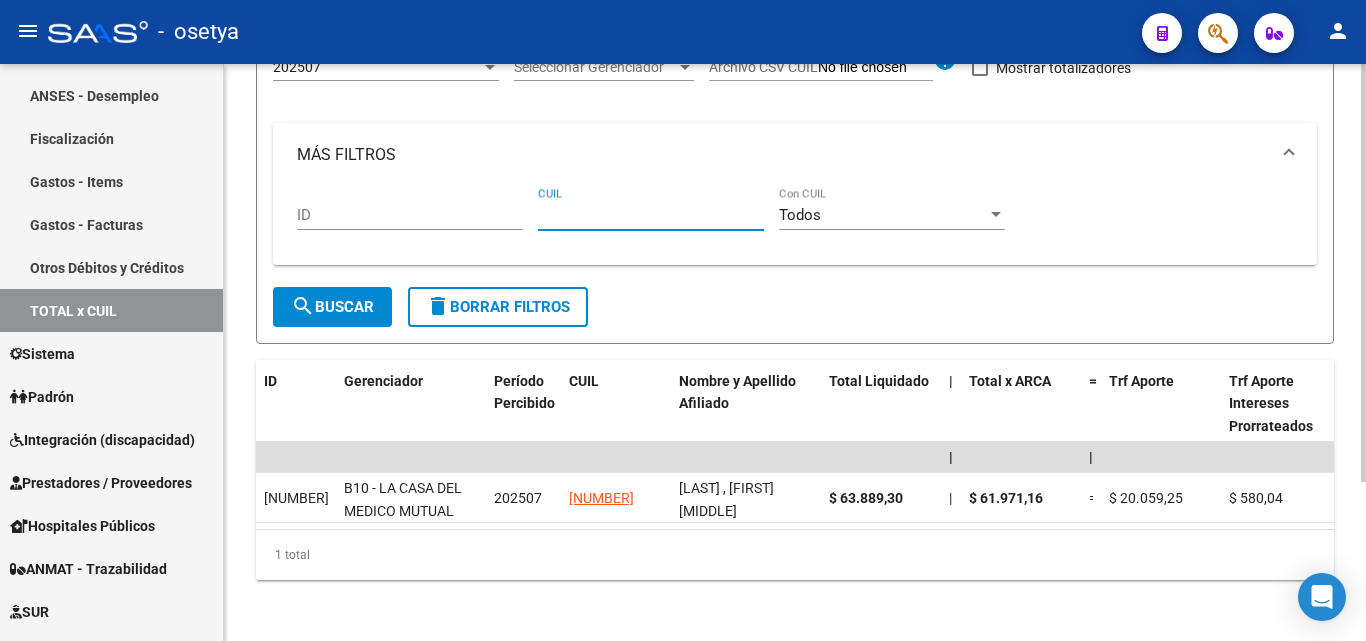 paste on "20-30998058-2" 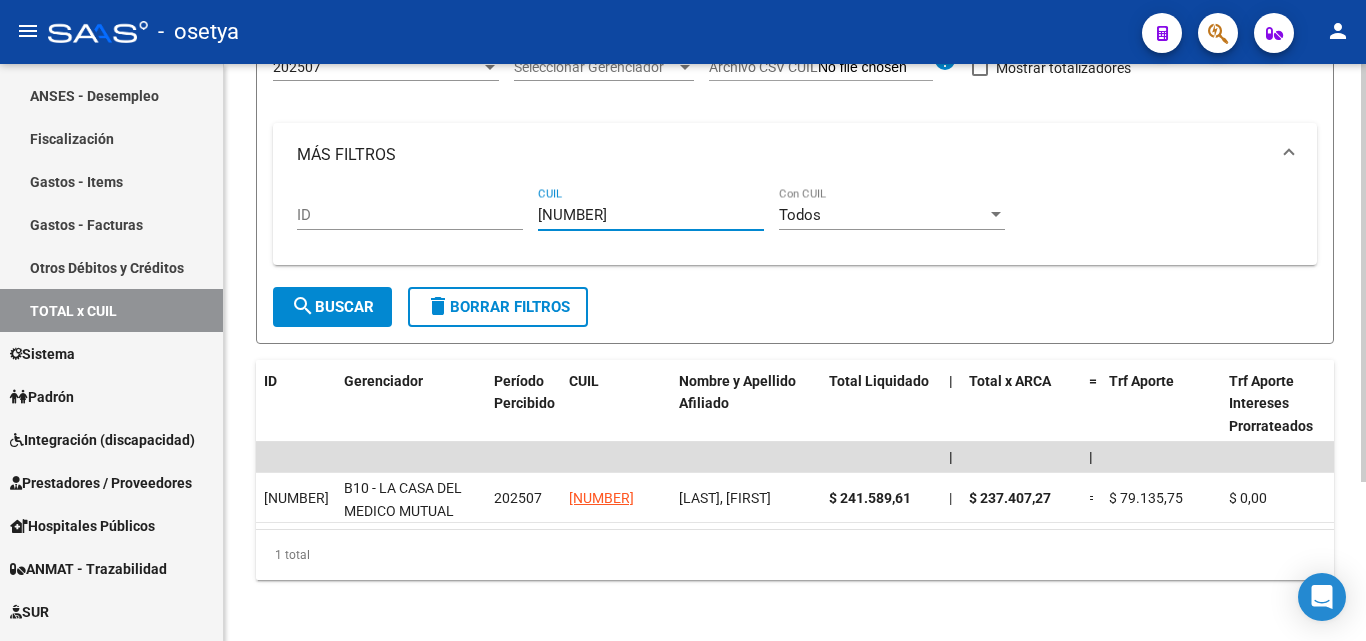 type on "20-30998058-2" 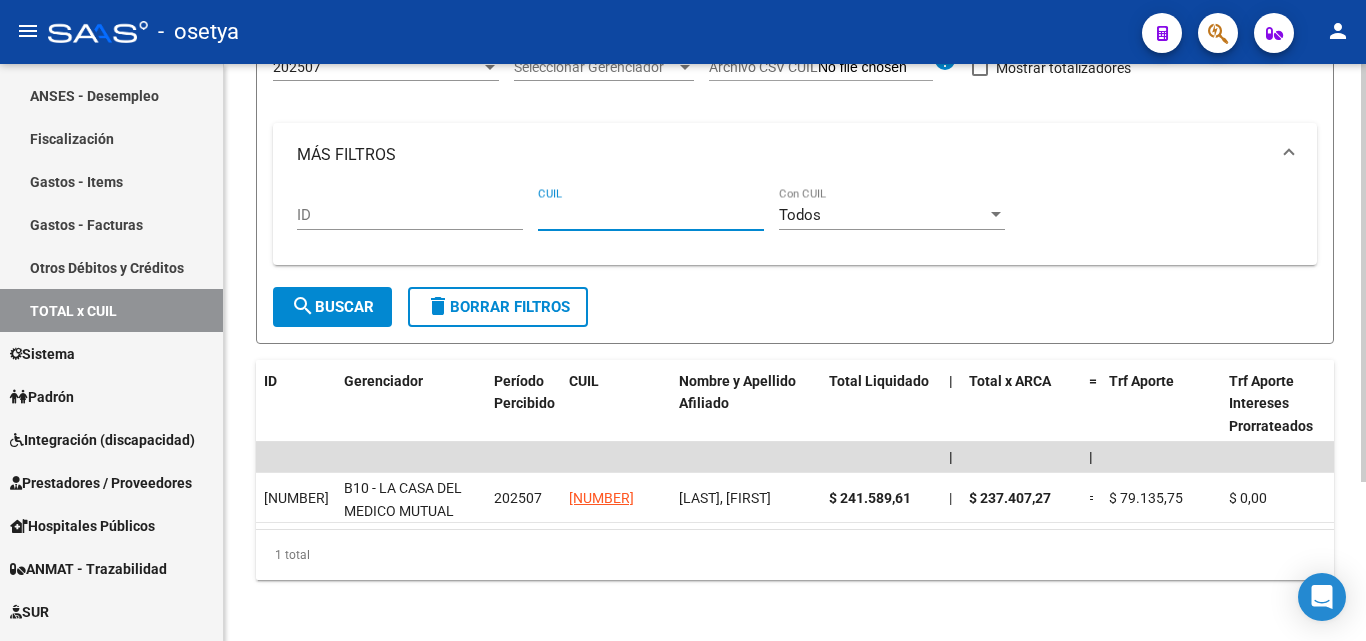 paste on "27-32268399-0" 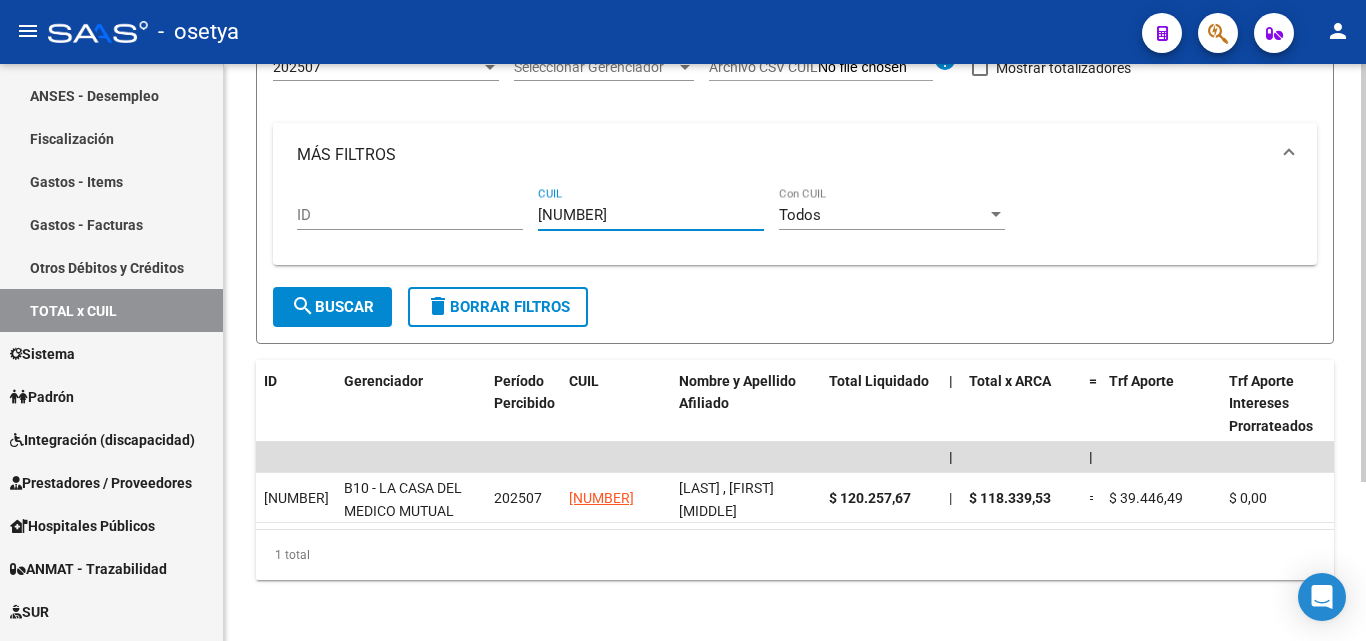 type on "27-32268399-0" 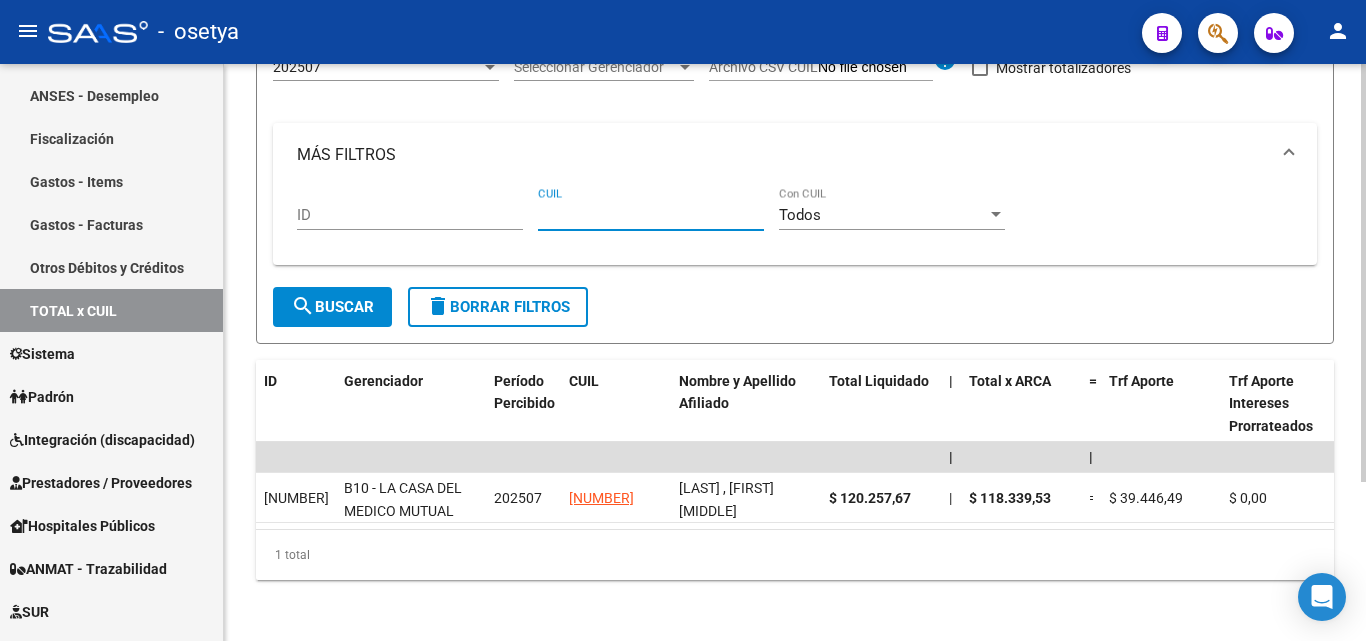 paste on "20-21423209-0" 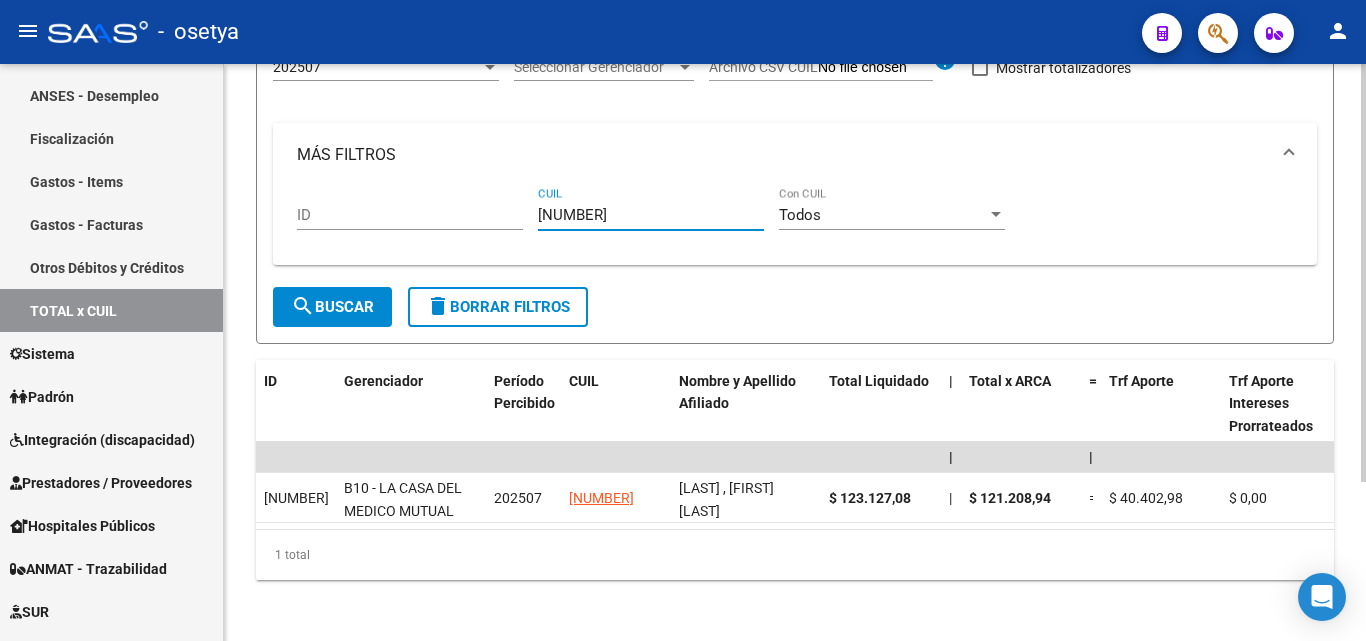 type on "20-21423209-0" 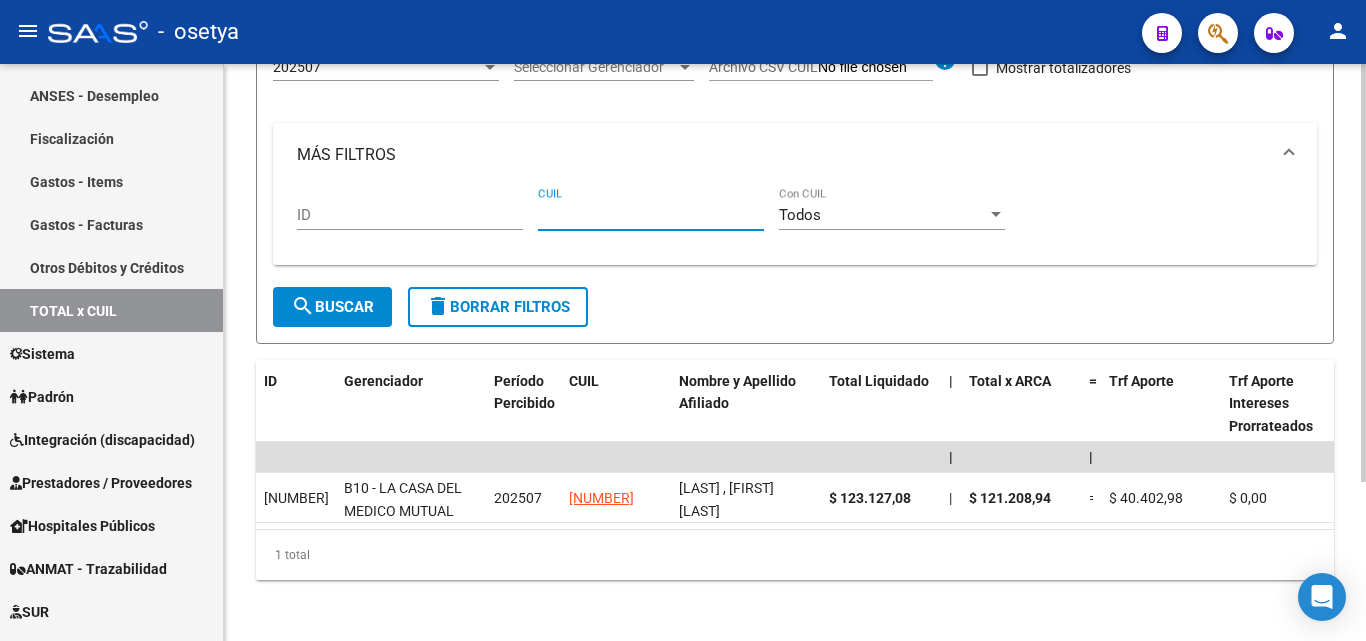 paste on "27-35224242-5" 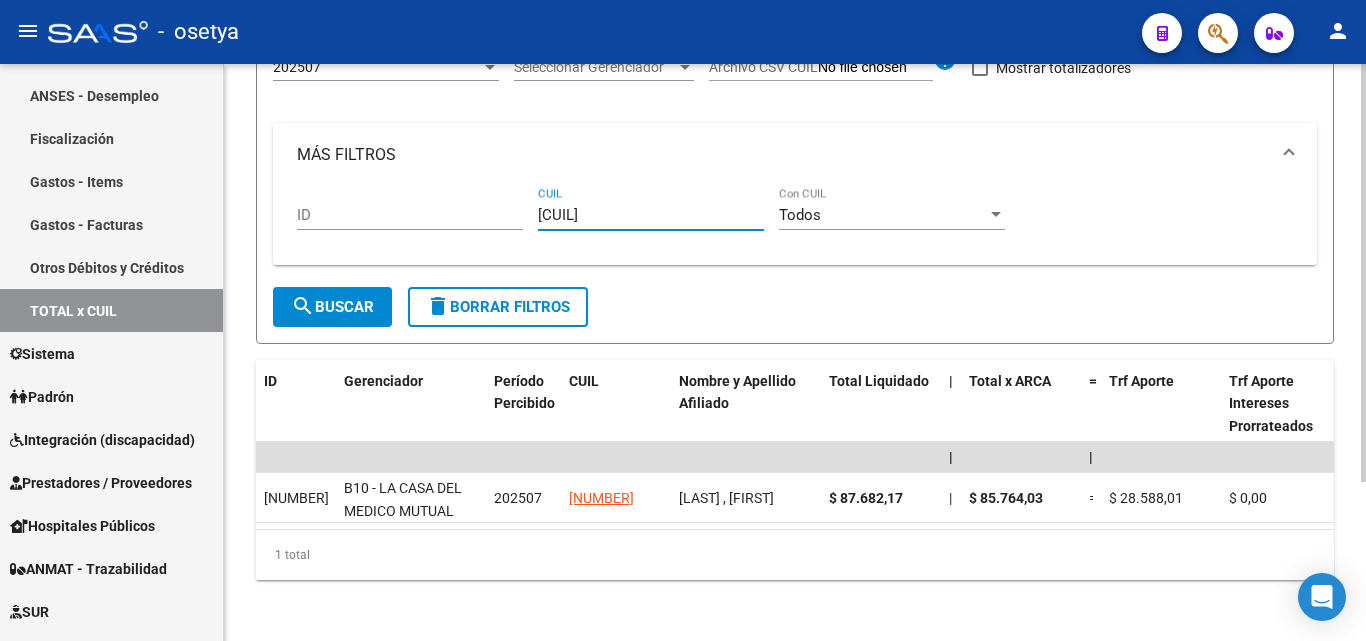 type on "27-35224242-5" 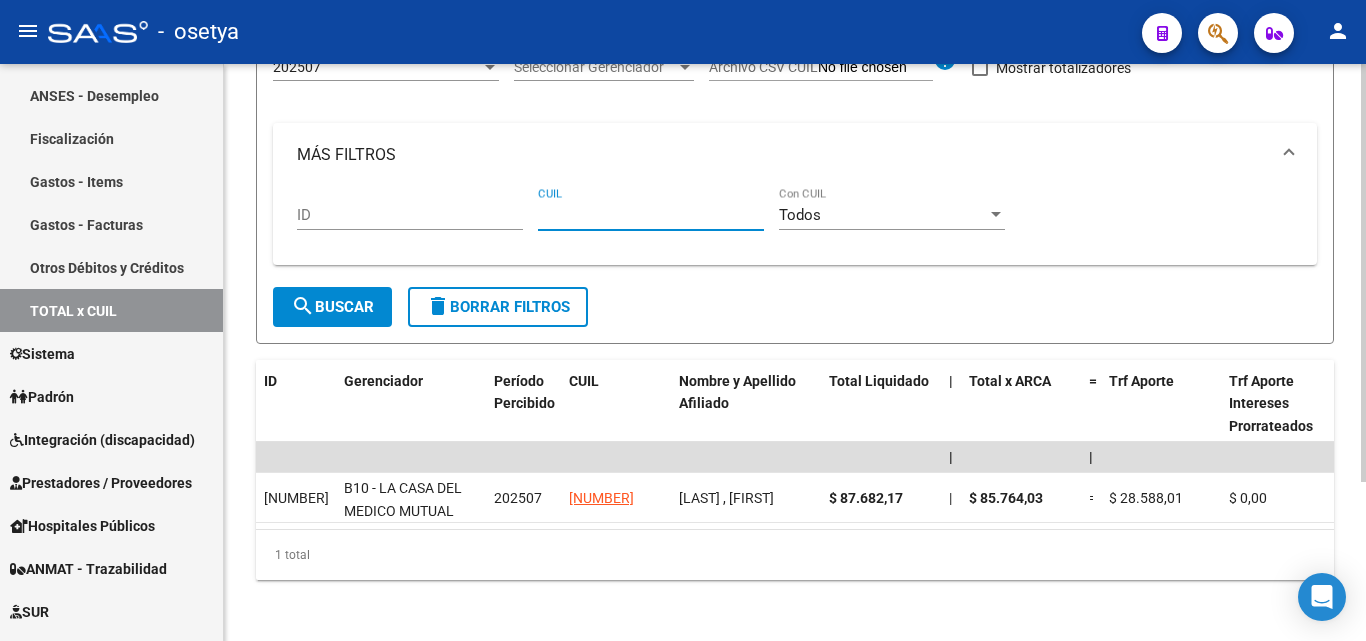 paste on "20-42044727-3" 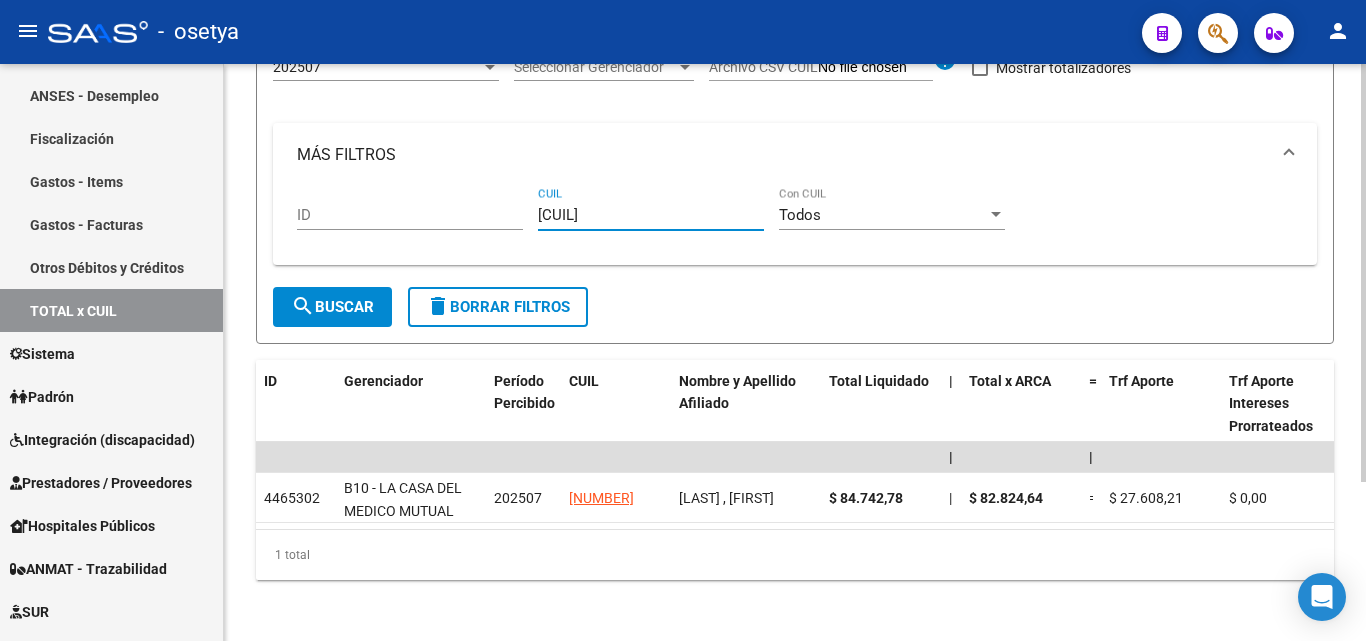 drag, startPoint x: 640, startPoint y: 216, endPoint x: 543, endPoint y: 214, distance: 97.020615 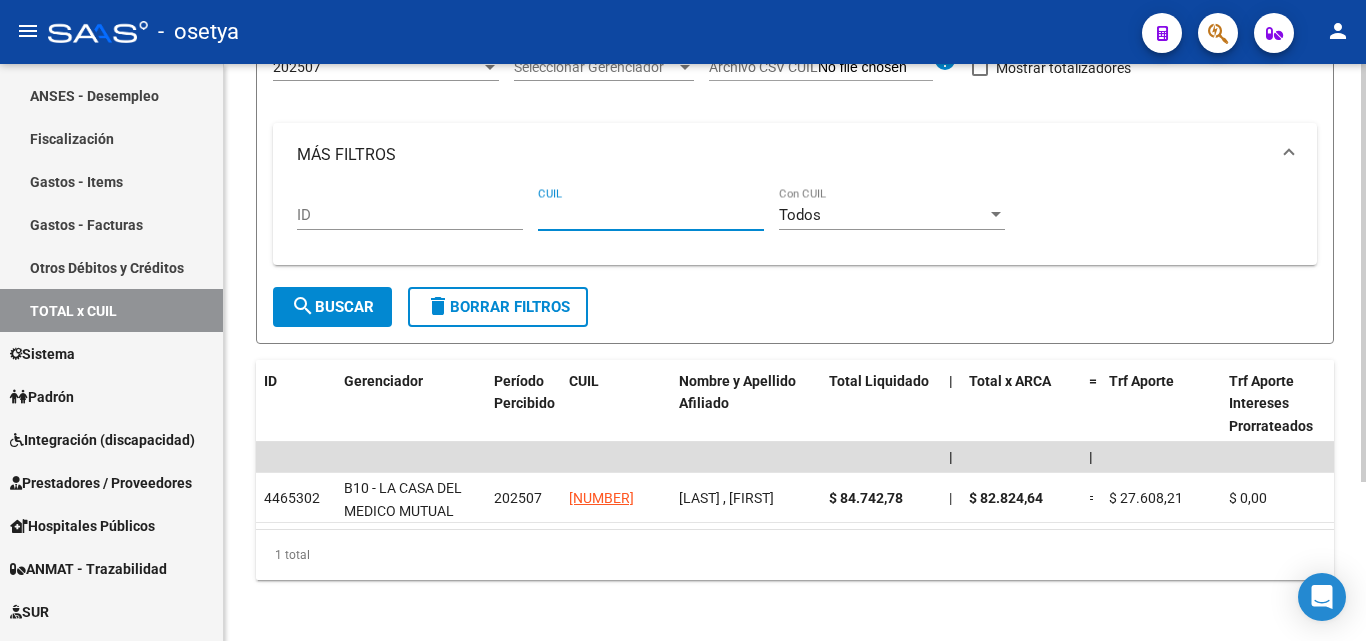 paste on "20-29970530-8" 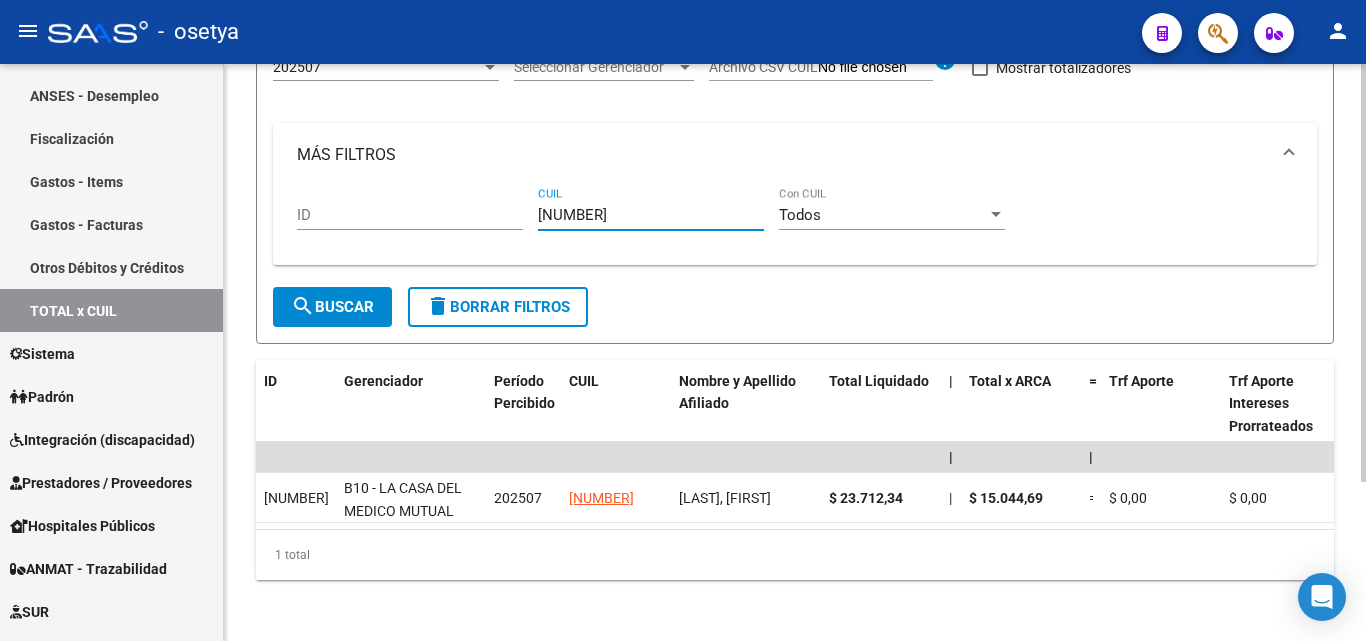 type on "20-29970530-8" 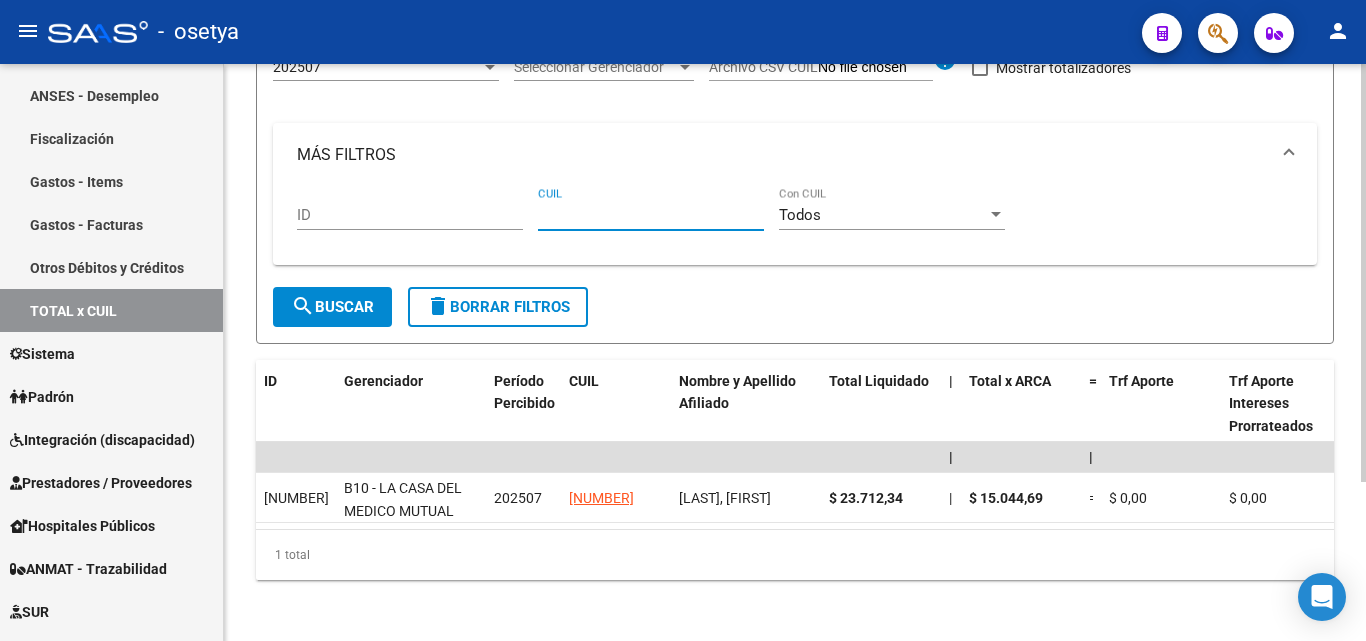 paste on "27-34171931-9" 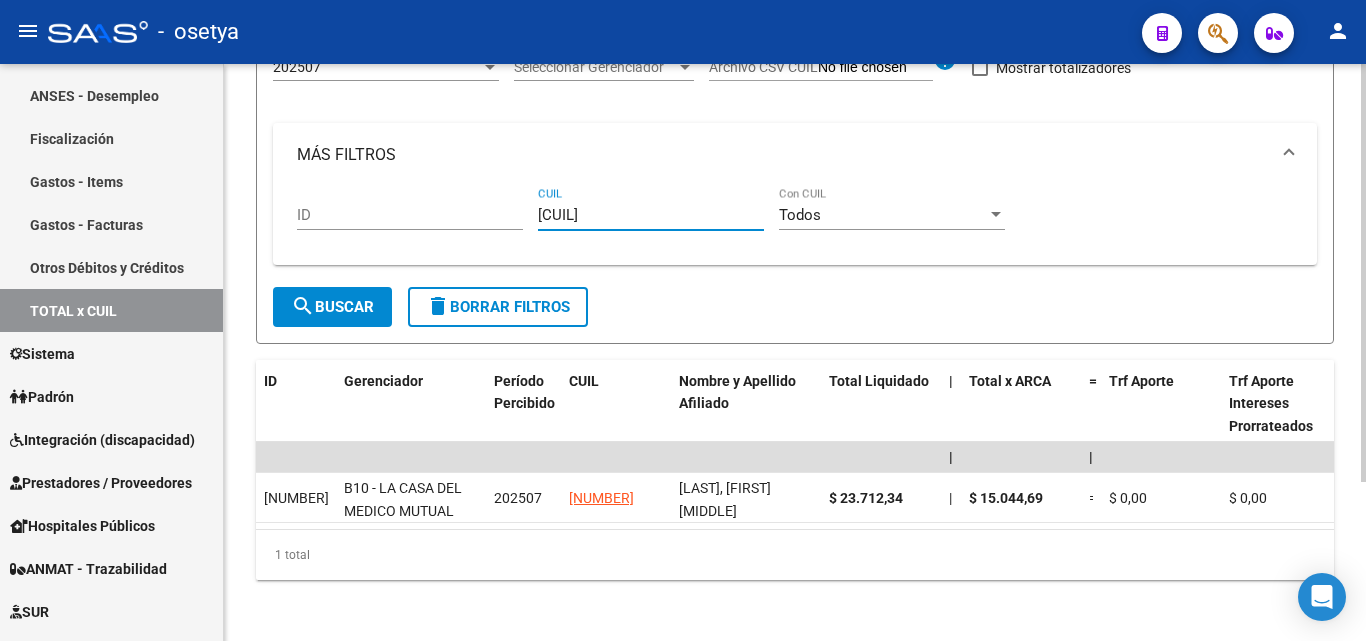 type on "27-34171931-9" 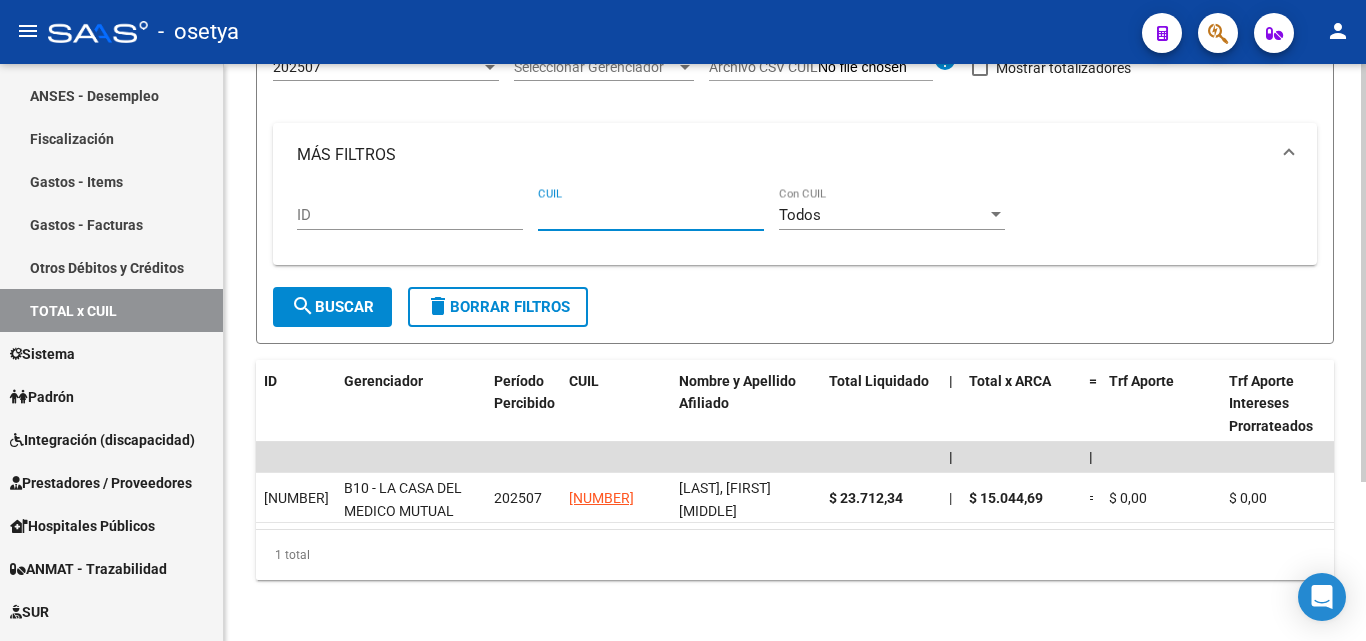 paste on "20-22175175-3" 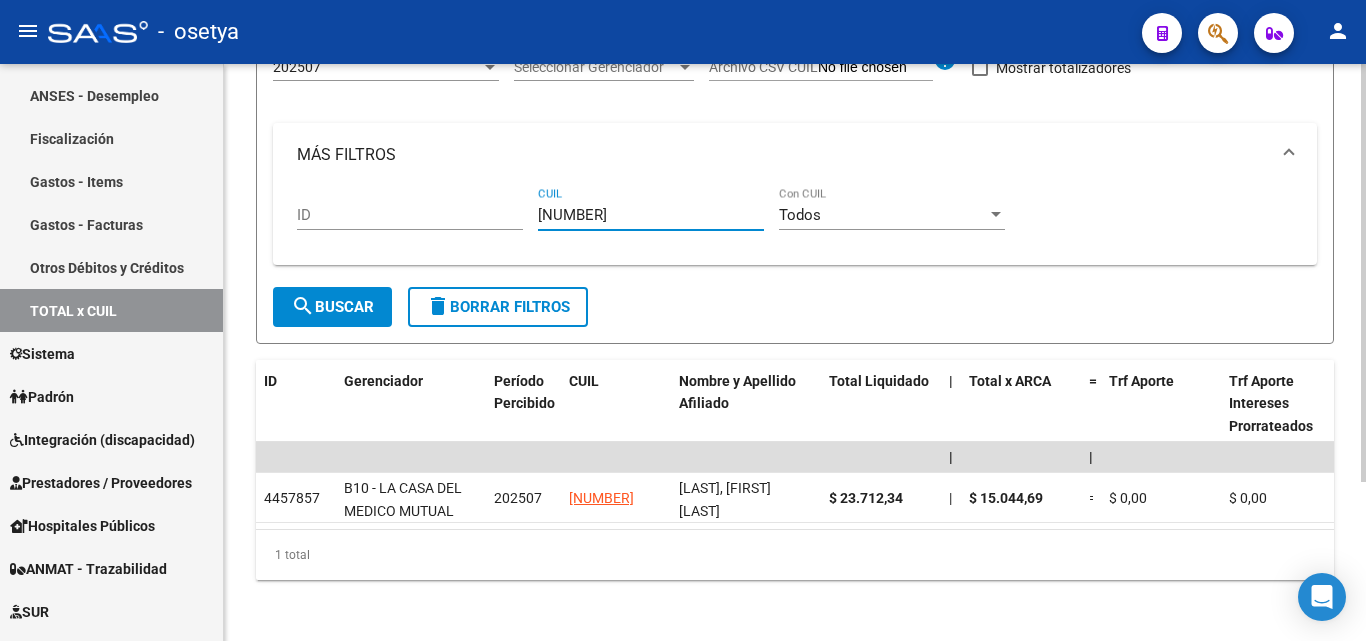 type on "20-22175175-3" 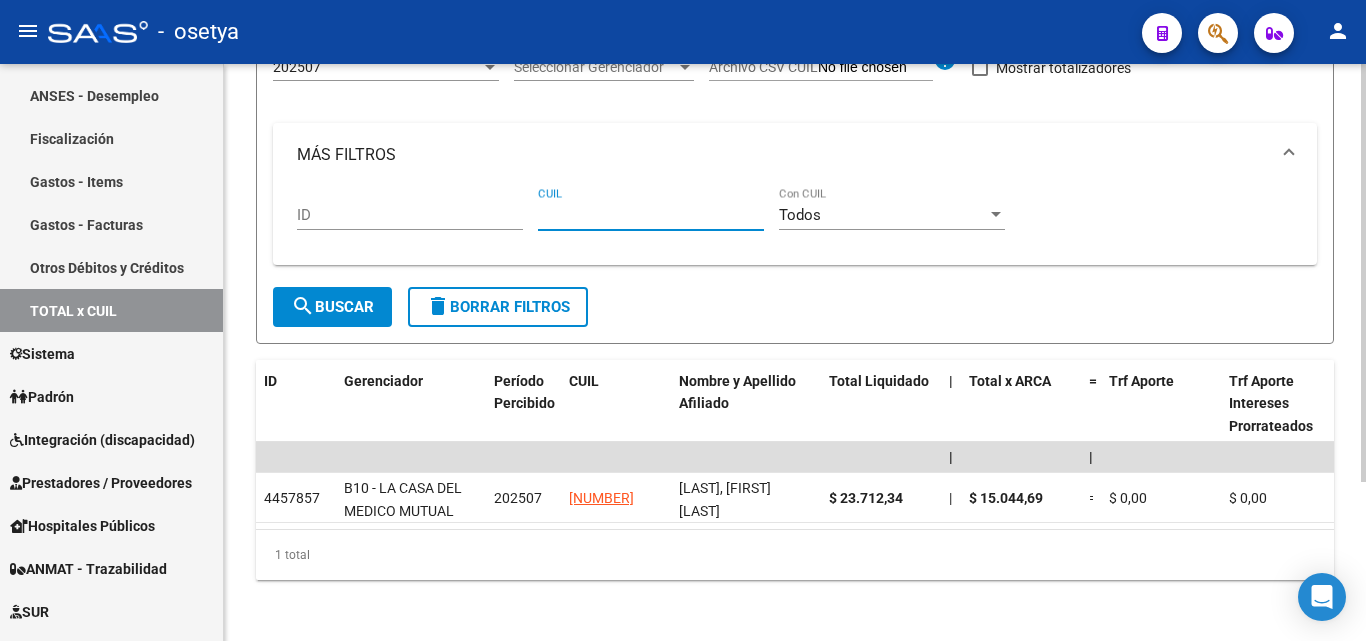 paste on "27-40969625-8" 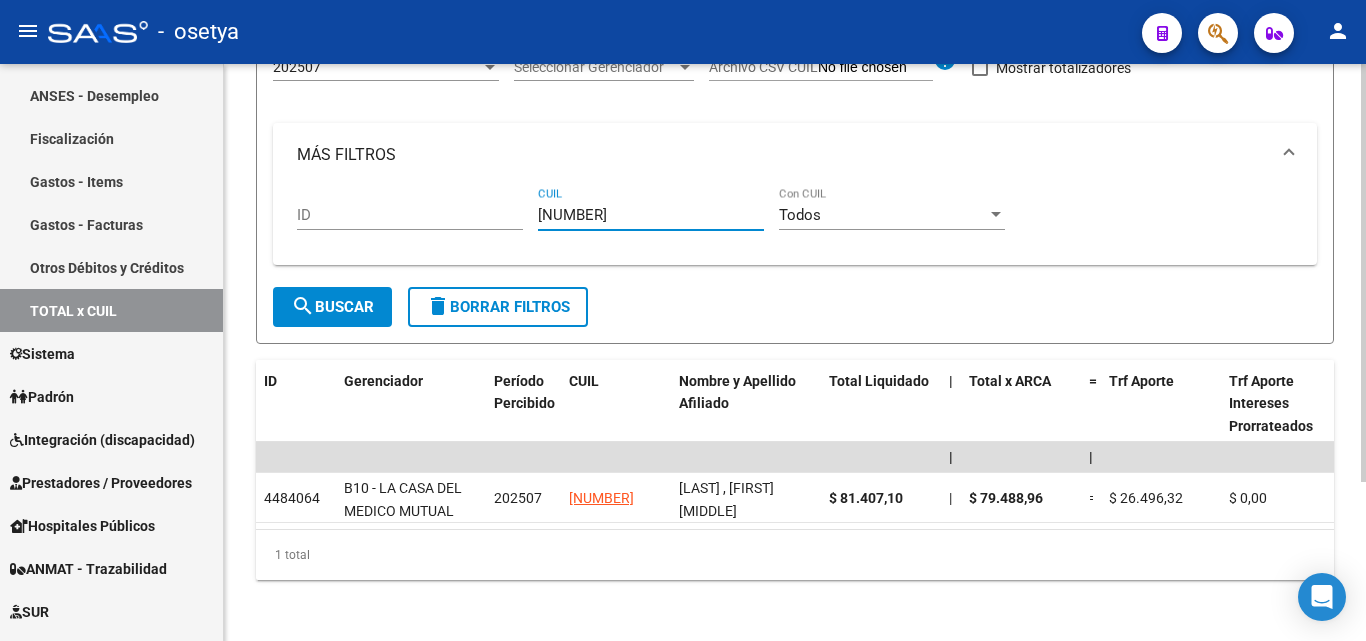 type on "27-40969625-8" 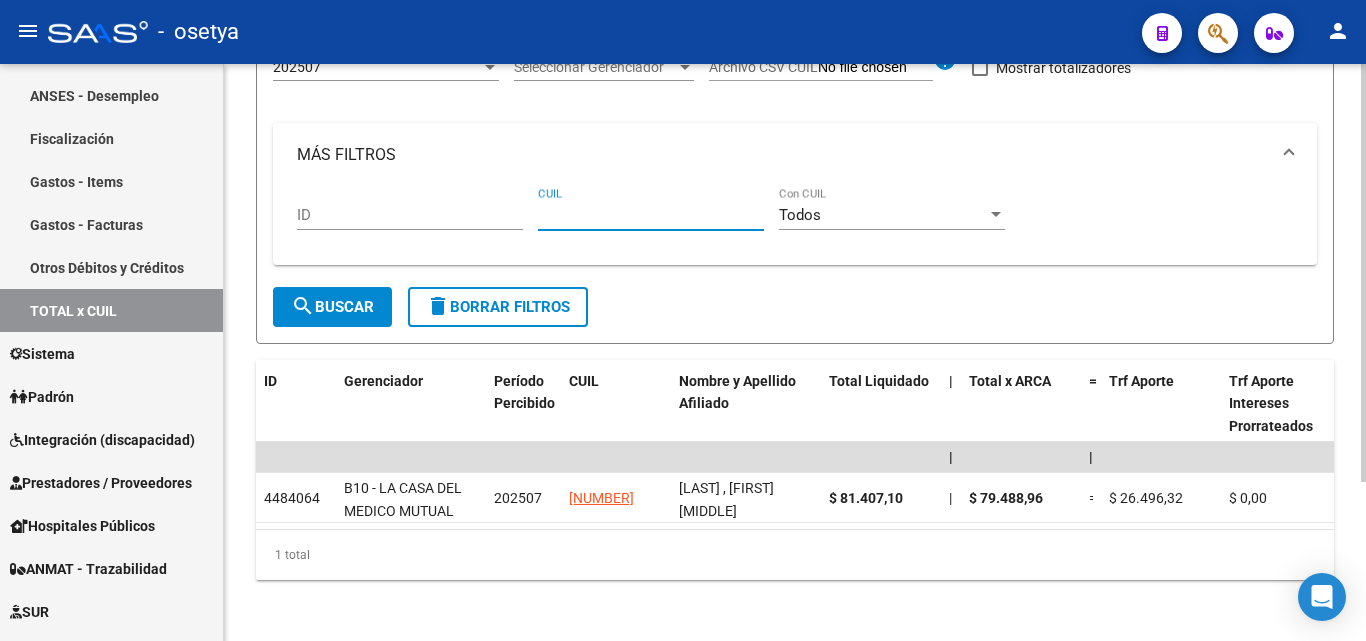 paste on "27-44180382-1" 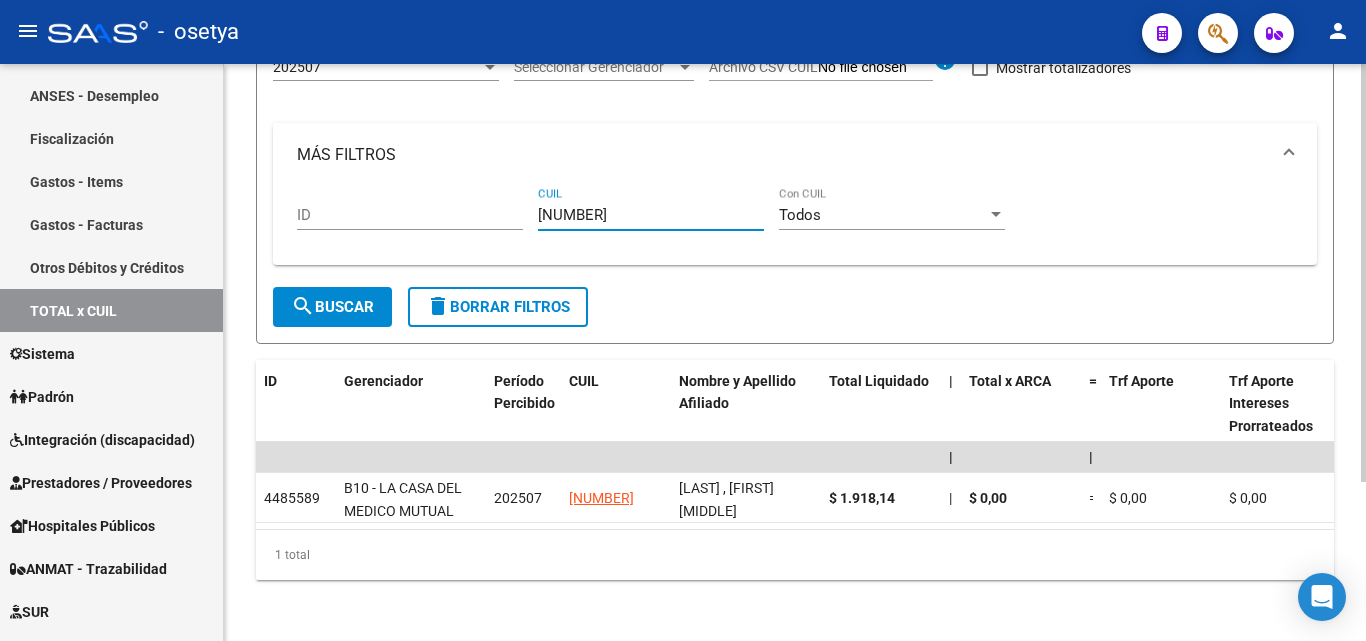 type on "27-44180382-1" 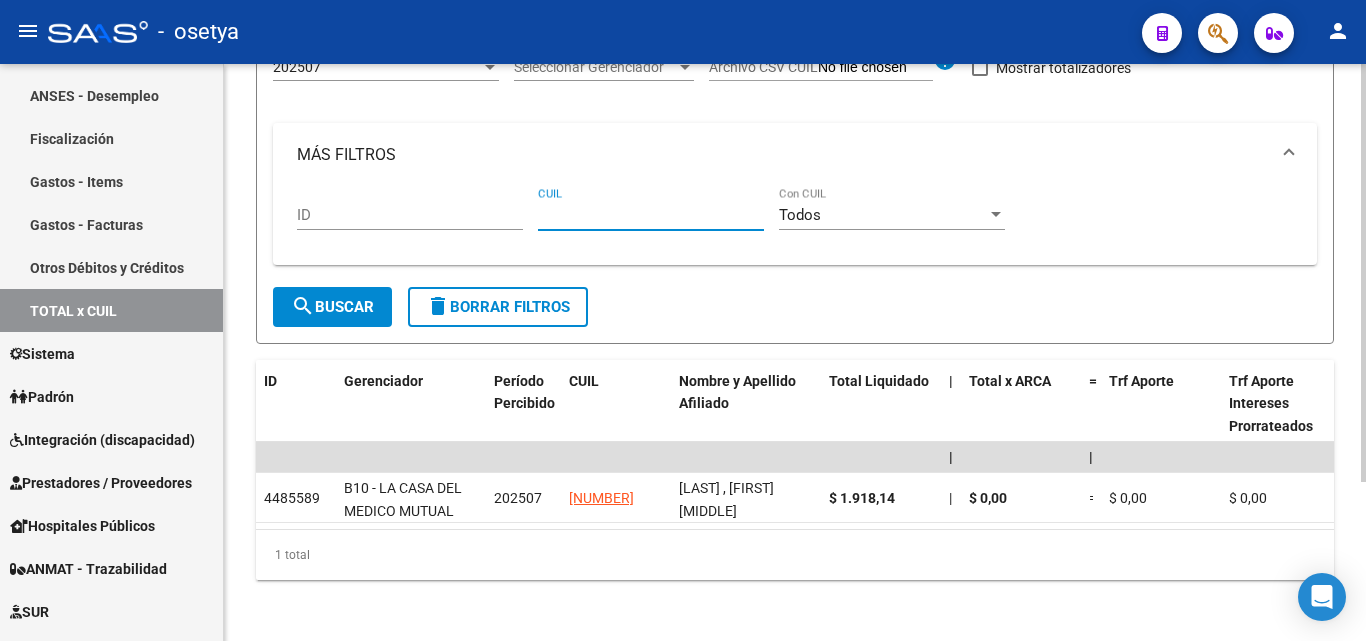 paste on "20-16280096-6" 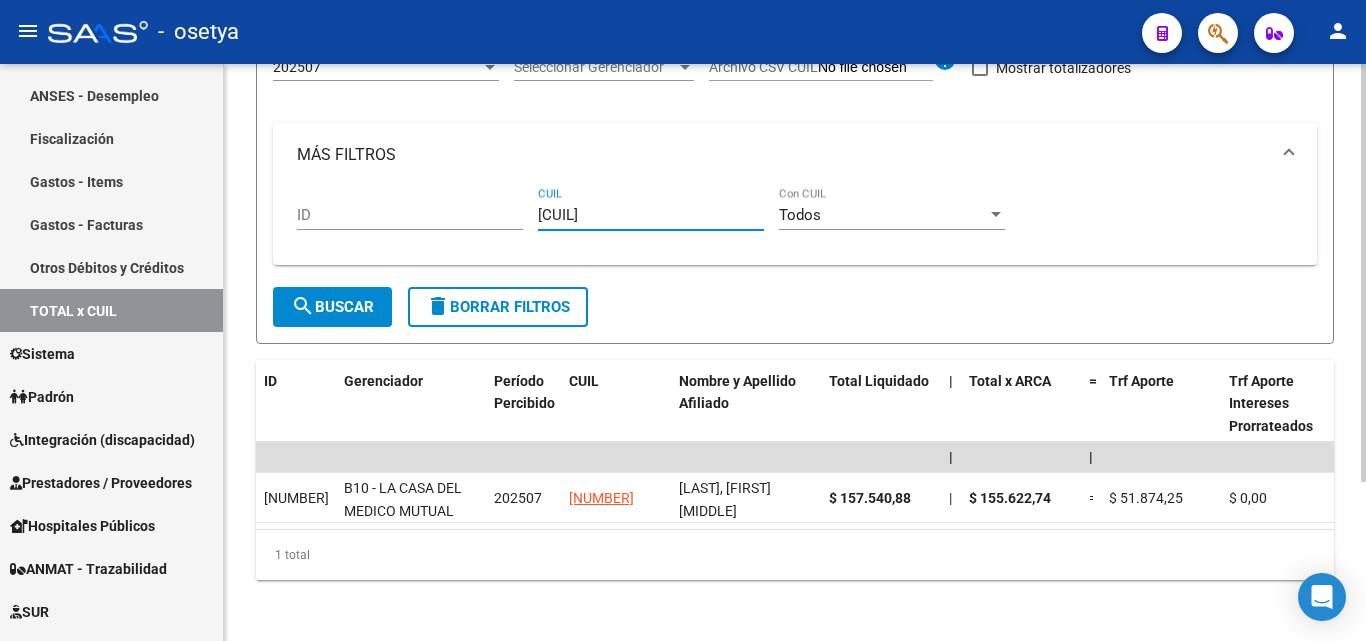 type on "20-16280096-6" 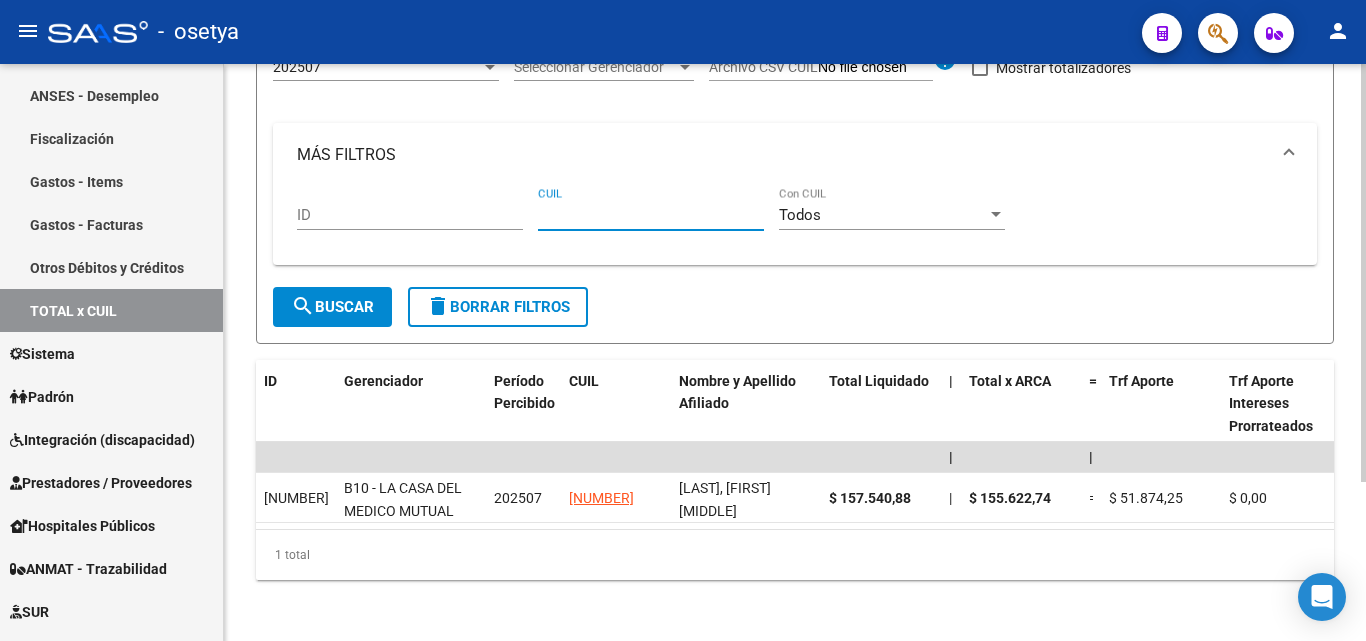 paste on "27-32897882-8" 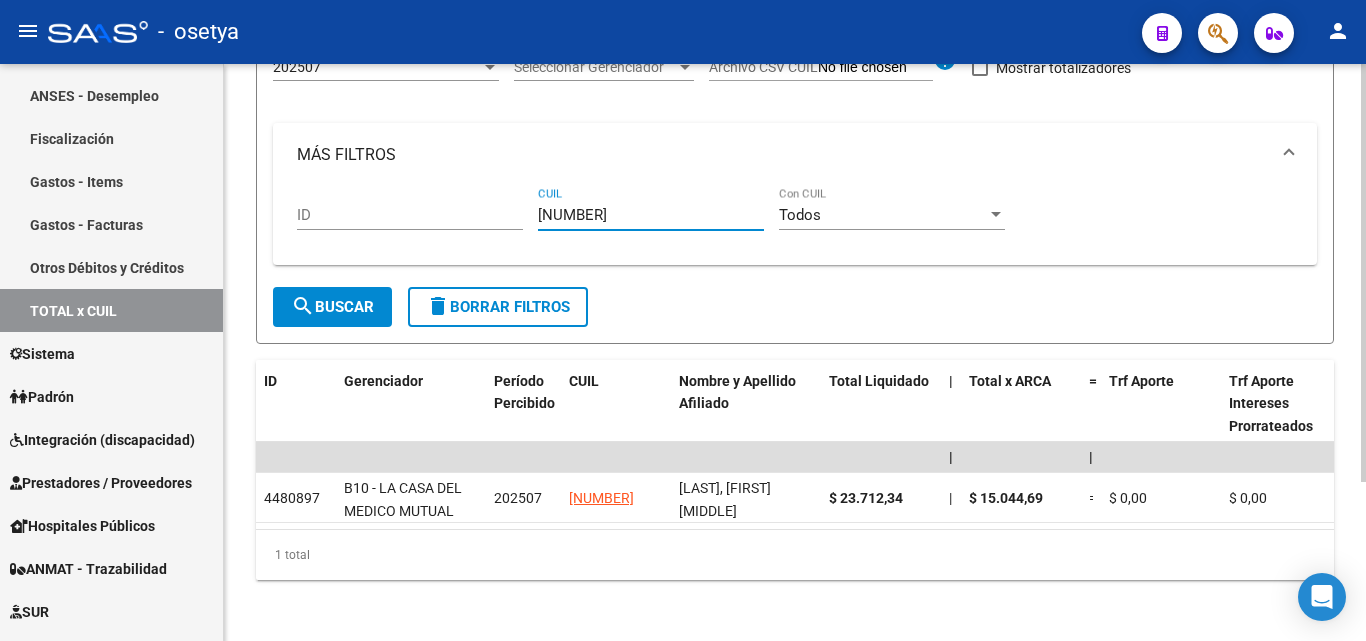 type on "27-32897882-8" 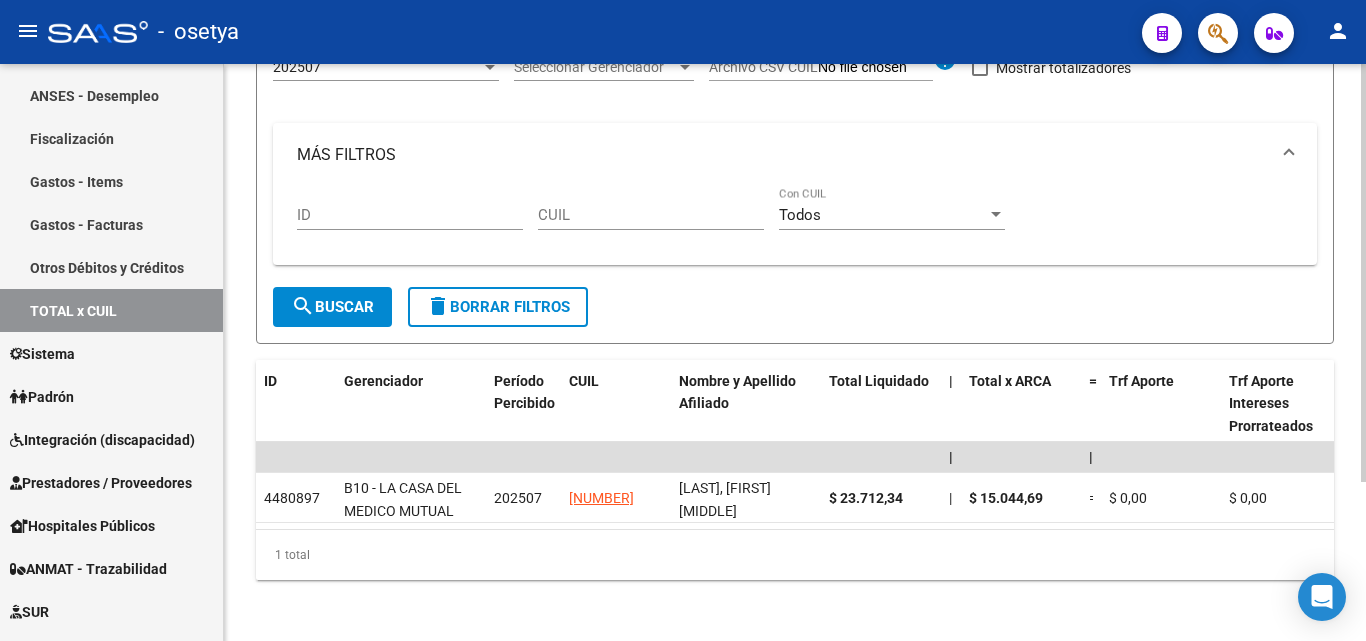 drag, startPoint x: 580, startPoint y: 202, endPoint x: 564, endPoint y: 206, distance: 16.492422 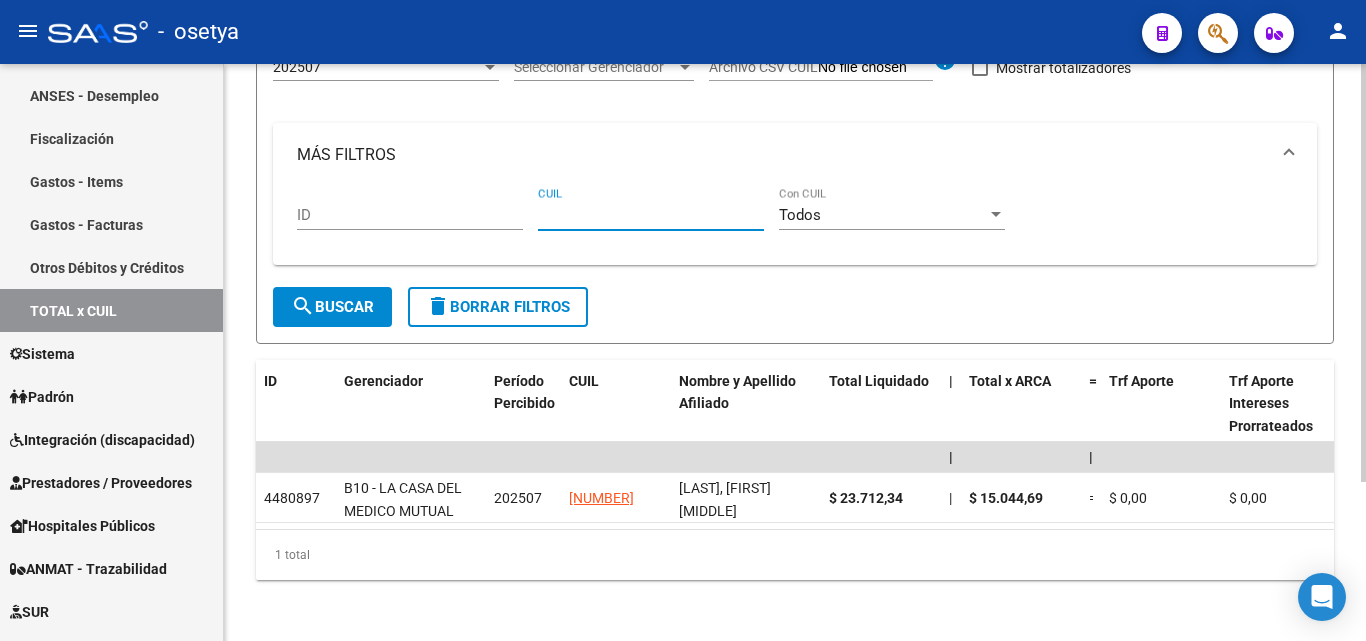 paste on "20-17942940-4" 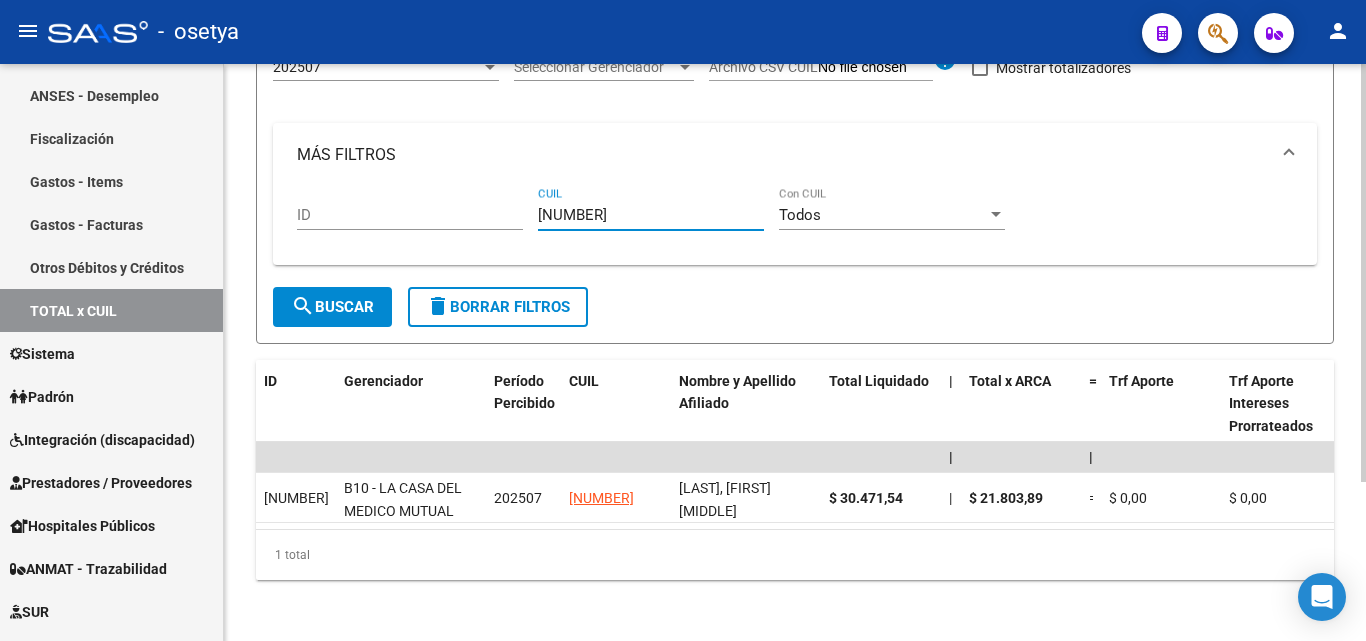 type on "20-17942940-4" 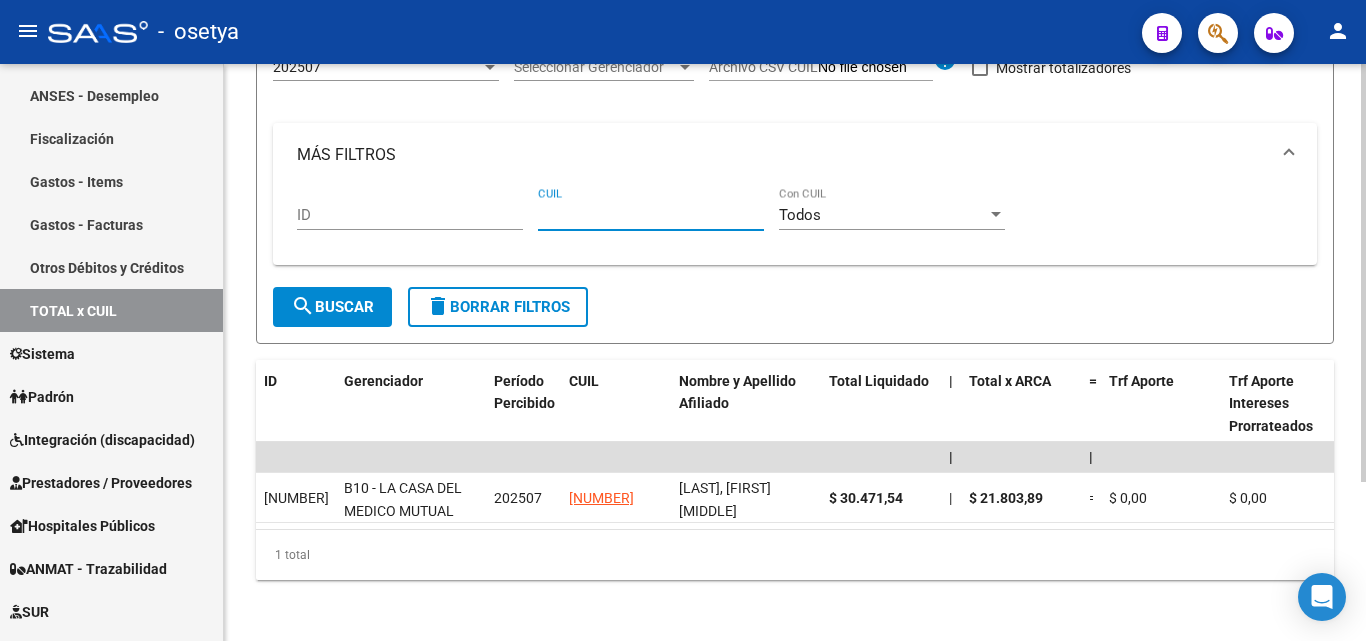 paste on "20-14449480-7" 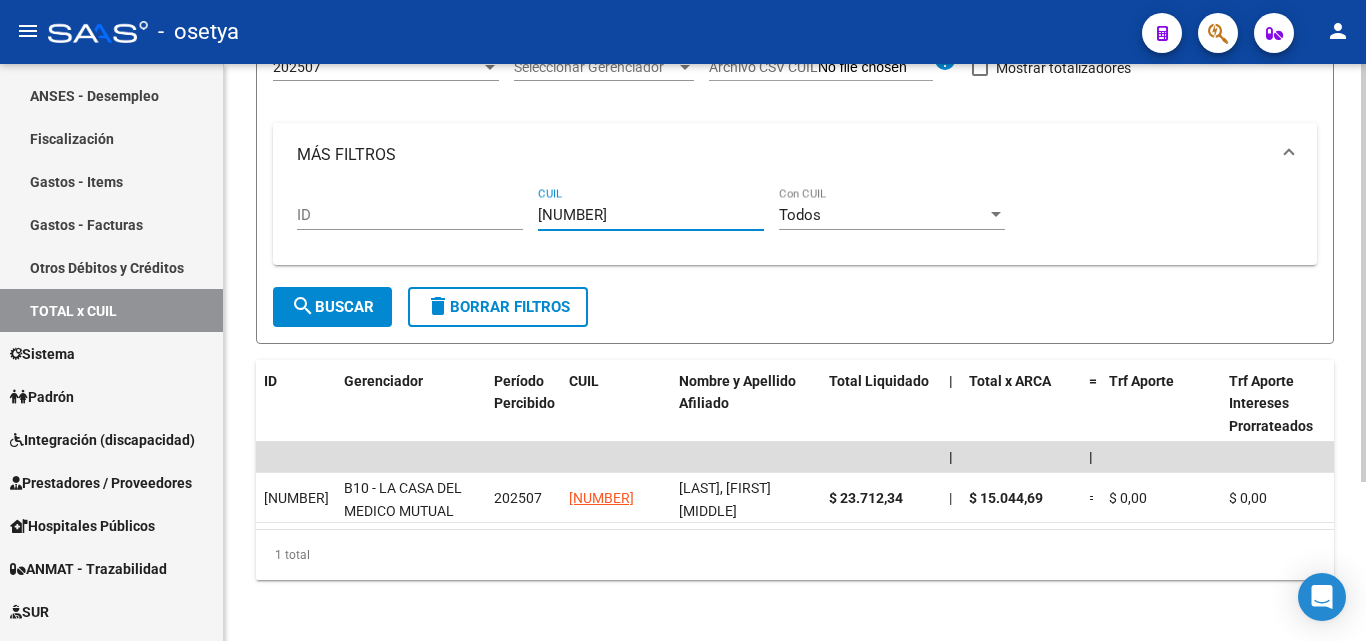 type on "20-14449480-7" 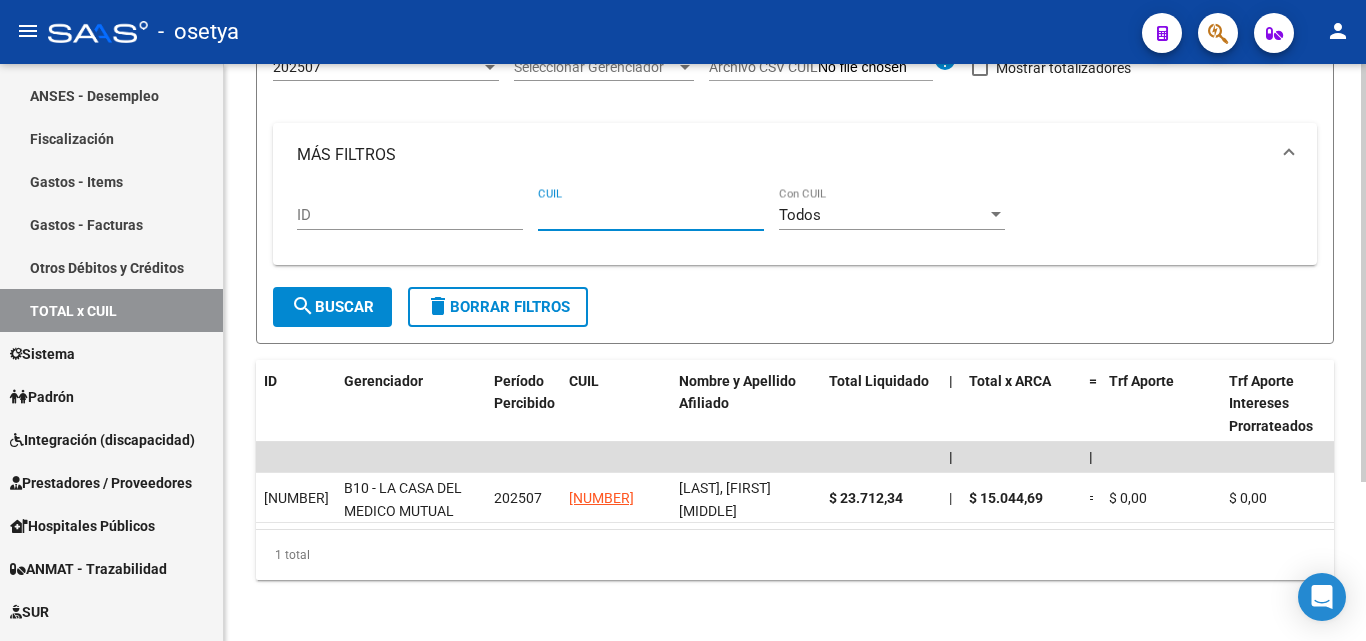 drag, startPoint x: 571, startPoint y: 204, endPoint x: 559, endPoint y: 219, distance: 19.209373 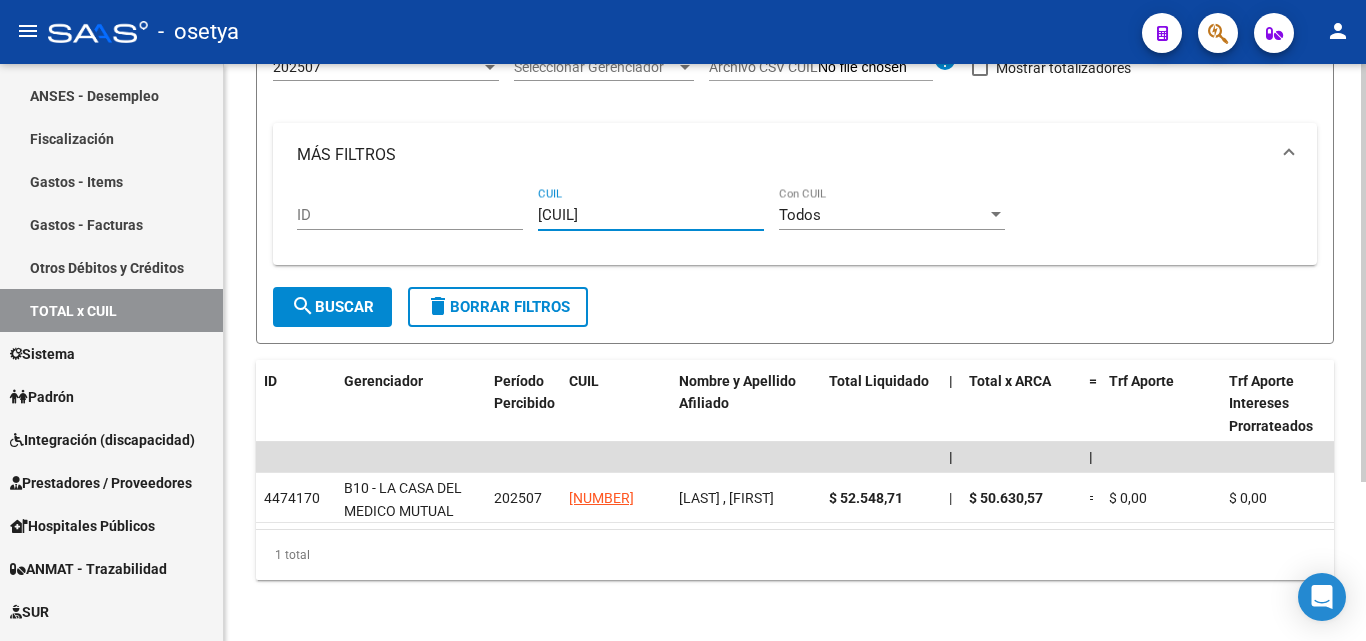 type on "23-43425457-4" 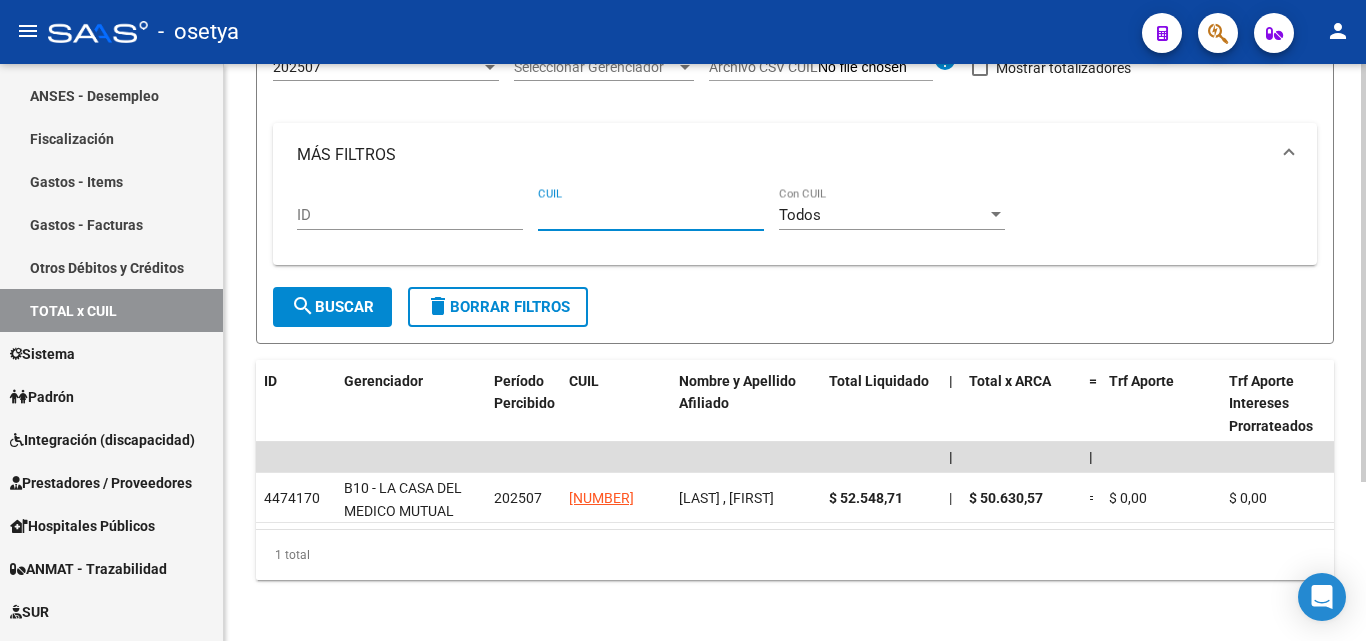 paste on "20-46039326-5" 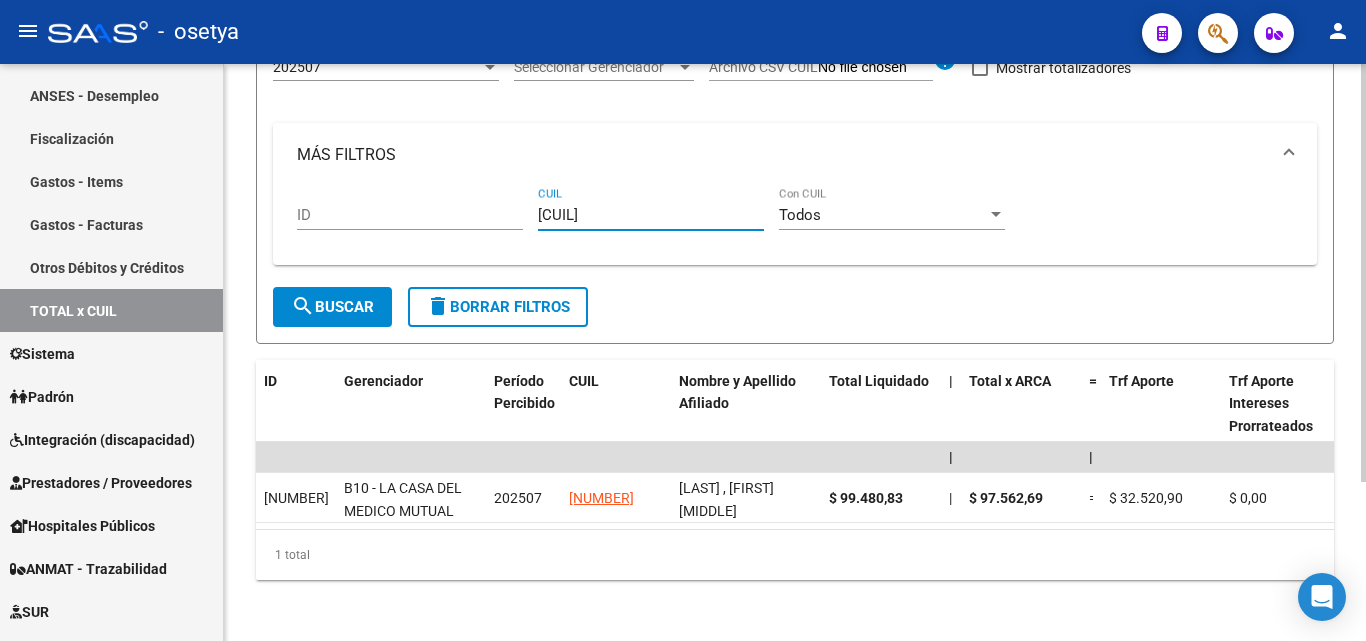 type on "20-46039326-5" 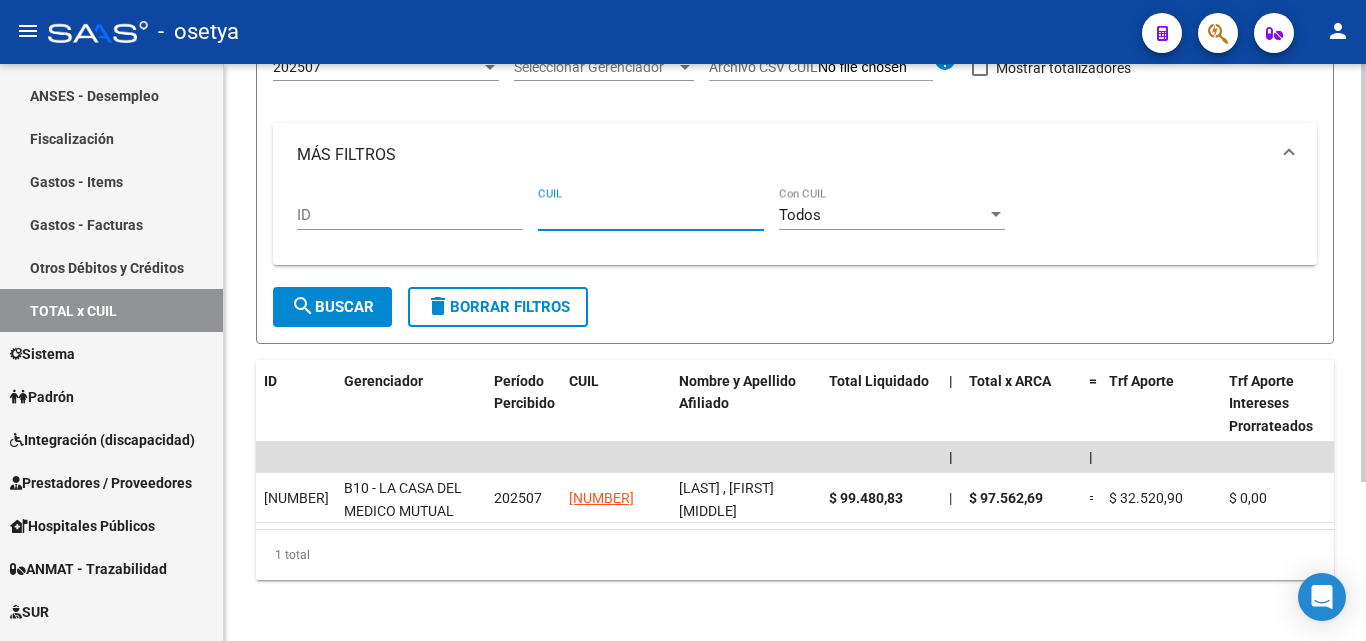 paste on "20-27211606-8" 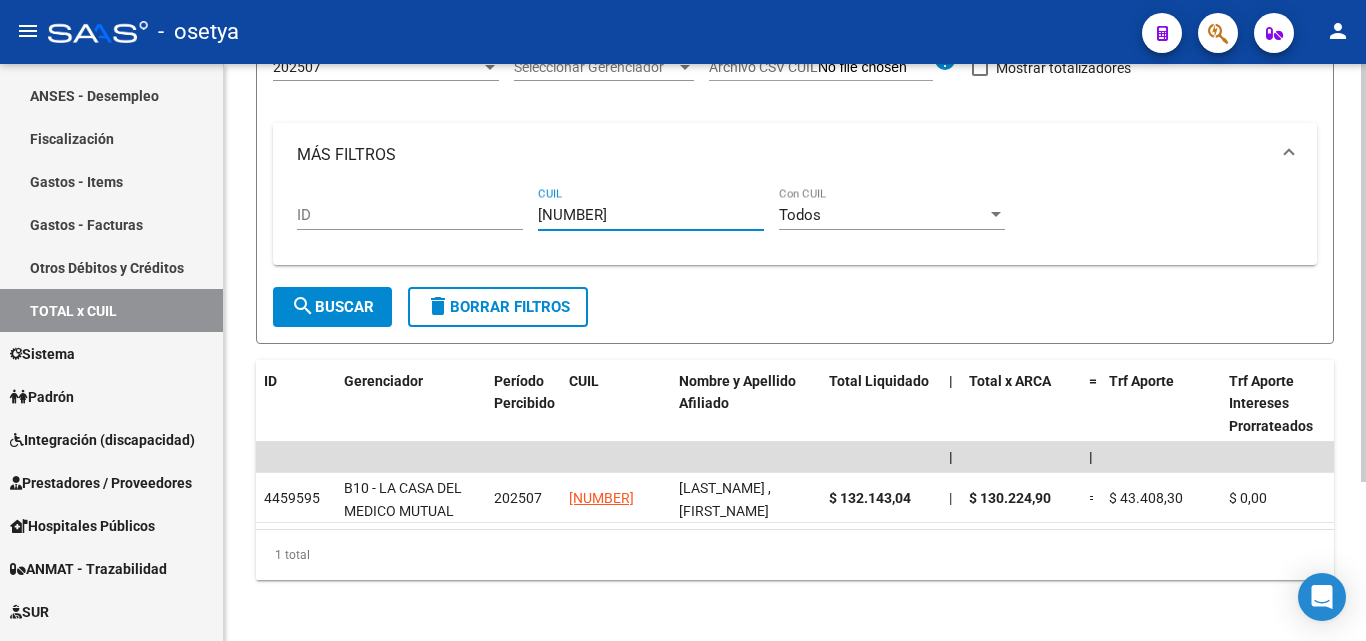 type on "20-27211606-8" 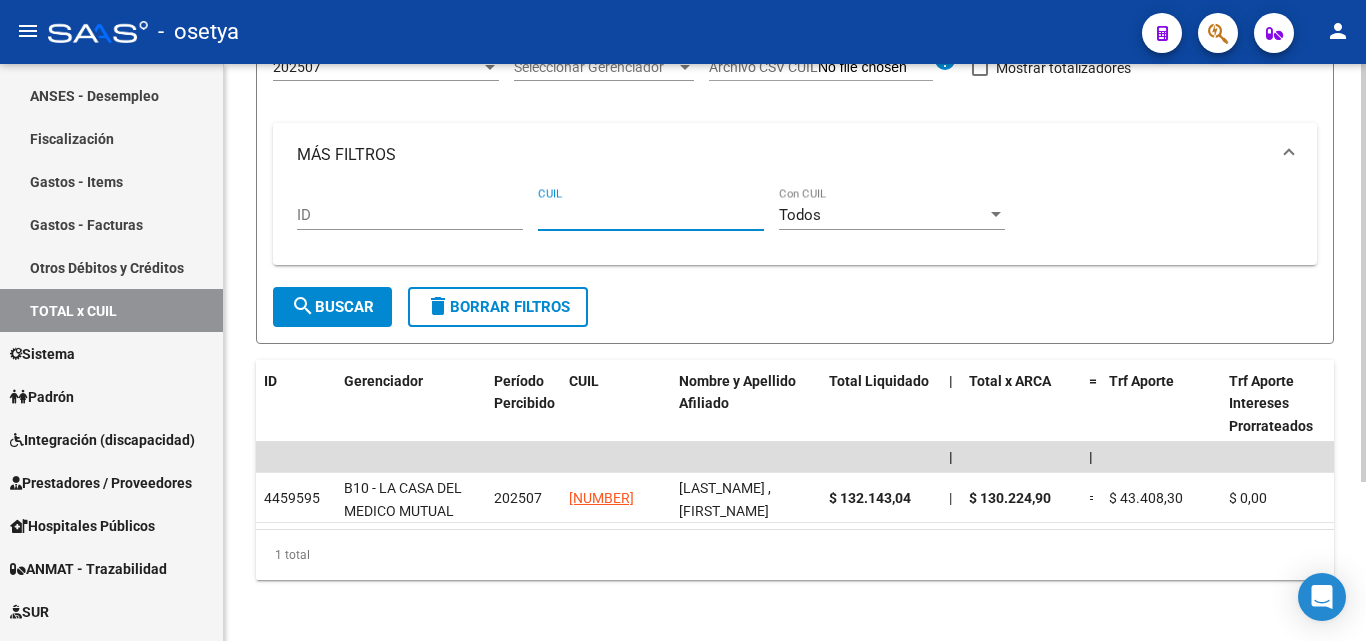 paste on "20-36796897-5" 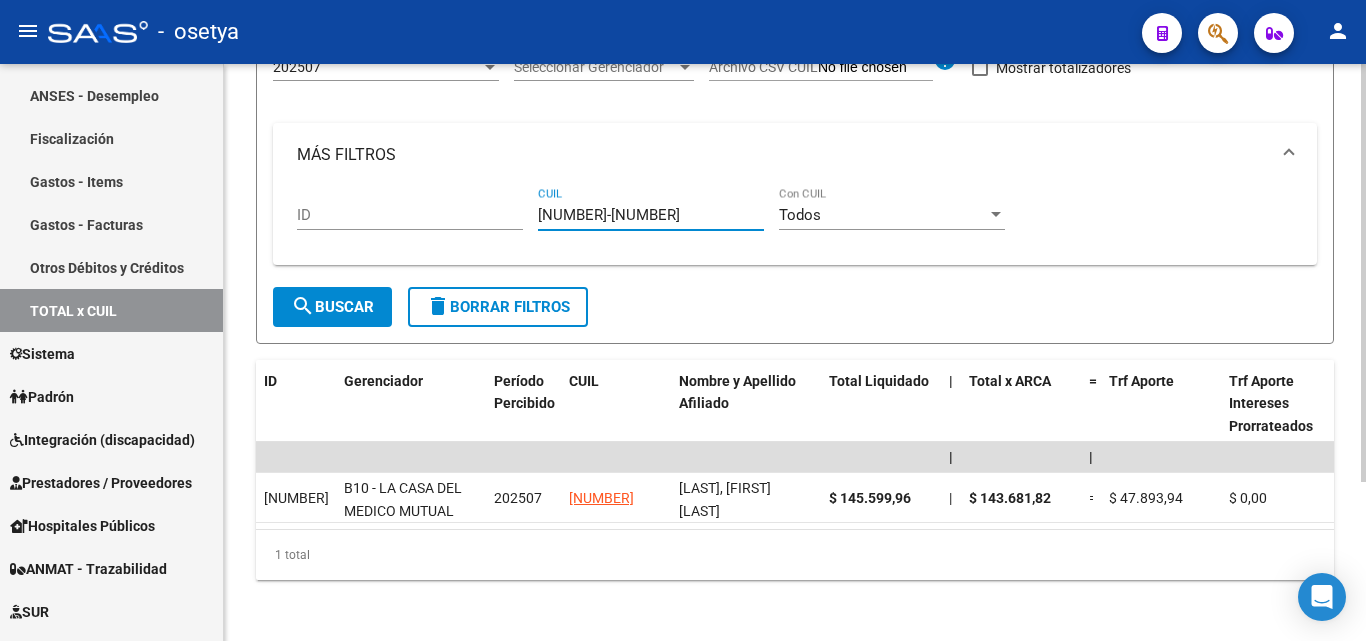 type on "20-36796897-5" 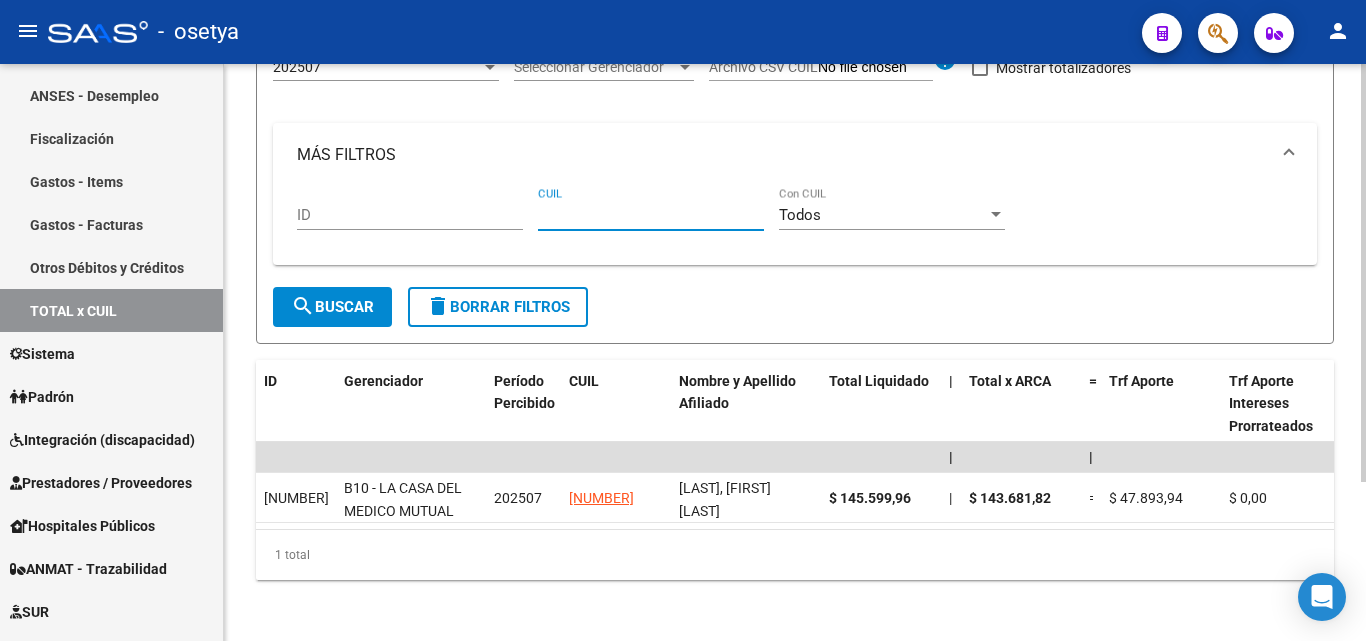 paste on "27-33133842-2" 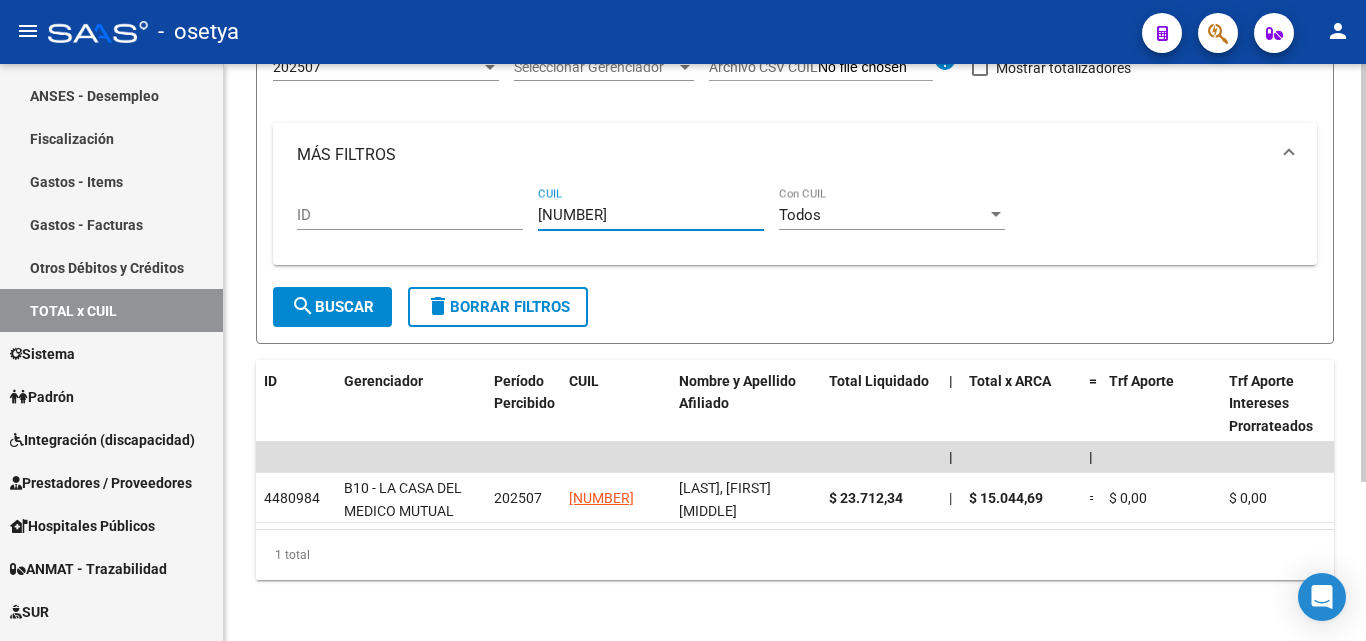 type on "27-33133842-2" 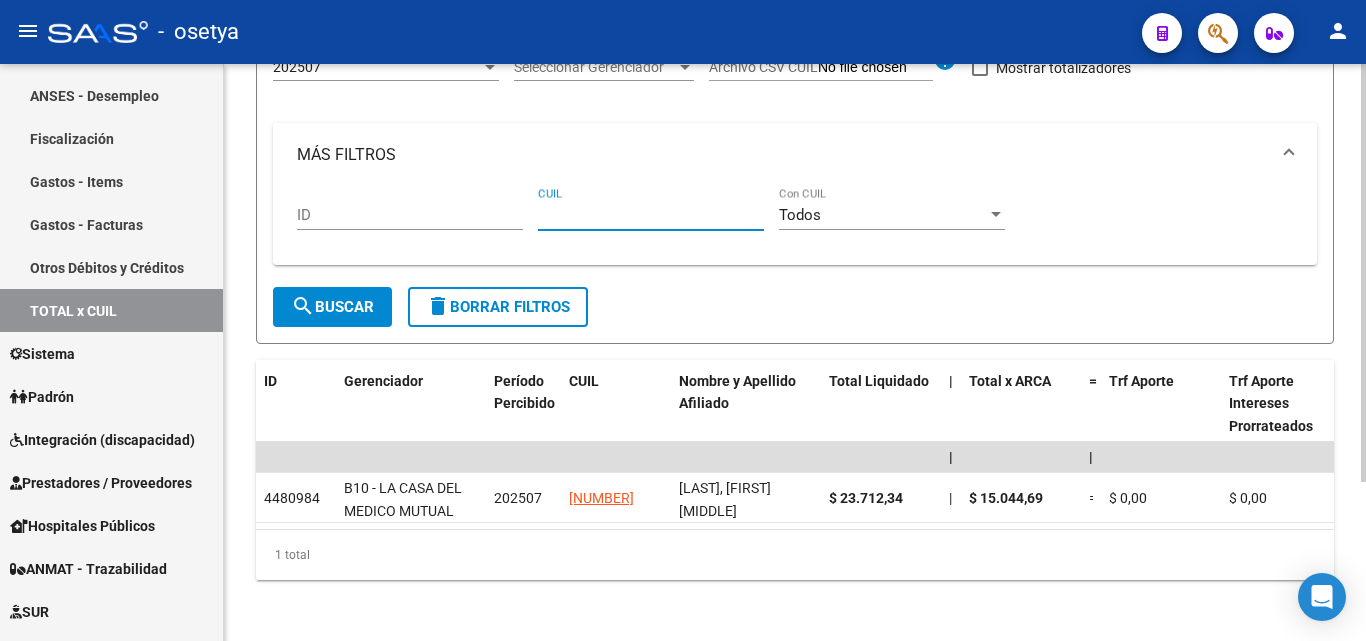 paste on "27-25204435-9" 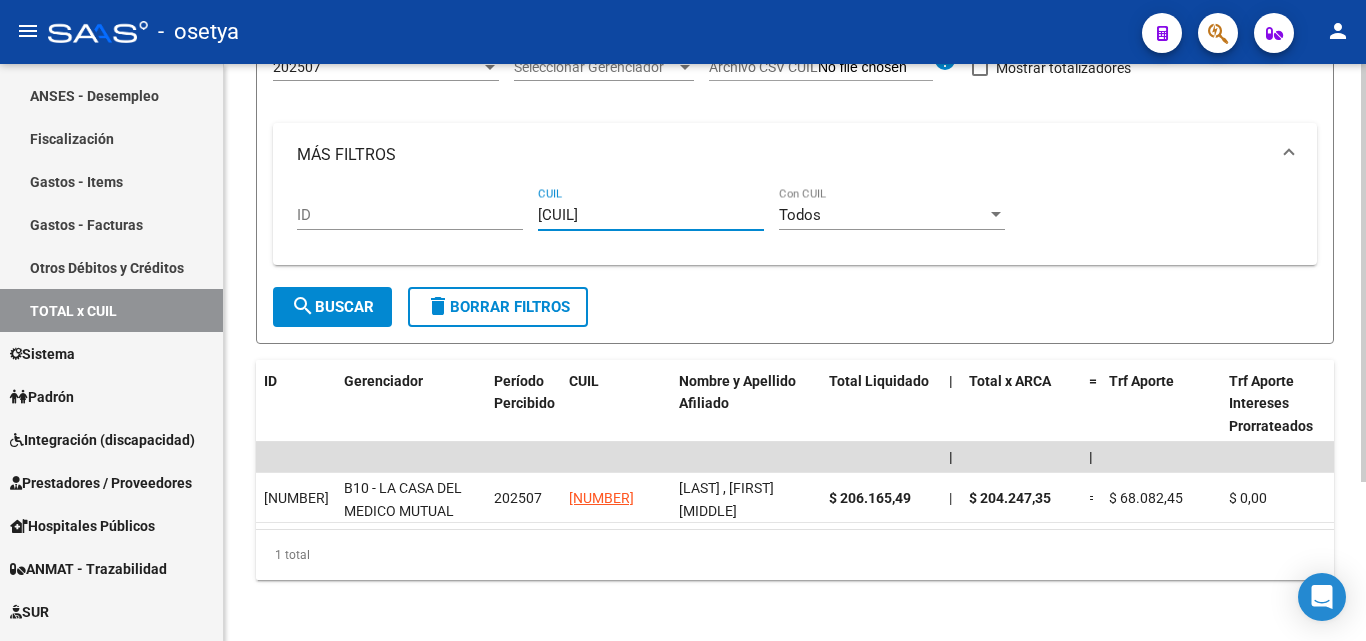 type on "27-25204435-9" 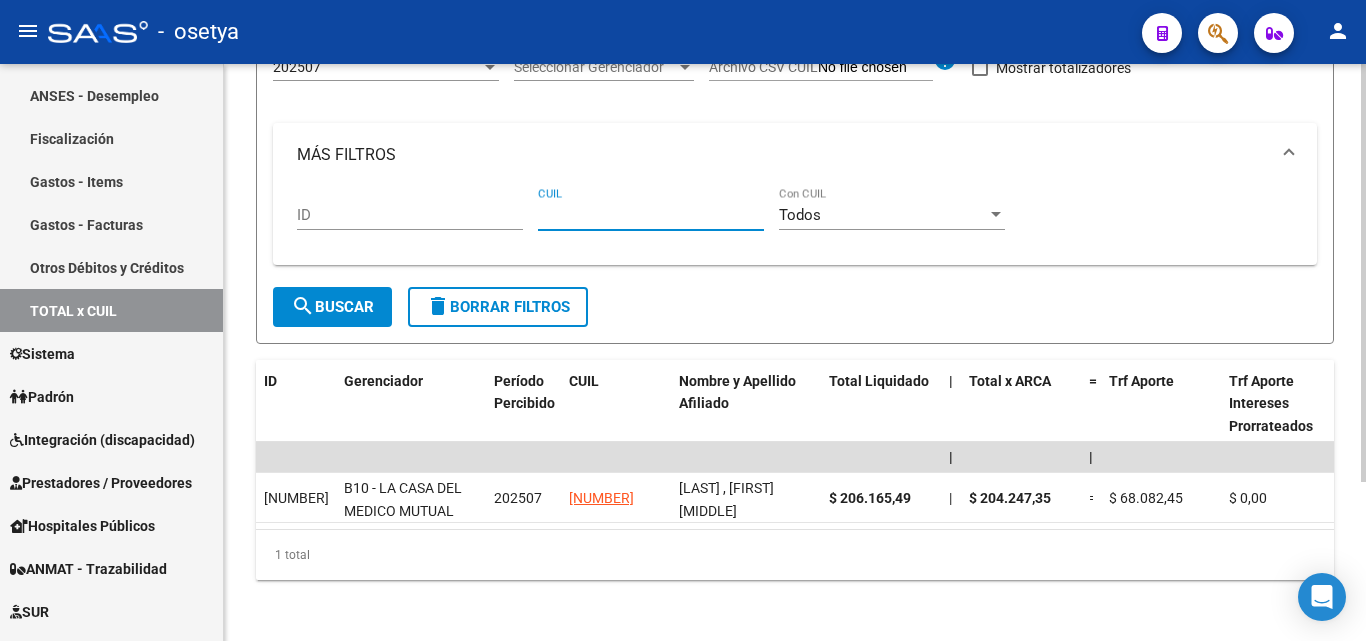paste on "20-43491194-0" 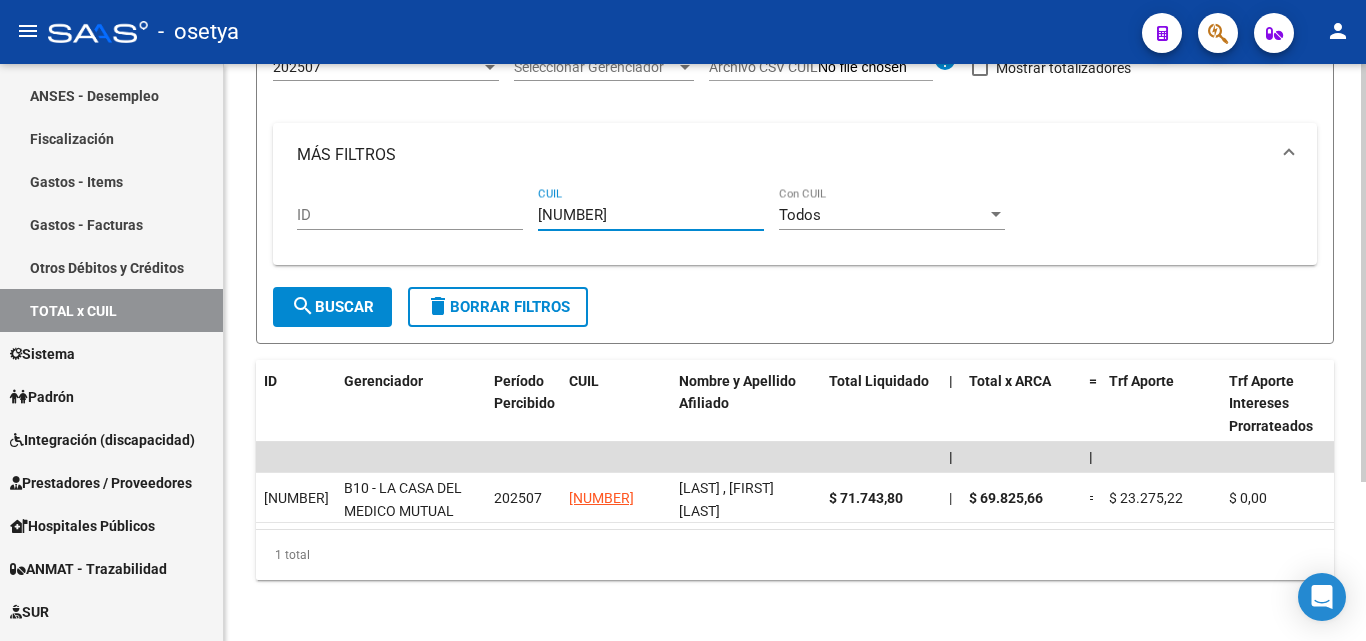 type on "20-43491194-0" 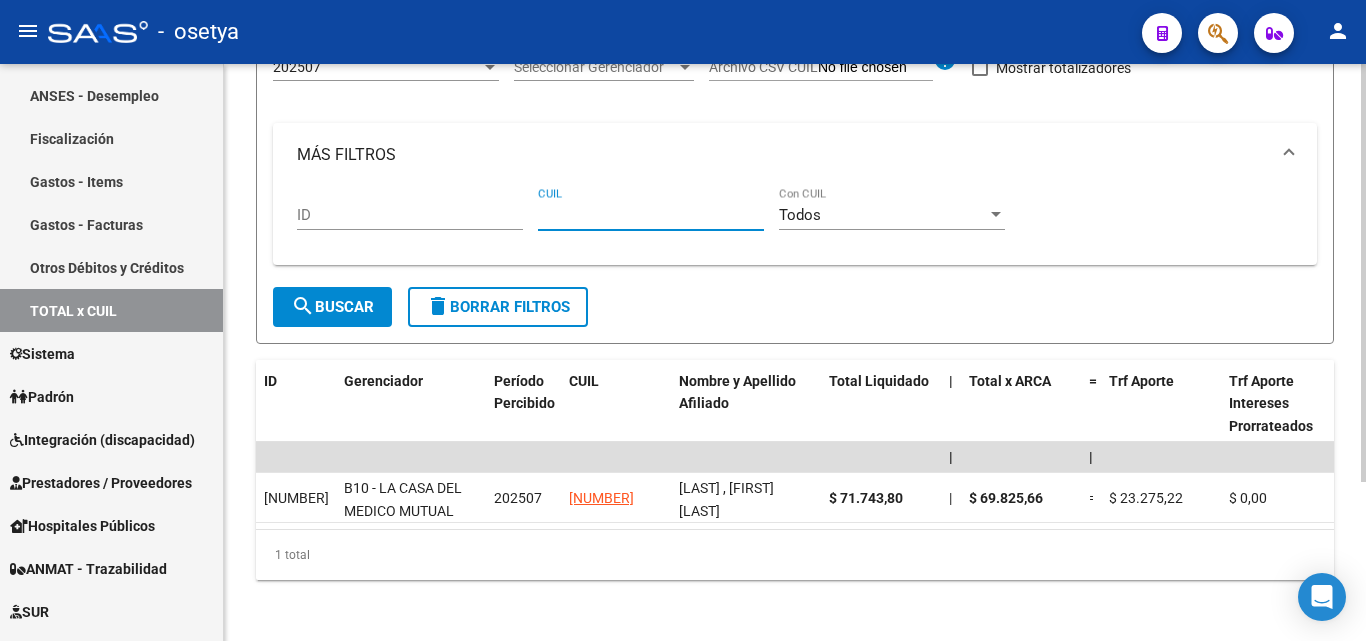 paste on "27-26015867-3" 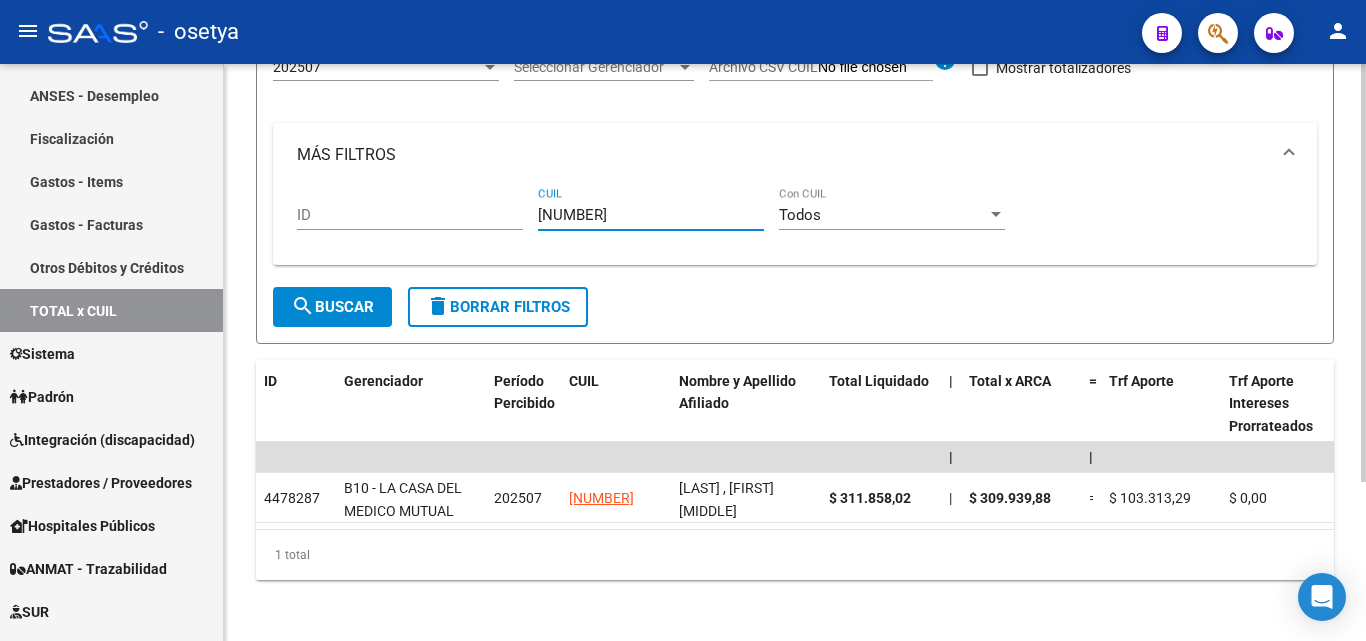 type on "27-26015867-3" 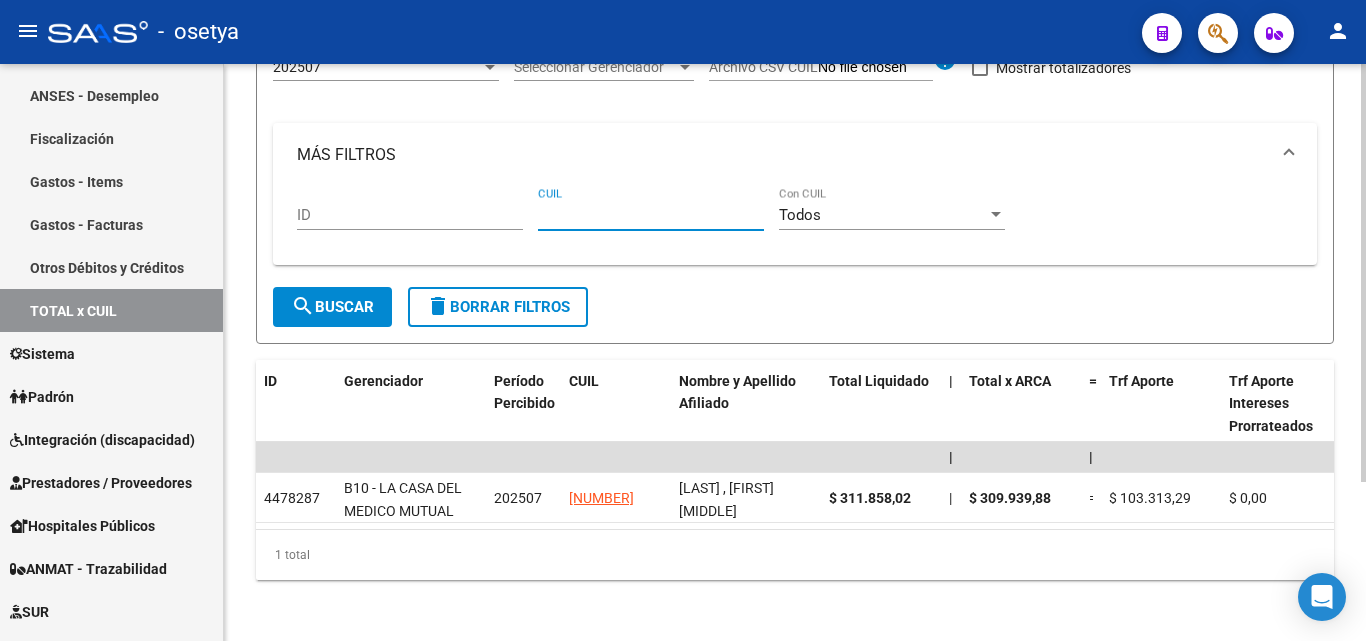 paste on "27-42701998-0" 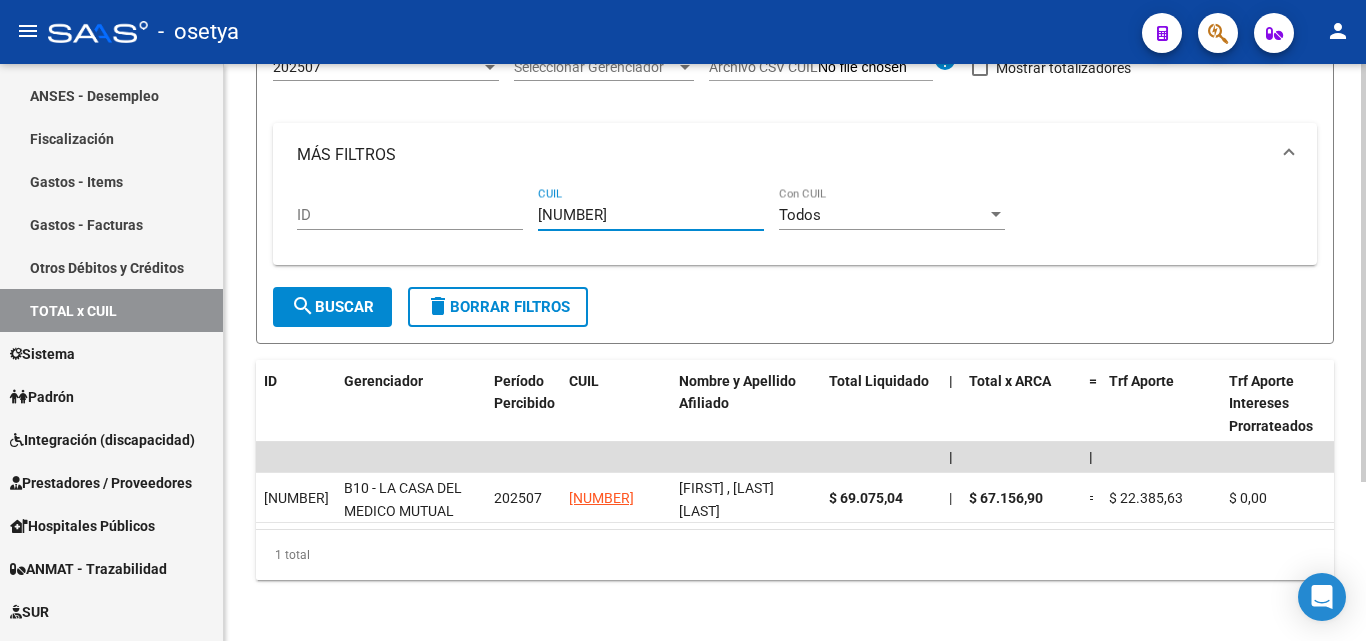 type on "27-42701998-0" 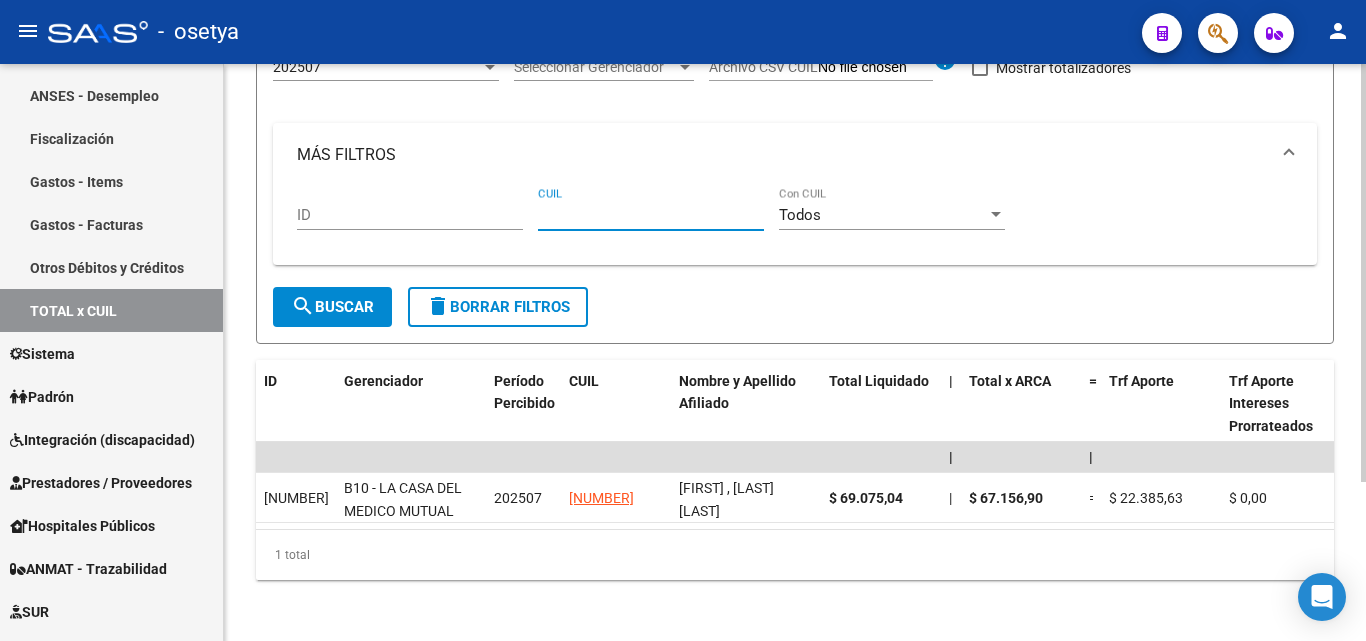 paste on "27-45639509-6" 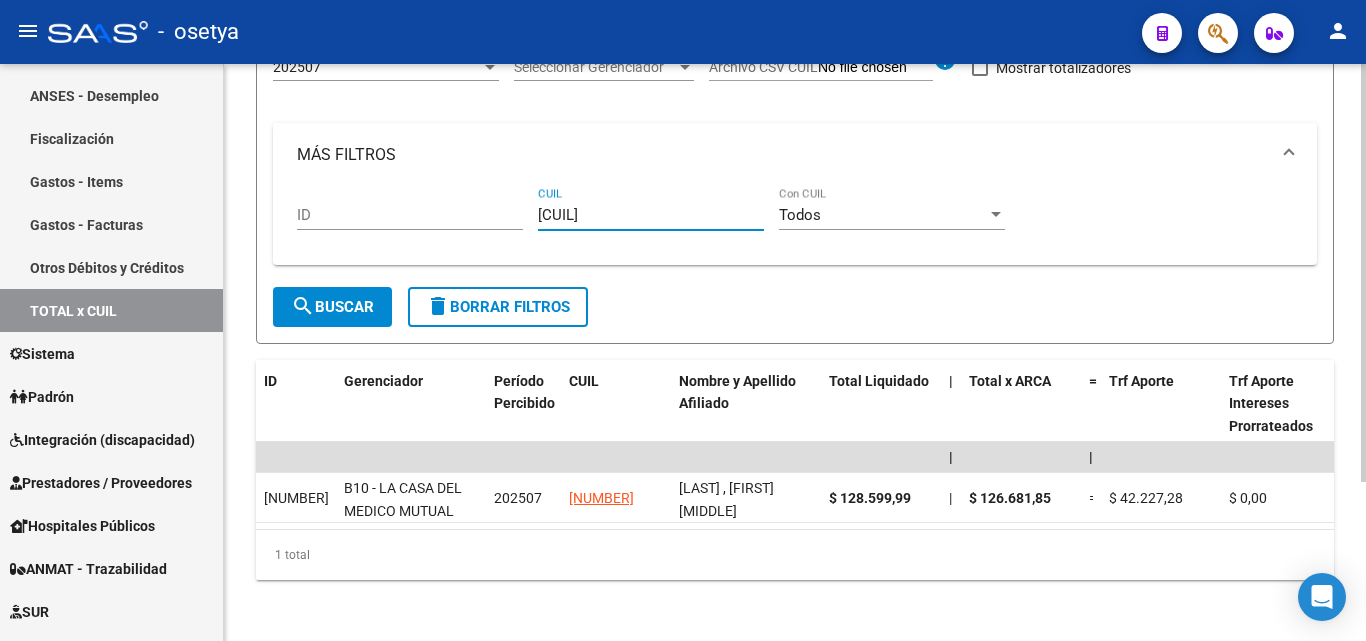type on "27-45639509-6" 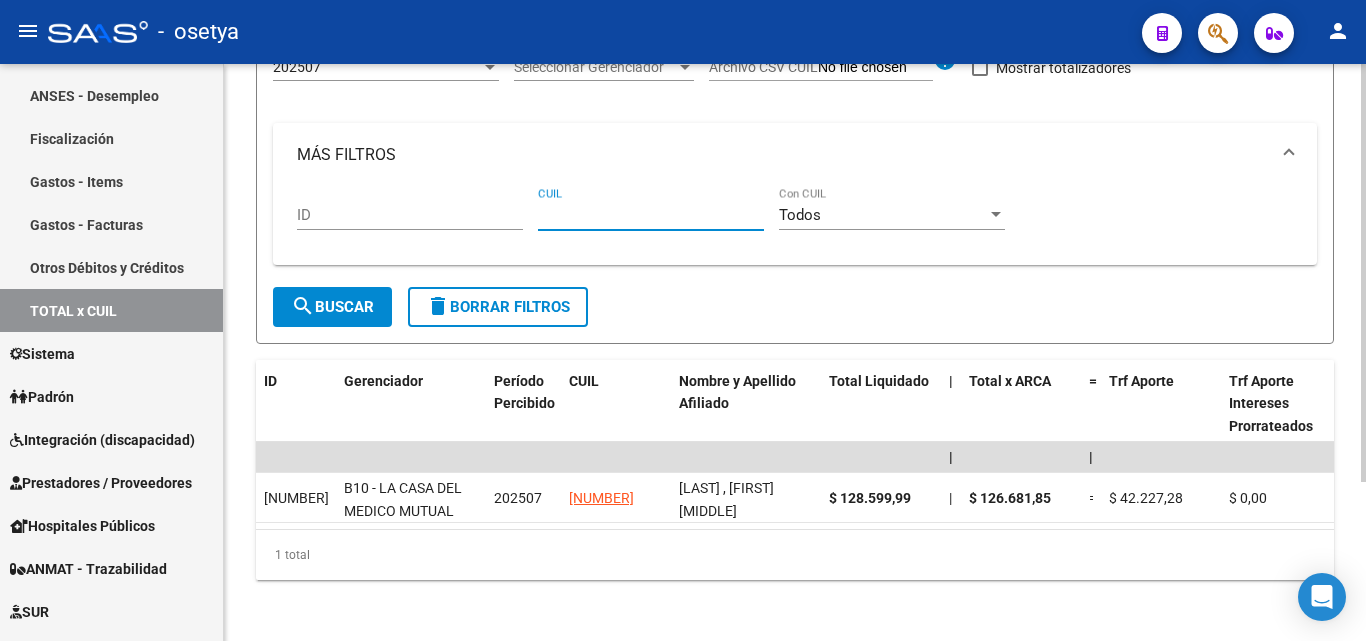 paste on "27-26700817-0" 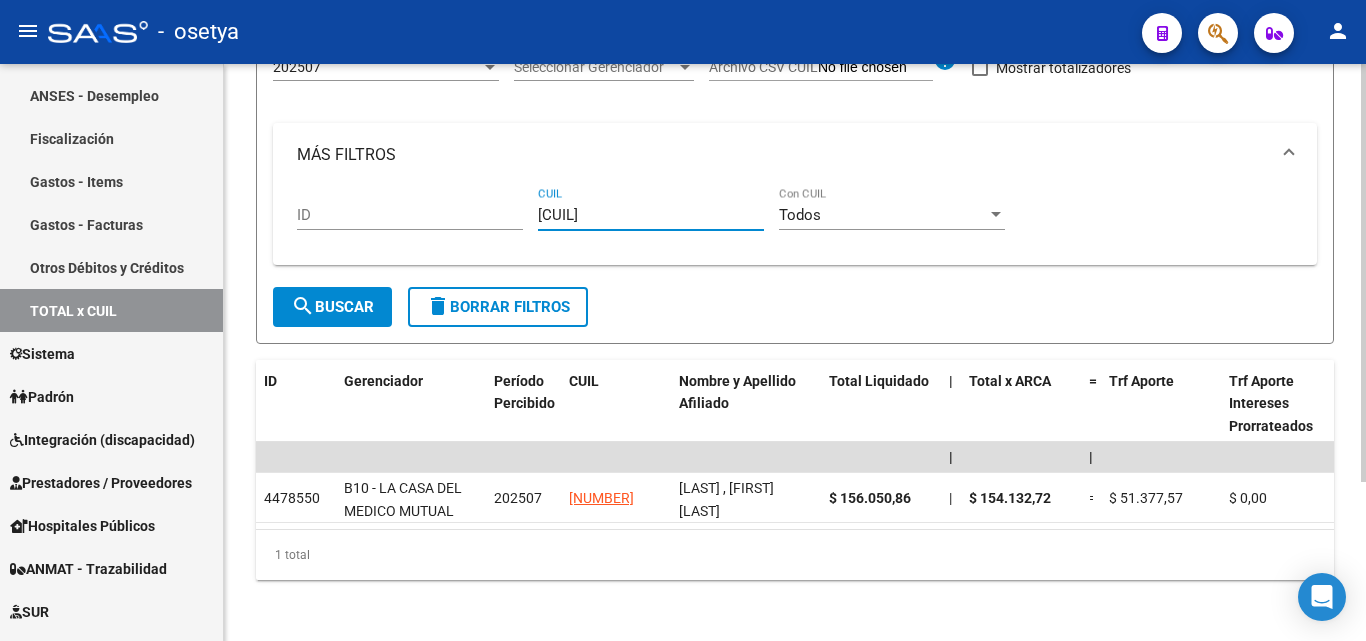 type on "27-26700817-0" 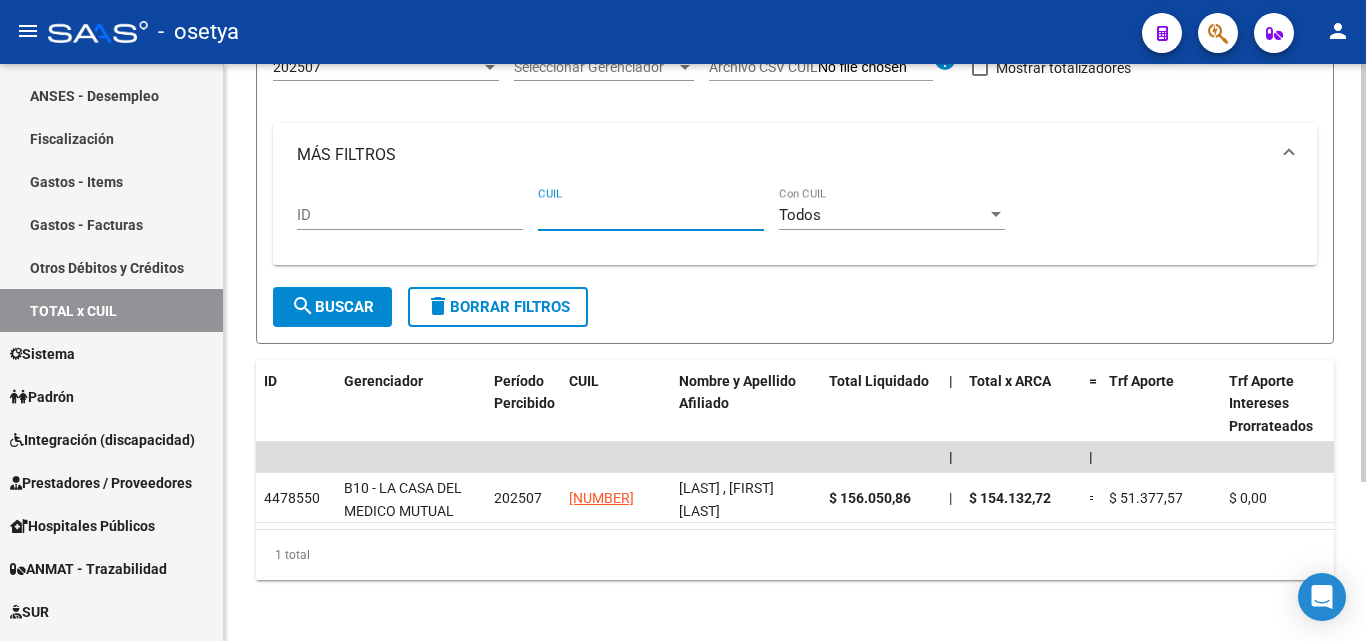 paste on "20-37447277-2" 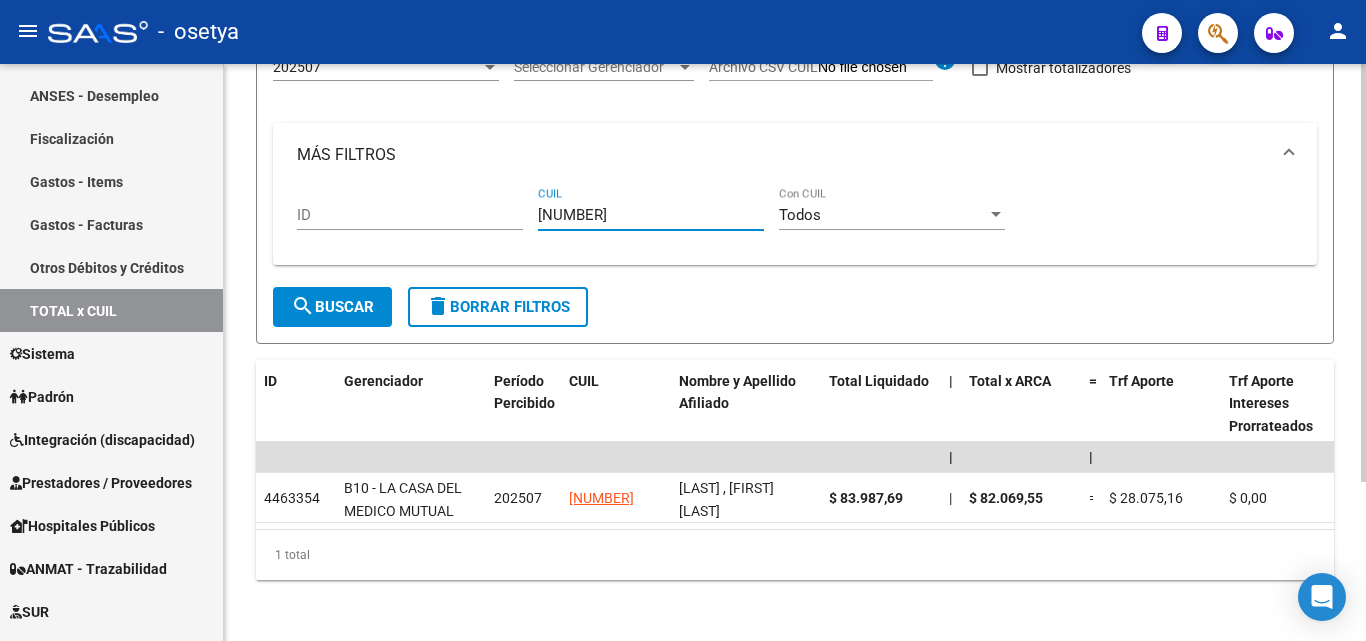 type on "20-37447277-2" 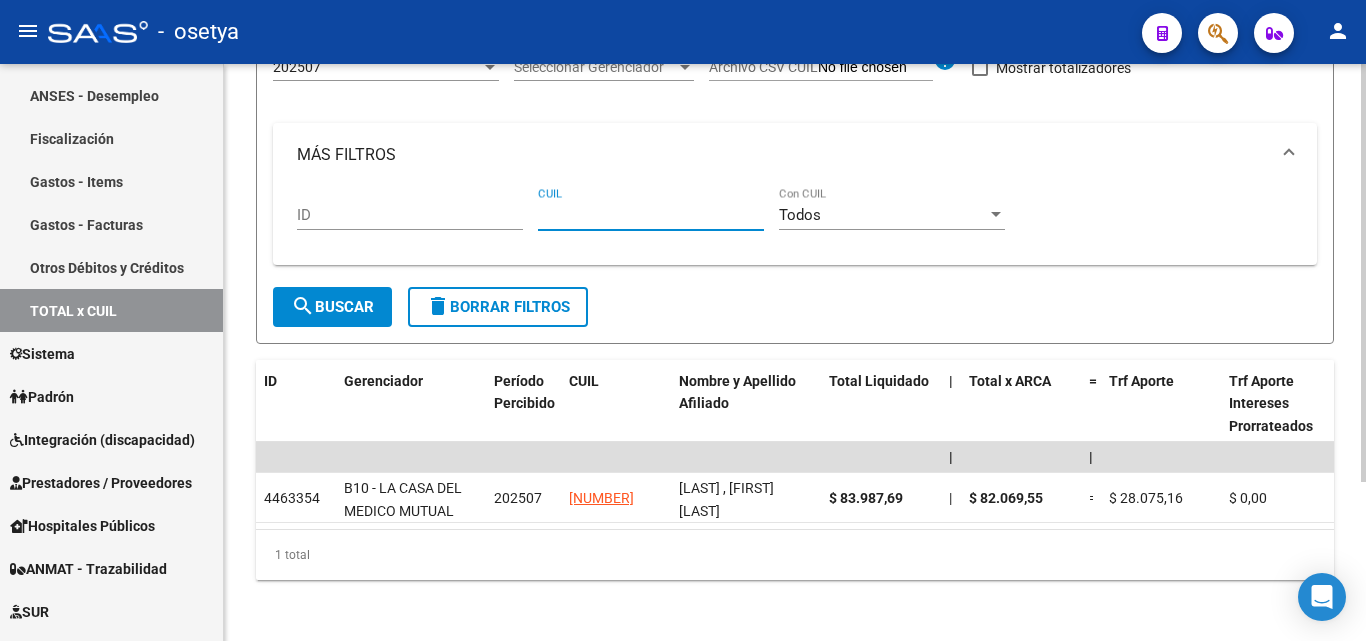 paste on "27-25701691-4" 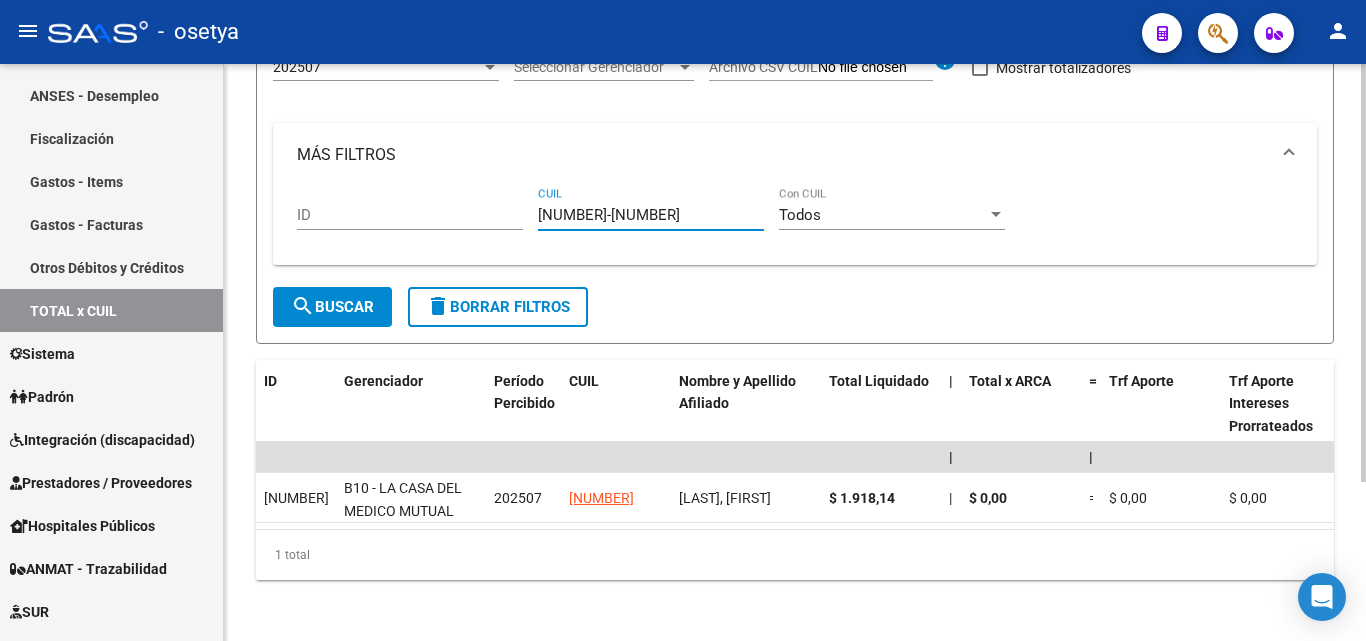type on "27-25701691-4" 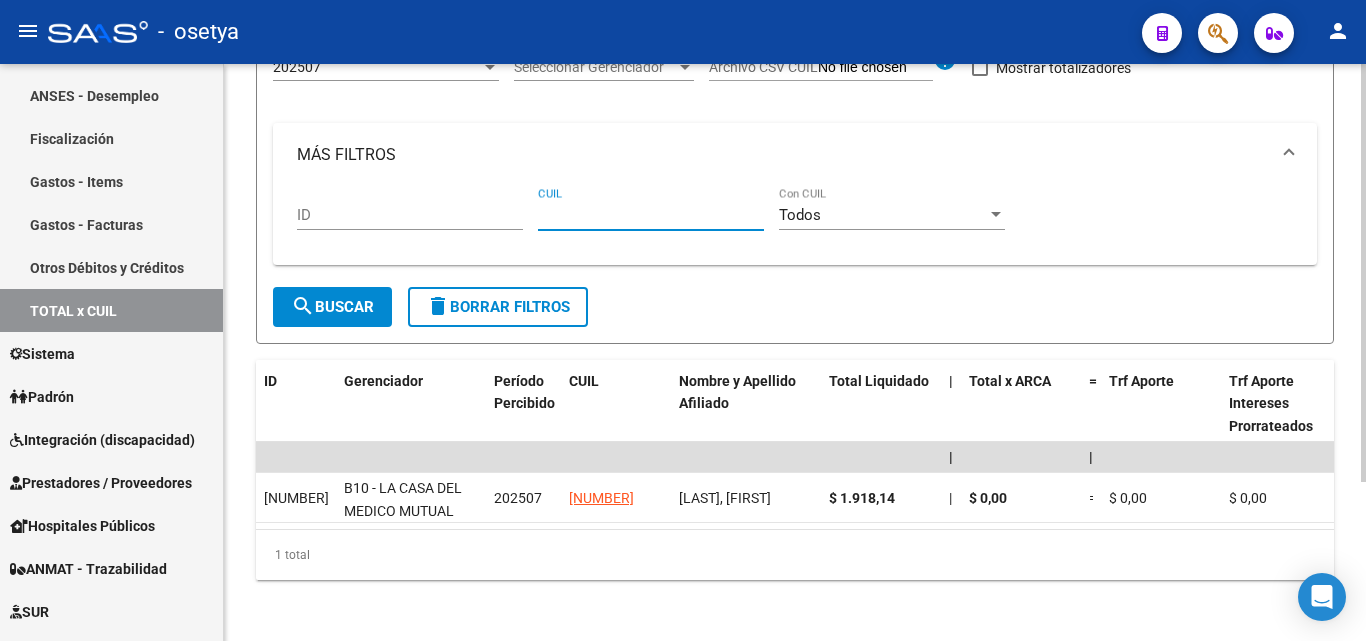 paste on "20-26563798-2" 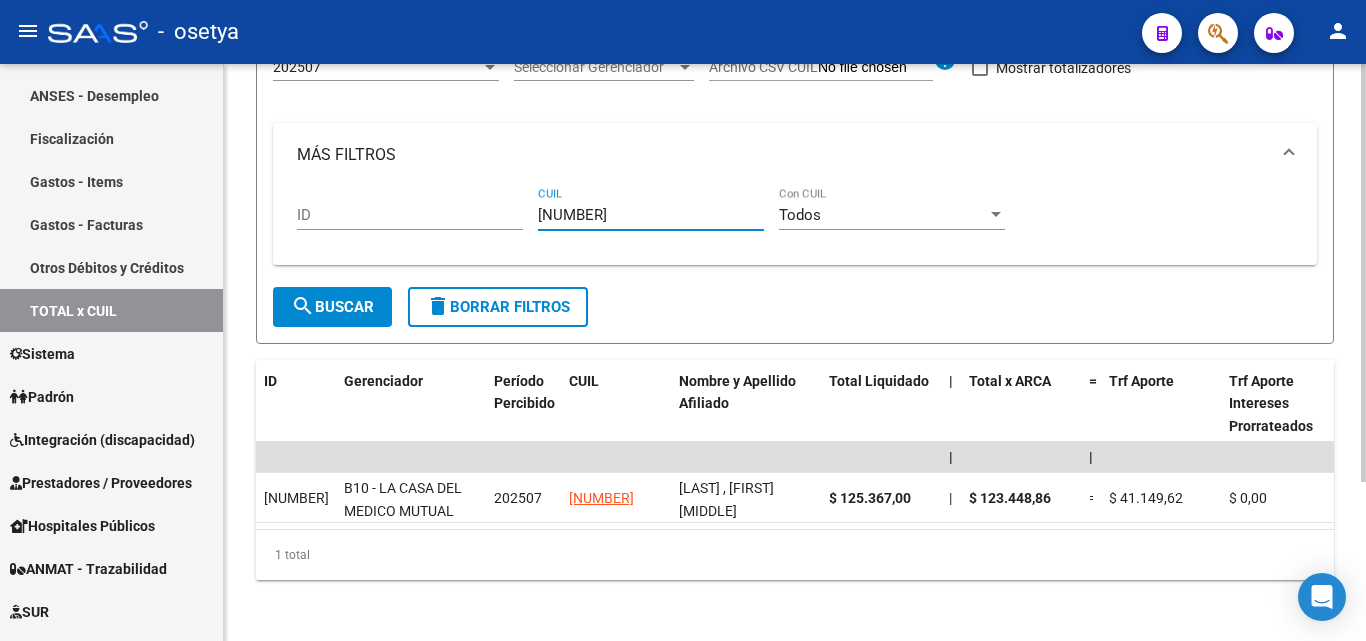 type on "20-26563798-2" 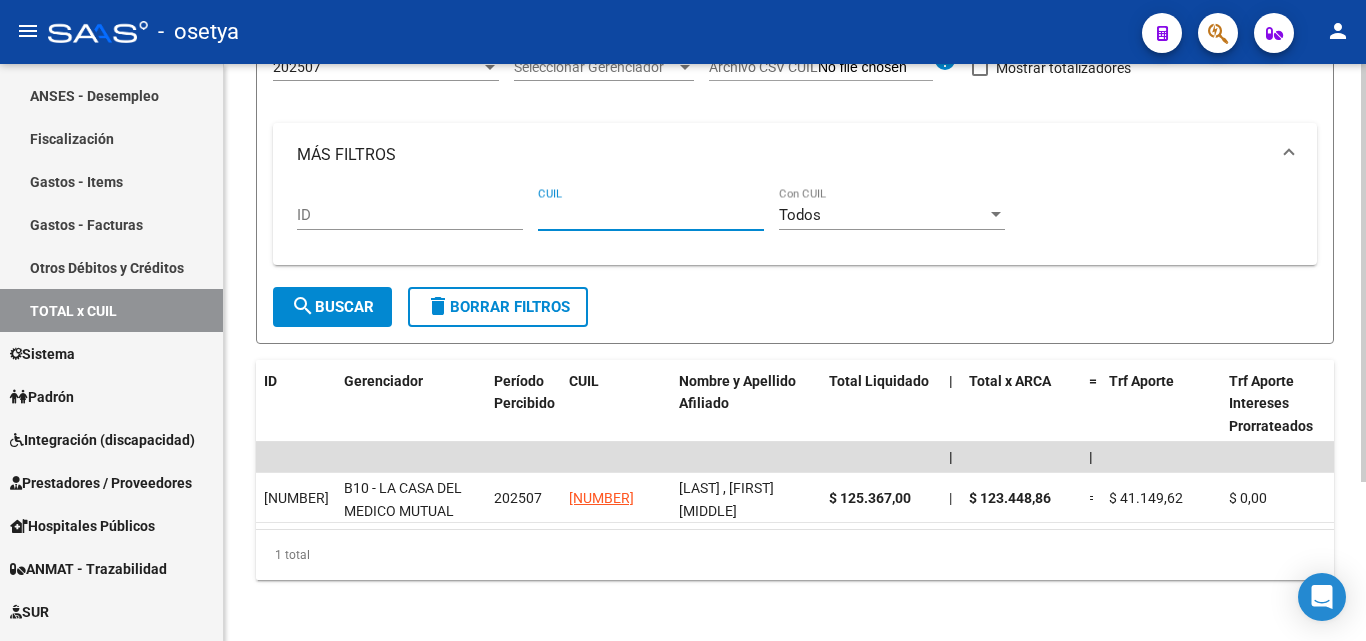 paste on "20-32141782-6" 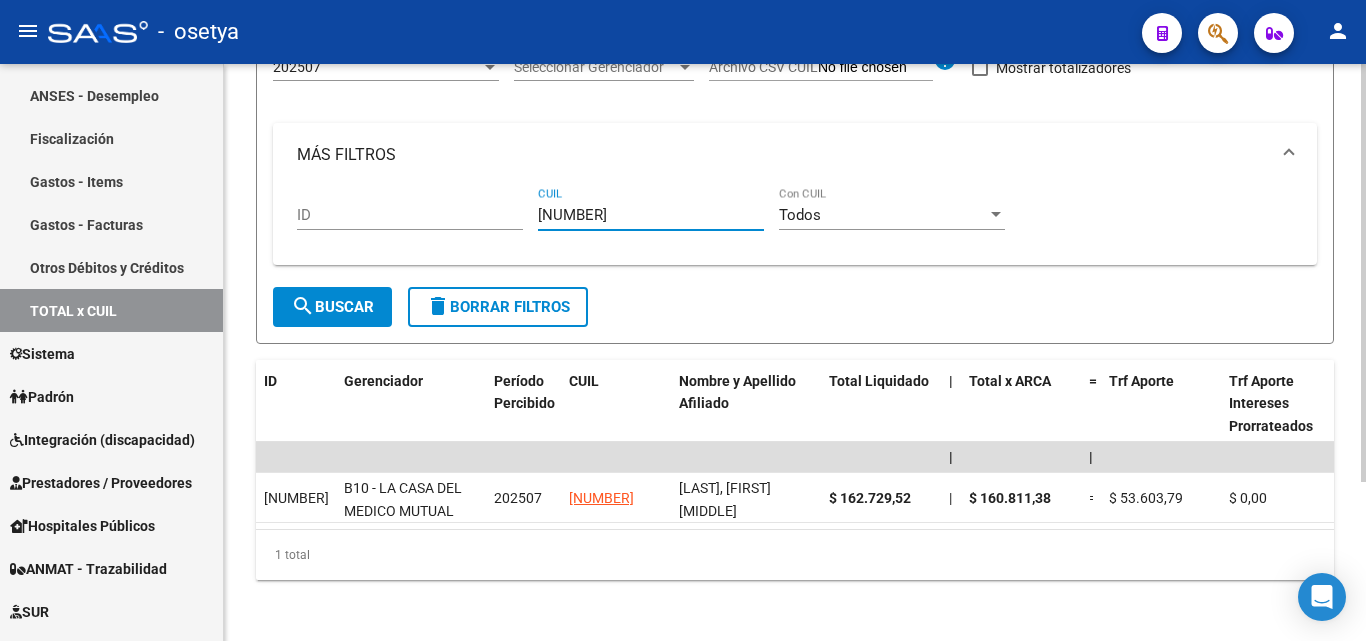 type on "20-32141782-6" 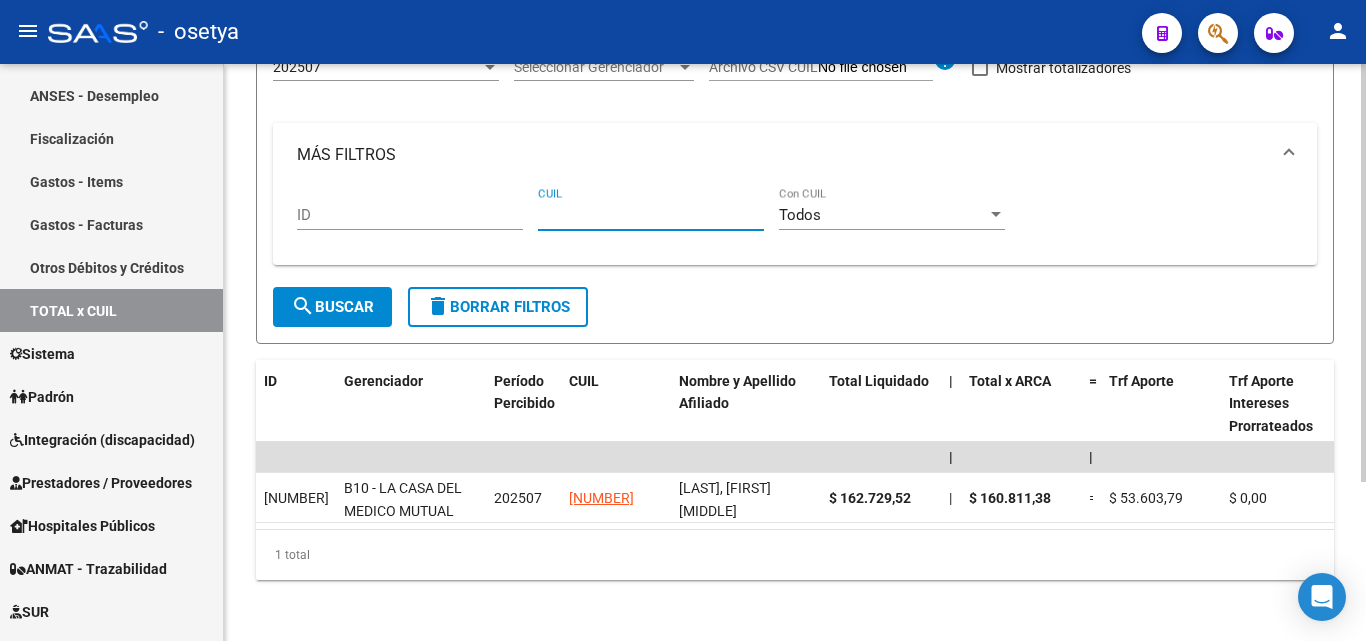 paste on "20-27584053-0" 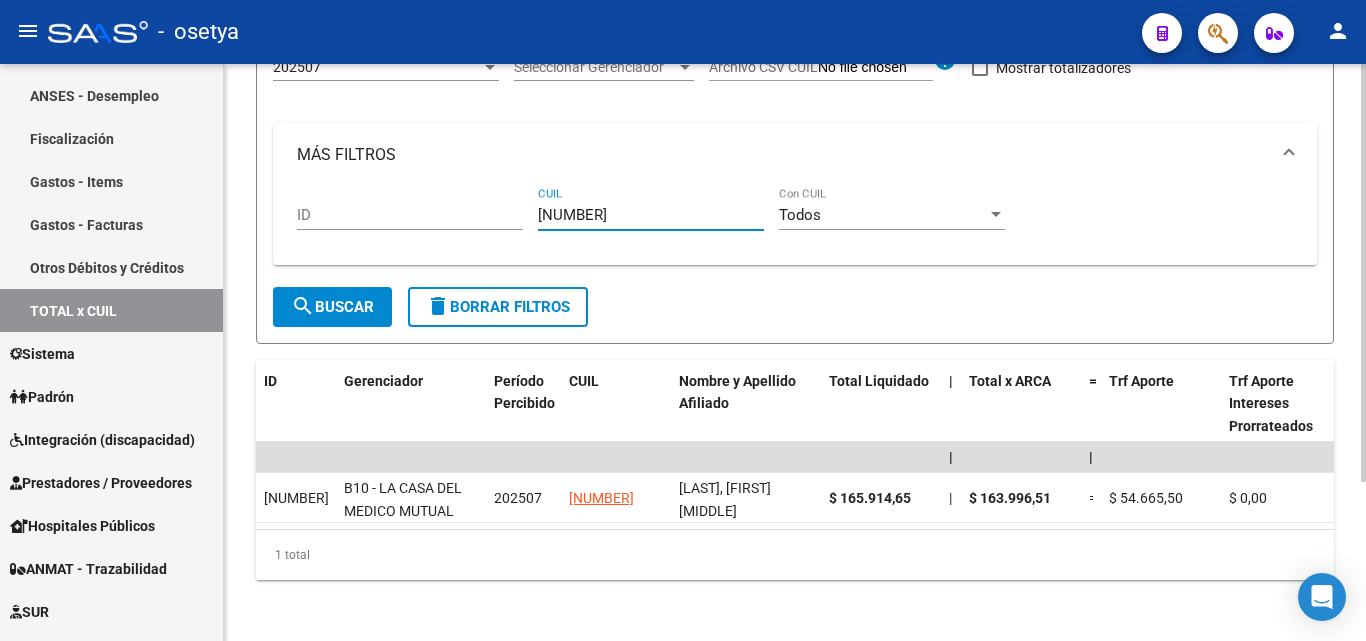 type on "20-27584053-0" 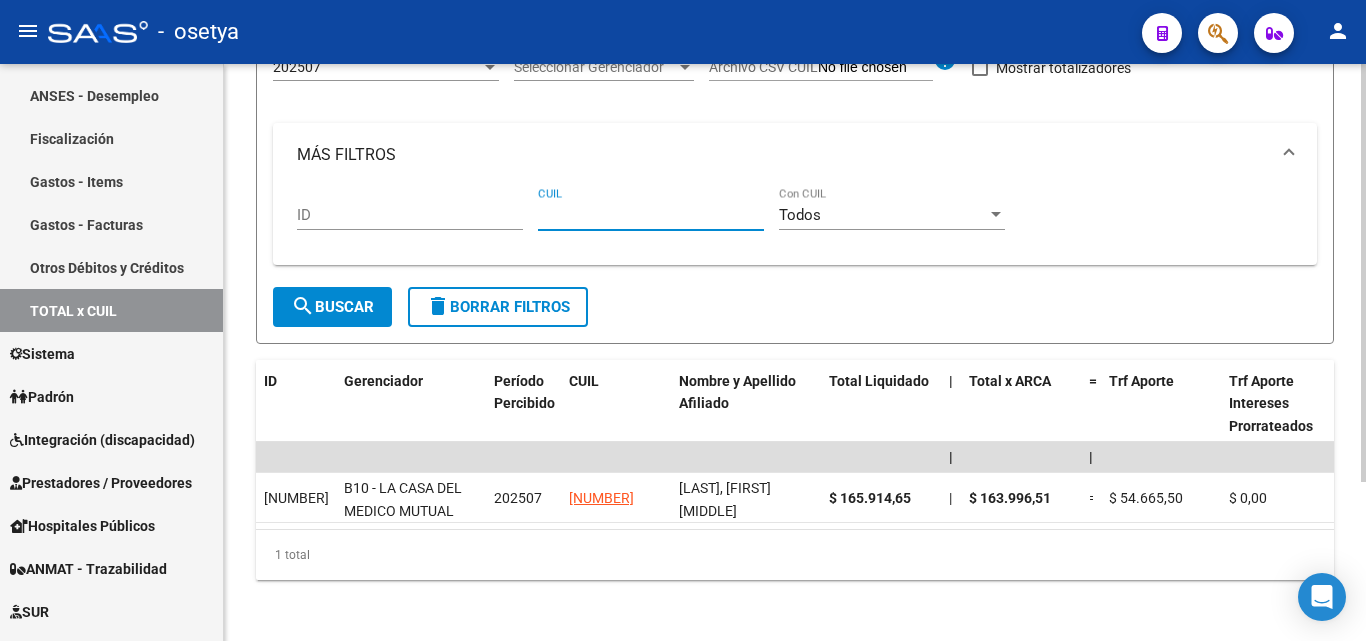 paste on "20-22535107-5" 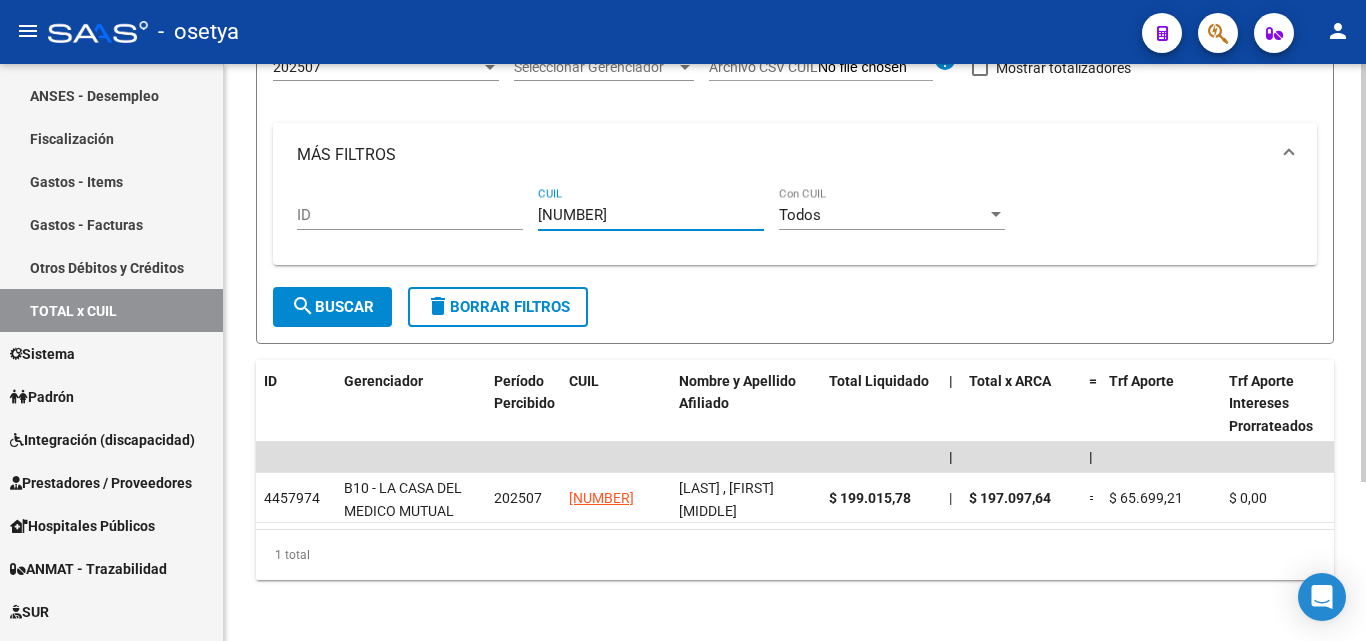 type on "20-22535107-5" 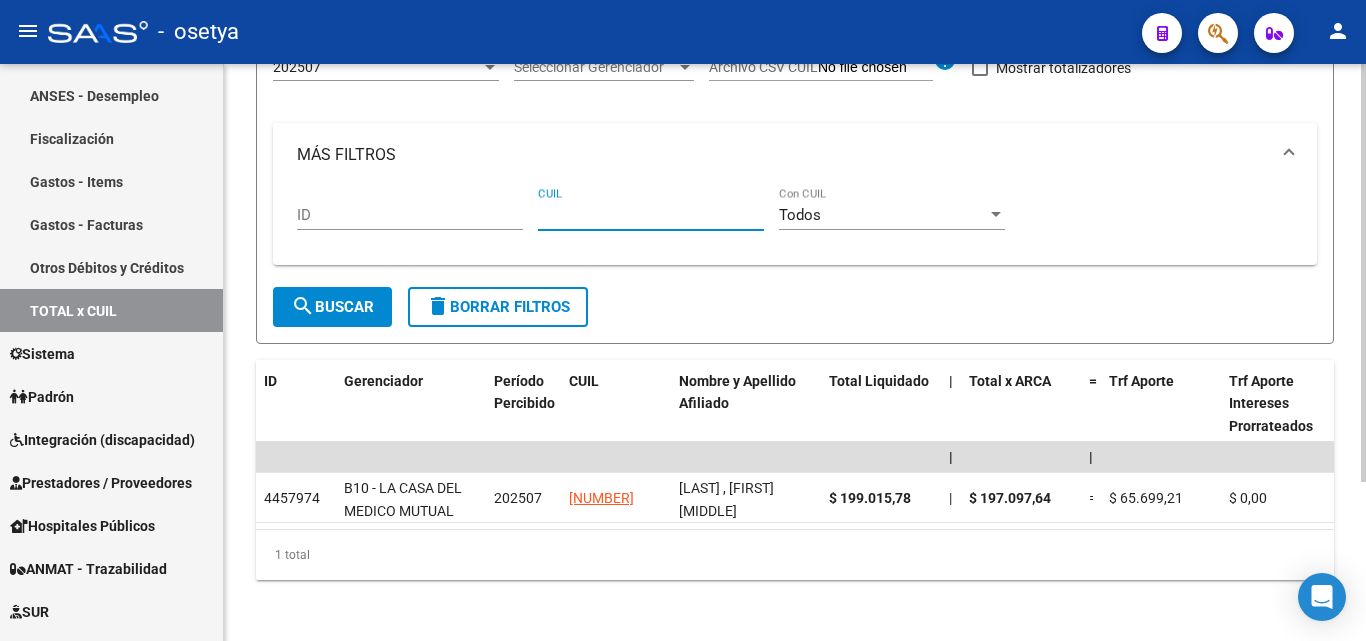 paste on "23-30169299-4" 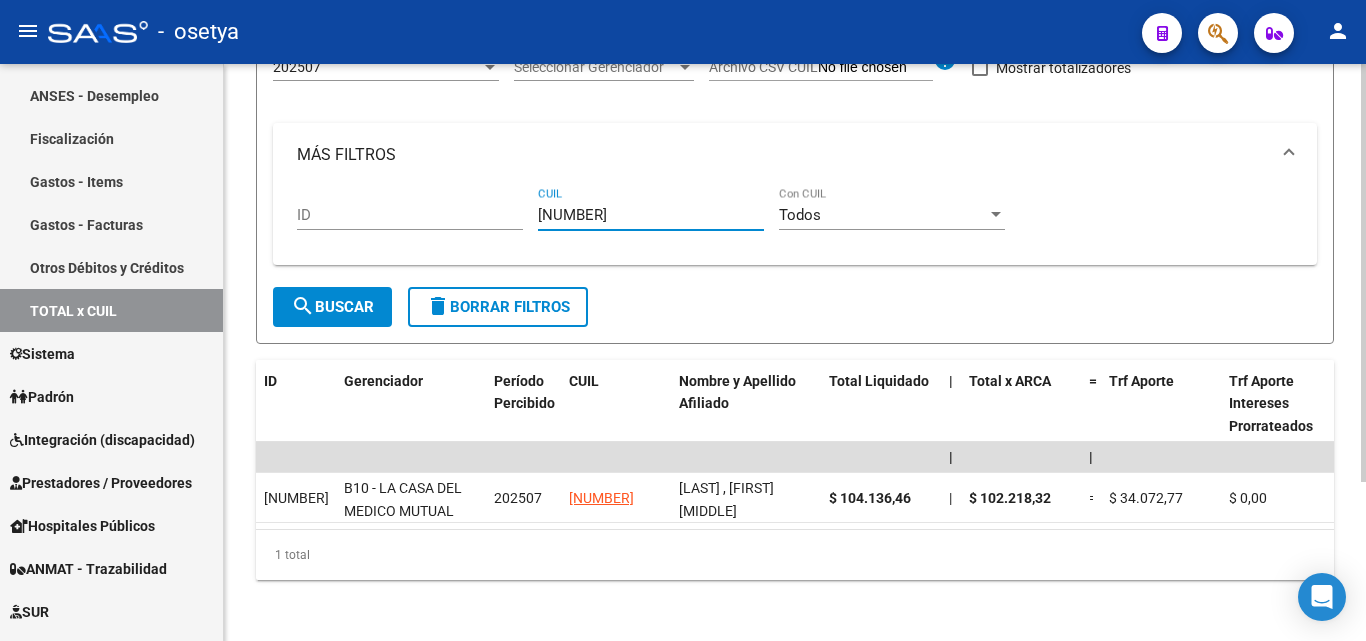 type on "23-30169299-4" 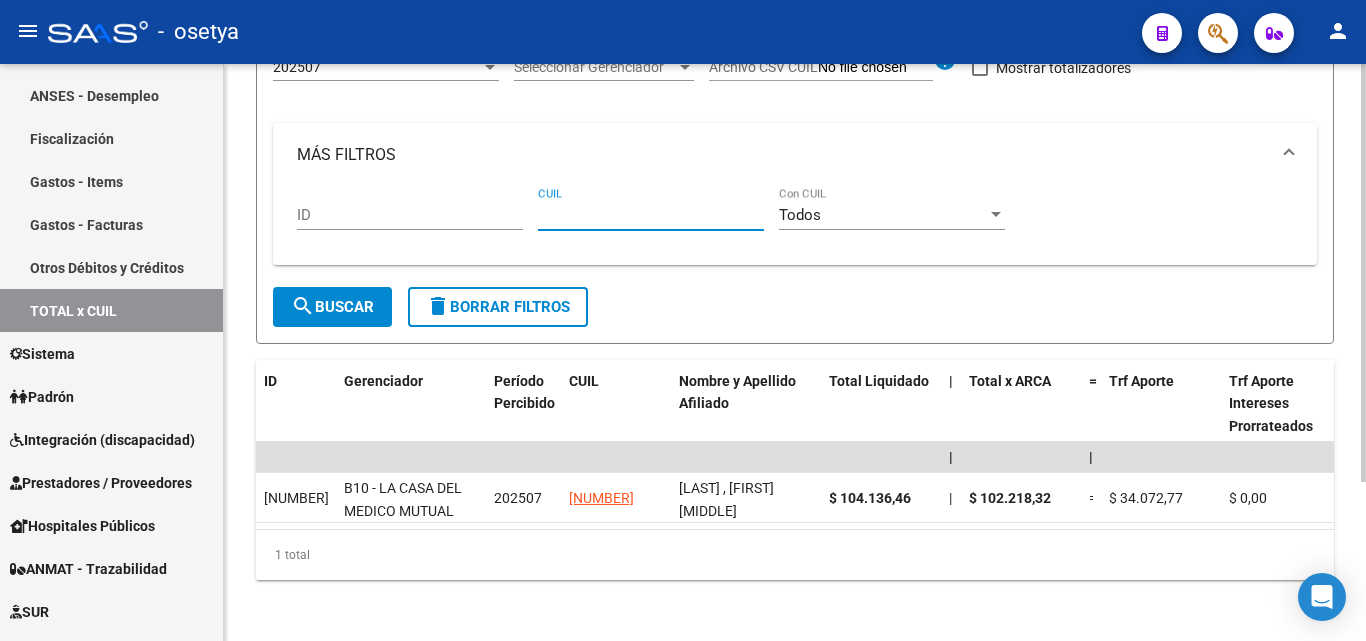 drag, startPoint x: 557, startPoint y: 215, endPoint x: 569, endPoint y: 228, distance: 17.691807 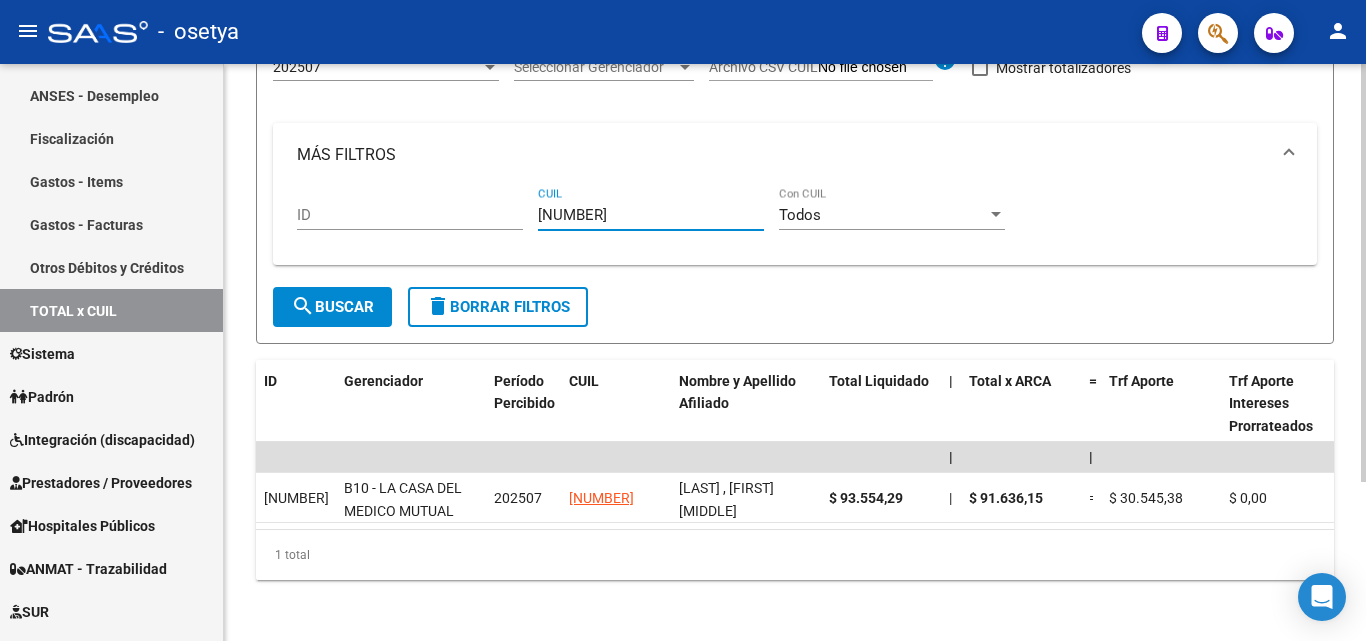 type on "20-40056148-7" 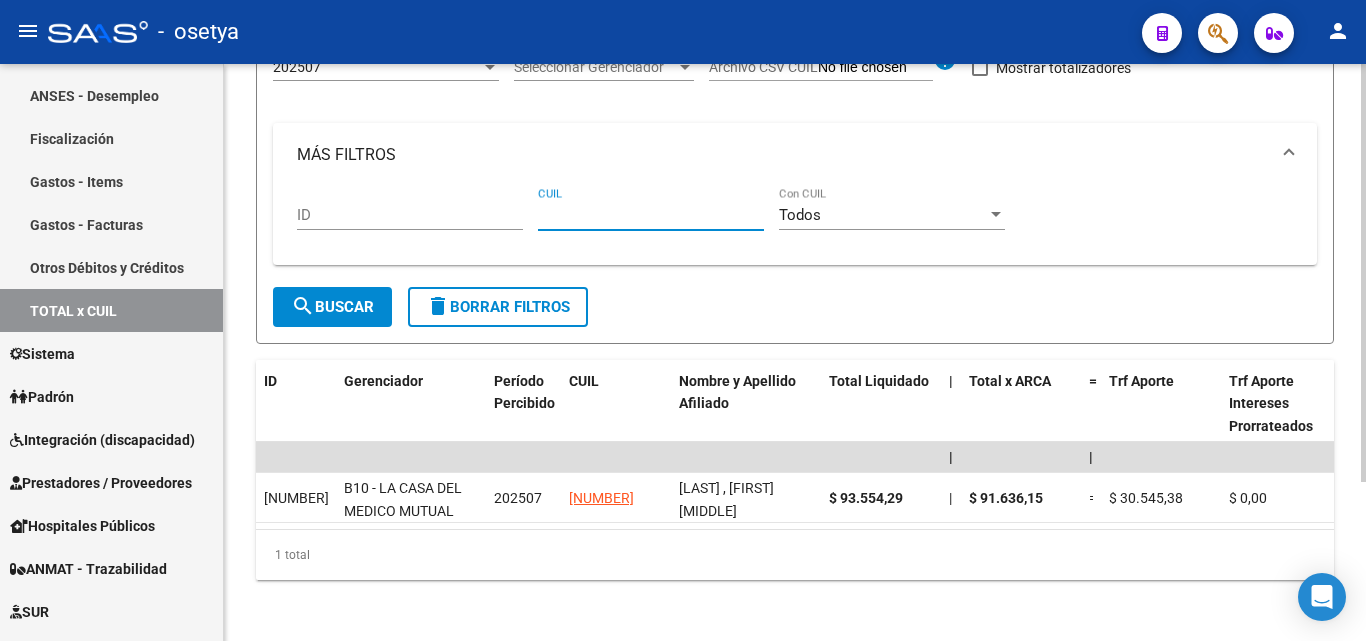 paste on "27-36656868-4" 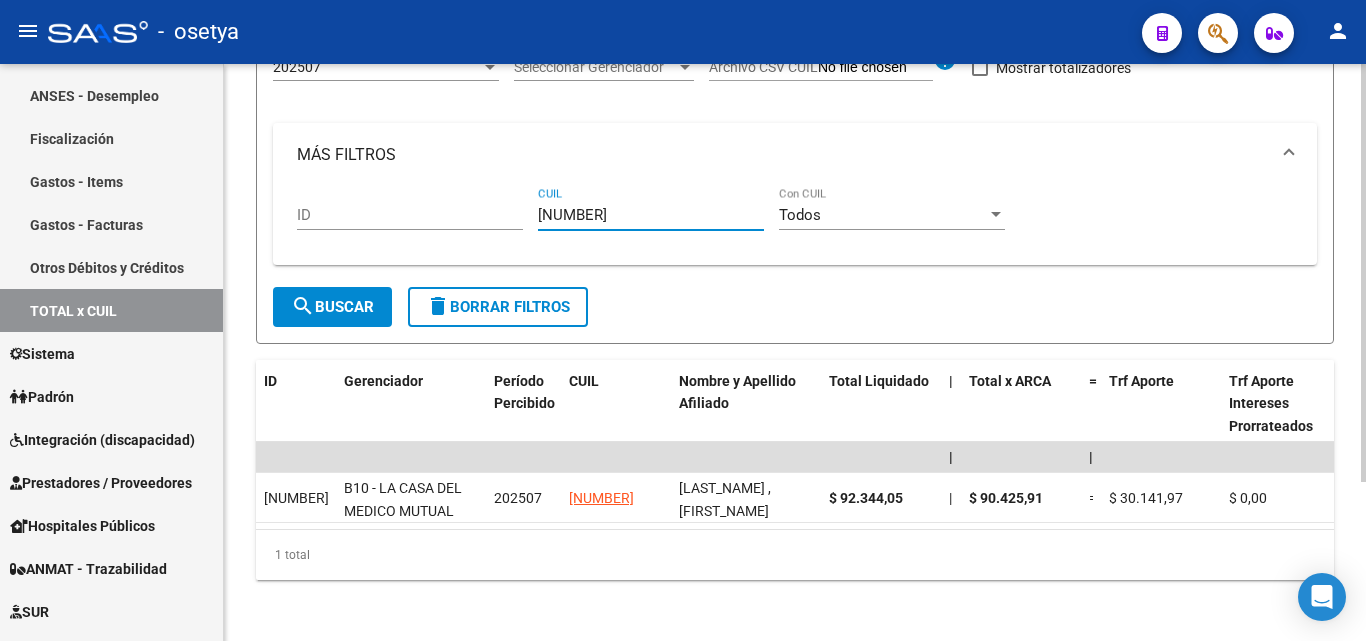 type on "27-36656868-4" 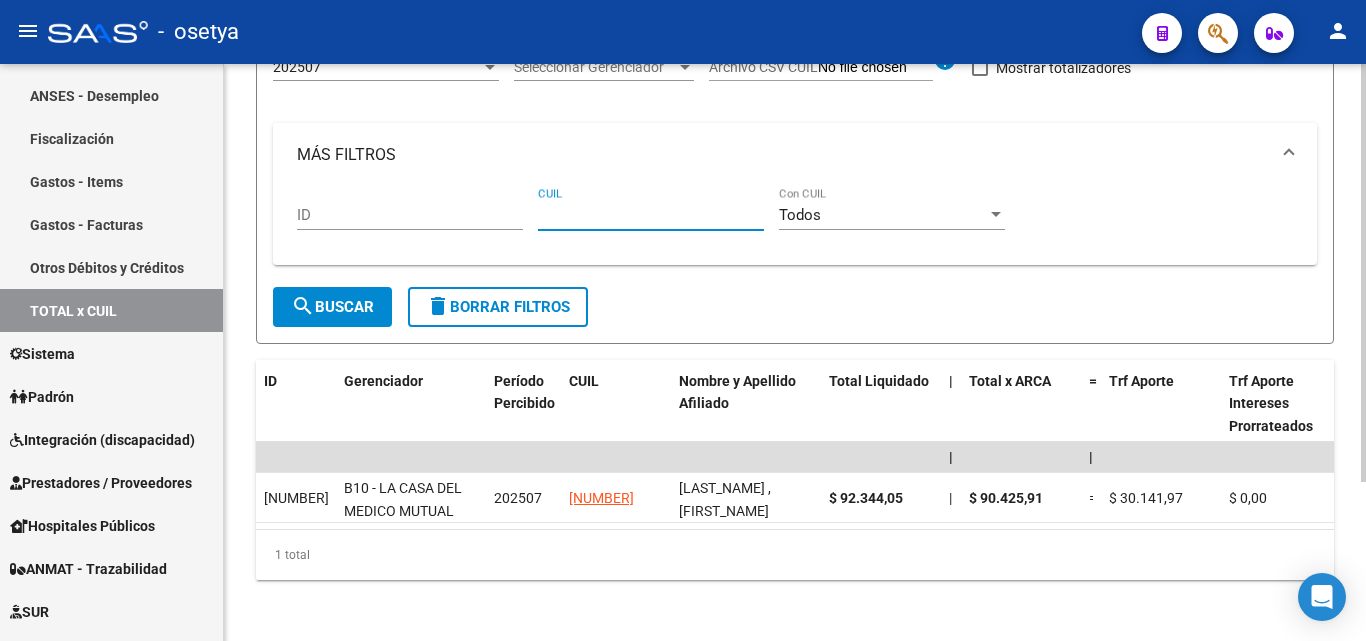 paste on "27-34588579-5" 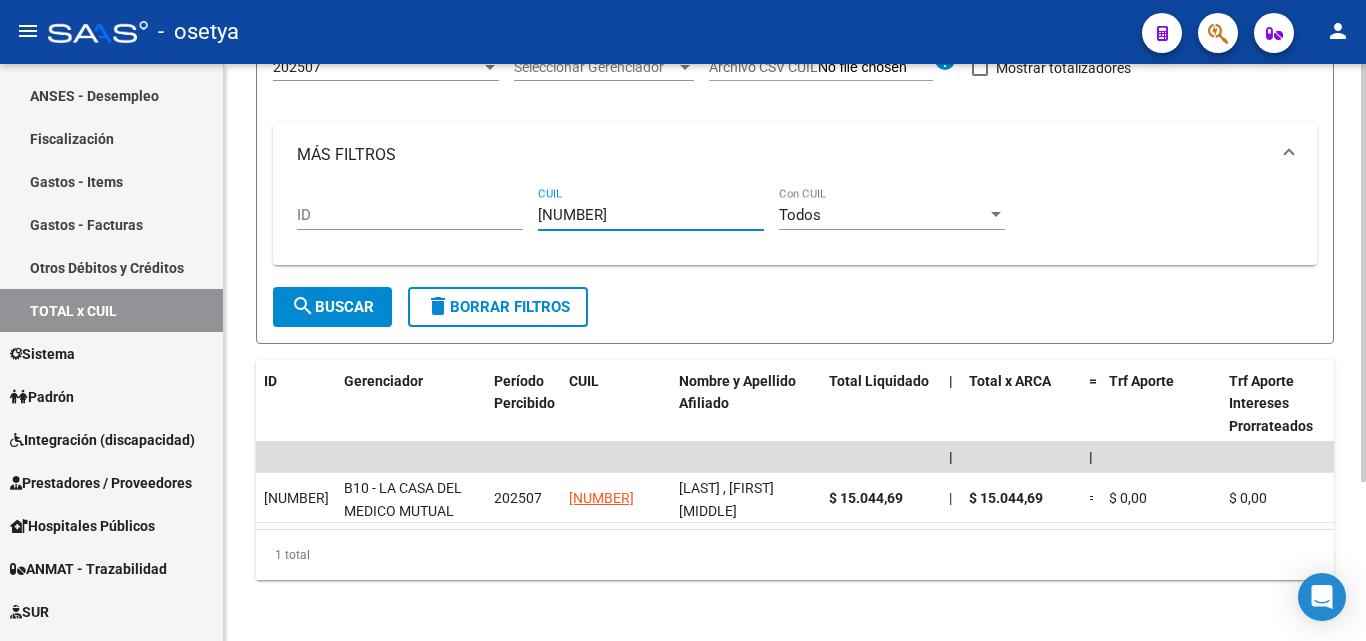 type on "27-34588579-5" 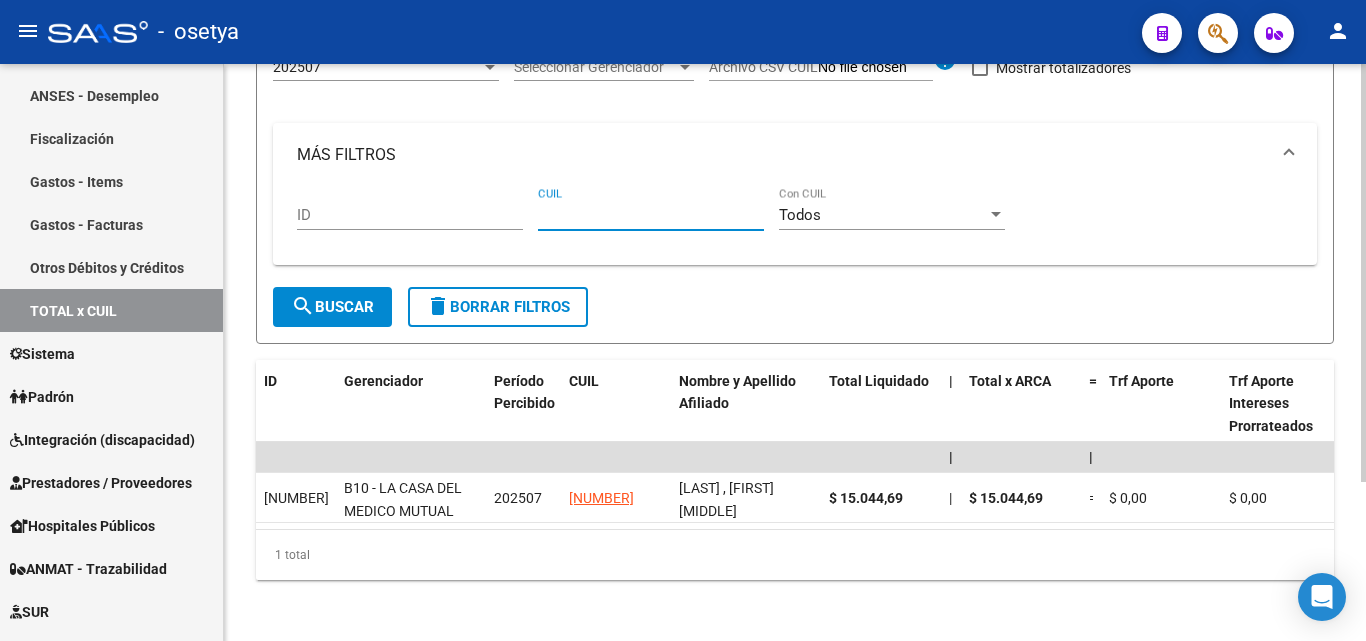 paste on "27-31280670-9" 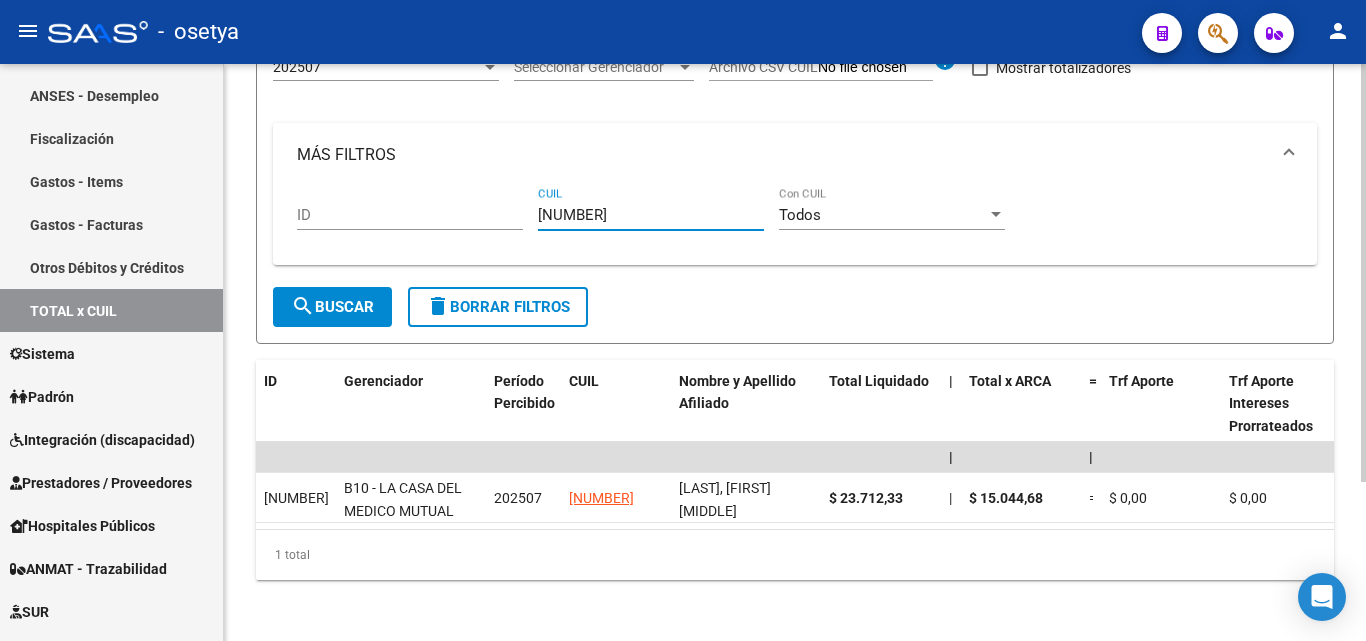 type on "27-31280670-9" 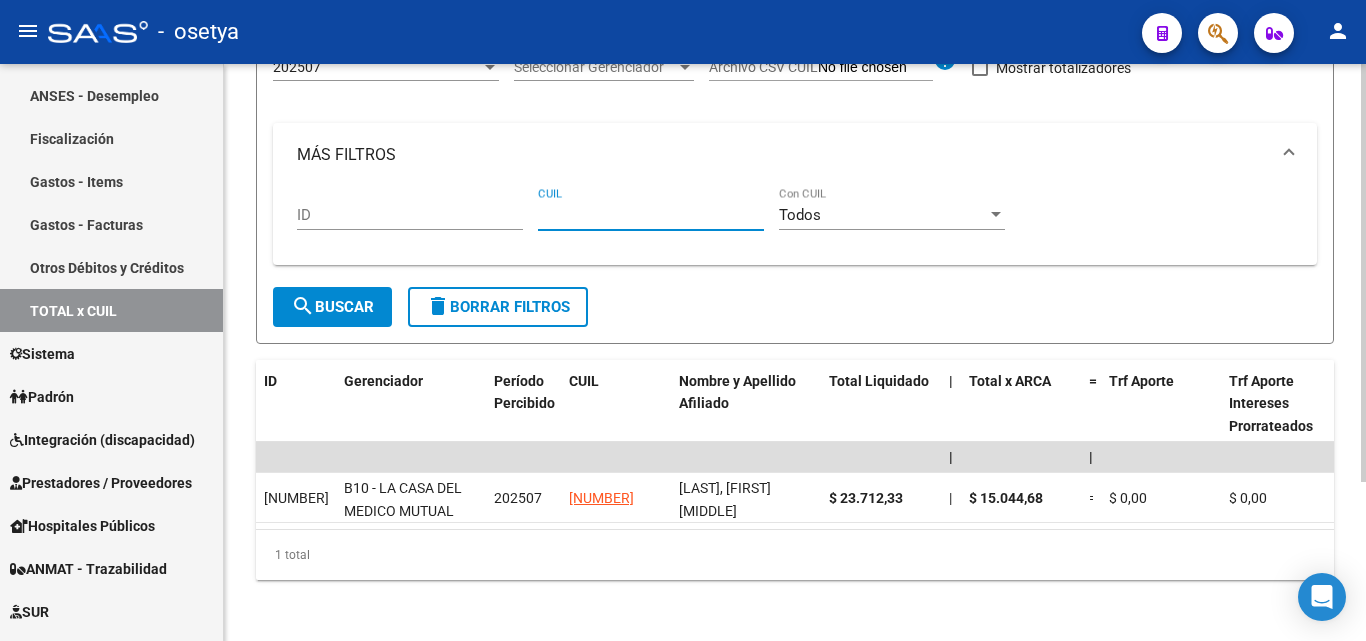 paste on "27-31339774-8" 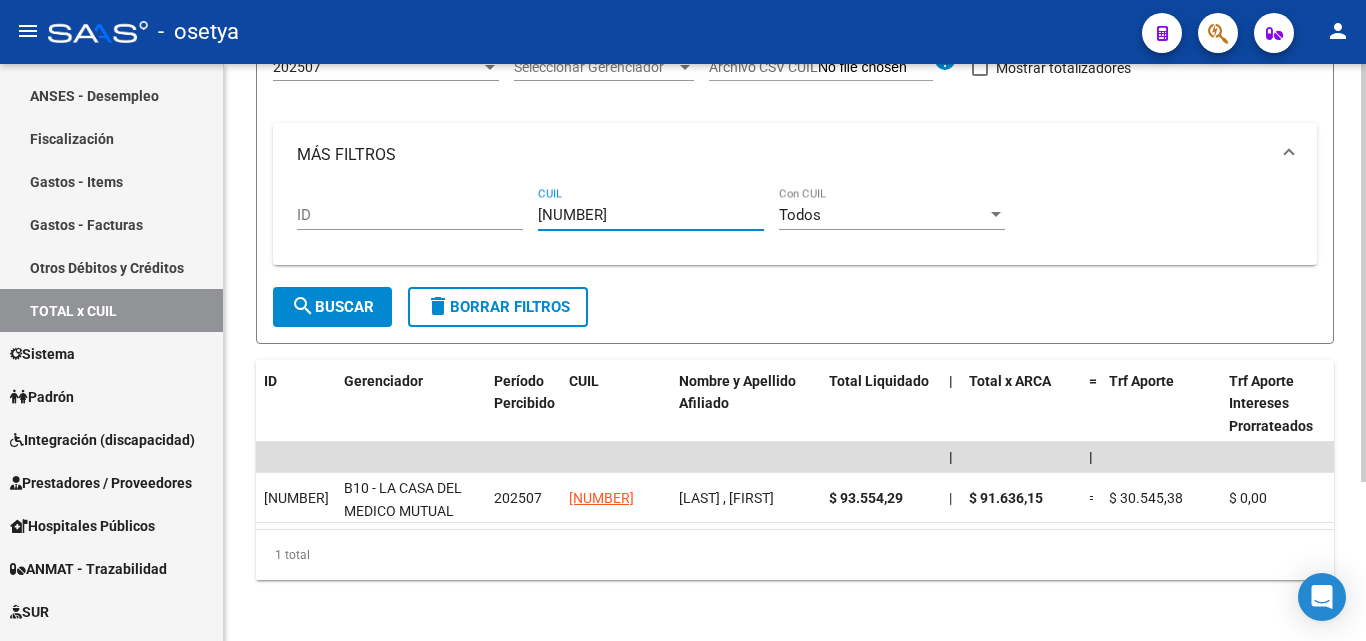type on "27-31339774-8" 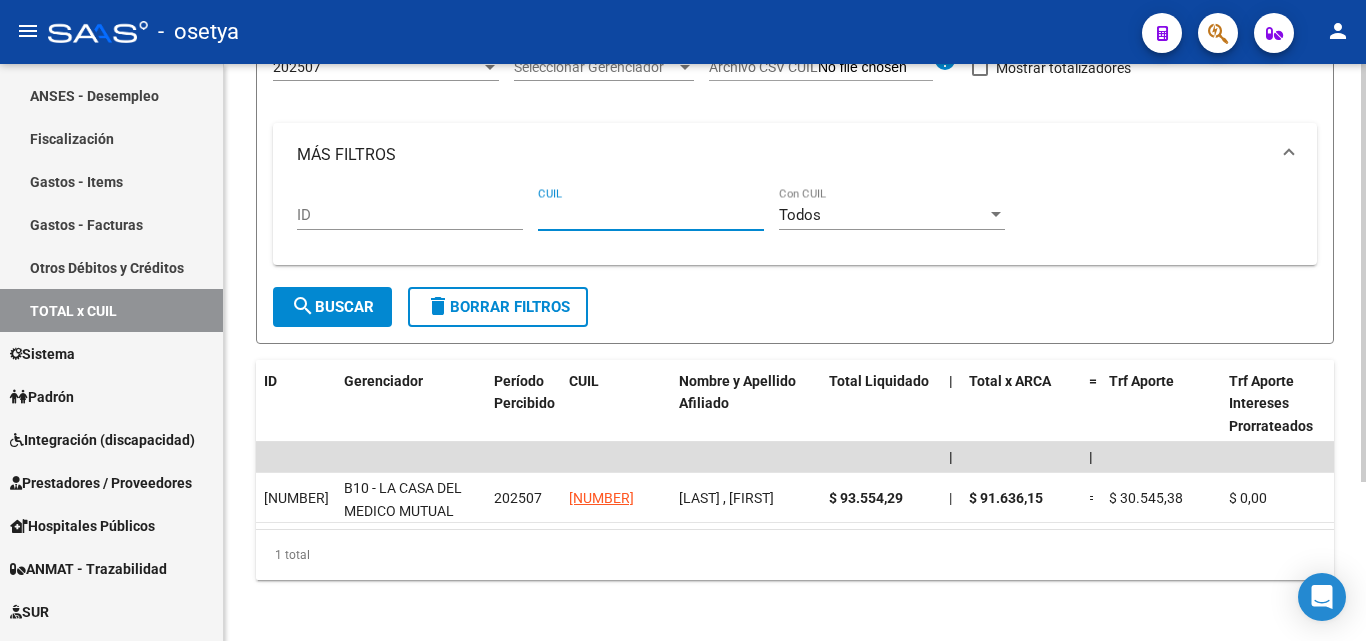 paste on "27-33299610-5" 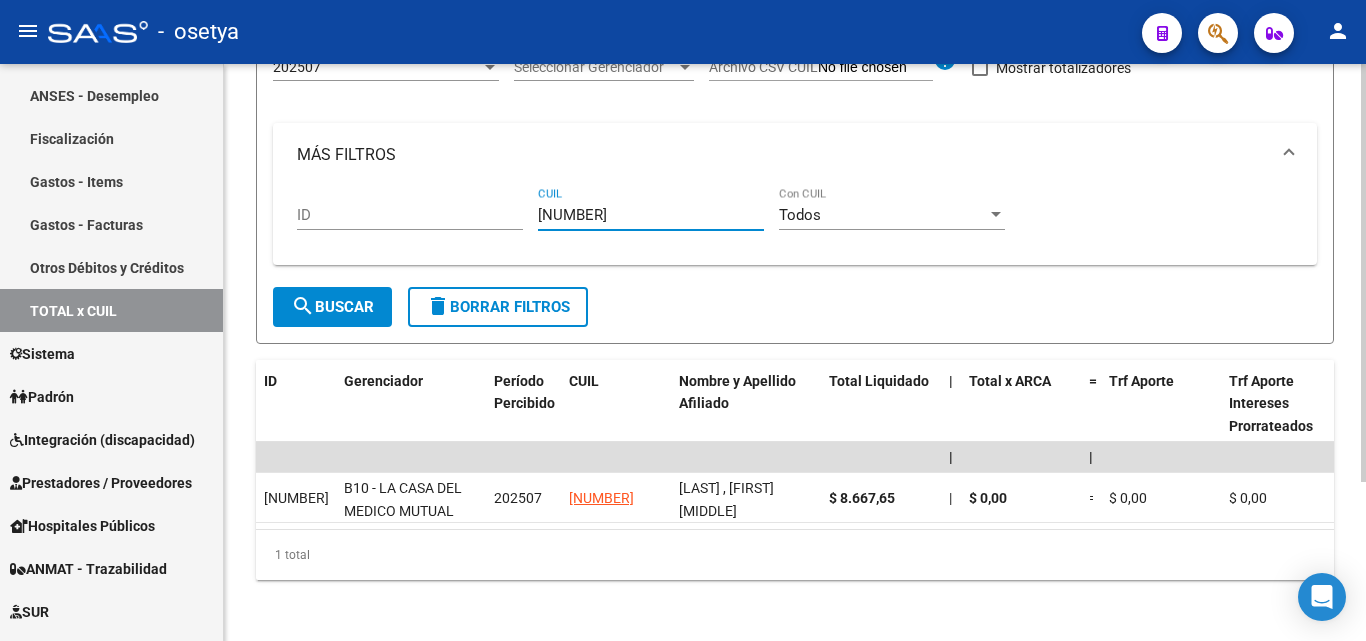 type on "27-33299610-5" 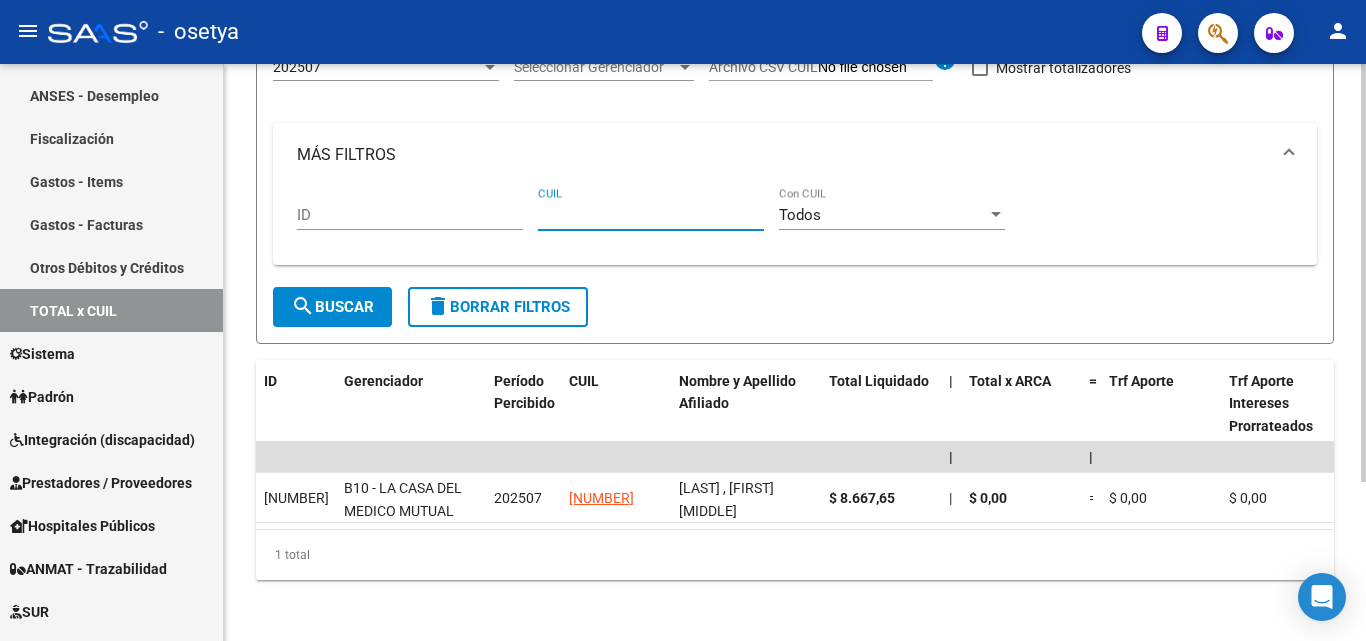paste on "20-30273636-8" 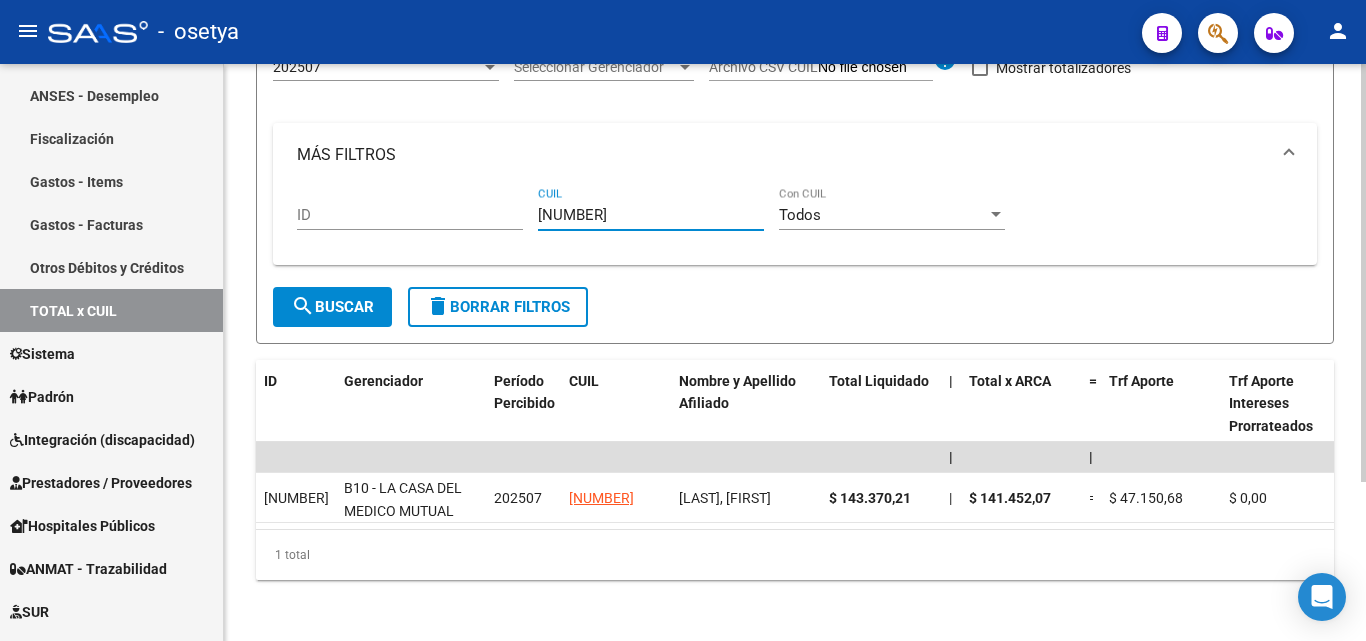type on "20-30273636-8" 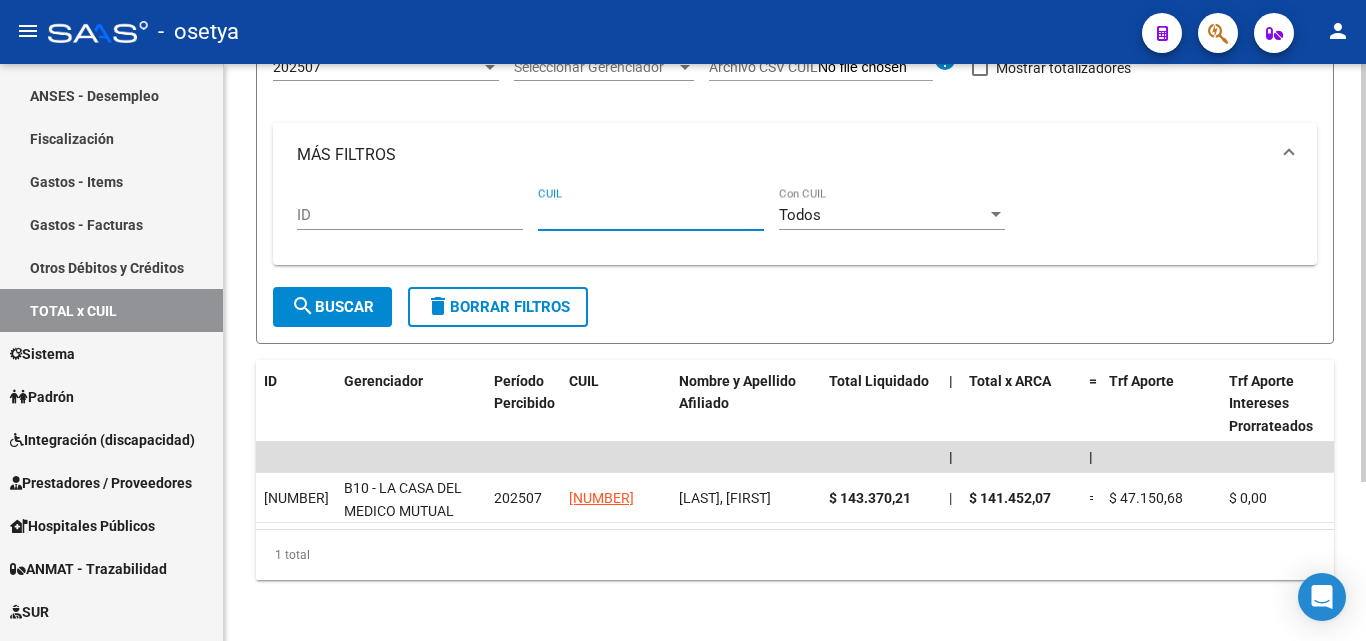 paste on "20-28581258-6" 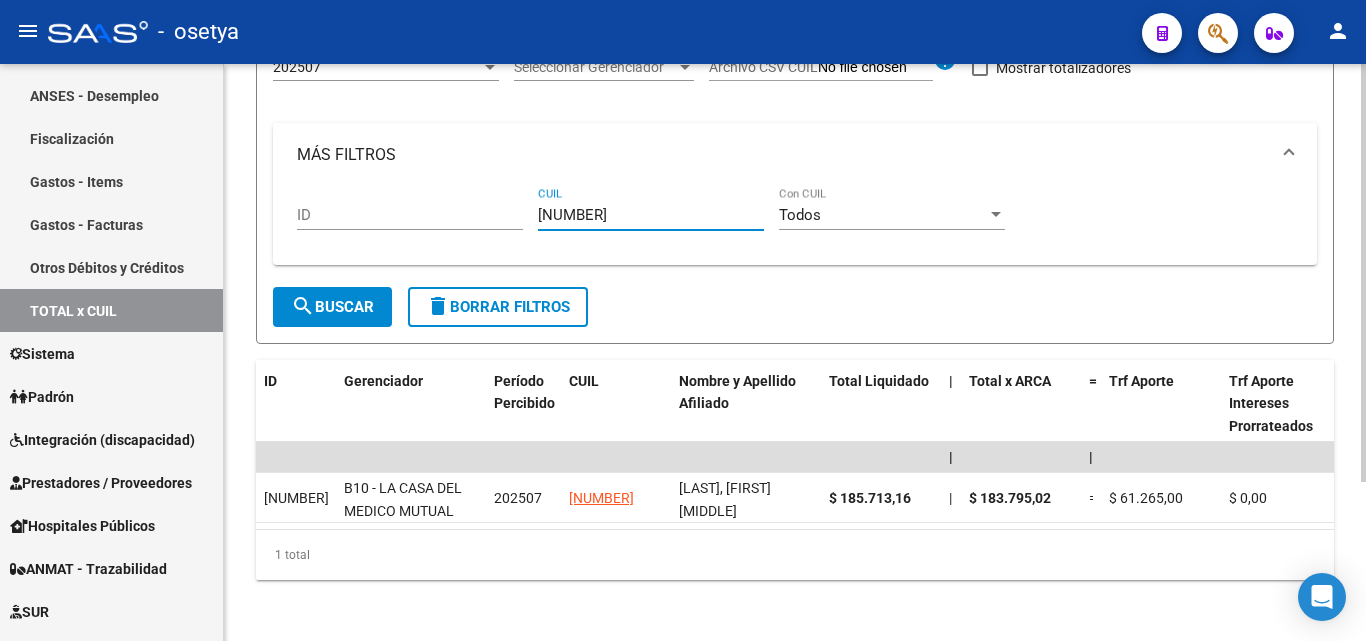type on "20-28581258-6" 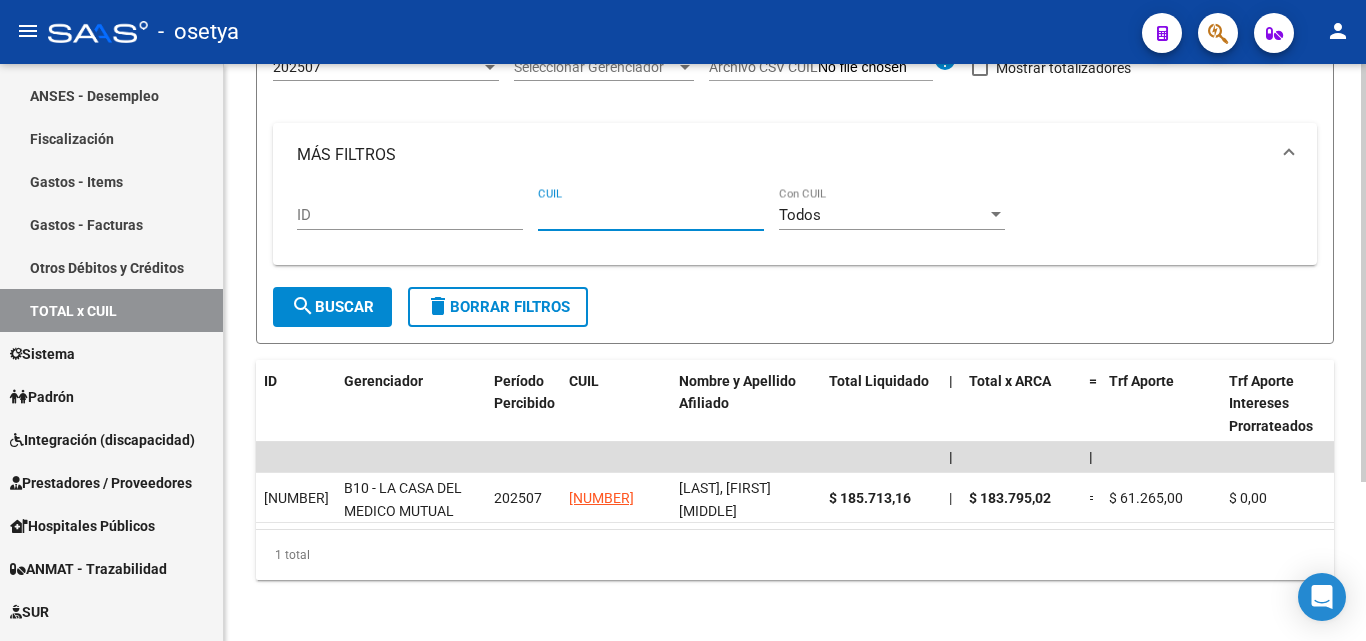 paste on "20-31339749-2" 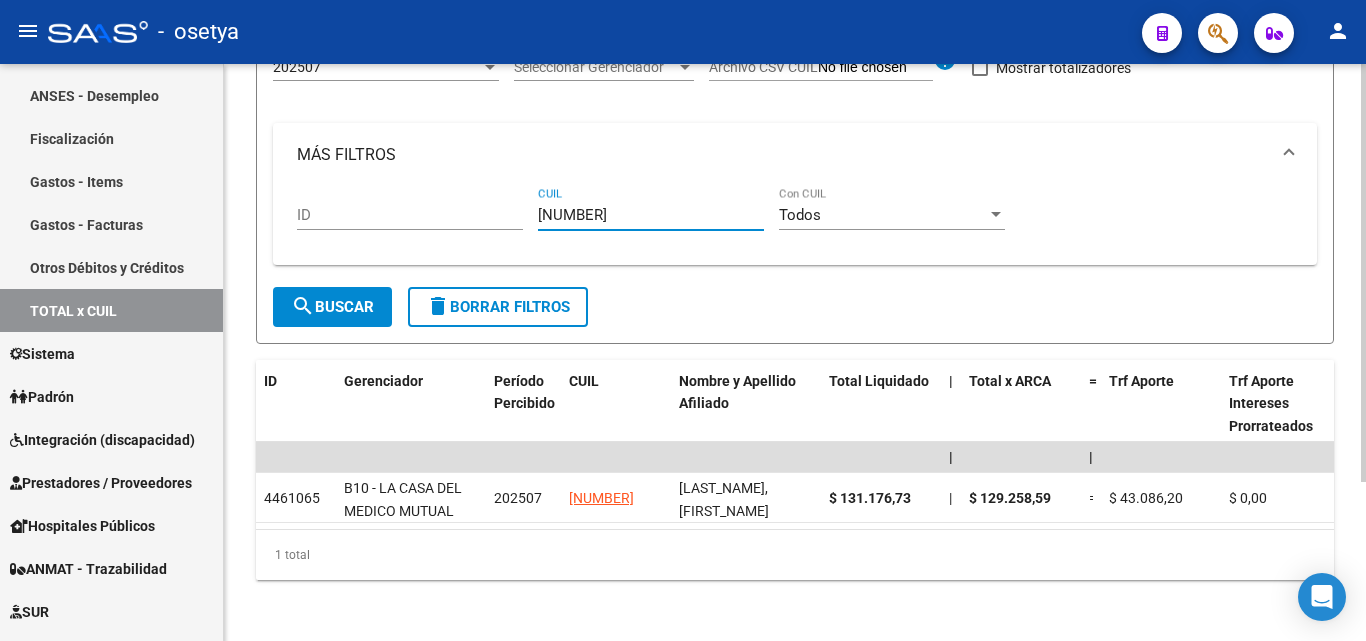 type on "20-31339749-2" 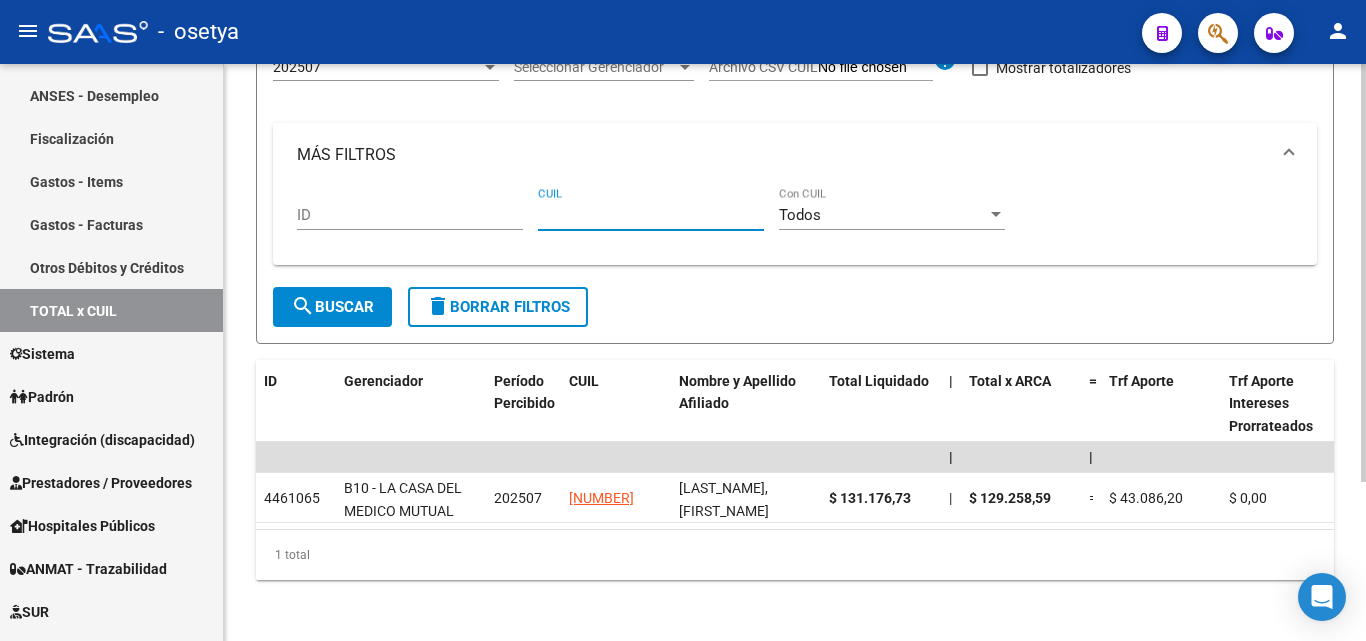 paste on "27-35250191-9" 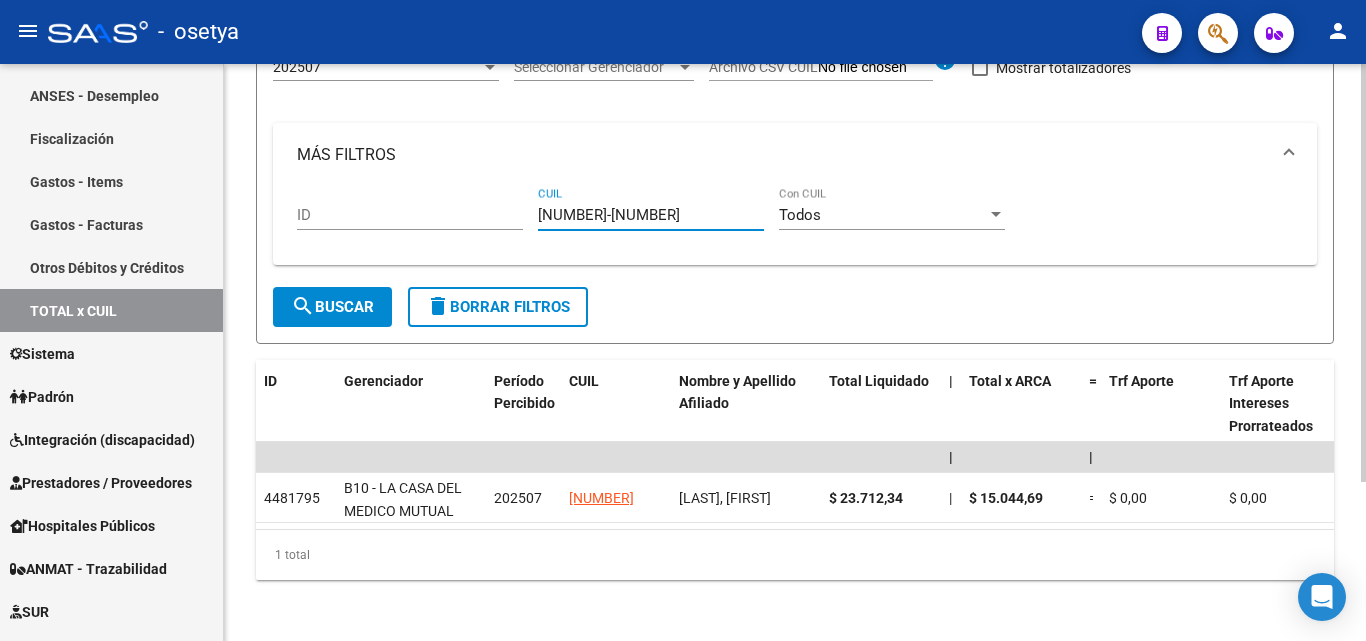 type on "27-35250191-9" 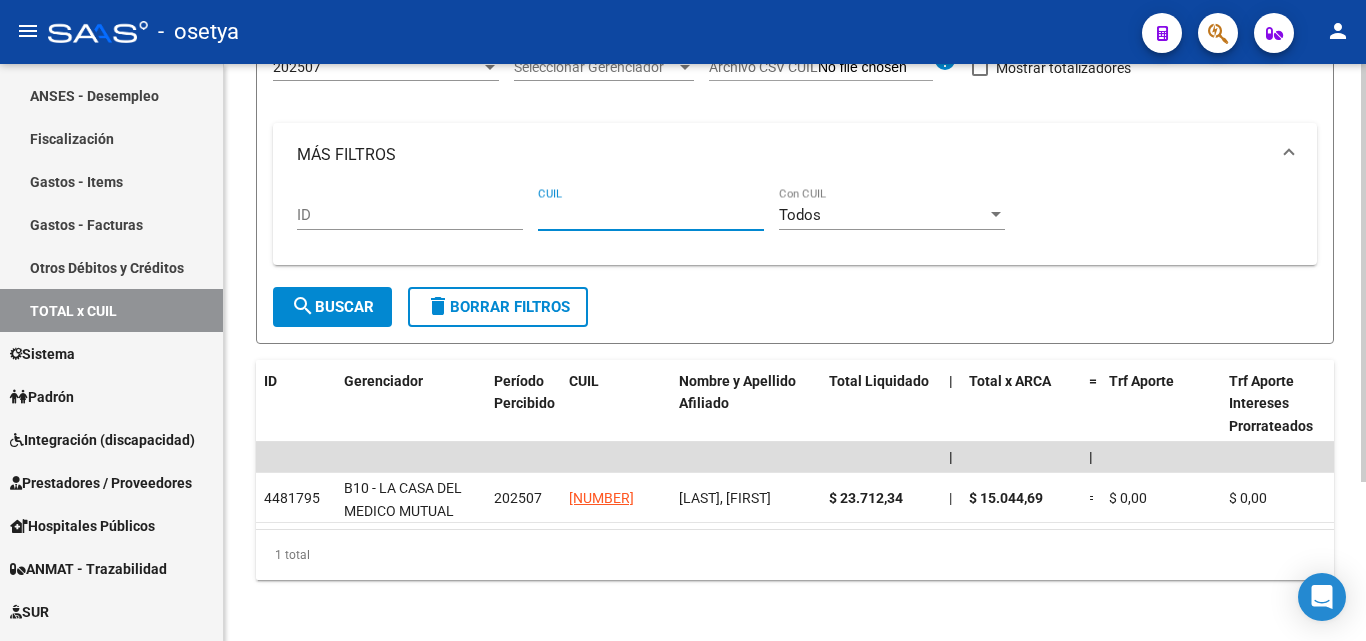 paste on "20-38771931-9" 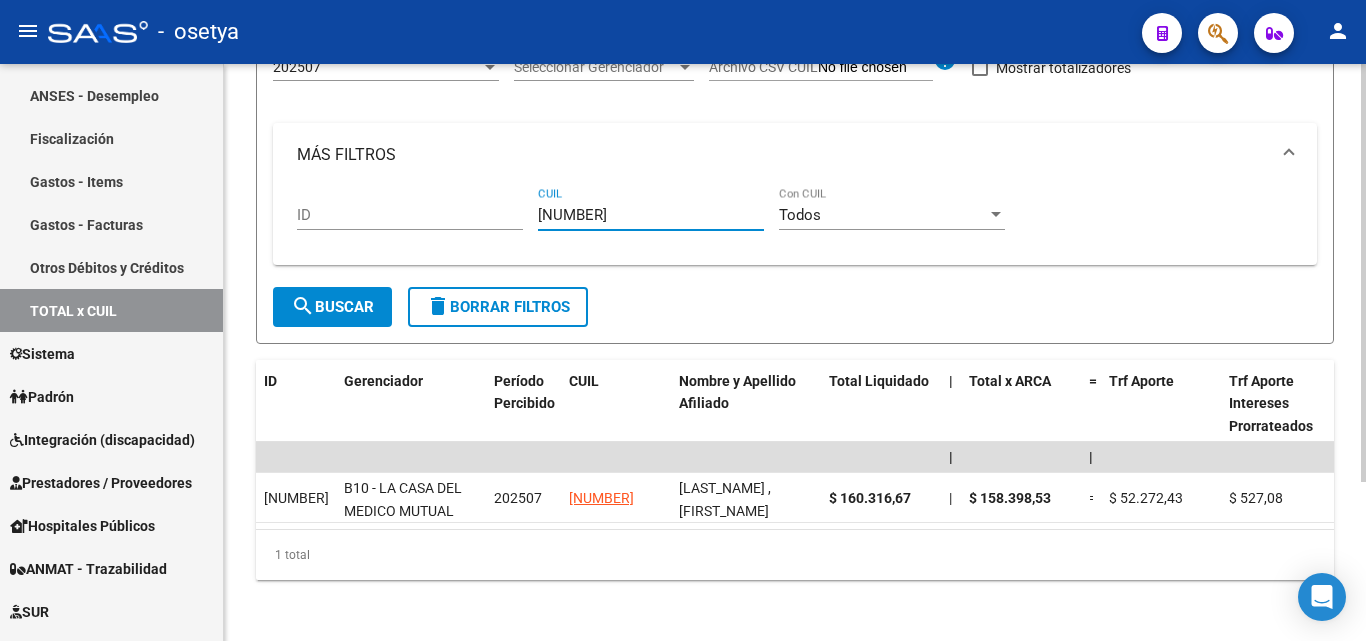 type on "20-38771931-9" 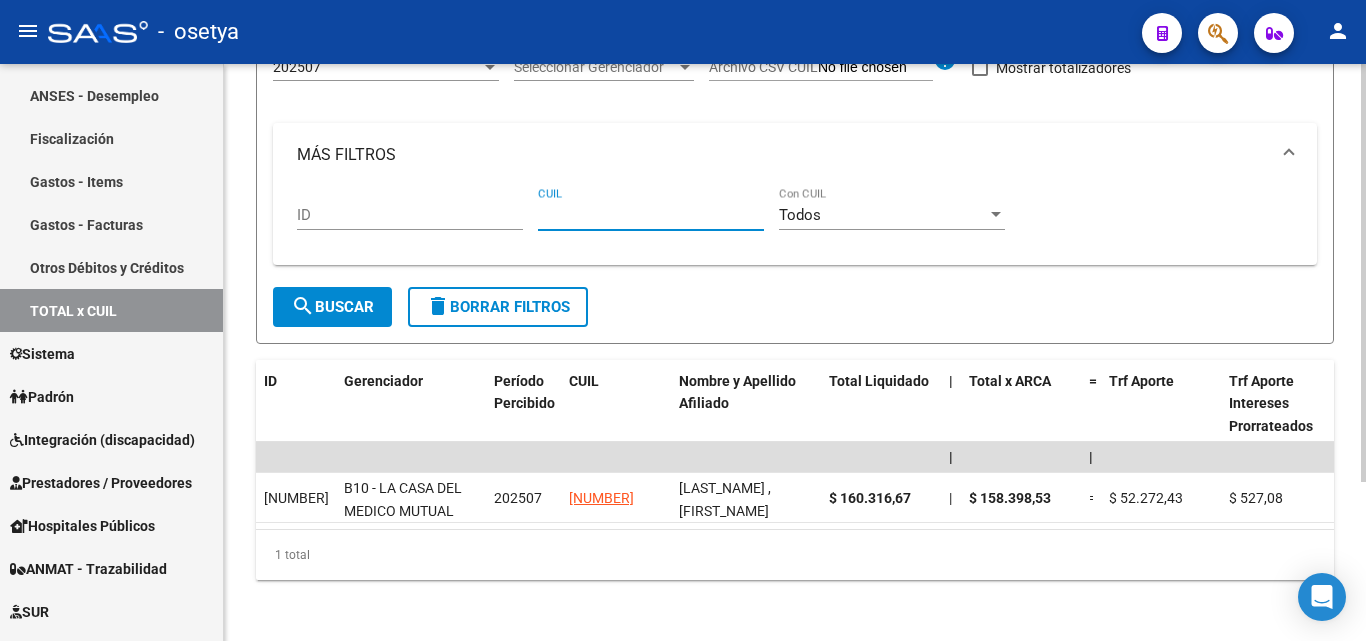 paste on "20-23061204-9" 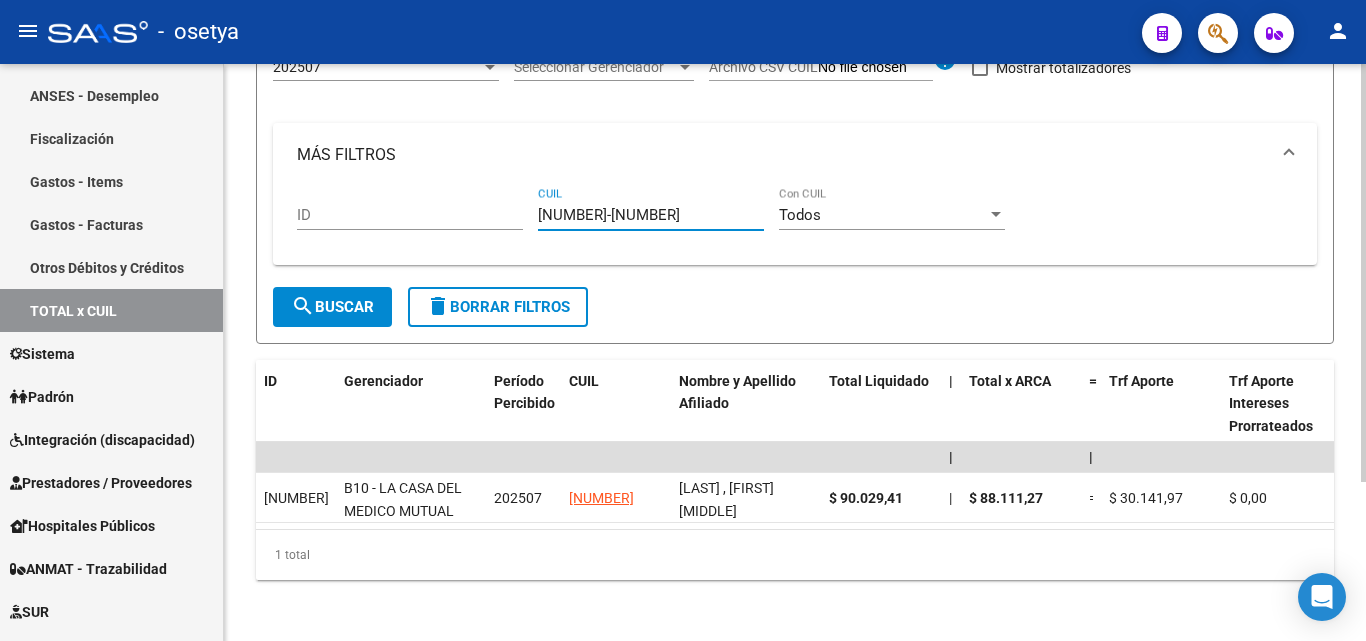 type on "20-23061204-9" 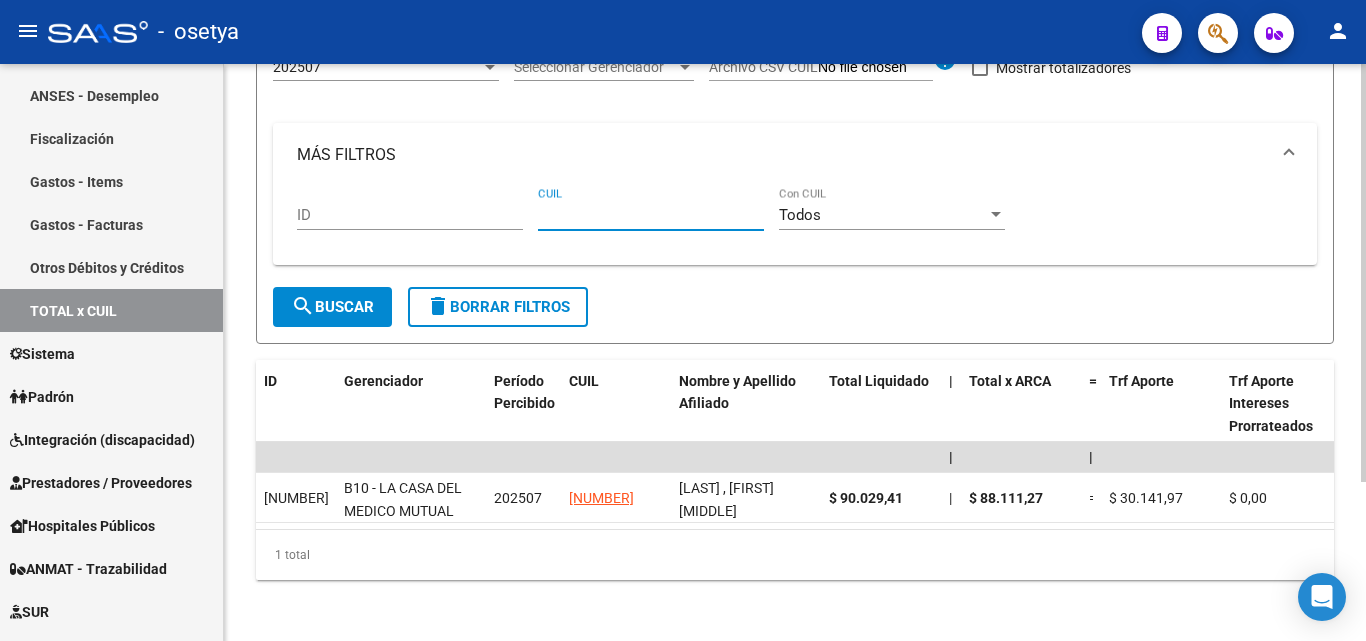 paste on "20-26066085-4" 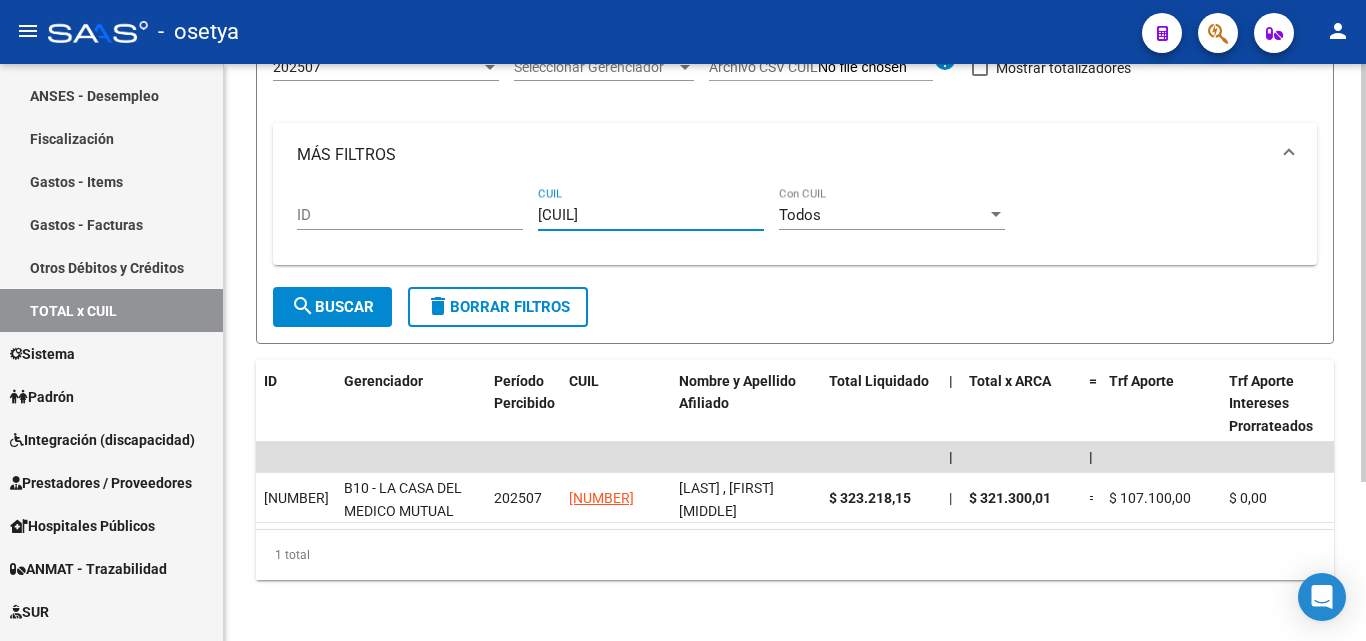type on "20-26066085-4" 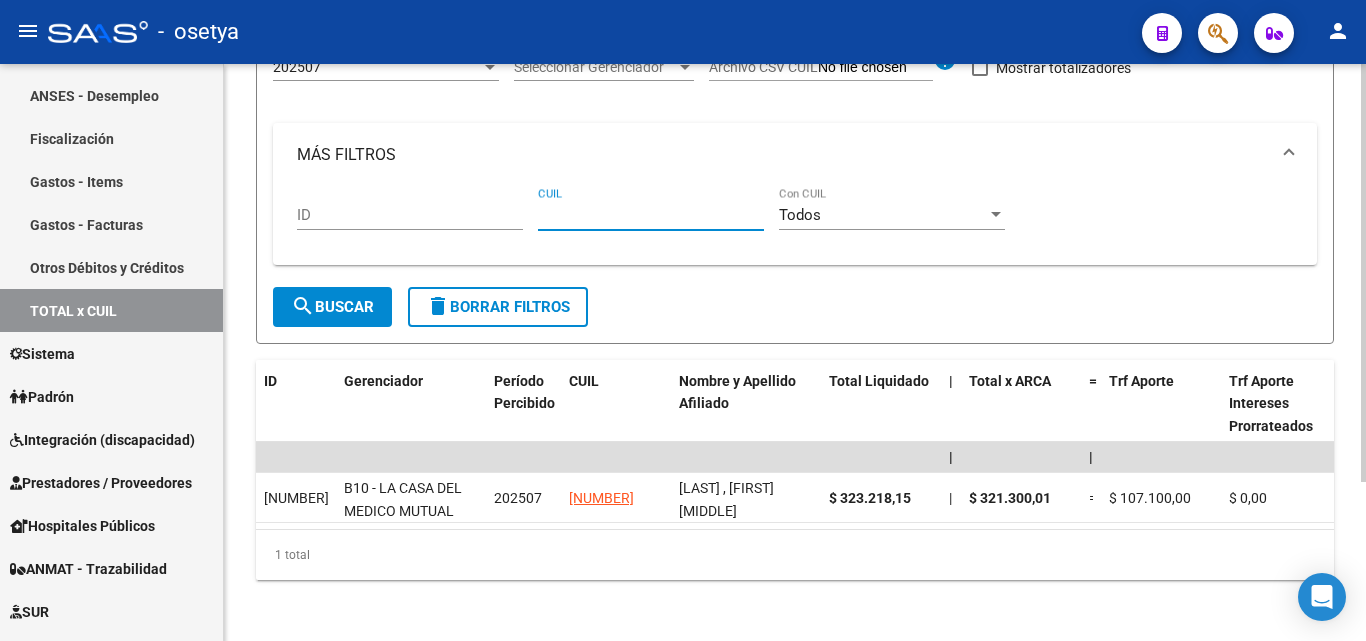 paste on "23-42327213-9" 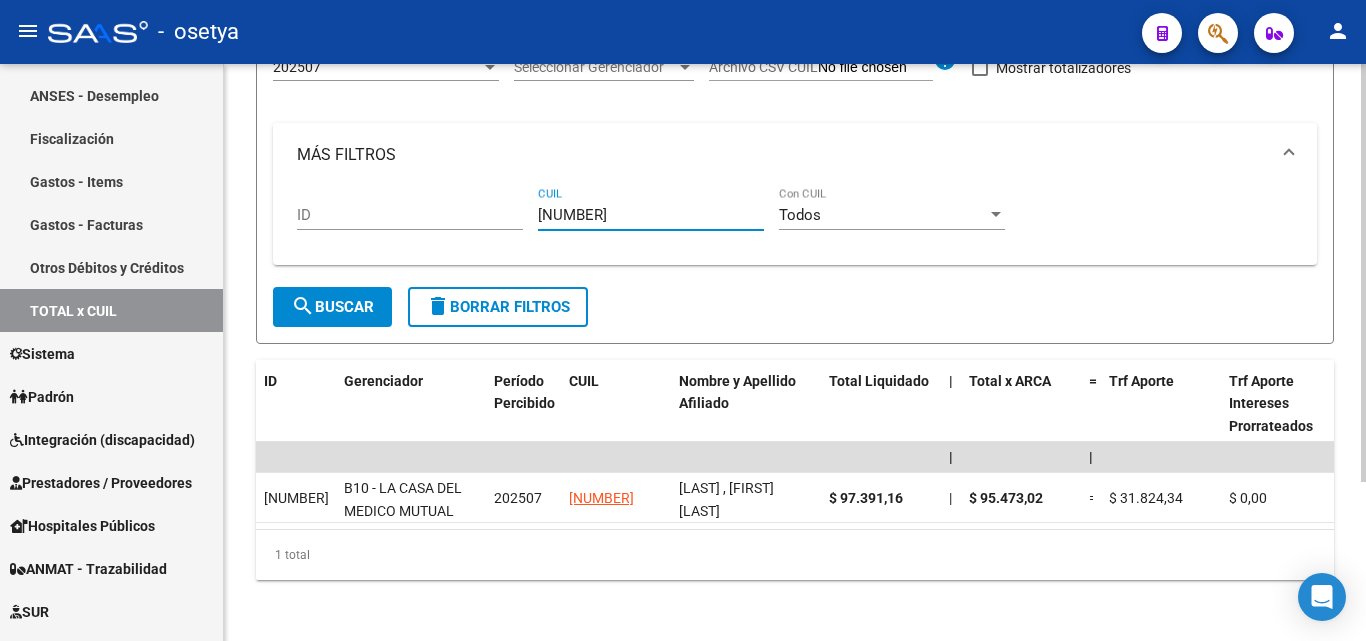 type on "23-42327213-9" 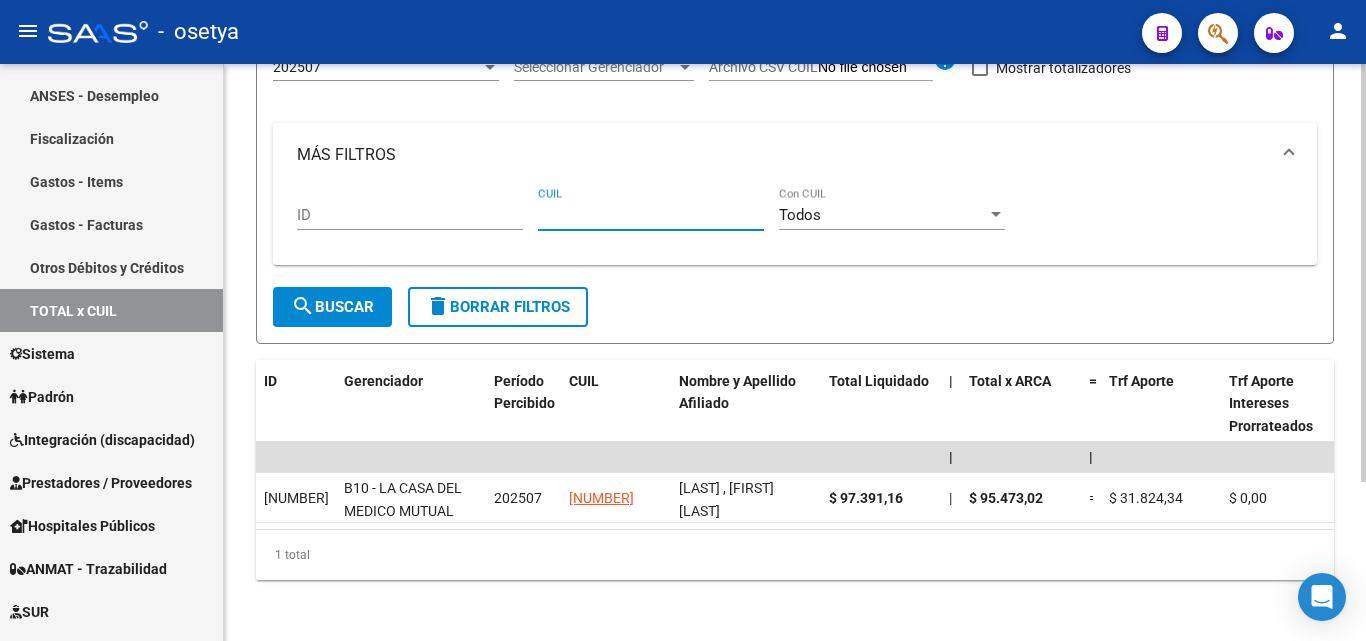 paste on "20-22329990-4" 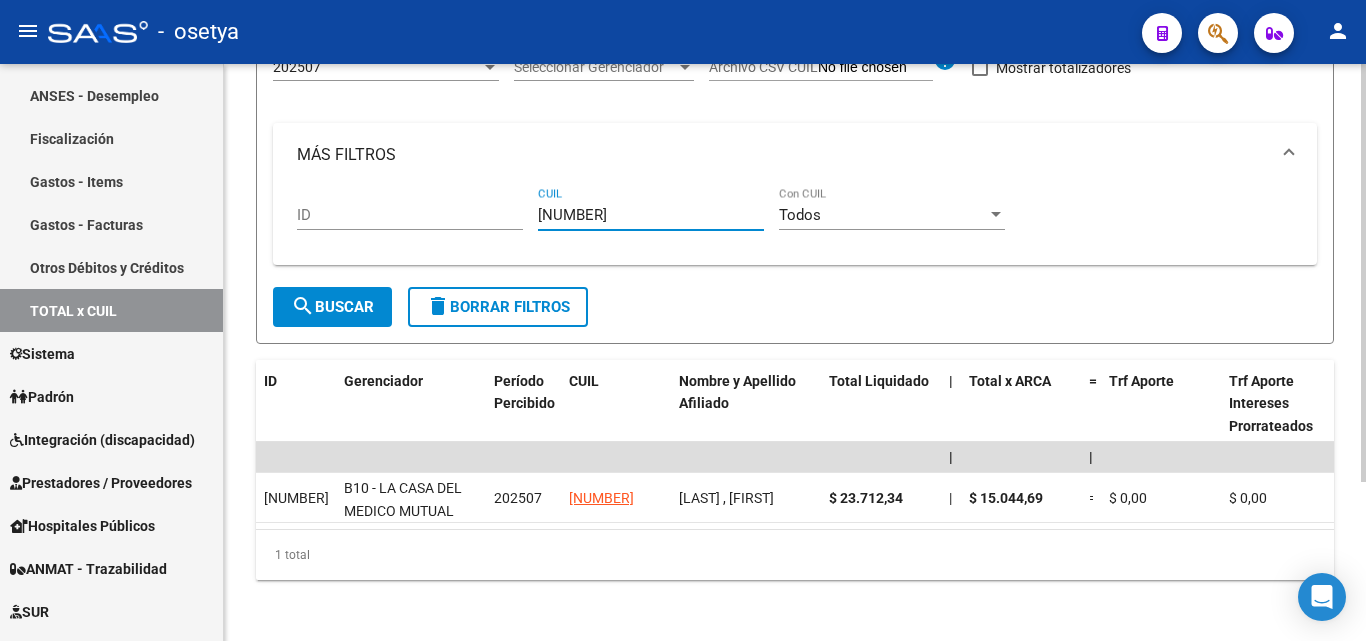 type on "20-22329990-4" 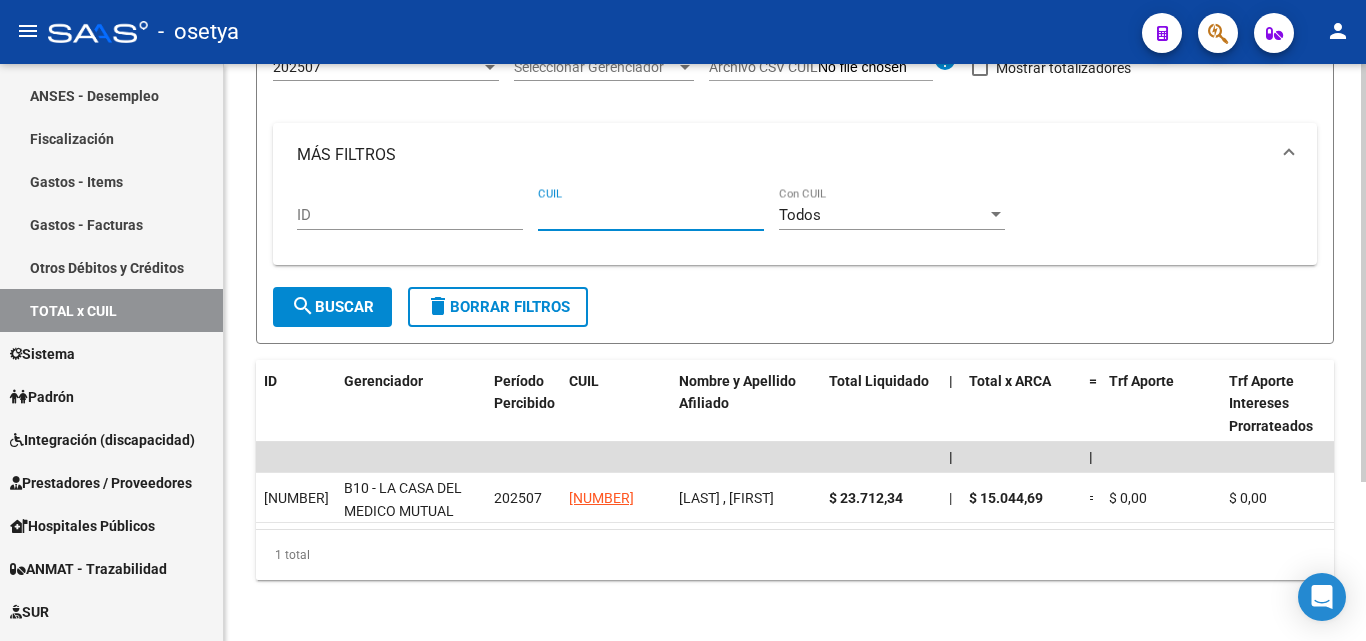 paste on "20-27160287-2" 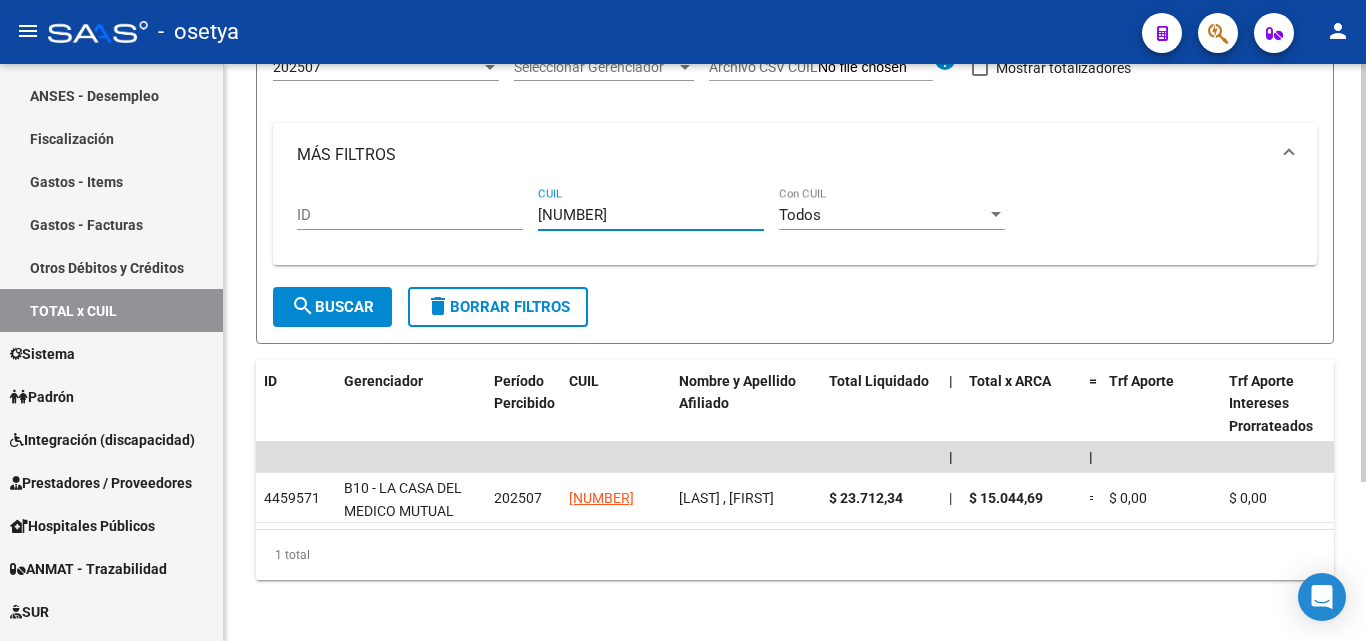 type on "20-27160287-2" 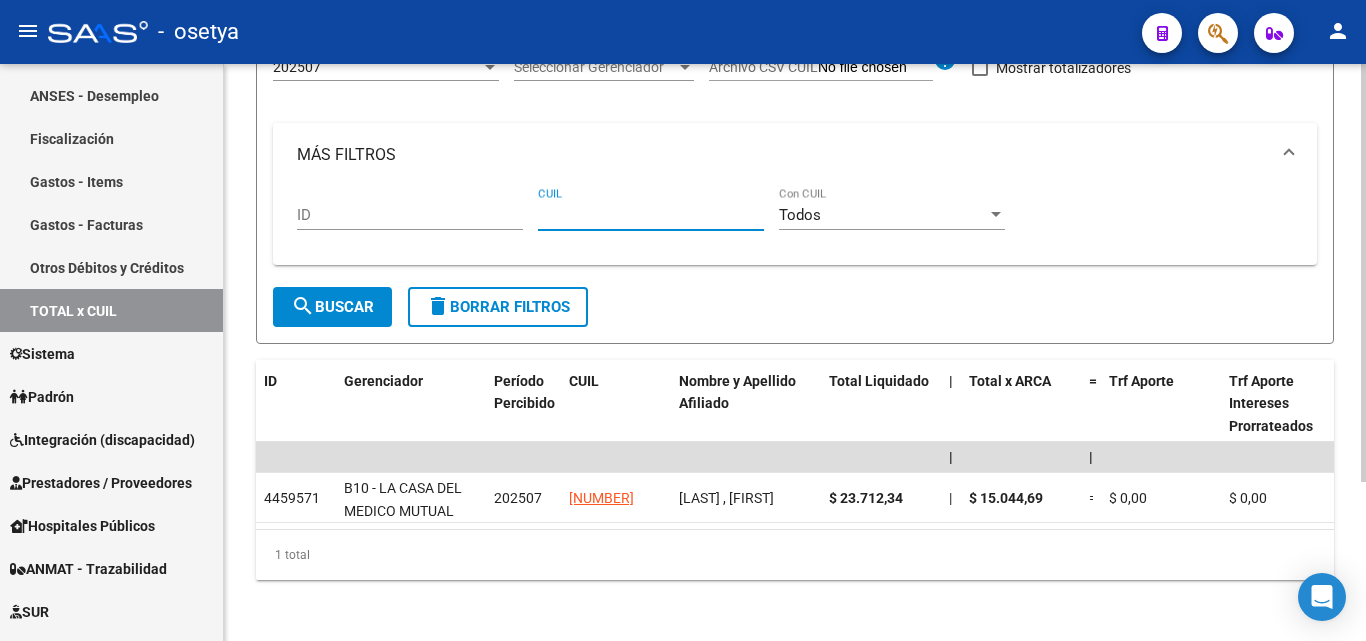 paste on "20-39050258-4" 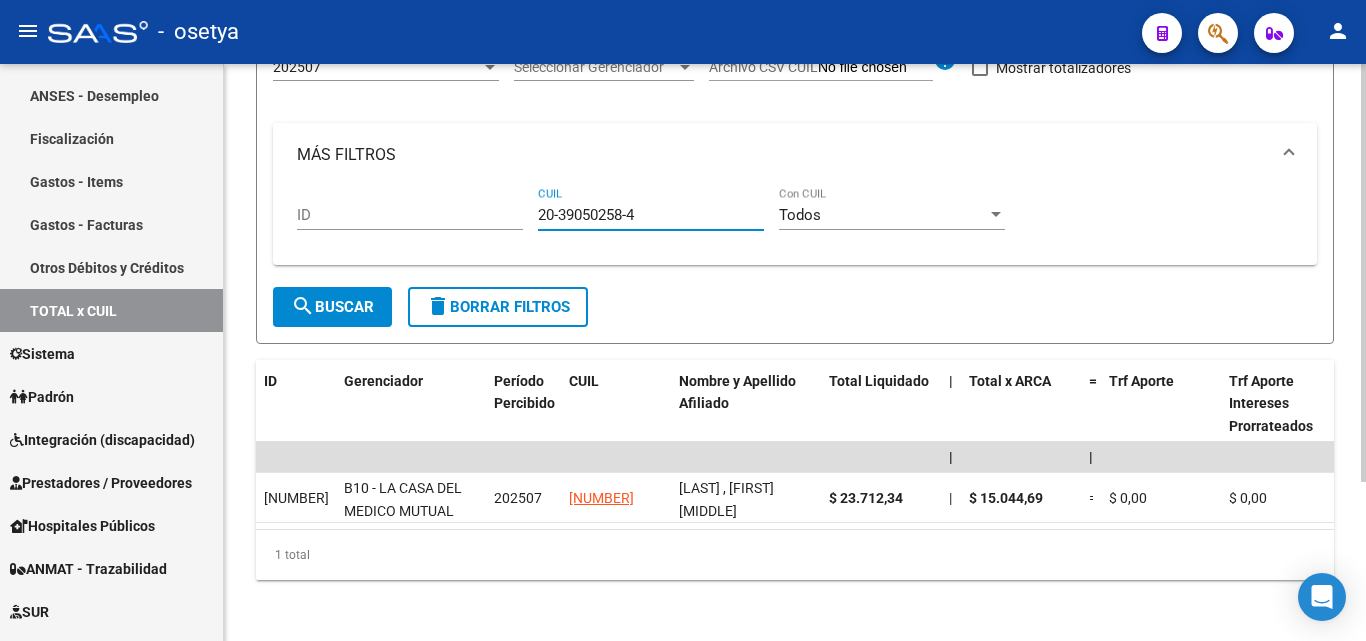 type on "20-39050258-4" 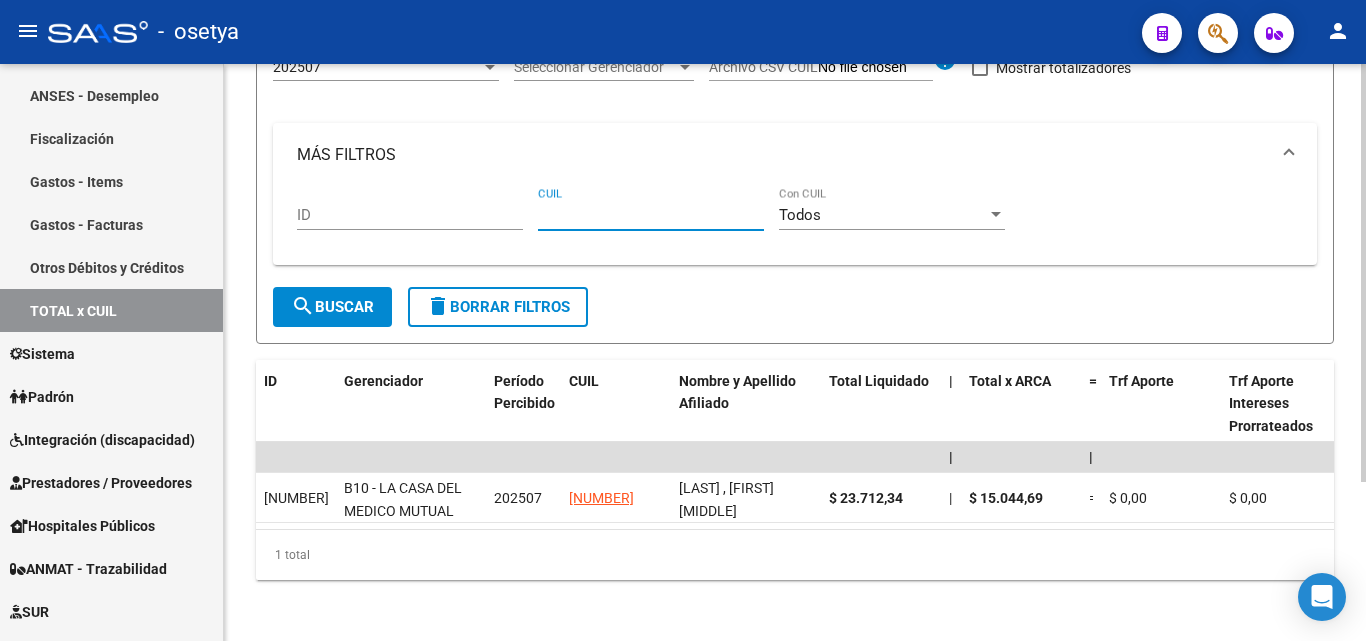 paste on "20-29529133-9" 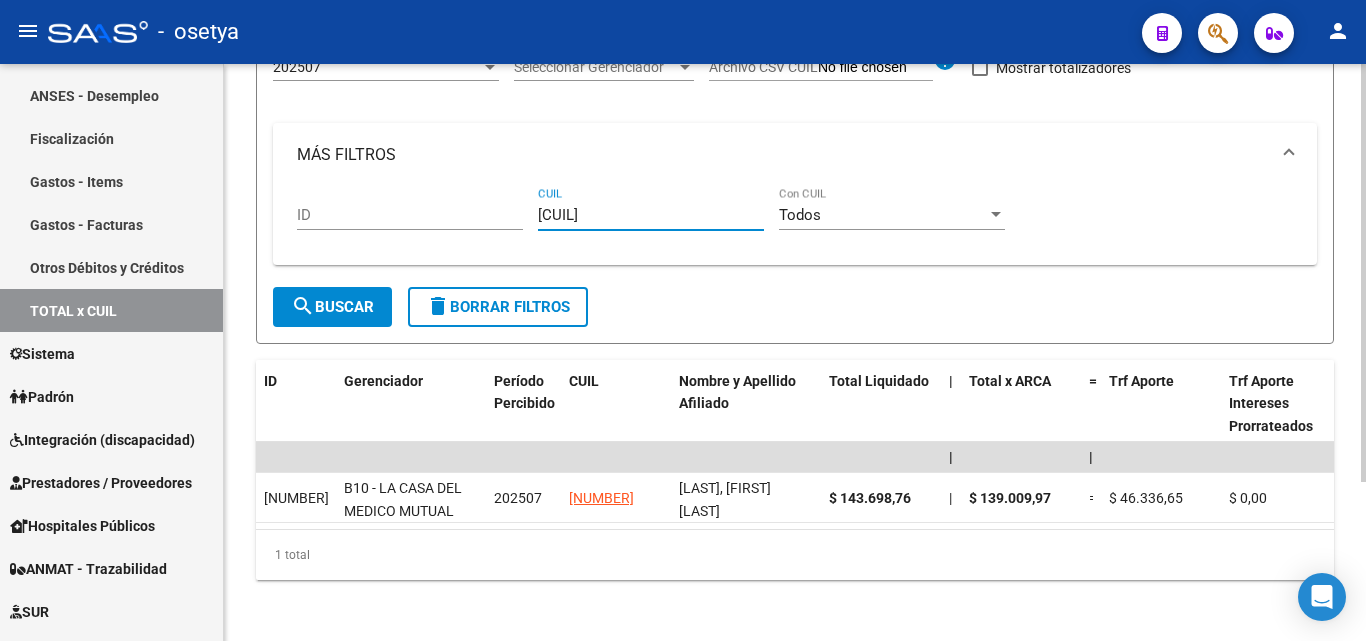 type on "20-29529133-9" 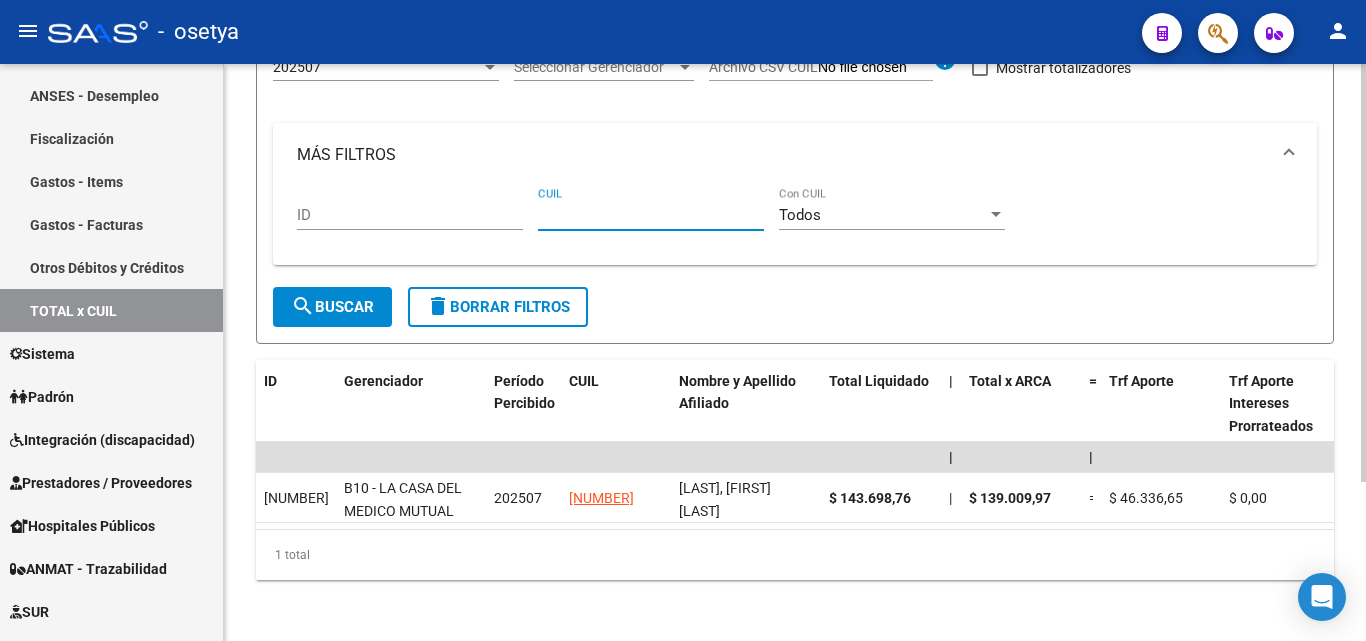 paste on "20-32619533-3" 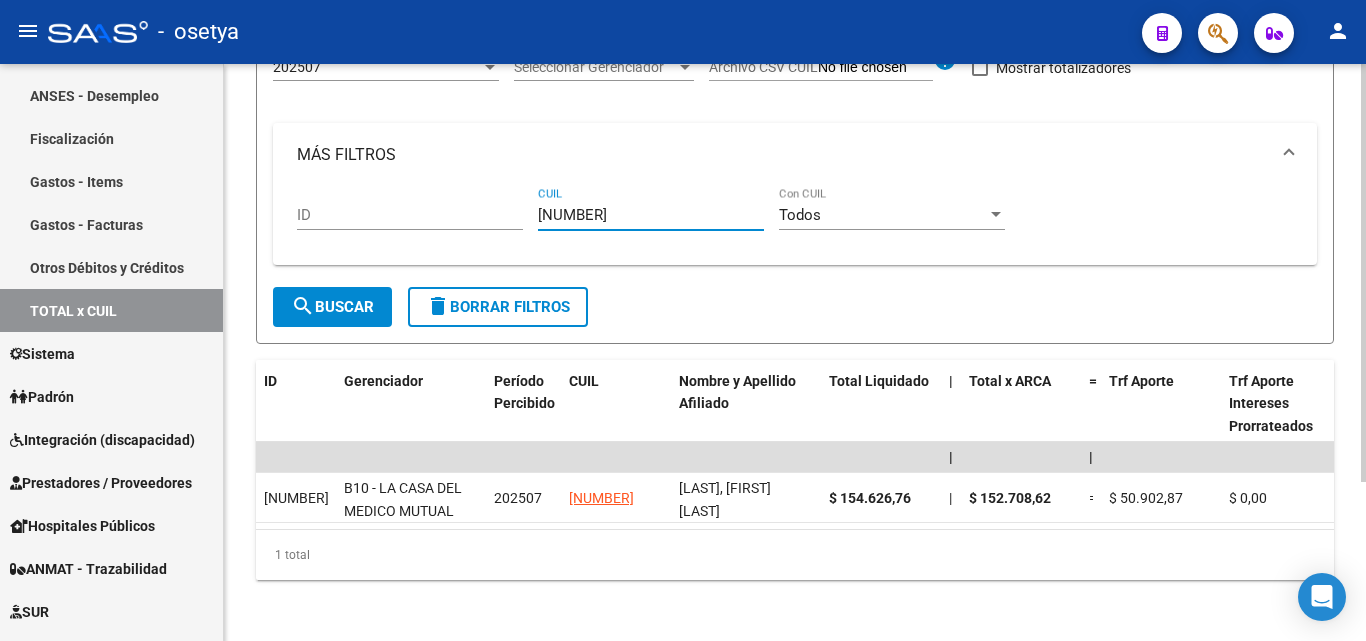 type on "20-32619533-3" 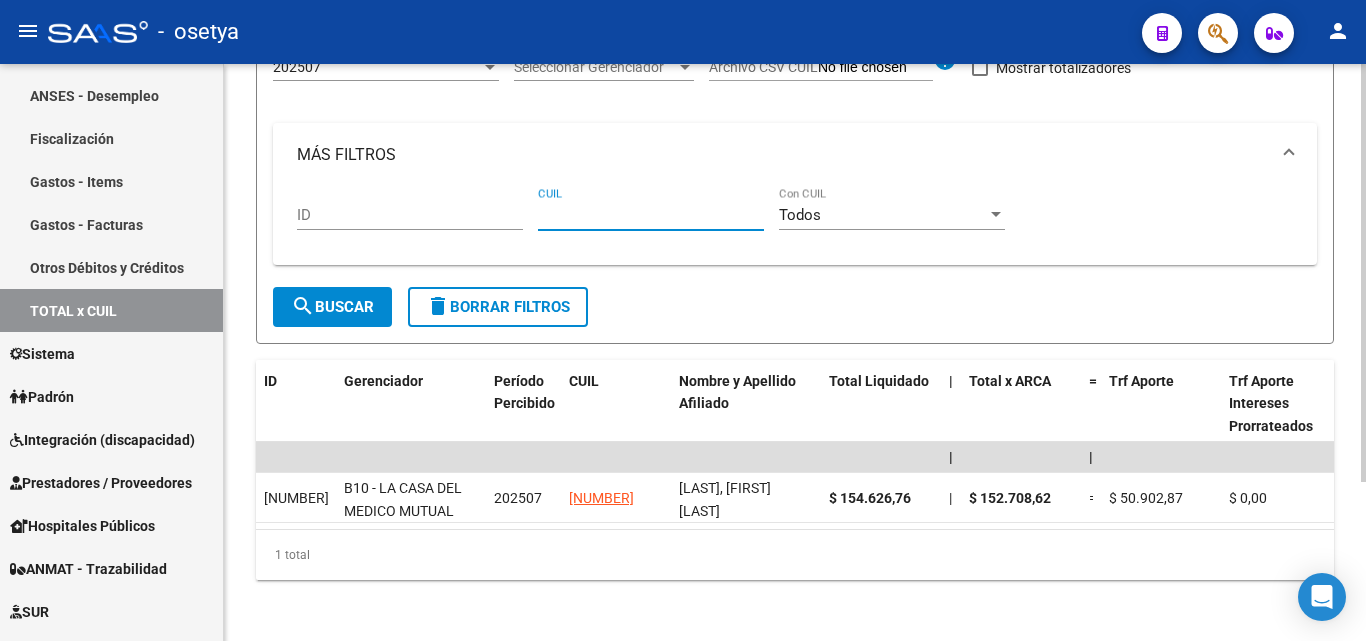 paste 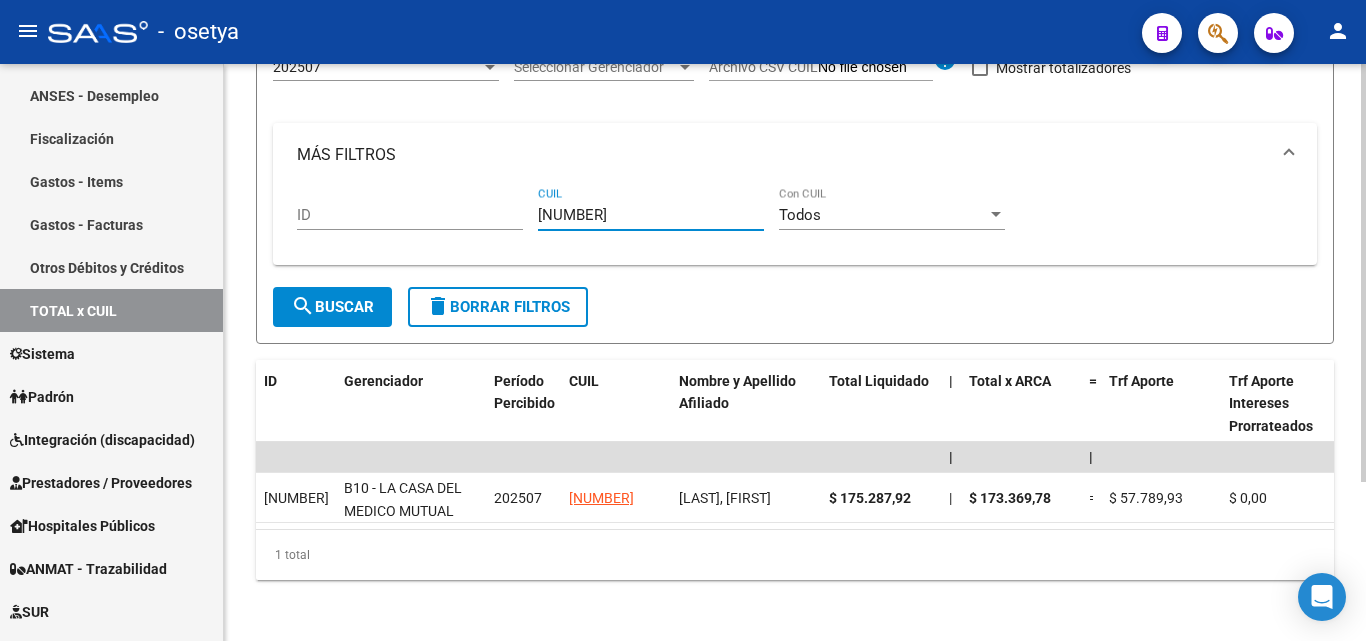 type on "20-36246823-0" 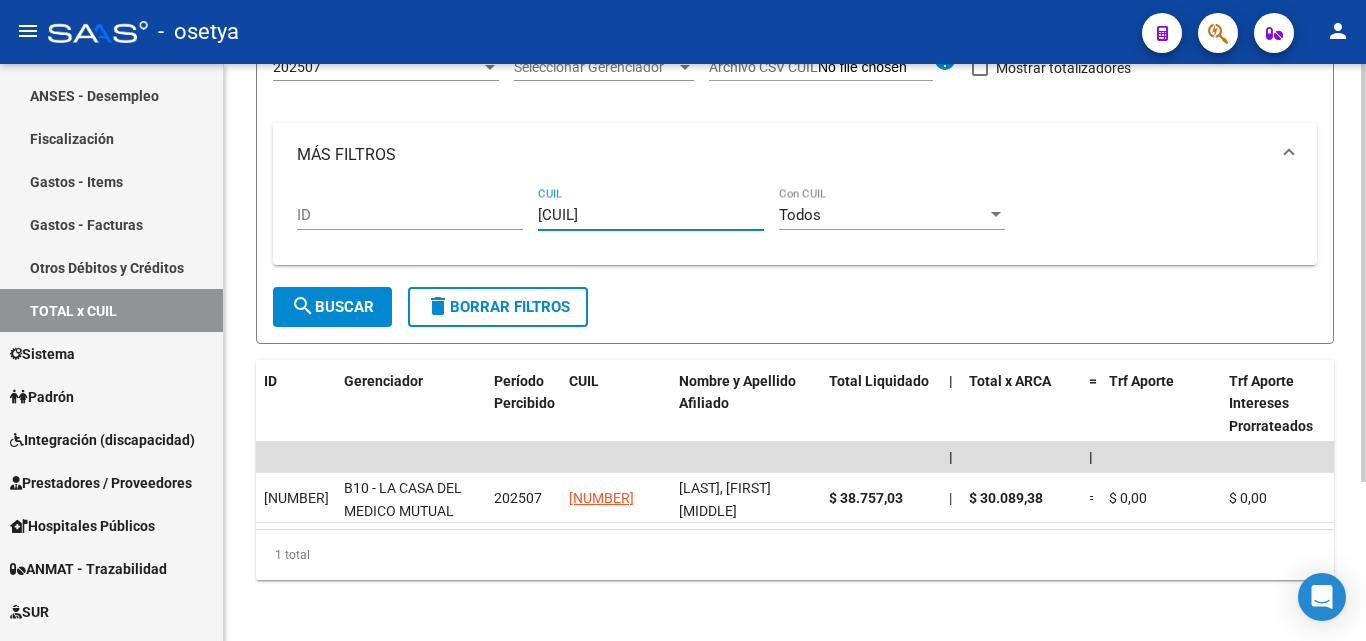 type on "23-44524035-4" 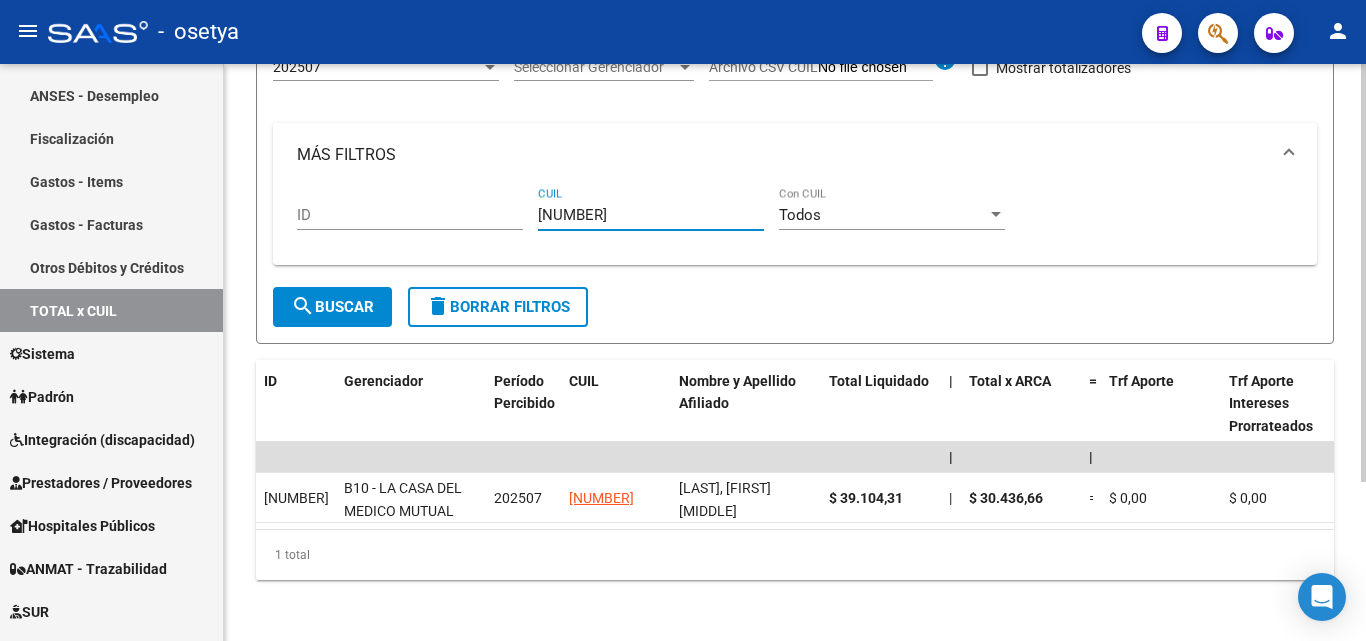 type on "20-40114694-7" 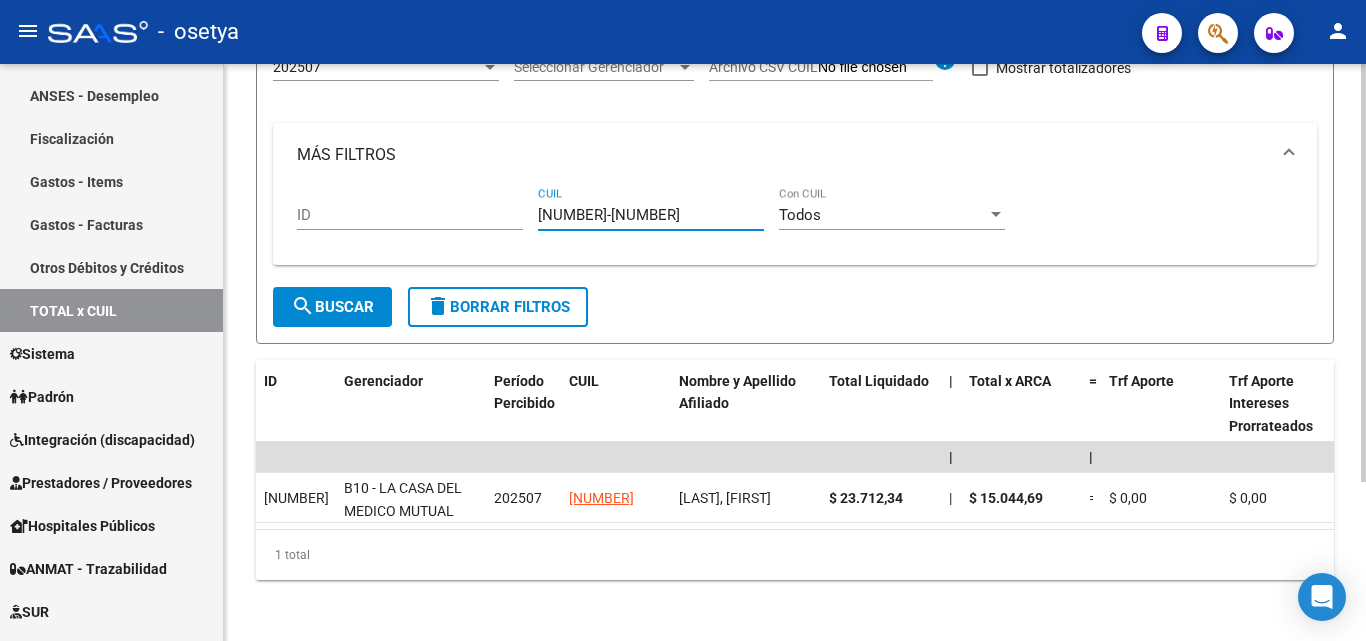 type on "20-31428089-0" 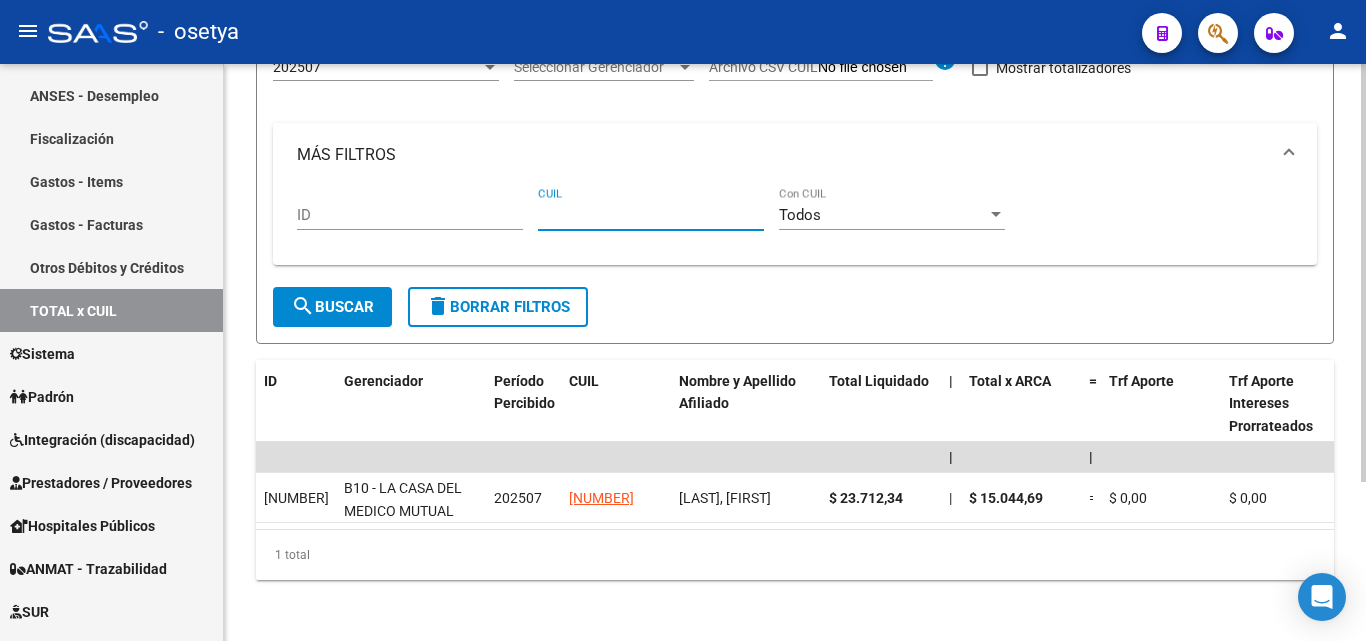 type on "20-31428089-0" 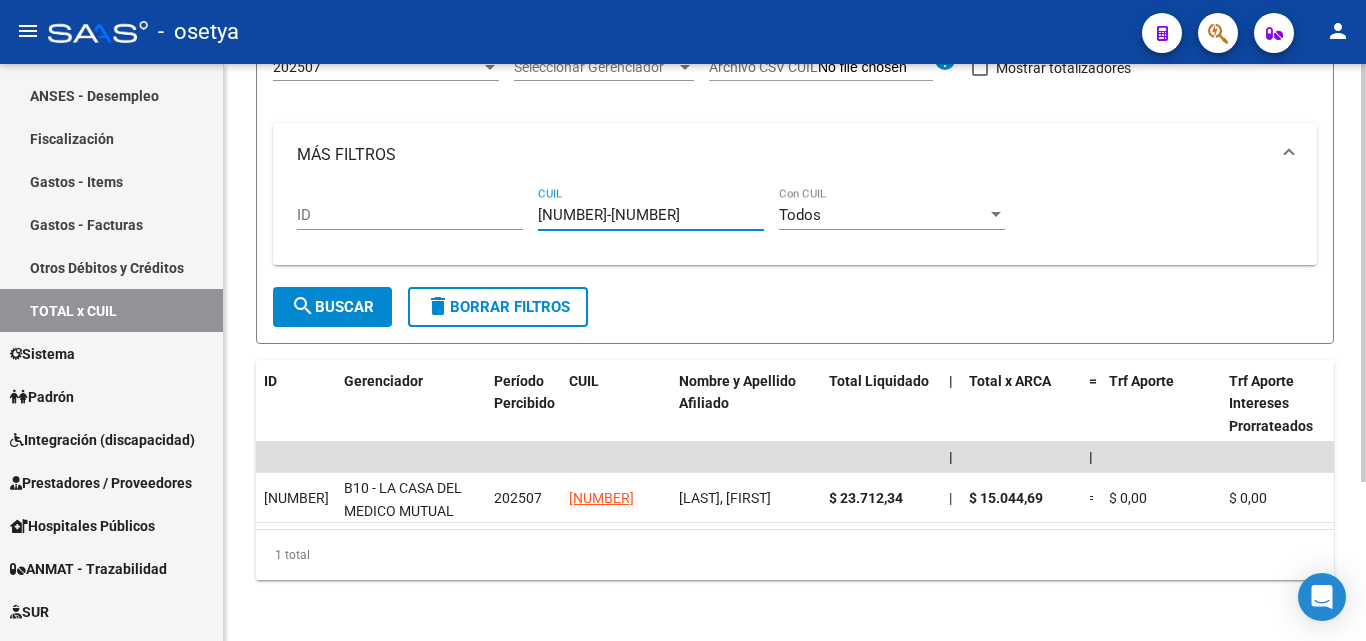 drag, startPoint x: 646, startPoint y: 215, endPoint x: 532, endPoint y: 208, distance: 114.21471 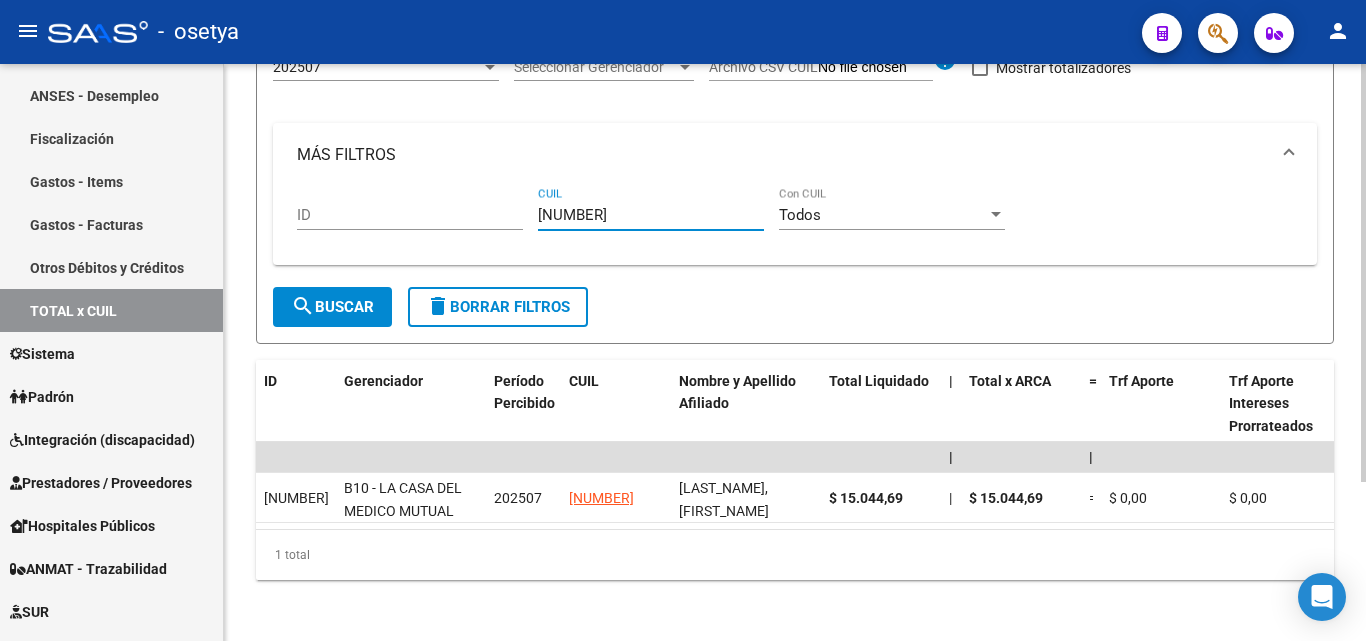 type on "27-26318836-0" 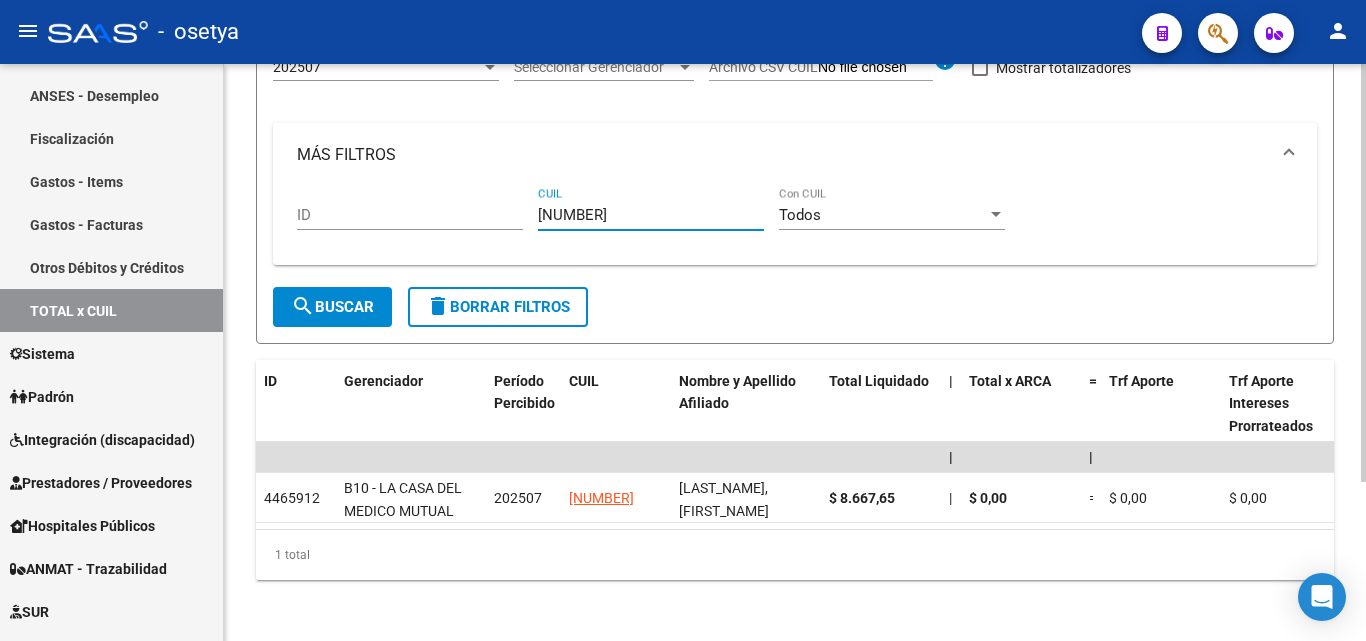 type on "20-43425461-3" 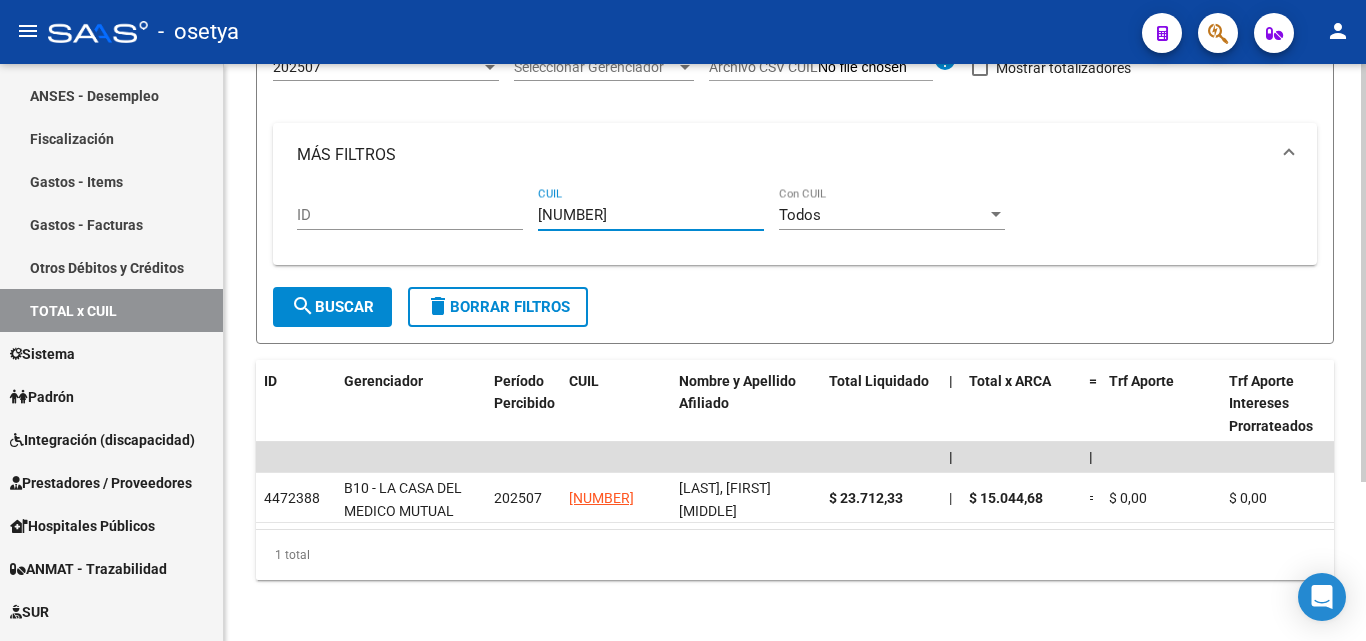 type on "23-18215285-4" 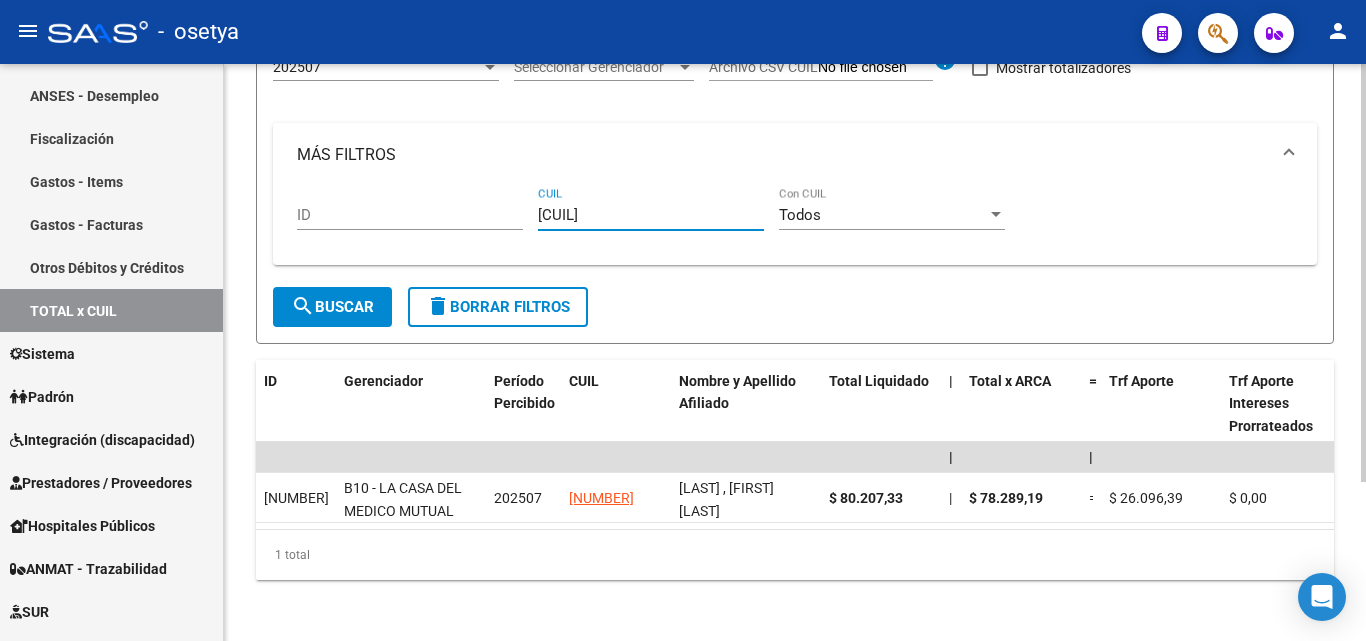 type on "27-24493513-9" 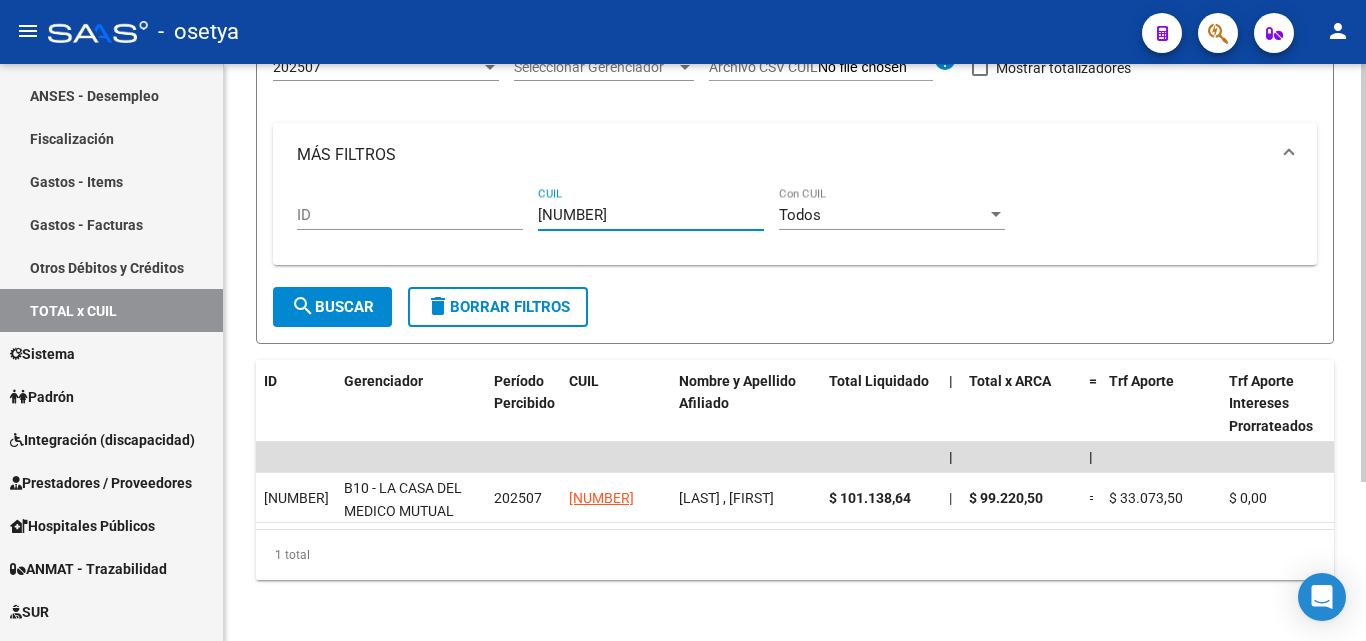 type on "23-45490421-4" 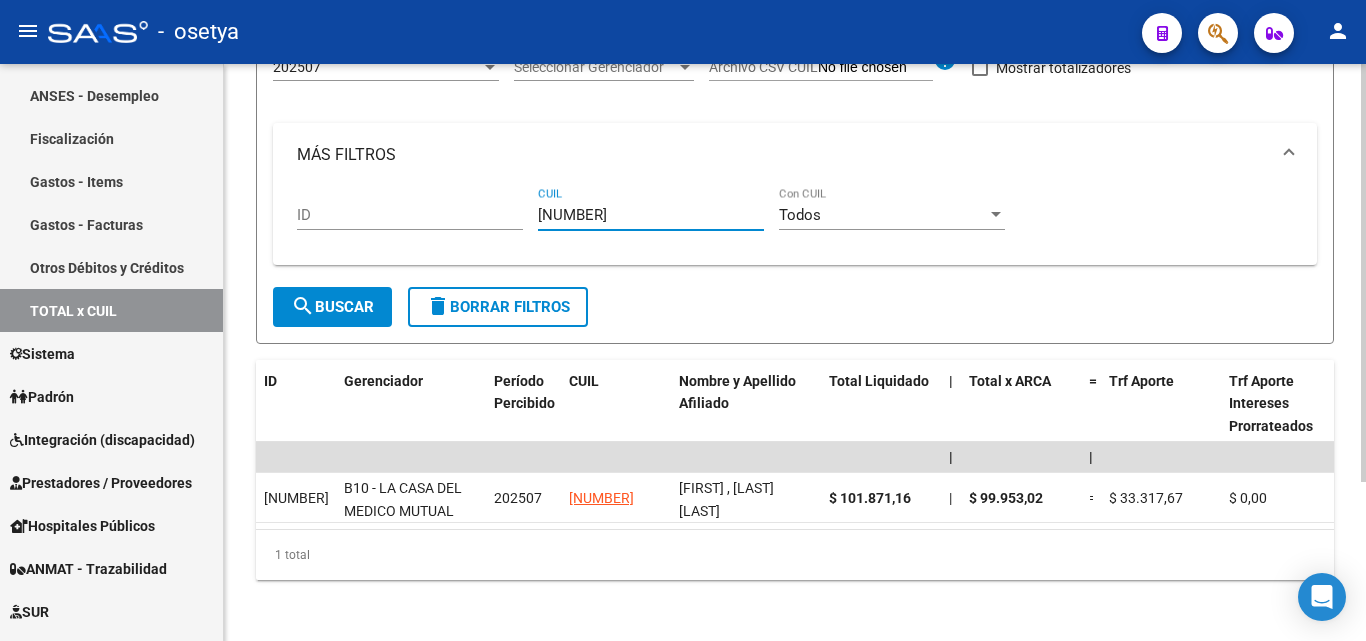 type on "23-45656176-4" 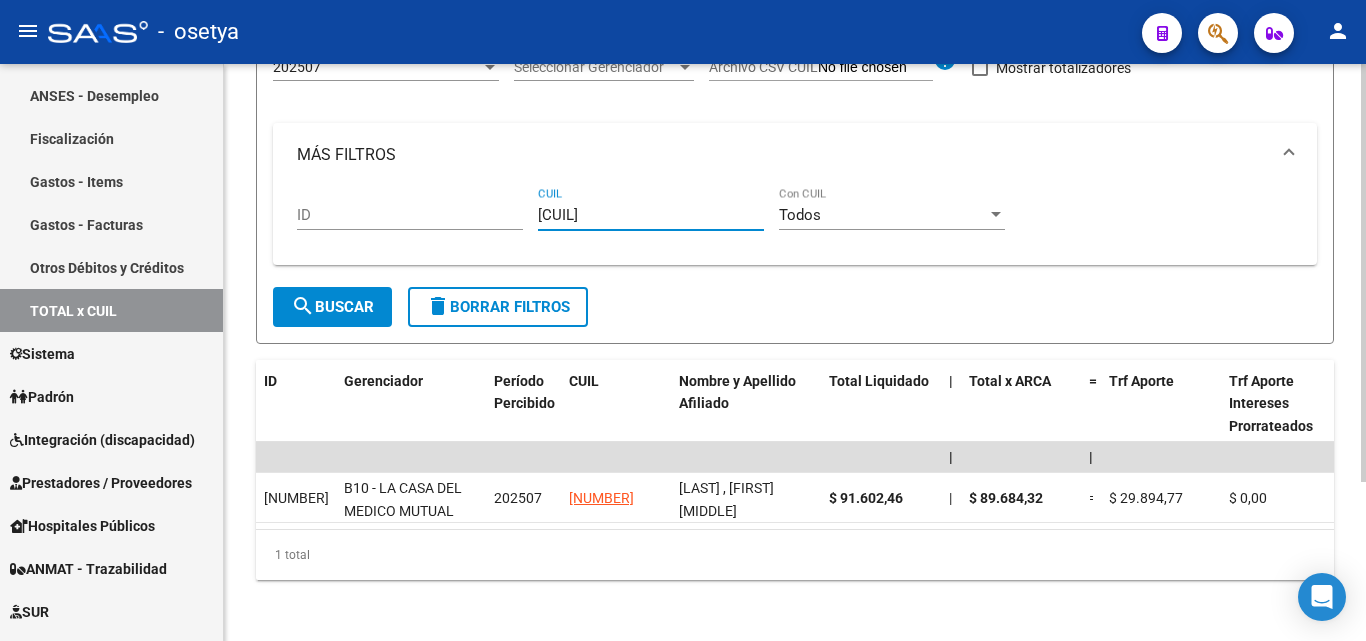 type on "27-37208036-7" 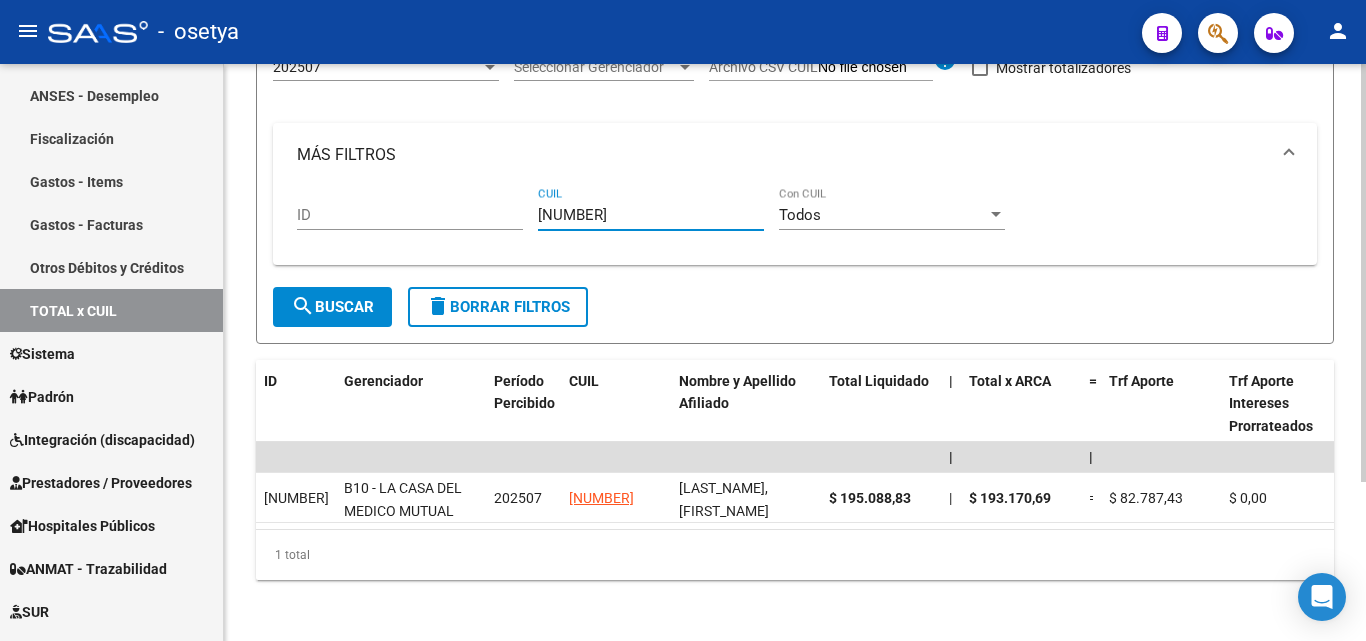 type on "20-28581277-2" 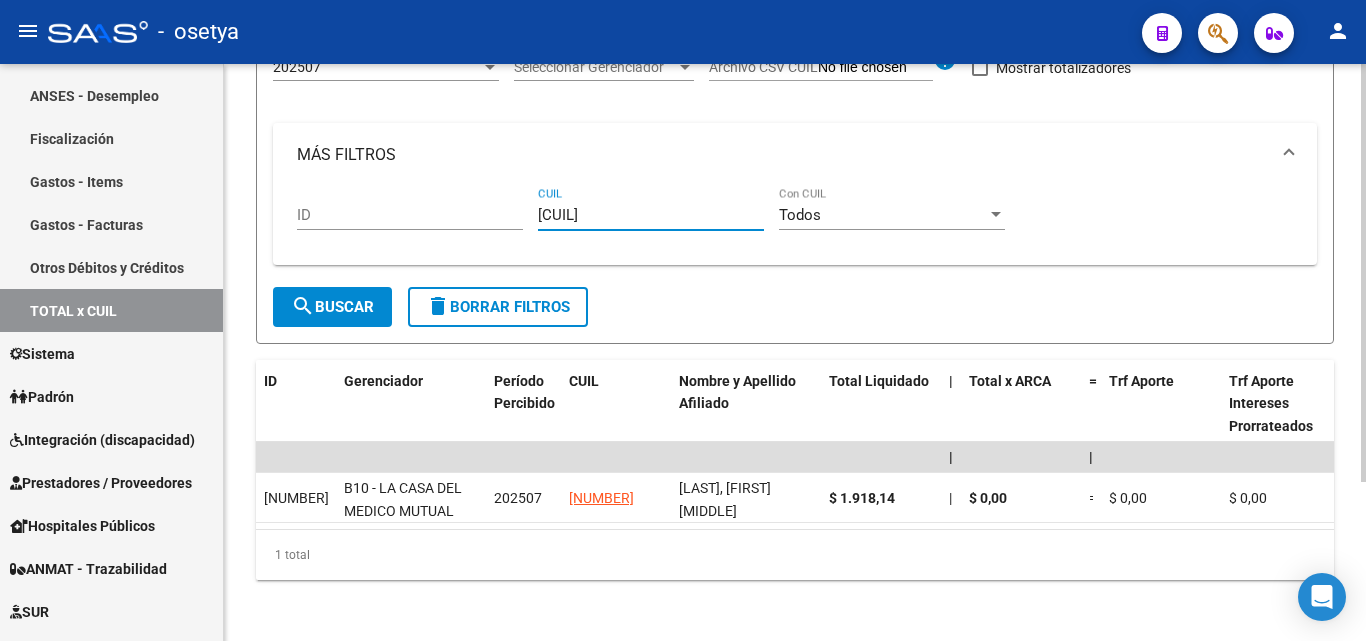 type on "27-34720629-1" 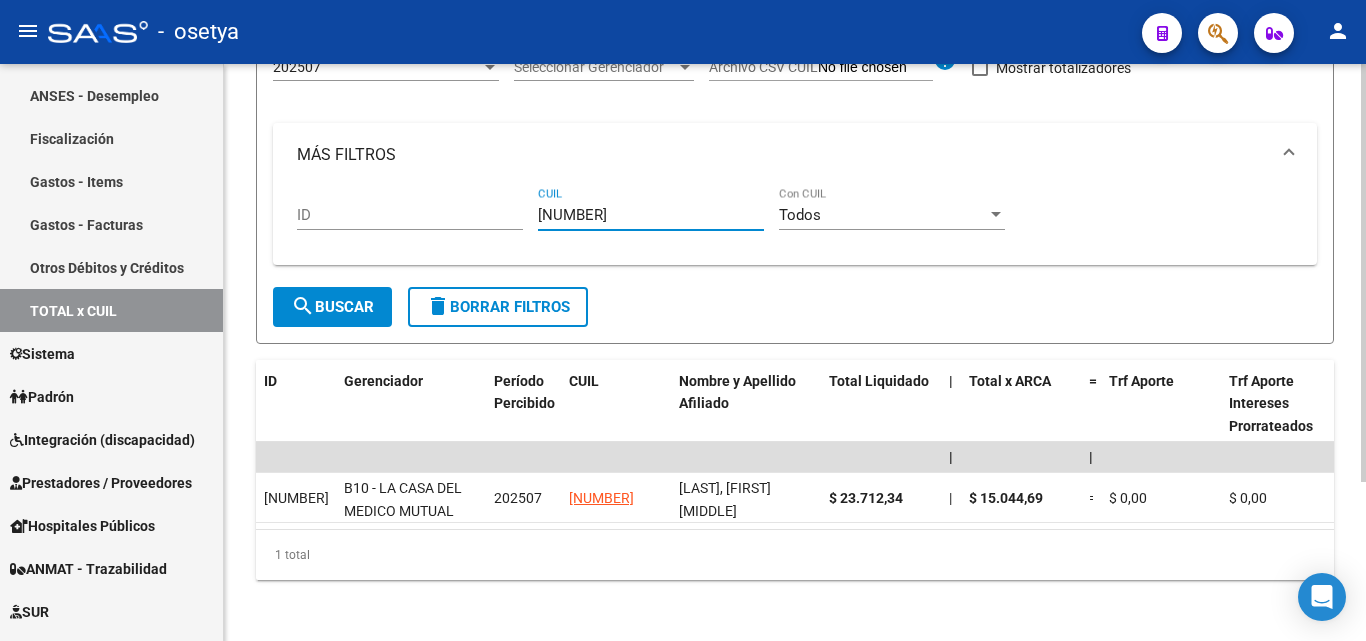 type on "20-25574952-9" 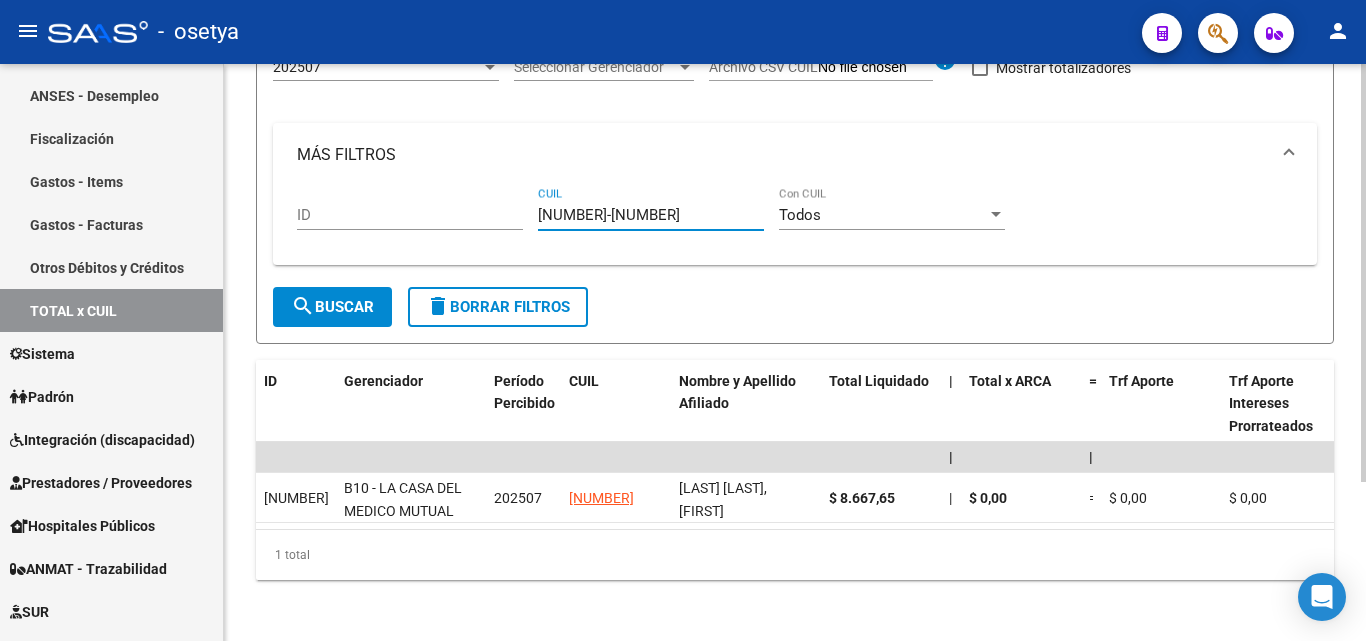 type on "27-41635873-2" 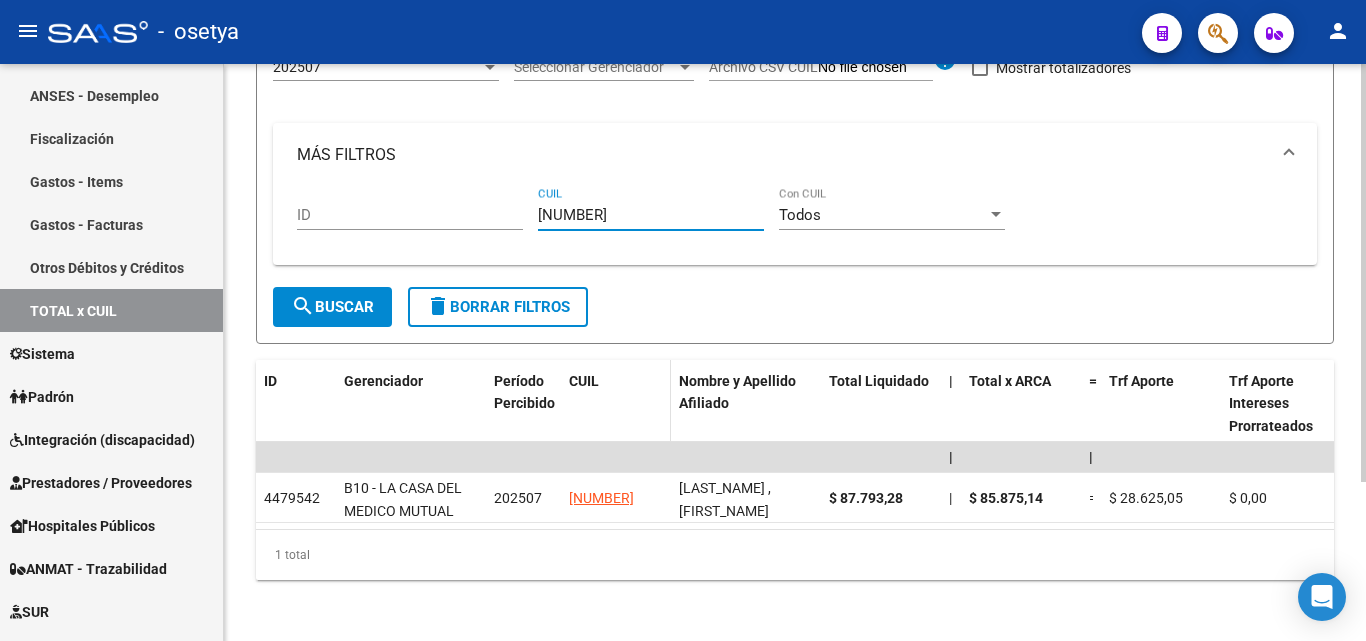 type on "27-29397258-9" 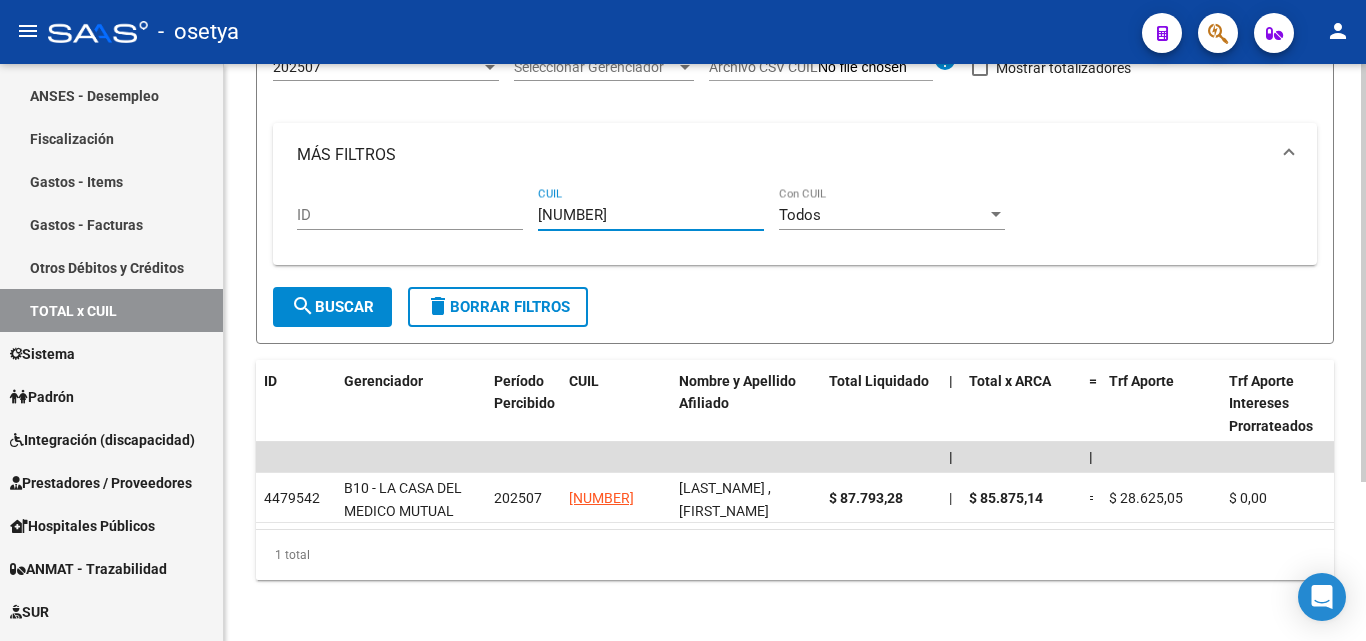 drag, startPoint x: 638, startPoint y: 216, endPoint x: 506, endPoint y: 221, distance: 132.09467 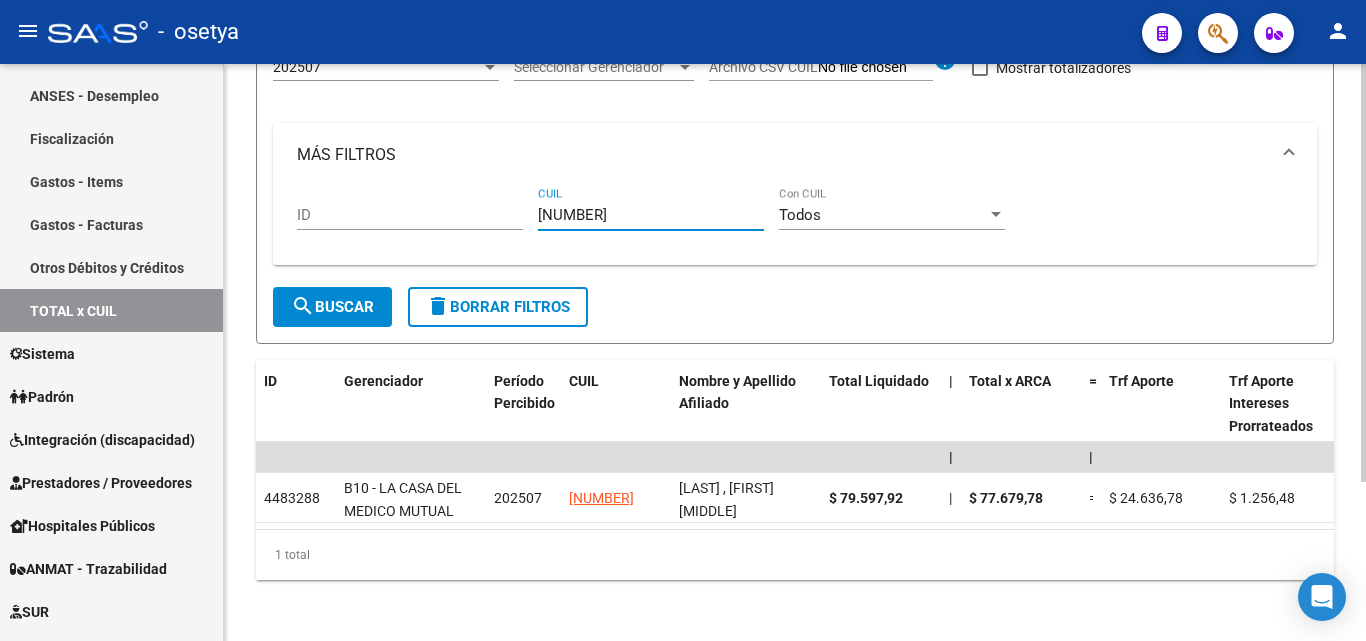 type on "27-39120017-9" 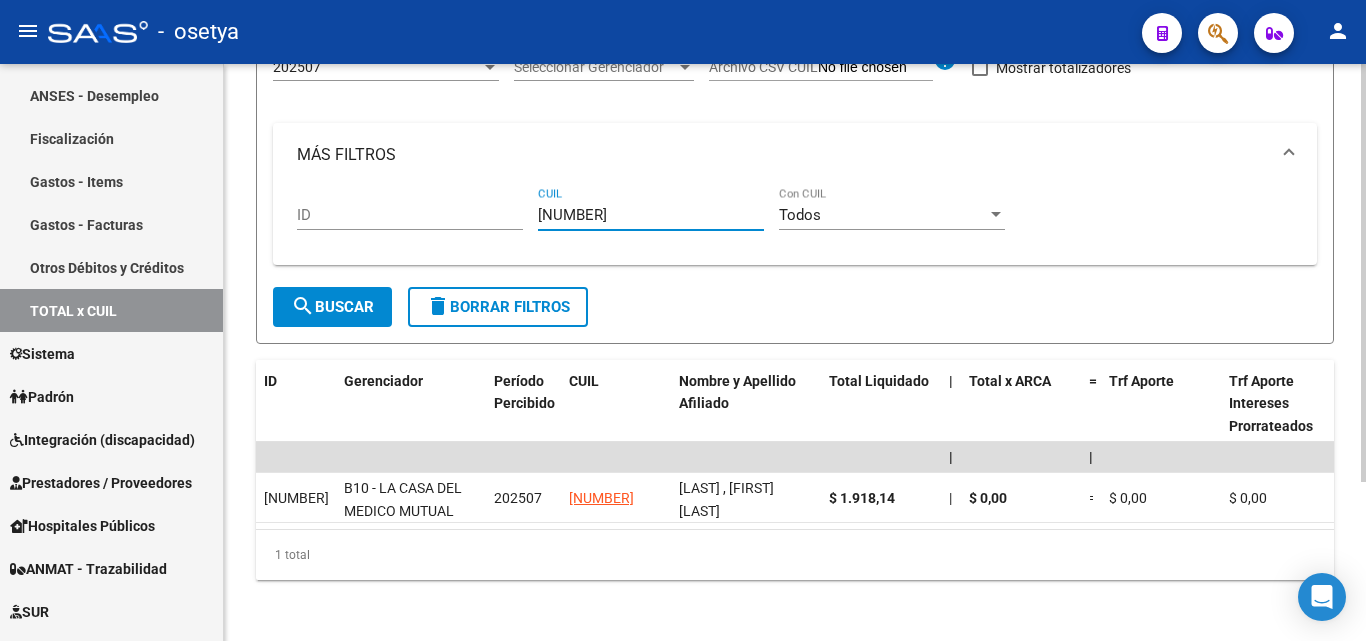type on "23-42611683-9" 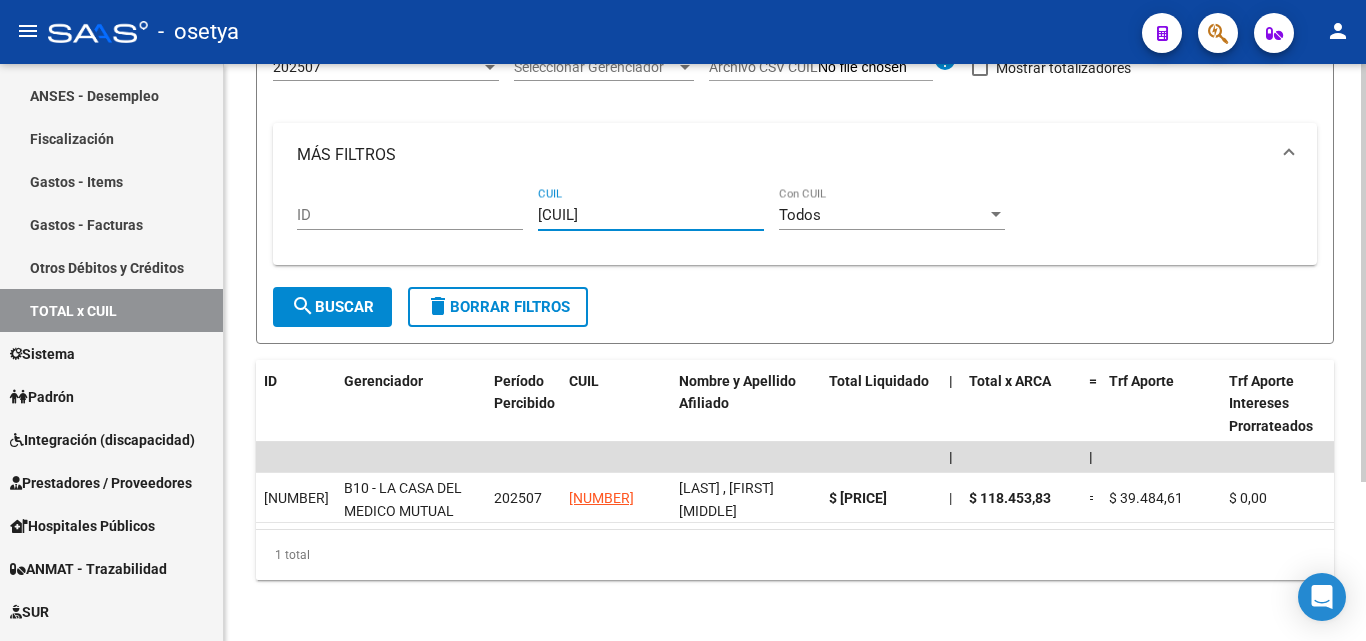 drag, startPoint x: 634, startPoint y: 221, endPoint x: 524, endPoint y: 221, distance: 110 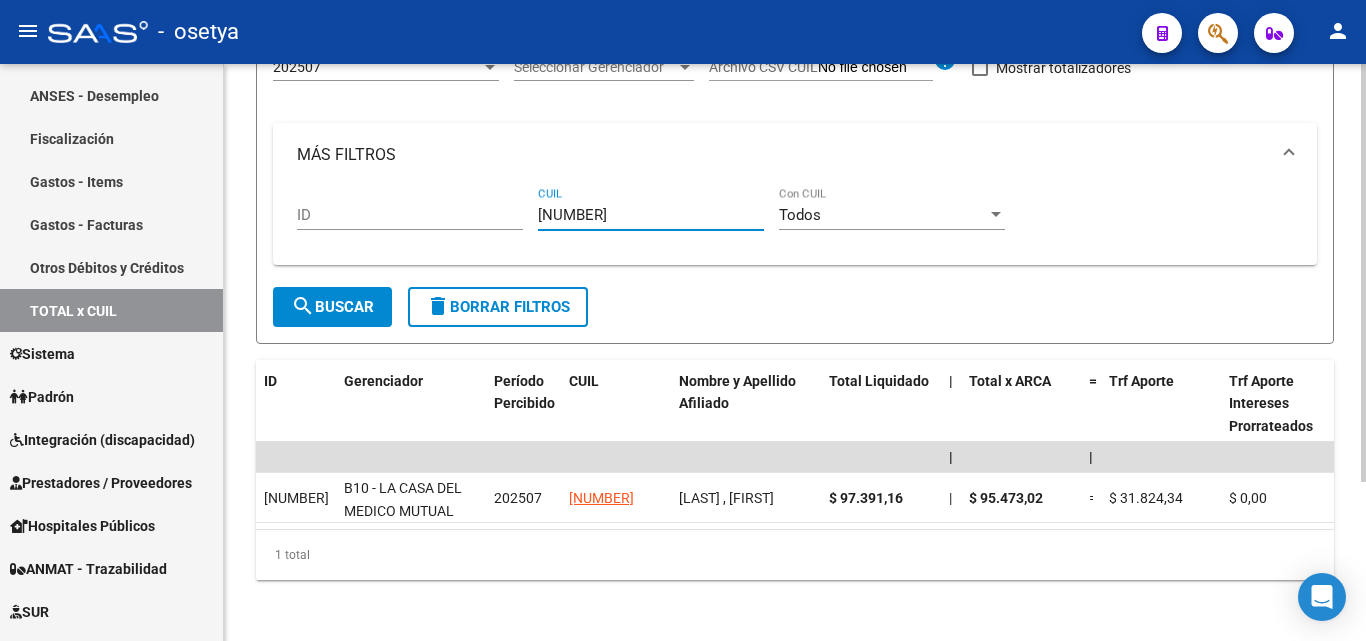 type on "20-44495254-8" 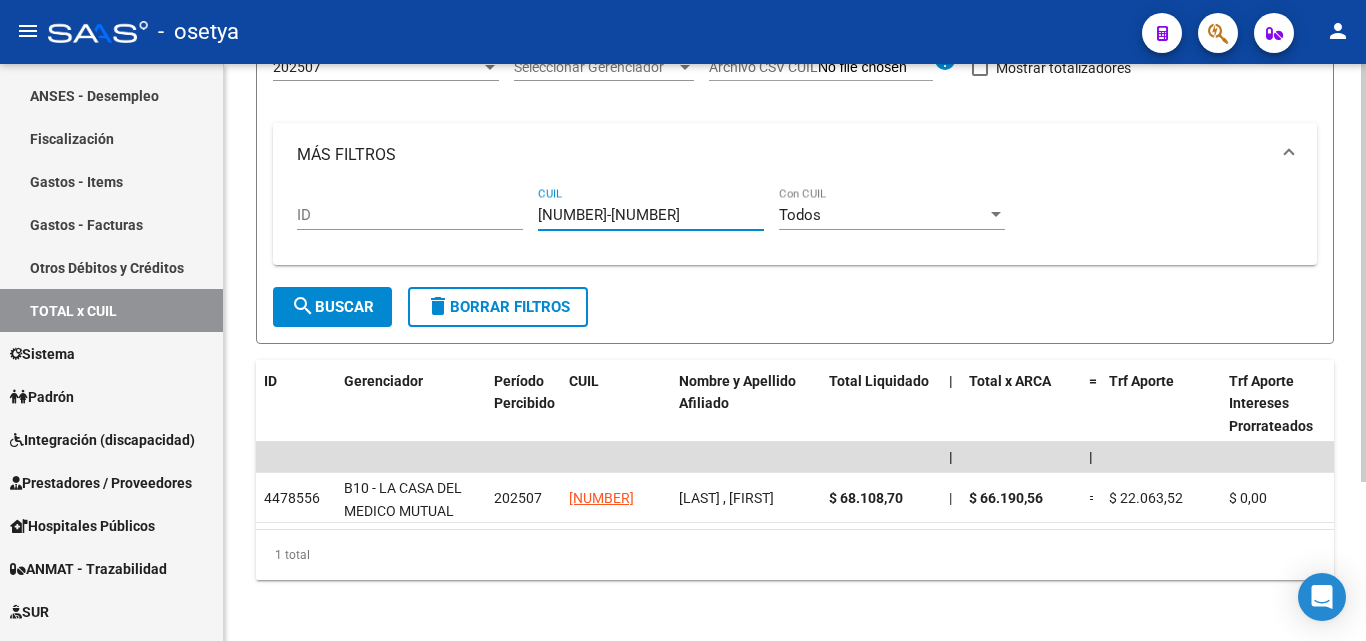 type on "27-26710348-3" 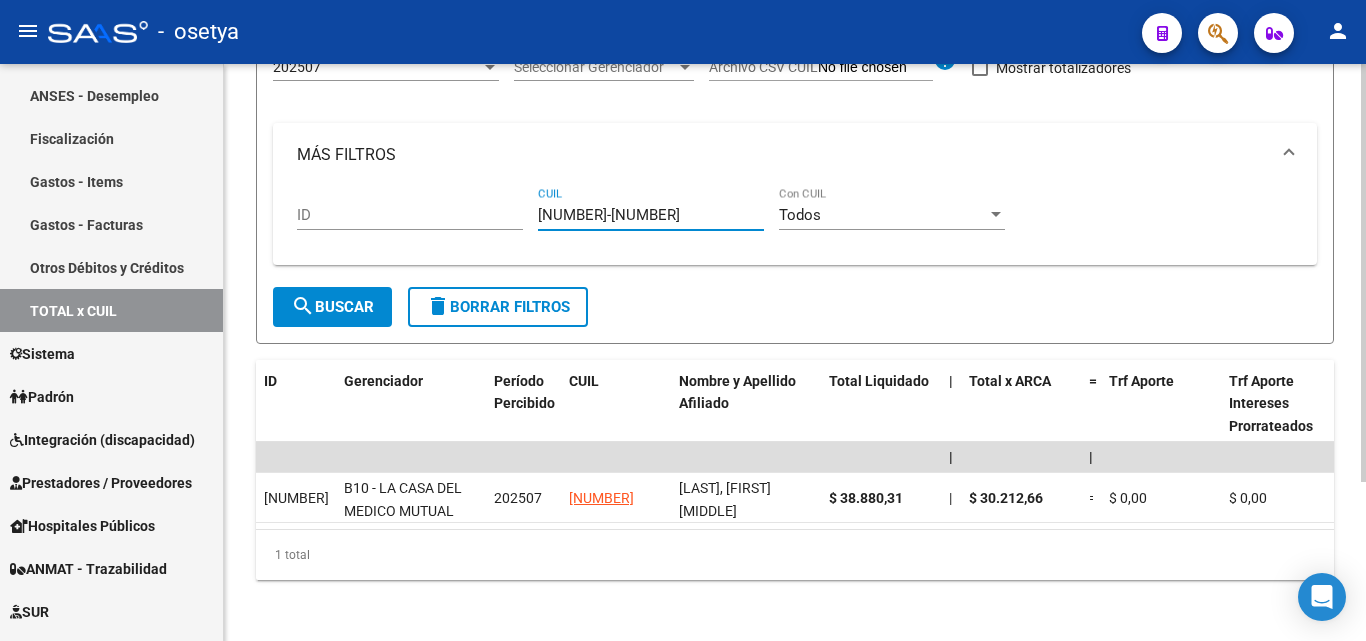 type on "27-17460091-6" 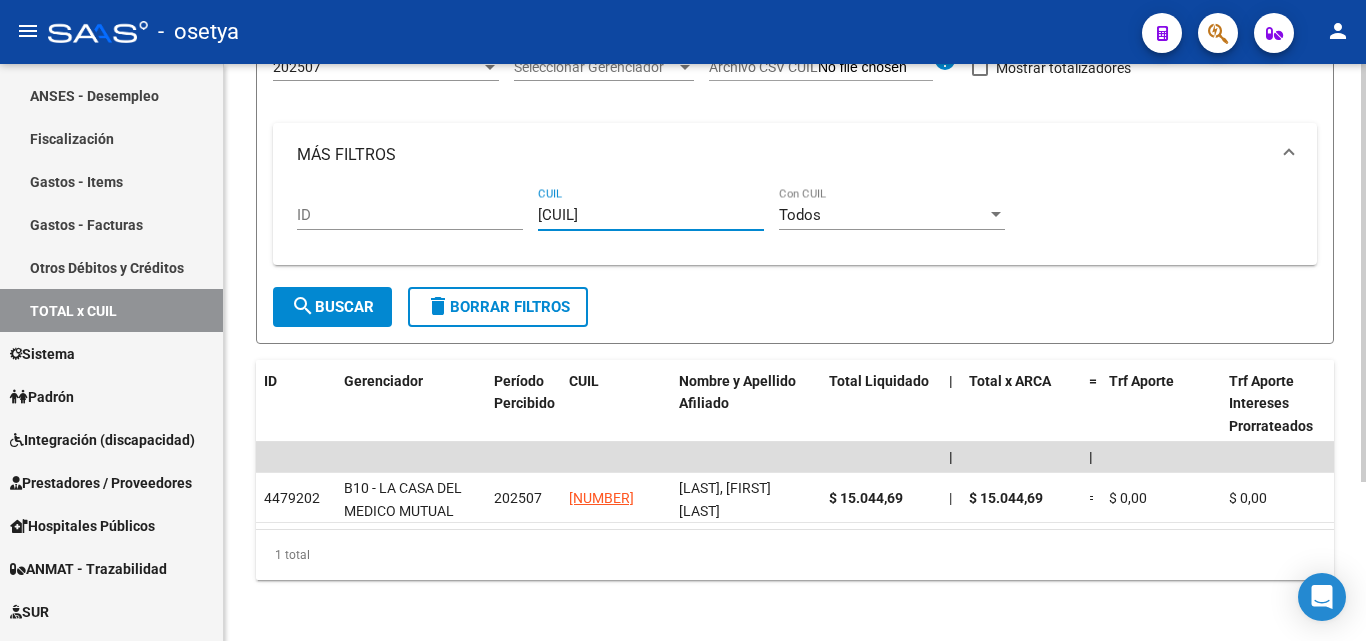 type on "27-28470016-9" 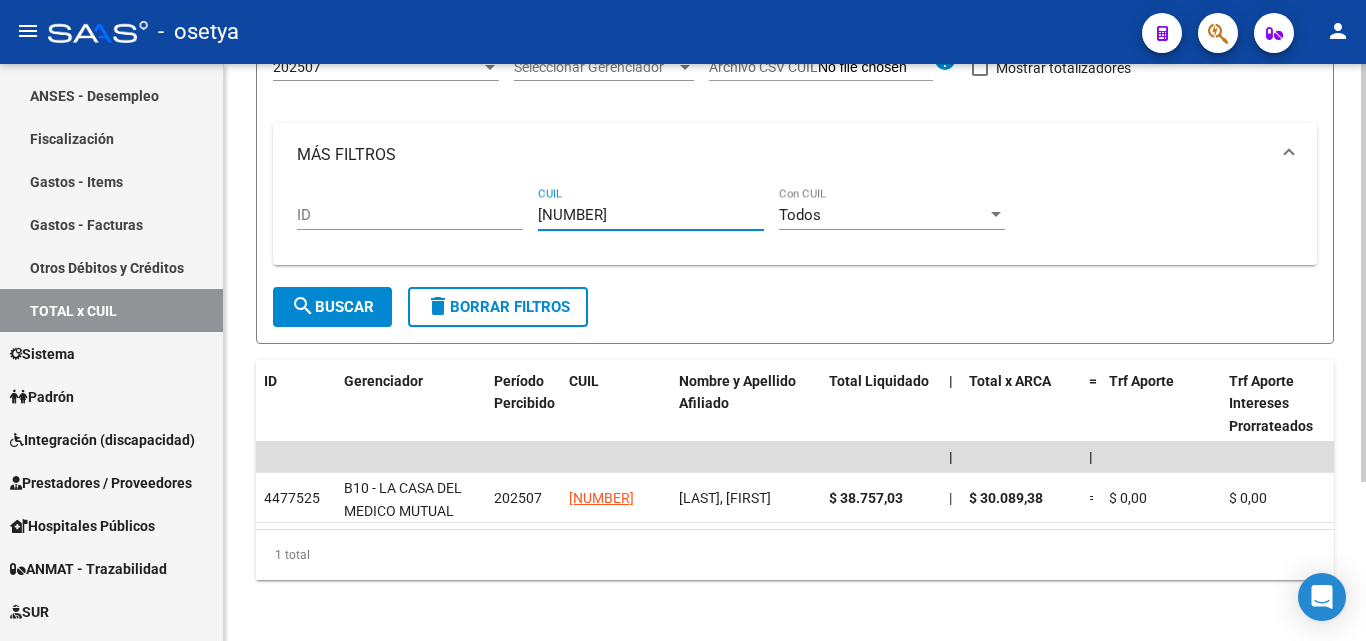type on "27-23956468-8" 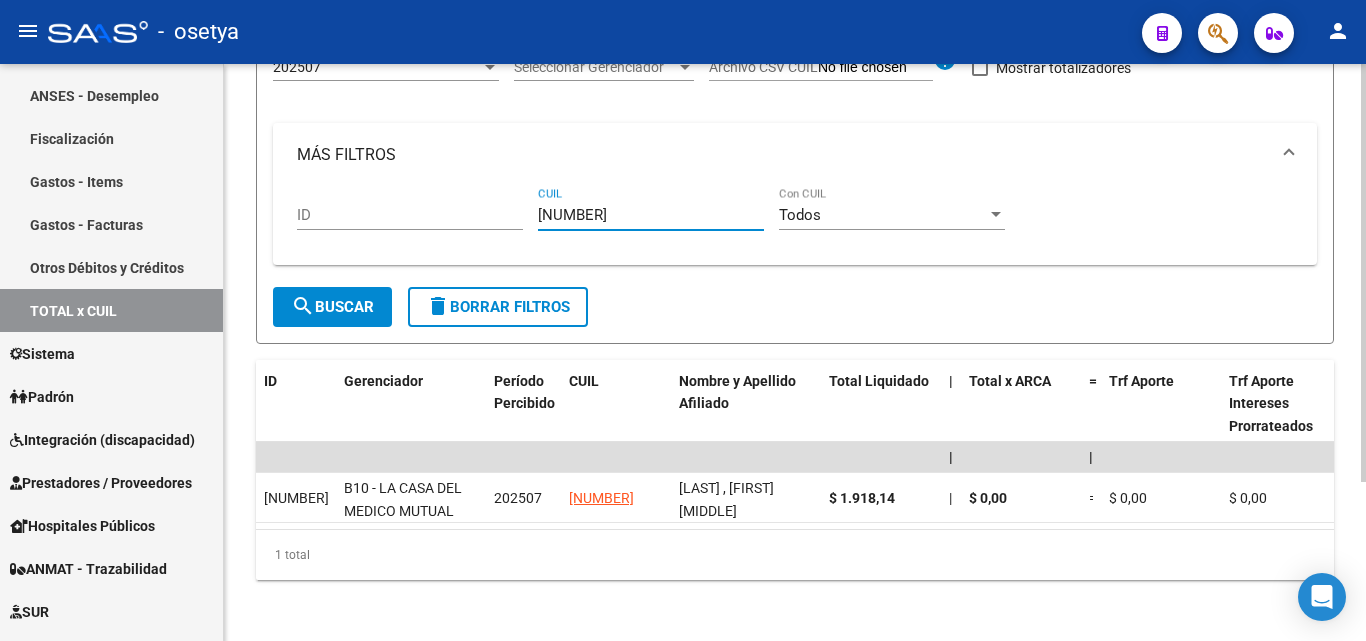 type on "27-31250824-4" 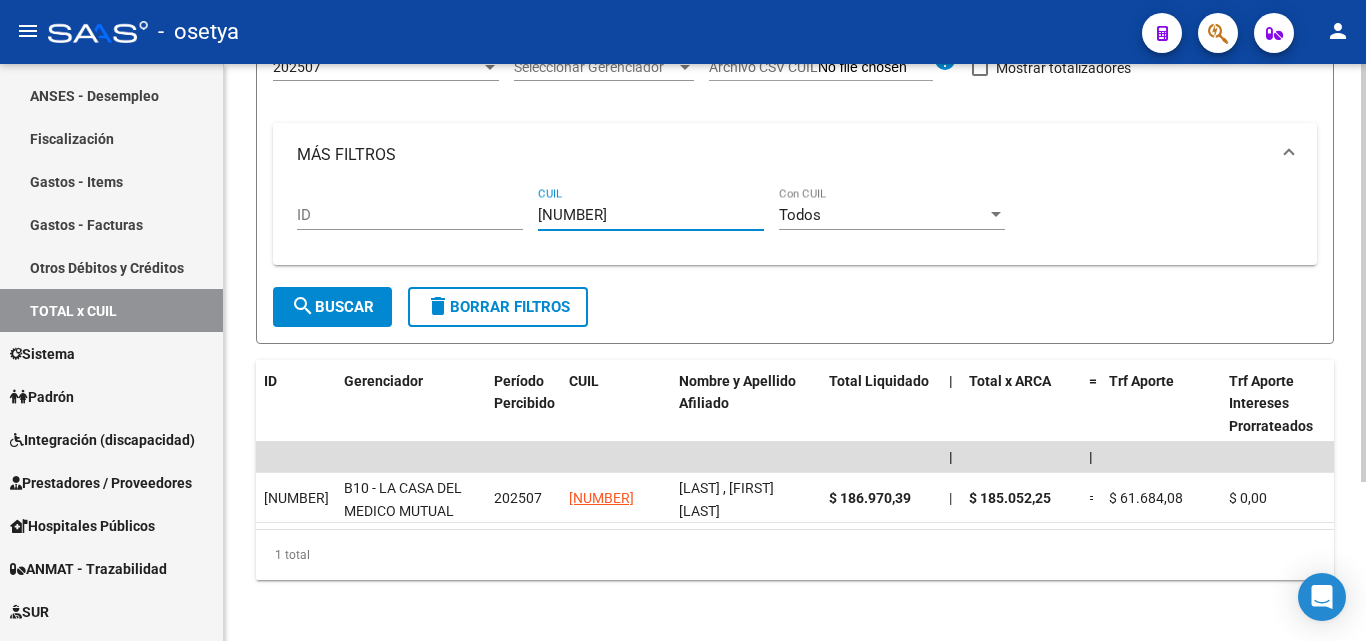 type on "23-41946279-9" 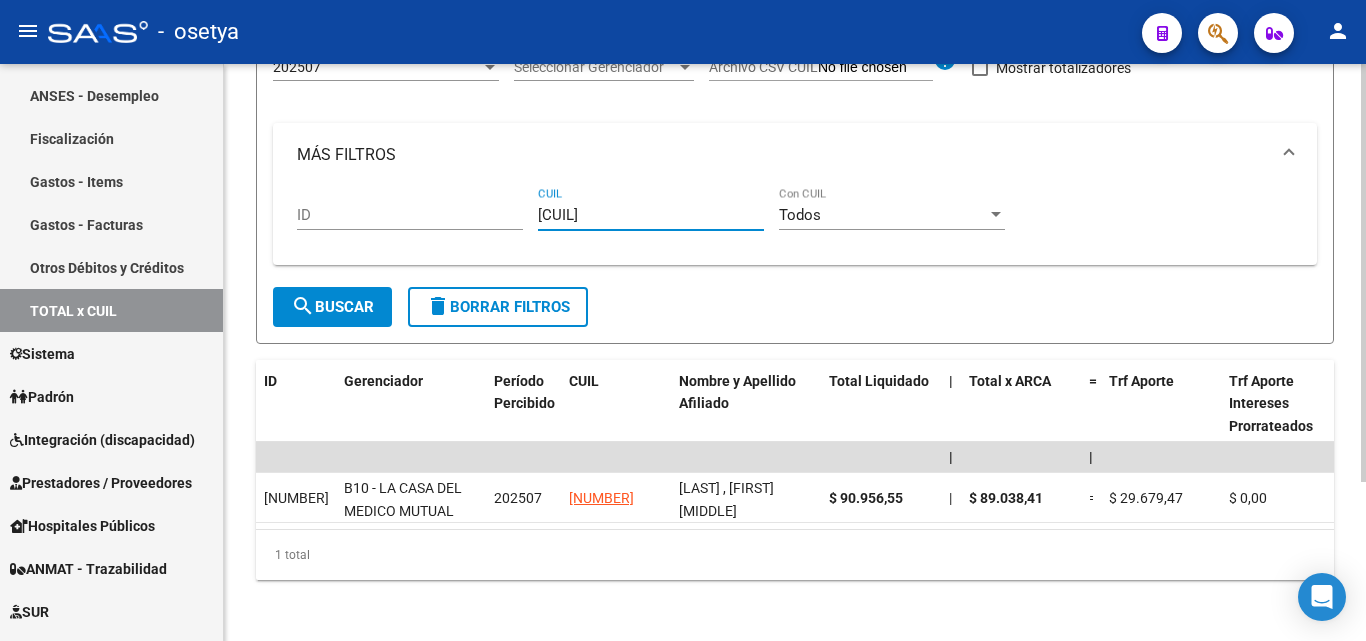 type on "27-36810461-8" 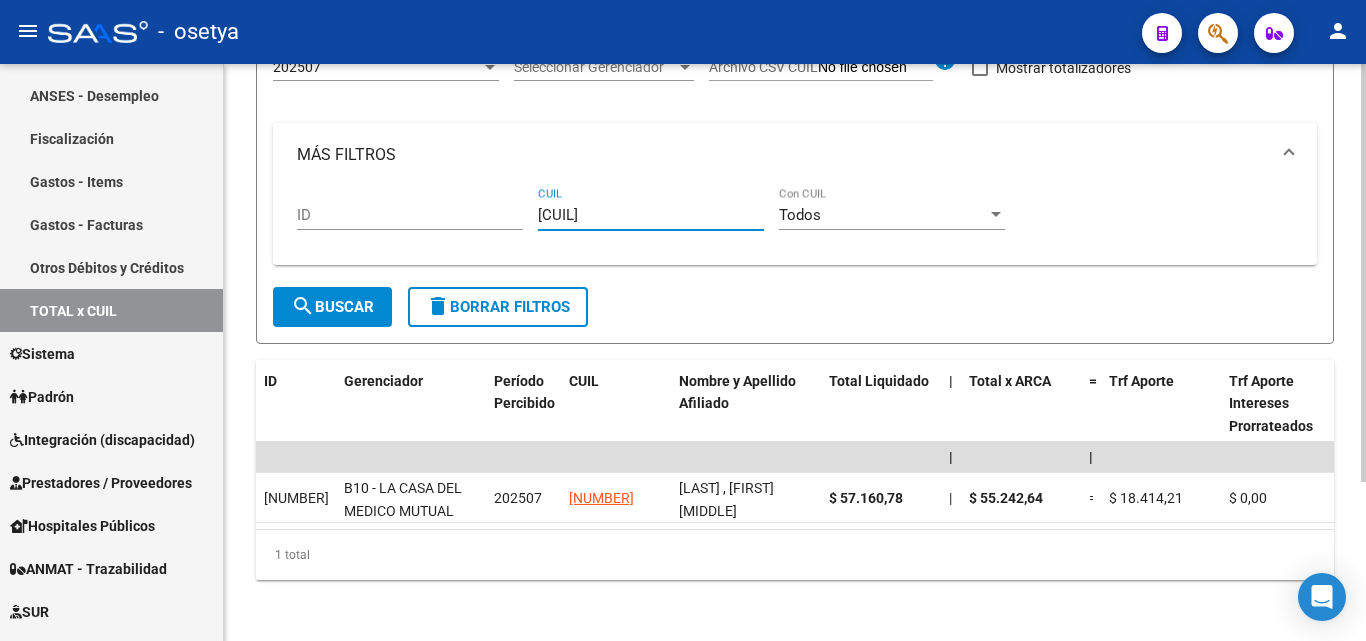 type on "27-34301965-9" 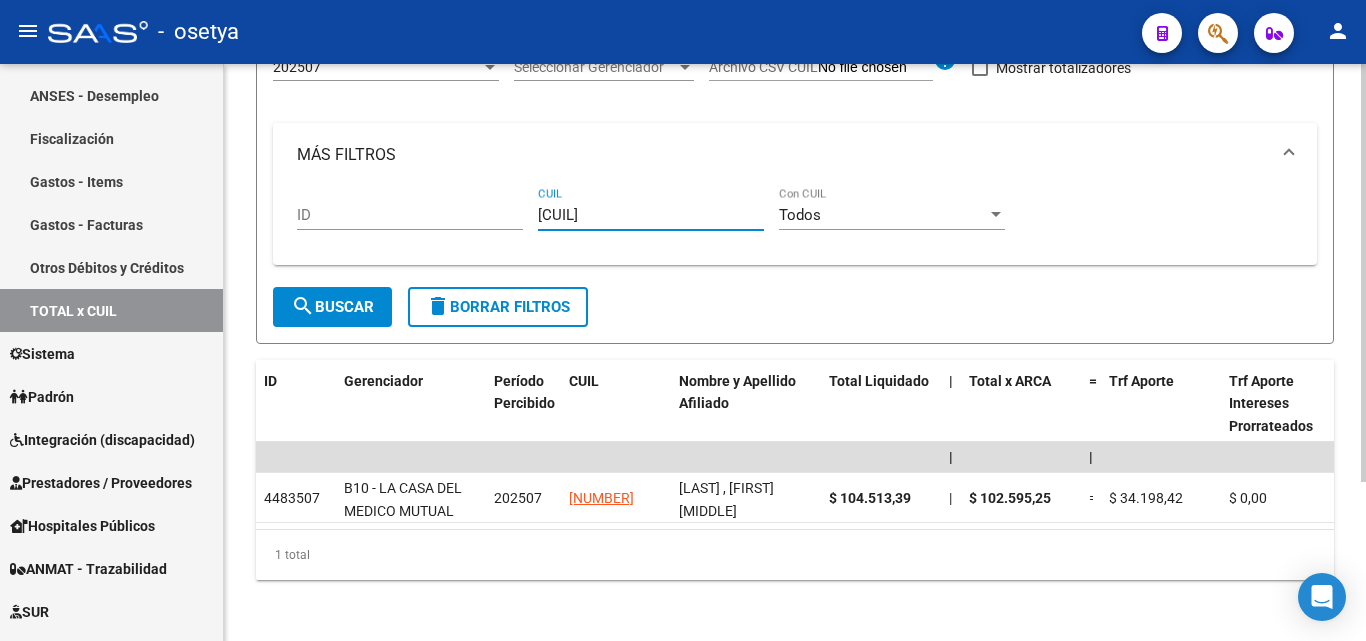 type on "27-39686215-3" 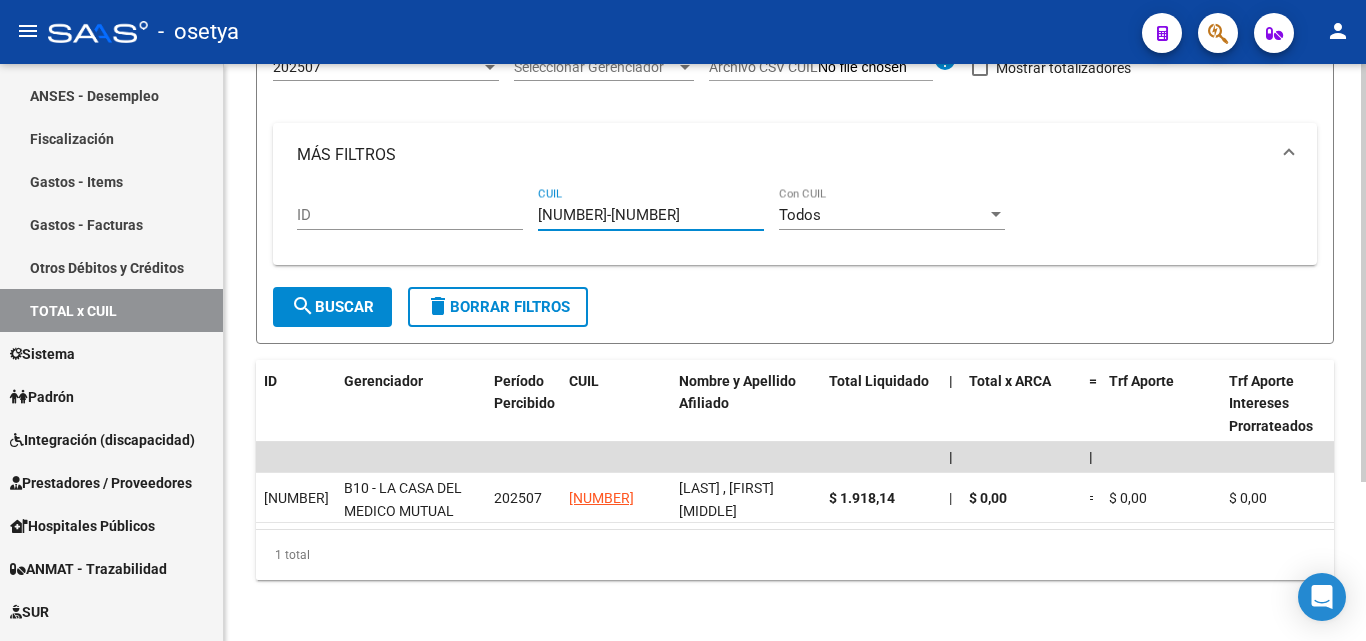 type on "27-41512234-4" 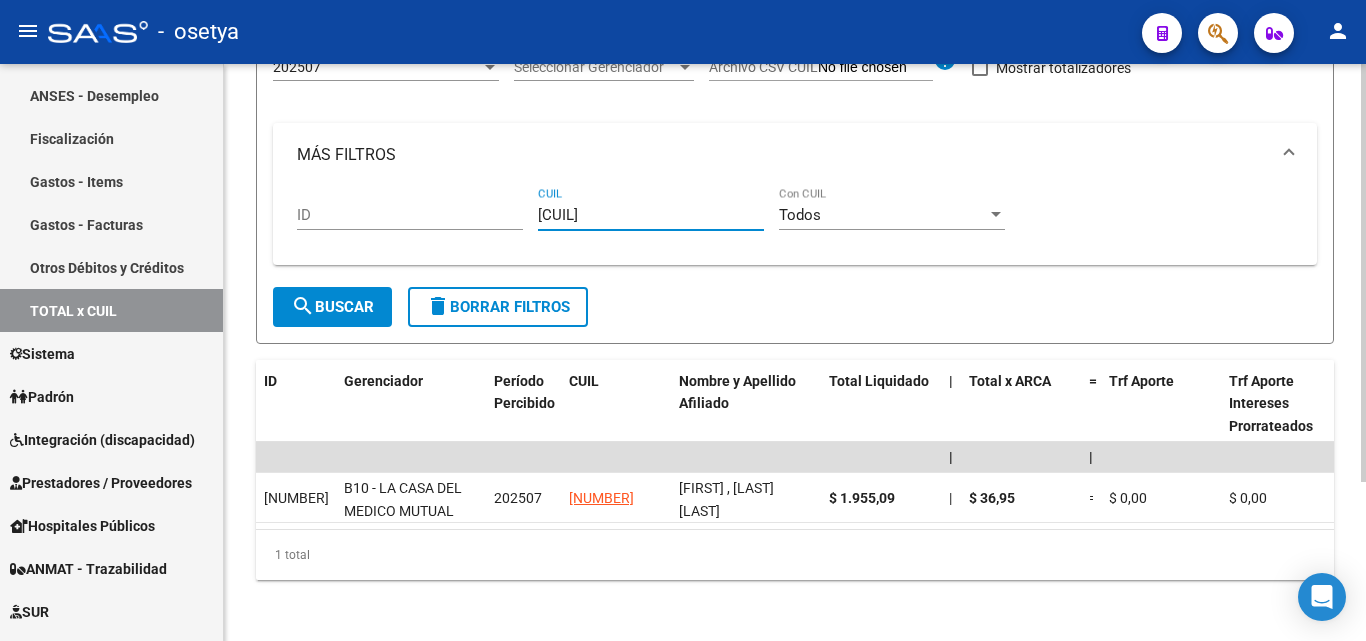 type on "27-46215843-8" 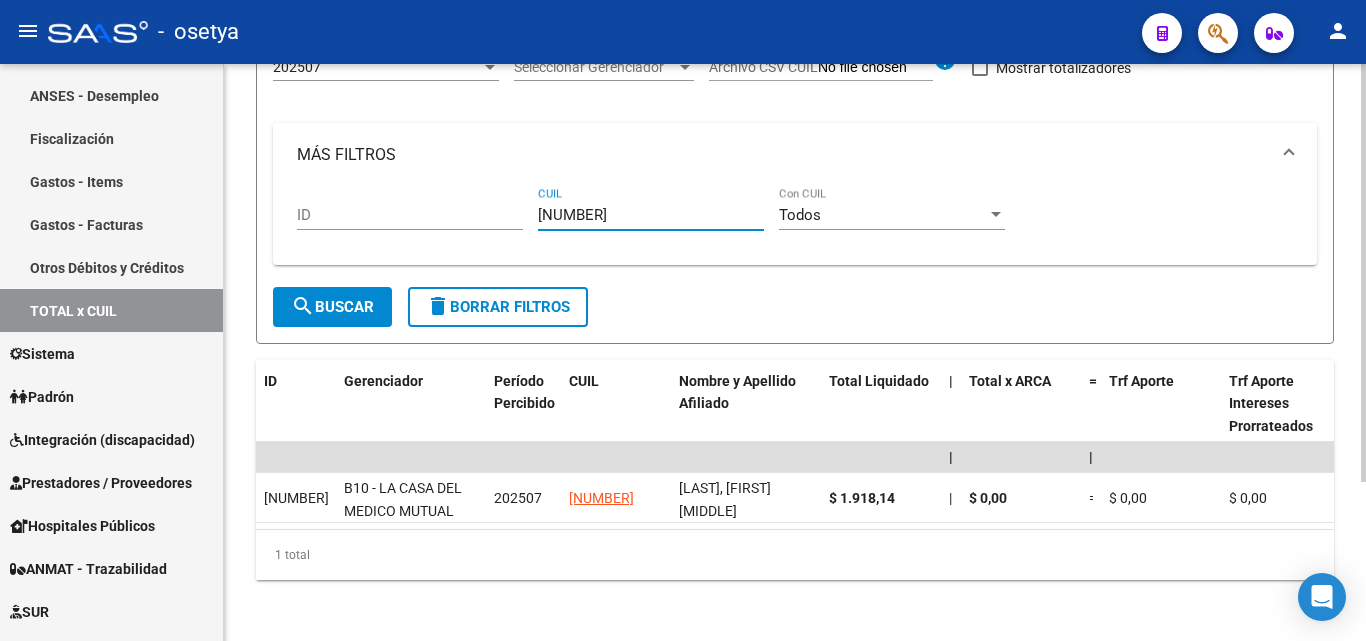 type on "20-34901066-7" 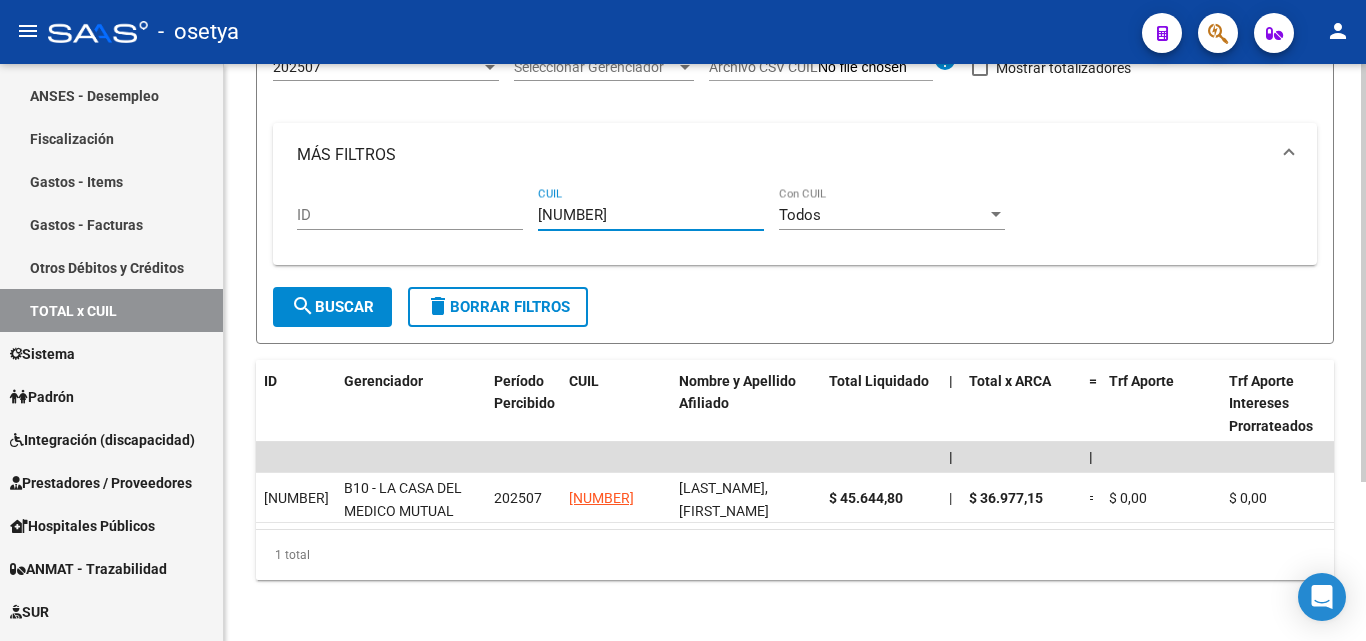 type on "20-30534301-4" 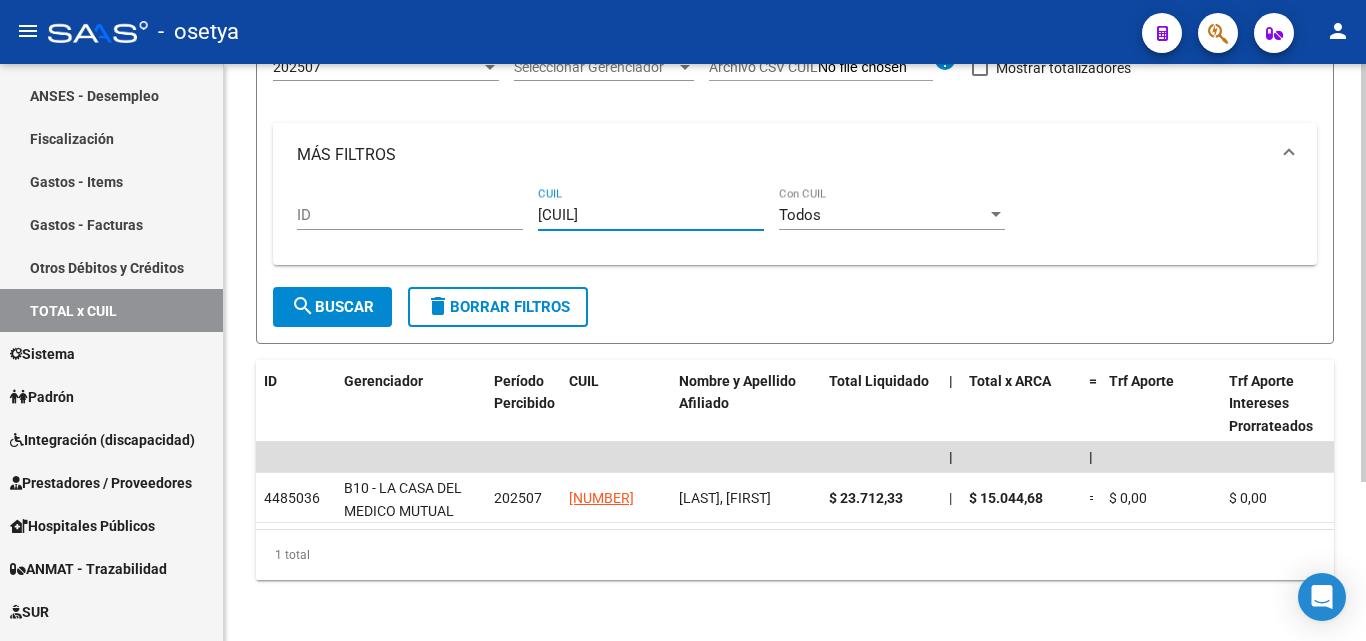 type on "27-43049948-9" 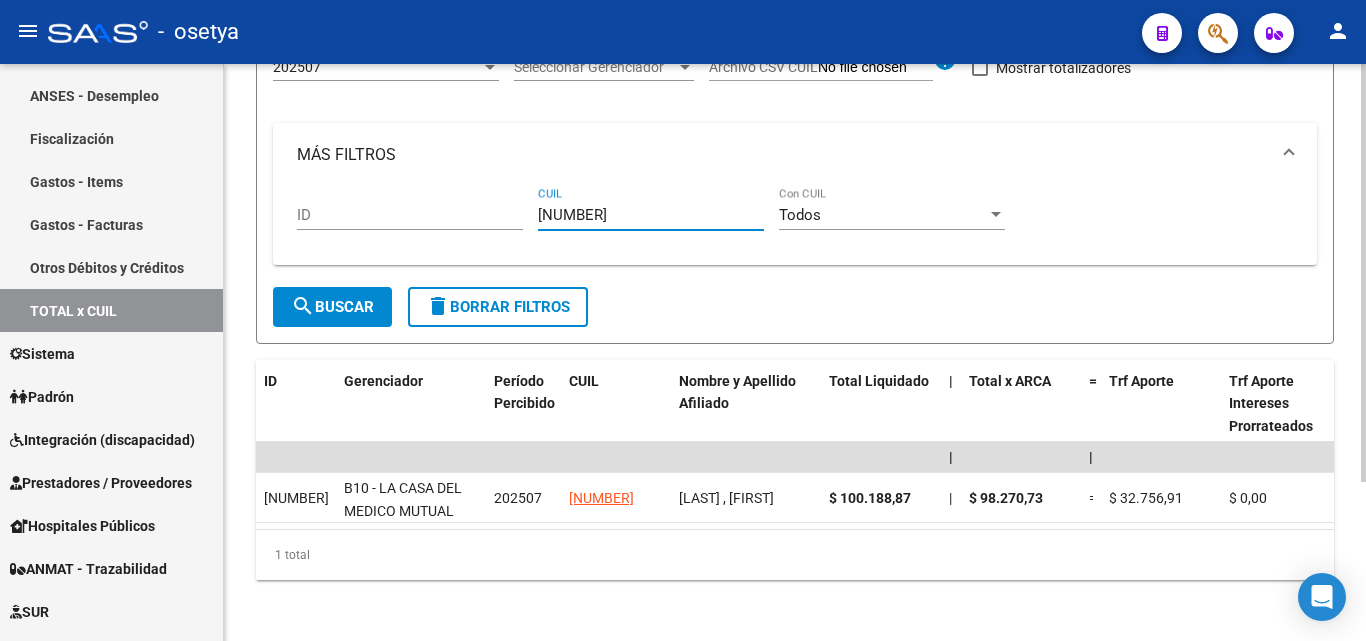 type on "20-45216540-7" 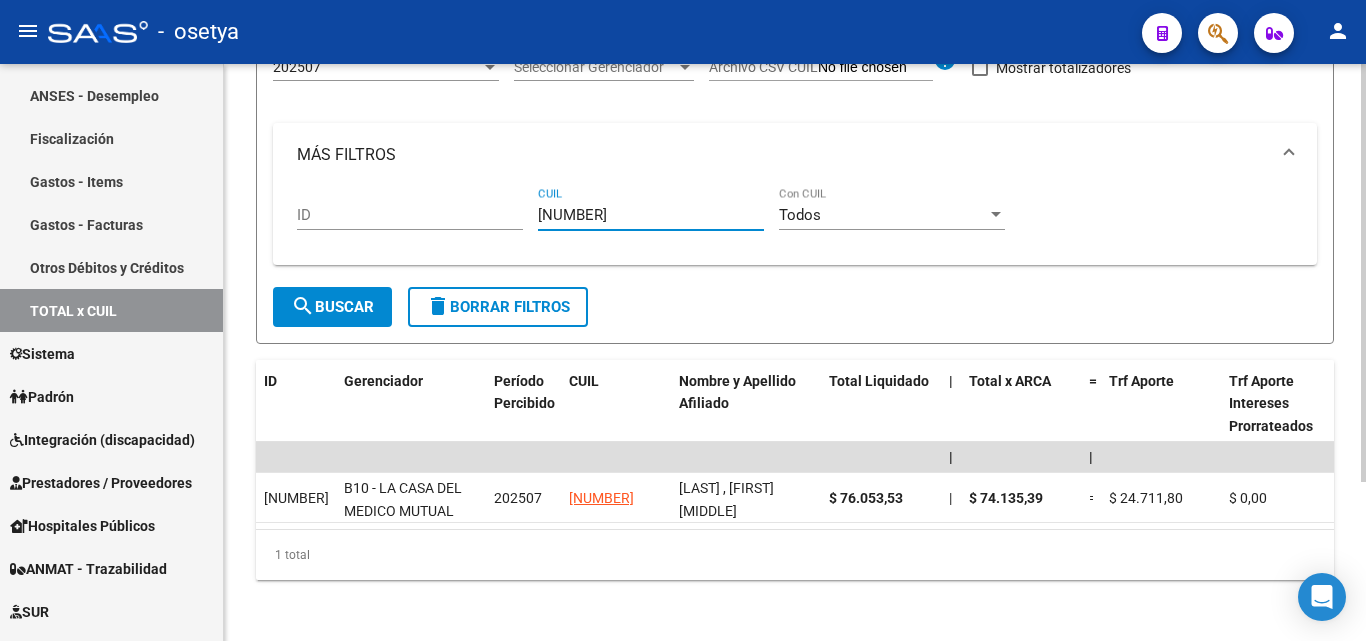 type on "20-22999991-6" 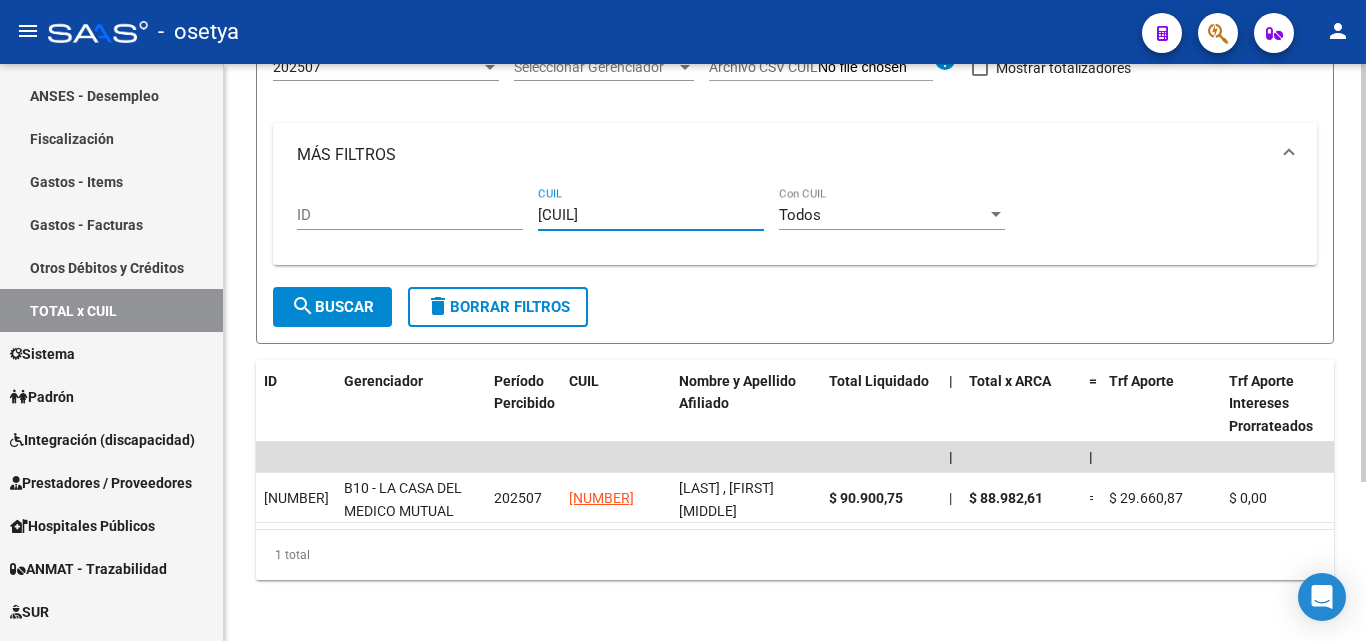 type on "27-34046151-2" 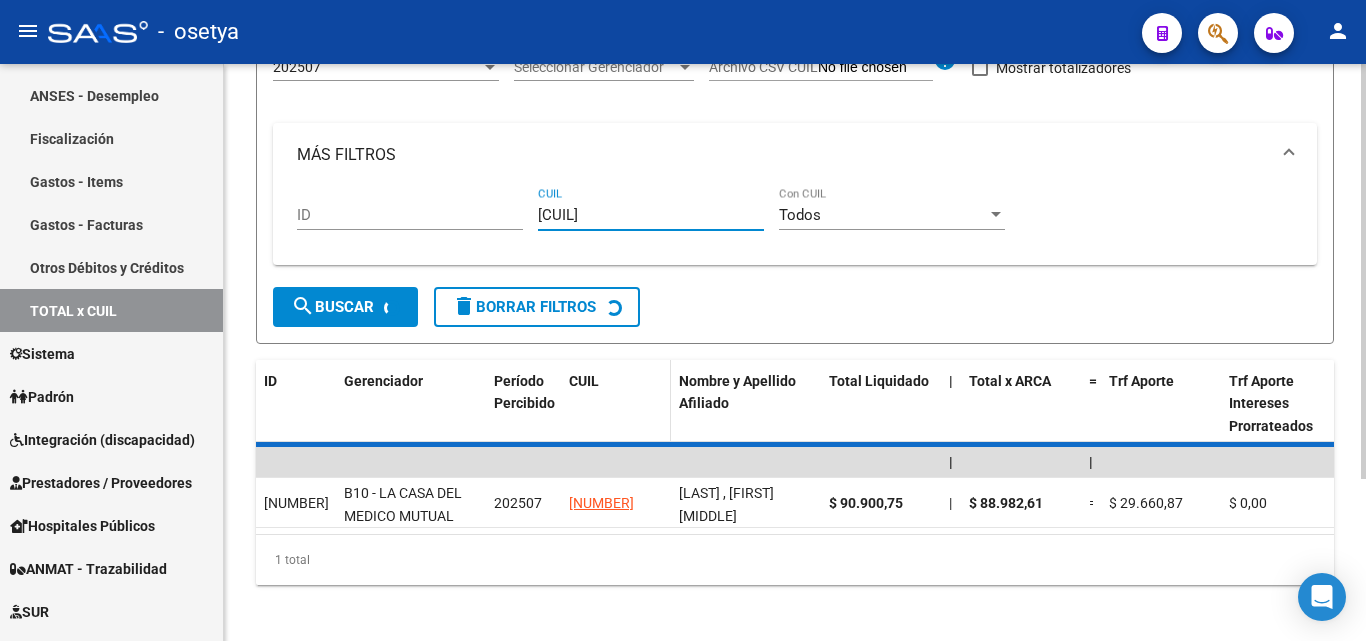 scroll, scrollTop: 167, scrollLeft: 0, axis: vertical 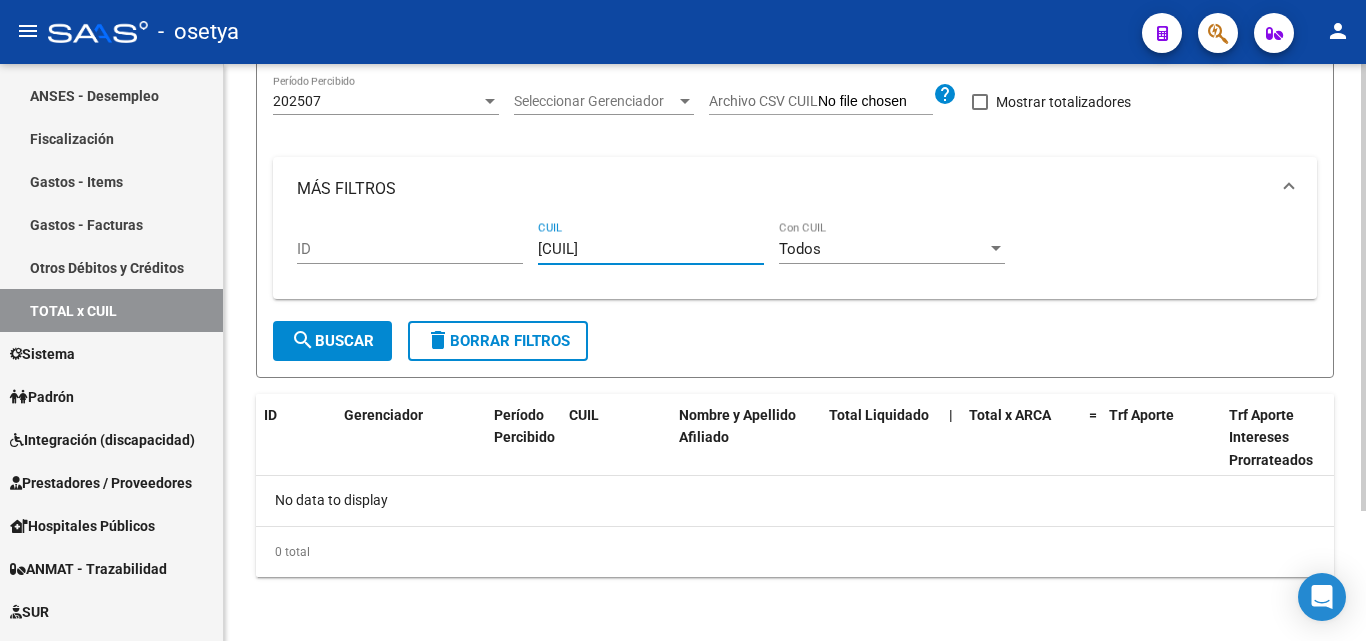 type on "27-39566354-8" 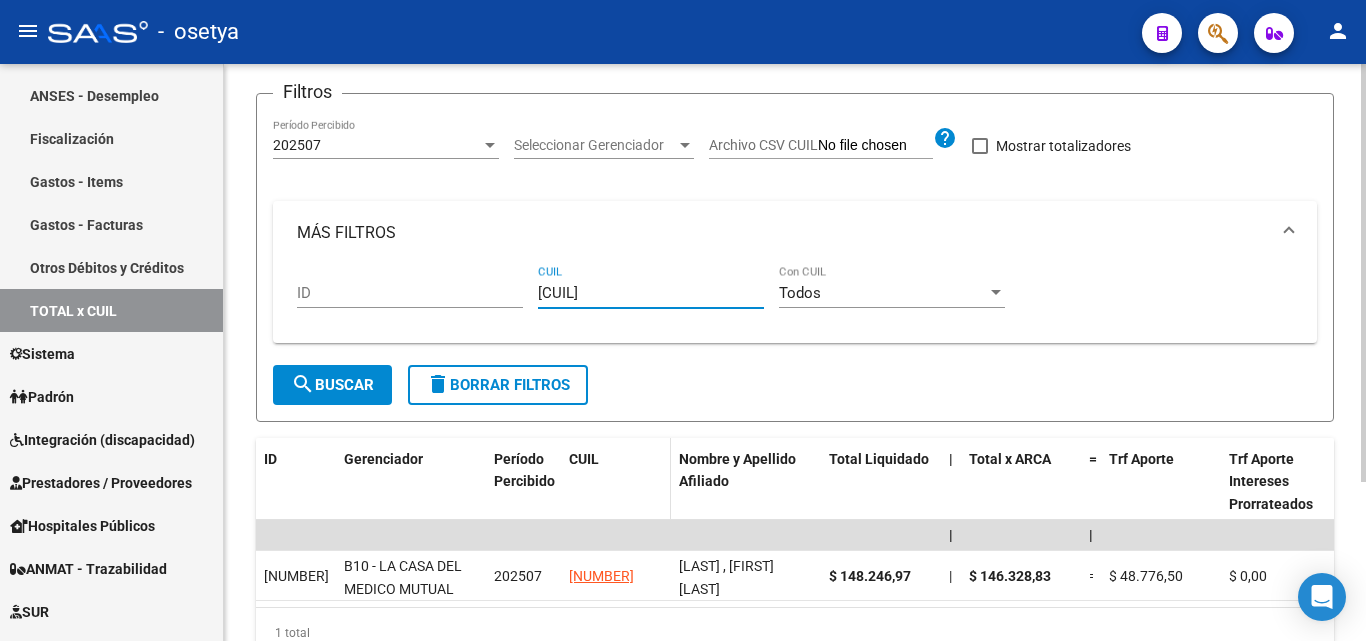 scroll, scrollTop: 200, scrollLeft: 0, axis: vertical 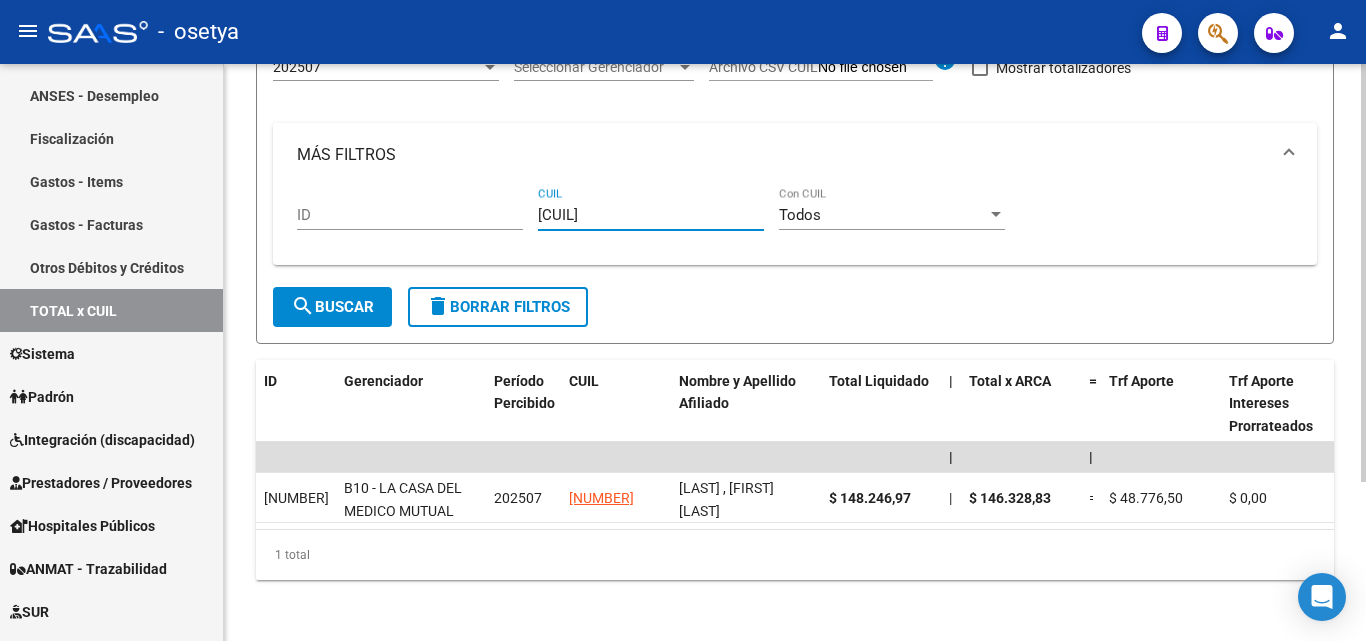 type on "27-46839402-8" 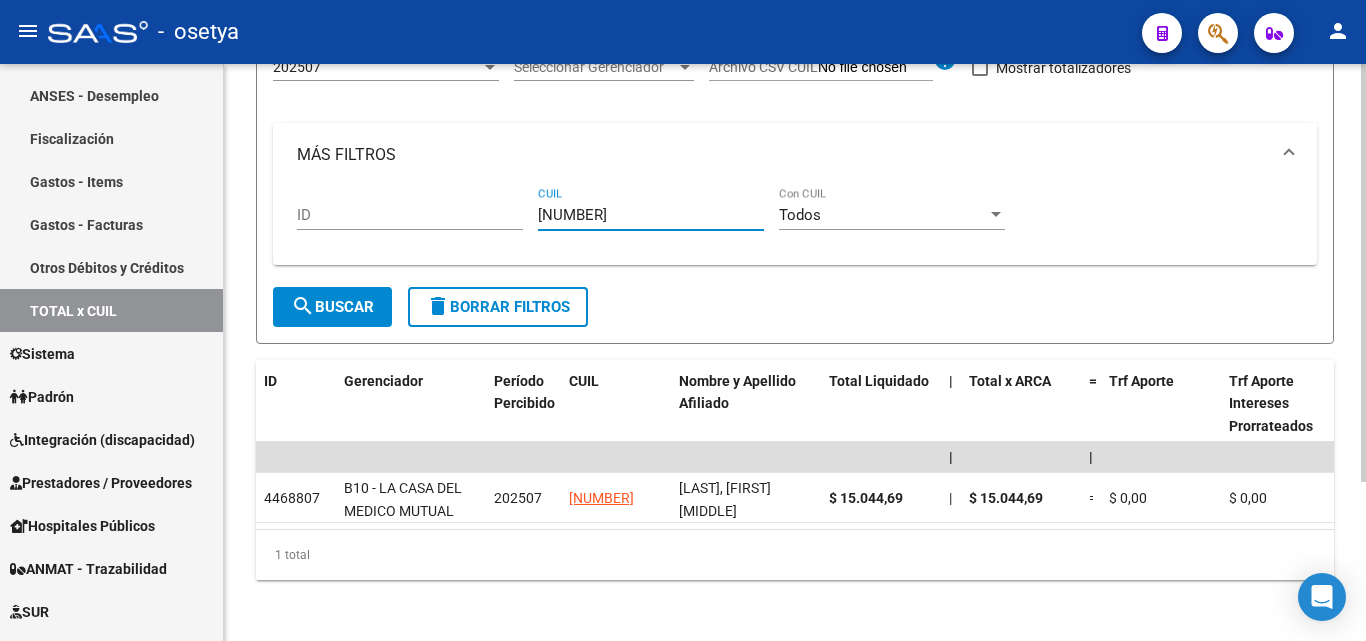 type on "20-51325191-3" 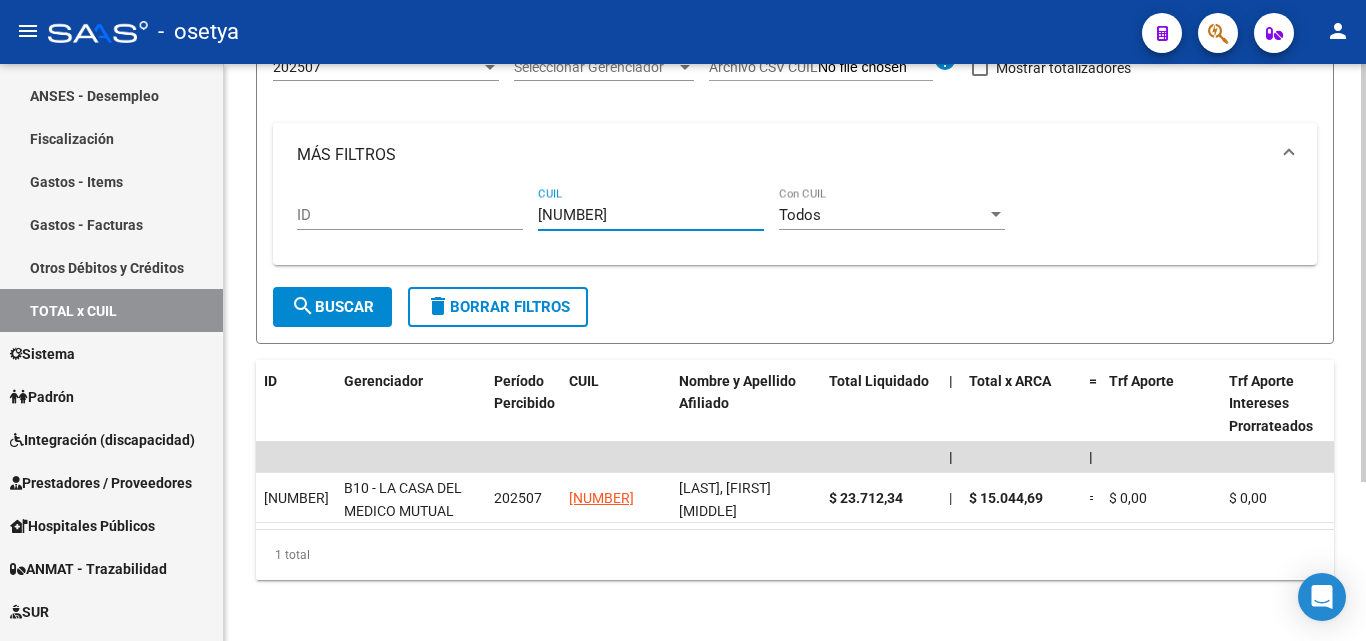 type on "23-14888510-9" 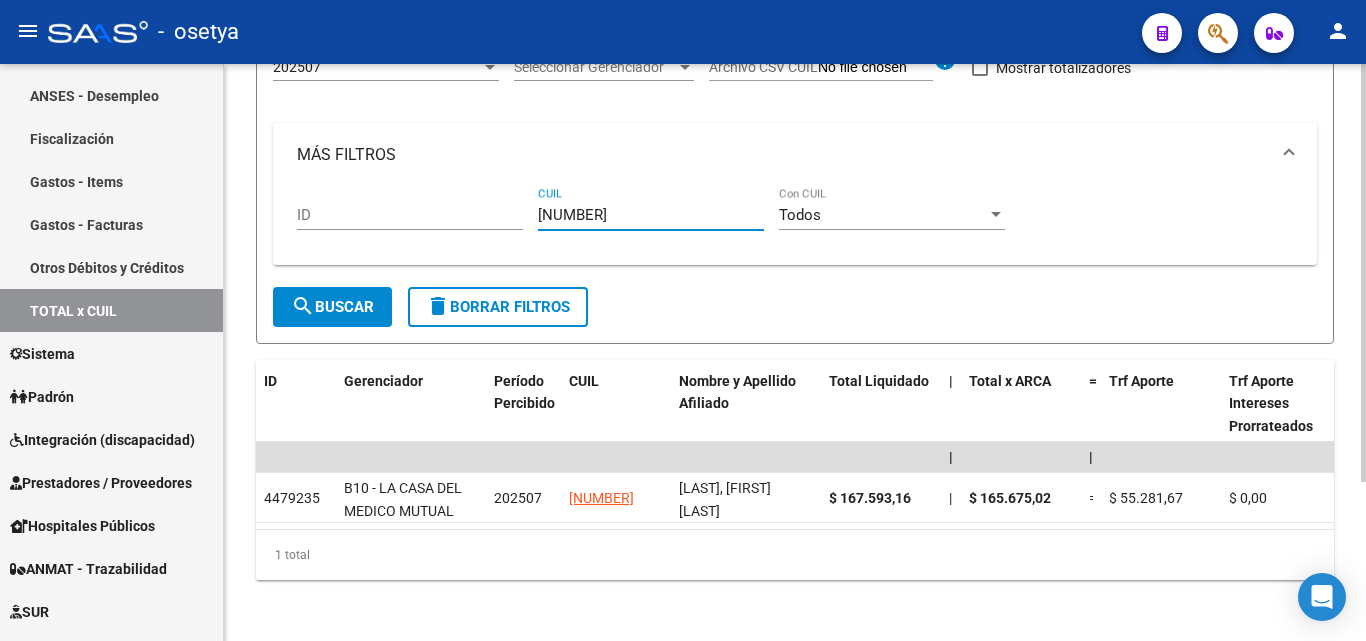 type on "27-28524382-9" 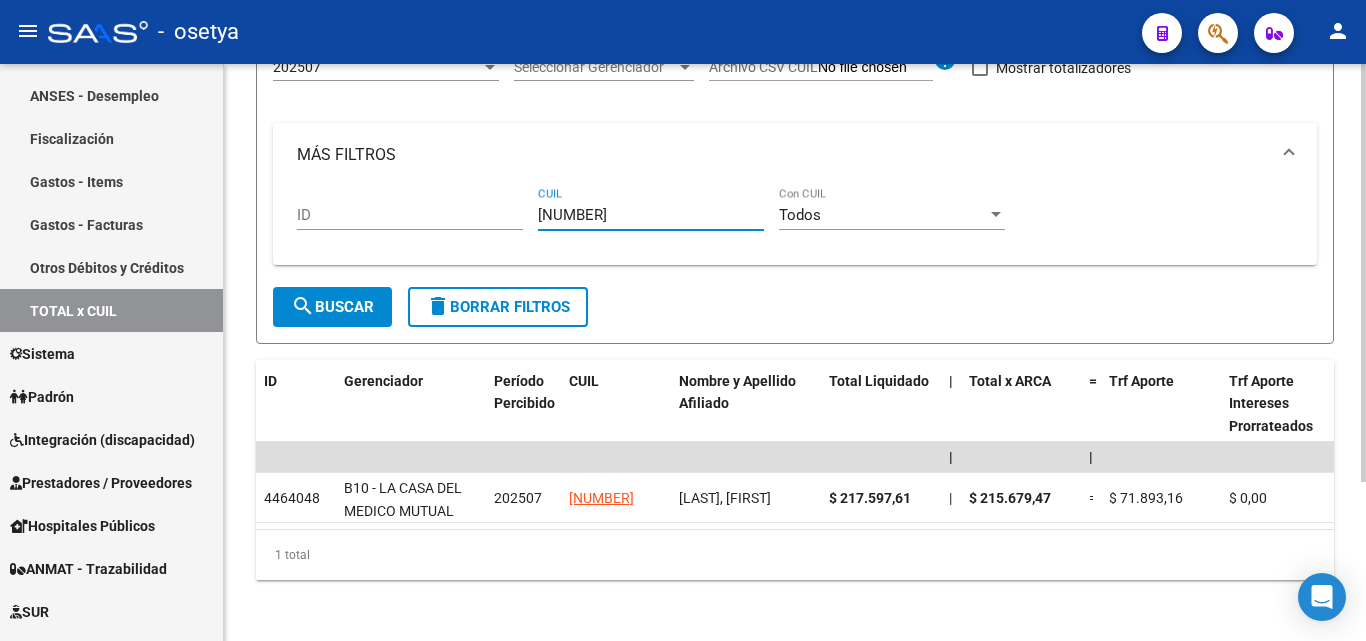 type on "20-39119209-0" 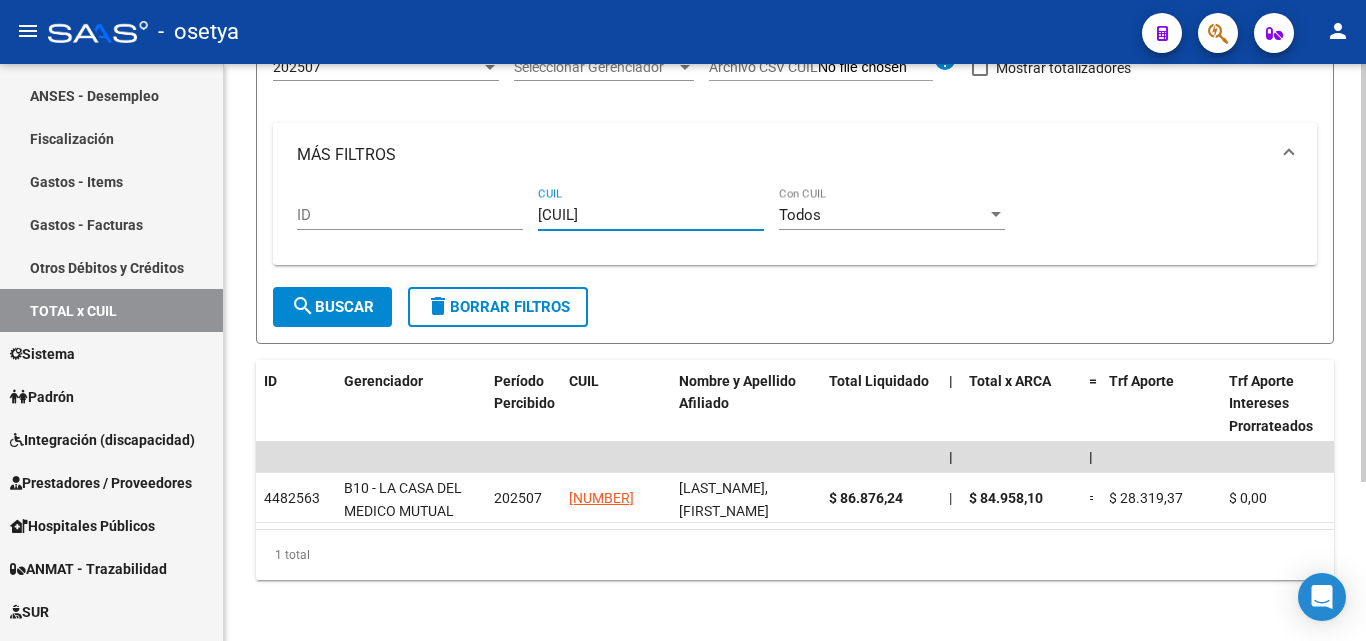 type on "27-37265669-2" 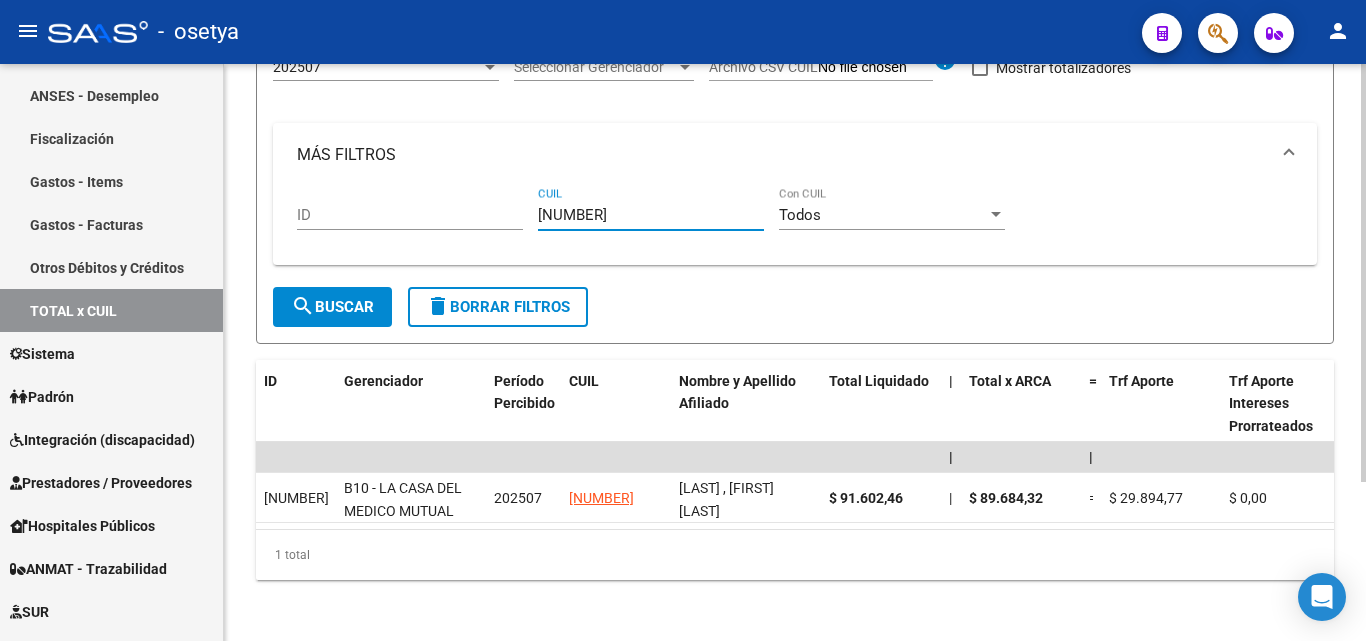 type on "27-37486614-7" 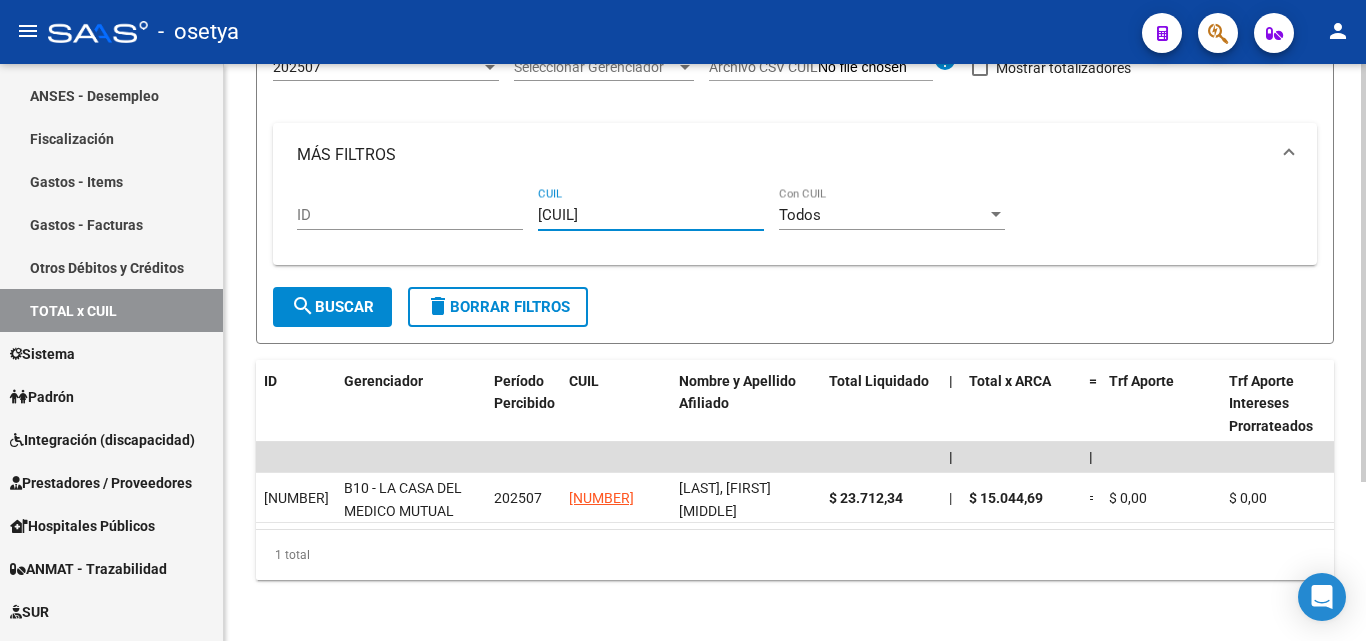 type on "20-41655816-8" 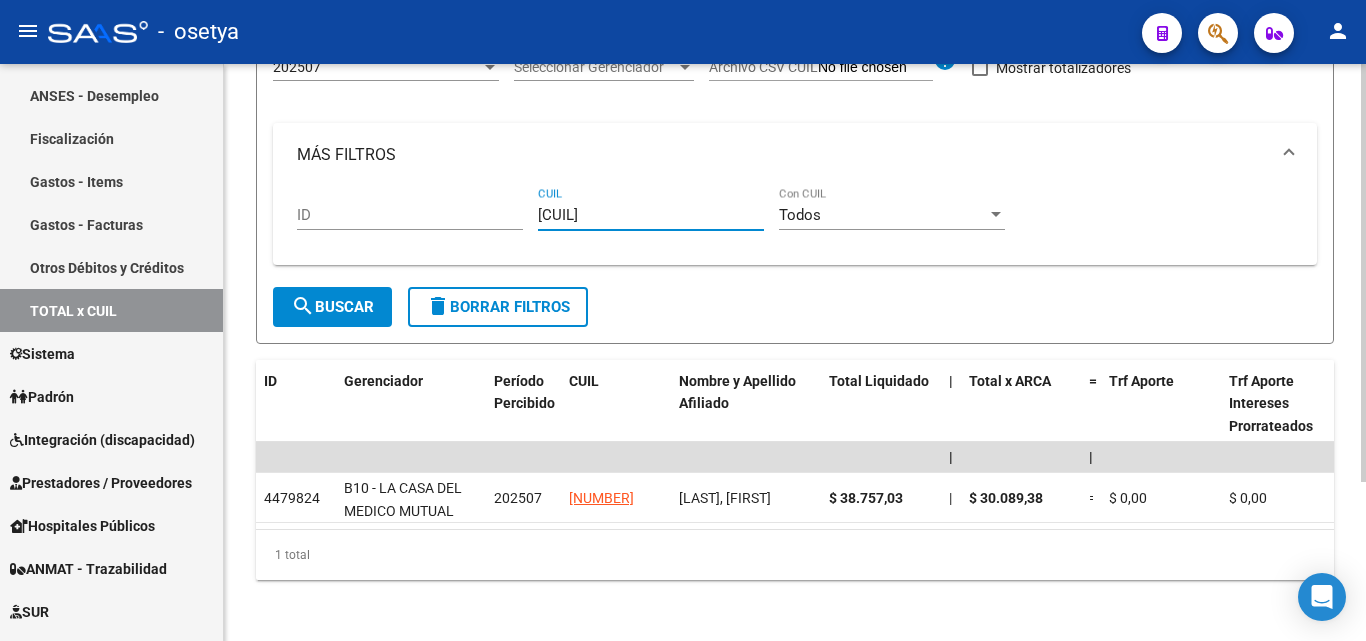 type on "27-30112405-3" 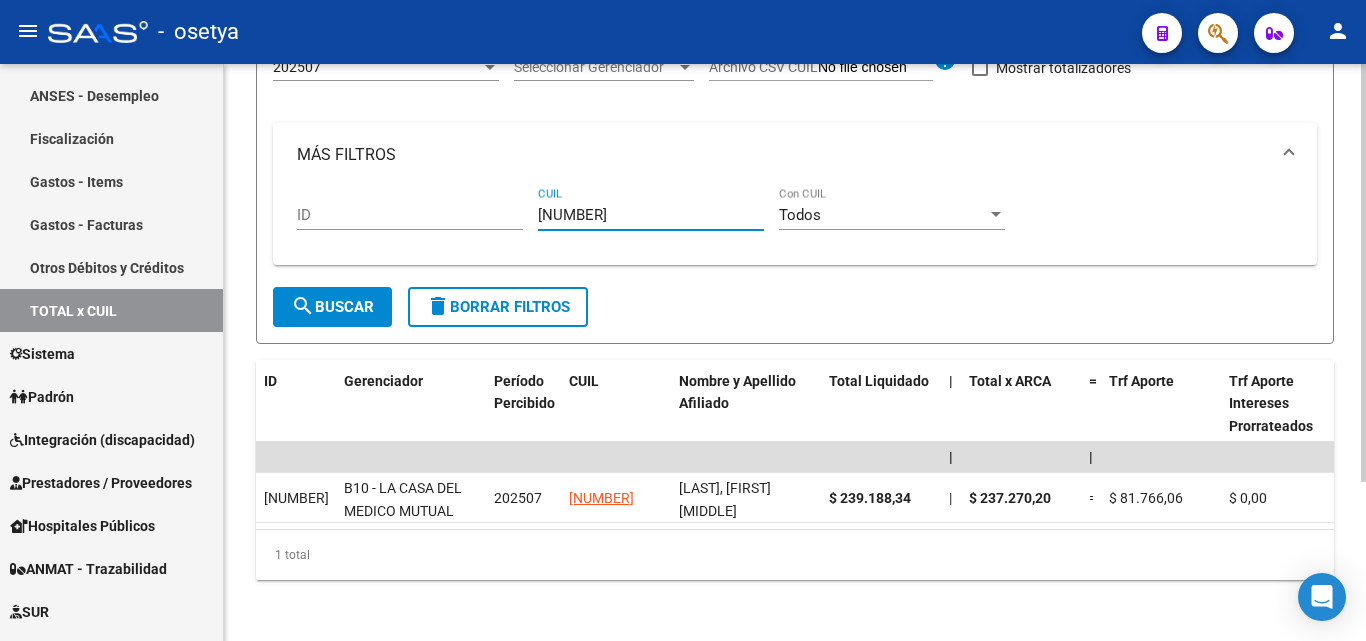 type on "23-41636603-9" 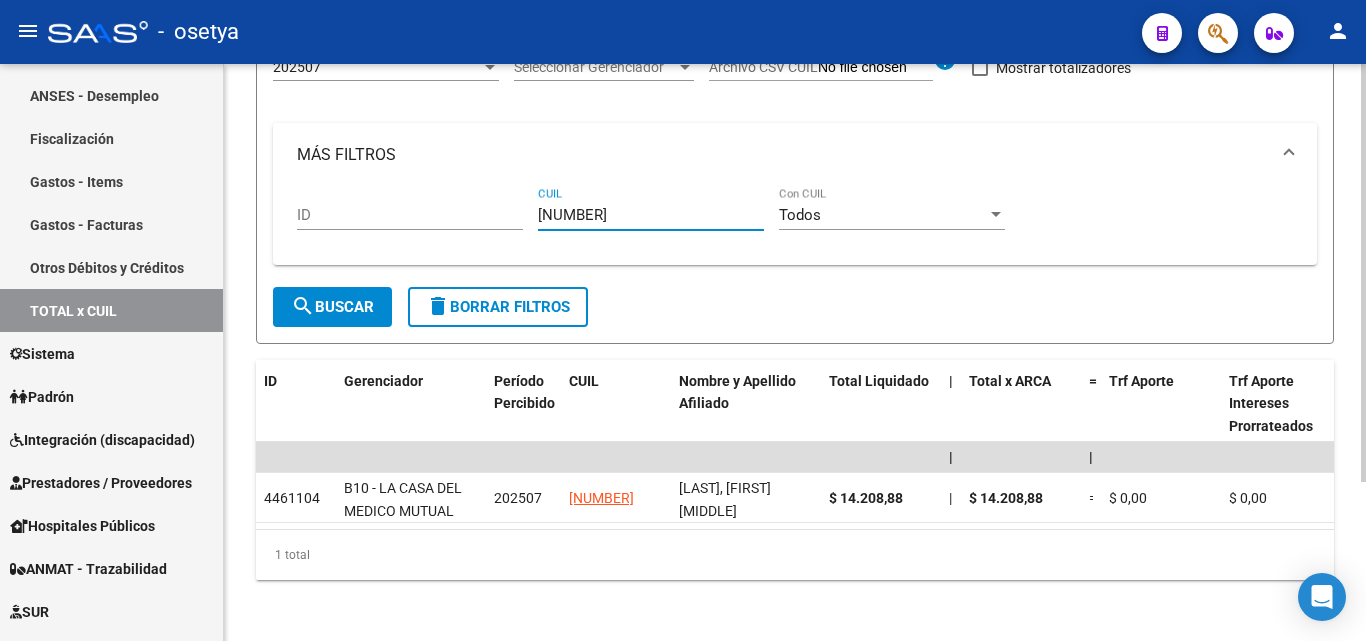 type on "20-31487960-1" 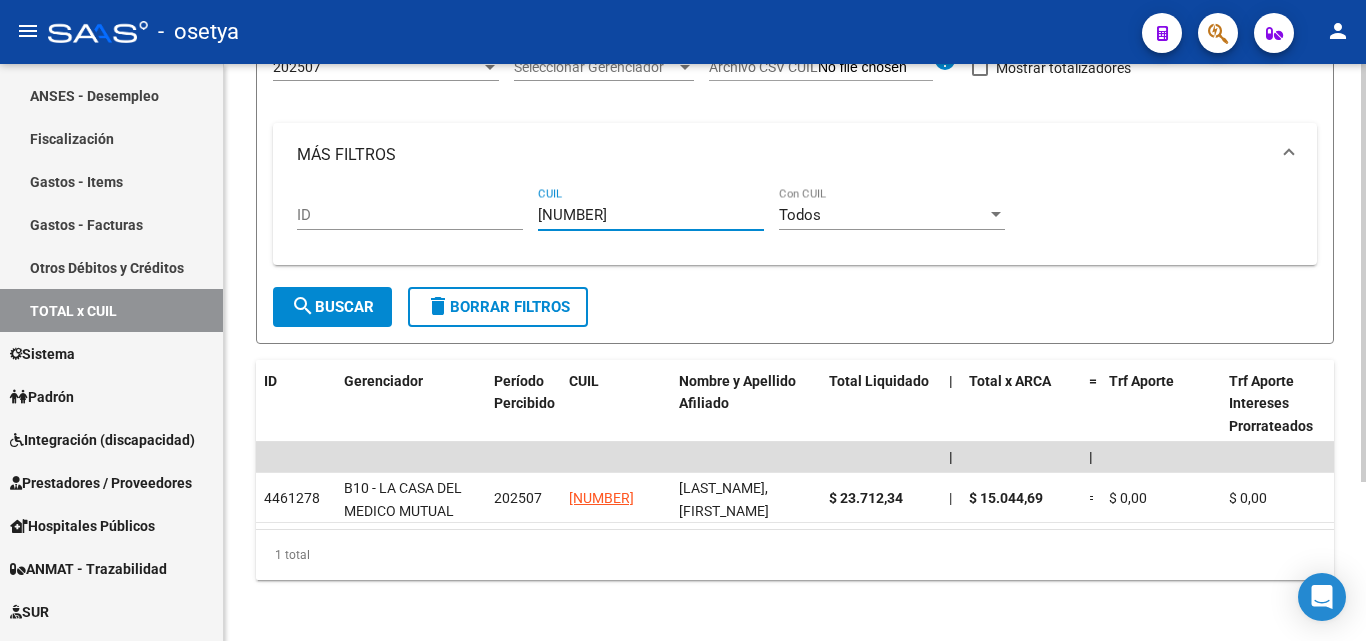 type on "20-31973432-6" 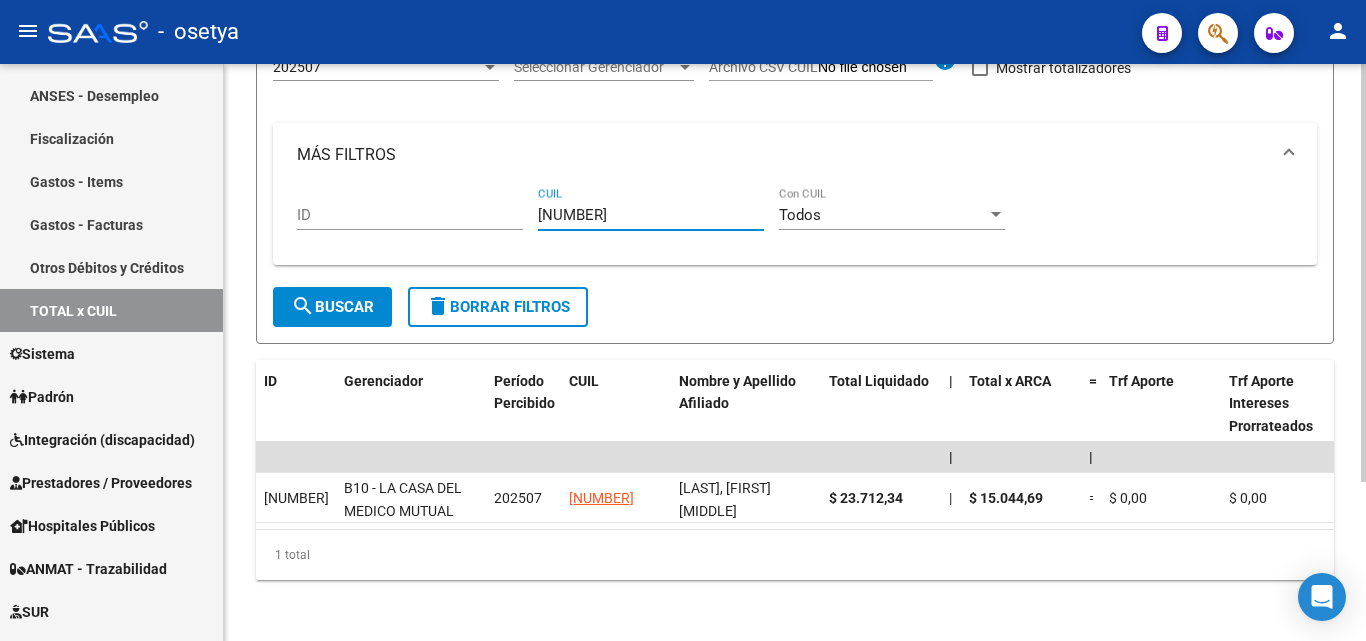type on "20-27093580-0" 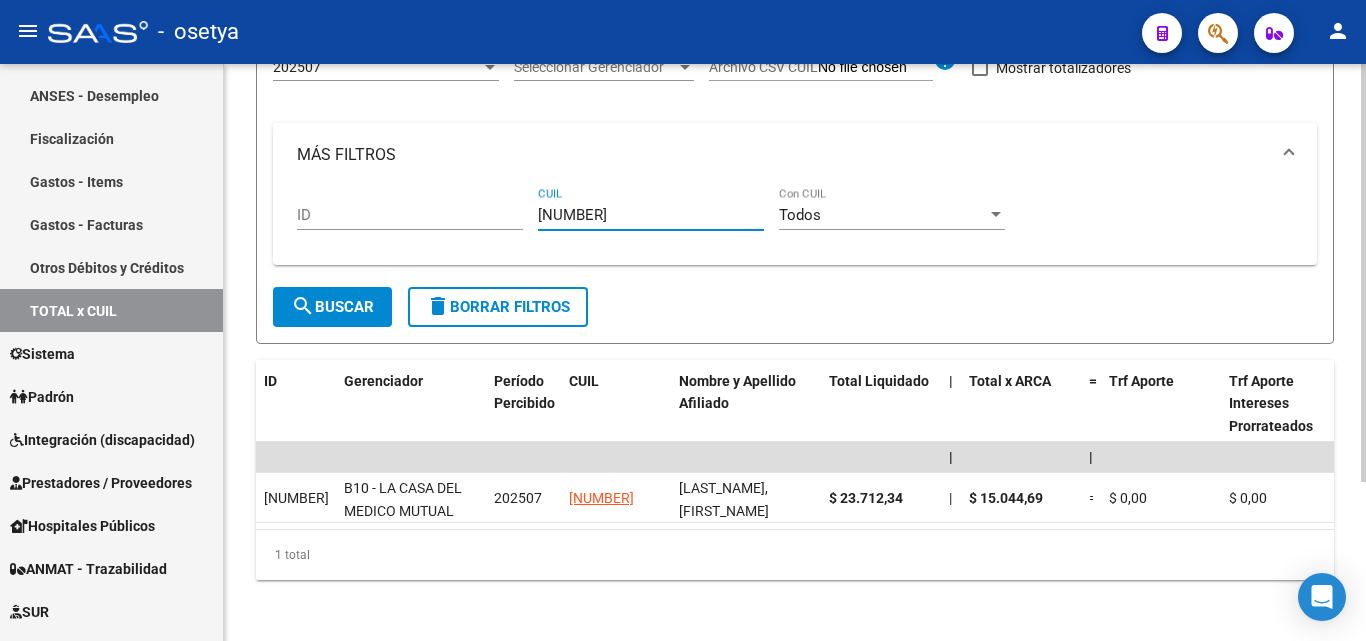 type on "20-36691058-2" 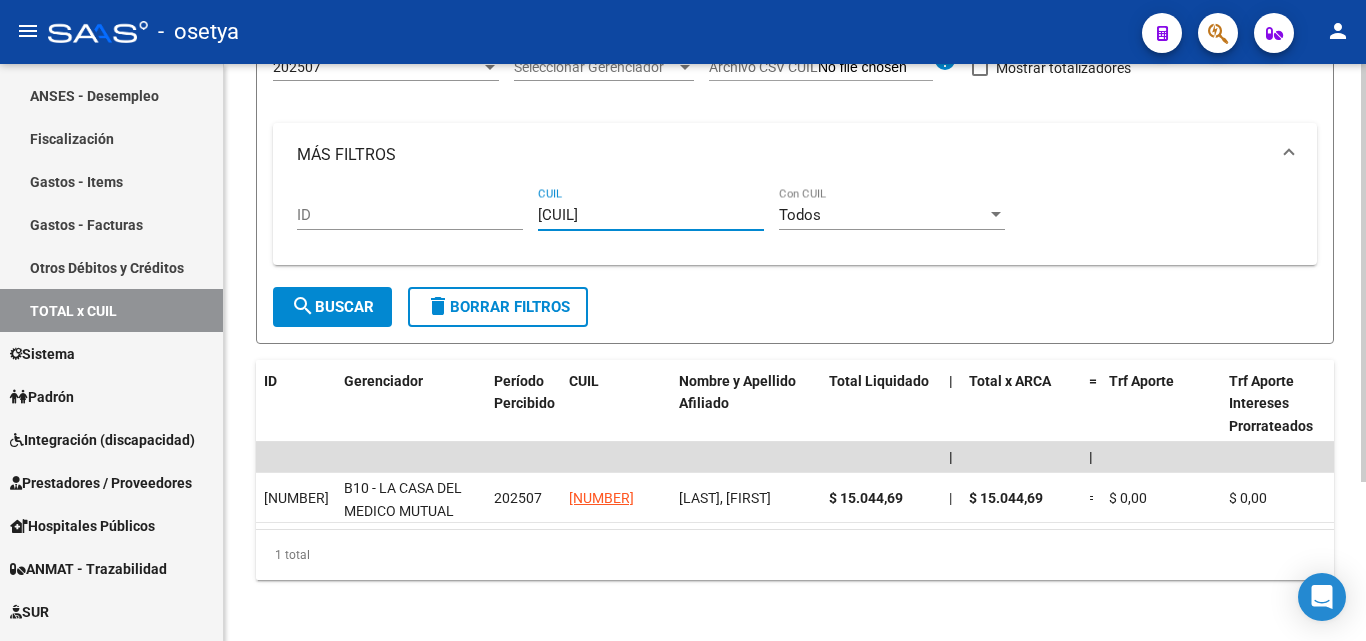 type on "27-37714401-0" 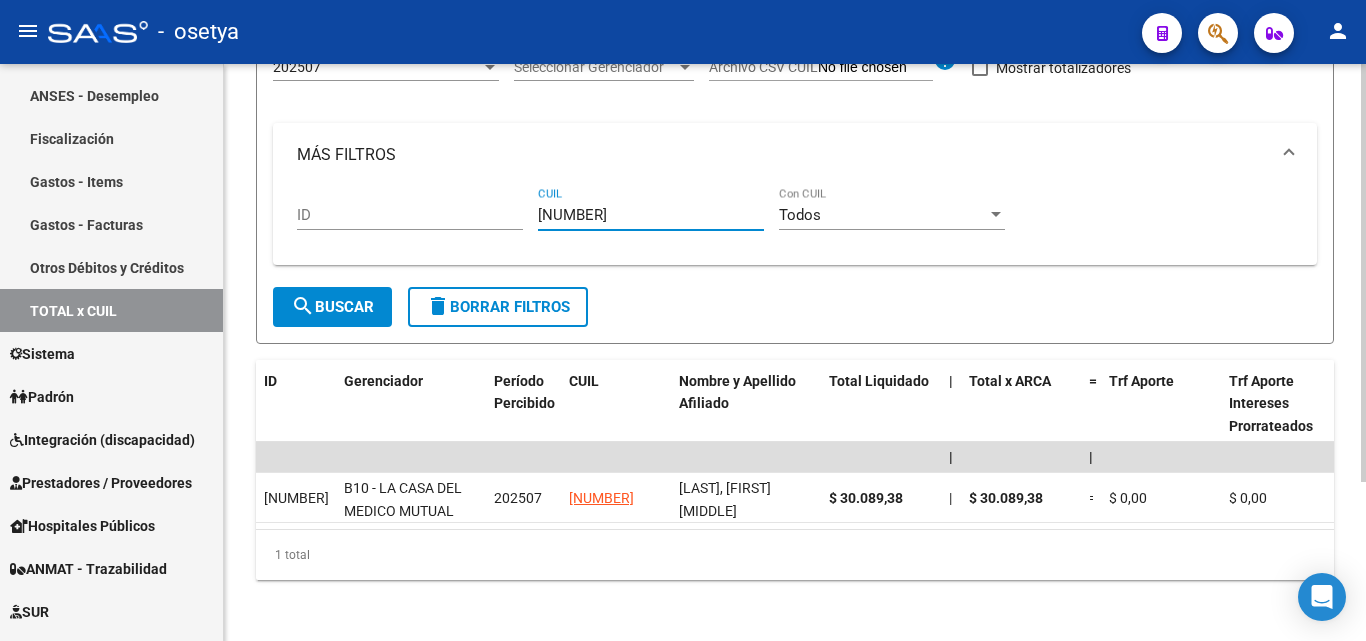 drag, startPoint x: 646, startPoint y: 219, endPoint x: 544, endPoint y: 218, distance: 102.0049 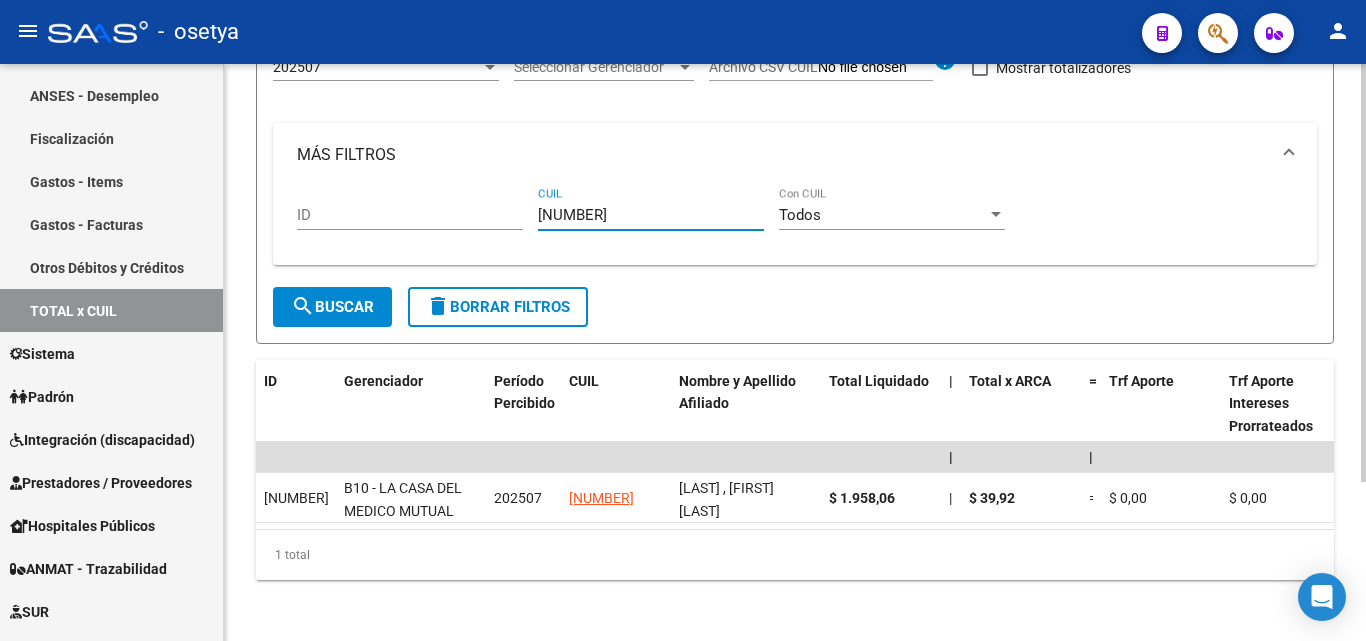 type on "27-45493989-7" 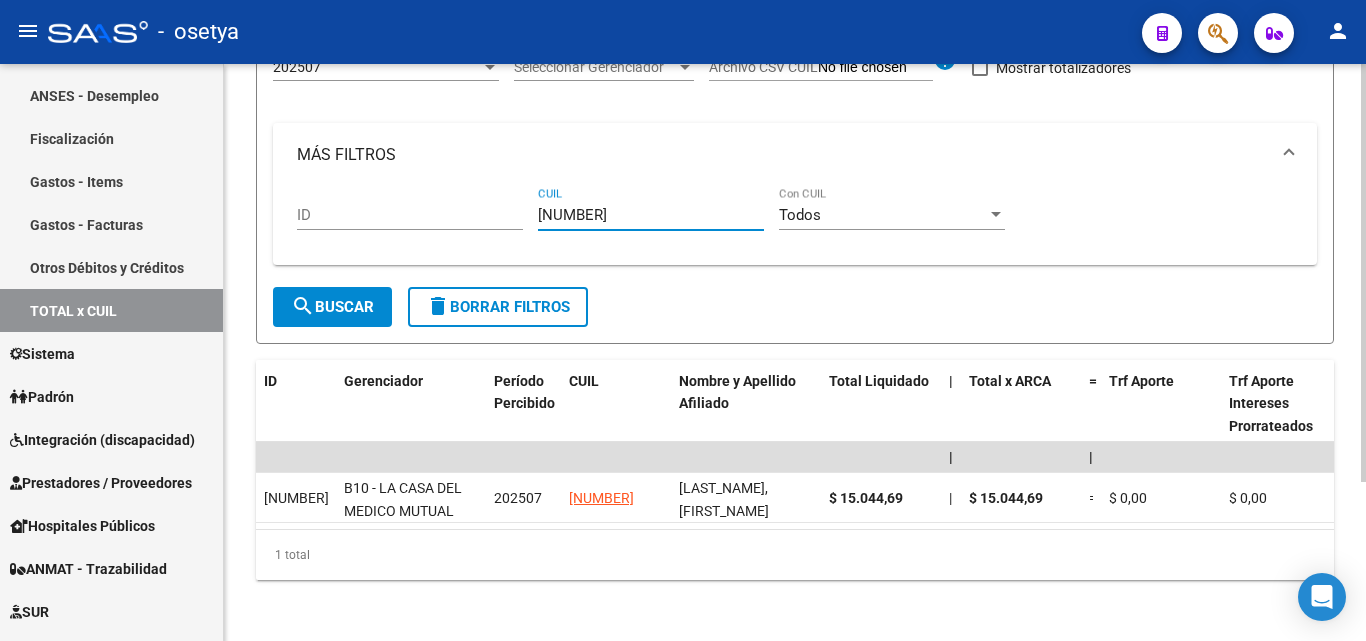 type on "20-36498068-0" 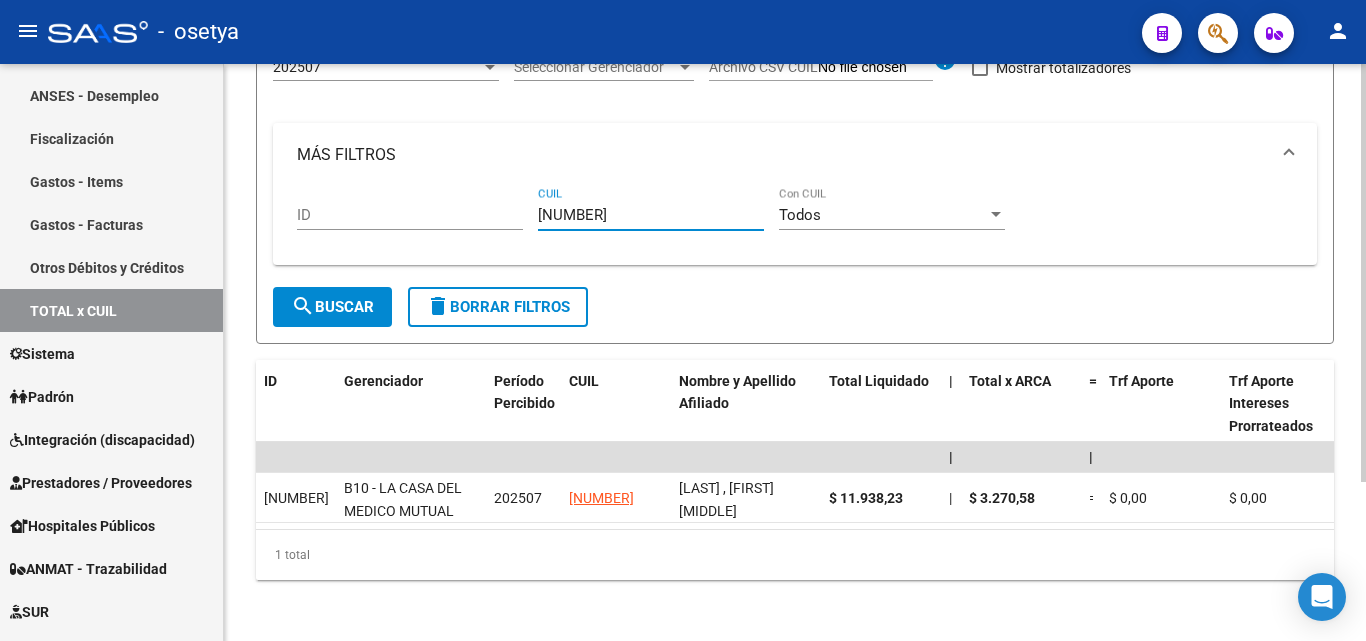 type on "20-35899501-3" 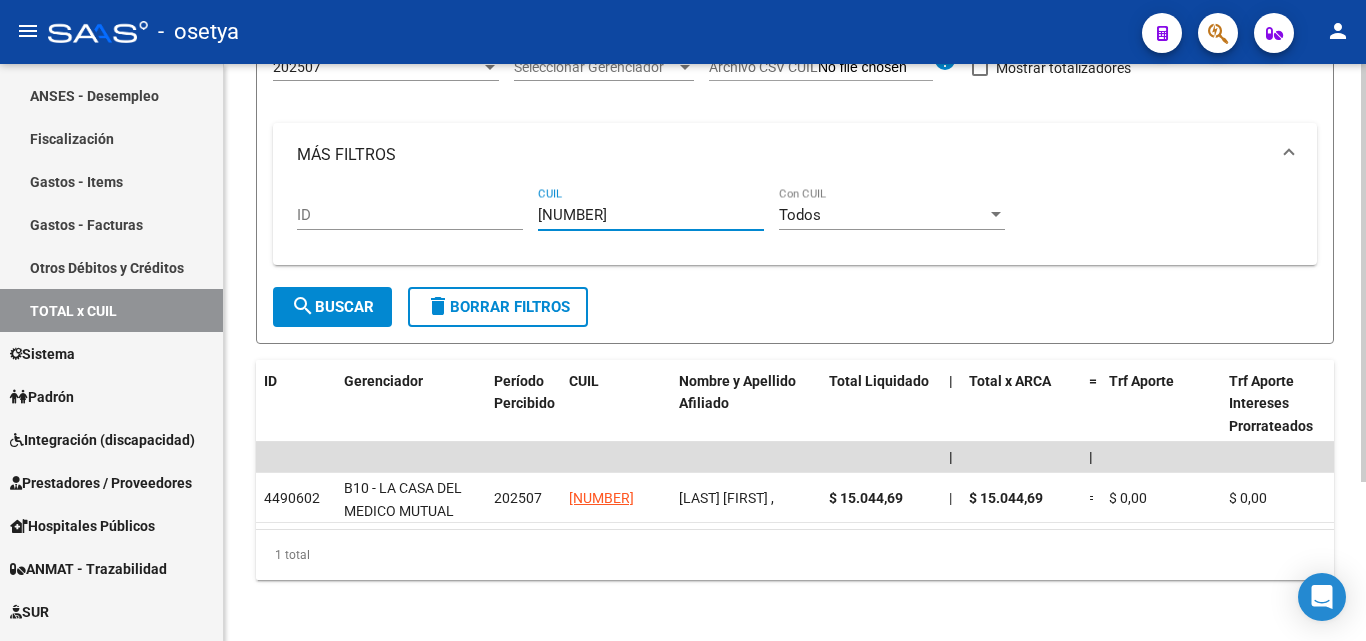 type on "27-92345783-1" 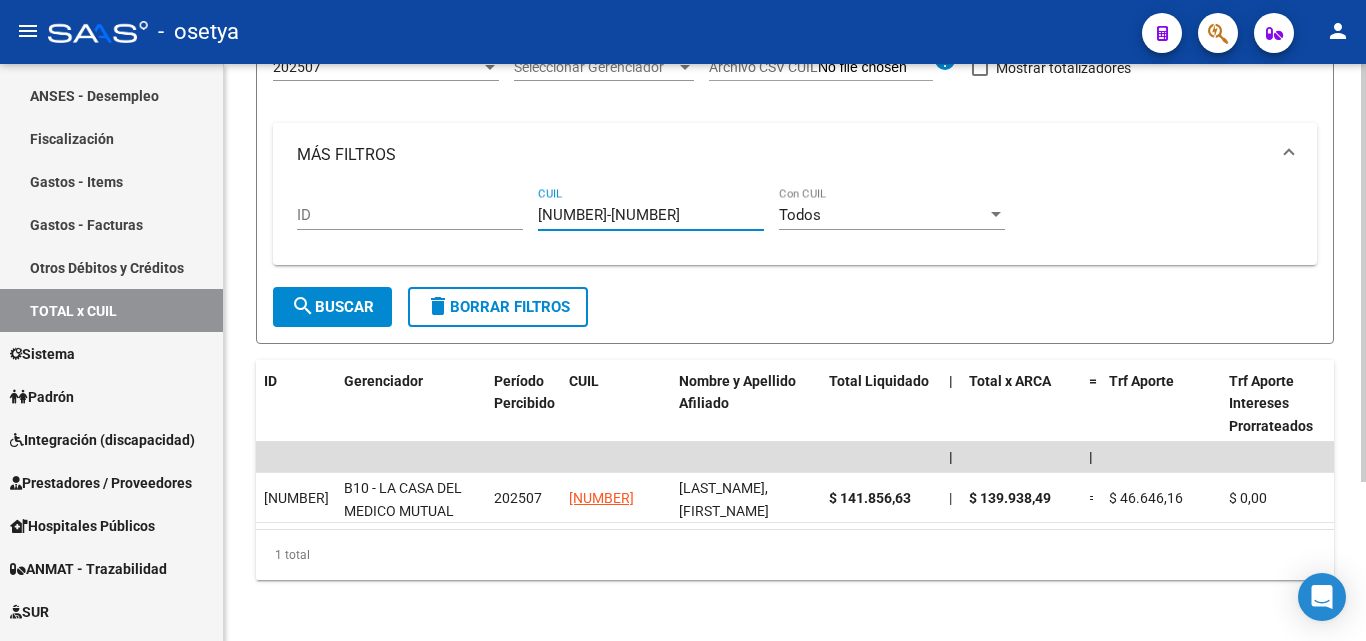 type on "27-39855705-6" 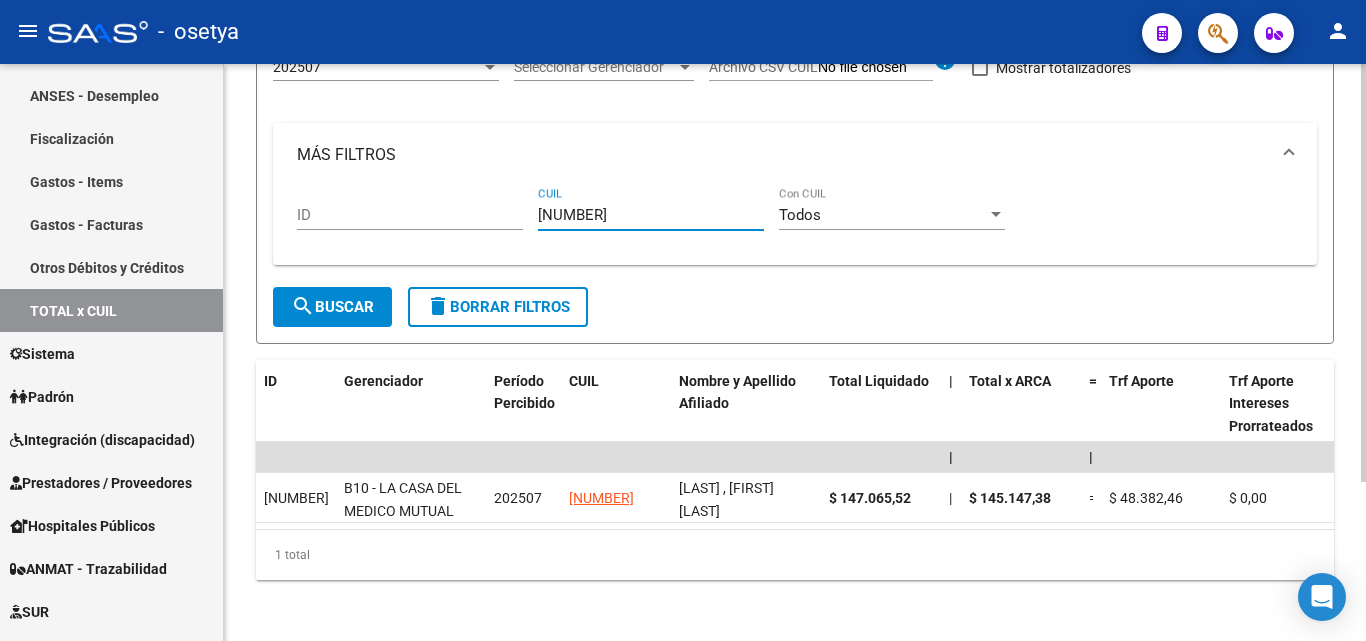 type on "20-26717608-7" 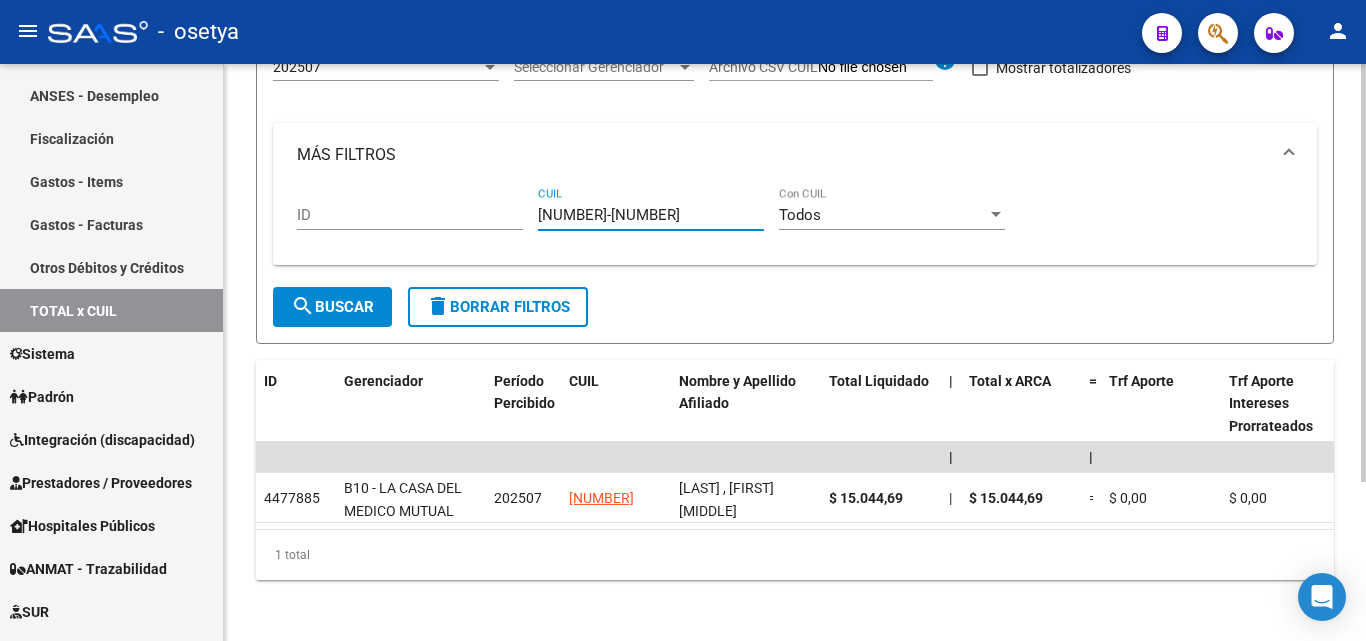 type on "27-24926078-4" 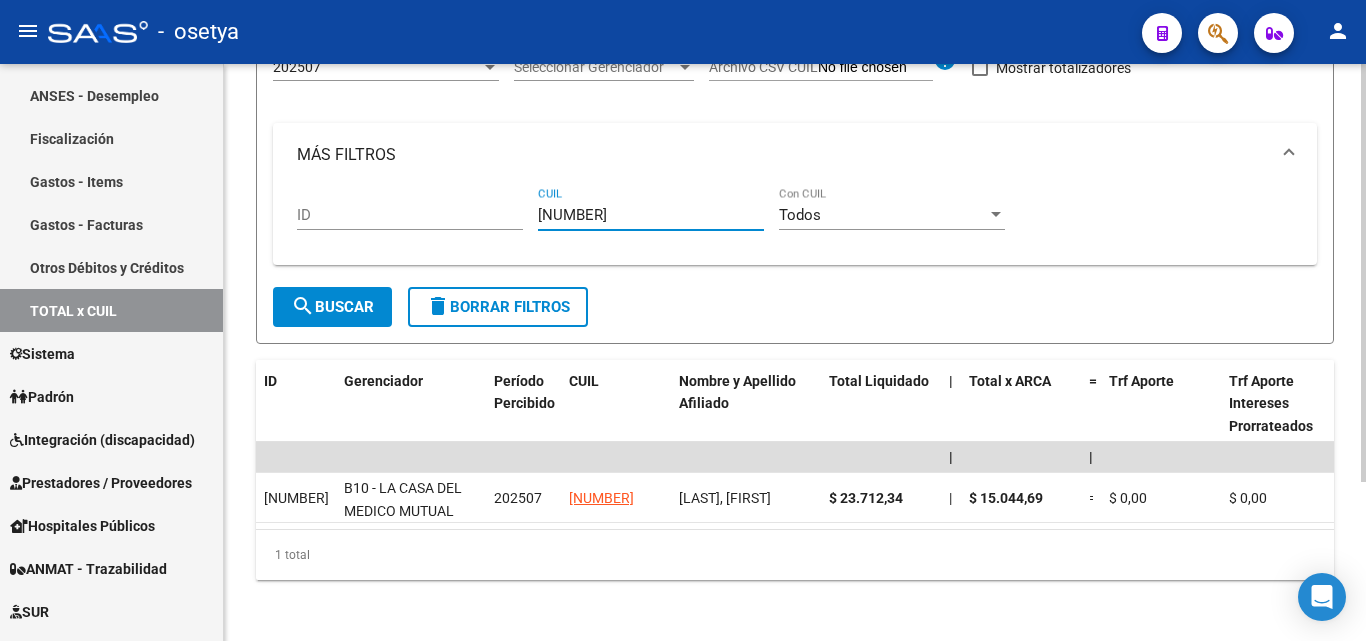 type on "27-33561926-4" 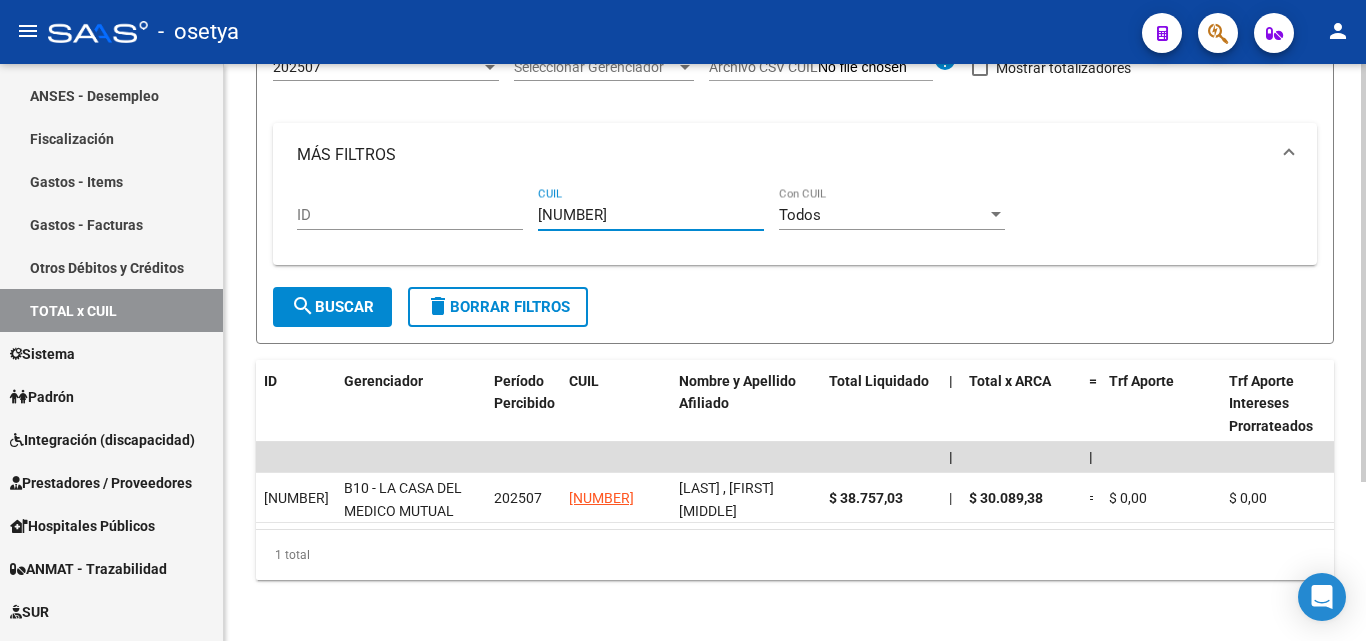 type on "27-22542720-3" 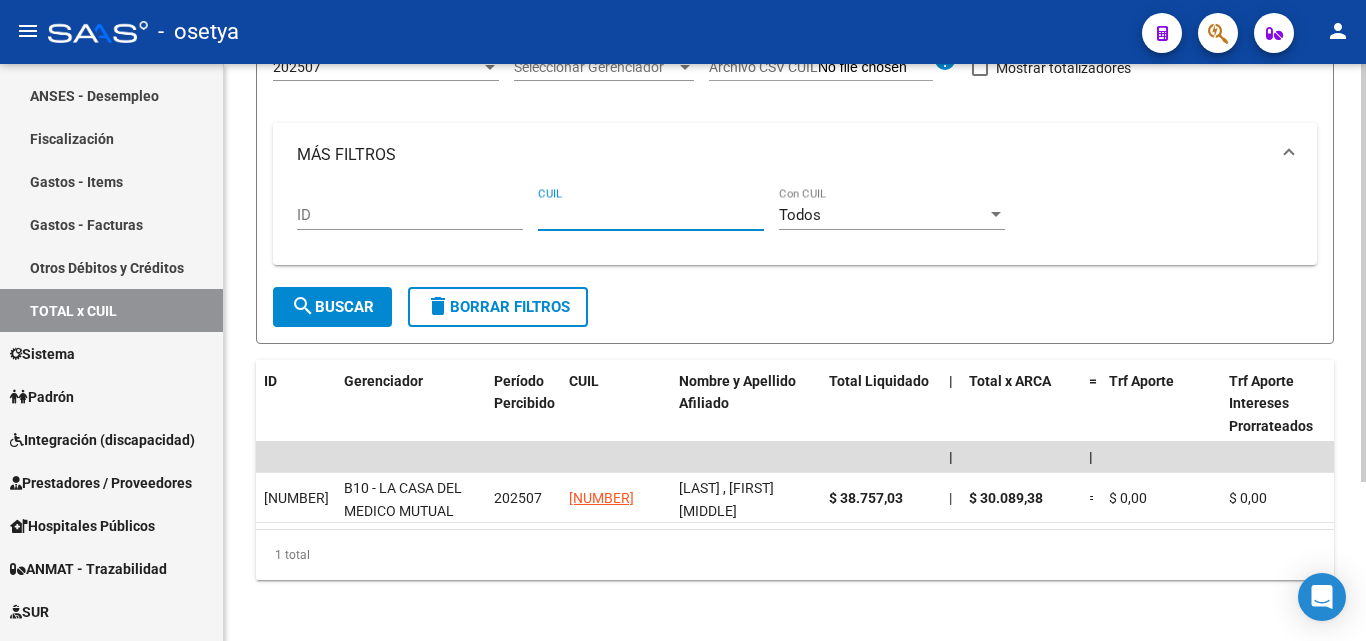 type on "27-22542720-3" 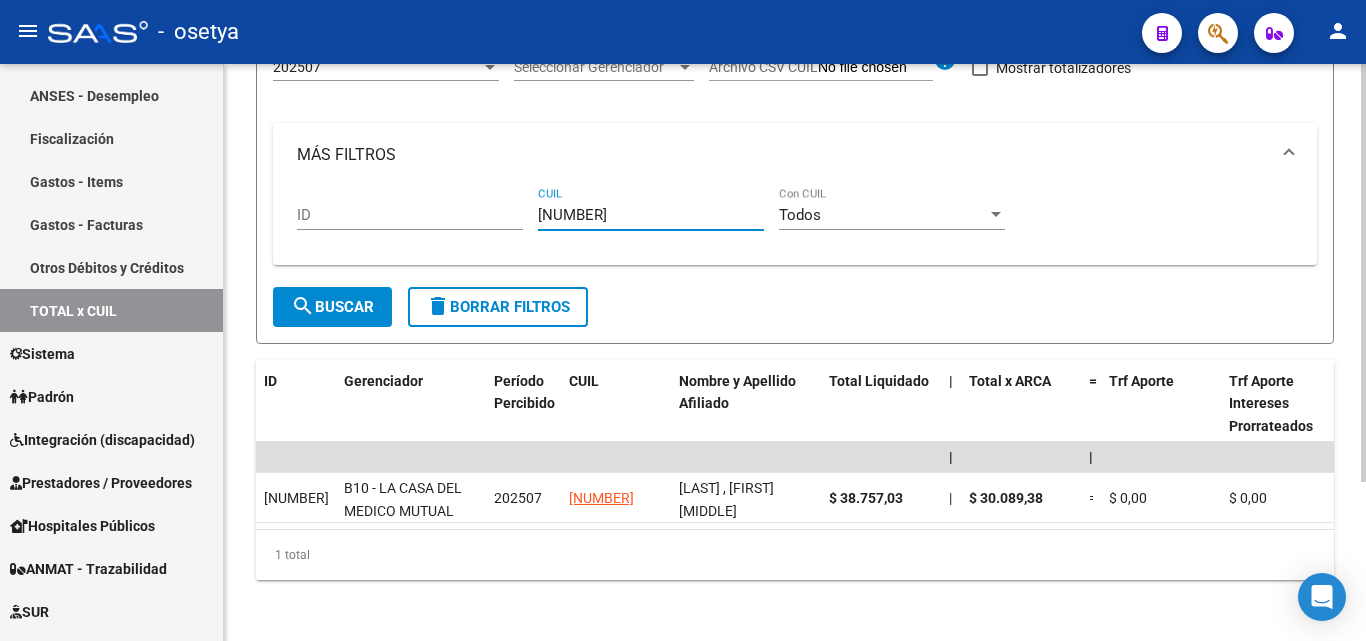 drag, startPoint x: 544, startPoint y: 217, endPoint x: 506, endPoint y: 217, distance: 38 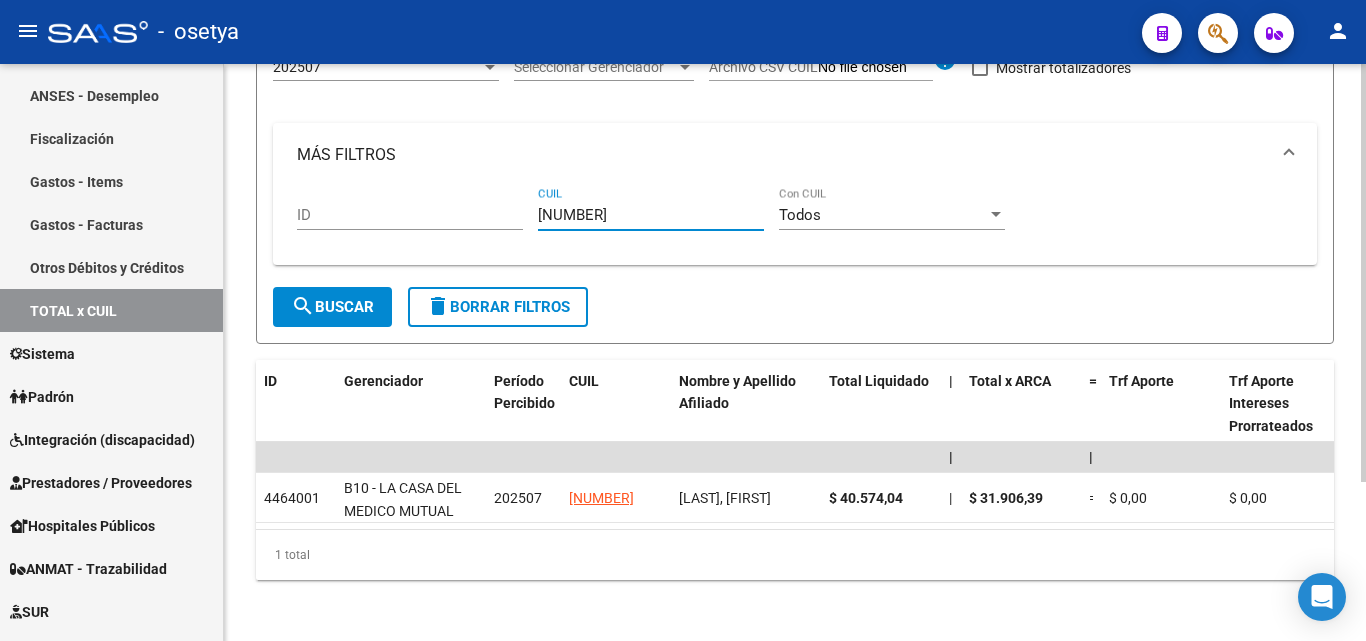 type on "20-38981762-8" 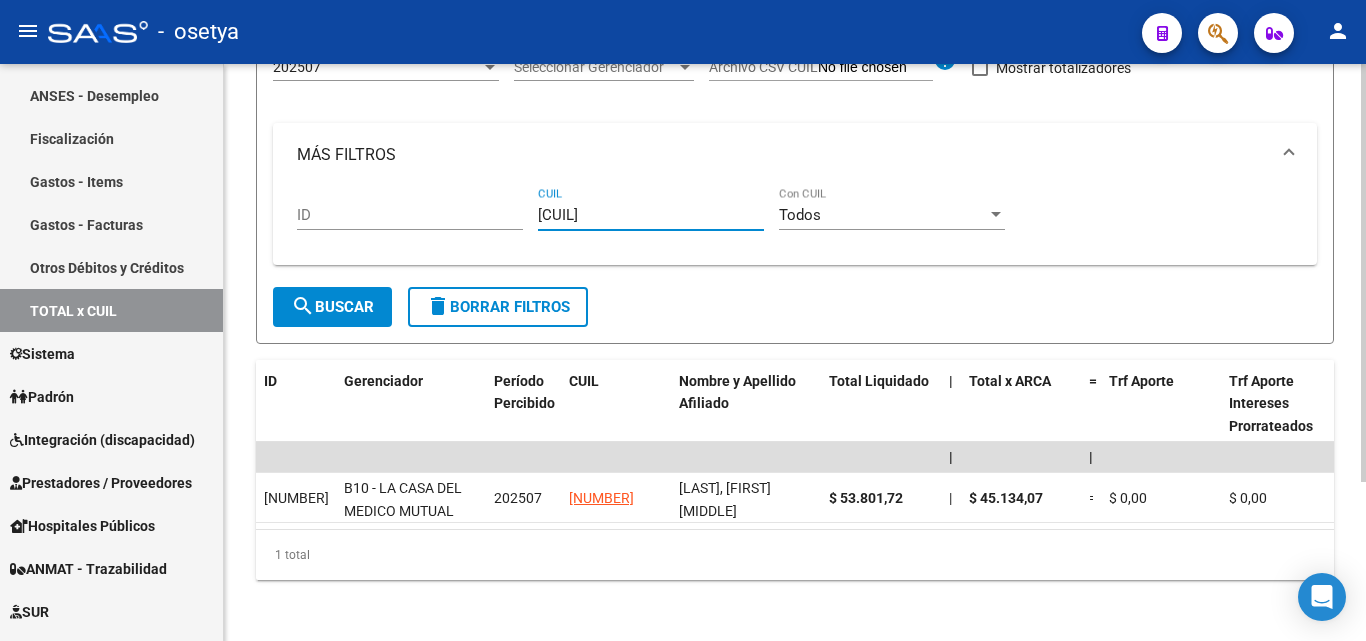 type on "27-24762959-4" 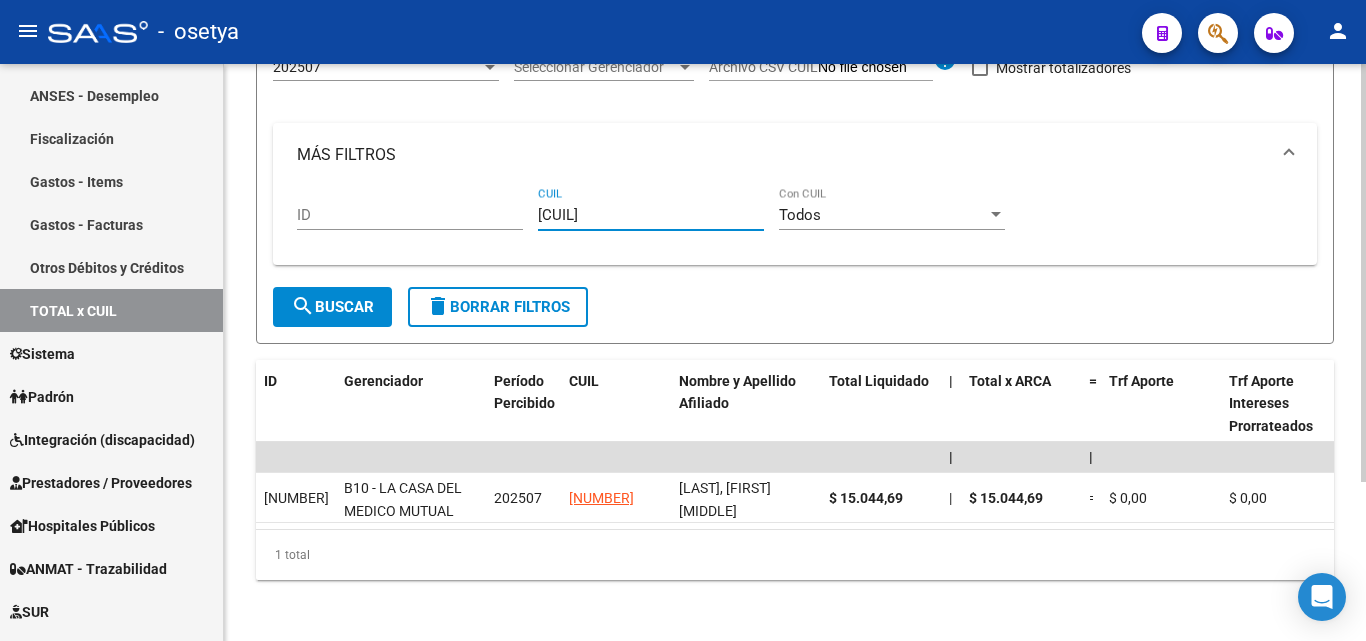 type on "27-38134466-0" 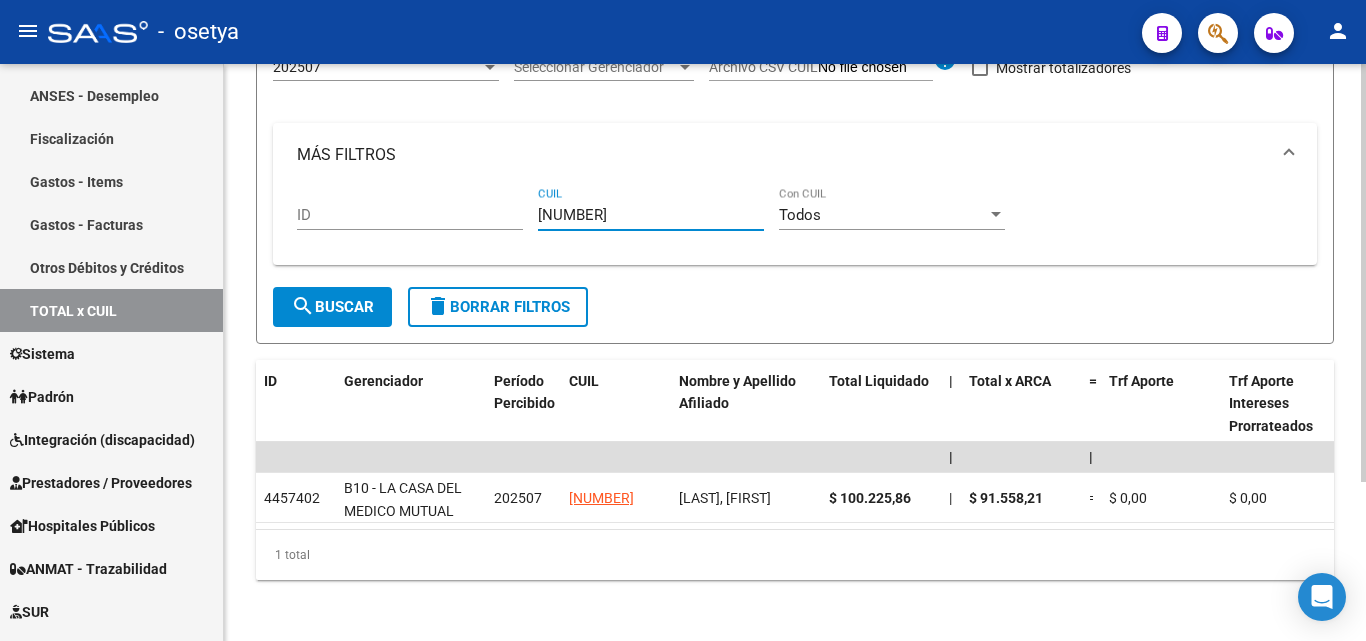 type on "20-20527457-0" 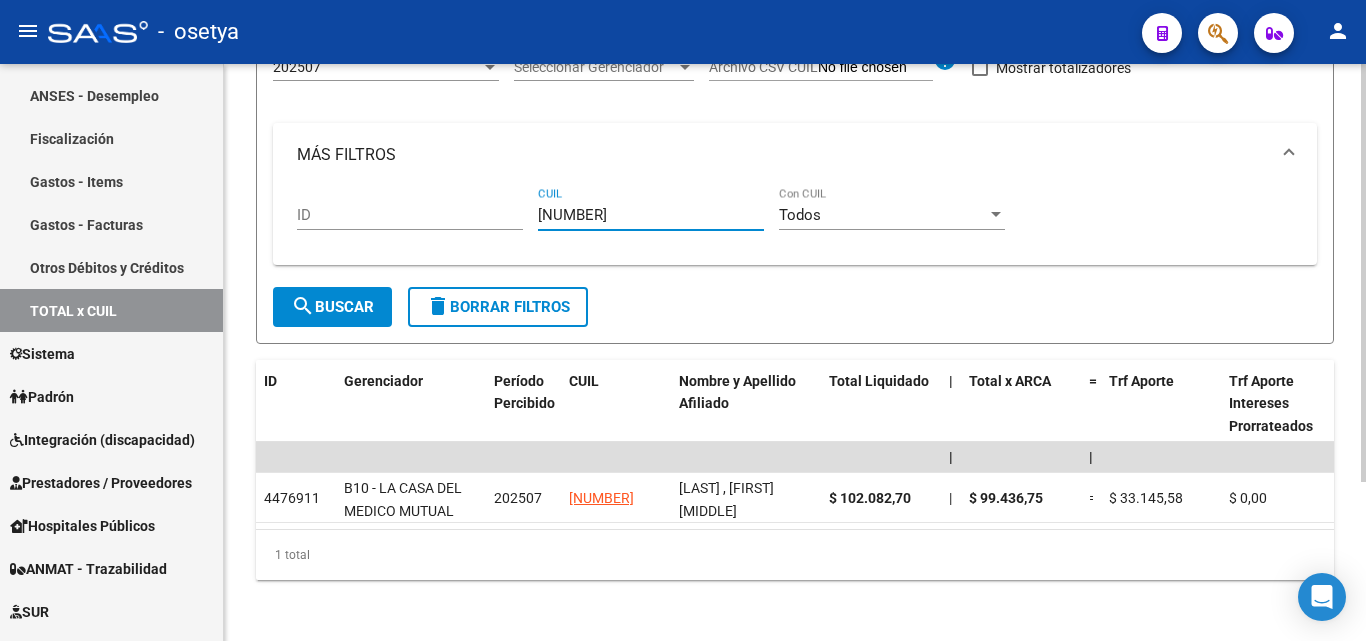 type on "27-22205378-7" 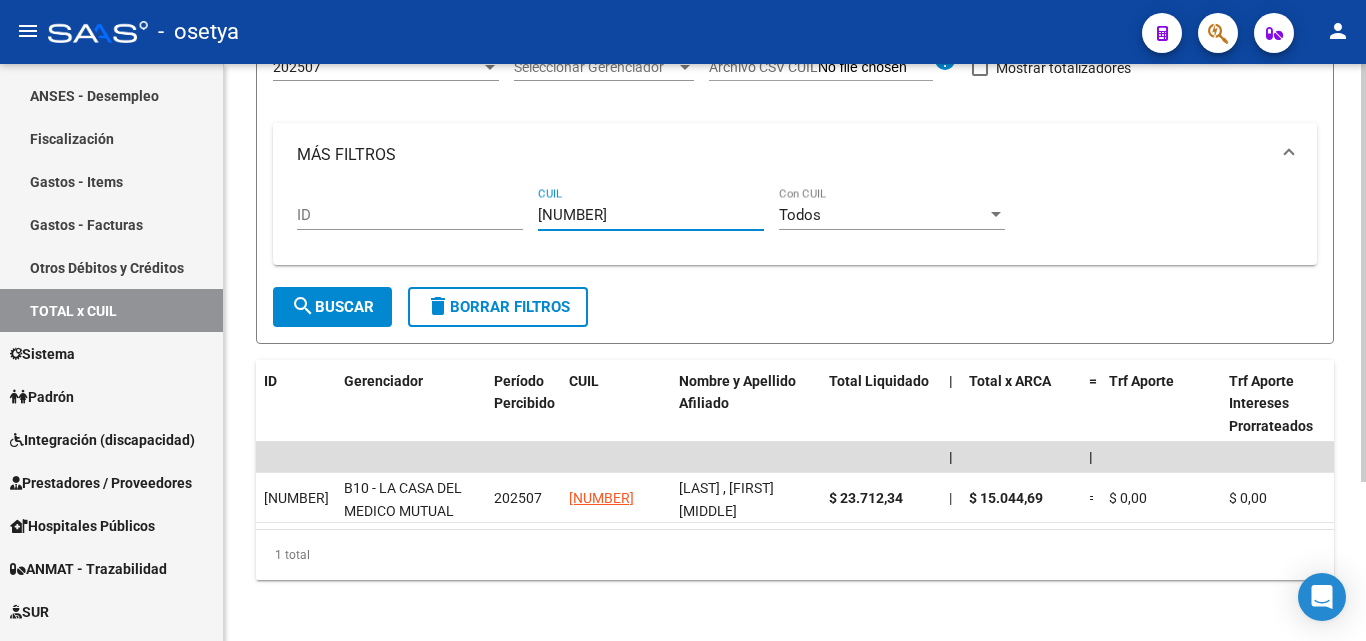 type on "27-32114926-5" 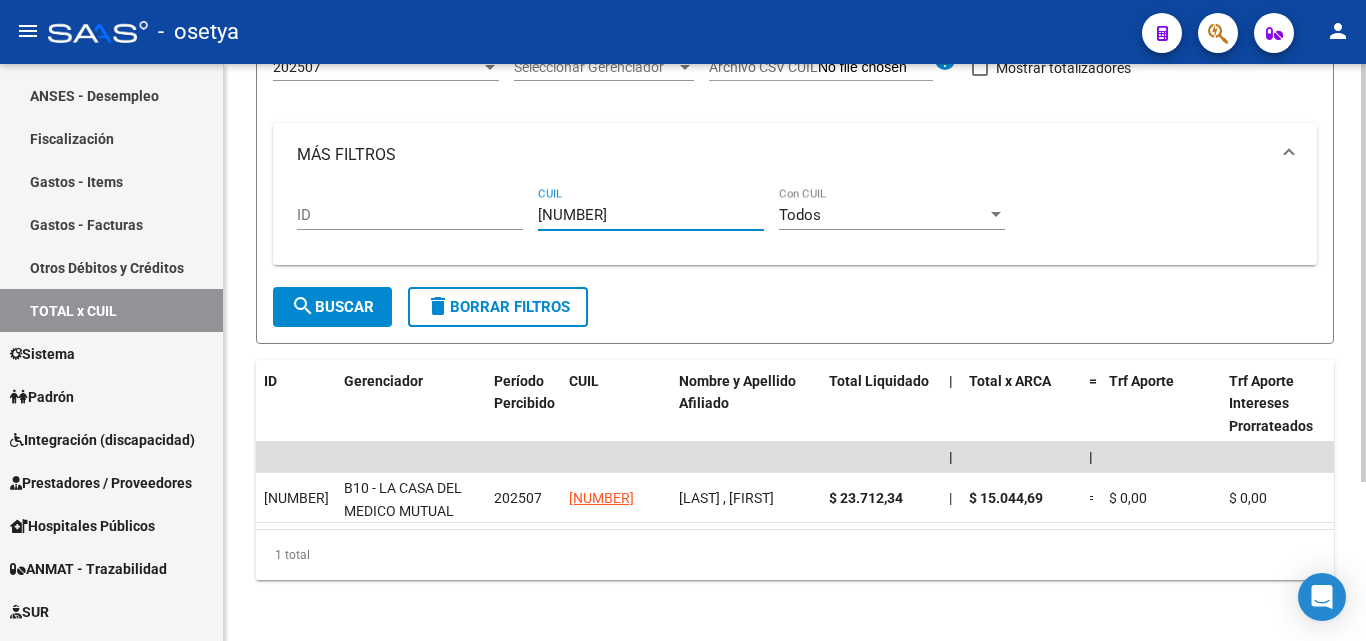 type on "27-37016631-0" 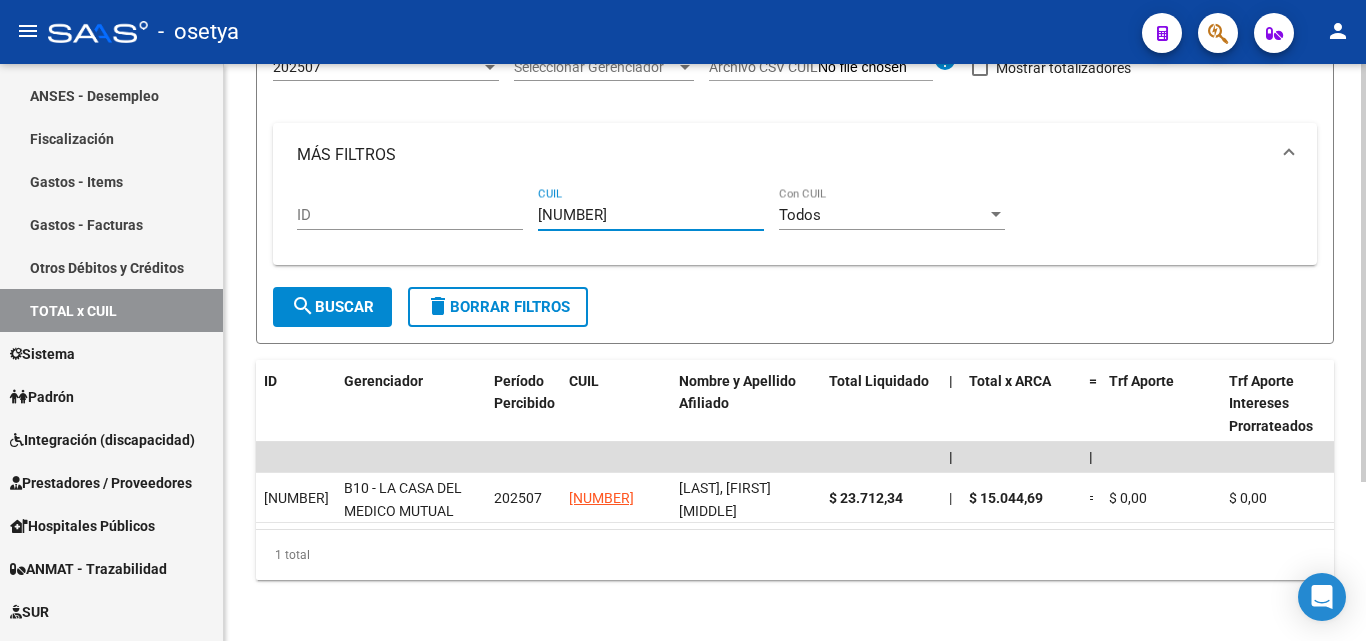type on "27-34487489-7" 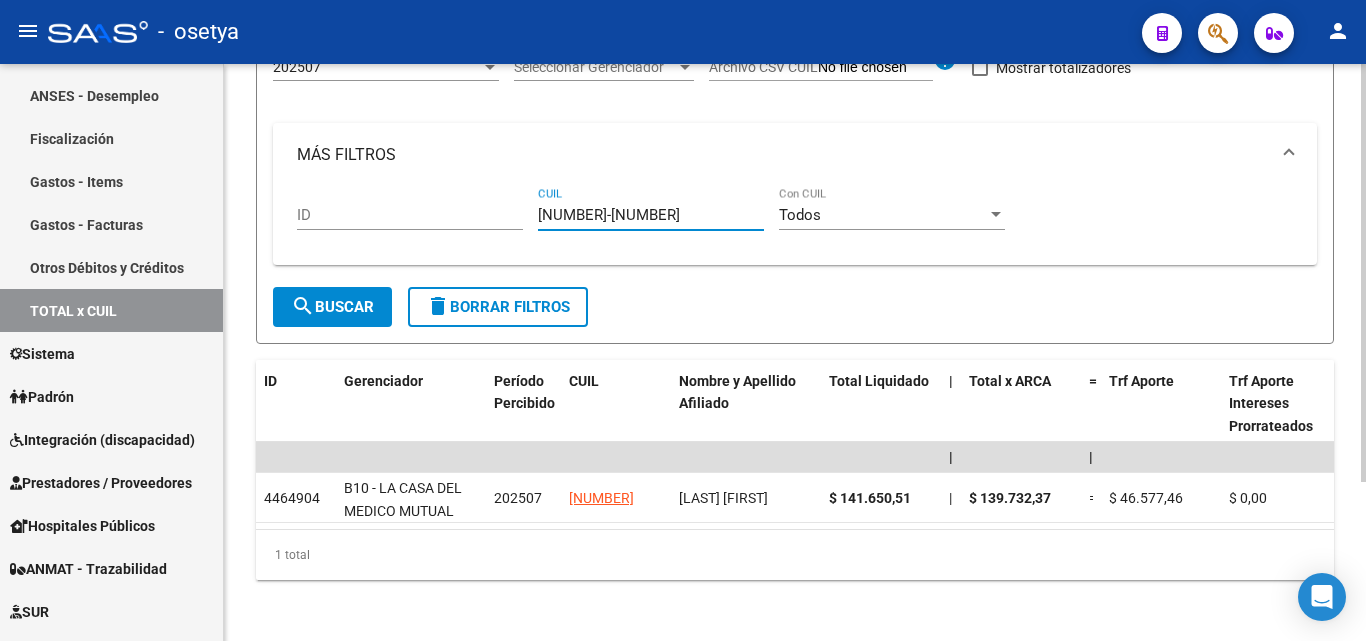 type on "20-41161588-0" 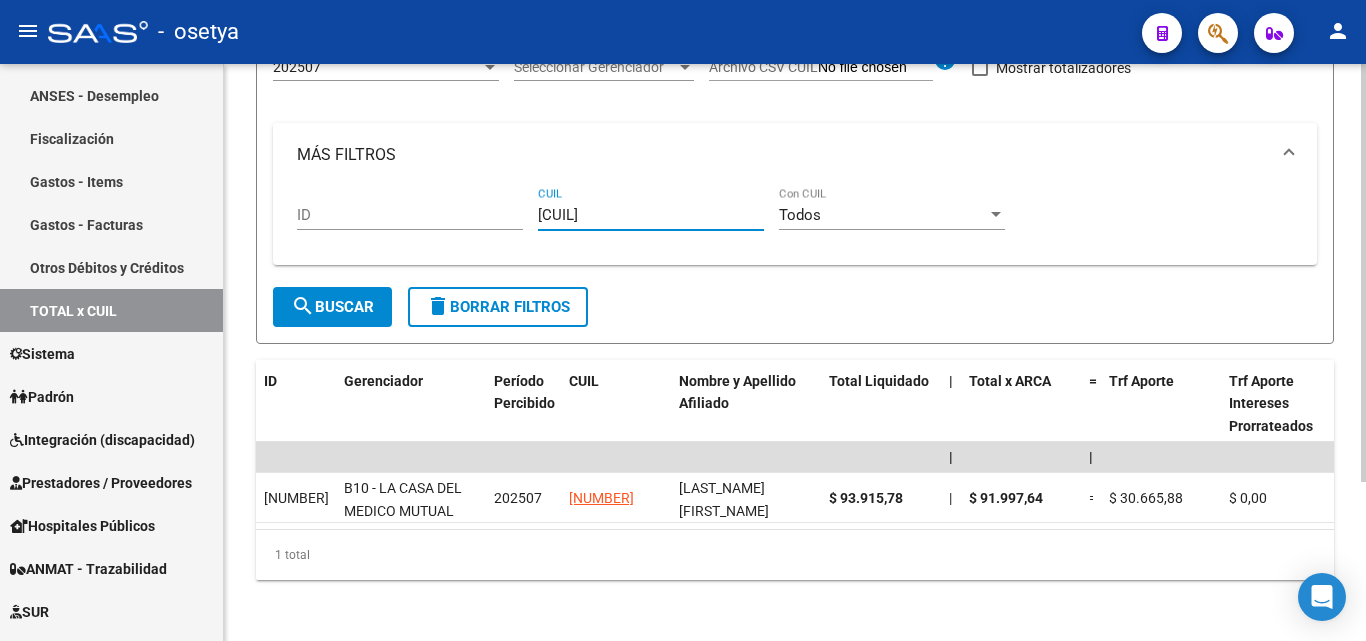 type on "23-43845297-4" 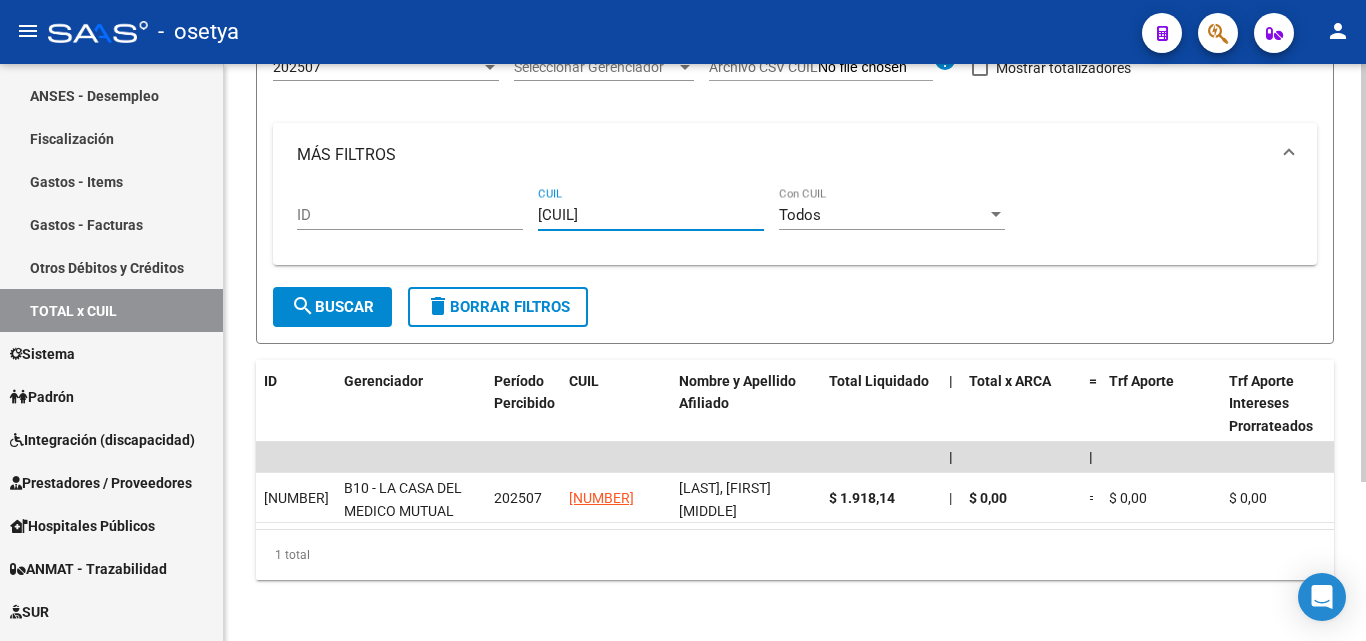 type on "27-45057839-3" 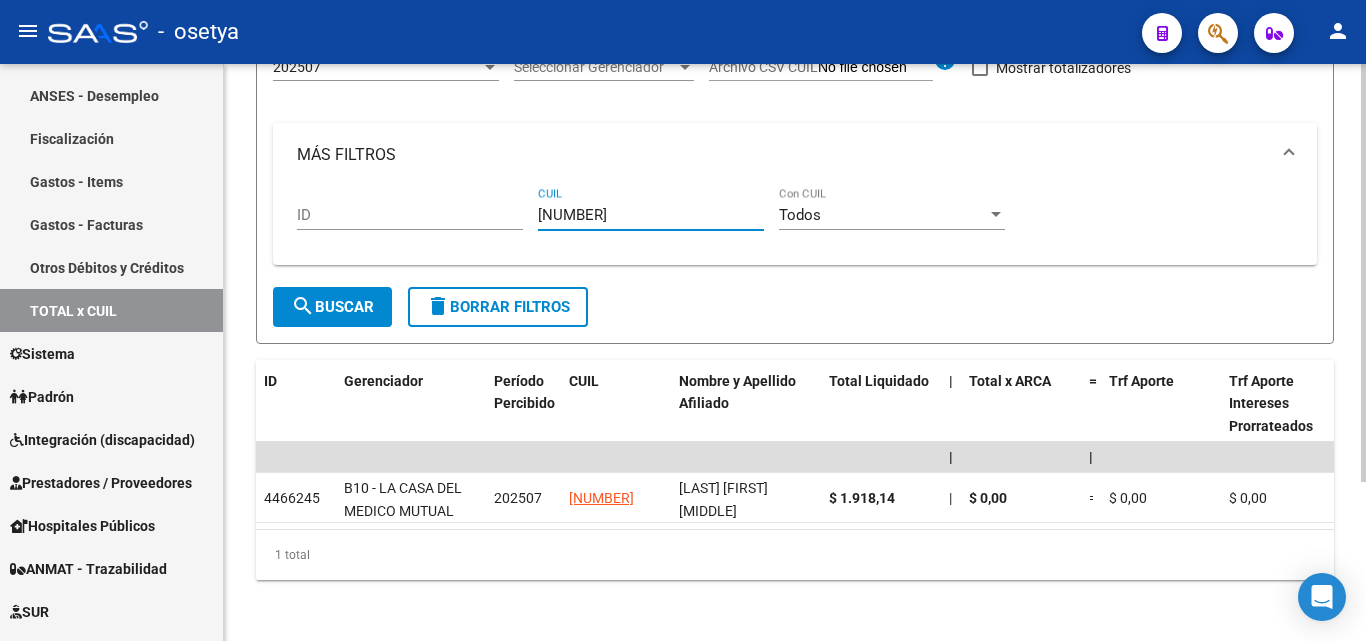 type on "20-44180743-1" 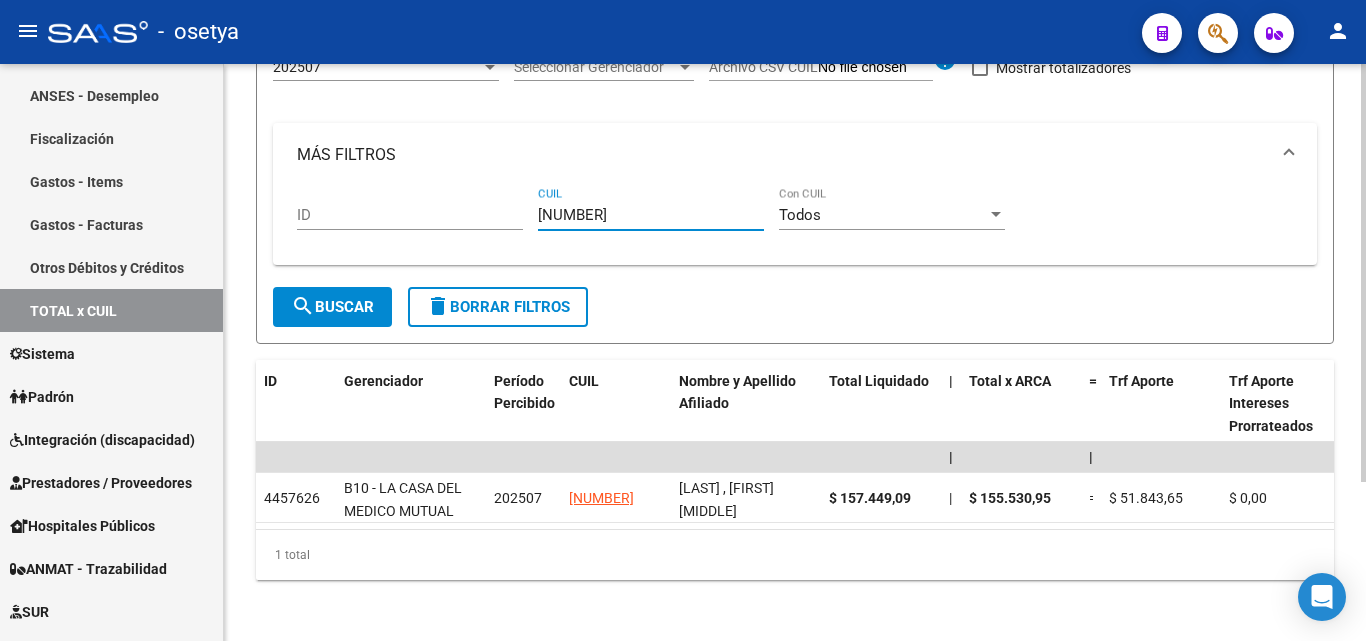 type on "20-21521473-8" 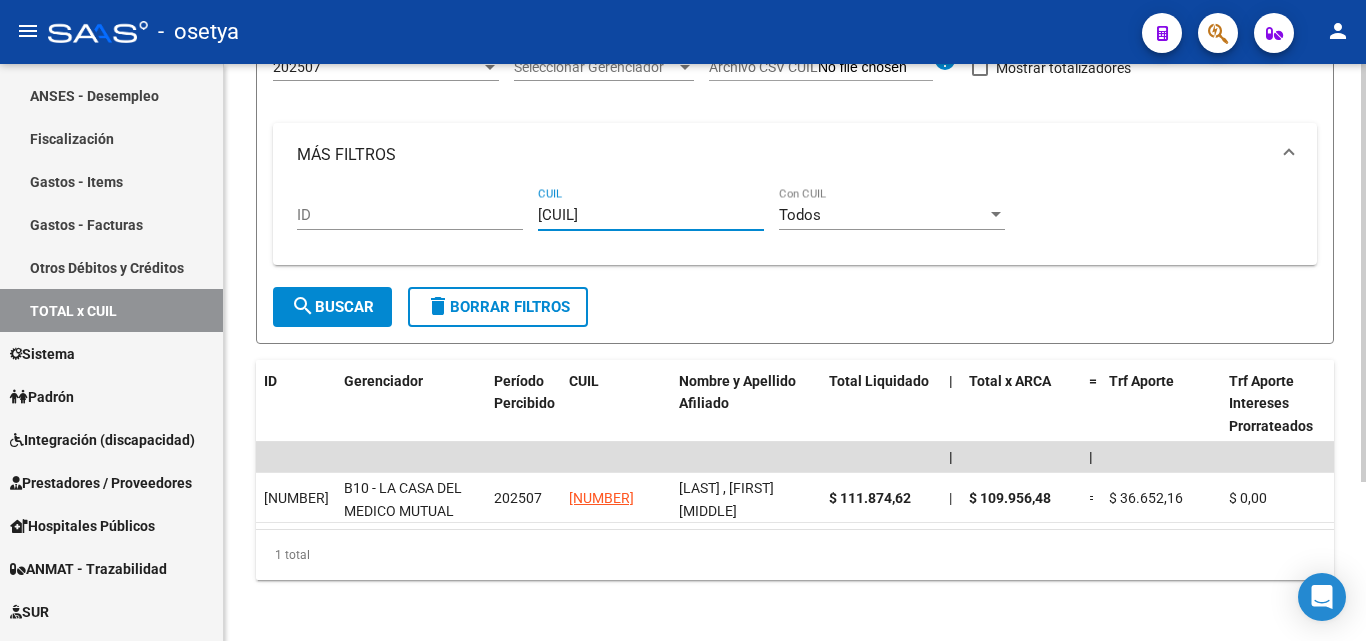 type on "20-26956008-9" 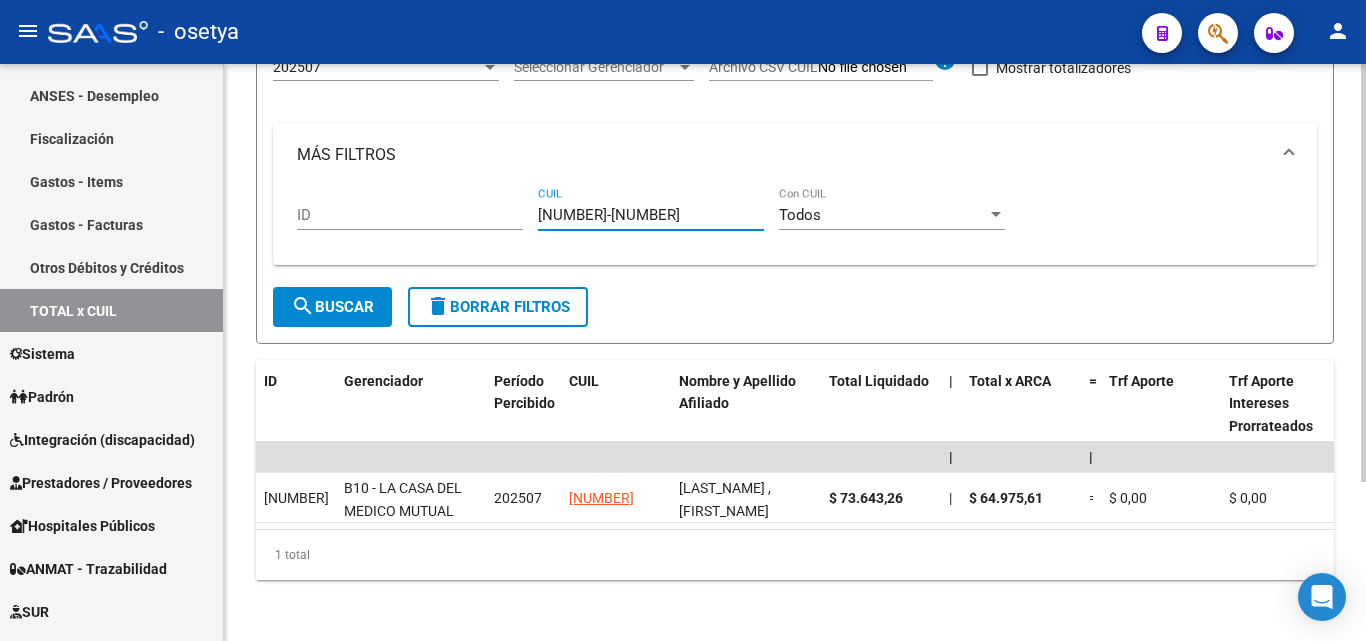 type on "20-29379351-5" 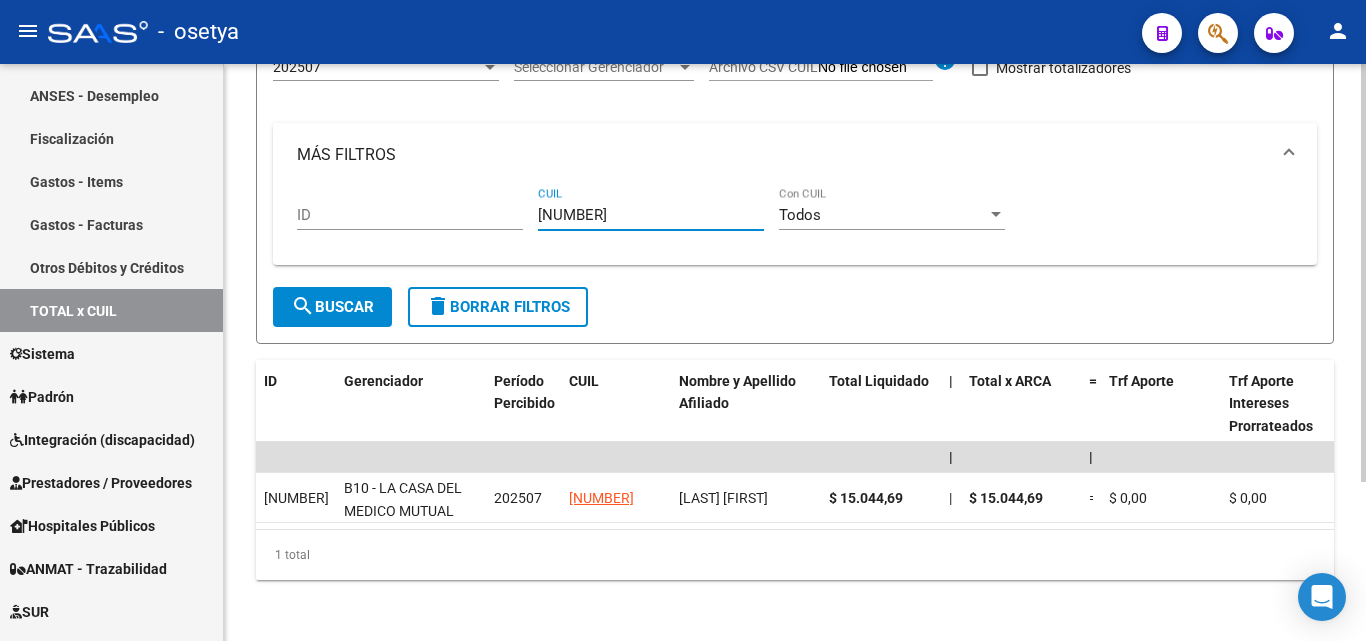 type on "20-29619279-2" 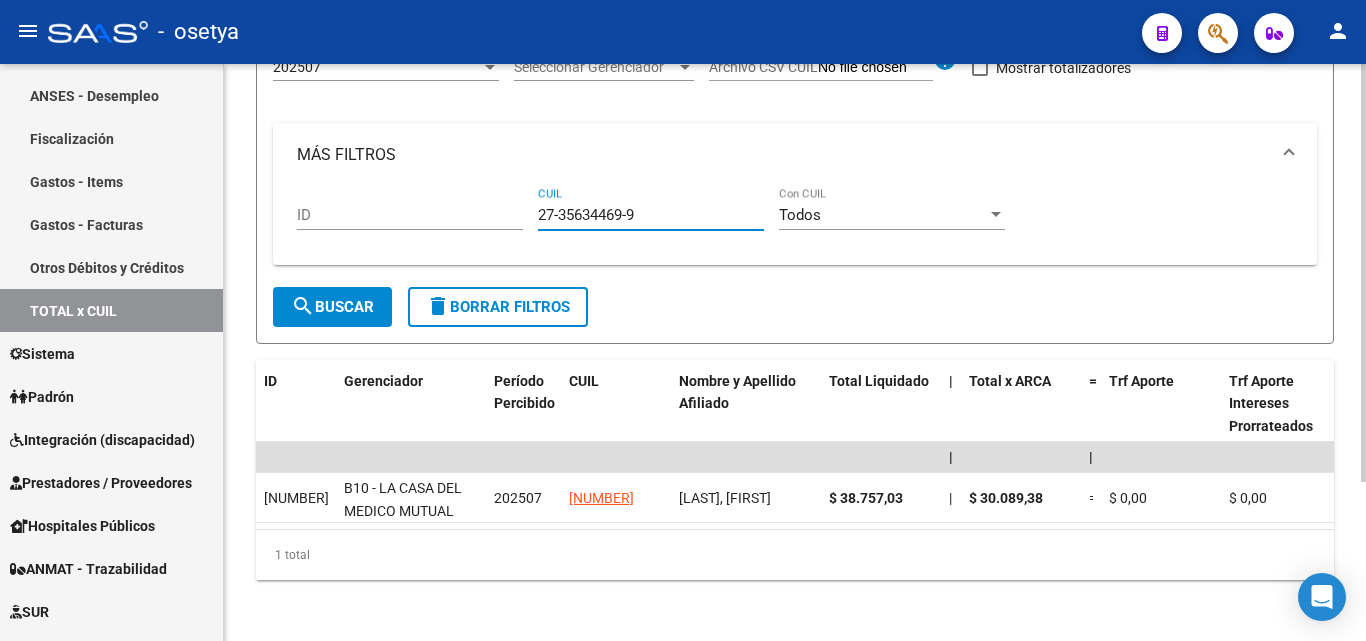 type on "27-35634469-9" 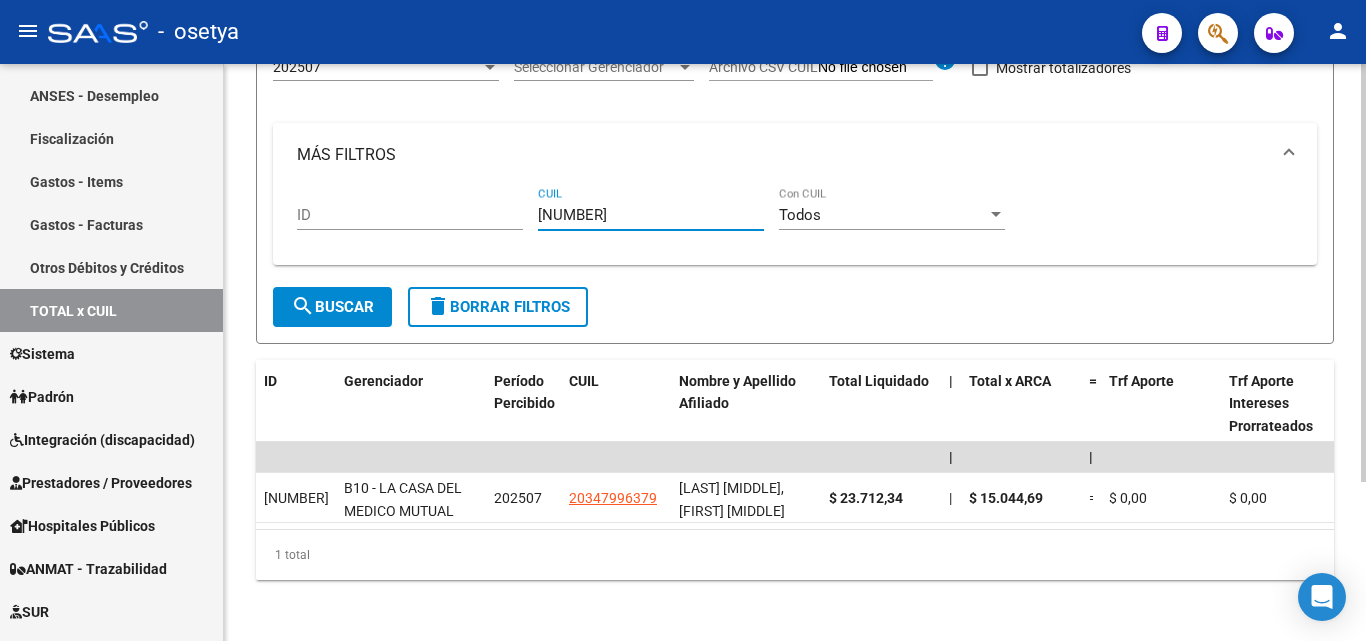 type on "[CUIL]" 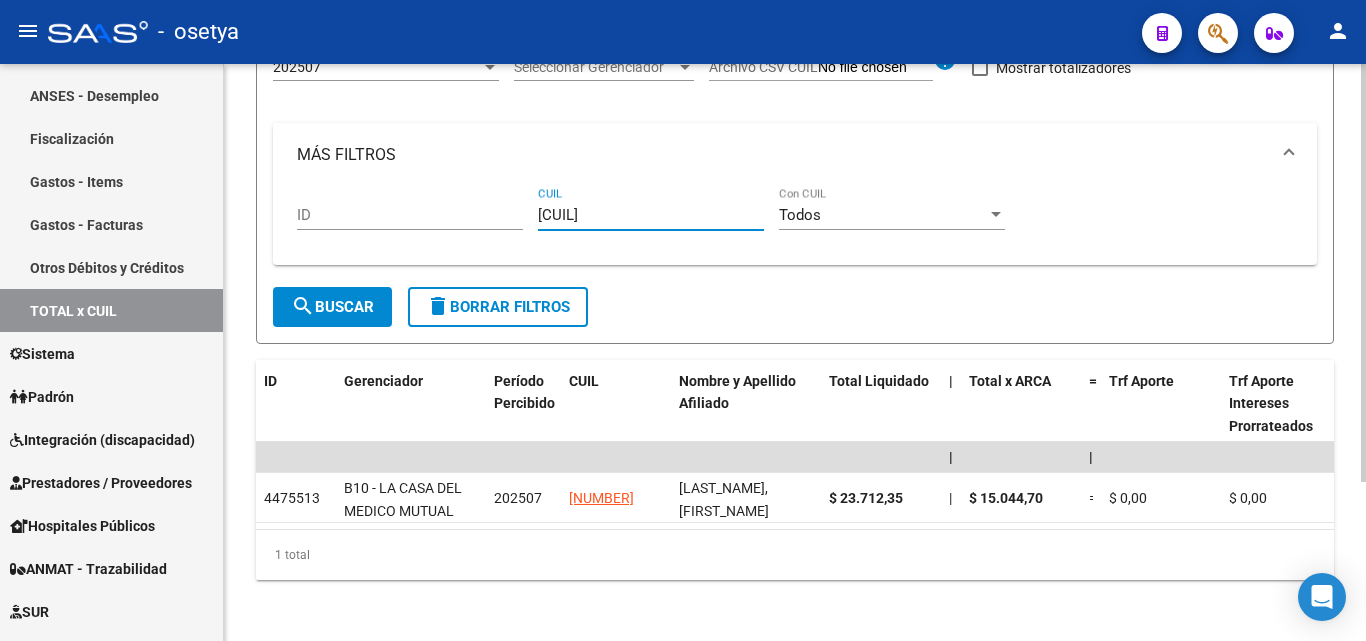 type on "[NUMBER]-[NUMBER]-[NUMBER]" 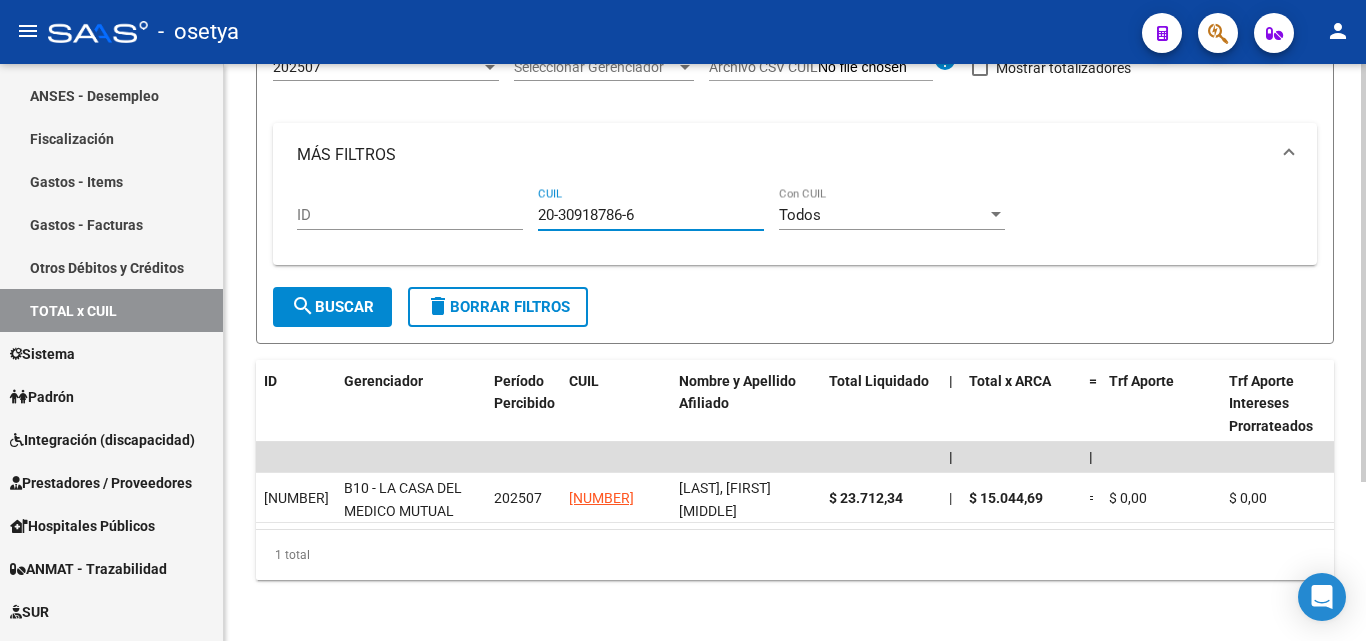type on "20-30918786-6" 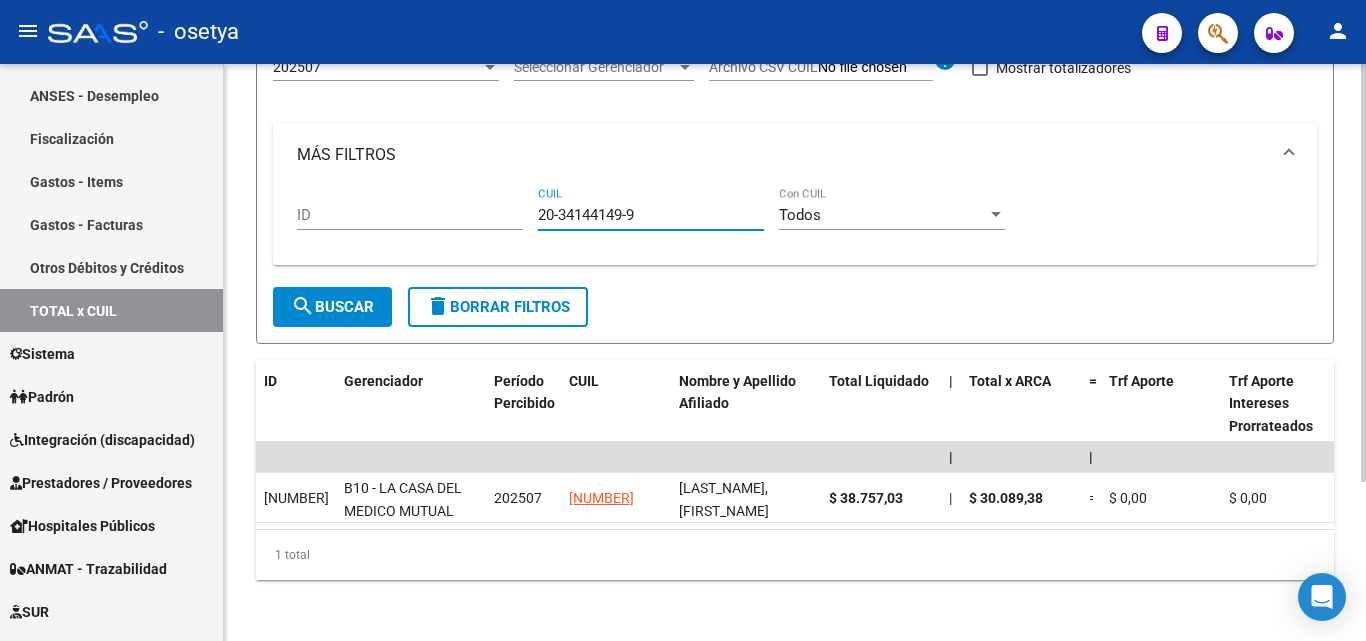 type on "20-34144149-9" 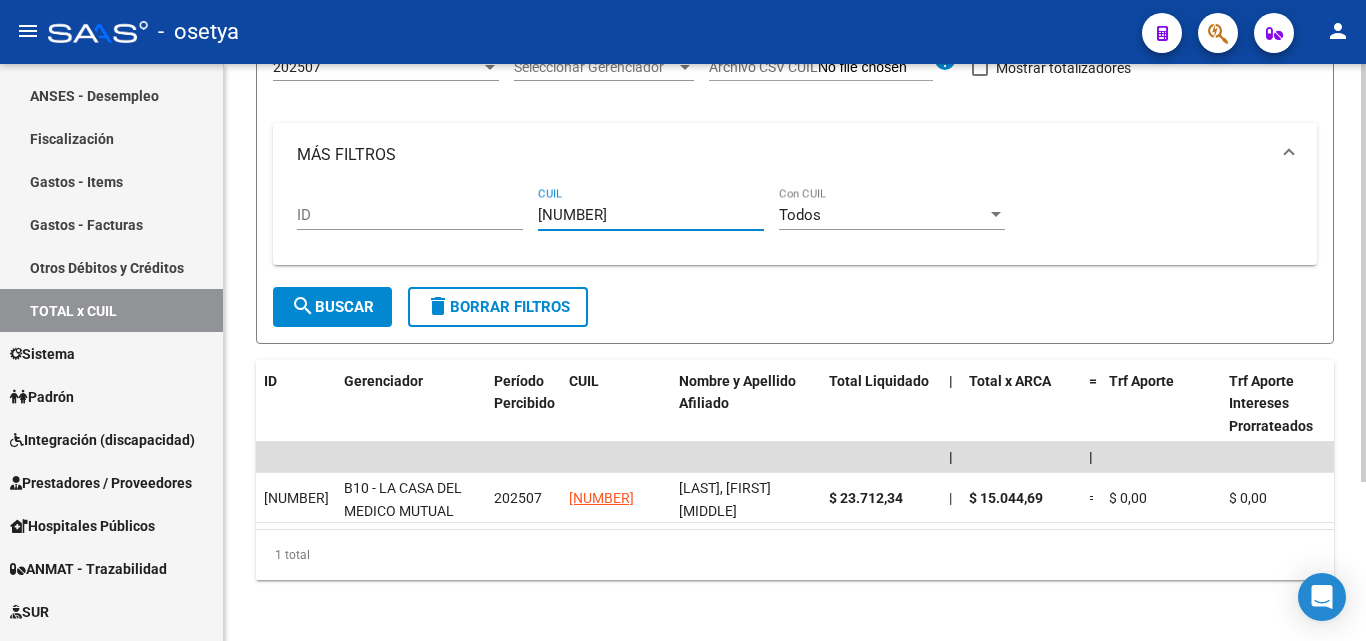 type on "[NUMBER]-[NUMBER]-[NUMBER]" 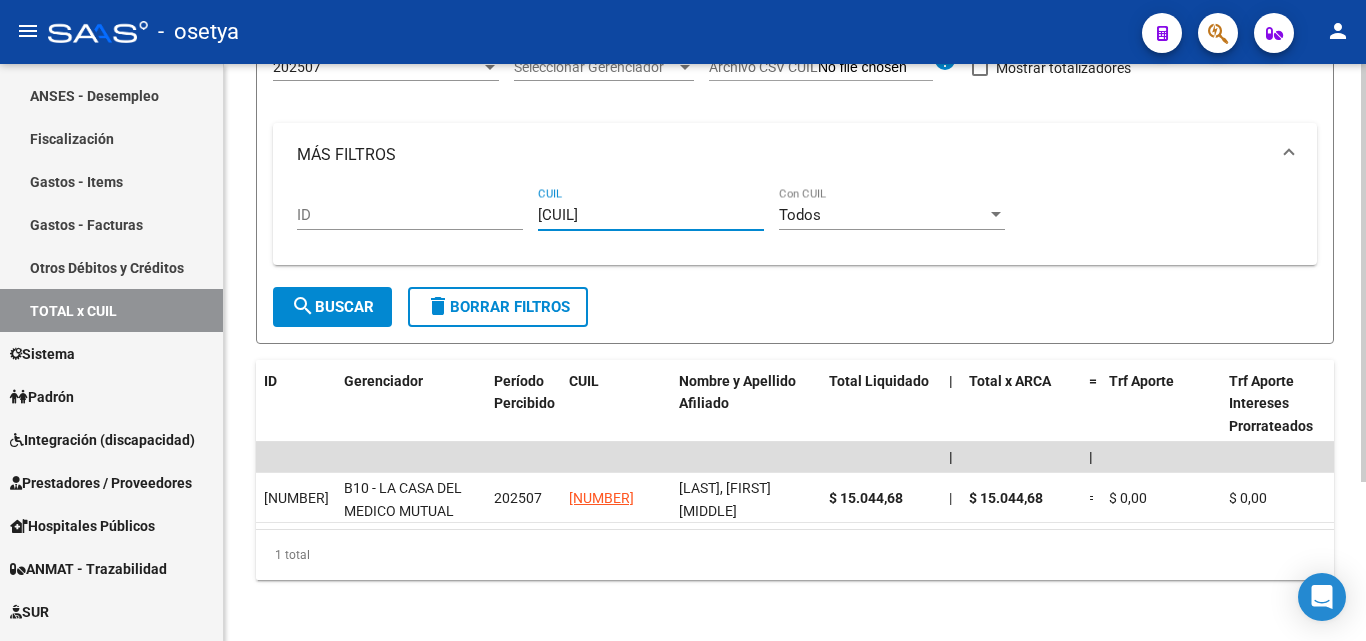 type on "[CUIL]" 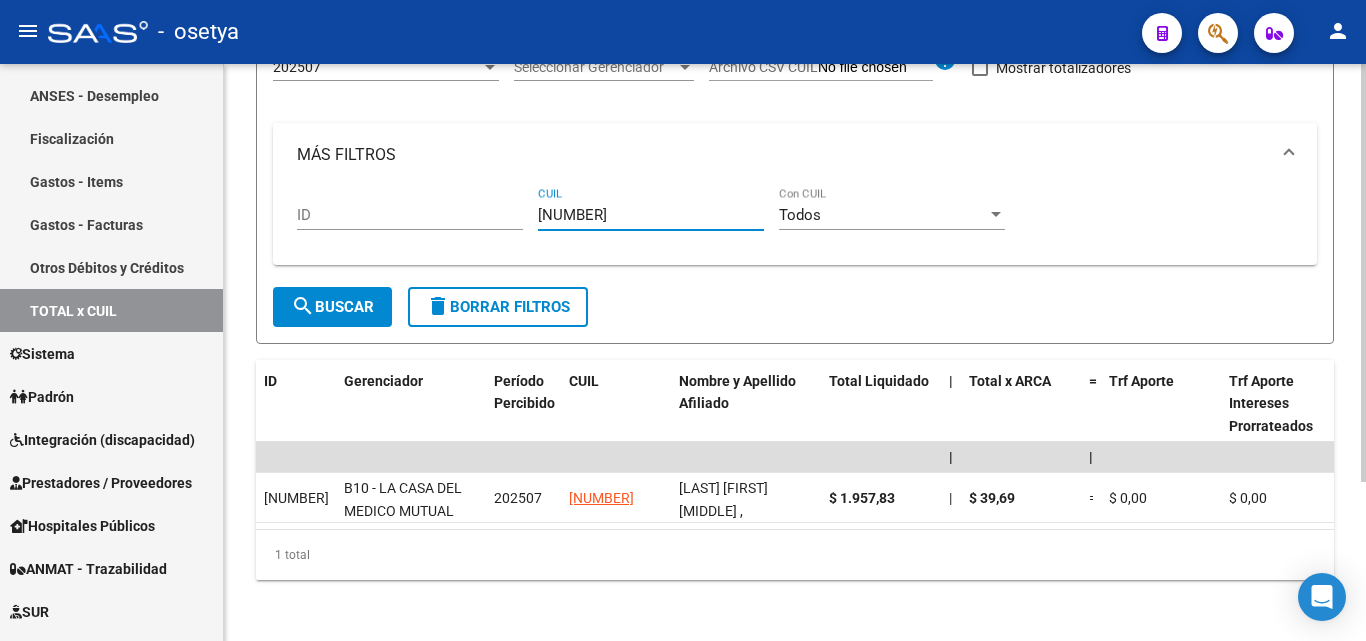 type on "[CUIL]" 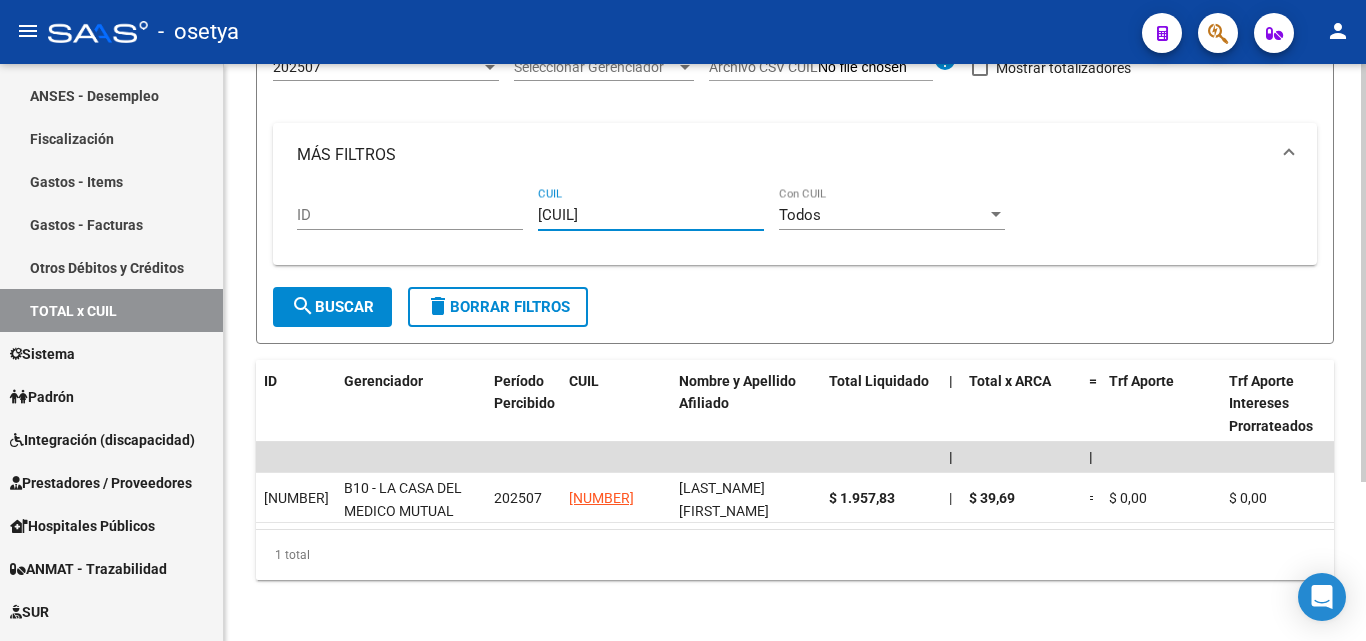 type on "[CUIL]" 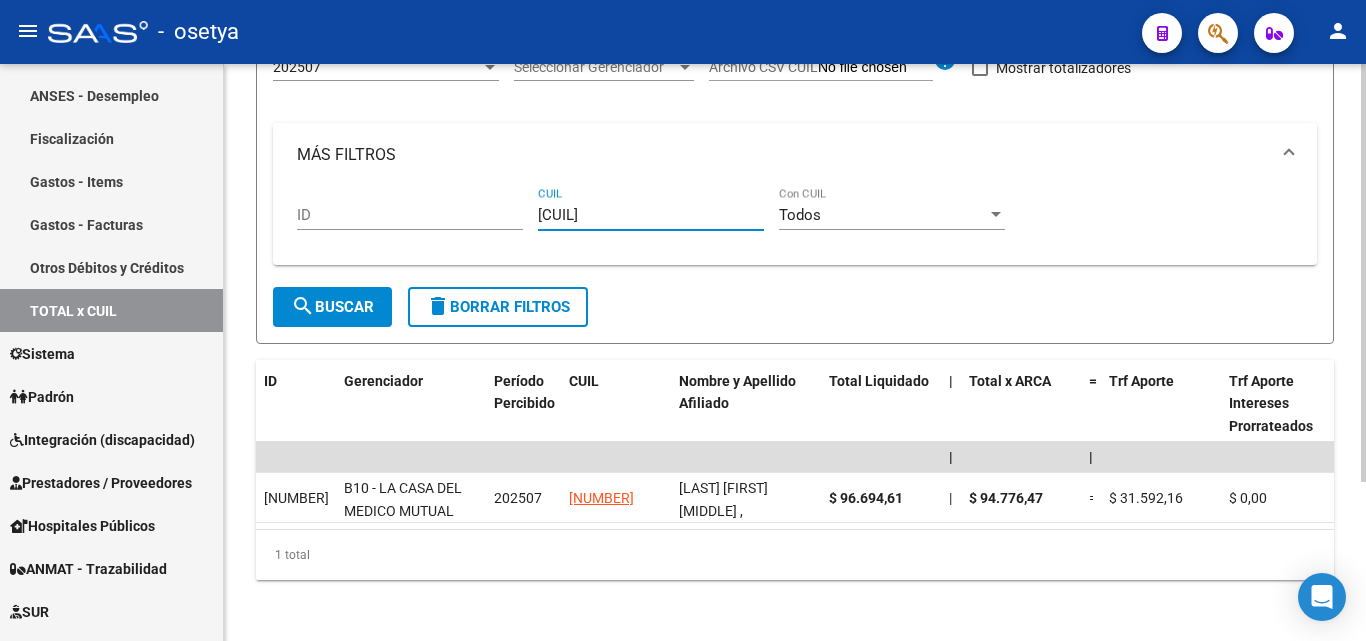 type on "[CUIL]" 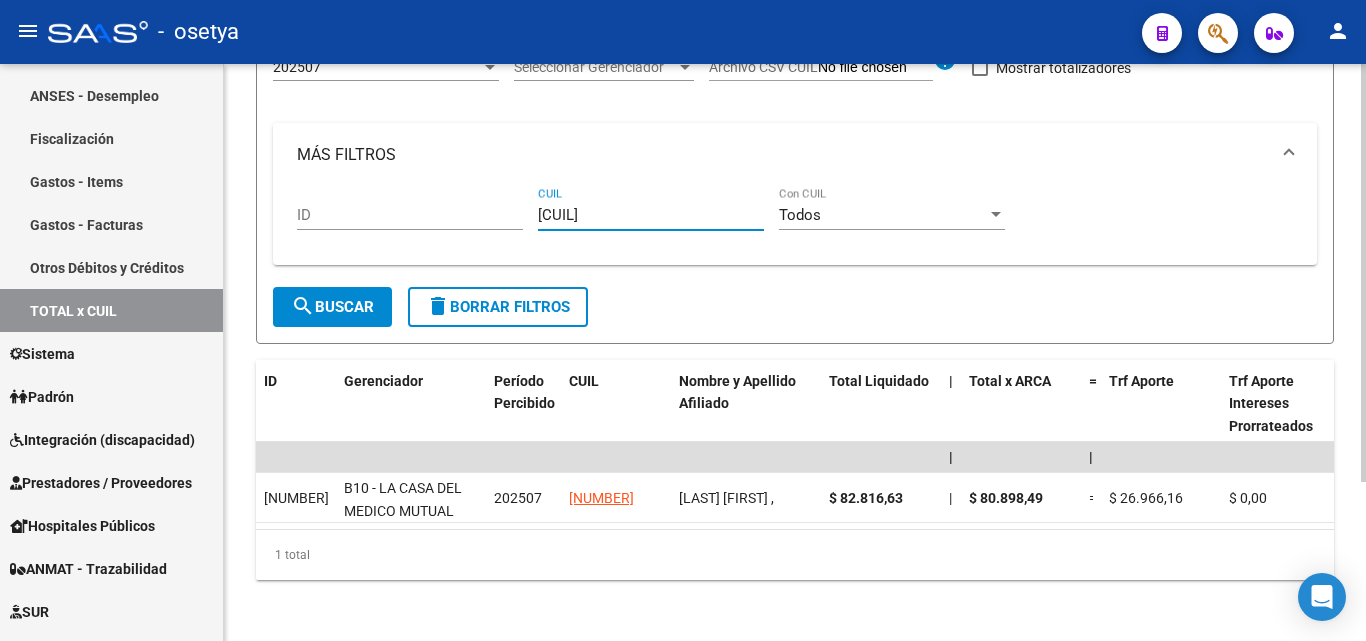 type on "[CUIL]" 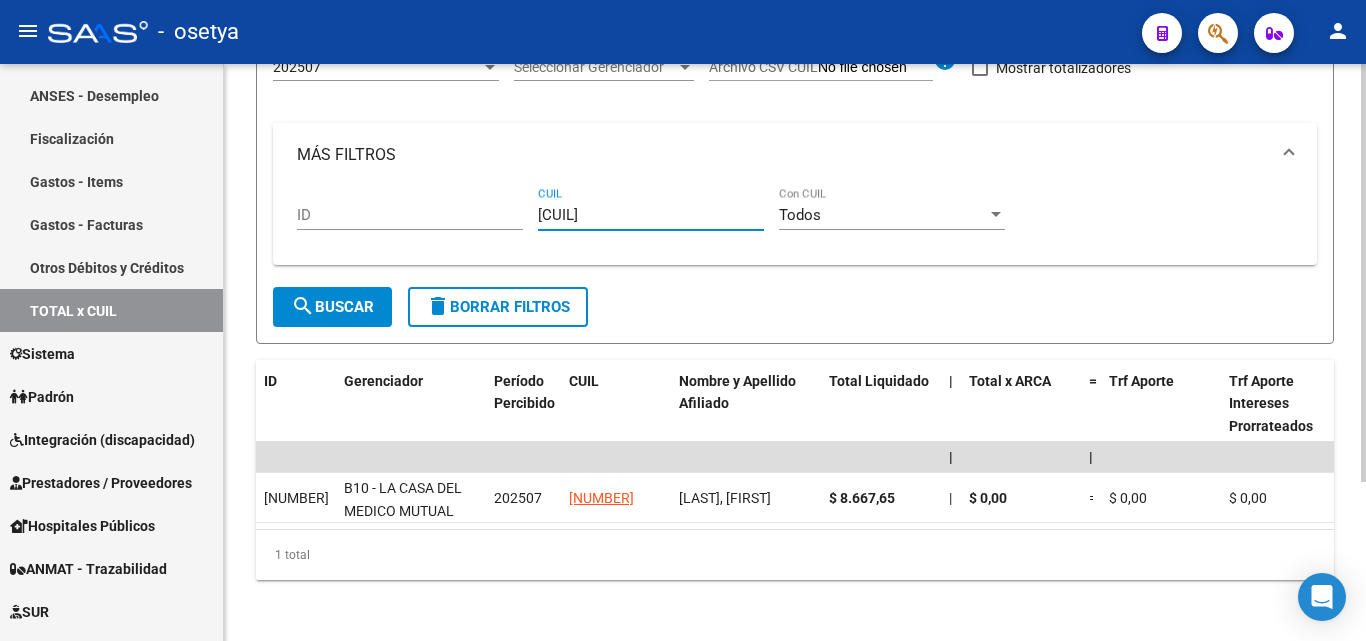 type on "[CUIL]" 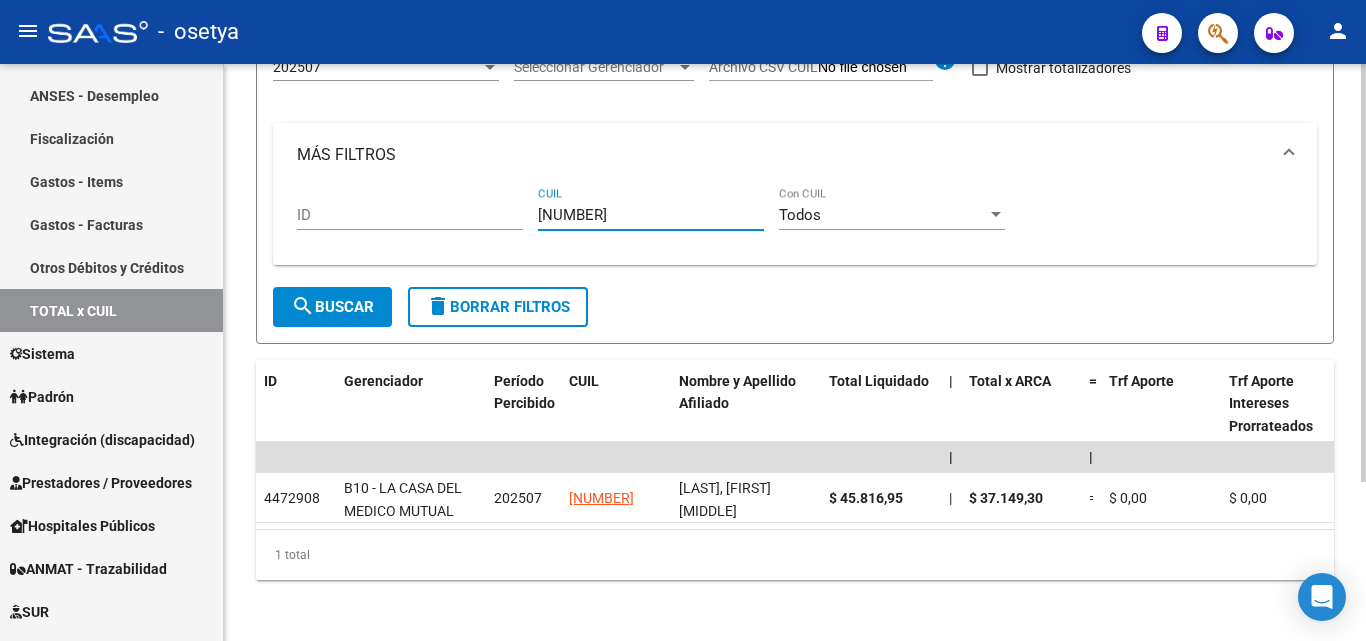 type on "[CUIL]" 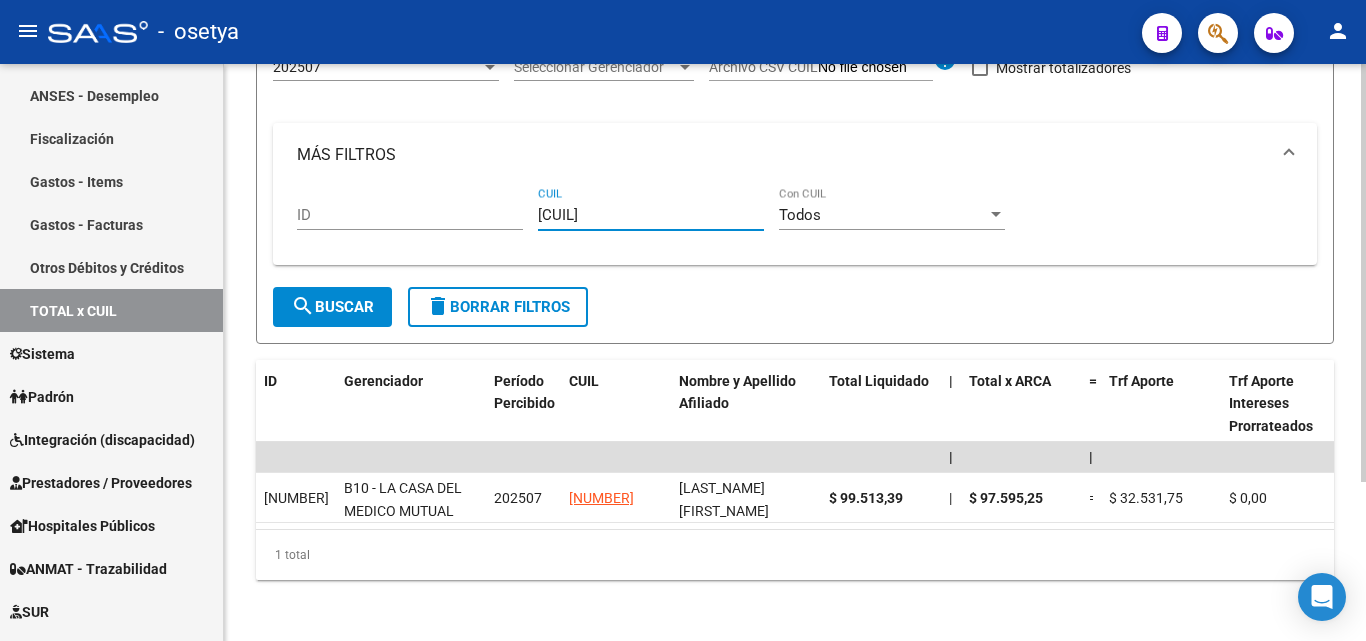 type on "[NUMBER]-[NUMBER]-[NUMBER]" 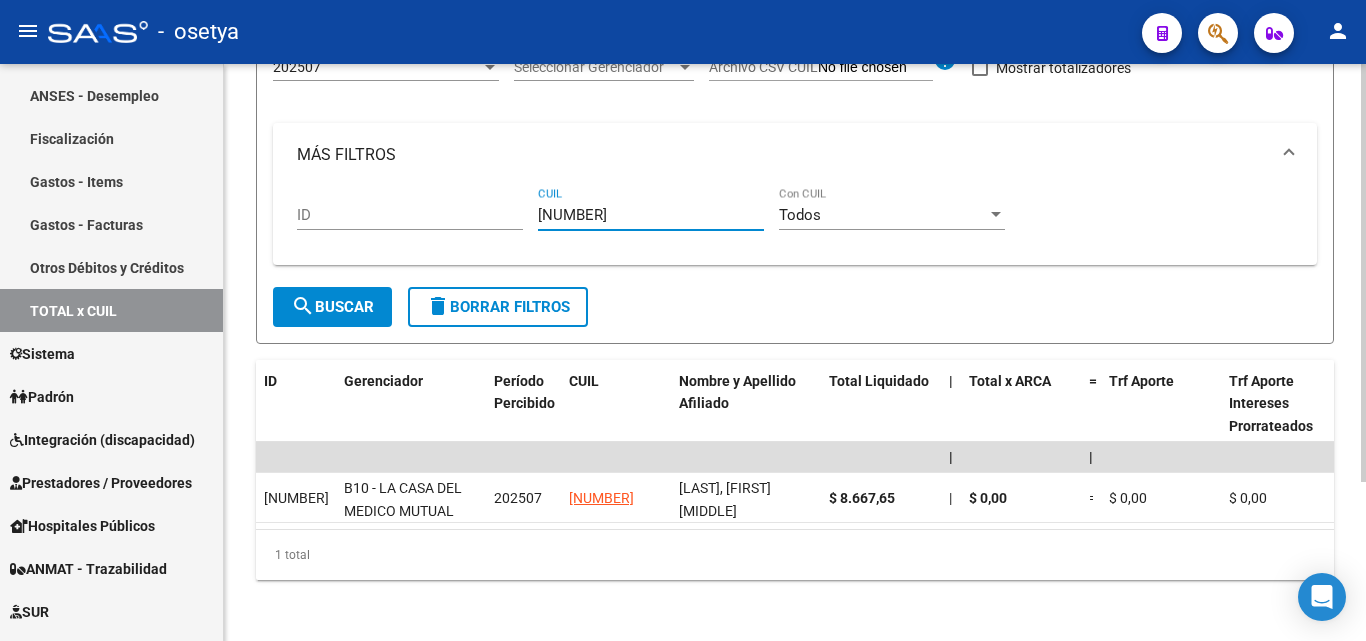 type on "[CUIL]" 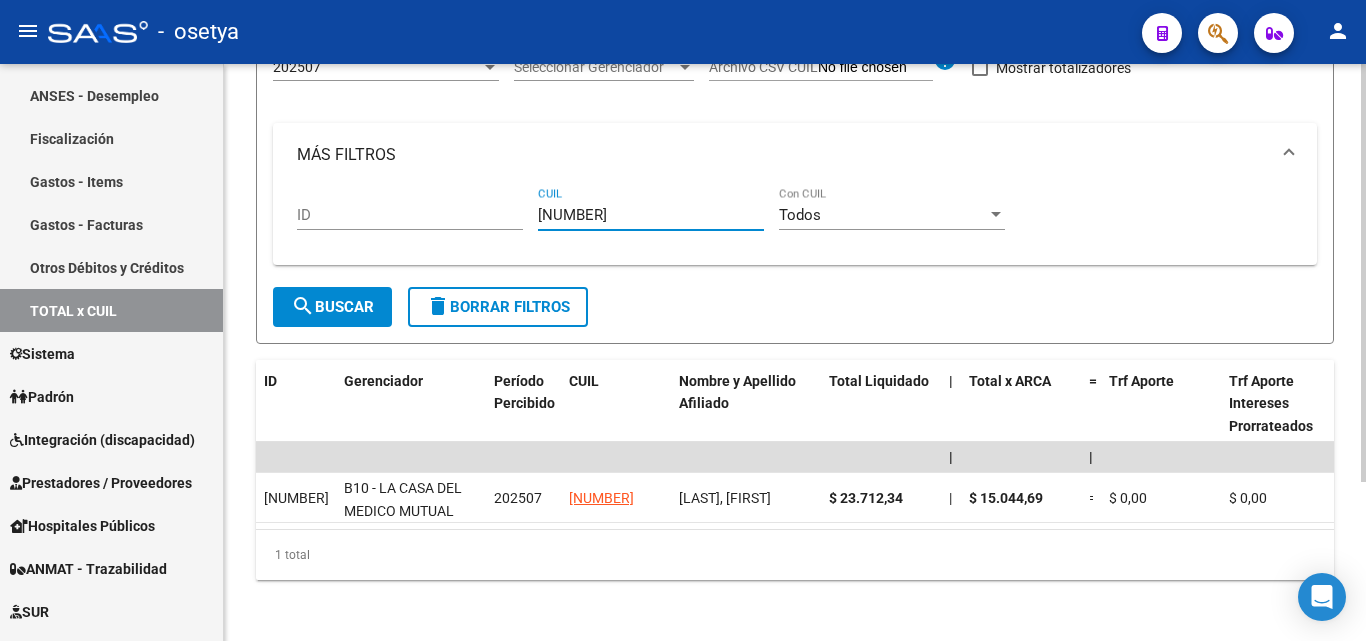 type on "[CUIL]" 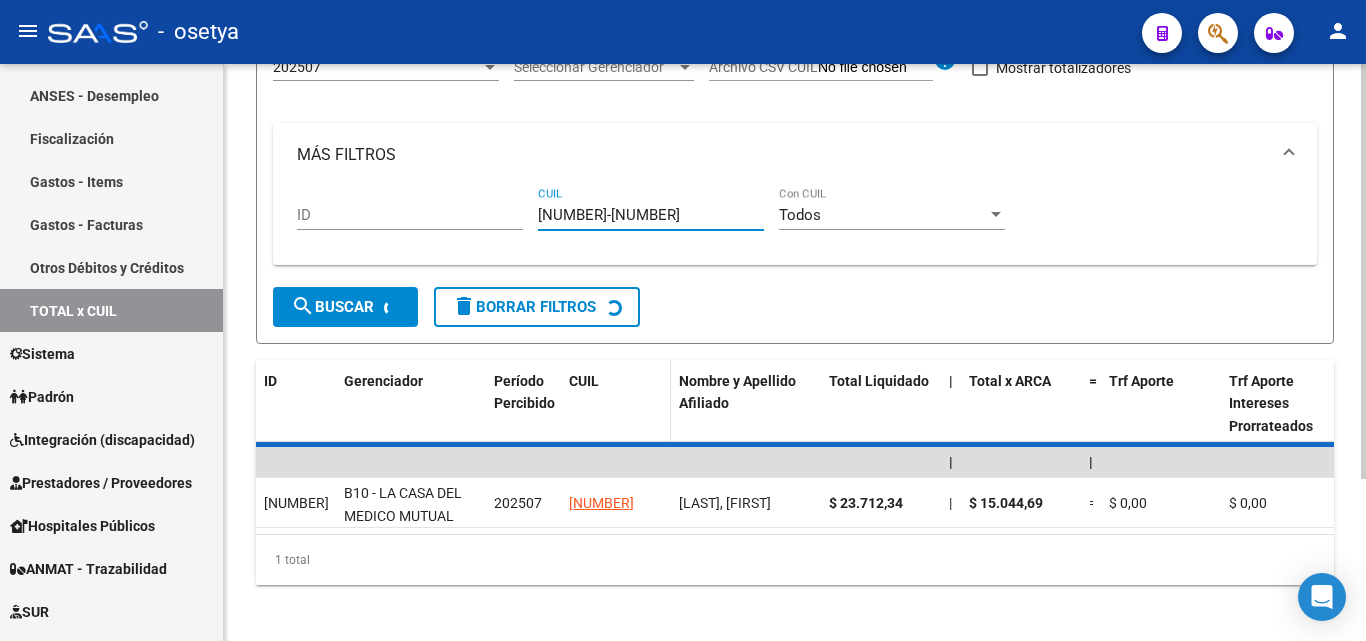 scroll, scrollTop: 167, scrollLeft: 0, axis: vertical 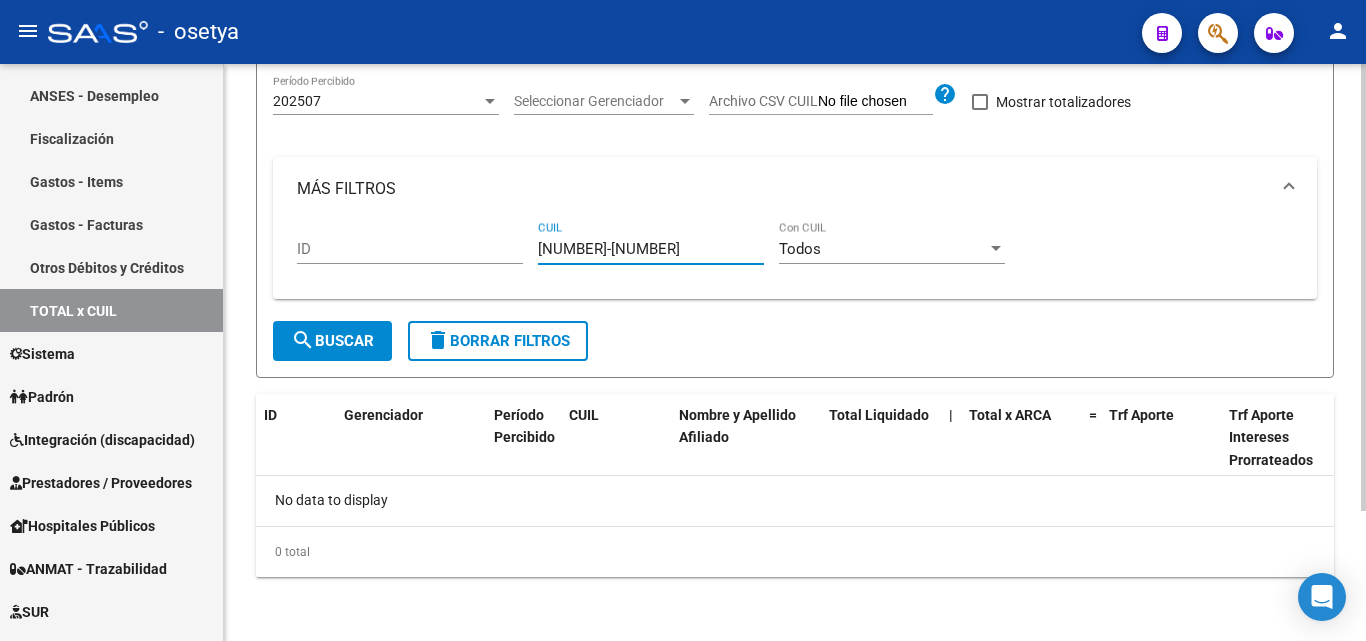 type on "[NUMBER]-[NUMBER]-[NUMBER]" 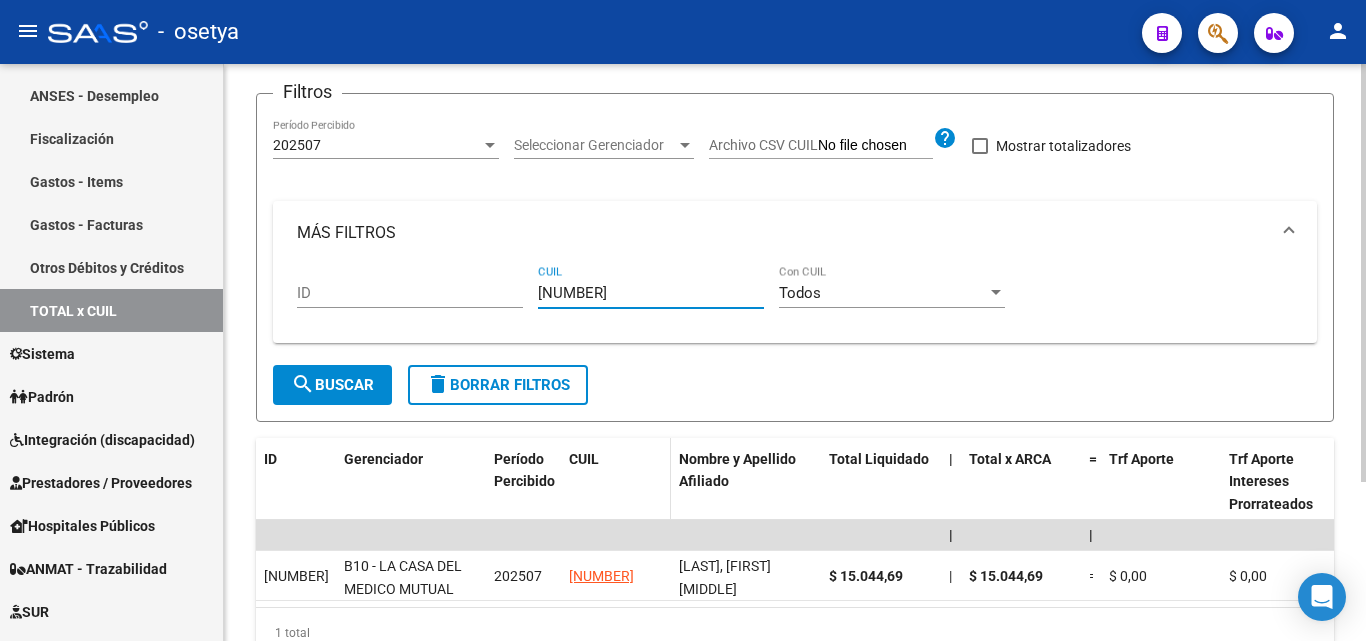 scroll, scrollTop: 200, scrollLeft: 0, axis: vertical 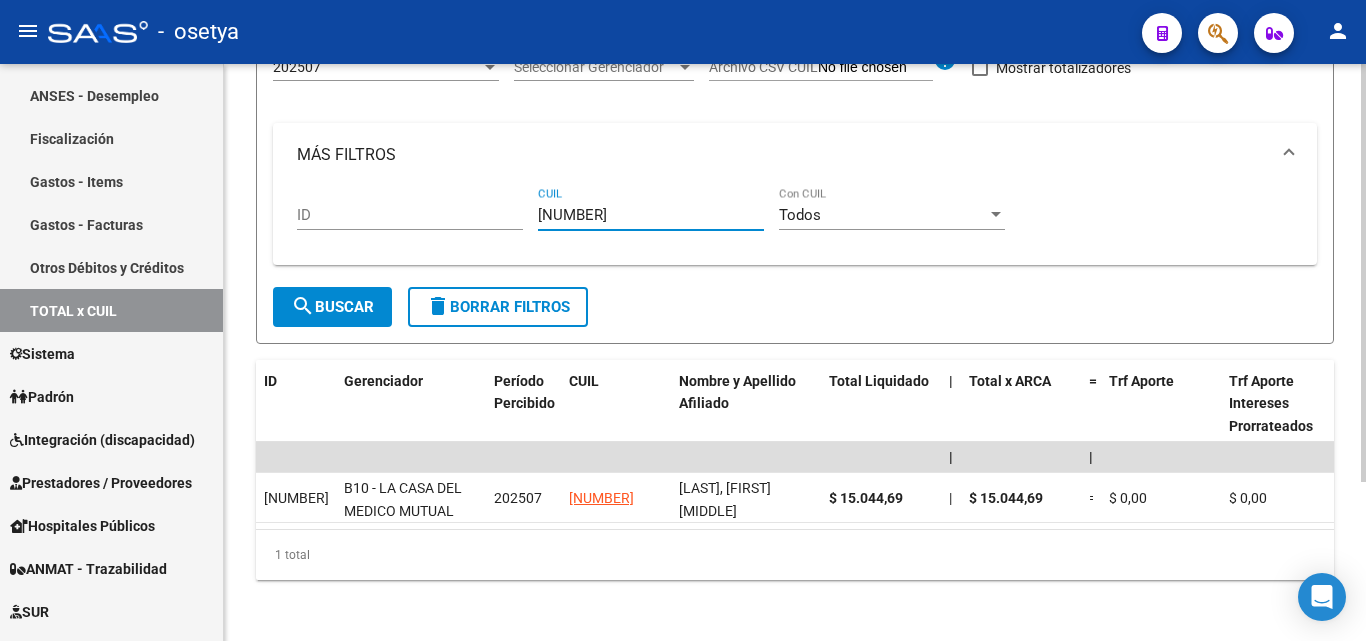 type on "[CUIL]" 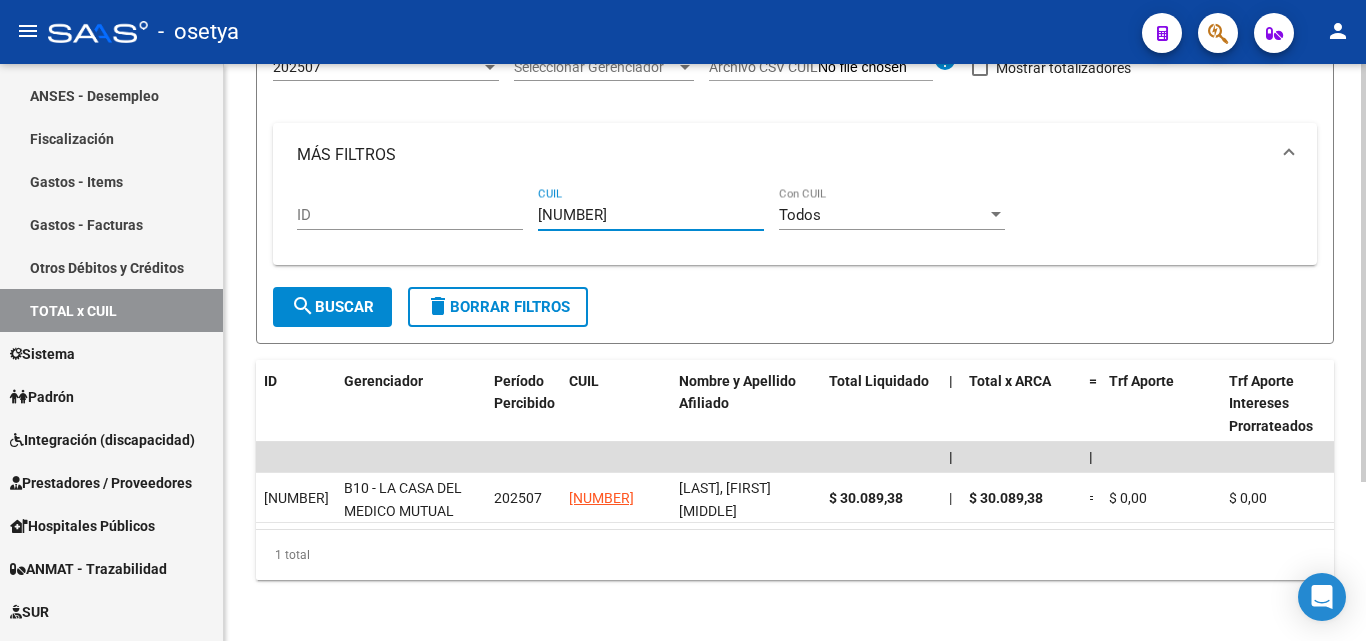 type 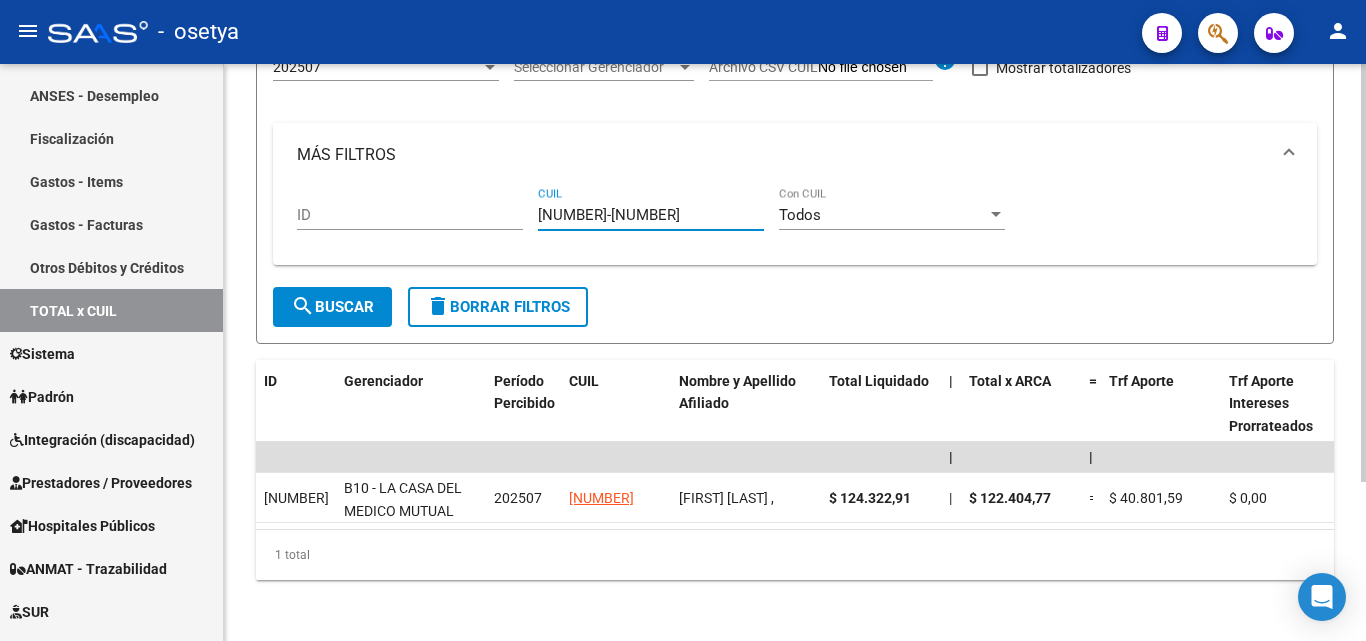 drag, startPoint x: 656, startPoint y: 216, endPoint x: 527, endPoint y: 213, distance: 129.03488 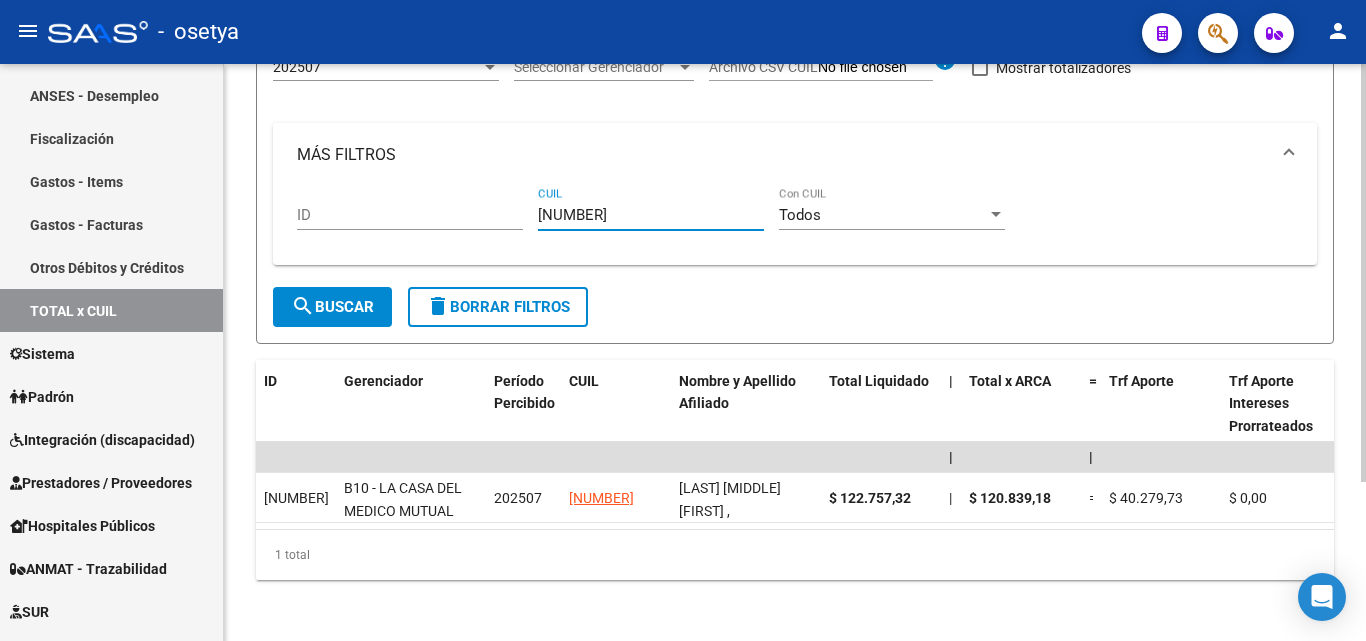 drag, startPoint x: 644, startPoint y: 215, endPoint x: 511, endPoint y: 217, distance: 133.01503 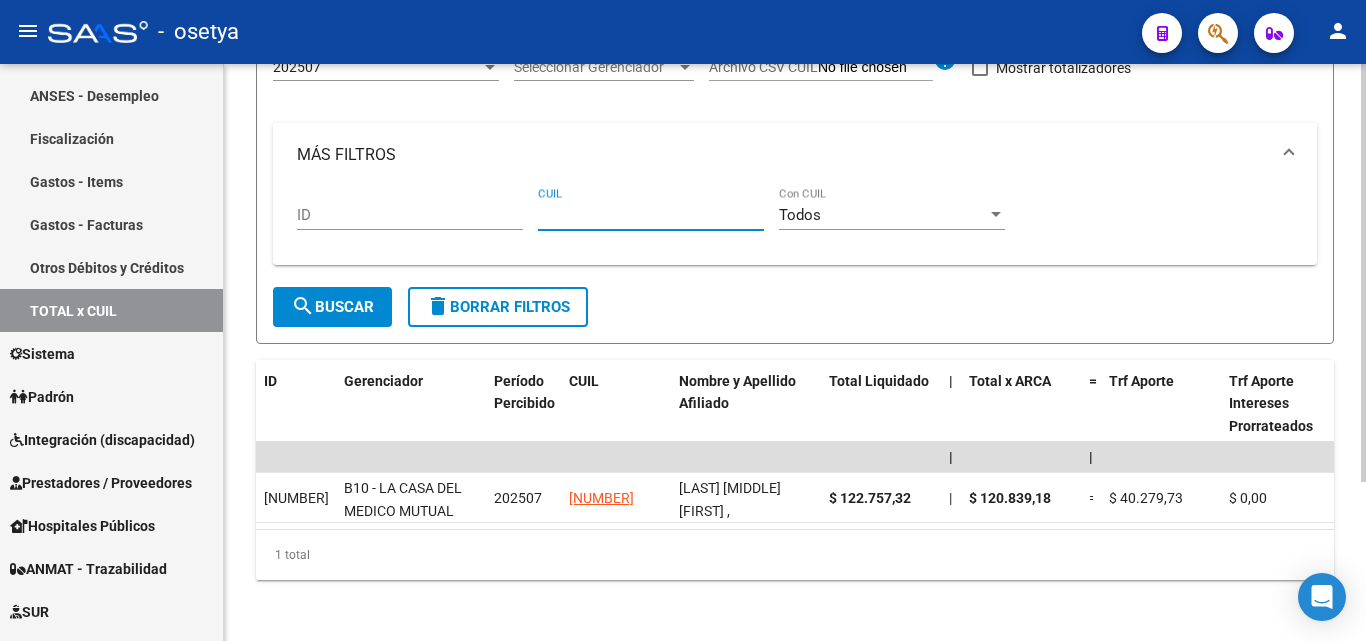 drag, startPoint x: 627, startPoint y: 204, endPoint x: 591, endPoint y: 216, distance: 37.94733 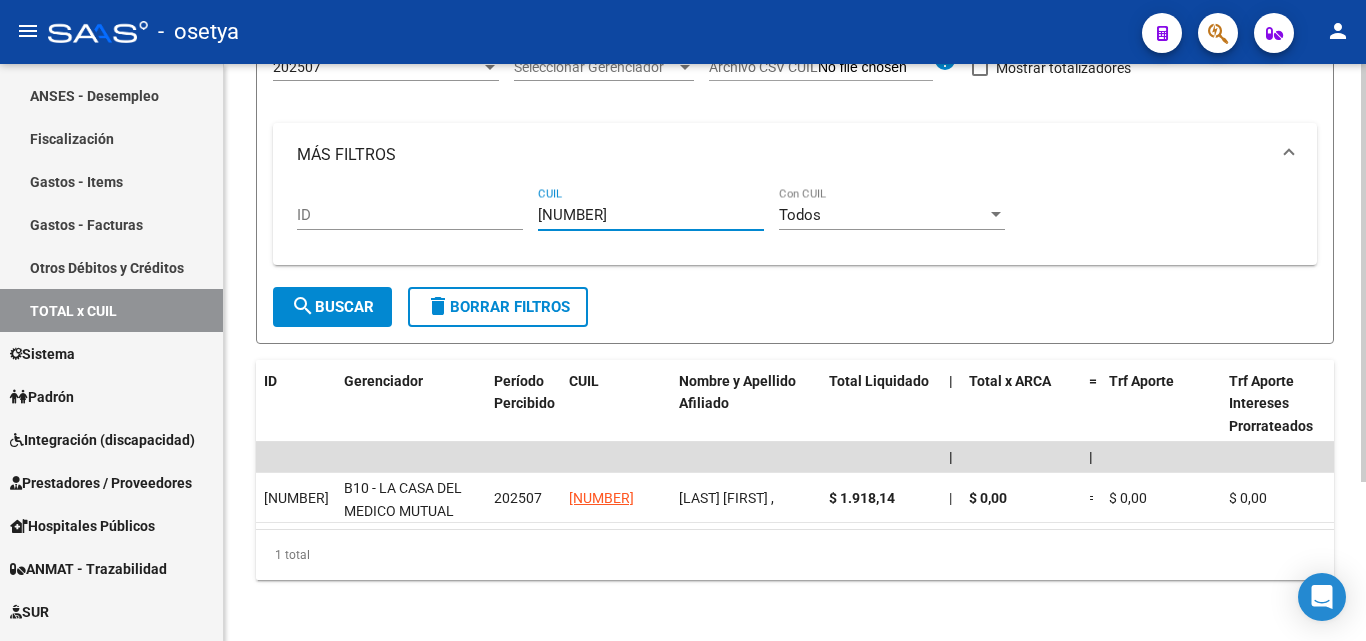 drag, startPoint x: 645, startPoint y: 217, endPoint x: 542, endPoint y: 204, distance: 103.81715 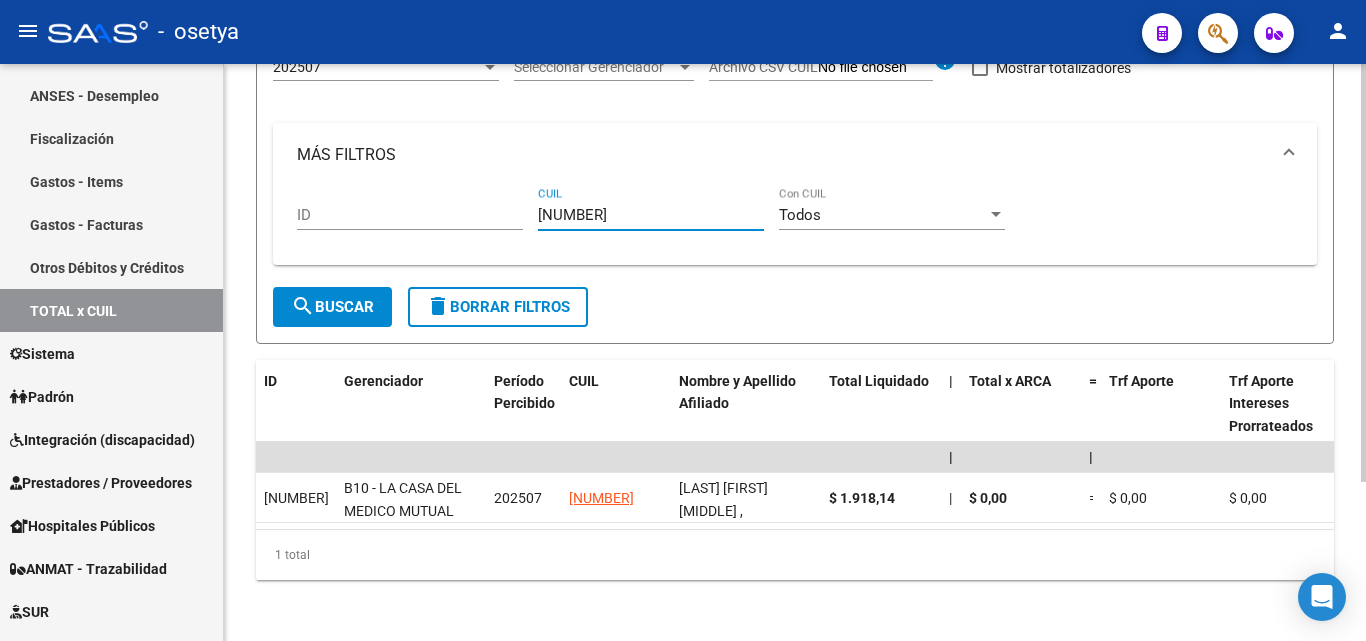 drag, startPoint x: 647, startPoint y: 212, endPoint x: 483, endPoint y: 214, distance: 164.01219 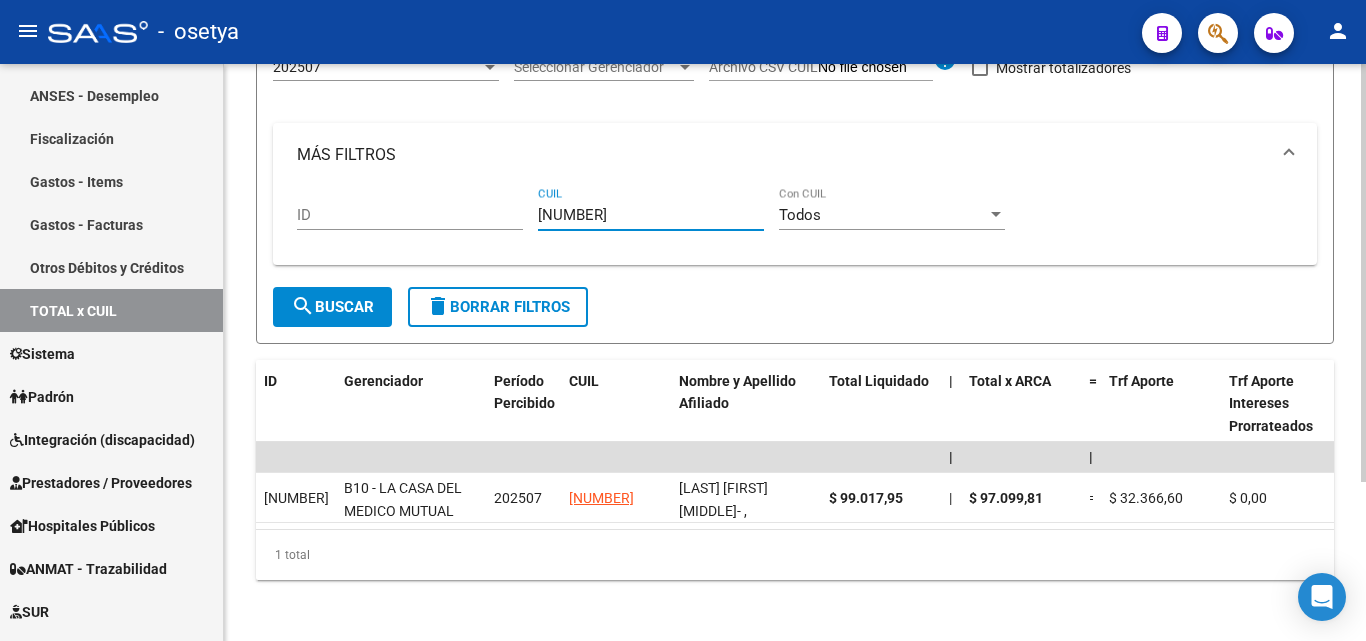 drag, startPoint x: 648, startPoint y: 217, endPoint x: 529, endPoint y: 210, distance: 119.2057 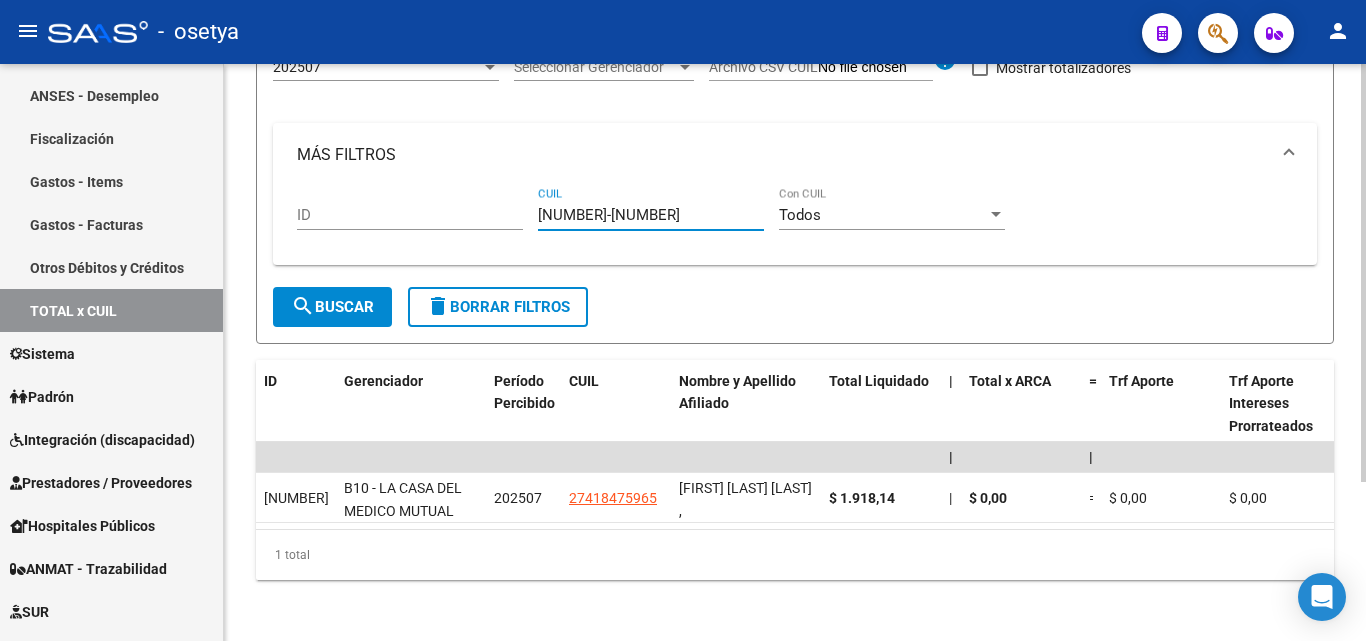 drag, startPoint x: 647, startPoint y: 213, endPoint x: 547, endPoint y: 213, distance: 100 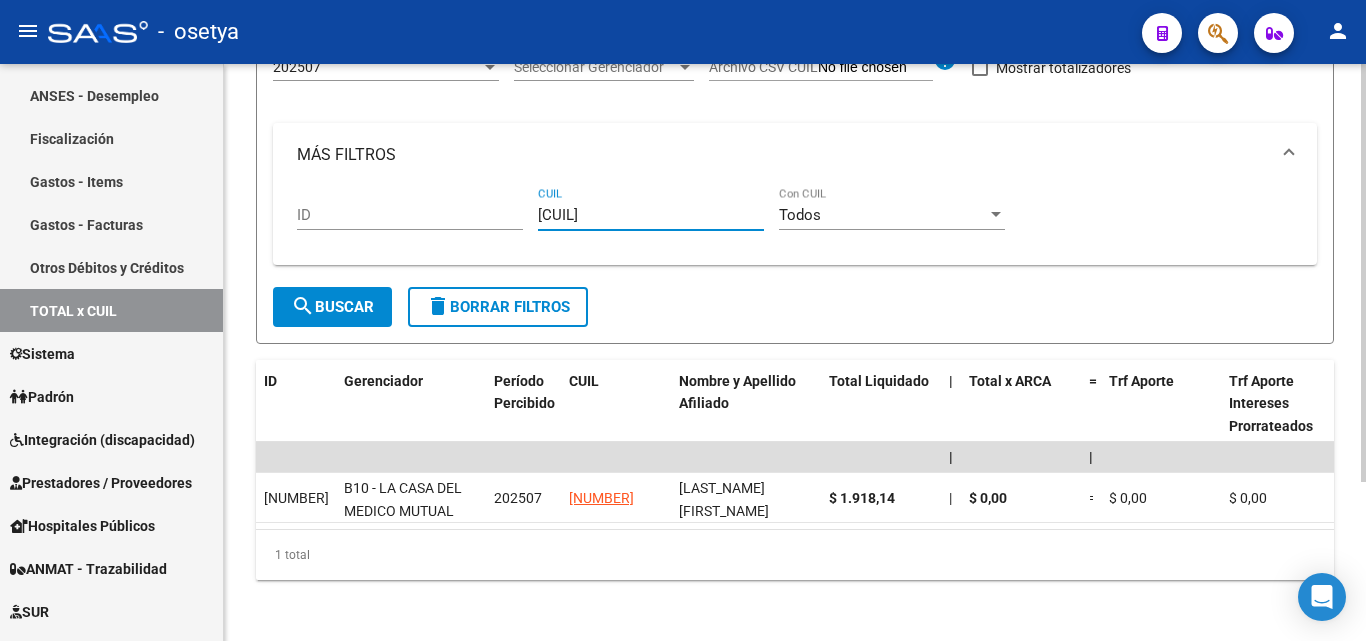 drag, startPoint x: 650, startPoint y: 212, endPoint x: 532, endPoint y: 214, distance: 118.016945 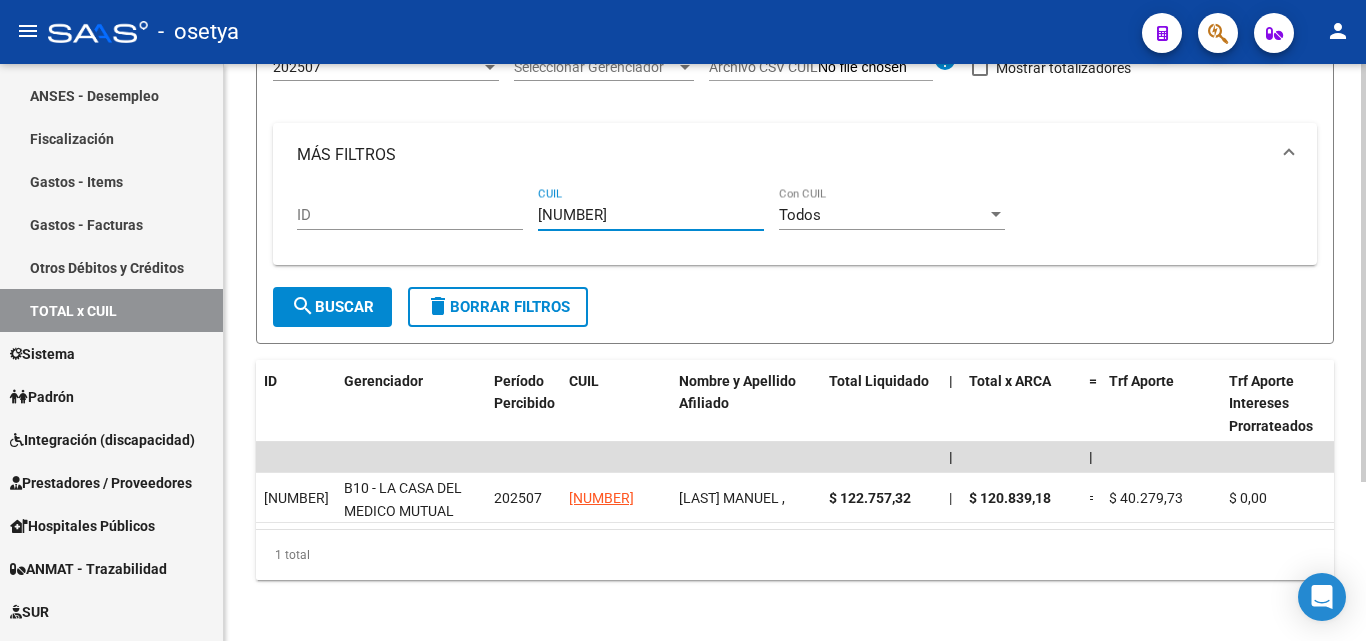 drag, startPoint x: 647, startPoint y: 217, endPoint x: 532, endPoint y: 218, distance: 115.00435 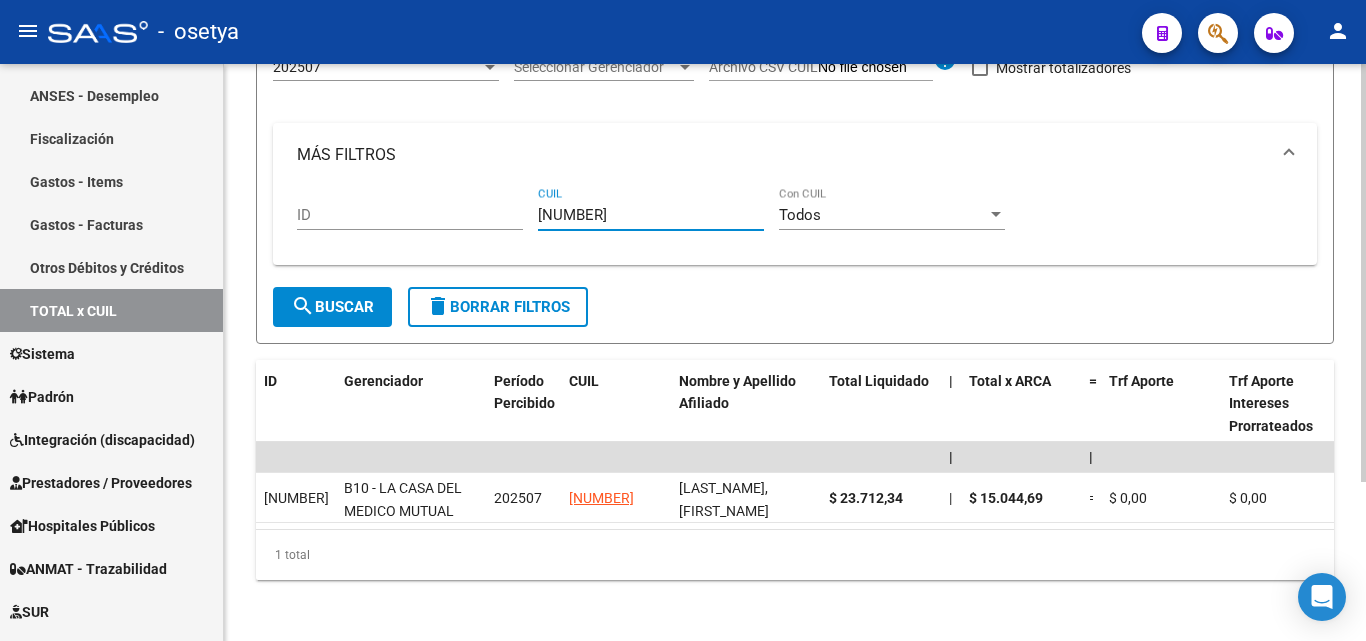 drag, startPoint x: 647, startPoint y: 217, endPoint x: 493, endPoint y: 218, distance: 154.00325 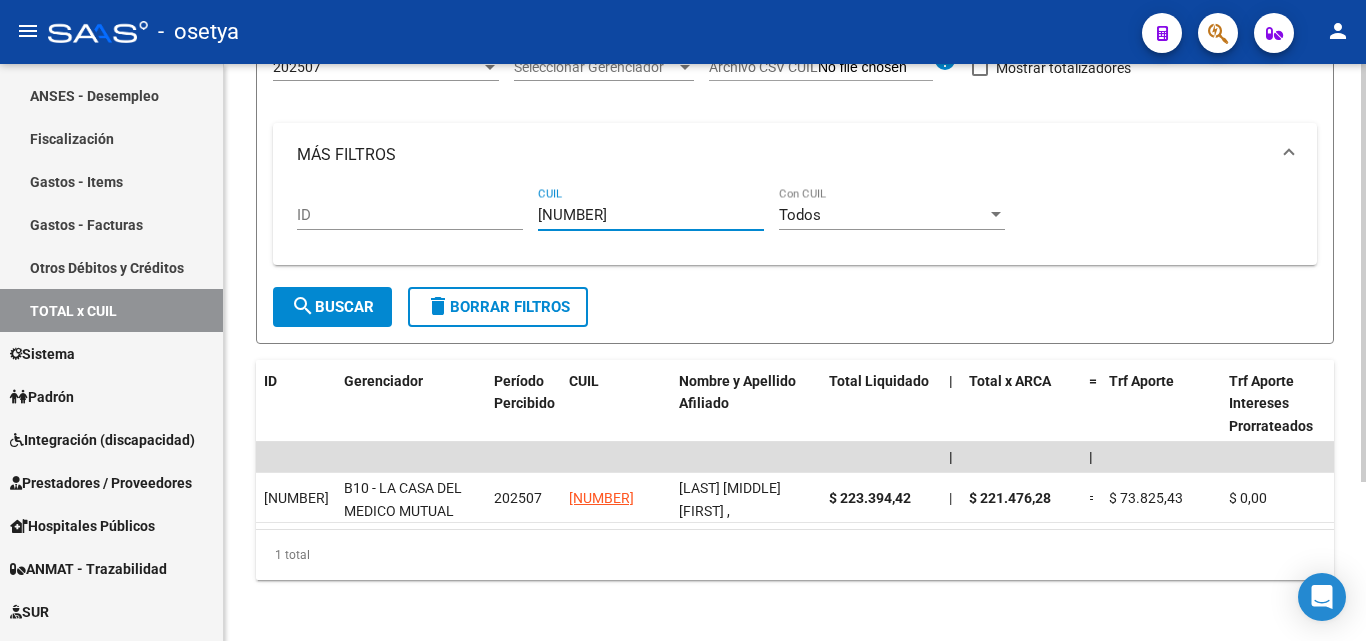 drag, startPoint x: 646, startPoint y: 216, endPoint x: 537, endPoint y: 218, distance: 109.01835 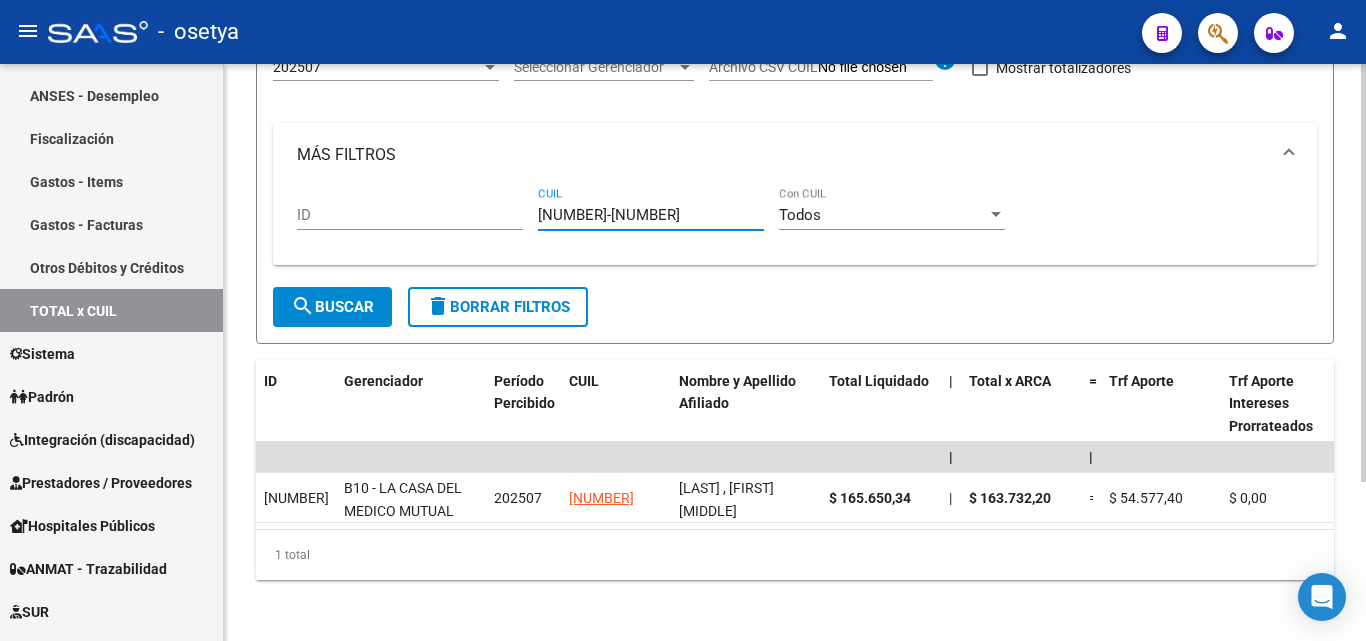drag, startPoint x: 639, startPoint y: 214, endPoint x: 518, endPoint y: 218, distance: 121.0661 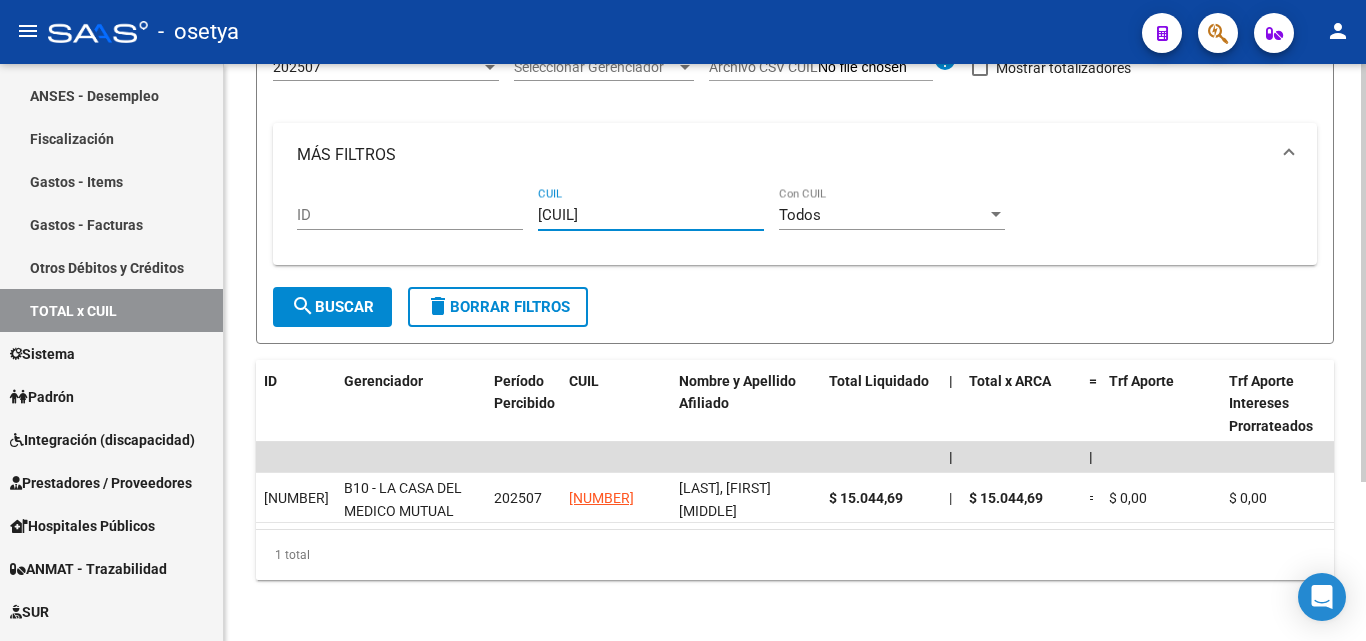 drag, startPoint x: 647, startPoint y: 219, endPoint x: 532, endPoint y: 219, distance: 115 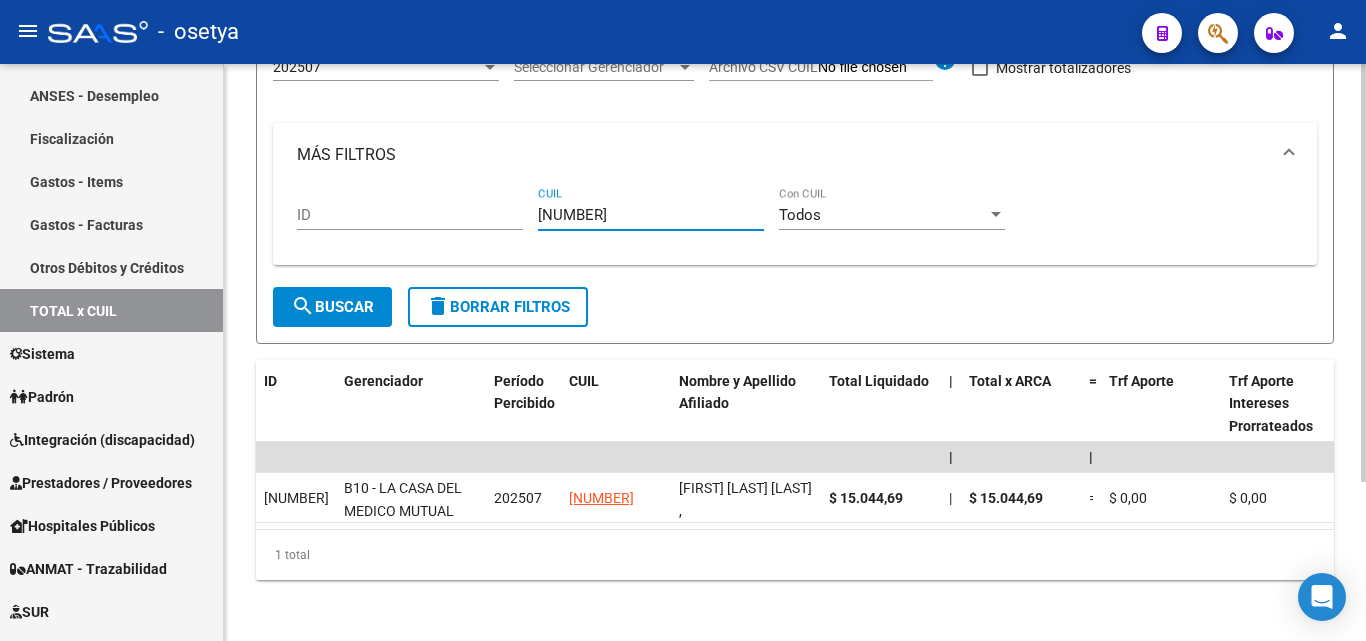 drag, startPoint x: 645, startPoint y: 215, endPoint x: 520, endPoint y: 217, distance: 125.016 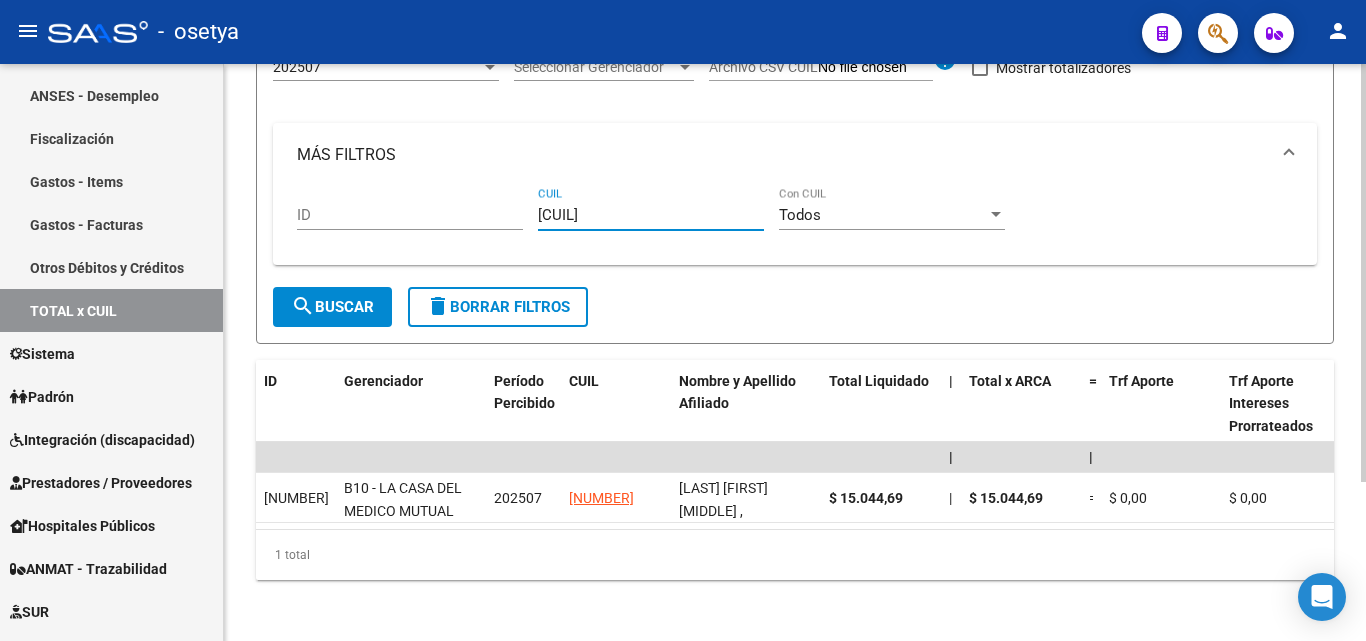 drag, startPoint x: 637, startPoint y: 209, endPoint x: 543, endPoint y: 213, distance: 94.08507 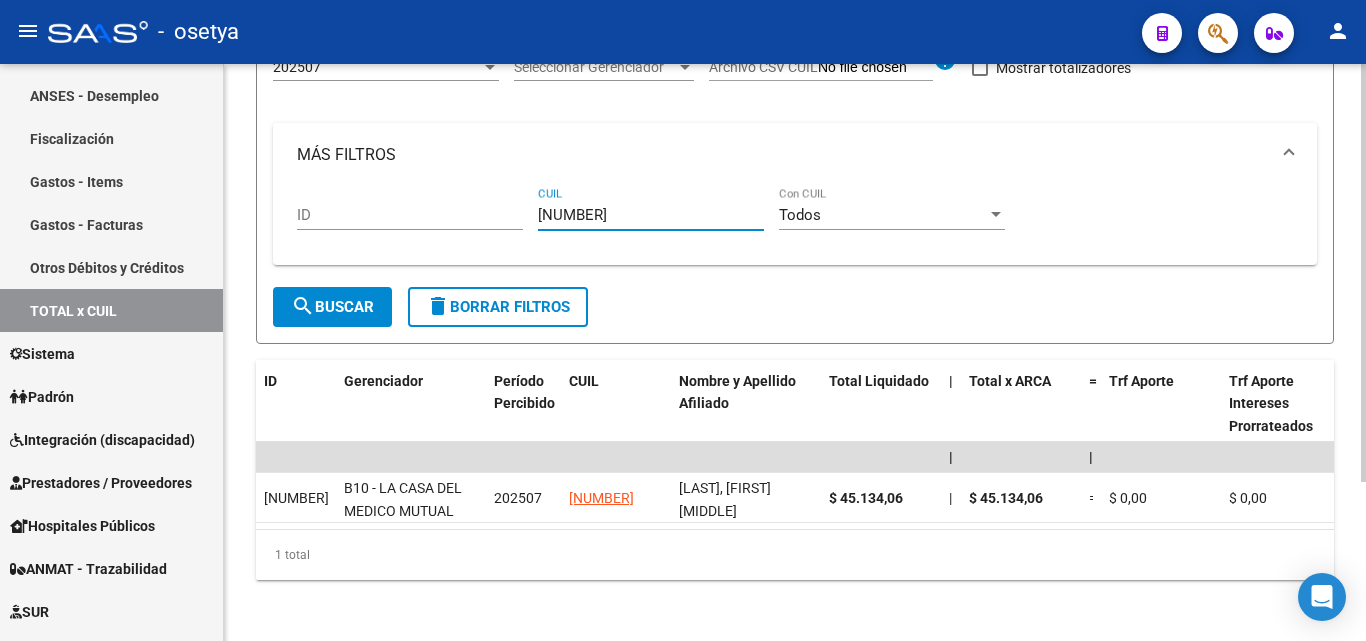 drag, startPoint x: 643, startPoint y: 211, endPoint x: 504, endPoint y: 217, distance: 139.12944 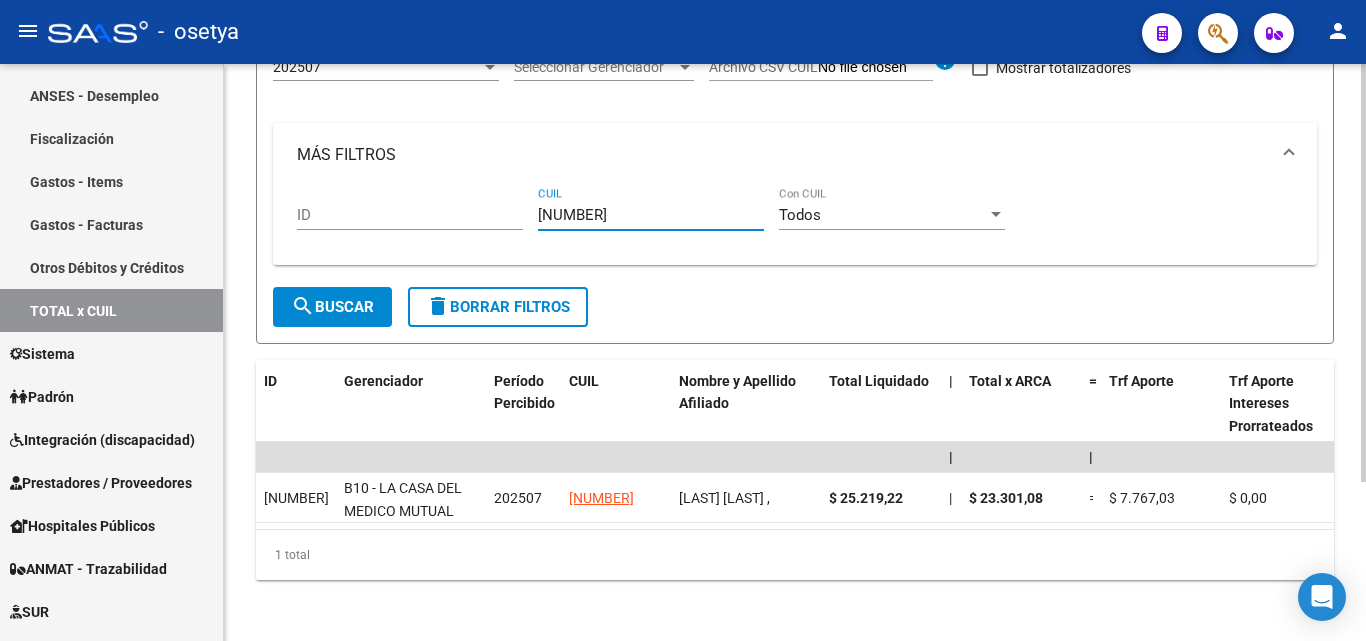 drag, startPoint x: 640, startPoint y: 217, endPoint x: 482, endPoint y: 218, distance: 158.00316 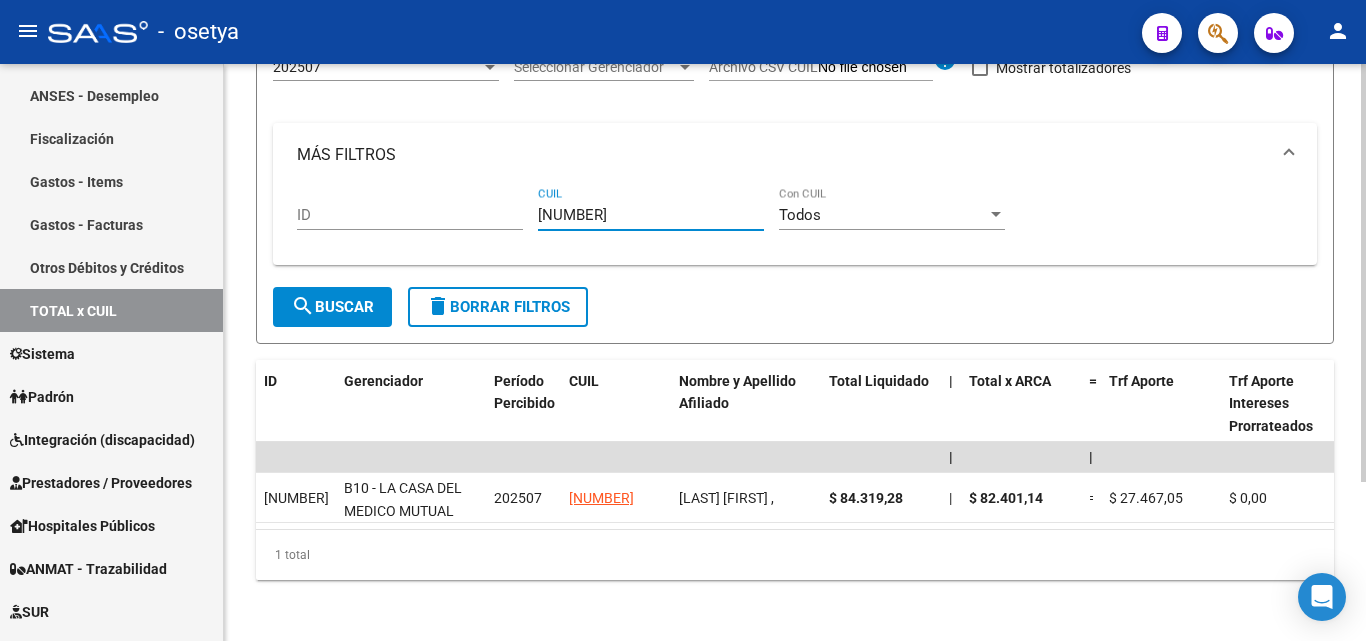 drag, startPoint x: 641, startPoint y: 217, endPoint x: 522, endPoint y: 216, distance: 119.0042 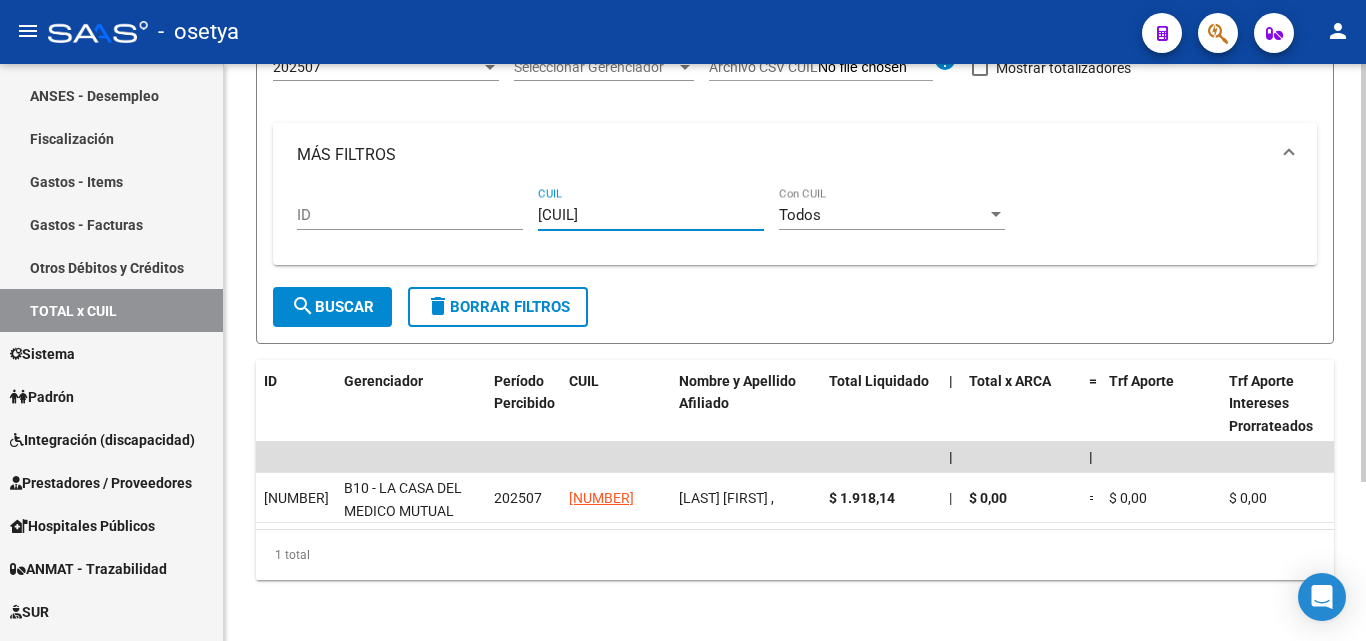 drag, startPoint x: 641, startPoint y: 216, endPoint x: 532, endPoint y: 219, distance: 109.041275 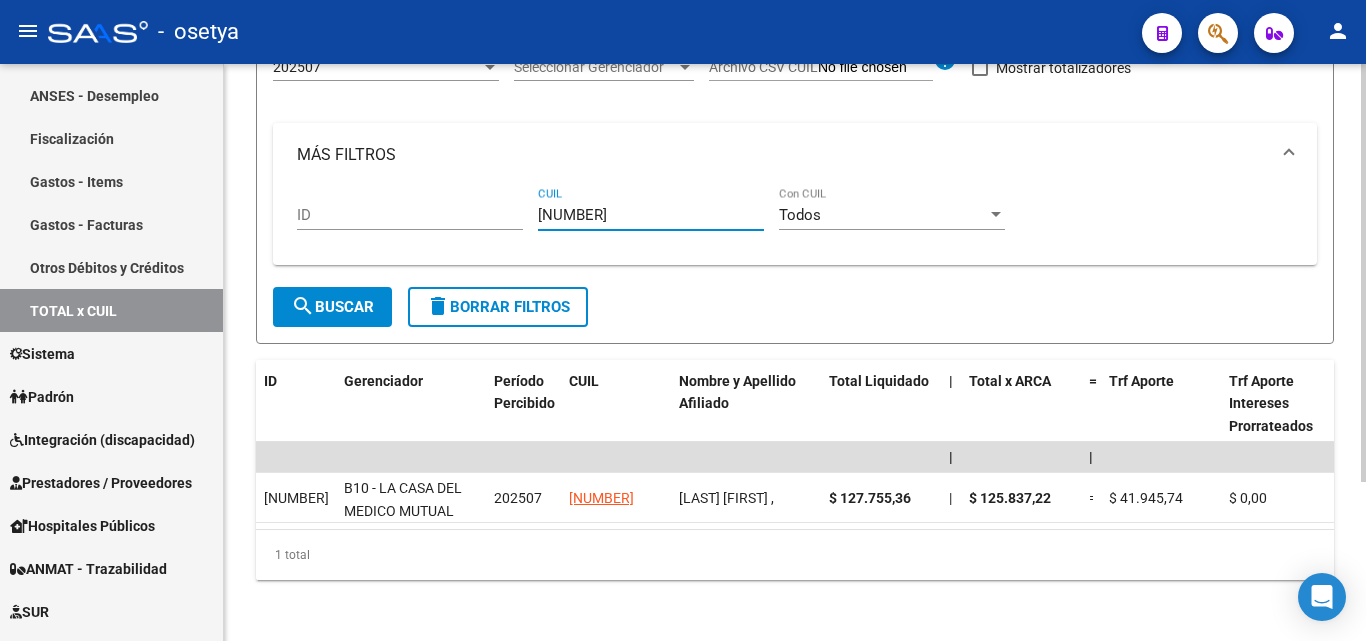 drag, startPoint x: 632, startPoint y: 218, endPoint x: 488, endPoint y: 218, distance: 144 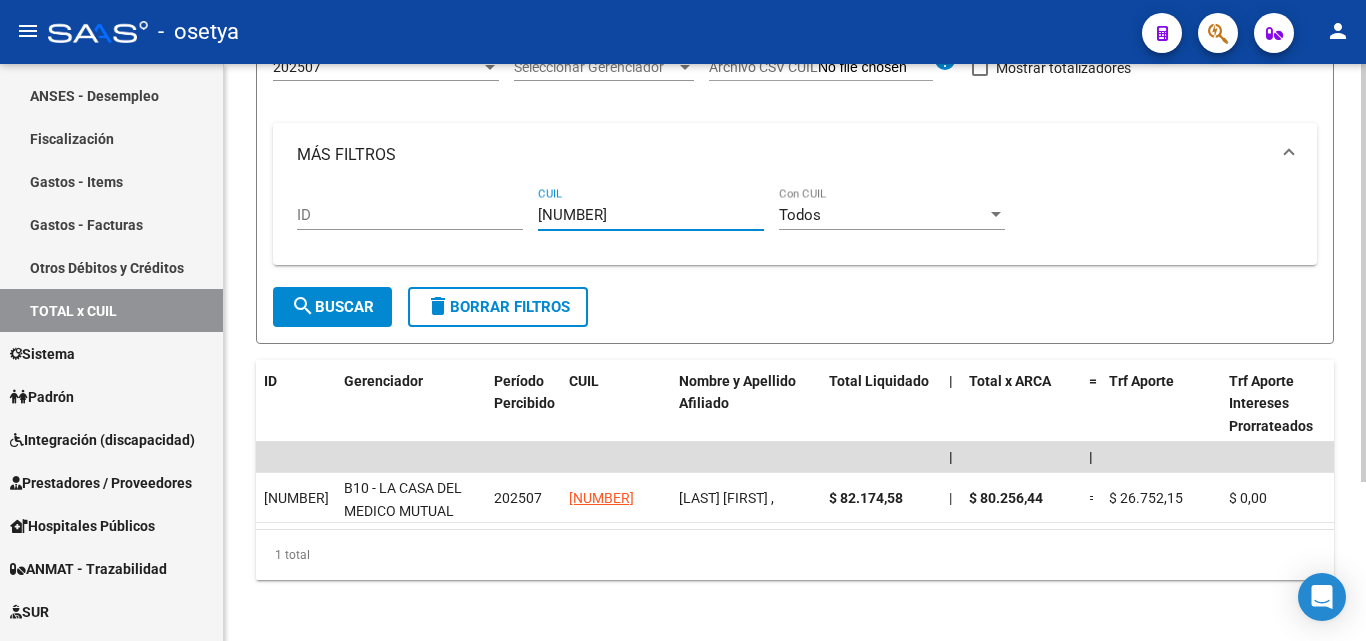 drag, startPoint x: 643, startPoint y: 220, endPoint x: 527, endPoint y: 220, distance: 116 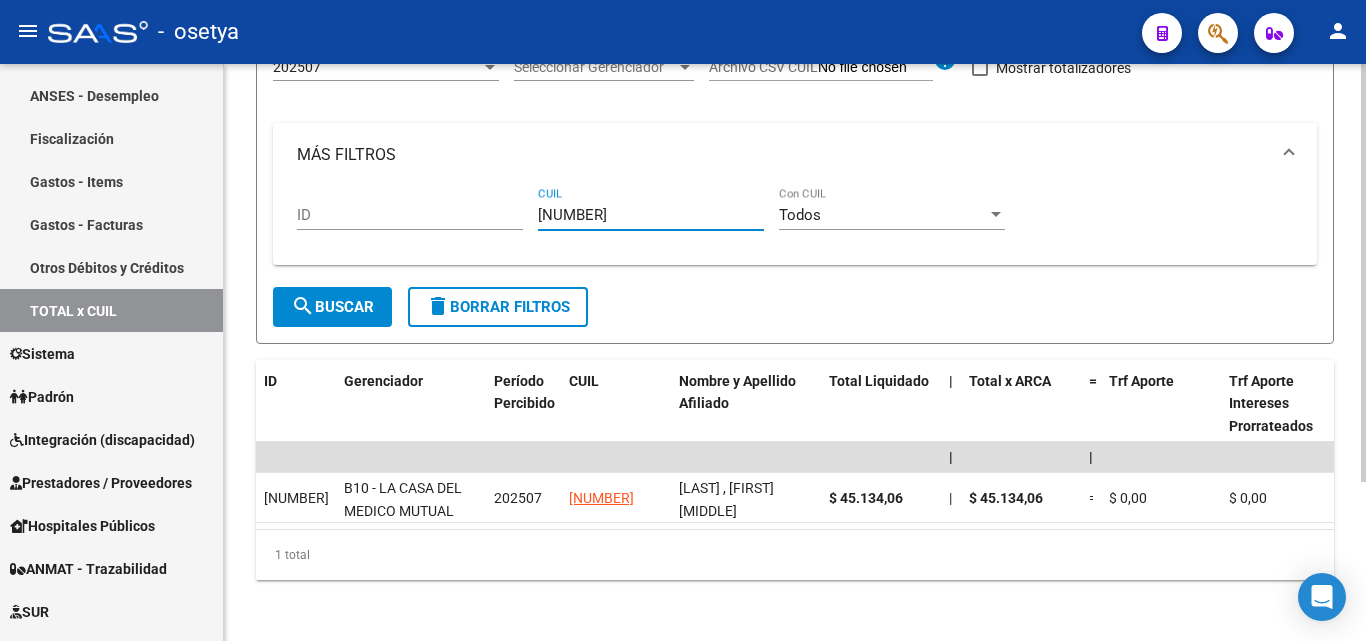 drag, startPoint x: 647, startPoint y: 213, endPoint x: 479, endPoint y: 215, distance: 168.0119 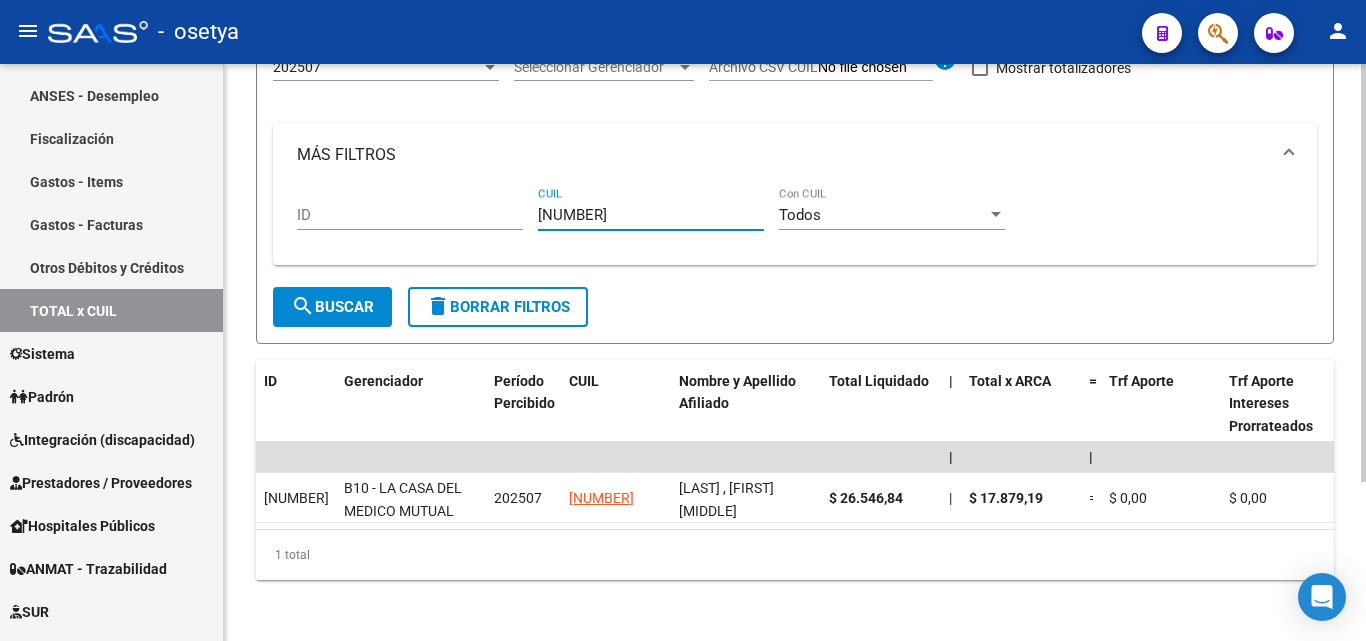 drag, startPoint x: 639, startPoint y: 222, endPoint x: 525, endPoint y: 225, distance: 114.03947 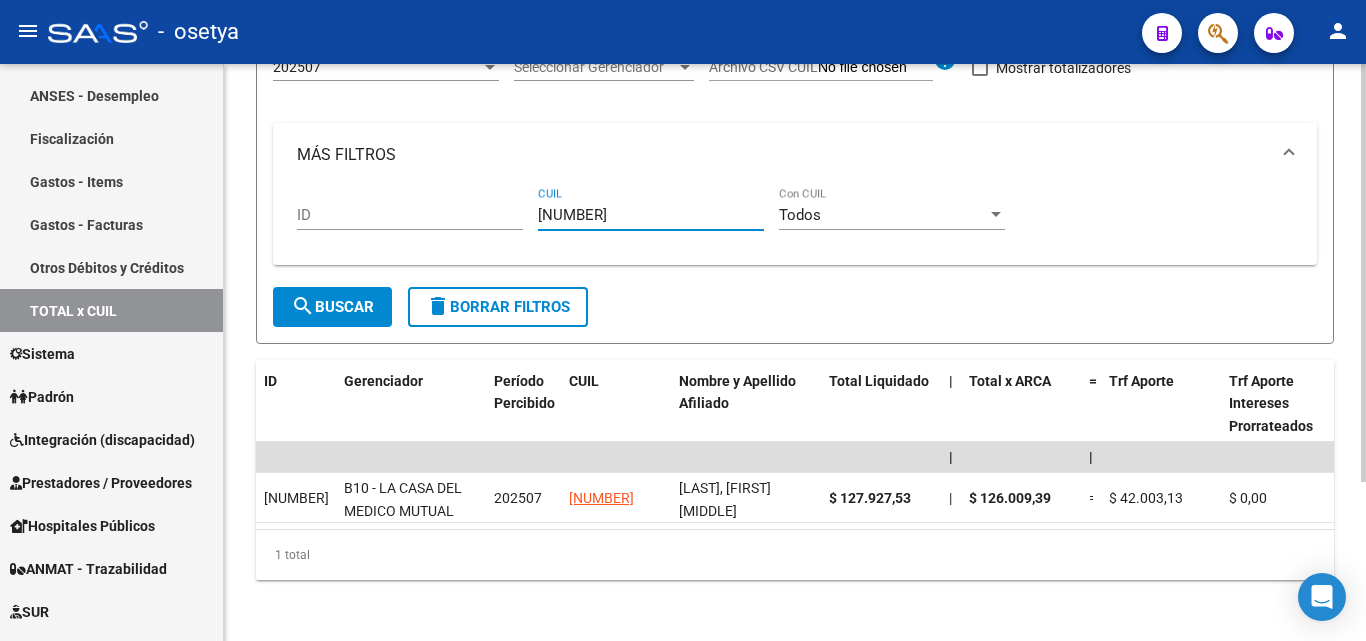 drag, startPoint x: 651, startPoint y: 219, endPoint x: 457, endPoint y: 204, distance: 194.57903 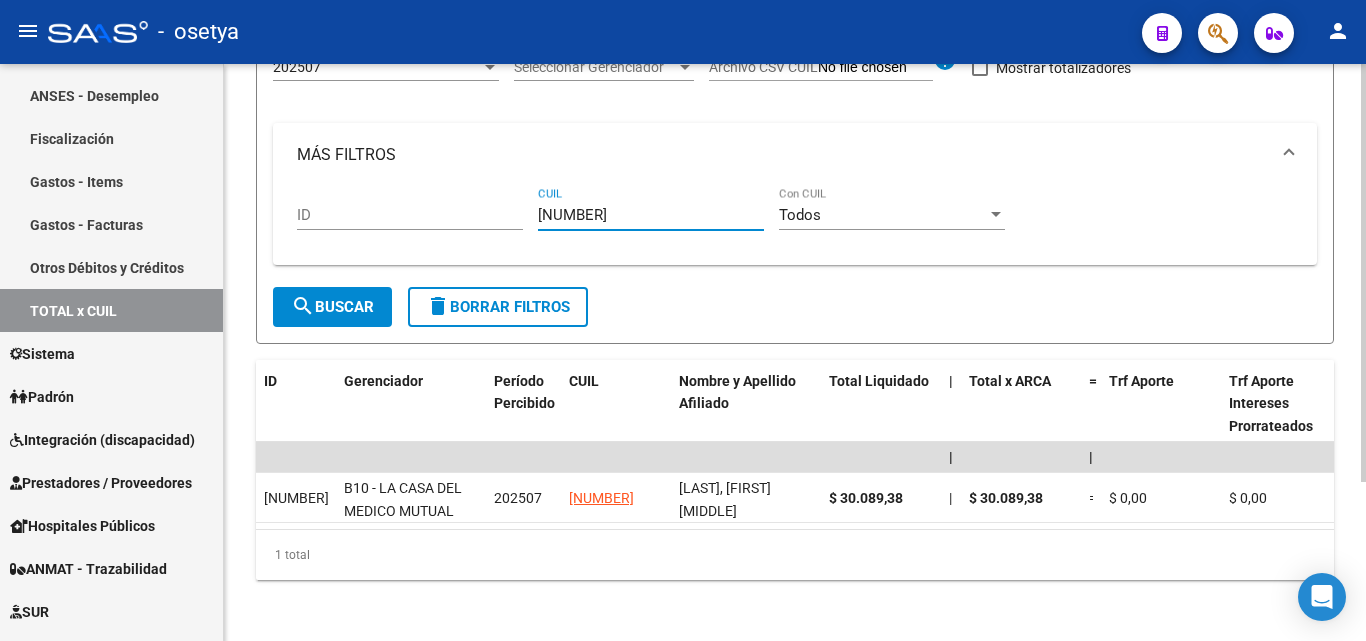 drag, startPoint x: 635, startPoint y: 214, endPoint x: 499, endPoint y: 216, distance: 136.01471 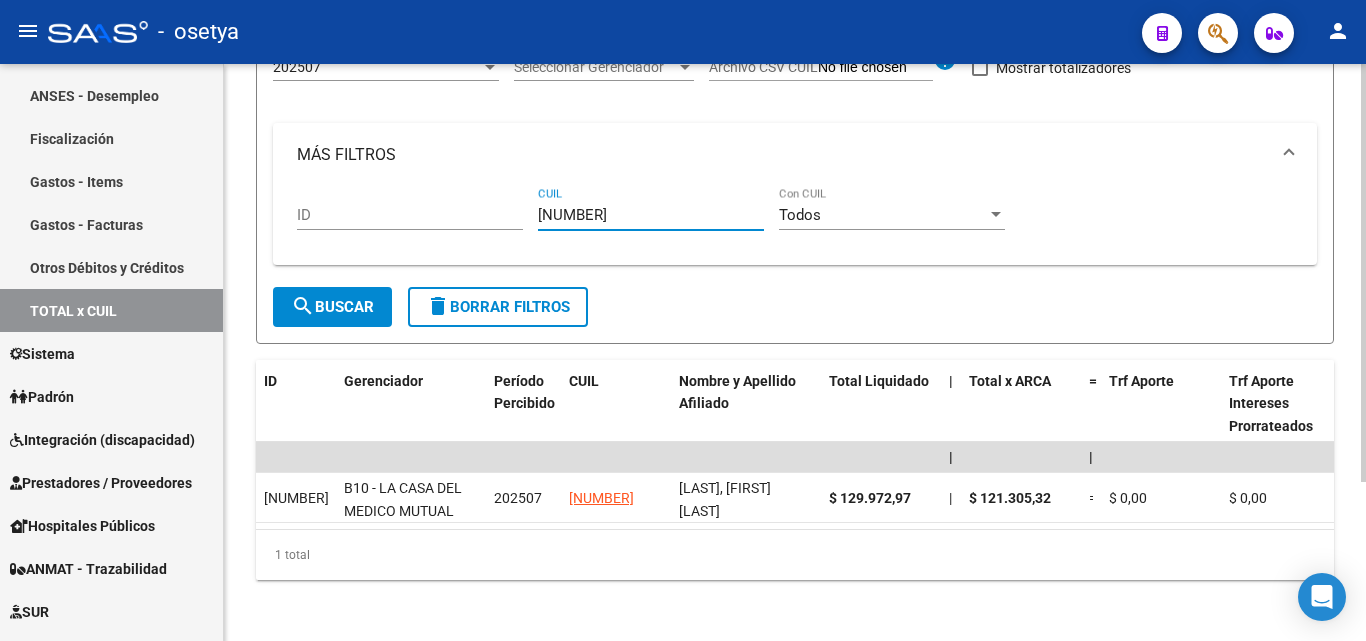 drag, startPoint x: 646, startPoint y: 214, endPoint x: 527, endPoint y: 213, distance: 119.0042 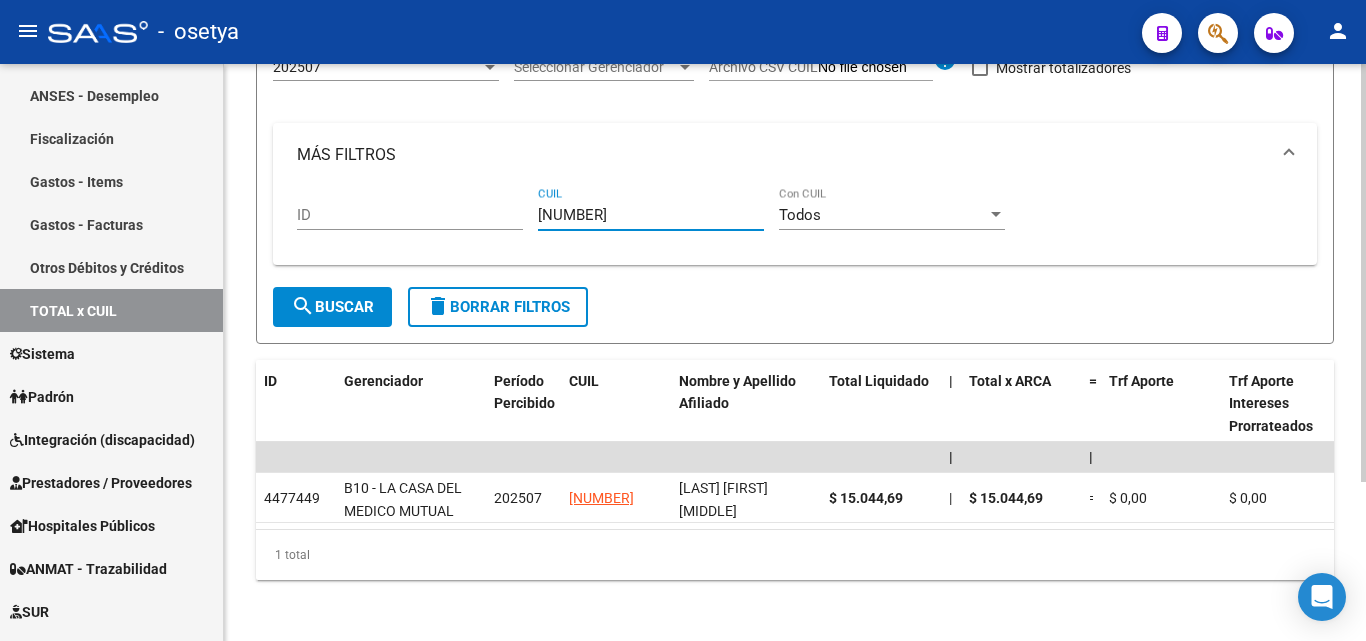 drag, startPoint x: 677, startPoint y: 220, endPoint x: 531, endPoint y: 212, distance: 146.21901 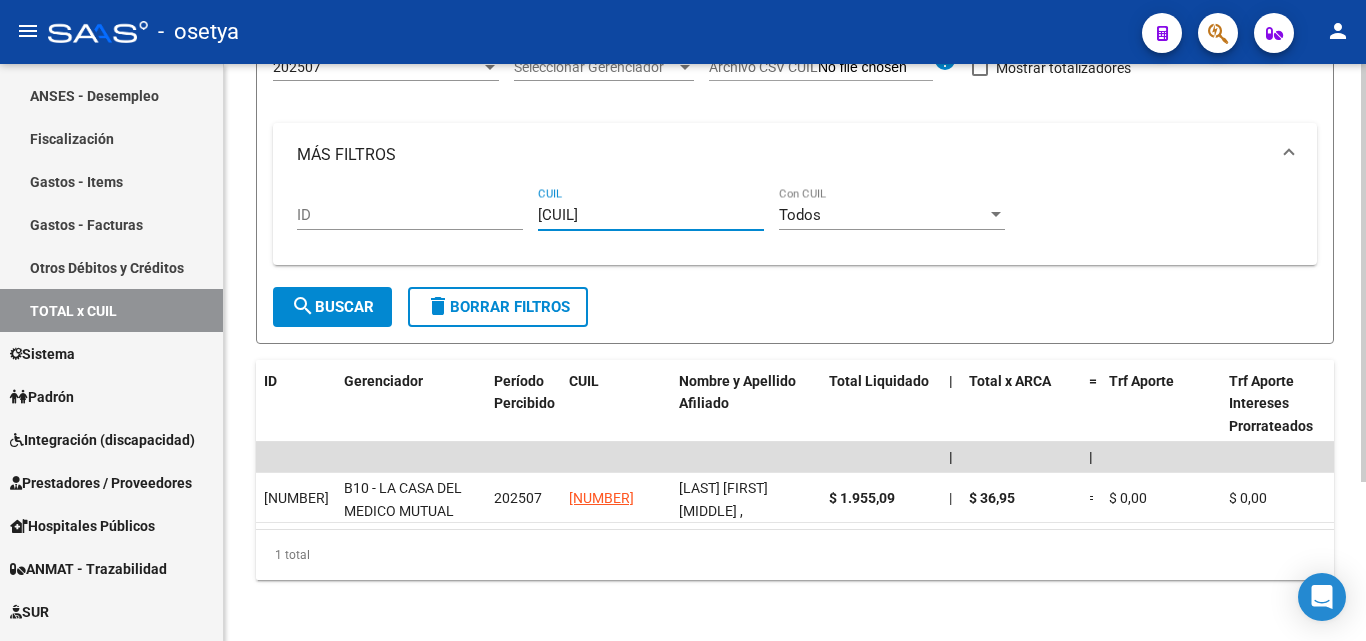drag, startPoint x: 647, startPoint y: 212, endPoint x: 525, endPoint y: 218, distance: 122.14745 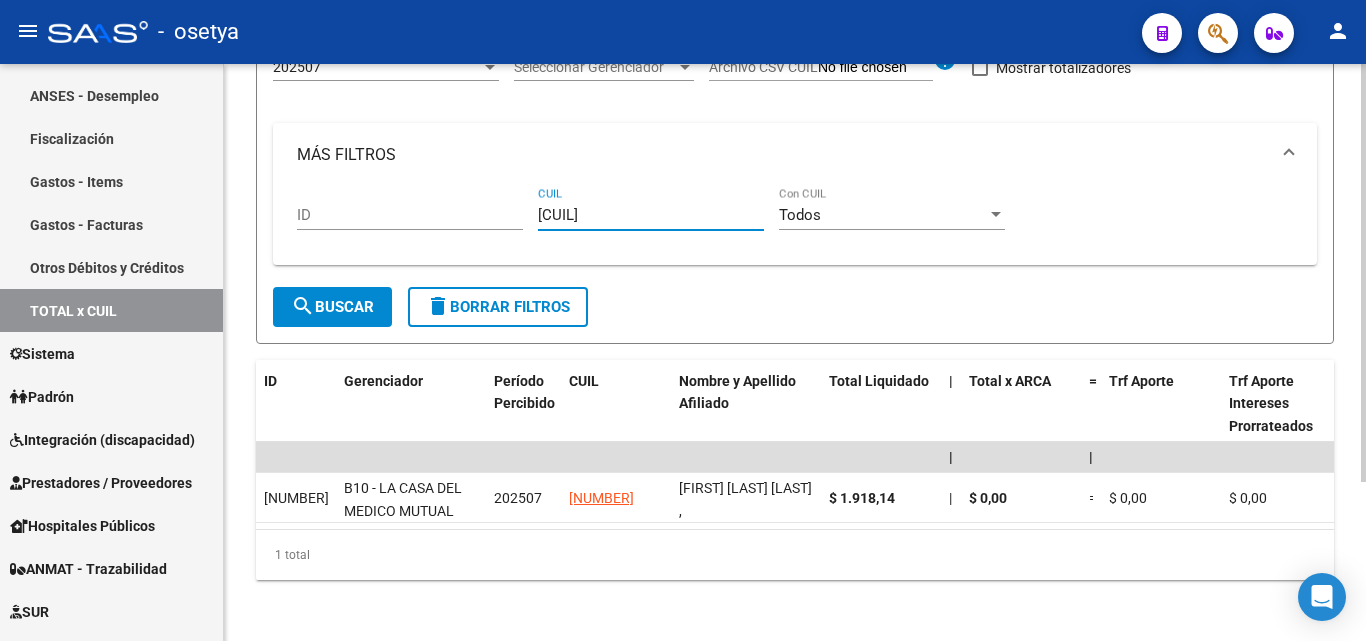 drag, startPoint x: 642, startPoint y: 218, endPoint x: 513, endPoint y: 218, distance: 129 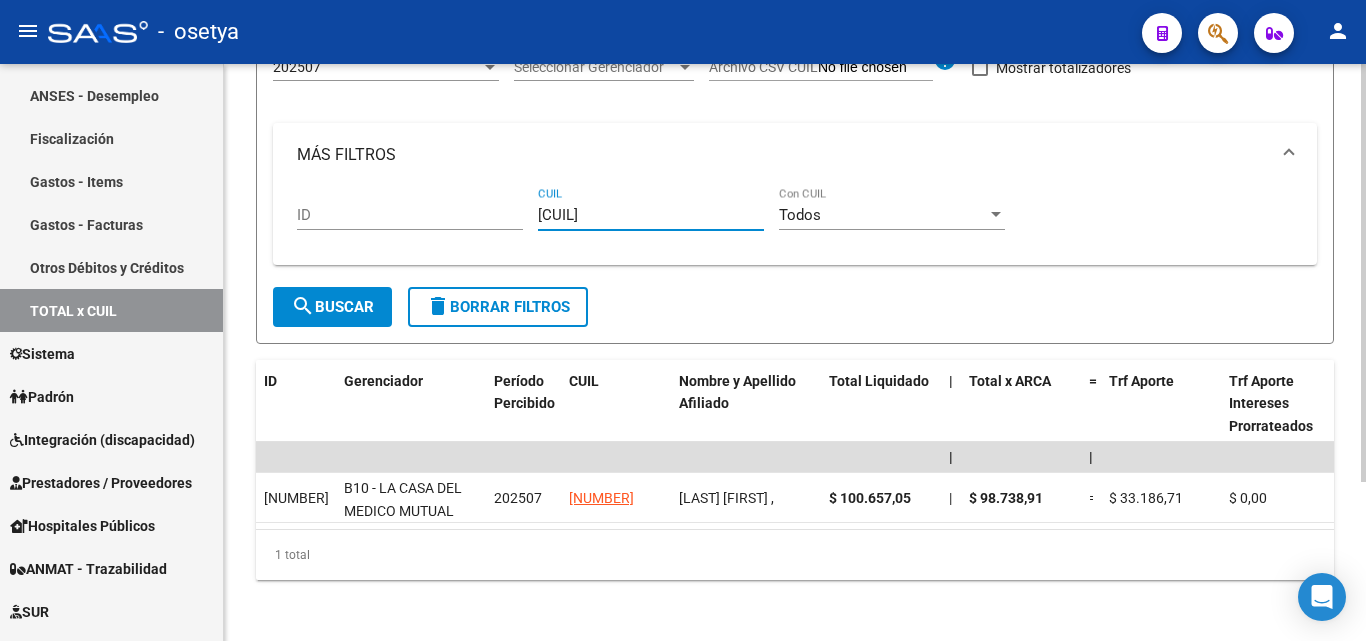 drag, startPoint x: 646, startPoint y: 222, endPoint x: 531, endPoint y: 222, distance: 115 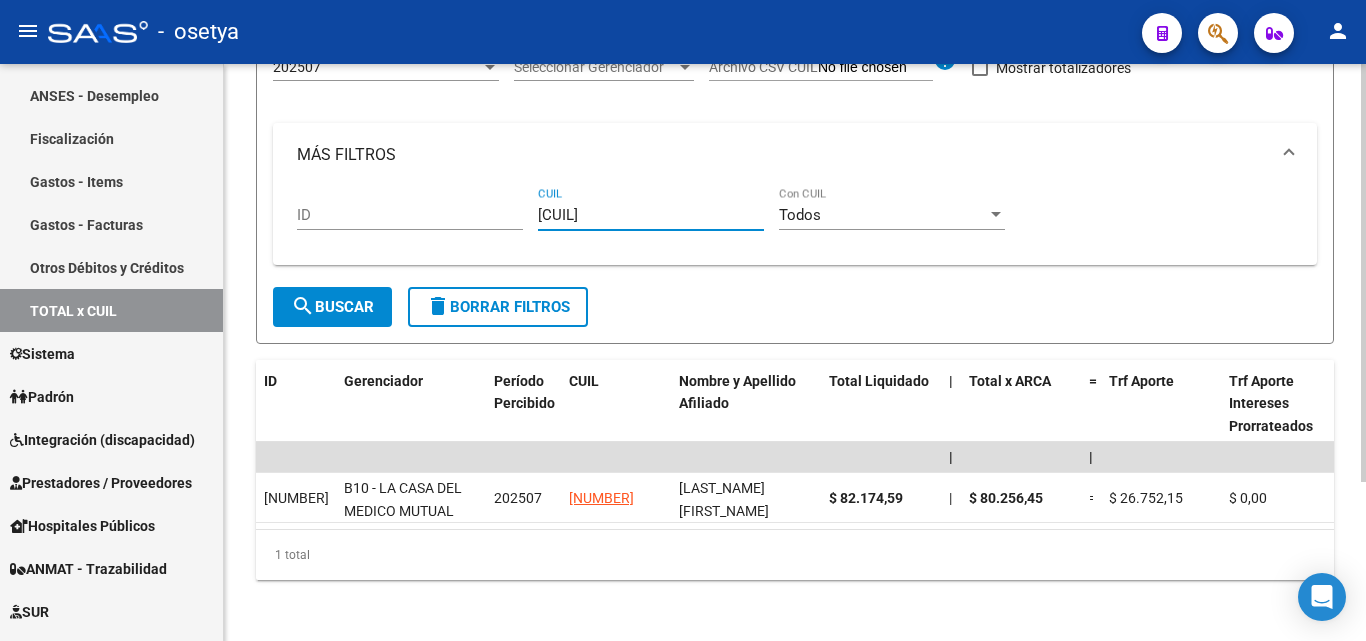 drag, startPoint x: 646, startPoint y: 214, endPoint x: 519, endPoint y: 214, distance: 127 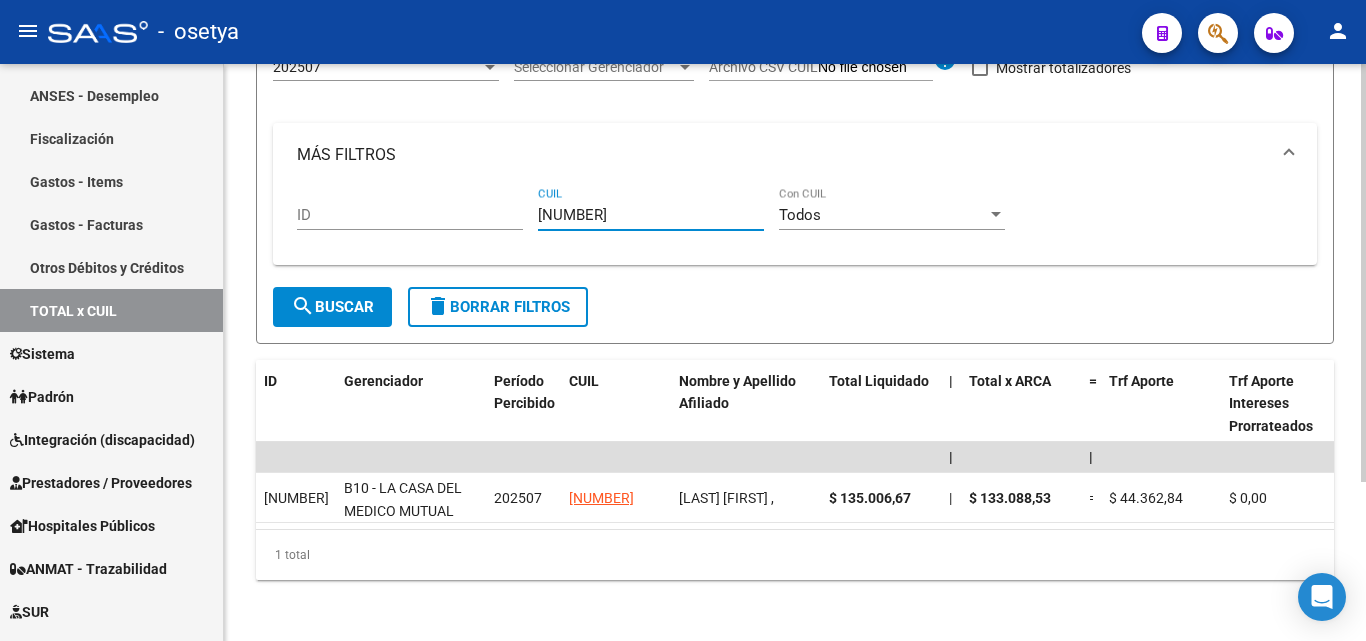 drag, startPoint x: 646, startPoint y: 212, endPoint x: 533, endPoint y: 227, distance: 113.99123 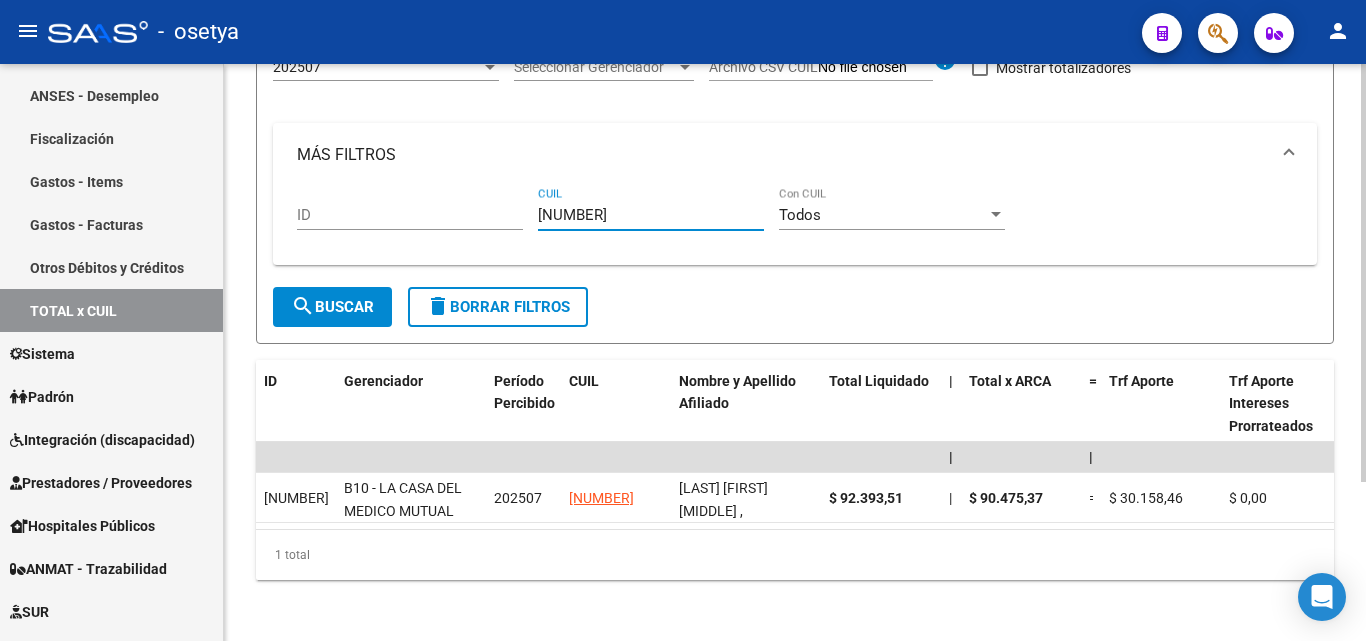 drag, startPoint x: 651, startPoint y: 206, endPoint x: 537, endPoint y: 211, distance: 114.1096 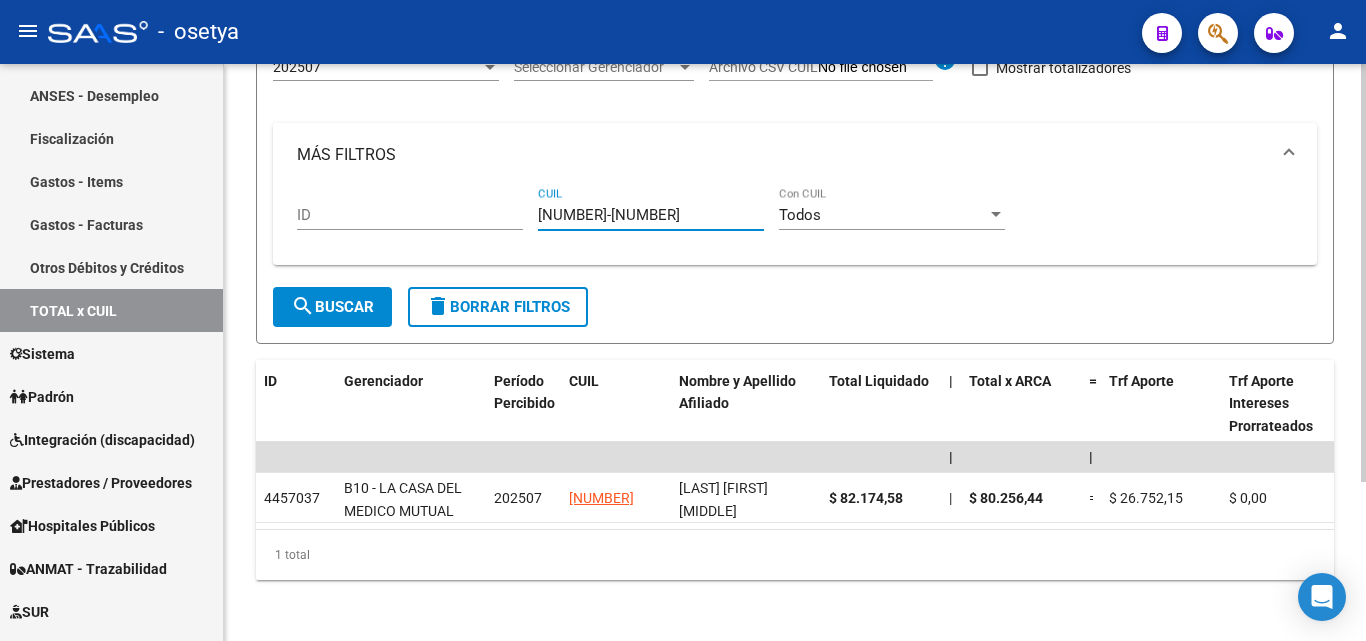 drag, startPoint x: 638, startPoint y: 216, endPoint x: 531, endPoint y: 213, distance: 107.042046 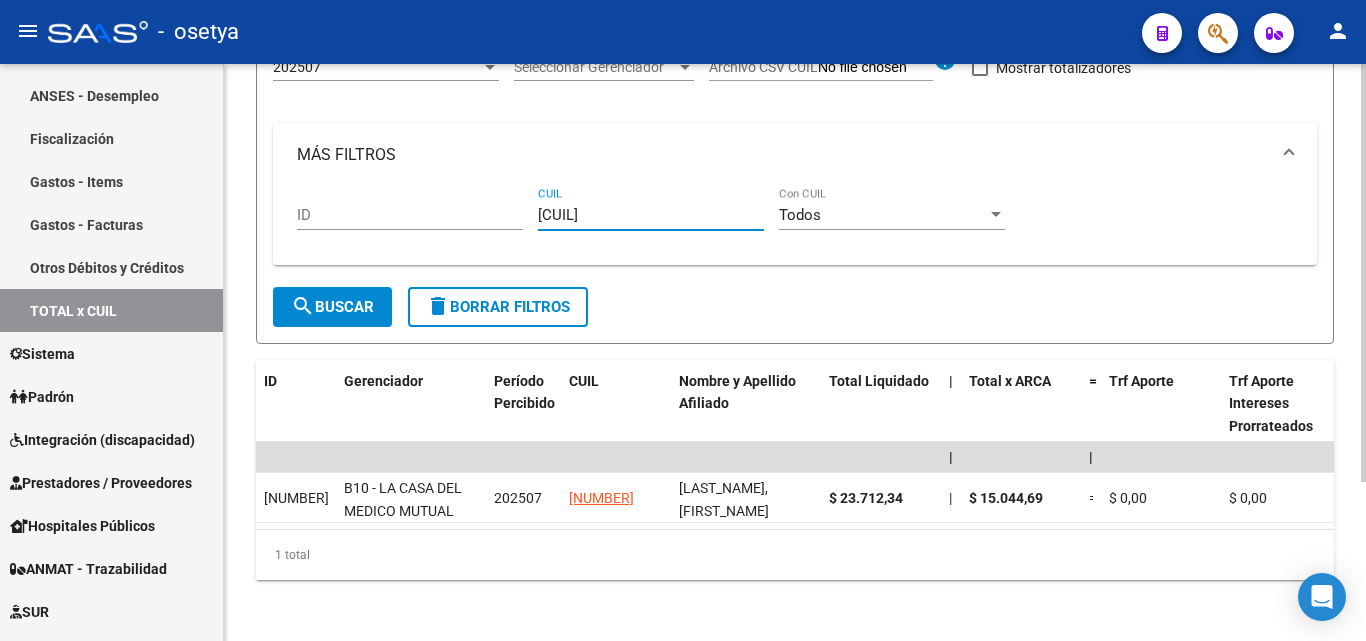 drag, startPoint x: 646, startPoint y: 214, endPoint x: 521, endPoint y: 212, distance: 125.016 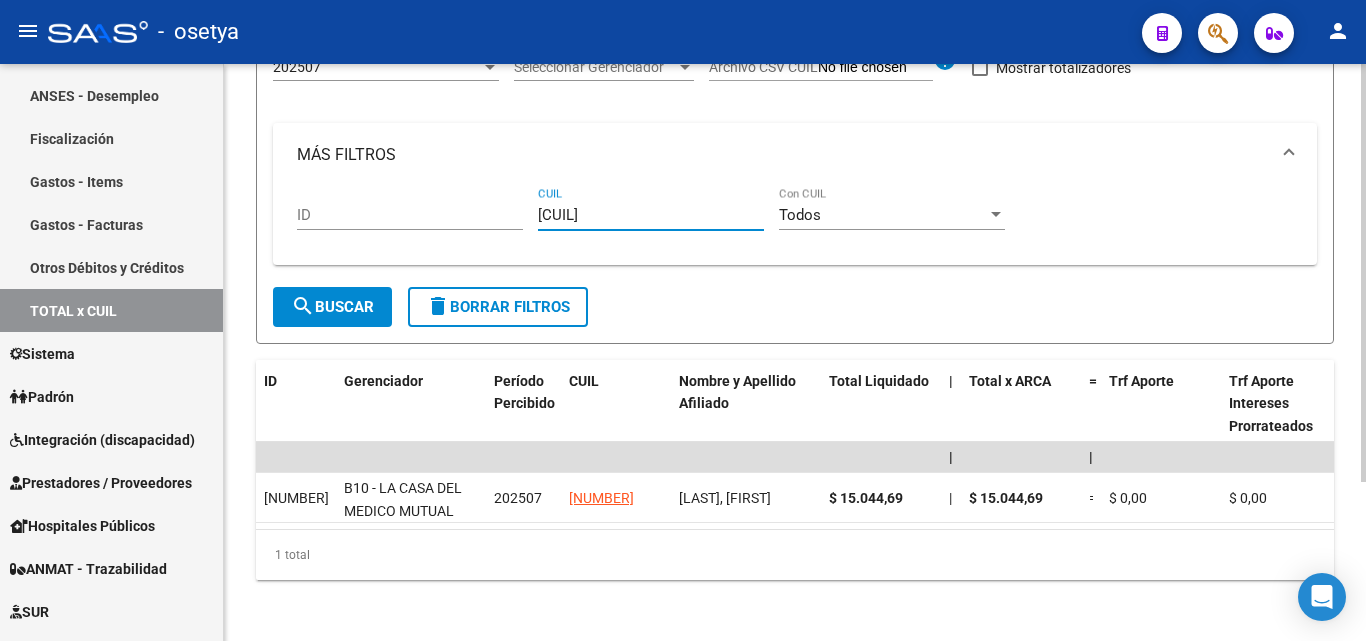 drag, startPoint x: 639, startPoint y: 219, endPoint x: 534, endPoint y: 216, distance: 105.04285 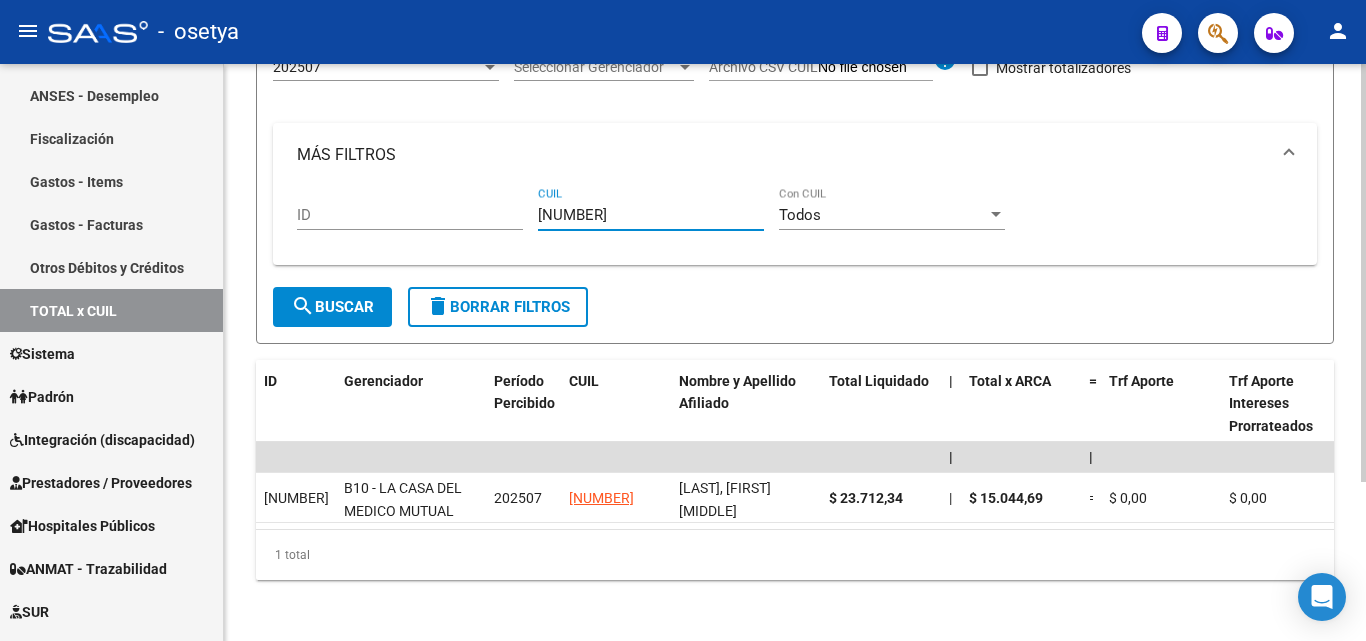 drag, startPoint x: 646, startPoint y: 211, endPoint x: 488, endPoint y: 212, distance: 158.00316 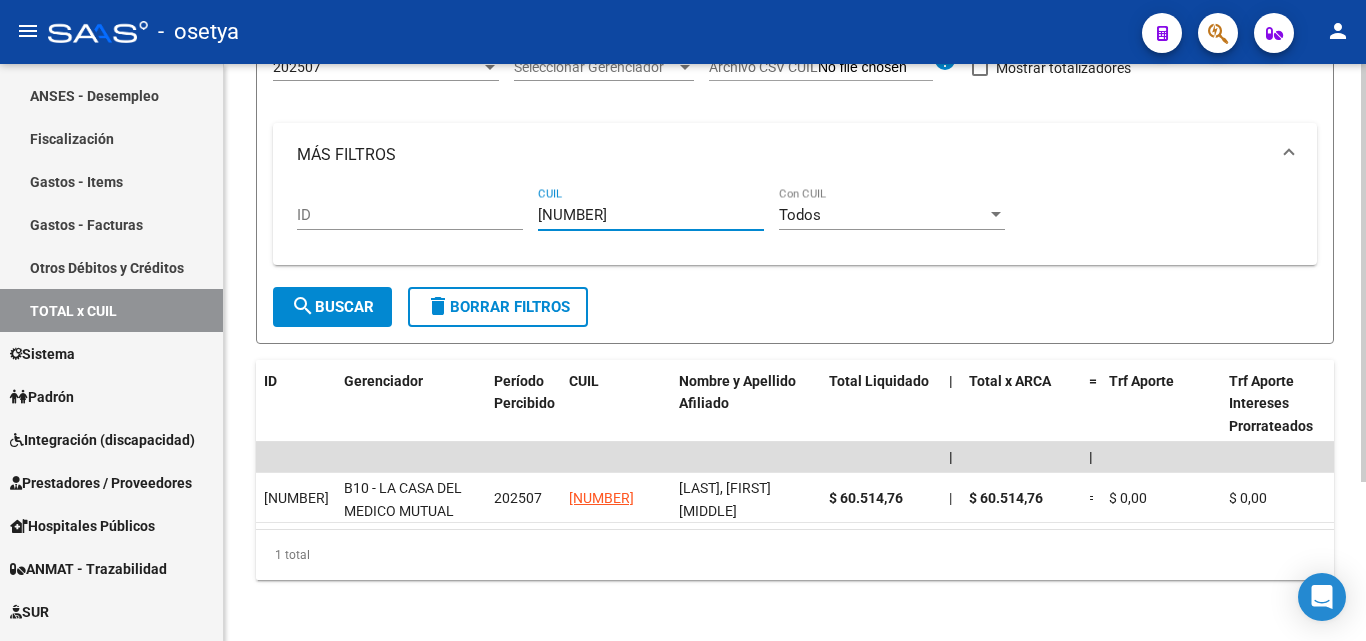 drag, startPoint x: 651, startPoint y: 220, endPoint x: 525, endPoint y: 209, distance: 126.47925 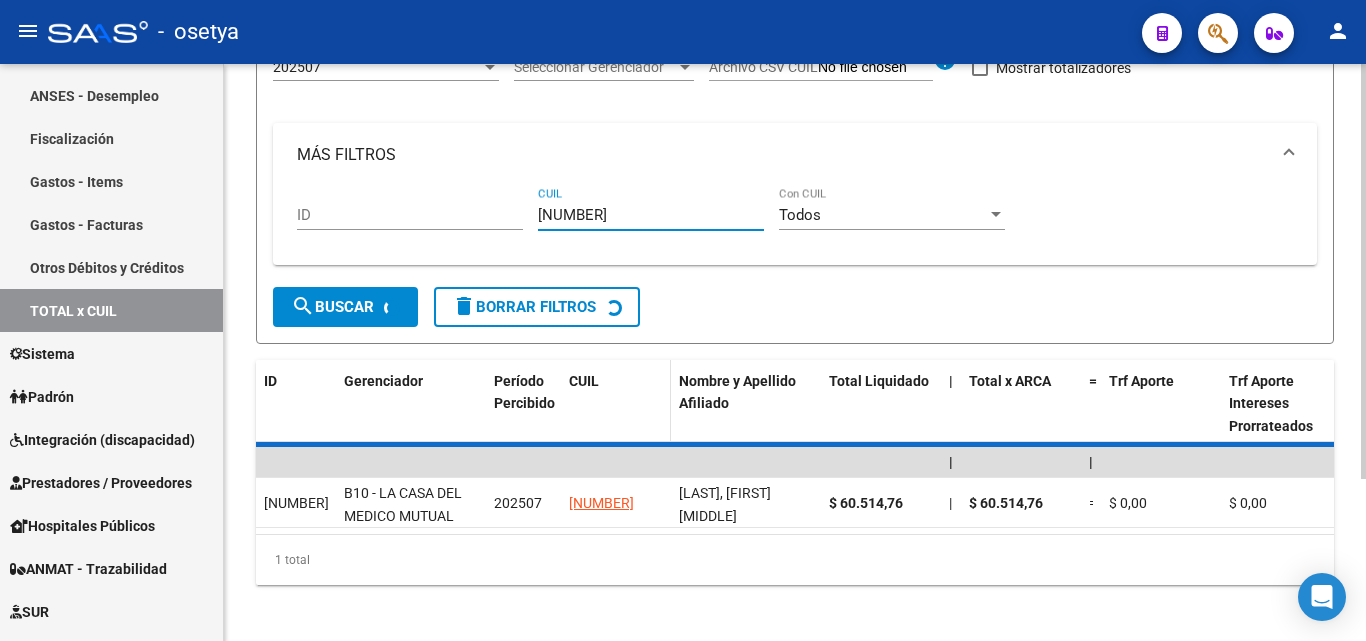 scroll, scrollTop: 167, scrollLeft: 0, axis: vertical 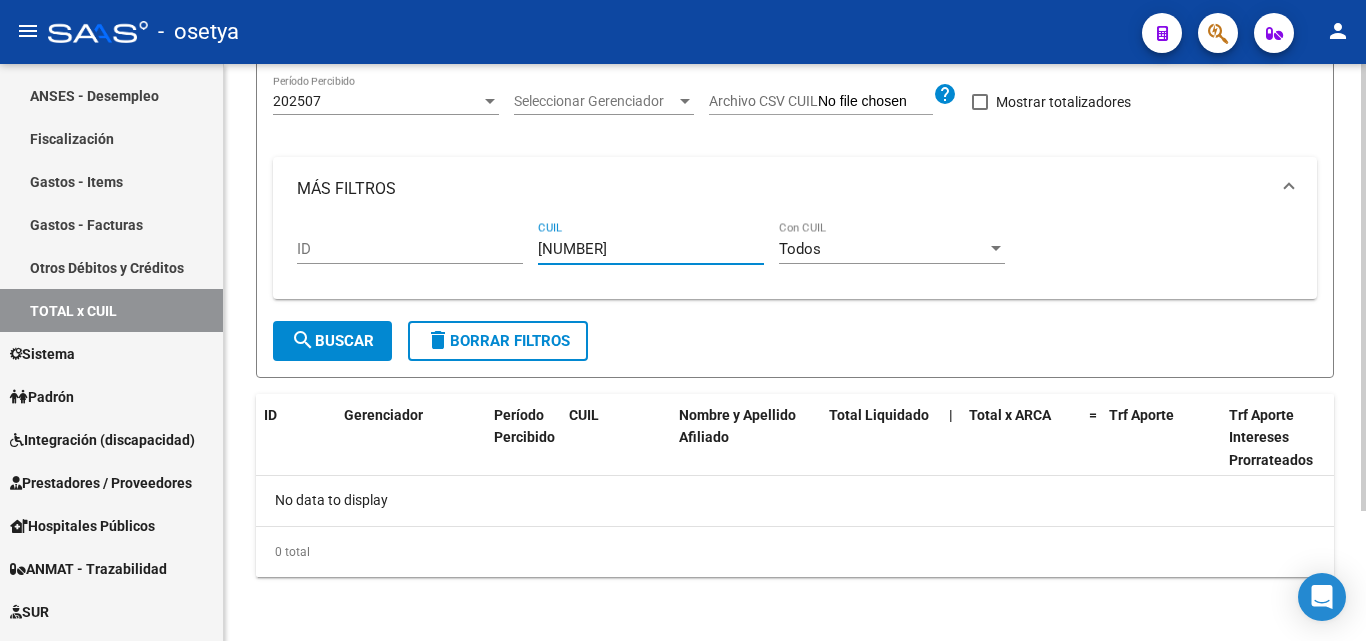 drag, startPoint x: 636, startPoint y: 244, endPoint x: 488, endPoint y: 231, distance: 148.56985 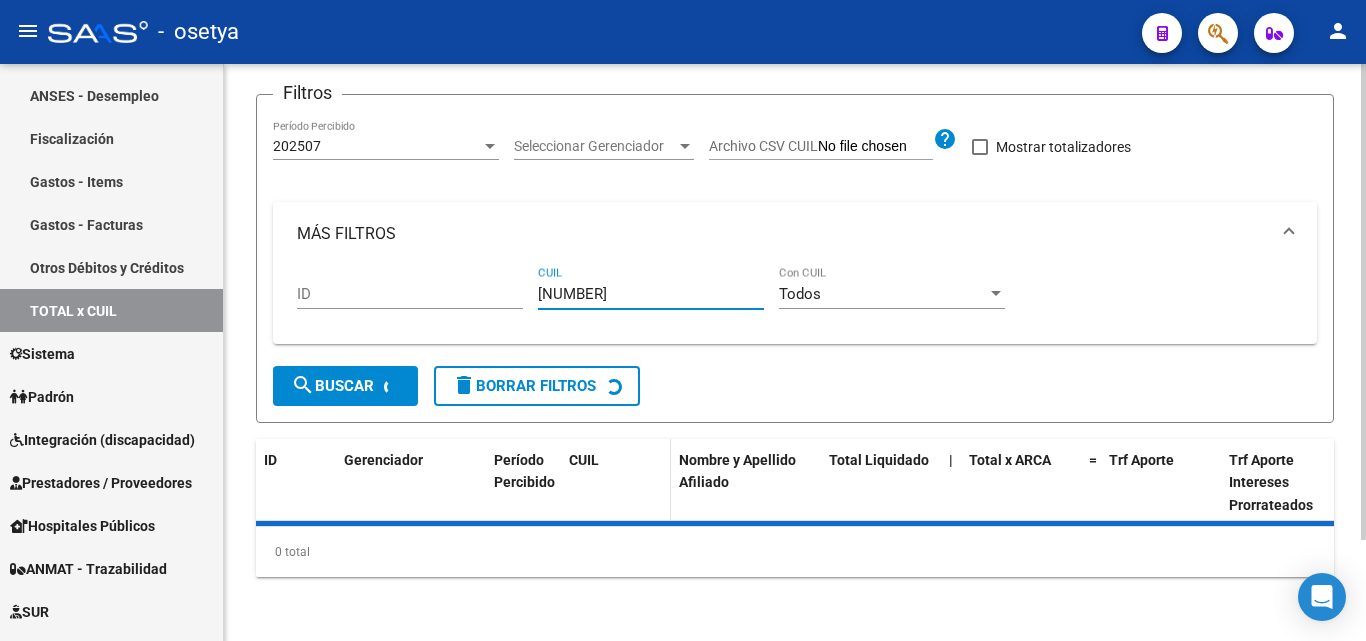 scroll, scrollTop: 200, scrollLeft: 0, axis: vertical 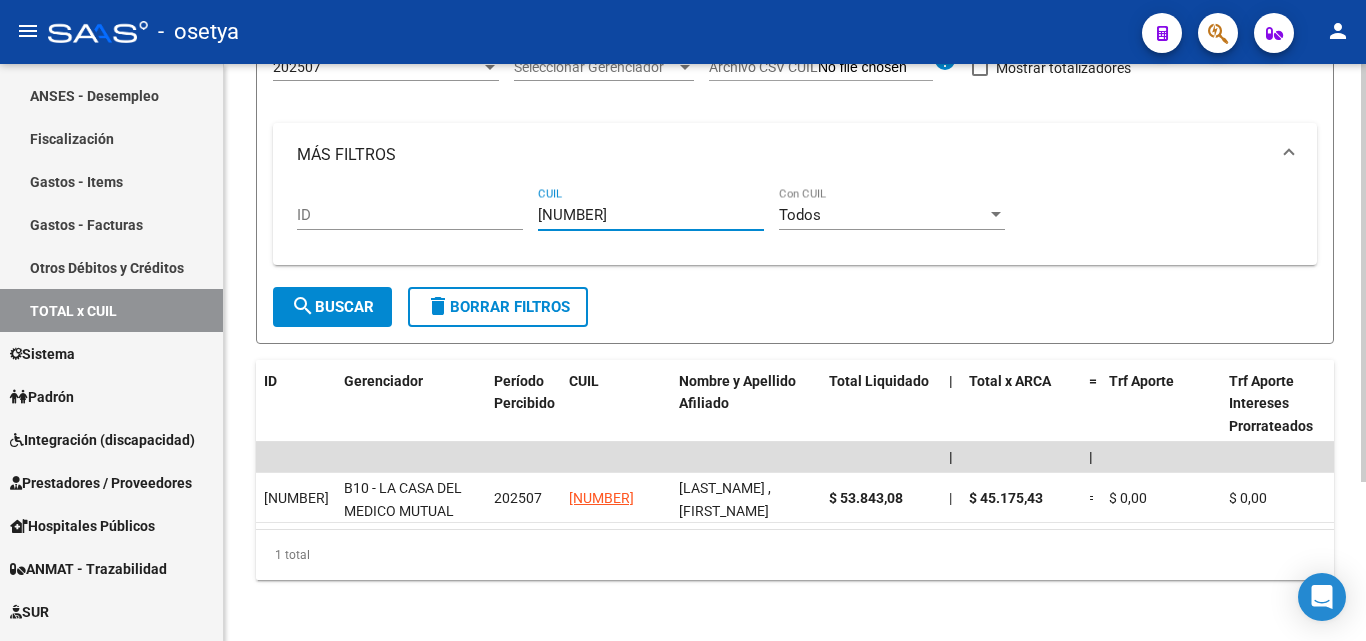 drag, startPoint x: 657, startPoint y: 216, endPoint x: 535, endPoint y: 211, distance: 122.10242 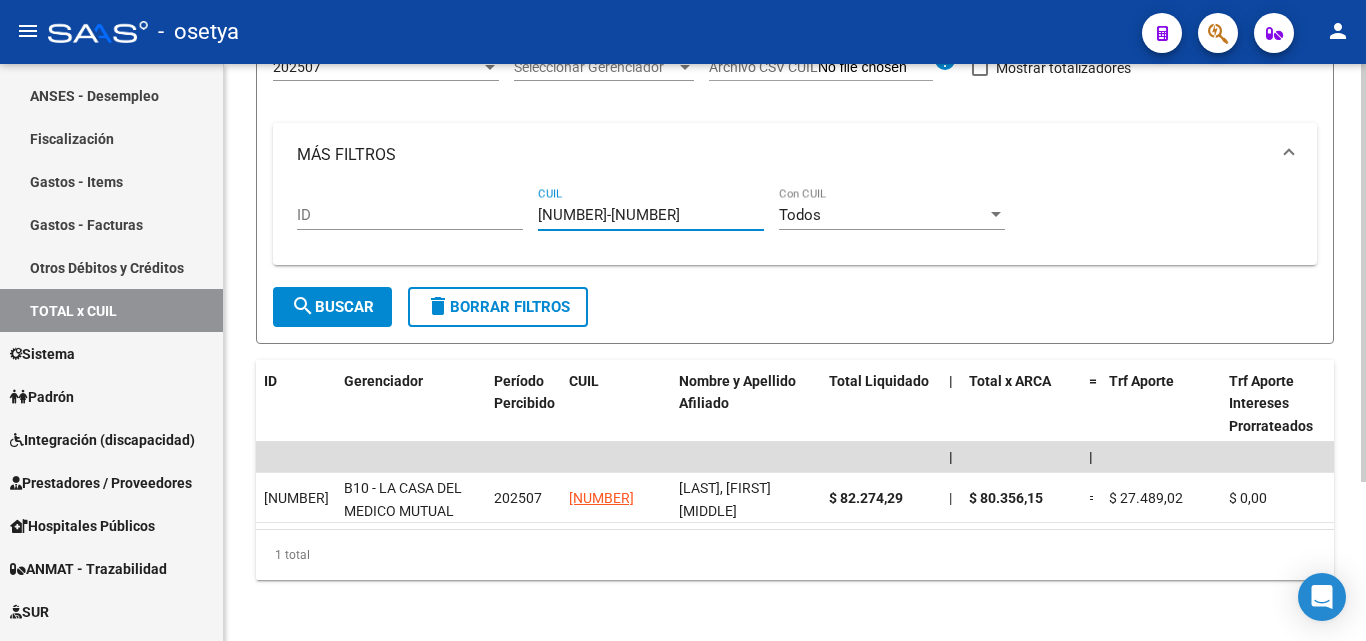 drag, startPoint x: 644, startPoint y: 215, endPoint x: 532, endPoint y: 216, distance: 112.00446 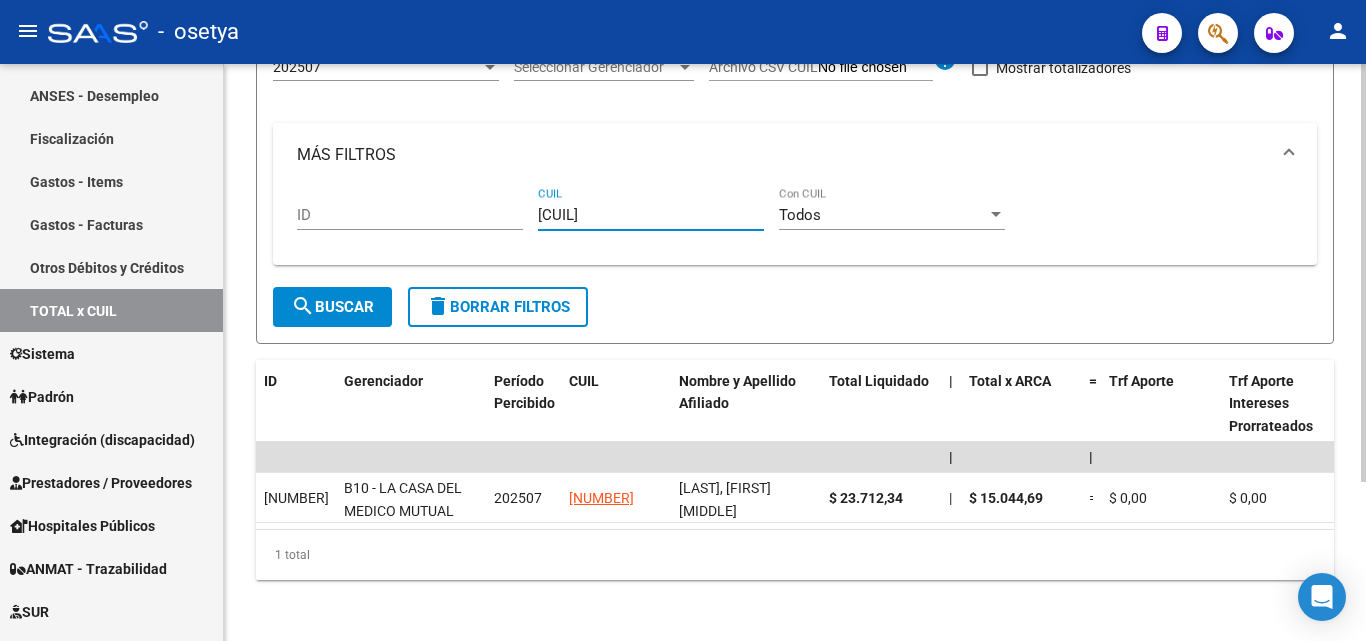 drag, startPoint x: 615, startPoint y: 219, endPoint x: 547, endPoint y: 220, distance: 68.007355 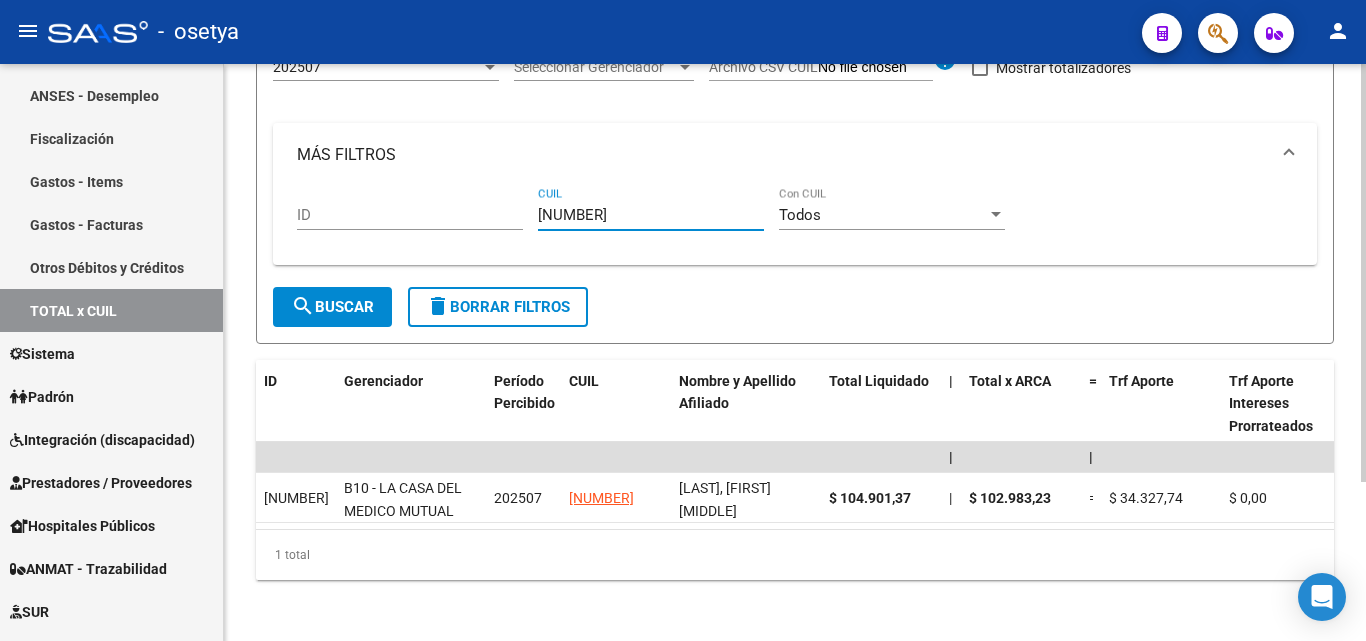 drag, startPoint x: 645, startPoint y: 214, endPoint x: 534, endPoint y: 218, distance: 111.07205 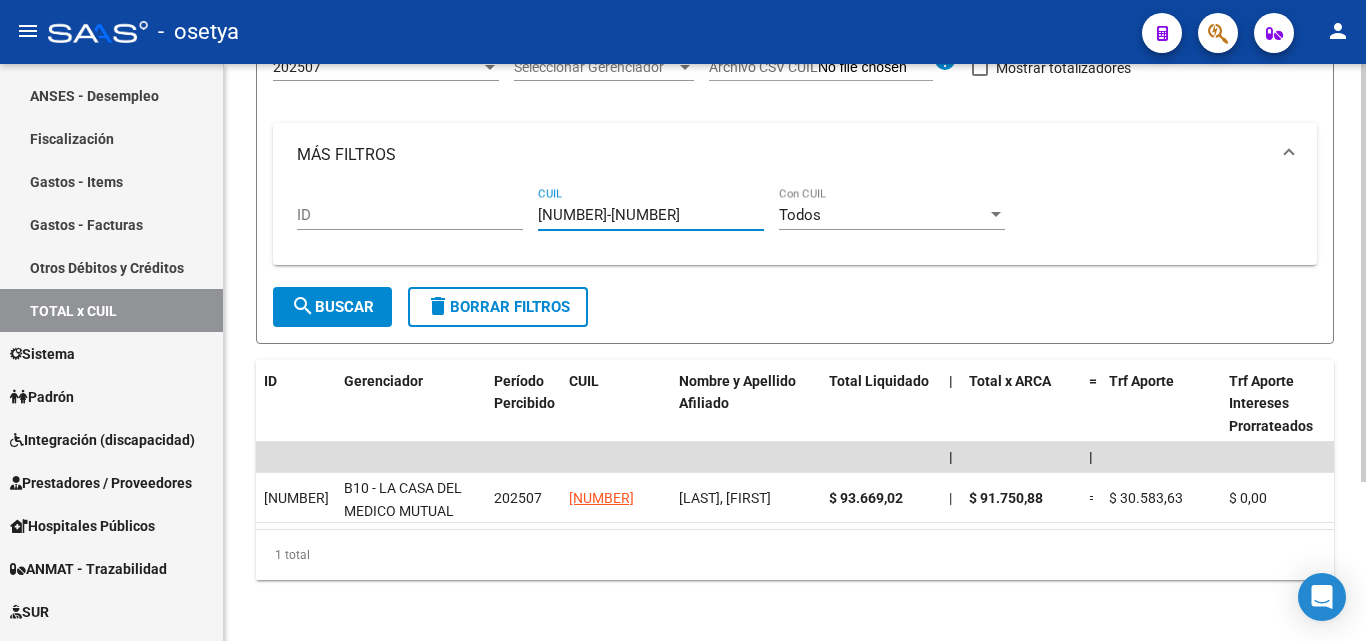 drag, startPoint x: 649, startPoint y: 214, endPoint x: 537, endPoint y: 218, distance: 112.0714 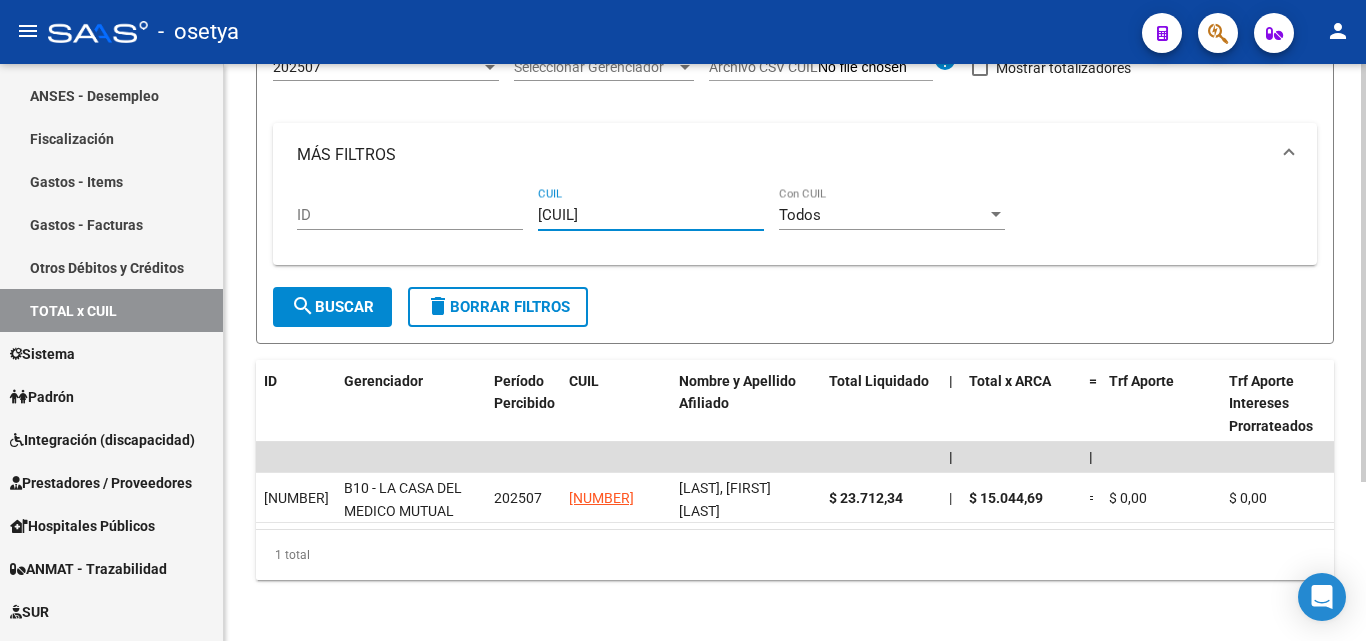 drag, startPoint x: 641, startPoint y: 219, endPoint x: 532, endPoint y: 220, distance: 109.004585 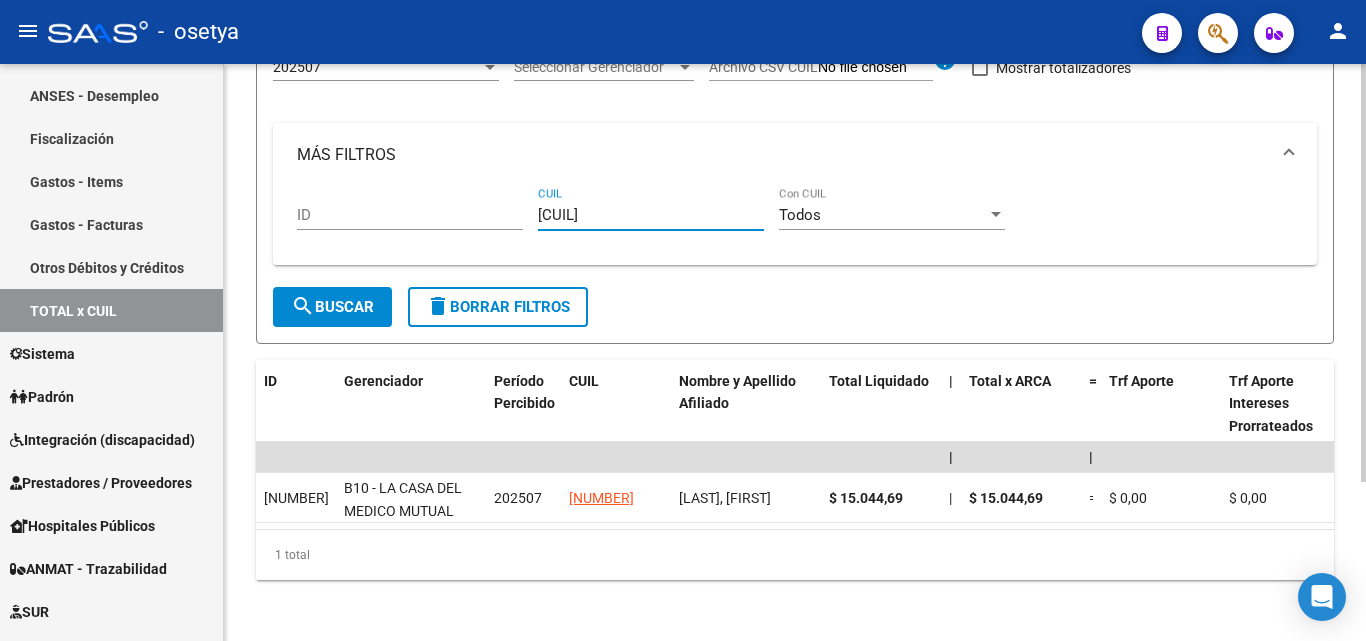 drag, startPoint x: 665, startPoint y: 211, endPoint x: 536, endPoint y: 210, distance: 129.00388 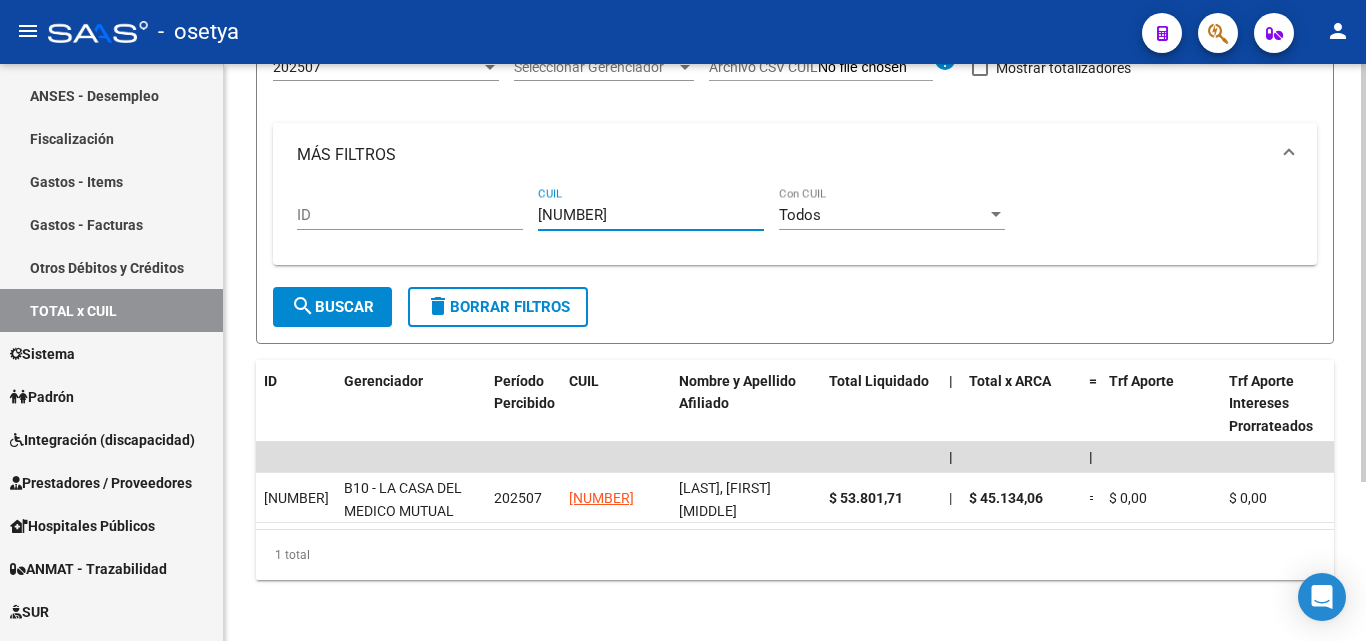 drag, startPoint x: 650, startPoint y: 221, endPoint x: 532, endPoint y: 215, distance: 118.15244 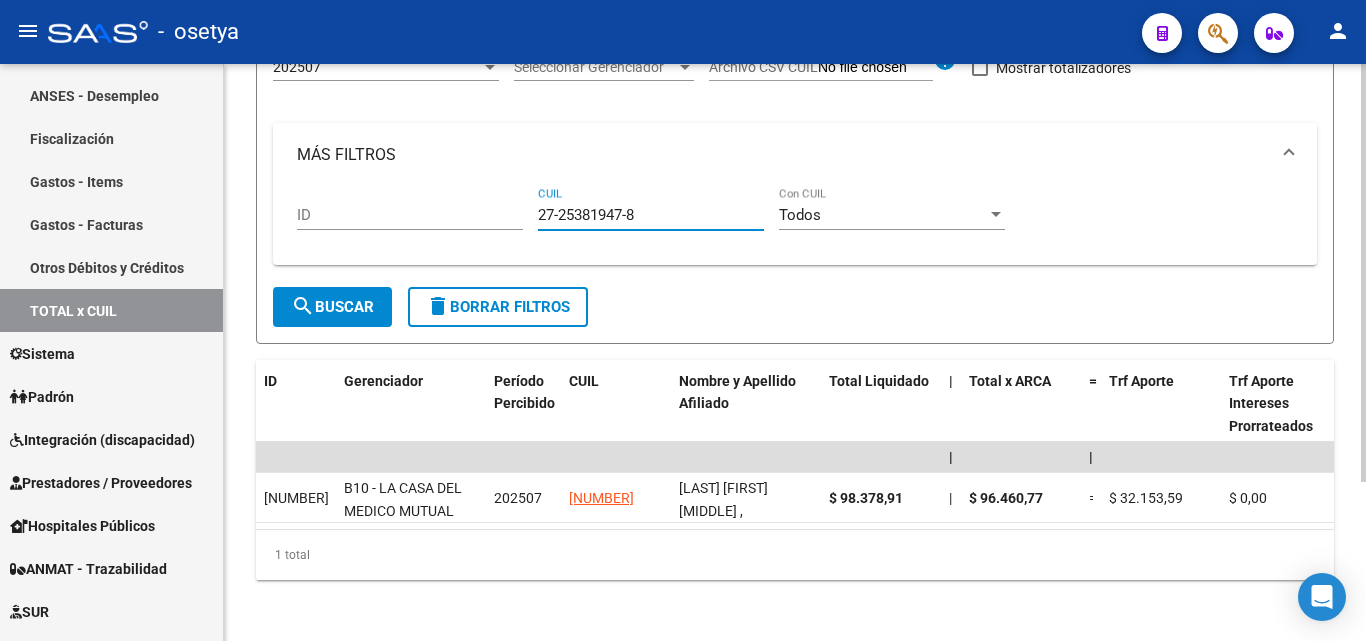 drag, startPoint x: 640, startPoint y: 215, endPoint x: 490, endPoint y: 203, distance: 150.47923 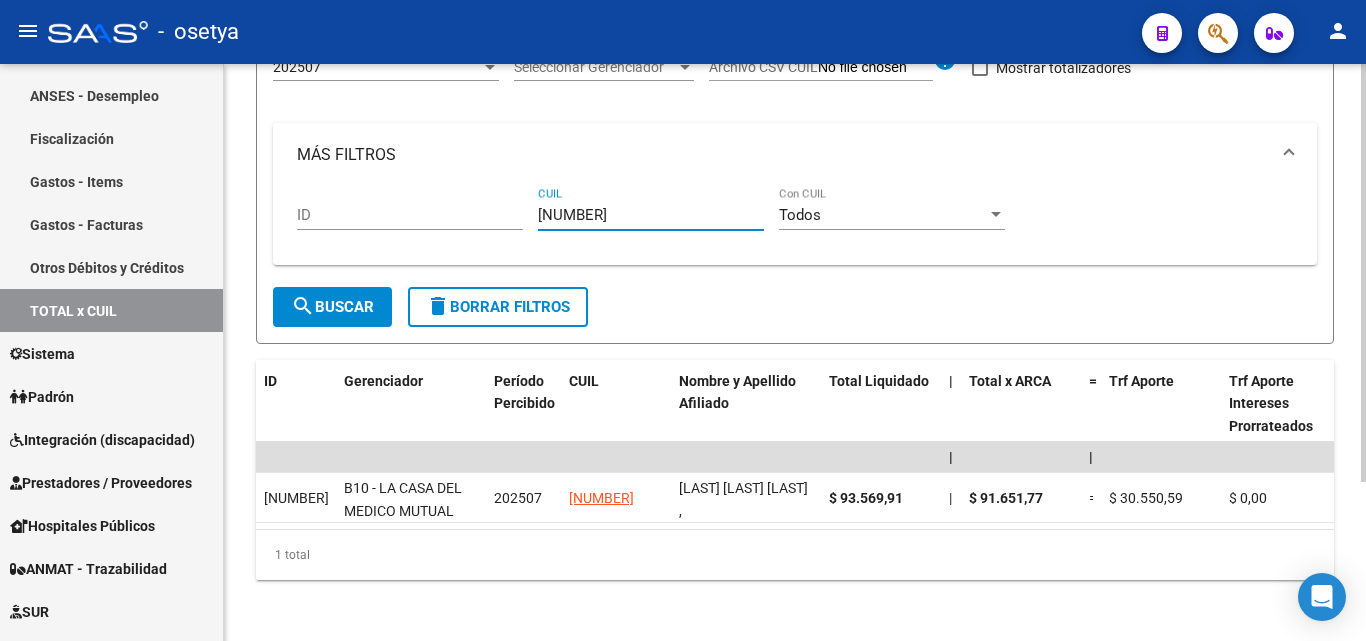 drag, startPoint x: 646, startPoint y: 217, endPoint x: 534, endPoint y: 214, distance: 112.04017 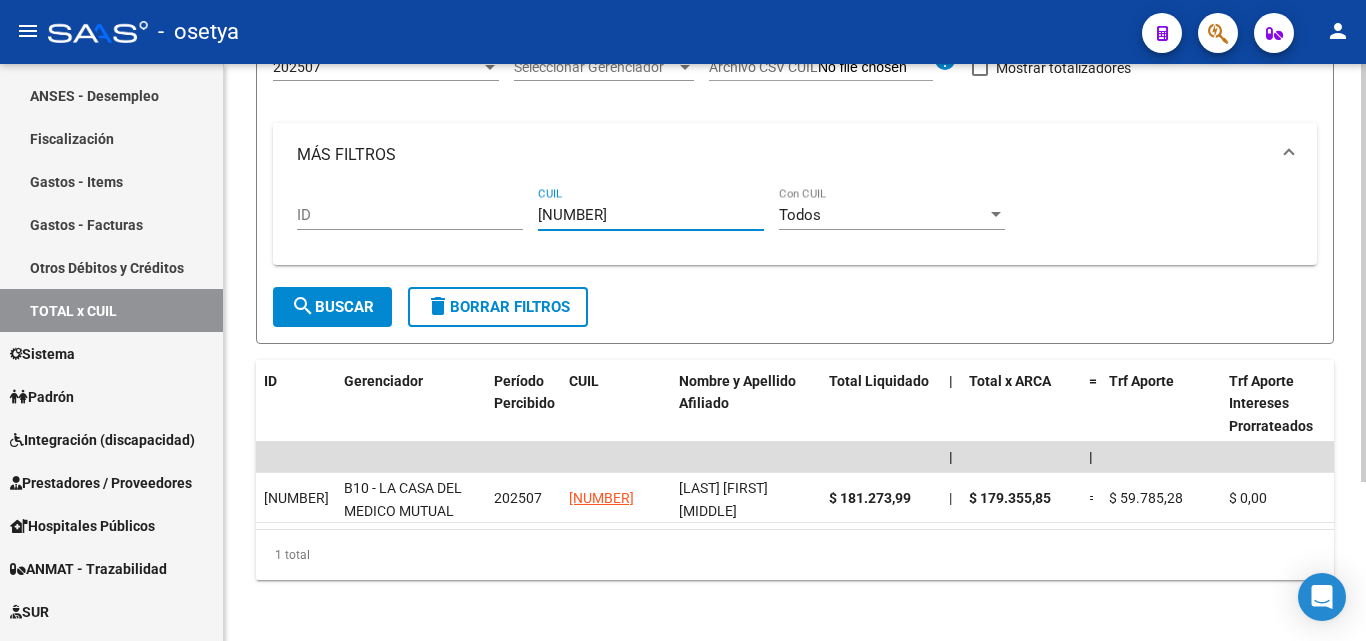 drag, startPoint x: 648, startPoint y: 217, endPoint x: 542, endPoint y: 221, distance: 106.07545 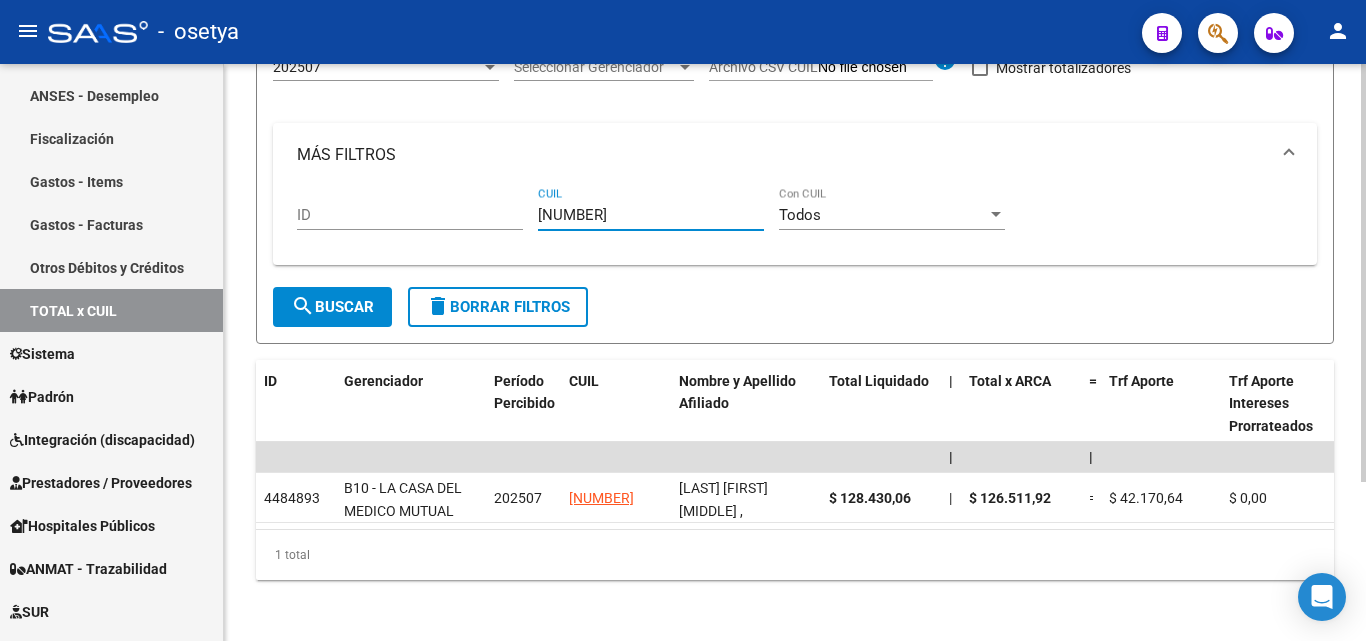 drag, startPoint x: 640, startPoint y: 222, endPoint x: 529, endPoint y: 222, distance: 111 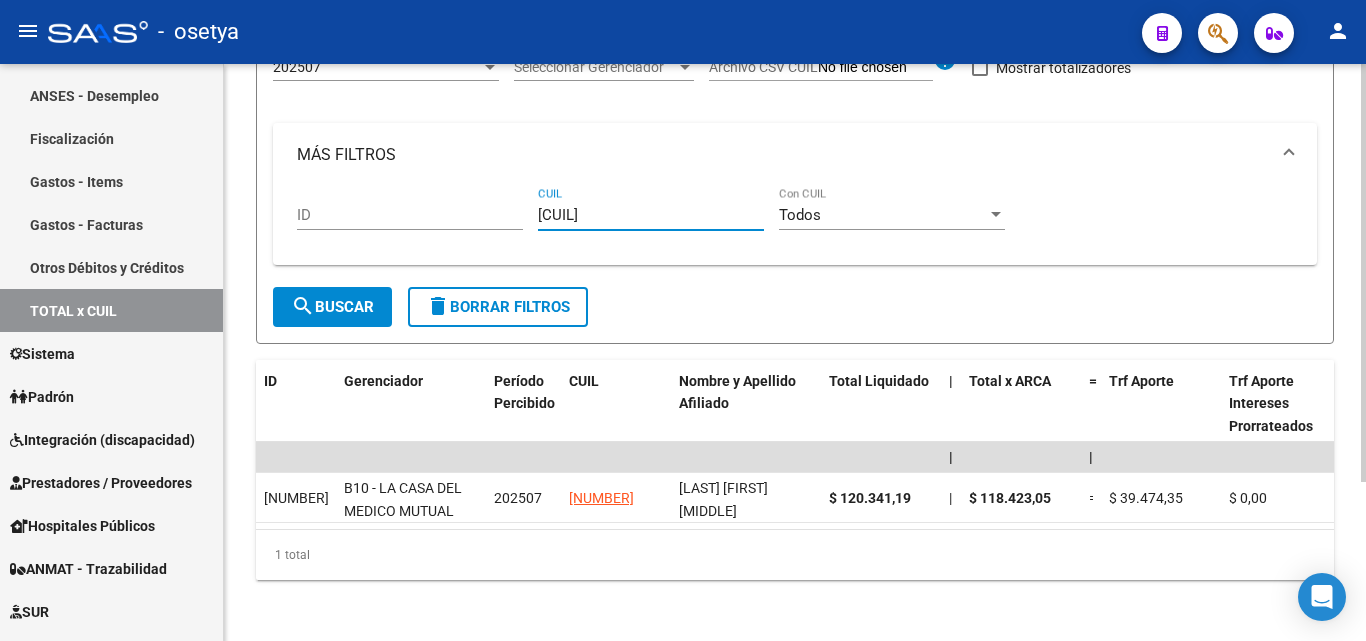 drag, startPoint x: 645, startPoint y: 218, endPoint x: 533, endPoint y: 220, distance: 112.01785 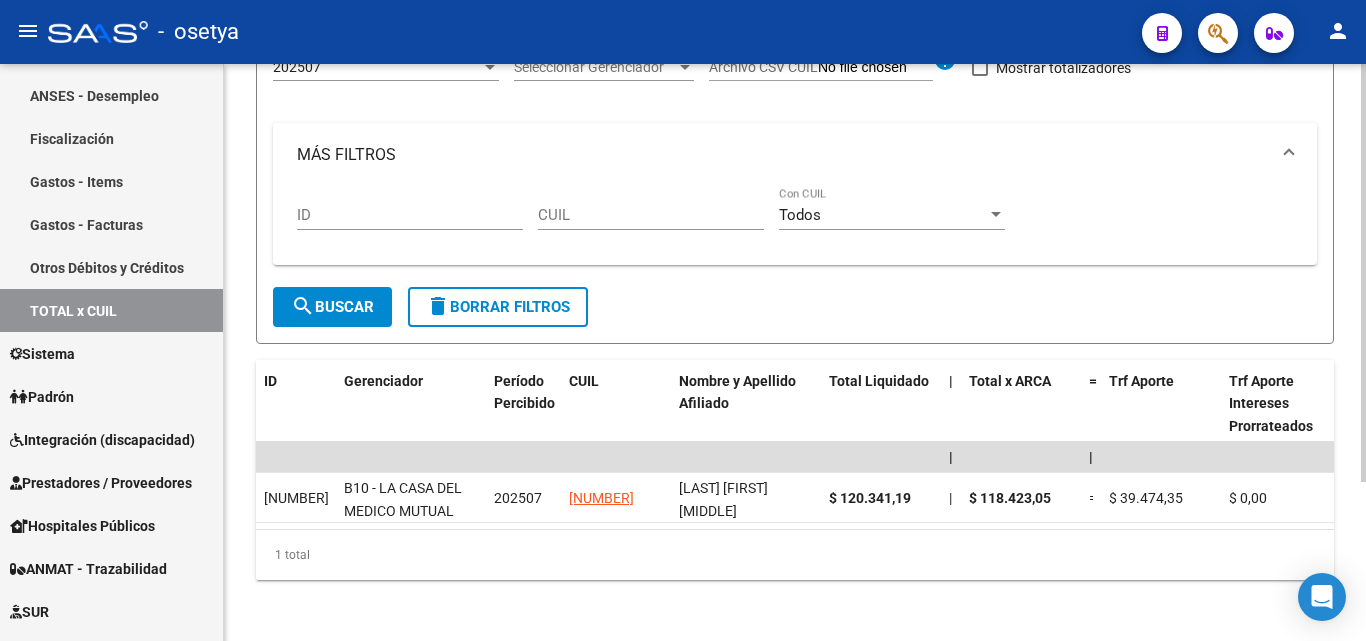 drag, startPoint x: 588, startPoint y: 204, endPoint x: 554, endPoint y: 220, distance: 37.576588 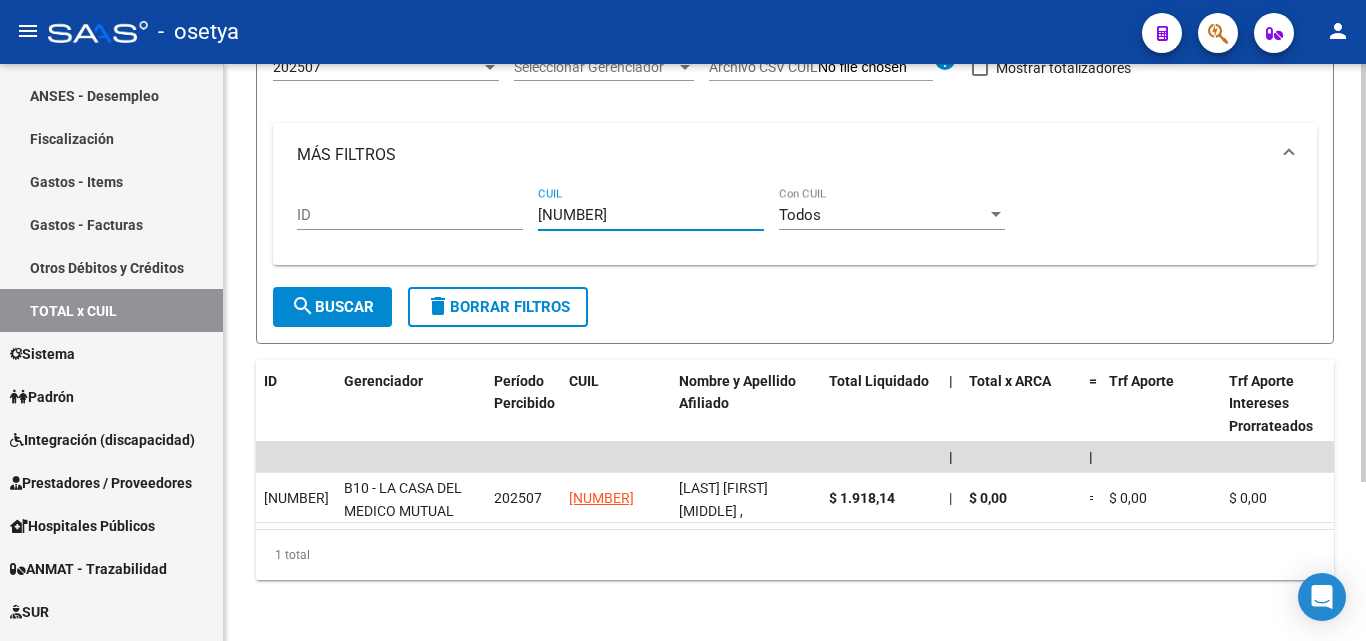drag, startPoint x: 642, startPoint y: 215, endPoint x: 509, endPoint y: 213, distance: 133.01503 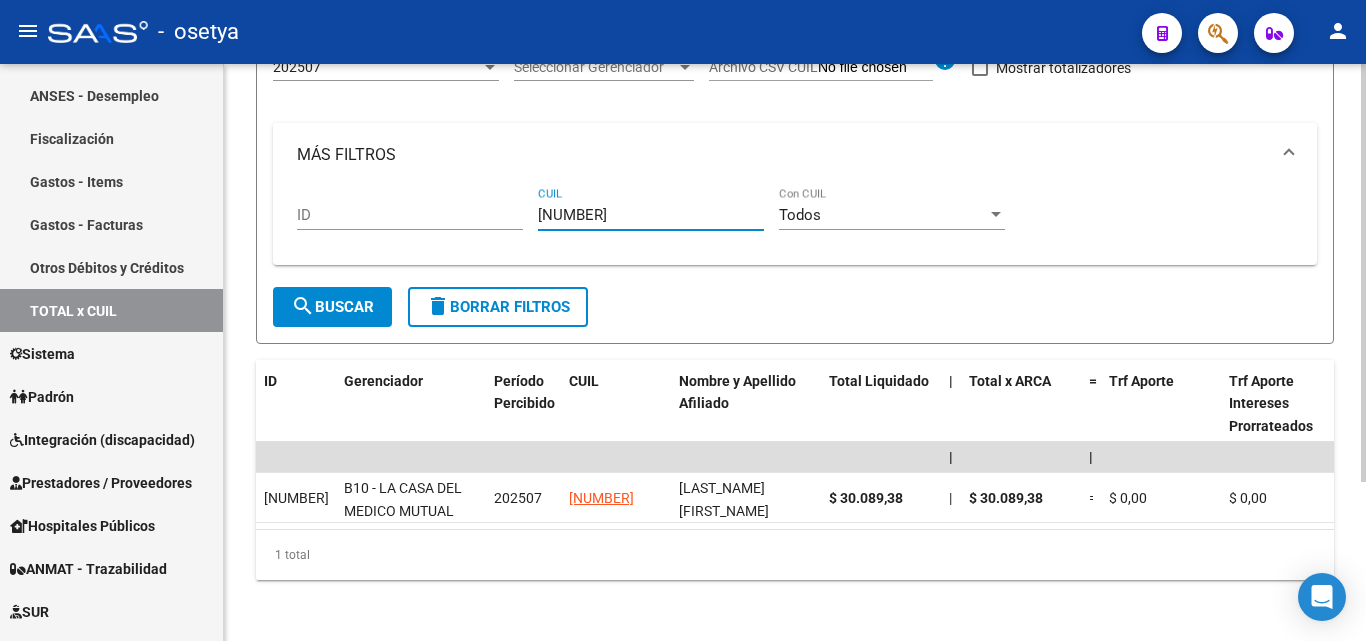 drag, startPoint x: 644, startPoint y: 218, endPoint x: 510, endPoint y: 212, distance: 134.13426 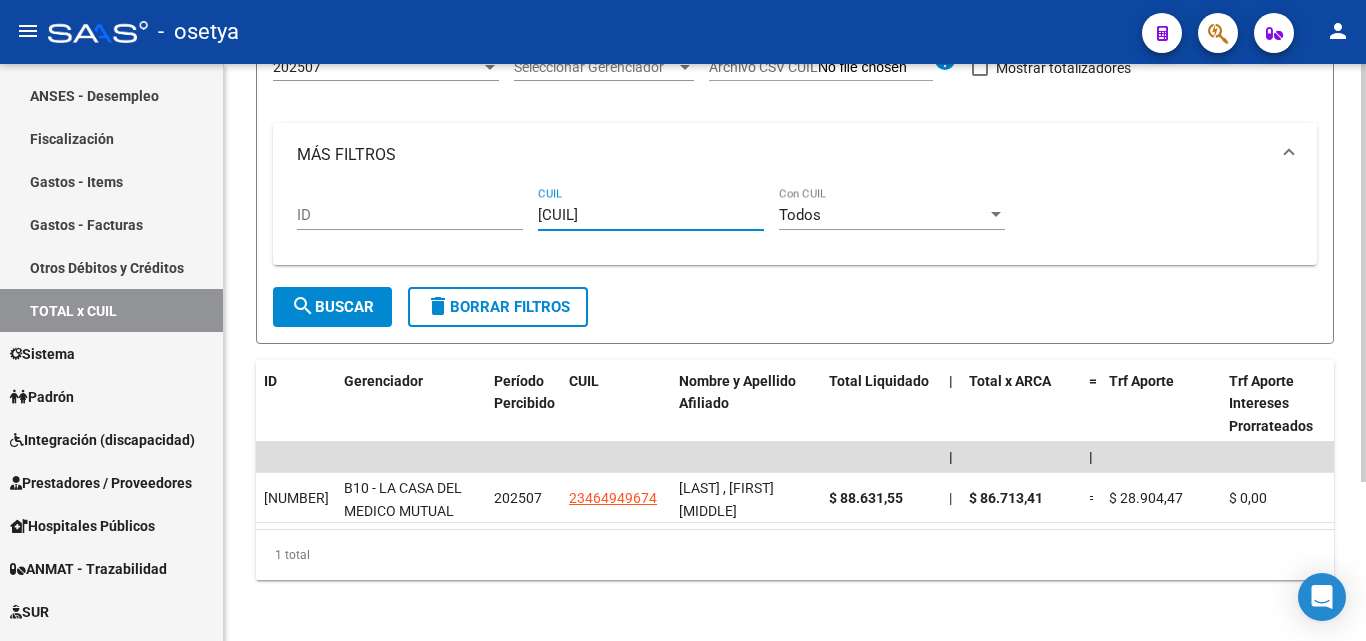 drag, startPoint x: 638, startPoint y: 217, endPoint x: 537, endPoint y: 220, distance: 101.04455 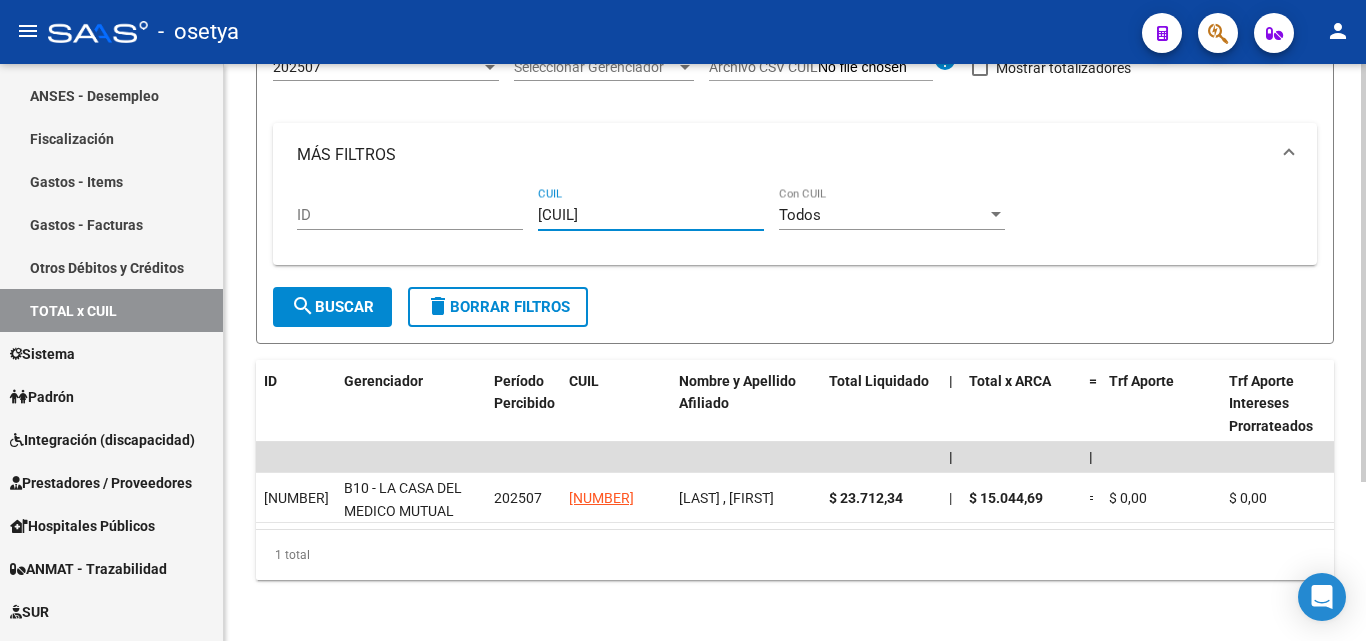drag, startPoint x: 642, startPoint y: 216, endPoint x: 540, endPoint y: 216, distance: 102 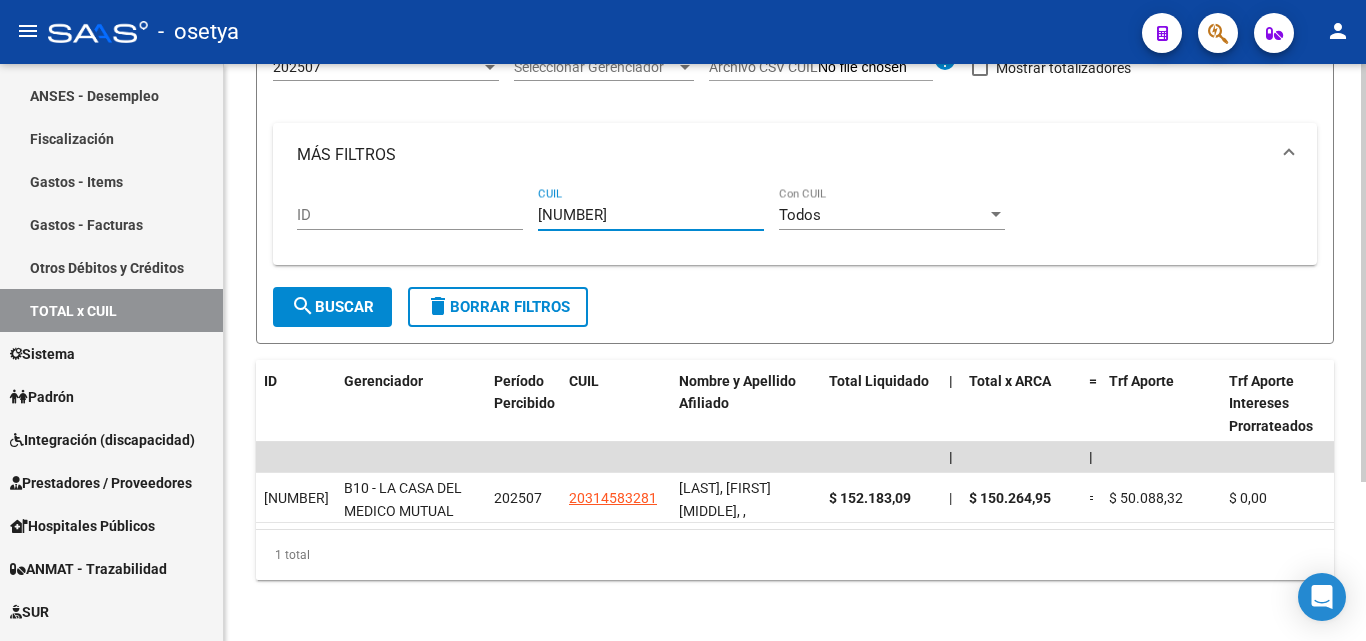 drag, startPoint x: 644, startPoint y: 216, endPoint x: 523, endPoint y: 219, distance: 121.037186 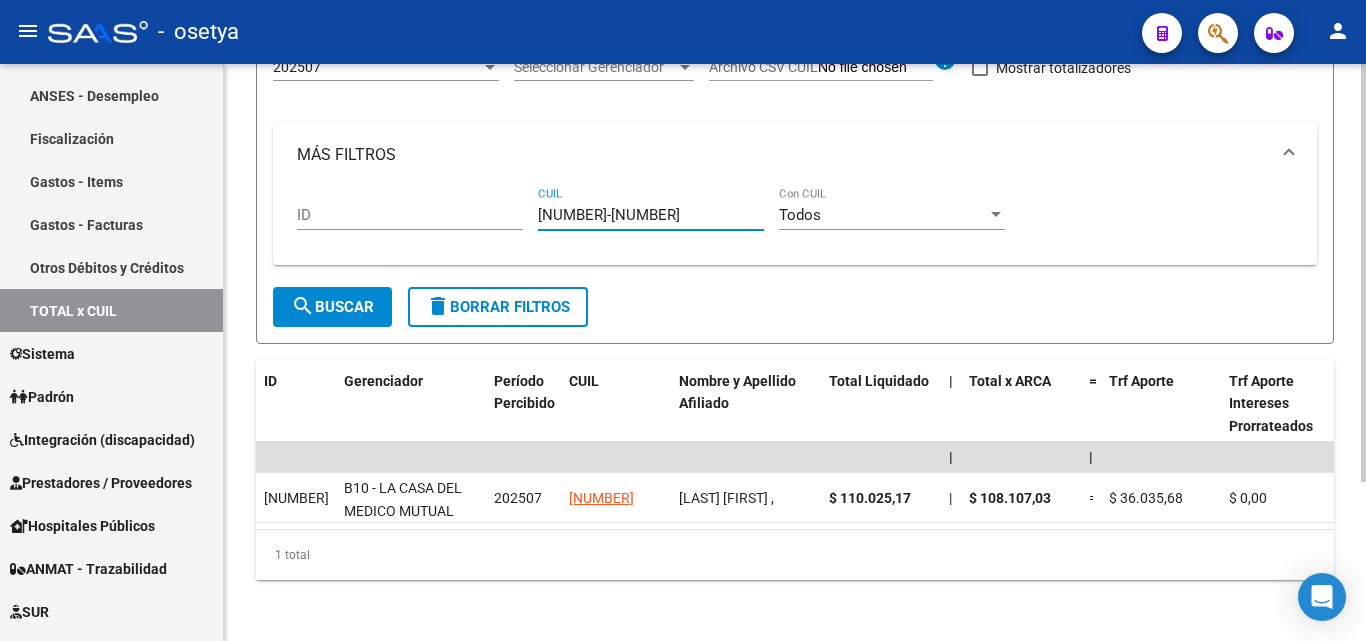 drag, startPoint x: 638, startPoint y: 220, endPoint x: 511, endPoint y: 219, distance: 127.00394 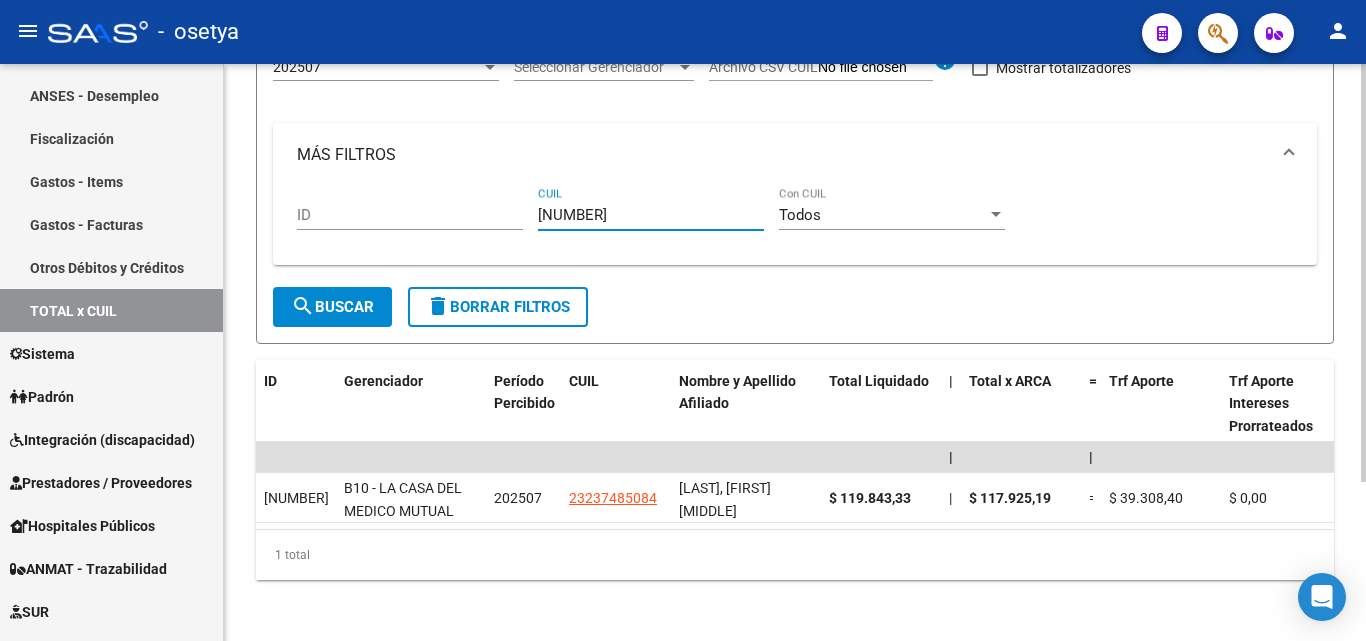 drag, startPoint x: 641, startPoint y: 215, endPoint x: 532, endPoint y: 221, distance: 109.165016 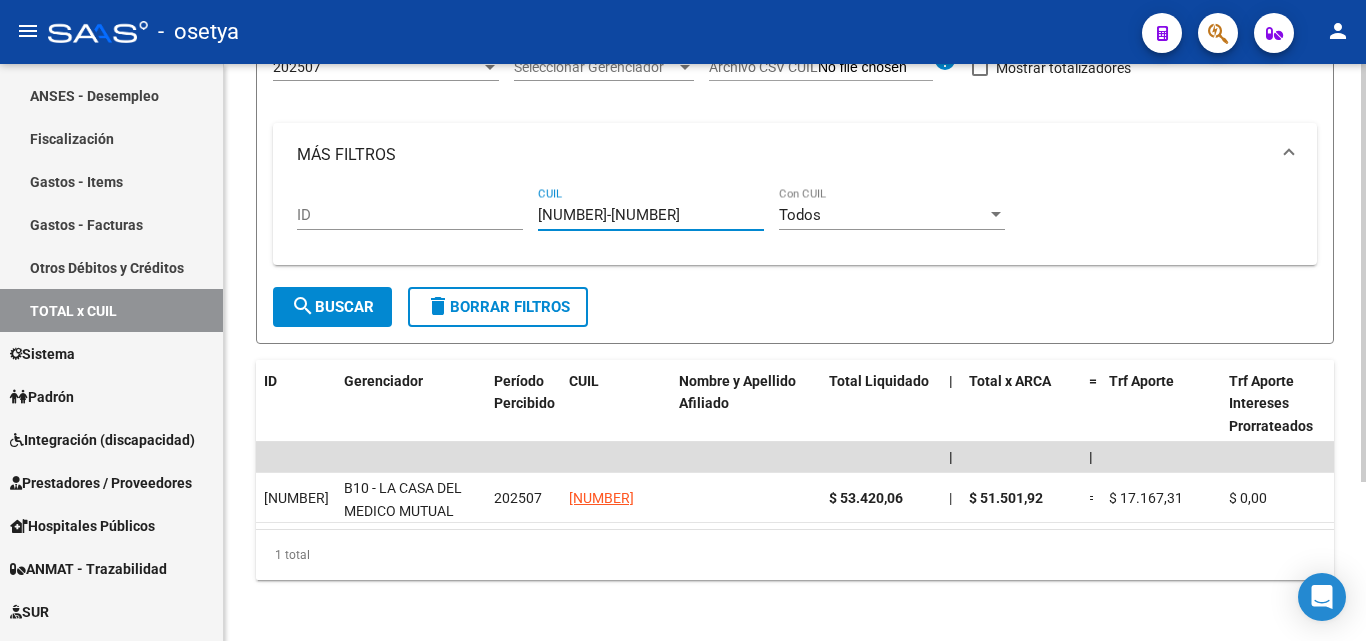 drag, startPoint x: 640, startPoint y: 218, endPoint x: 513, endPoint y: 212, distance: 127.141655 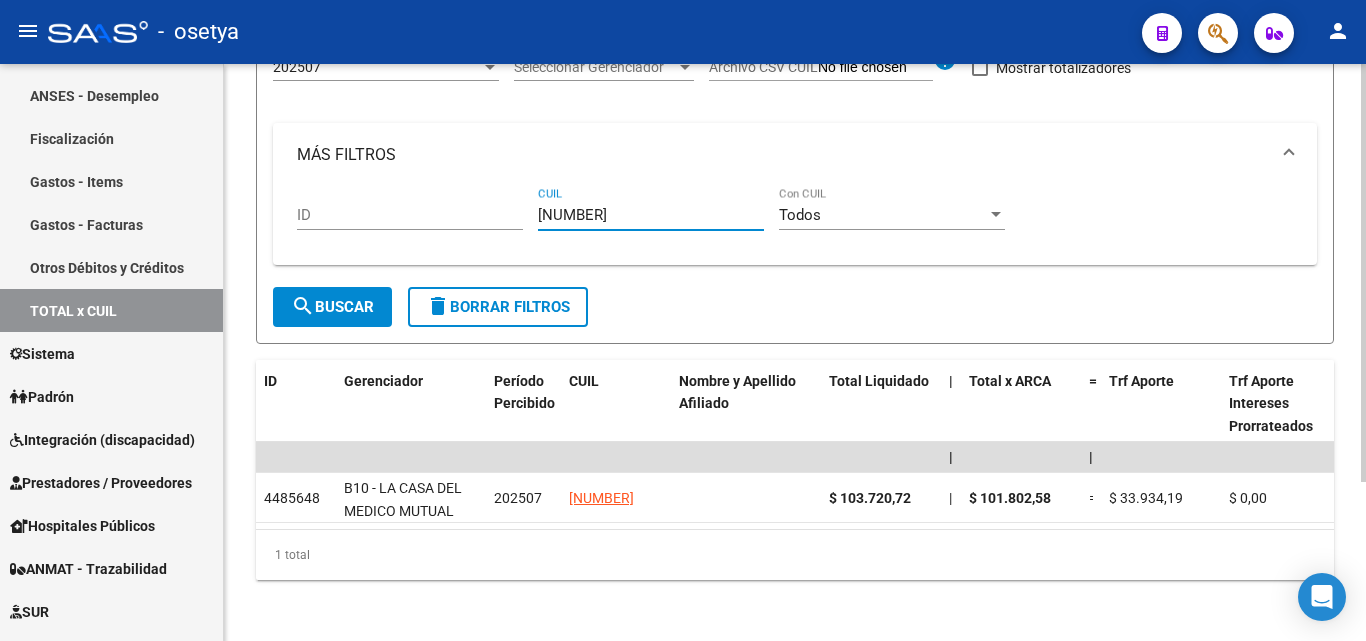 drag, startPoint x: 655, startPoint y: 217, endPoint x: 537, endPoint y: 216, distance: 118.004234 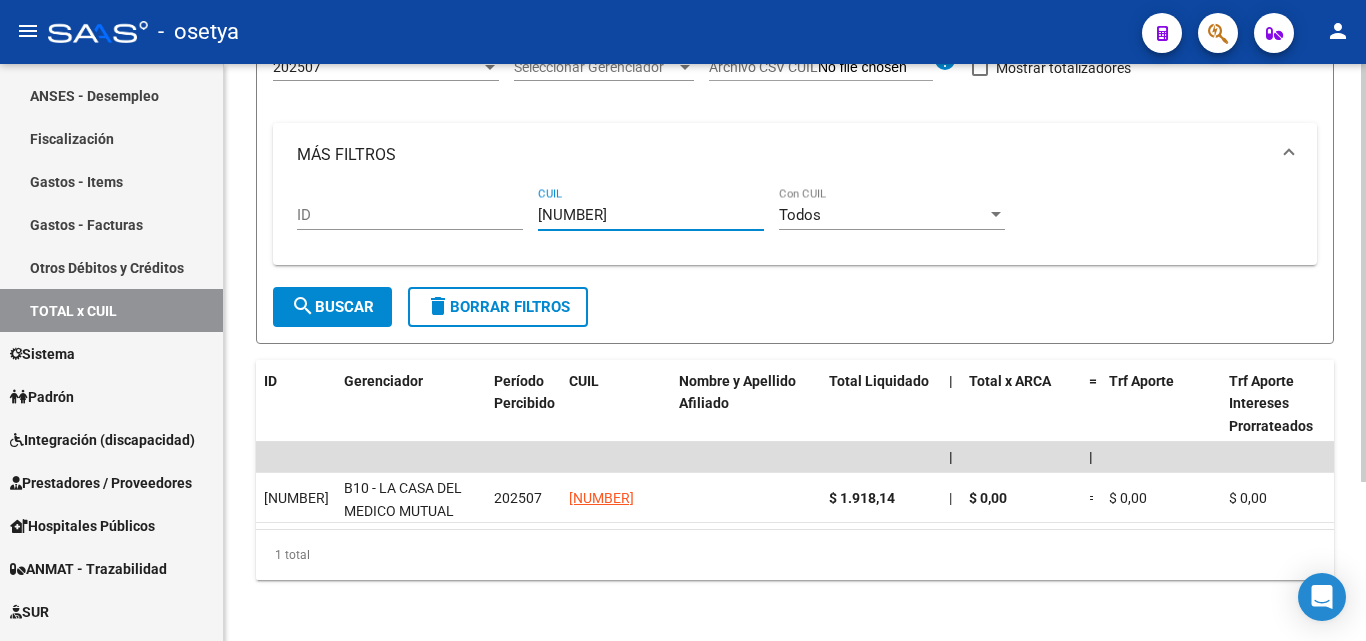 drag, startPoint x: 656, startPoint y: 218, endPoint x: 425, endPoint y: 224, distance: 231.07791 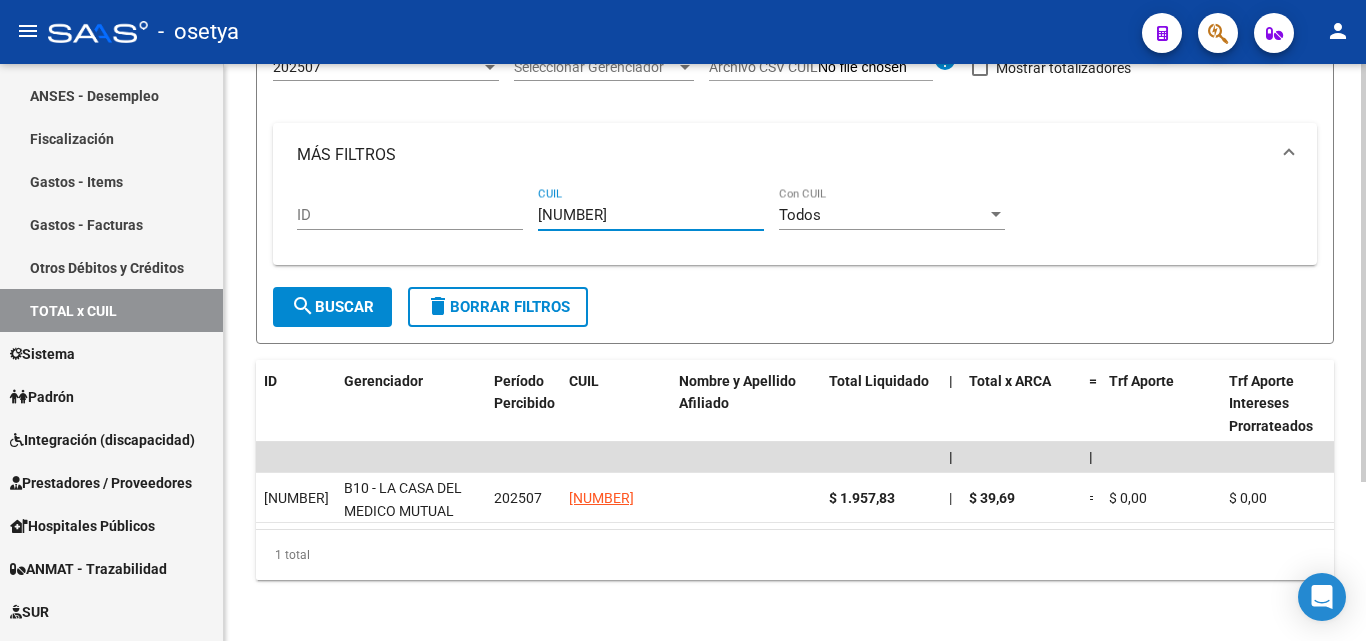 drag, startPoint x: 647, startPoint y: 219, endPoint x: 536, endPoint y: 217, distance: 111.01801 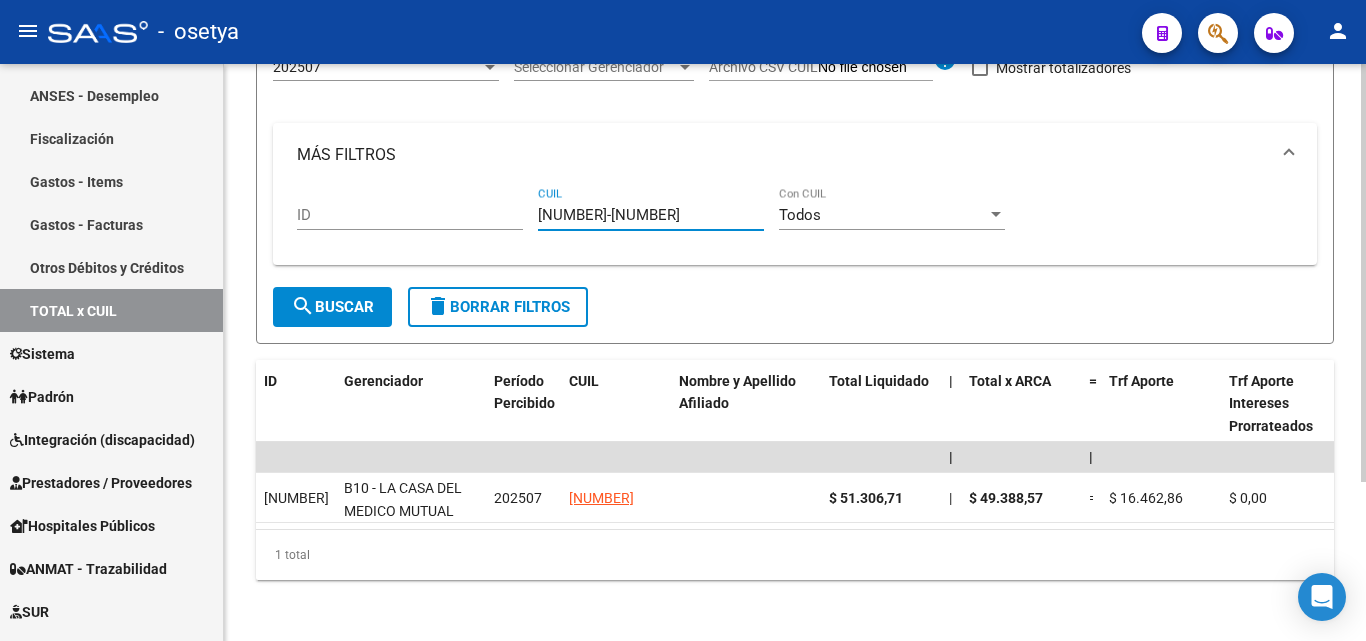 drag, startPoint x: 658, startPoint y: 214, endPoint x: 540, endPoint y: 215, distance: 118.004234 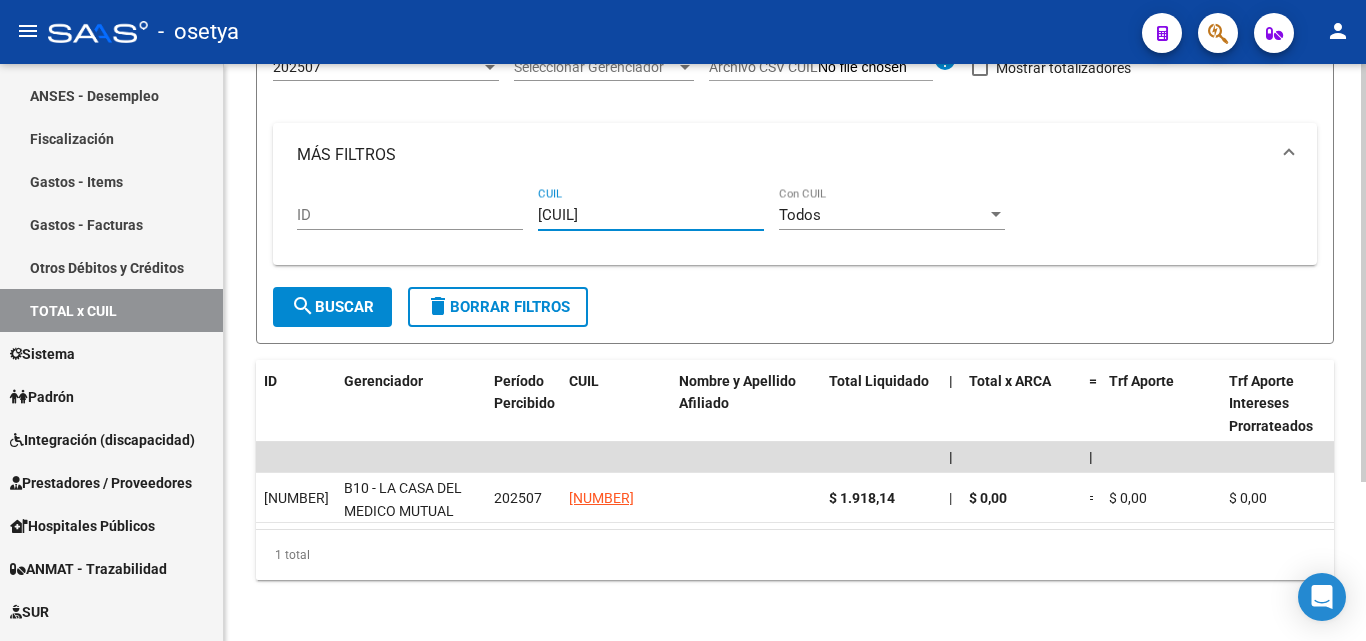 drag, startPoint x: 648, startPoint y: 219, endPoint x: 524, endPoint y: 223, distance: 124.0645 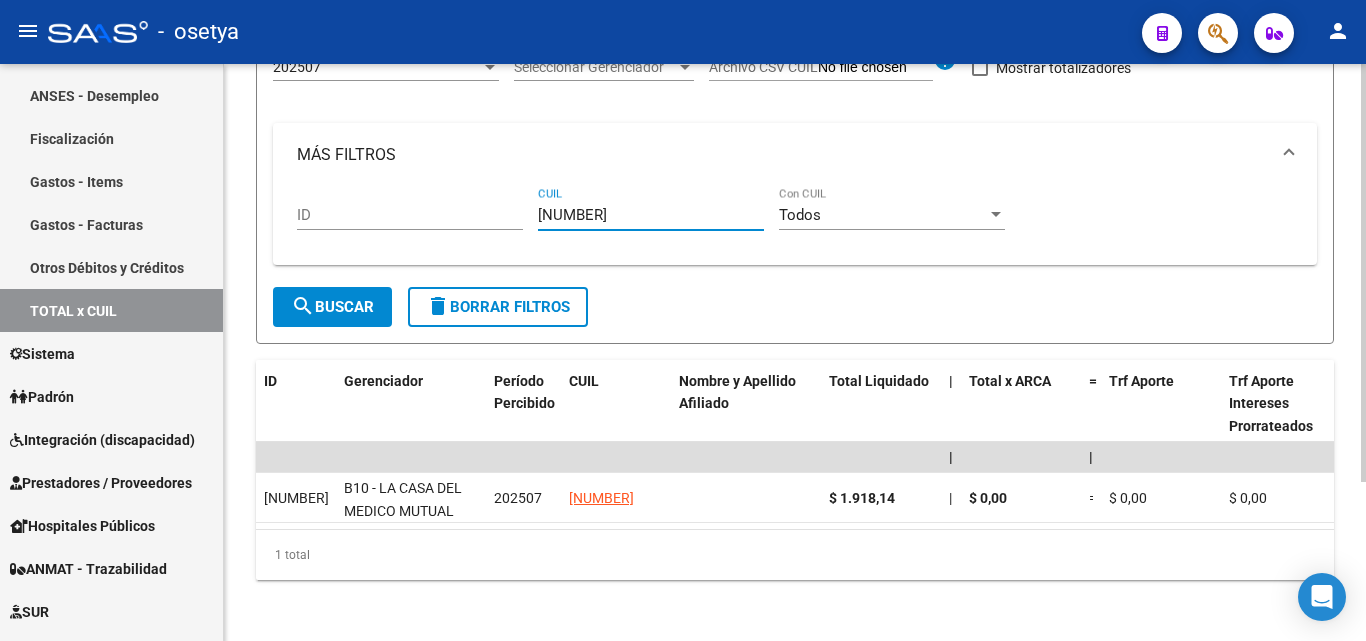 drag, startPoint x: 647, startPoint y: 218, endPoint x: 537, endPoint y: 219, distance: 110.00455 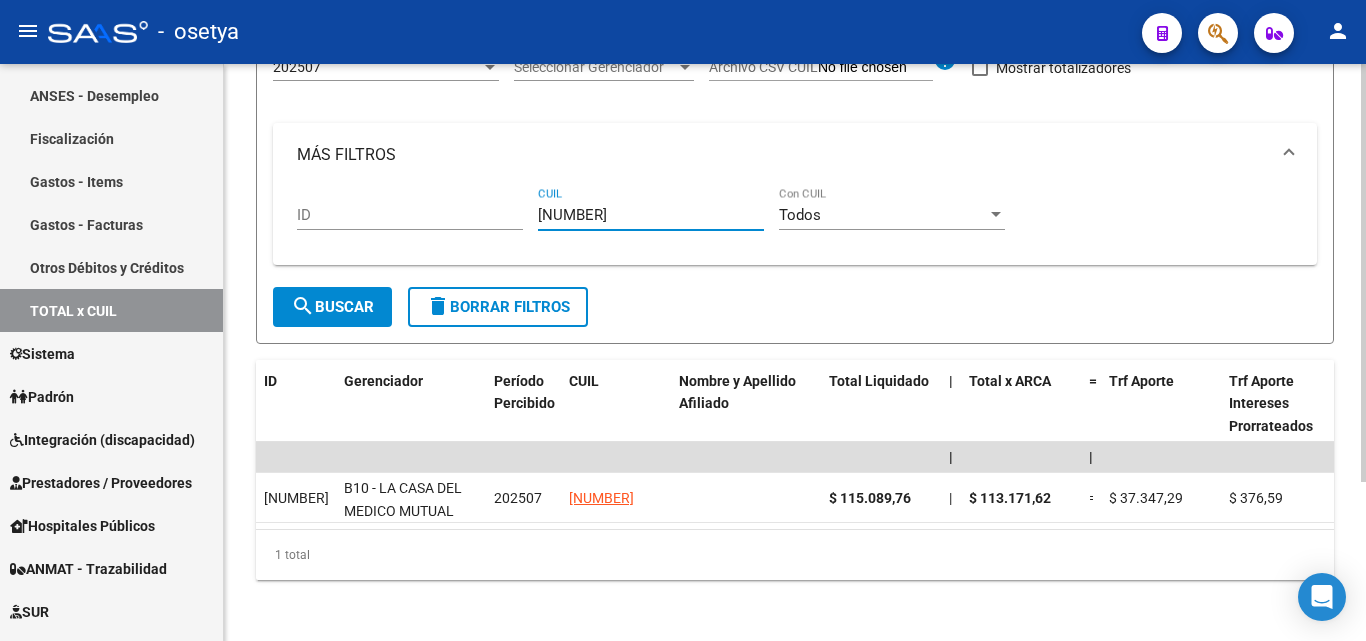 drag, startPoint x: 647, startPoint y: 216, endPoint x: 537, endPoint y: 216, distance: 110 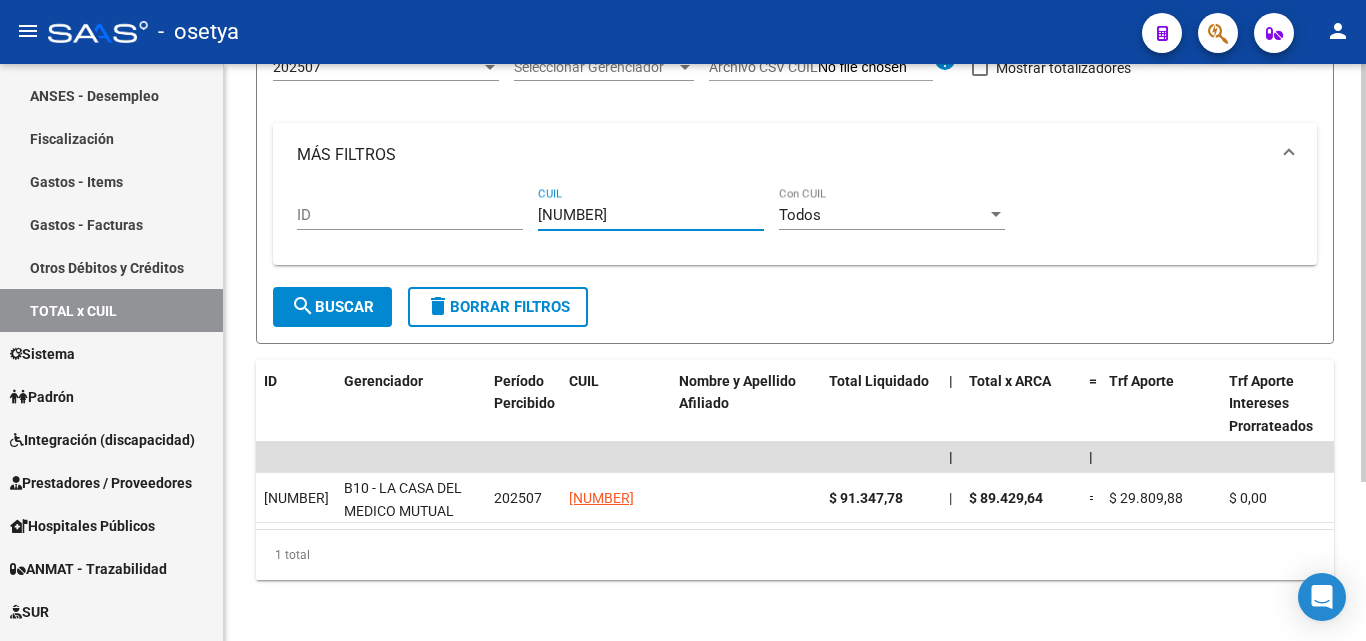 drag, startPoint x: 651, startPoint y: 216, endPoint x: 527, endPoint y: 222, distance: 124.14507 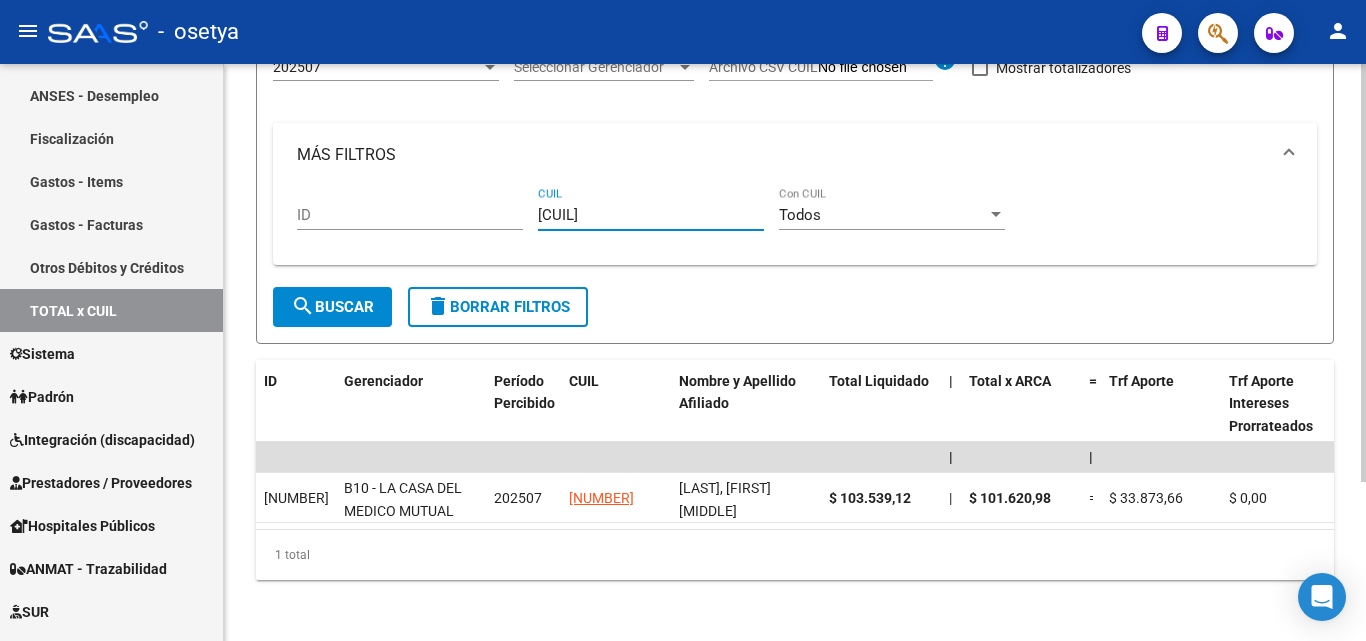 drag, startPoint x: 659, startPoint y: 213, endPoint x: 508, endPoint y: 211, distance: 151.01324 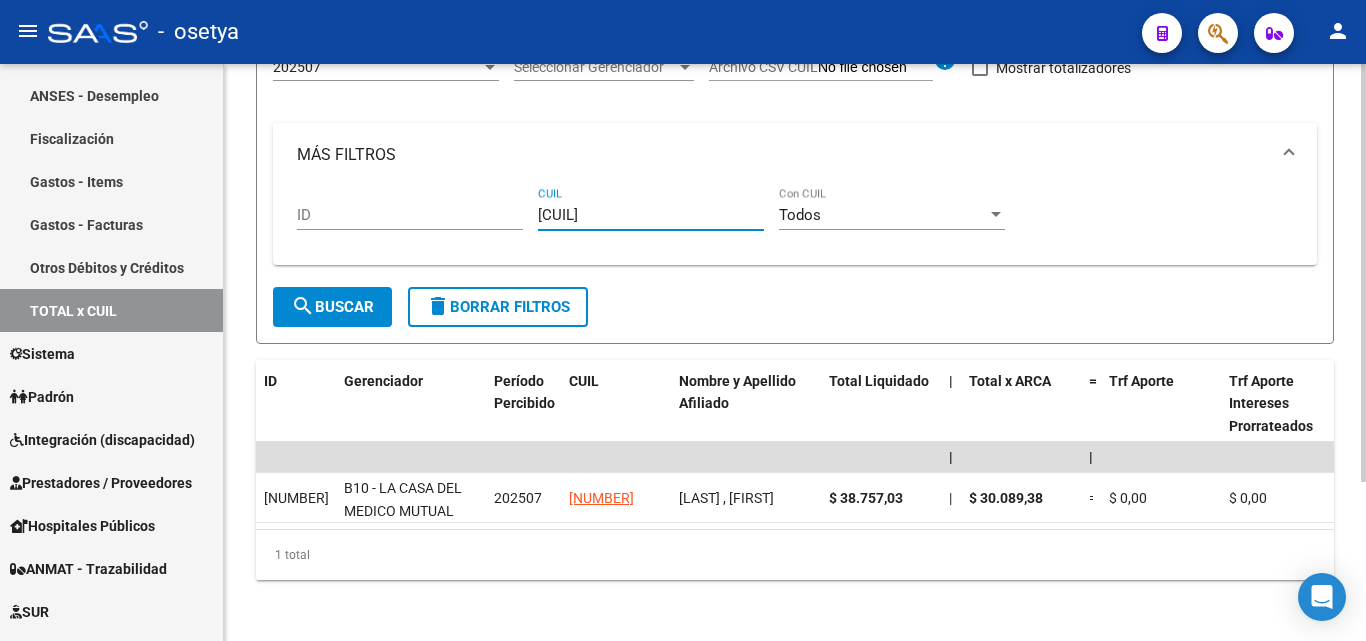 drag, startPoint x: 652, startPoint y: 216, endPoint x: 538, endPoint y: 217, distance: 114.00439 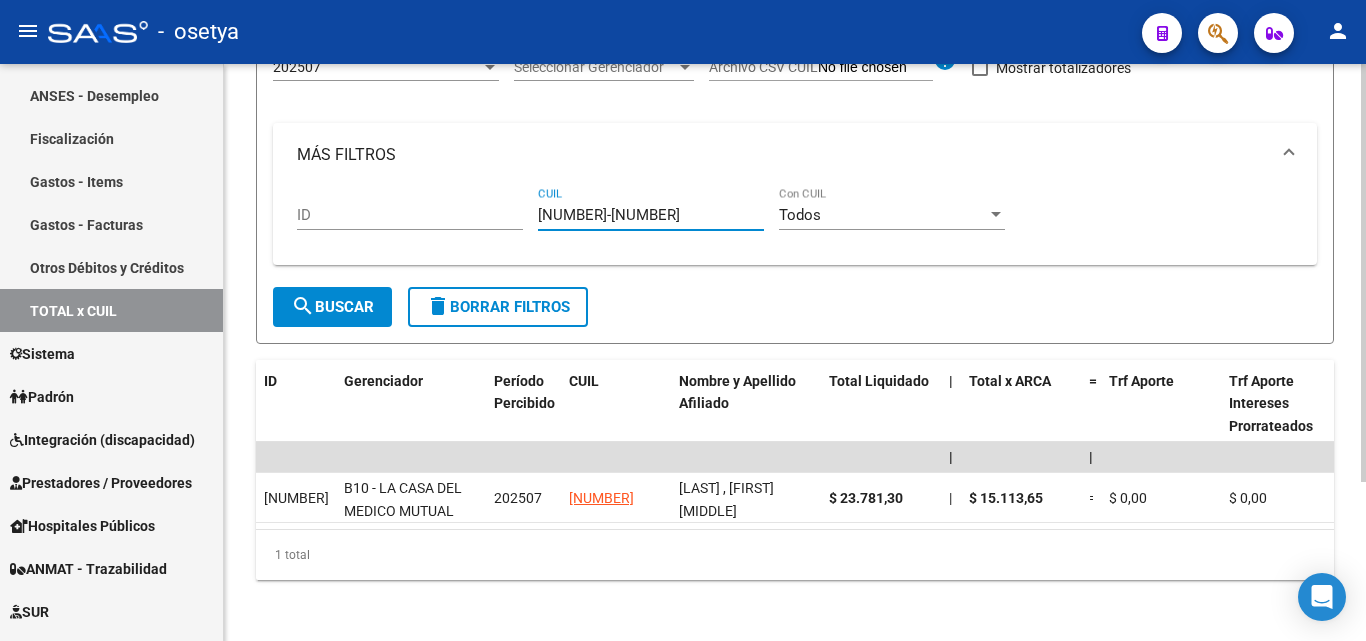 drag, startPoint x: 649, startPoint y: 216, endPoint x: 500, endPoint y: 216, distance: 149 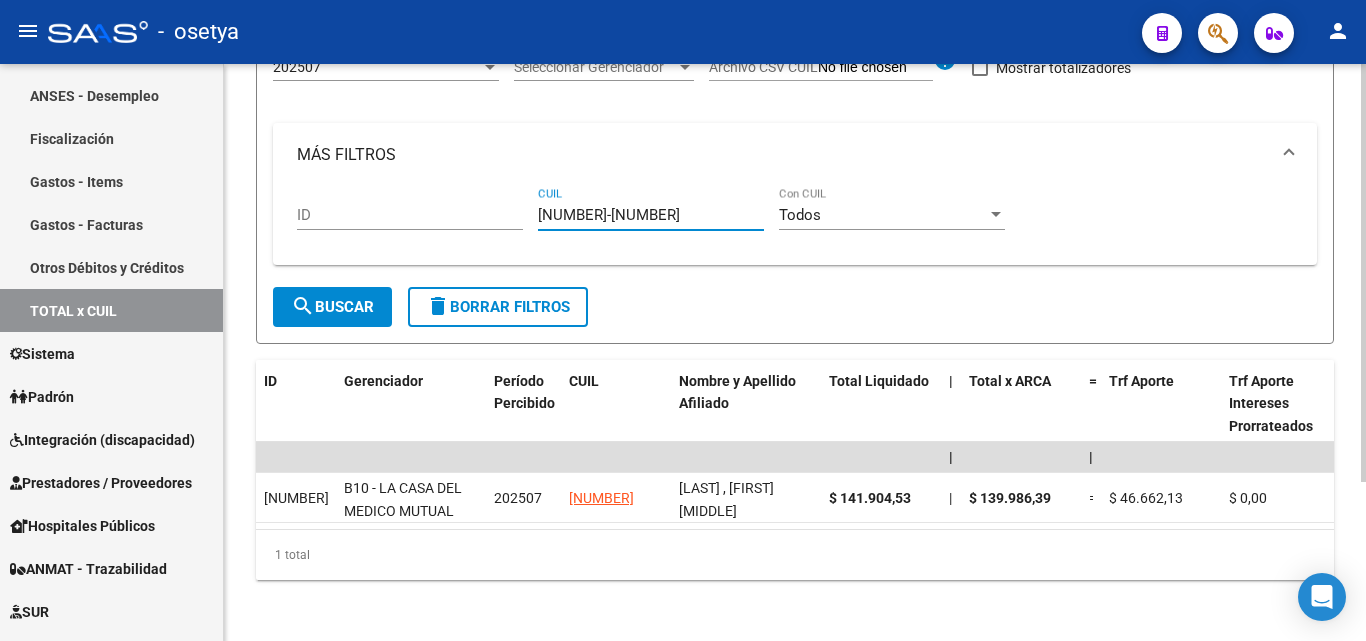 drag, startPoint x: 643, startPoint y: 214, endPoint x: 504, endPoint y: 220, distance: 139.12944 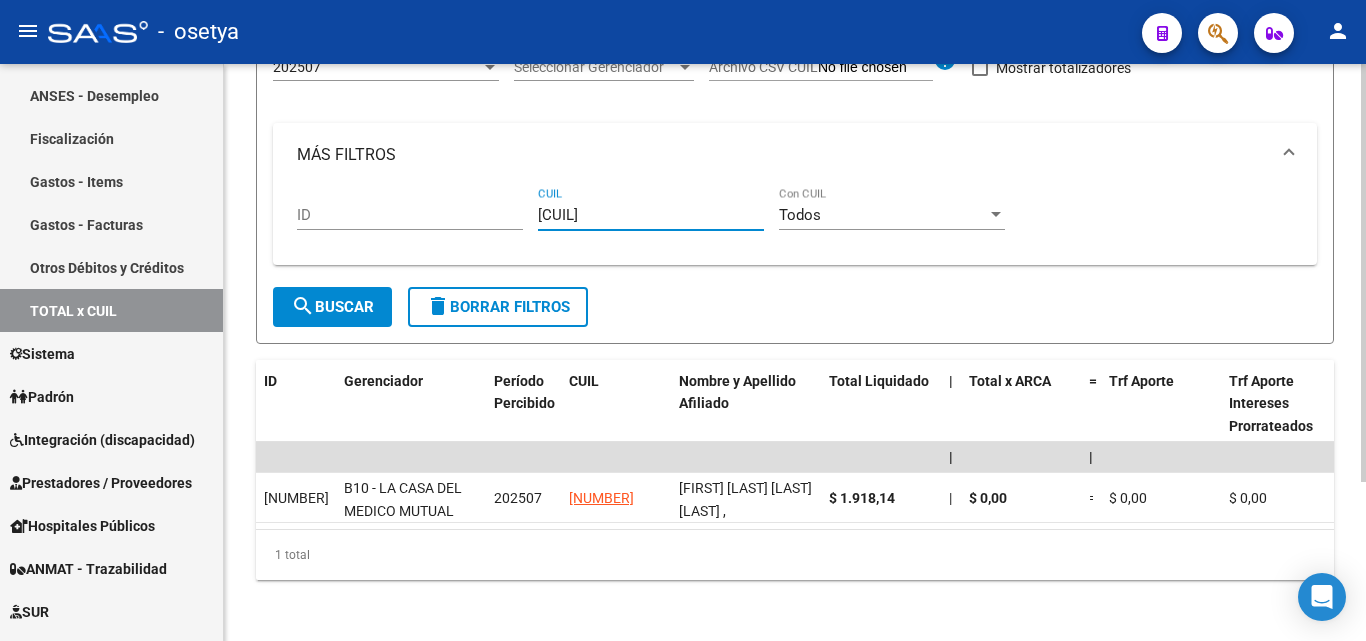 drag, startPoint x: 646, startPoint y: 217, endPoint x: 498, endPoint y: 217, distance: 148 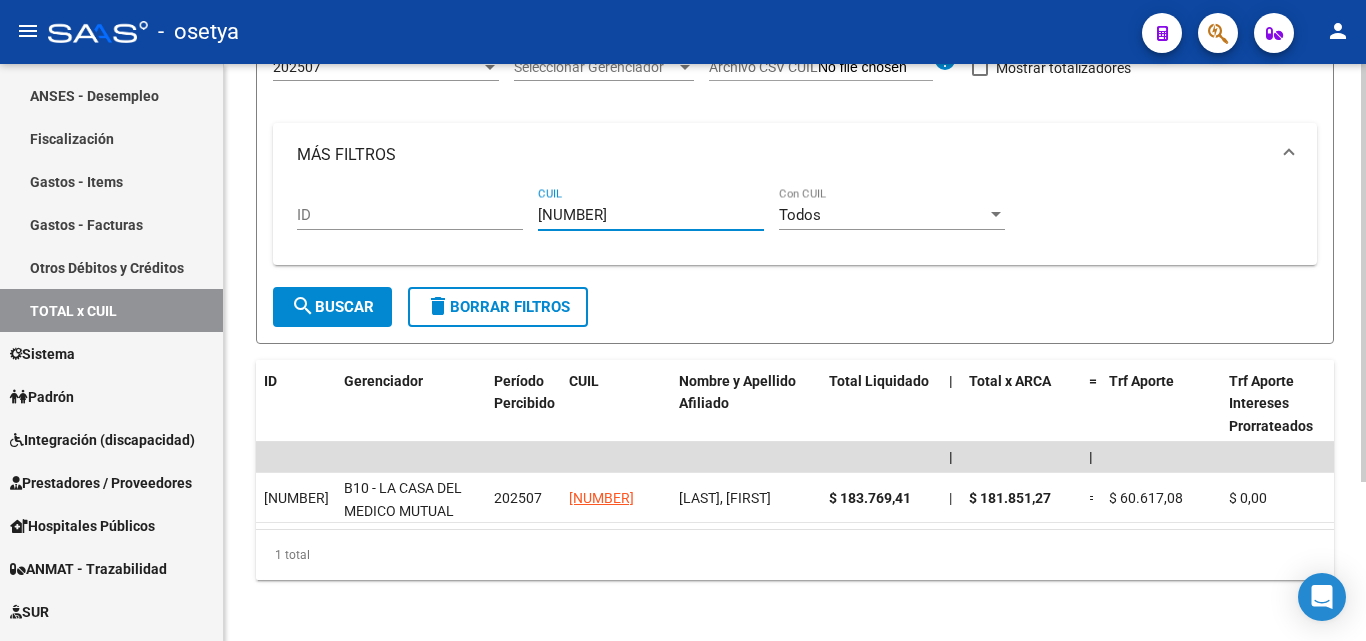drag, startPoint x: 655, startPoint y: 219, endPoint x: 535, endPoint y: 219, distance: 120 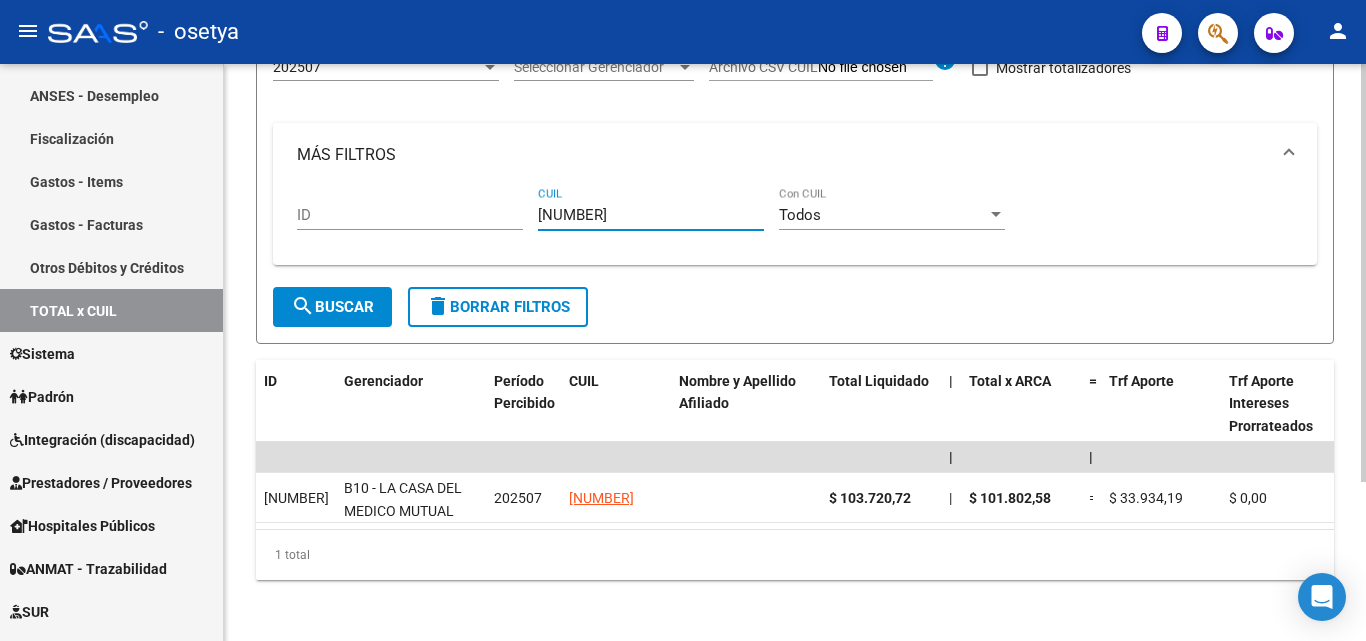 drag, startPoint x: 635, startPoint y: 212, endPoint x: 534, endPoint y: 214, distance: 101.0198 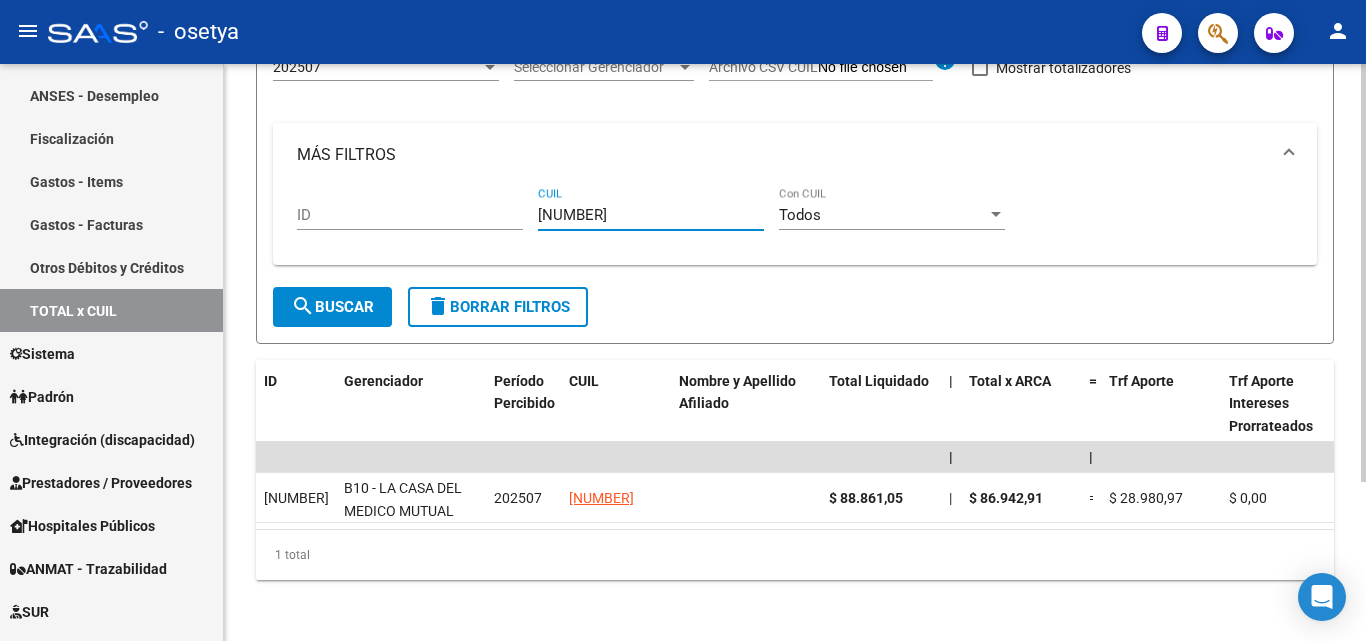 drag, startPoint x: 640, startPoint y: 220, endPoint x: 540, endPoint y: 219, distance: 100.005 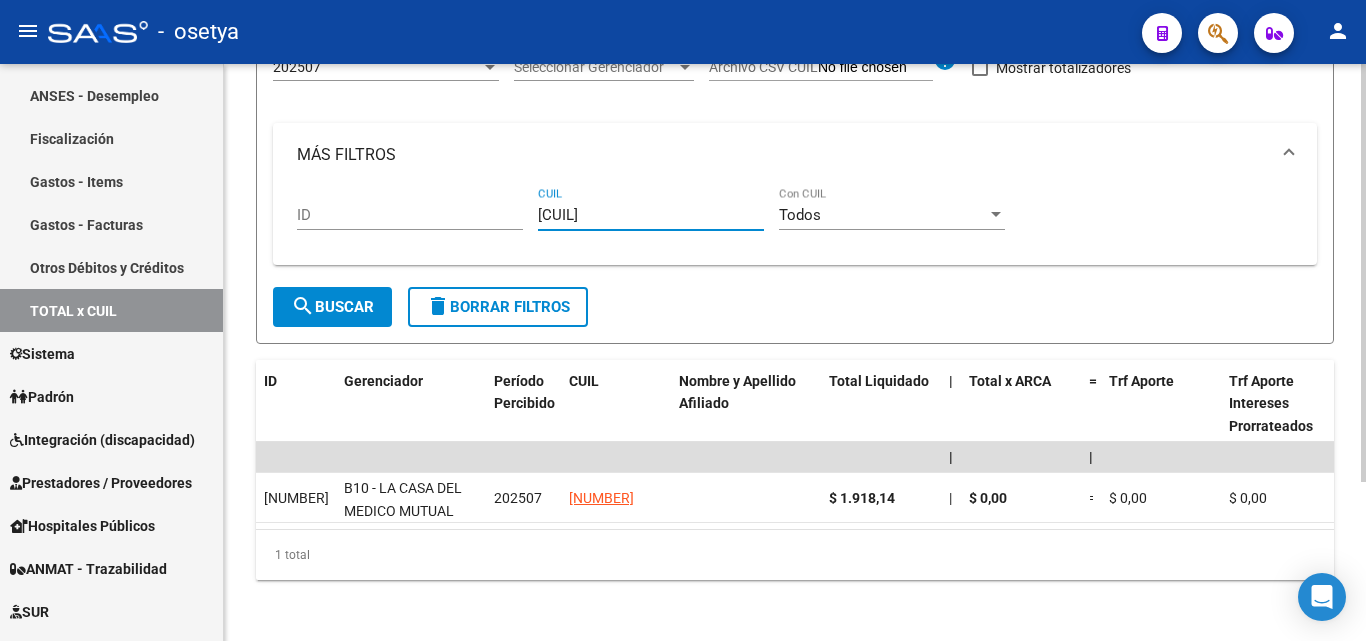 drag, startPoint x: 629, startPoint y: 213, endPoint x: 508, endPoint y: 215, distance: 121.016525 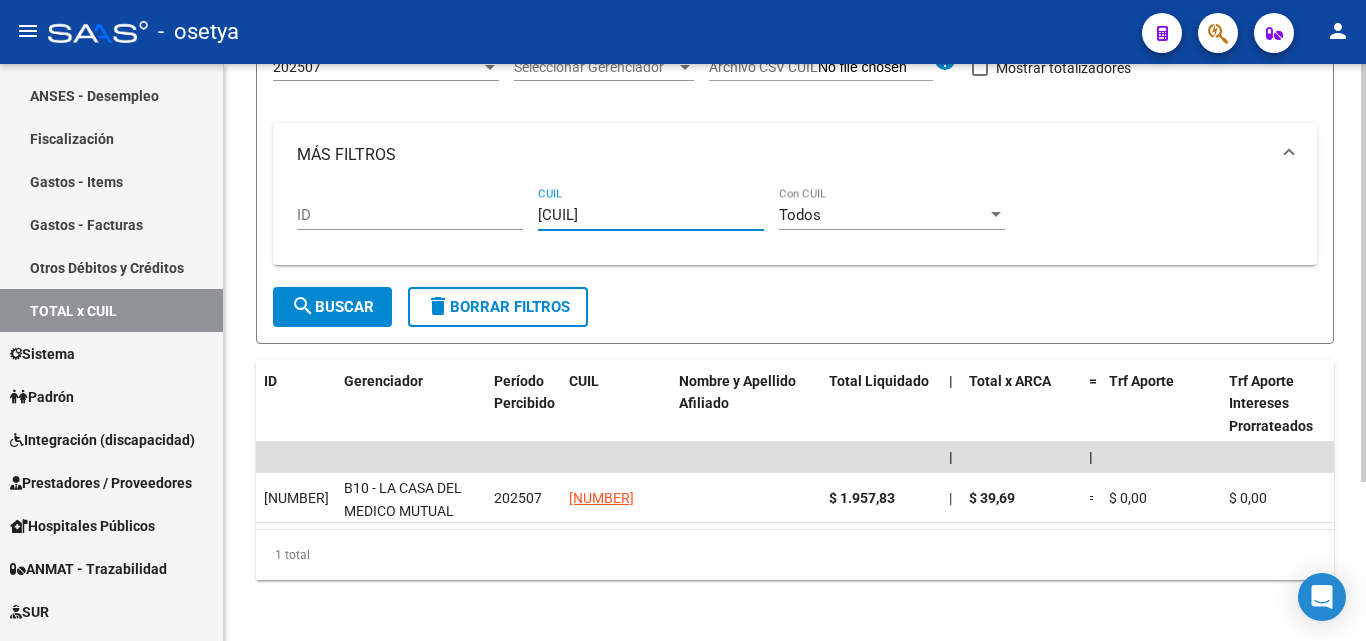 drag, startPoint x: 644, startPoint y: 218, endPoint x: 500, endPoint y: 219, distance: 144.00348 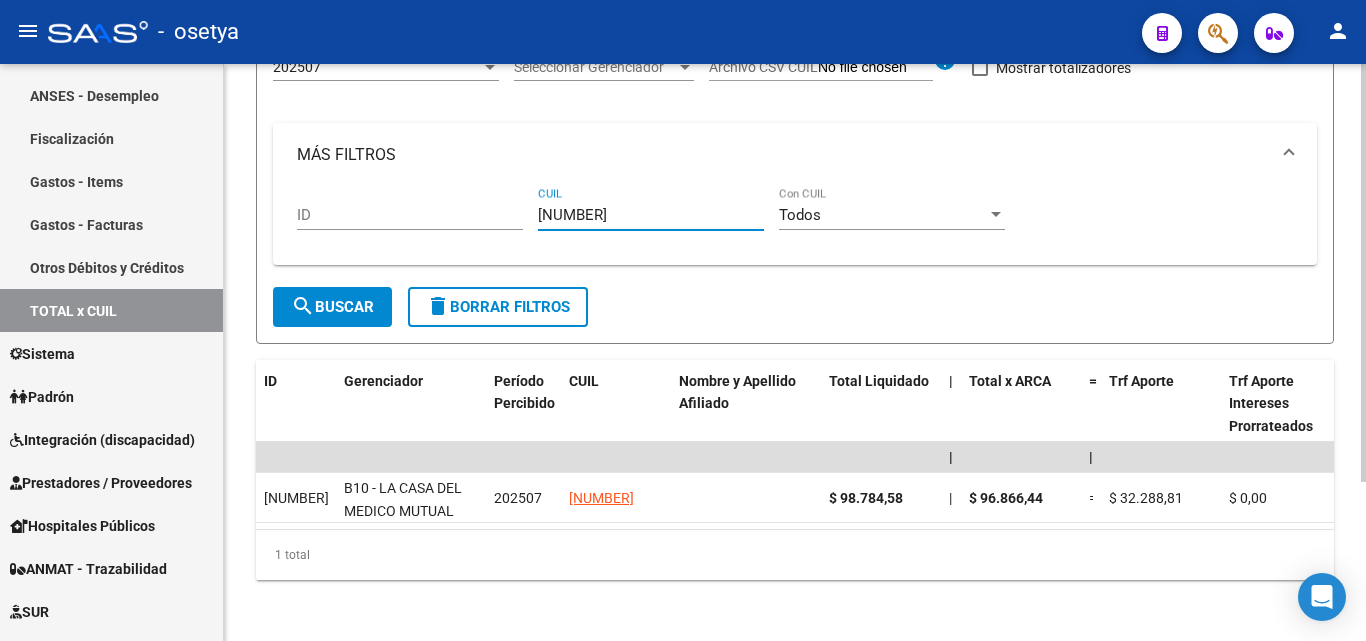 drag, startPoint x: 645, startPoint y: 217, endPoint x: 532, endPoint y: 217, distance: 113 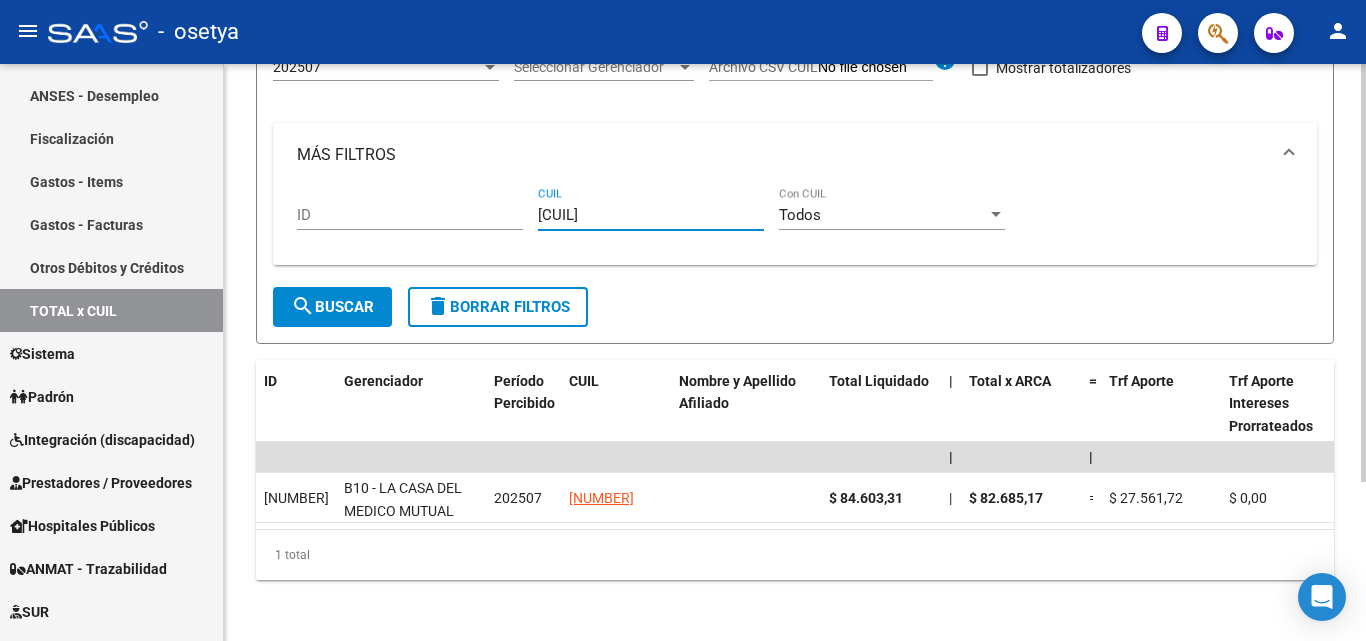 drag, startPoint x: 647, startPoint y: 219, endPoint x: 535, endPoint y: 219, distance: 112 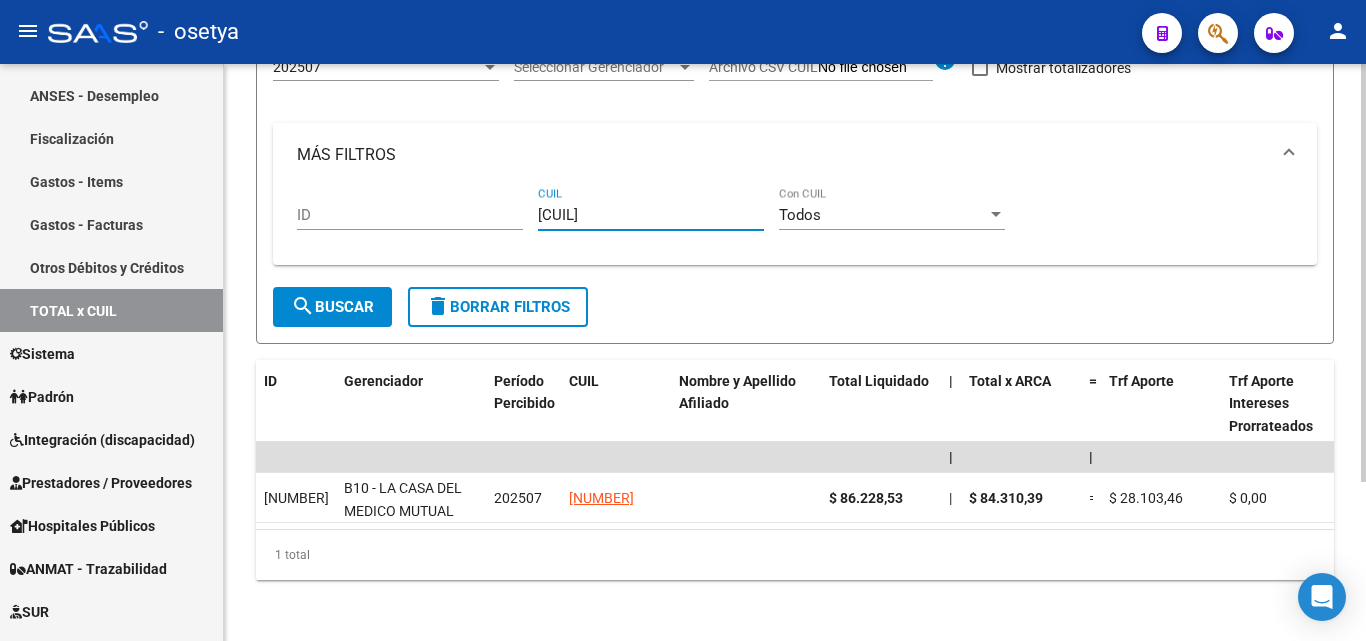 drag, startPoint x: 641, startPoint y: 211, endPoint x: 525, endPoint y: 218, distance: 116.21101 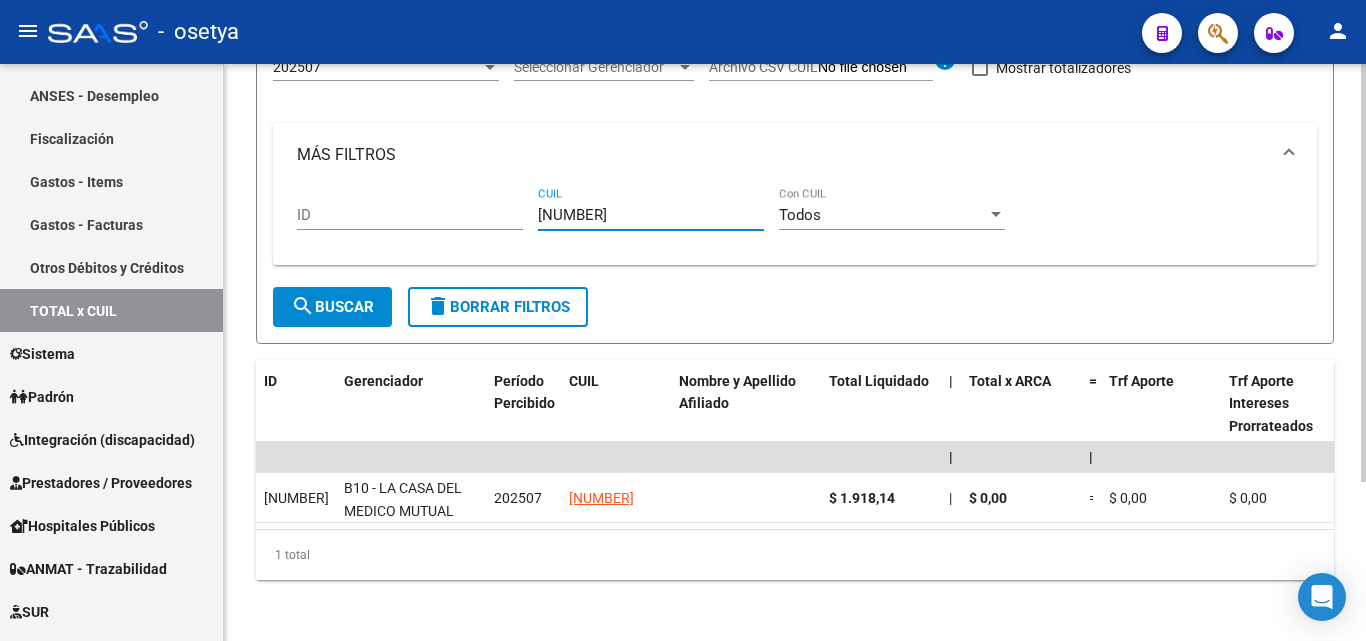 drag, startPoint x: 654, startPoint y: 219, endPoint x: 532, endPoint y: 218, distance: 122.0041 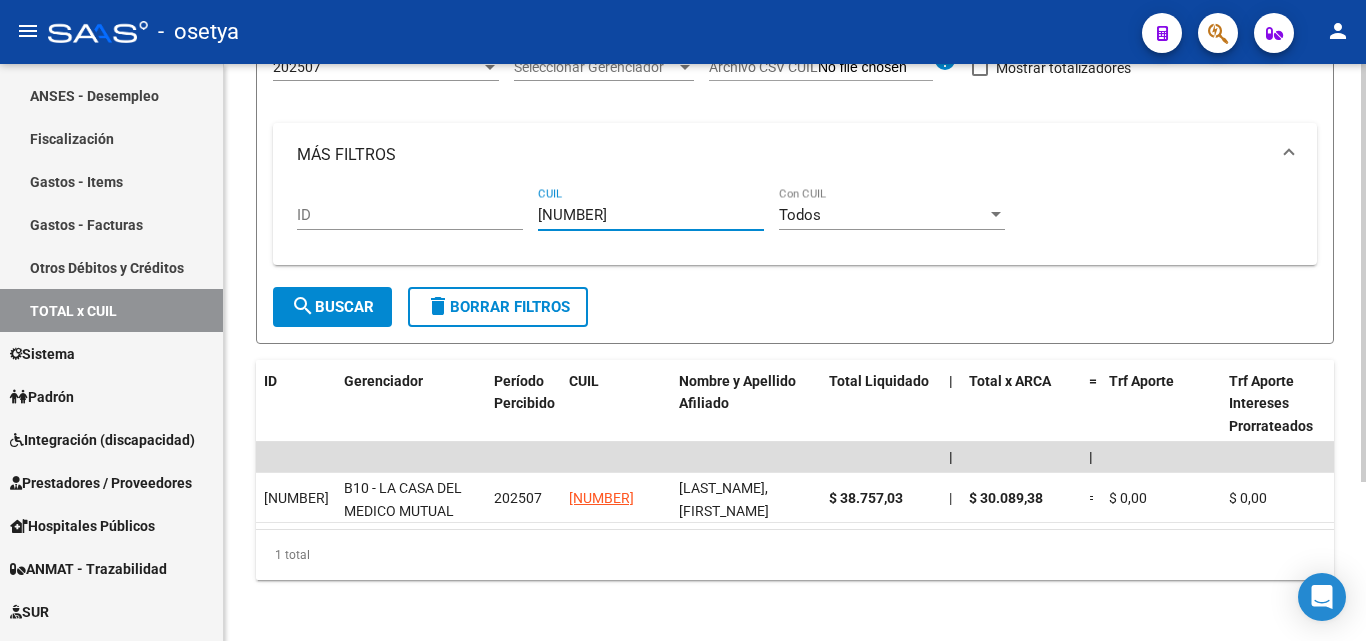 drag, startPoint x: 638, startPoint y: 216, endPoint x: 541, endPoint y: 217, distance: 97.00516 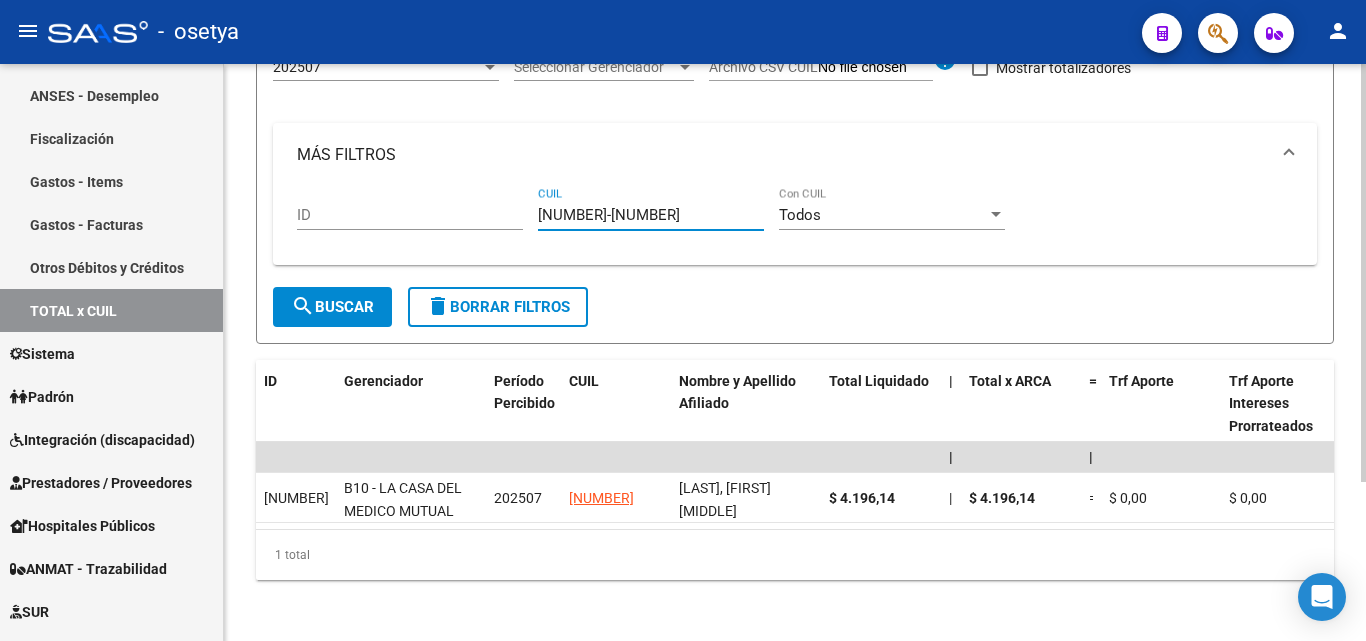 drag, startPoint x: 634, startPoint y: 219, endPoint x: 536, endPoint y: 214, distance: 98.12747 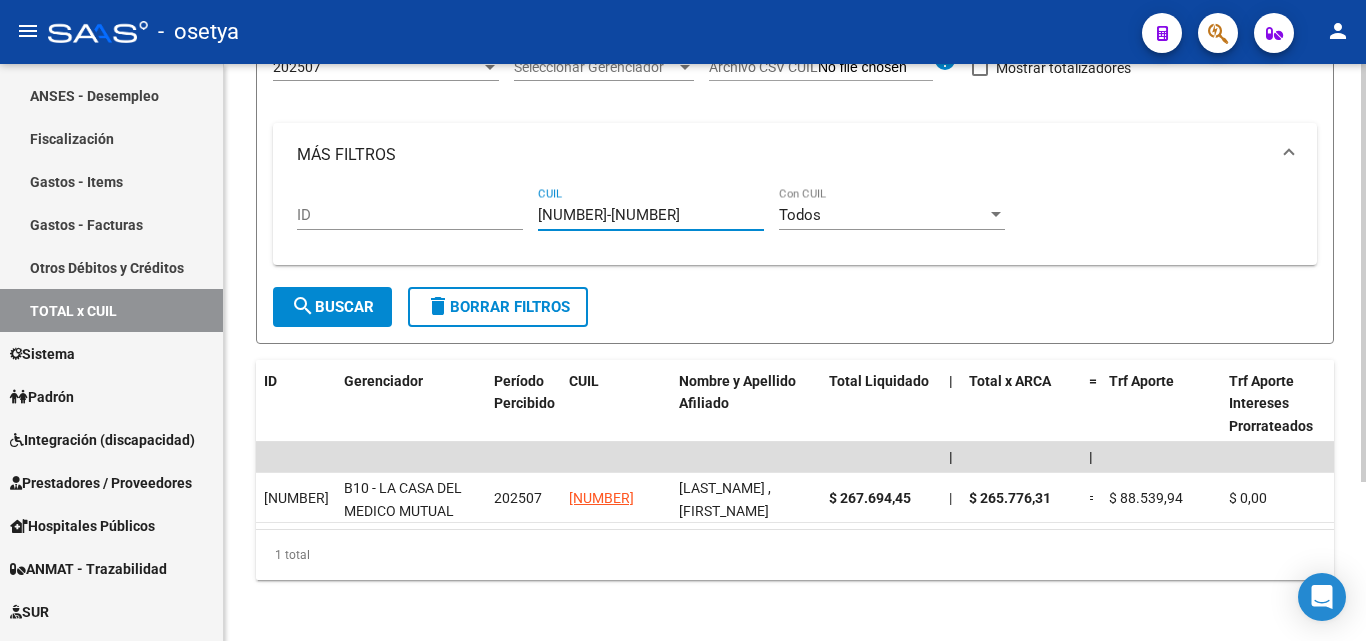 drag, startPoint x: 650, startPoint y: 215, endPoint x: 538, endPoint y: 216, distance: 112.00446 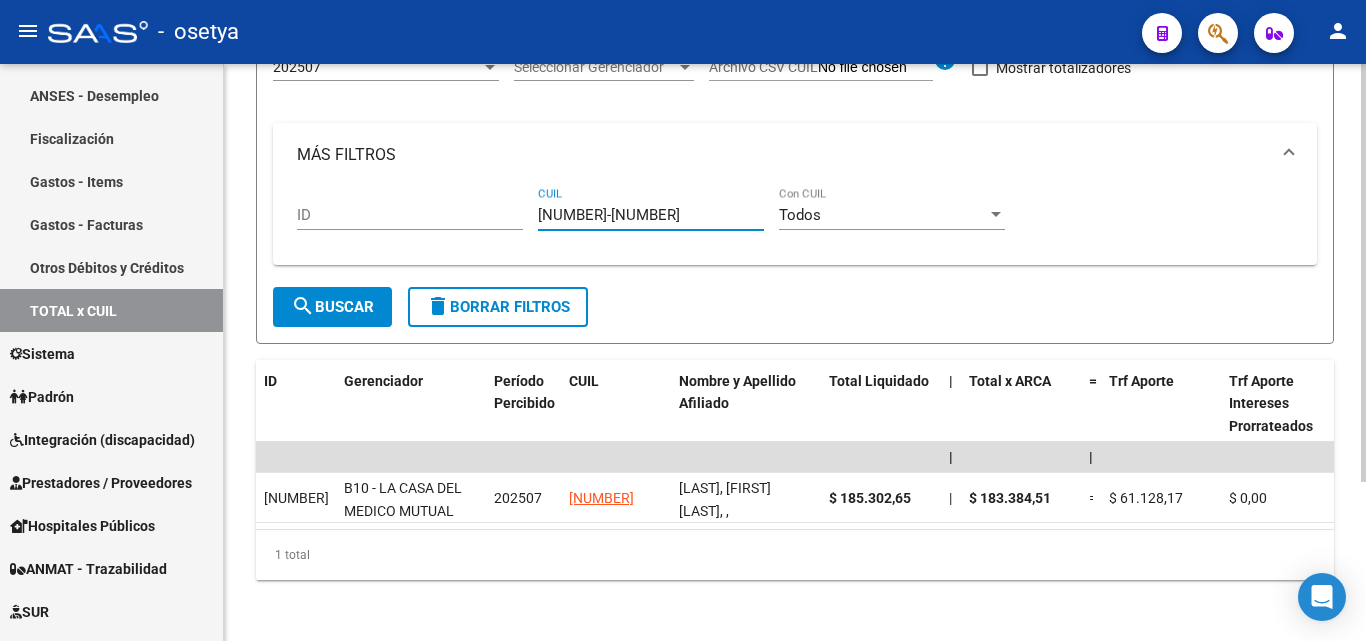 drag, startPoint x: 642, startPoint y: 221, endPoint x: 538, endPoint y: 220, distance: 104.00481 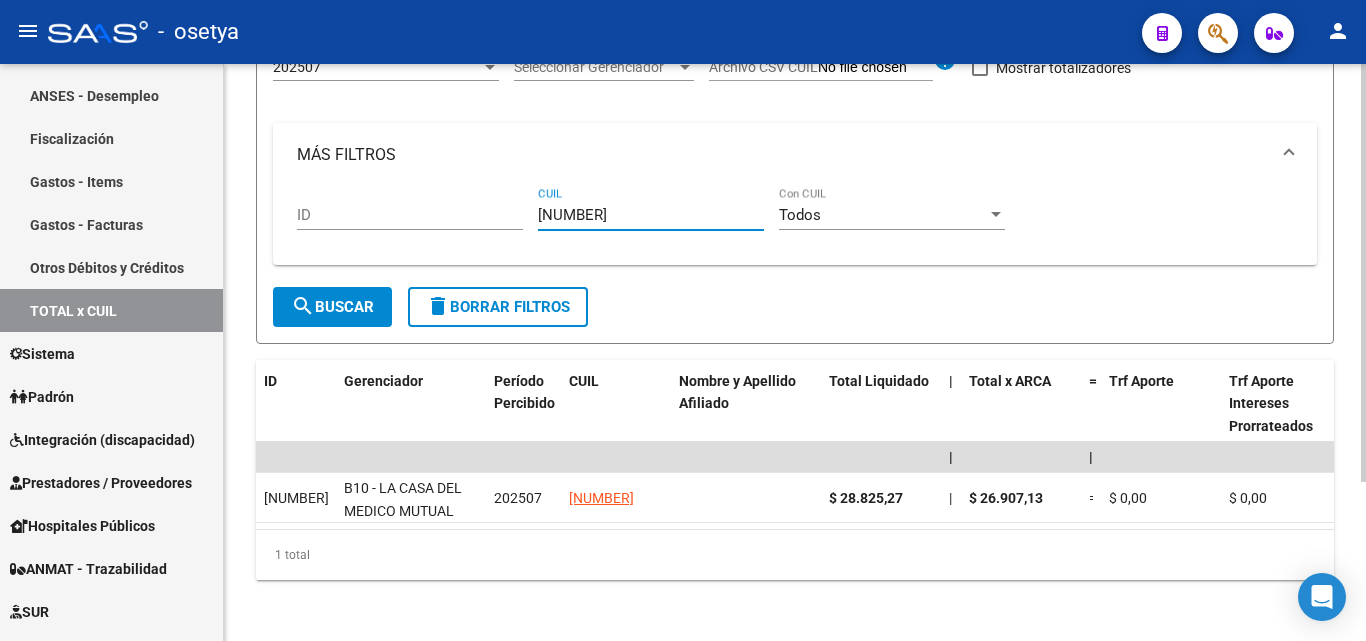 drag, startPoint x: 642, startPoint y: 220, endPoint x: 538, endPoint y: 218, distance: 104.019226 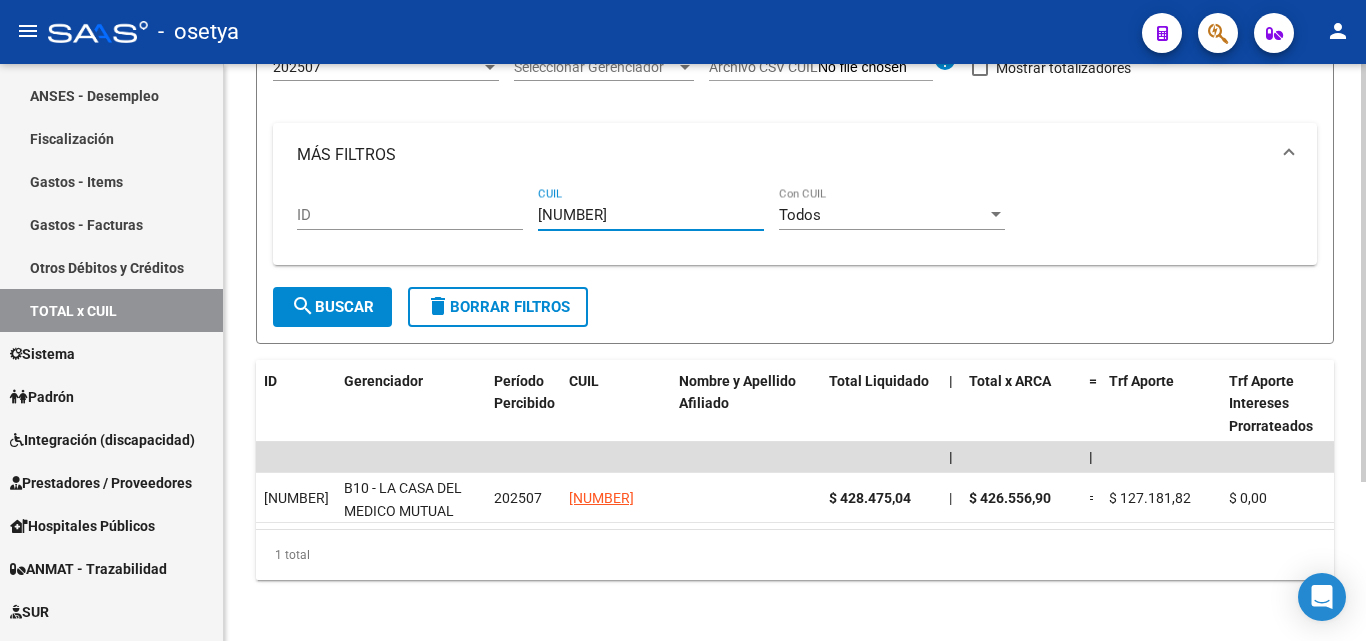 drag, startPoint x: 649, startPoint y: 208, endPoint x: 530, endPoint y: 214, distance: 119.15116 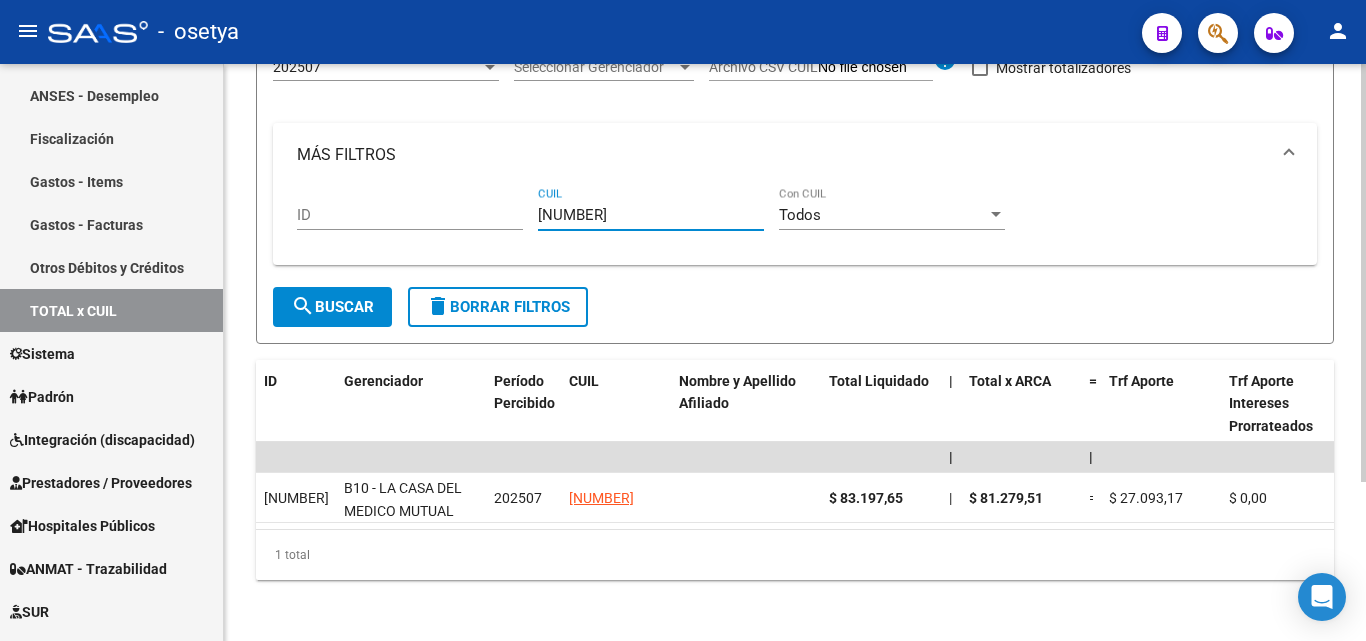 drag, startPoint x: 652, startPoint y: 216, endPoint x: 506, endPoint y: 216, distance: 146 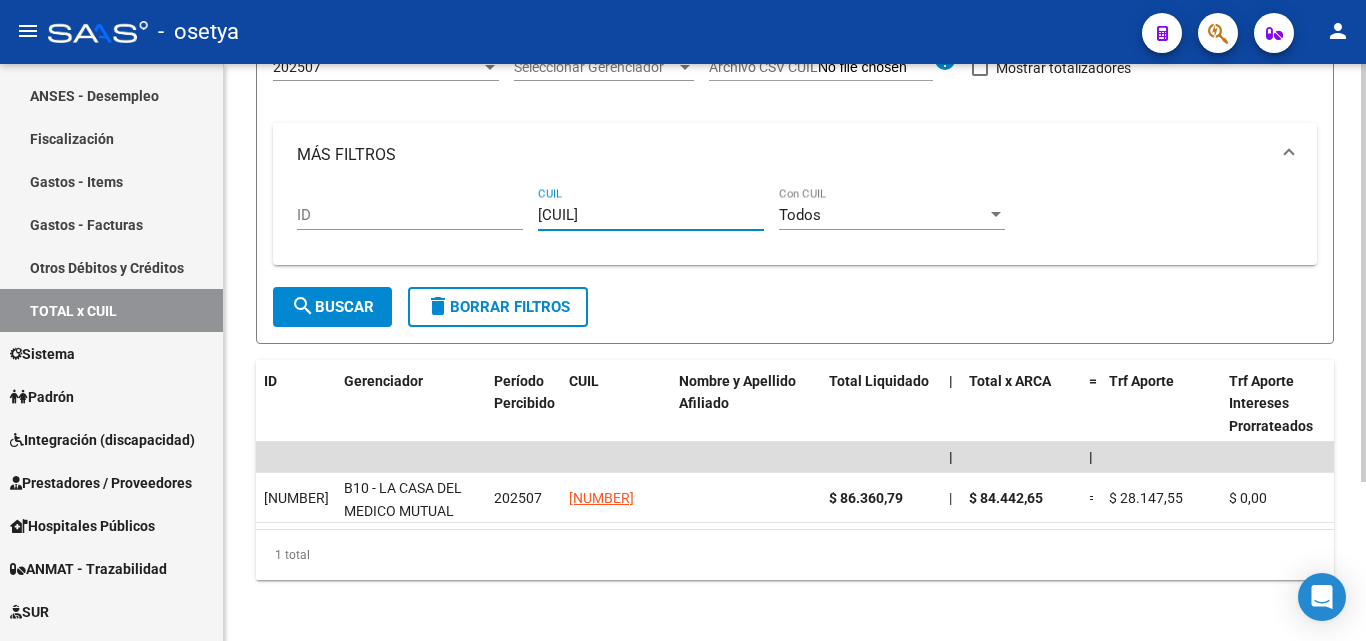 drag, startPoint x: 648, startPoint y: 216, endPoint x: 520, endPoint y: 215, distance: 128.0039 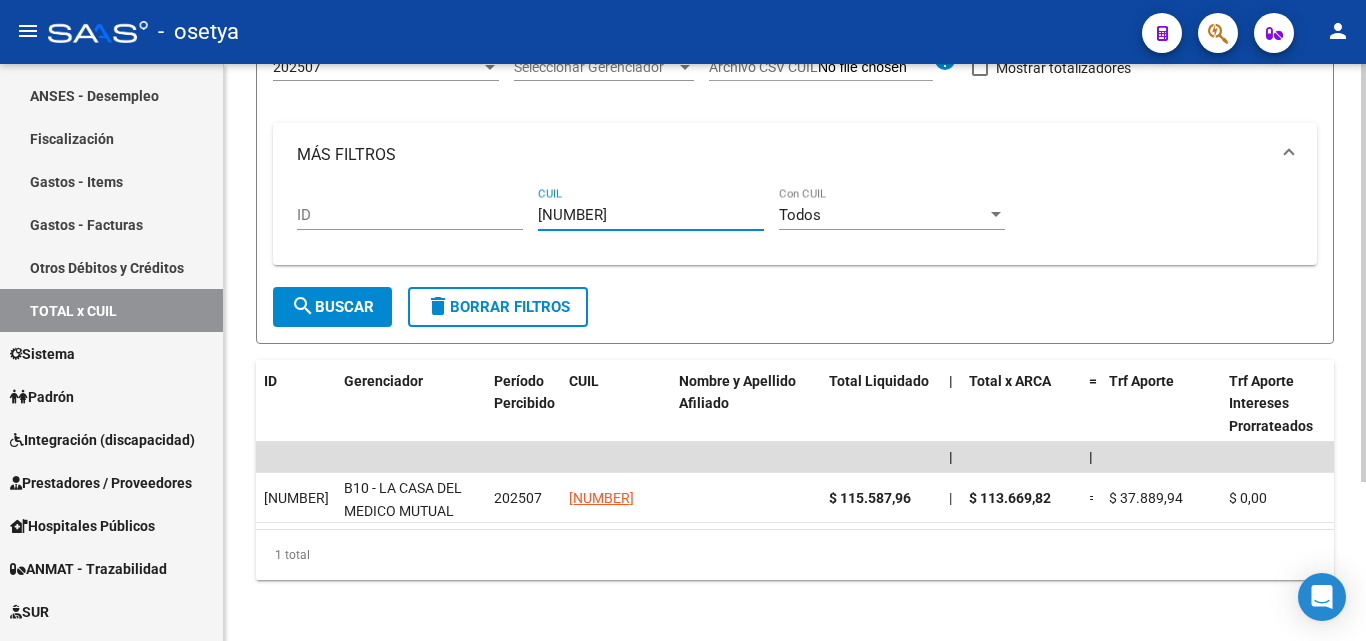drag, startPoint x: 647, startPoint y: 219, endPoint x: 530, endPoint y: 219, distance: 117 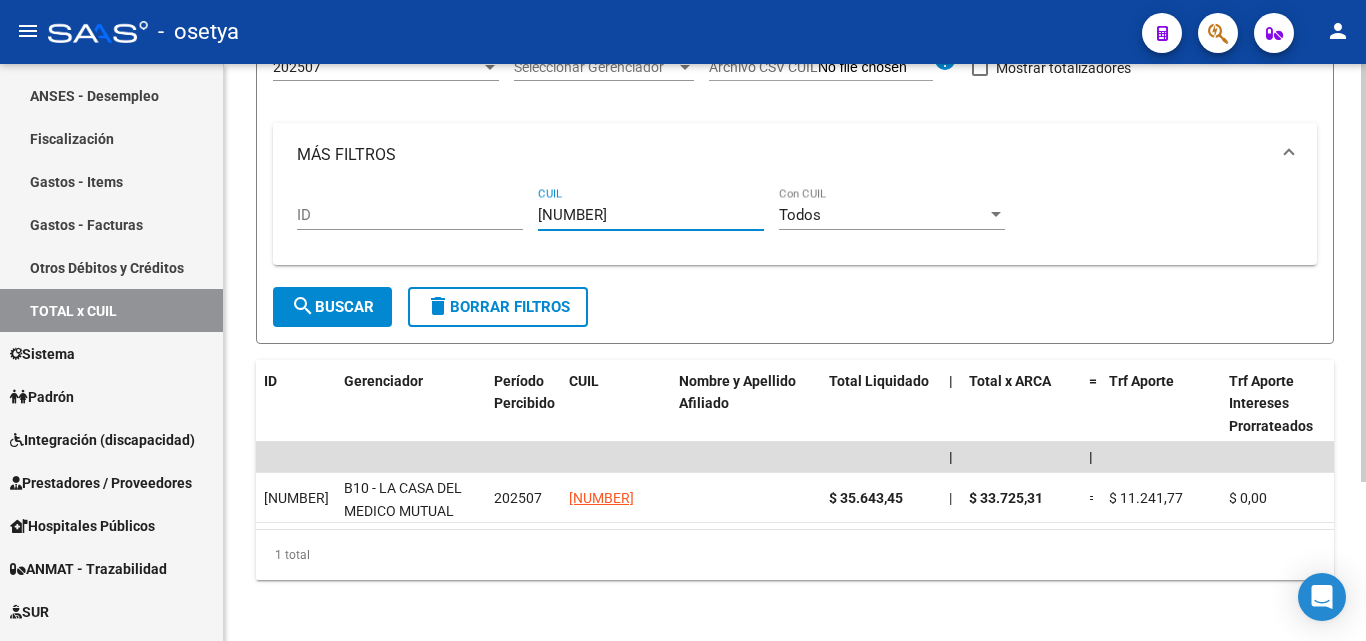 drag, startPoint x: 640, startPoint y: 209, endPoint x: 523, endPoint y: 215, distance: 117.15375 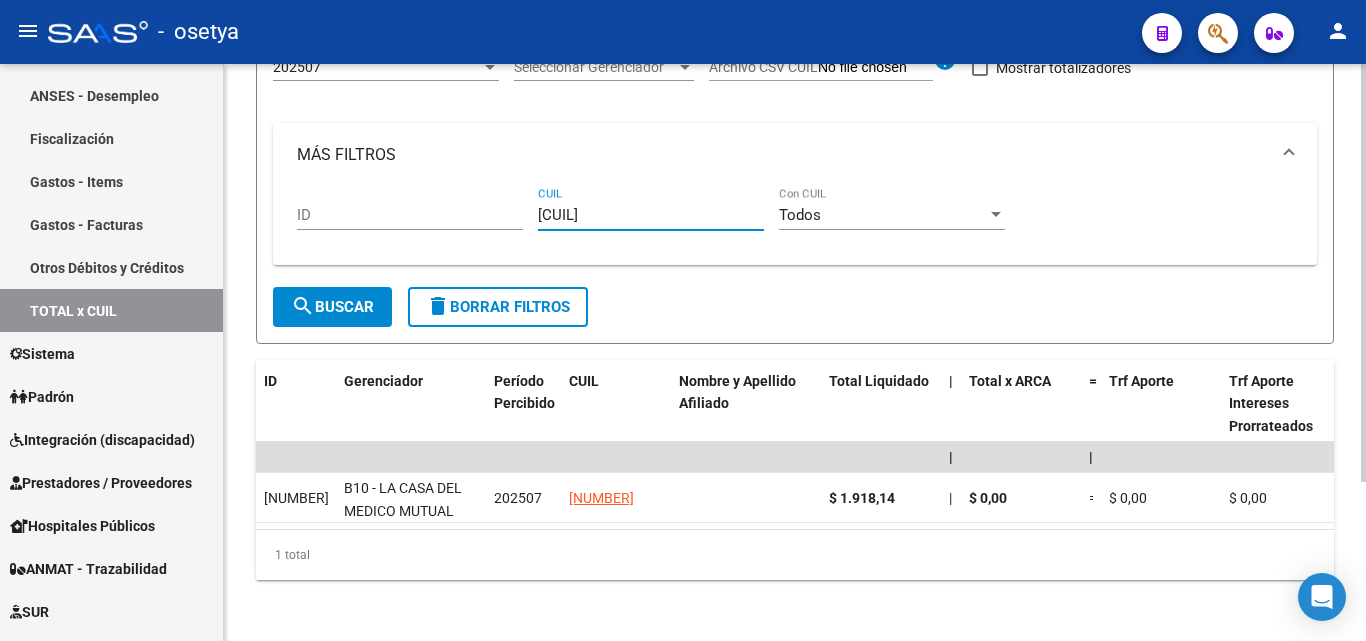 drag, startPoint x: 645, startPoint y: 215, endPoint x: 529, endPoint y: 227, distance: 116.61904 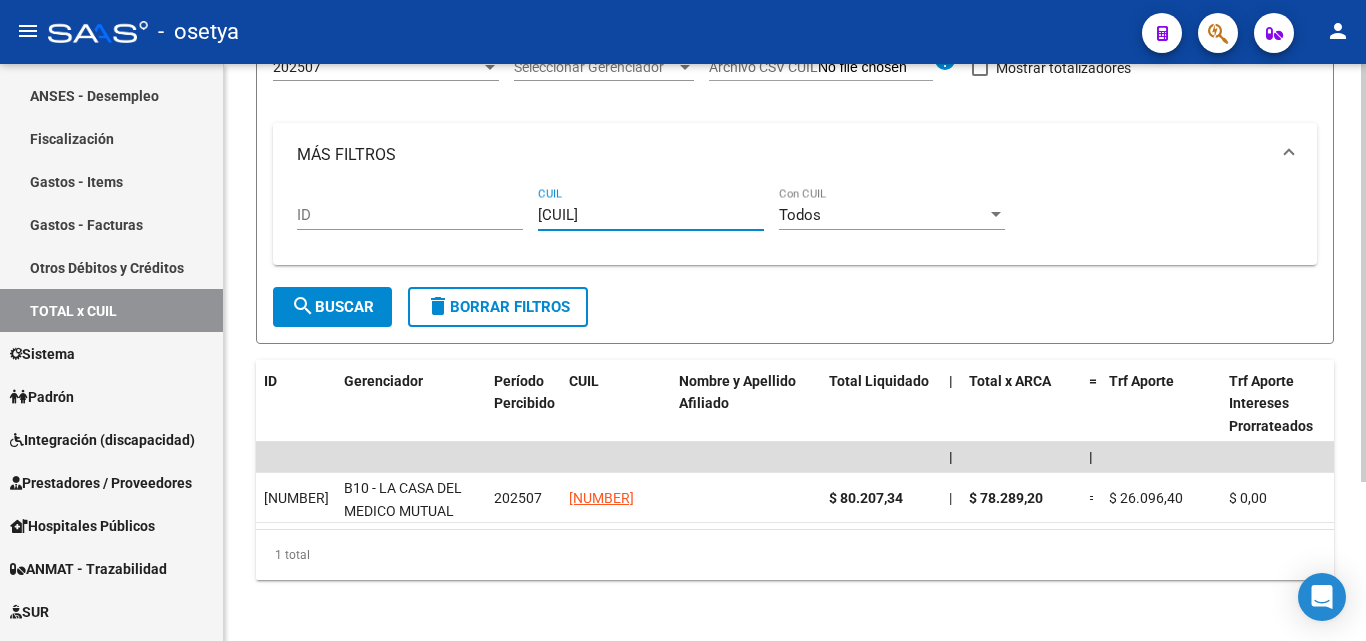 drag, startPoint x: 643, startPoint y: 216, endPoint x: 530, endPoint y: 216, distance: 113 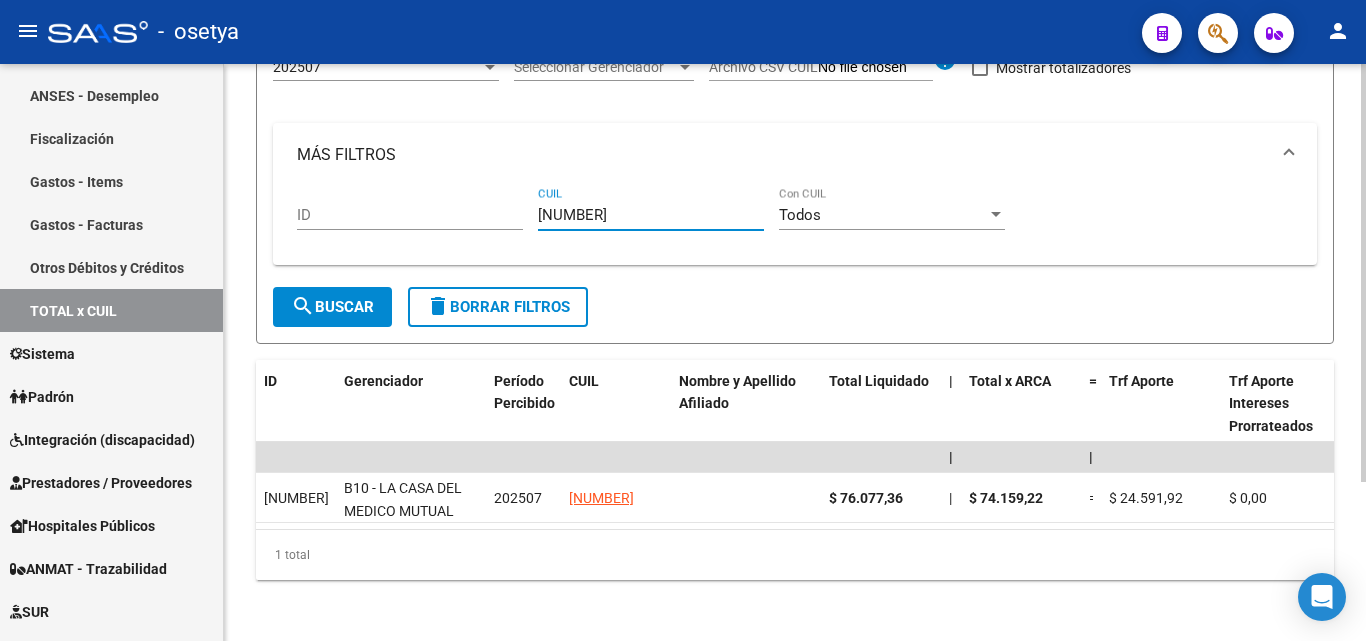 drag, startPoint x: 646, startPoint y: 221, endPoint x: 527, endPoint y: 216, distance: 119.104996 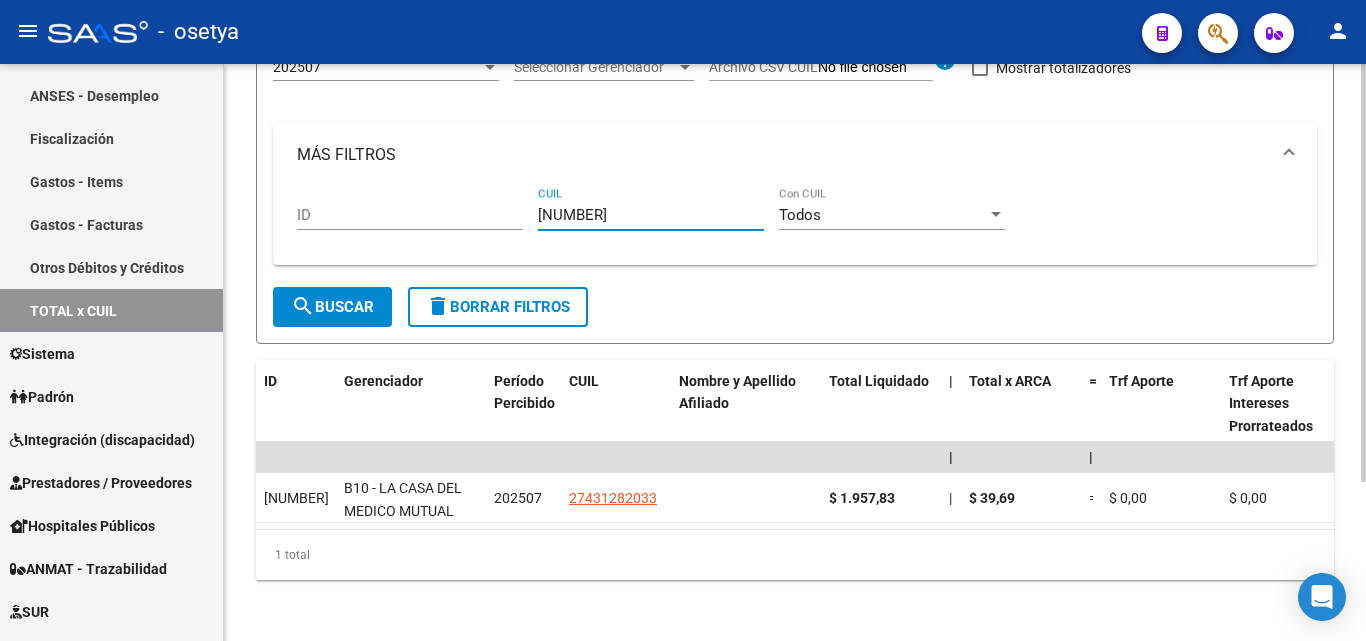 drag, startPoint x: 637, startPoint y: 214, endPoint x: 529, endPoint y: 214, distance: 108 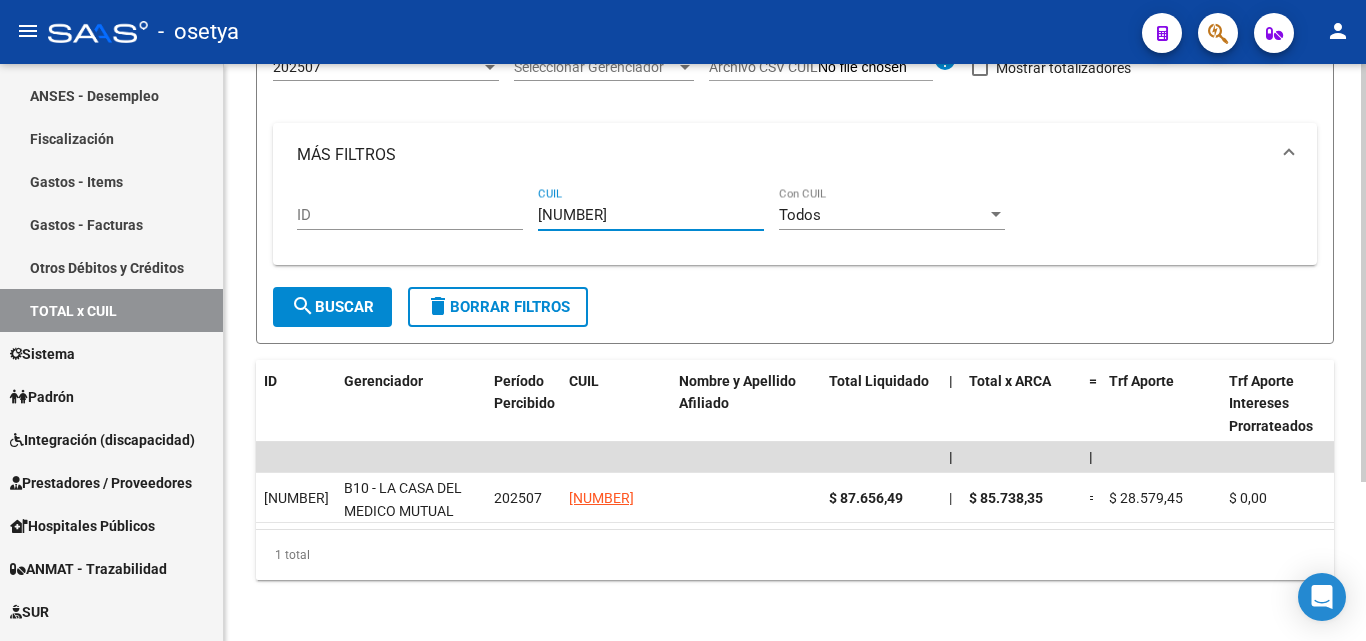 drag, startPoint x: 645, startPoint y: 214, endPoint x: 521, endPoint y: 216, distance: 124.01613 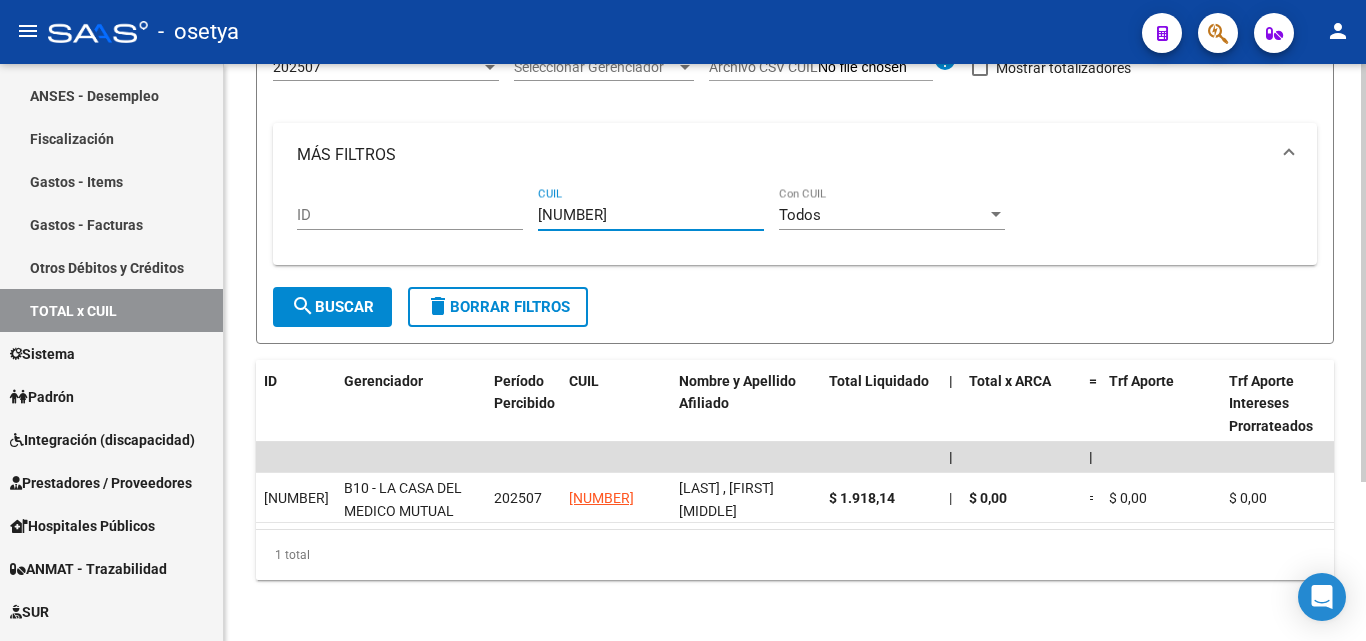 drag, startPoint x: 657, startPoint y: 213, endPoint x: 502, endPoint y: 215, distance: 155.01291 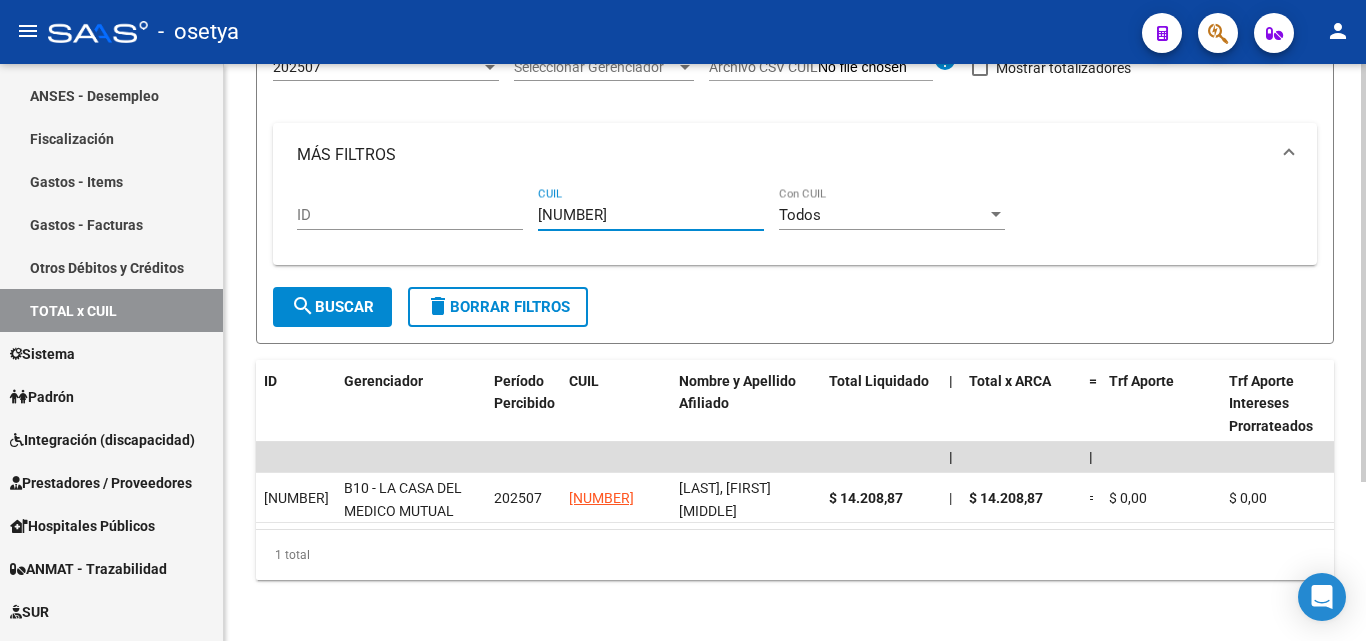 drag, startPoint x: 649, startPoint y: 213, endPoint x: 535, endPoint y: 215, distance: 114.01754 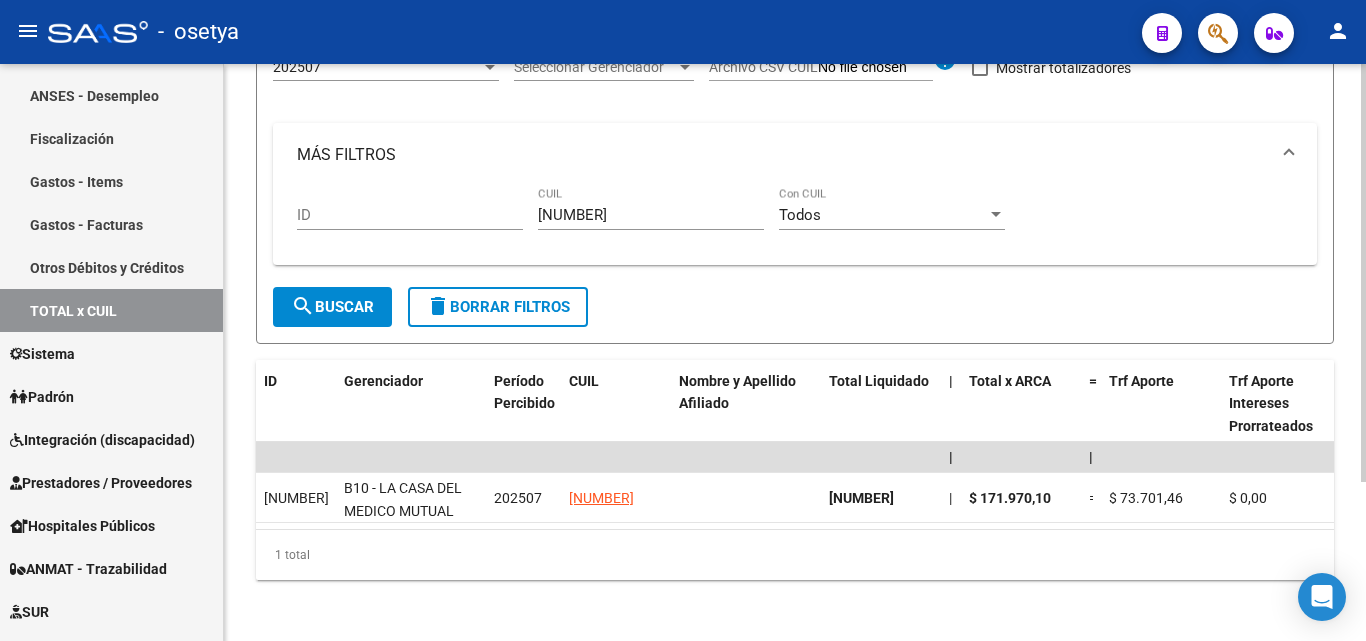 drag, startPoint x: 662, startPoint y: 225, endPoint x: 539, endPoint y: 214, distance: 123.49089 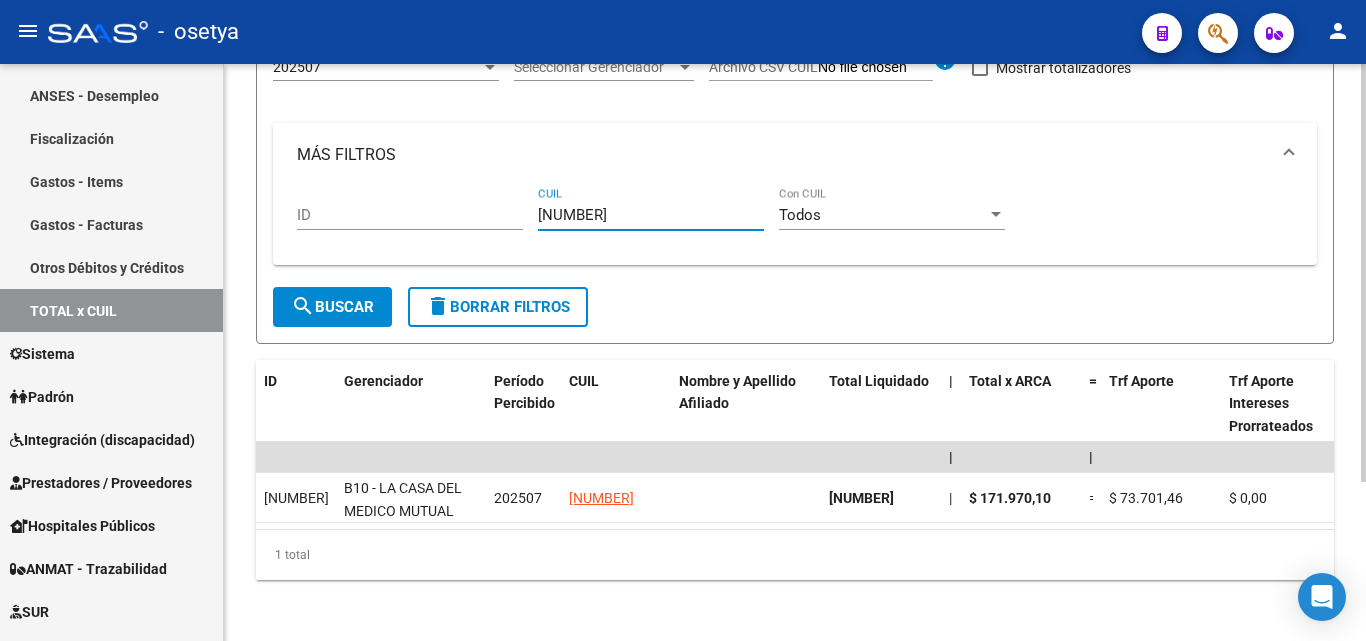 drag, startPoint x: 648, startPoint y: 213, endPoint x: 521, endPoint y: 213, distance: 127 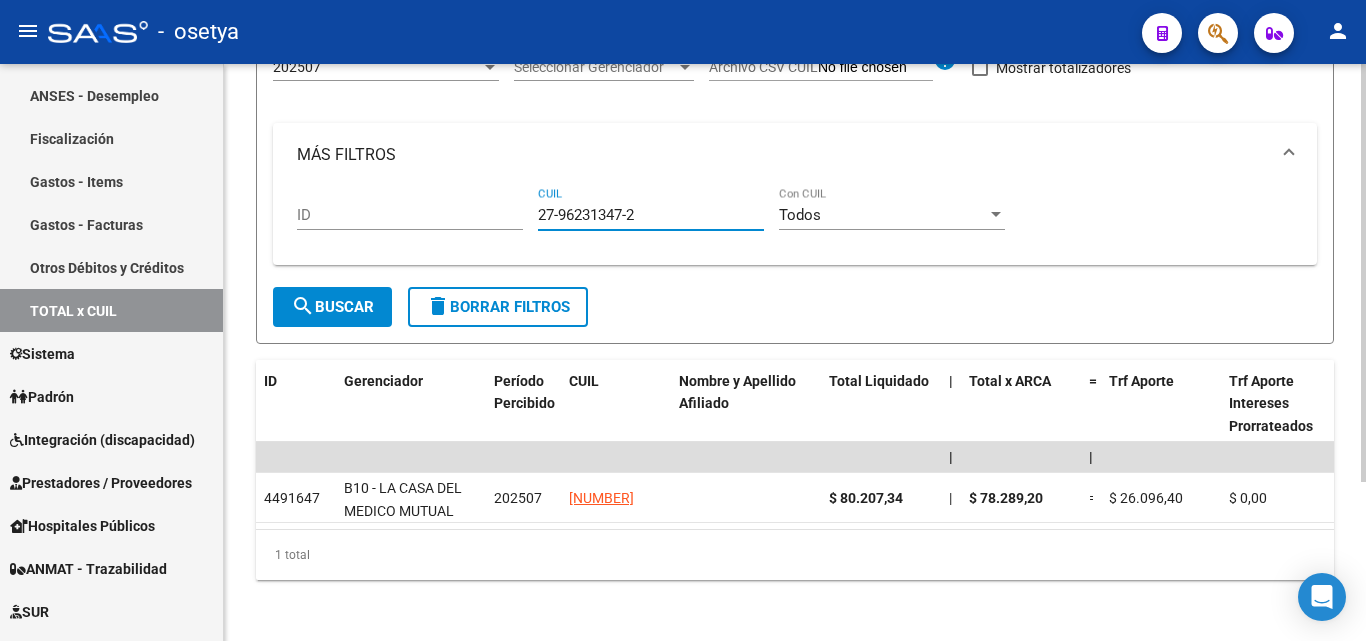 drag, startPoint x: 648, startPoint y: 213, endPoint x: 450, endPoint y: 221, distance: 198.16154 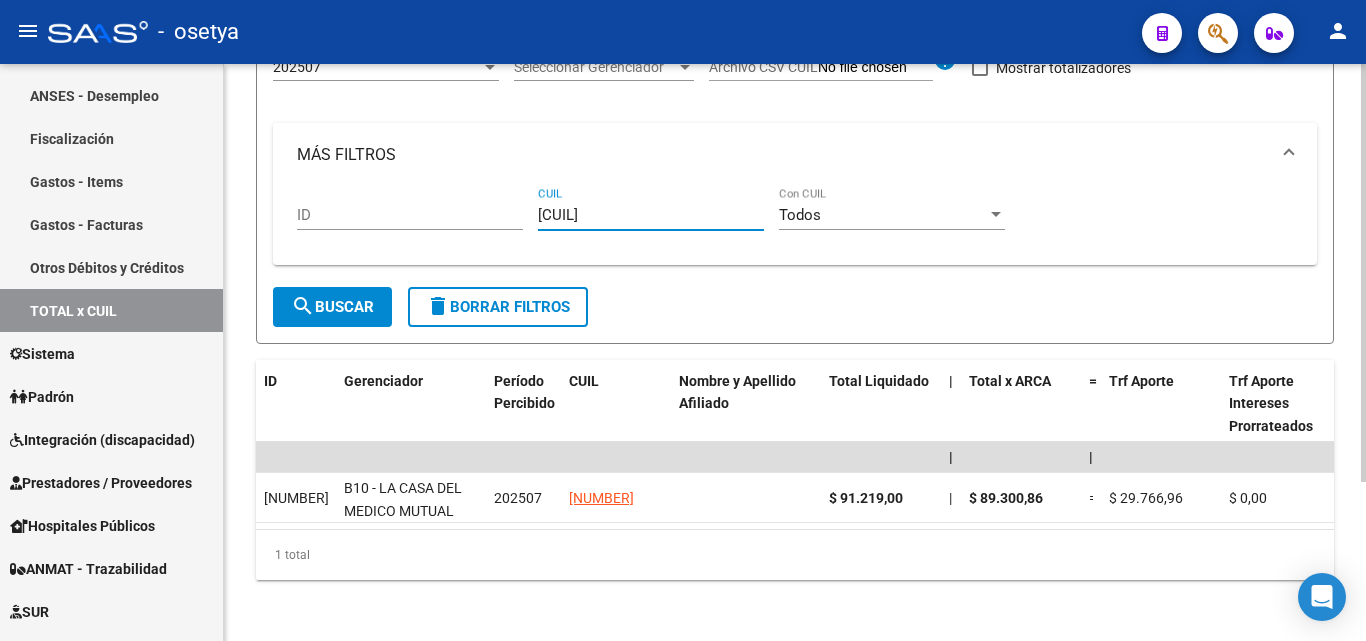 drag, startPoint x: 642, startPoint y: 214, endPoint x: 549, endPoint y: 216, distance: 93.0215 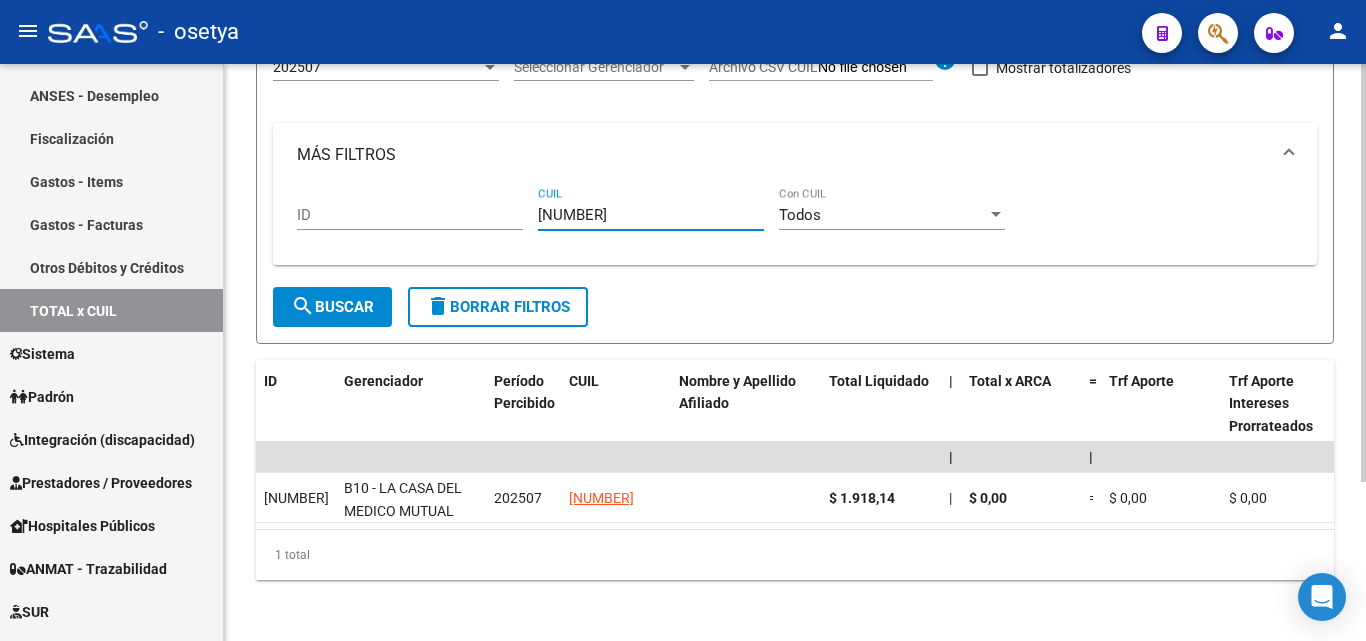 drag, startPoint x: 648, startPoint y: 214, endPoint x: 521, endPoint y: 220, distance: 127.141655 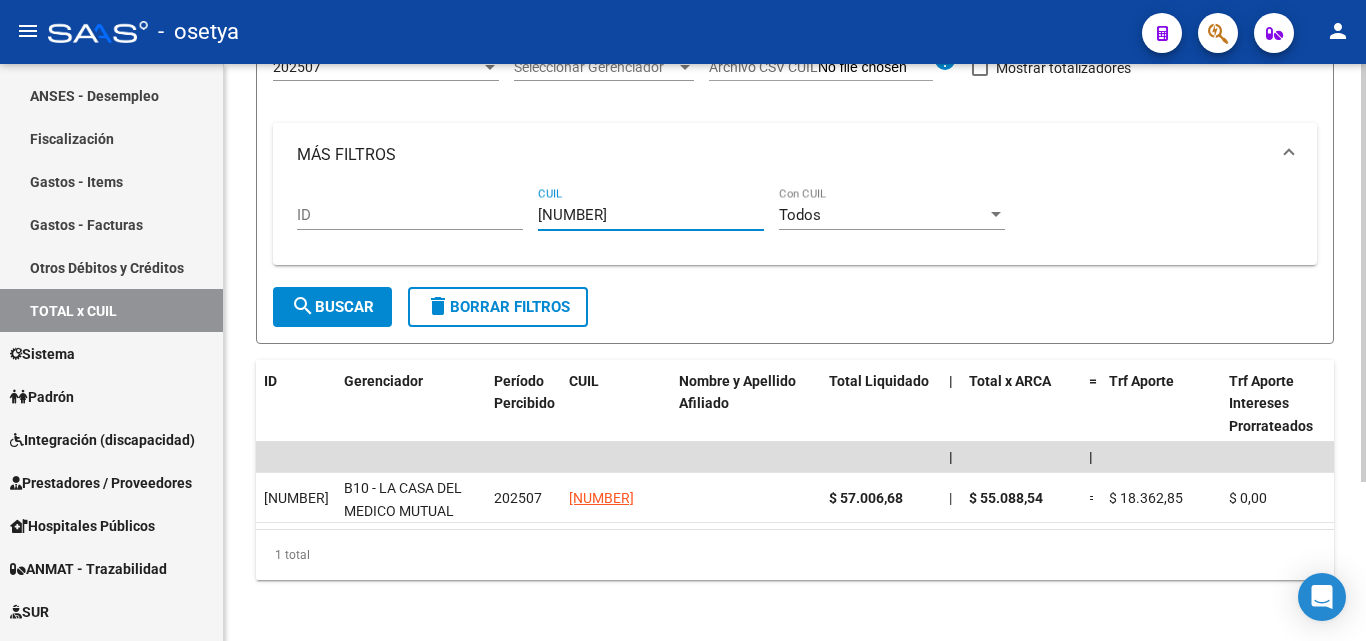 drag, startPoint x: 646, startPoint y: 211, endPoint x: 536, endPoint y: 216, distance: 110.11358 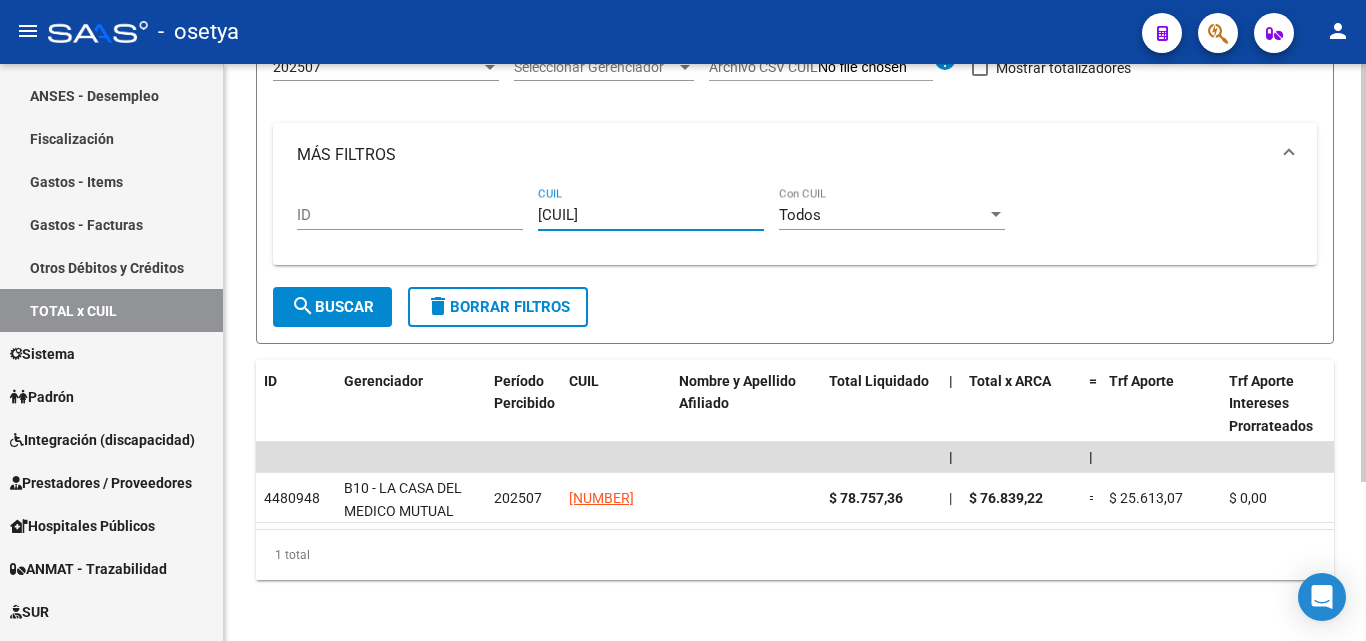 drag, startPoint x: 641, startPoint y: 215, endPoint x: 534, endPoint y: 216, distance: 107.00467 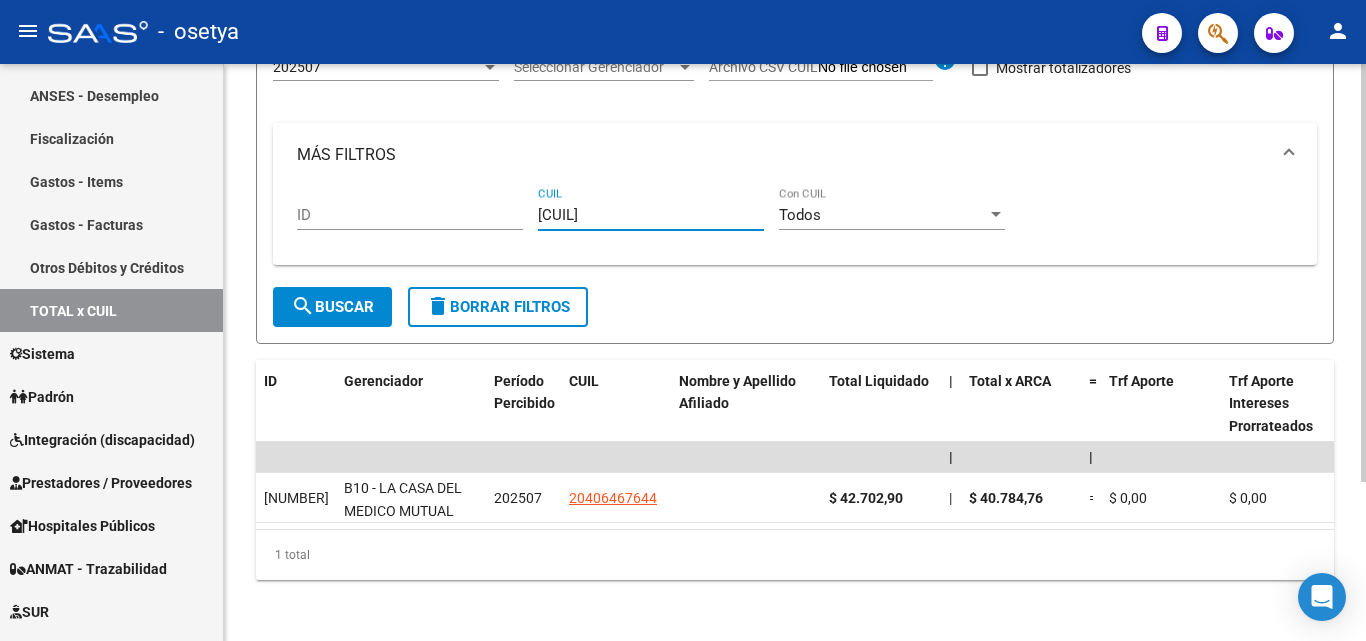 drag, startPoint x: 647, startPoint y: 218, endPoint x: 540, endPoint y: 217, distance: 107.00467 